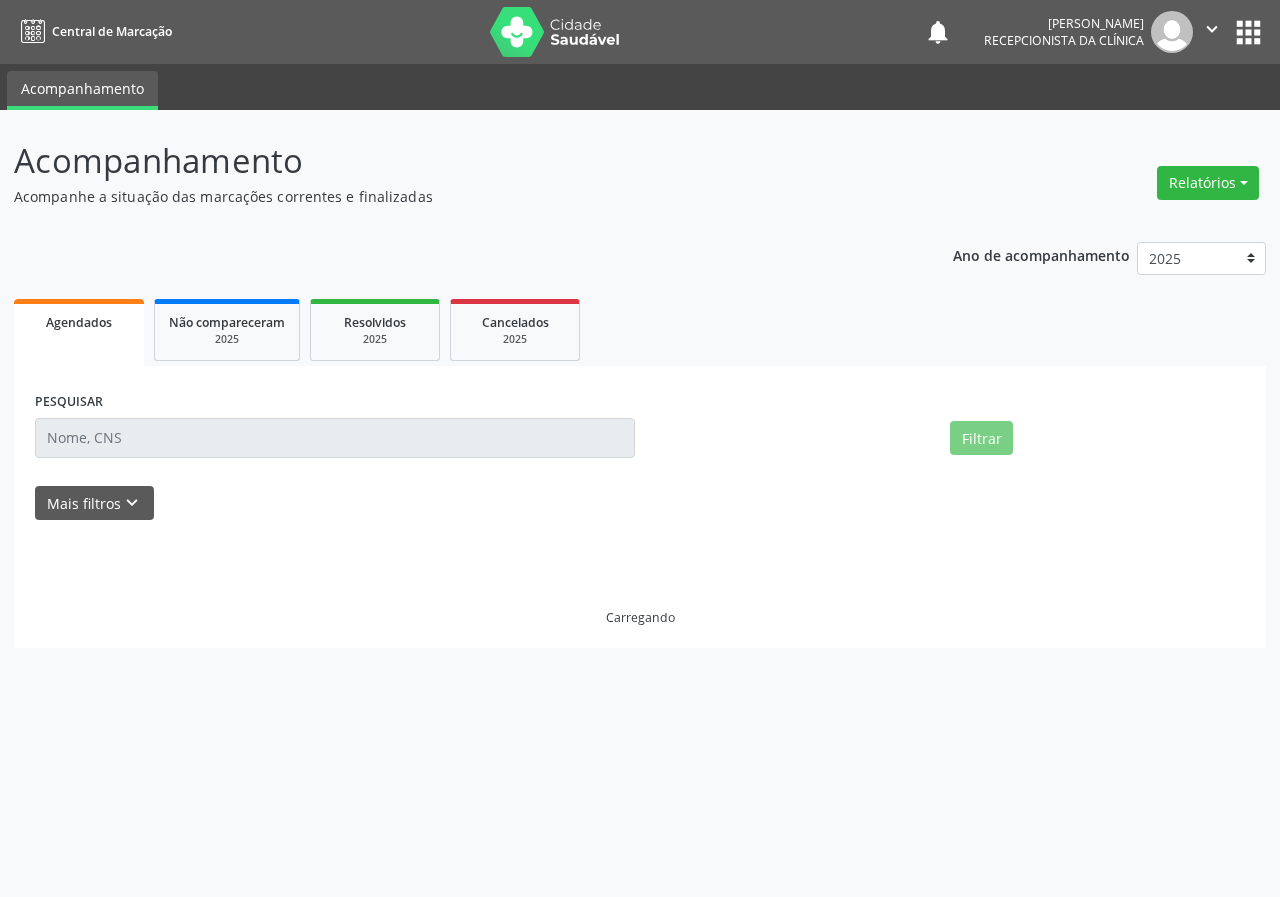 scroll, scrollTop: 0, scrollLeft: 0, axis: both 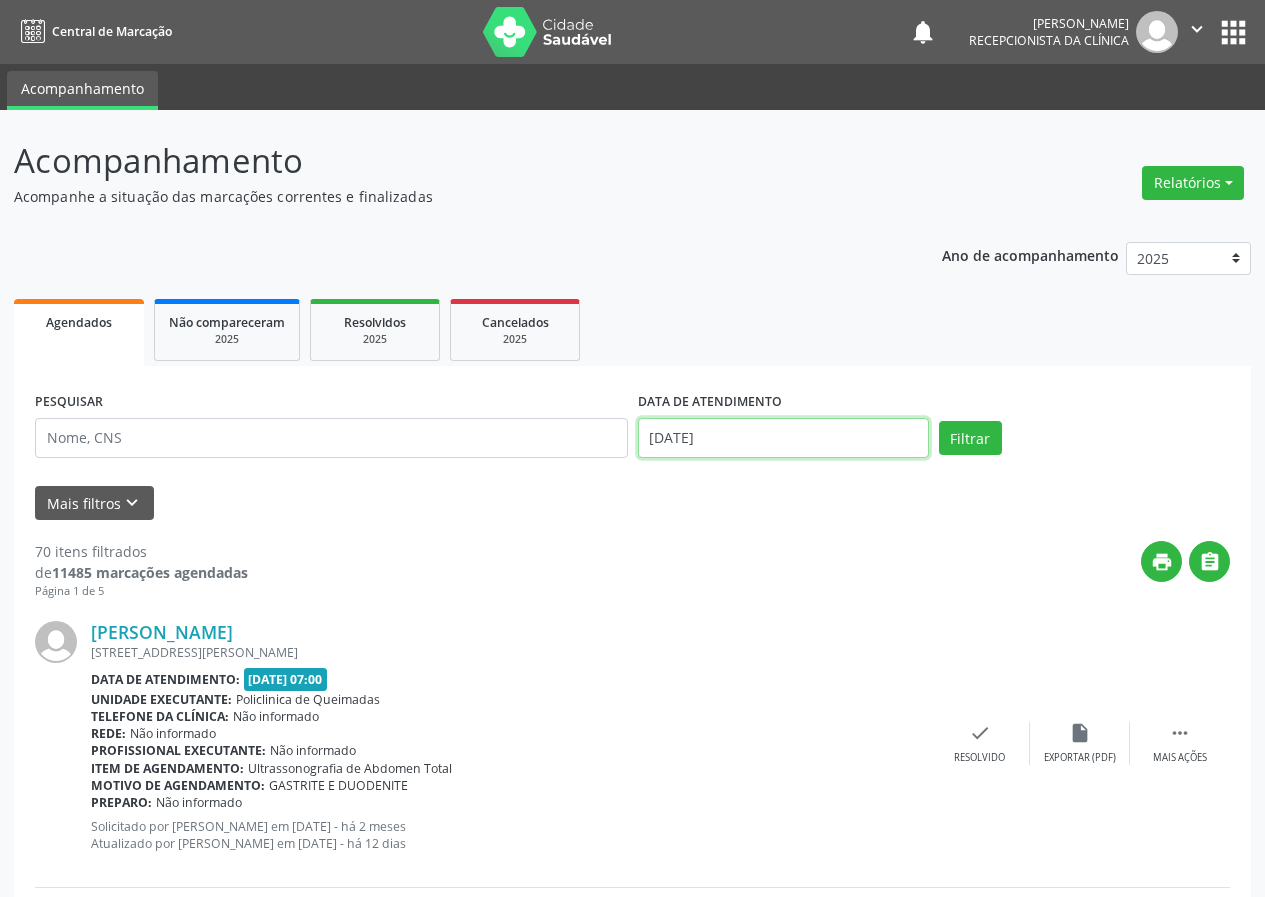 click on "[DATE]" at bounding box center (783, 438) 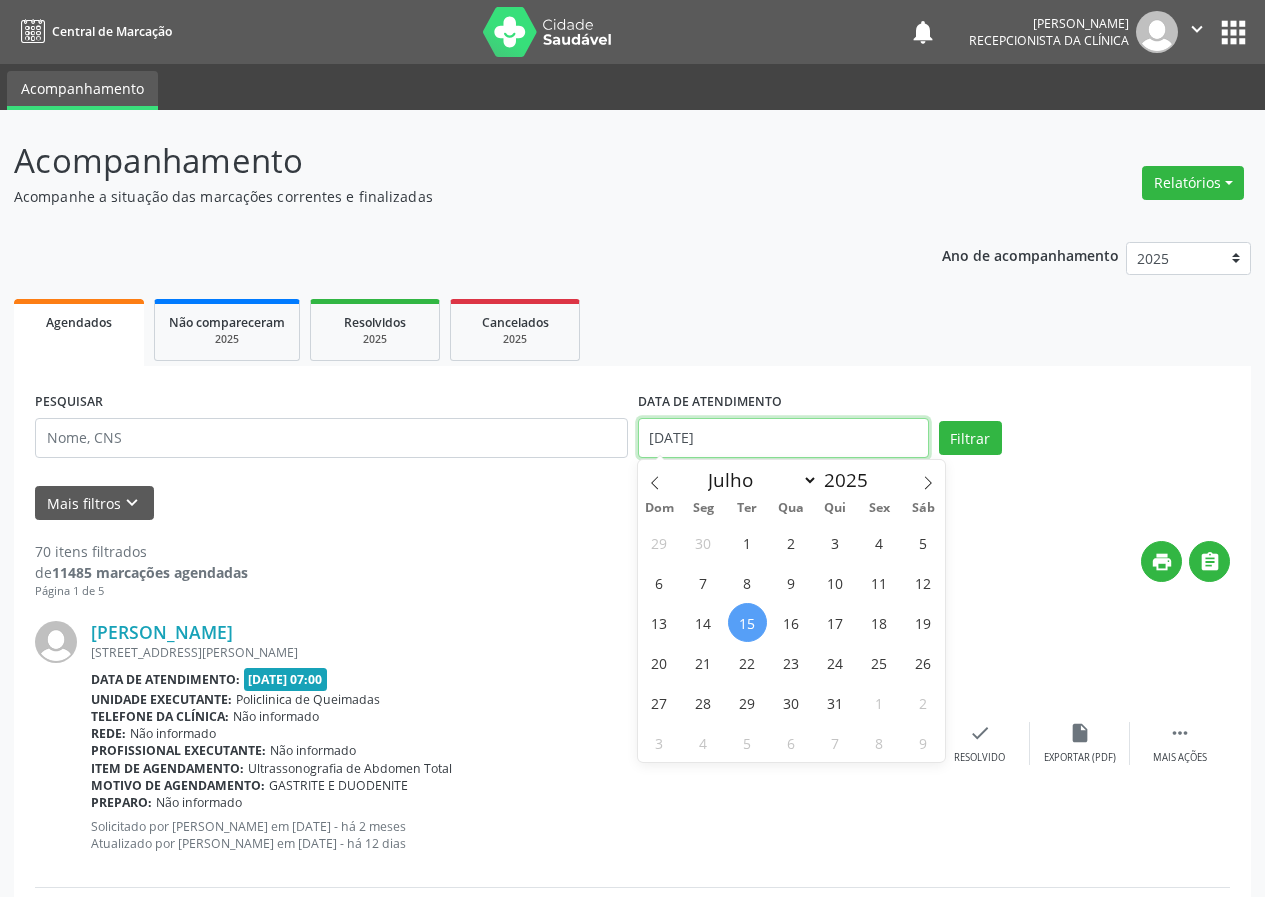 type 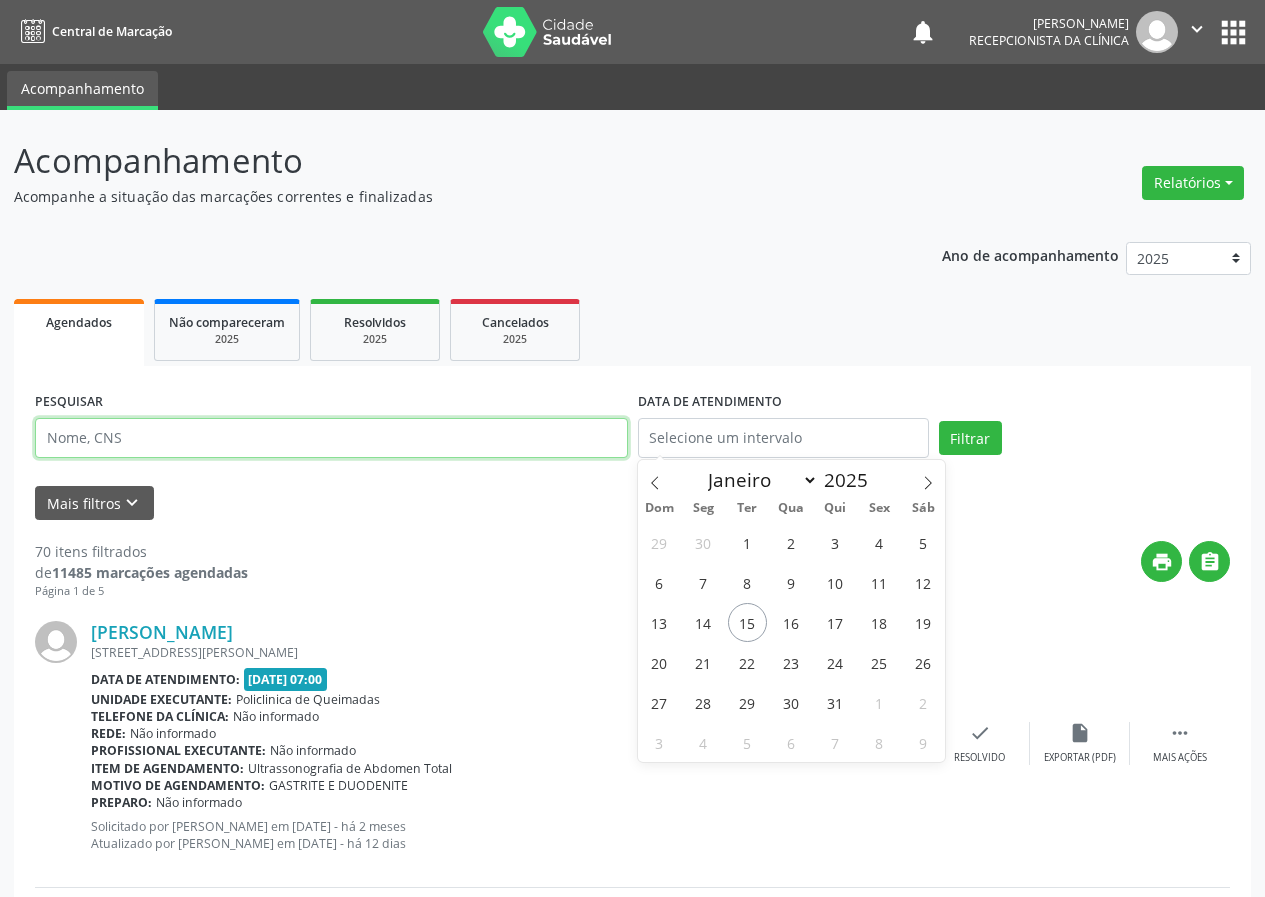 click at bounding box center (331, 438) 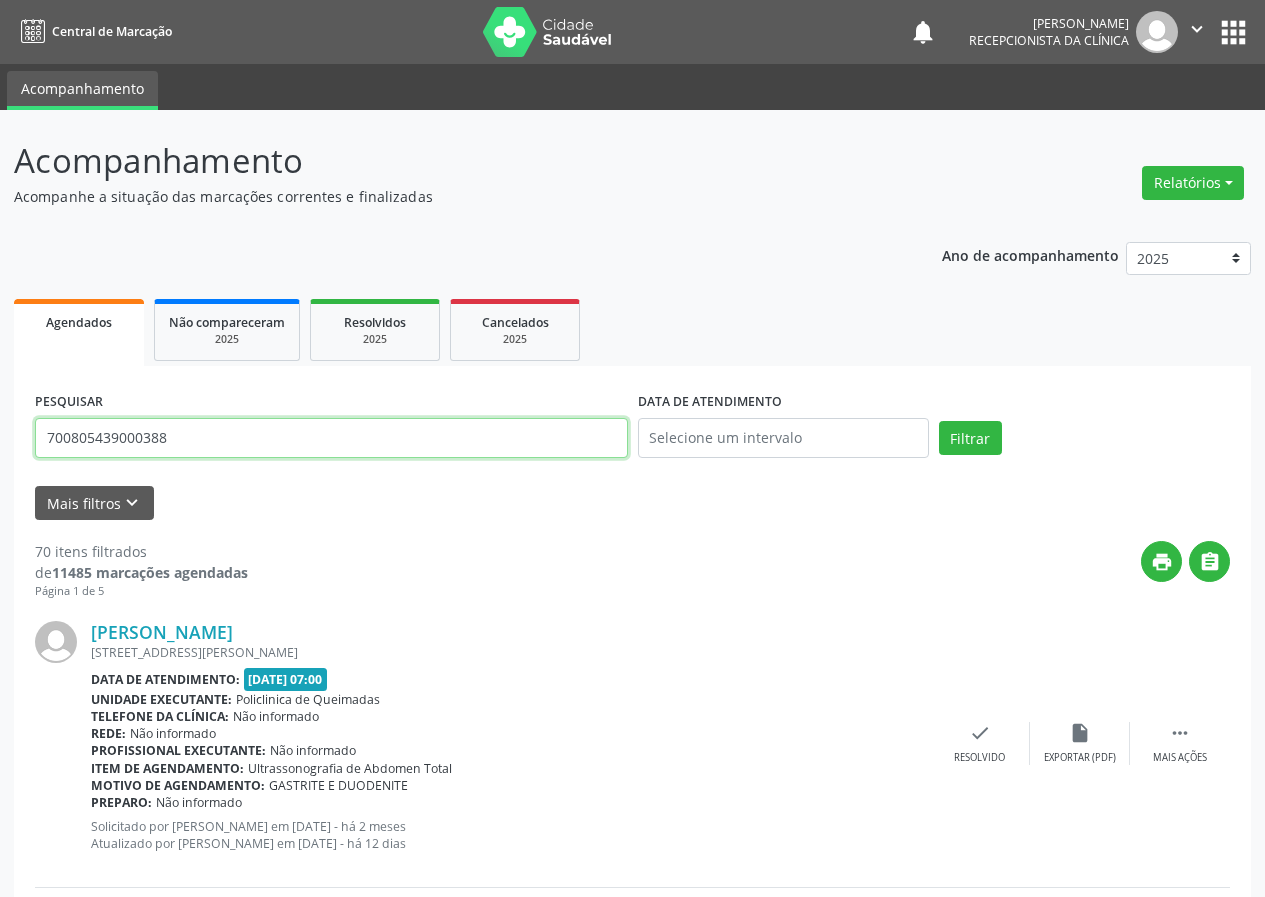 click on "Filtrar" at bounding box center [970, 438] 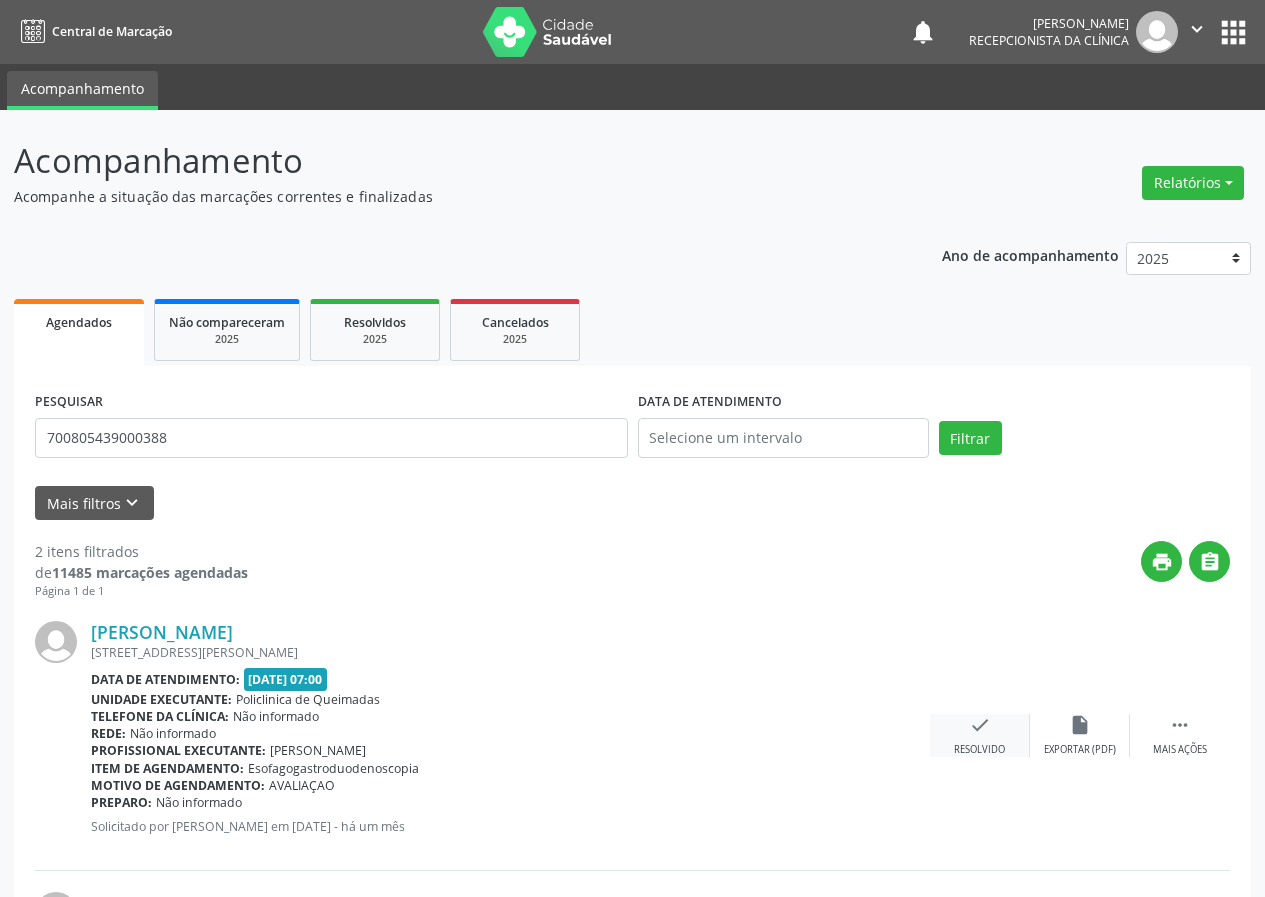 click on "check" at bounding box center [980, 725] 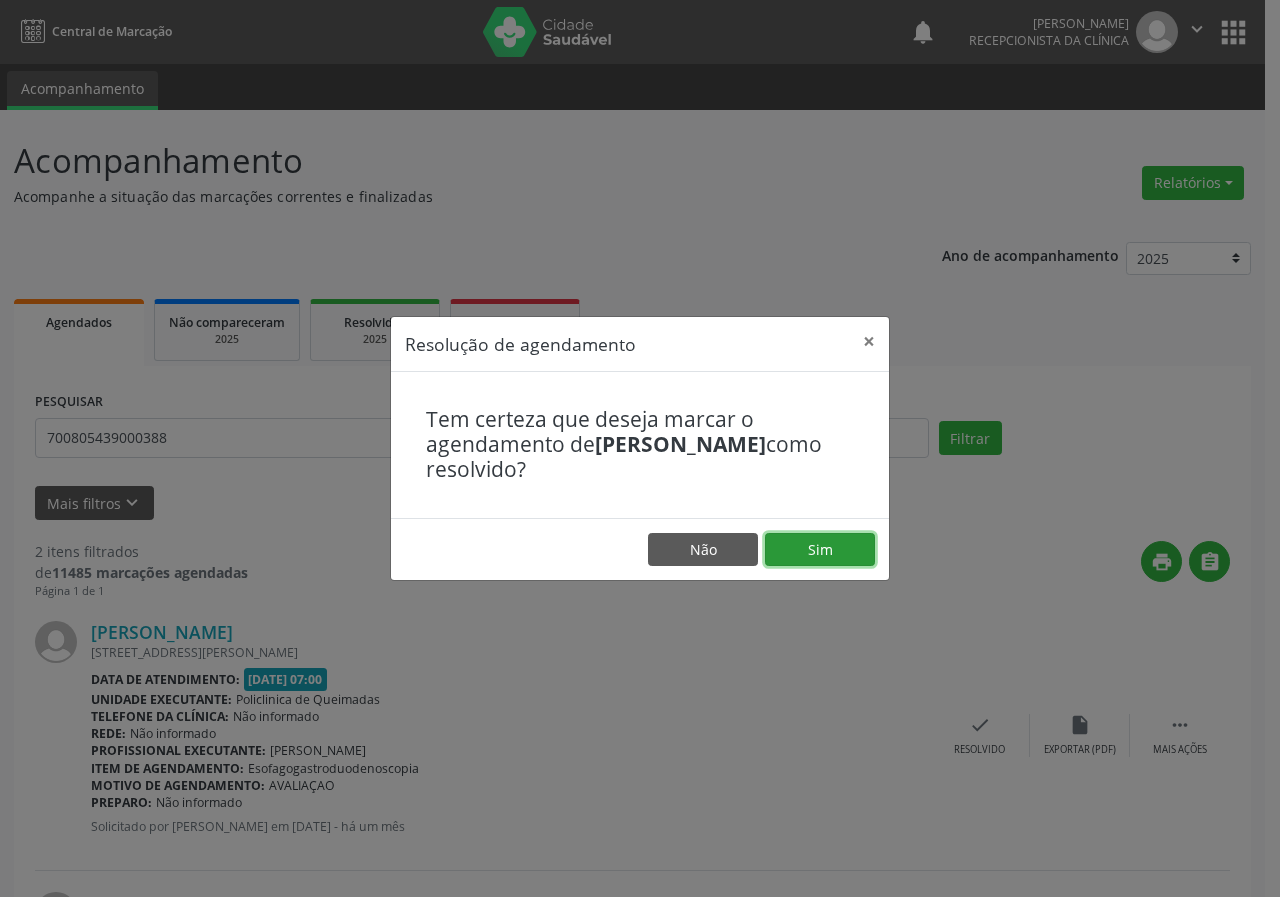 click on "Sim" at bounding box center [820, 550] 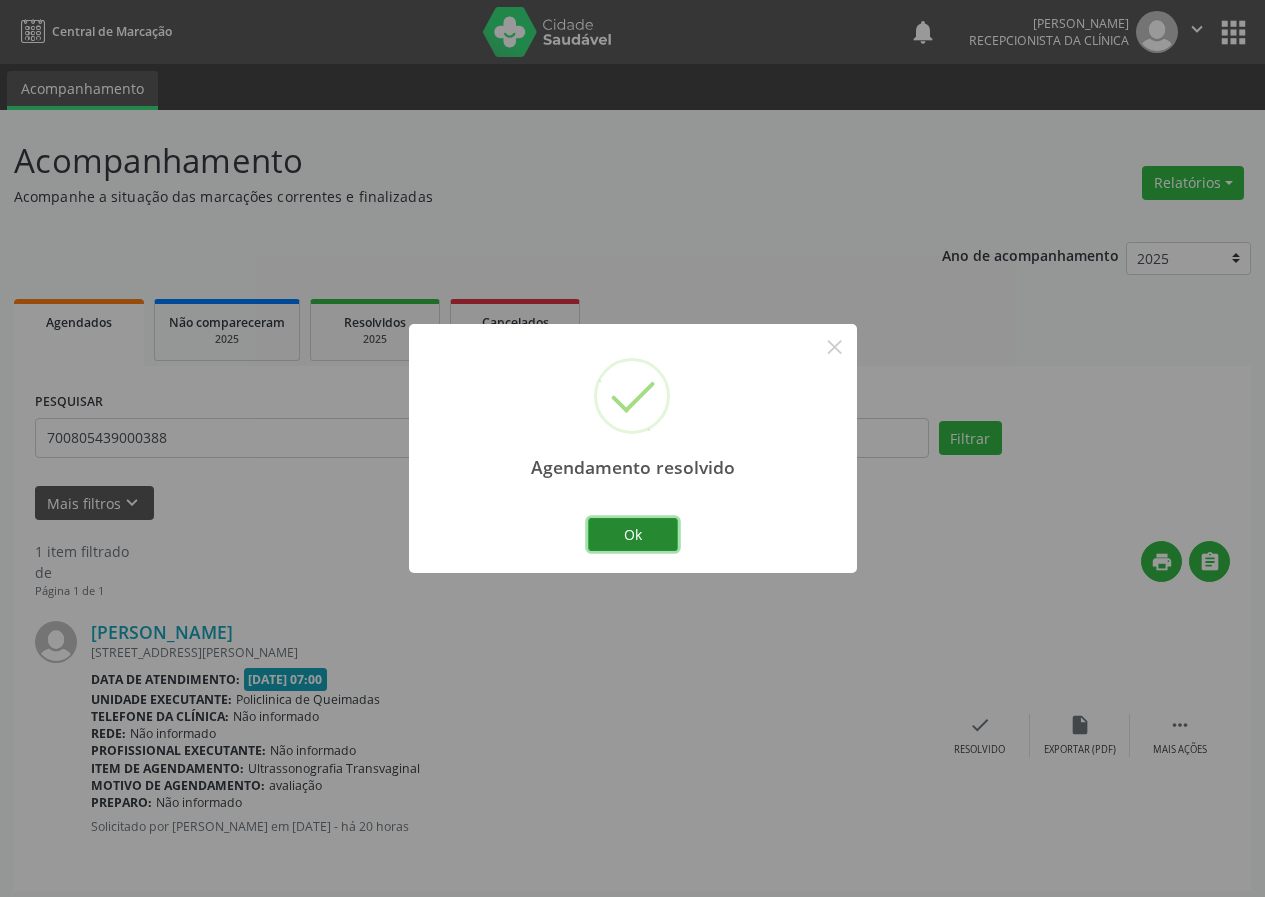 click on "Ok" at bounding box center (633, 535) 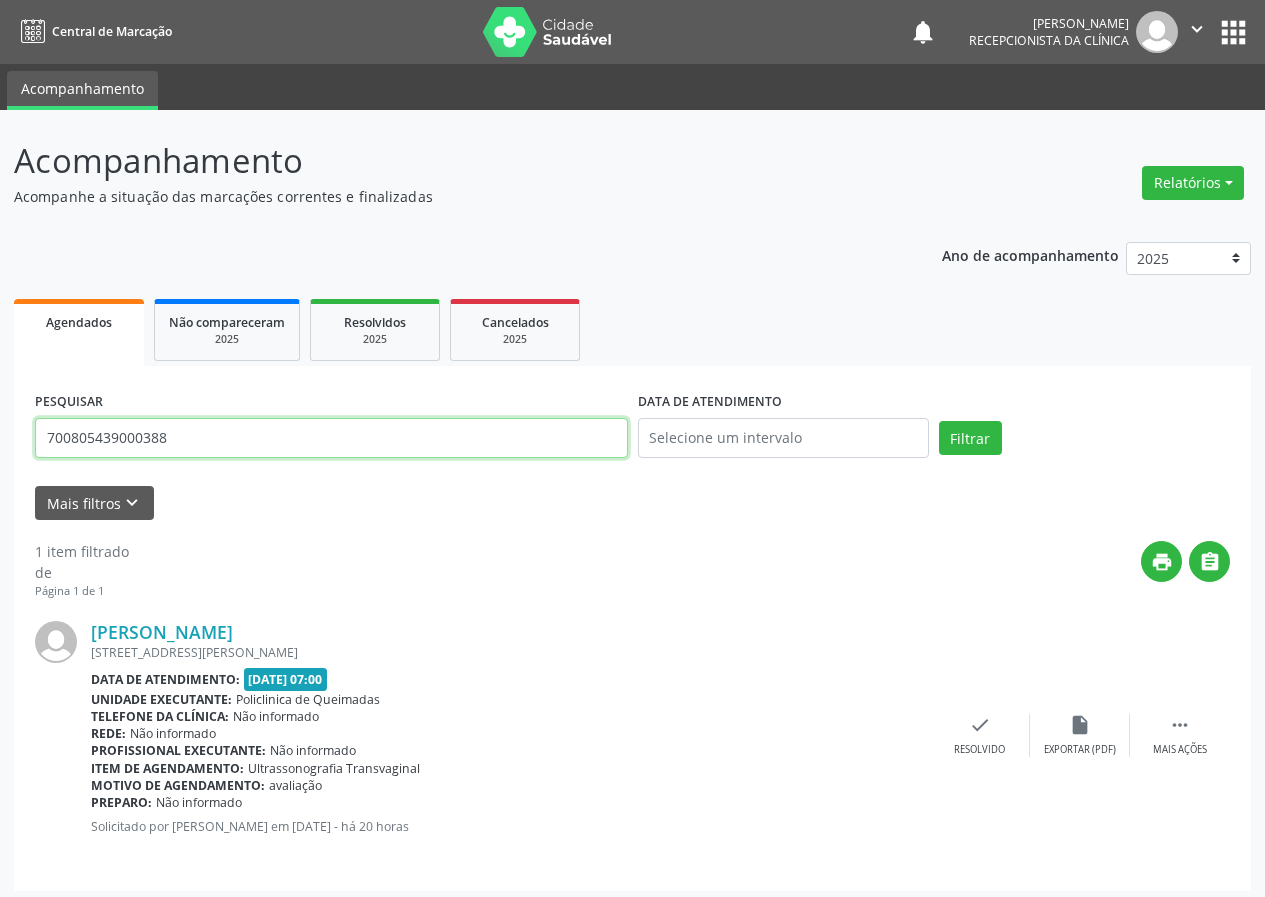 click on "700805439000388" at bounding box center [331, 438] 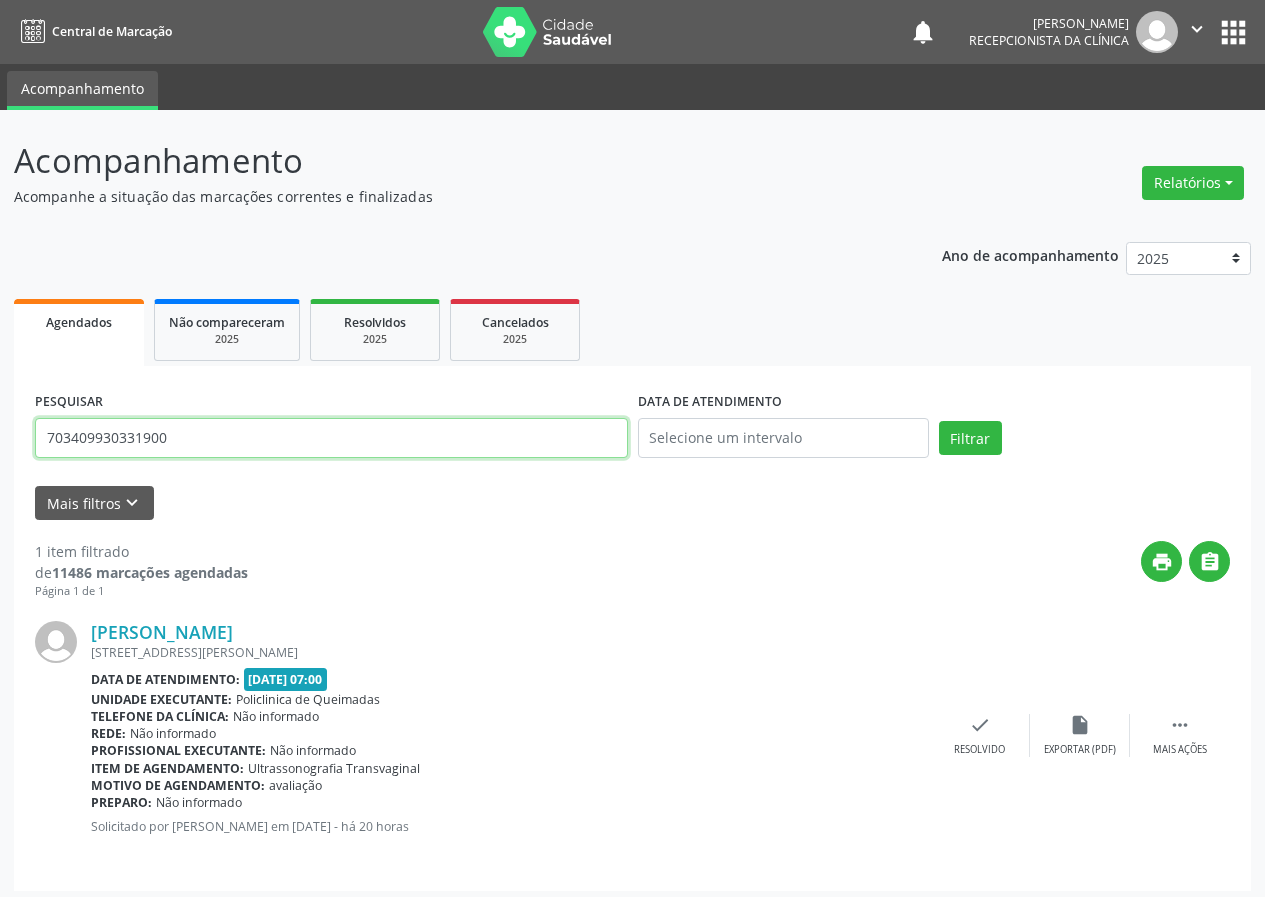 click on "Filtrar" at bounding box center [970, 438] 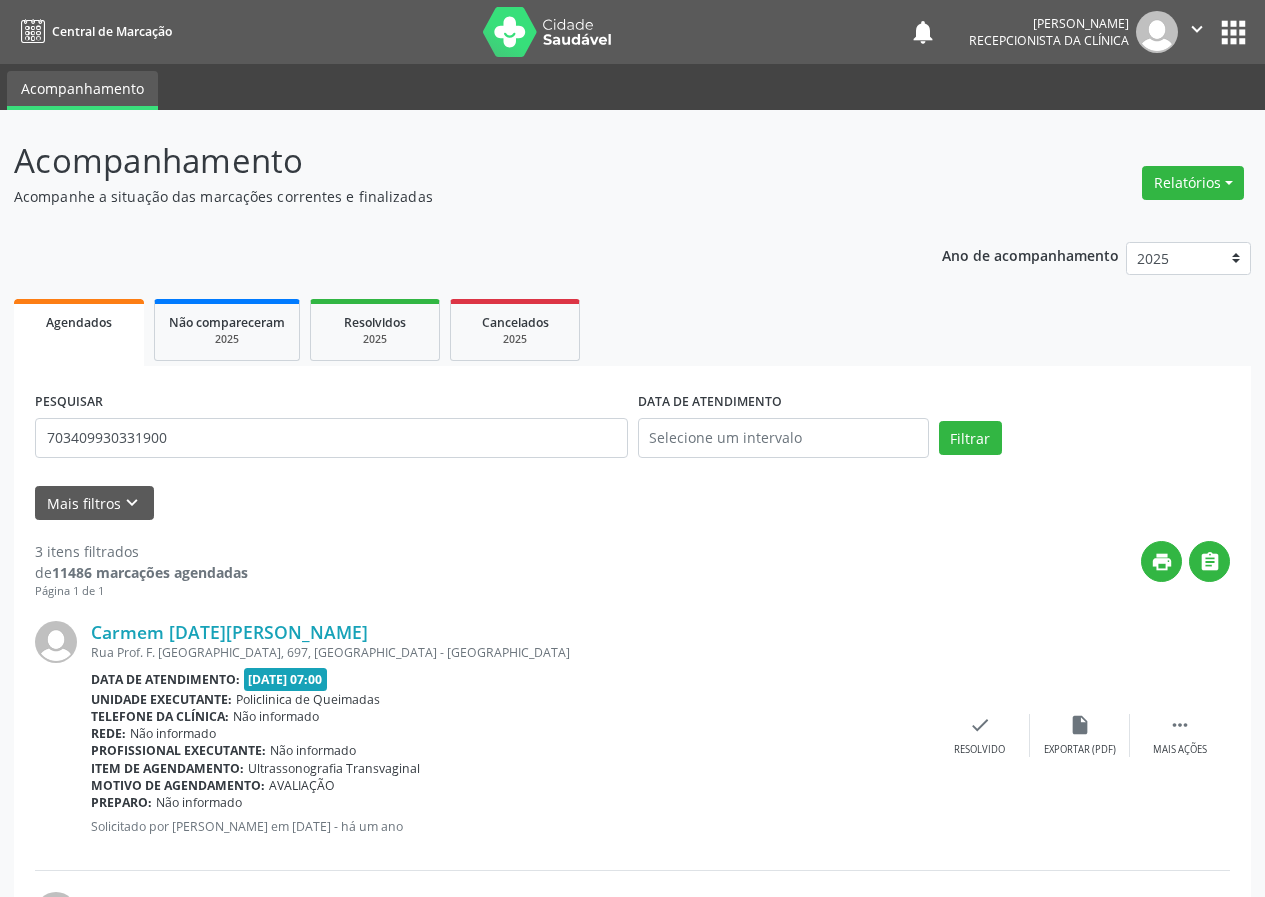 click on "PESQUISAR
703409930331900" at bounding box center (331, 429) 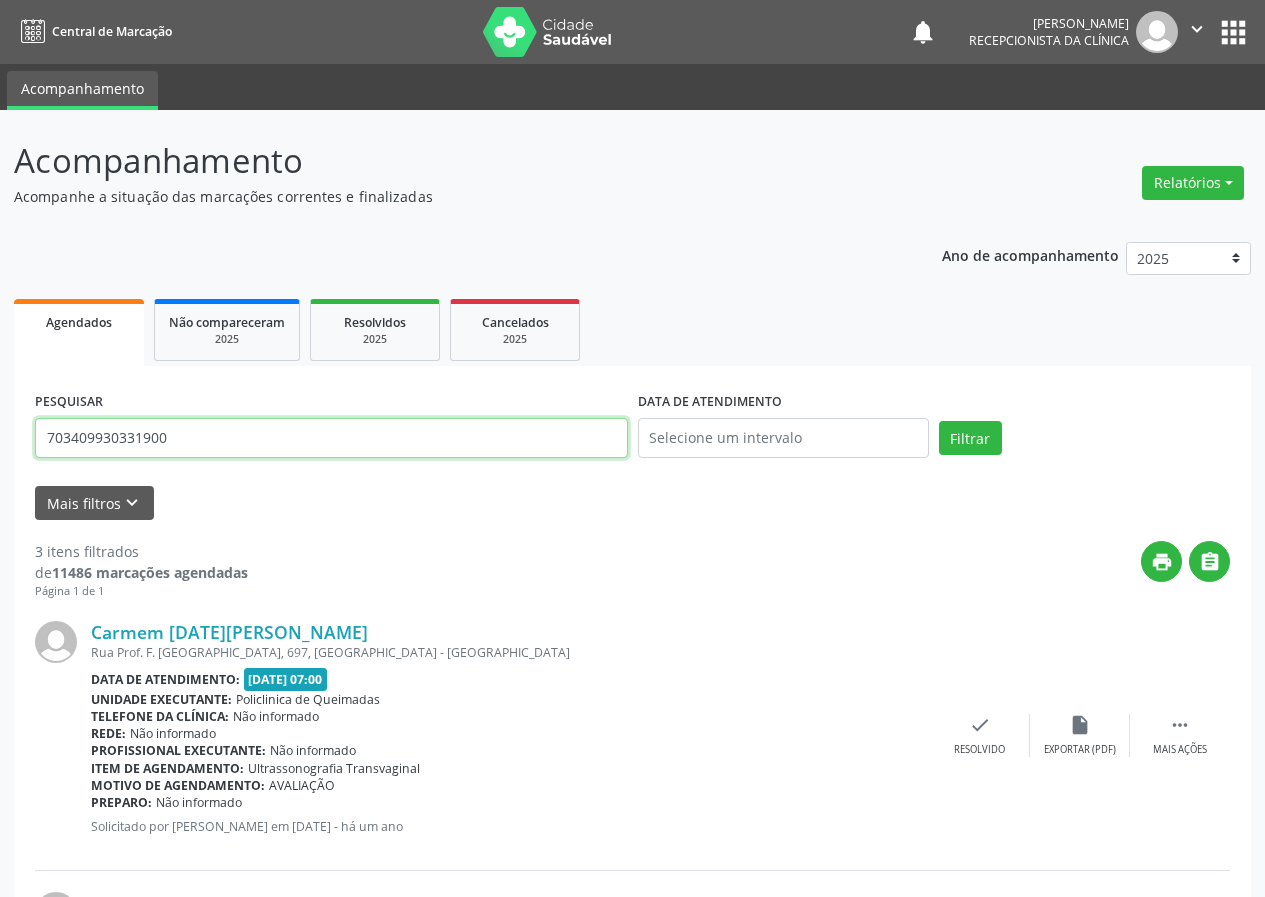 click on "703409930331900" at bounding box center [331, 438] 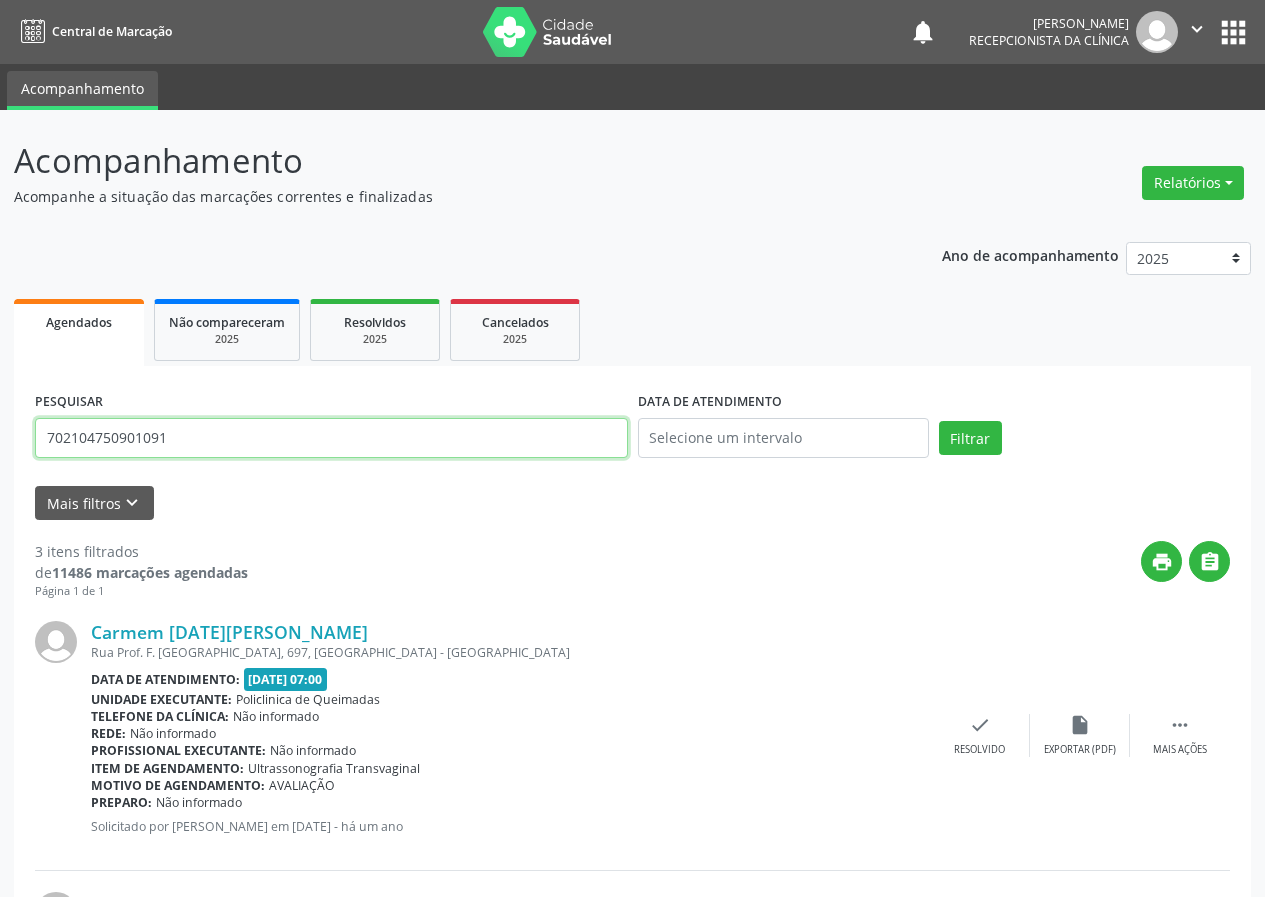 click on "Filtrar" at bounding box center (970, 438) 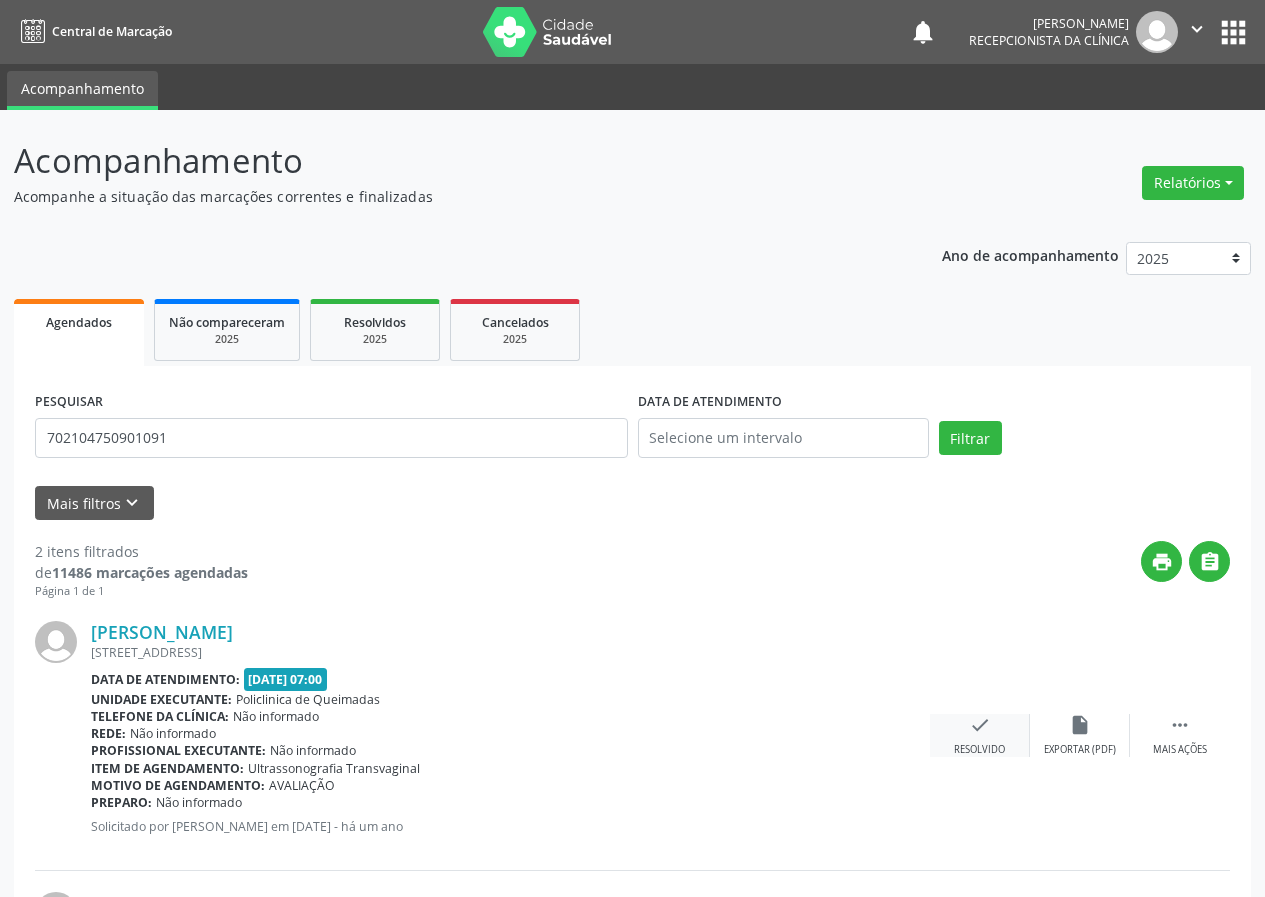 click on "check" at bounding box center (980, 725) 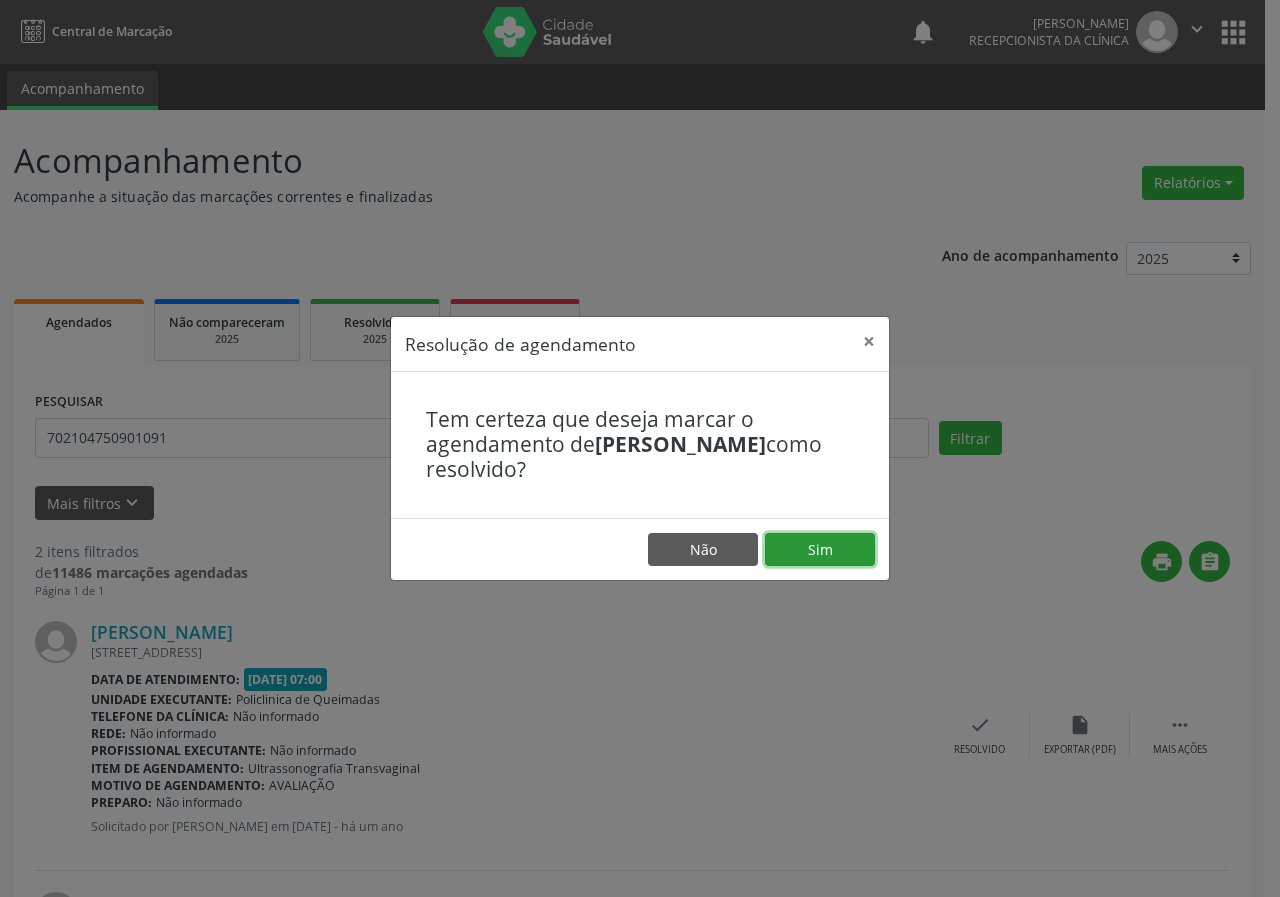 click on "Sim" at bounding box center (820, 550) 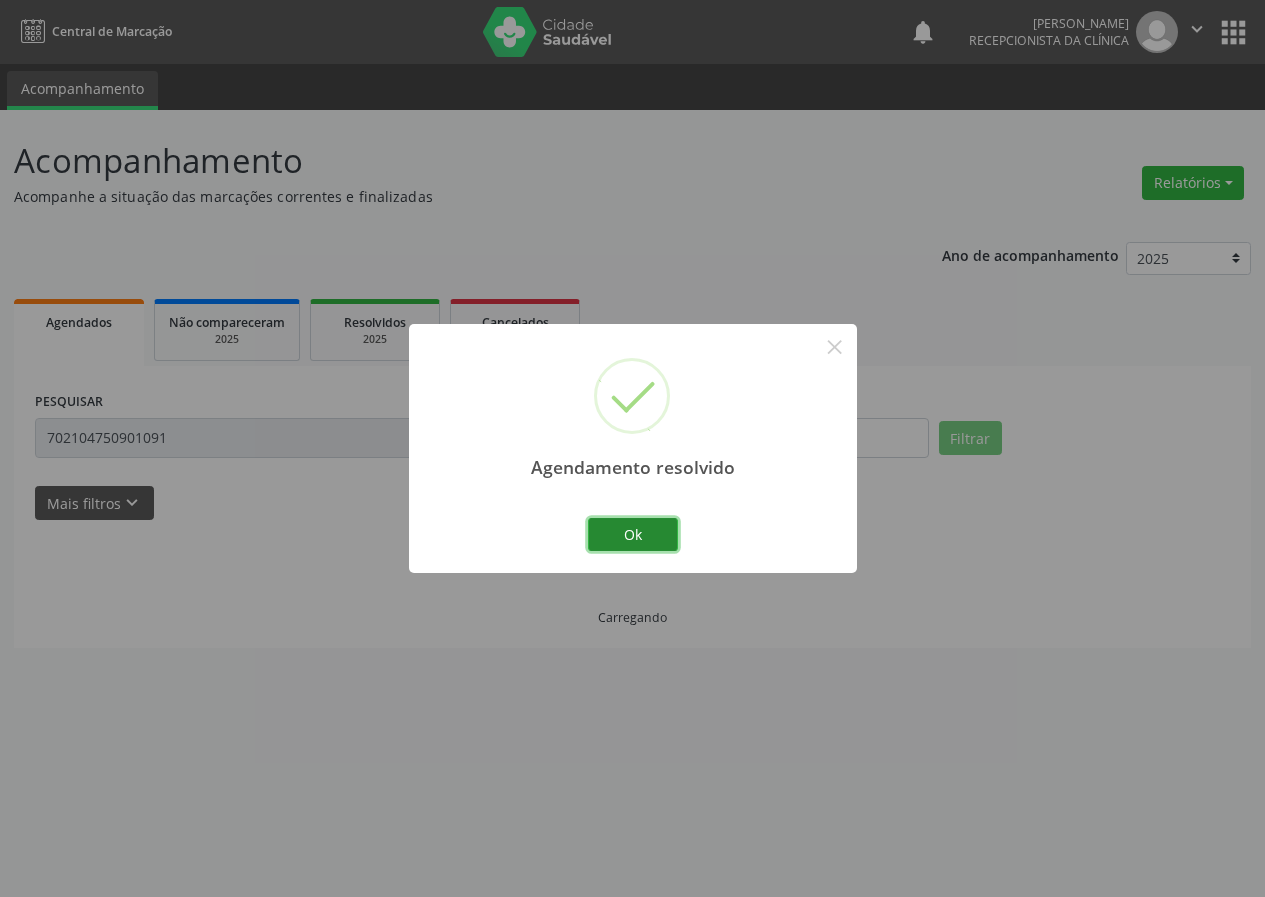 click on "Ok" at bounding box center [633, 535] 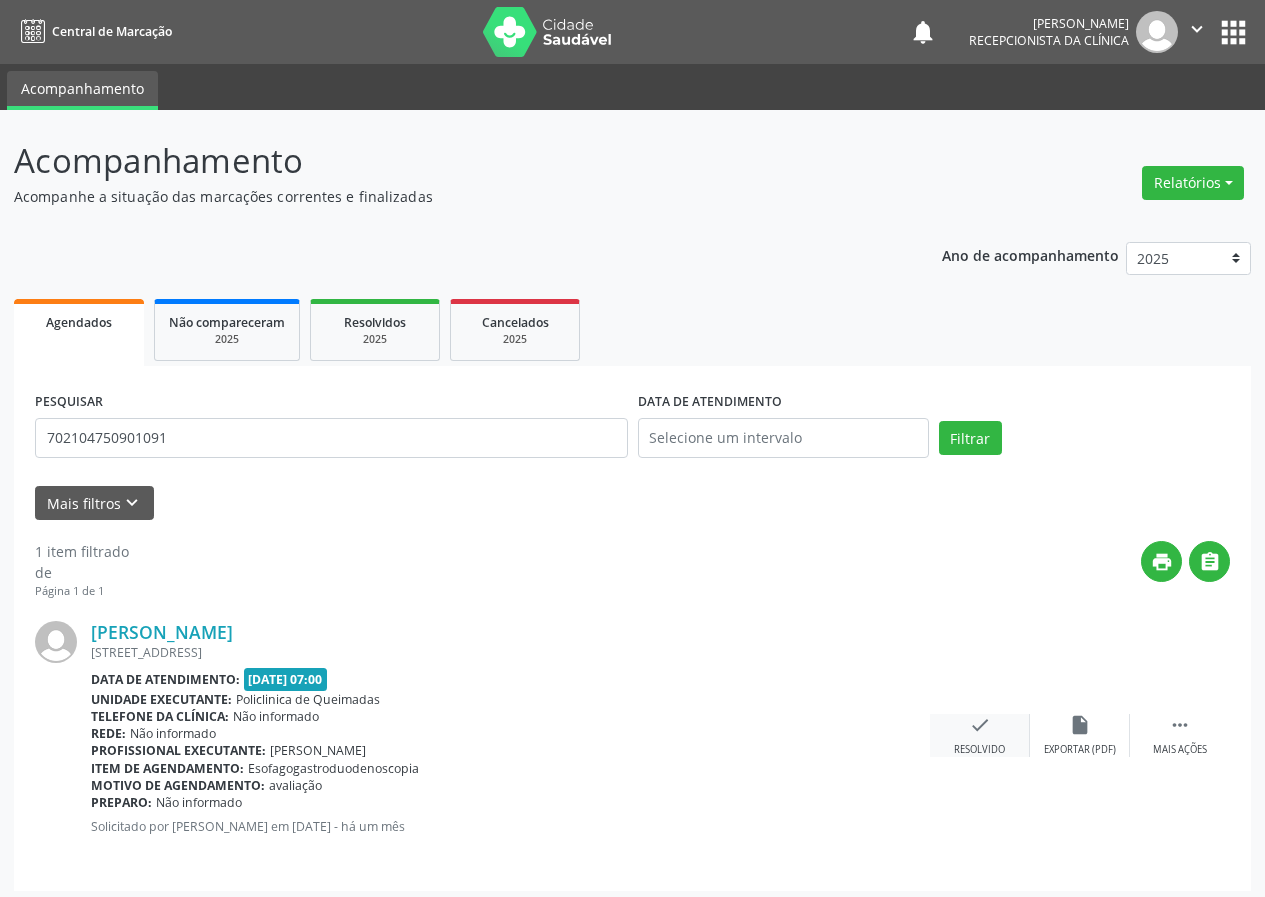 click on "check" at bounding box center (980, 725) 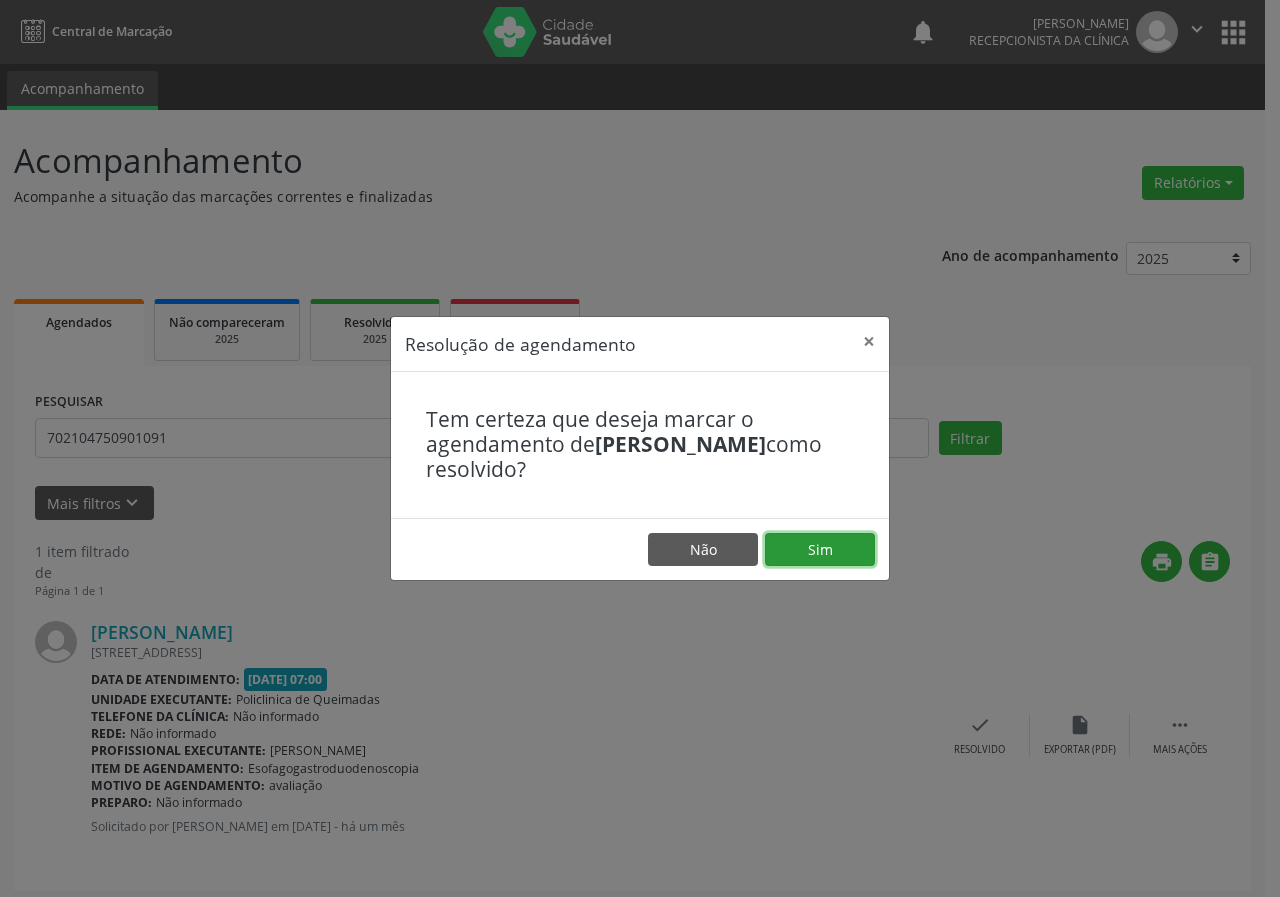 click on "Sim" at bounding box center (820, 550) 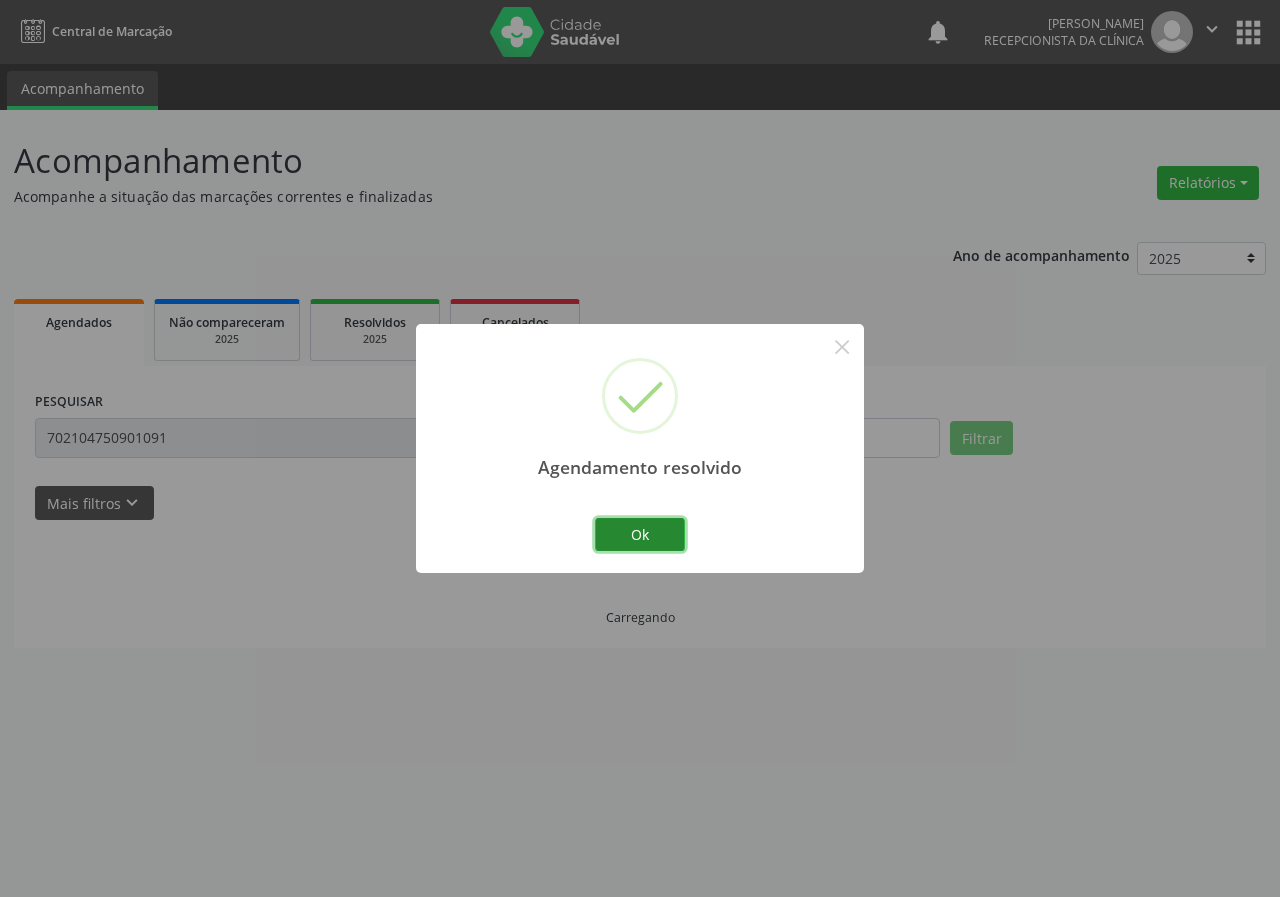 click on "Ok" at bounding box center (640, 535) 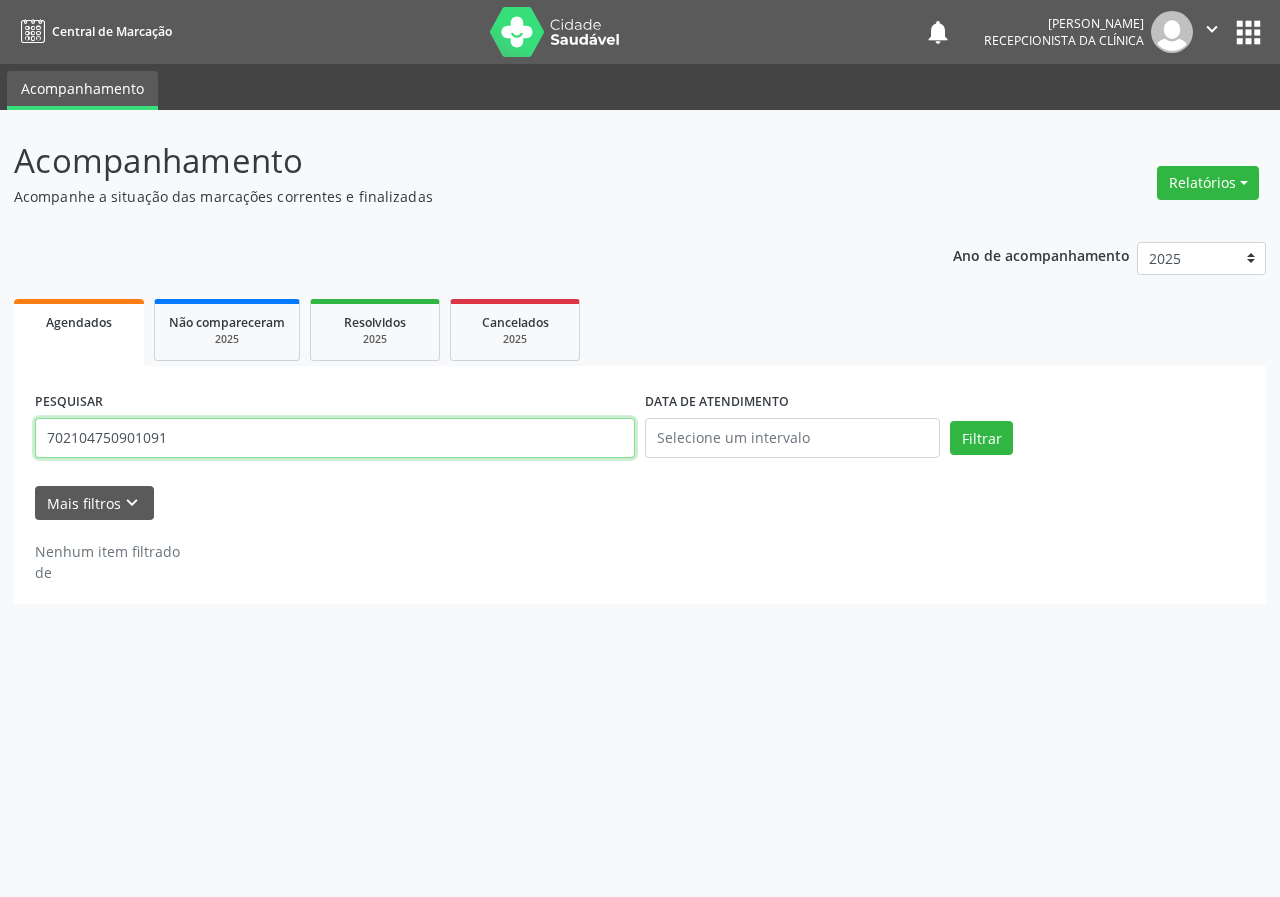 click on "702104750901091" at bounding box center (335, 438) 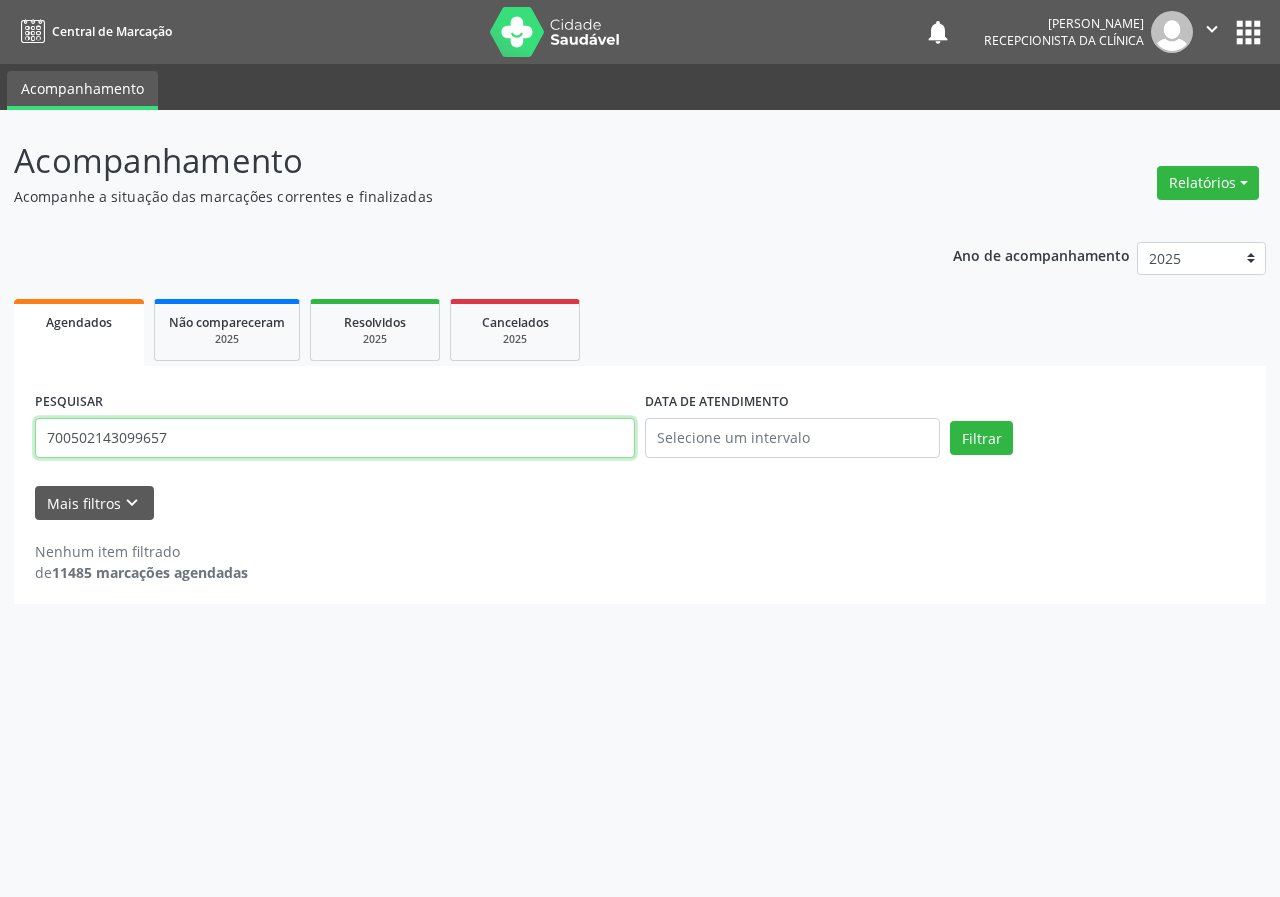 click on "Filtrar" at bounding box center (981, 438) 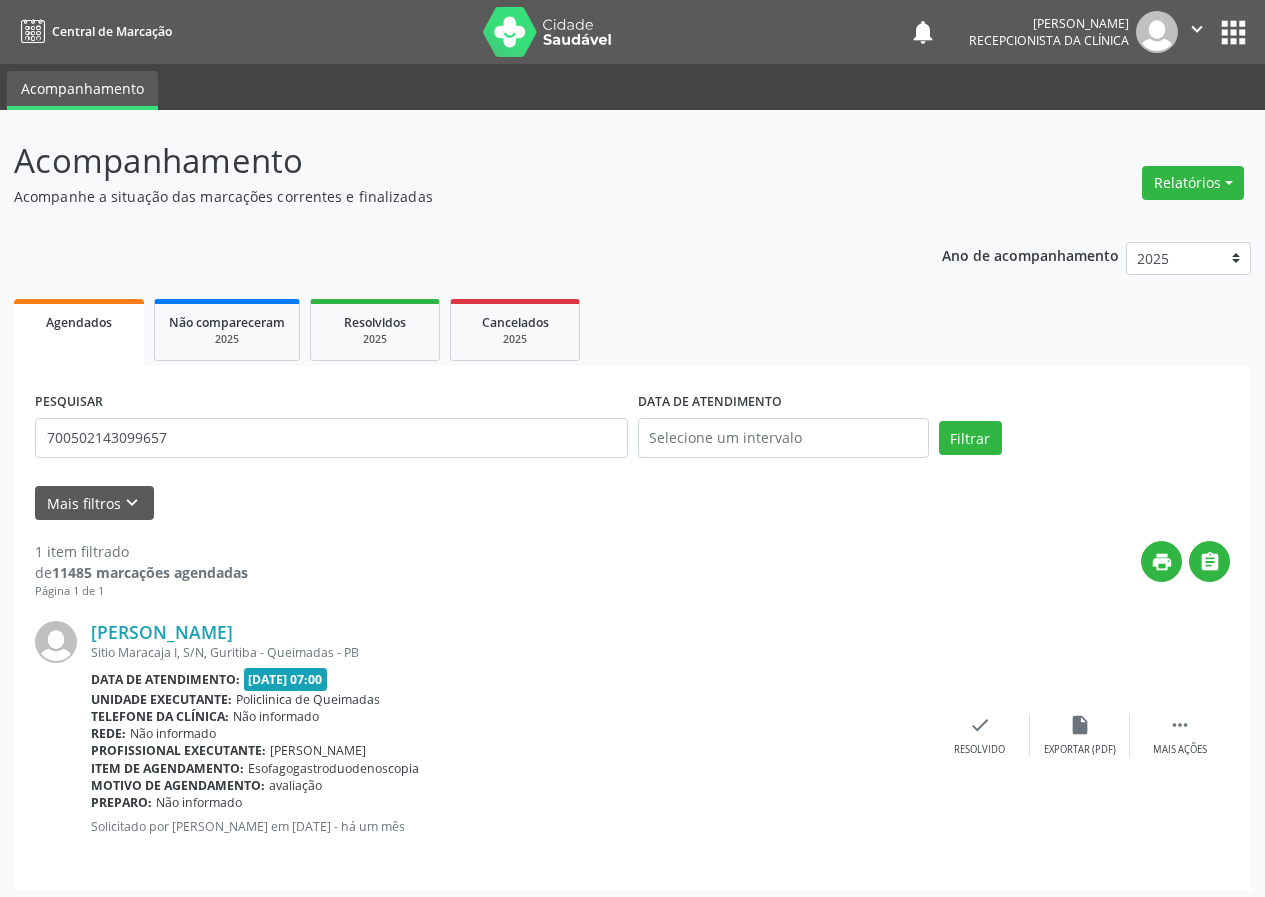 click on "[PERSON_NAME]
[GEOGRAPHIC_DATA] I, S/N, Guritiba - Queimadas - PB
Data de atendimento:
[DATE] 07:00
Unidade executante:
Policlinica de Queimadas
Telefone da clínica:
Não informado
Rede:
Não informado
Profissional executante:
[PERSON_NAME]
Item de agendamento:
Esofagogastroduodenoscopia
Motivo de agendamento:
avaliação
Preparo:
Não informado
Solicitado por [PERSON_NAME] em [DATE] - há um mês

Mais ações
insert_drive_file
Exportar (PDF)
check
Resolvido" at bounding box center [632, 735] 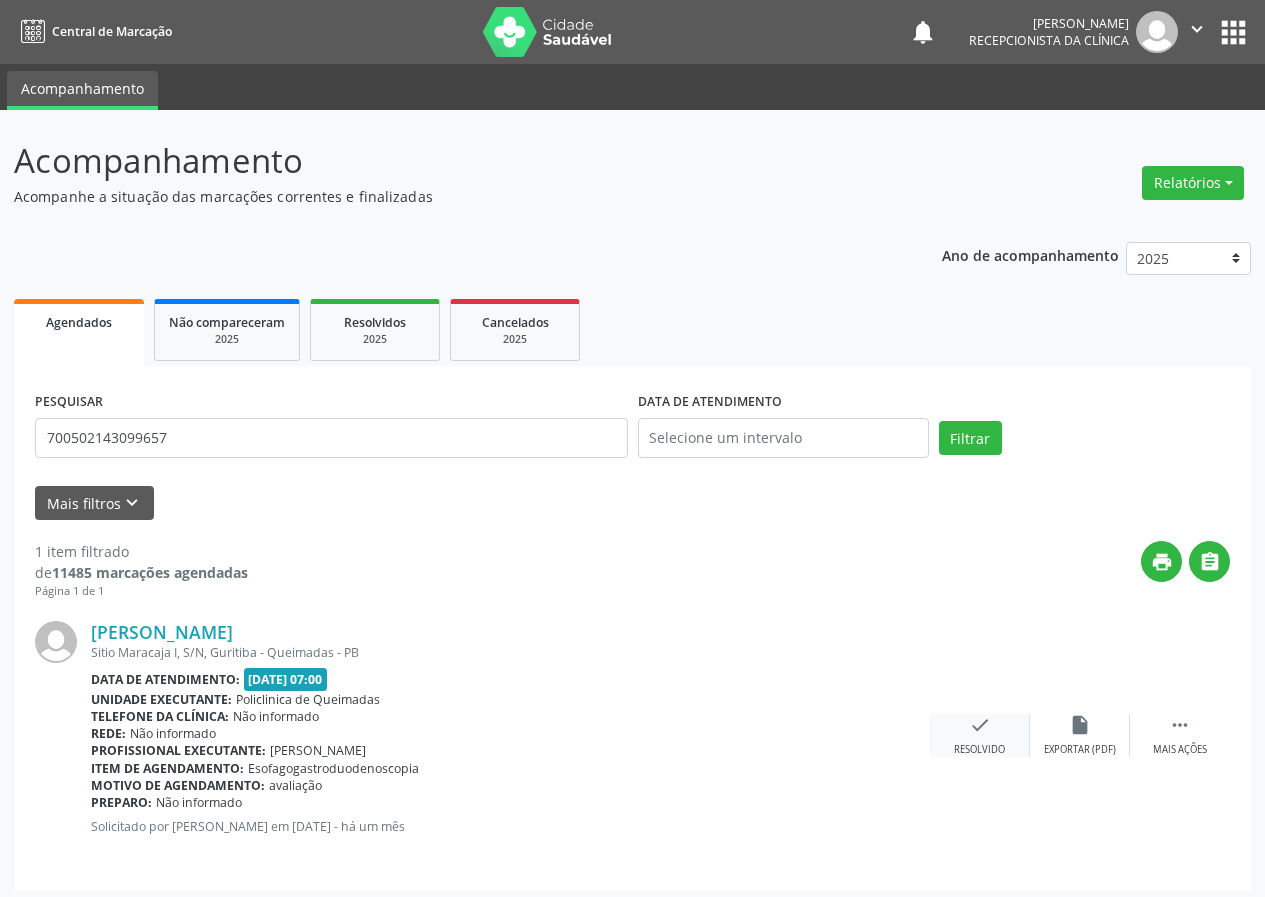 click on "check
Resolvido" at bounding box center [980, 735] 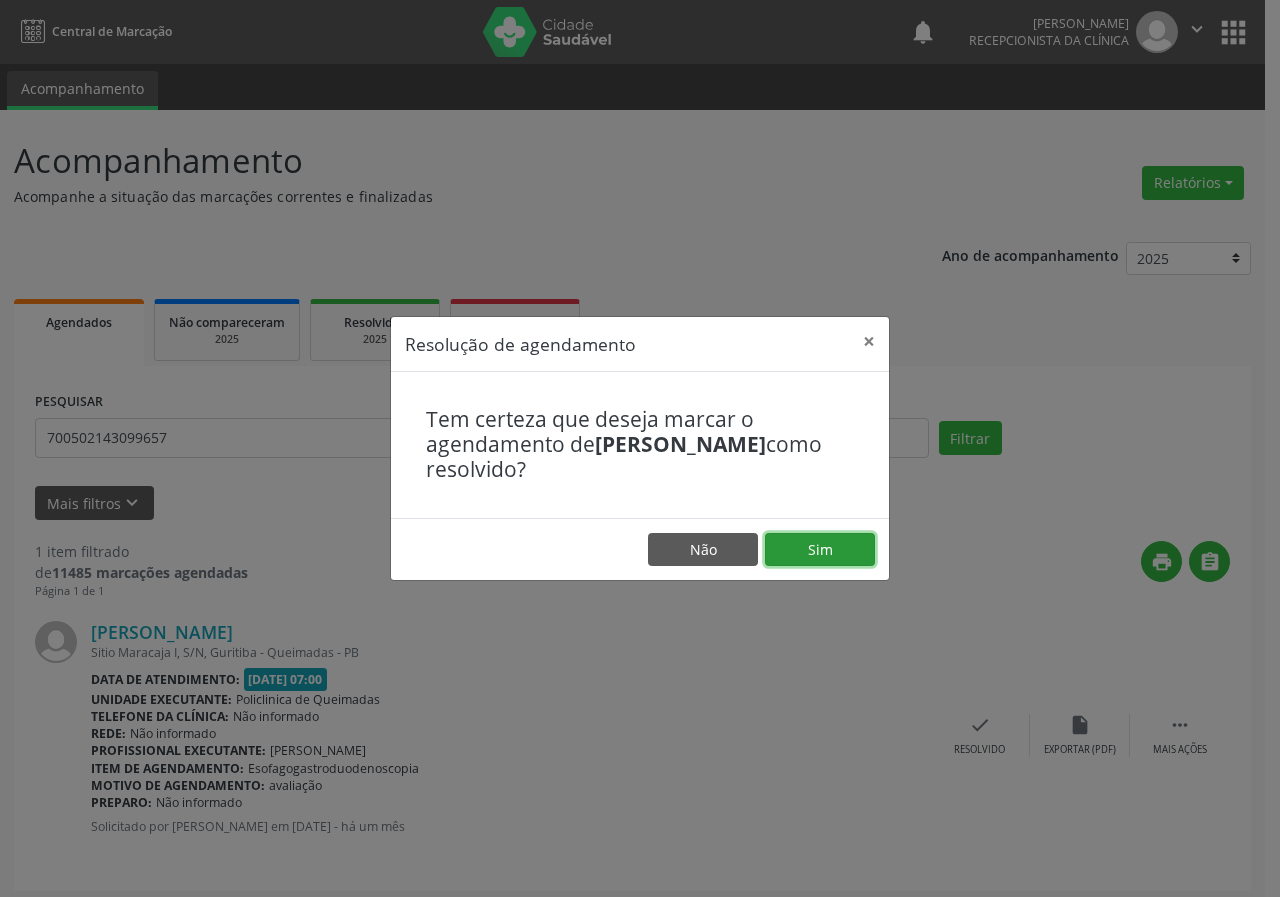 click on "Sim" at bounding box center (820, 550) 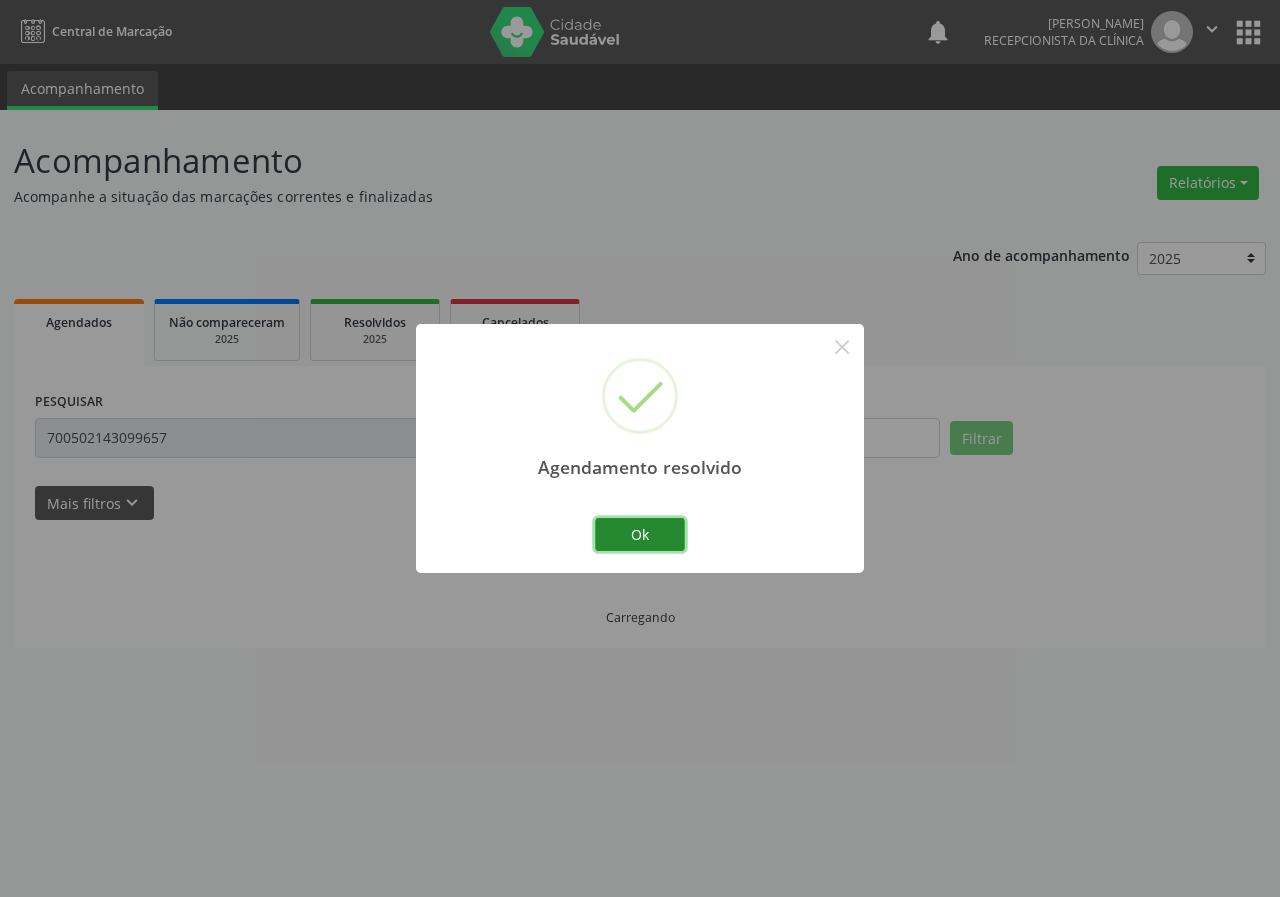 click on "Ok" at bounding box center (640, 535) 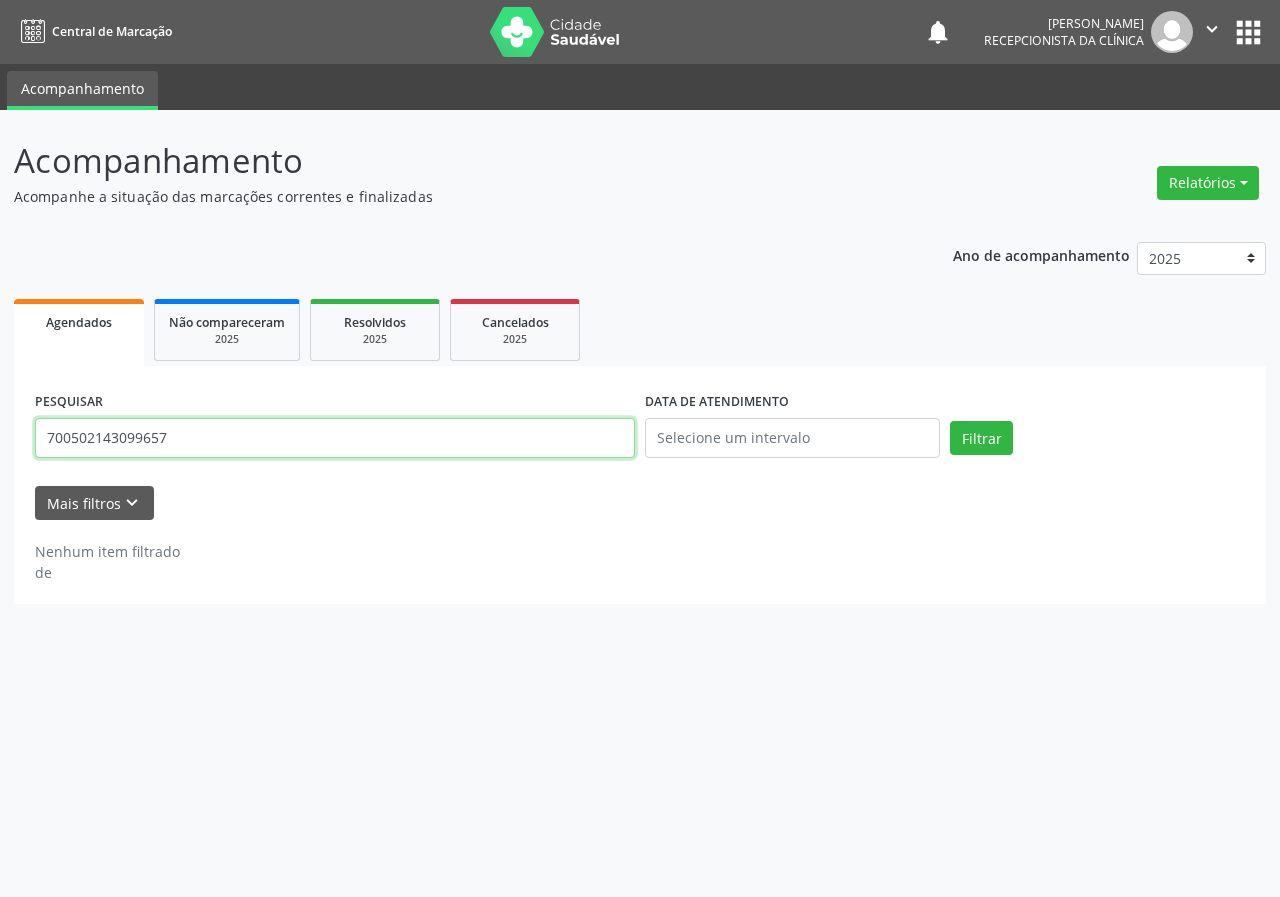 click on "700502143099657" at bounding box center (335, 438) 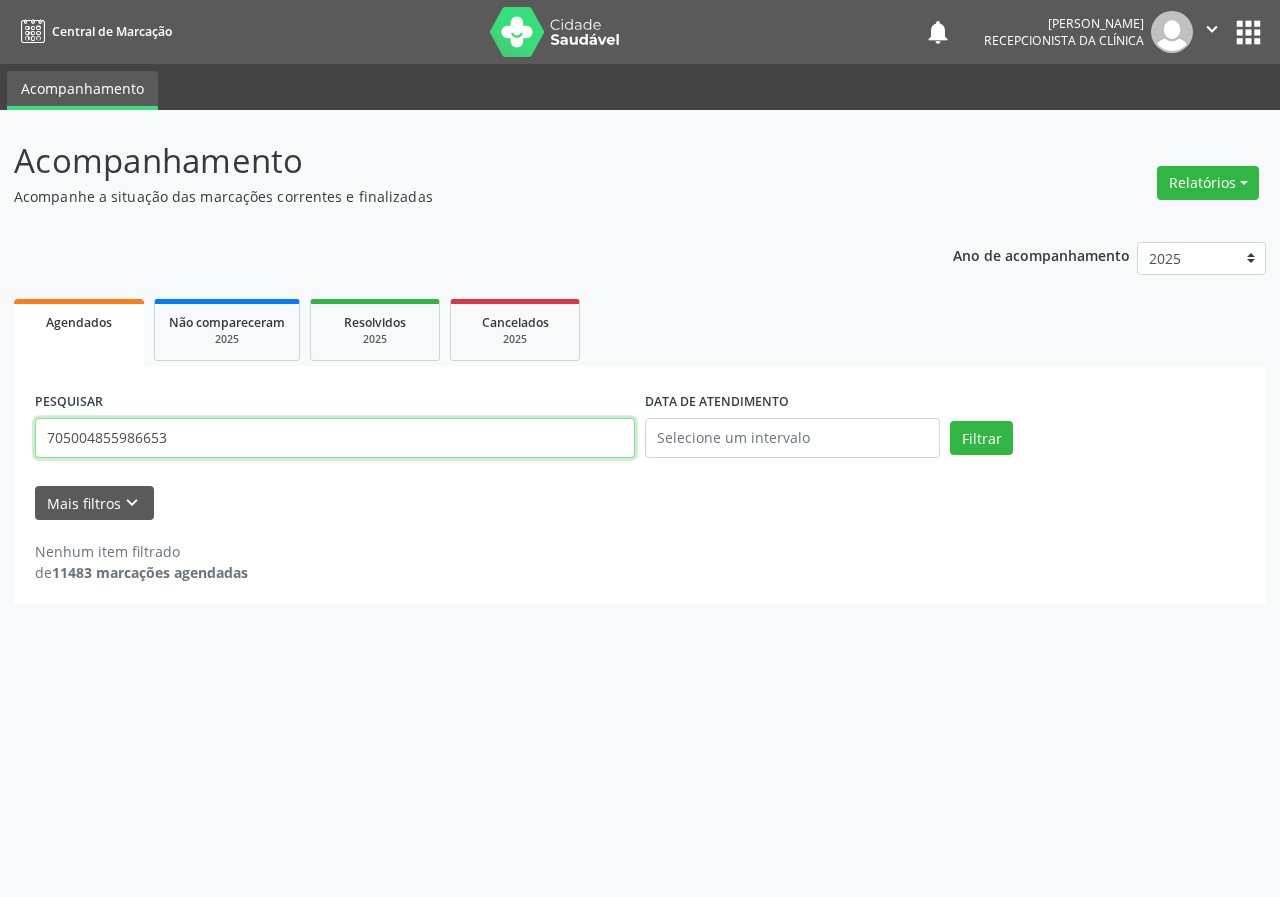 click on "Filtrar" at bounding box center (981, 438) 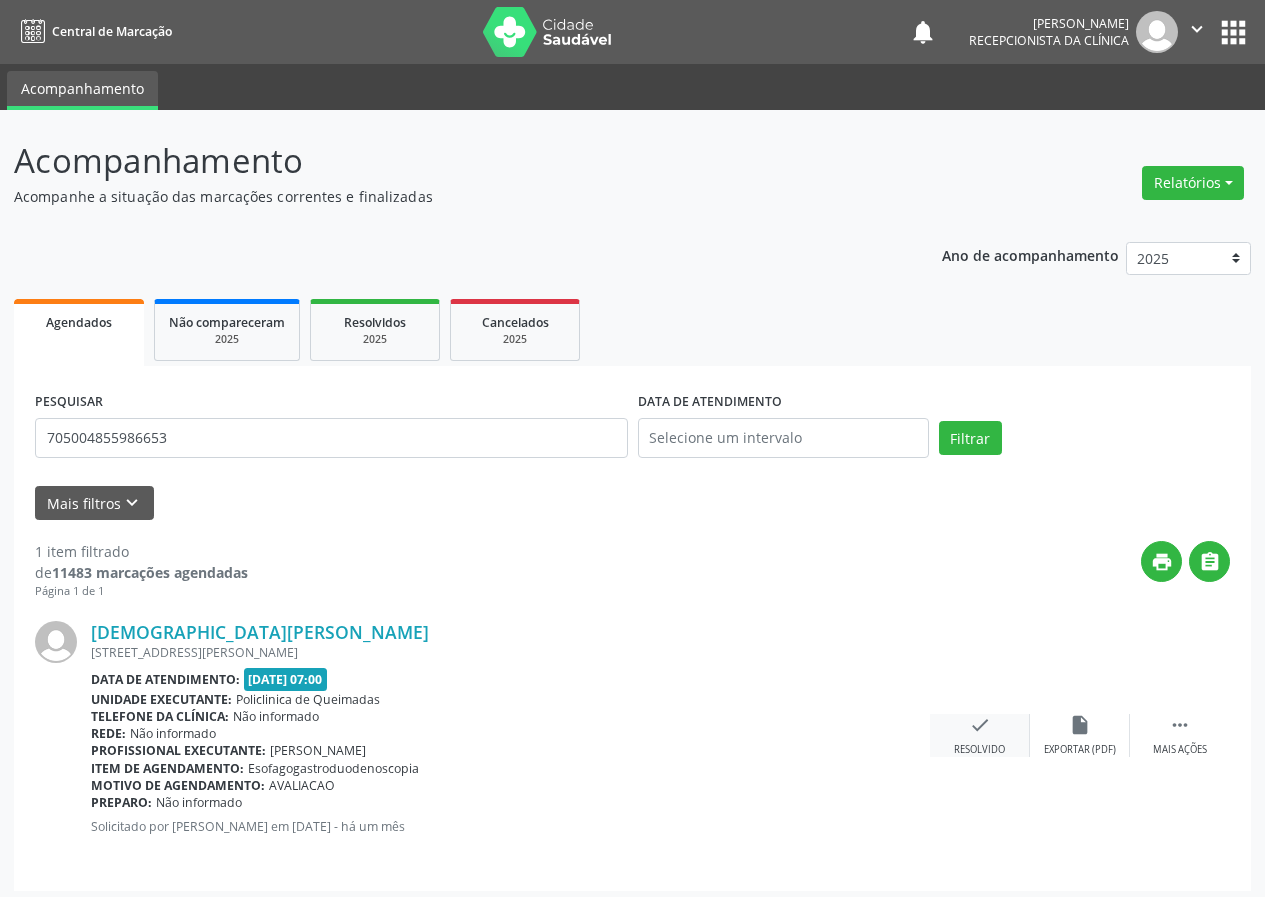 click on "check
Resolvido" at bounding box center [980, 735] 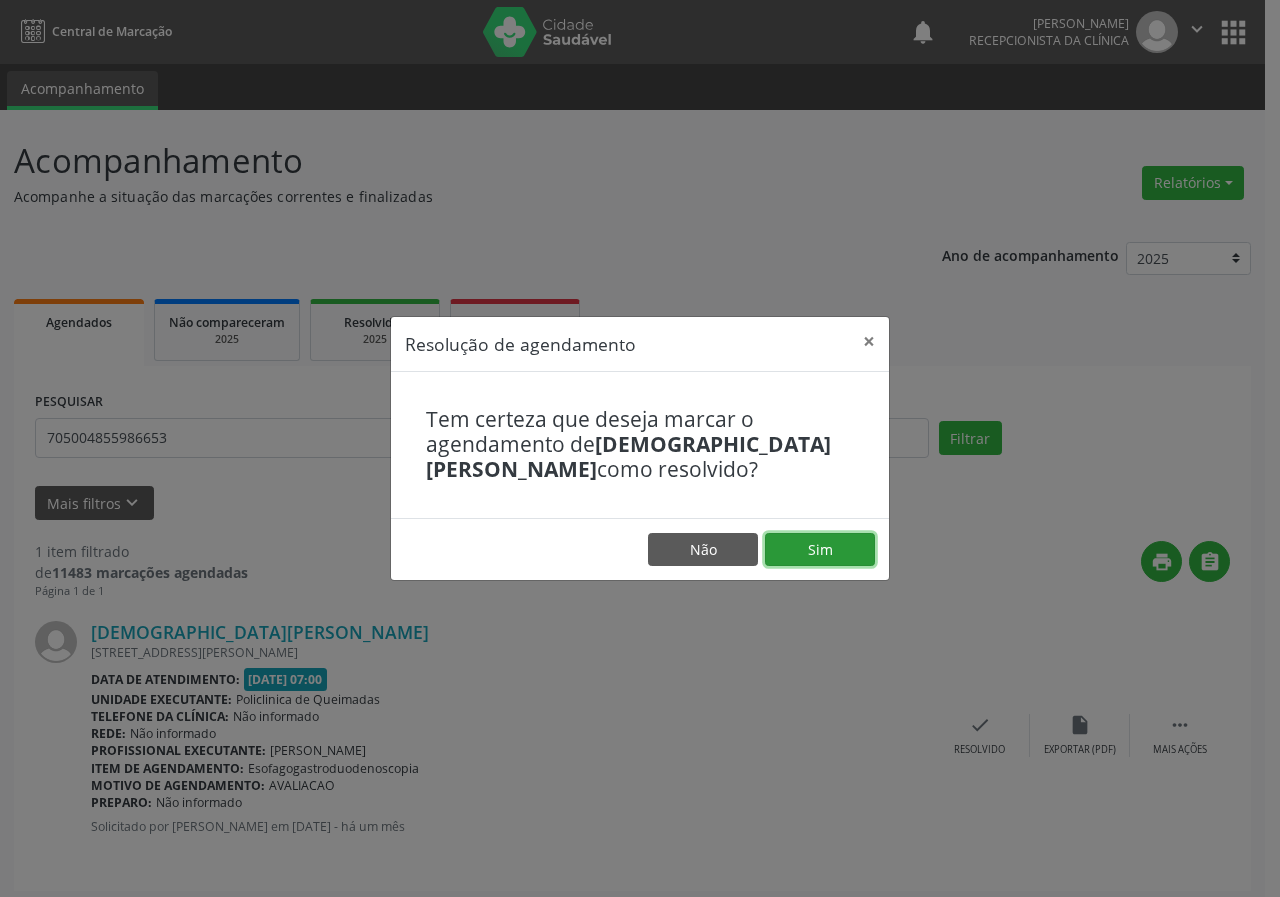 click on "Sim" at bounding box center [820, 550] 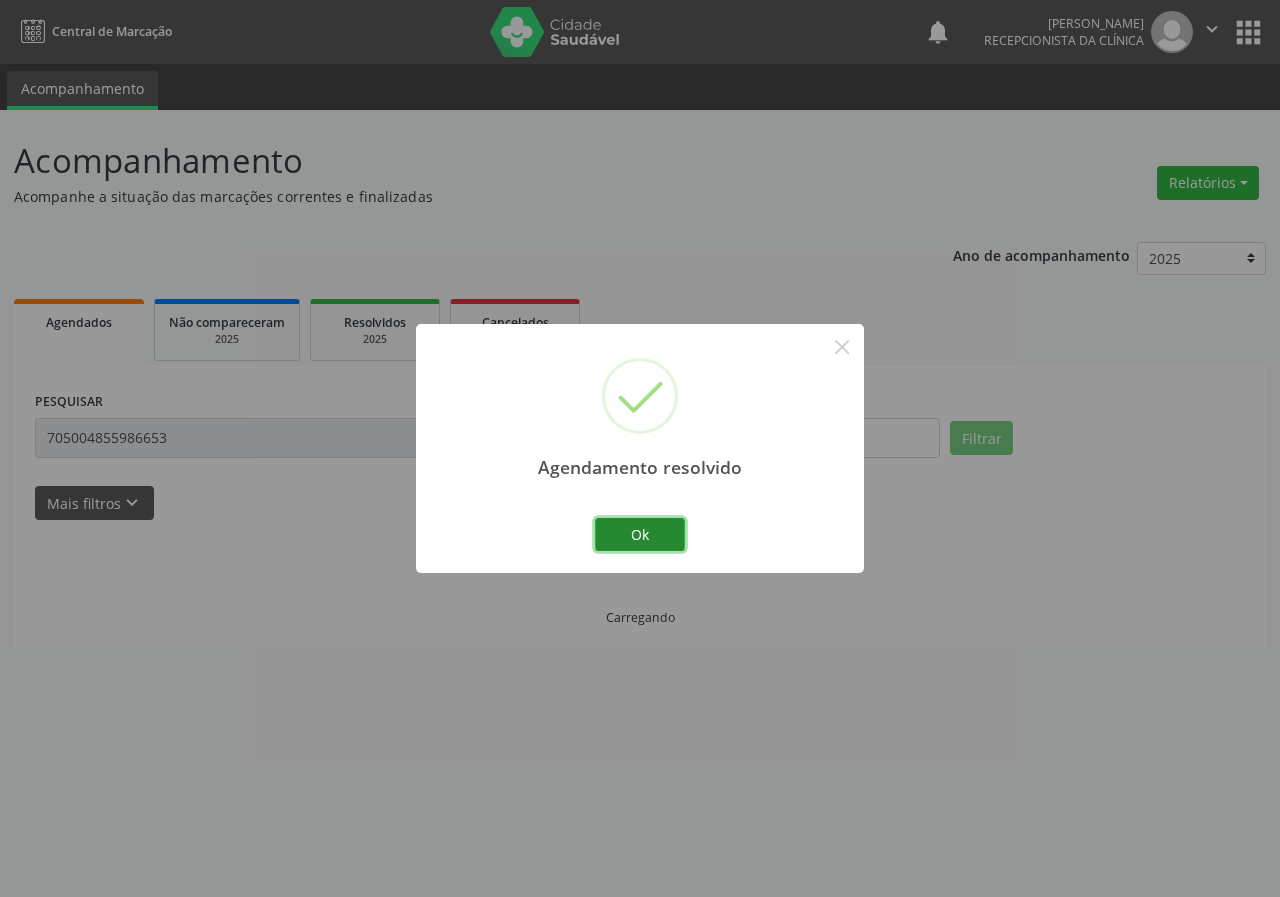 click on "Ok" at bounding box center (640, 535) 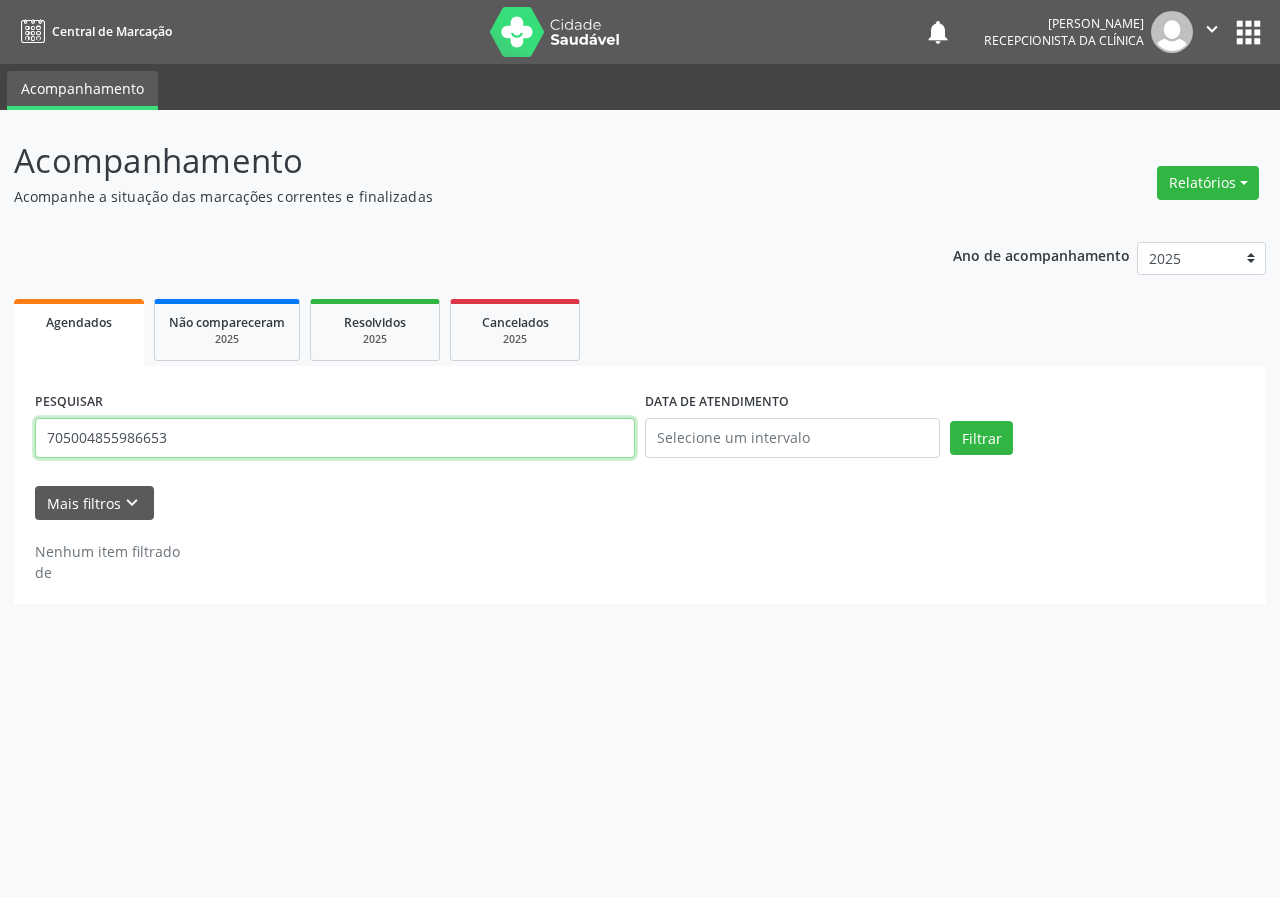 click on "705004855986653" at bounding box center (335, 438) 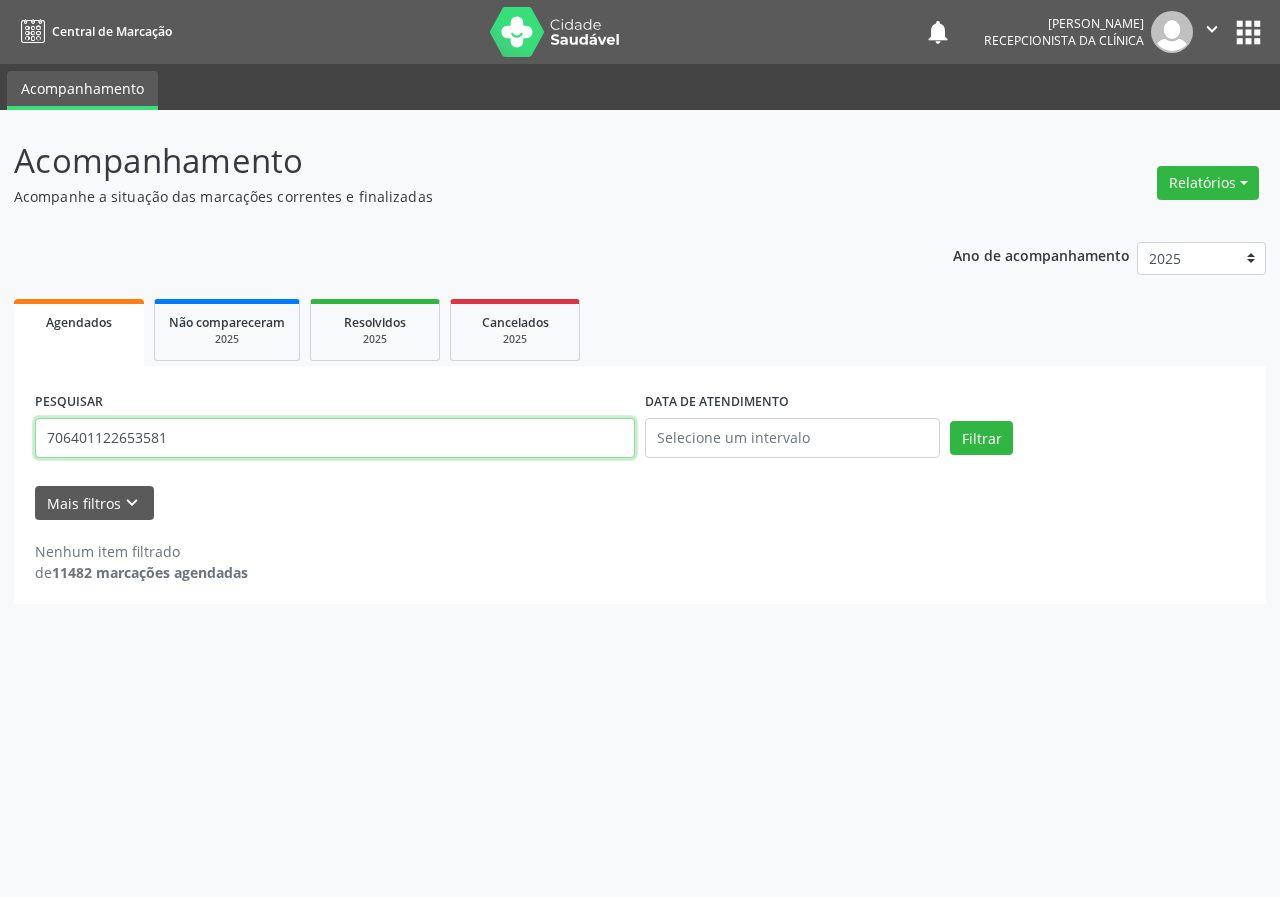 click on "Filtrar" at bounding box center (981, 438) 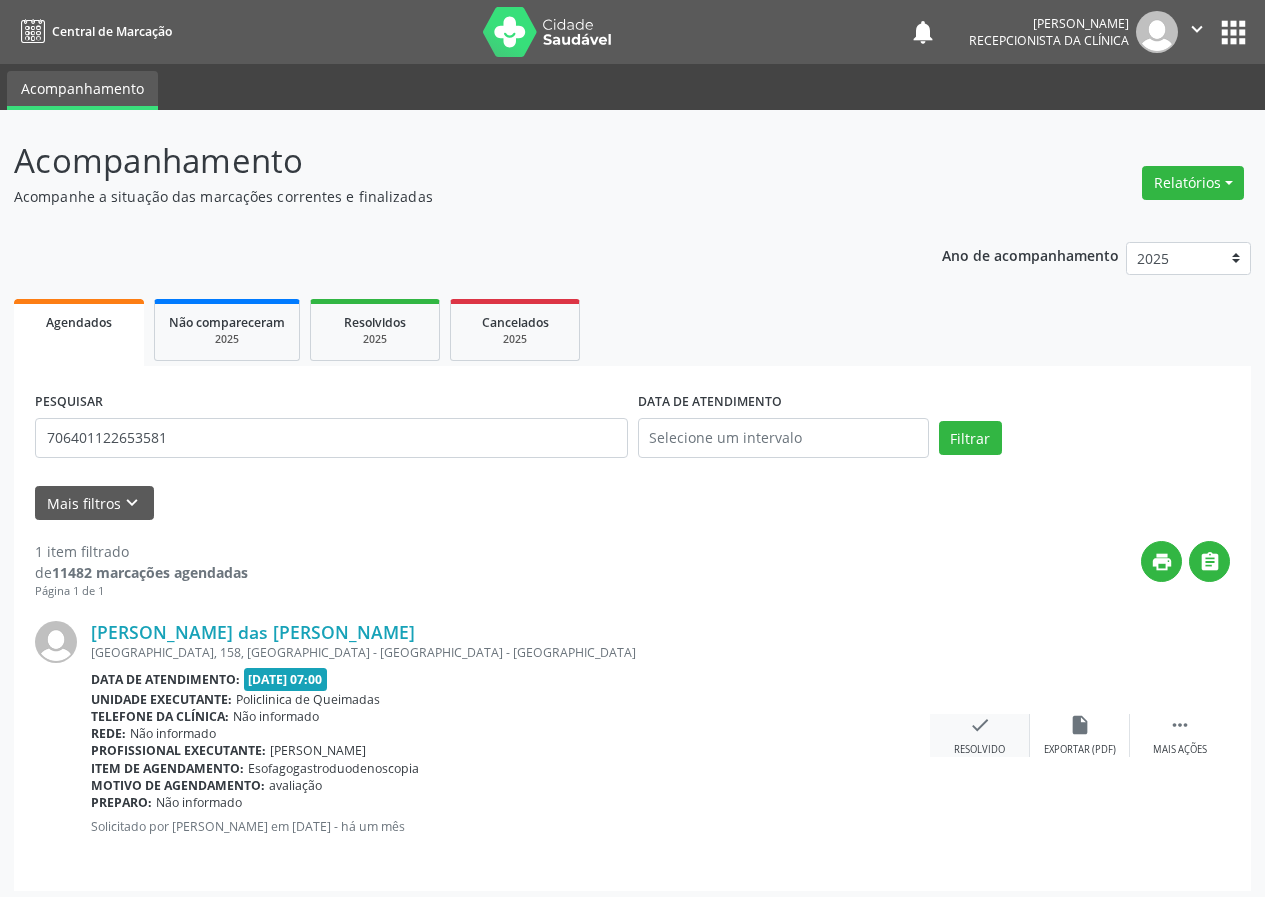 click on "check" at bounding box center (980, 725) 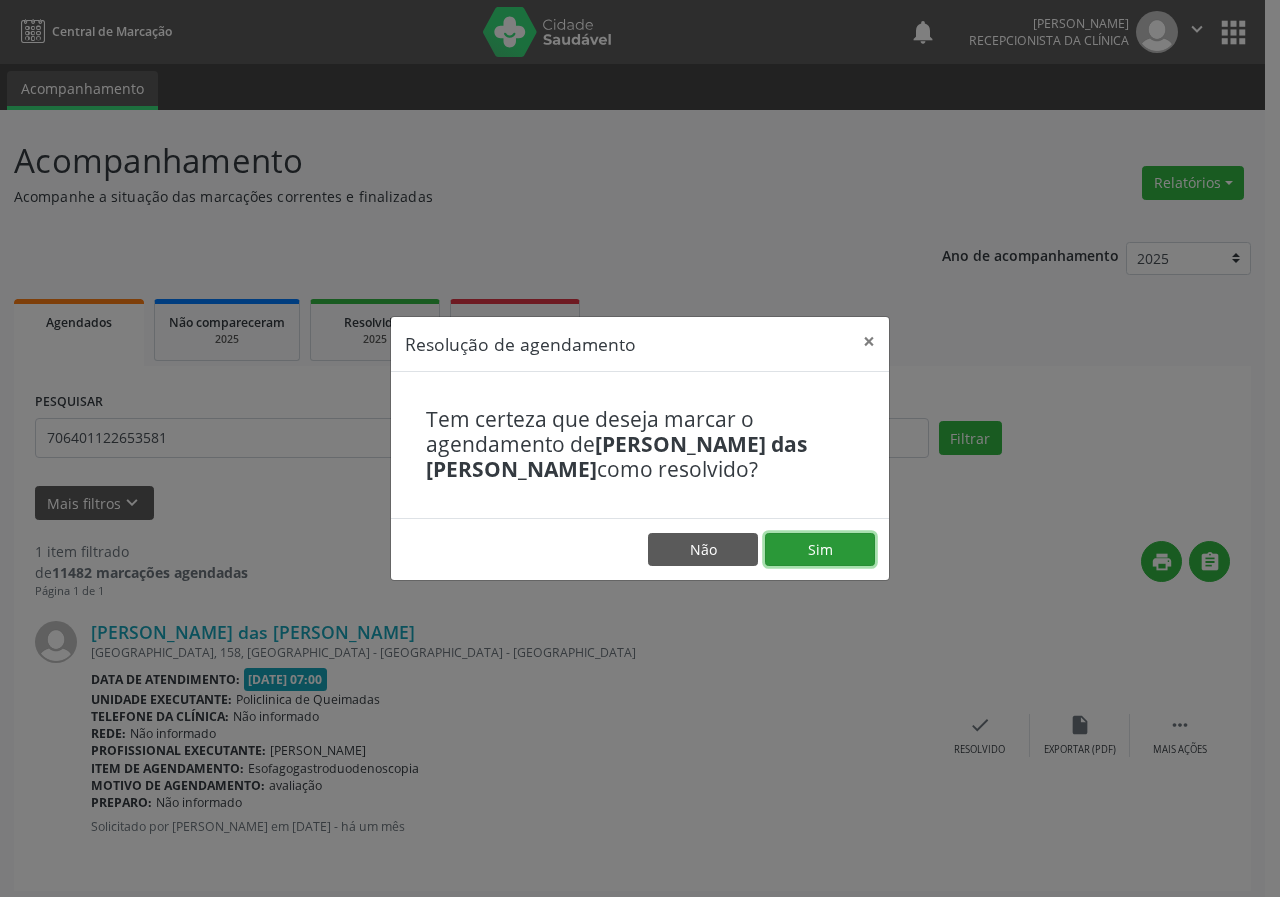 click on "Sim" at bounding box center (820, 550) 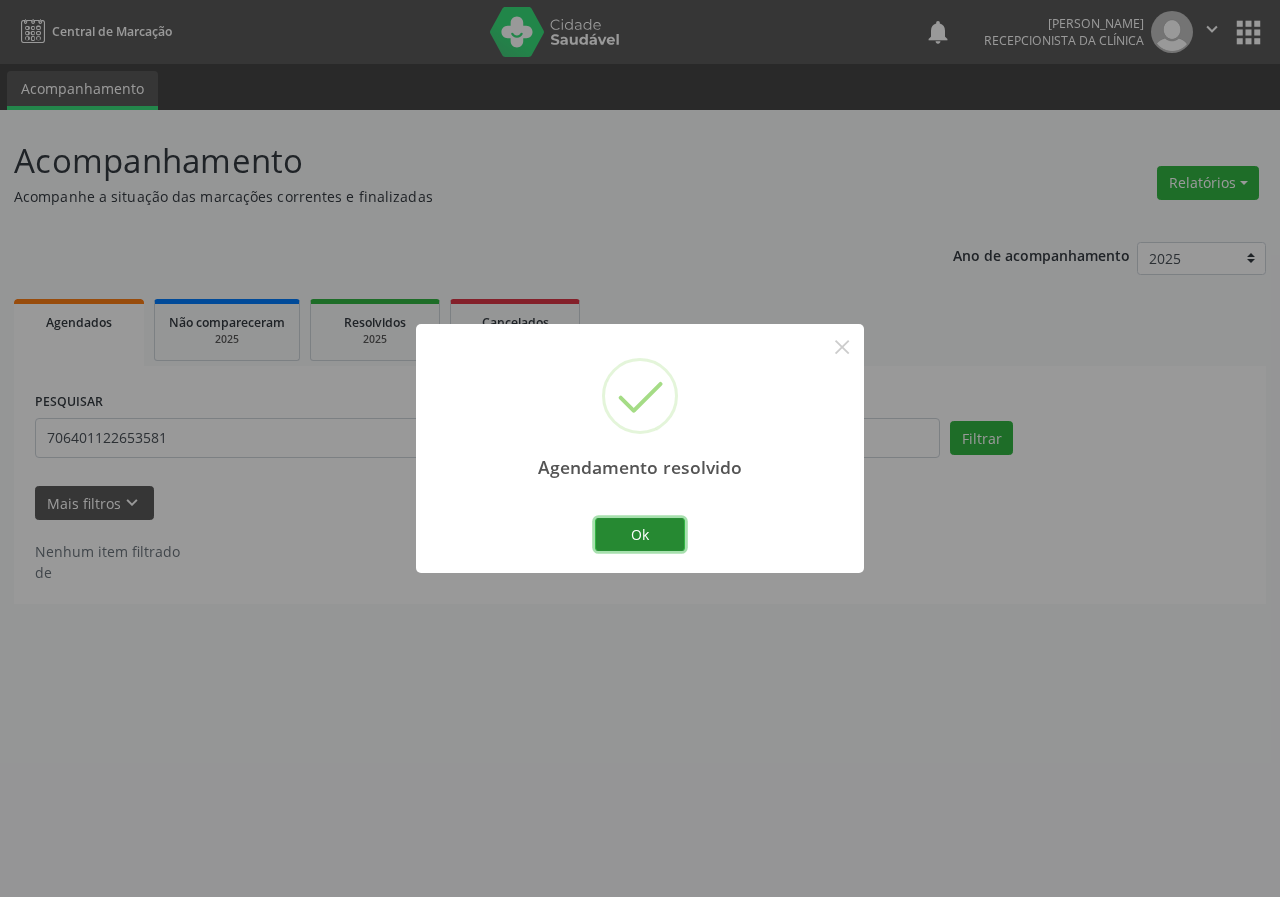 click on "Ok" at bounding box center [640, 535] 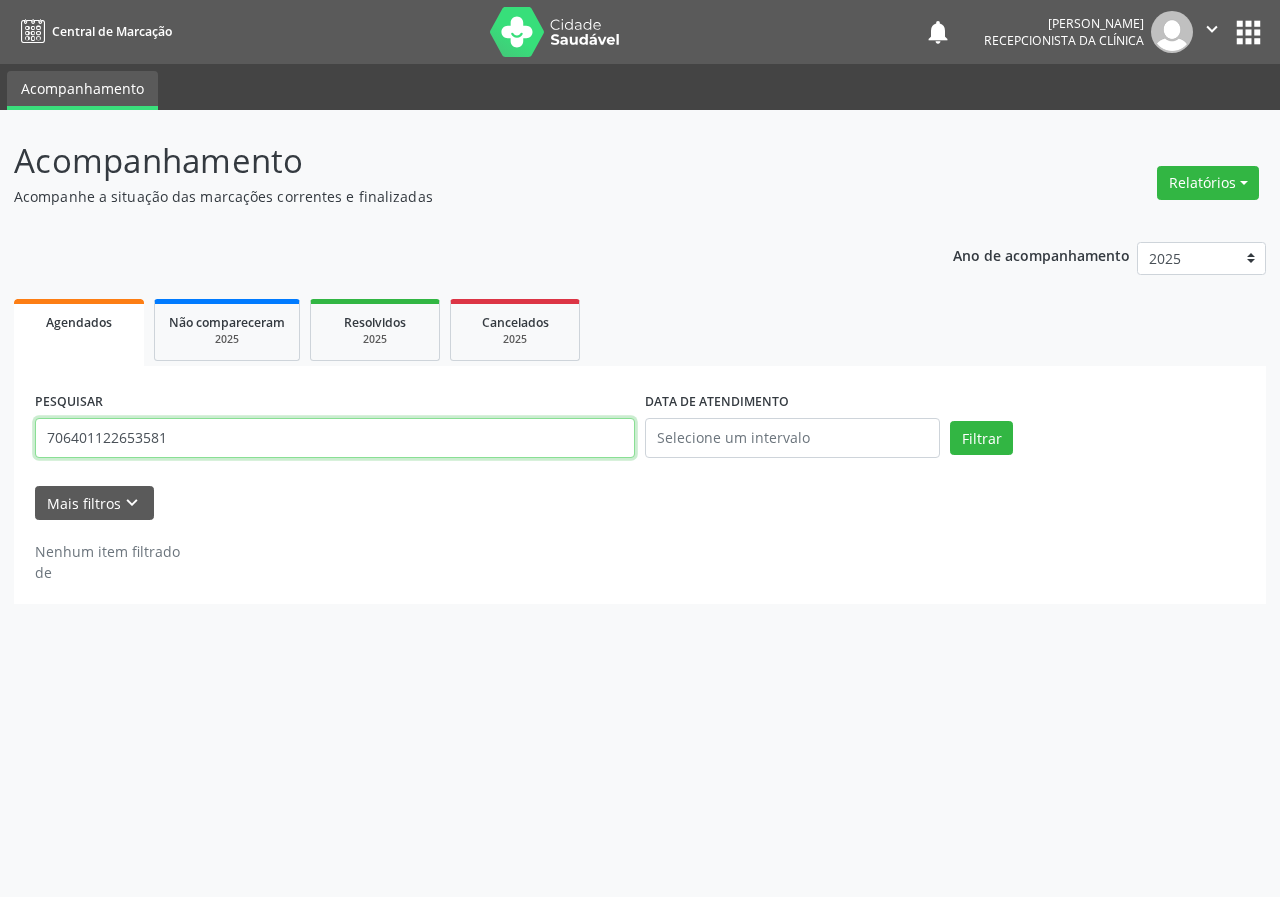 click on "706401122653581" at bounding box center (335, 438) 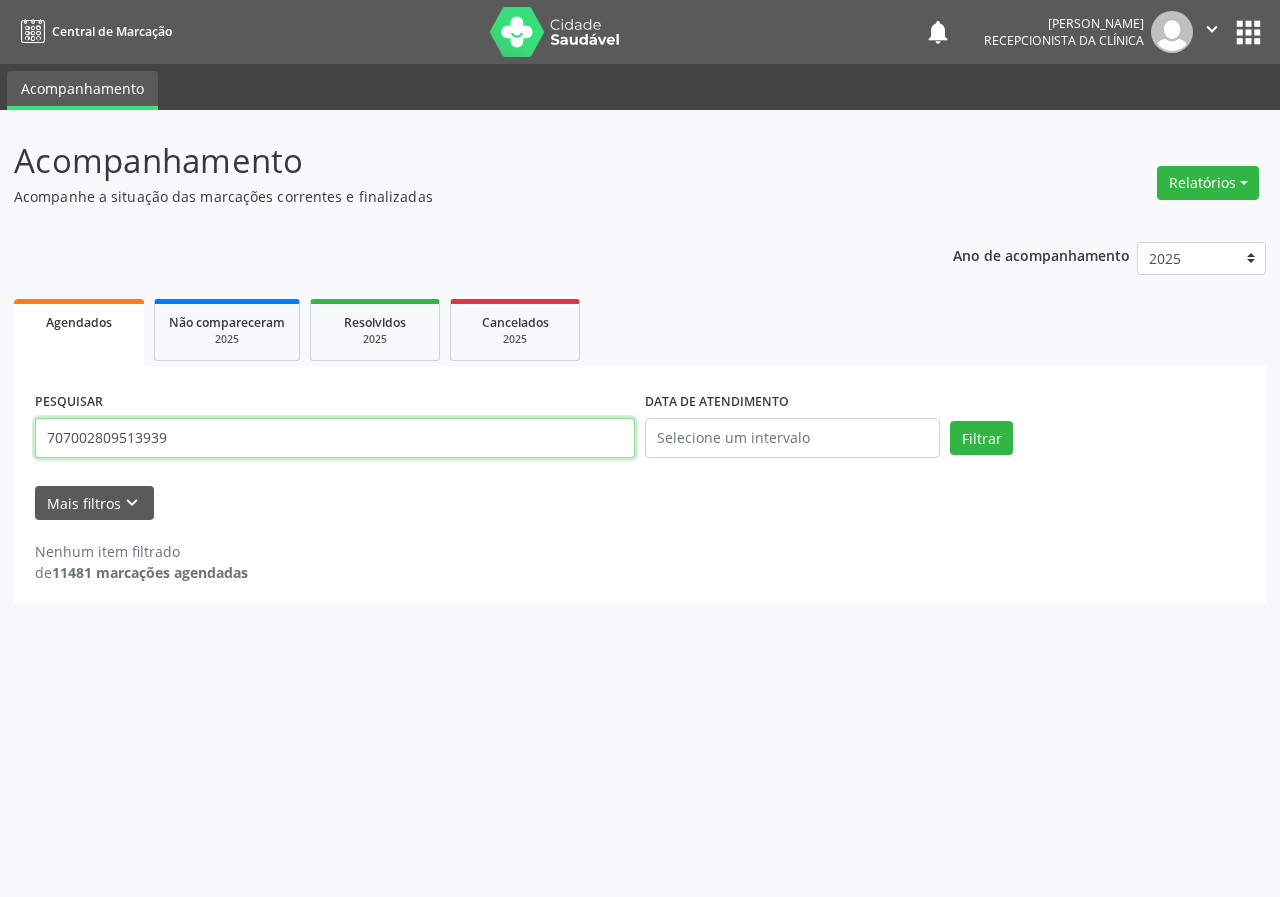 click on "Filtrar" at bounding box center [981, 438] 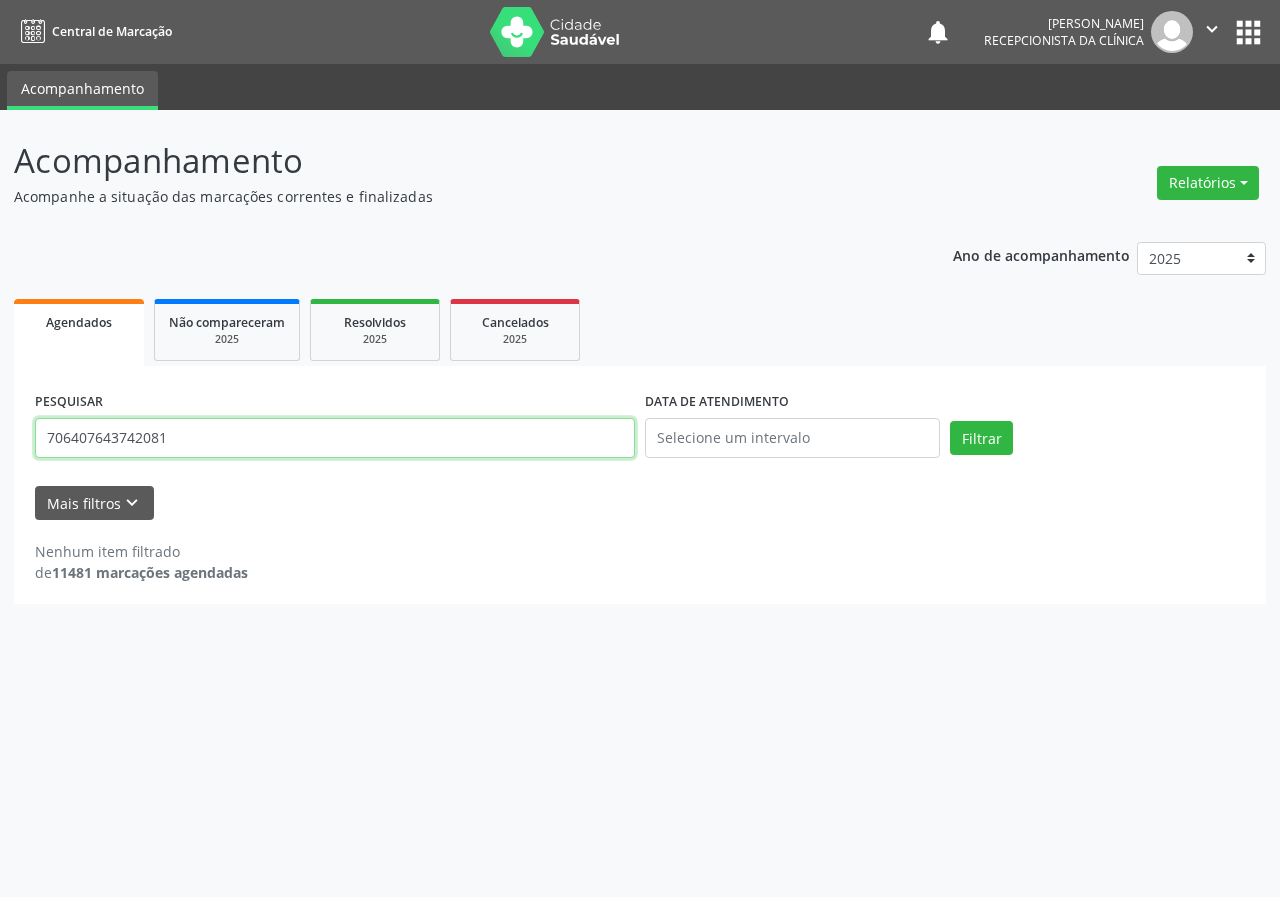 click on "Filtrar" at bounding box center (981, 438) 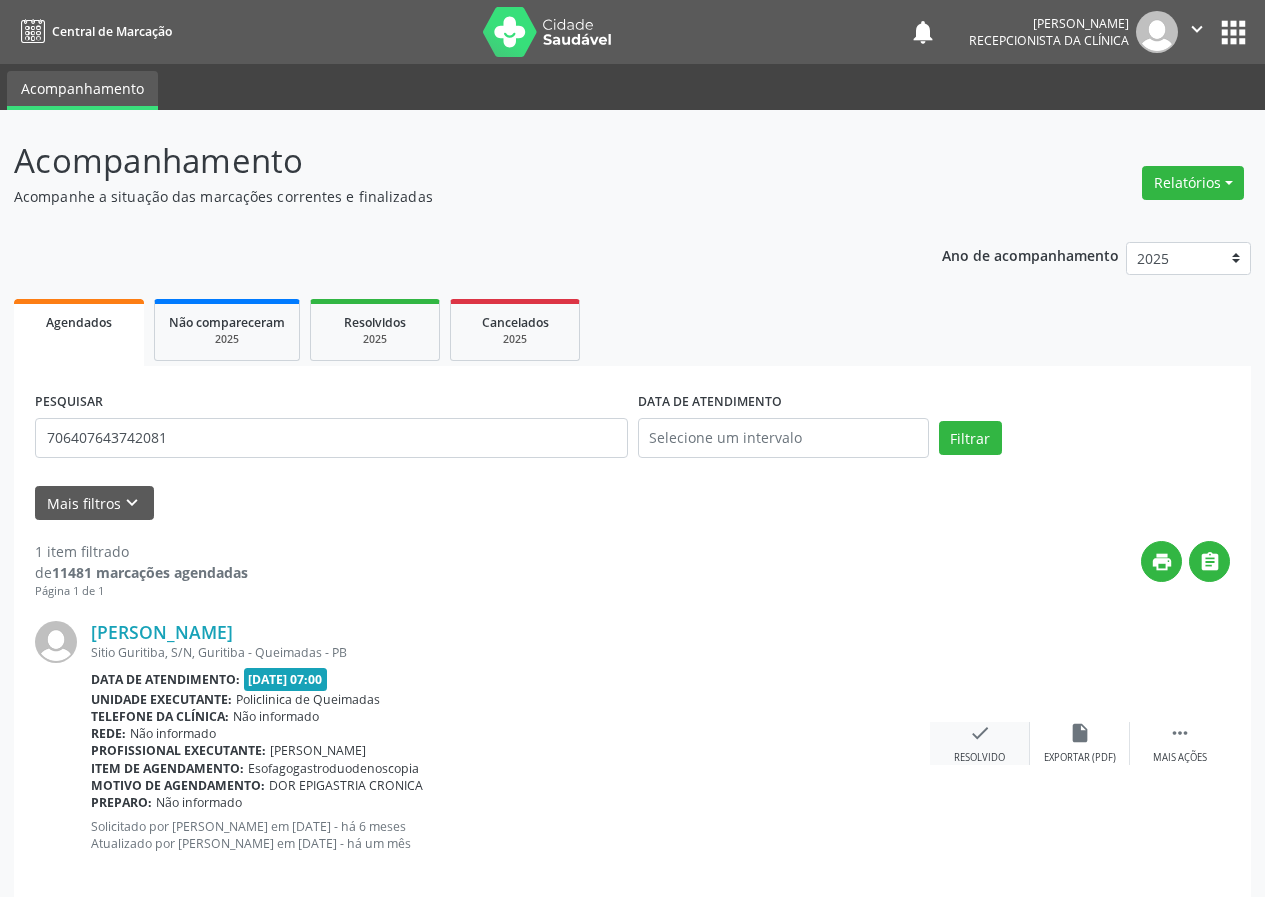 click on "check" at bounding box center [980, 733] 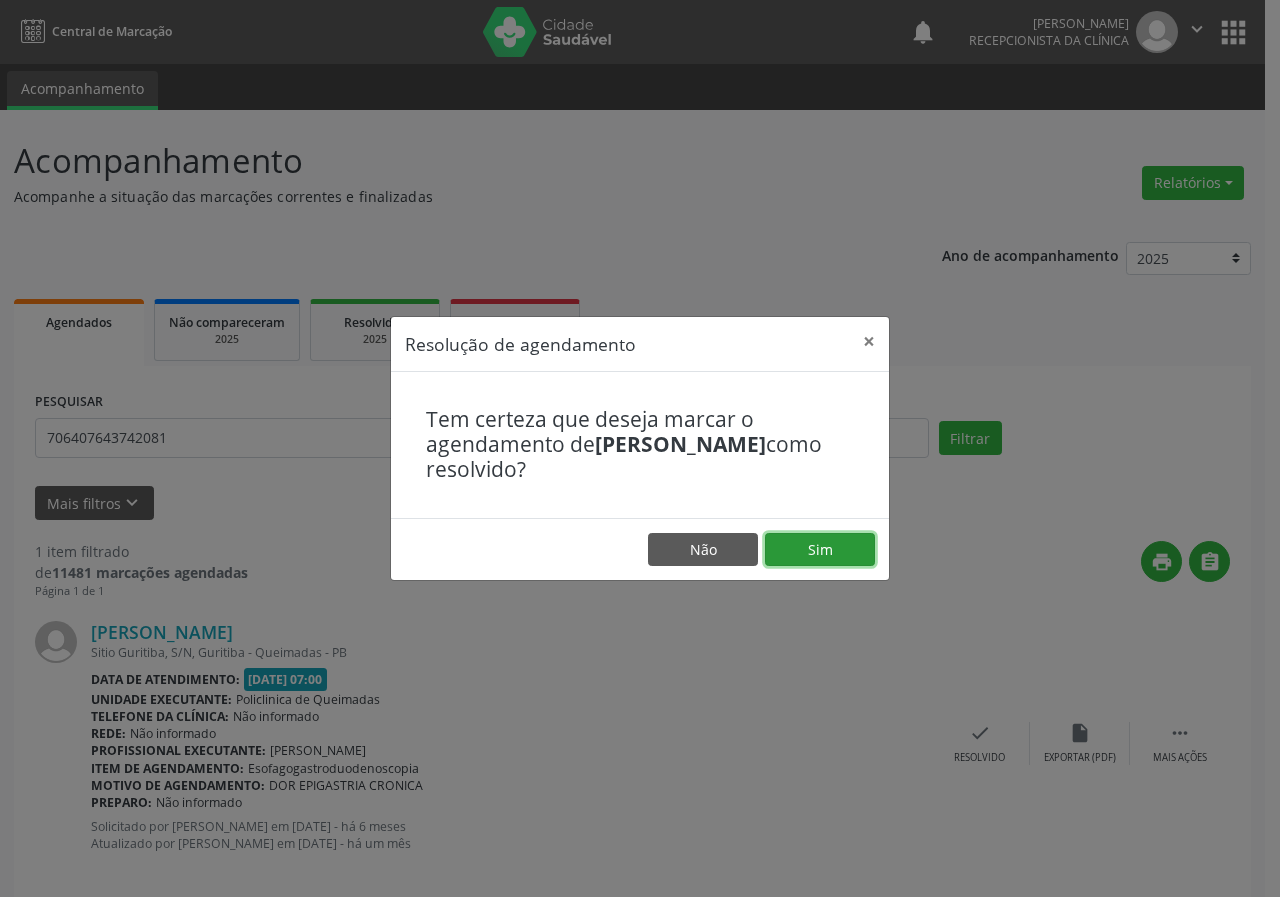 click on "Sim" at bounding box center (820, 550) 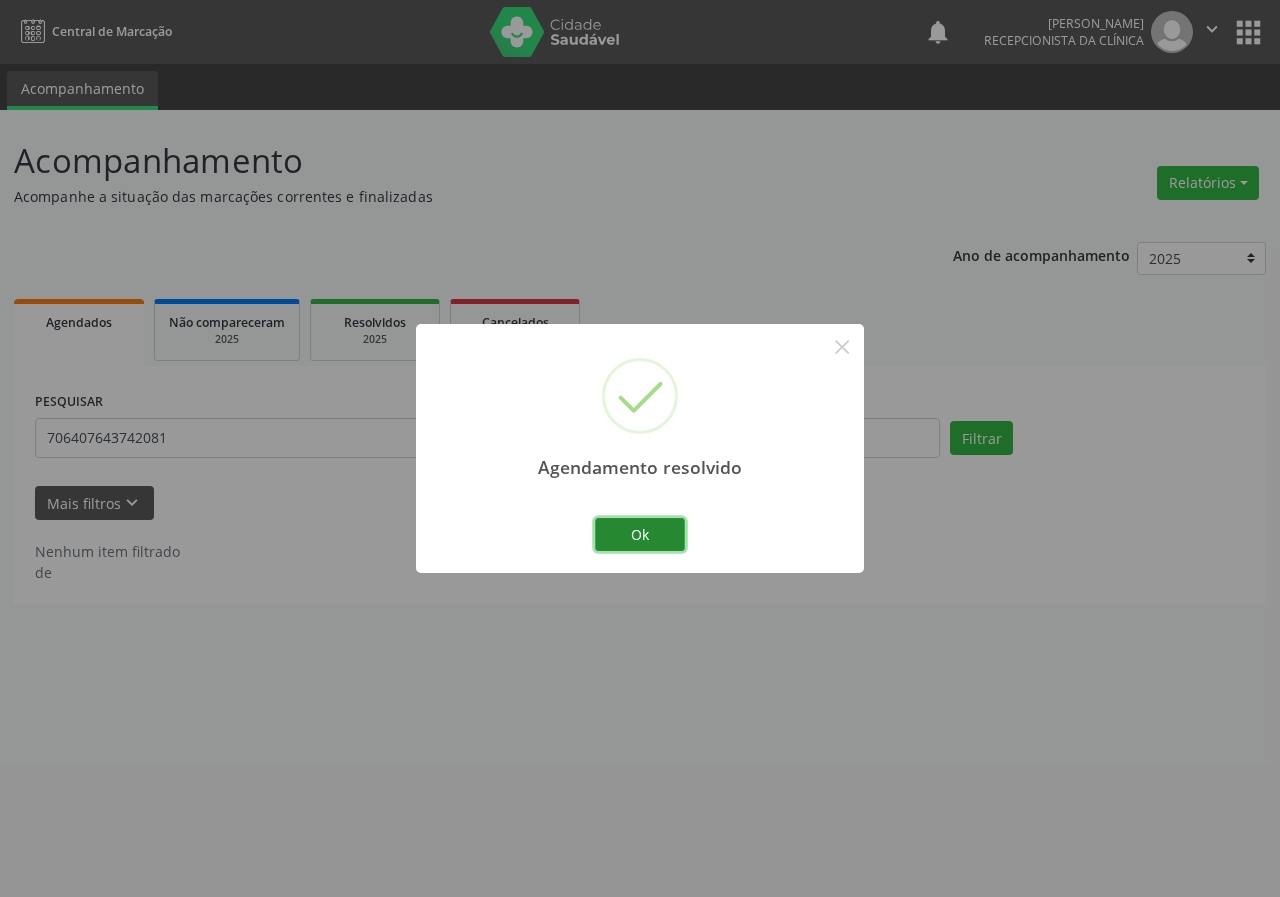 click on "Ok" at bounding box center [640, 535] 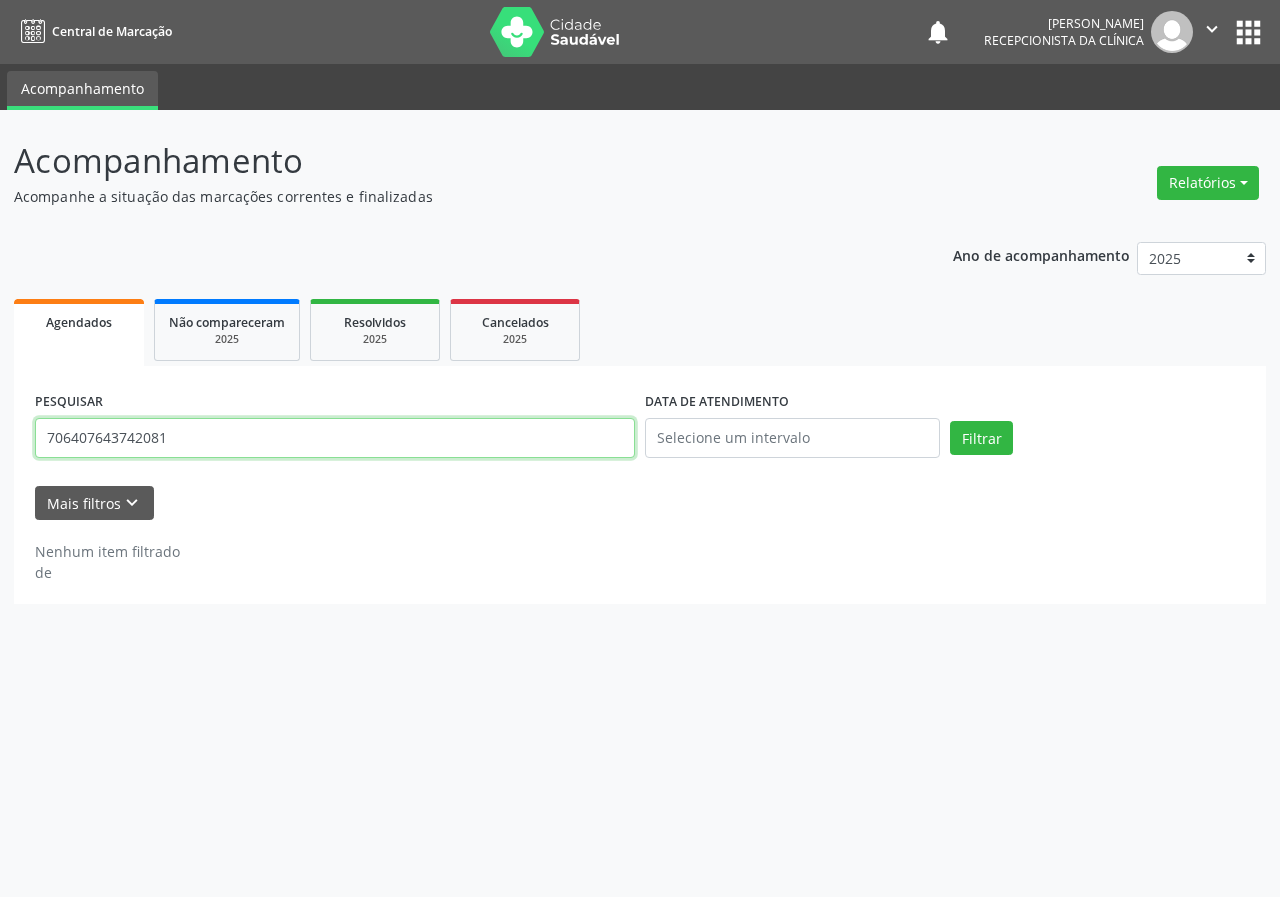 click on "706407643742081" at bounding box center [335, 438] 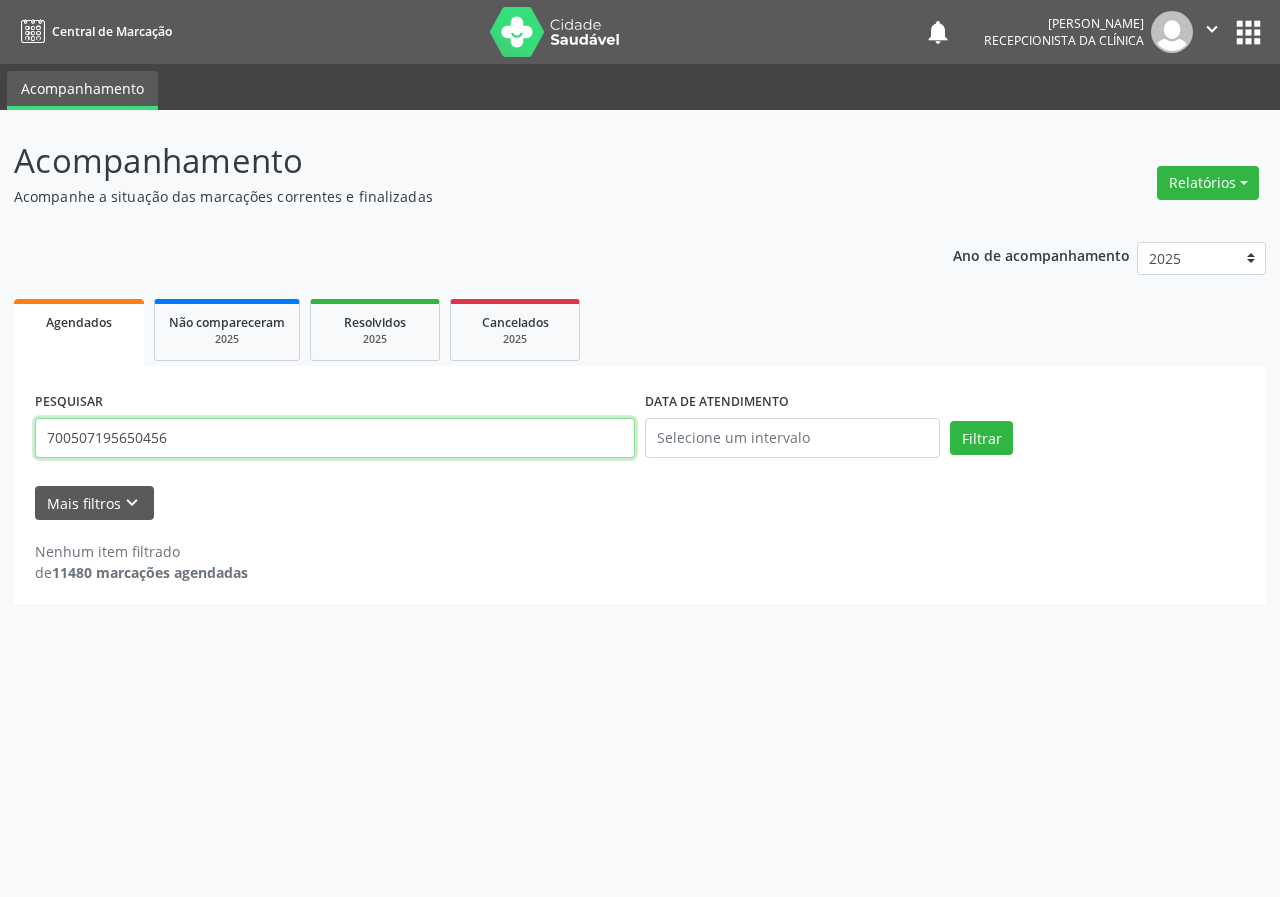 click on "Filtrar" at bounding box center (981, 438) 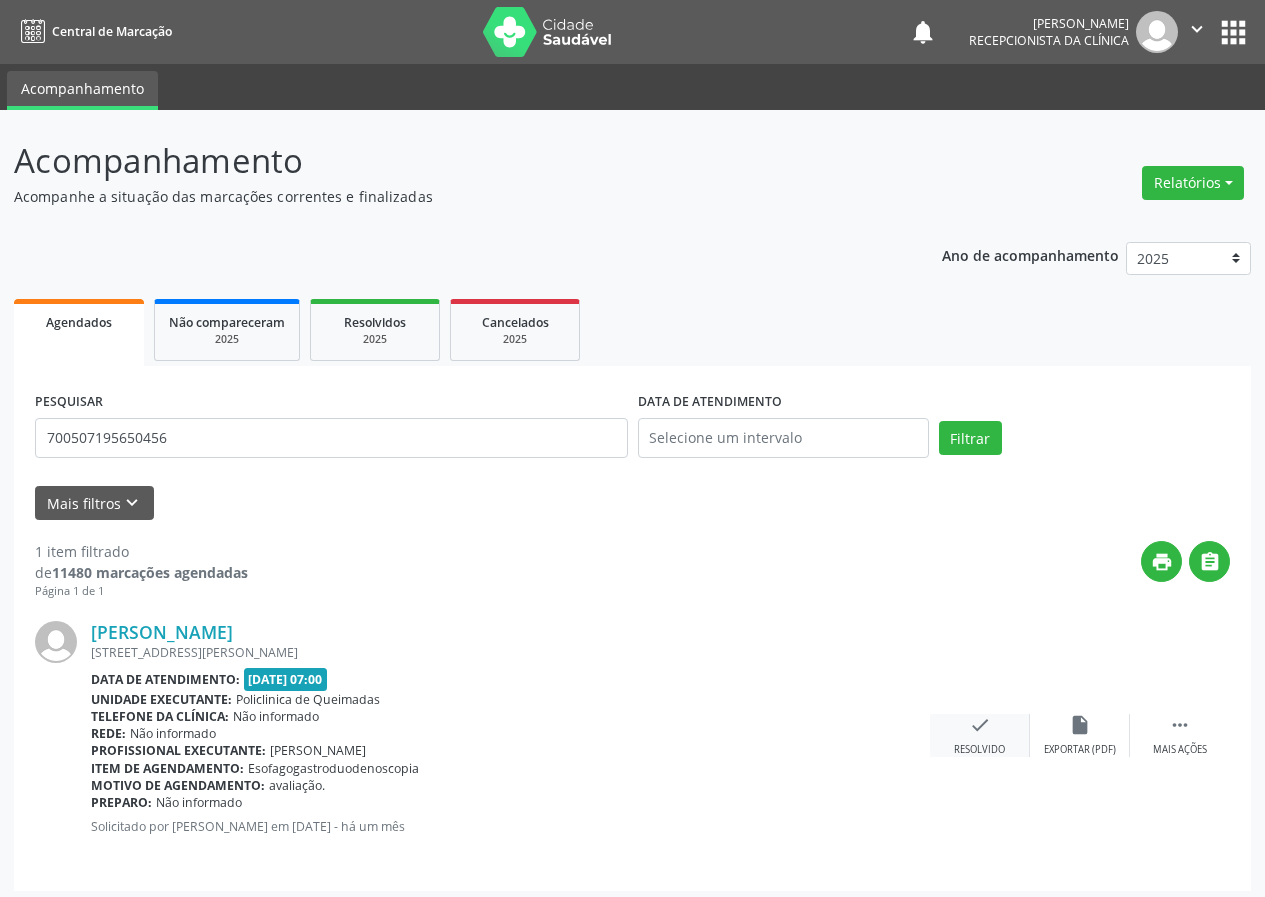 click on "check
Resolvido" at bounding box center [980, 735] 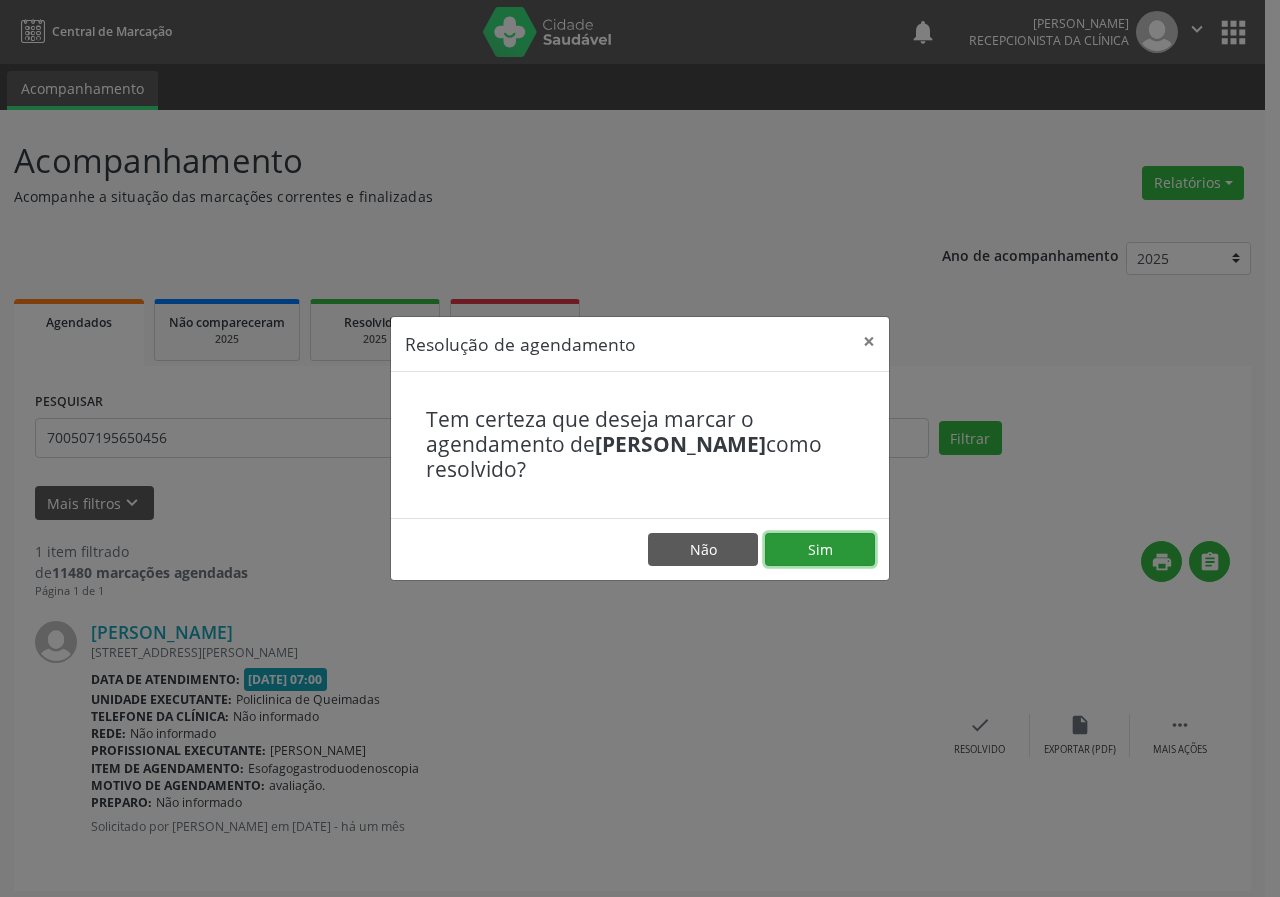 click on "Sim" at bounding box center [820, 550] 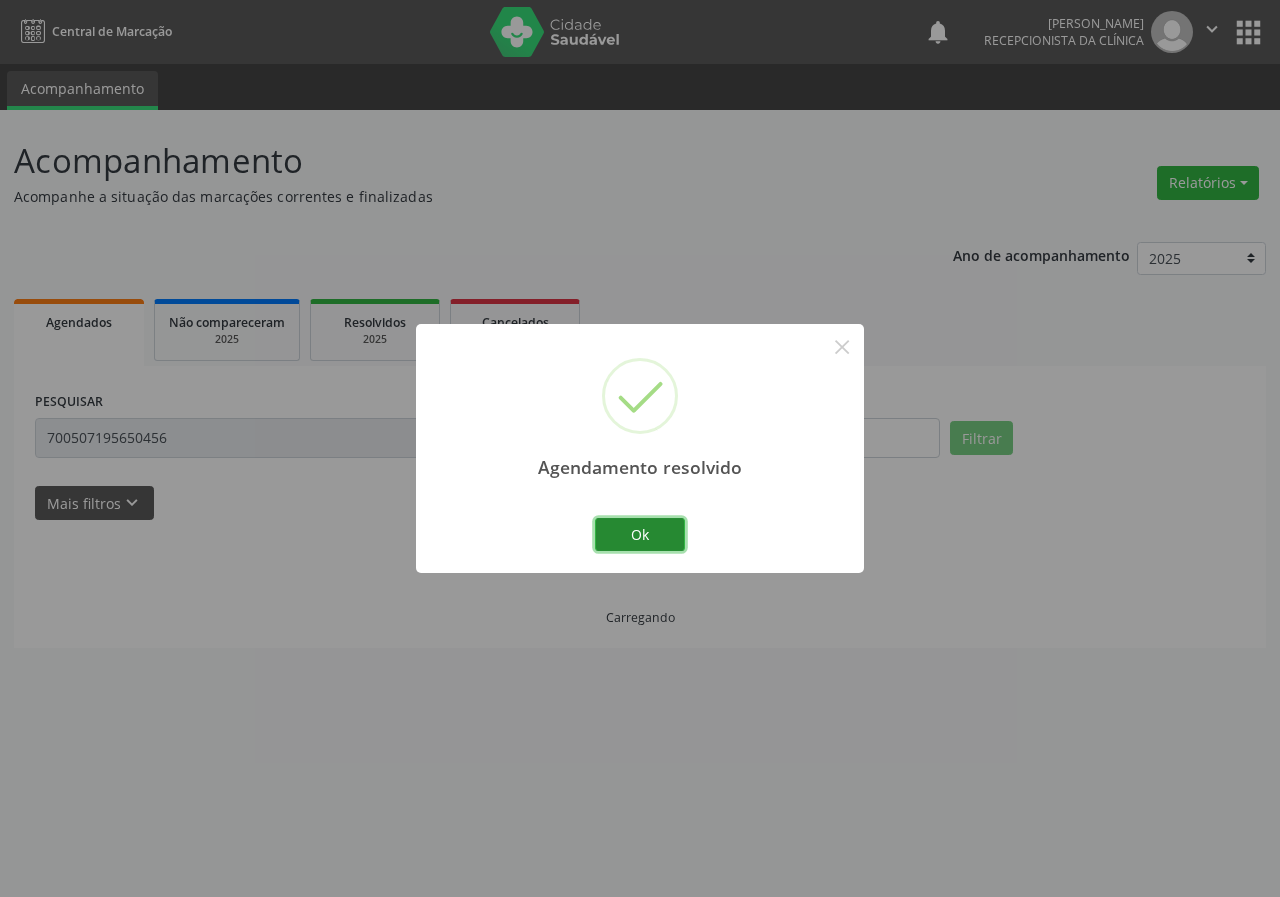 click on "Ok" at bounding box center [640, 535] 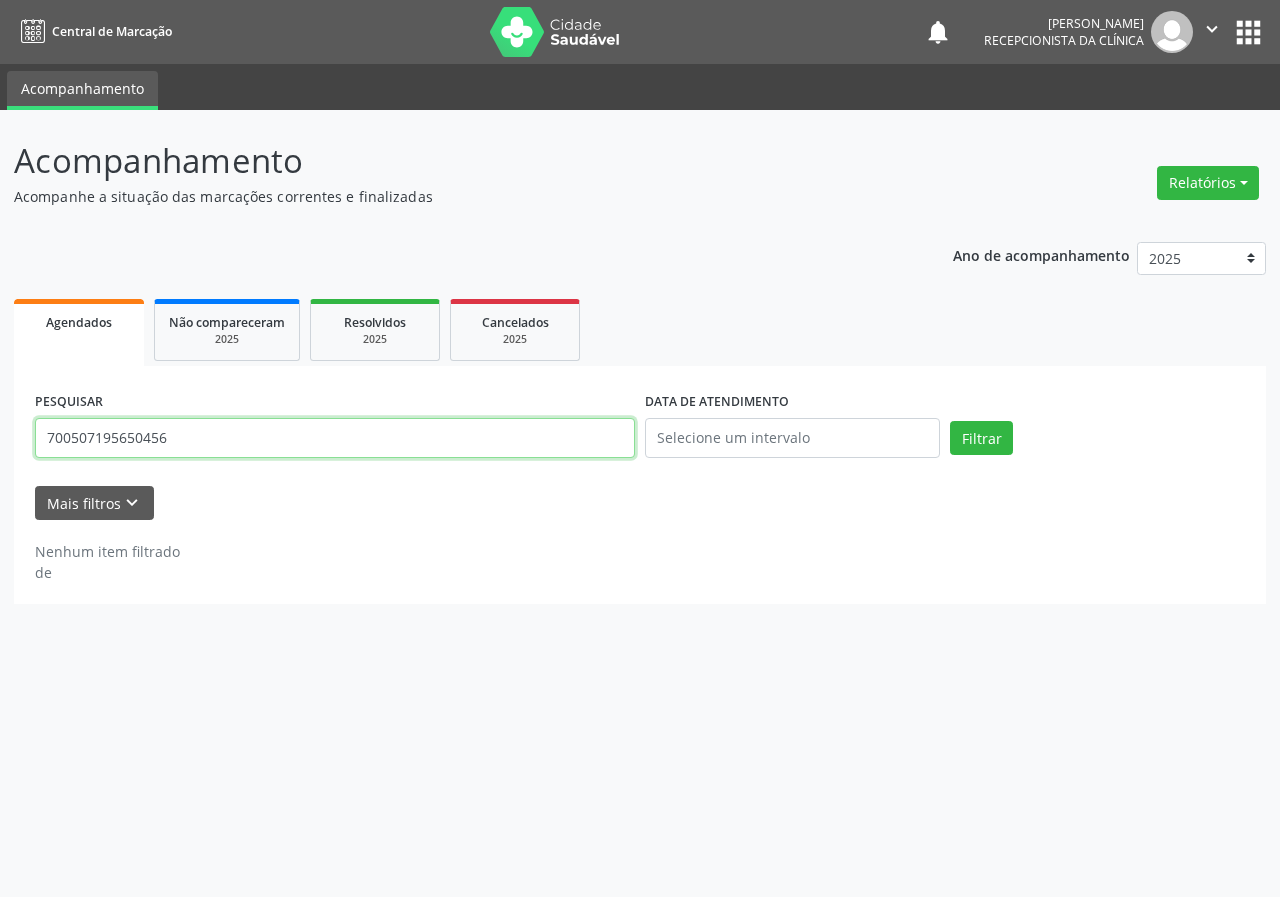 click on "700507195650456" at bounding box center [335, 438] 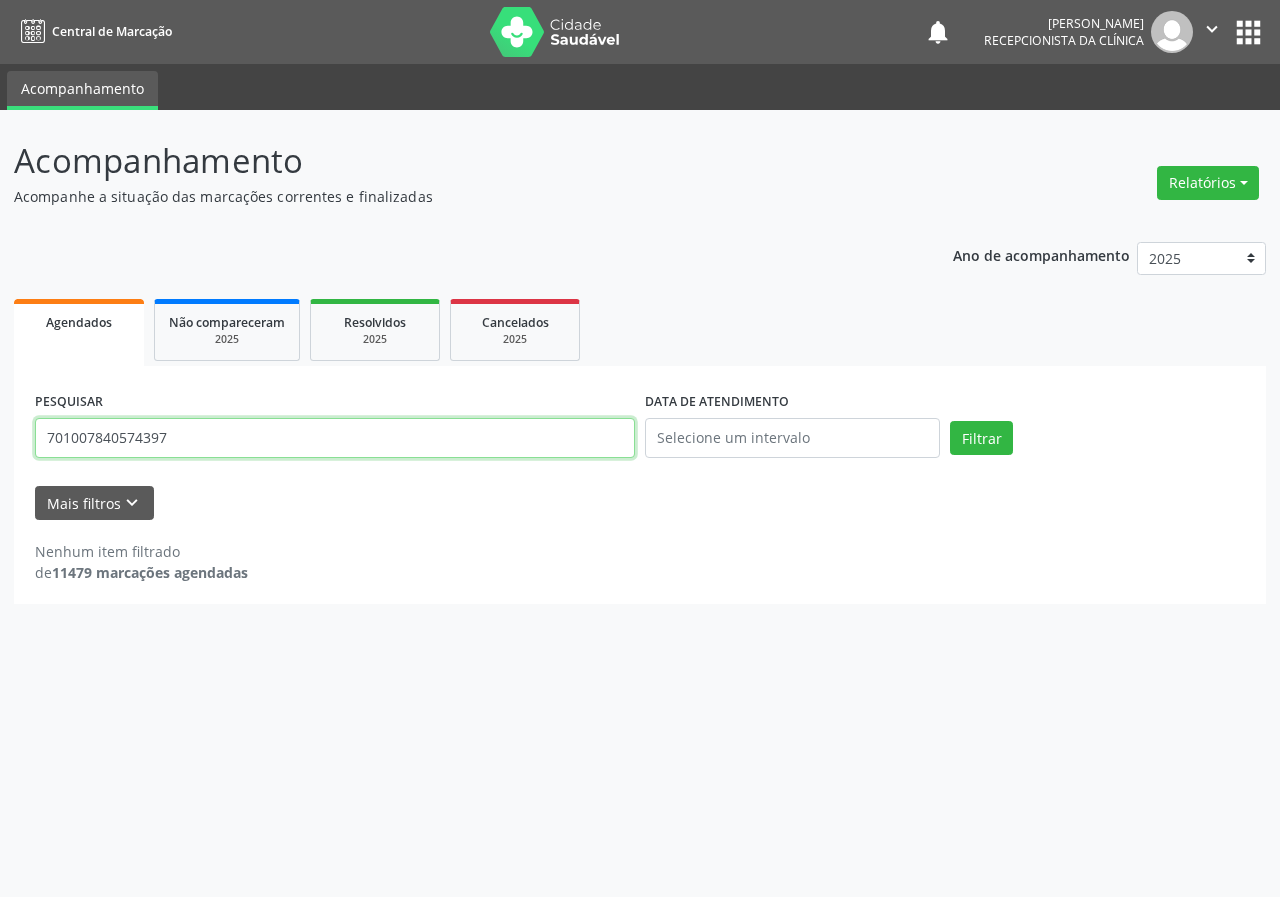 click on "Filtrar" at bounding box center (981, 438) 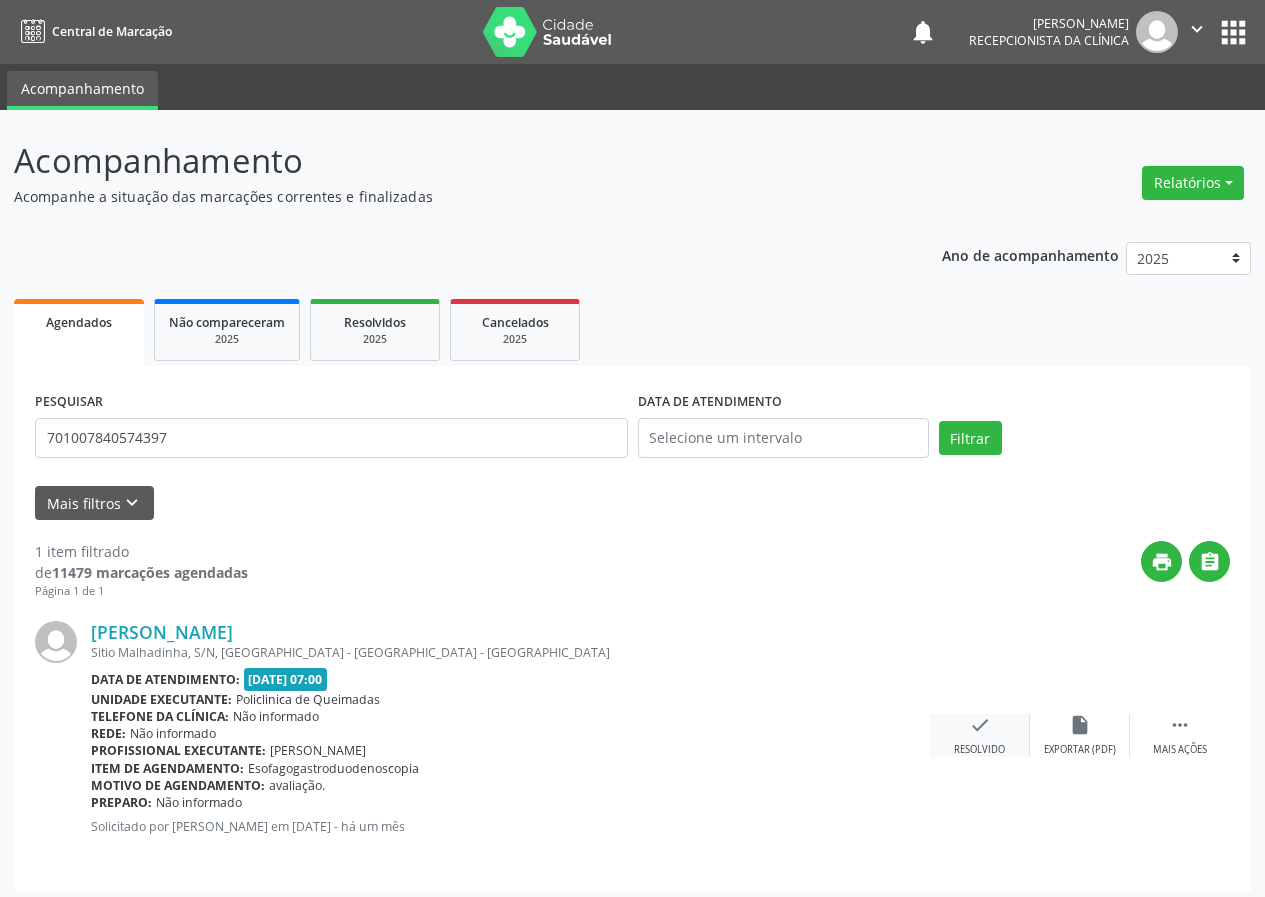 click on "check
Resolvido" at bounding box center (980, 735) 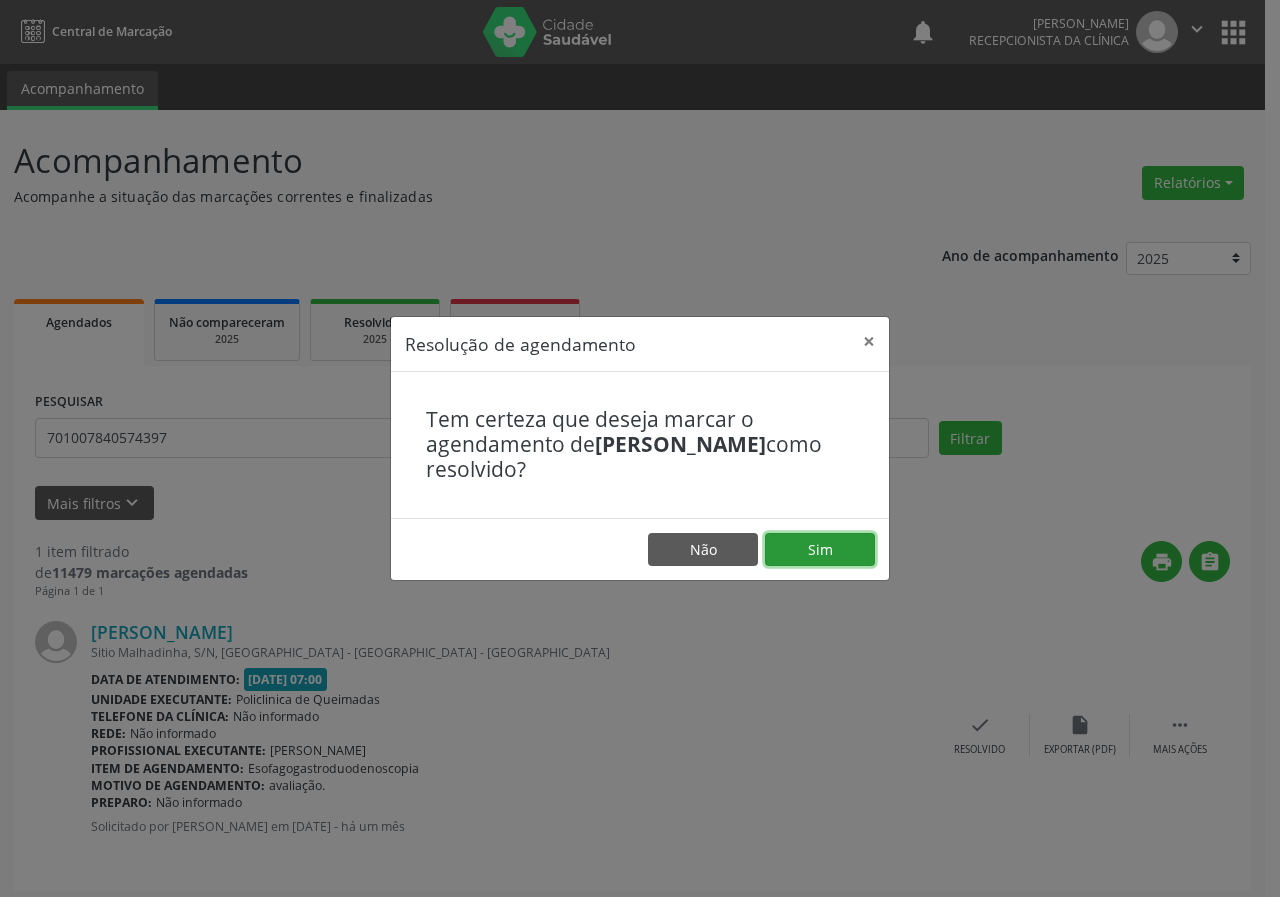 click on "Sim" at bounding box center (820, 550) 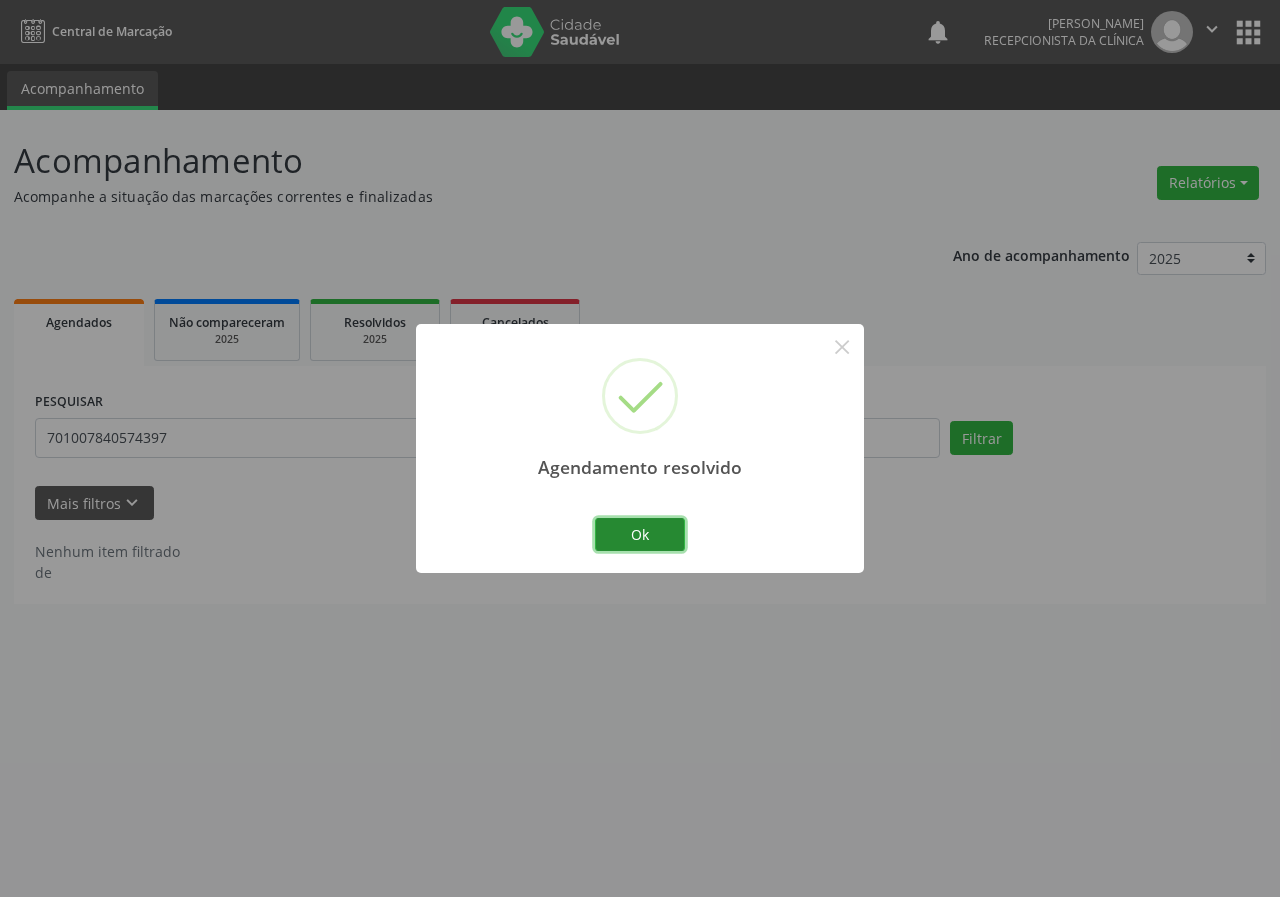 click on "Ok" at bounding box center (640, 535) 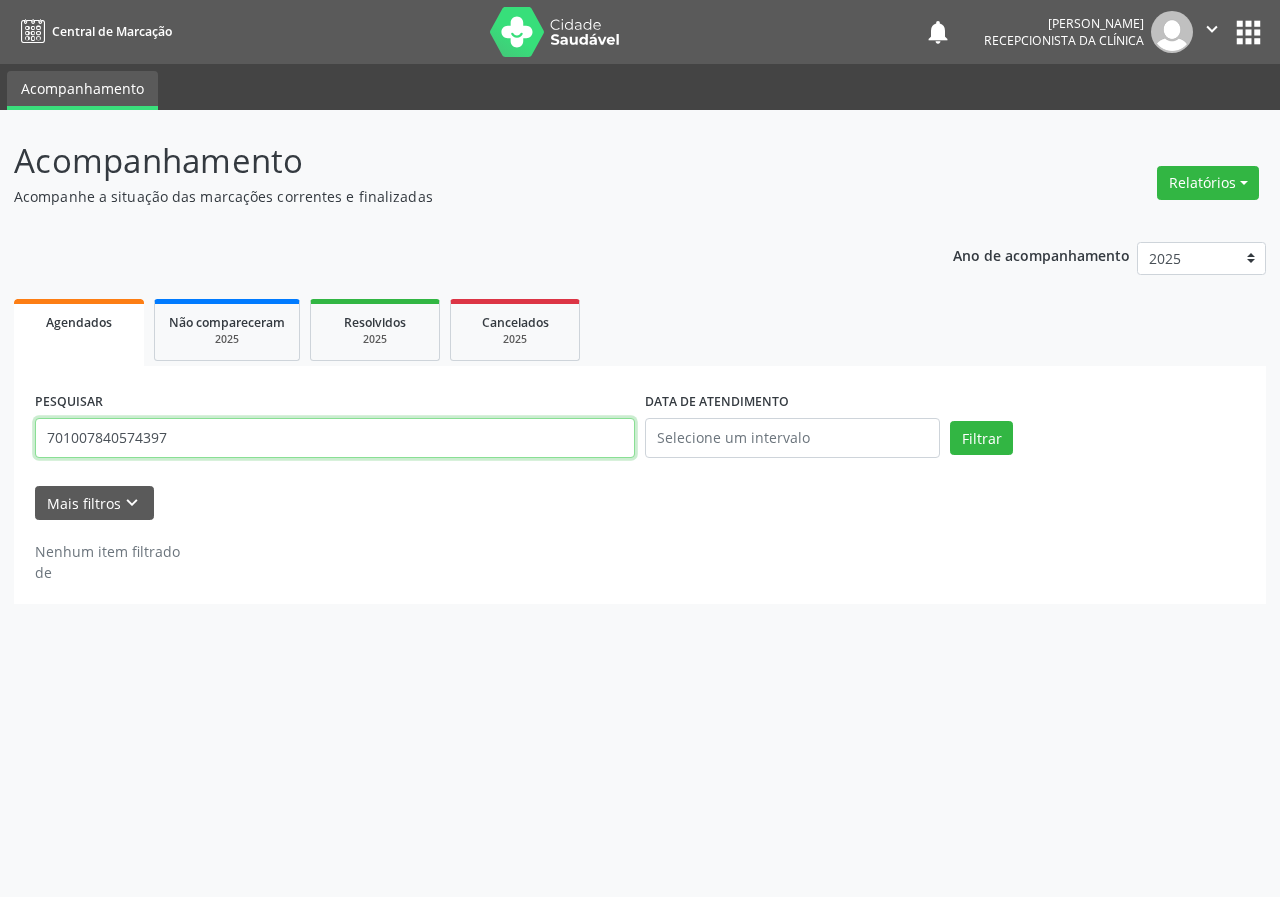 click on "701007840574397" at bounding box center (335, 438) 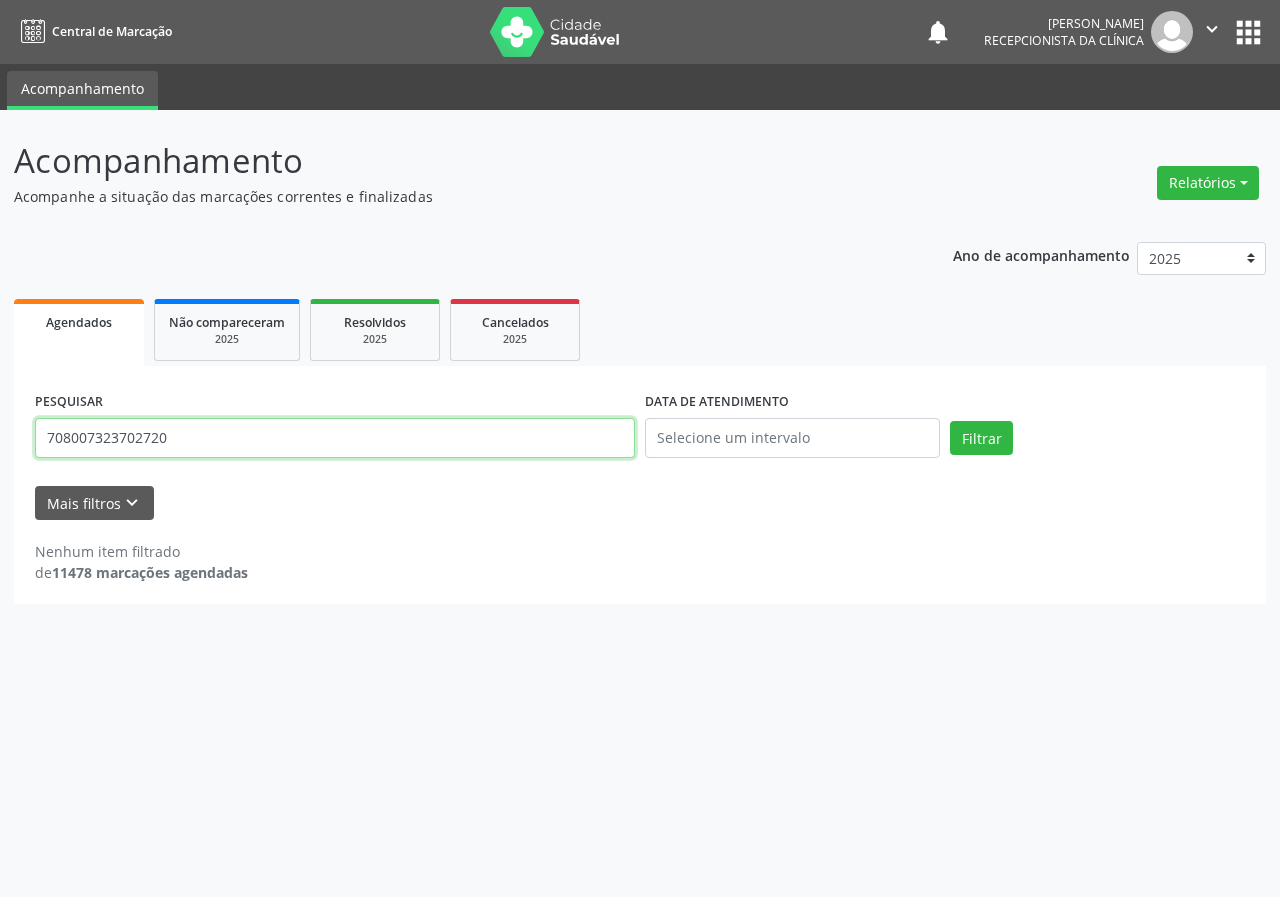 click on "Filtrar" at bounding box center (981, 438) 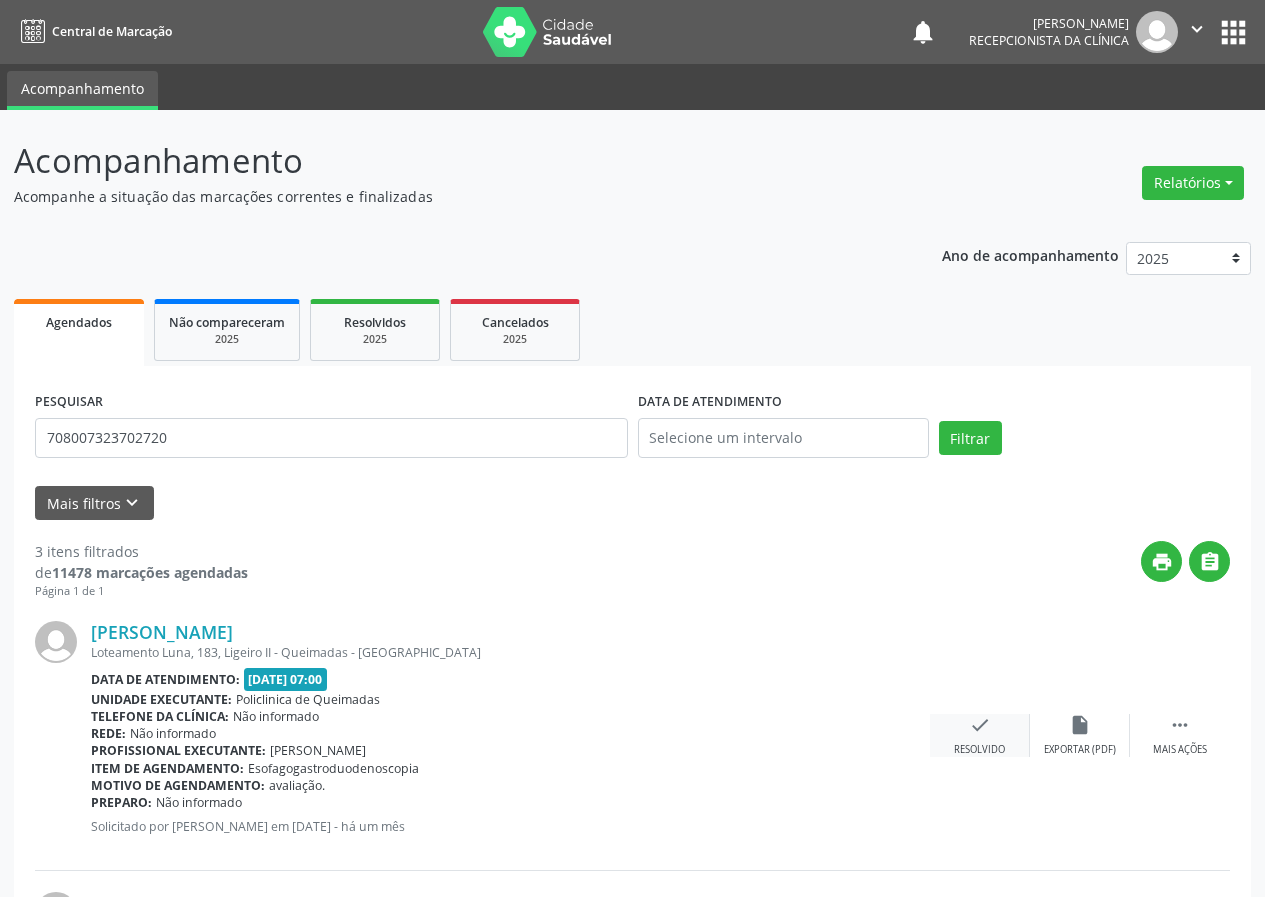 click on "check
Resolvido" at bounding box center [980, 735] 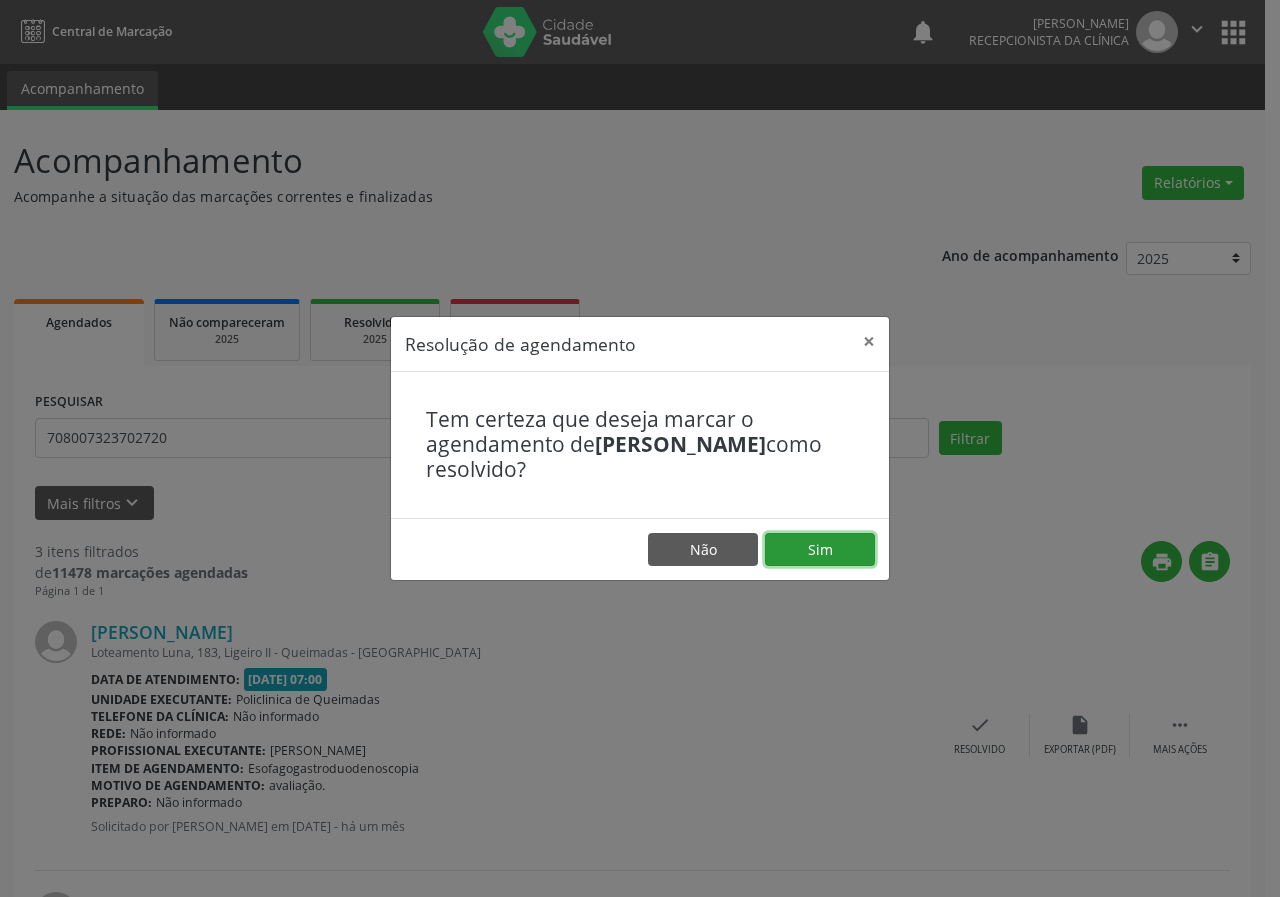 click on "Sim" at bounding box center [820, 550] 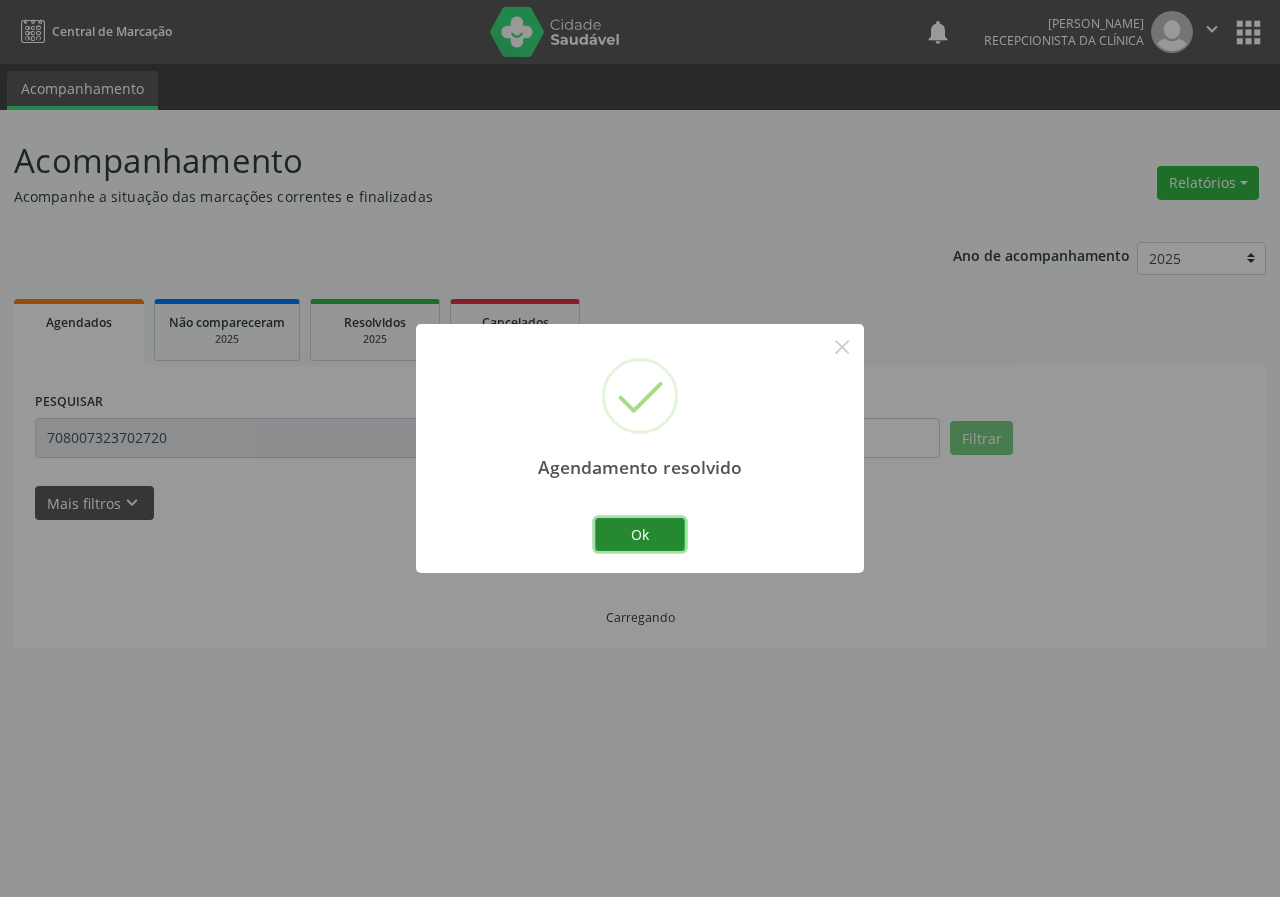 click on "Ok" at bounding box center (640, 535) 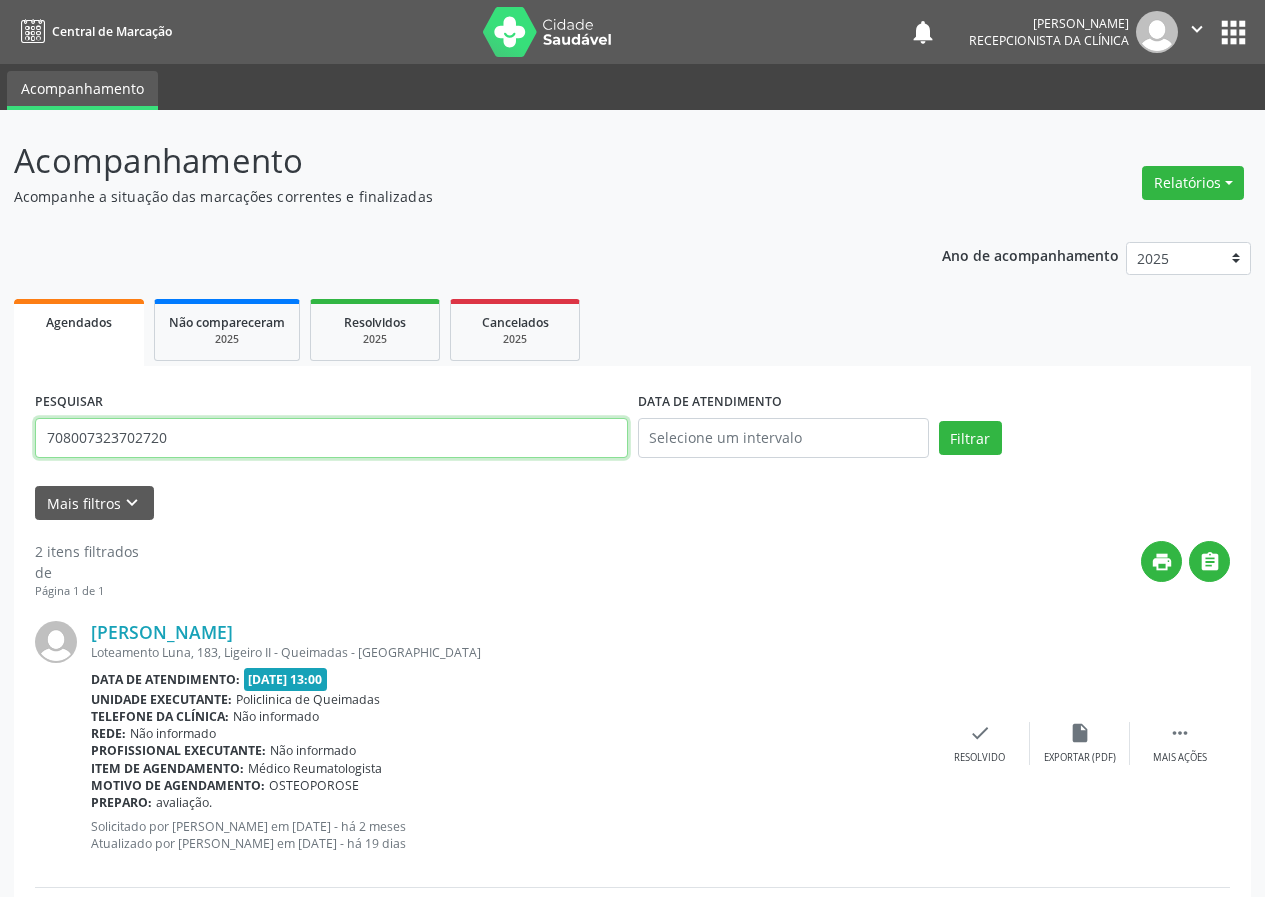 click on "708007323702720" at bounding box center (331, 438) 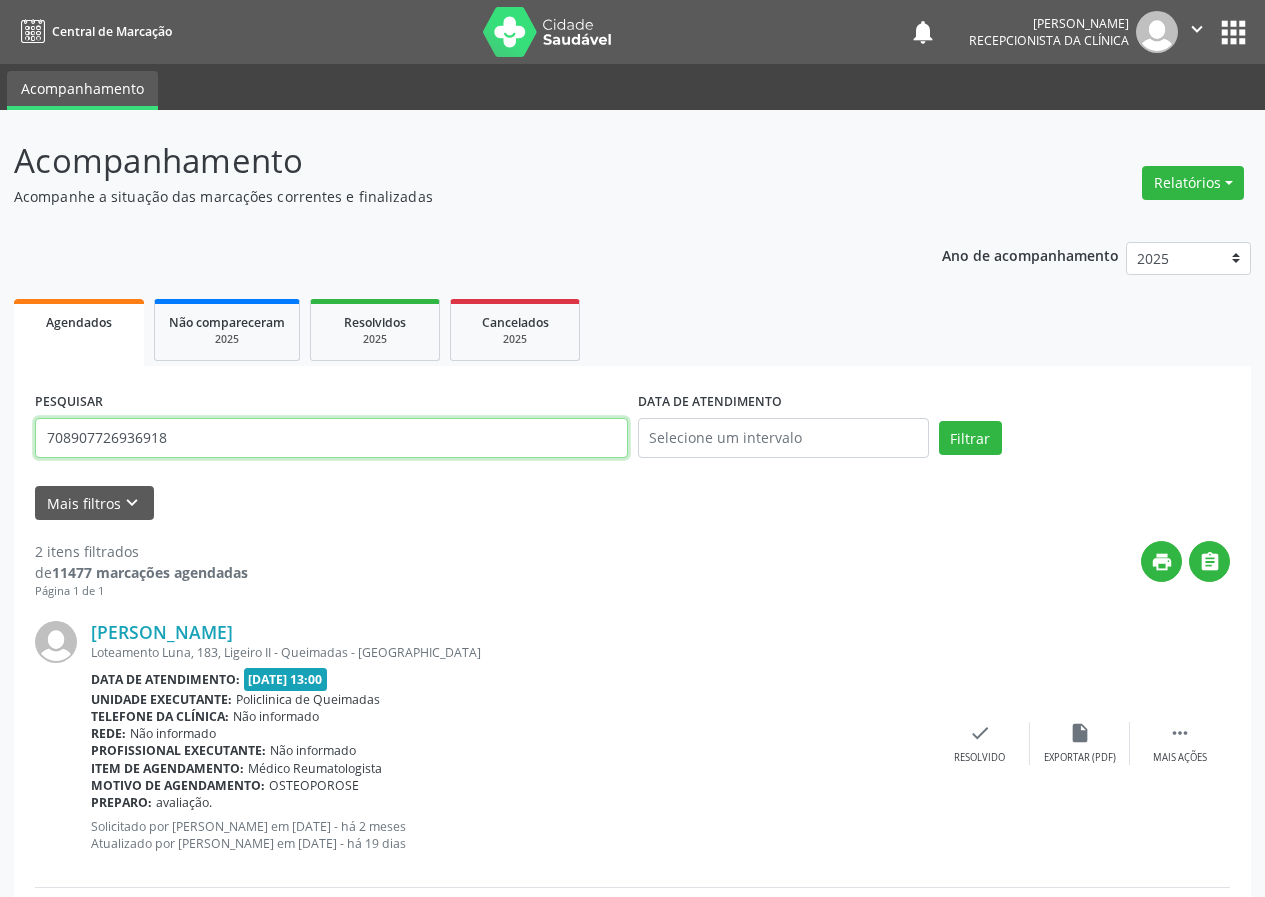 click on "Filtrar" at bounding box center (970, 438) 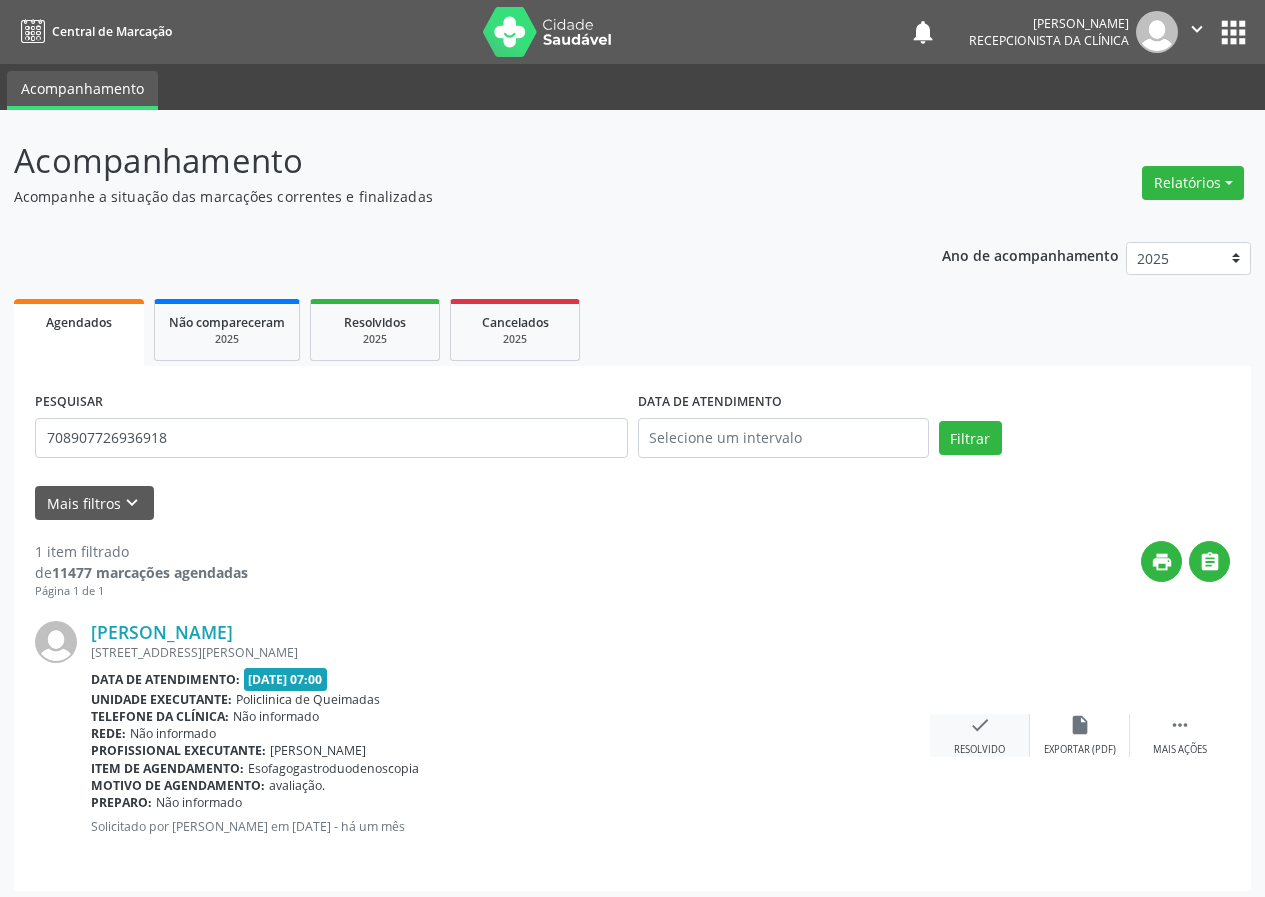 click on "check" at bounding box center [980, 725] 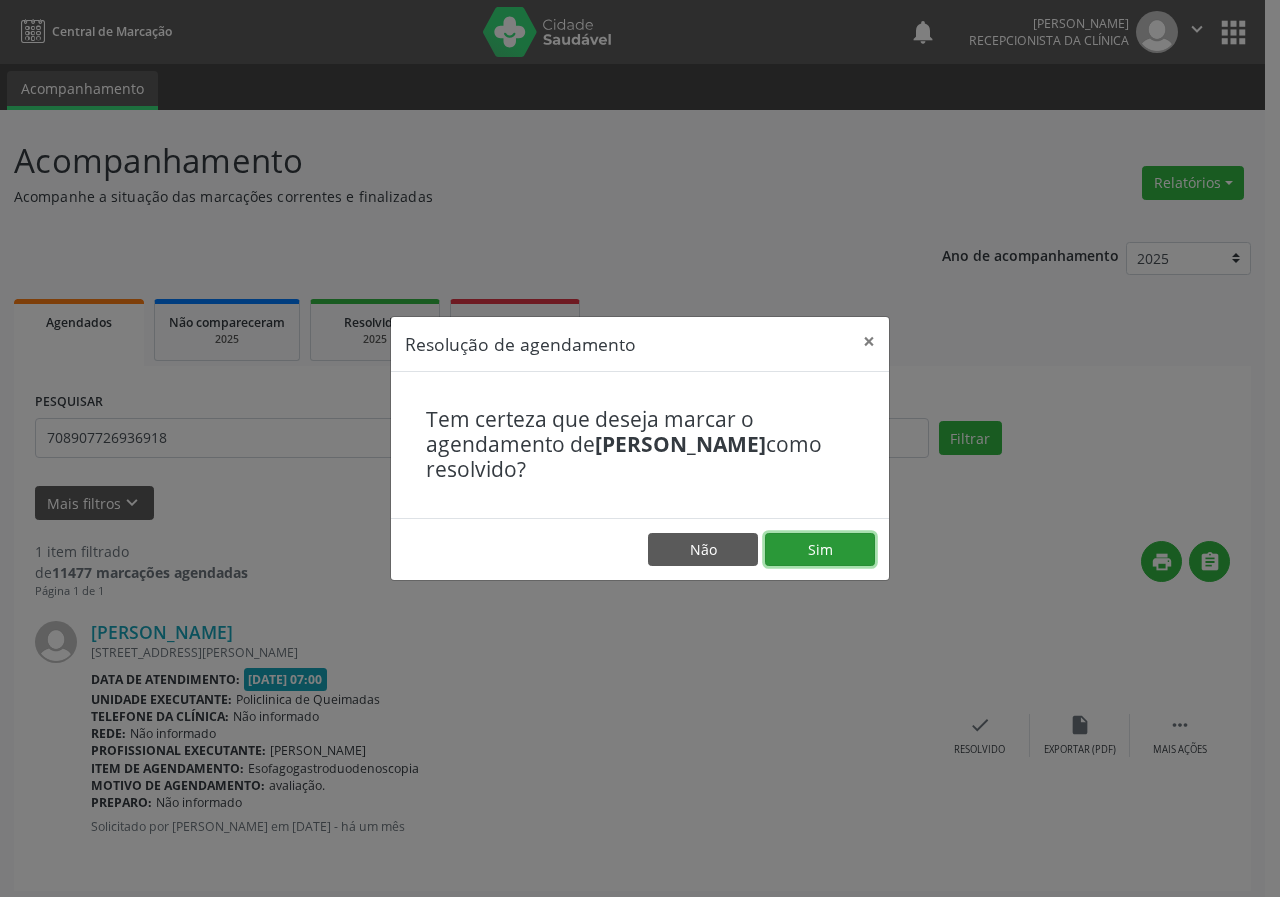 click on "Sim" at bounding box center (820, 550) 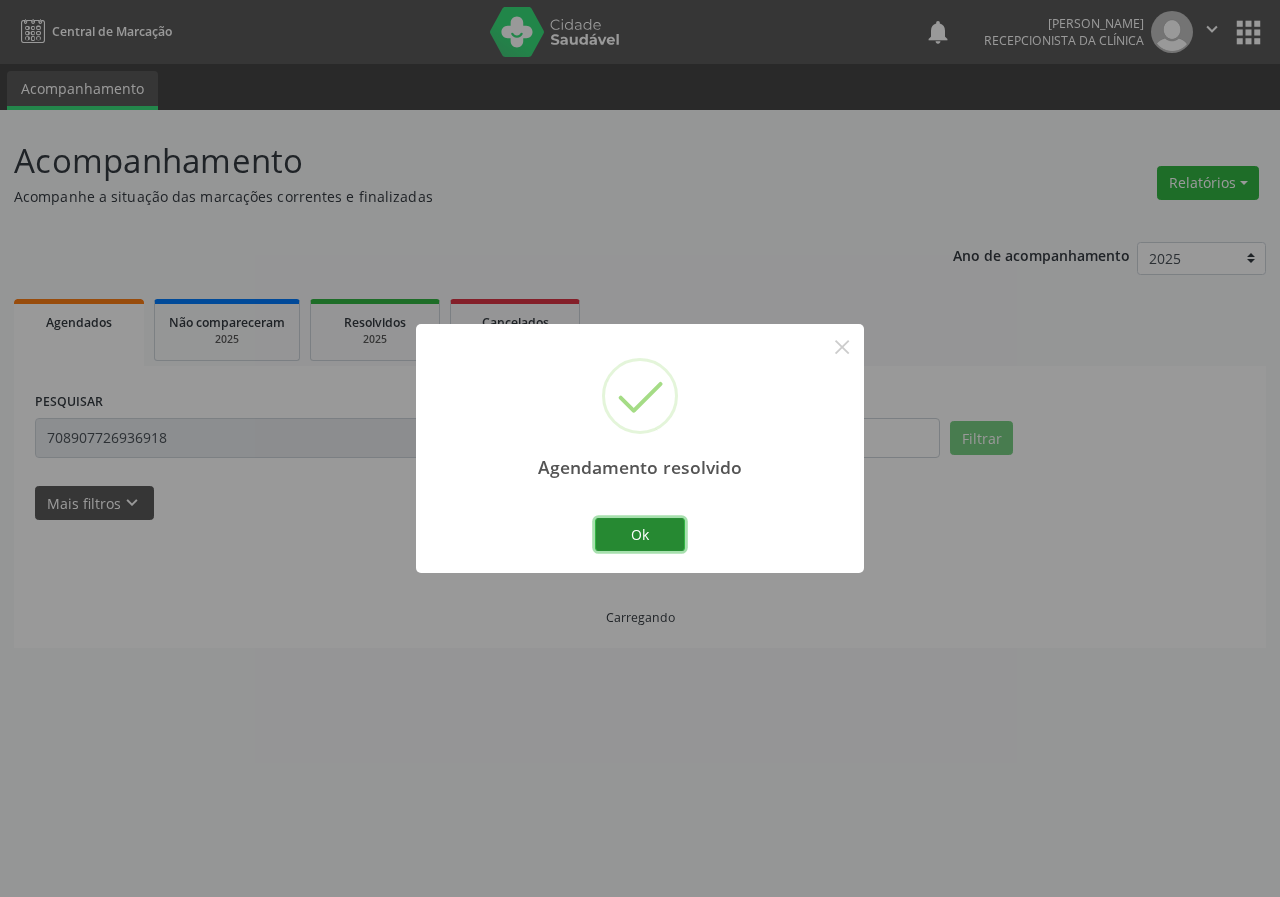 click on "Ok" at bounding box center (640, 535) 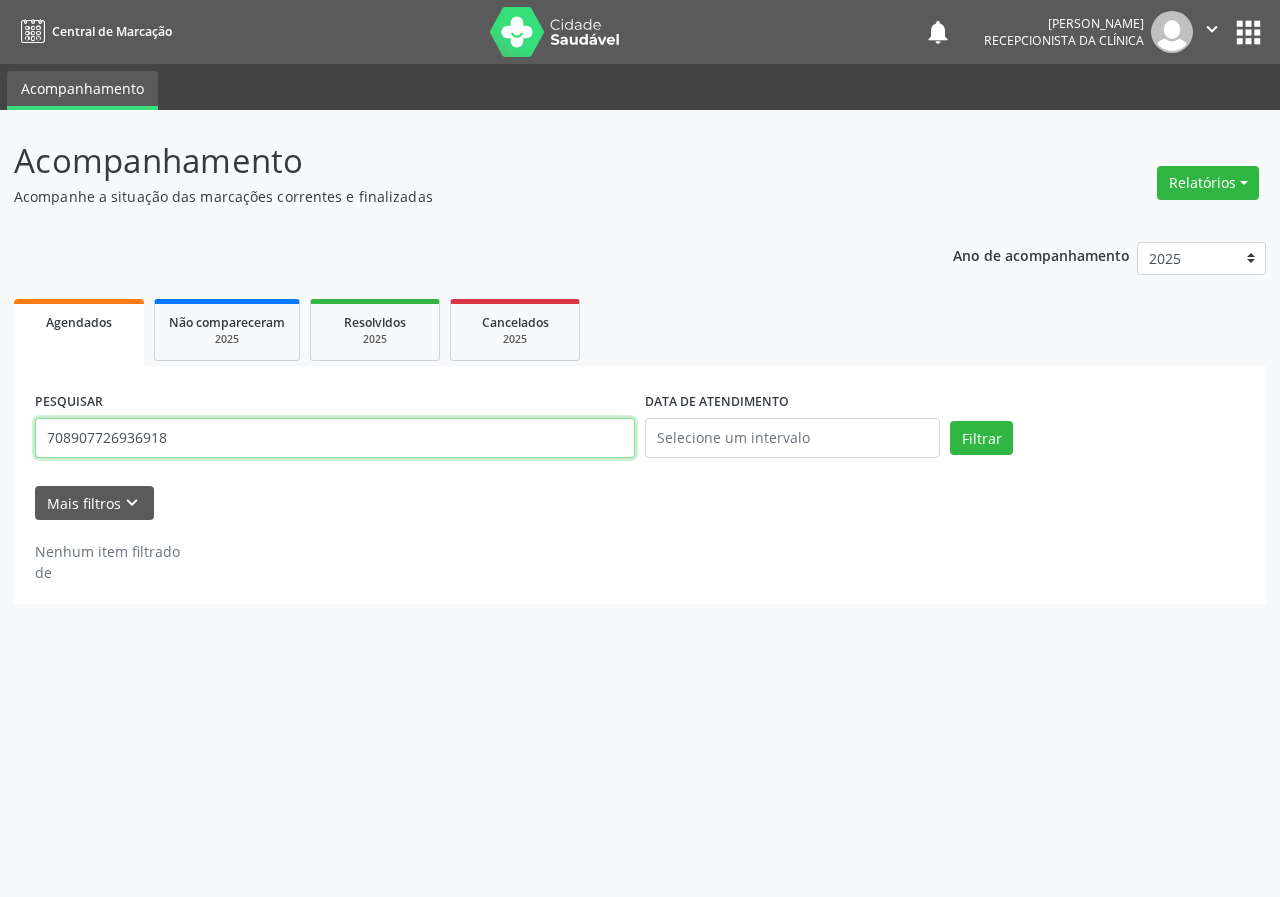 click on "708907726936918" at bounding box center [335, 438] 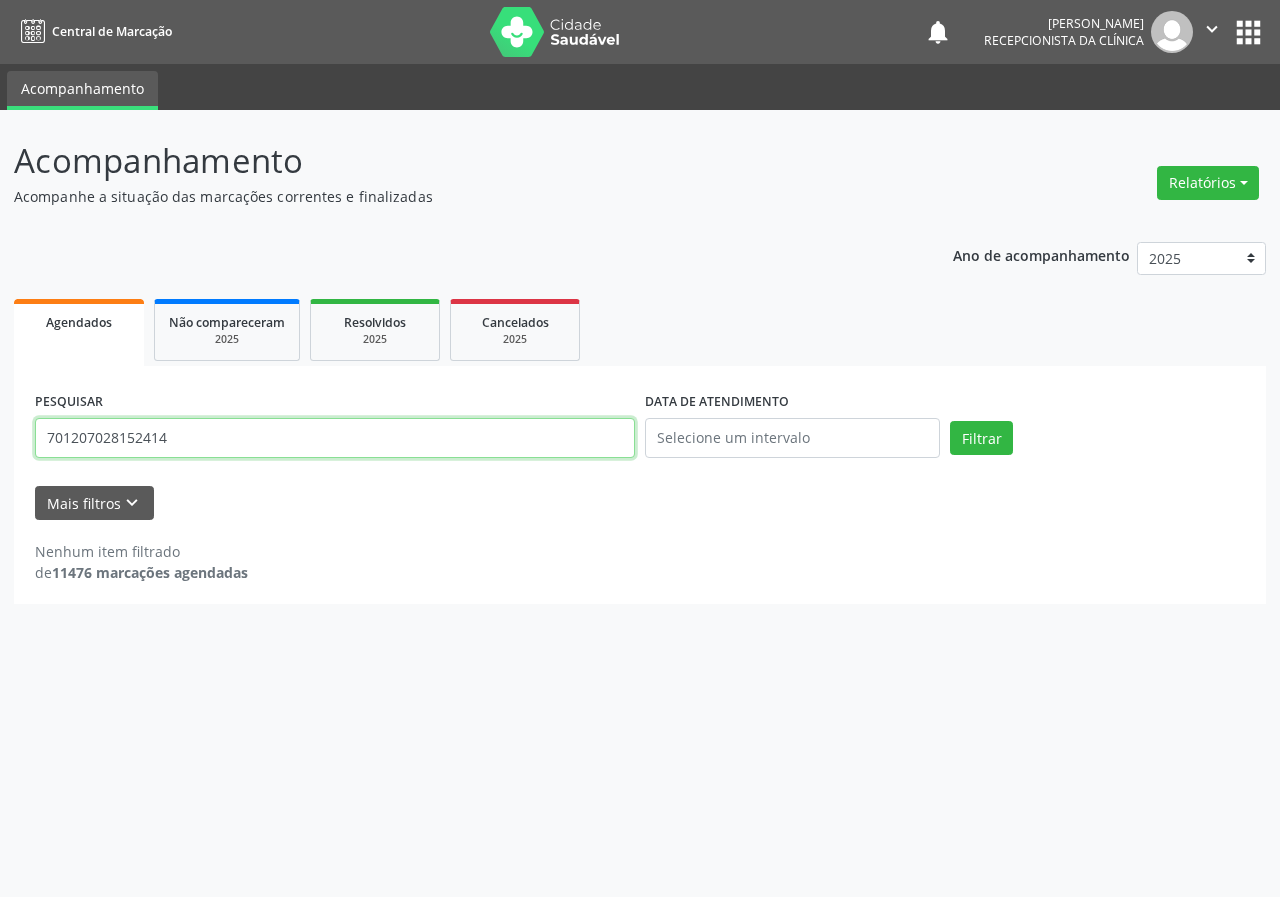 click on "Filtrar" at bounding box center (981, 438) 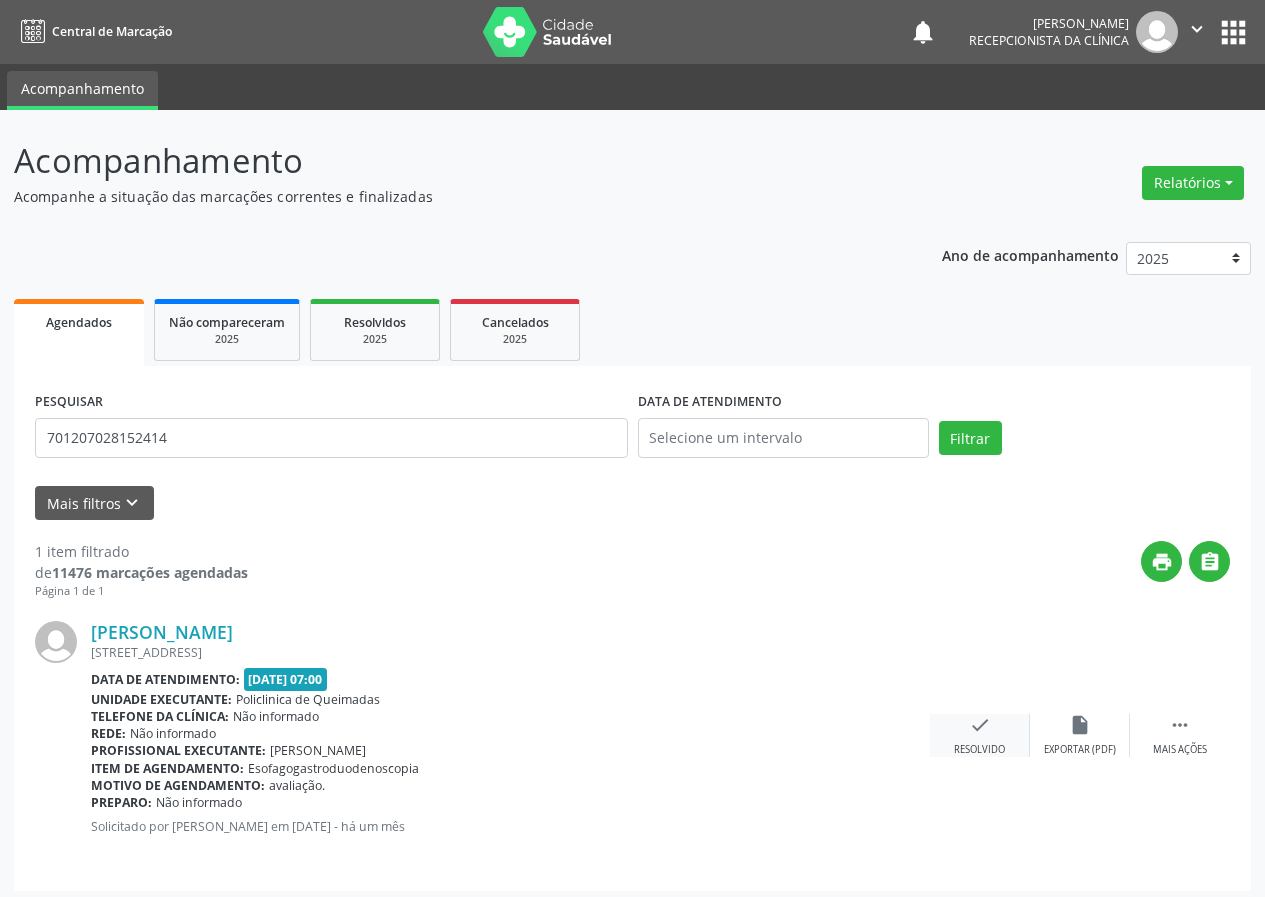 click on "check" at bounding box center (980, 725) 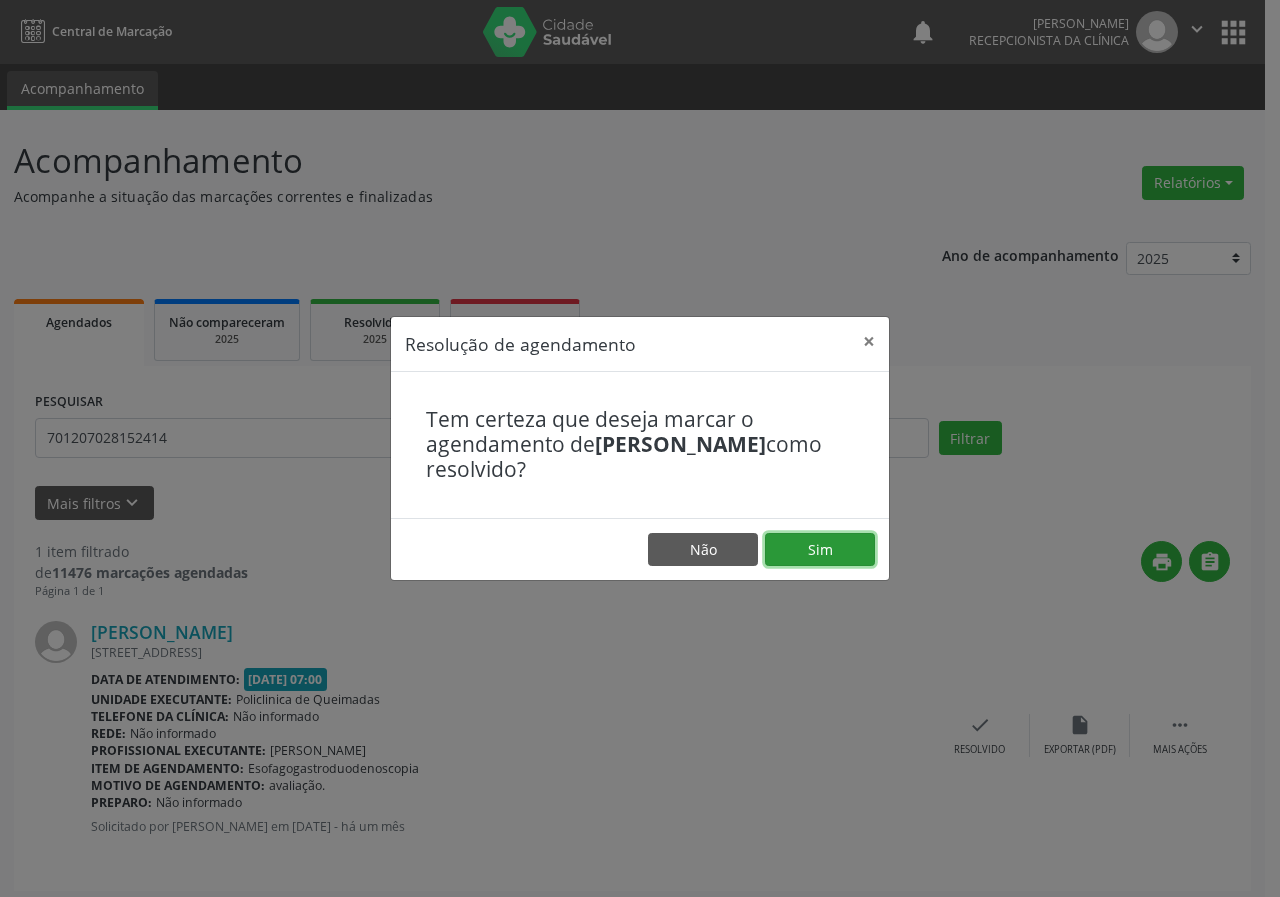 click on "Sim" at bounding box center [820, 550] 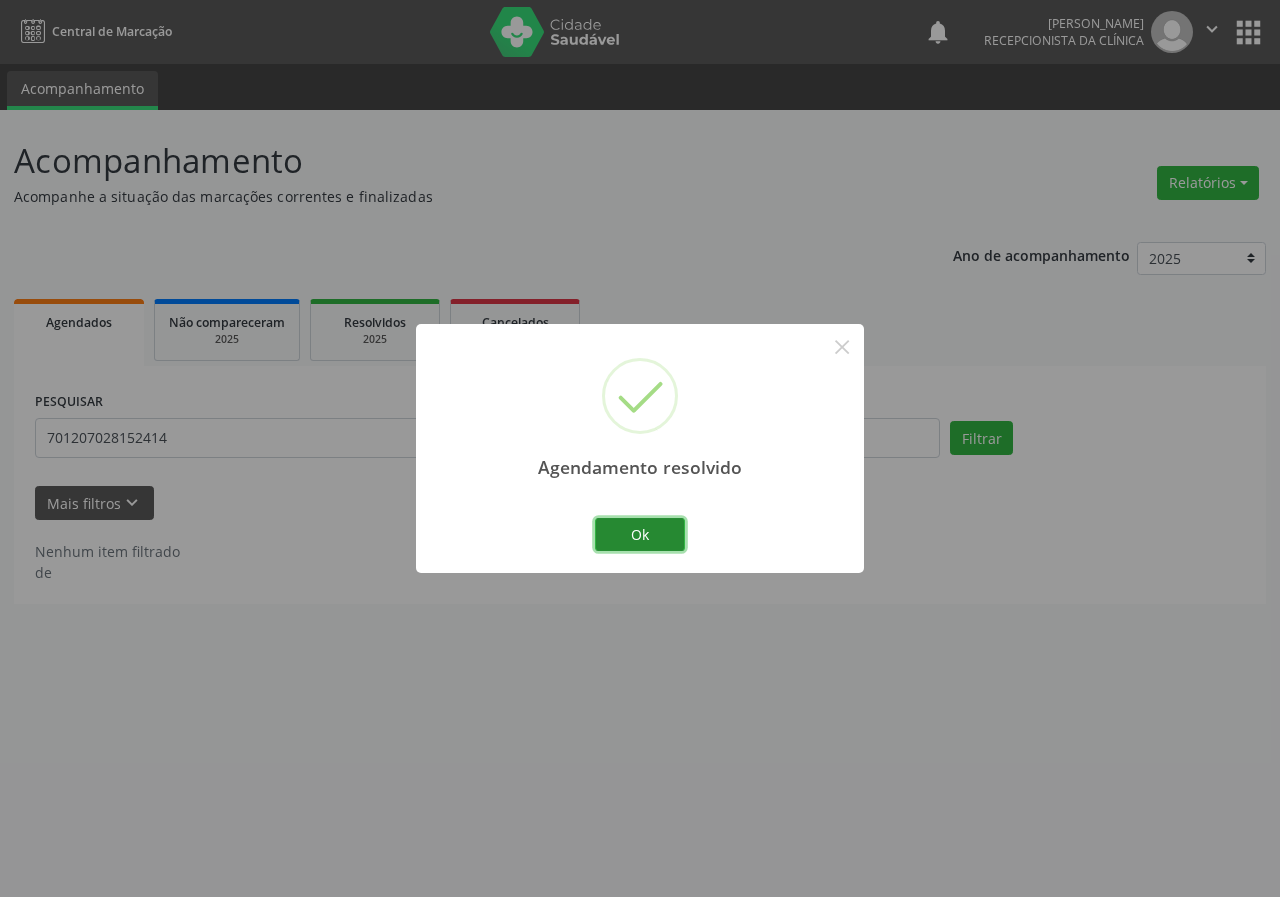 click on "Ok" at bounding box center (640, 535) 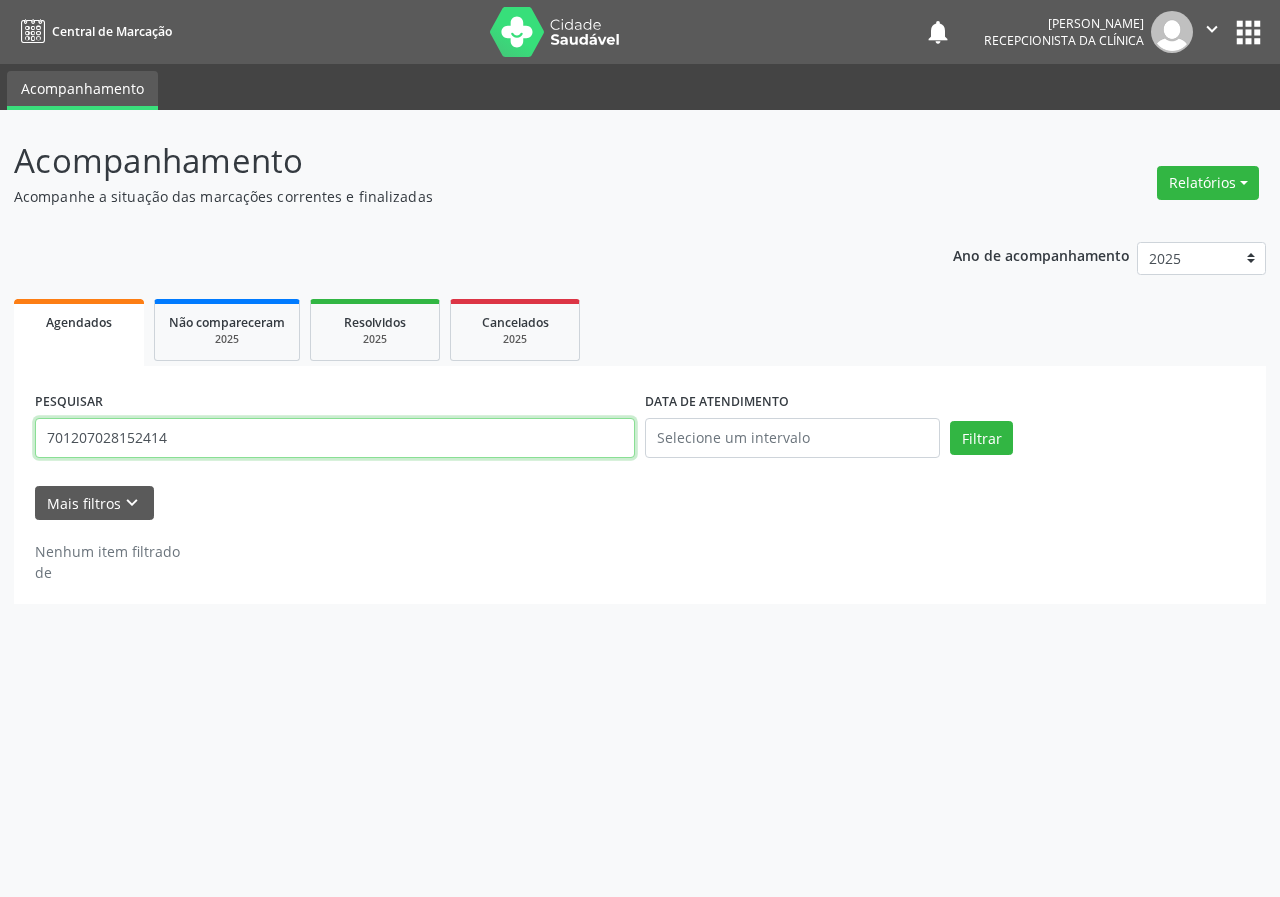 click on "701207028152414" at bounding box center (335, 438) 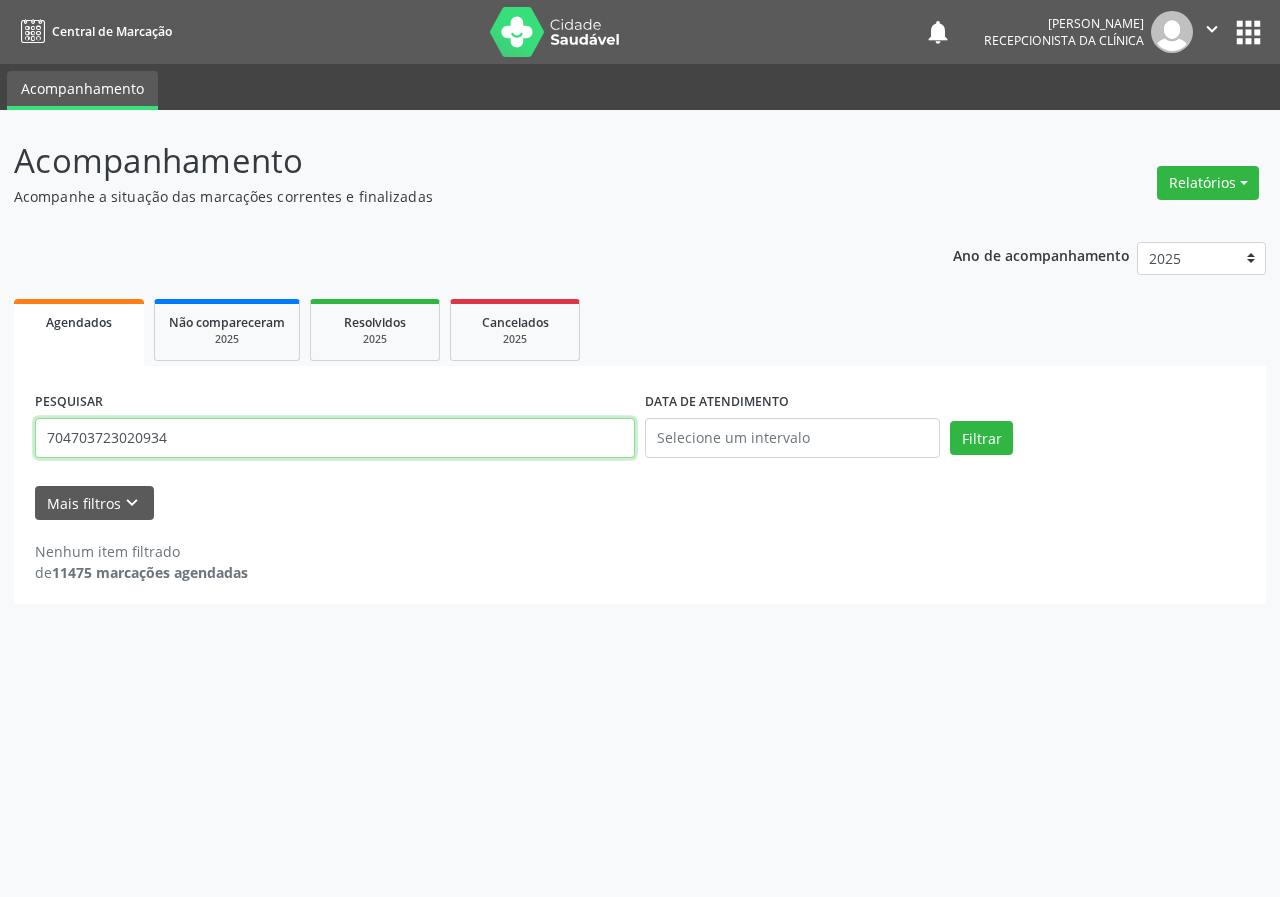 click on "Filtrar" at bounding box center [981, 438] 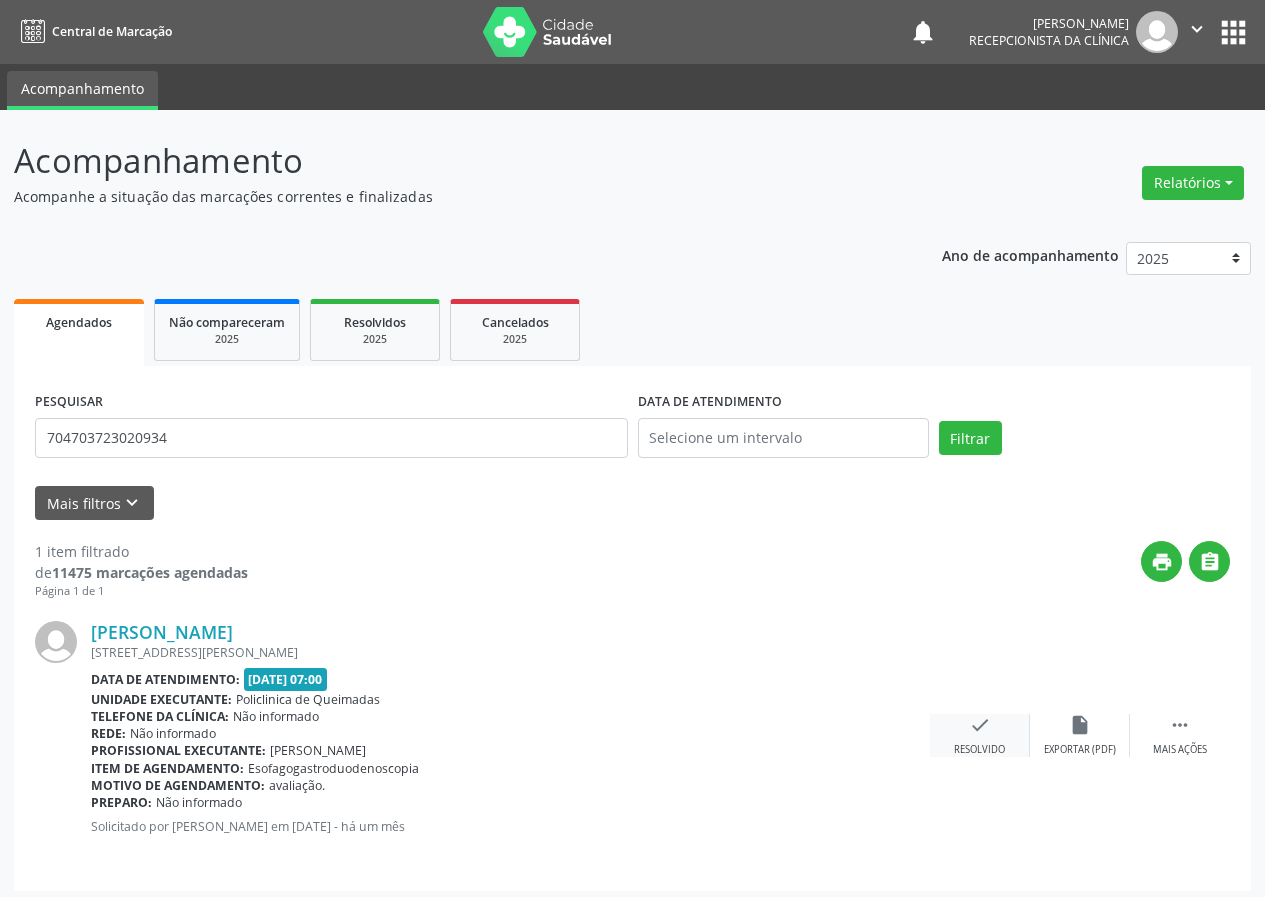 click on "check
Resolvido" at bounding box center [980, 735] 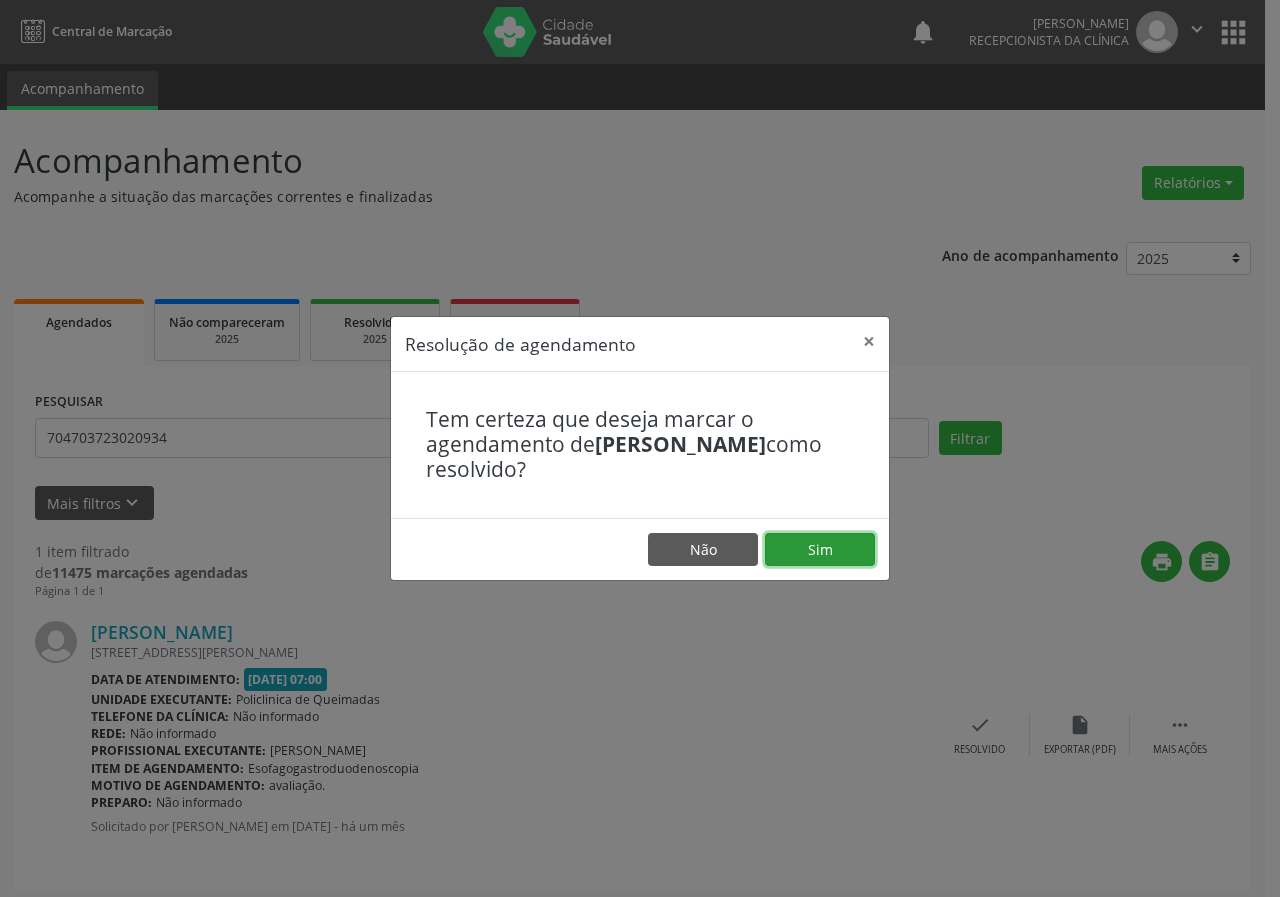 click on "Sim" at bounding box center [820, 550] 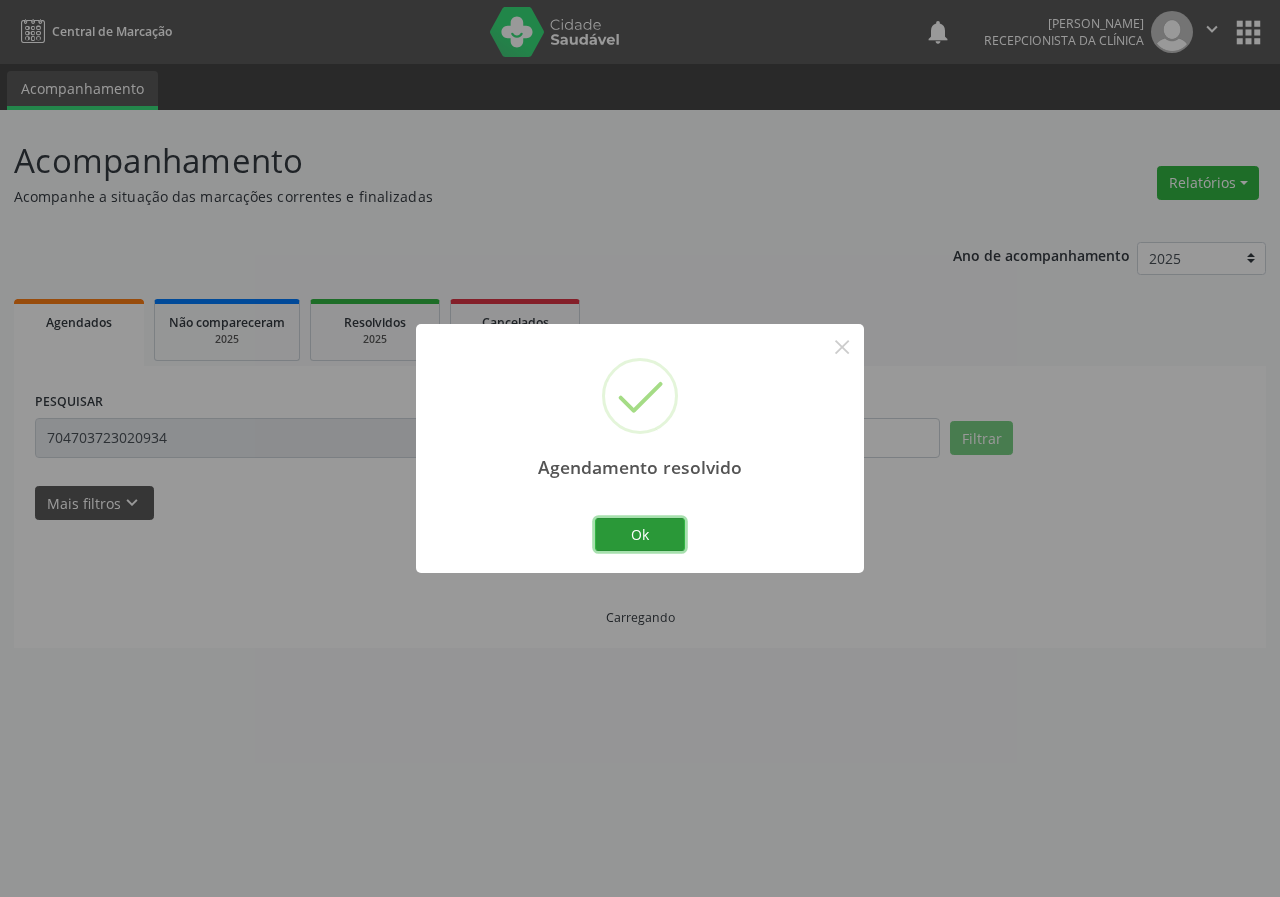 click on "Ok" at bounding box center [640, 535] 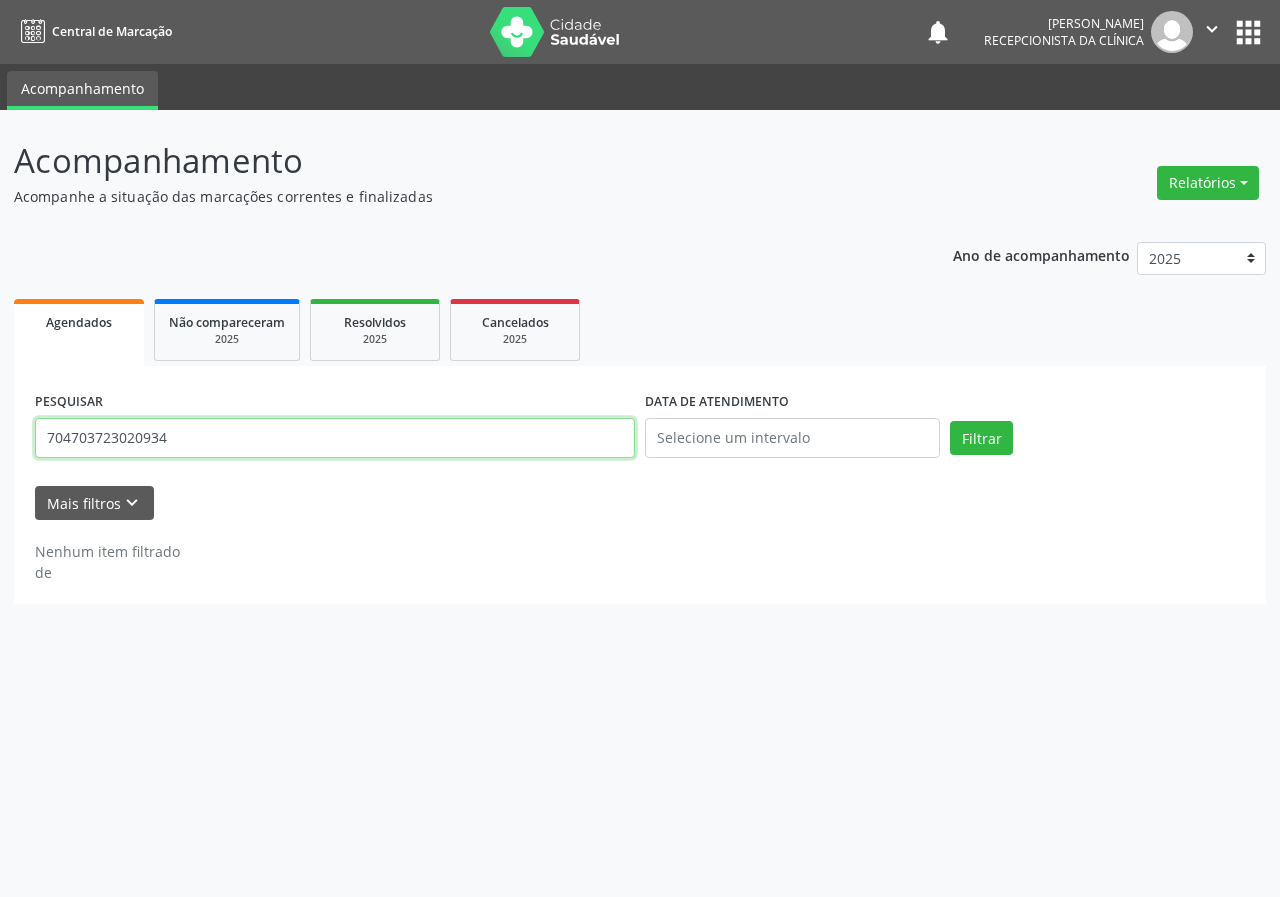 click on "704703723020934" at bounding box center (335, 438) 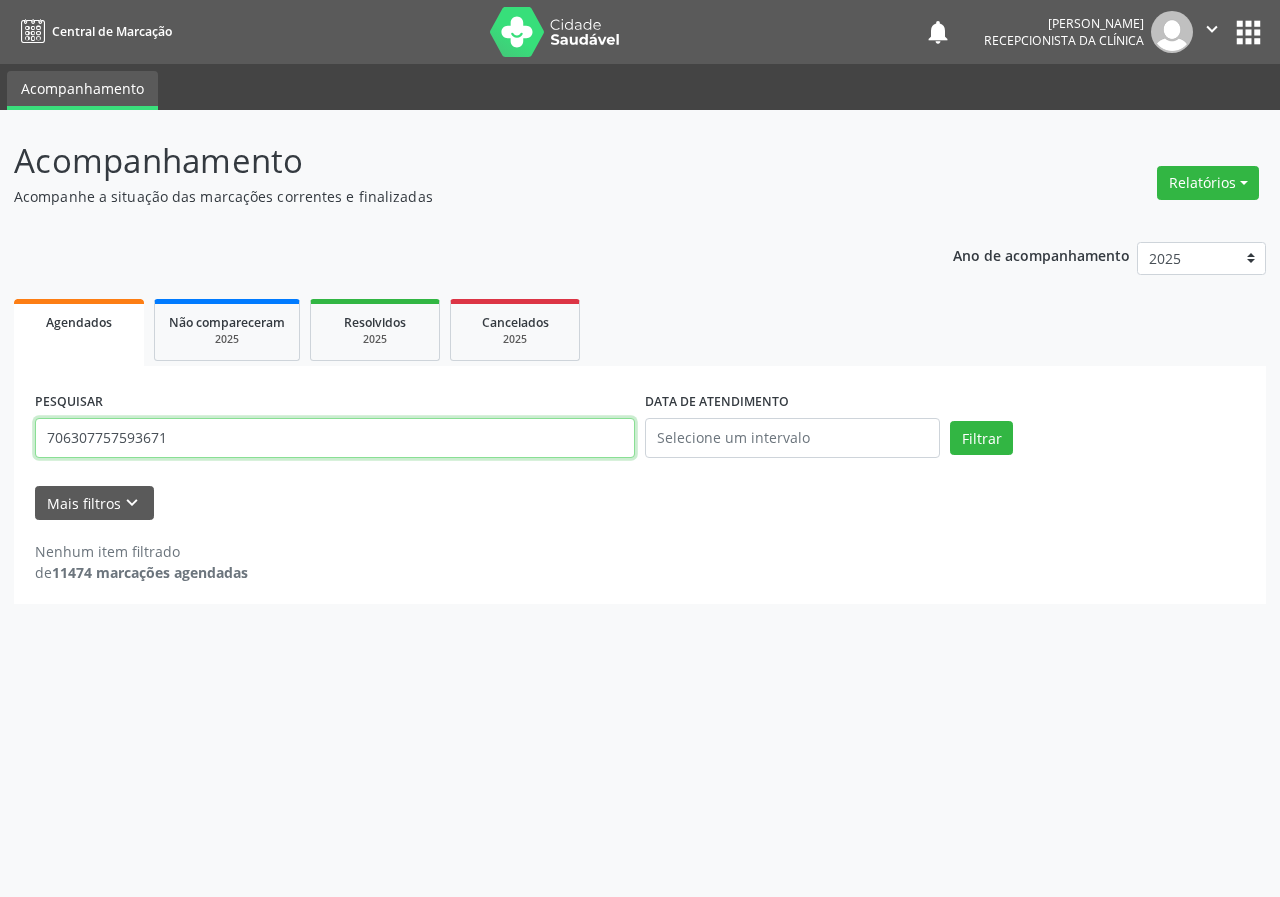 click on "Filtrar" at bounding box center [981, 438] 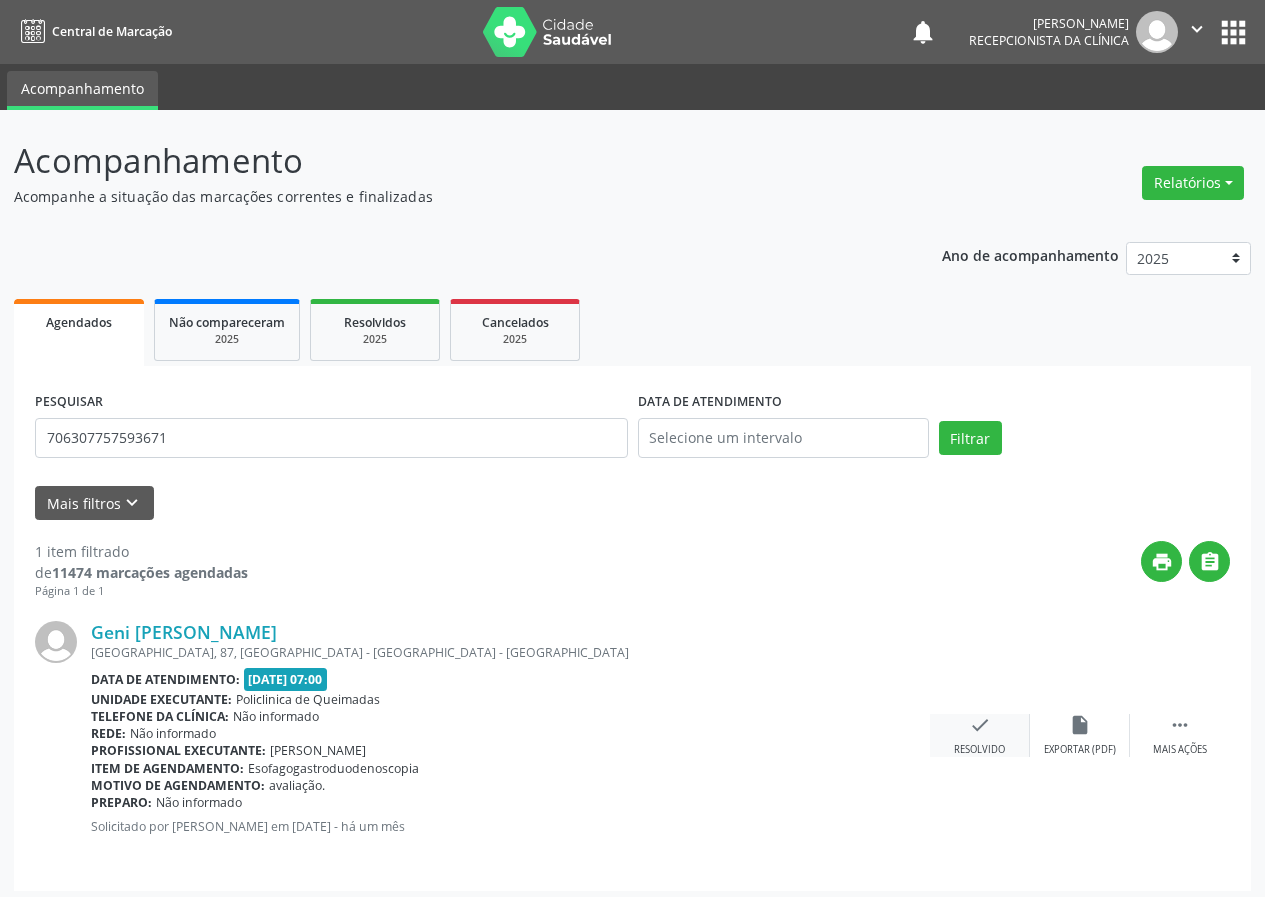 click on "check" at bounding box center (980, 725) 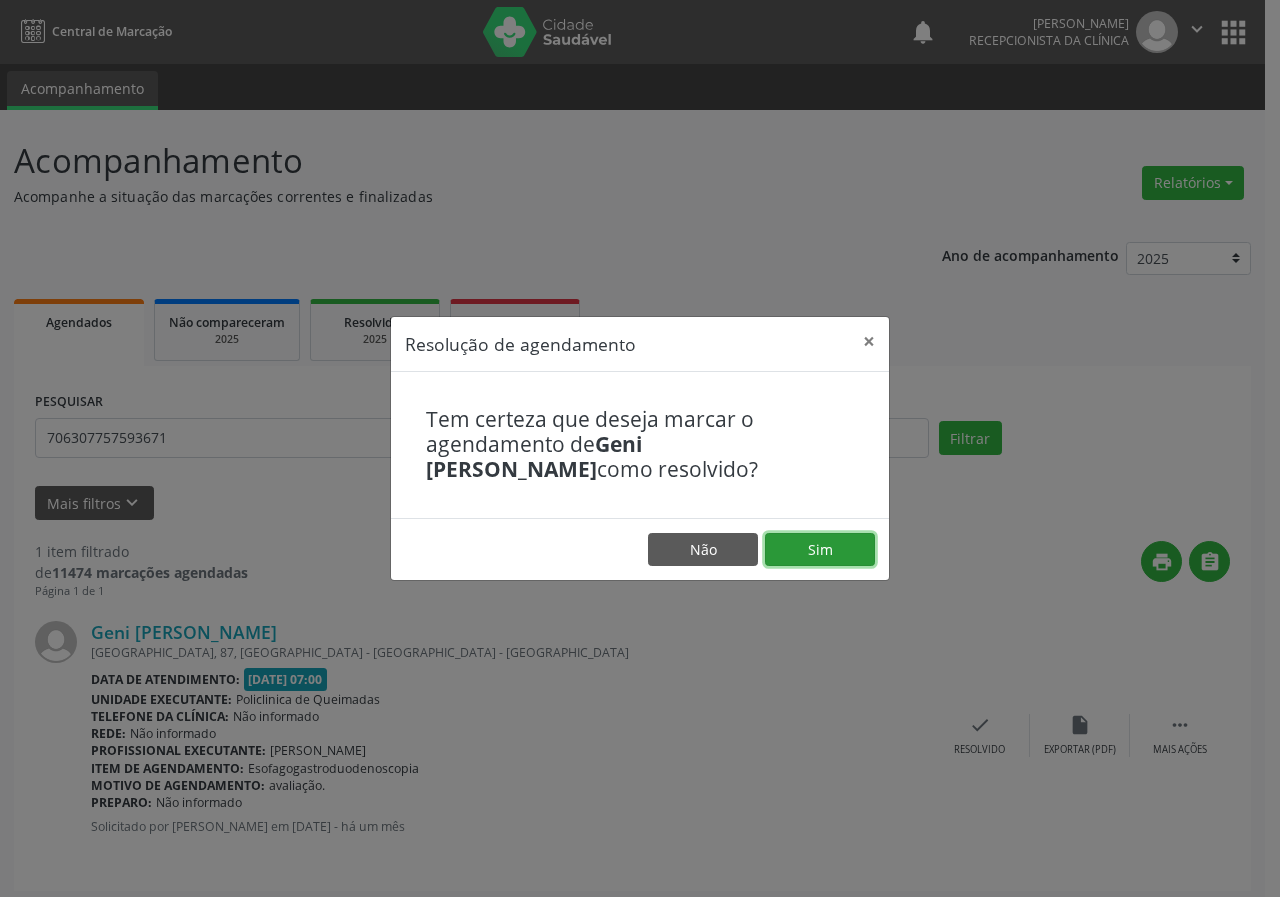 click on "Sim" at bounding box center [820, 550] 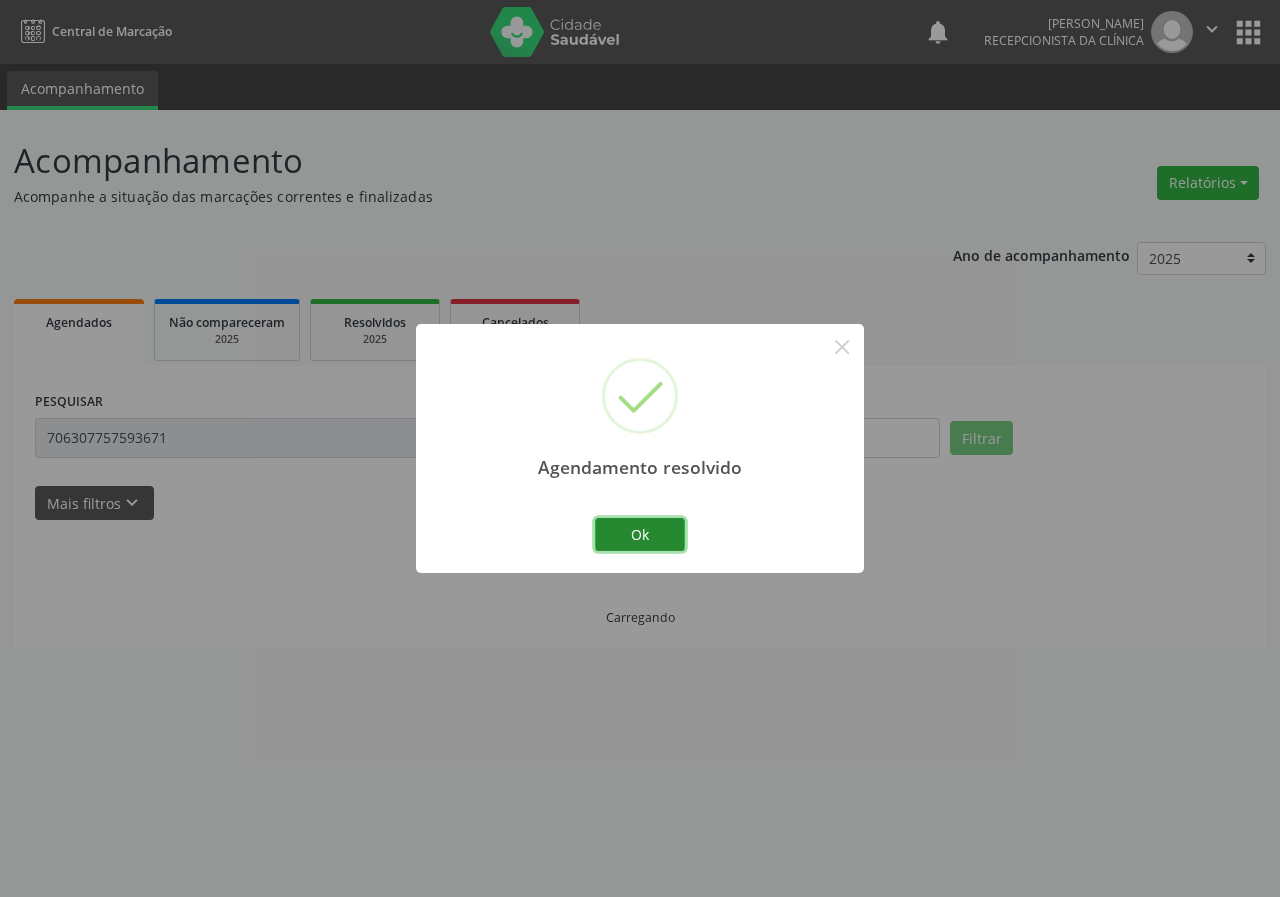 click on "Ok" at bounding box center [640, 535] 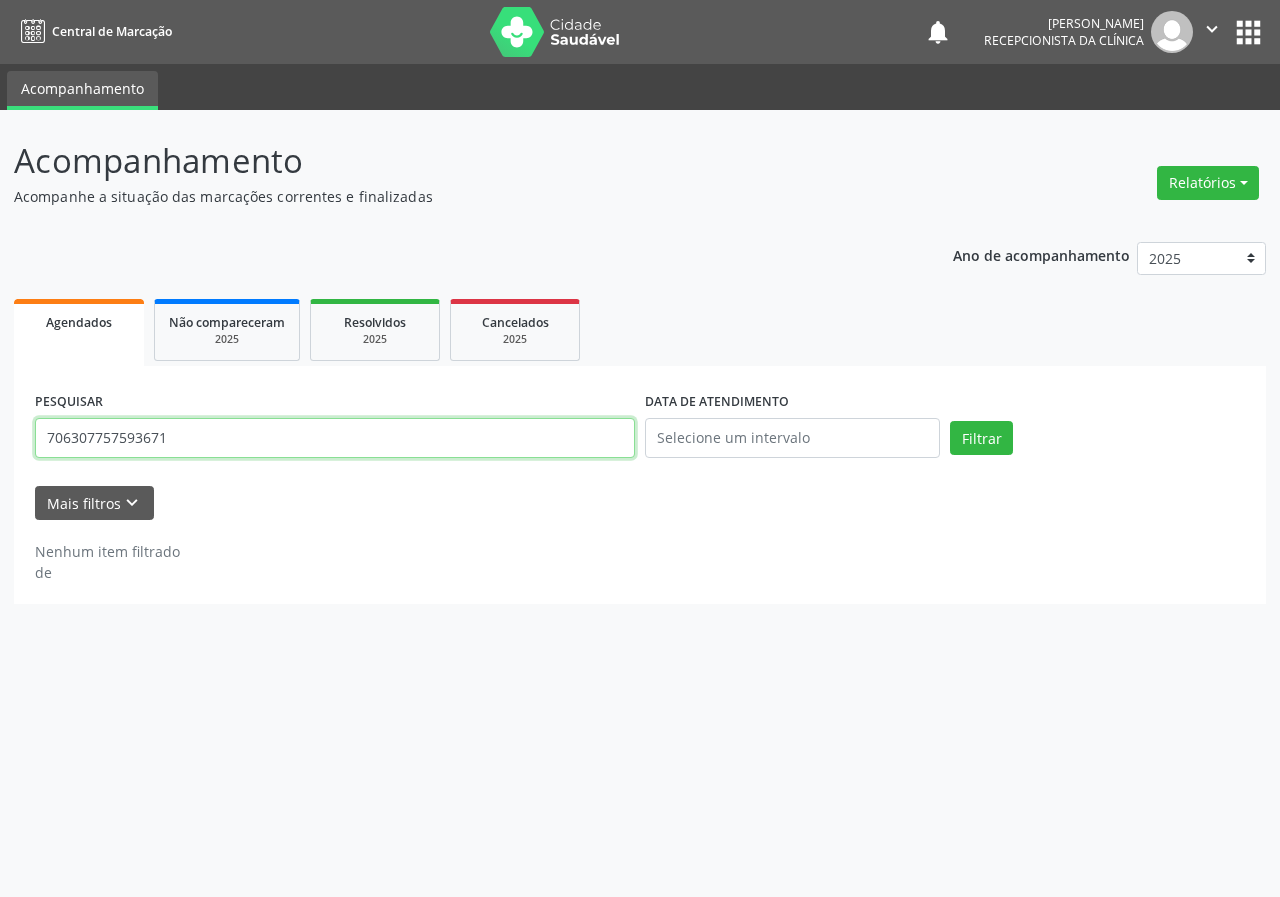 click on "706307757593671" at bounding box center (335, 438) 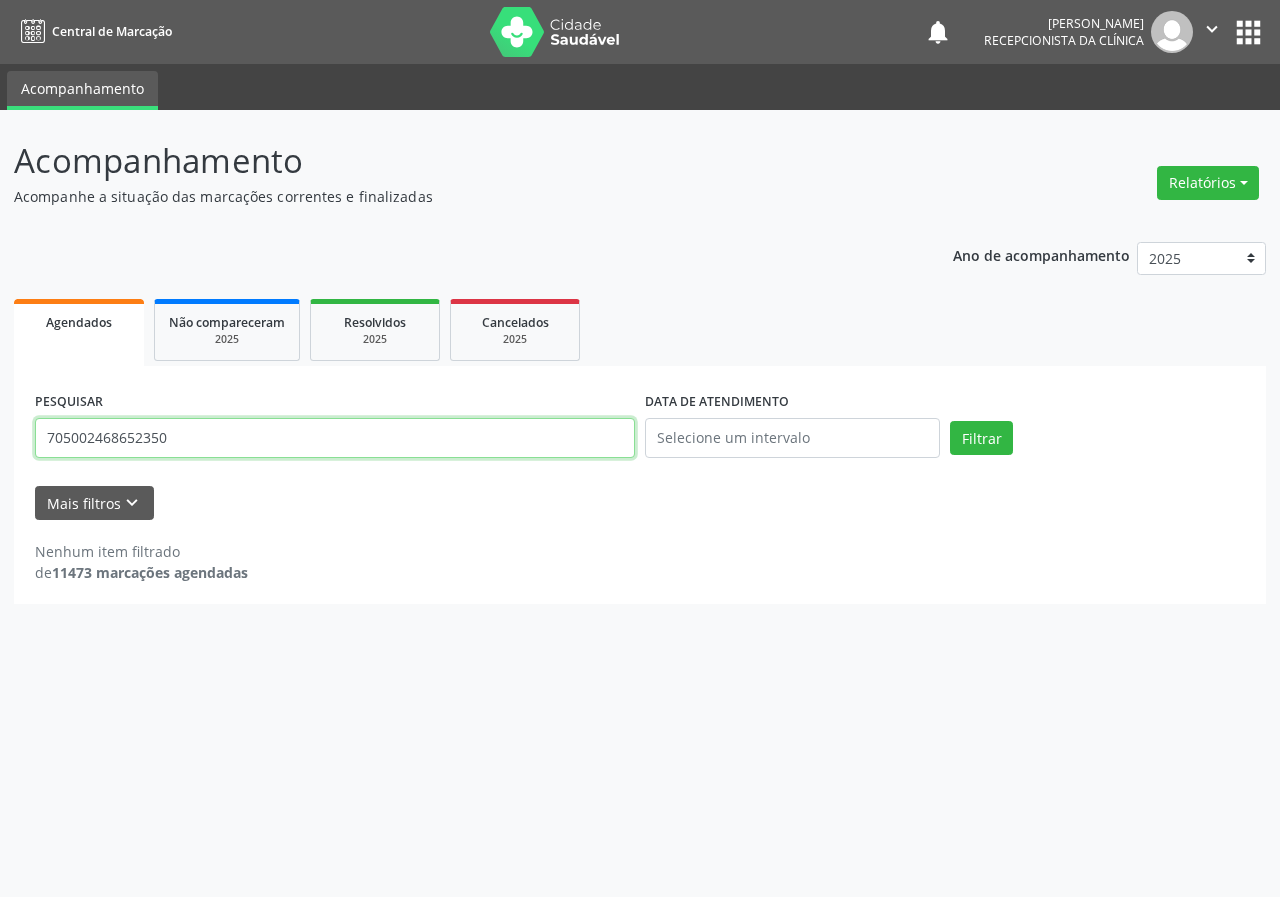 click on "Filtrar" at bounding box center [981, 438] 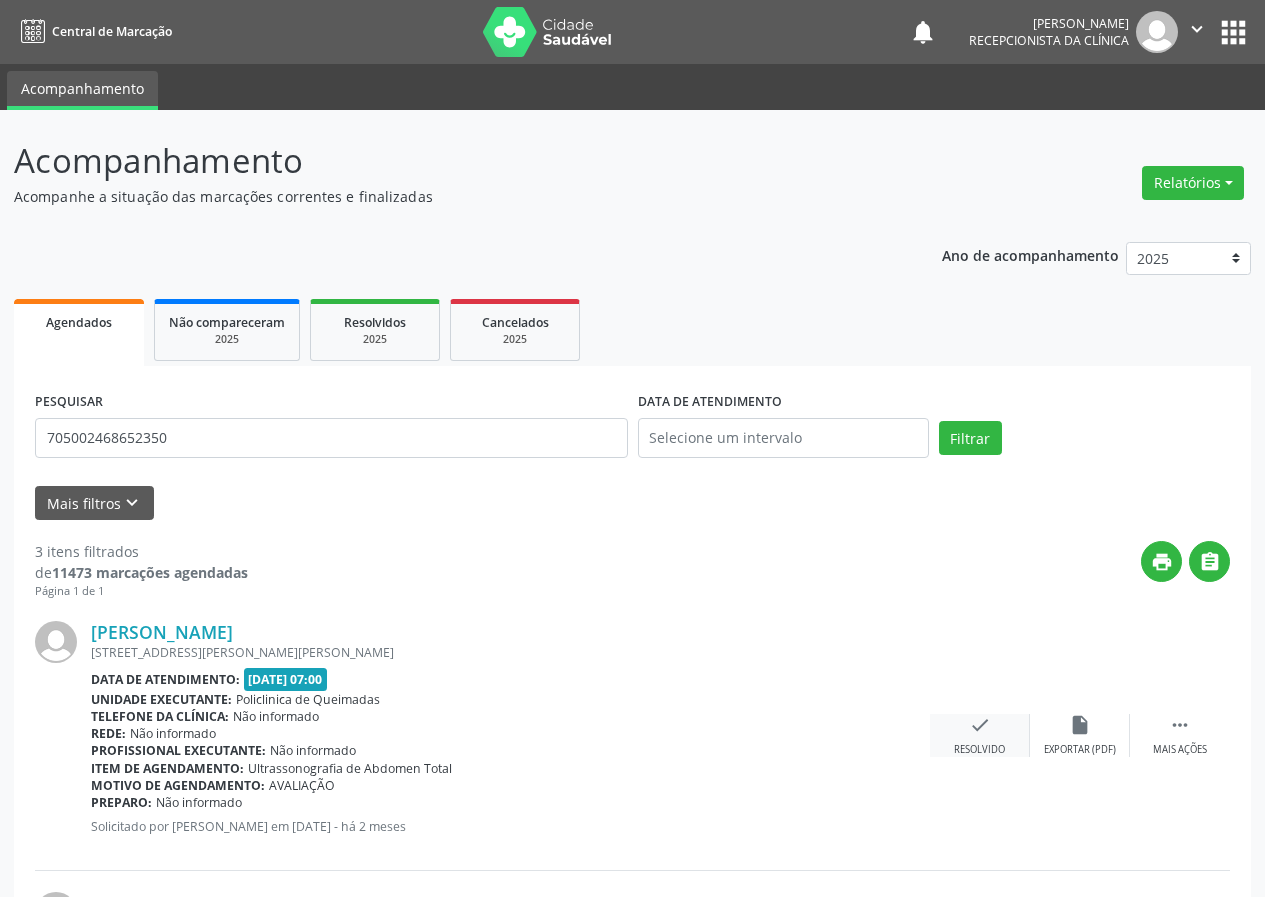 click on "check" at bounding box center [980, 725] 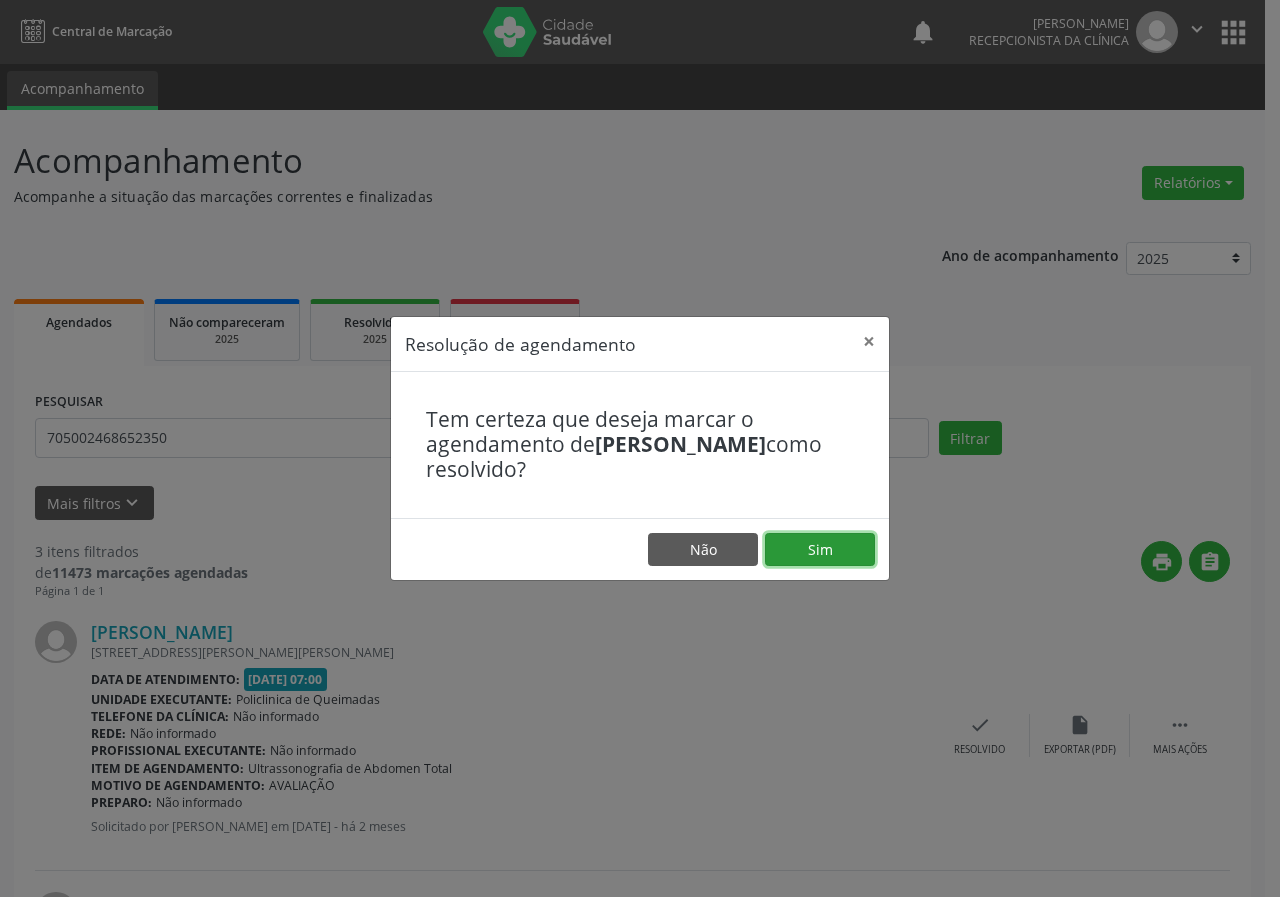click on "Sim" at bounding box center [820, 550] 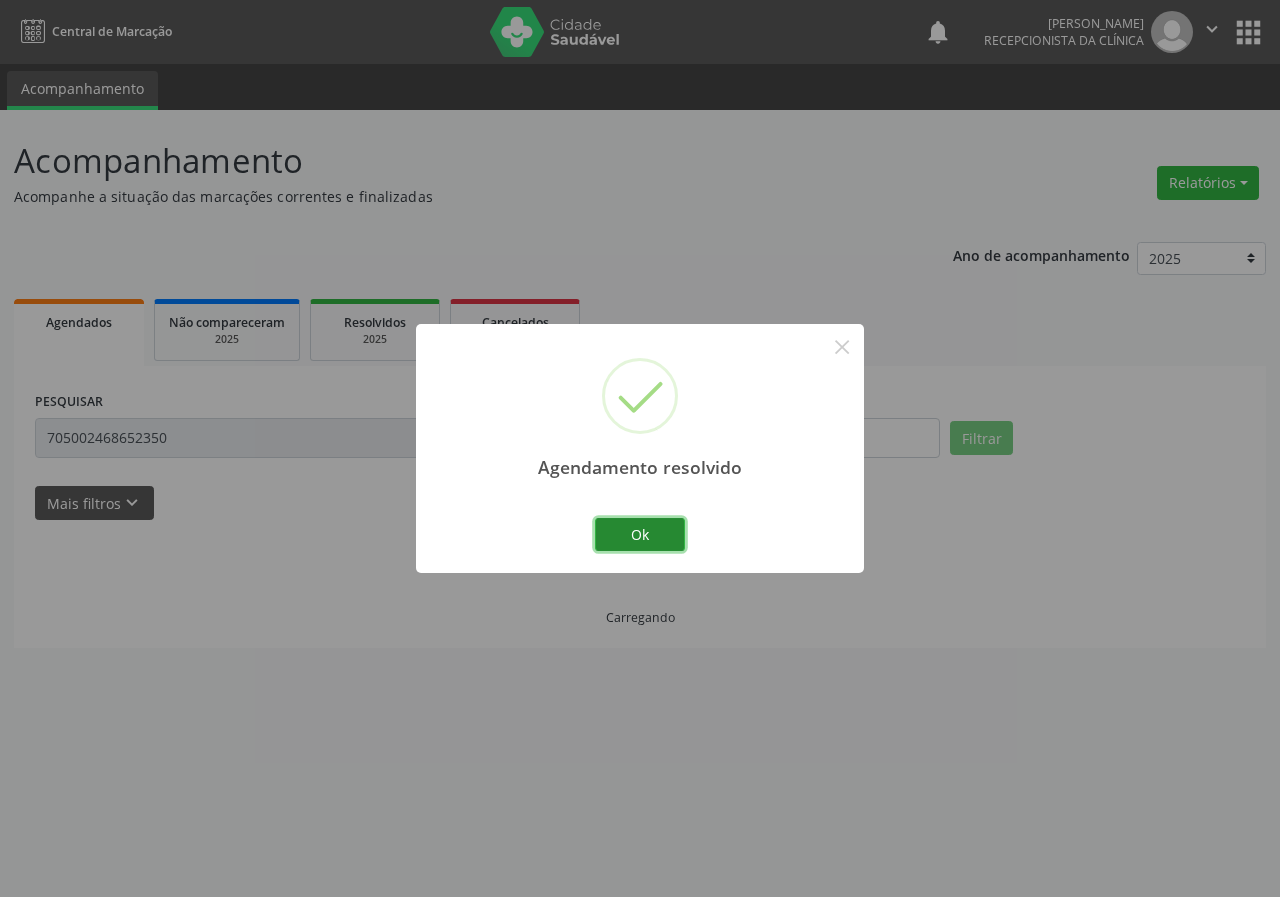 click on "Ok" at bounding box center [640, 535] 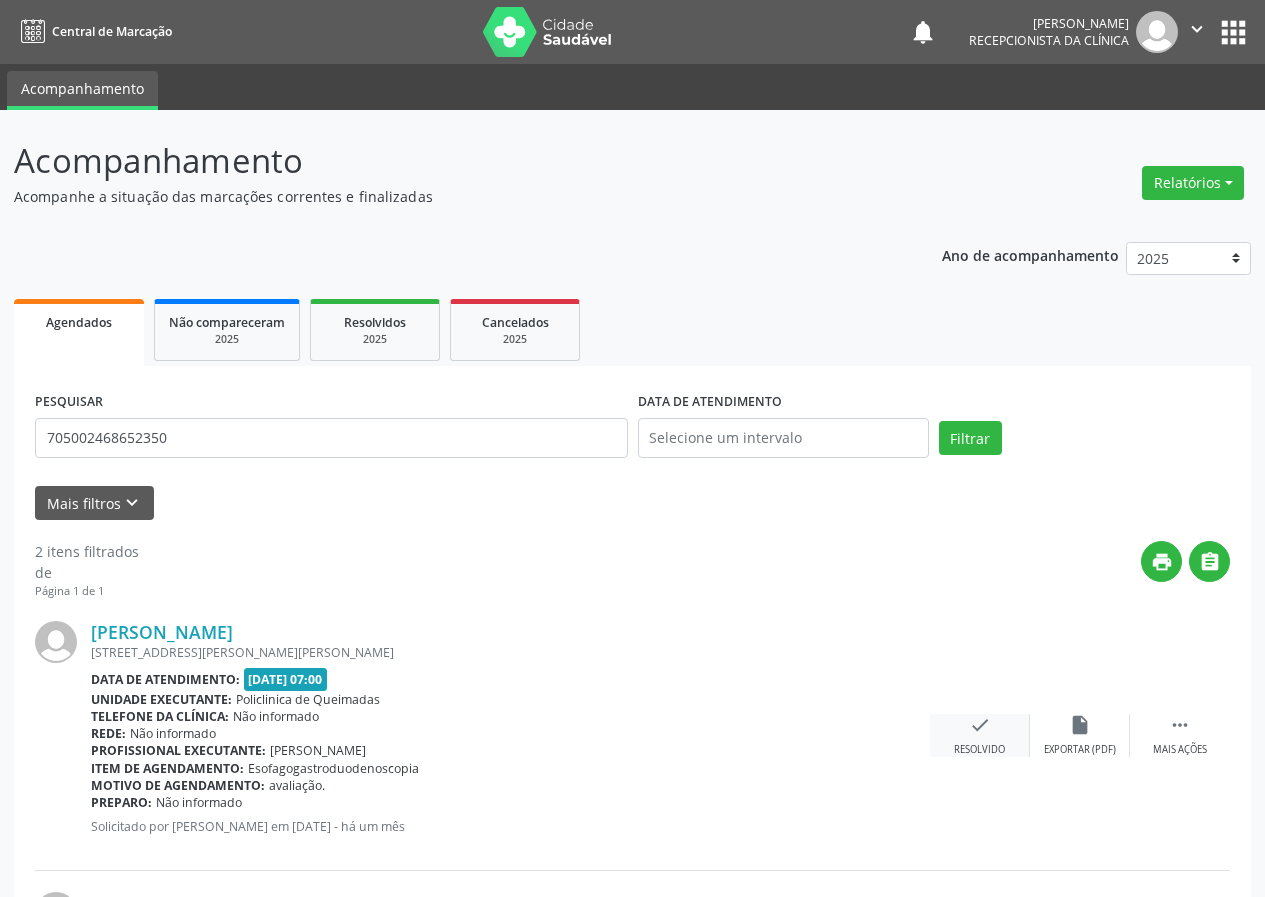 click on "check" at bounding box center [980, 725] 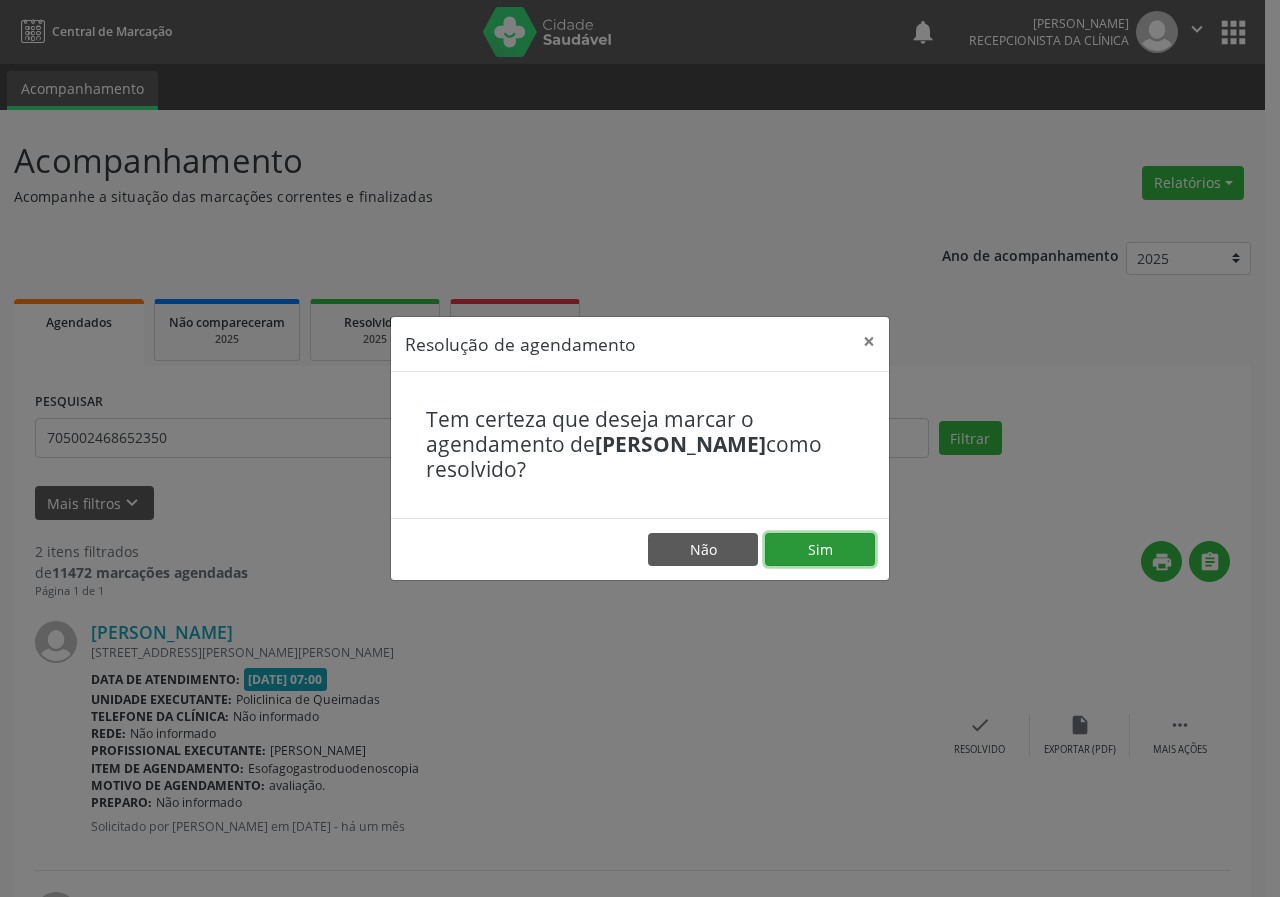 click on "Sim" at bounding box center (820, 550) 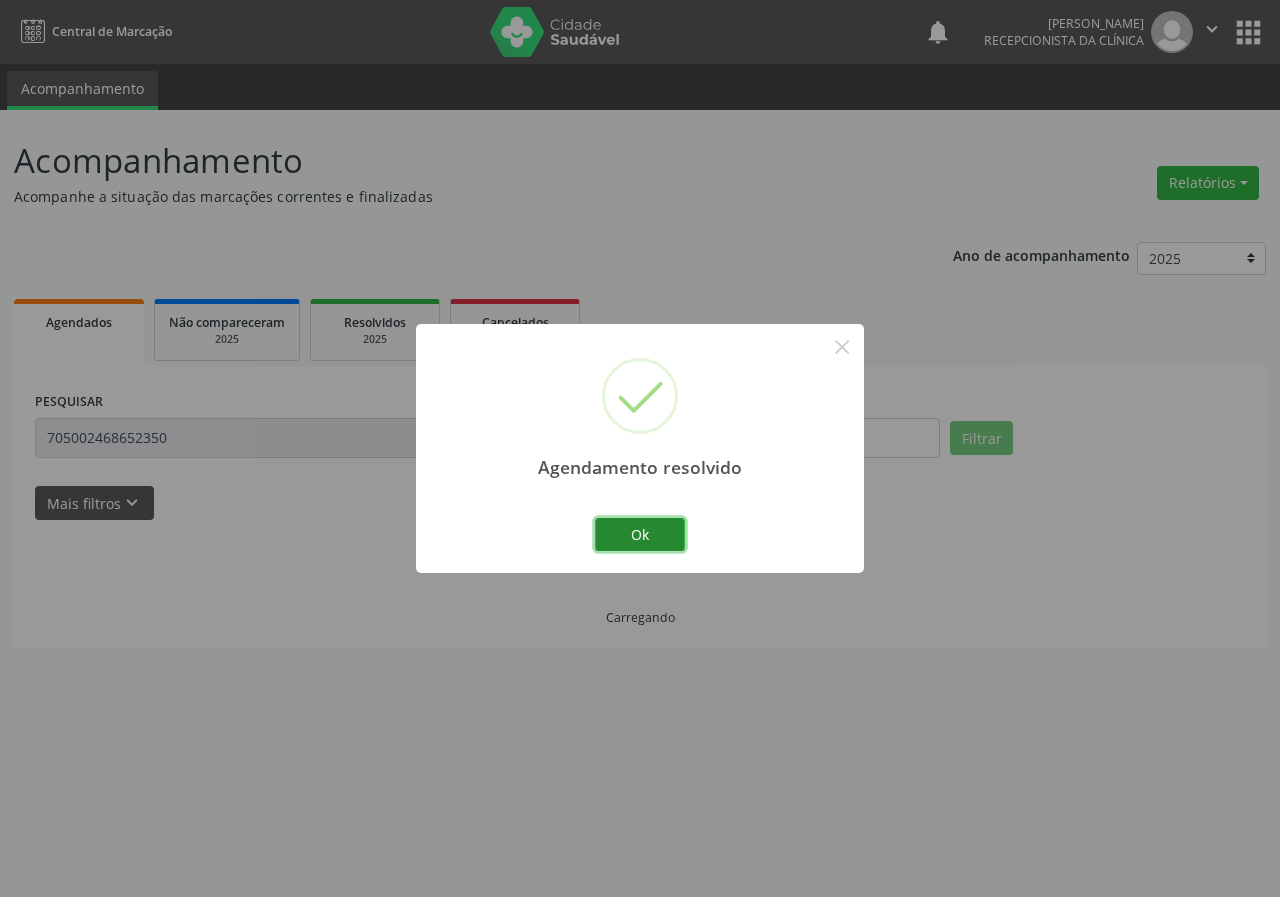 click on "Ok" at bounding box center (640, 535) 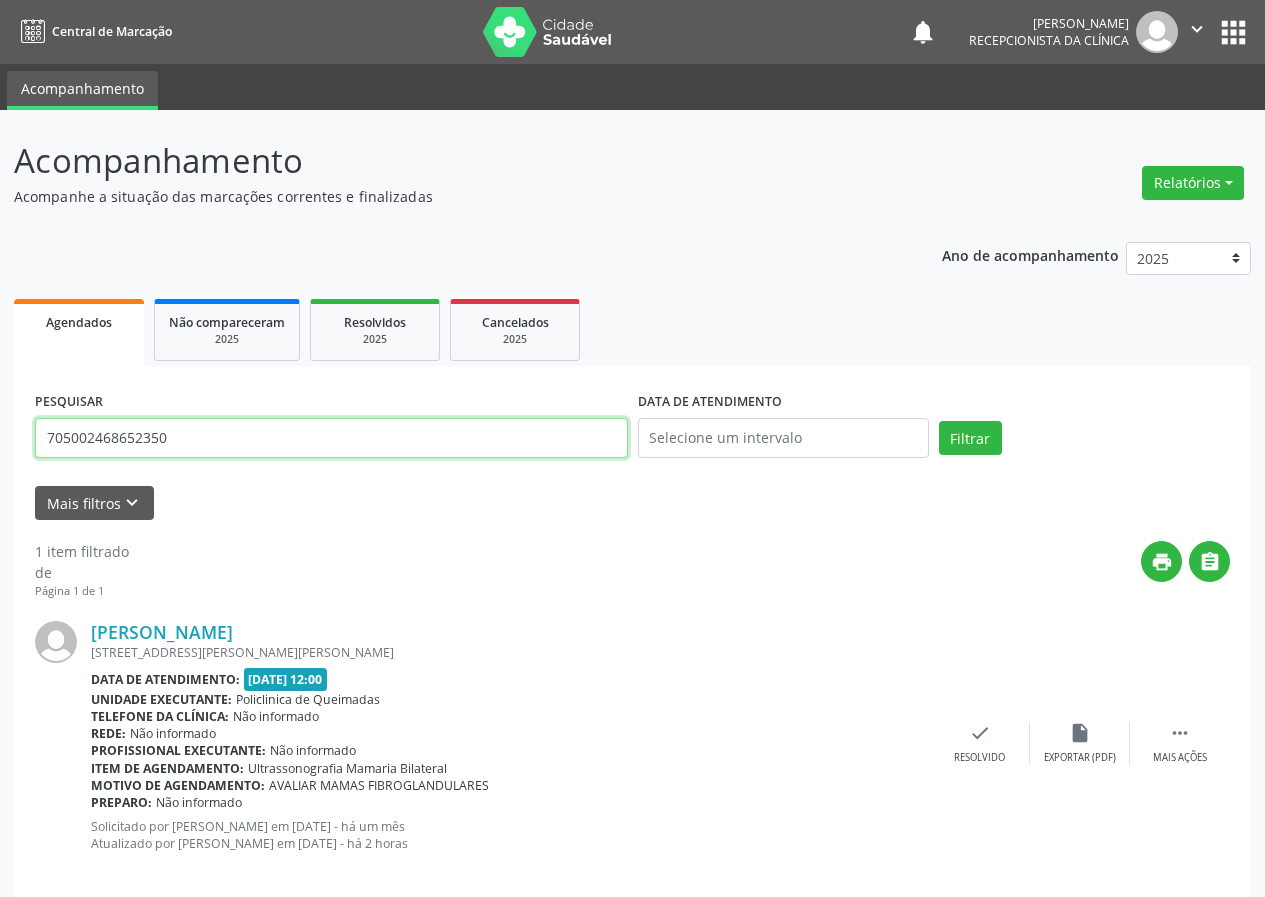 click on "705002468652350" at bounding box center (331, 438) 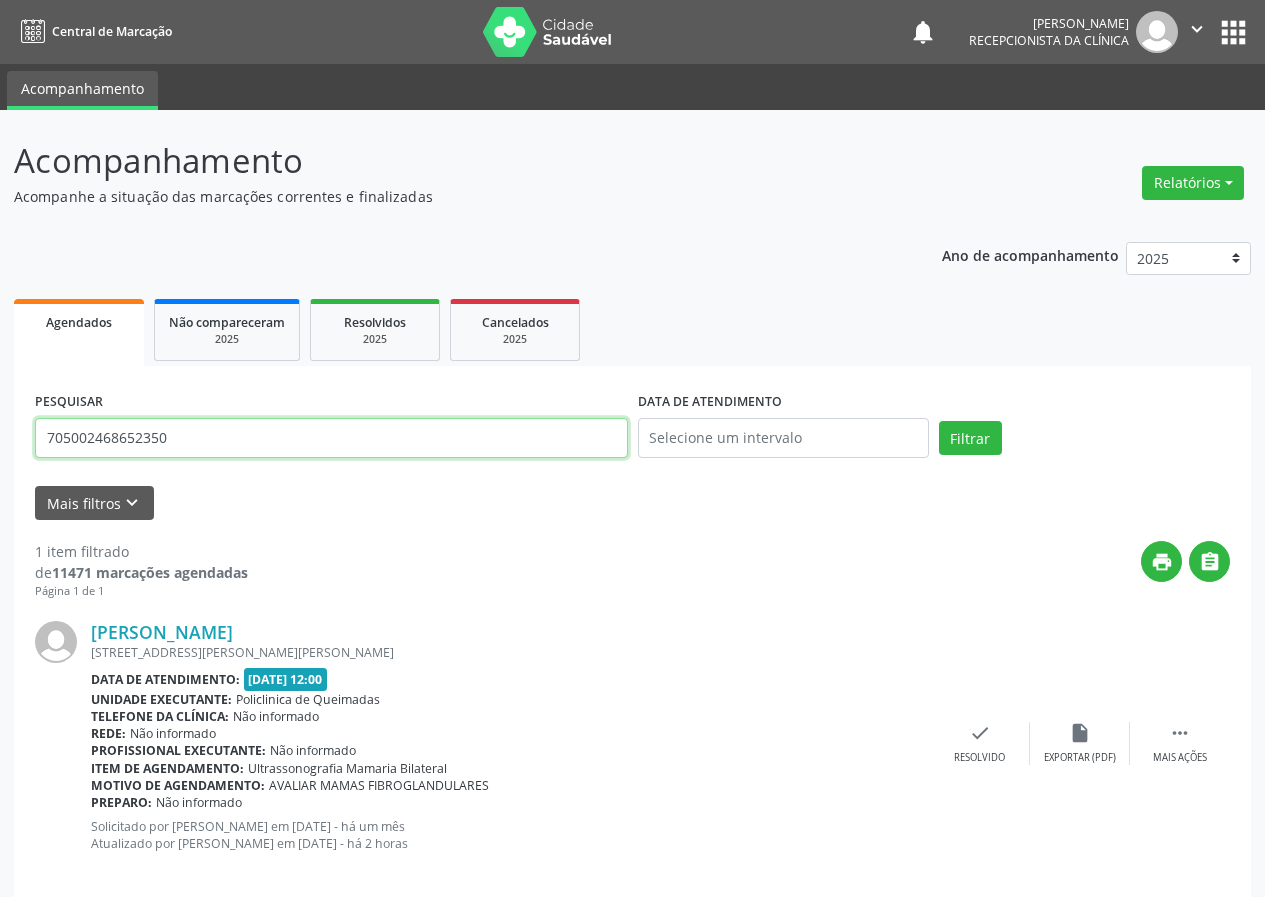 click on "705002468652350" at bounding box center [331, 438] 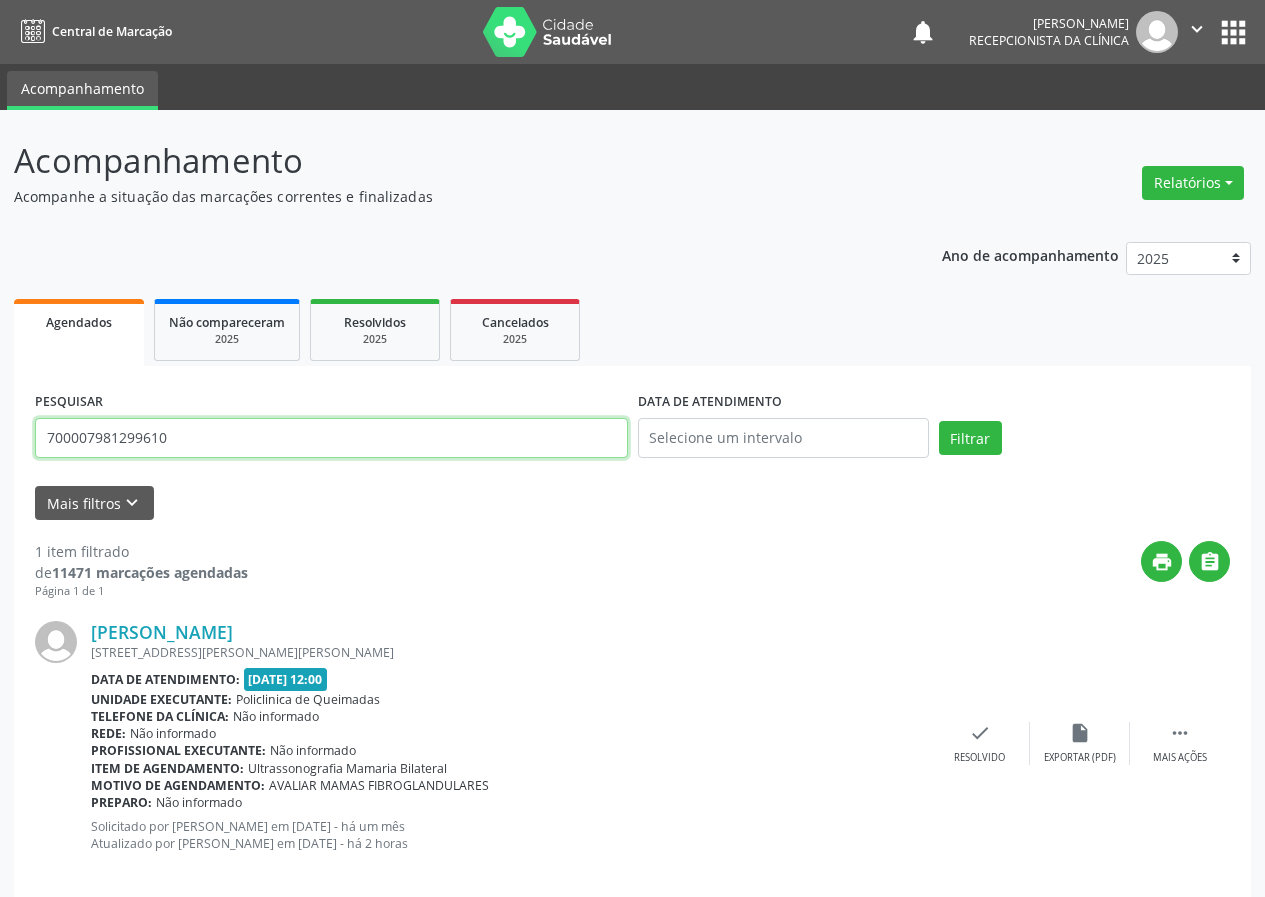 click on "Filtrar" at bounding box center (970, 438) 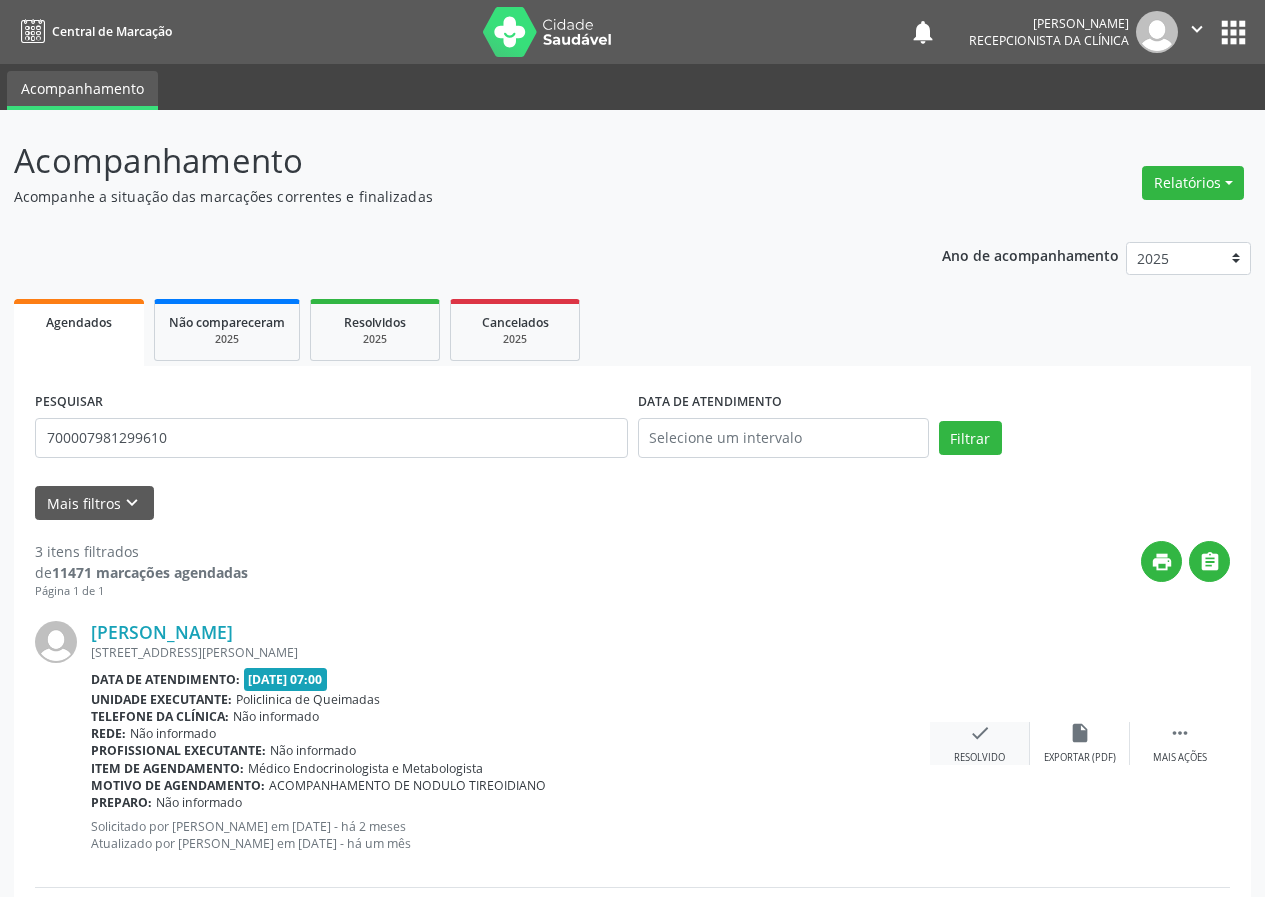click on "check" at bounding box center (980, 733) 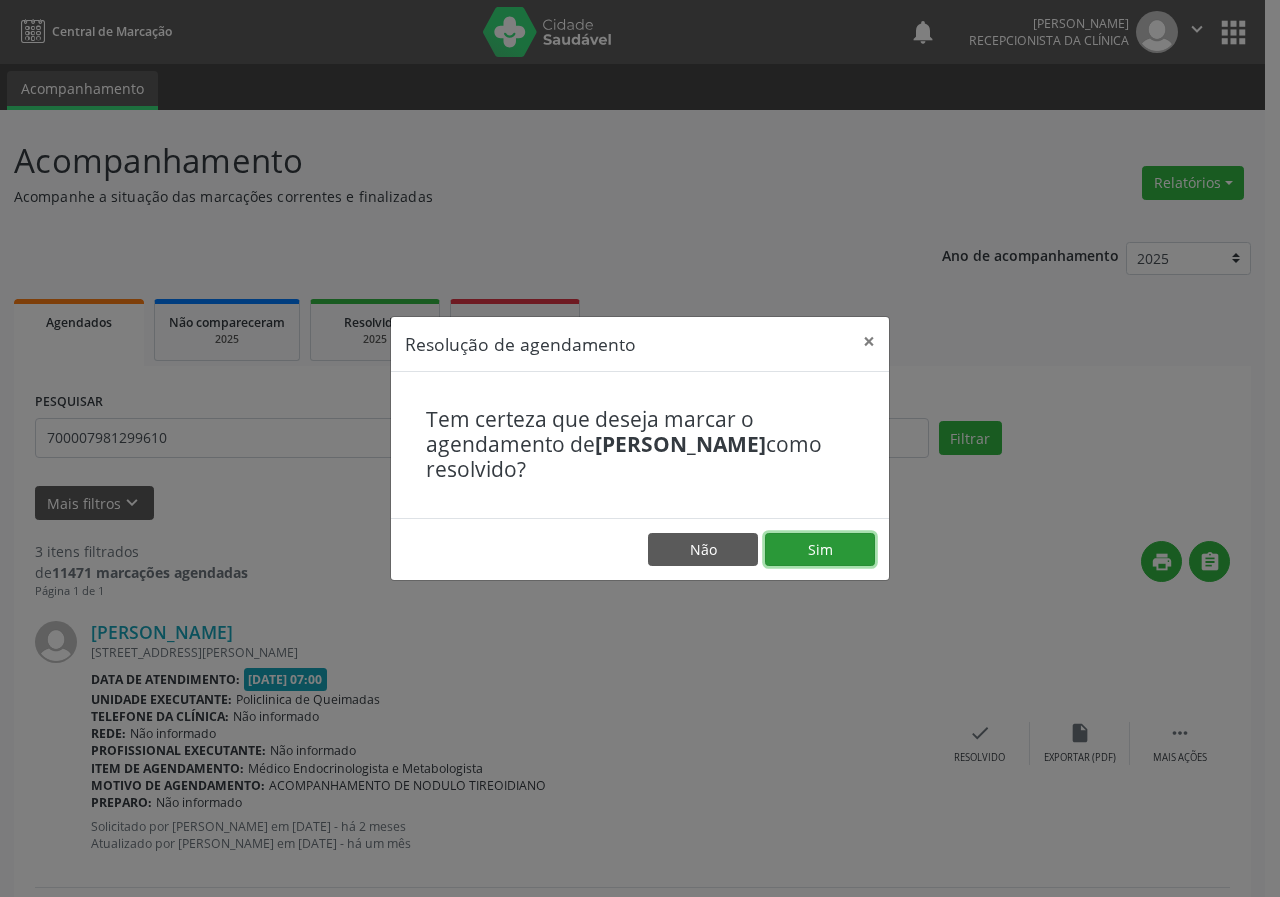 click on "Sim" at bounding box center [820, 550] 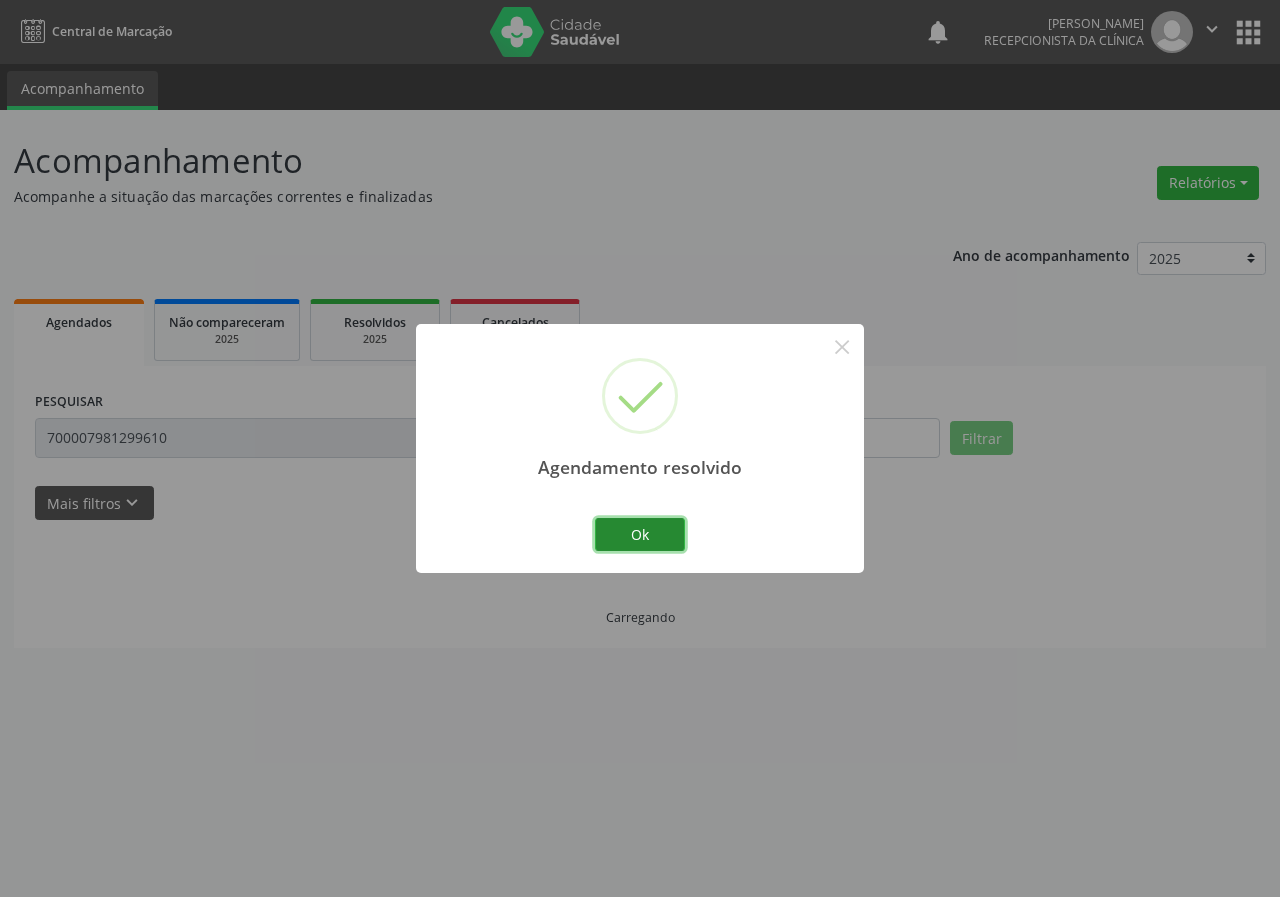 click on "Ok" at bounding box center [640, 535] 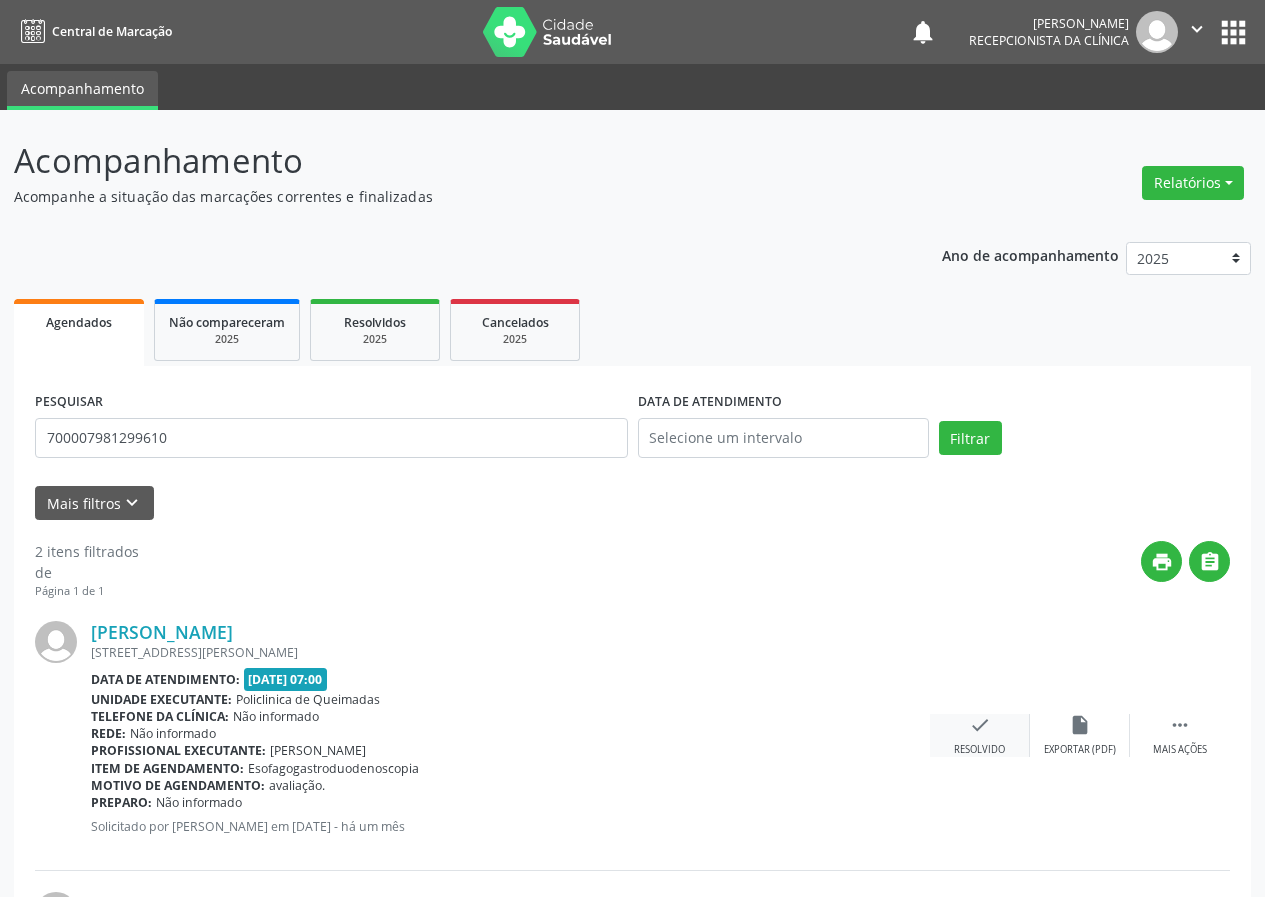click on "check
Resolvido" at bounding box center (980, 735) 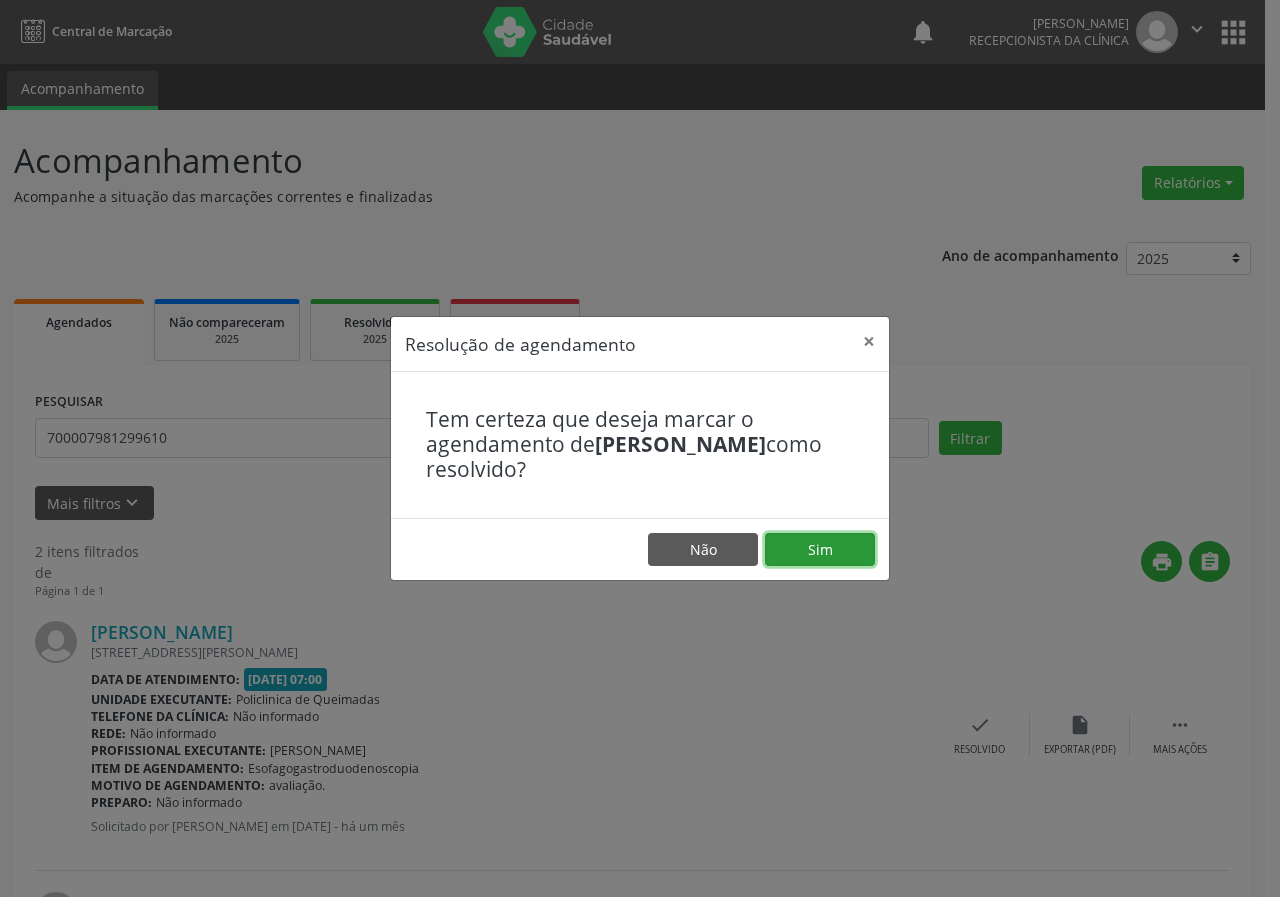 click on "Sim" at bounding box center (820, 550) 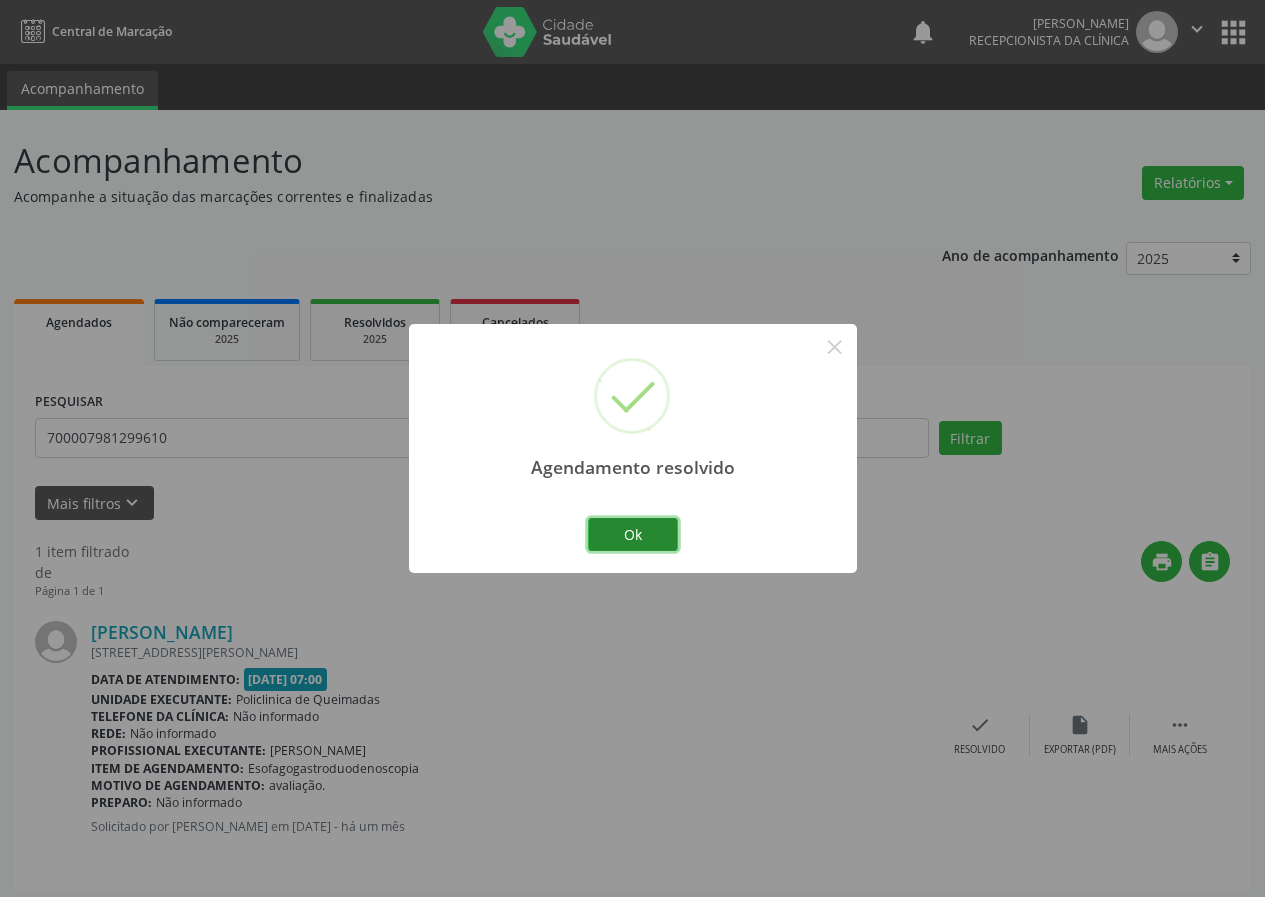 click on "Ok" at bounding box center (633, 535) 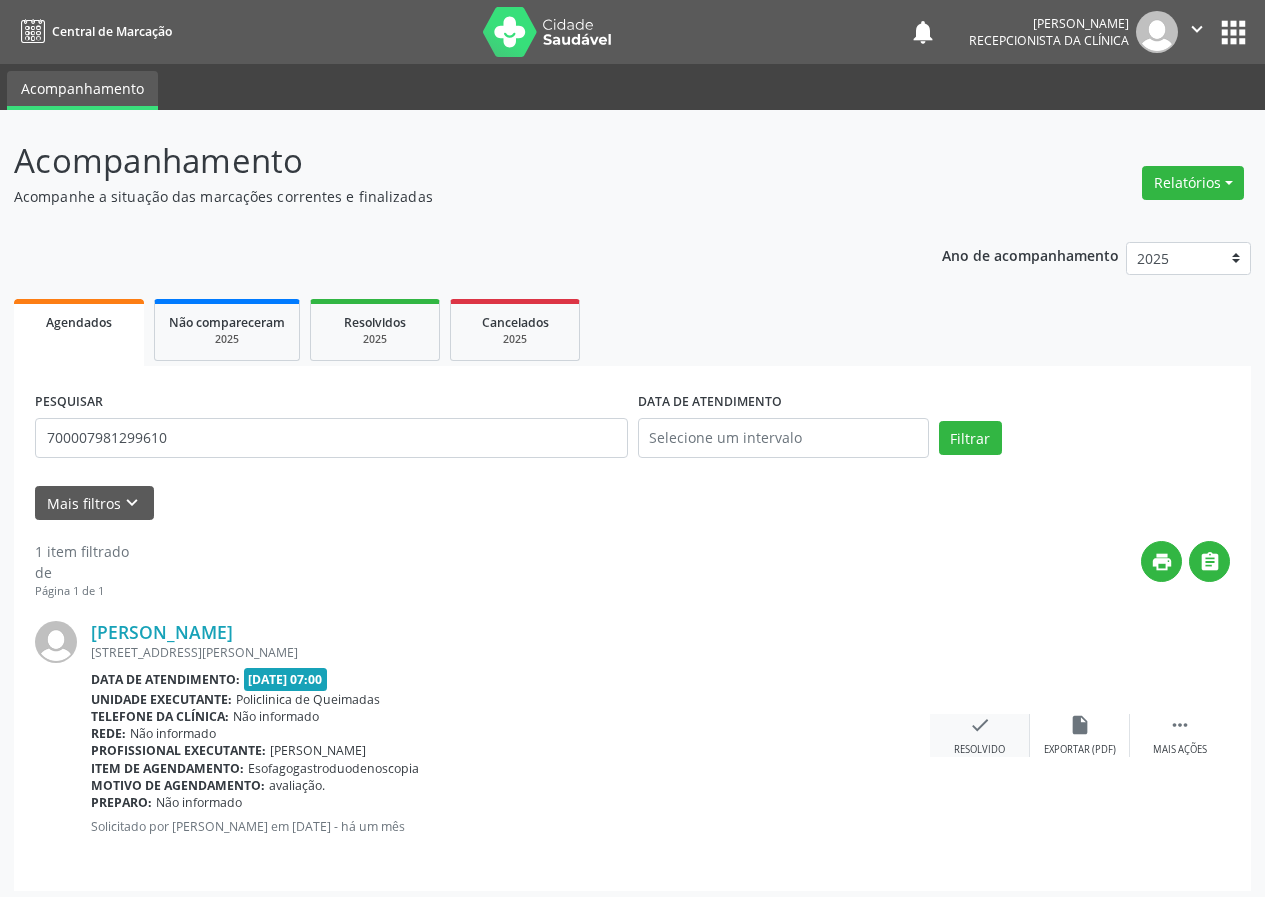 click on "check
Resolvido" at bounding box center (980, 735) 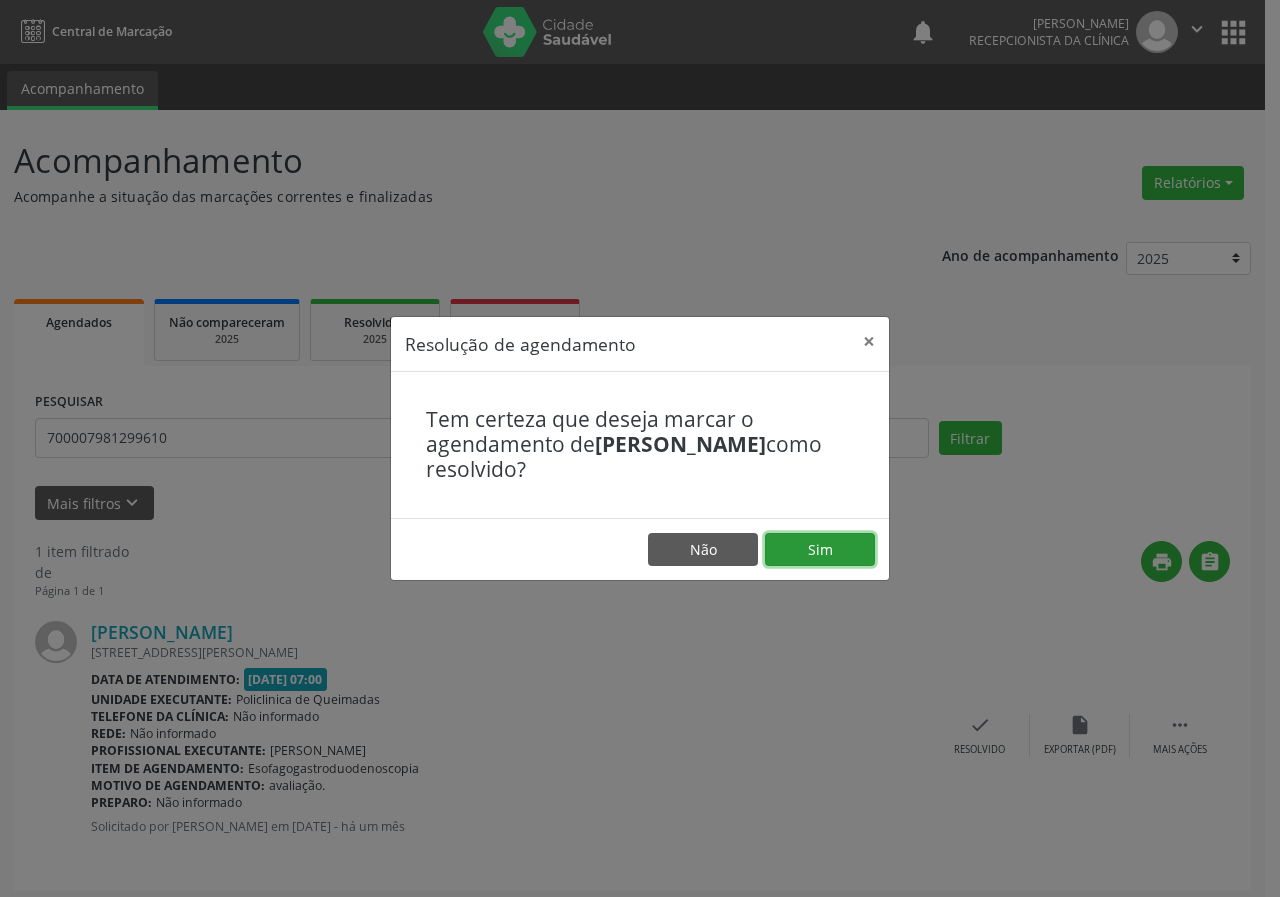 click on "Sim" at bounding box center (820, 550) 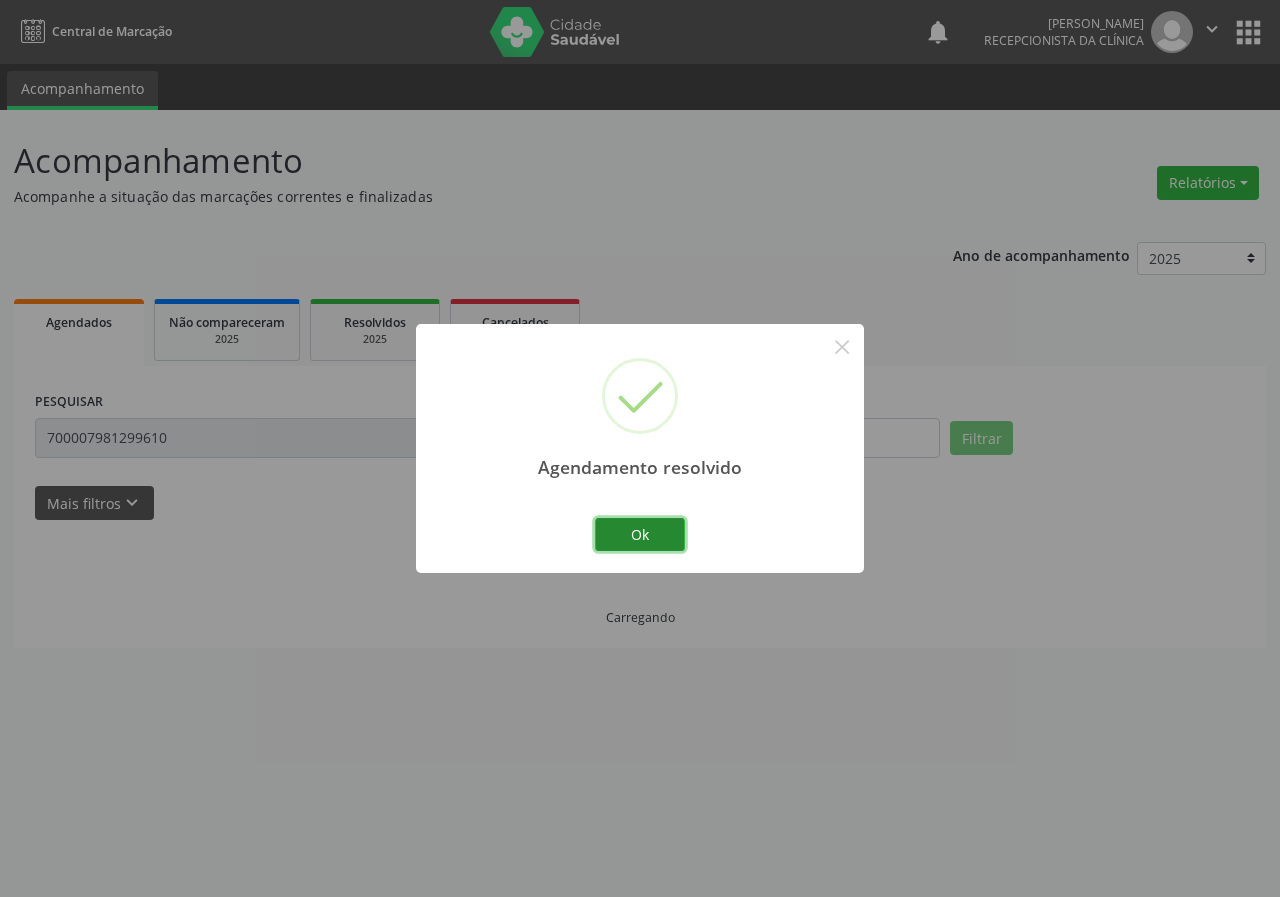 click on "Ok" at bounding box center (640, 535) 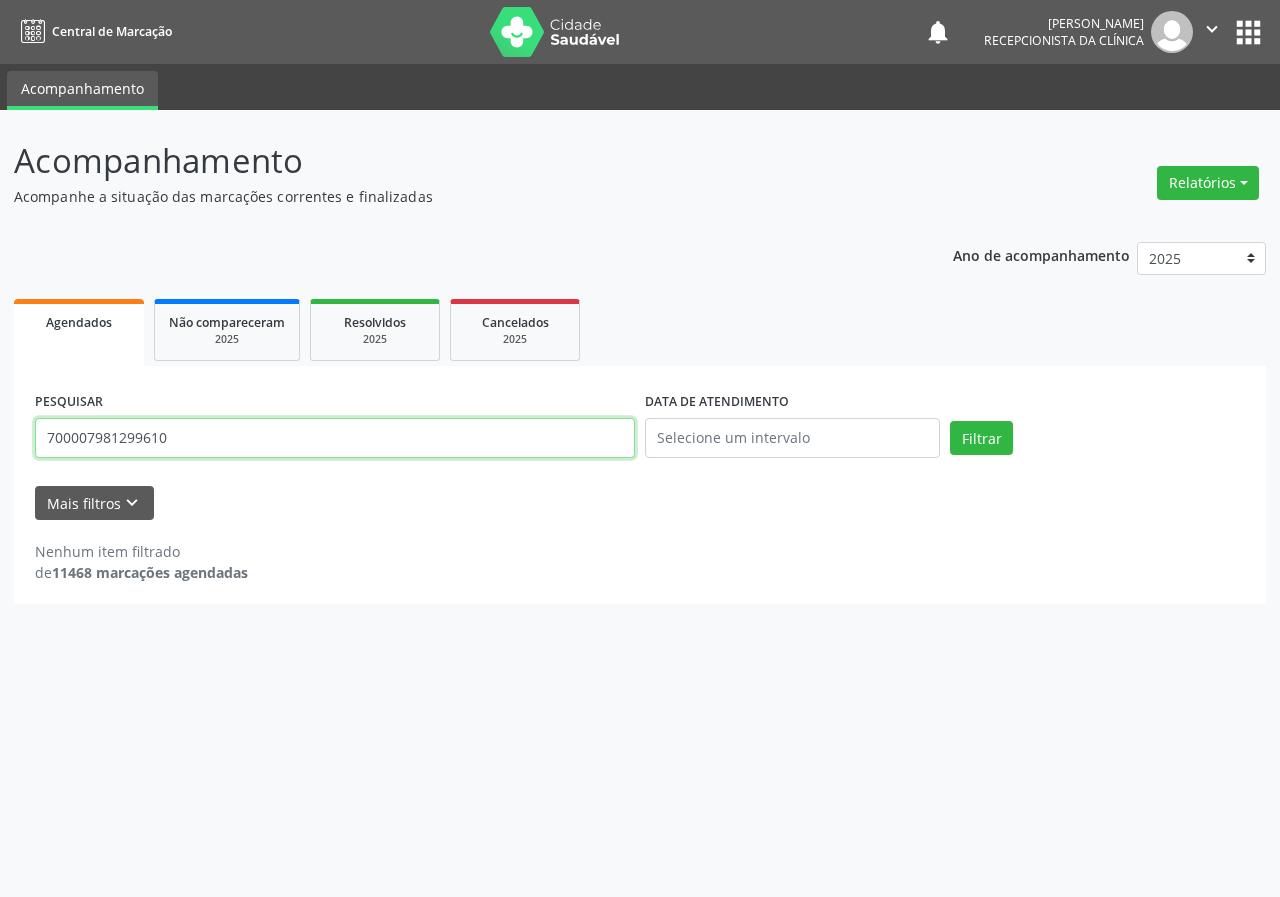 click on "700007981299610" at bounding box center (335, 438) 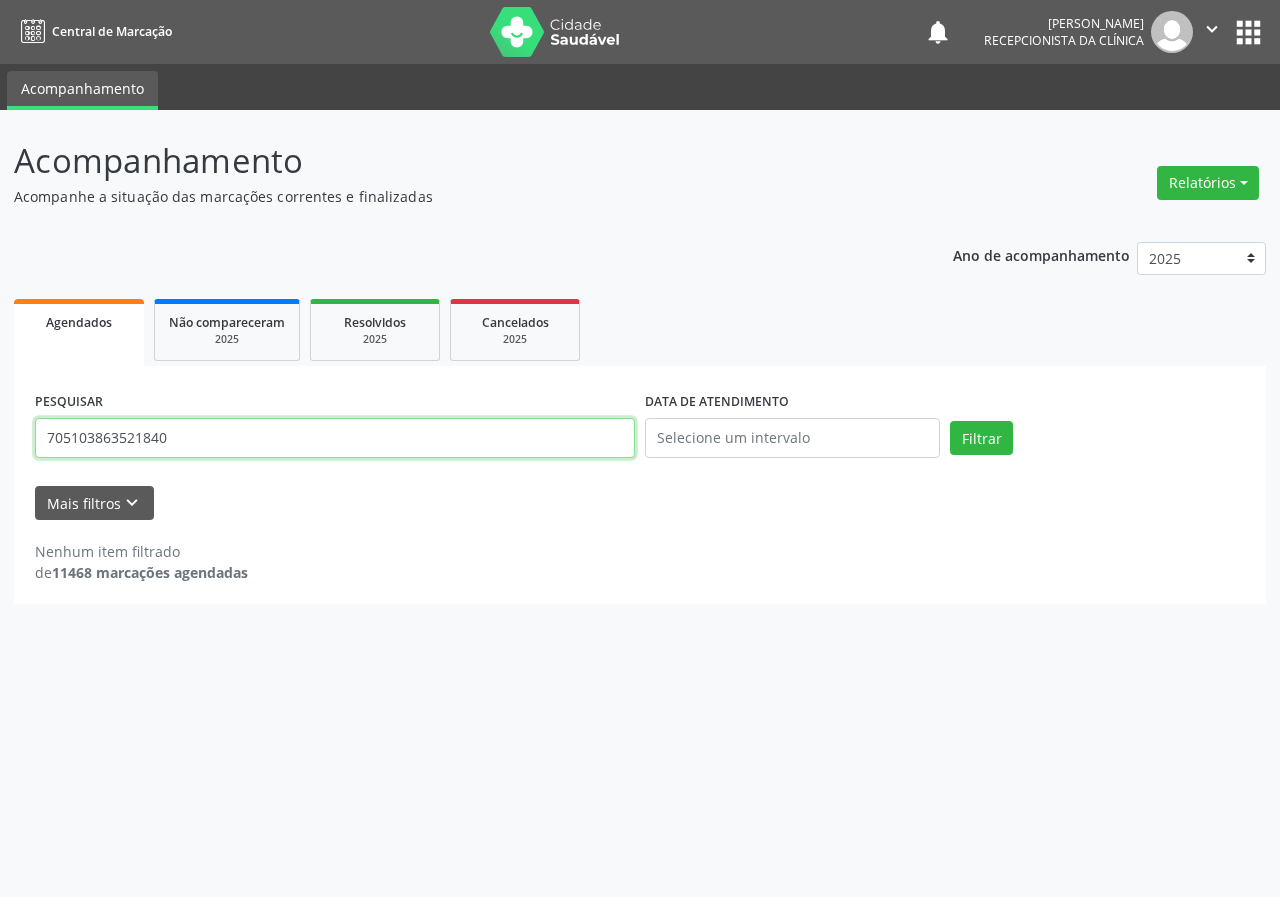 click on "Filtrar" at bounding box center (981, 438) 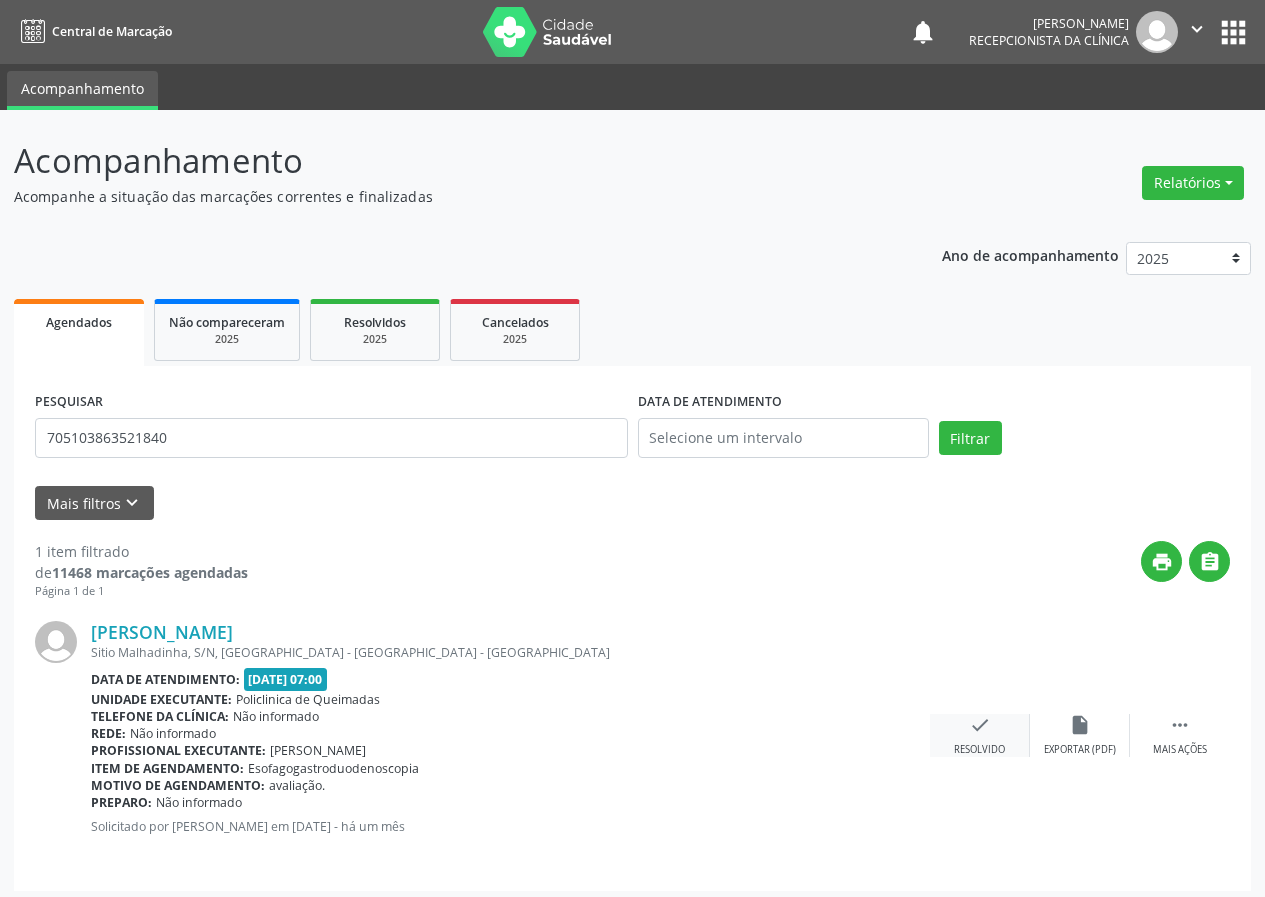 click on "check" at bounding box center (980, 725) 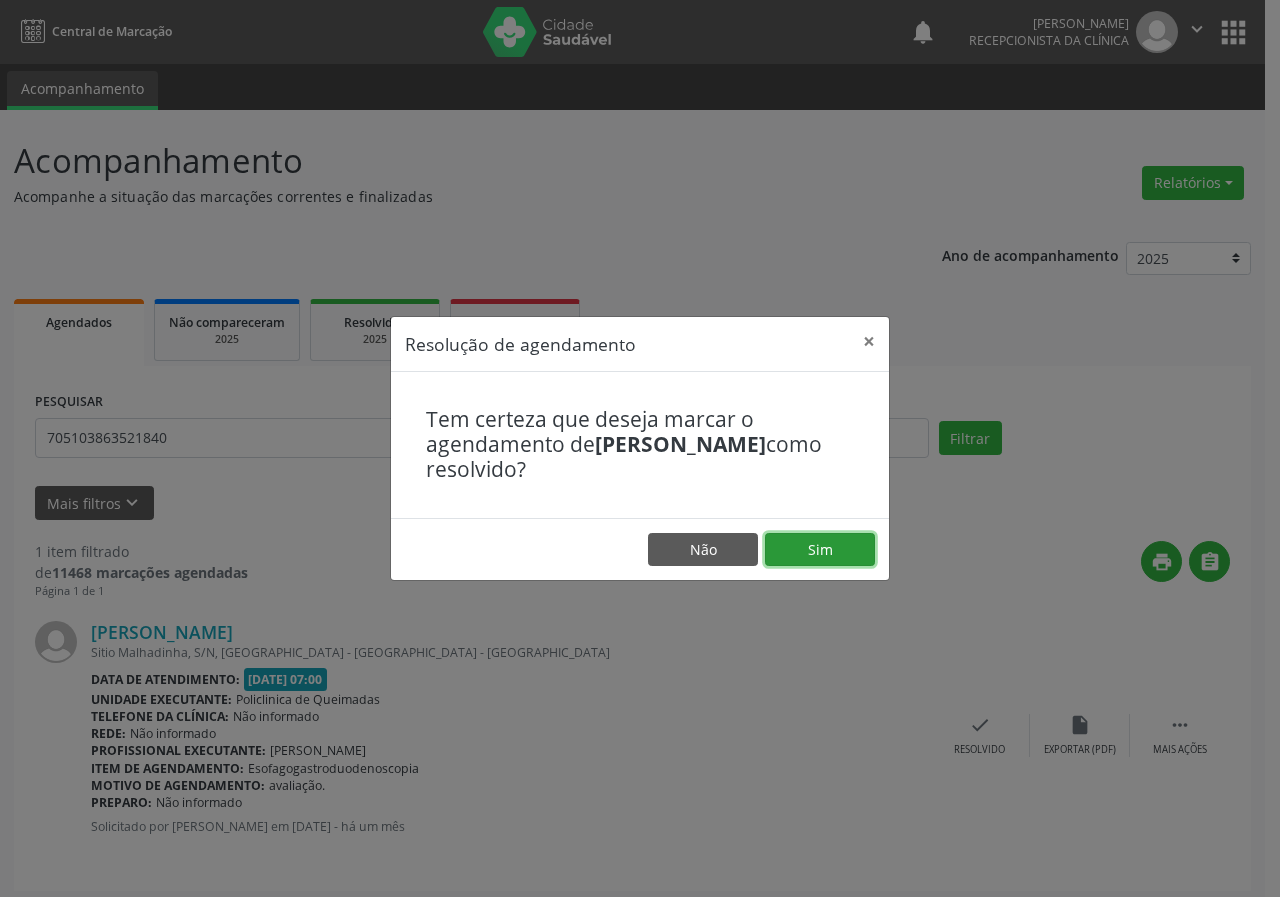 click on "Sim" at bounding box center [820, 550] 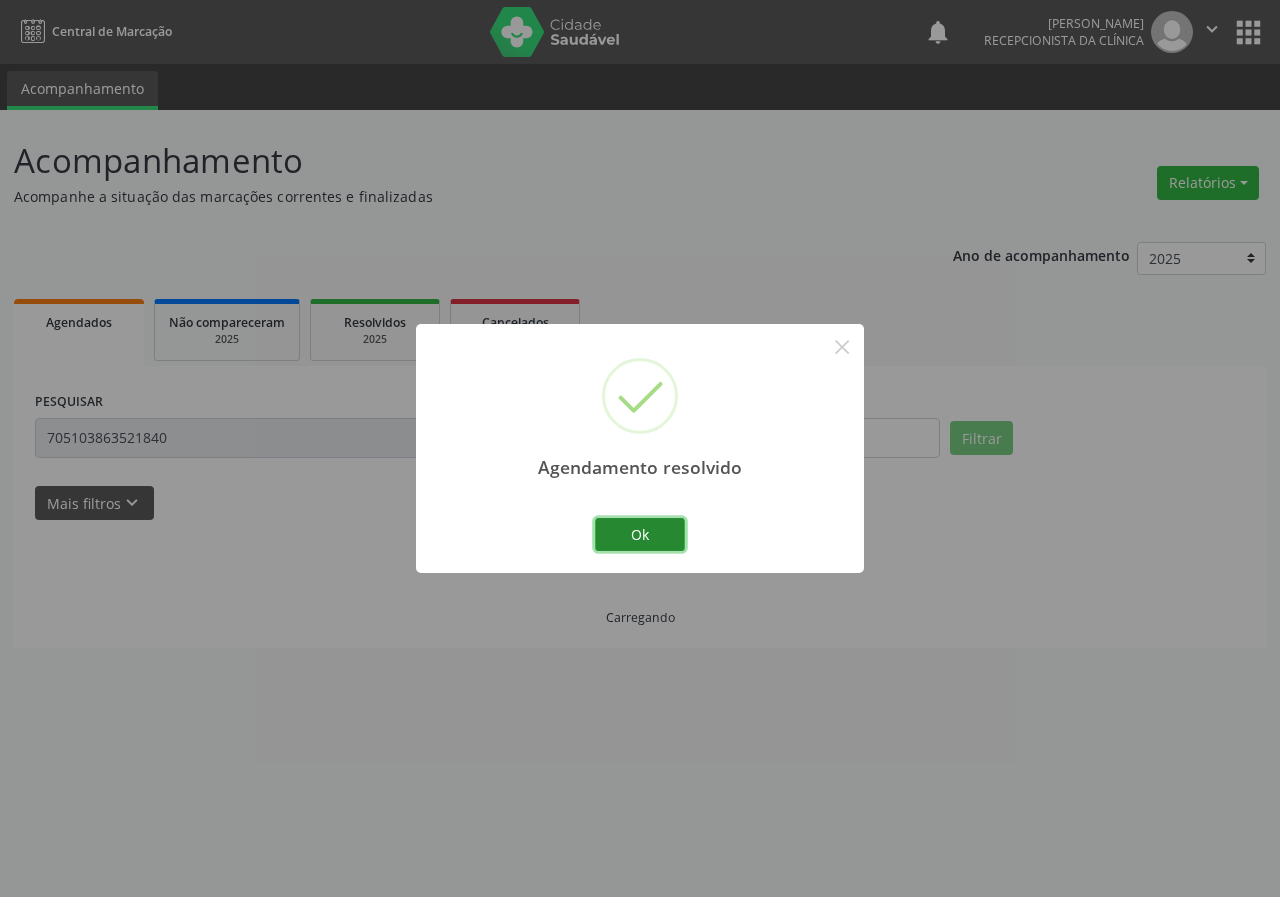 click on "Ok" at bounding box center (640, 535) 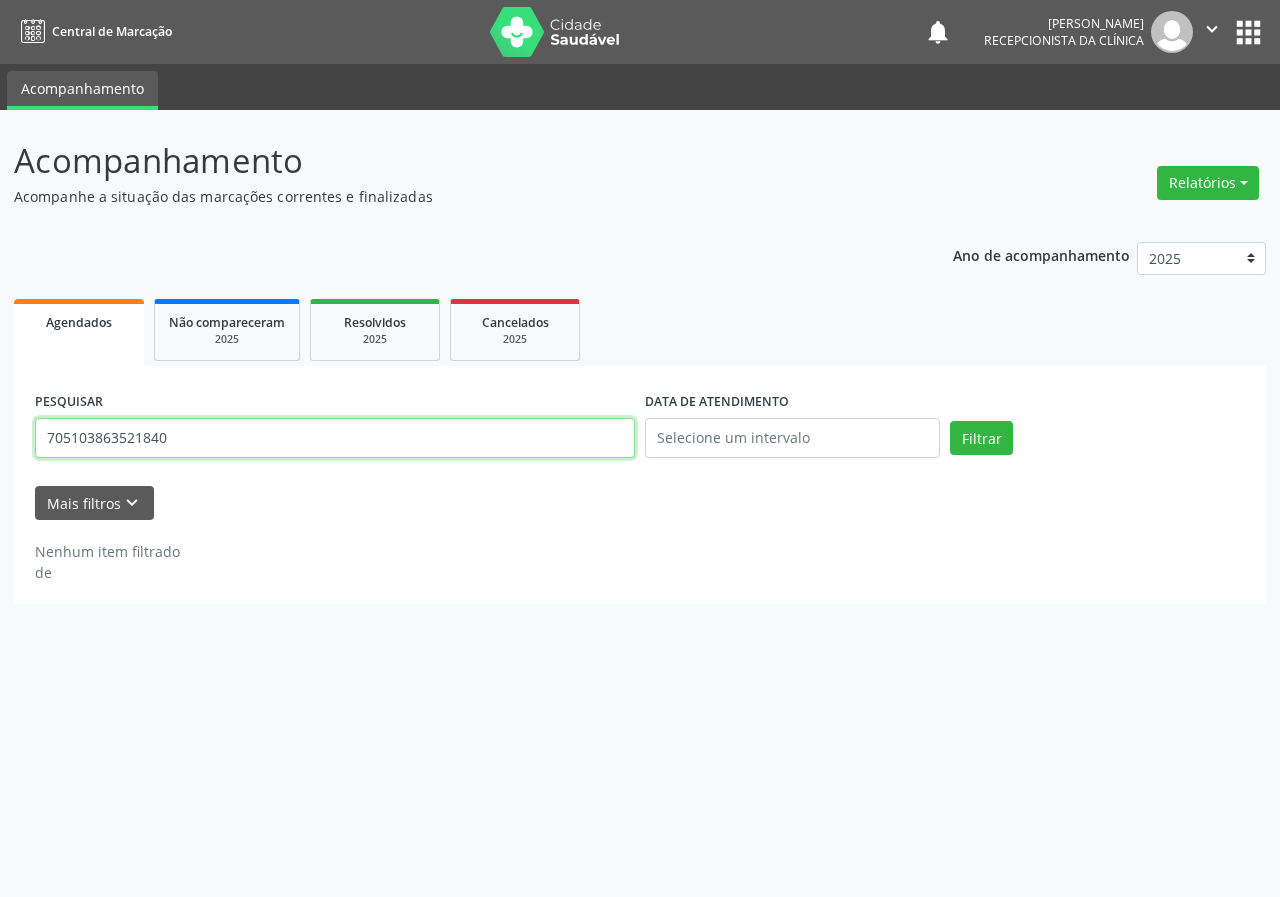 click on "705103863521840" at bounding box center [335, 438] 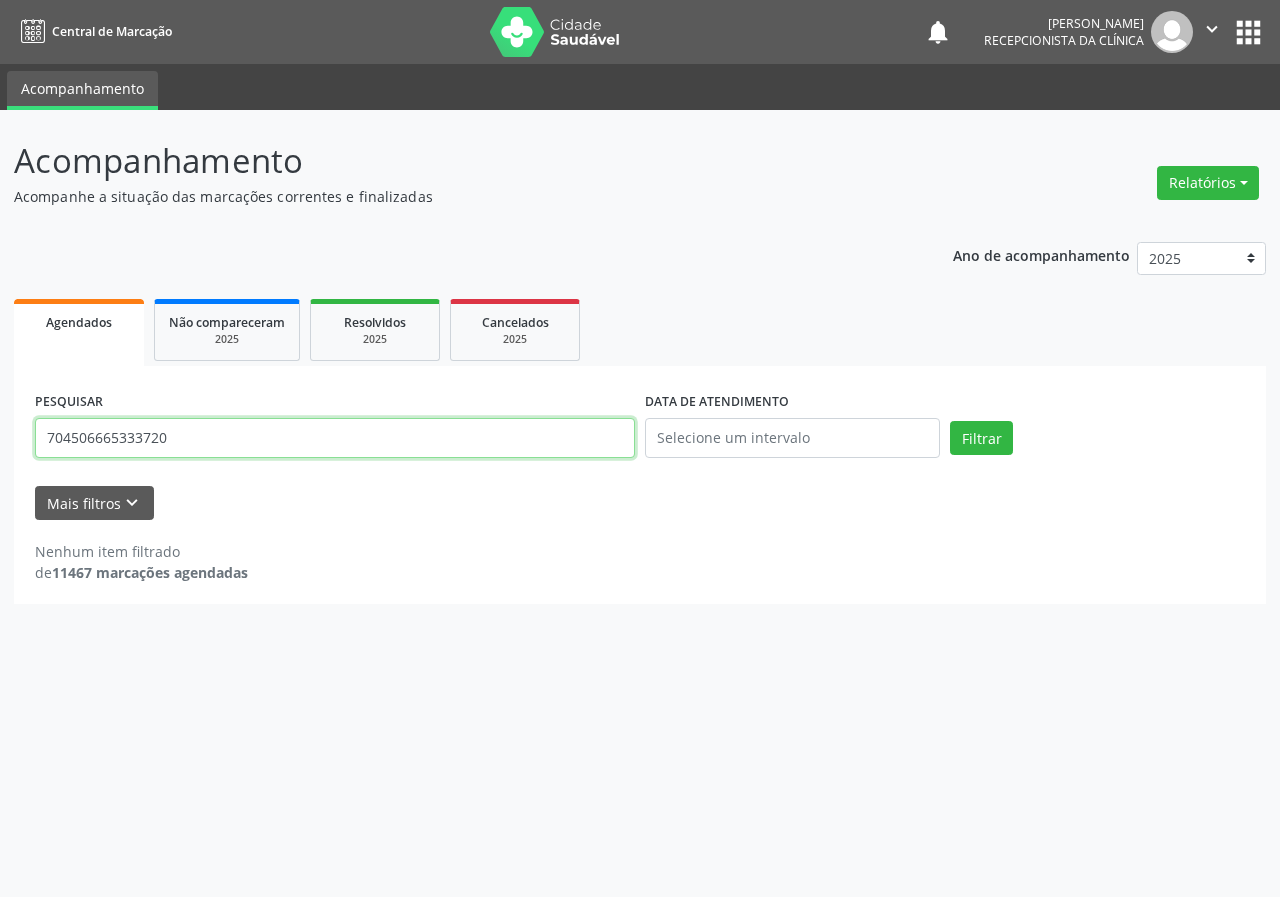 click on "Filtrar" at bounding box center (981, 438) 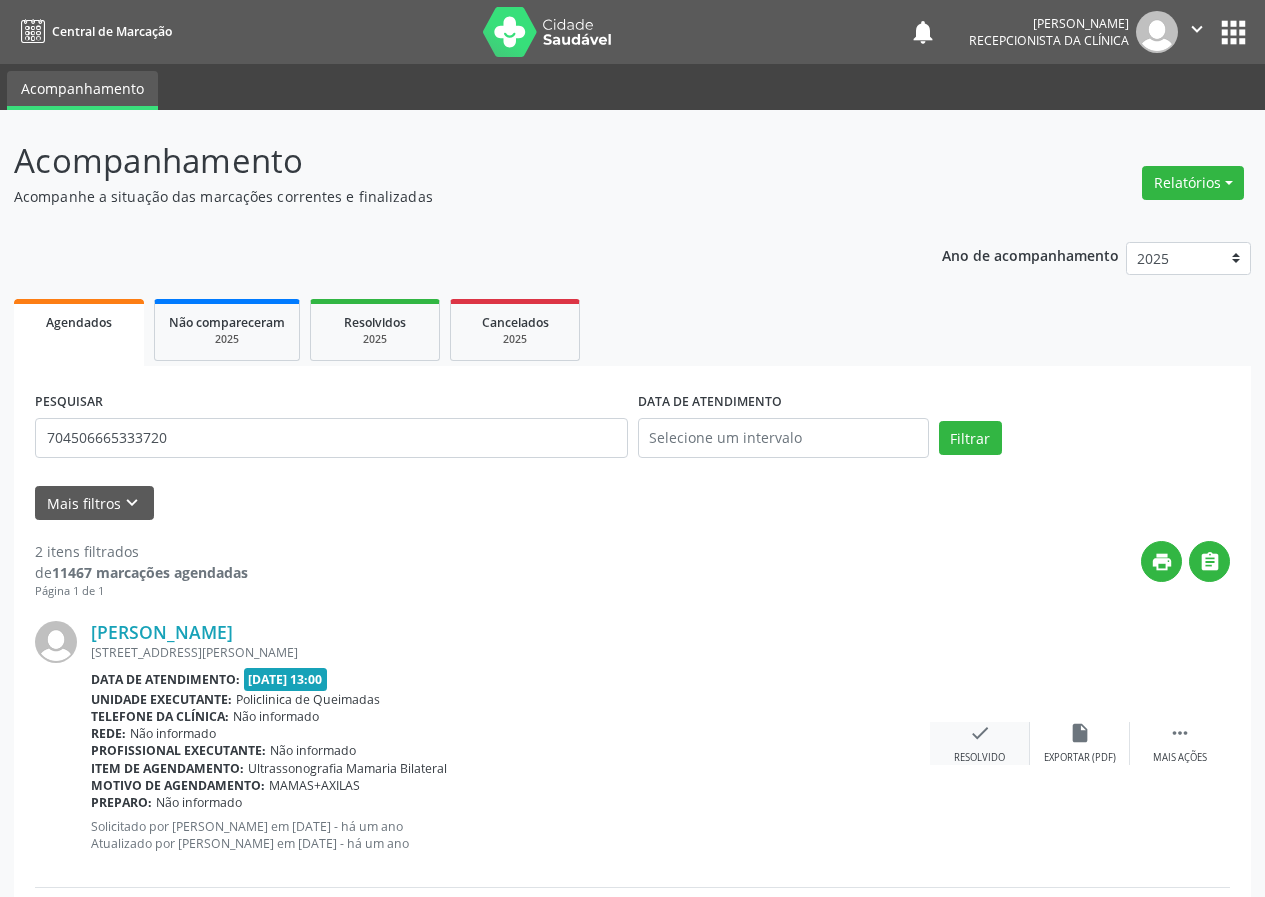 click on "check" at bounding box center (980, 733) 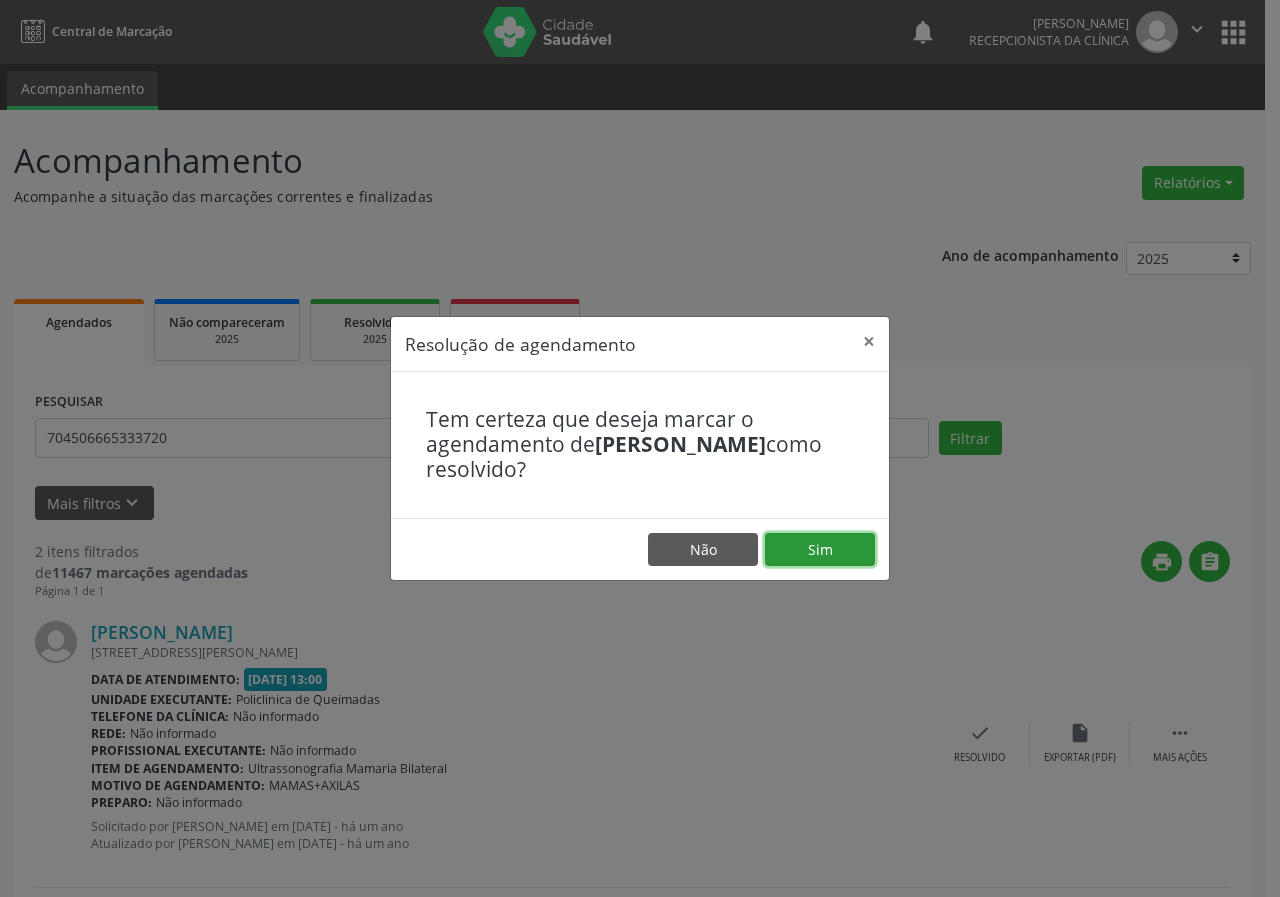 click on "Sim" at bounding box center (820, 550) 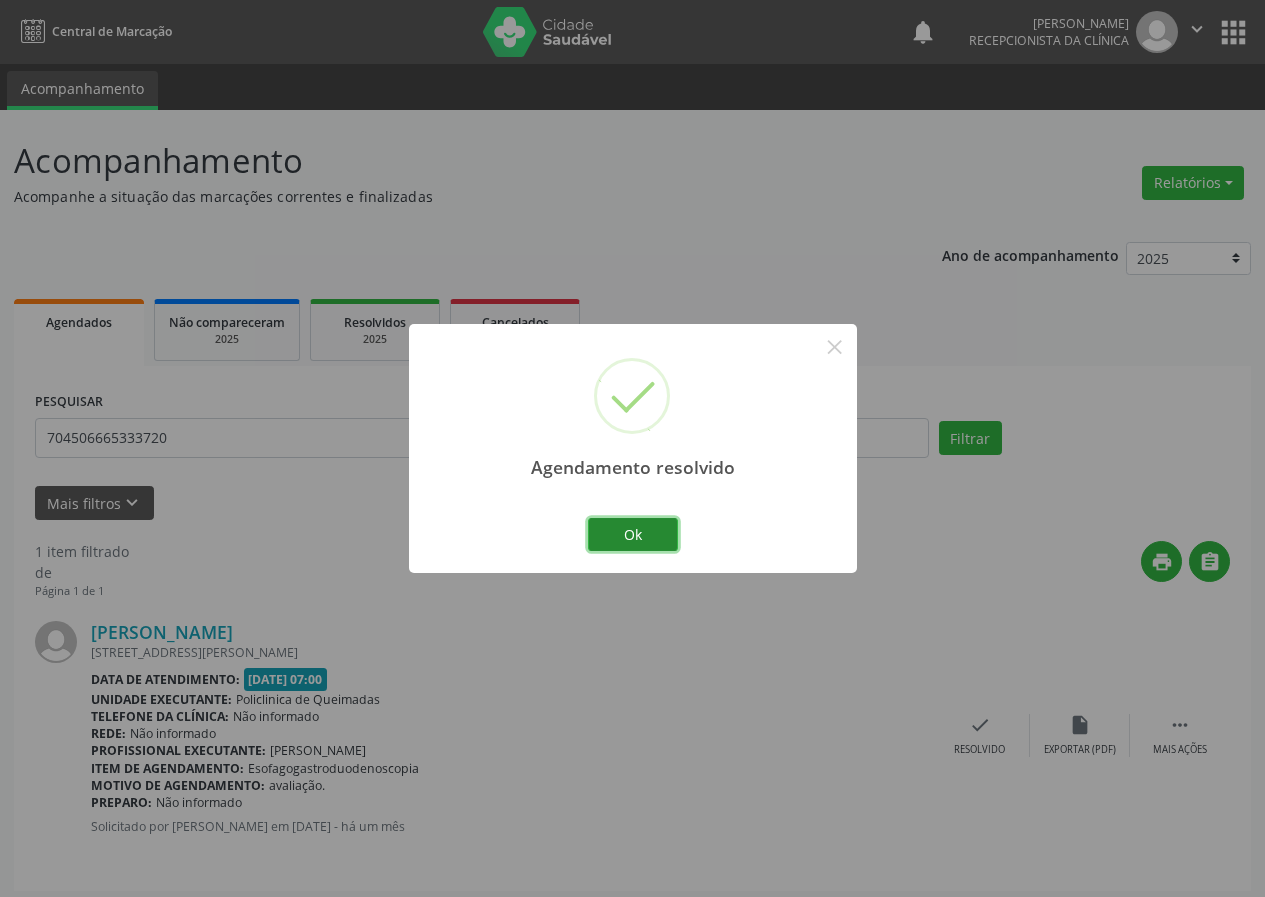 click on "Ok" at bounding box center [633, 535] 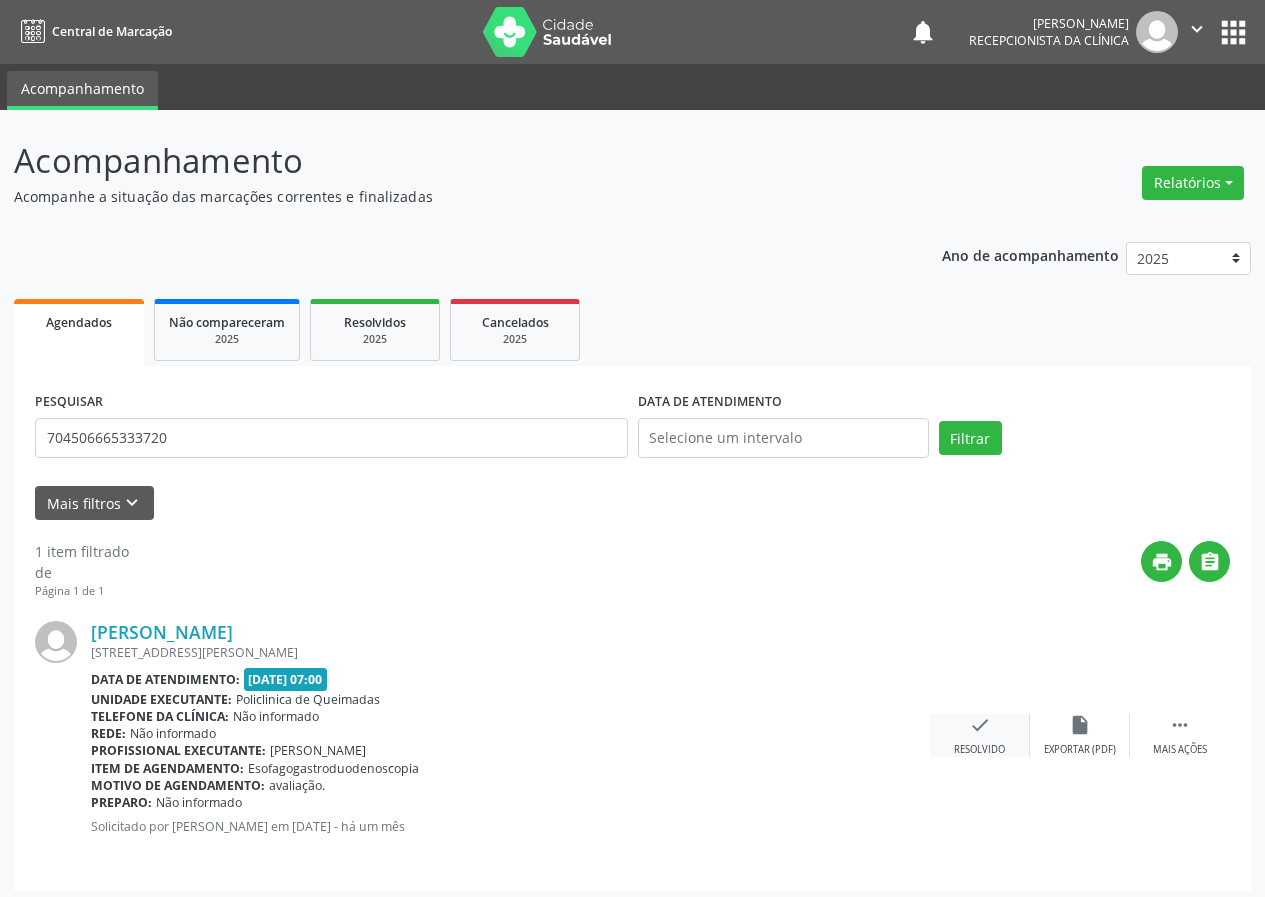 click on "check
Resolvido" at bounding box center (980, 735) 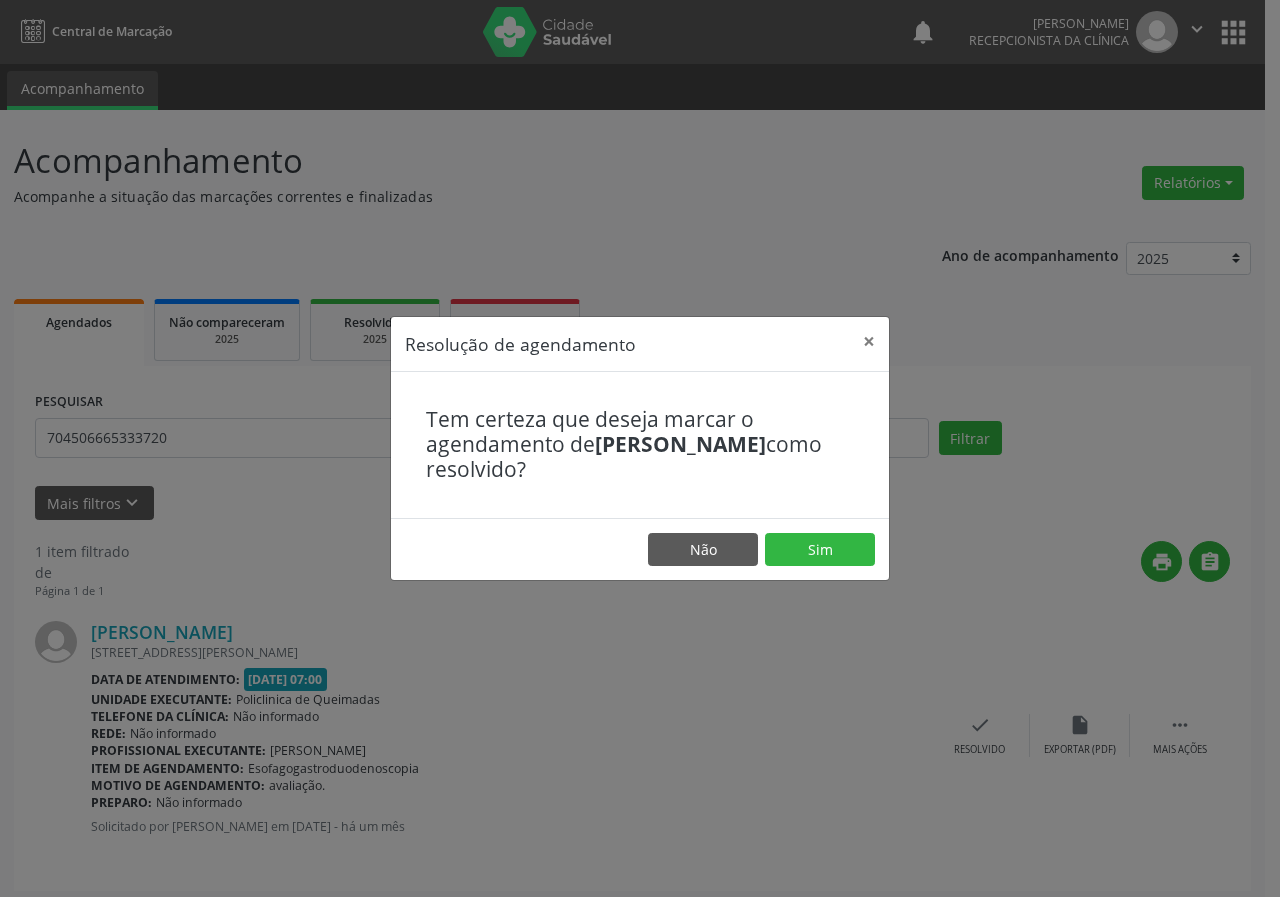 click on "Não Sim" at bounding box center [640, 549] 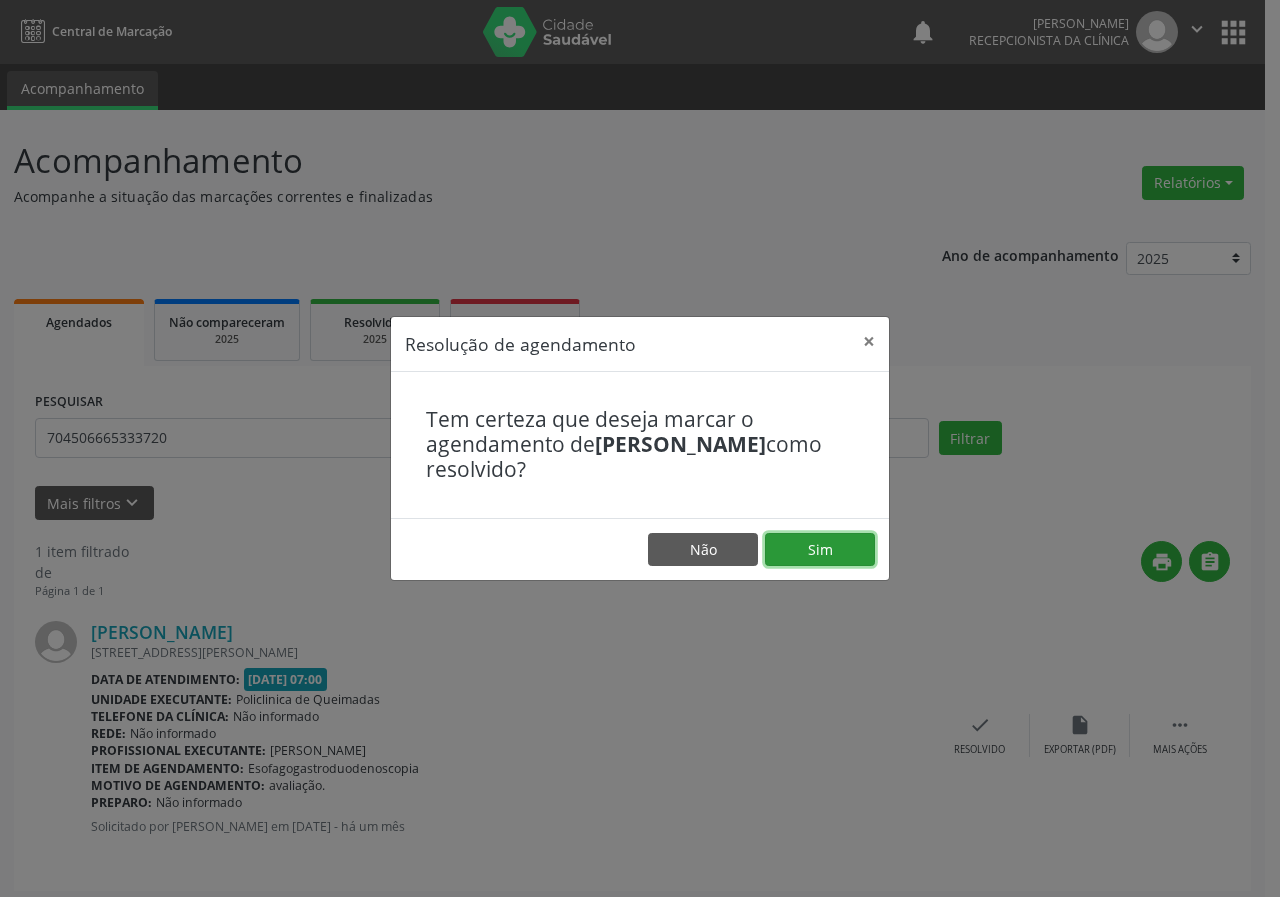 click on "Sim" at bounding box center (820, 550) 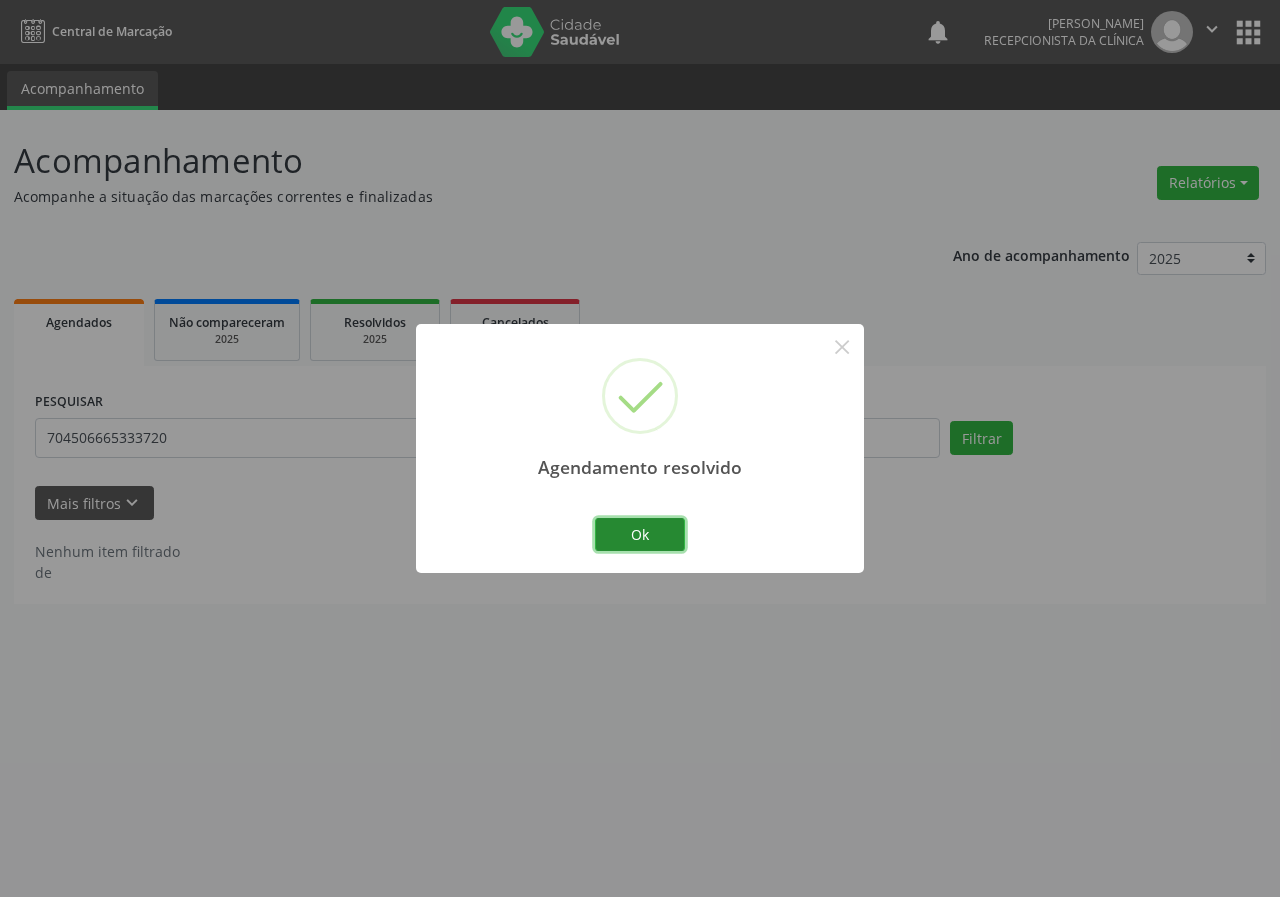 click on "Ok" at bounding box center (640, 535) 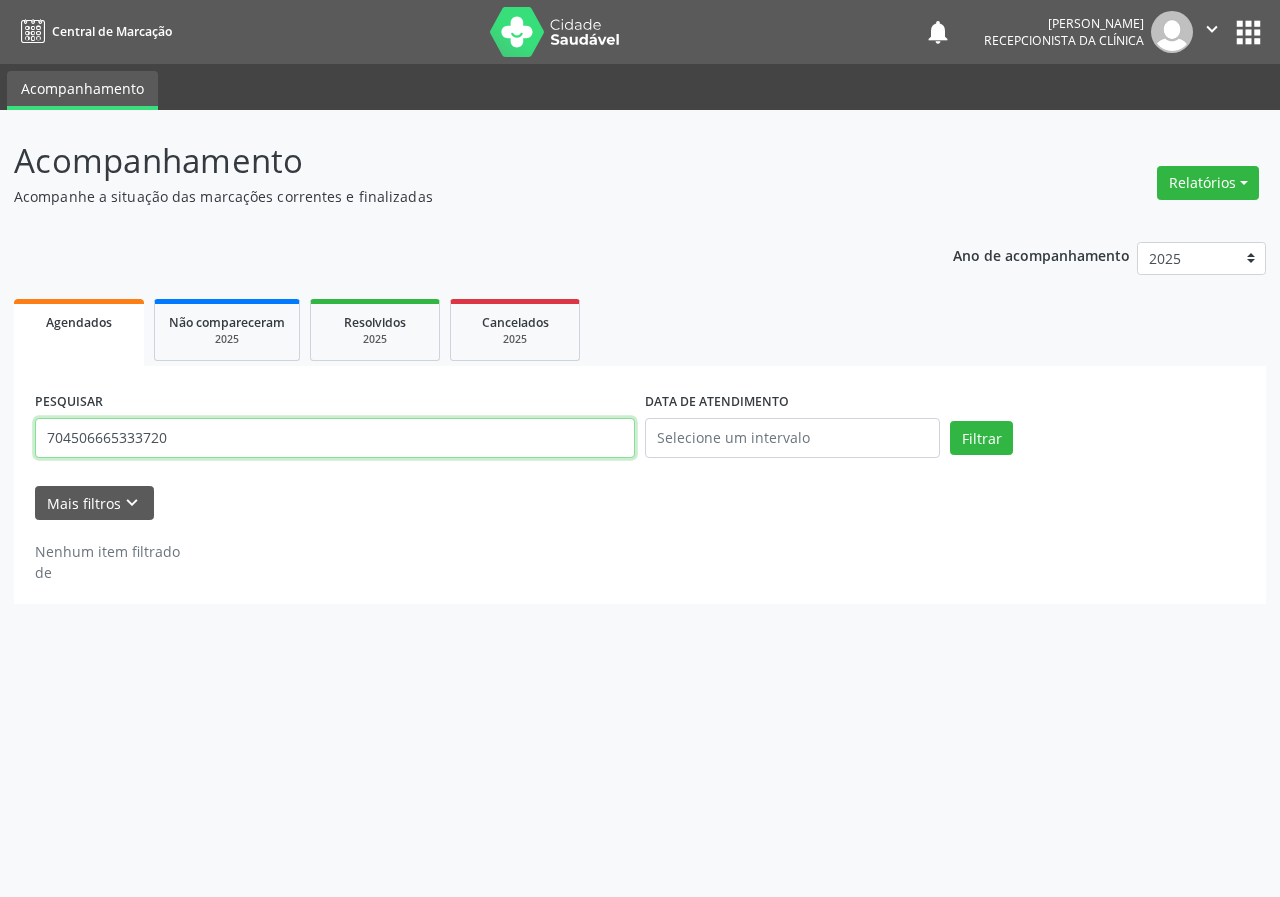 click on "704506665333720" at bounding box center [335, 438] 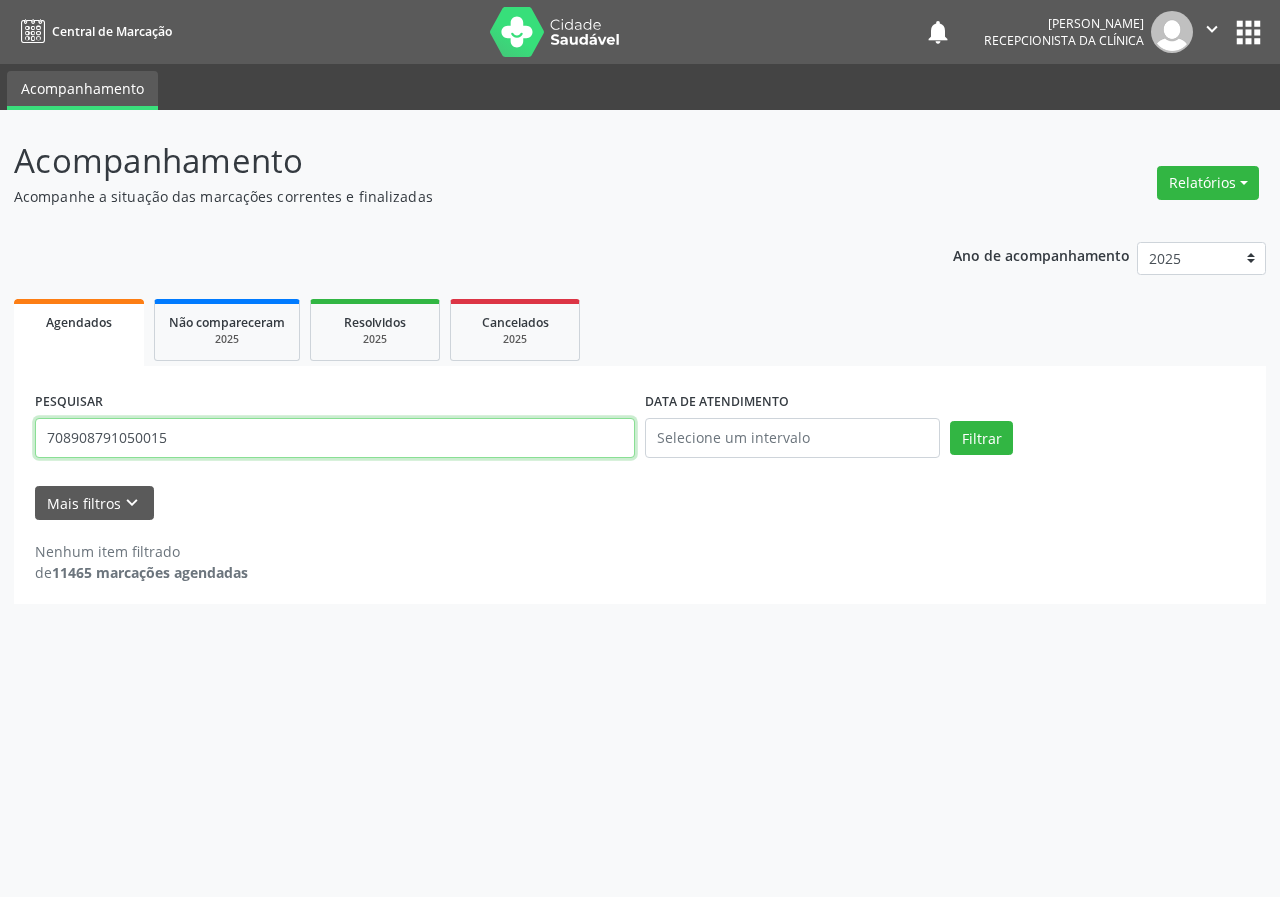 click on "Filtrar" at bounding box center (981, 438) 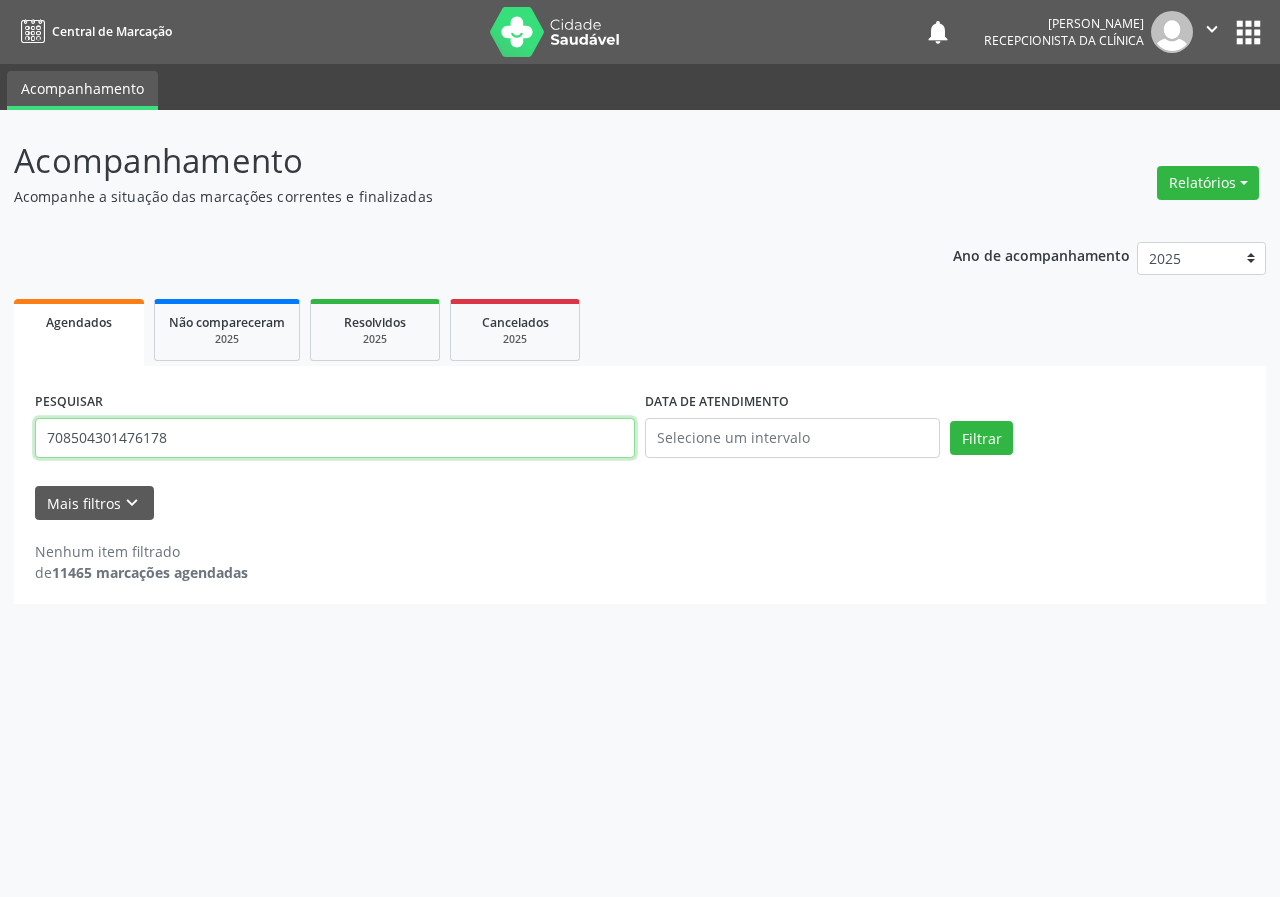 click on "Filtrar" at bounding box center (981, 438) 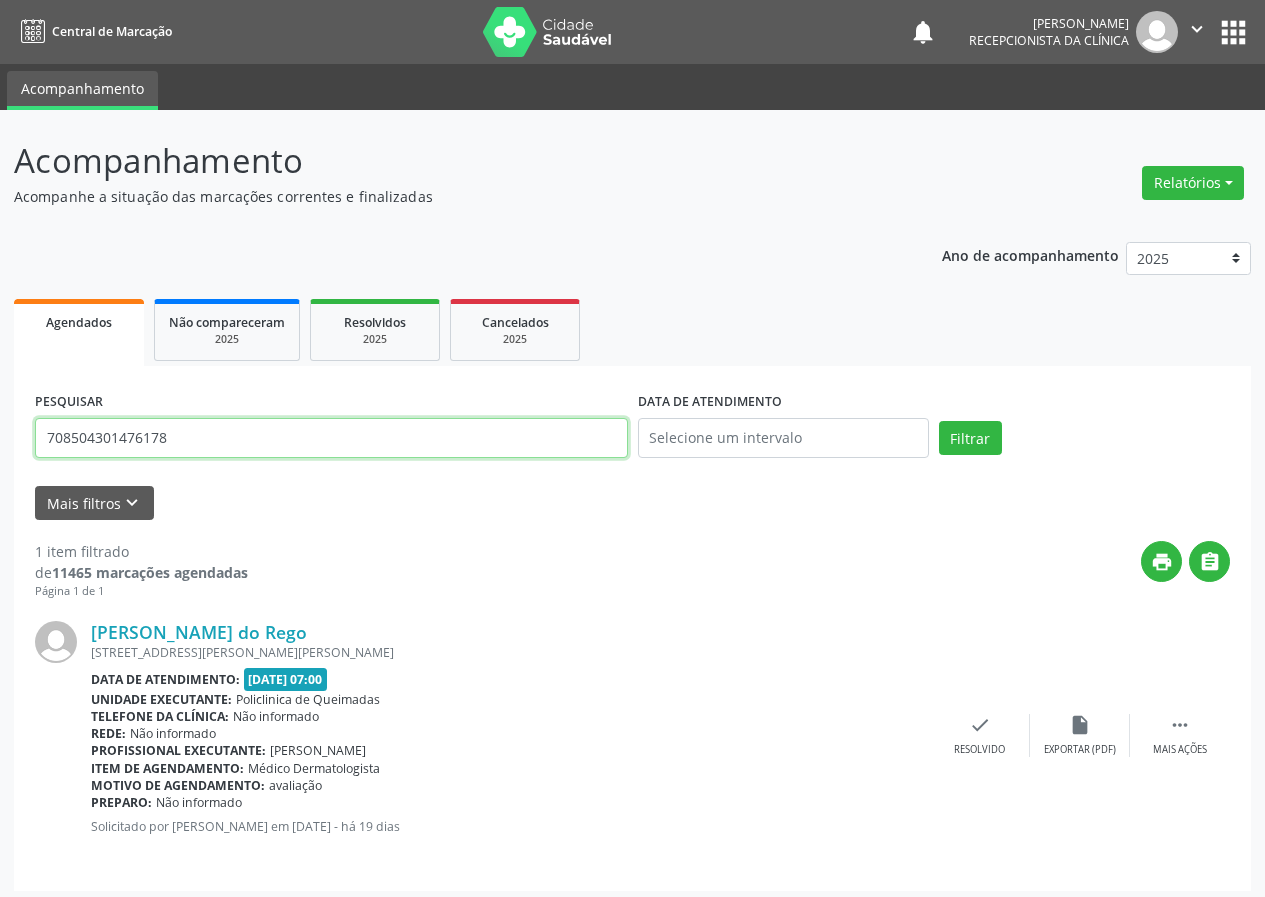 click on "708504301476178" at bounding box center (331, 438) 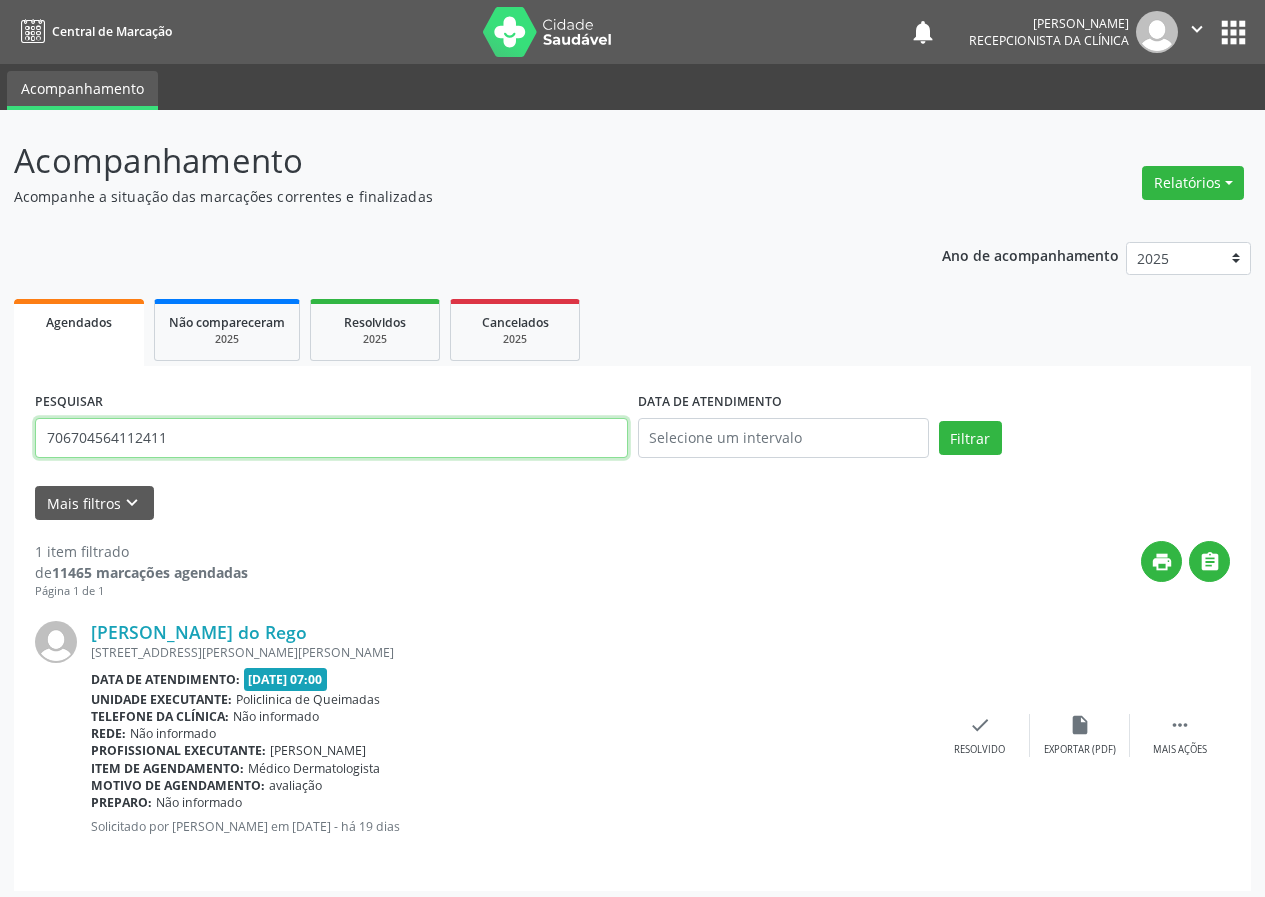 click on "Filtrar" at bounding box center [970, 438] 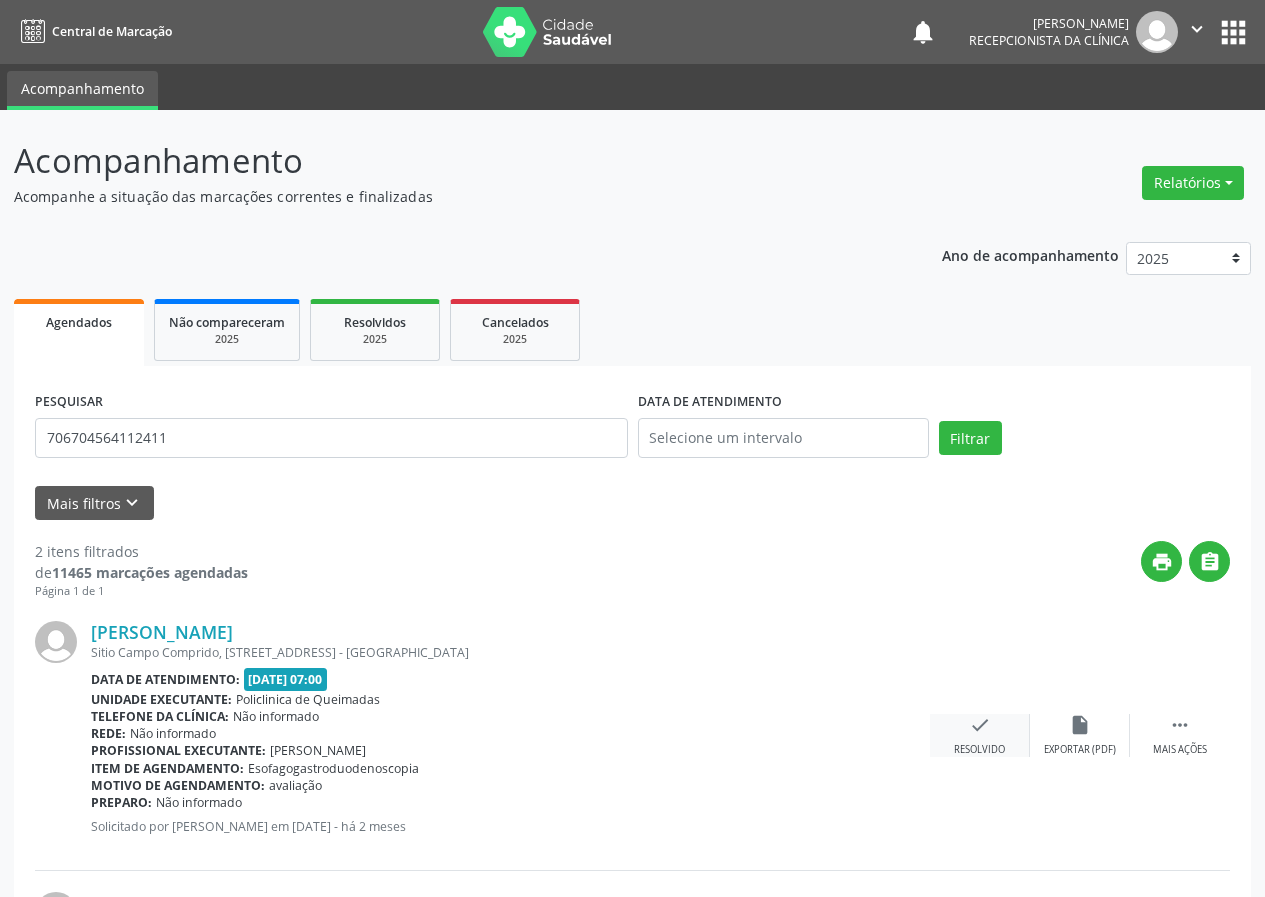 click on "check" at bounding box center (980, 725) 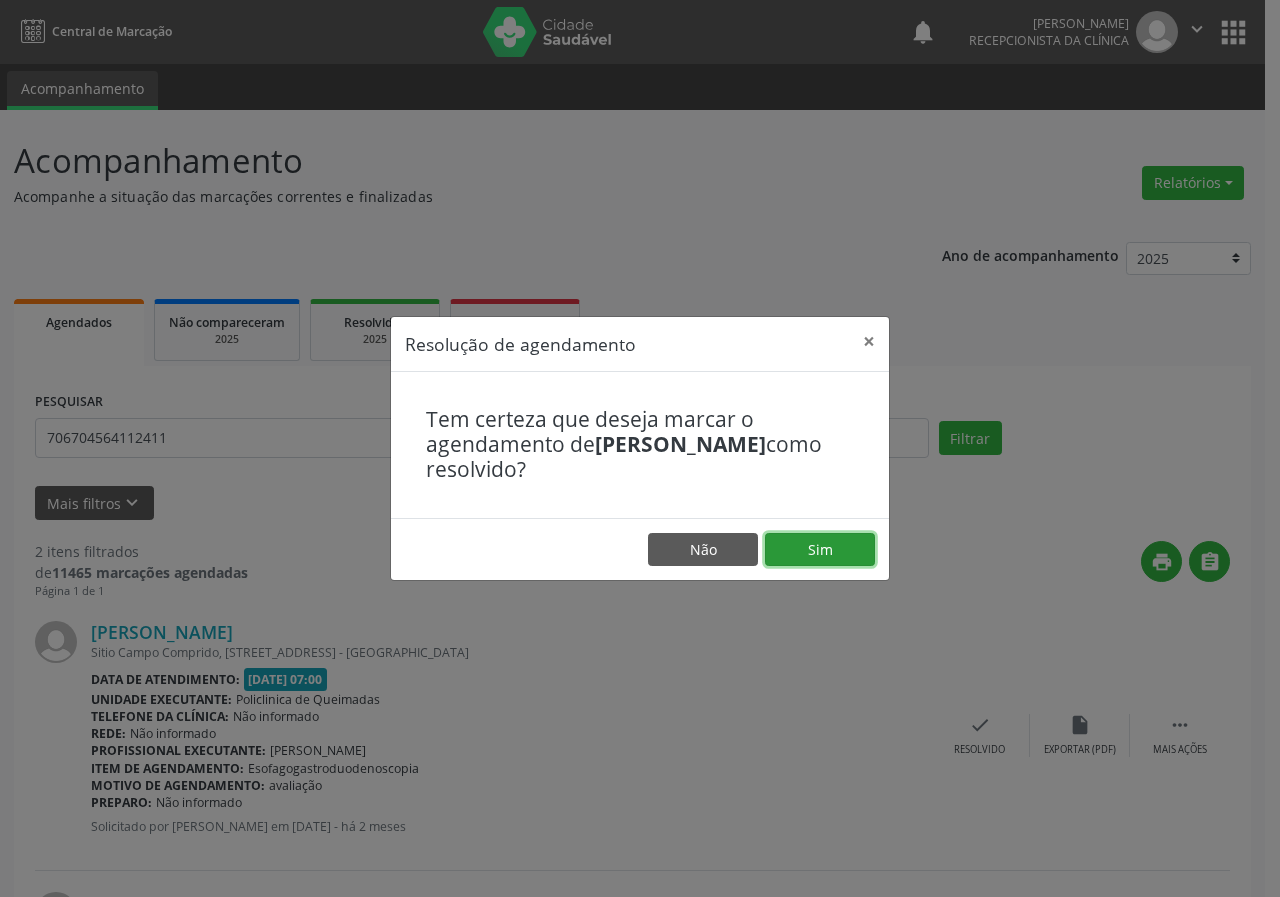 click on "Sim" at bounding box center [820, 550] 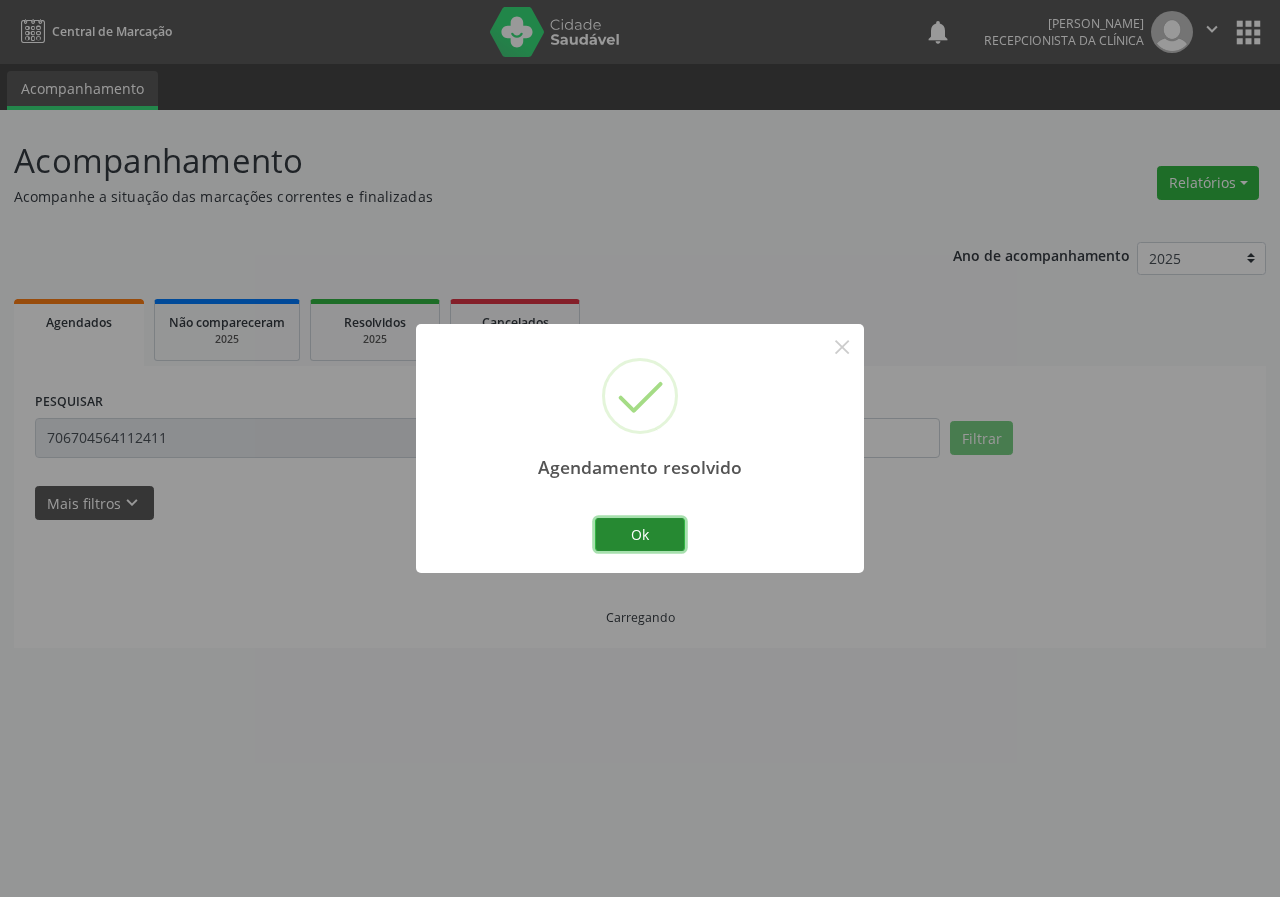 click on "Ok" at bounding box center [640, 535] 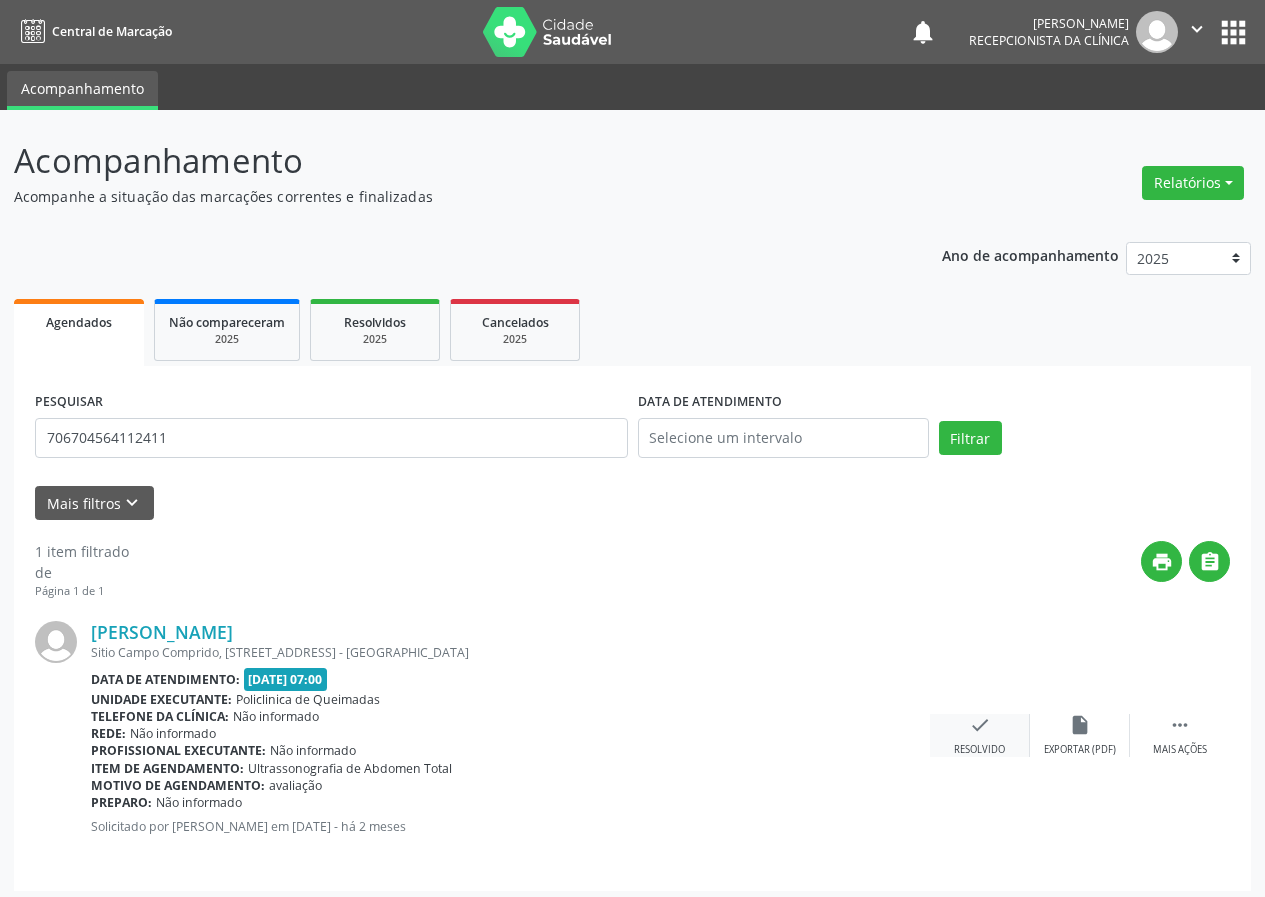 click on "check
Resolvido" at bounding box center (980, 735) 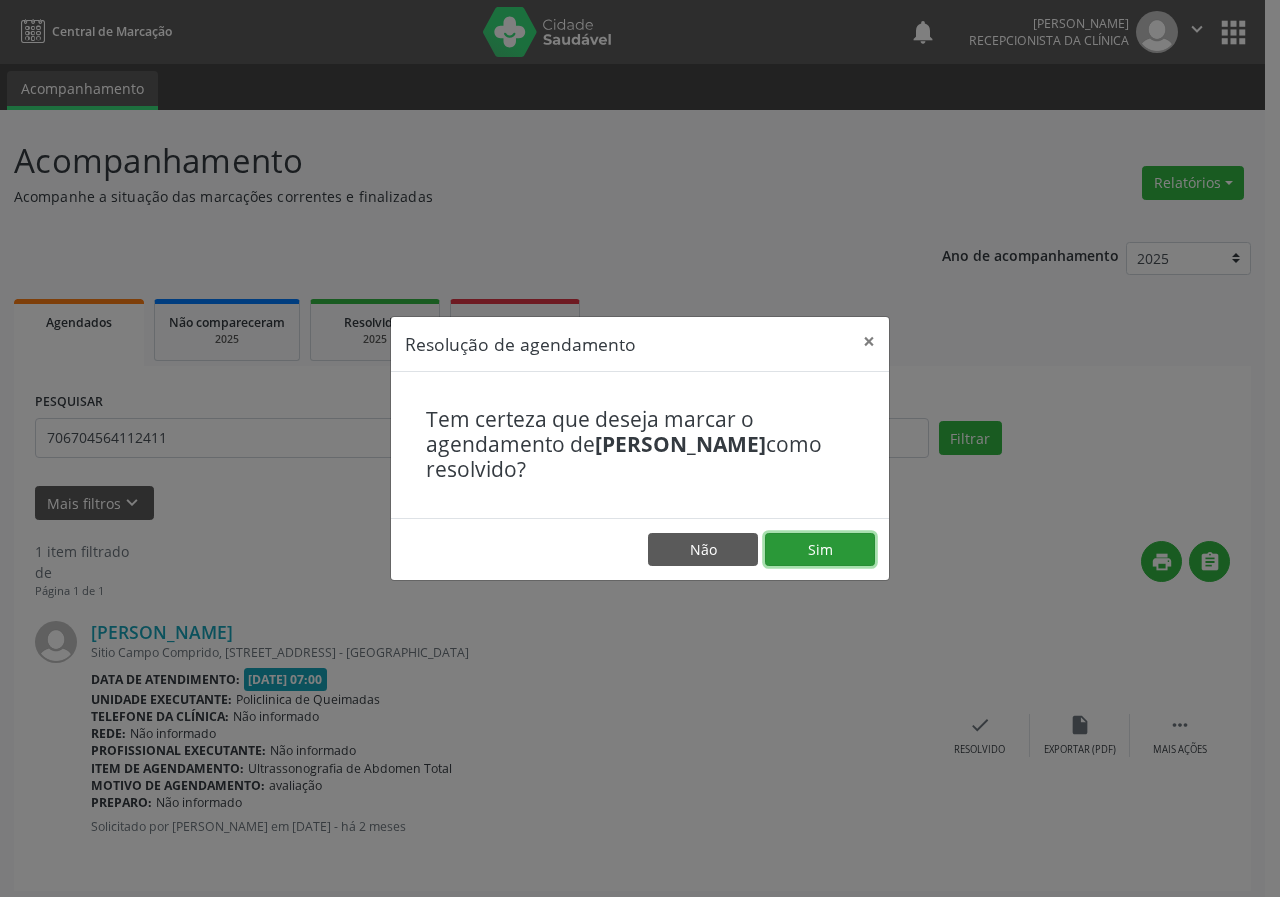 click on "Sim" at bounding box center (820, 550) 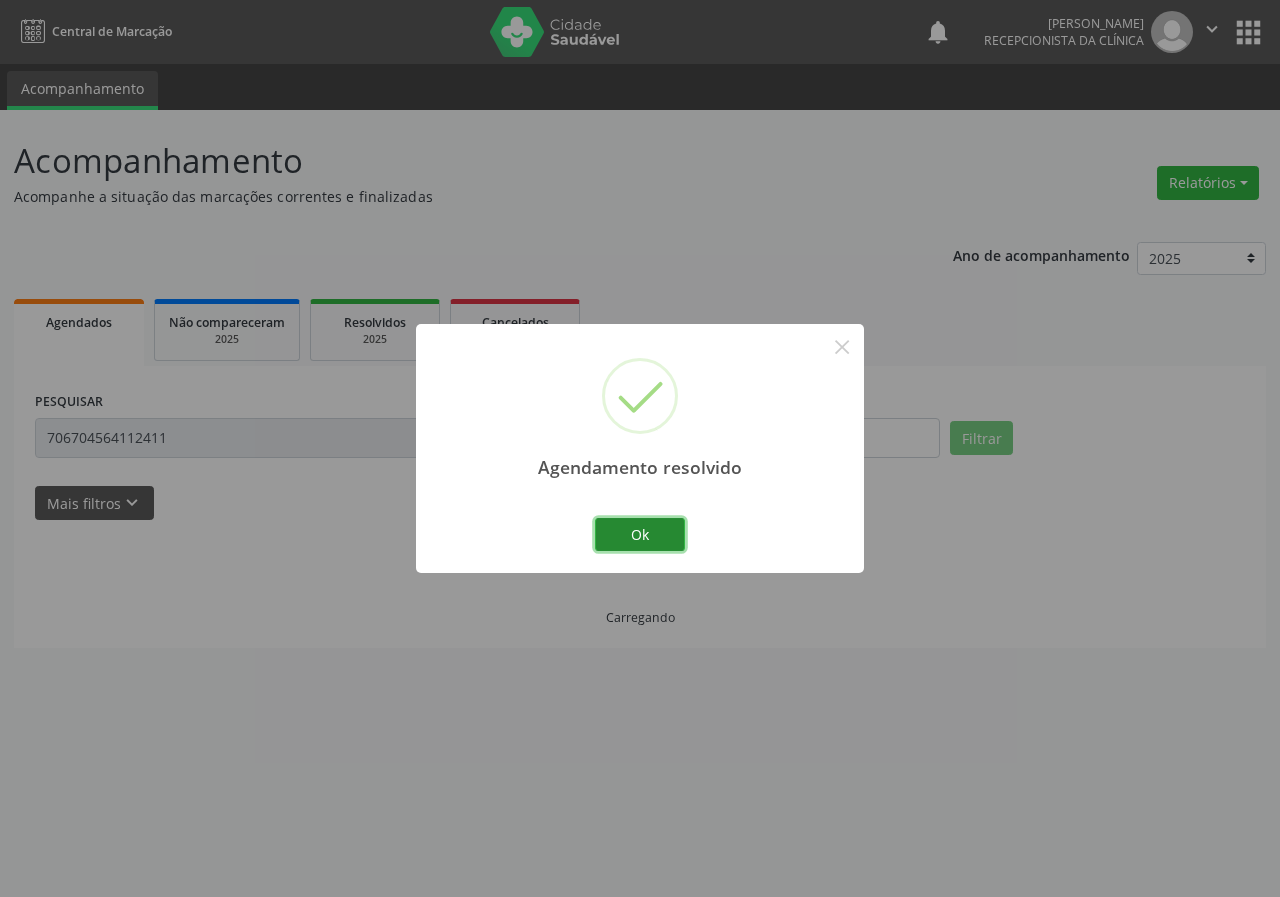 click on "Ok" at bounding box center [640, 535] 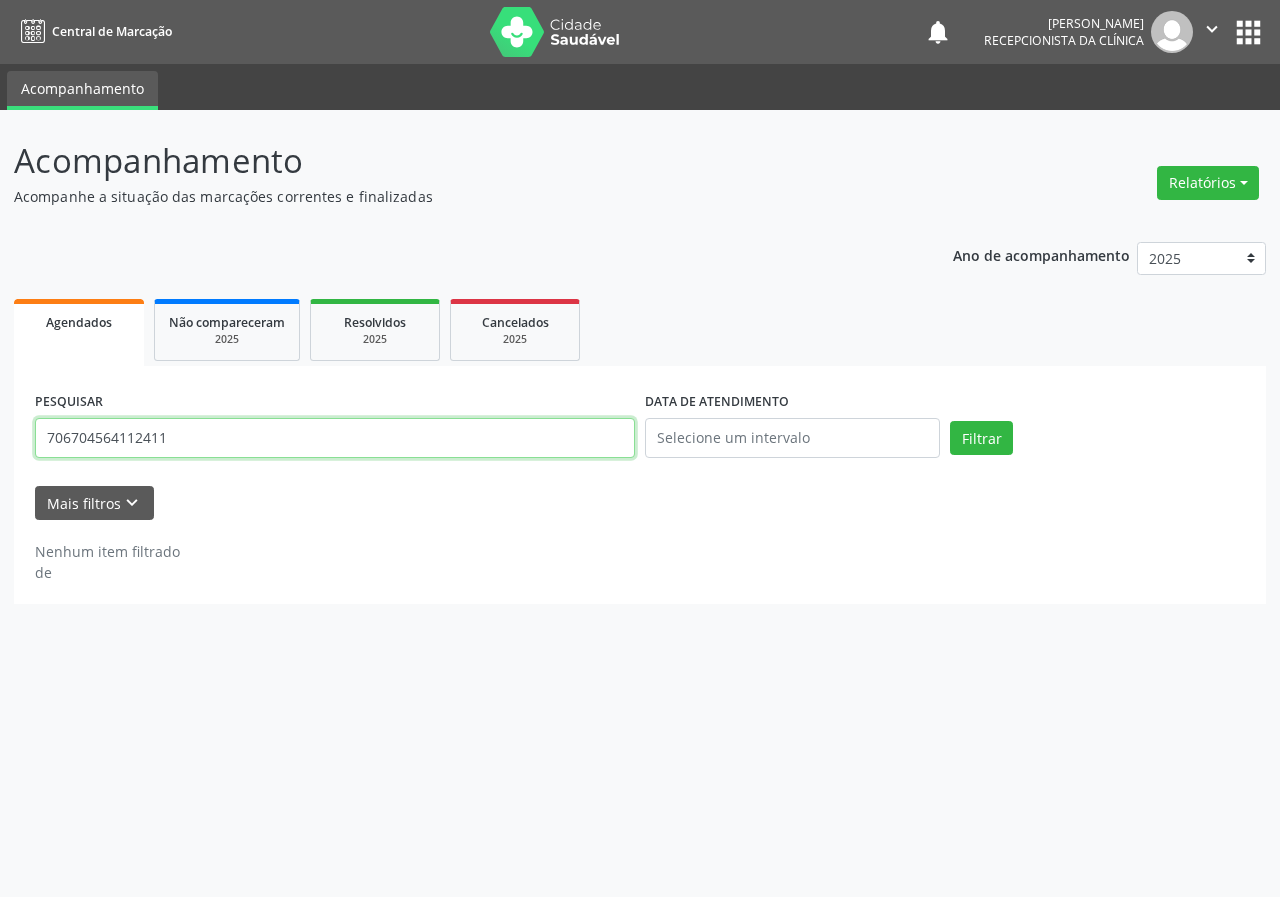 click on "706704564112411" at bounding box center (335, 438) 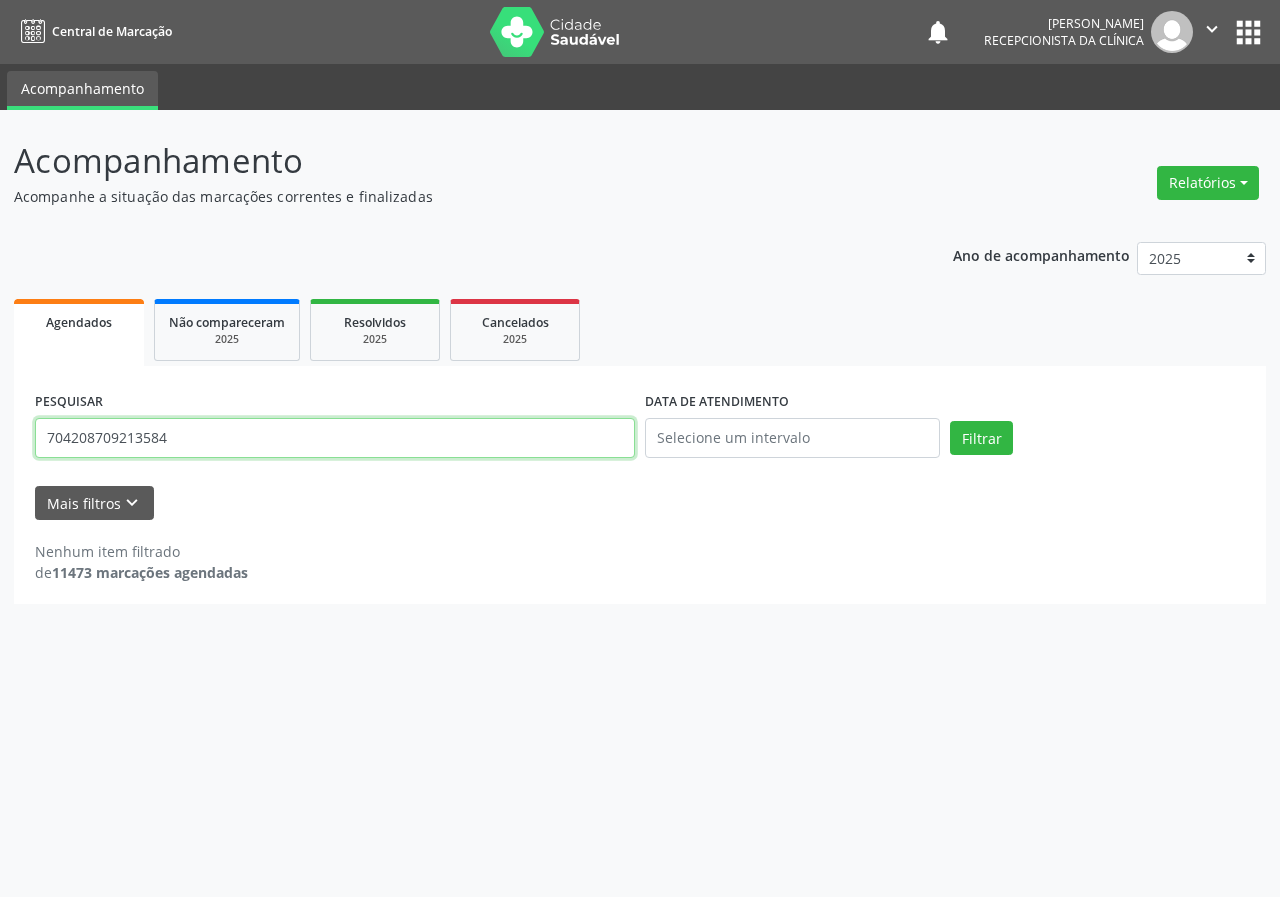 click on "Filtrar" at bounding box center [981, 438] 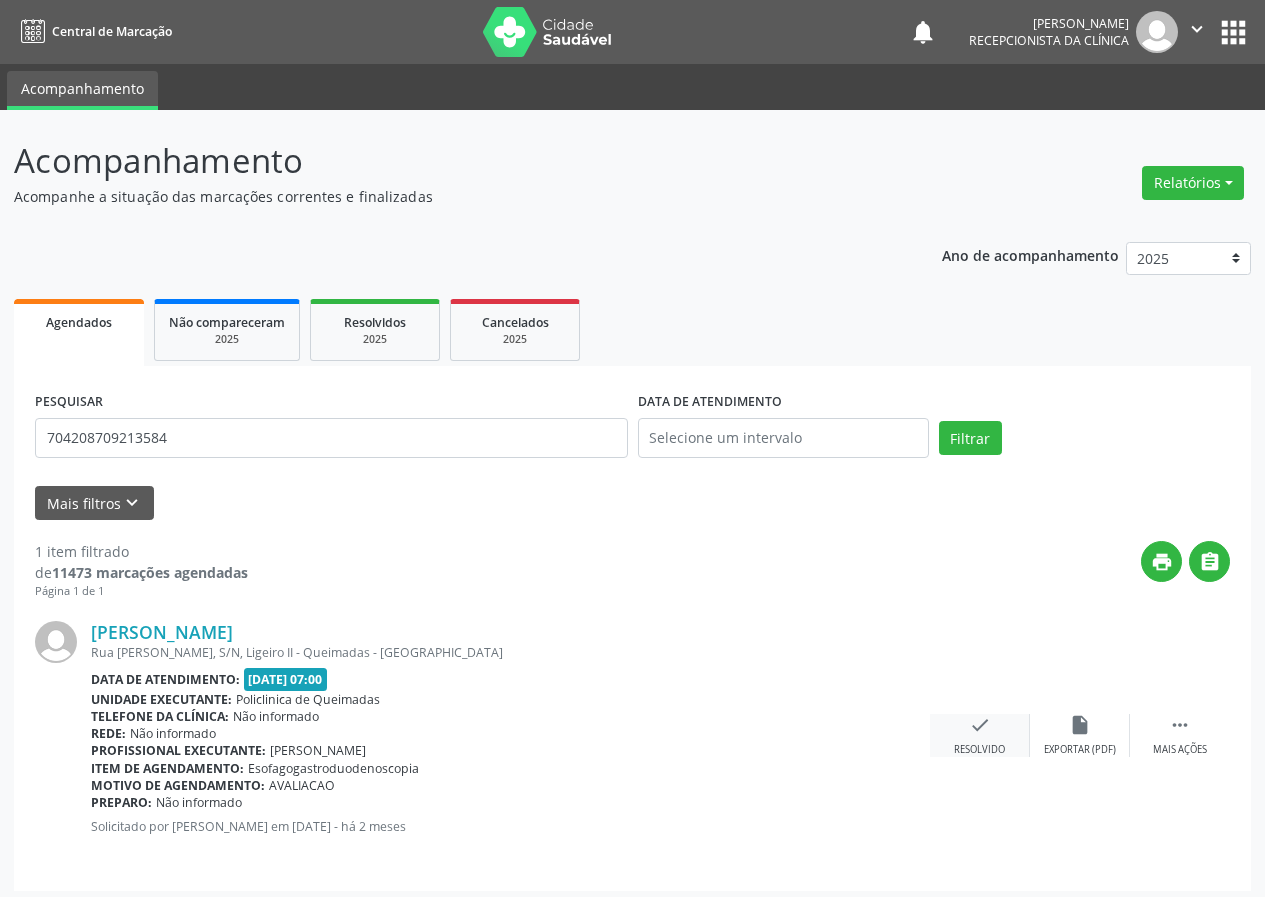 click on "check" at bounding box center [980, 725] 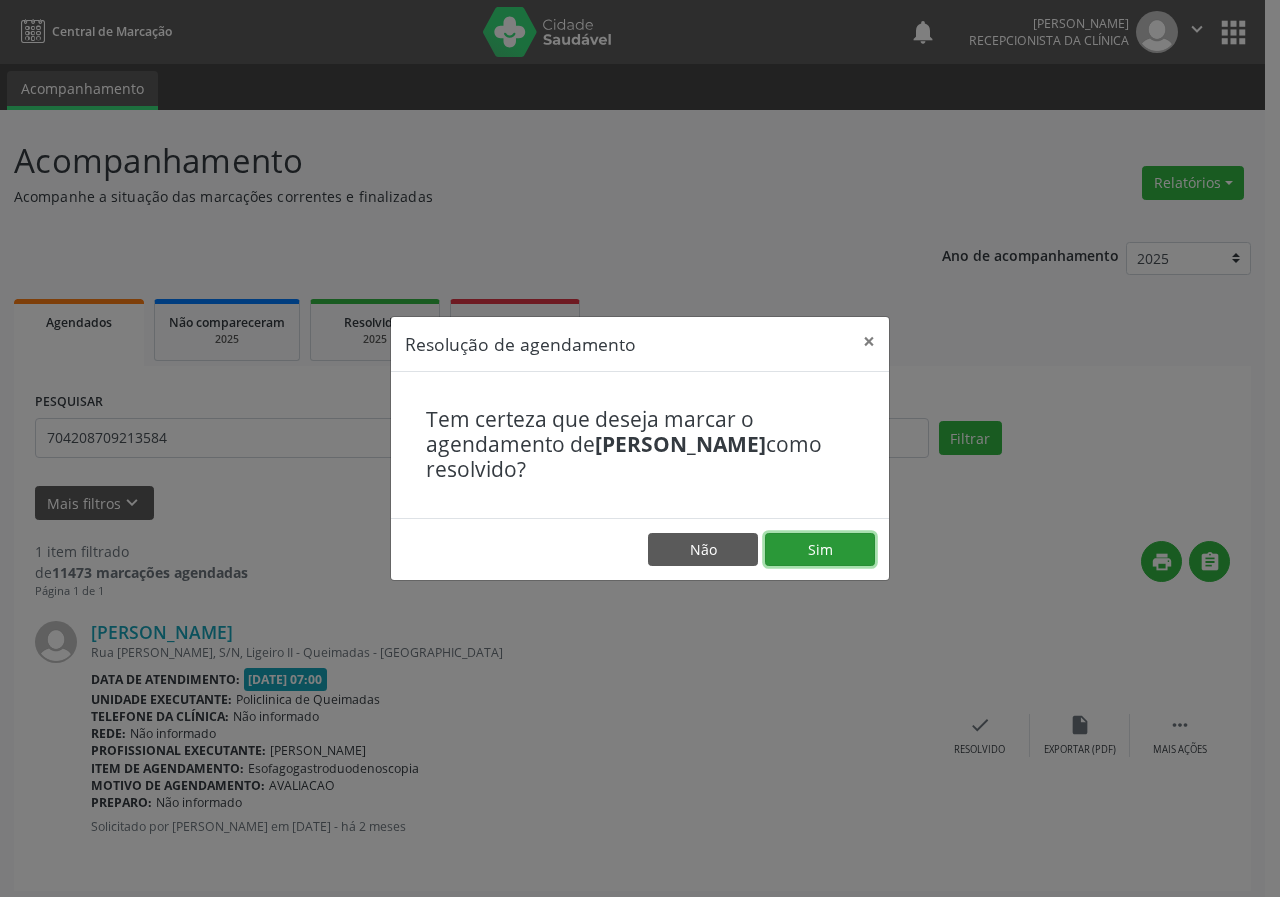 click on "Sim" at bounding box center (820, 550) 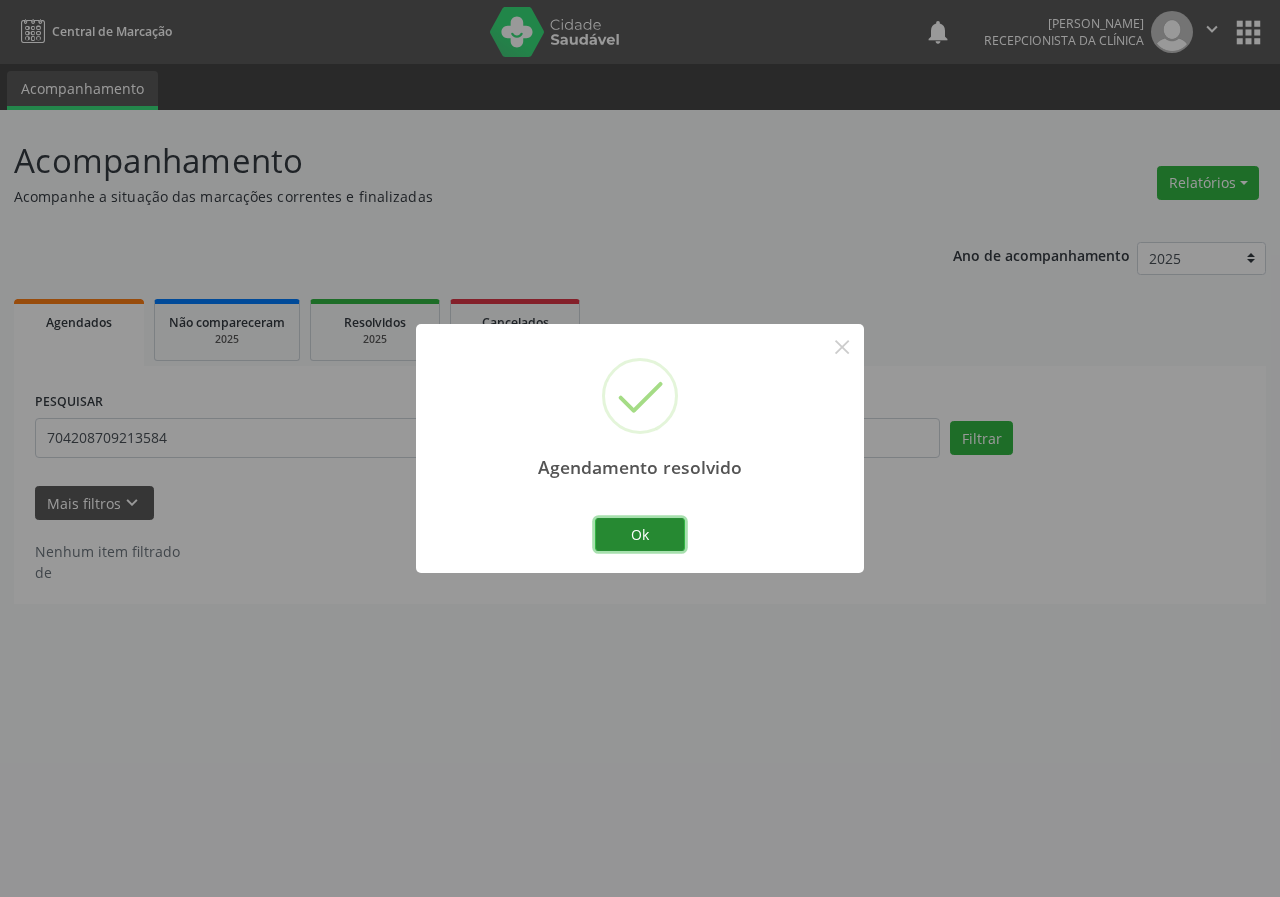 click on "Ok" at bounding box center [640, 535] 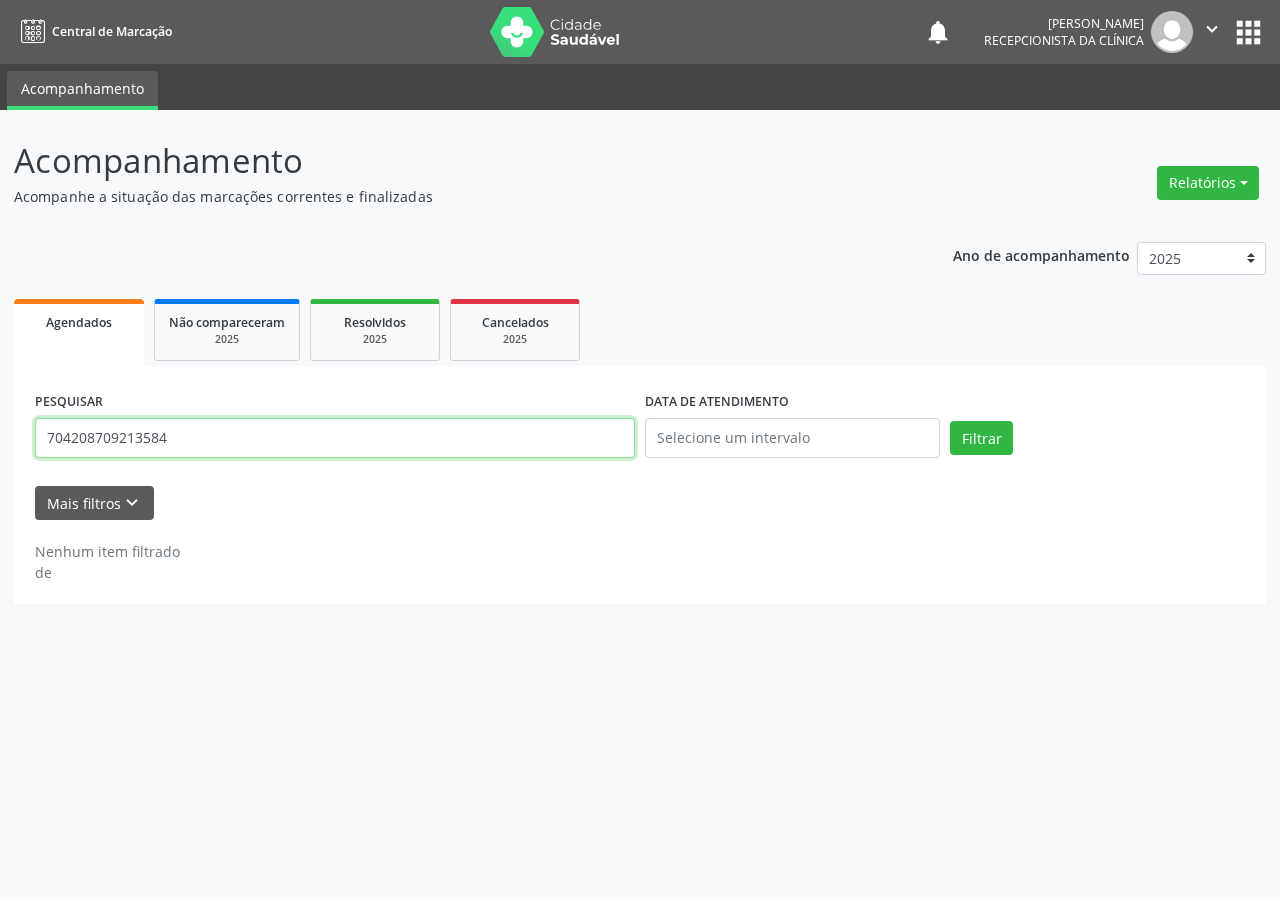 click on "704208709213584" at bounding box center (335, 438) 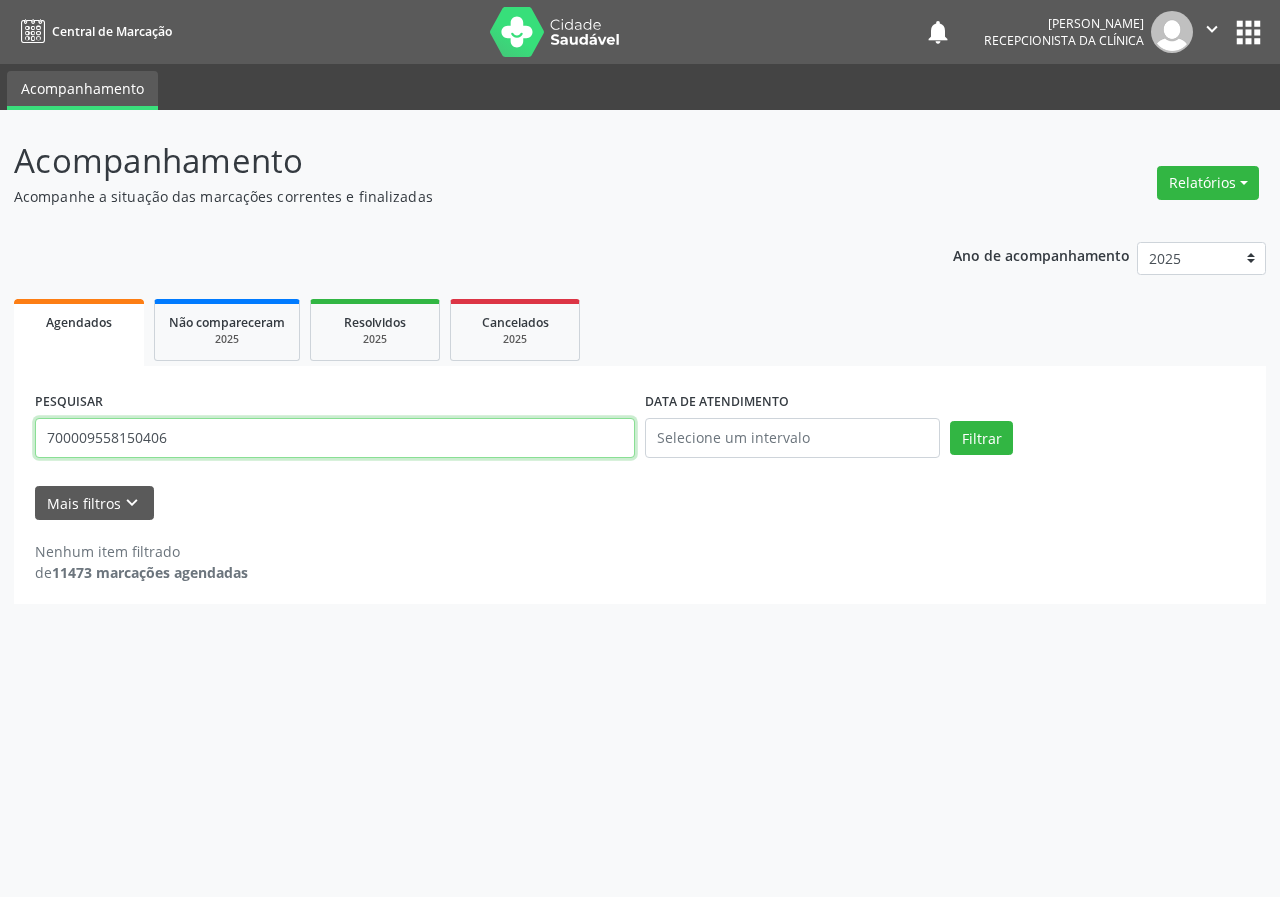click on "Filtrar" at bounding box center (981, 438) 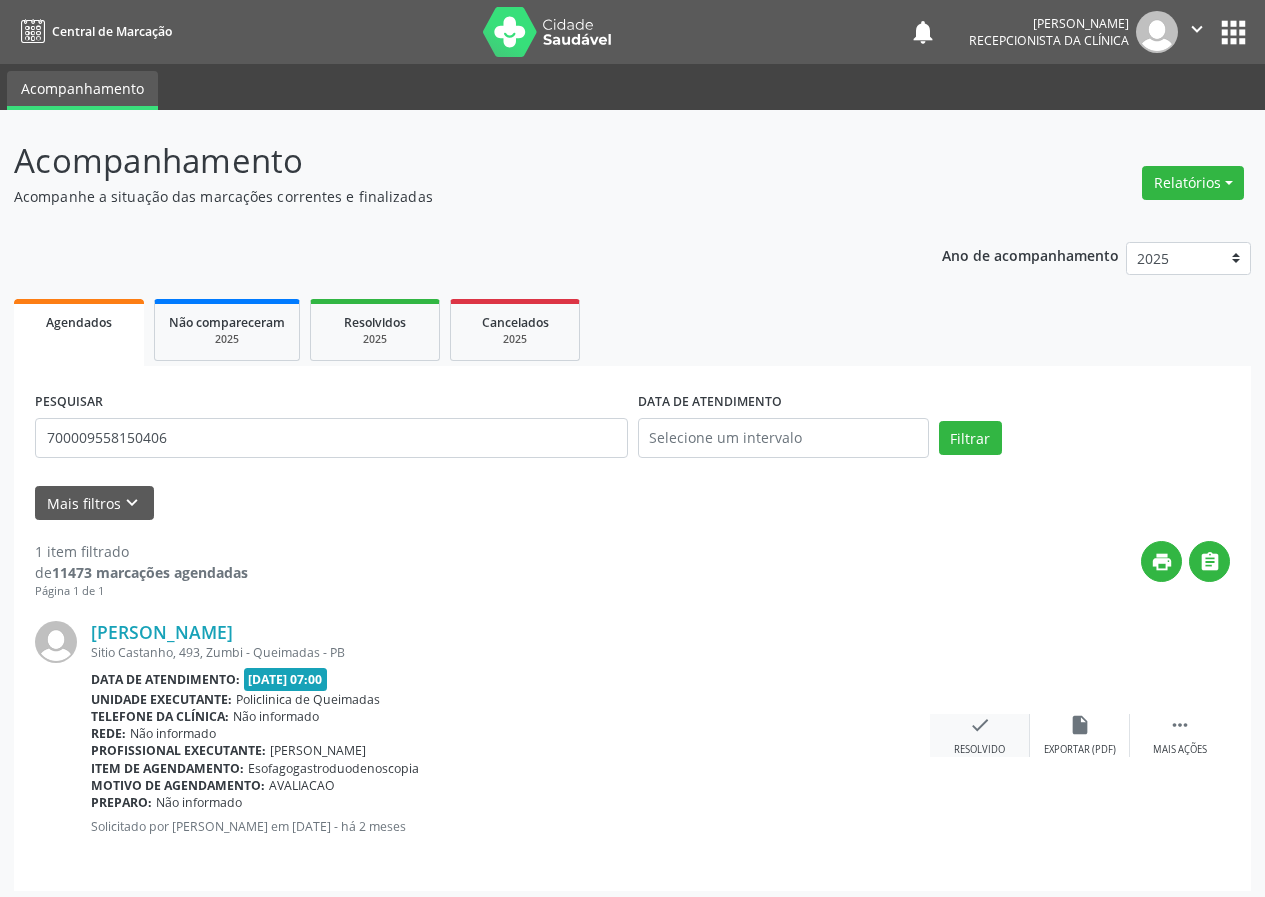 click on "check" at bounding box center [980, 725] 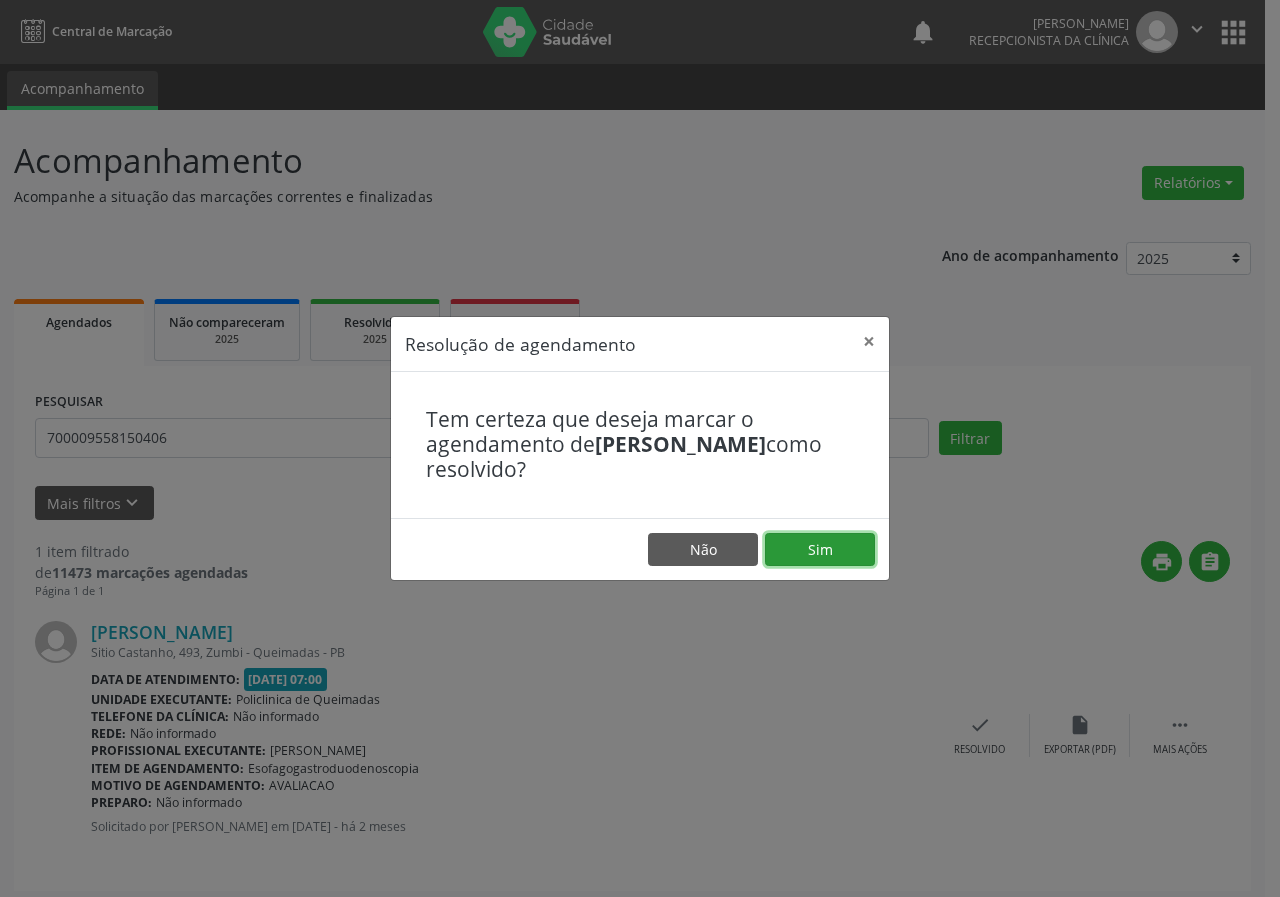 click on "Sim" at bounding box center [820, 550] 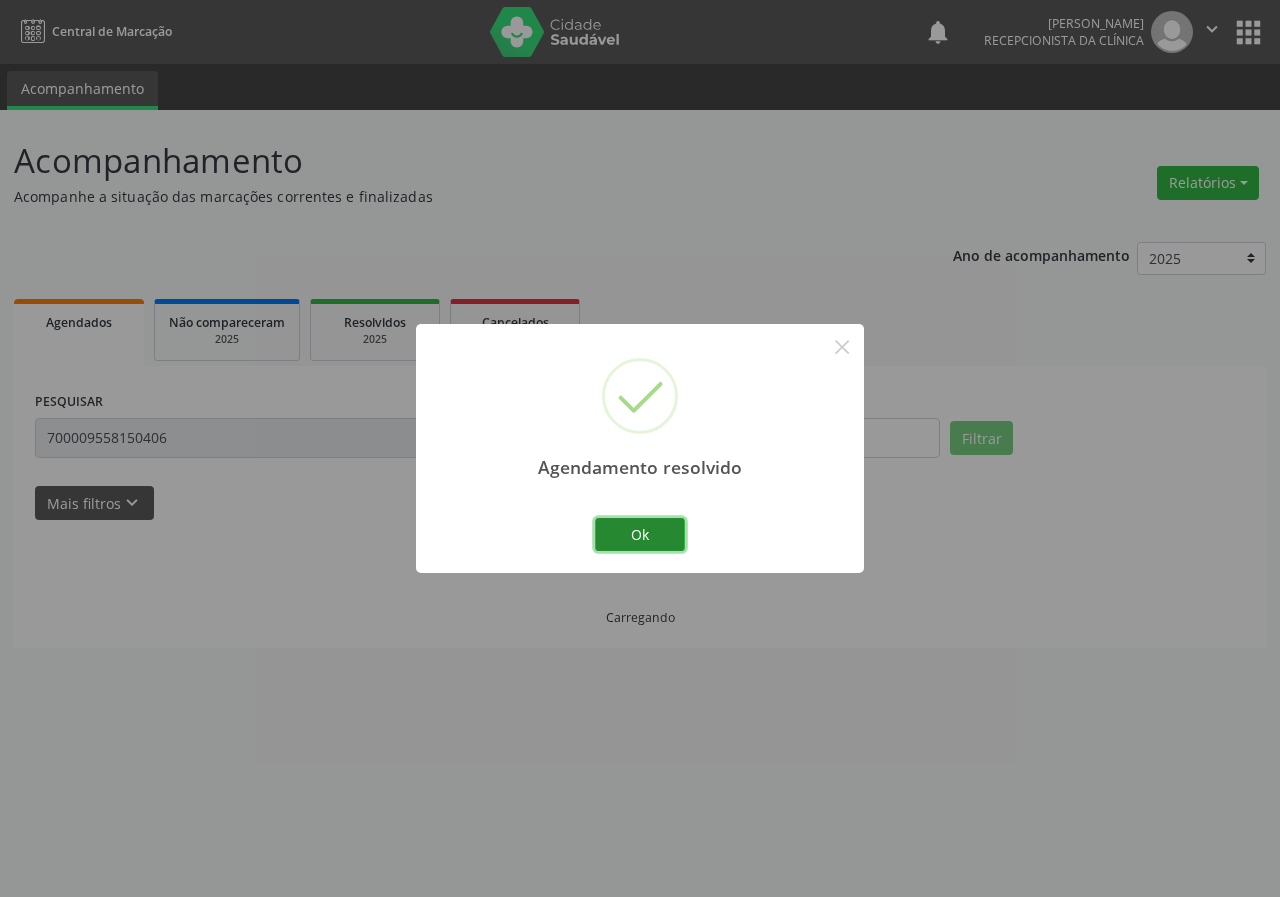 click on "Ok" at bounding box center (640, 535) 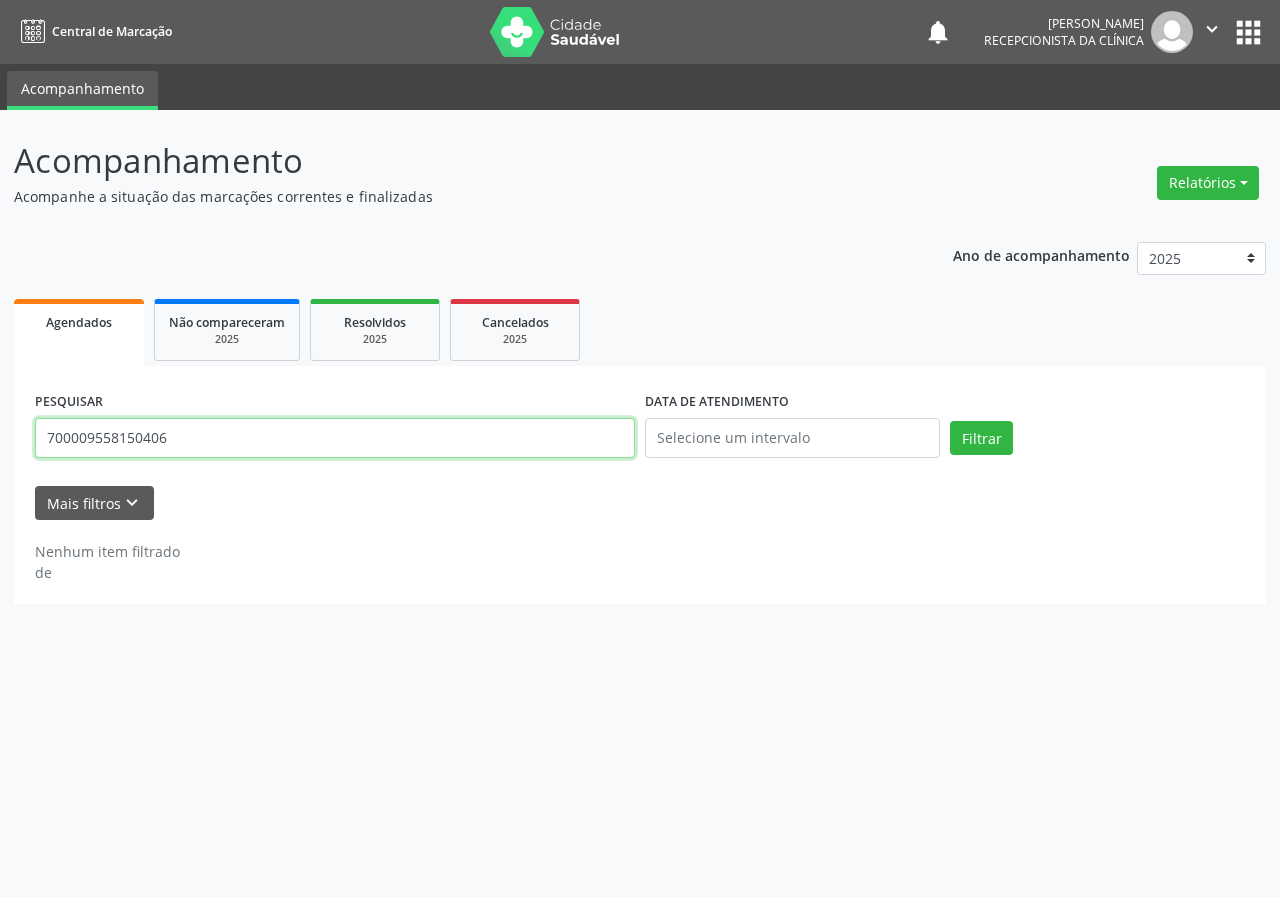 click on "700009558150406" at bounding box center [335, 438] 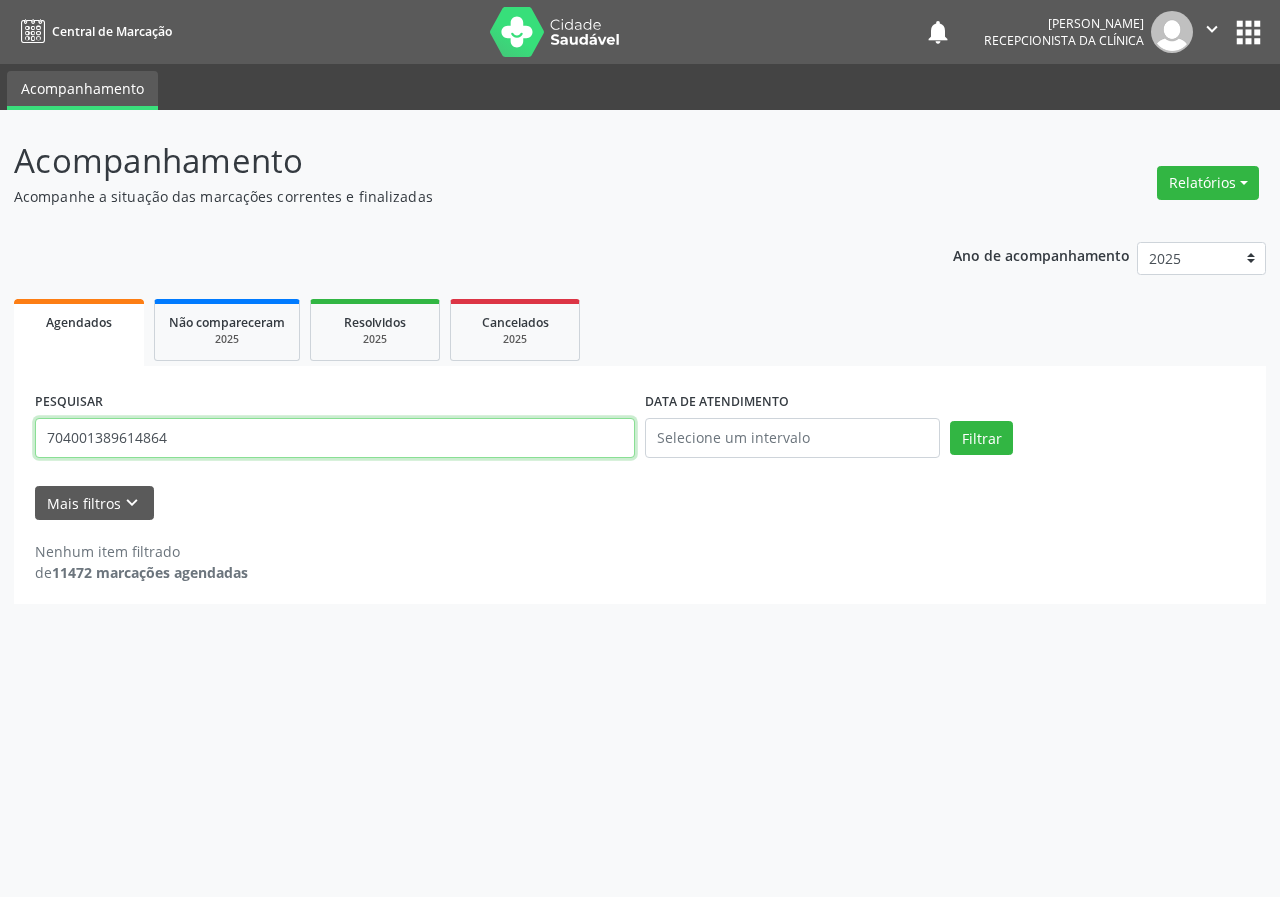 click on "Filtrar" at bounding box center [981, 438] 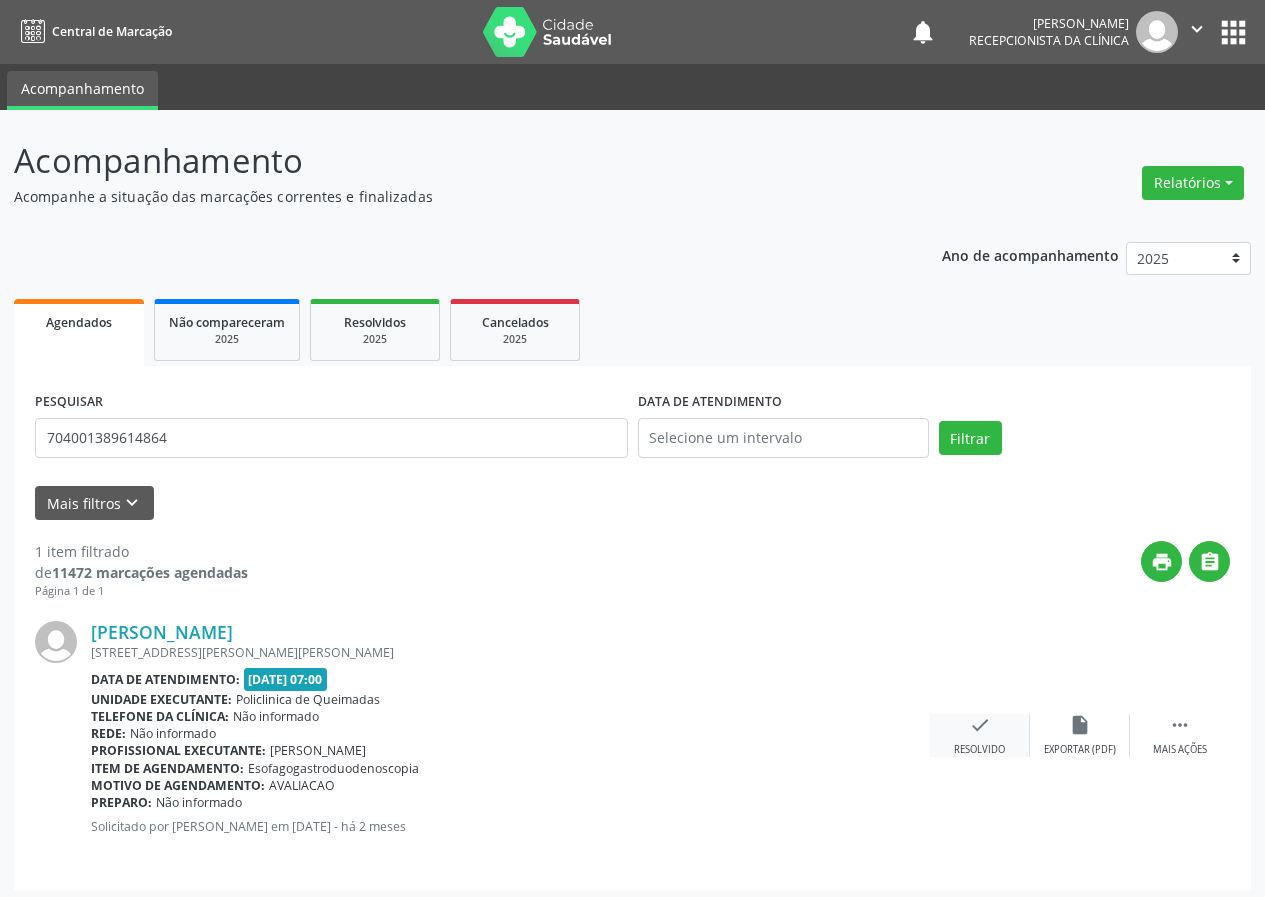 click on "check" at bounding box center [980, 725] 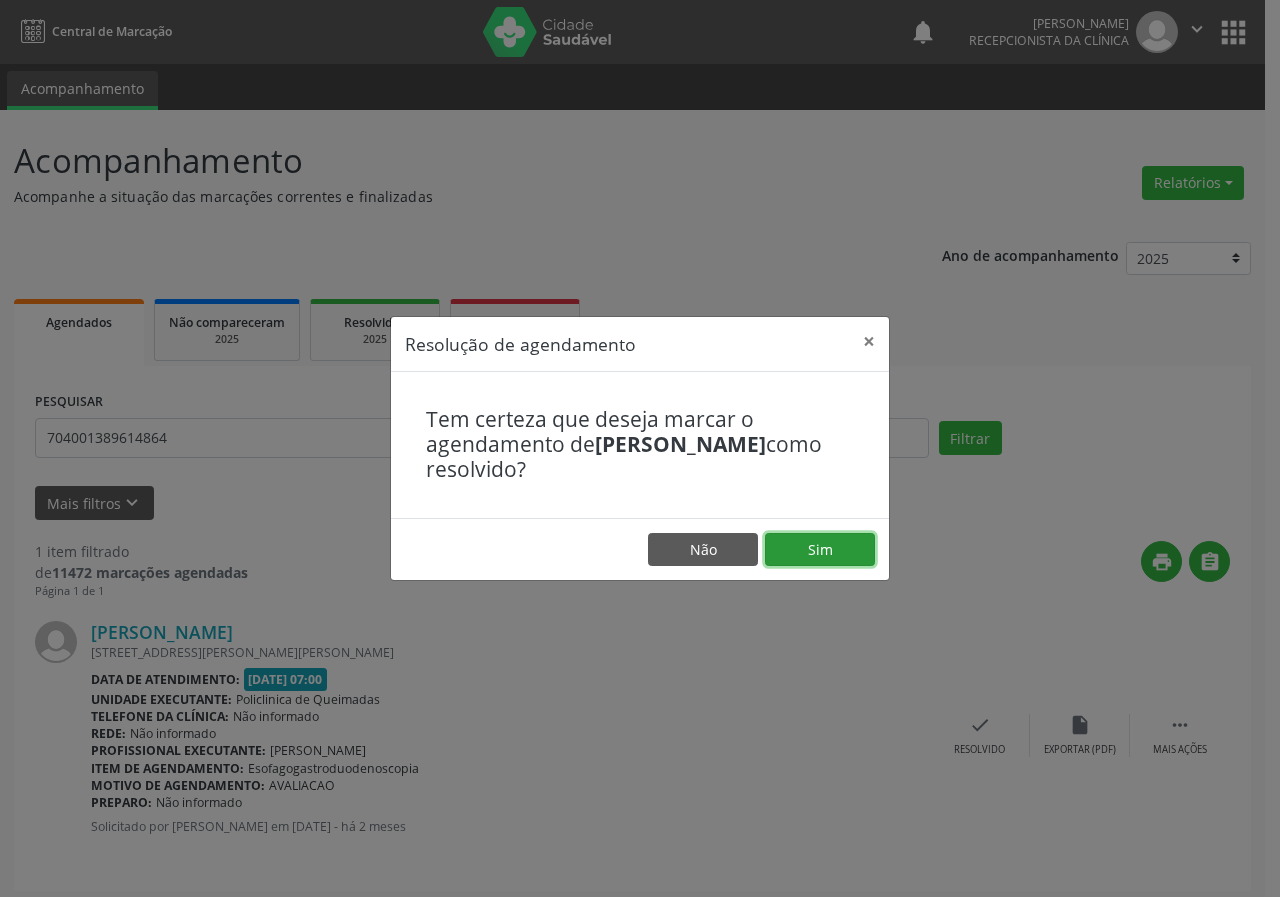 click on "Sim" at bounding box center [820, 550] 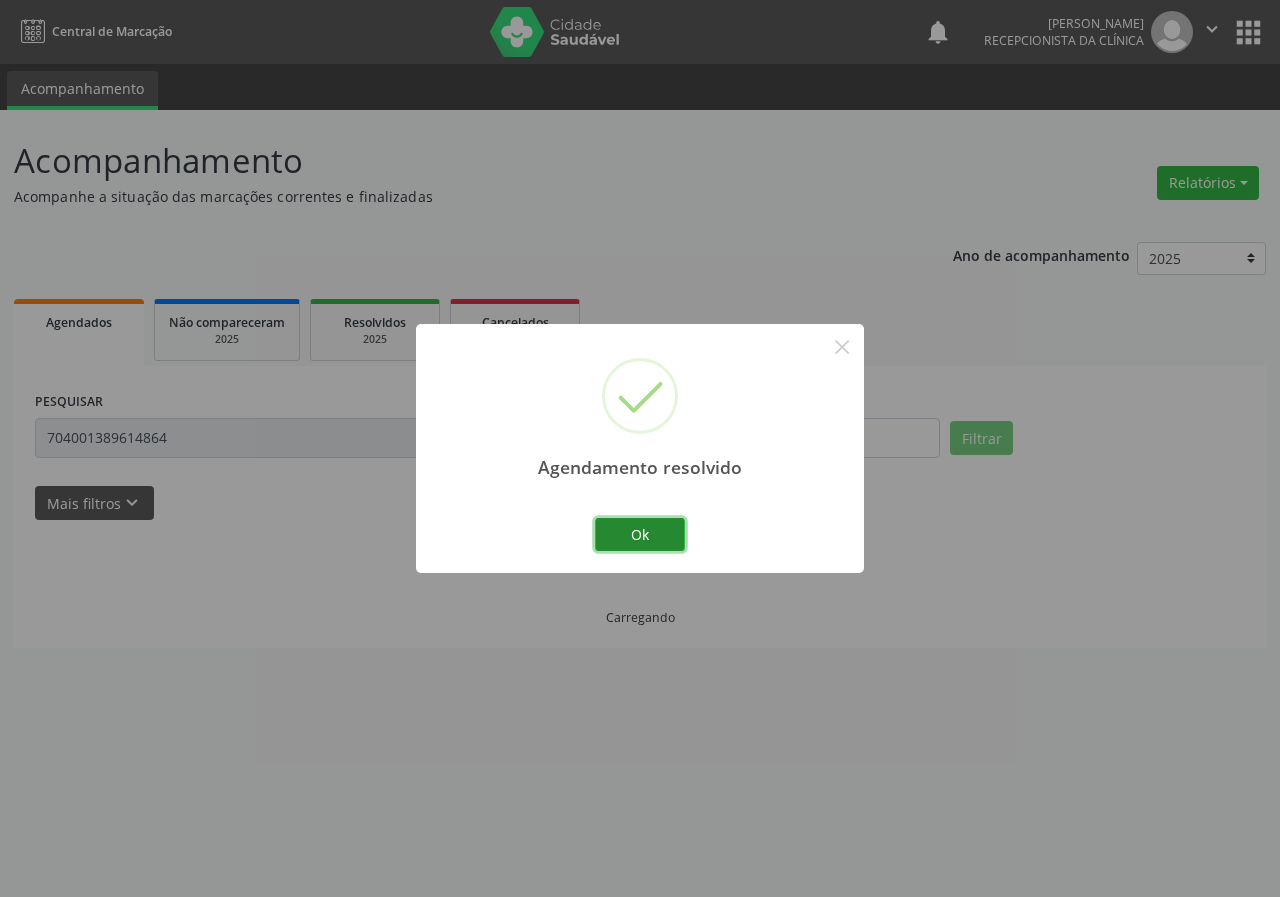click on "Ok" at bounding box center (640, 535) 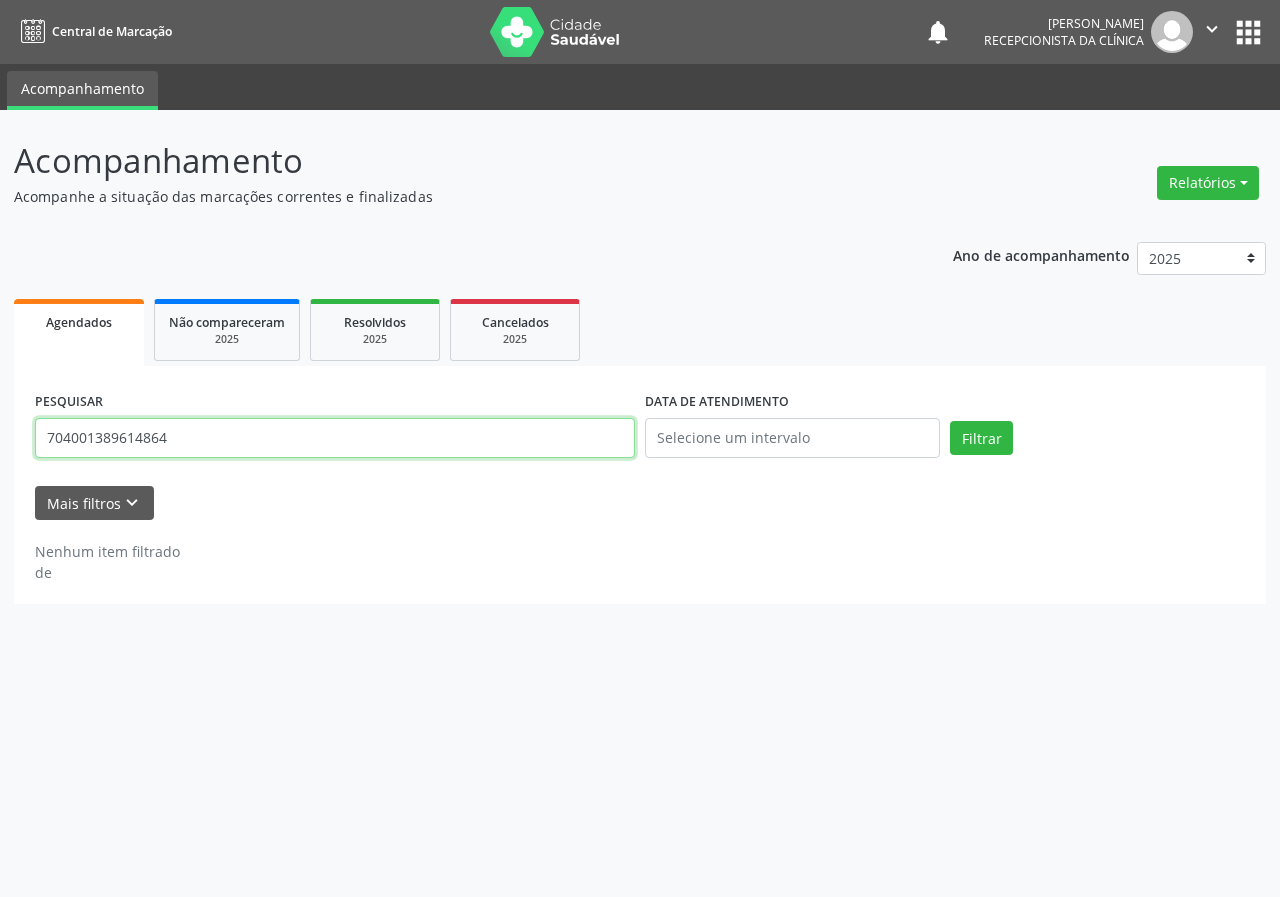 click on "704001389614864" at bounding box center (335, 438) 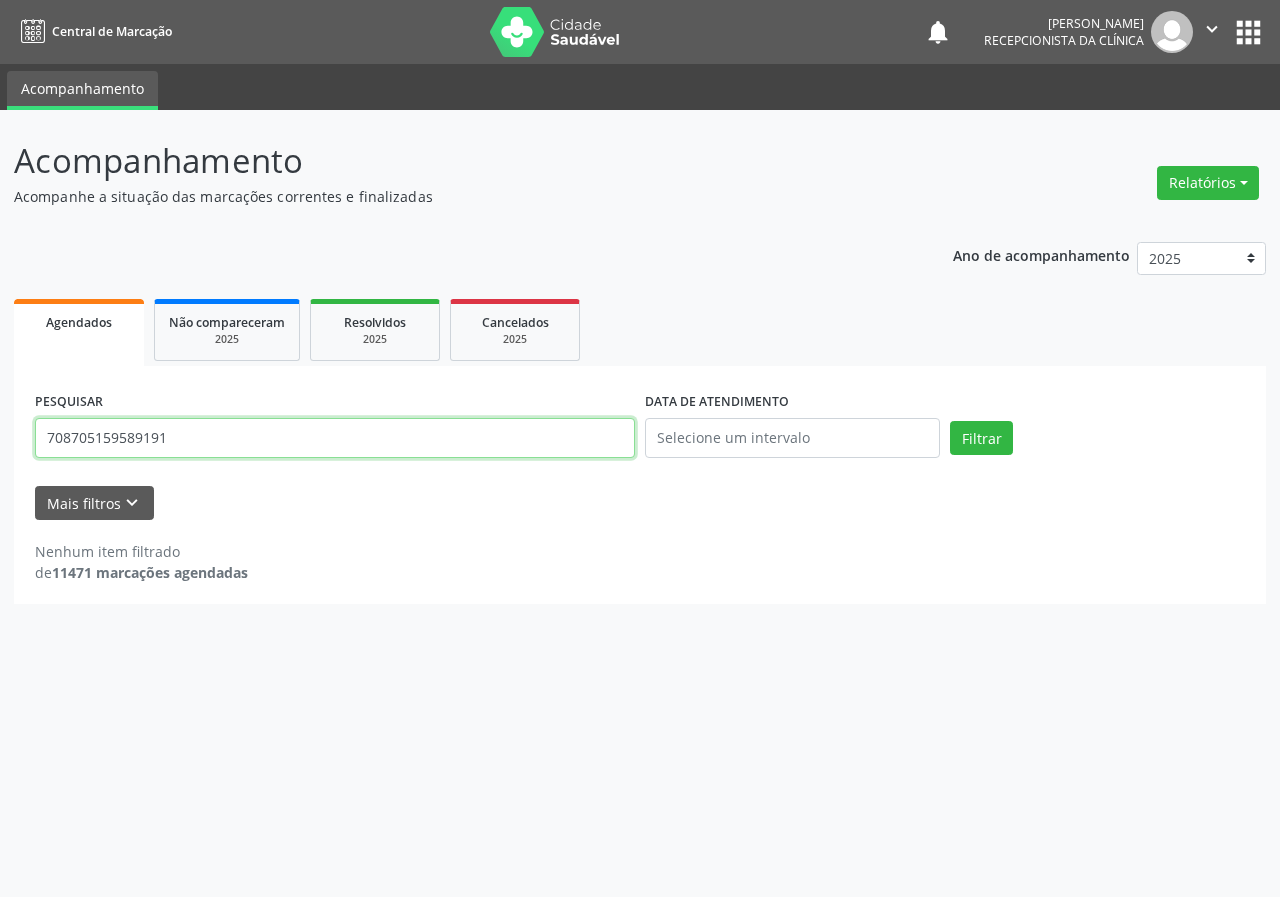 click on "Filtrar" at bounding box center (981, 438) 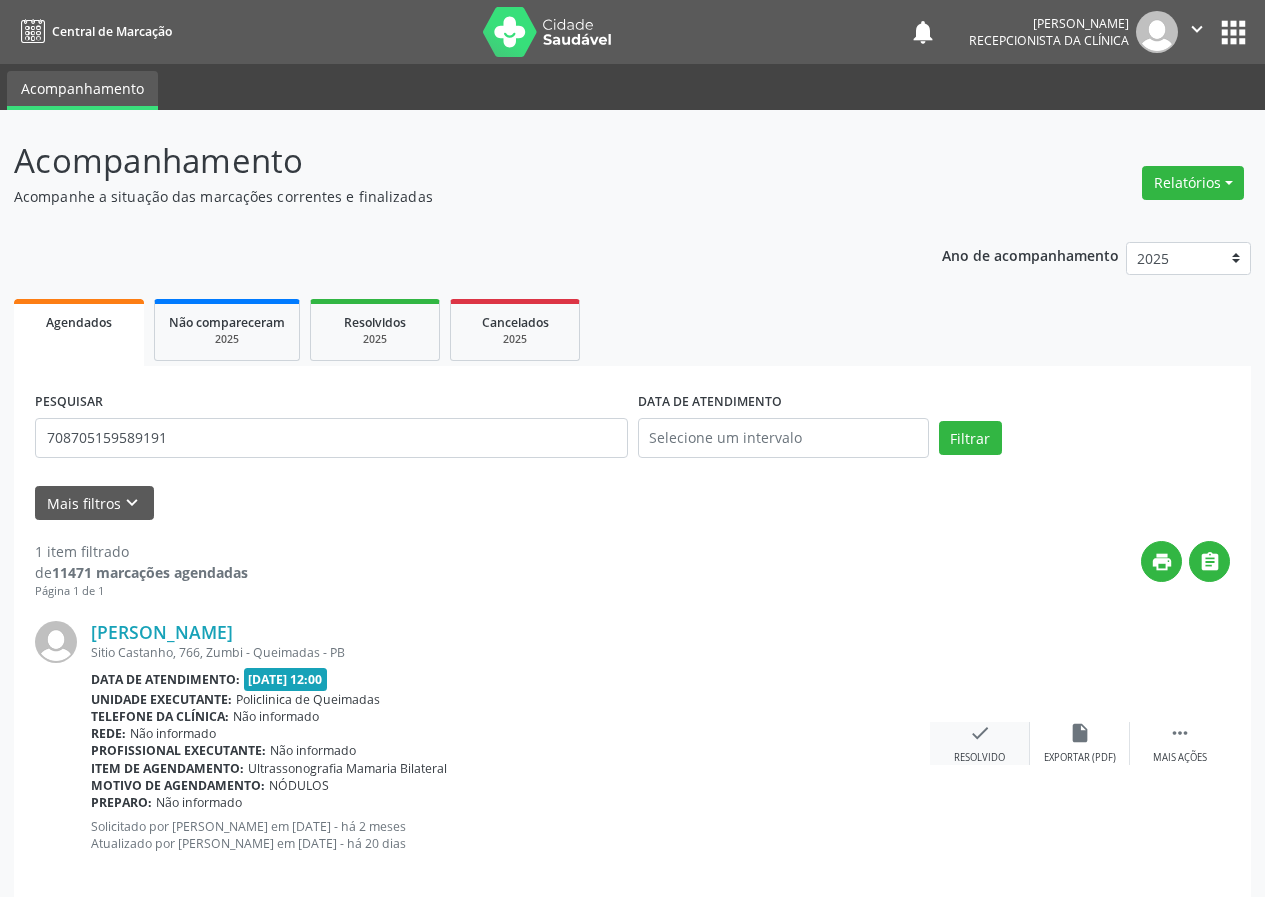 click on "check
Resolvido" at bounding box center [980, 743] 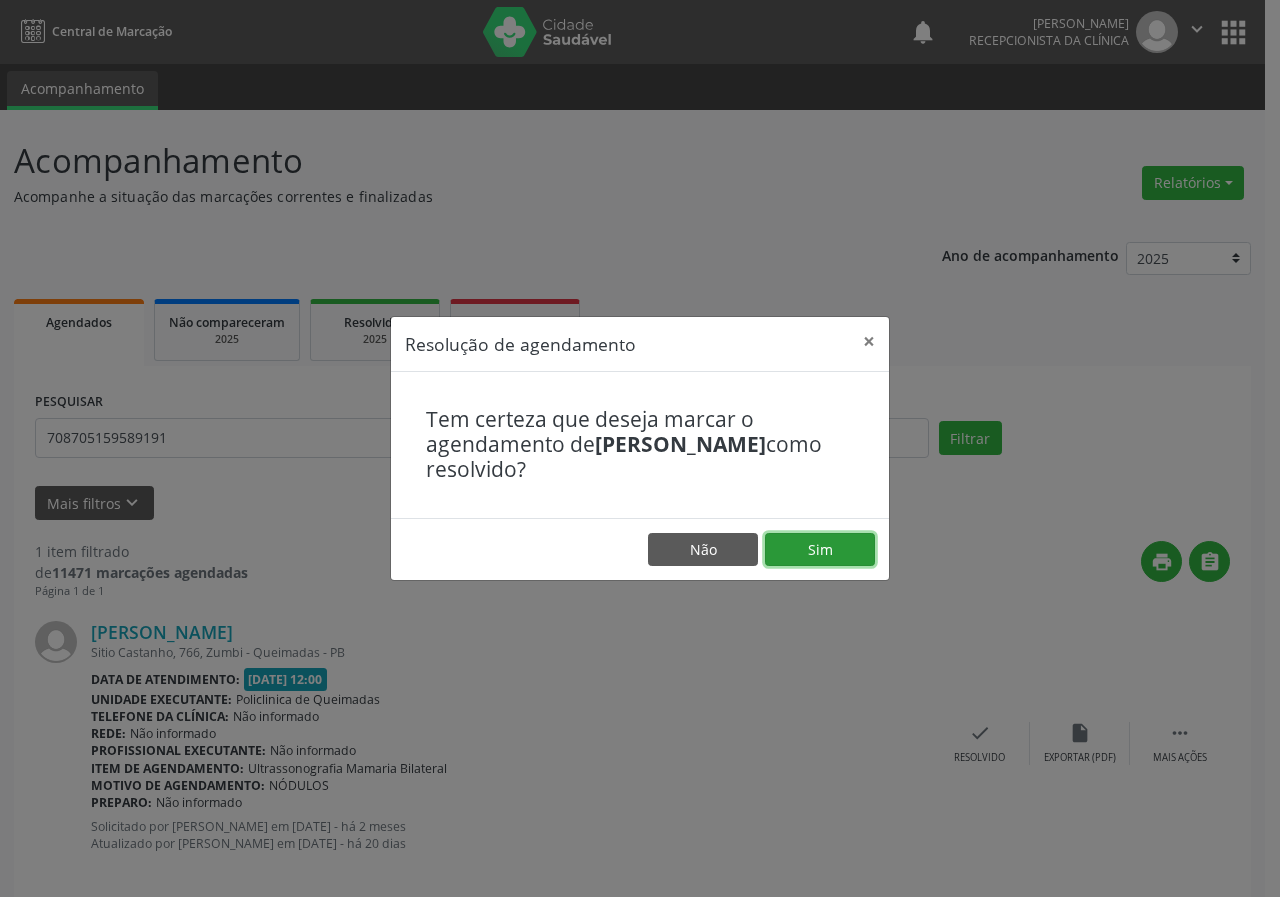 click on "Sim" at bounding box center (820, 550) 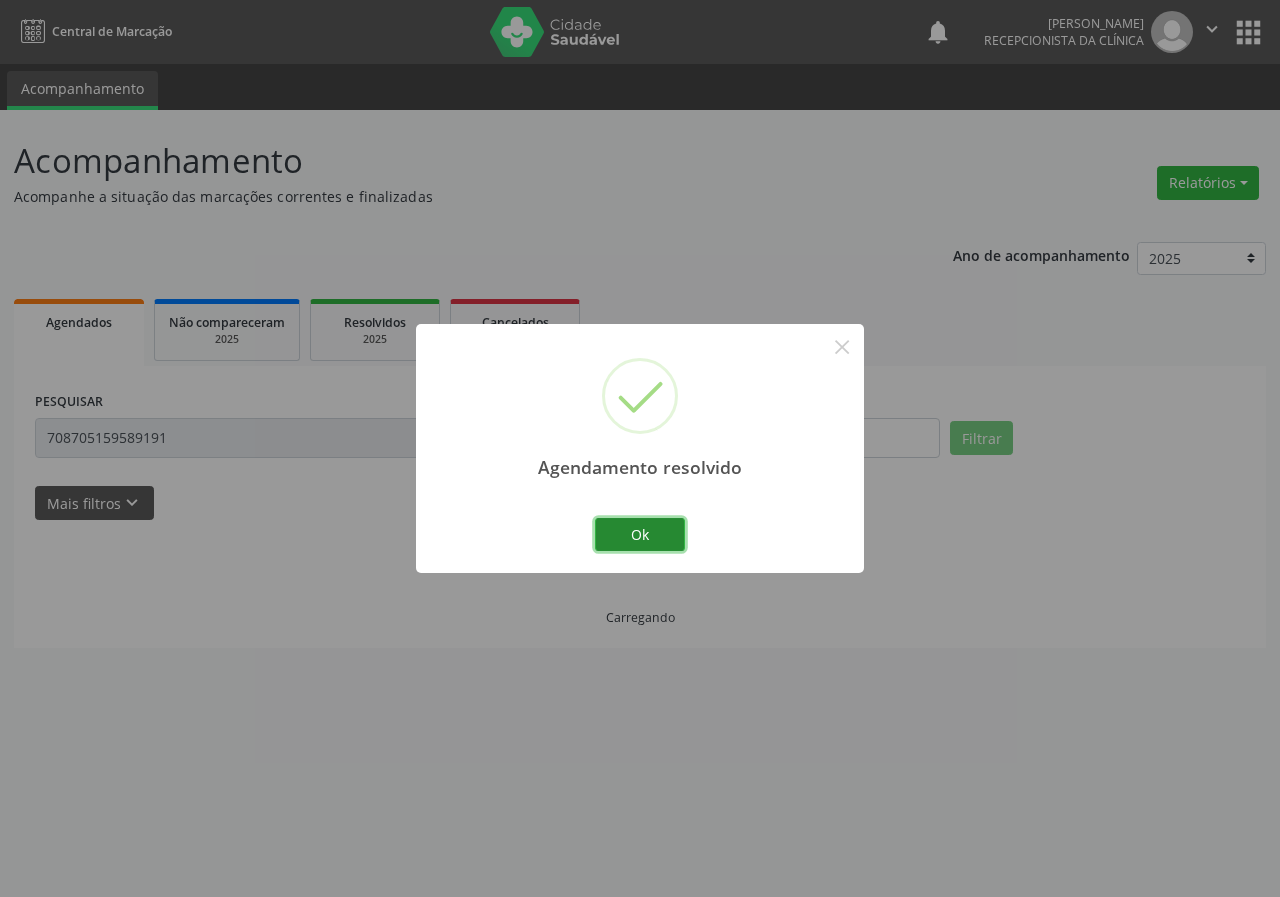click on "Ok" at bounding box center [640, 535] 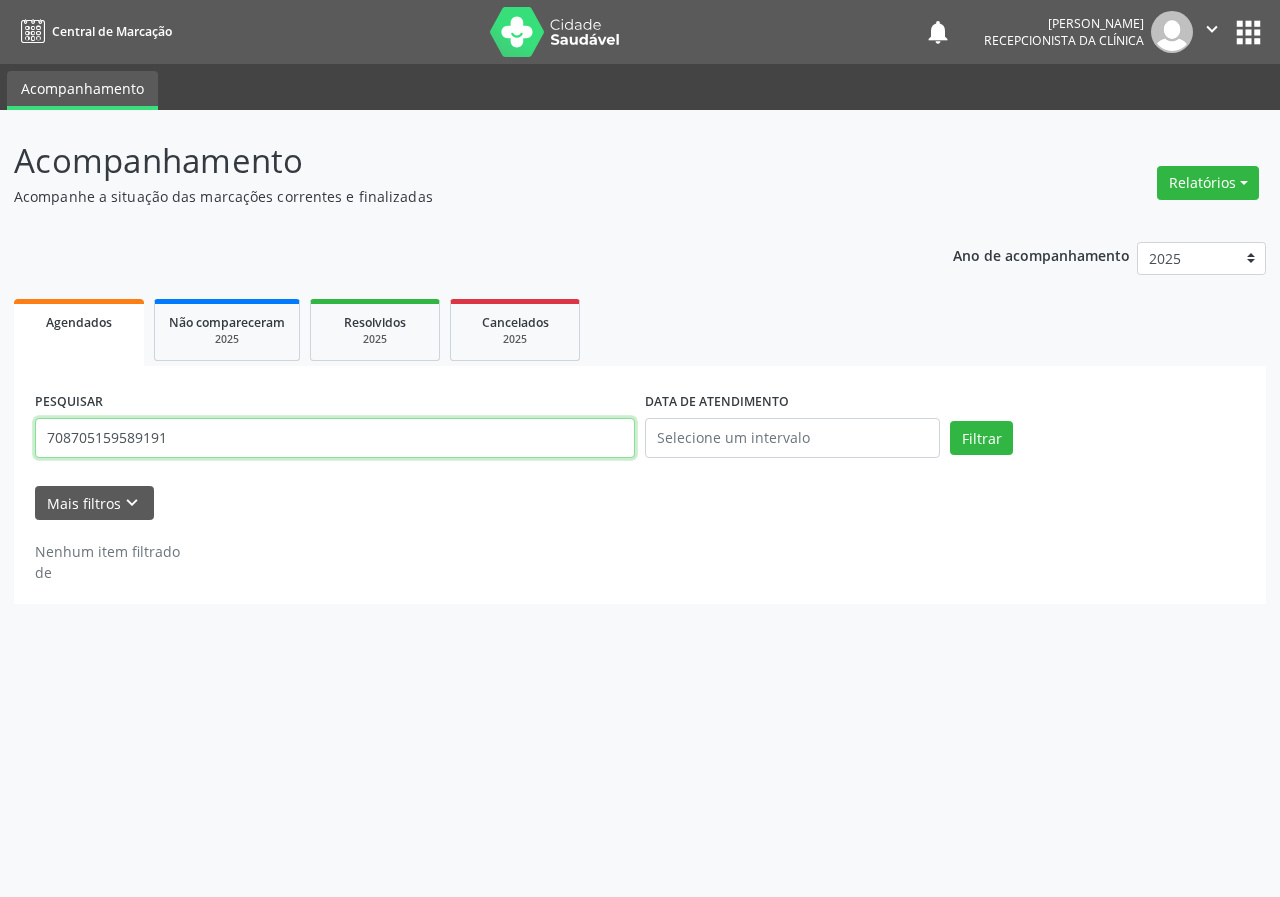 click on "708705159589191" at bounding box center [335, 438] 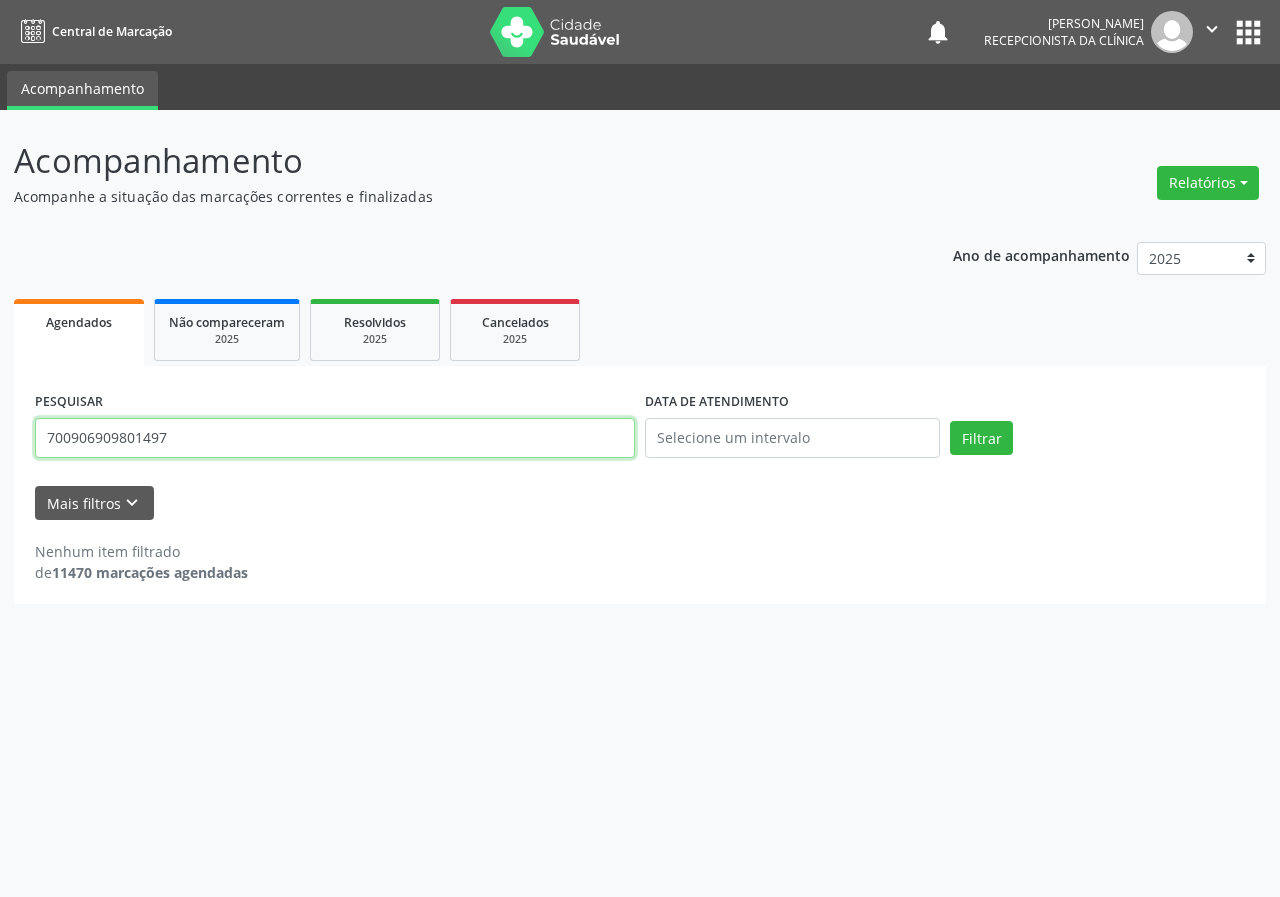 click on "Filtrar" at bounding box center (981, 438) 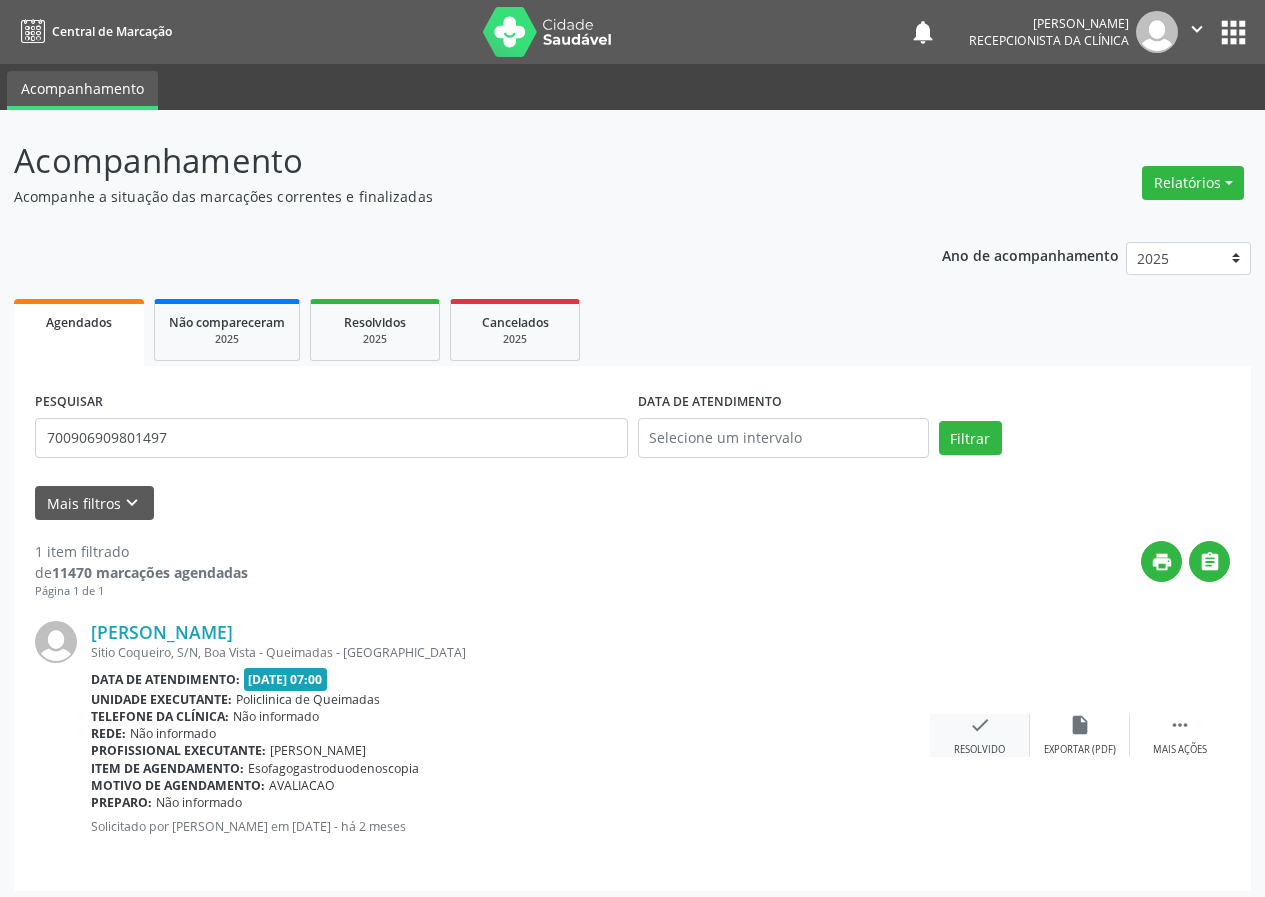 click on "check" at bounding box center [980, 725] 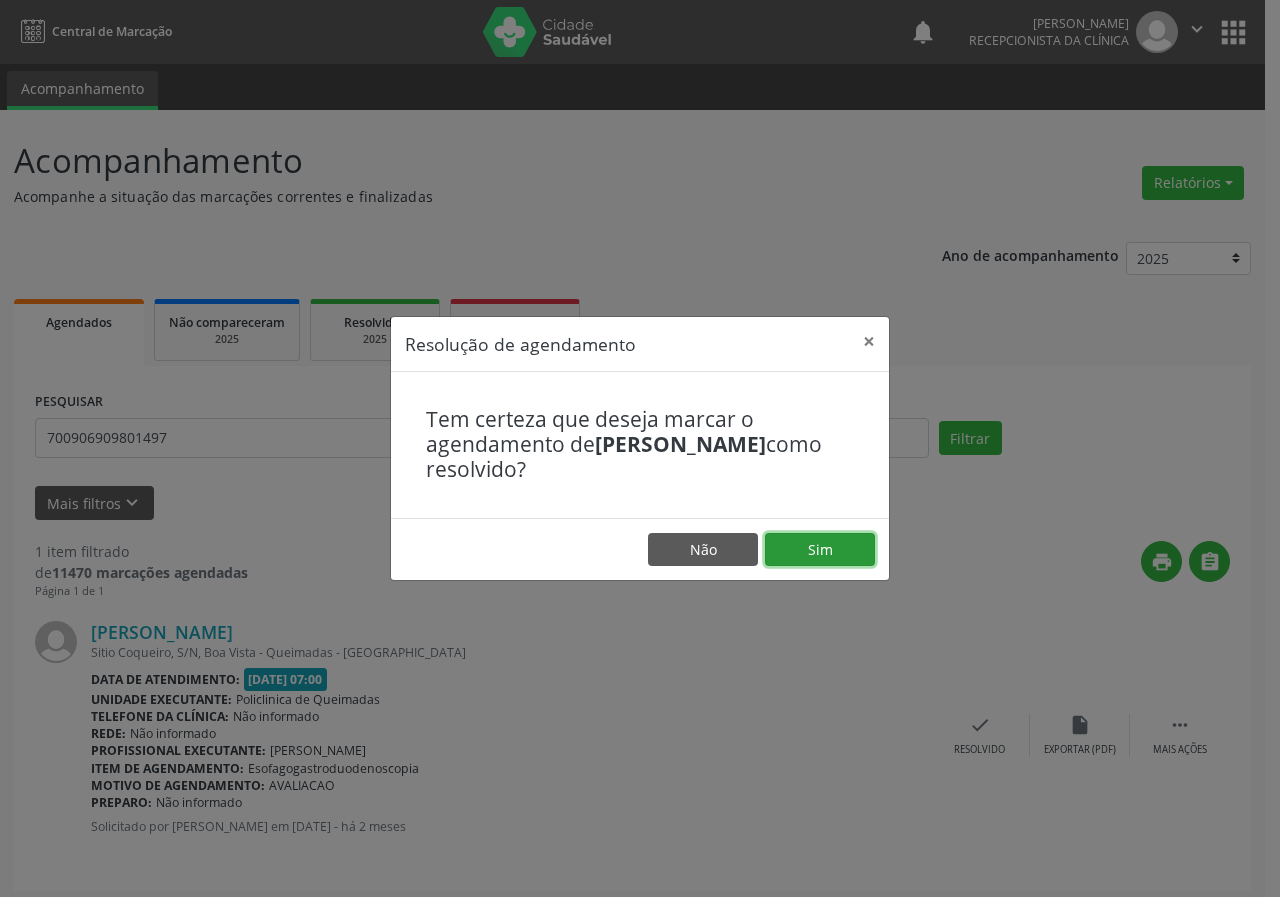 click on "Sim" at bounding box center [820, 550] 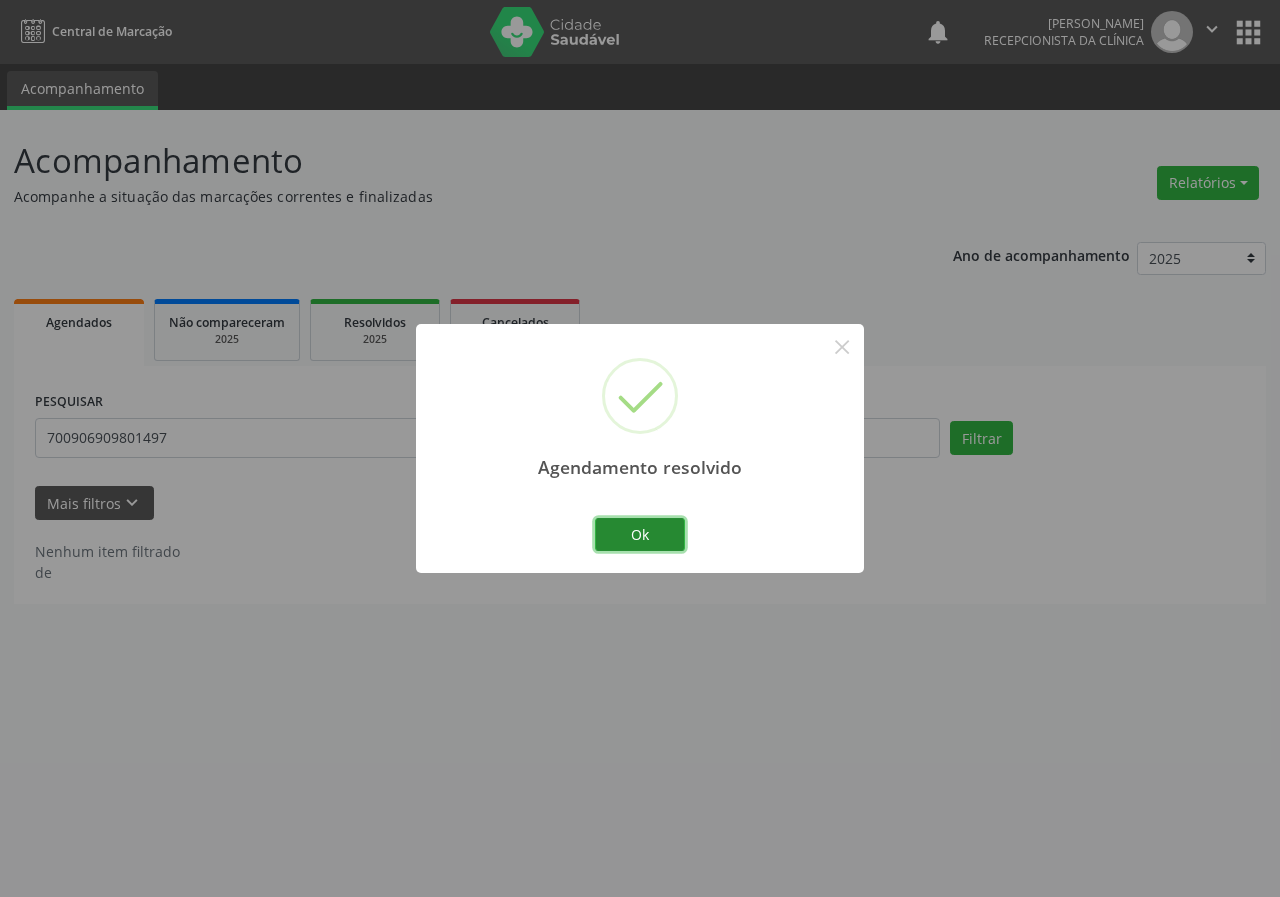 click on "Ok" at bounding box center (640, 535) 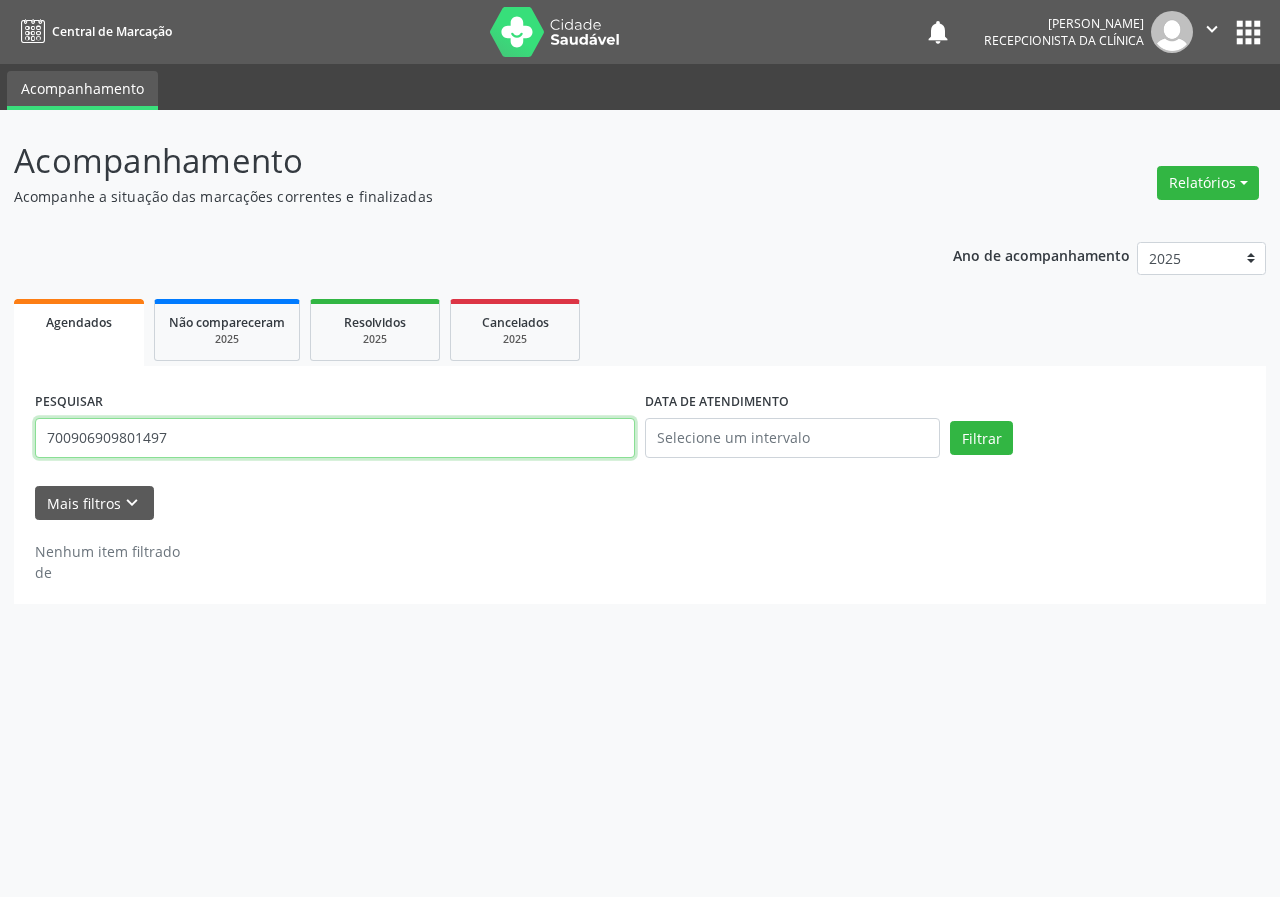click on "700906909801497" at bounding box center [335, 438] 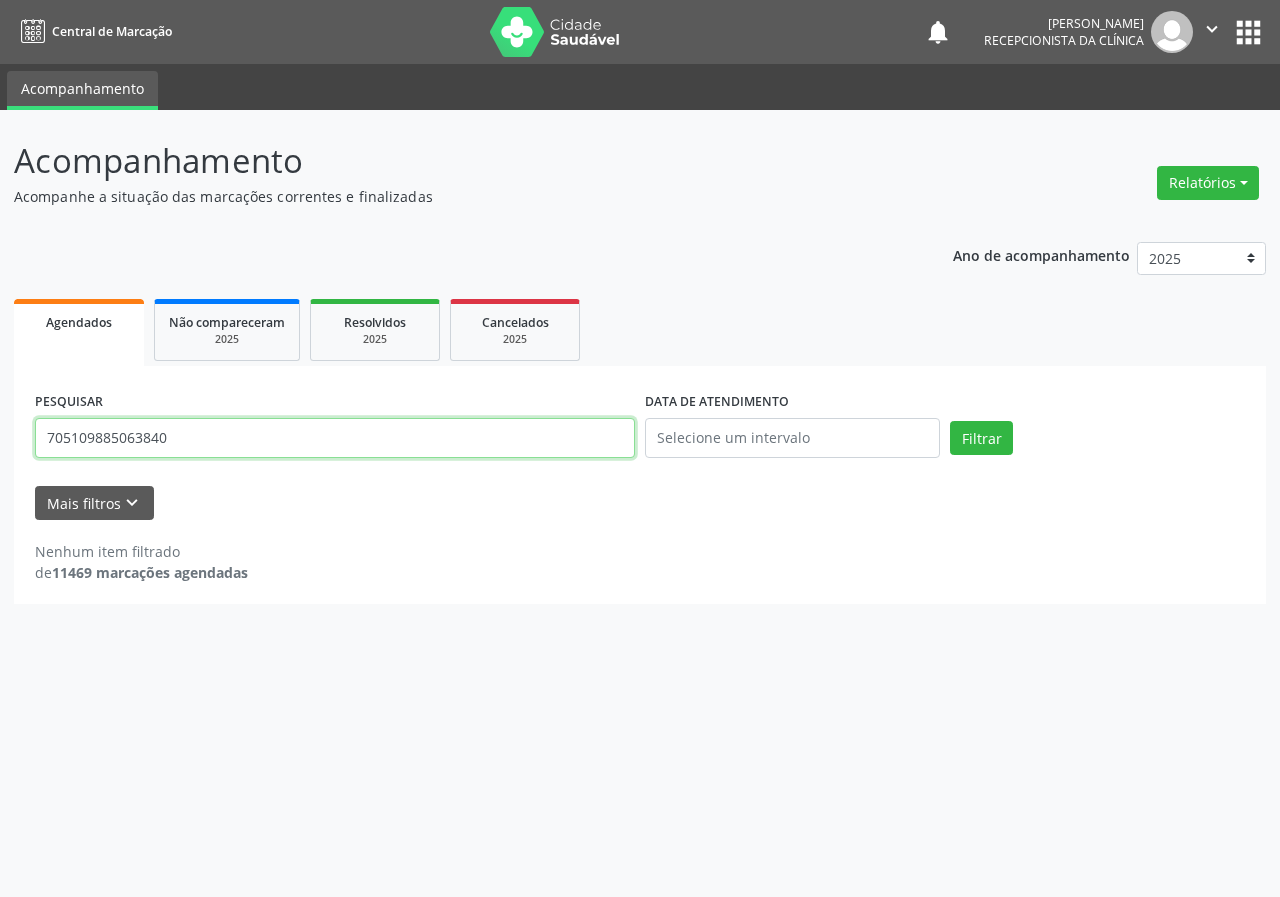 click on "Filtrar" at bounding box center (981, 438) 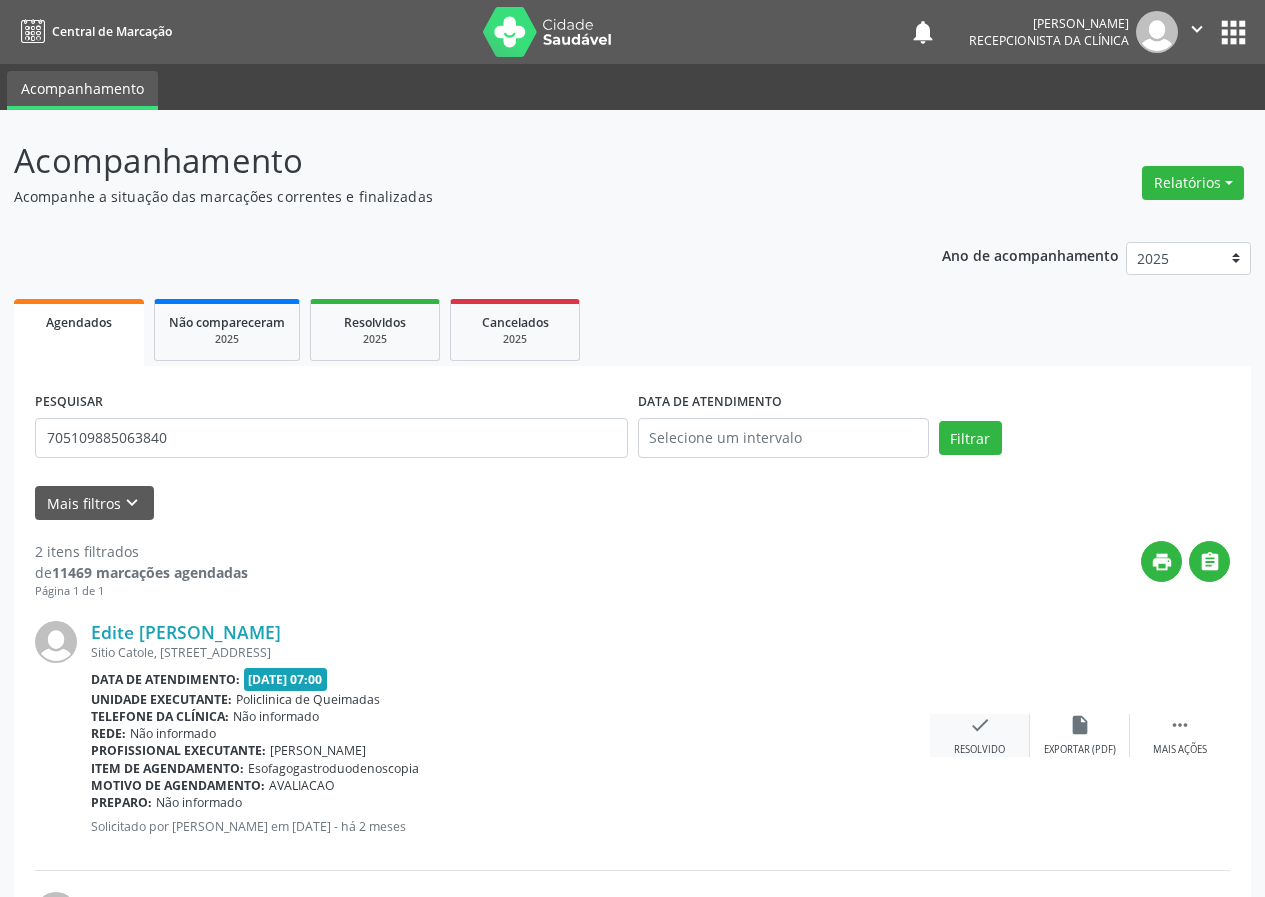 click on "check" at bounding box center (980, 725) 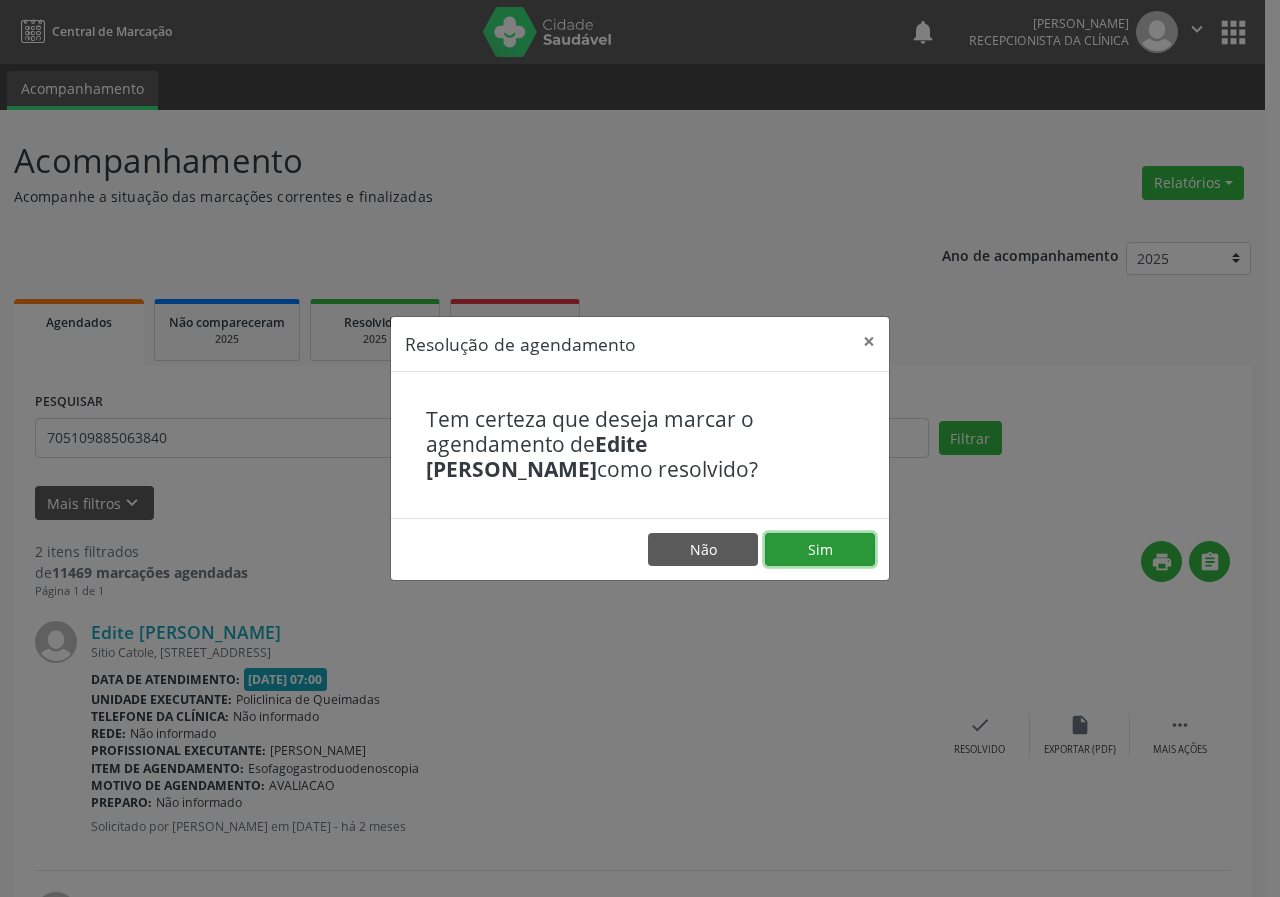 click on "Sim" at bounding box center (820, 550) 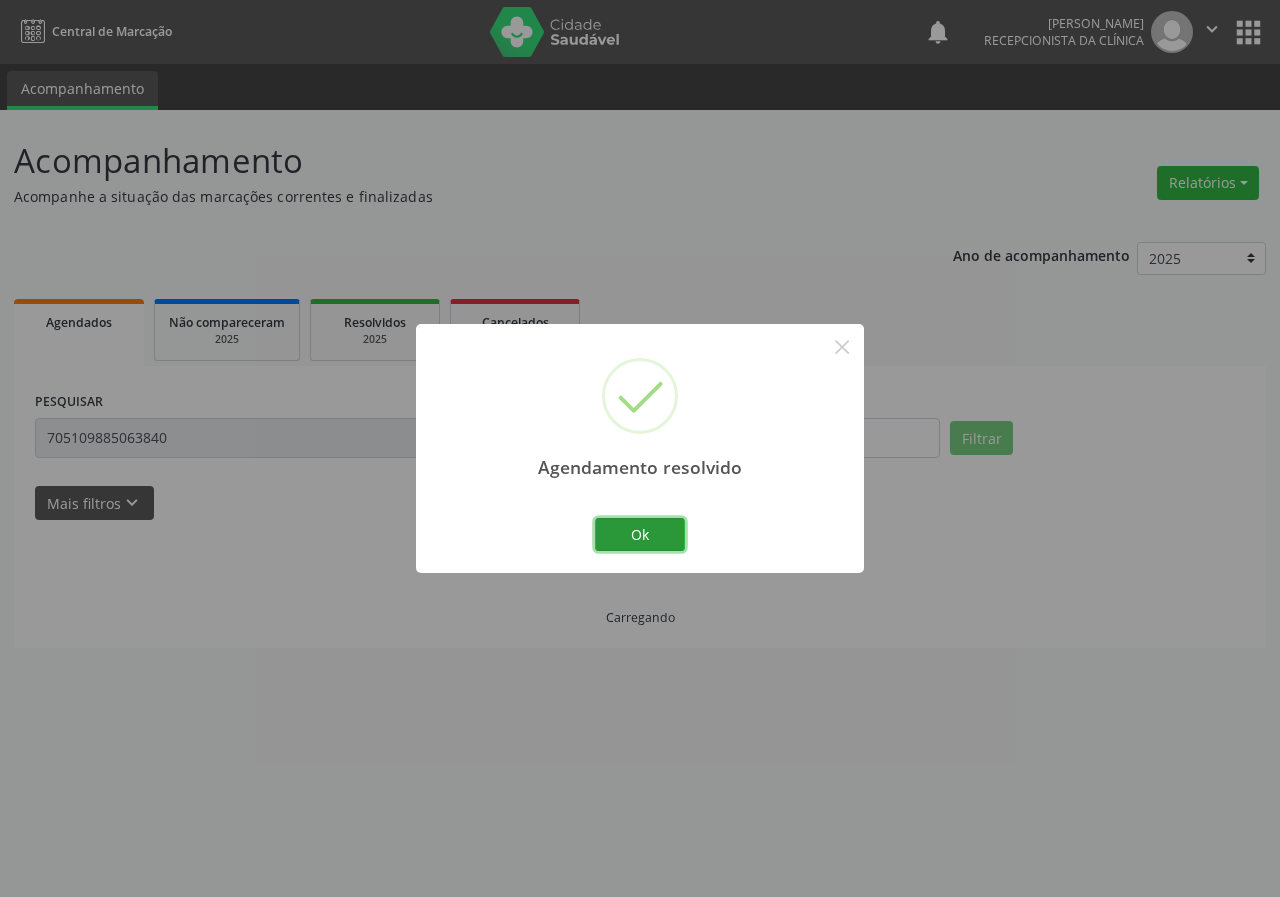 click on "Ok" at bounding box center (640, 535) 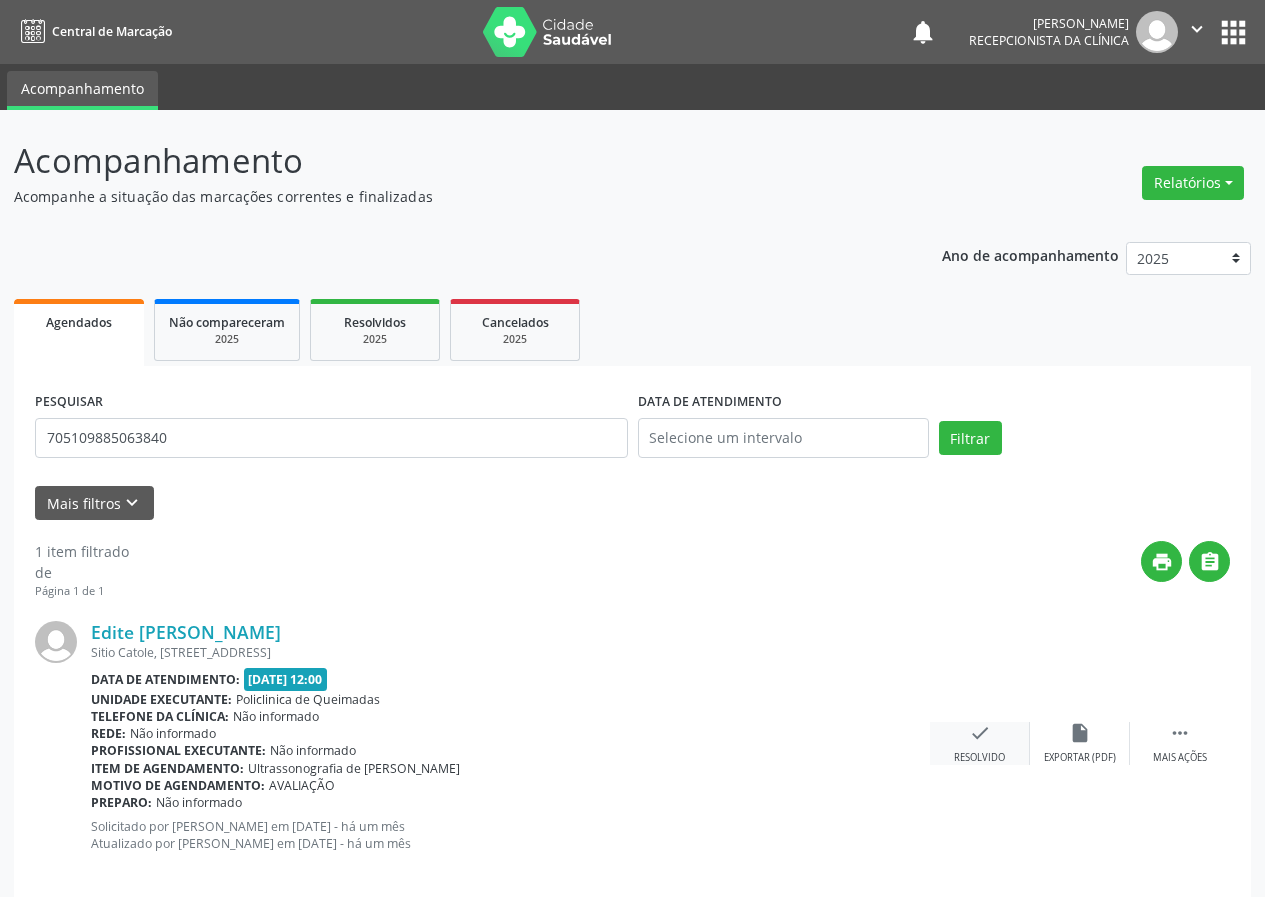 click on "check
Resolvido" at bounding box center [980, 743] 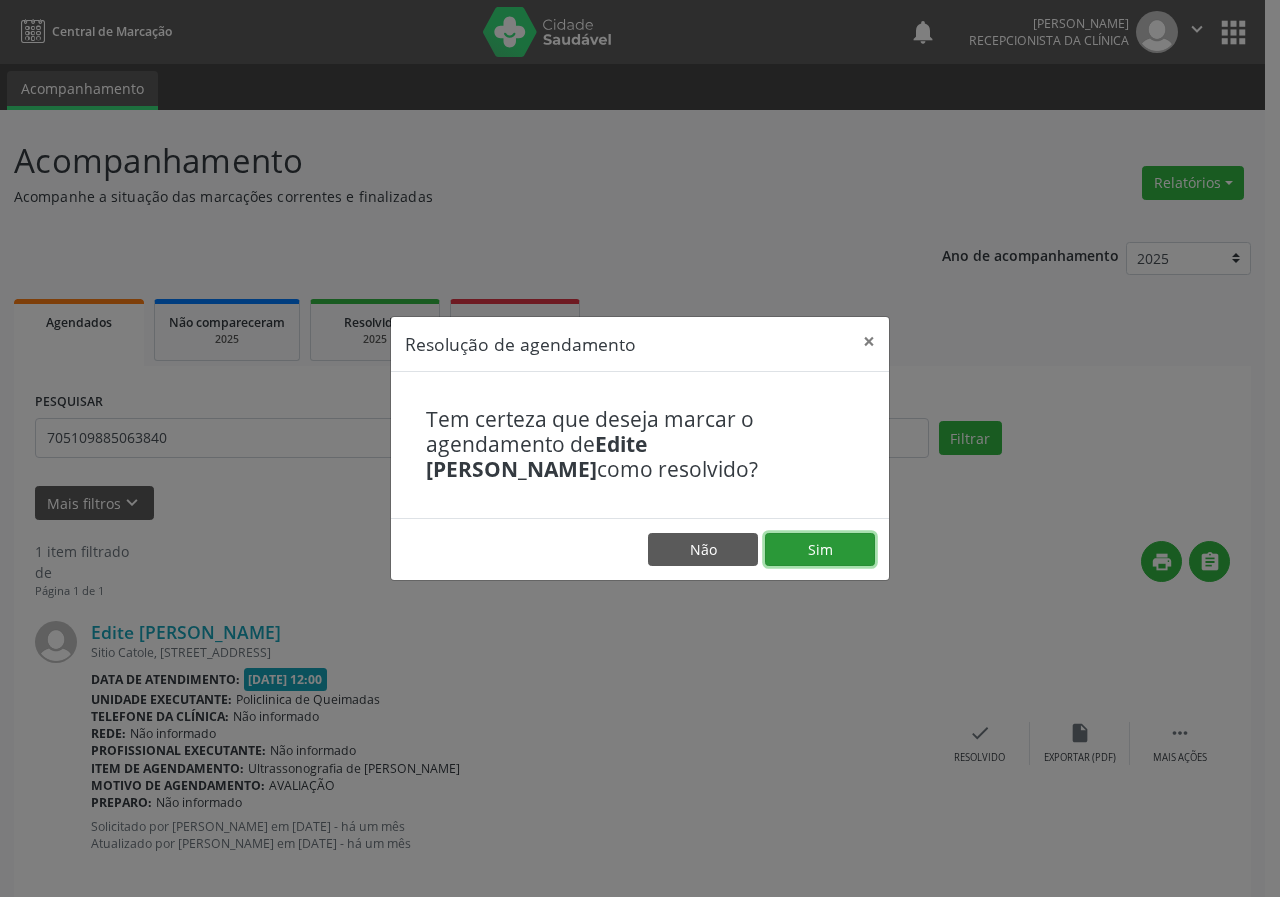 click on "Sim" at bounding box center [820, 550] 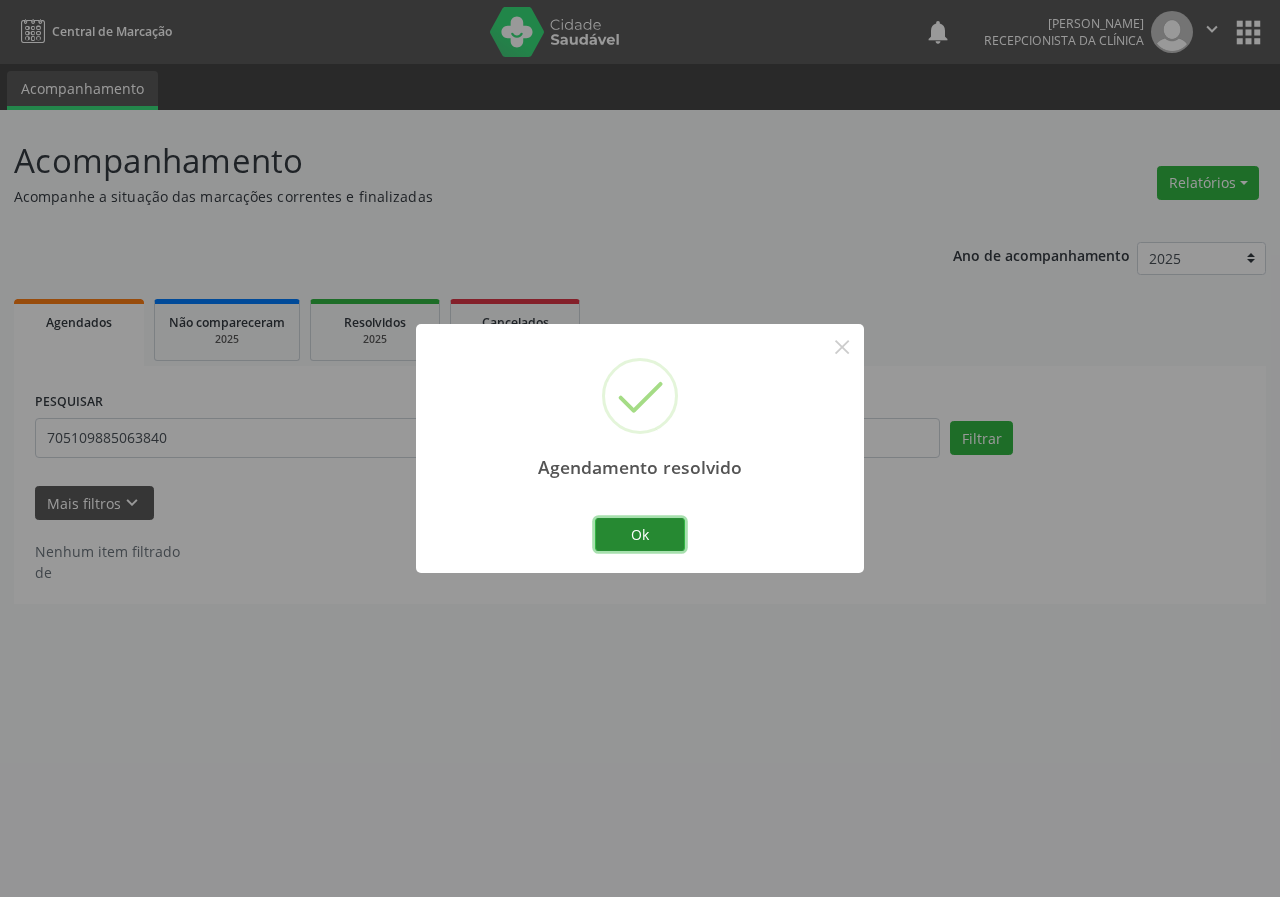 click on "Ok" at bounding box center [640, 535] 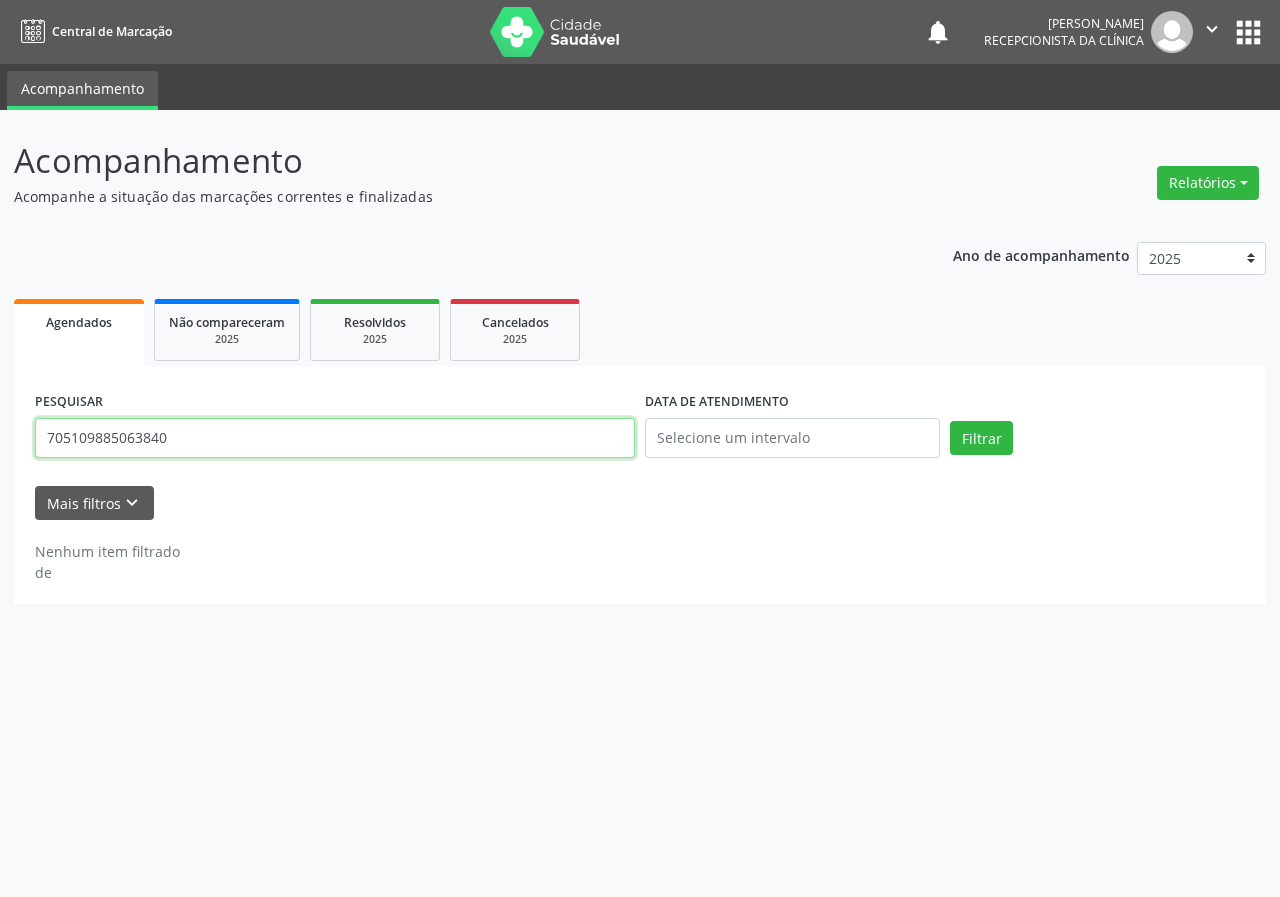 click on "705109885063840" at bounding box center [335, 438] 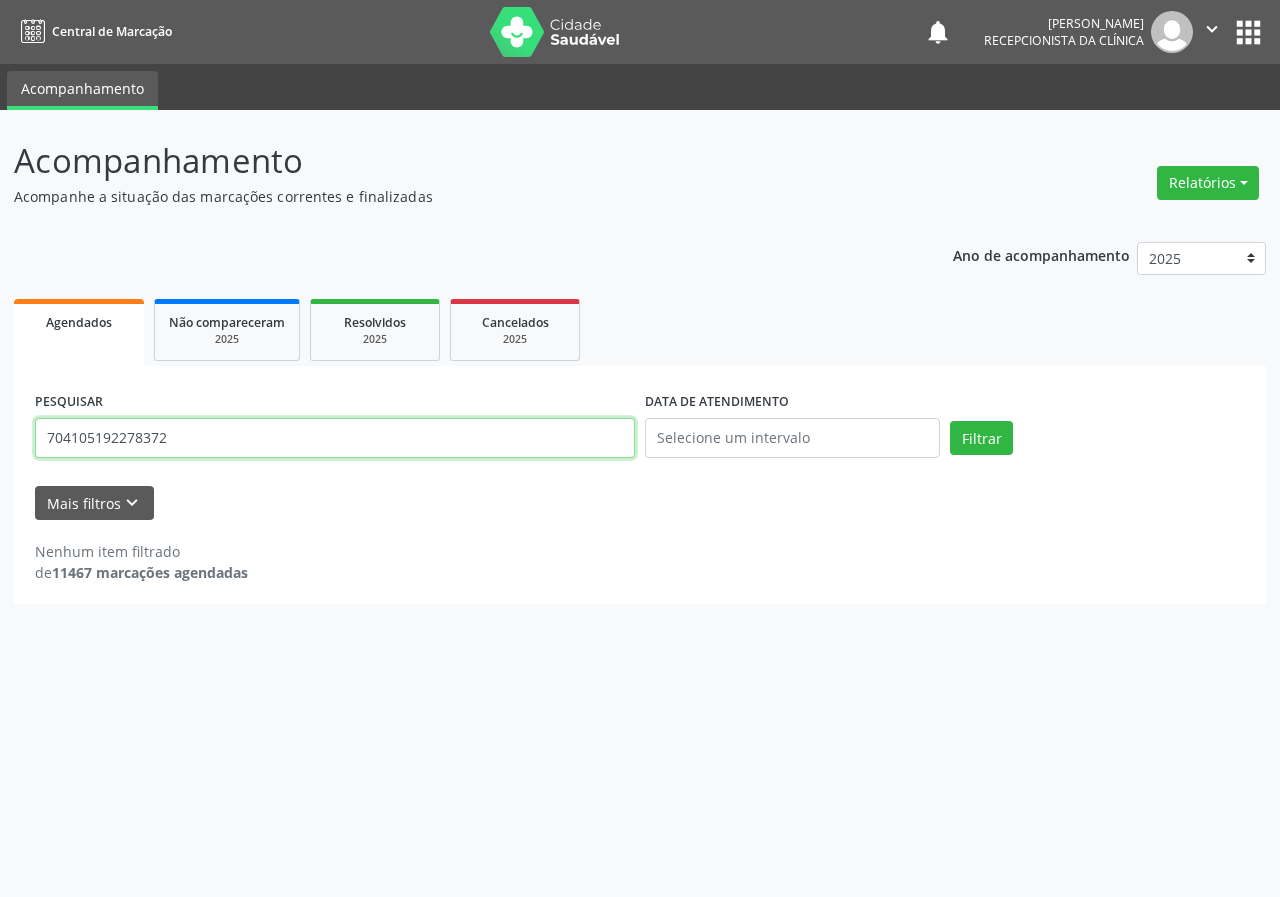 click on "Filtrar" at bounding box center [981, 438] 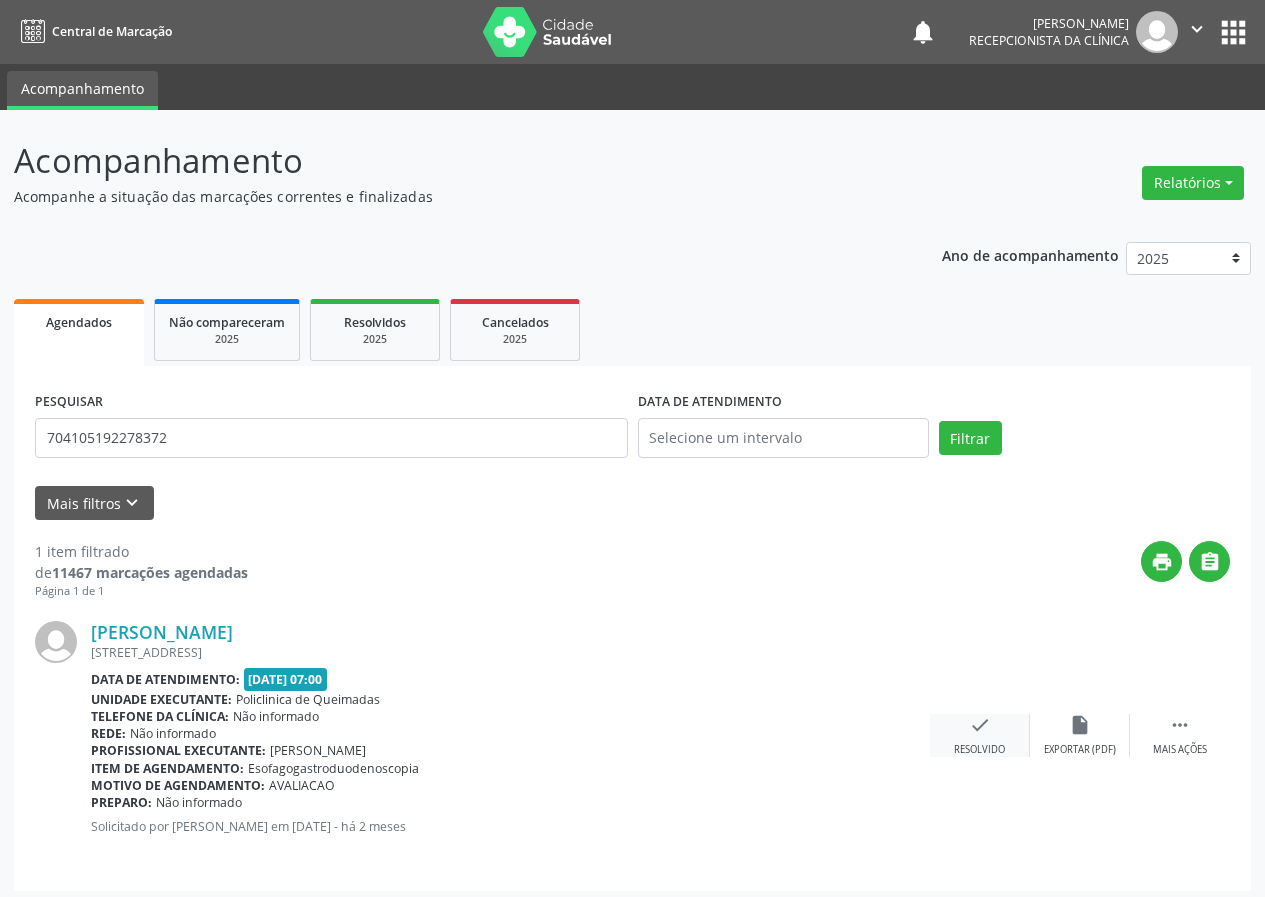 click on "check" at bounding box center (980, 725) 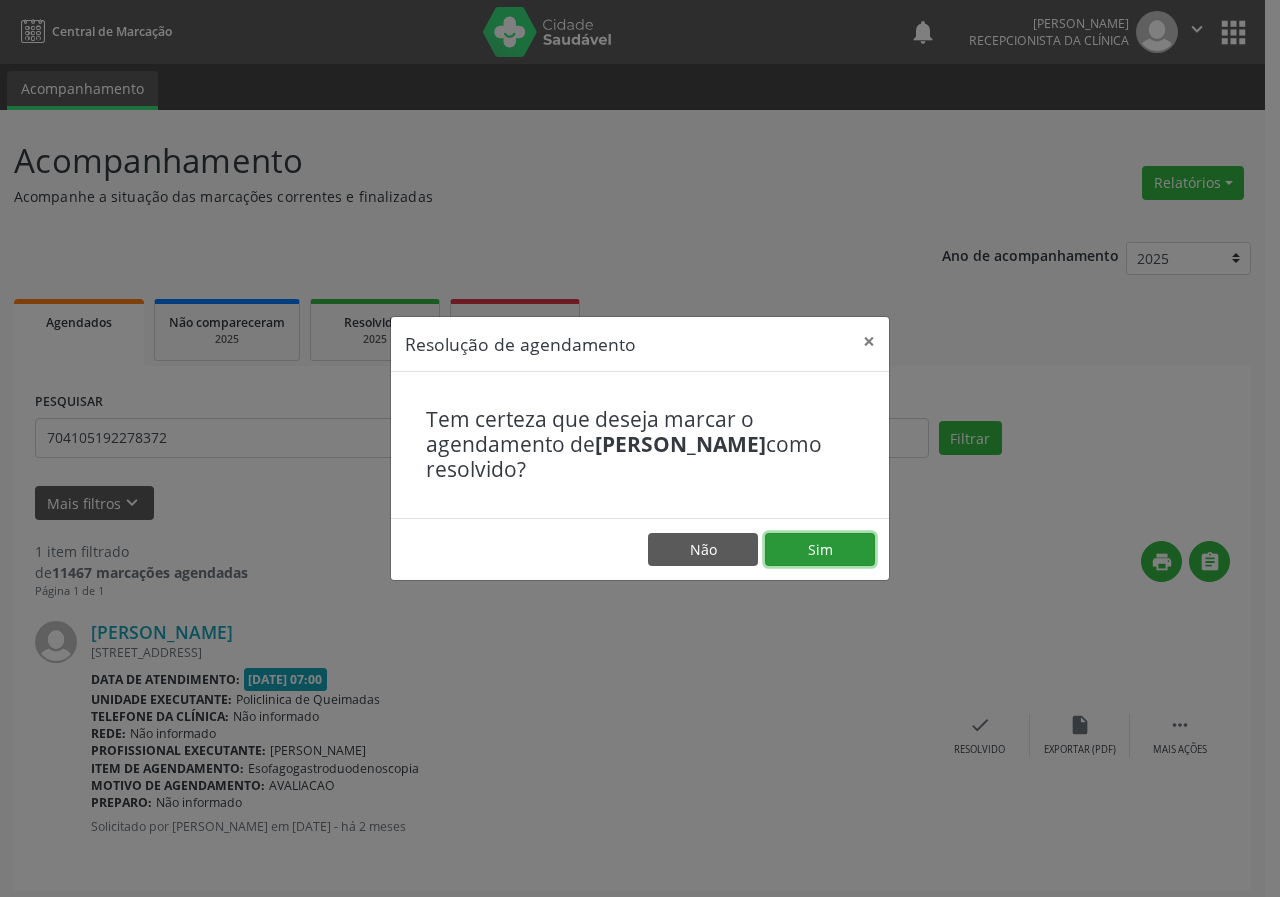 click on "Sim" at bounding box center (820, 550) 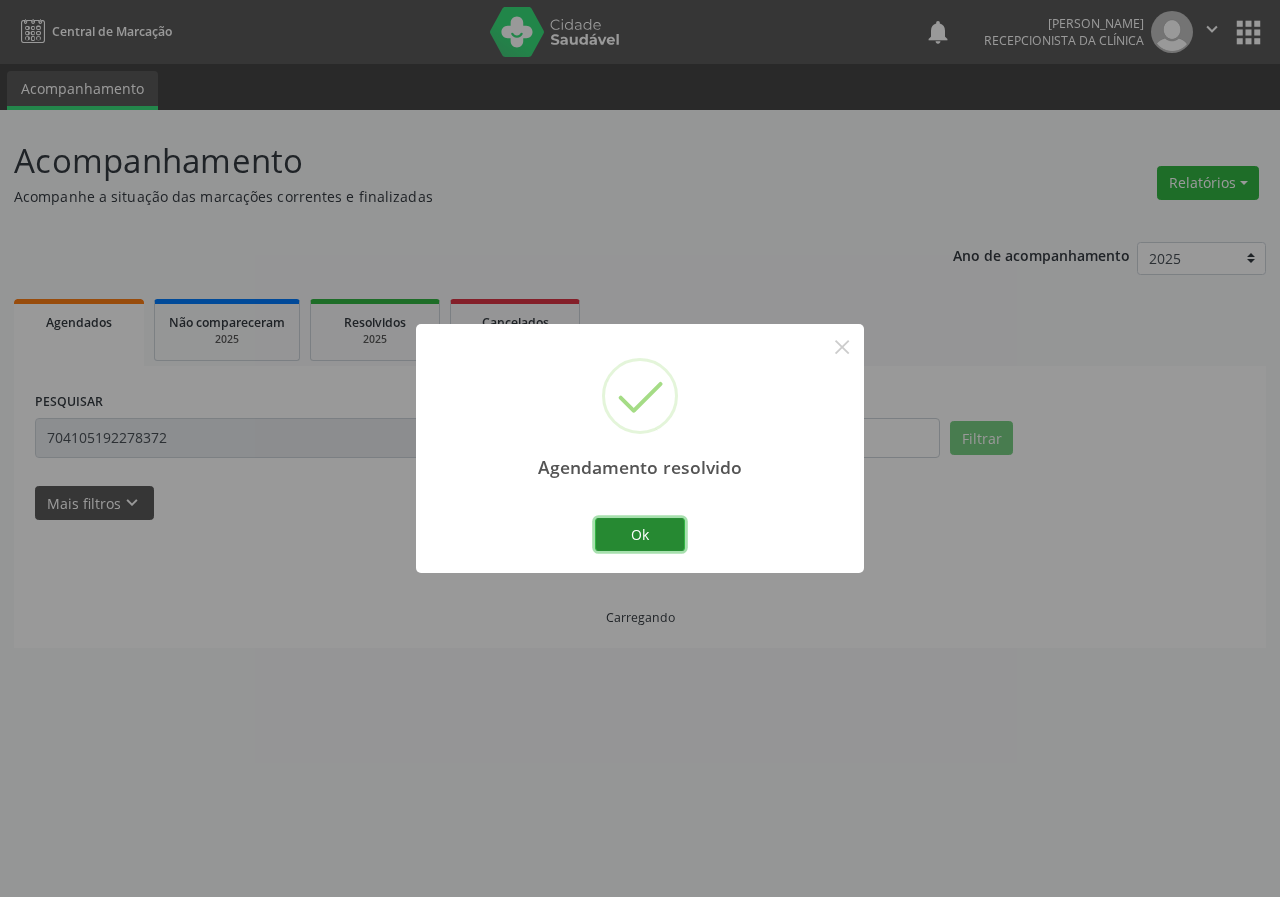 click on "Ok" at bounding box center (640, 535) 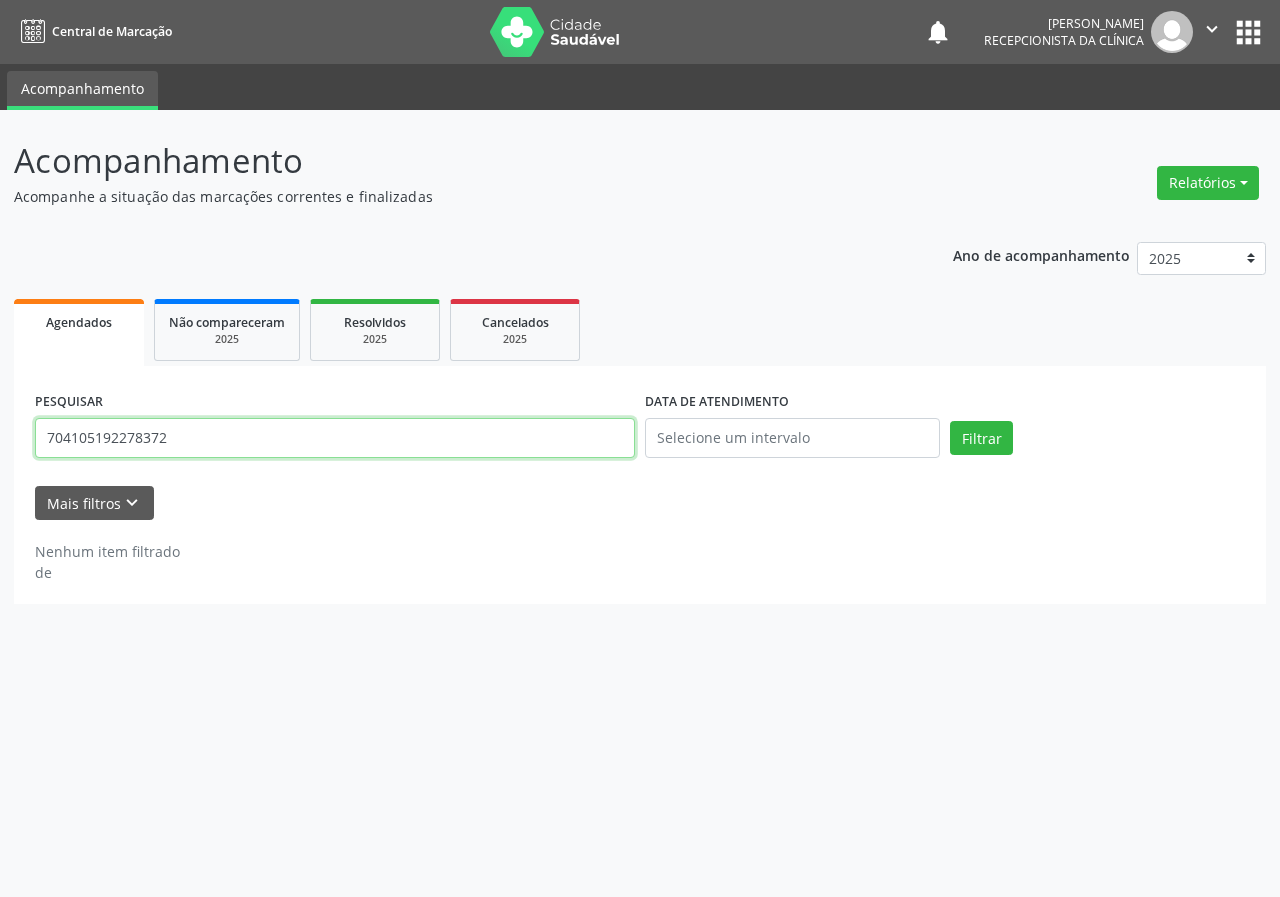click on "704105192278372" at bounding box center (335, 438) 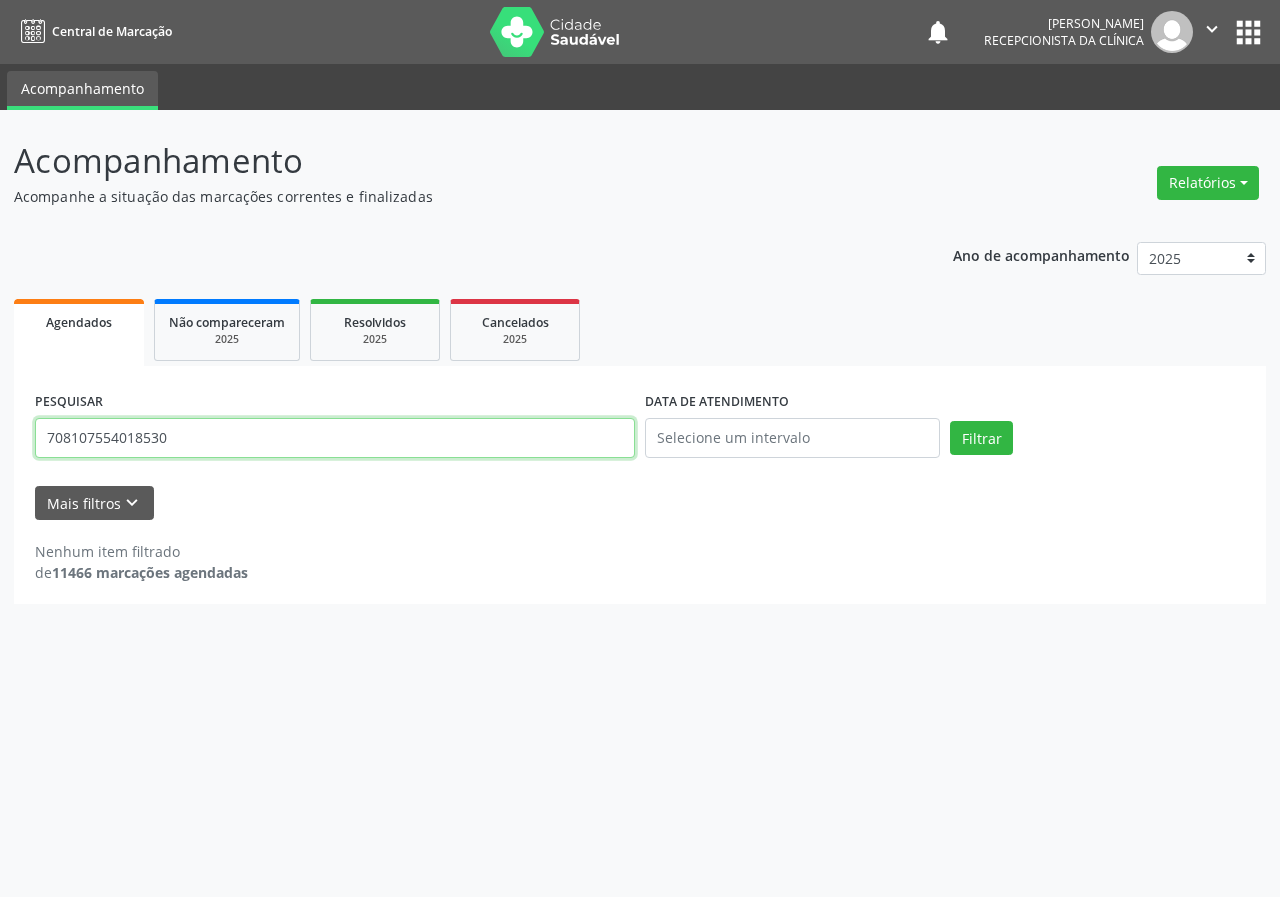 click on "Filtrar" at bounding box center [981, 438] 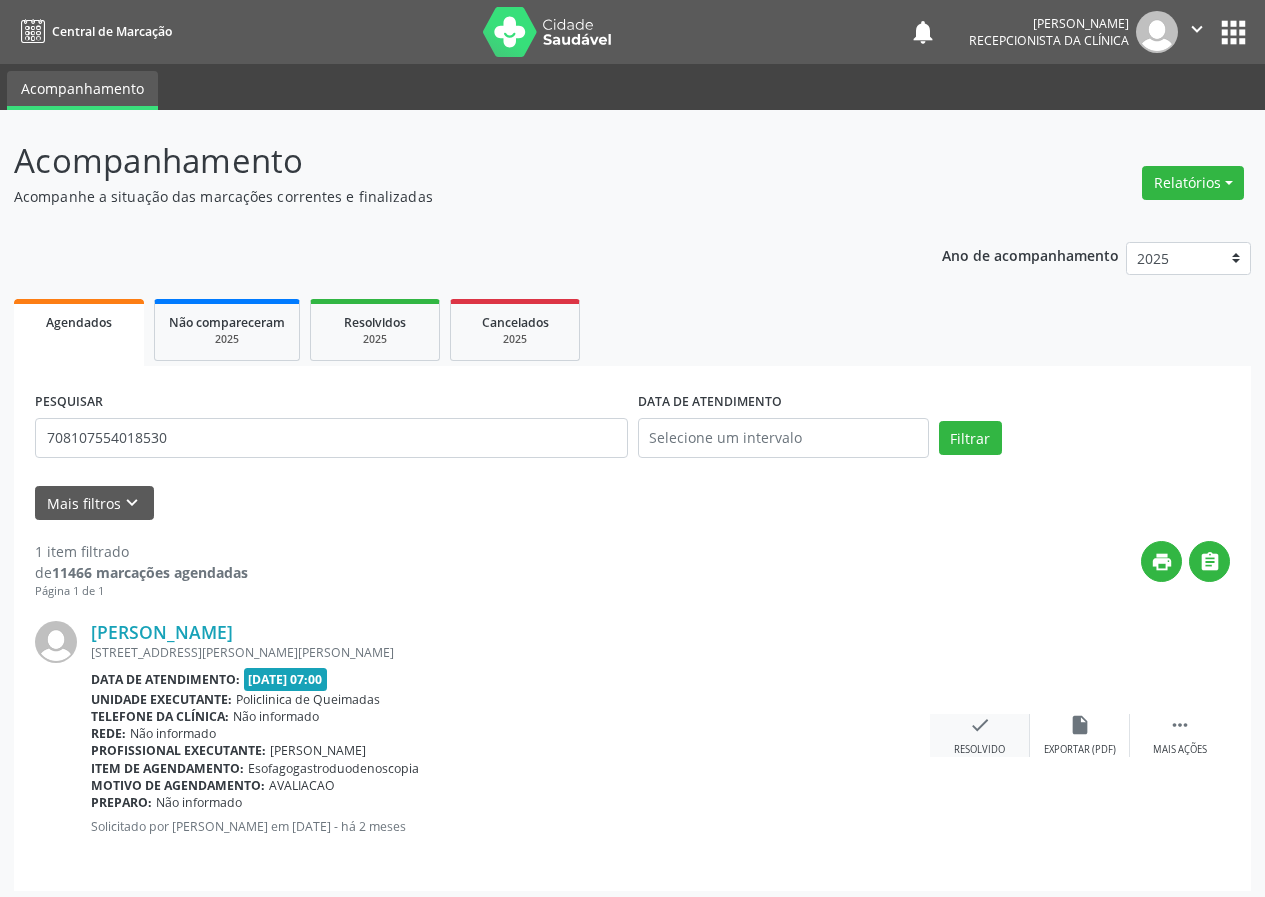 click on "check" at bounding box center (980, 725) 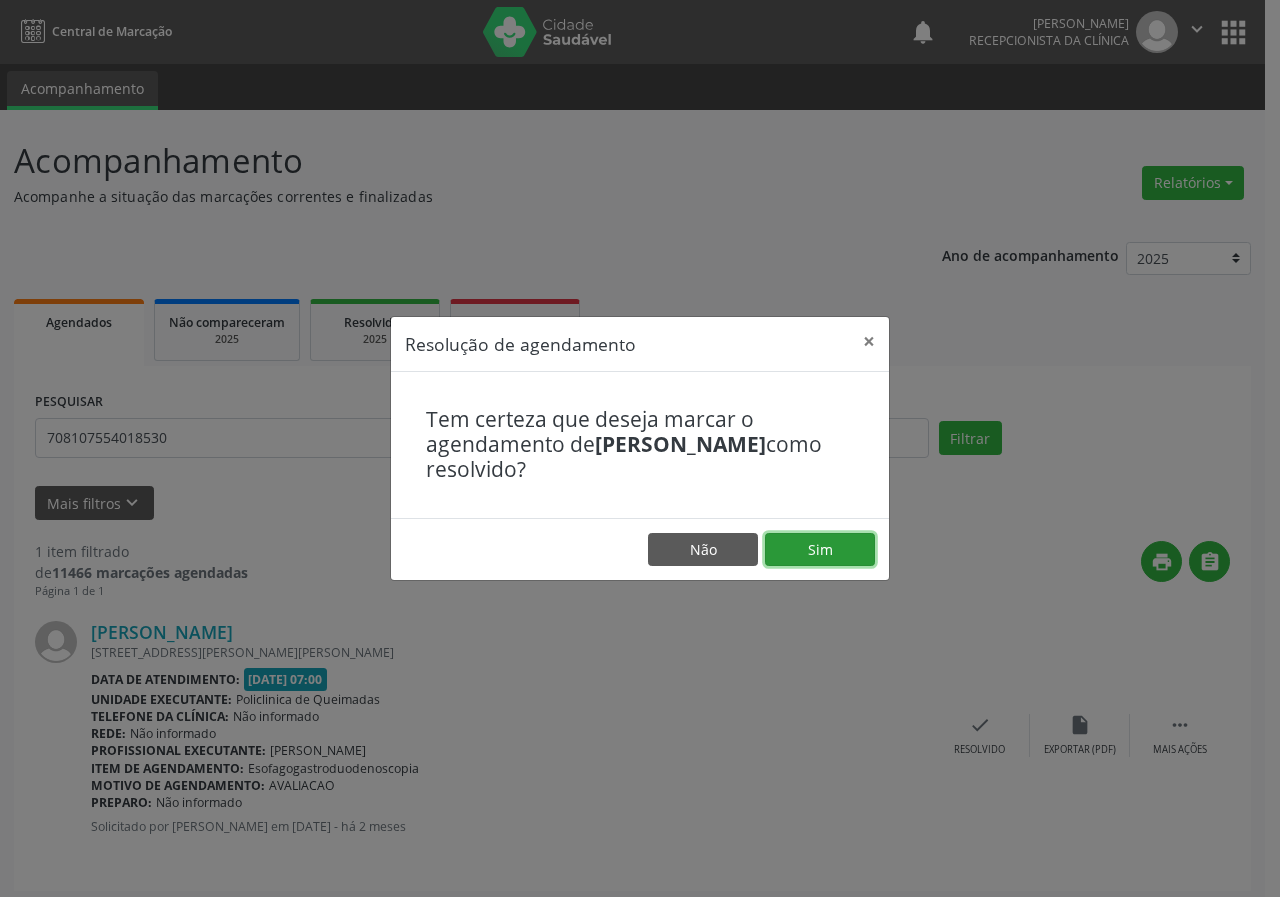 click on "Sim" at bounding box center (820, 550) 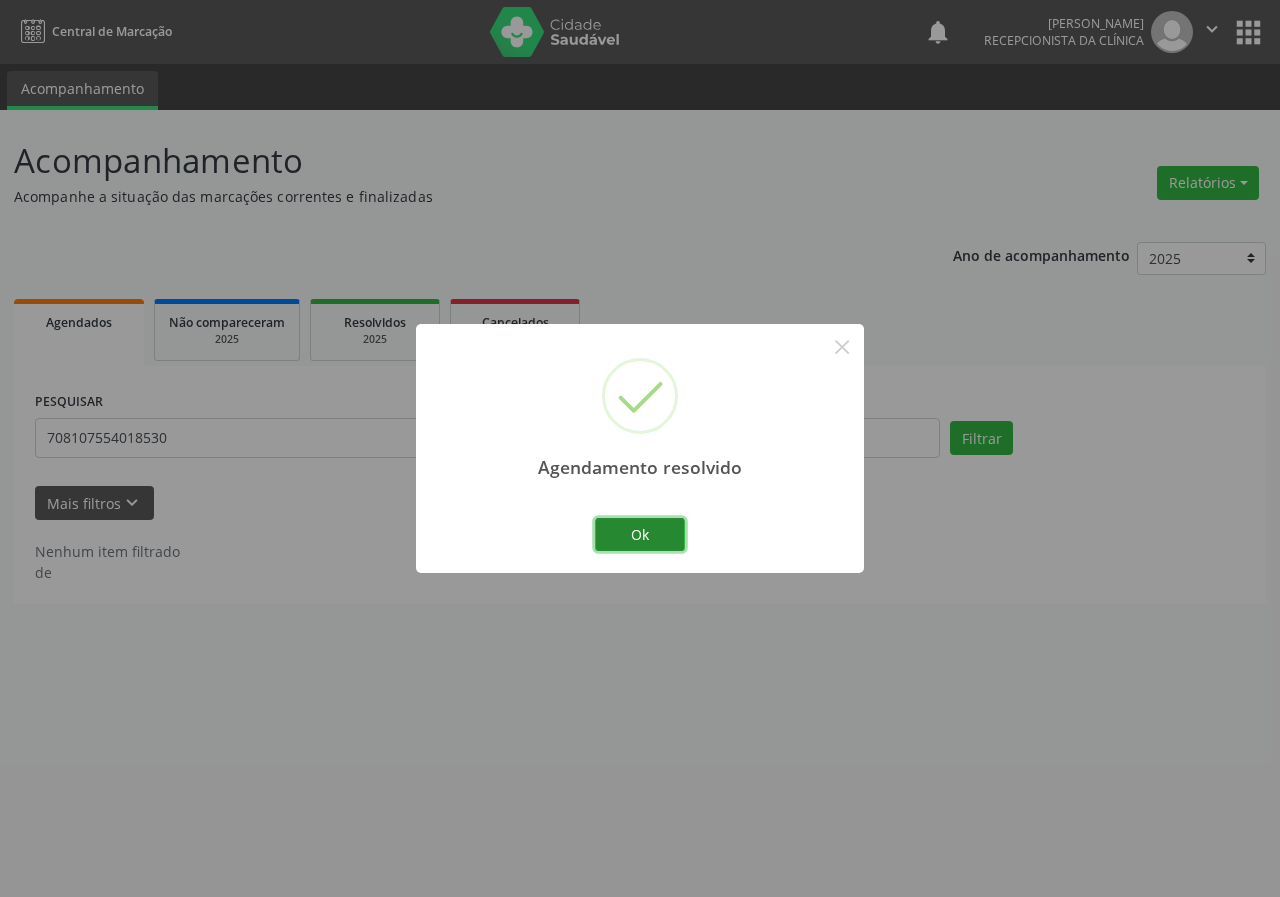 click on "Ok" at bounding box center (640, 535) 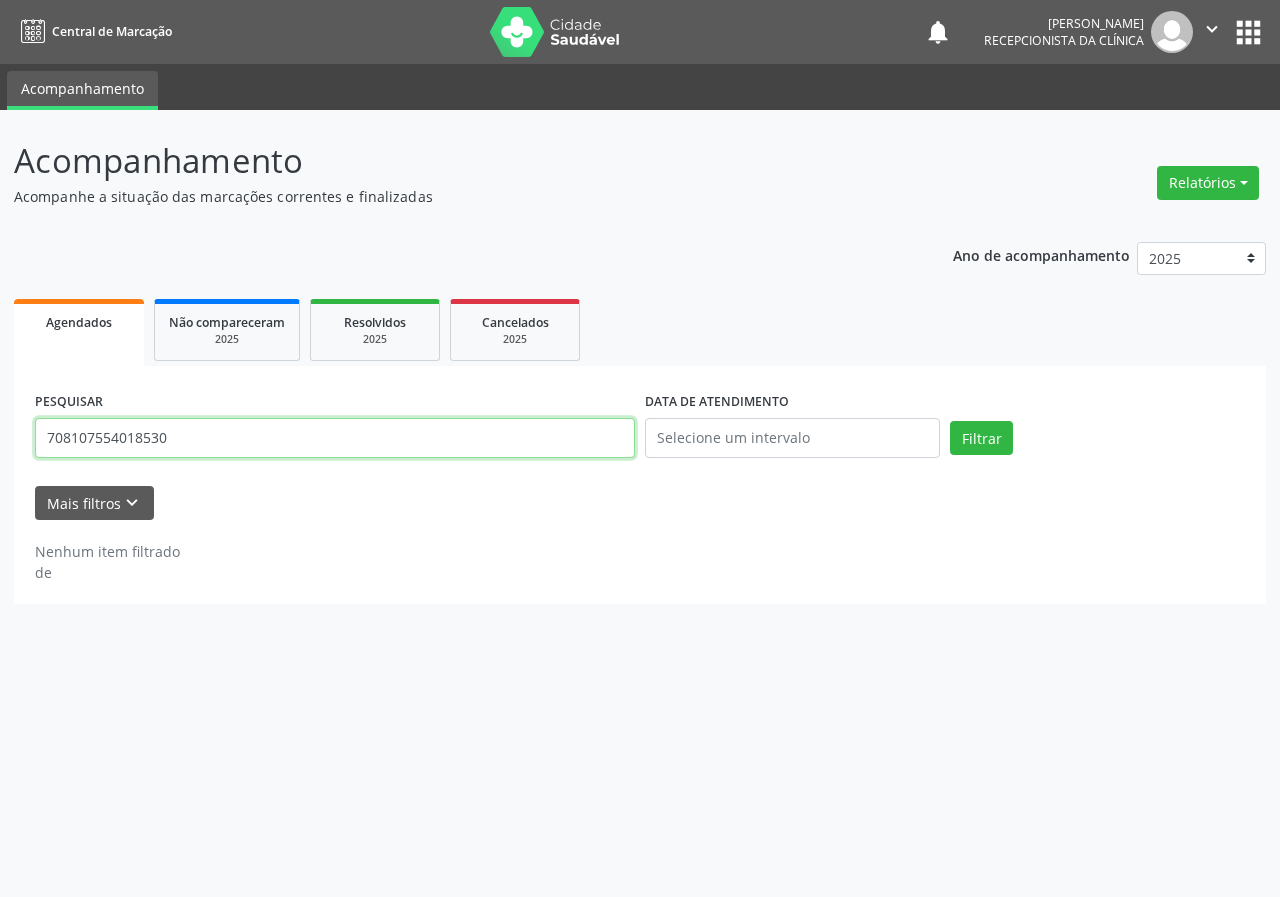 click on "708107554018530" at bounding box center (335, 438) 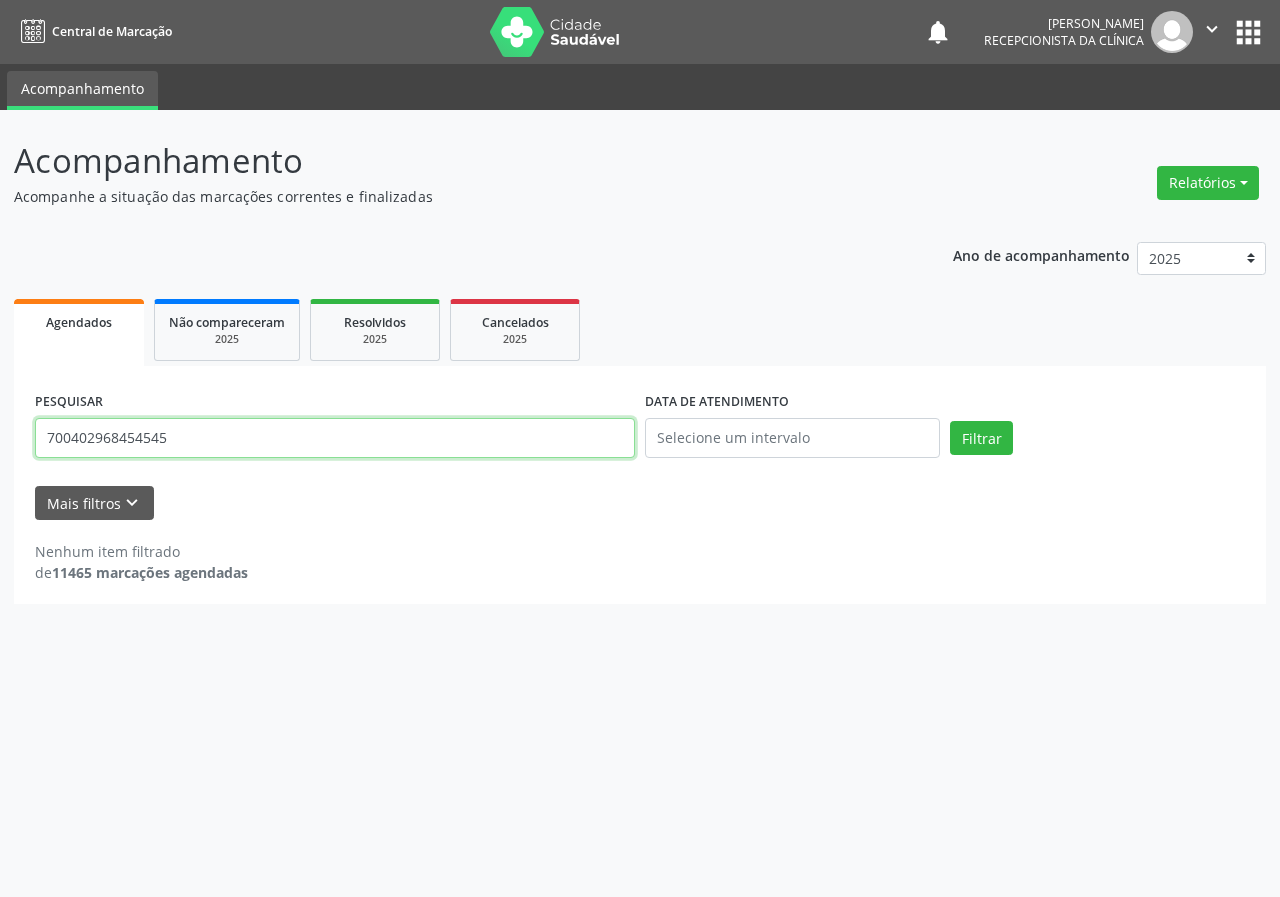 click on "Filtrar" at bounding box center (981, 438) 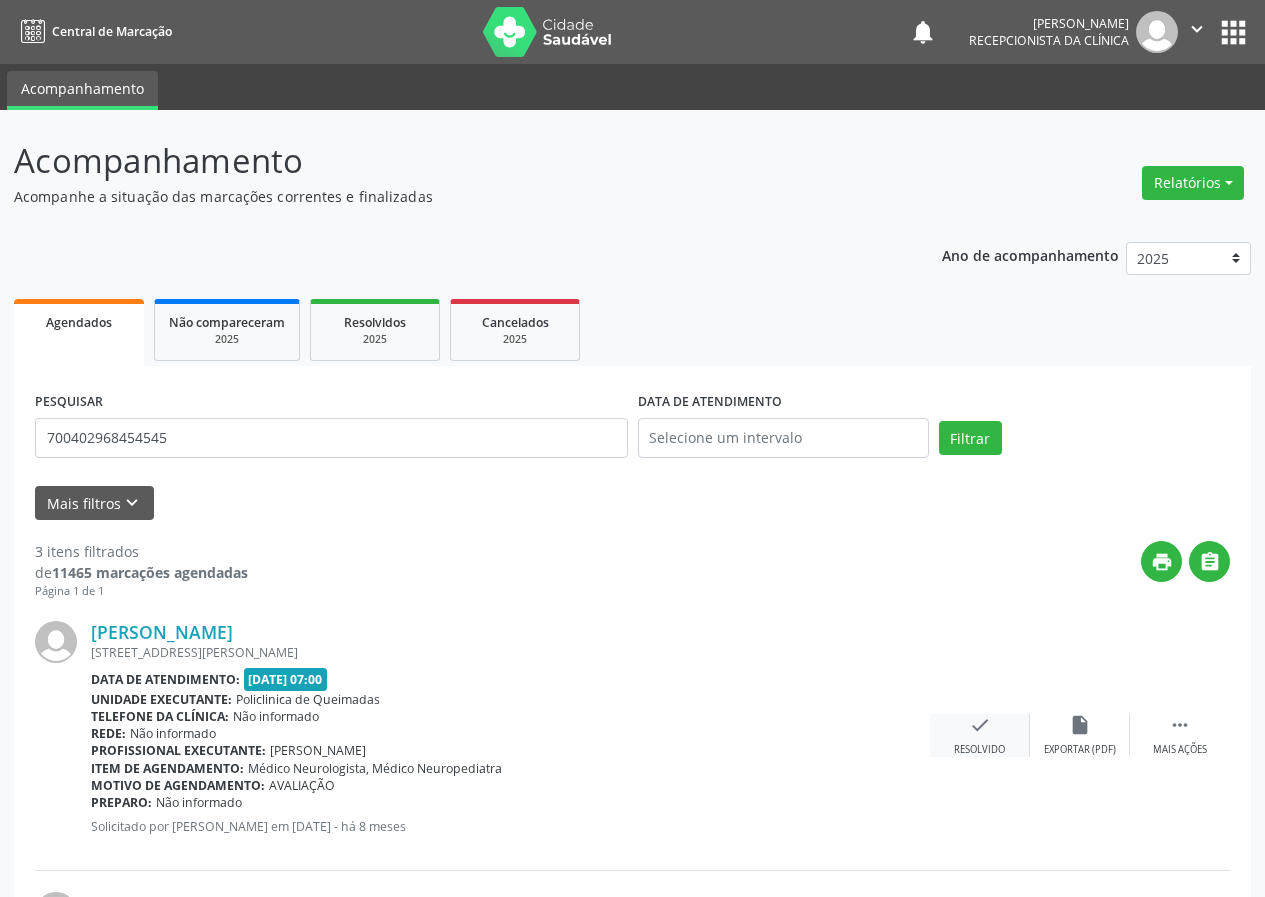 click on "check
Resolvido" at bounding box center [980, 735] 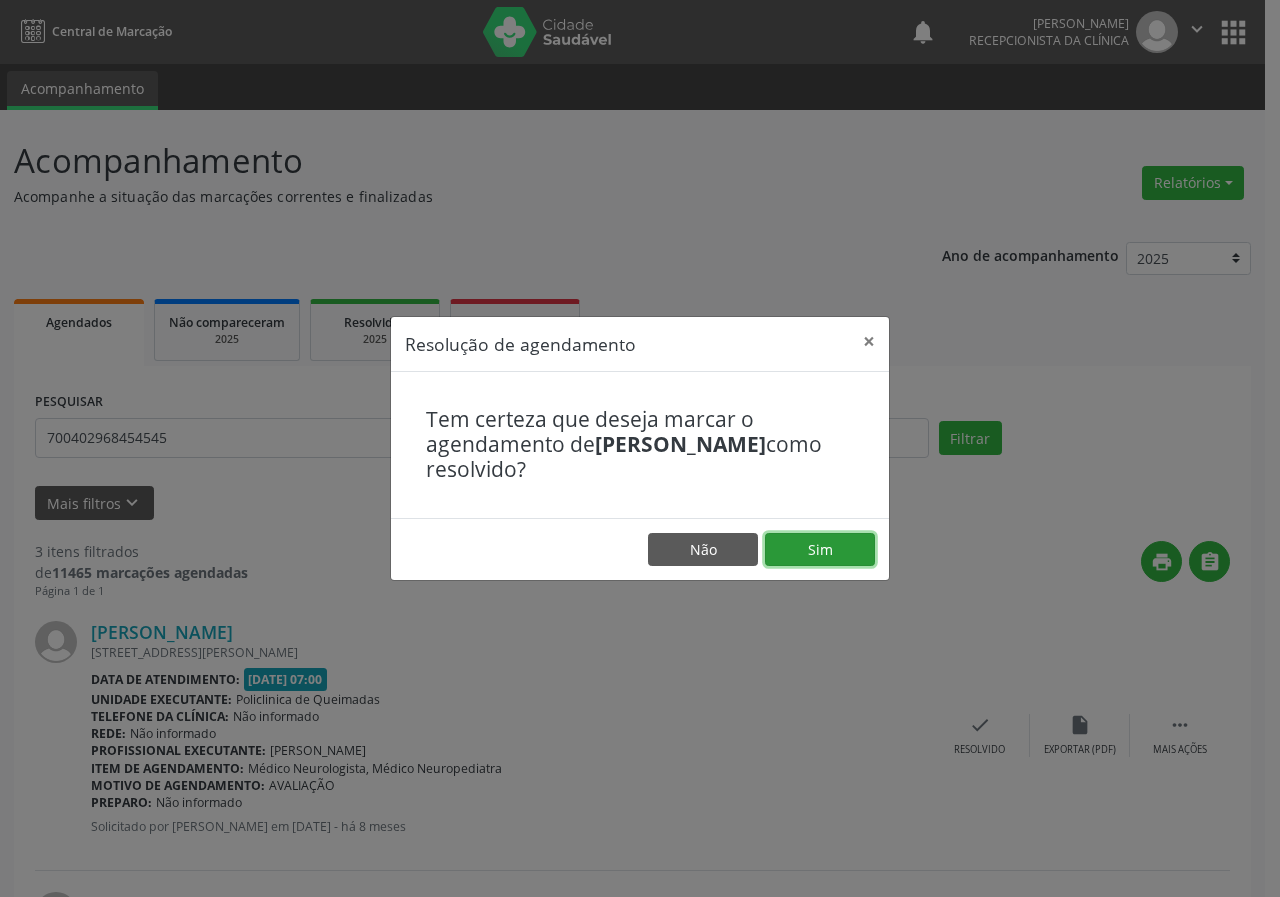click on "Sim" at bounding box center (820, 550) 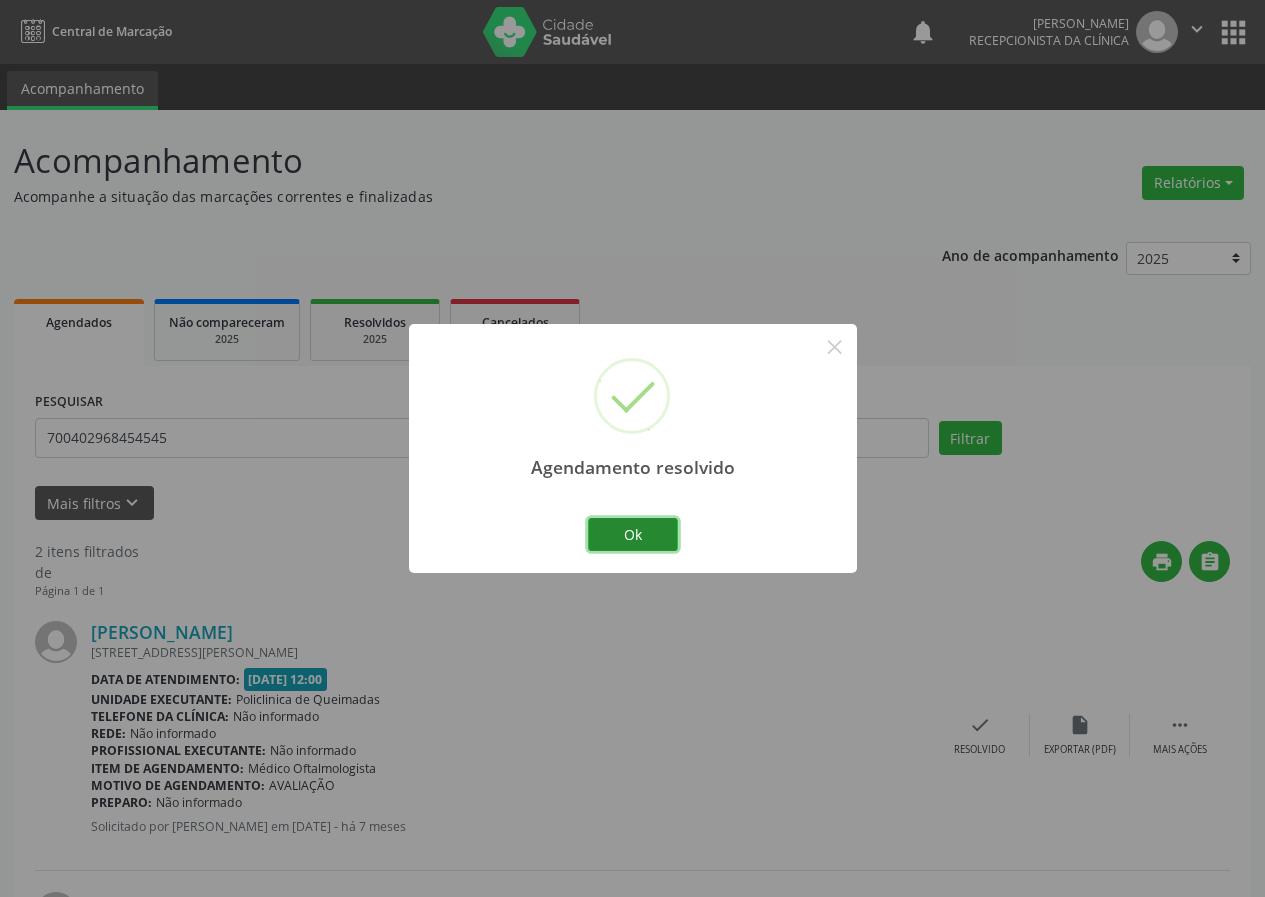 click on "Ok" at bounding box center [633, 535] 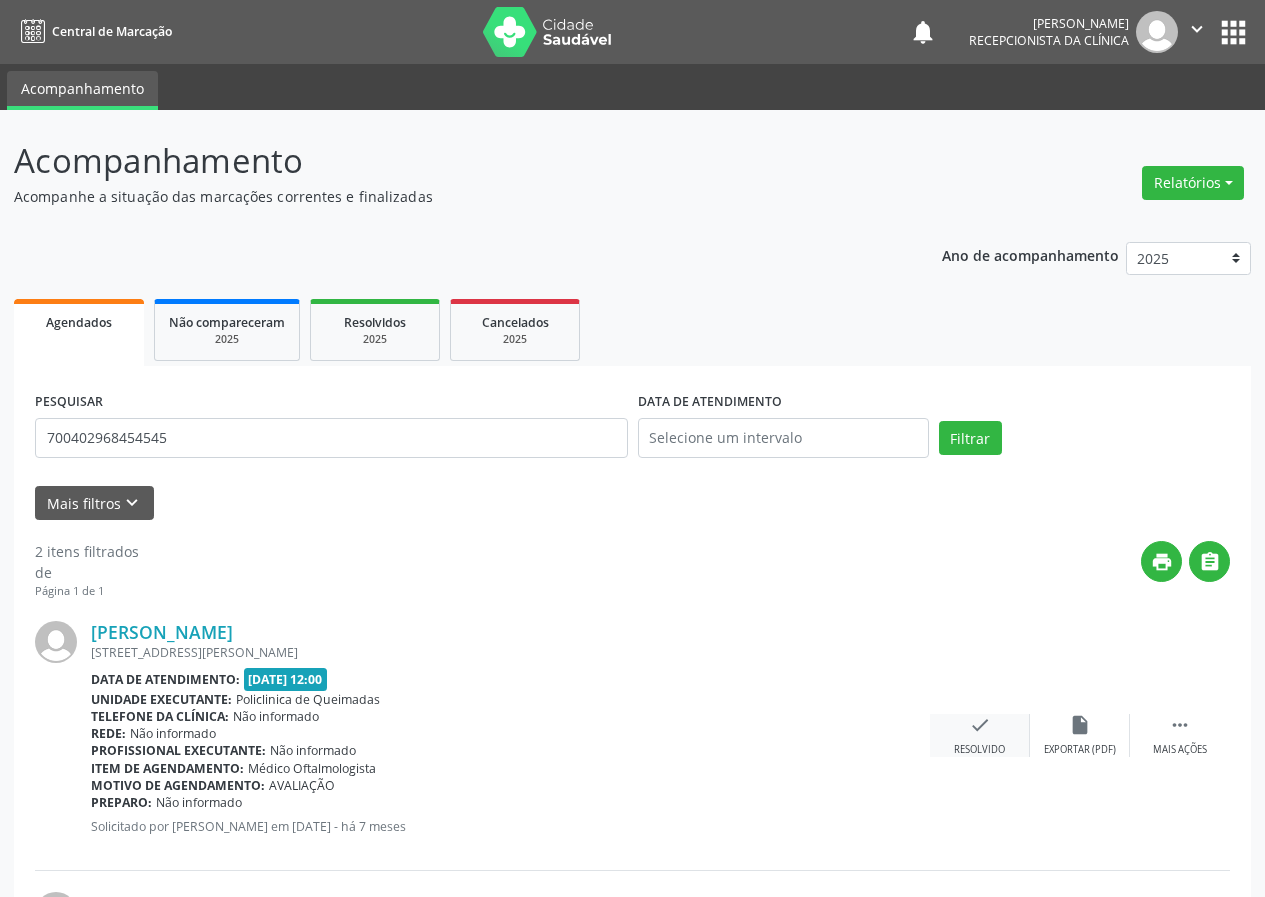 click on "check" at bounding box center [980, 725] 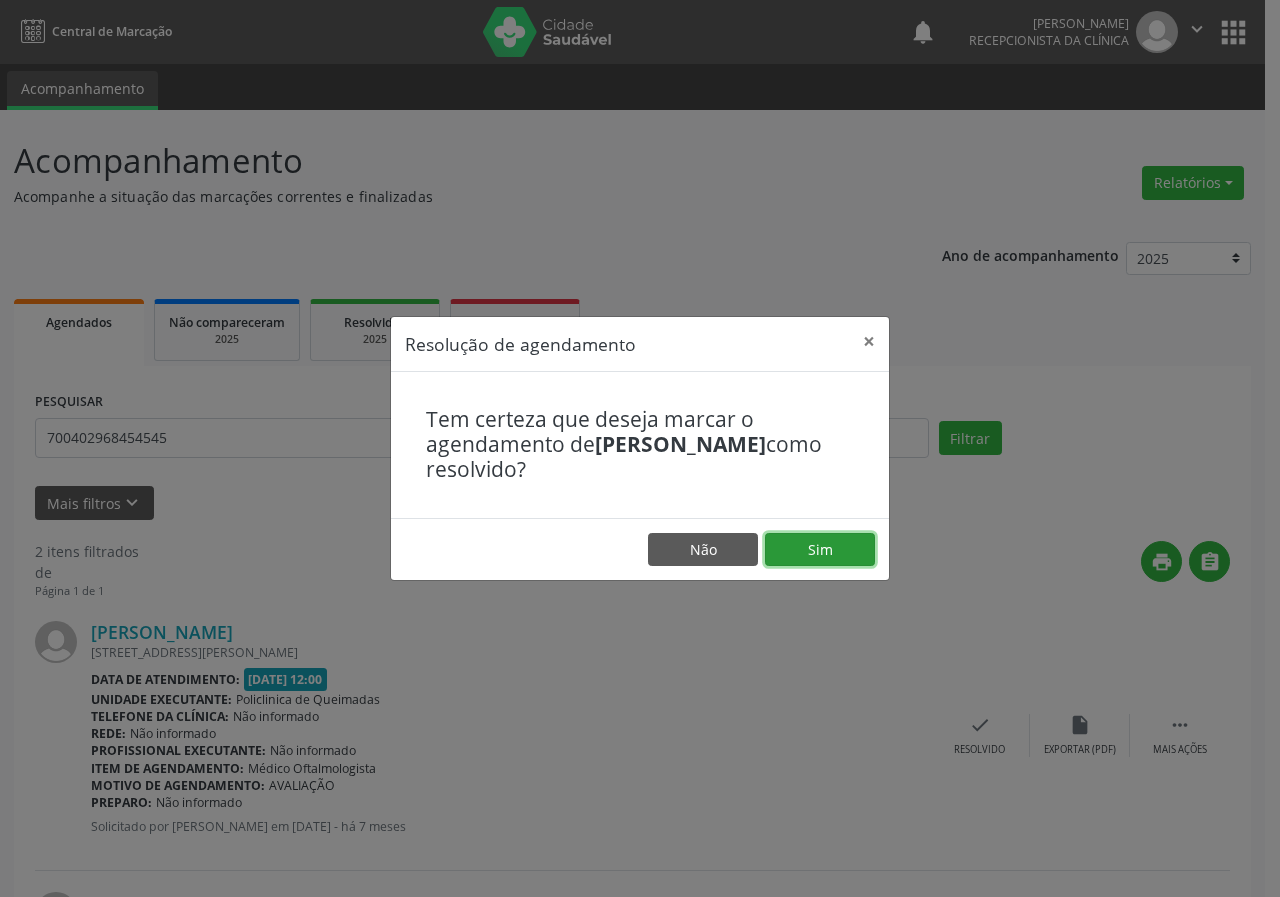 click on "Sim" at bounding box center (820, 550) 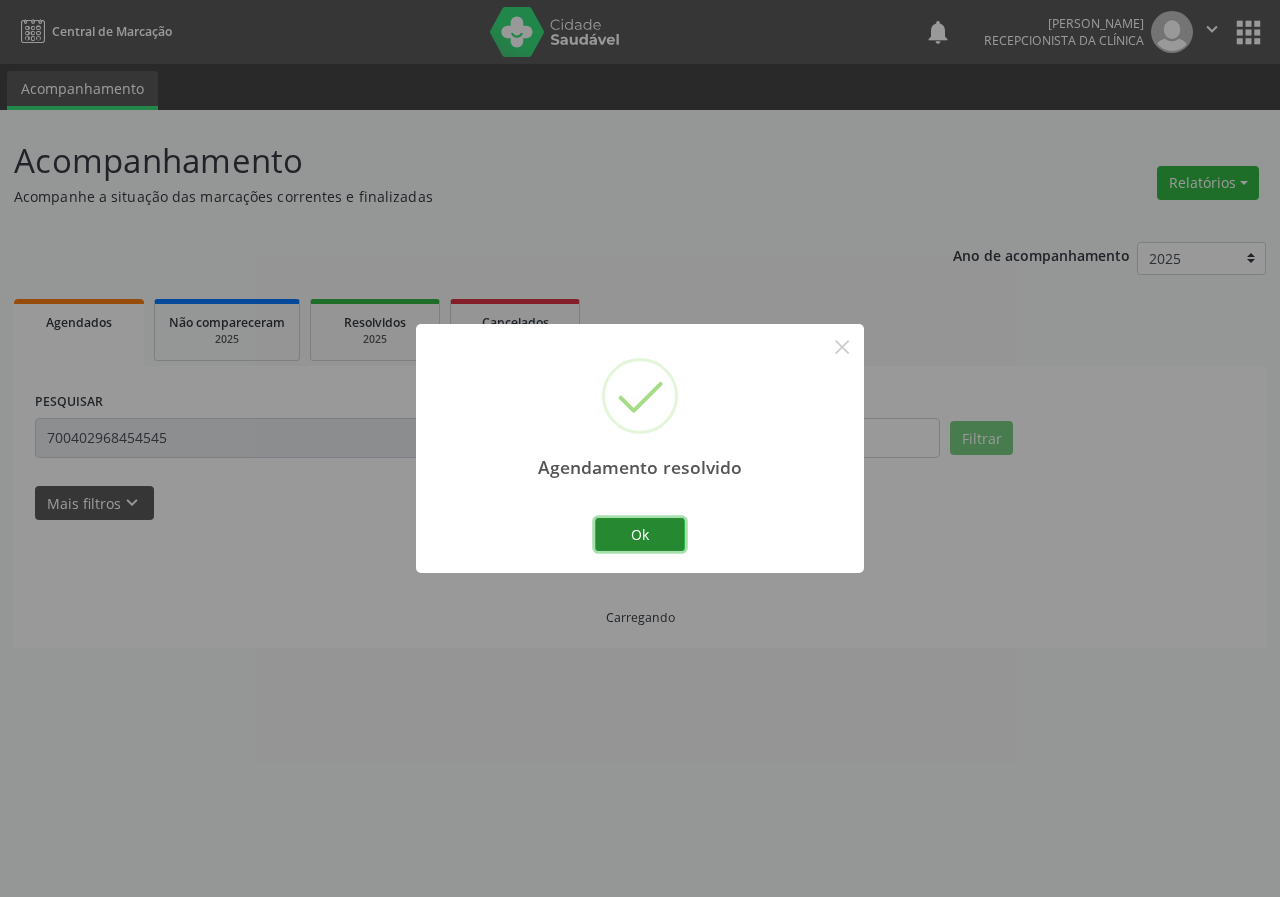 click on "Ok" at bounding box center [640, 535] 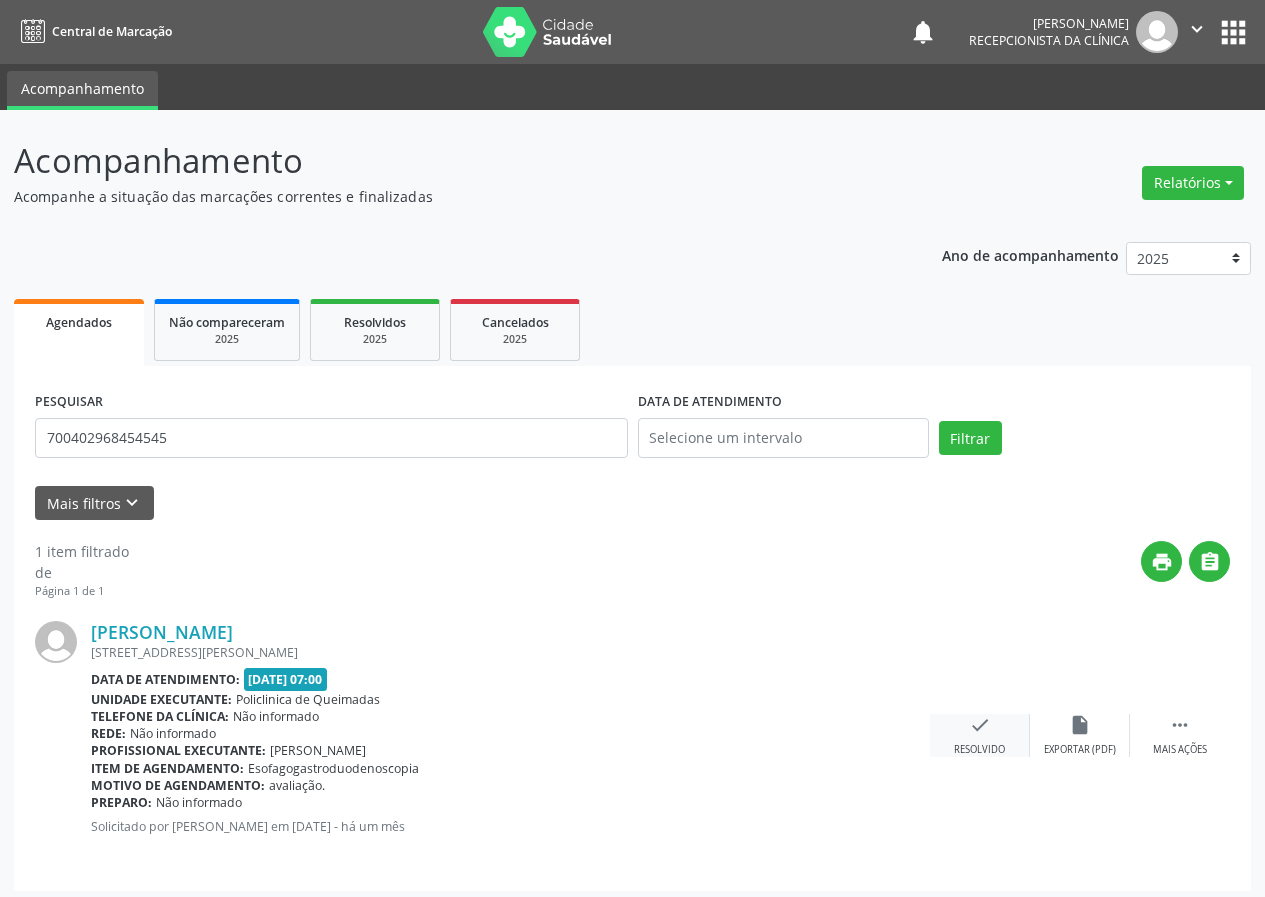 click on "check" at bounding box center [980, 725] 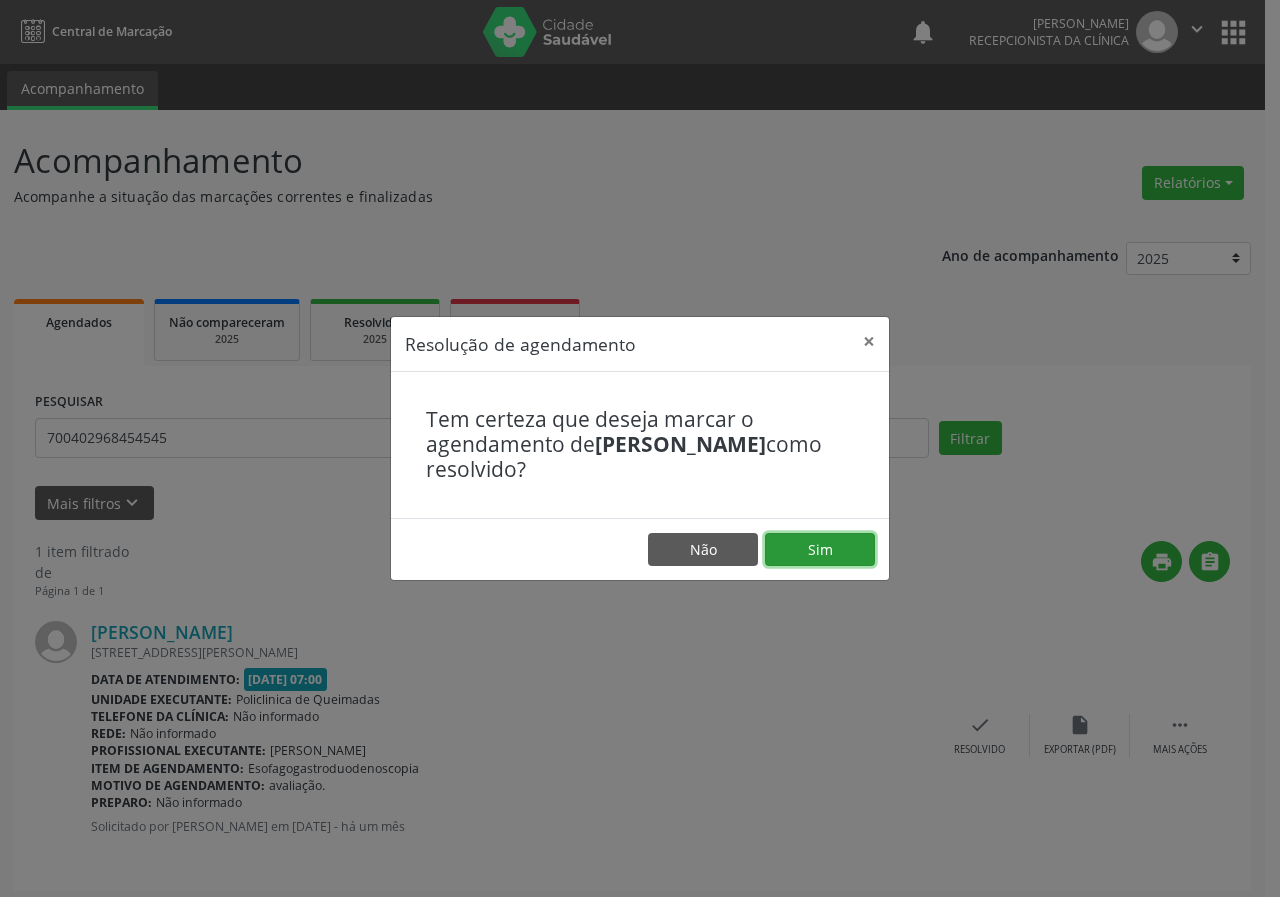 click on "Sim" at bounding box center (820, 550) 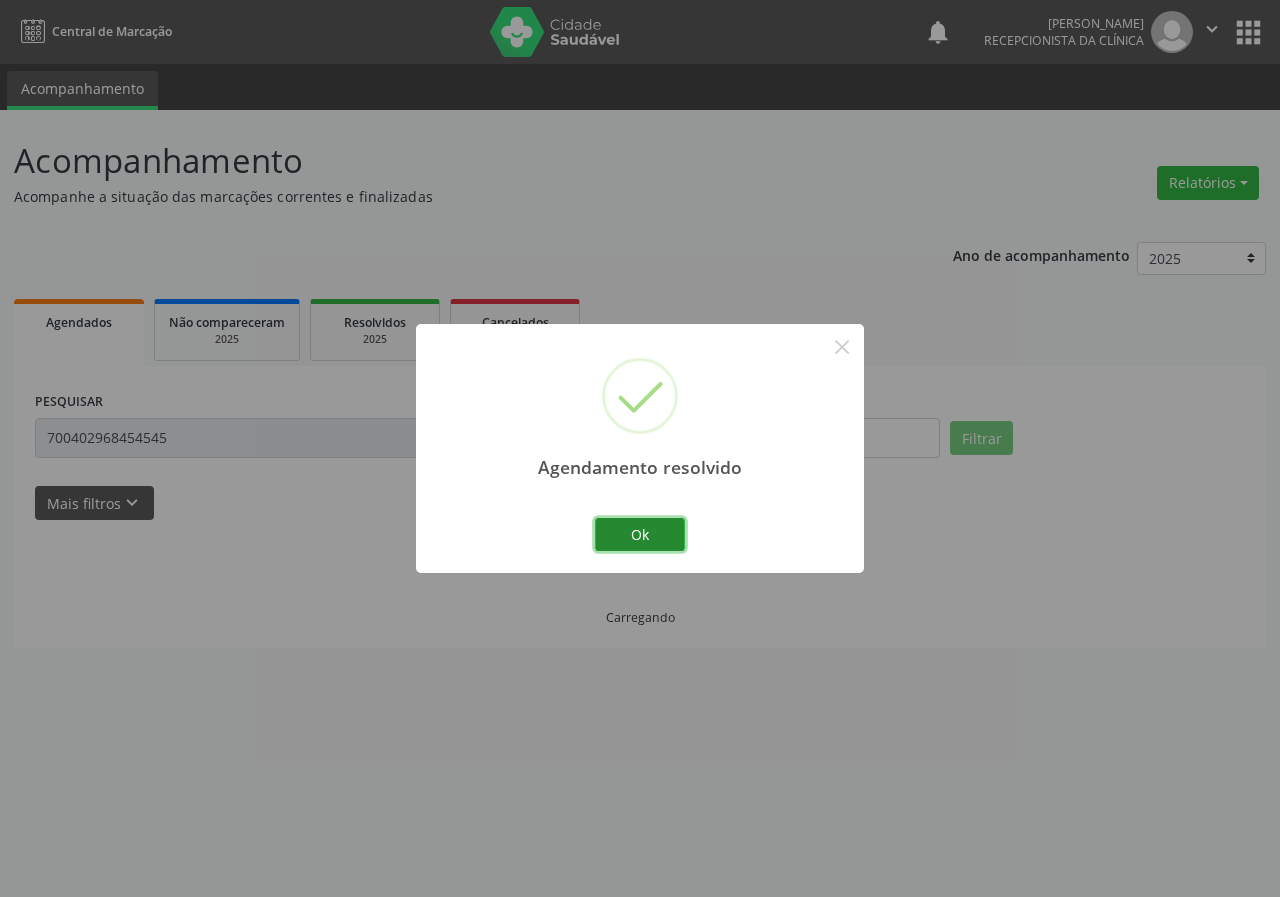 click on "Ok" at bounding box center [640, 535] 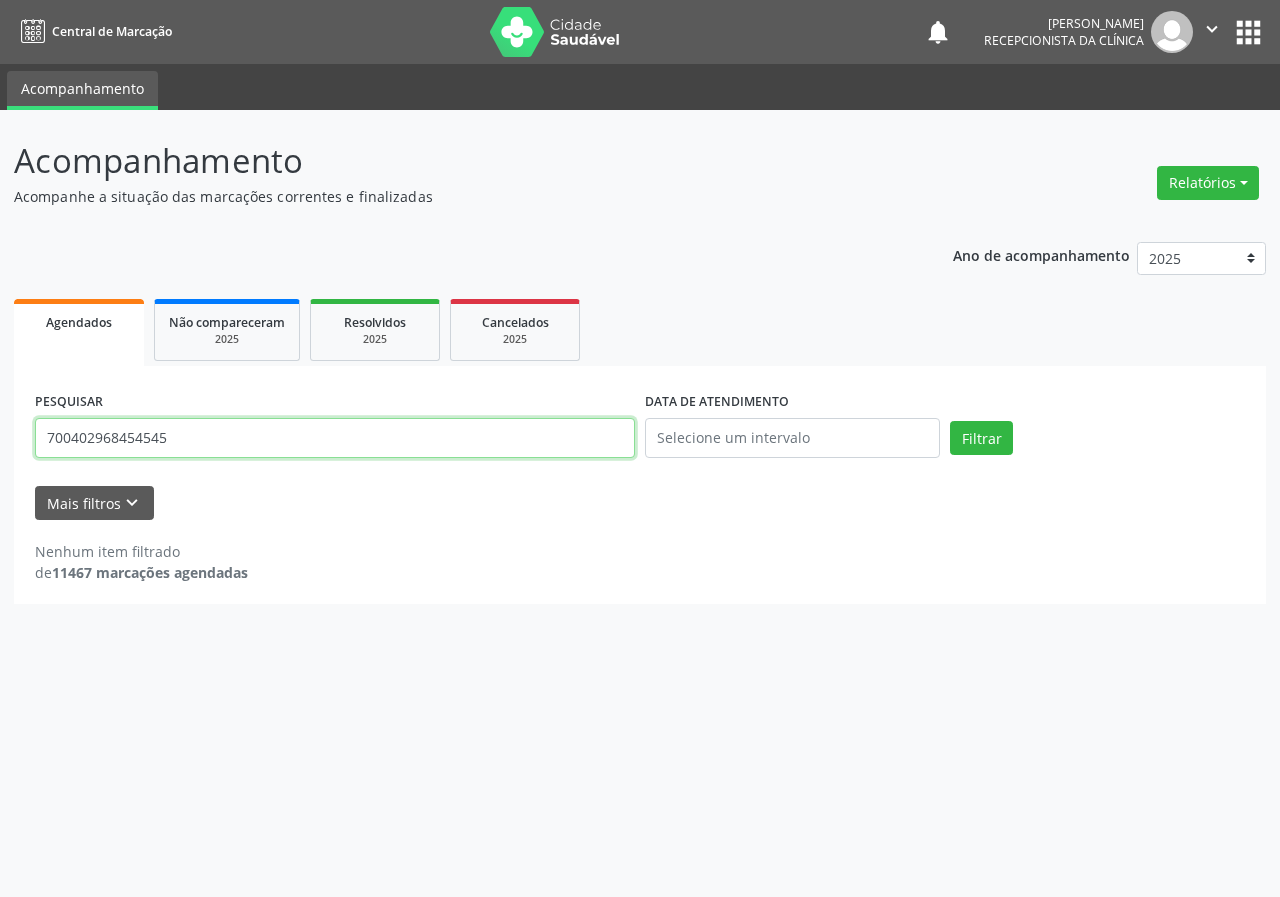 click on "700402968454545" at bounding box center (335, 438) 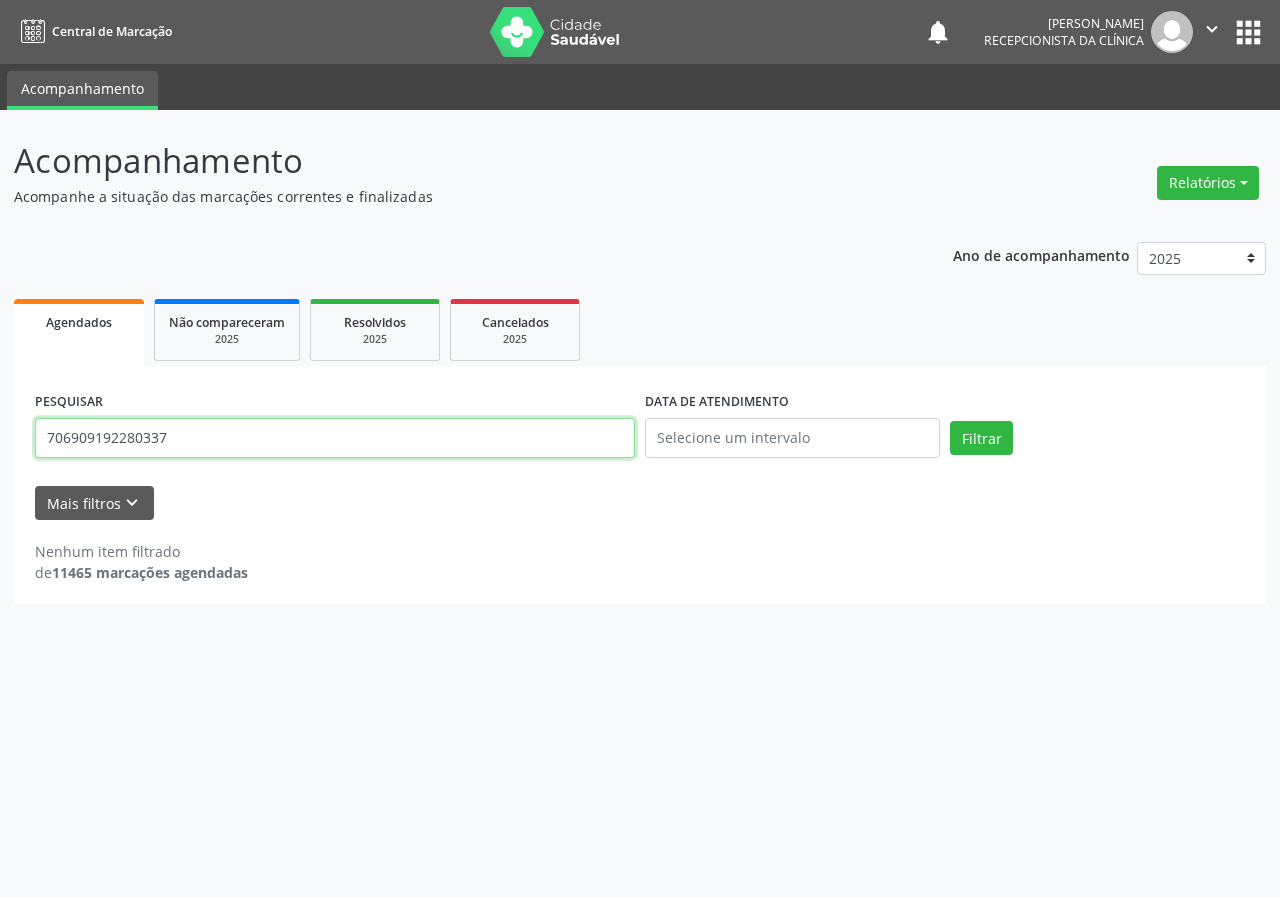 click on "Filtrar" at bounding box center [981, 438] 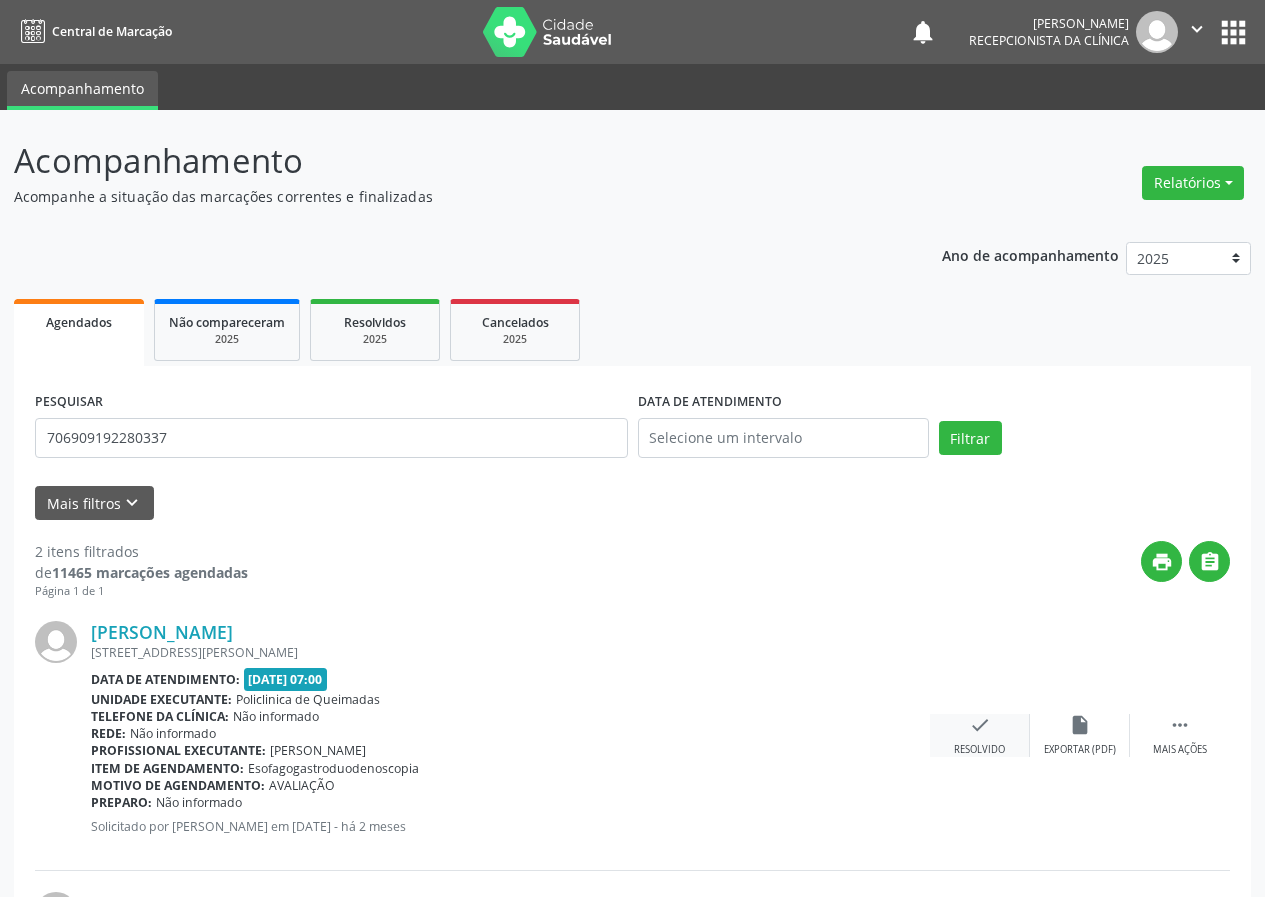 click on "check
Resolvido" at bounding box center (980, 735) 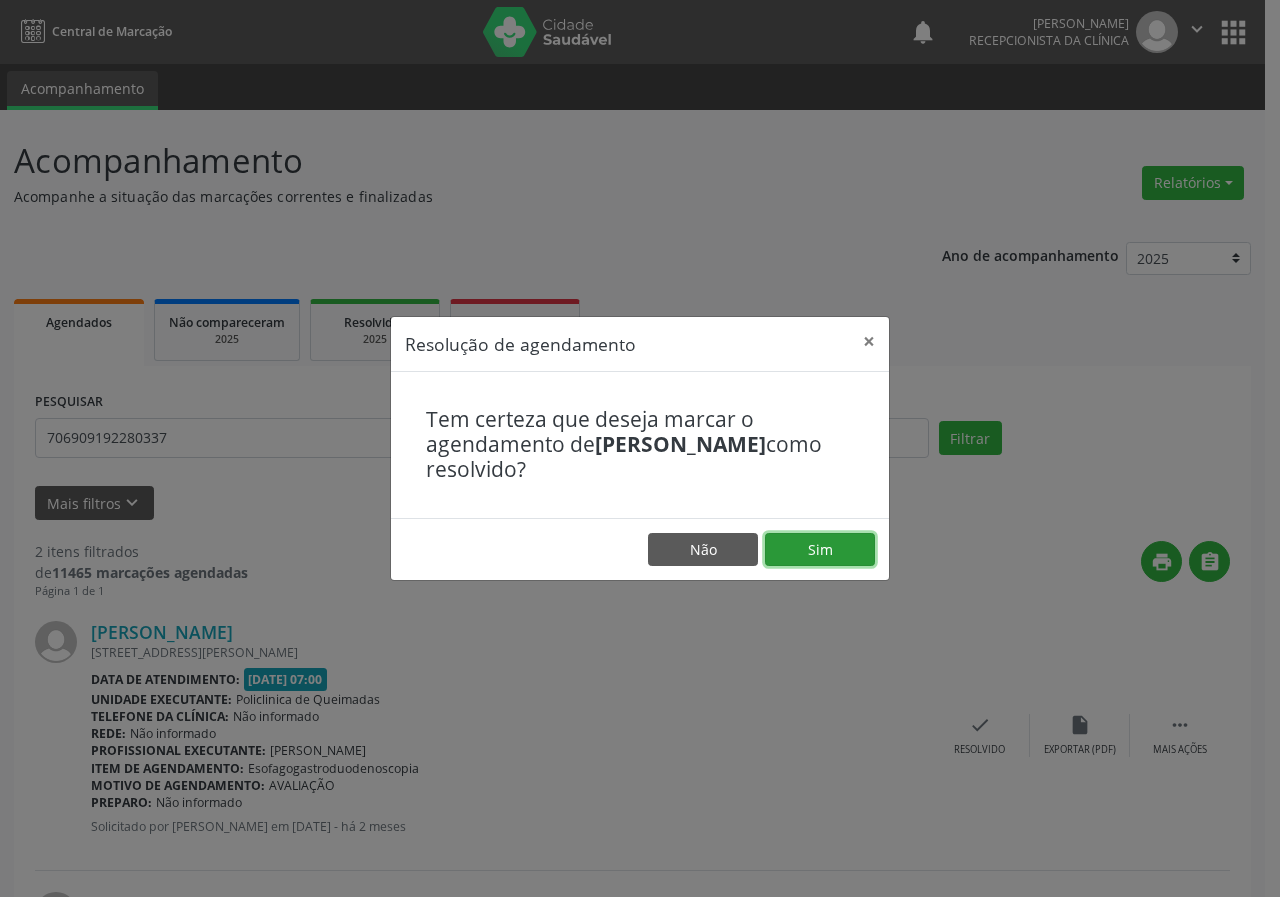 click on "Sim" at bounding box center (820, 550) 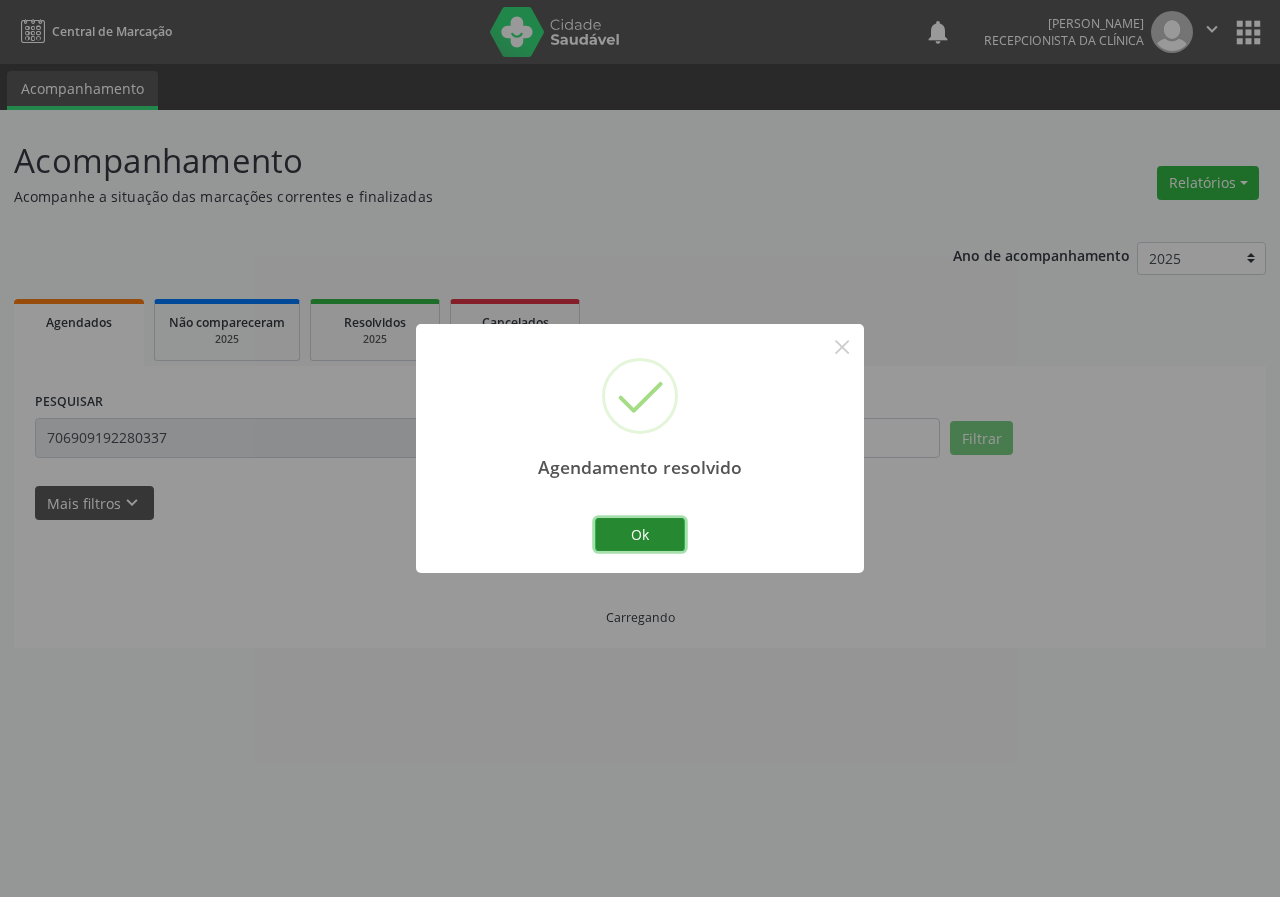 click on "Ok" at bounding box center (640, 535) 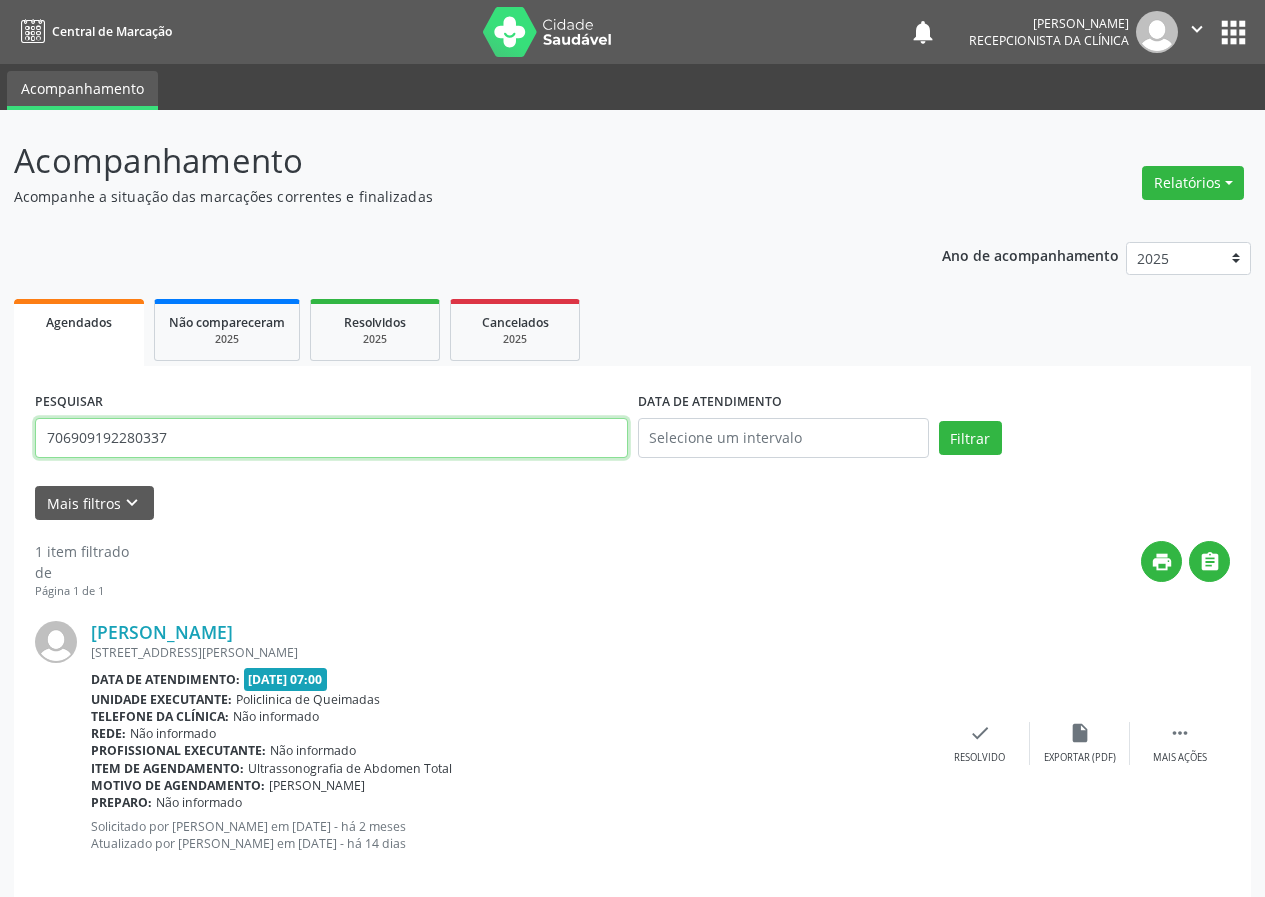 click on "706909192280337" at bounding box center [331, 438] 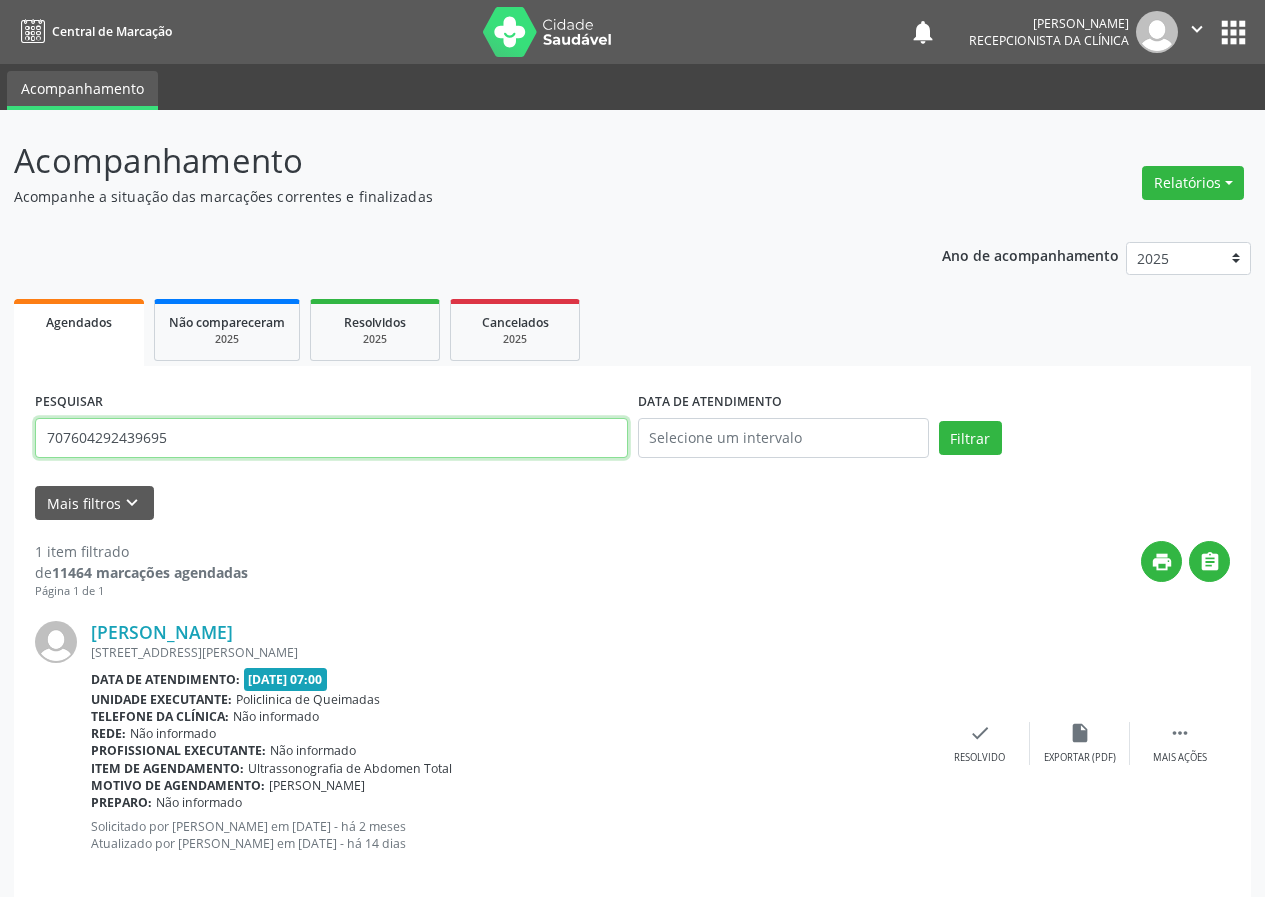 click on "Filtrar" at bounding box center (970, 438) 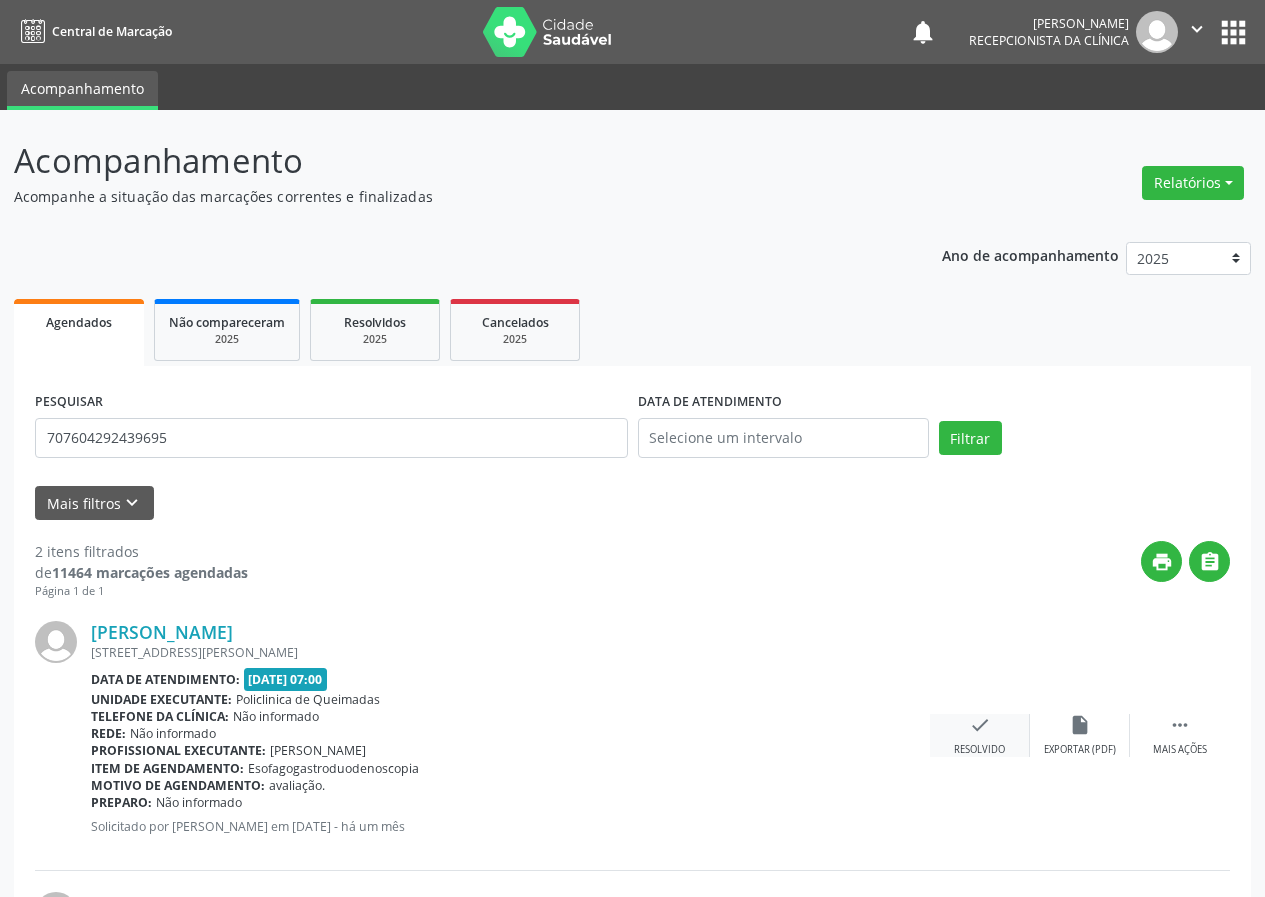 click on "check" at bounding box center [980, 725] 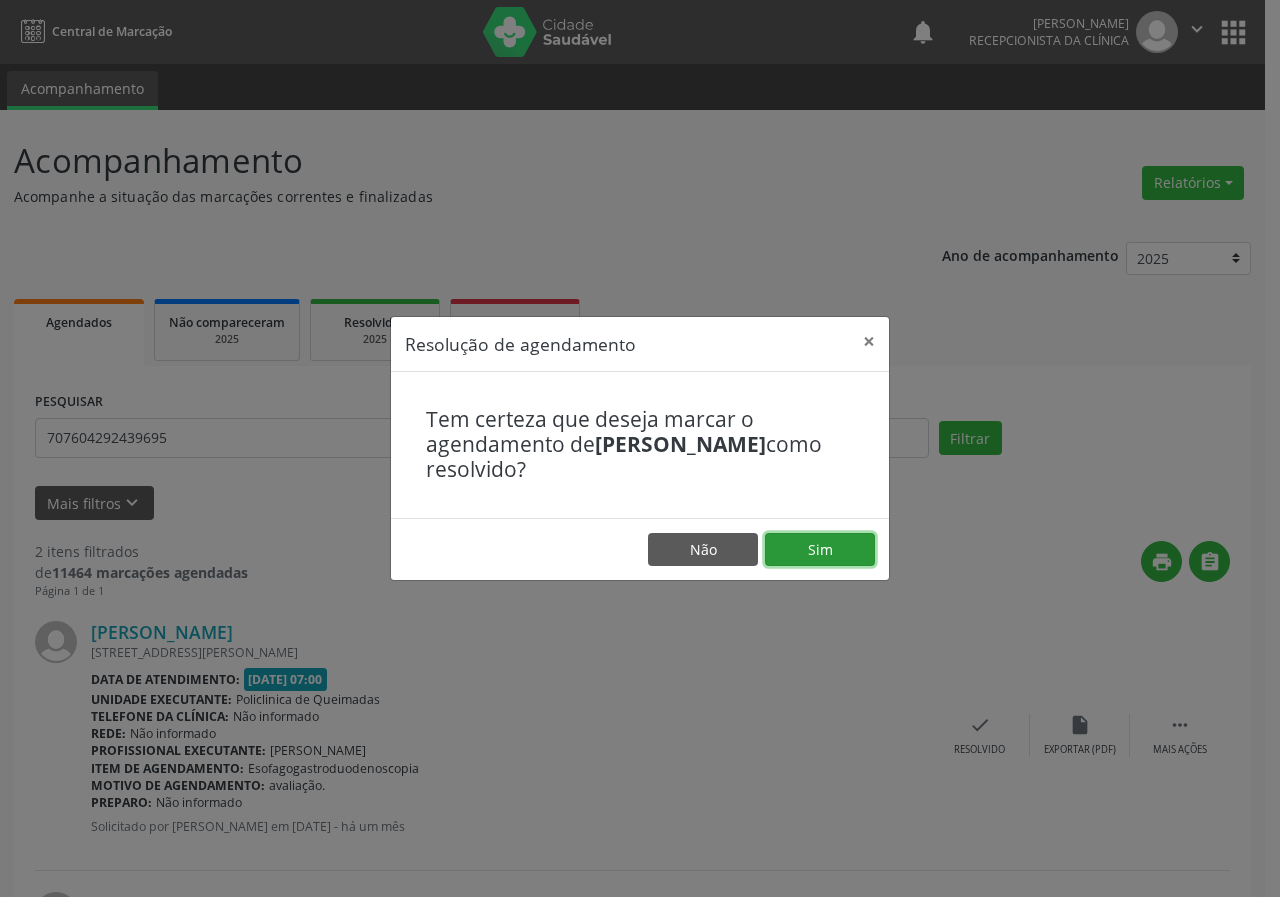 click on "Sim" at bounding box center (820, 550) 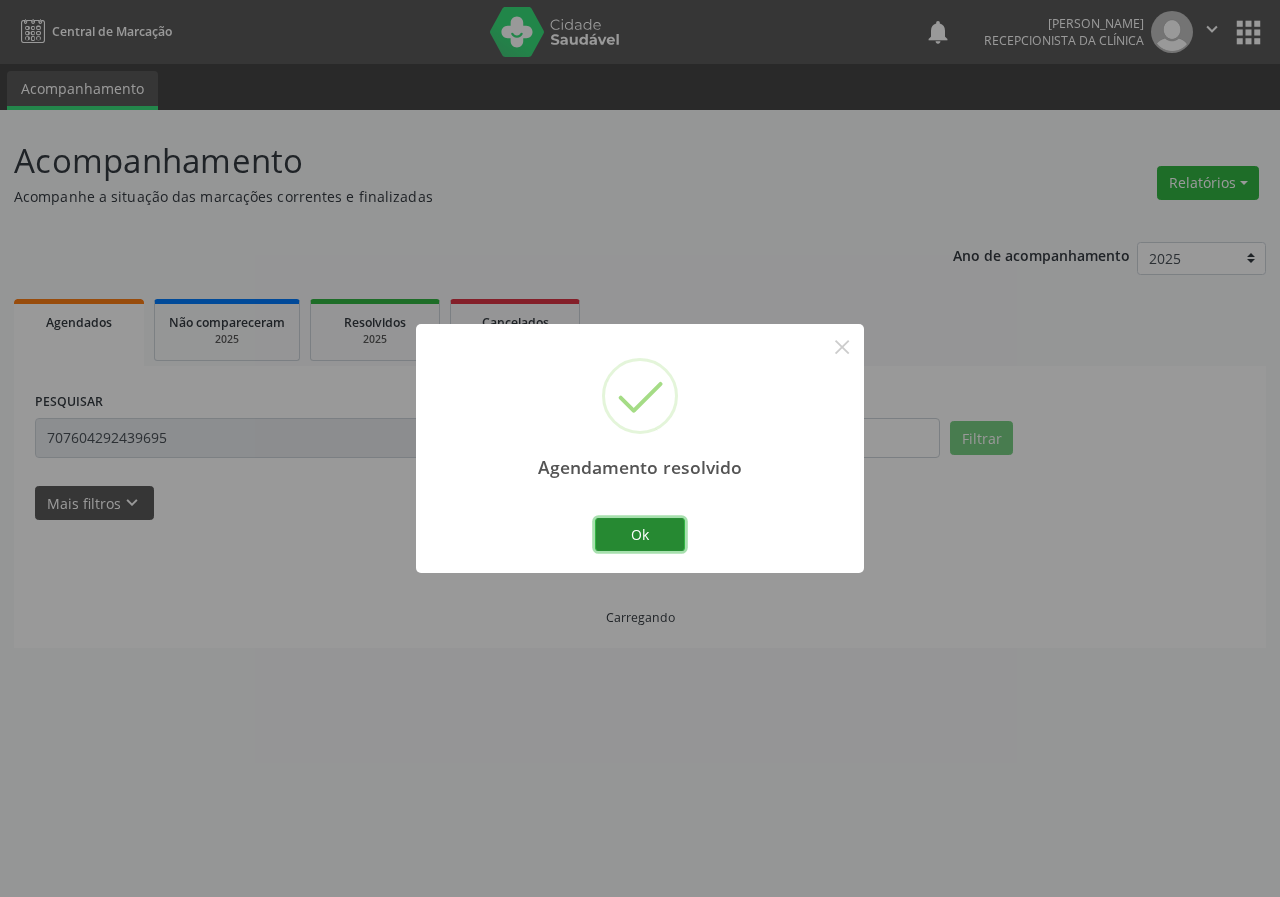 click on "Ok" at bounding box center (640, 535) 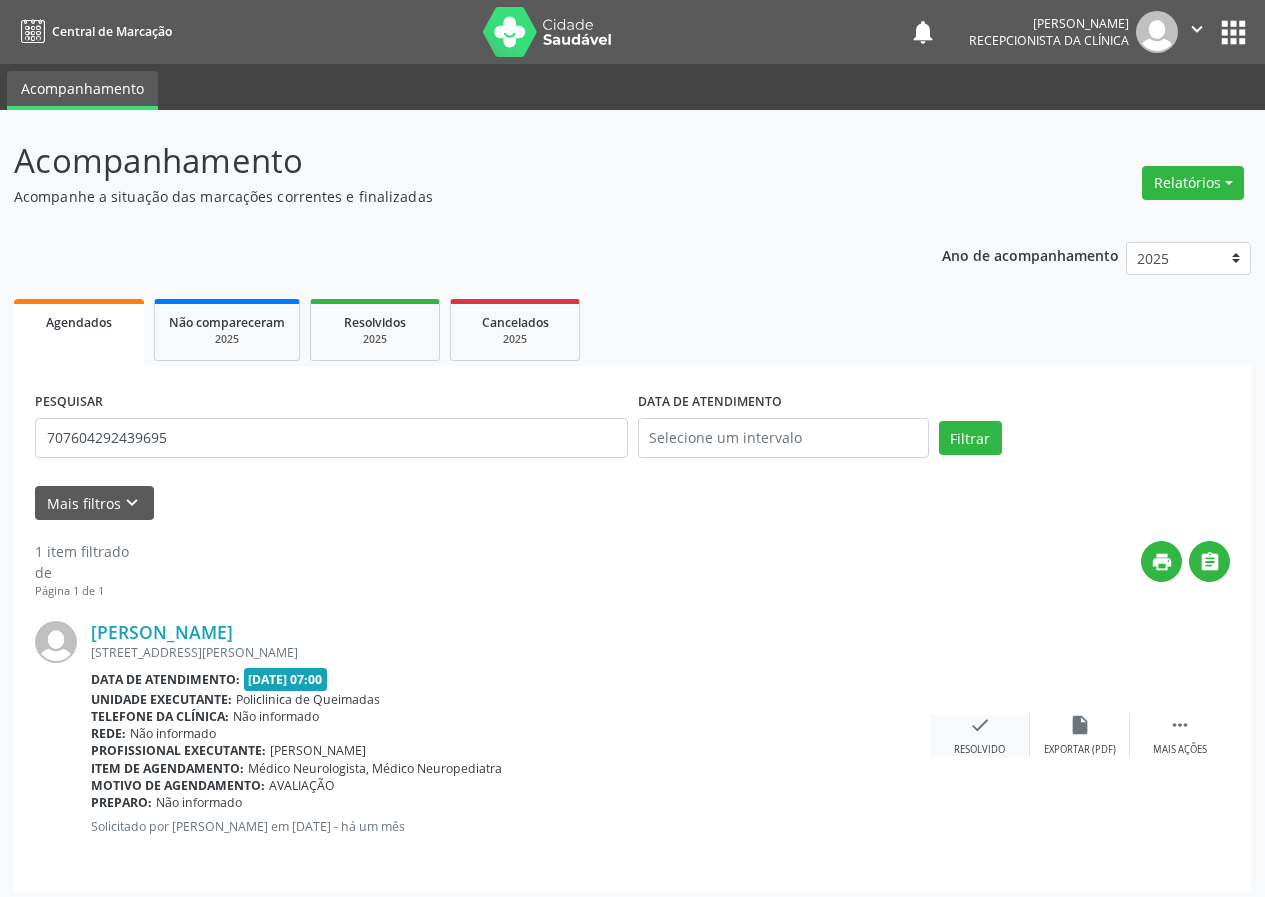 click on "check" at bounding box center [980, 725] 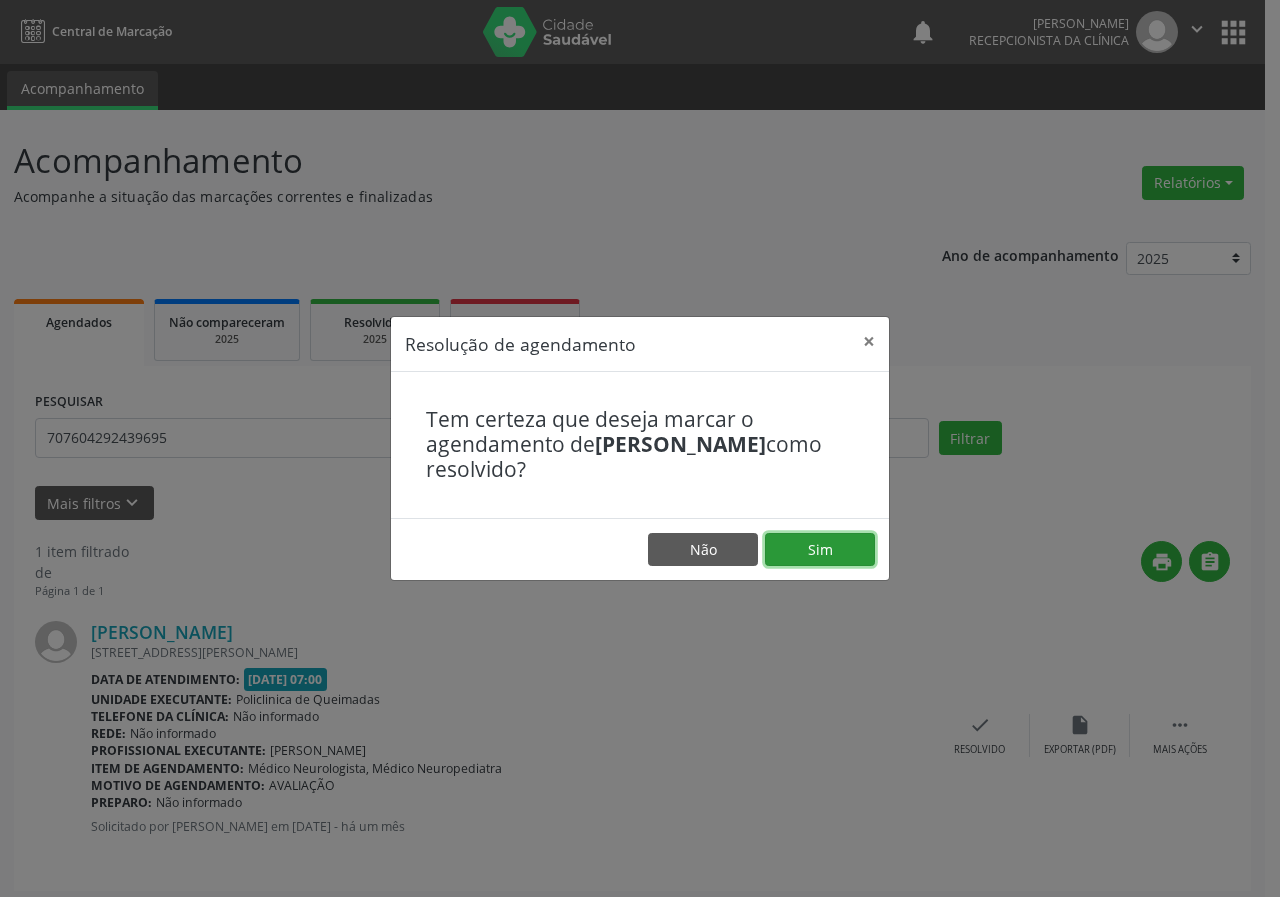 click on "Sim" at bounding box center (820, 550) 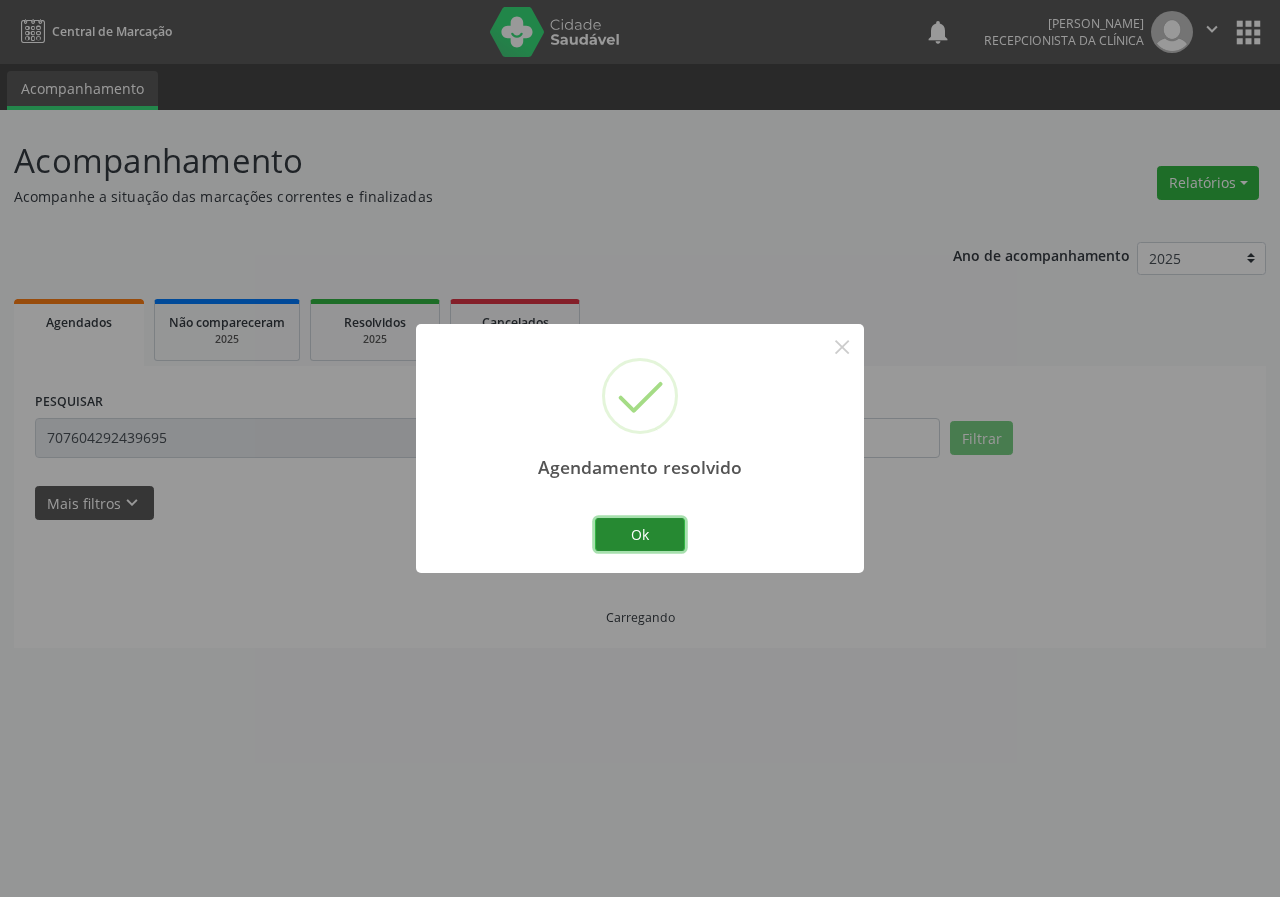 click on "Ok" at bounding box center (640, 535) 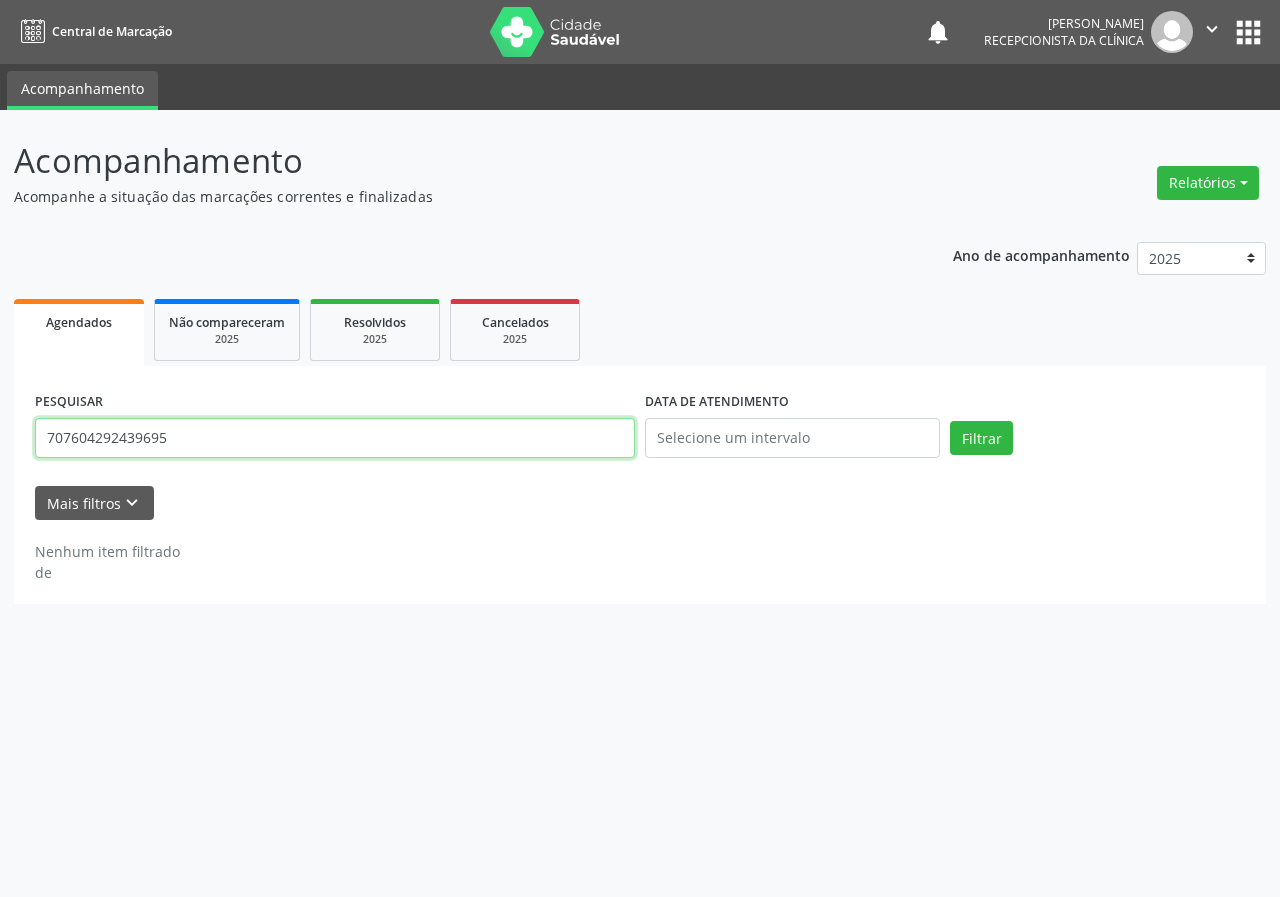 click on "707604292439695" at bounding box center [335, 438] 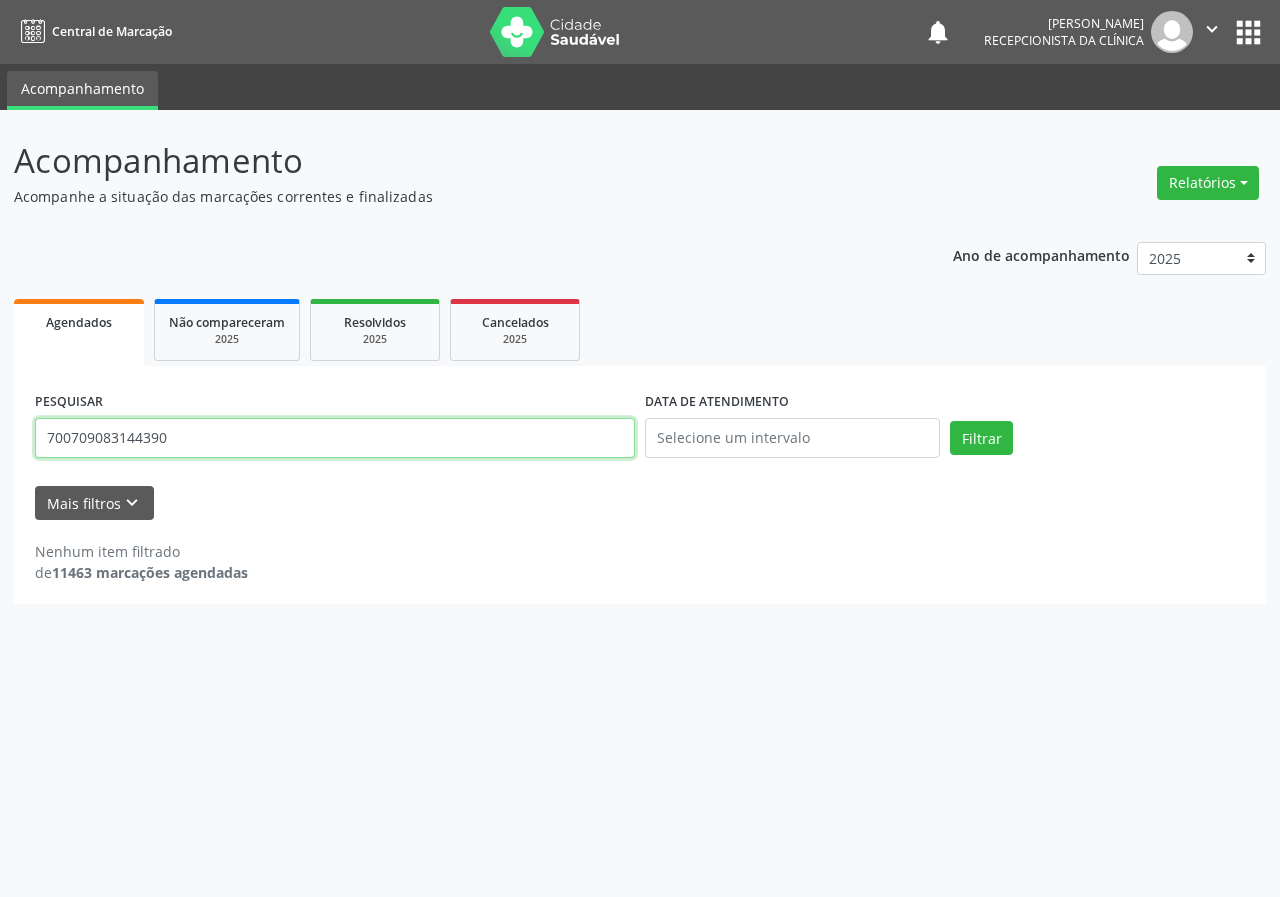 click on "Filtrar" at bounding box center (981, 438) 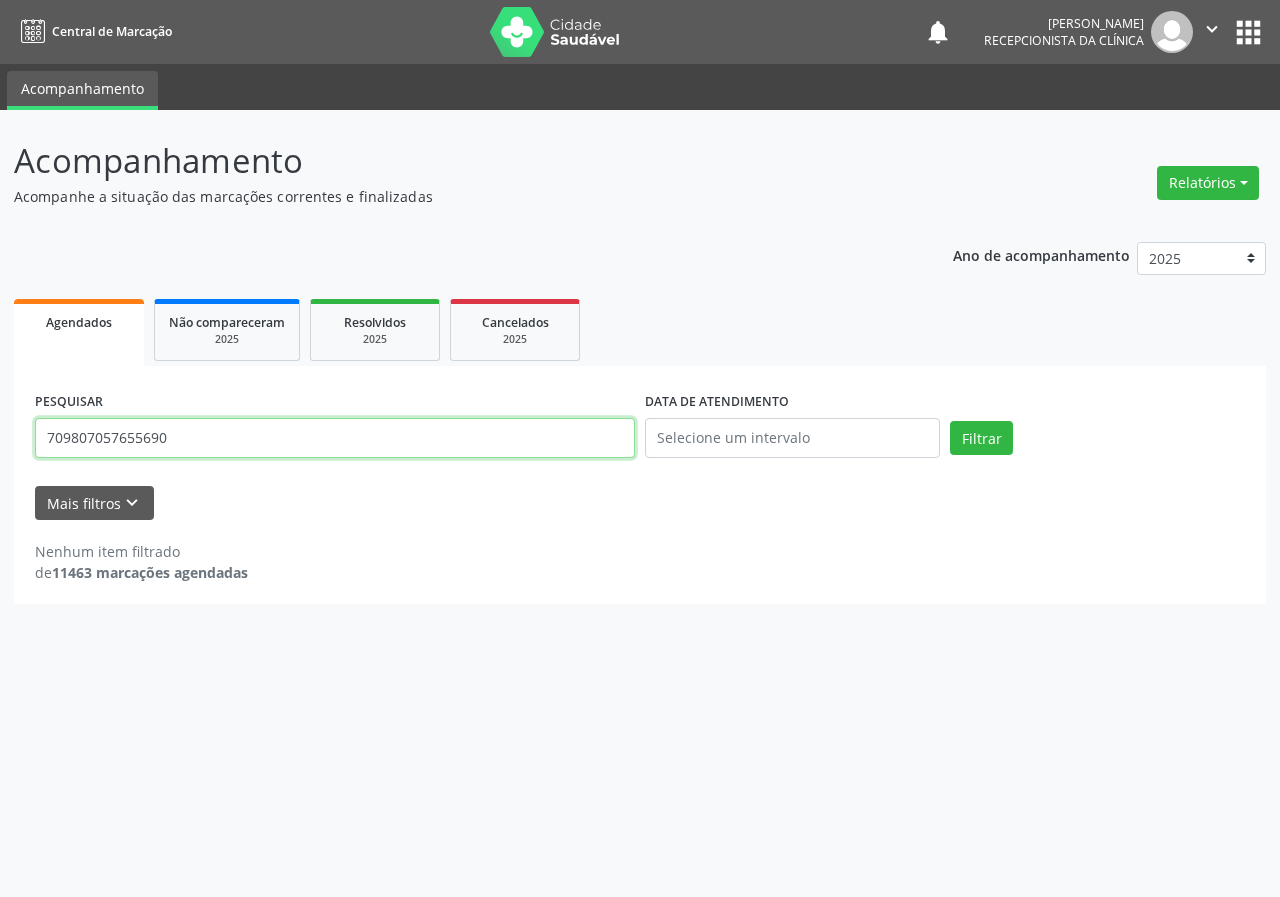 click on "Filtrar" at bounding box center (981, 438) 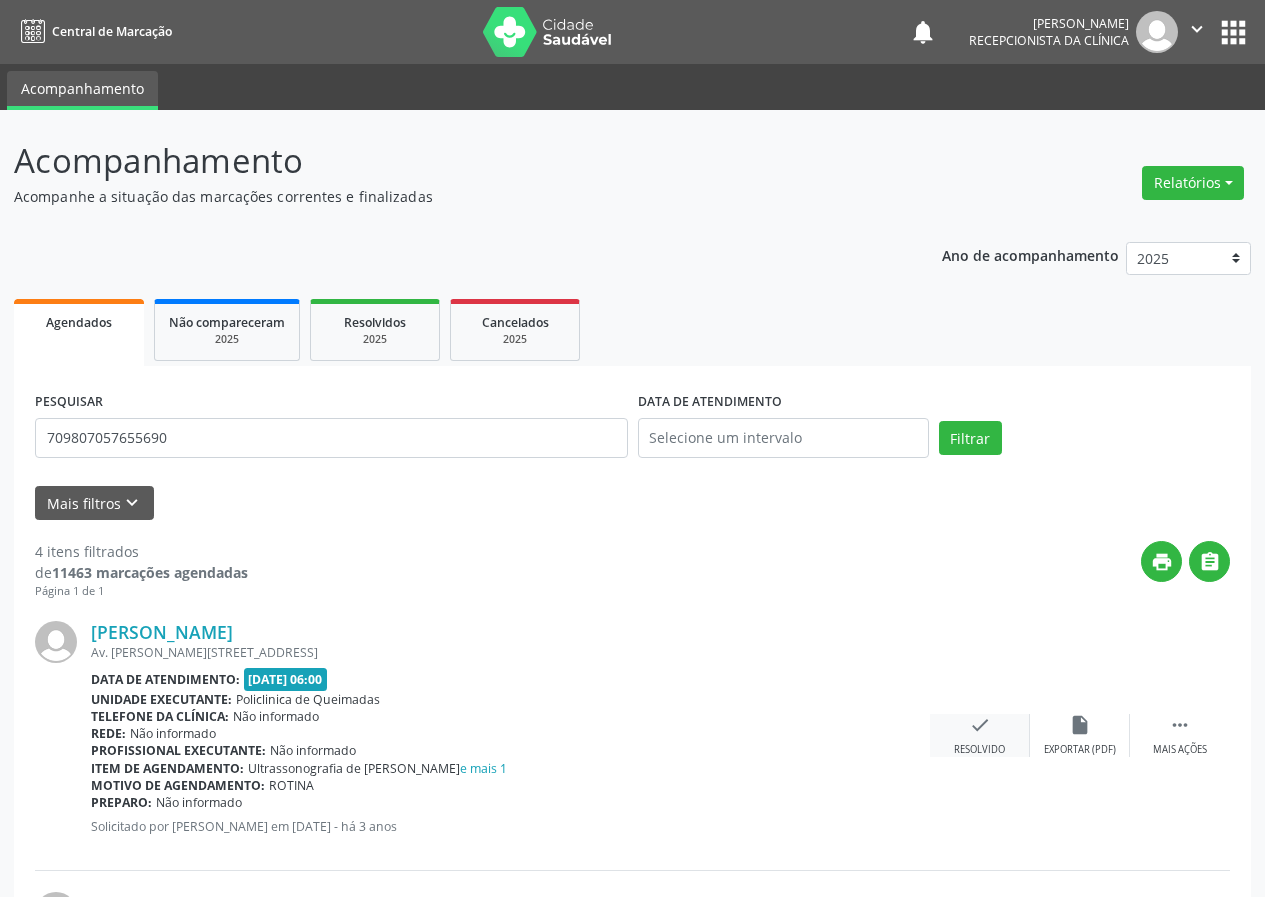click on "check
Resolvido" at bounding box center (980, 735) 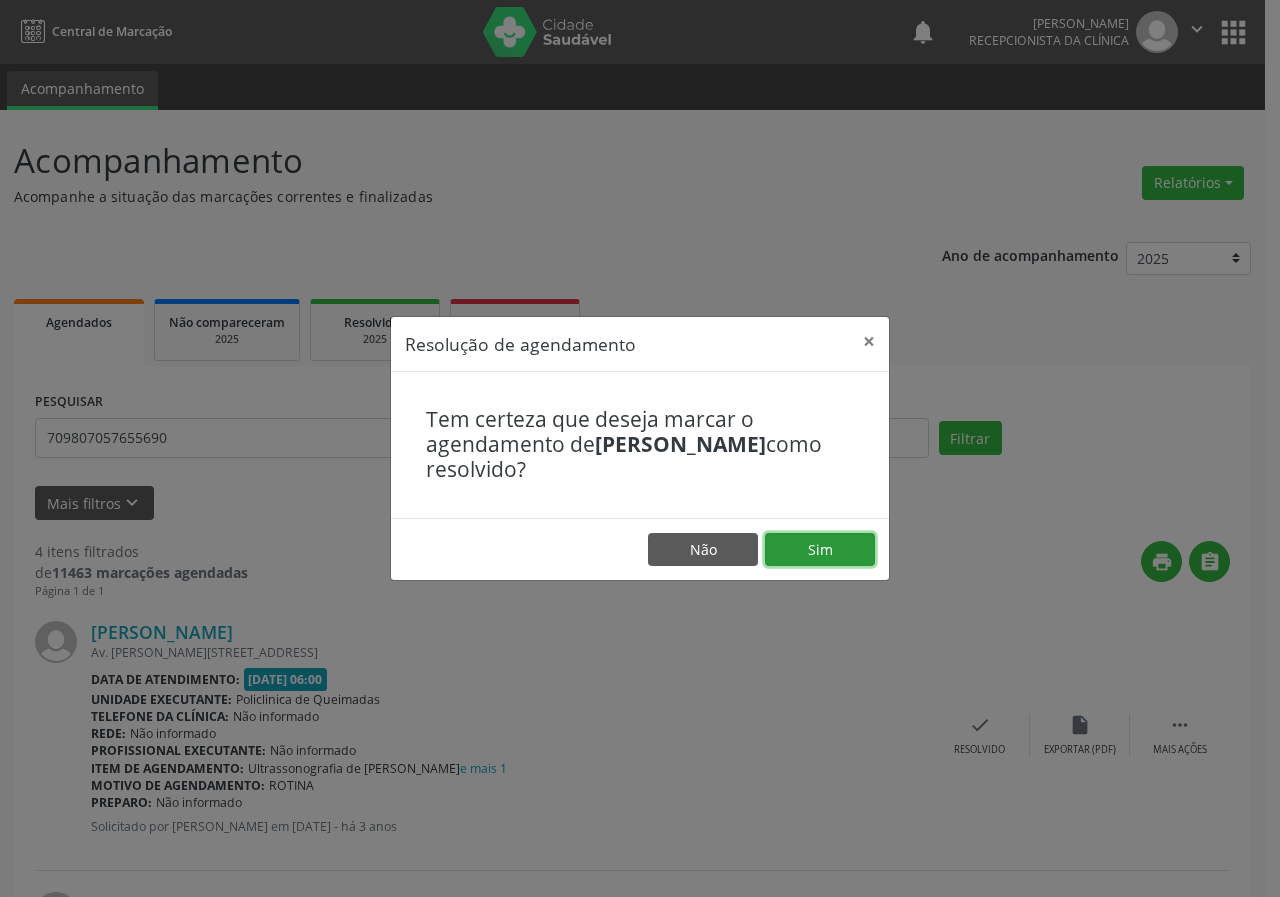 click on "Sim" at bounding box center [820, 550] 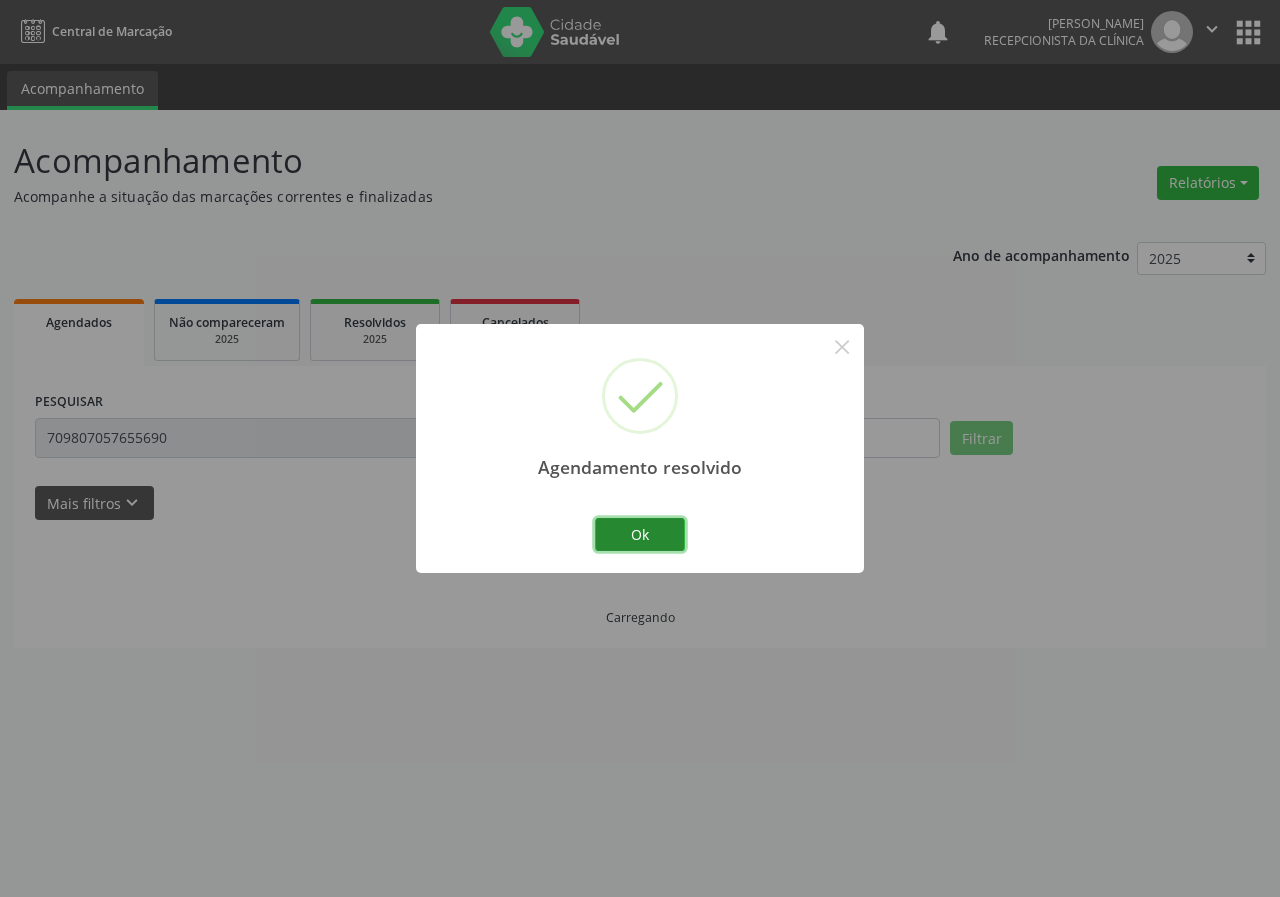 click on "Ok" at bounding box center (640, 535) 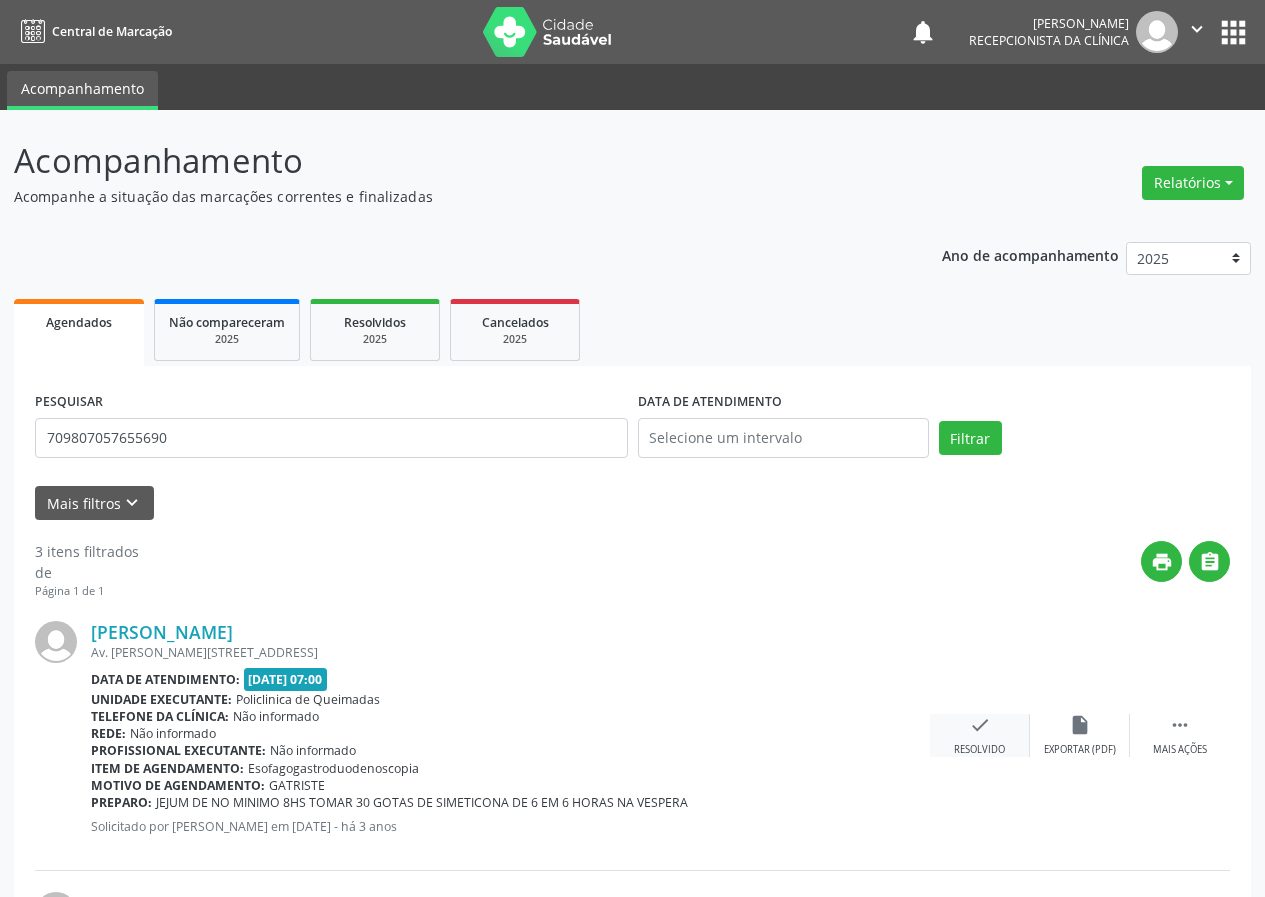 click on "check" at bounding box center [980, 725] 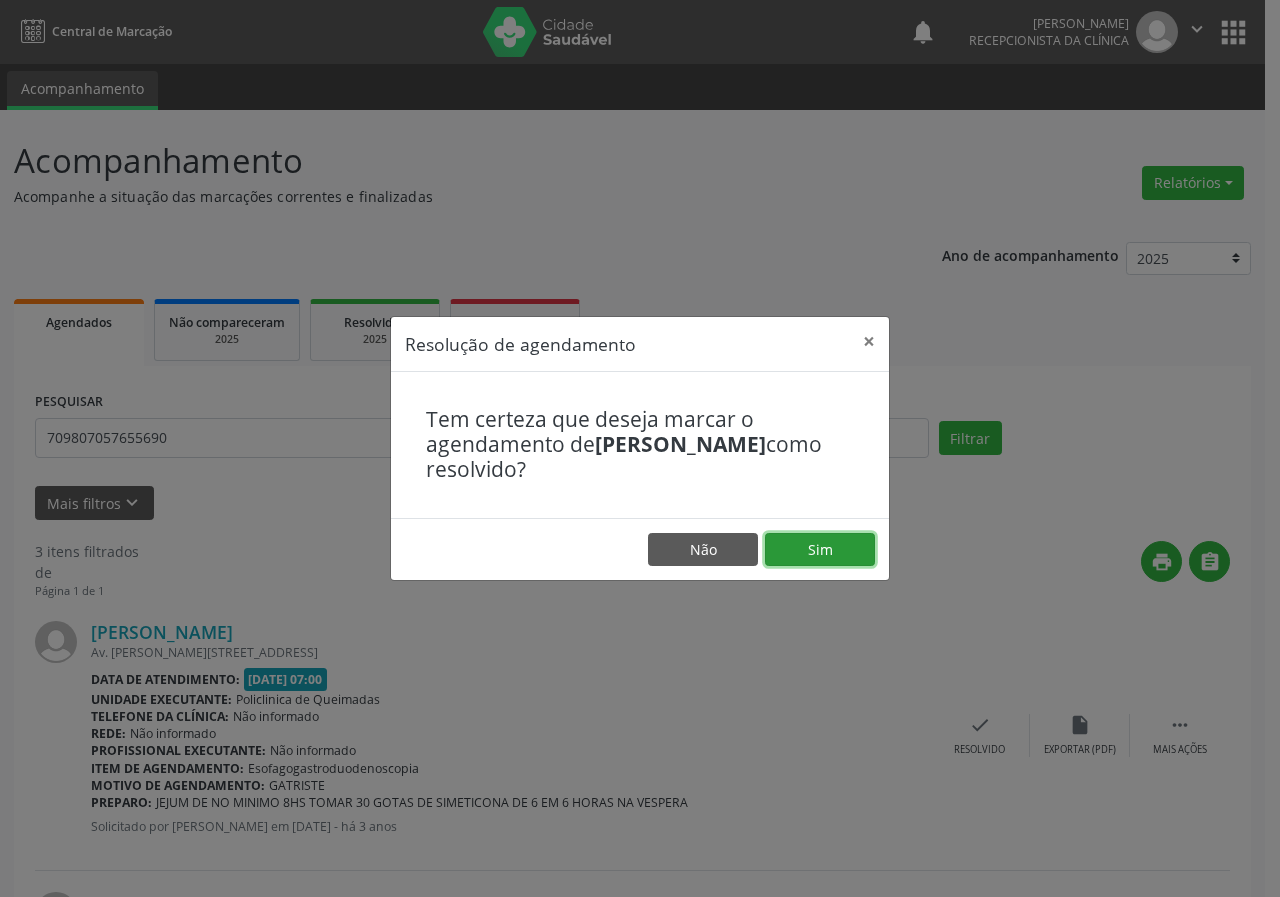 click on "Sim" at bounding box center [820, 550] 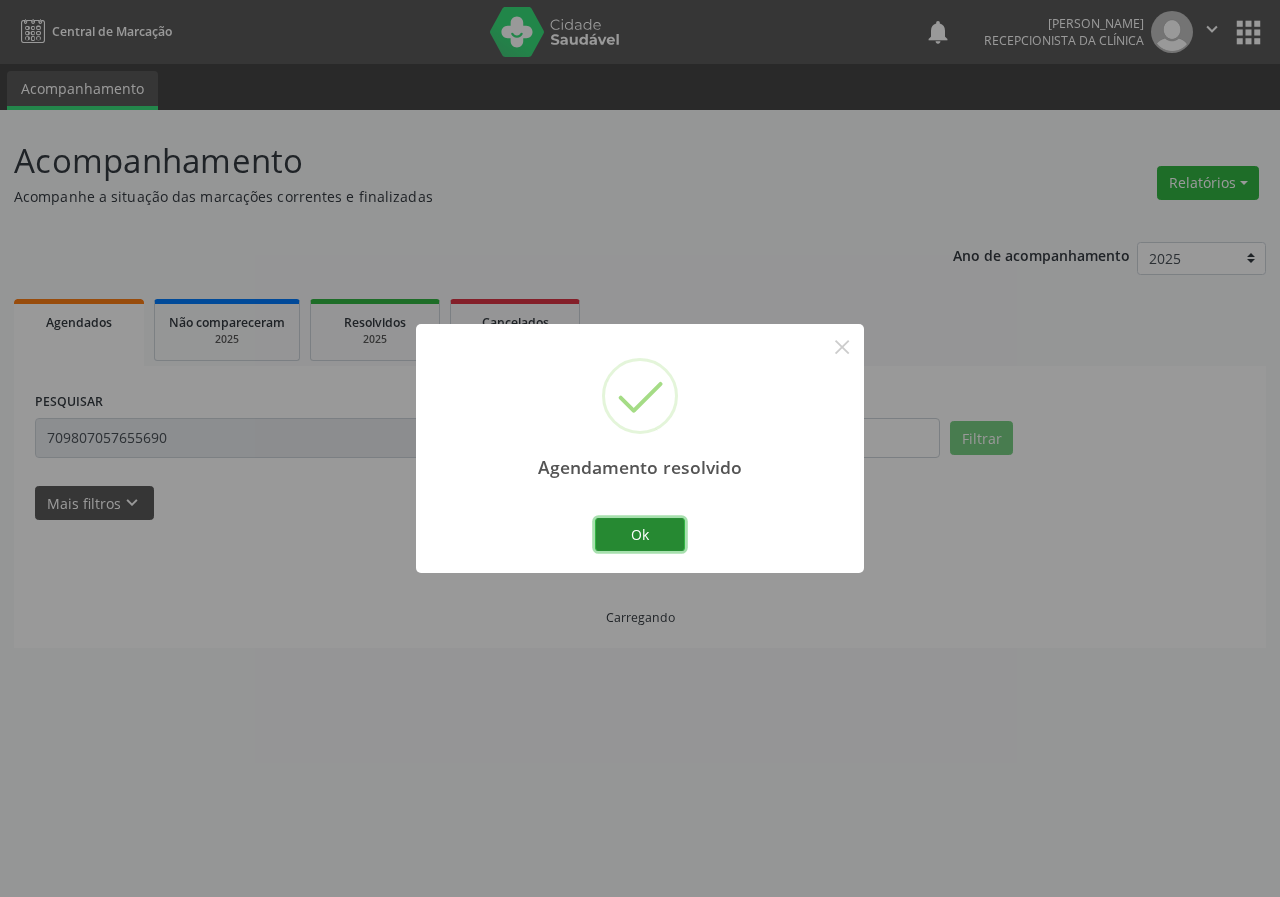 click on "Ok" at bounding box center [640, 535] 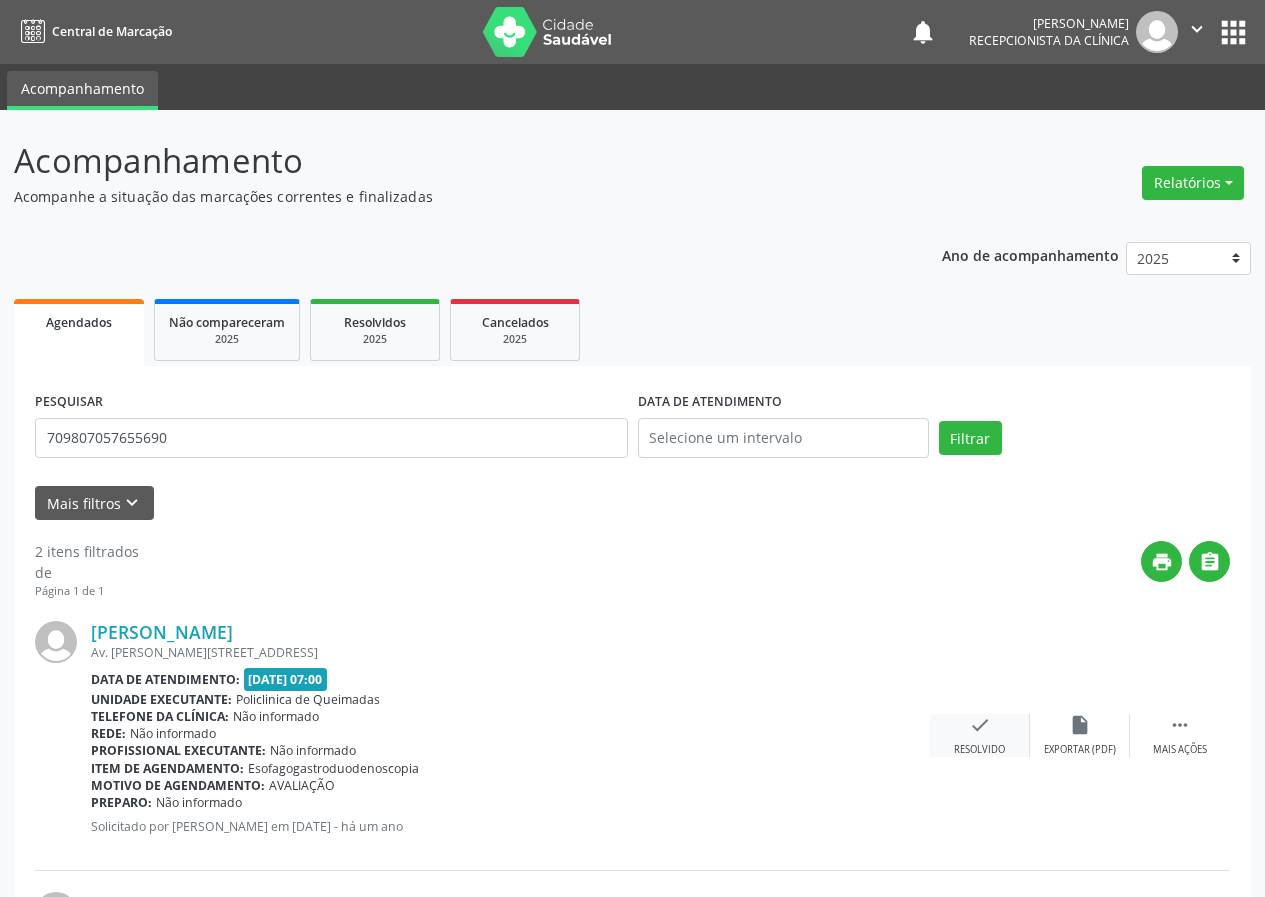 click on "check
Resolvido" at bounding box center (980, 735) 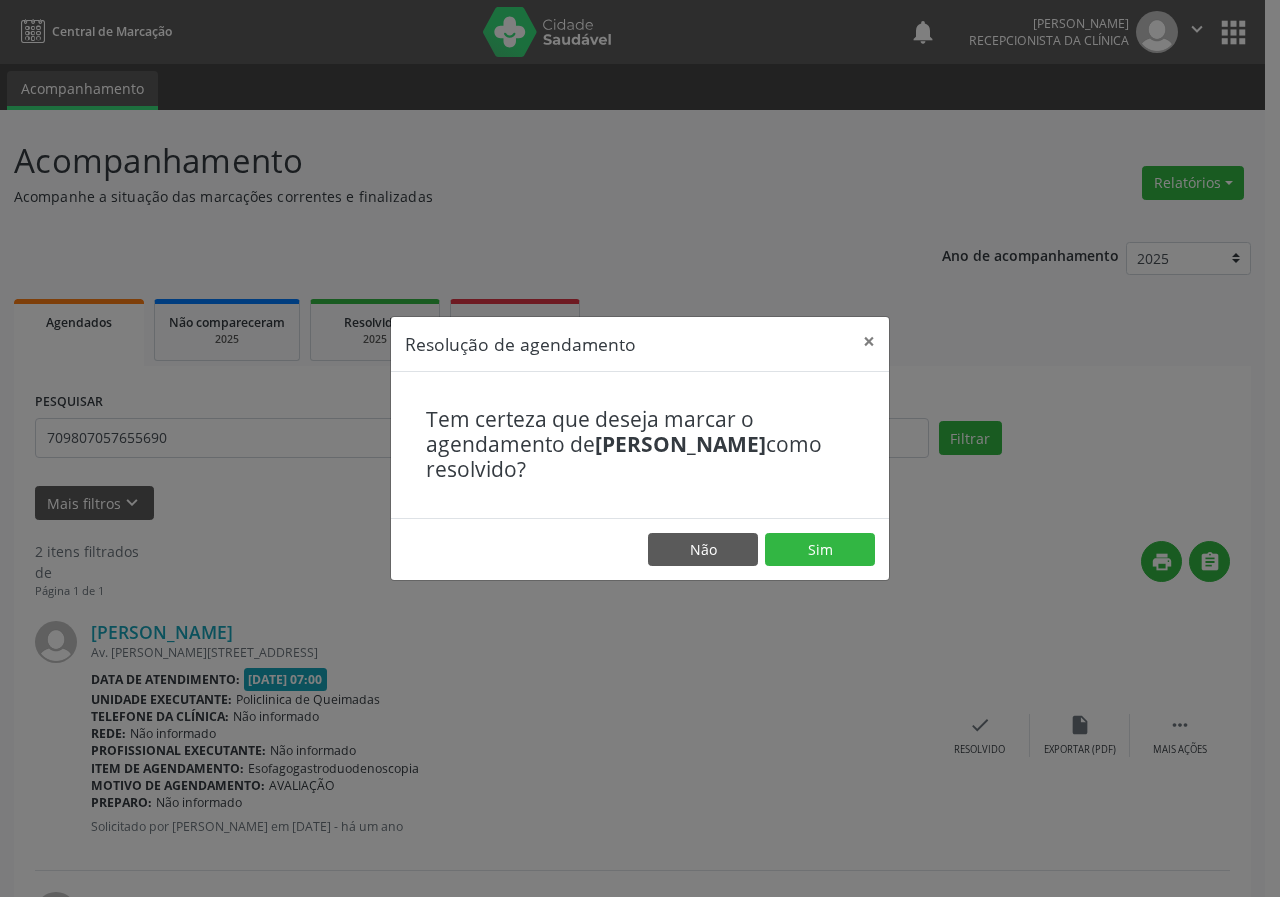 click on "Não Sim" at bounding box center [640, 549] 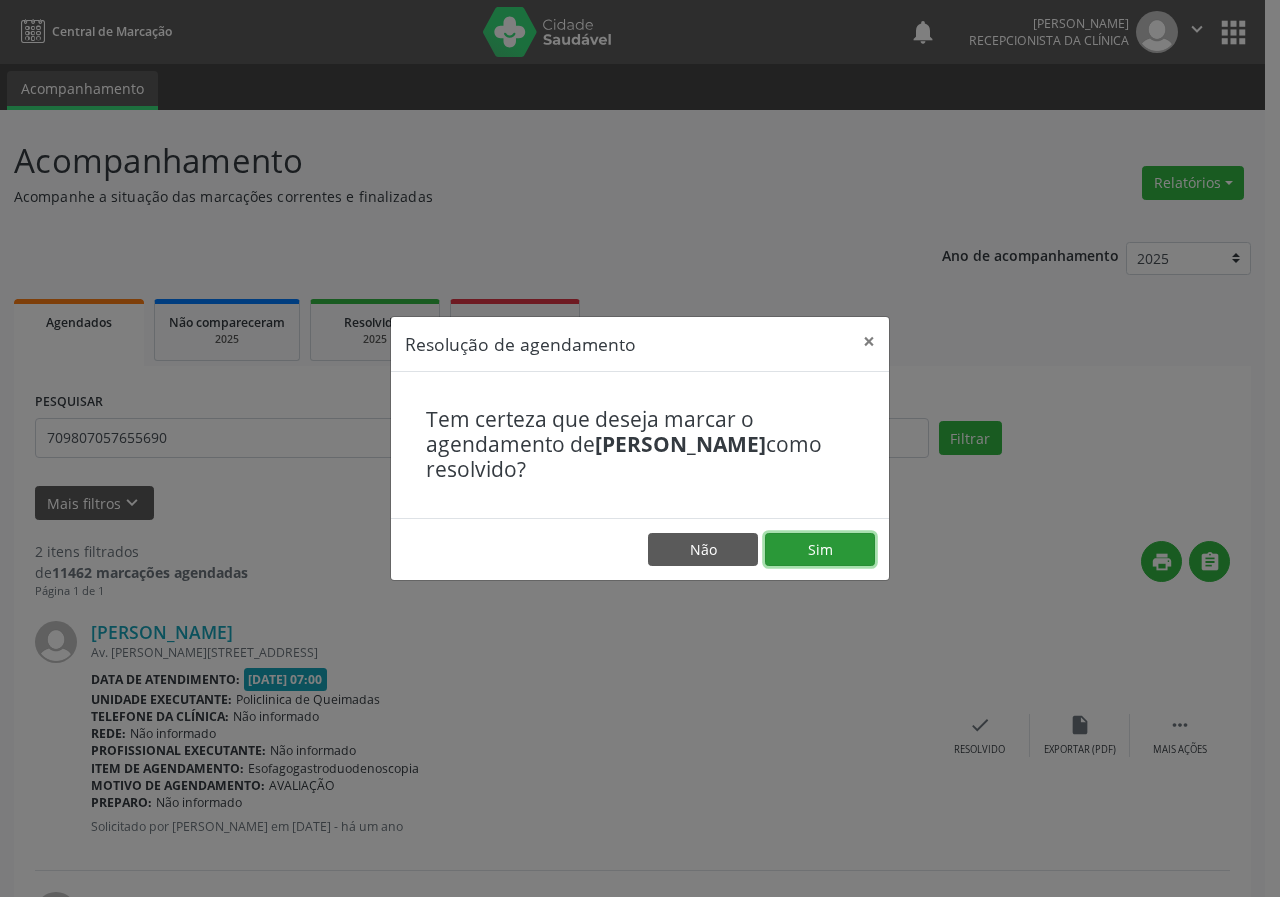 click on "Sim" at bounding box center (820, 550) 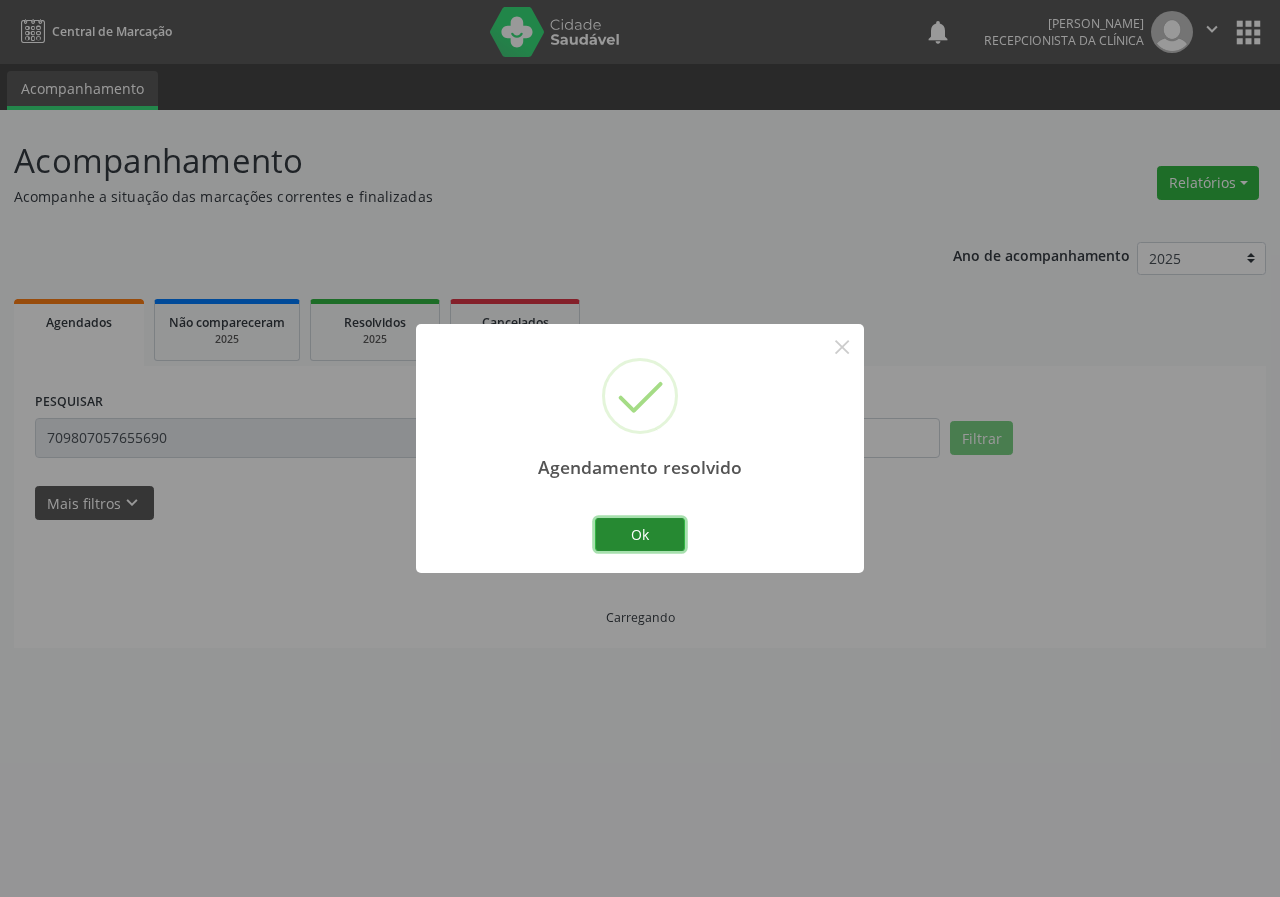 click on "Ok" at bounding box center [640, 535] 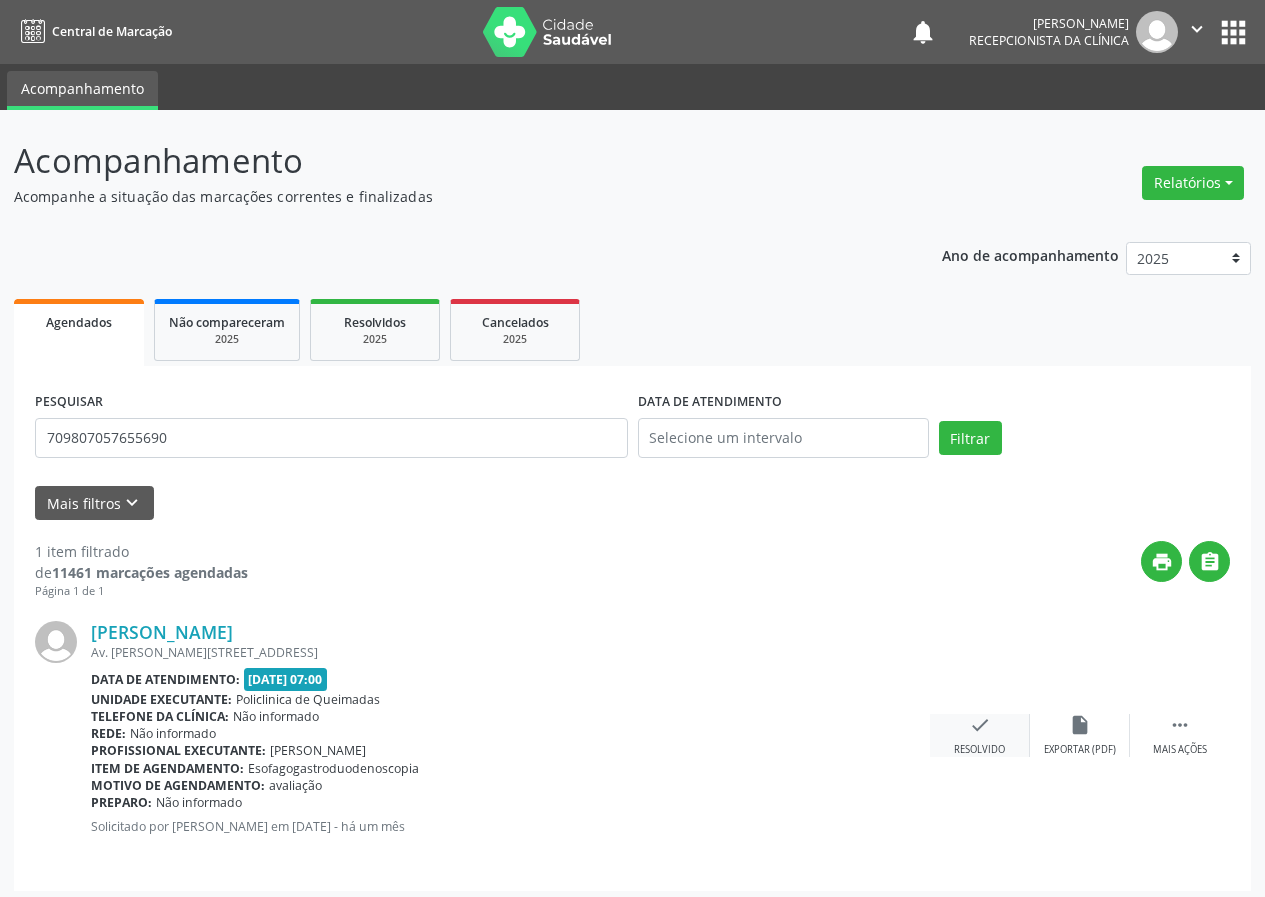 click on "check" at bounding box center (980, 725) 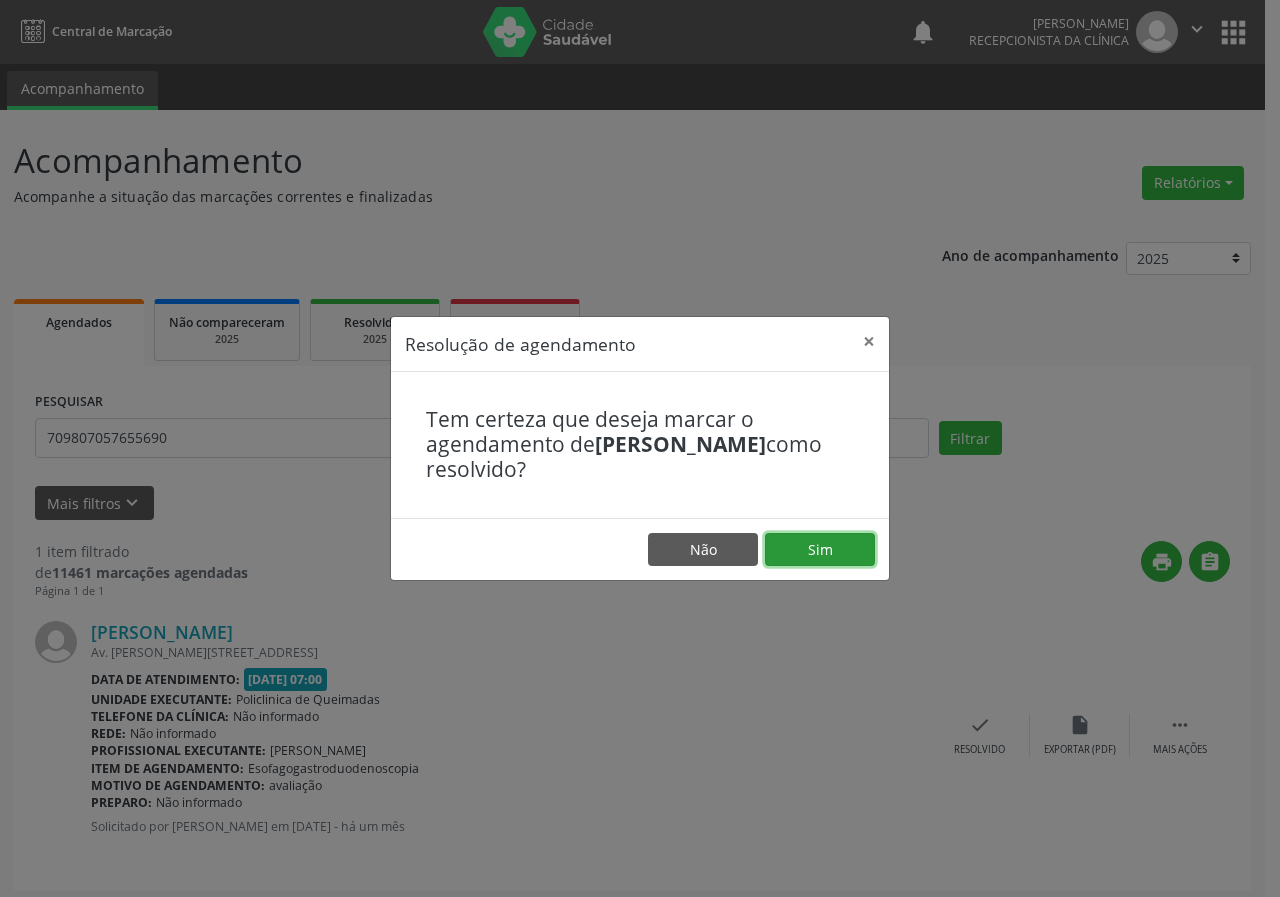 click on "Sim" at bounding box center [820, 550] 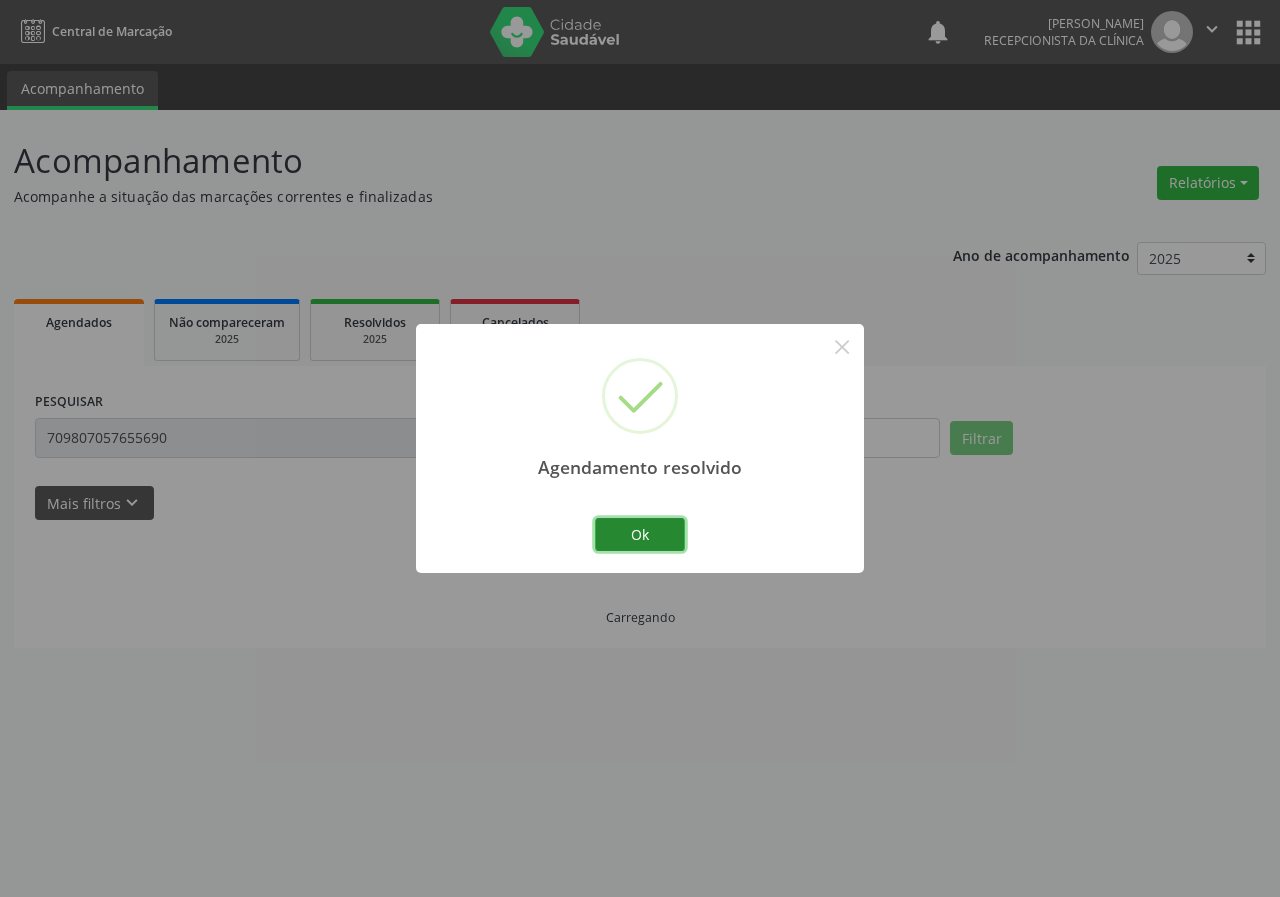click on "Ok" at bounding box center (640, 535) 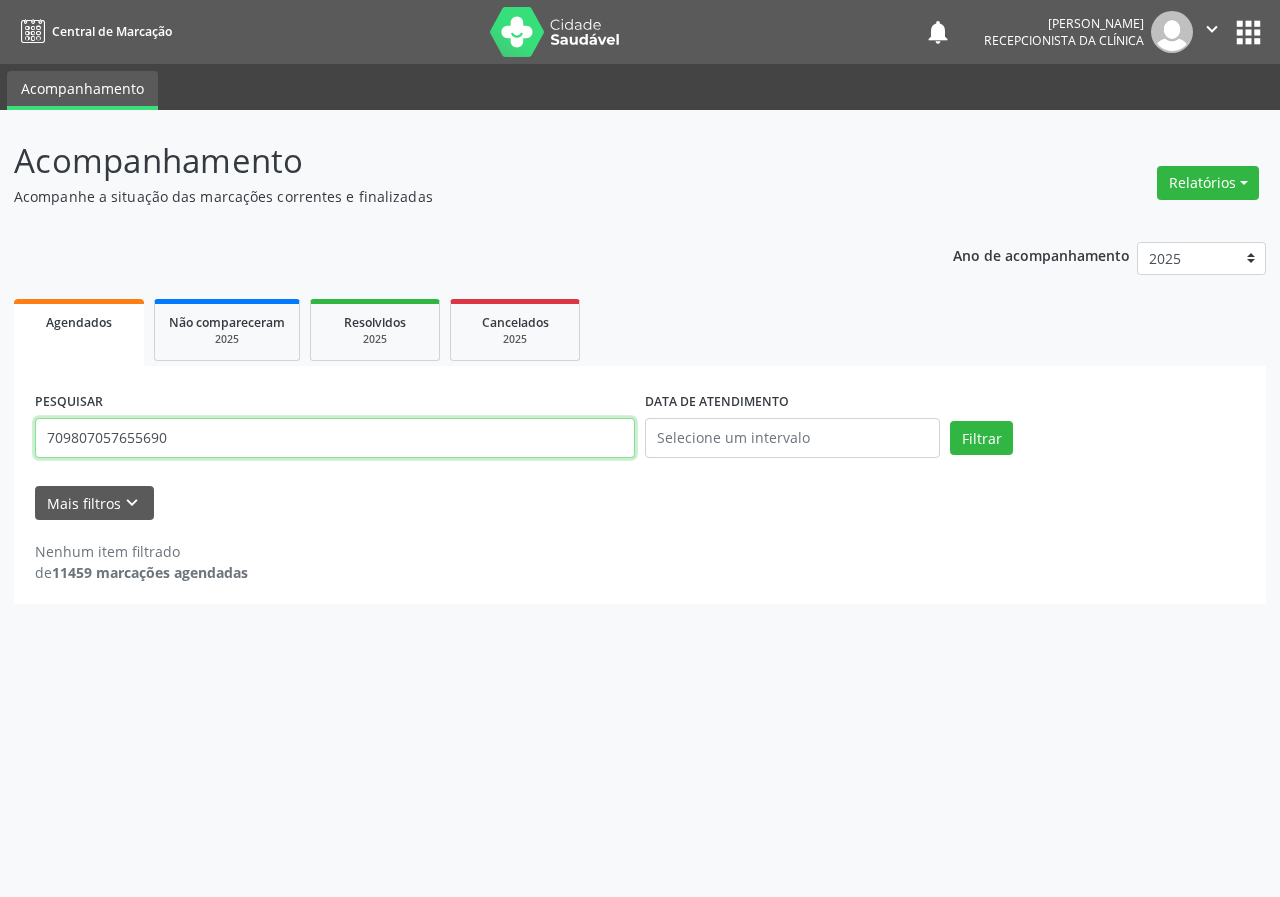 click on "709807057655690" at bounding box center (335, 438) 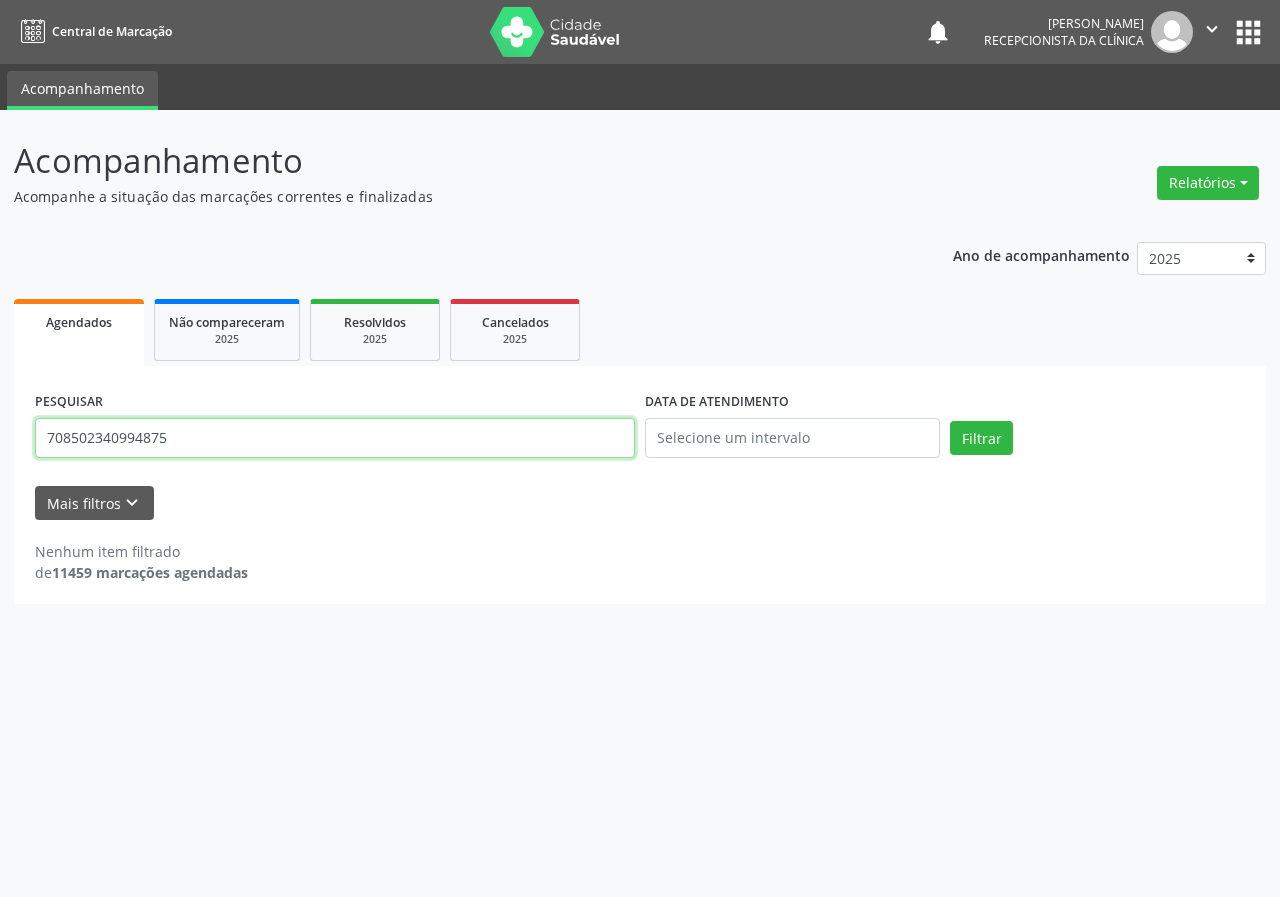 click on "Filtrar" at bounding box center [981, 438] 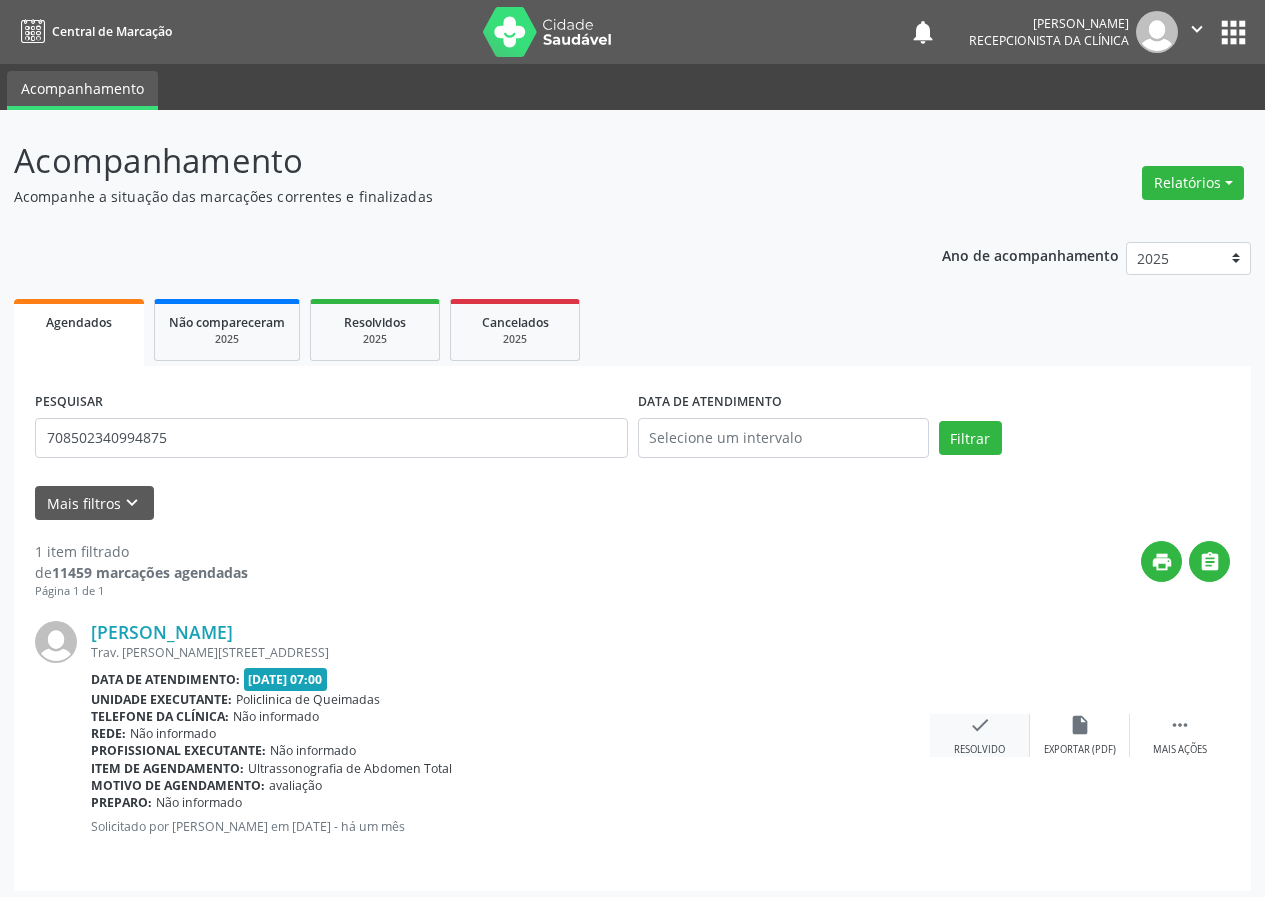 click on "check" at bounding box center (980, 725) 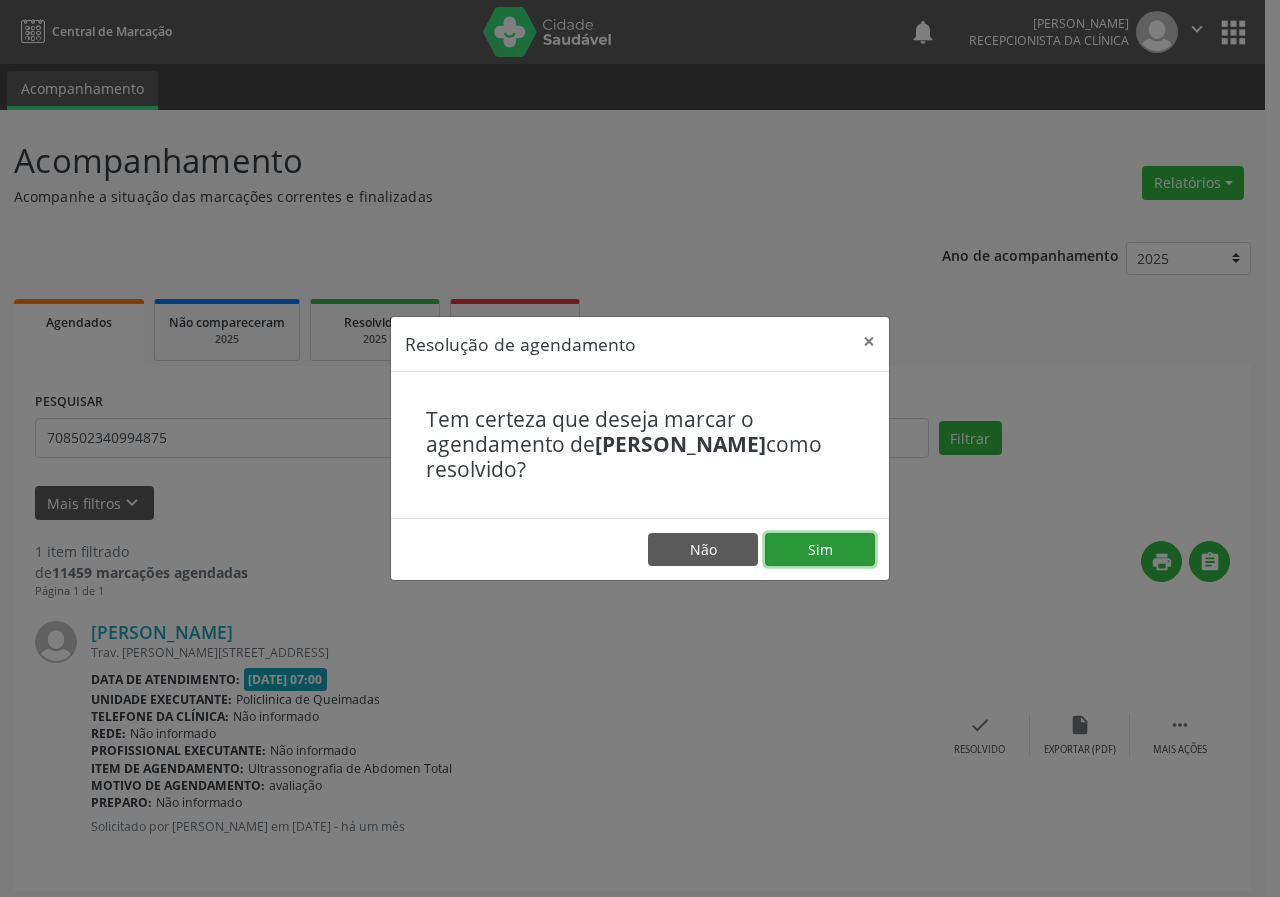 click on "Sim" at bounding box center (820, 550) 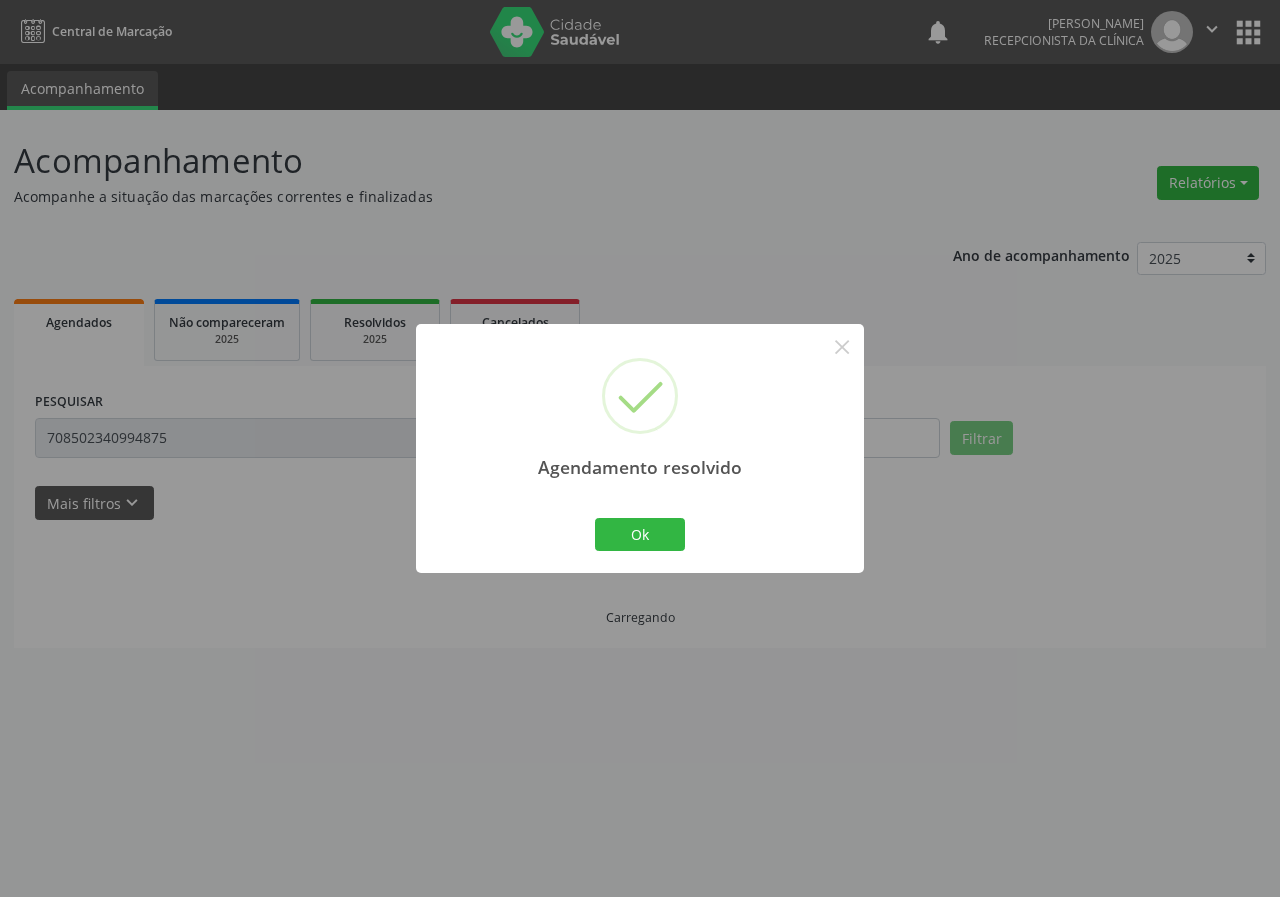 click on "Ok Cancel" at bounding box center [640, 534] 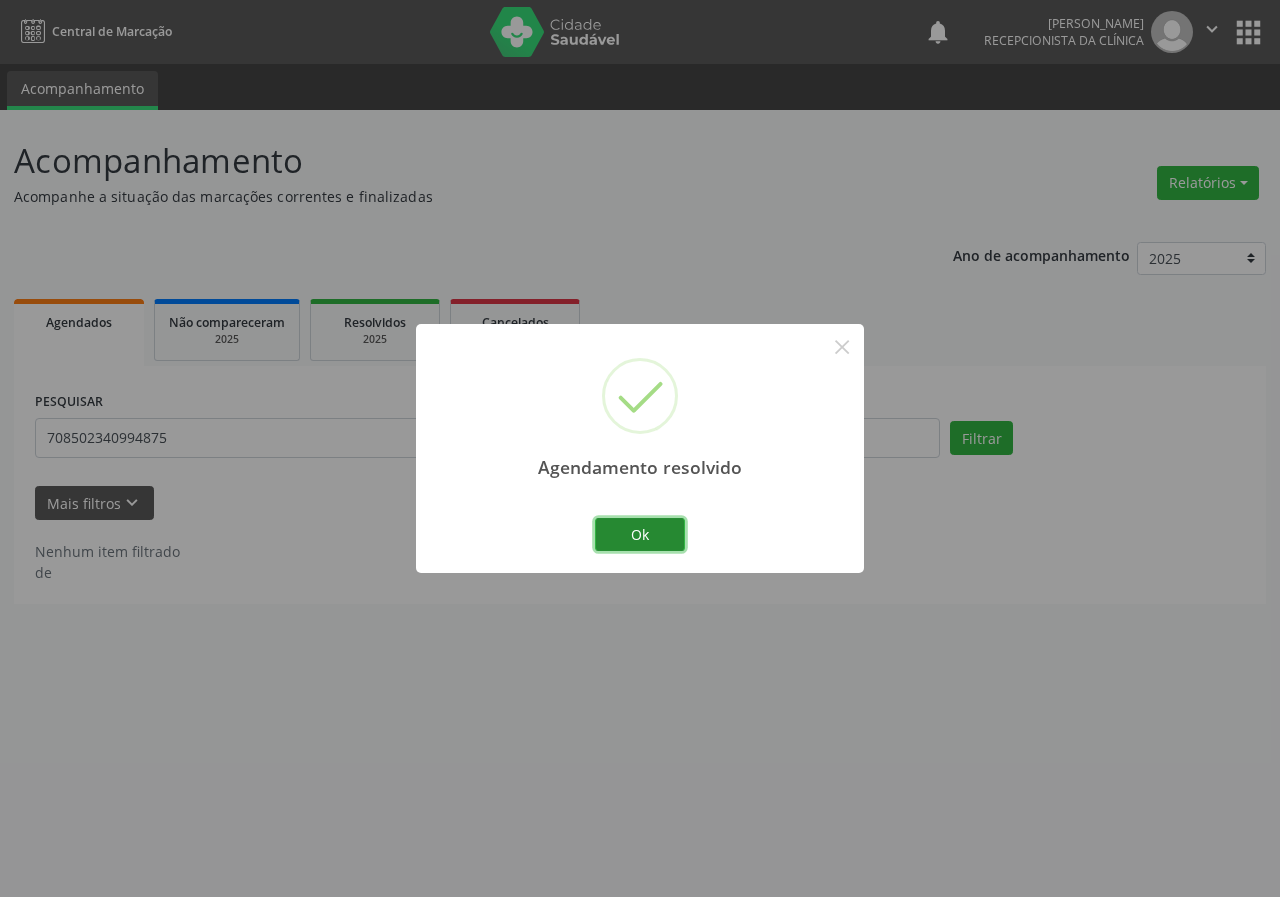click on "Ok" at bounding box center (640, 535) 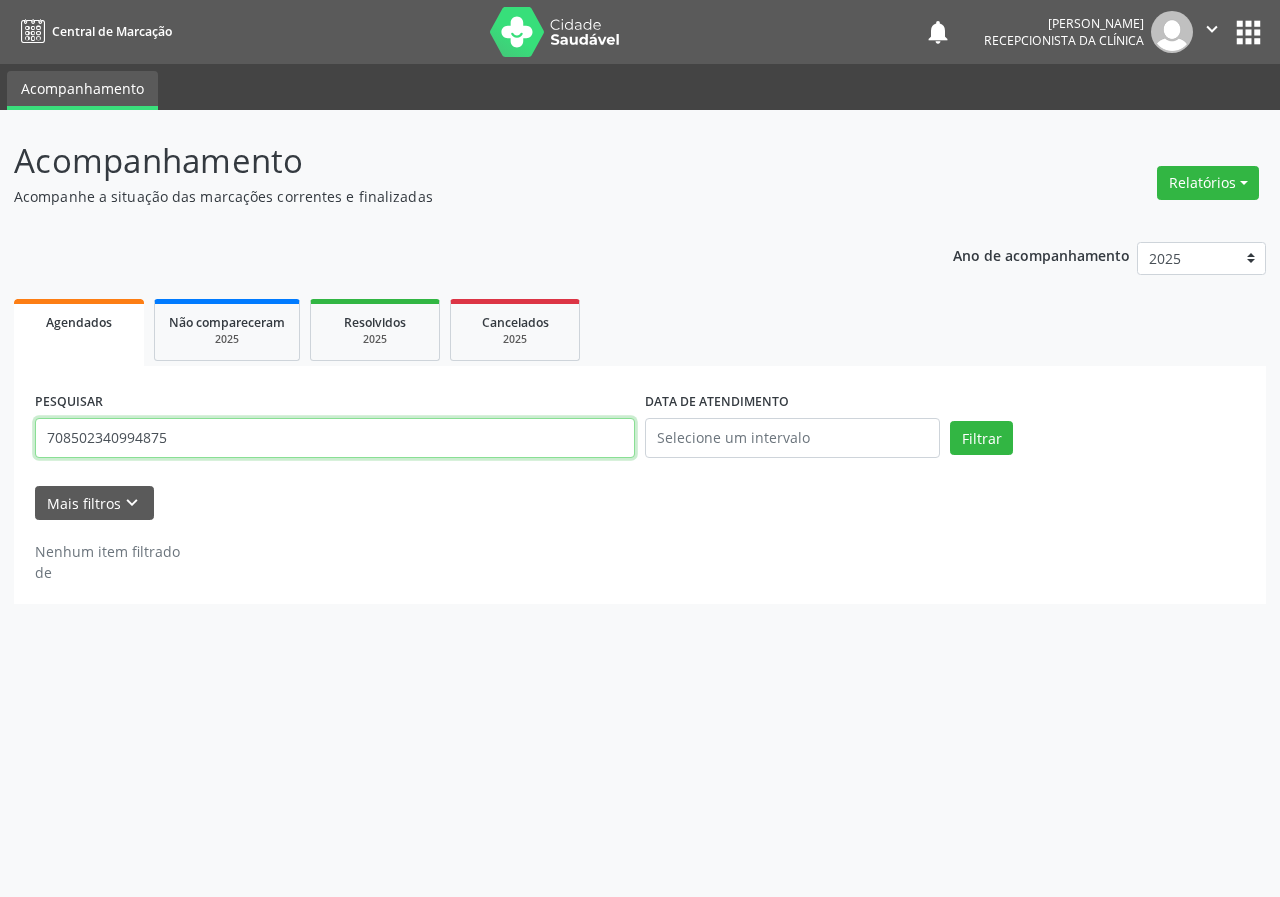 click on "708502340994875" at bounding box center [335, 438] 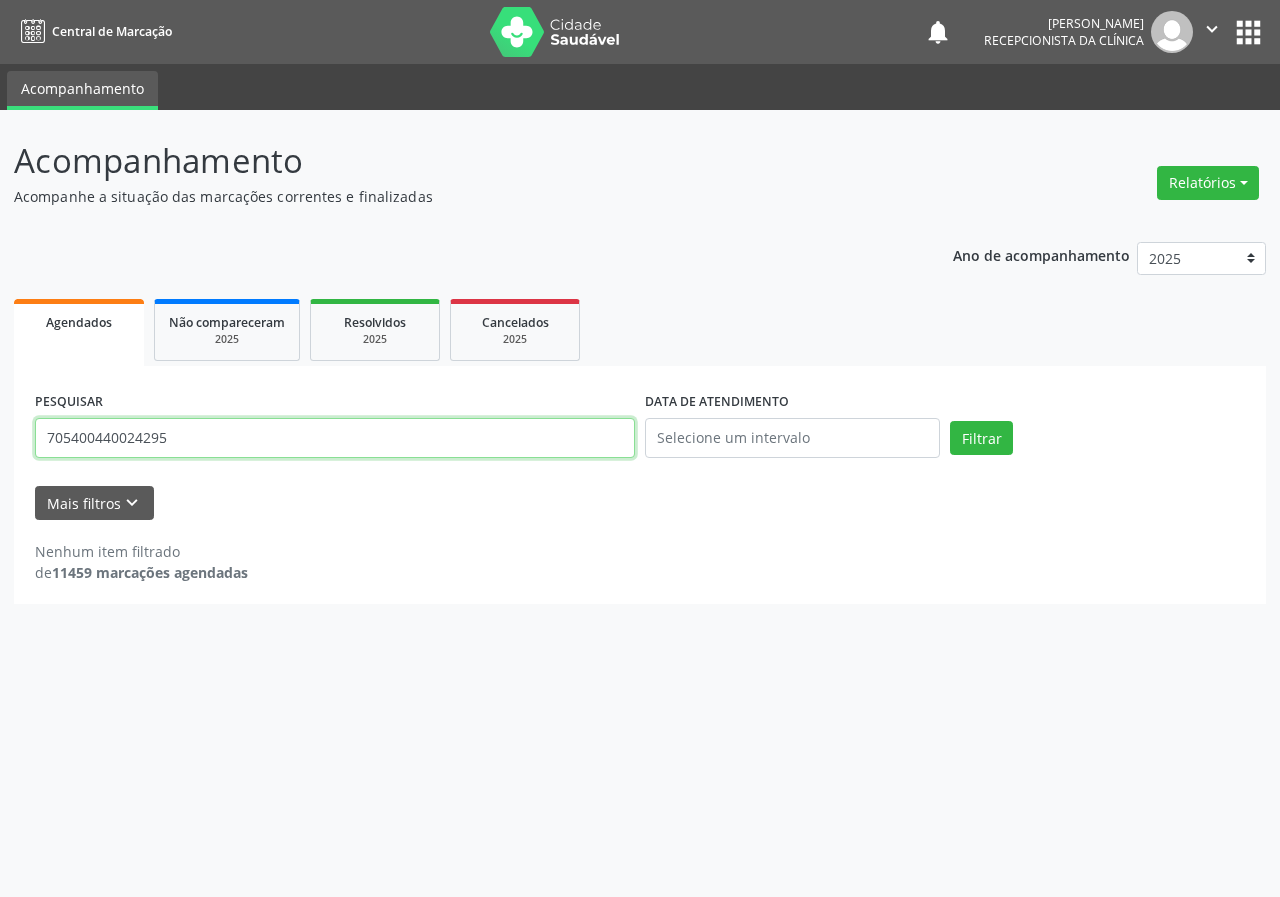 click on "Filtrar" at bounding box center [981, 438] 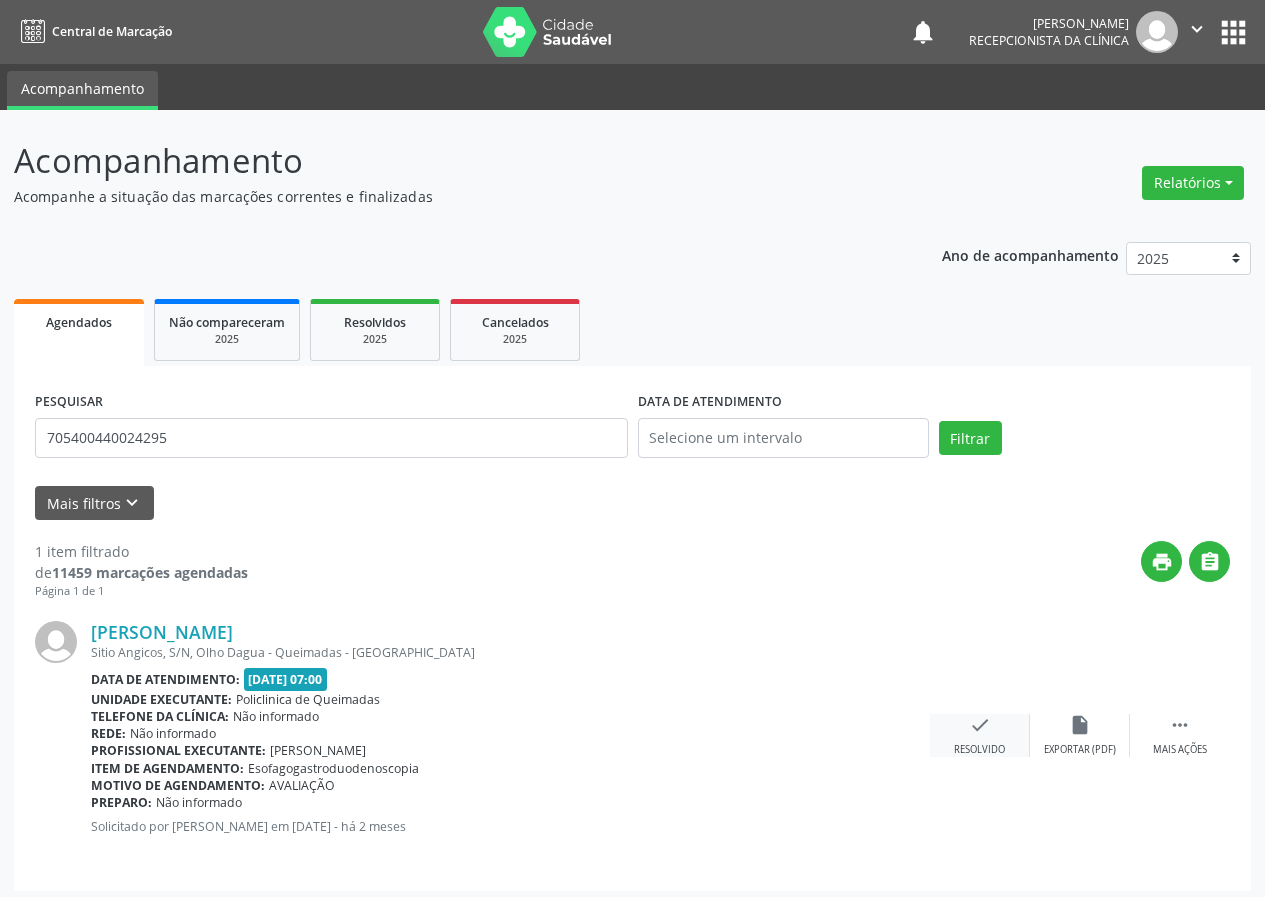 click on "check" at bounding box center (980, 725) 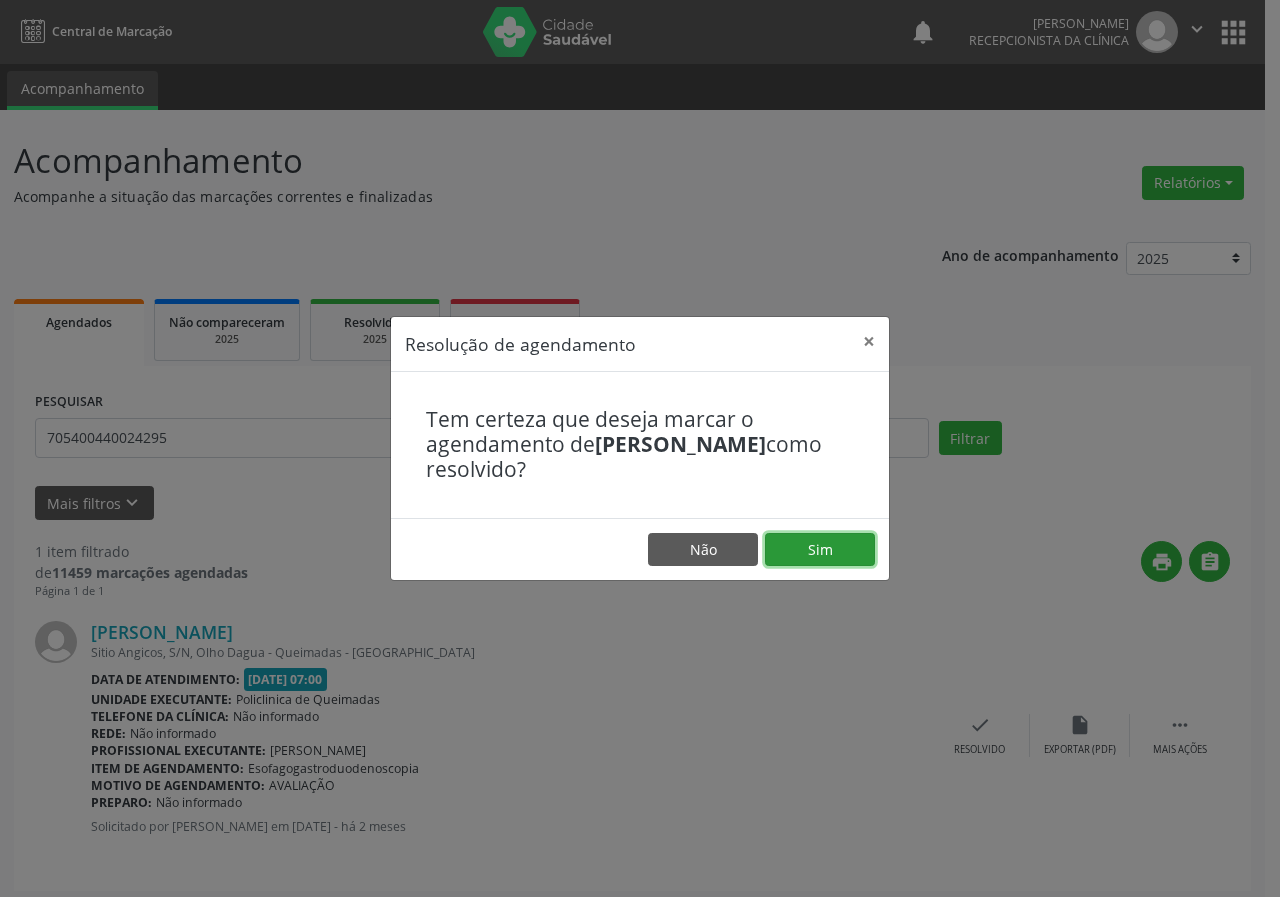click on "Sim" at bounding box center (820, 550) 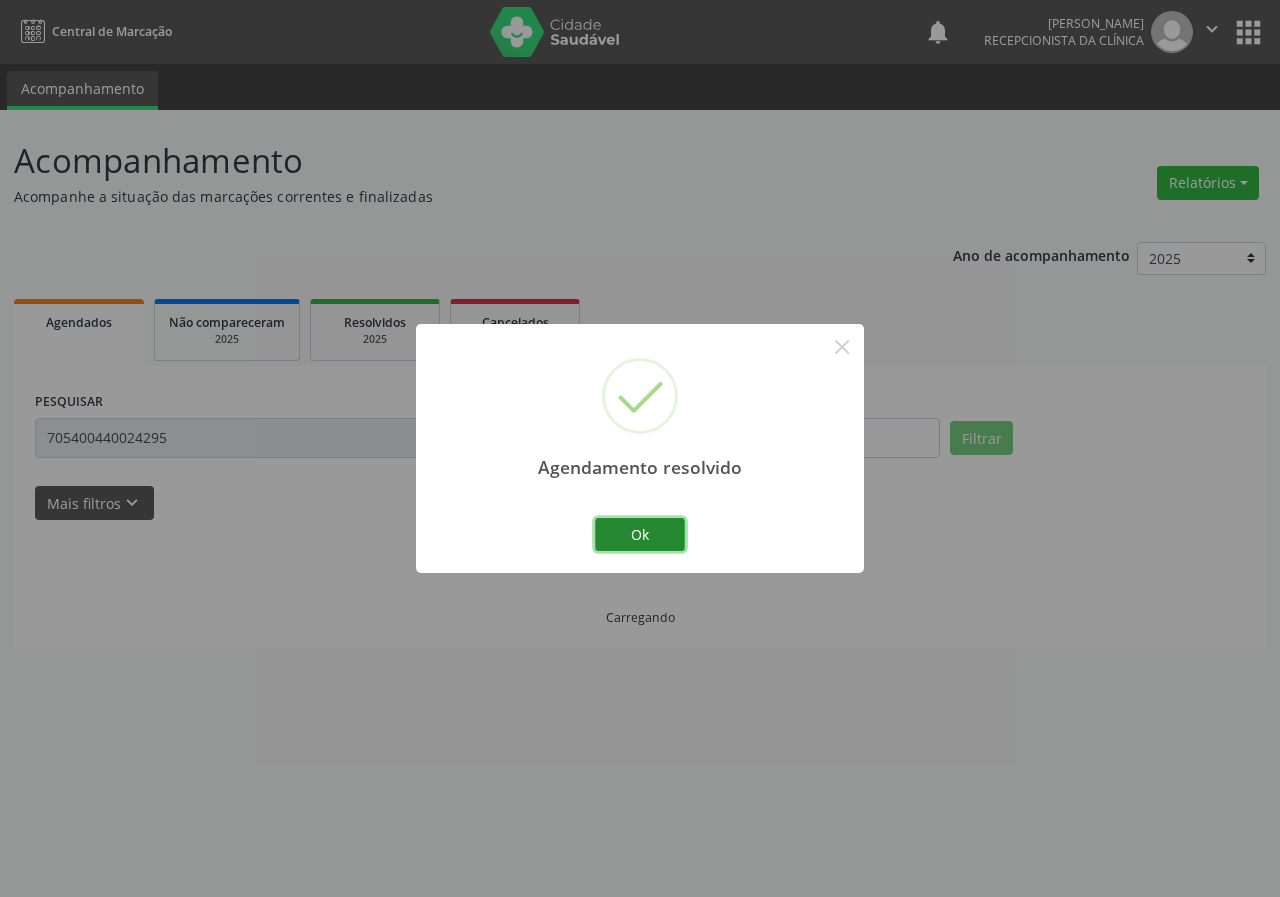 click on "Ok" at bounding box center (640, 535) 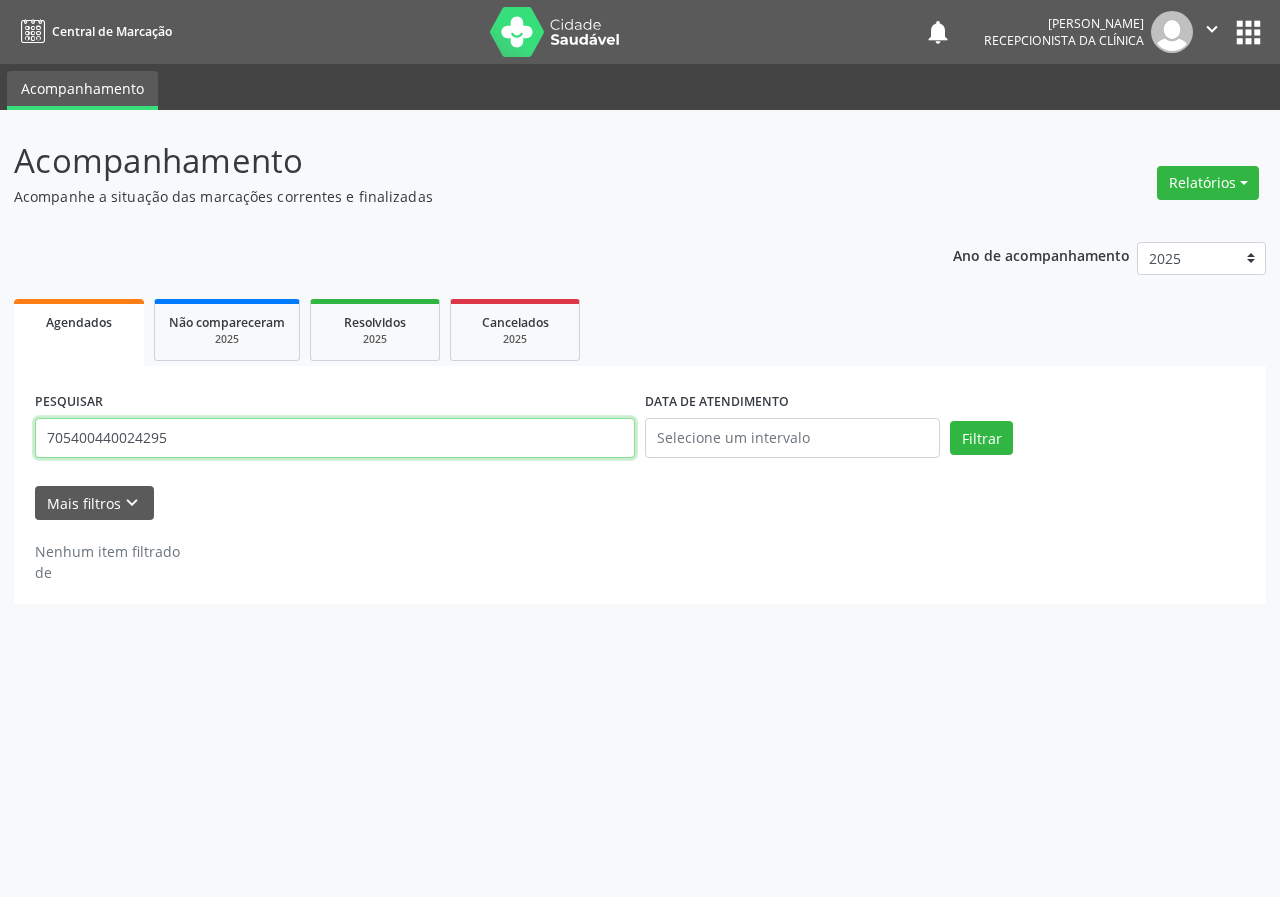 click on "705400440024295" at bounding box center [335, 438] 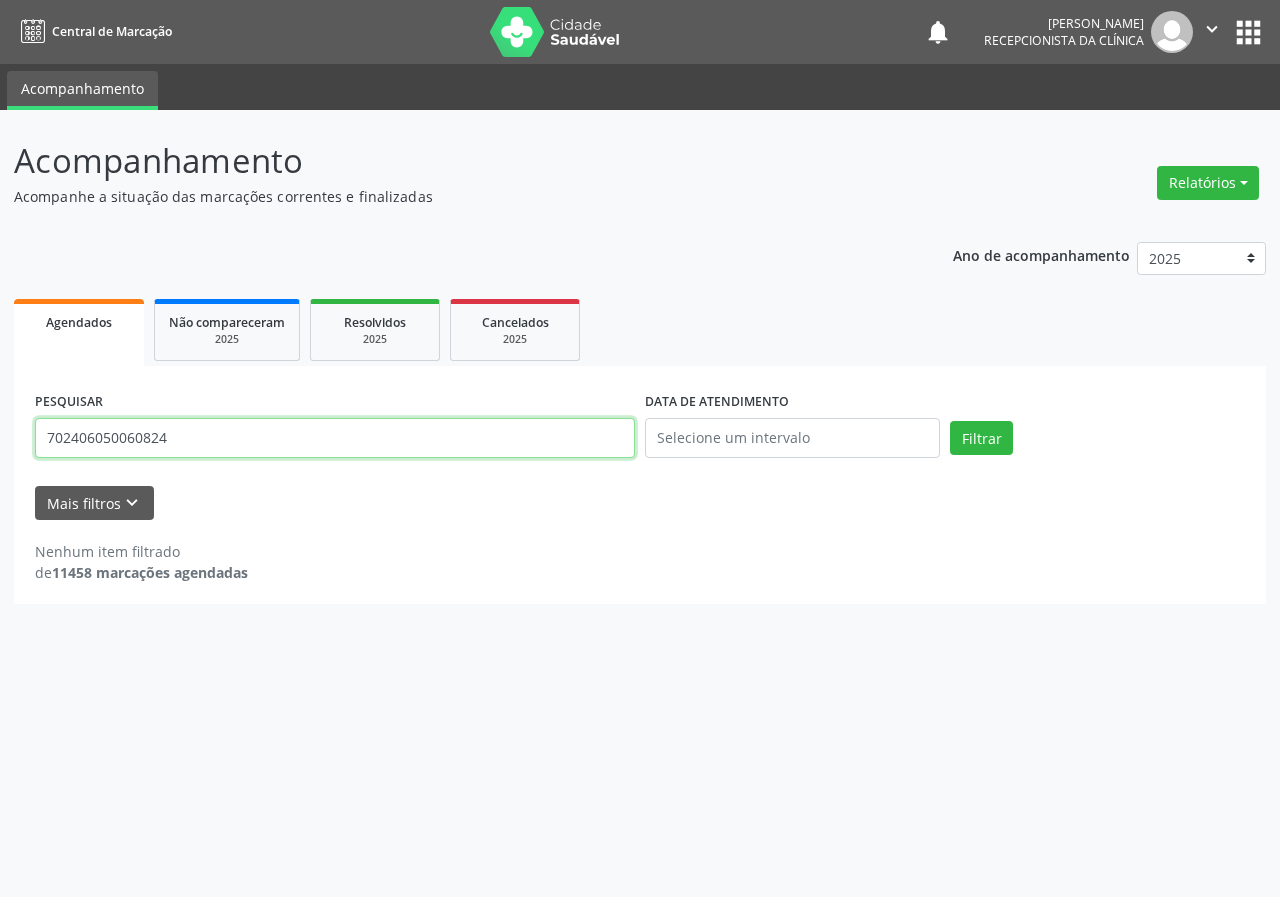 click on "Filtrar" at bounding box center [981, 438] 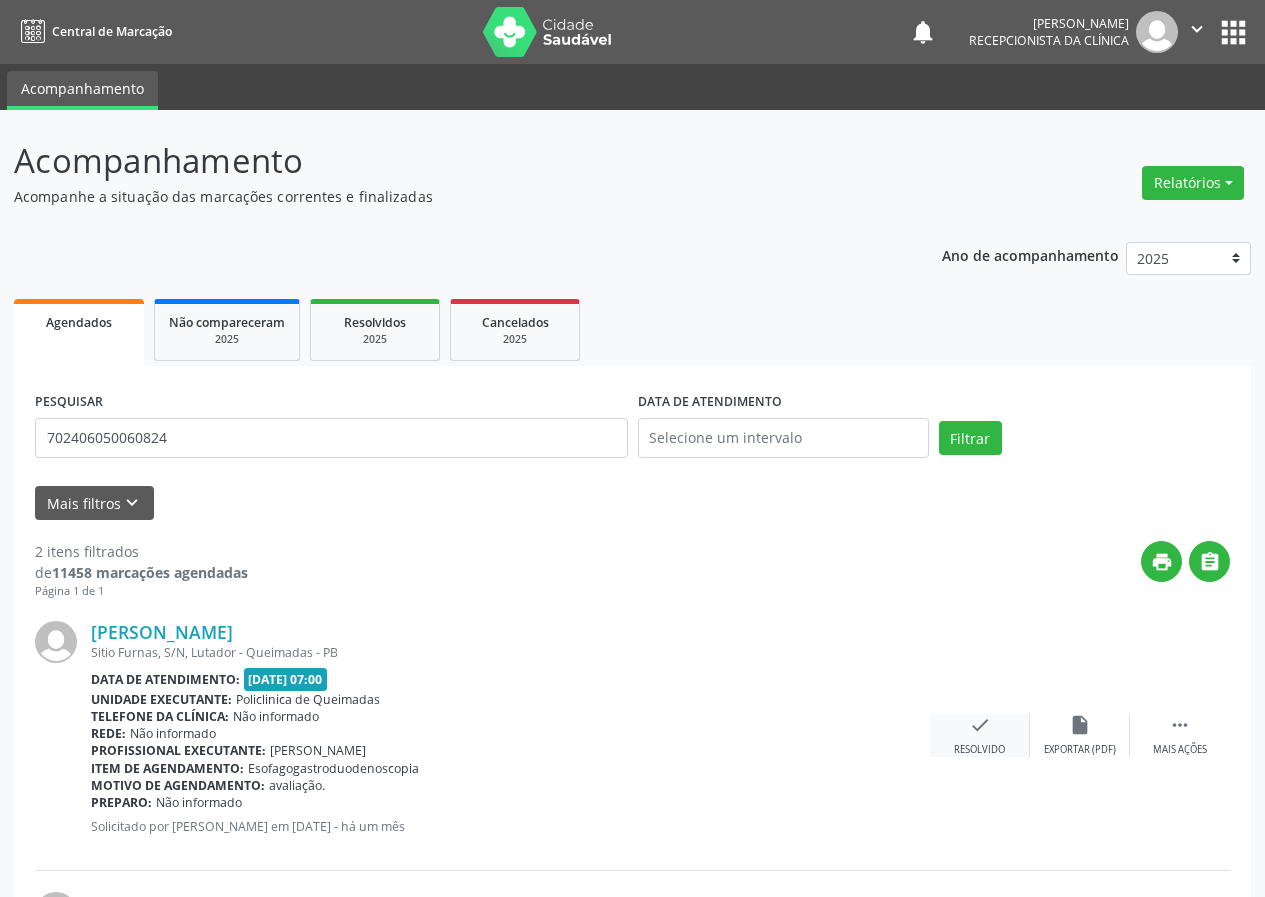 click on "check" at bounding box center [980, 725] 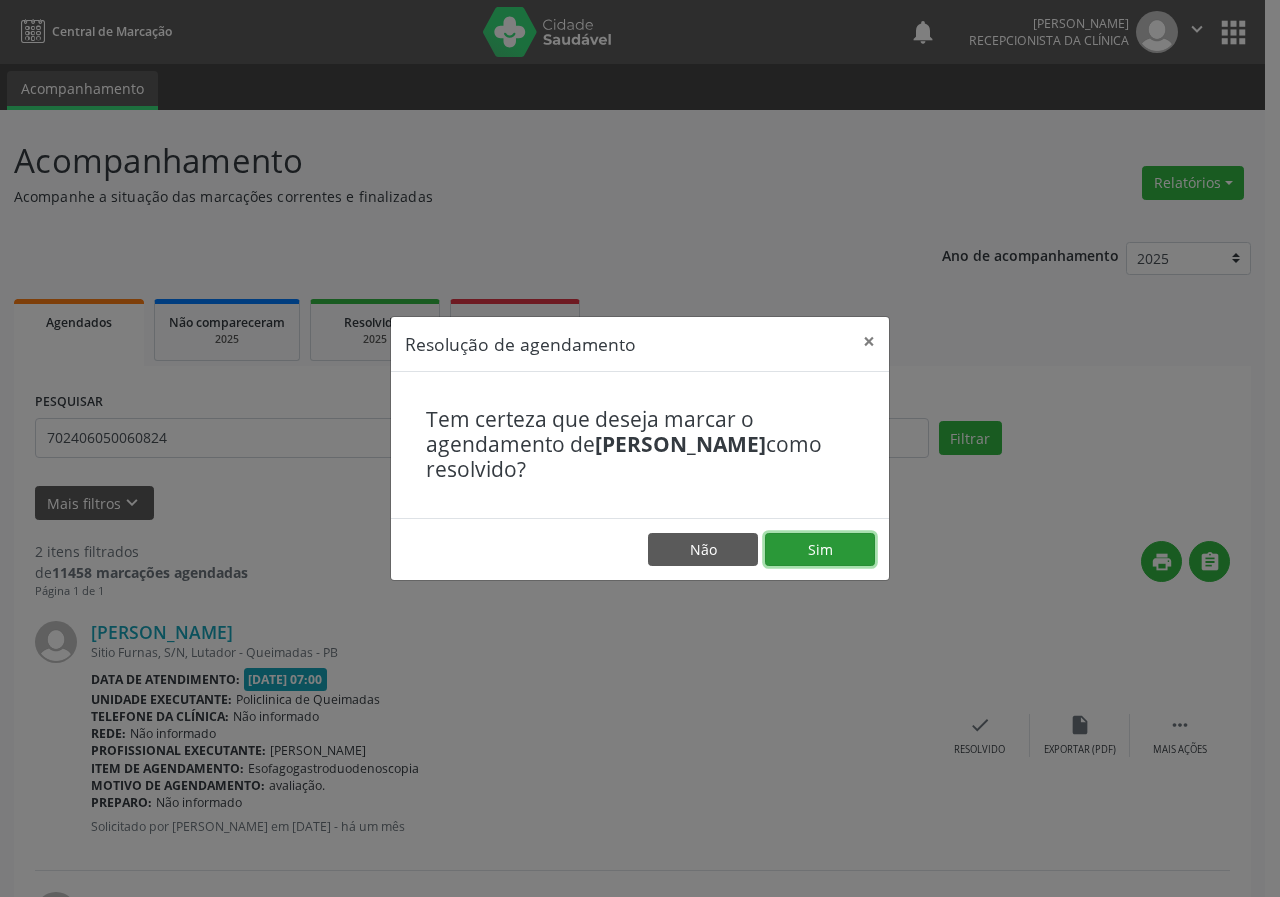 click on "Sim" at bounding box center [820, 550] 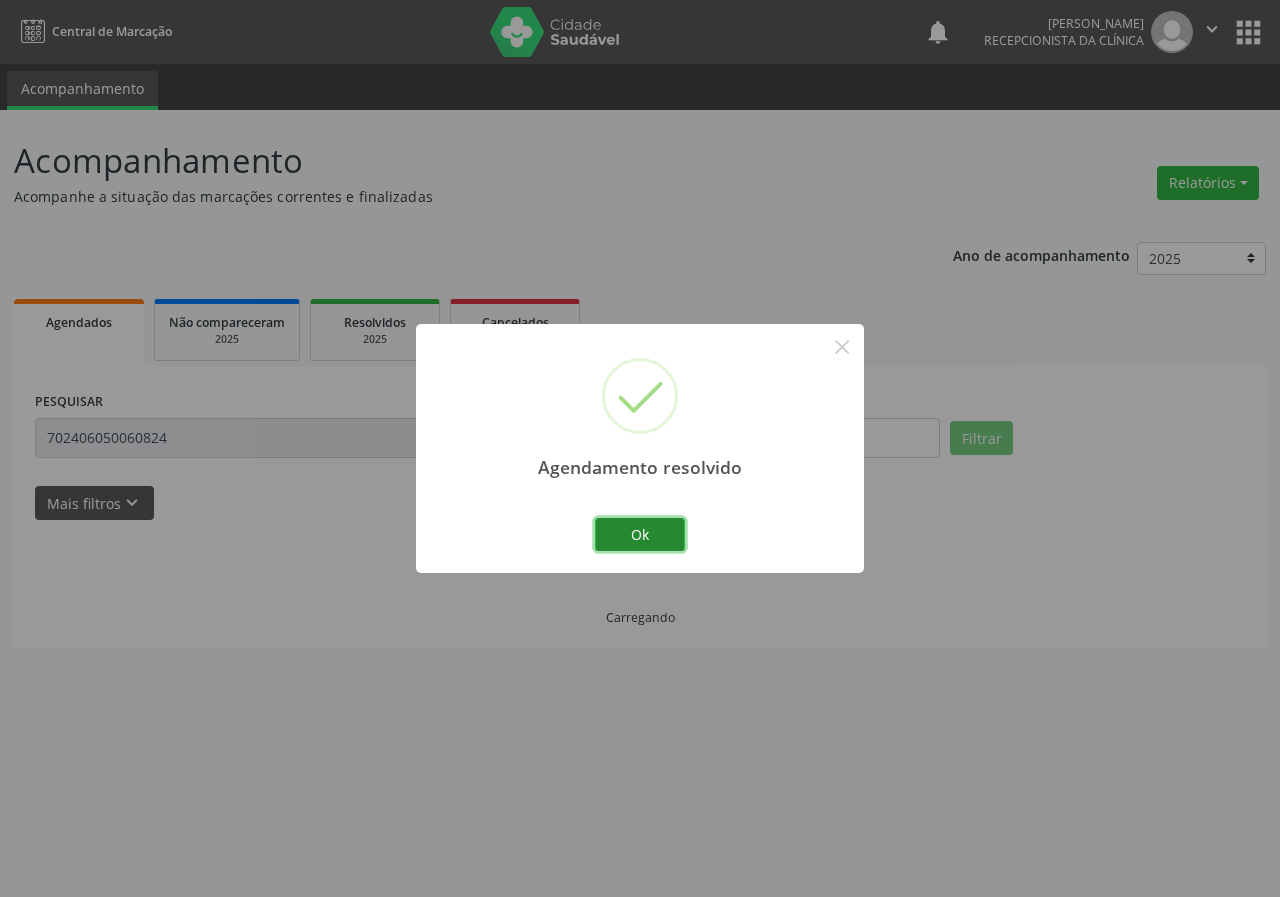 click on "Ok" at bounding box center [640, 535] 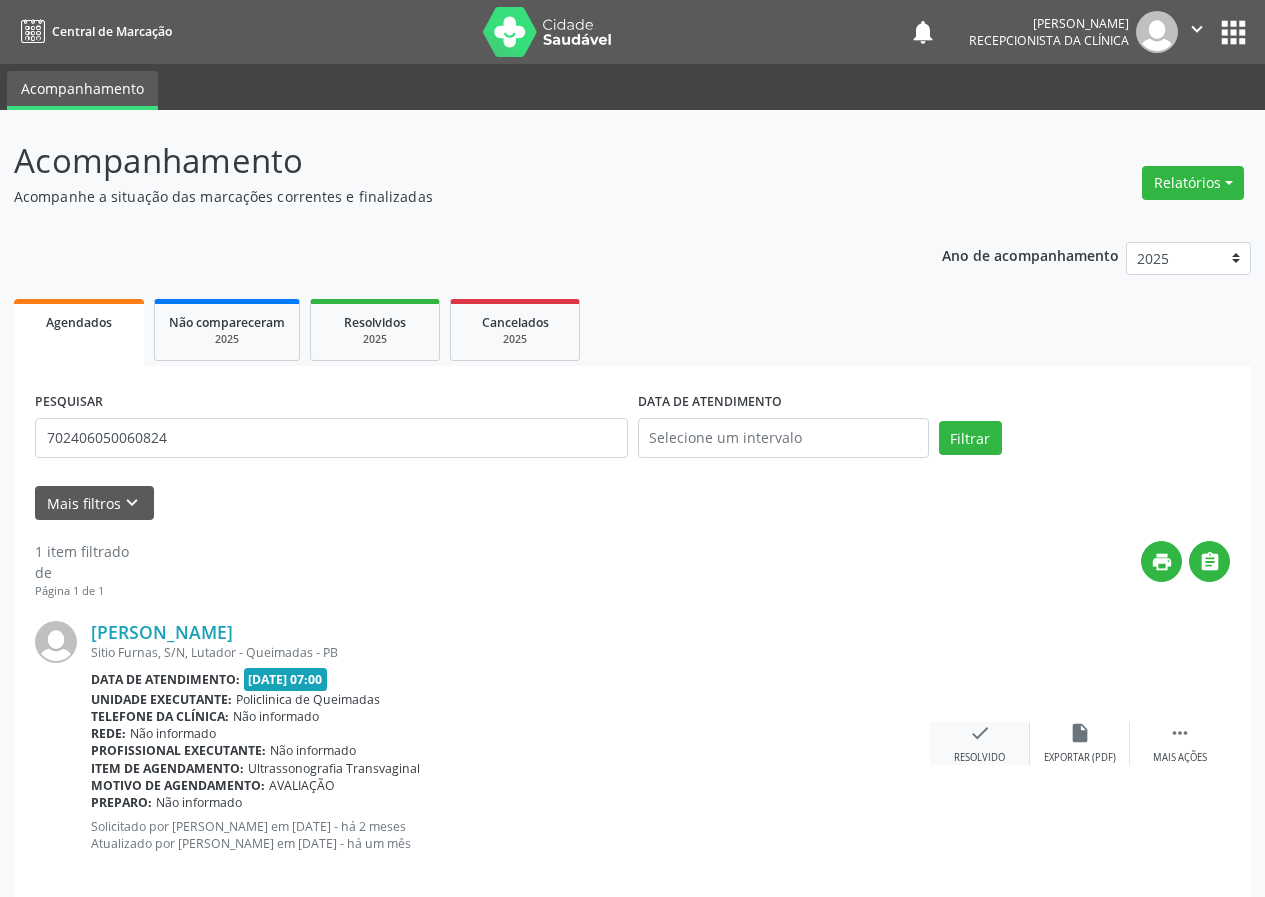 click on "check" at bounding box center (980, 733) 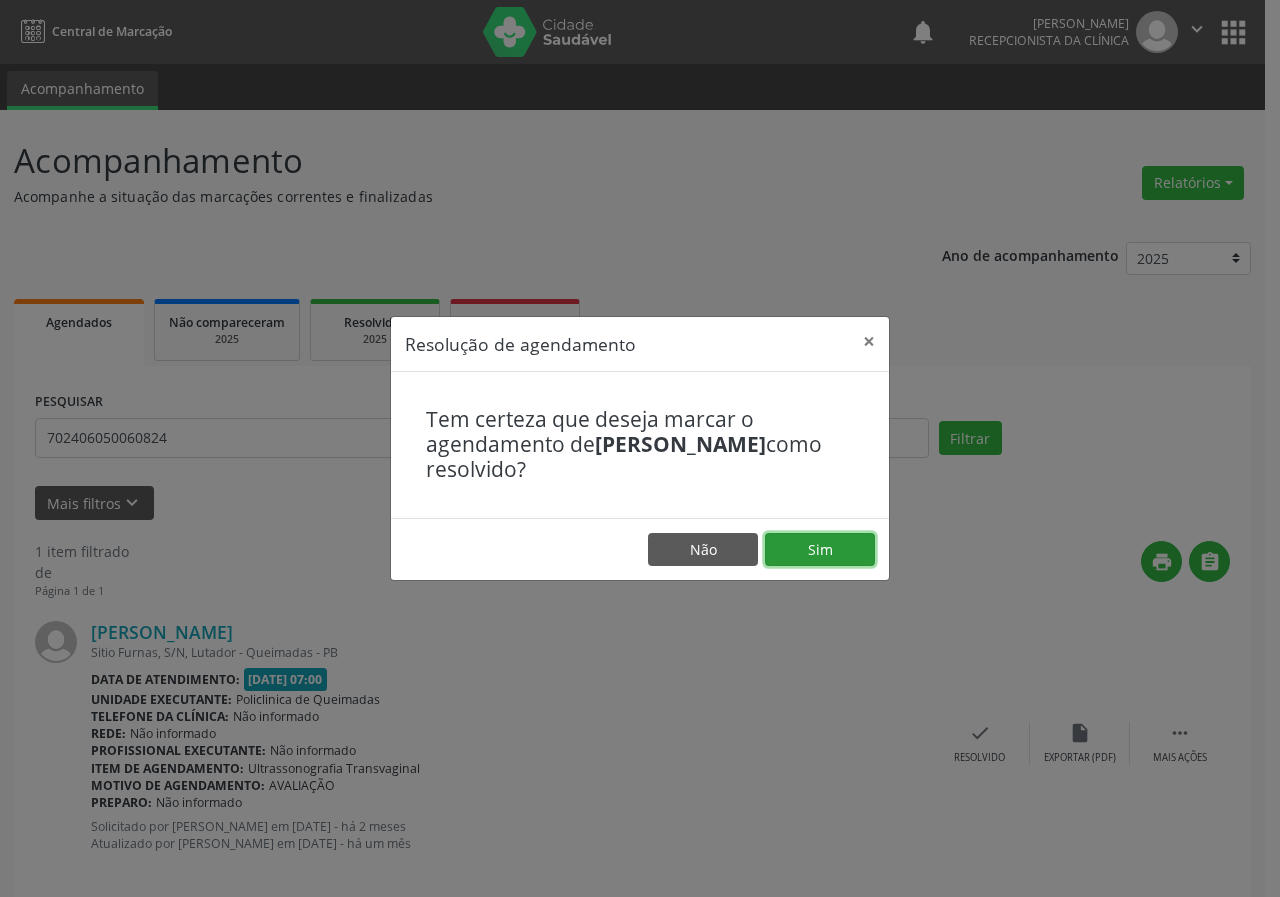 click on "Sim" at bounding box center [820, 550] 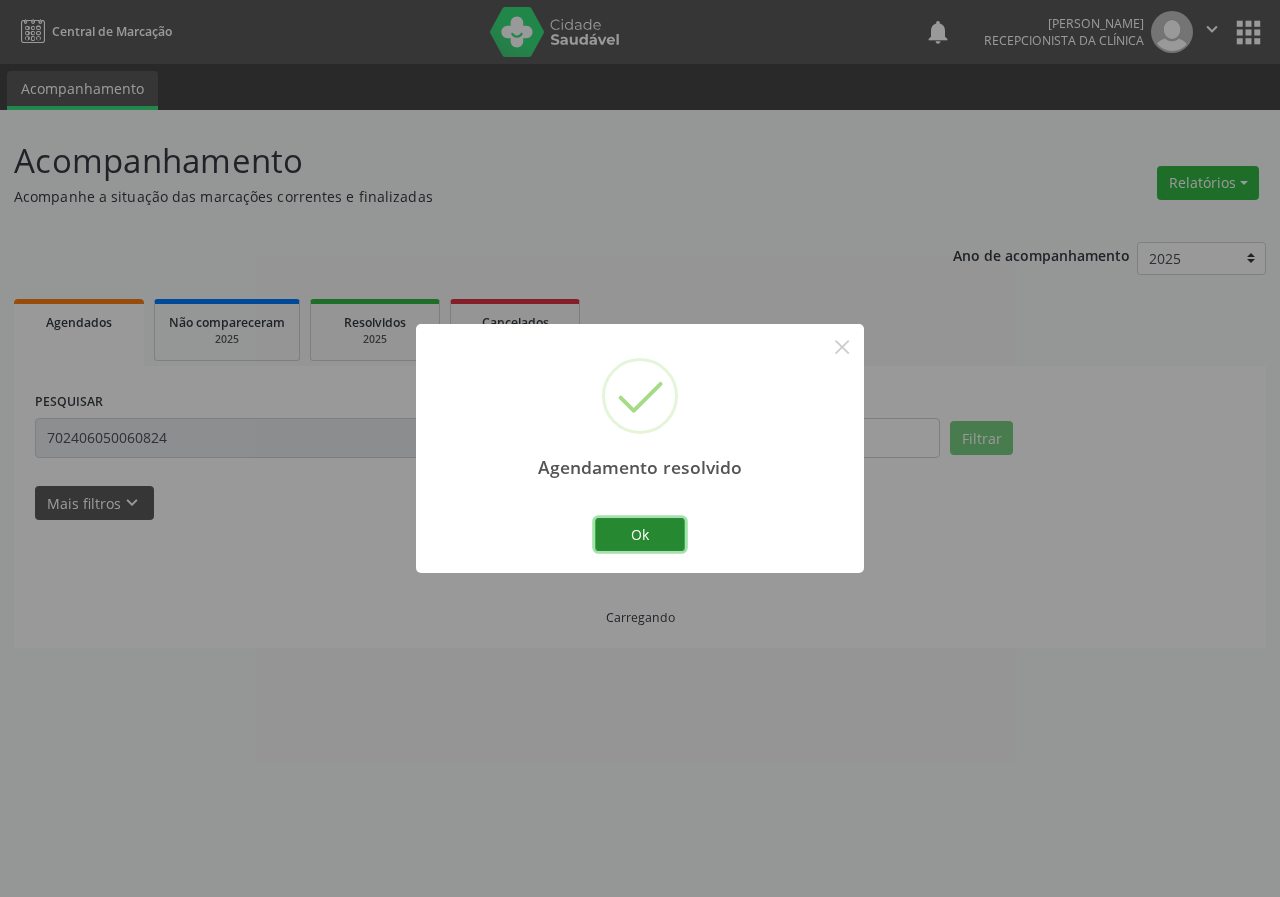 click on "Ok" at bounding box center [640, 535] 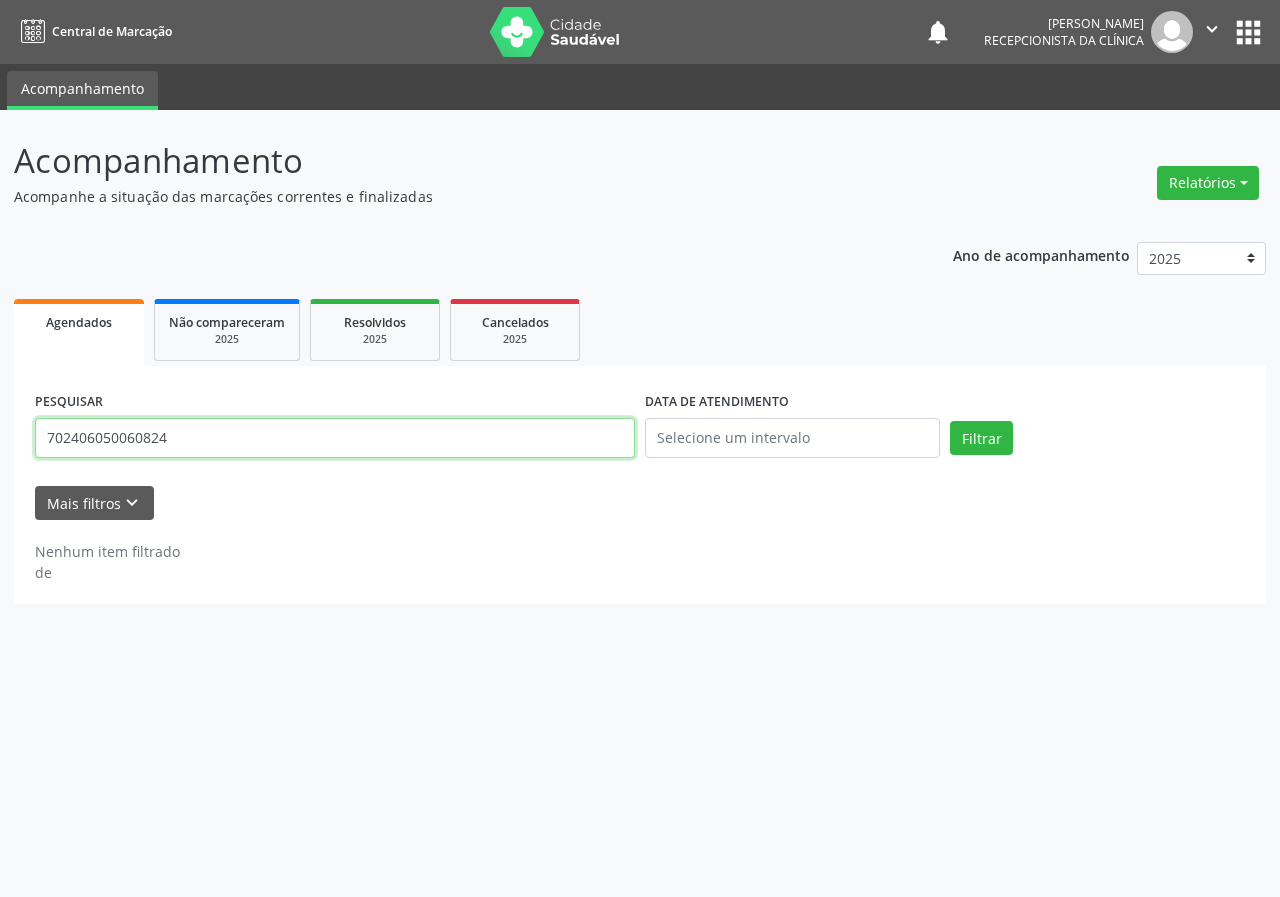 click on "702406050060824" at bounding box center [335, 438] 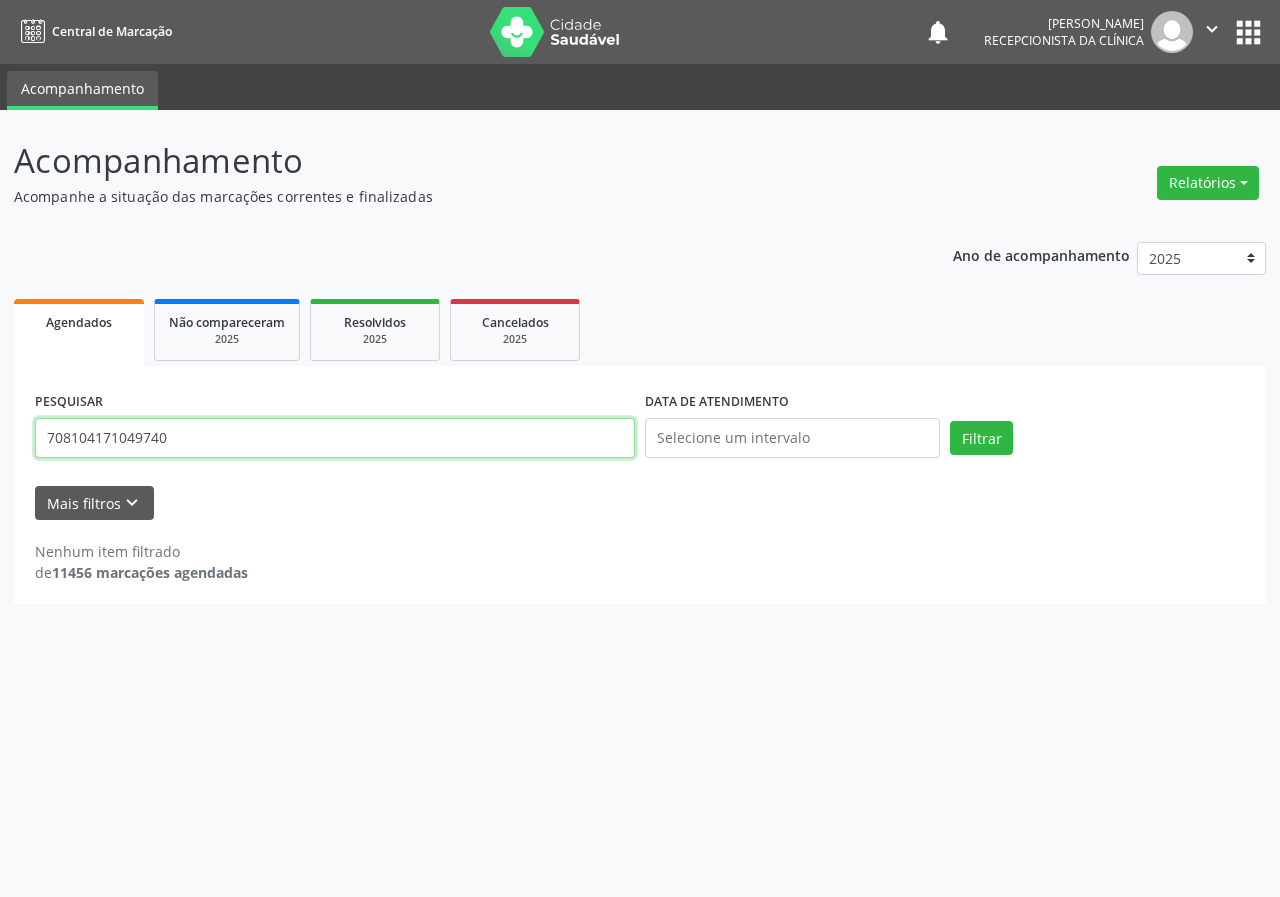 click on "Filtrar" at bounding box center (981, 438) 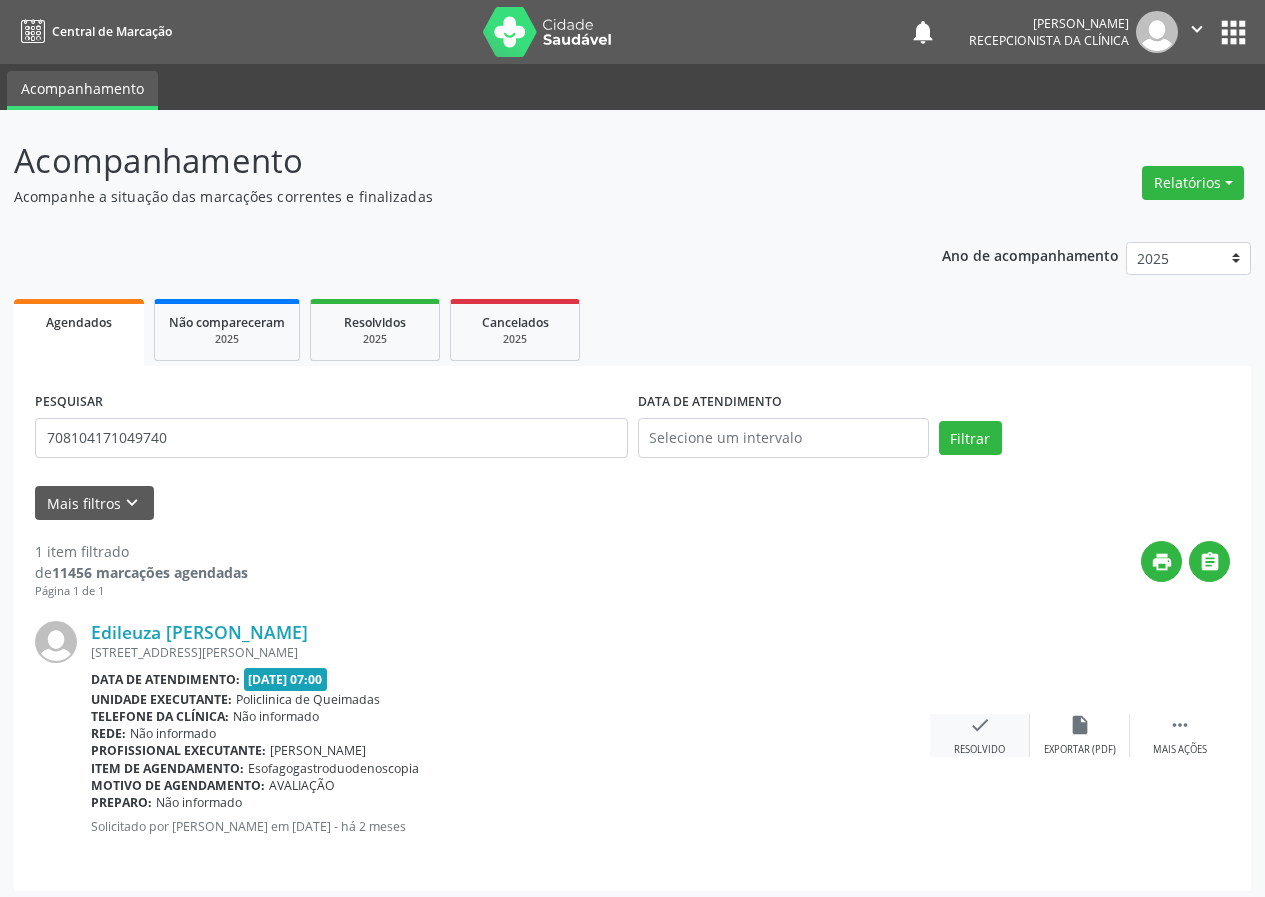click on "check
Resolvido" at bounding box center [980, 735] 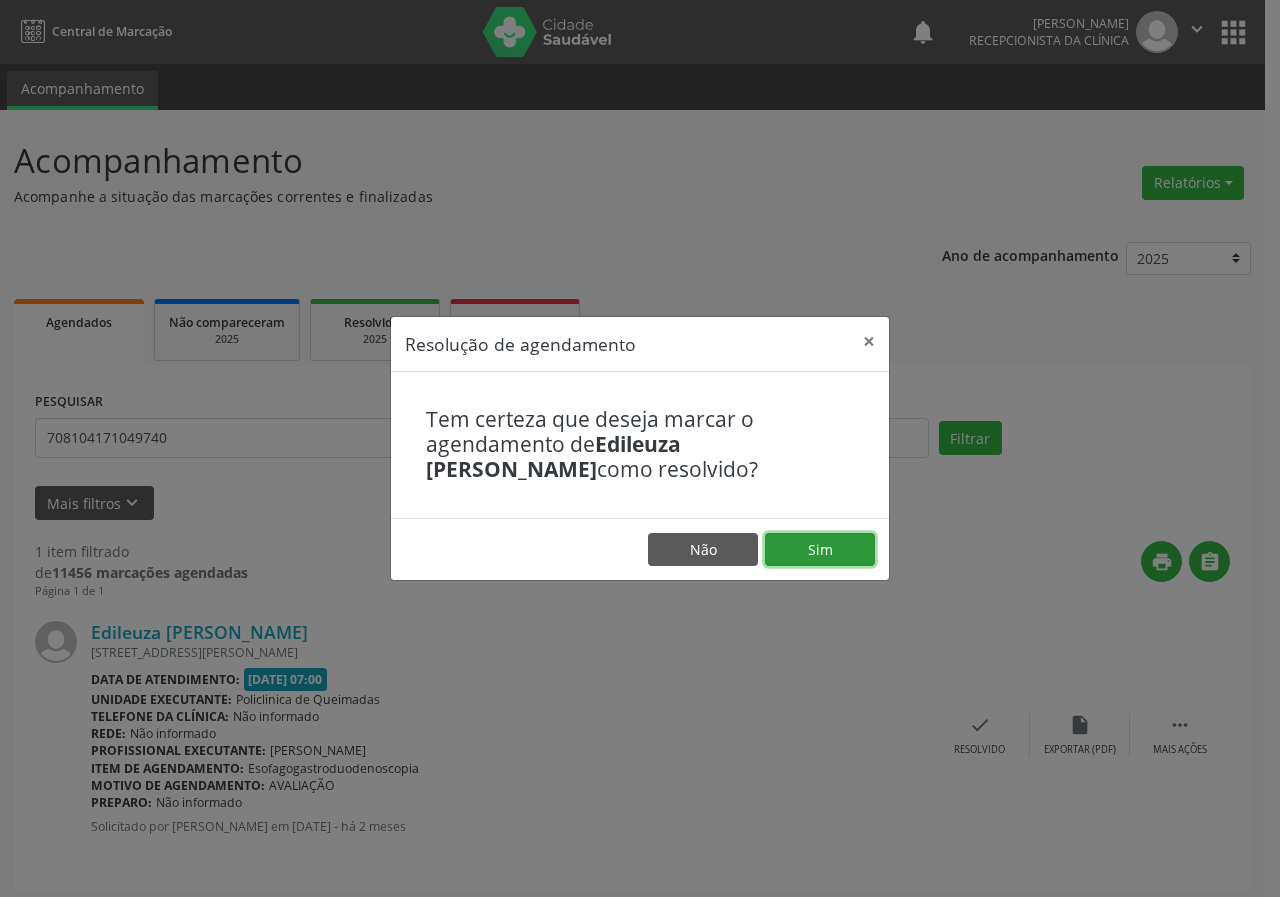 click on "Sim" at bounding box center (820, 550) 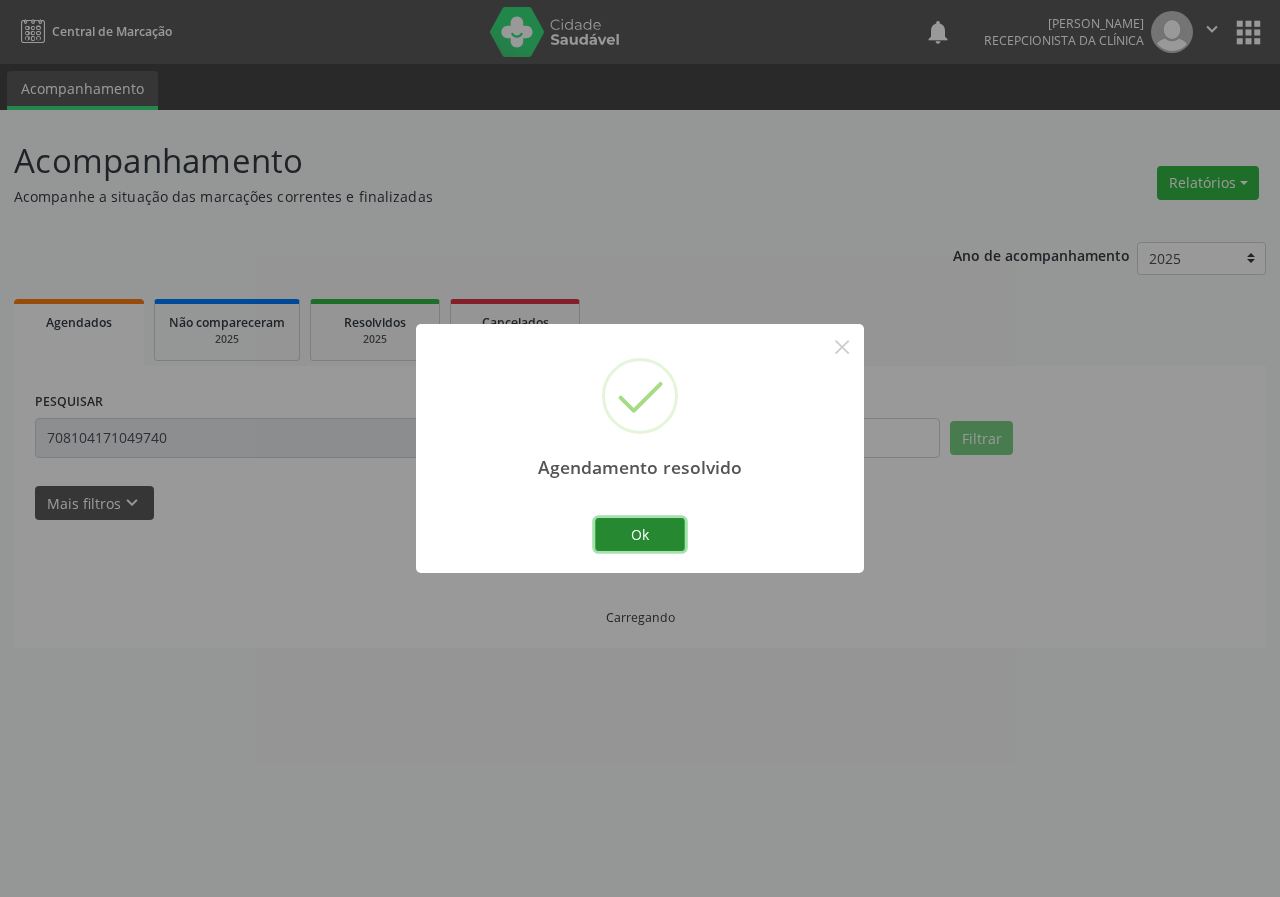 click on "Ok" at bounding box center [640, 535] 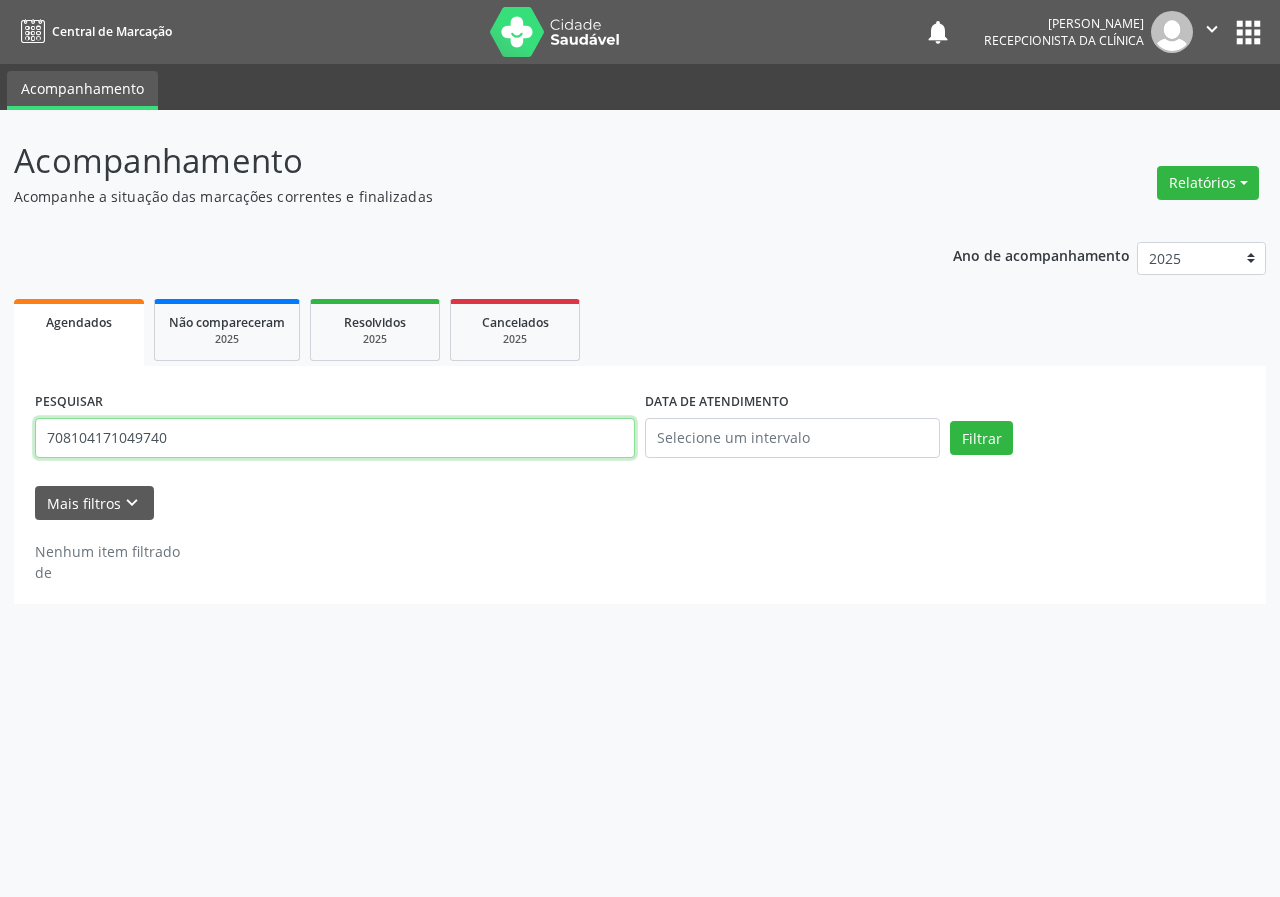 click on "708104171049740" at bounding box center [335, 438] 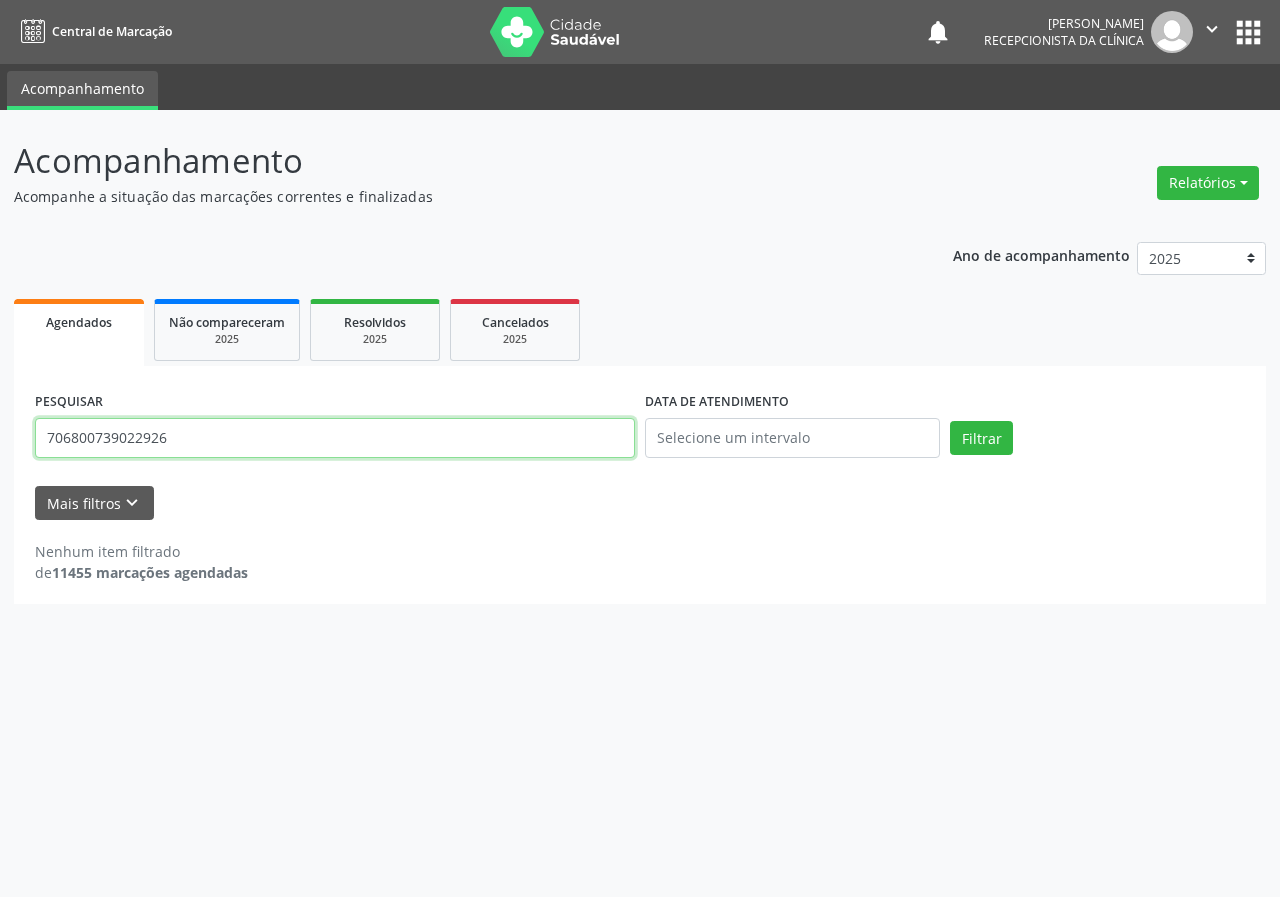 click on "Filtrar" at bounding box center [981, 438] 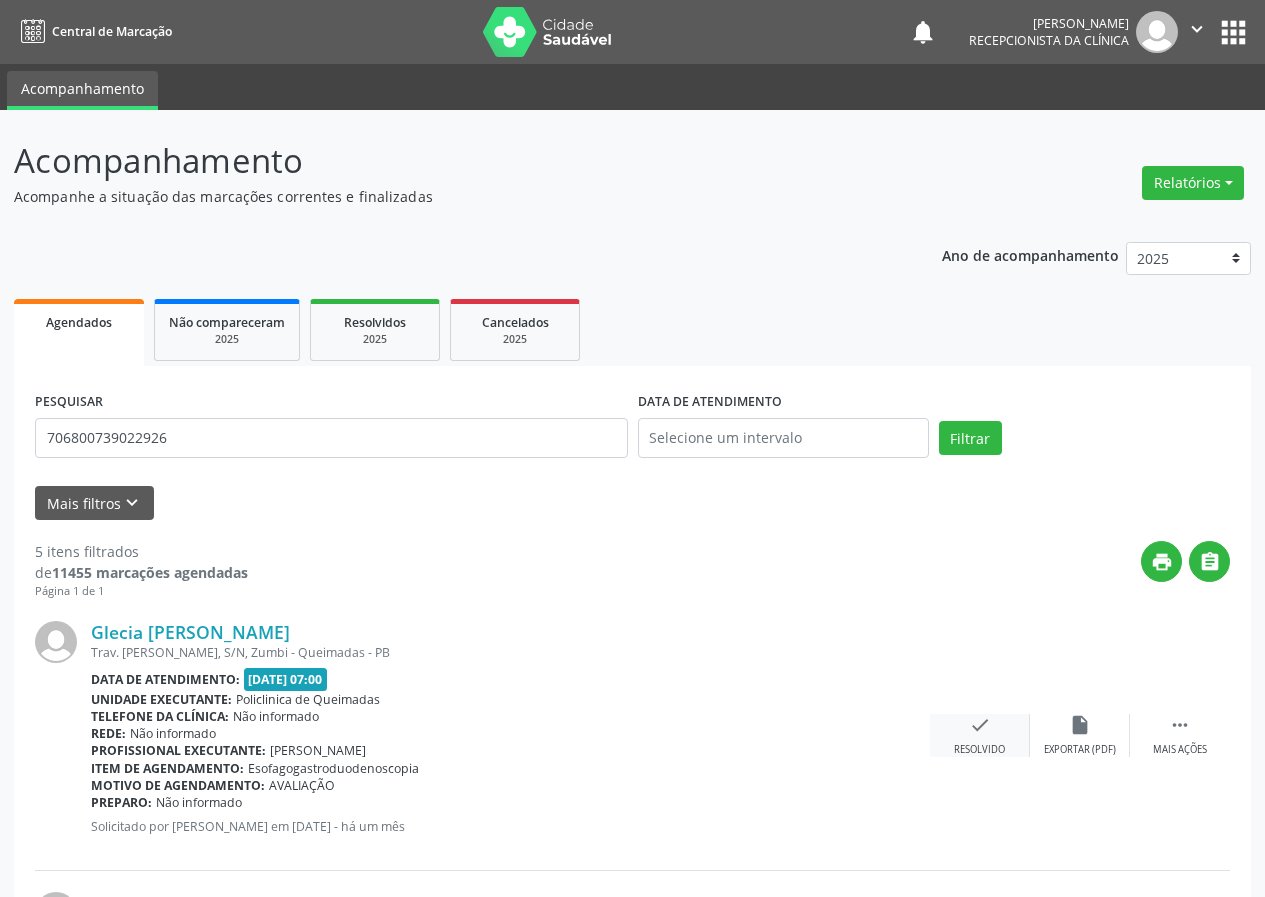 click on "check" at bounding box center [980, 725] 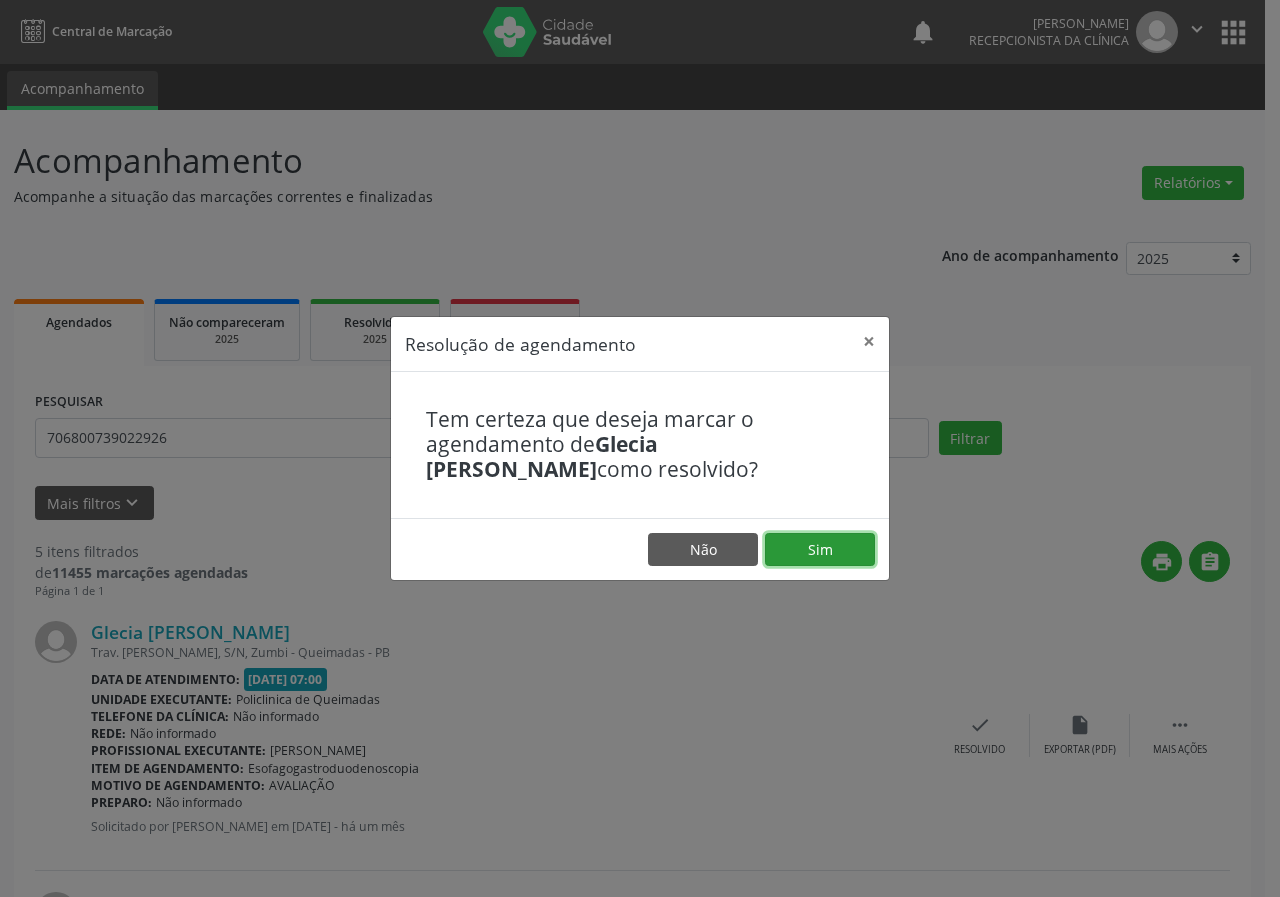 click on "Sim" at bounding box center (820, 550) 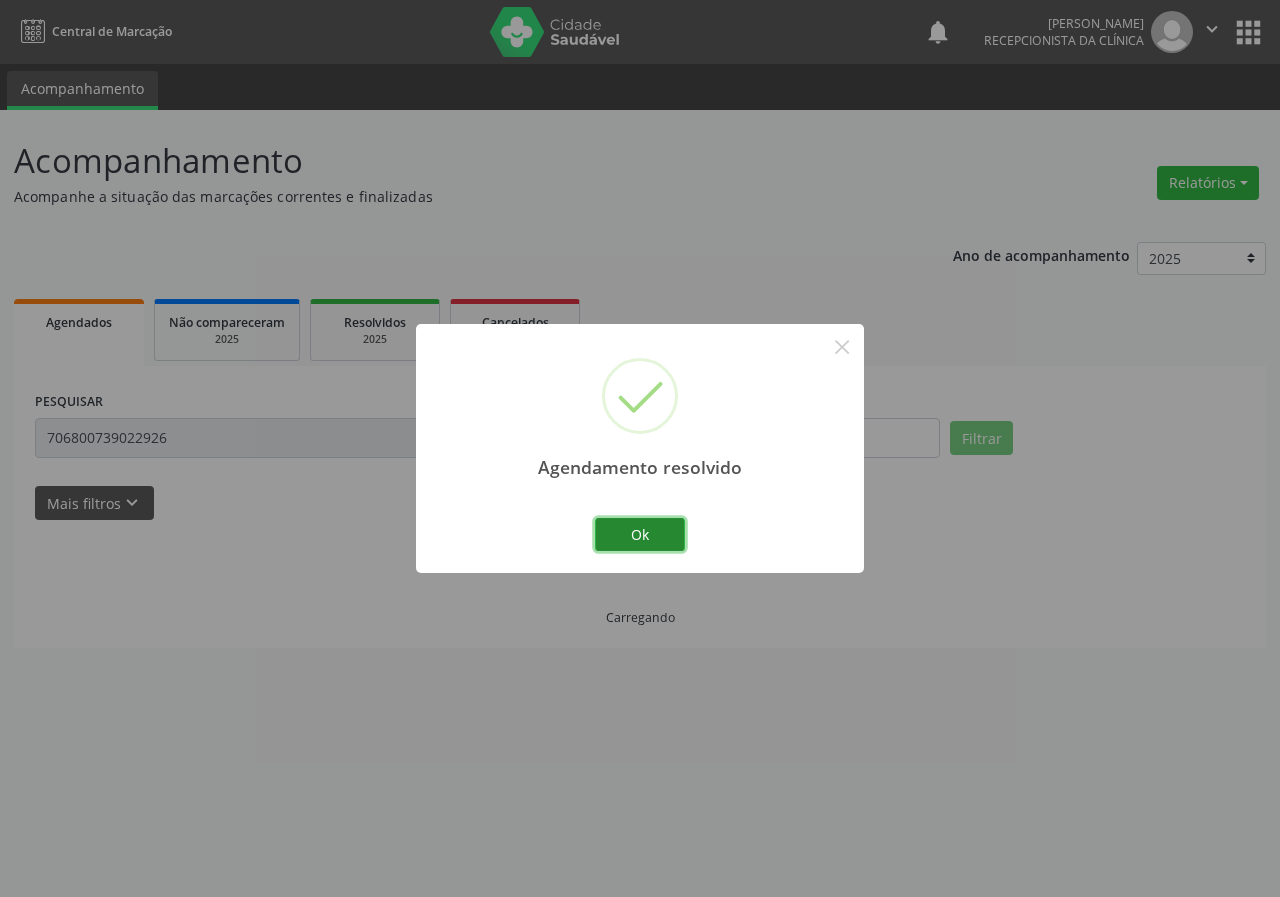 click on "Ok" at bounding box center (640, 535) 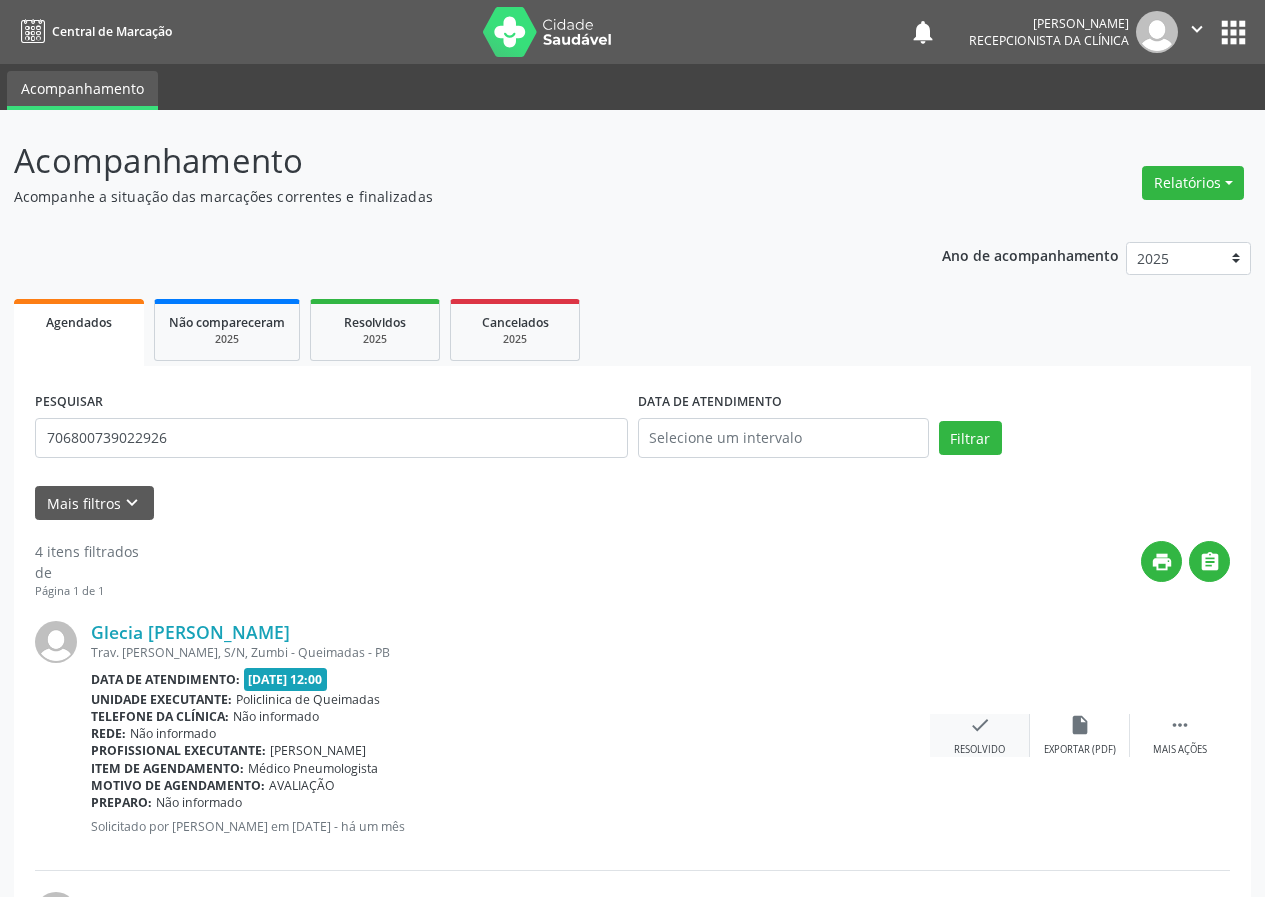 click on "check
Resolvido" at bounding box center (980, 735) 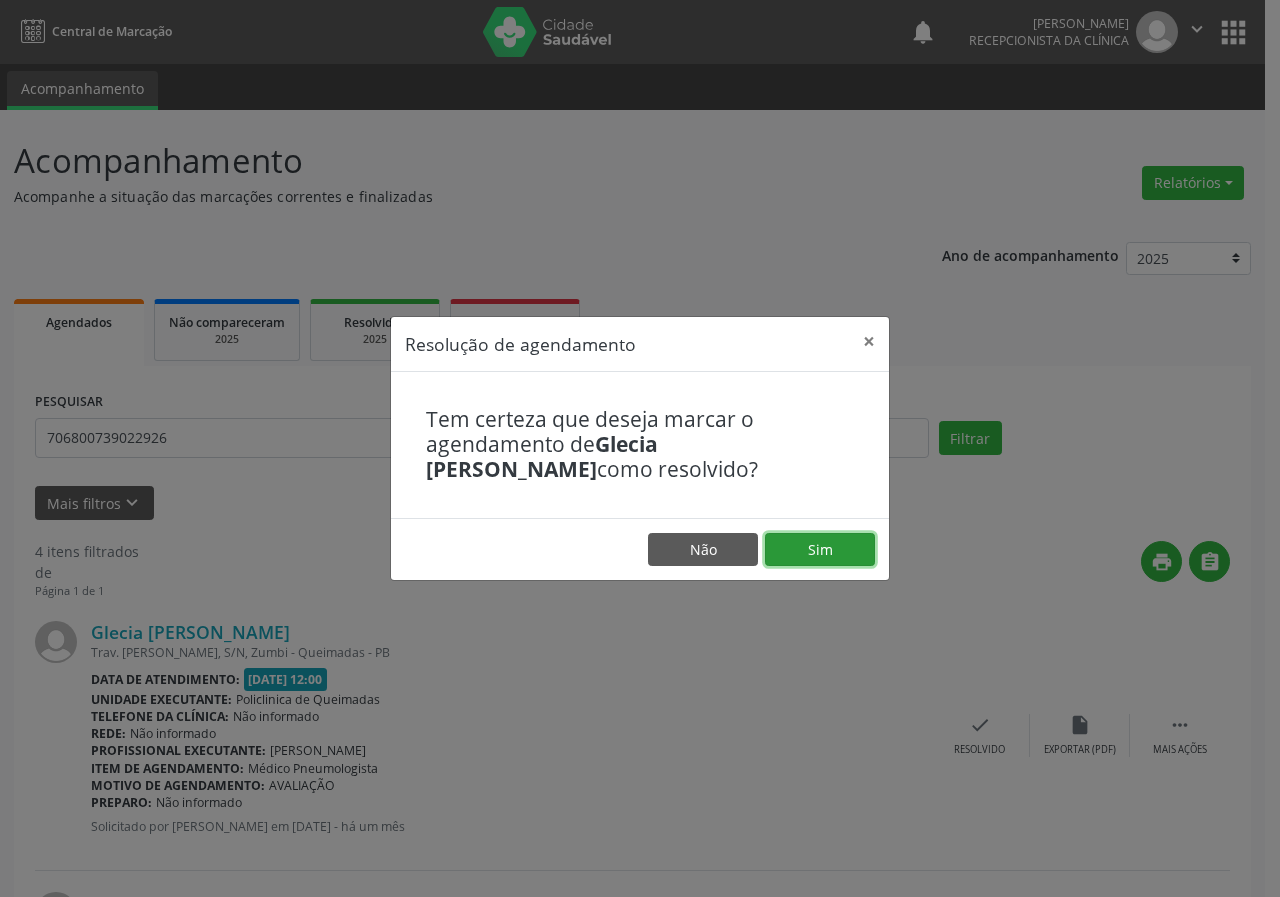 click on "Sim" at bounding box center [820, 550] 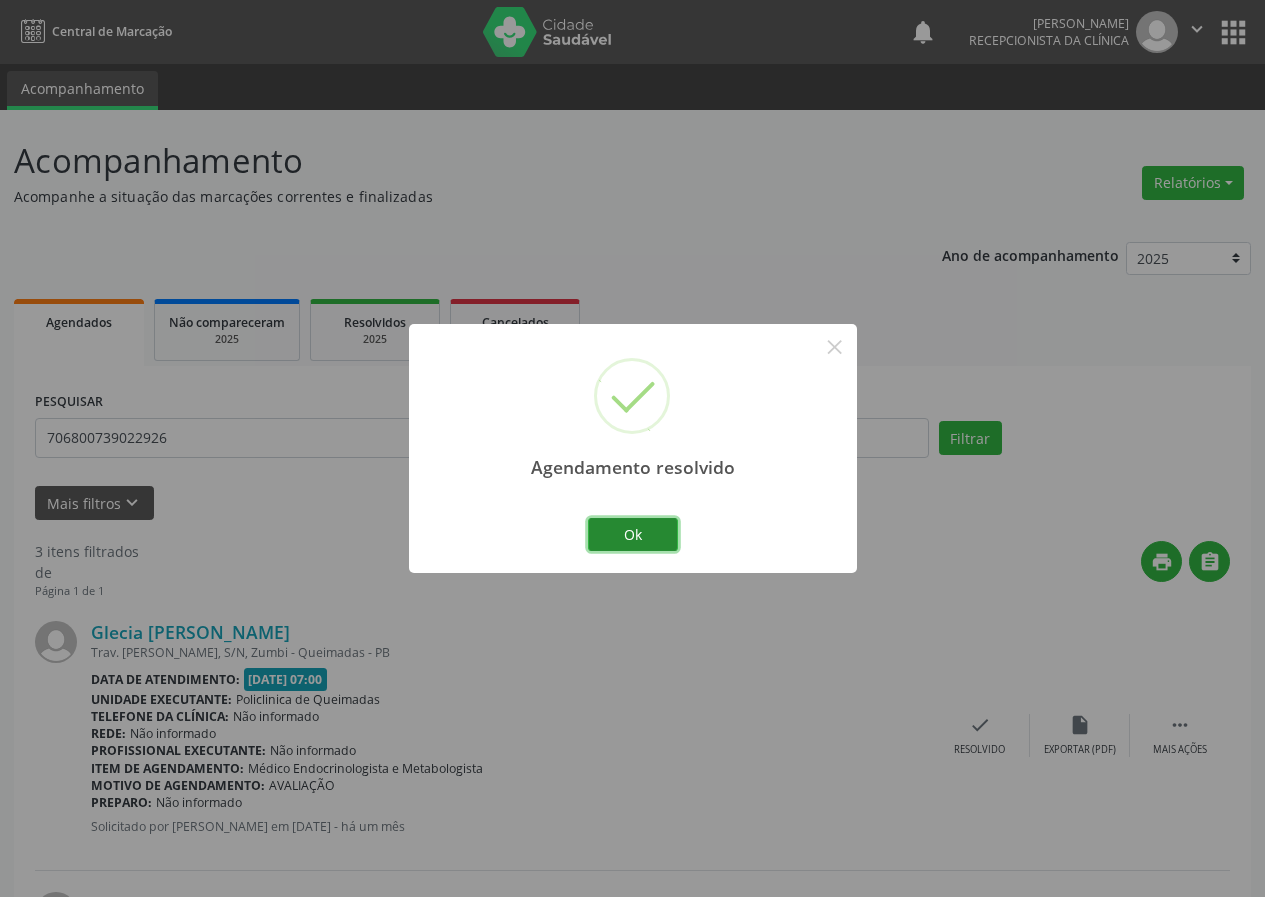 click on "Ok" at bounding box center [633, 535] 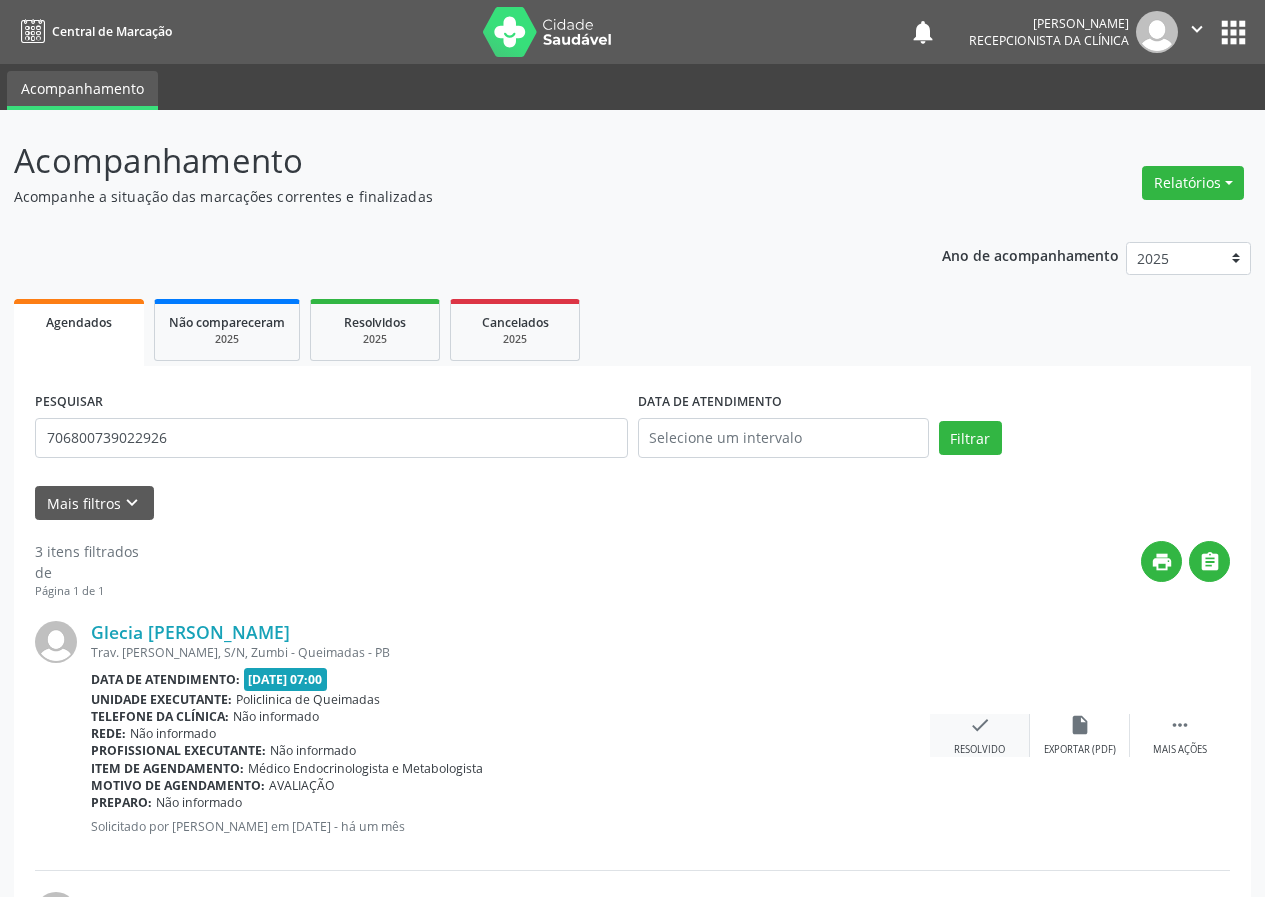 click on "check
Resolvido" at bounding box center (980, 735) 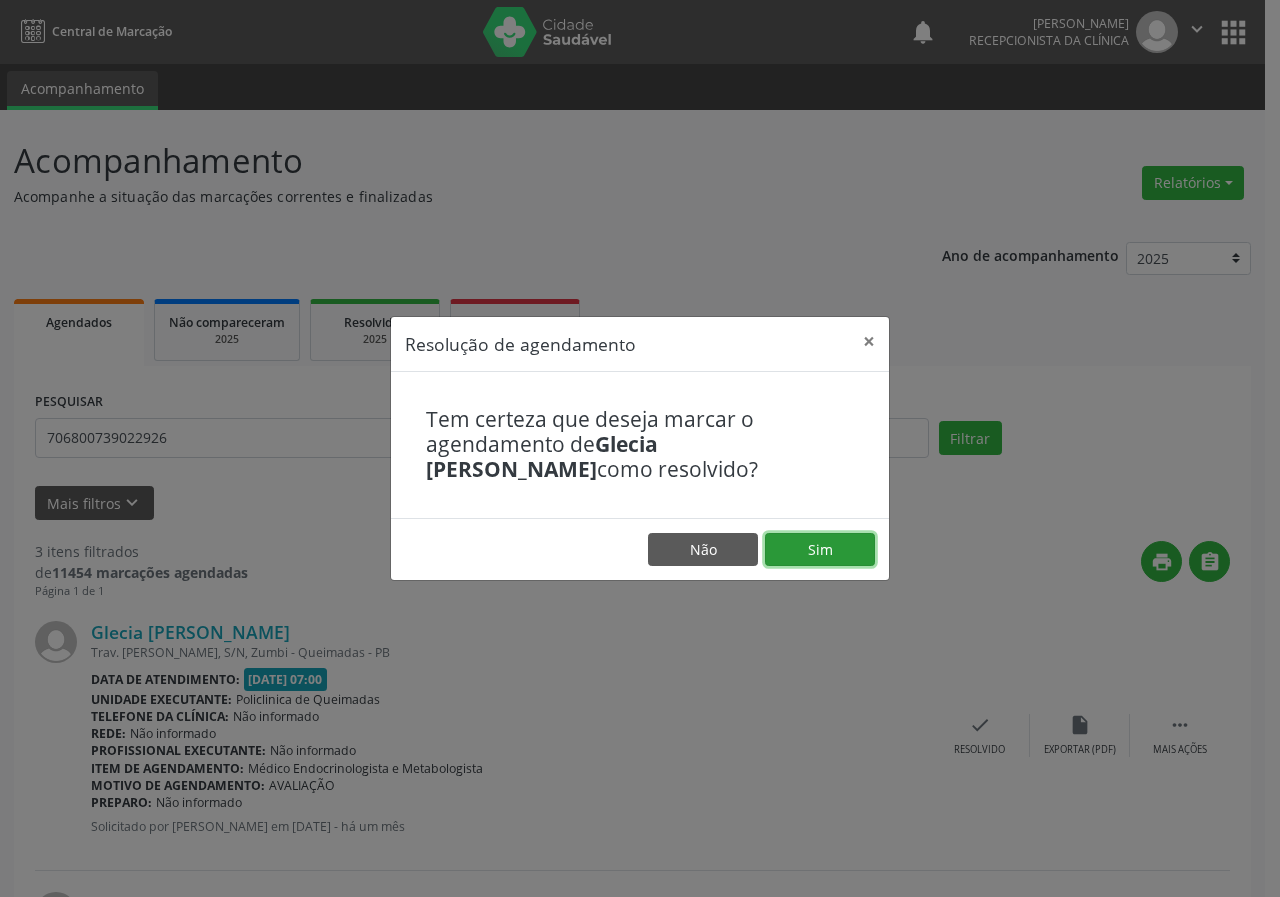 click on "Sim" at bounding box center (820, 550) 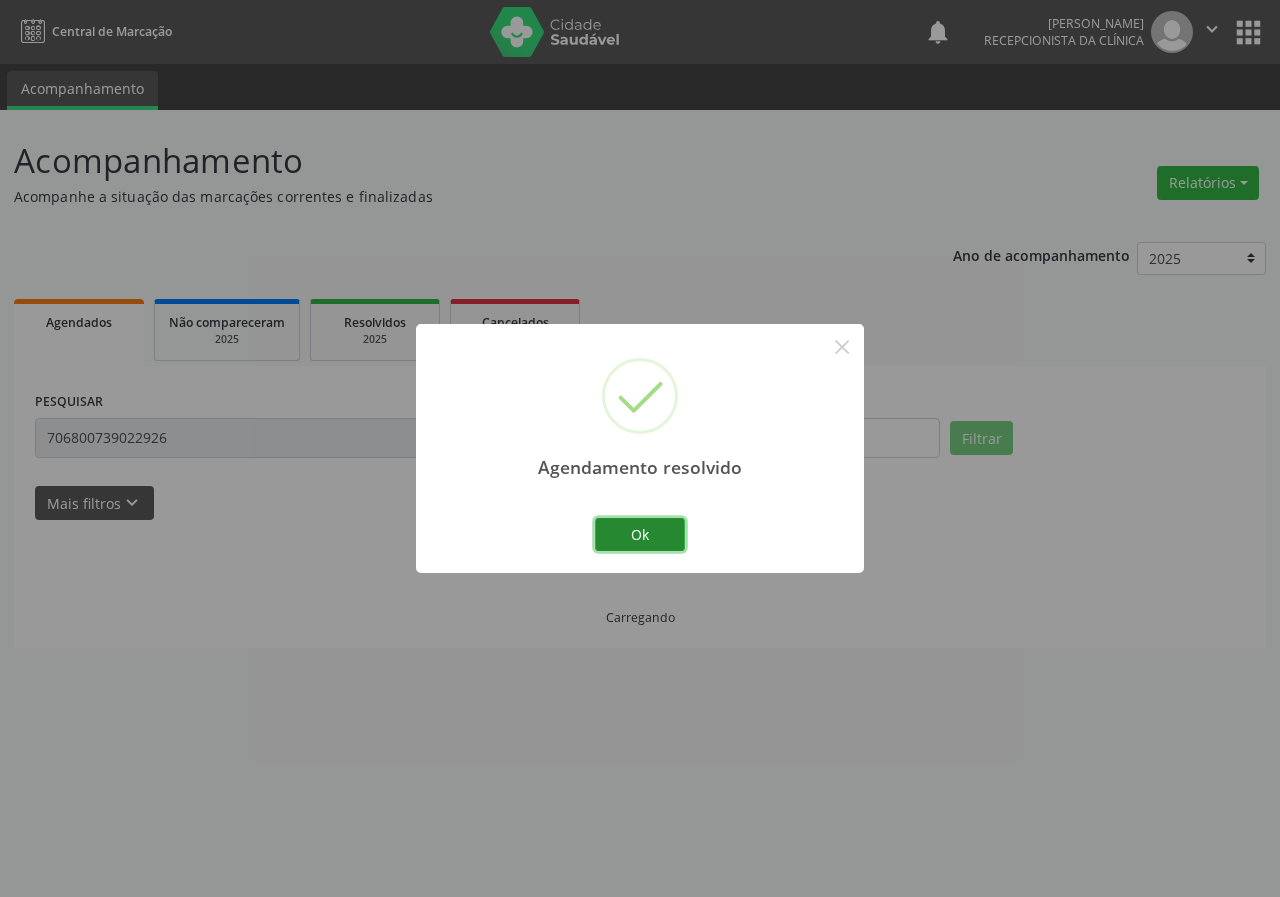 click on "Ok" at bounding box center (640, 535) 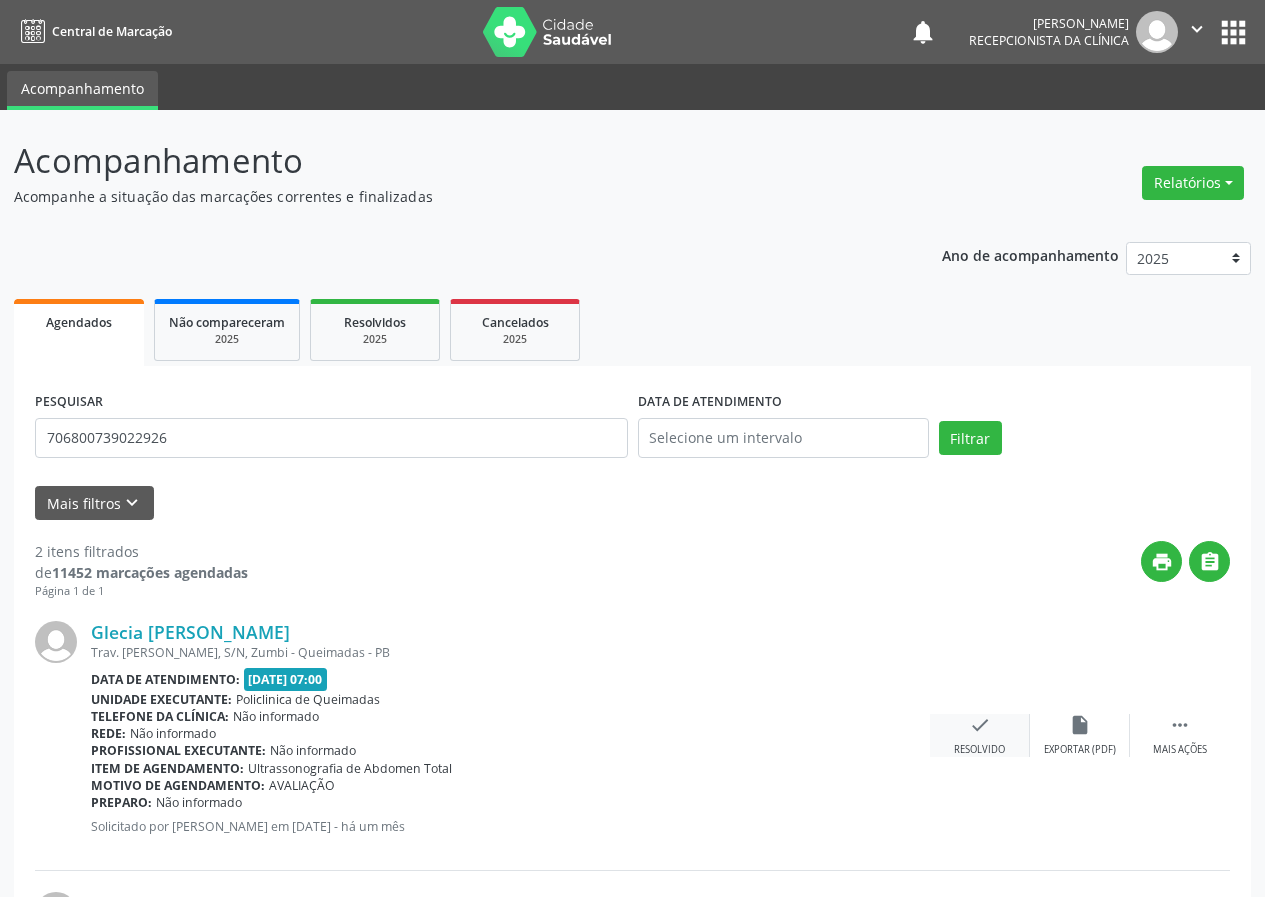 click on "check
Resolvido" at bounding box center (980, 735) 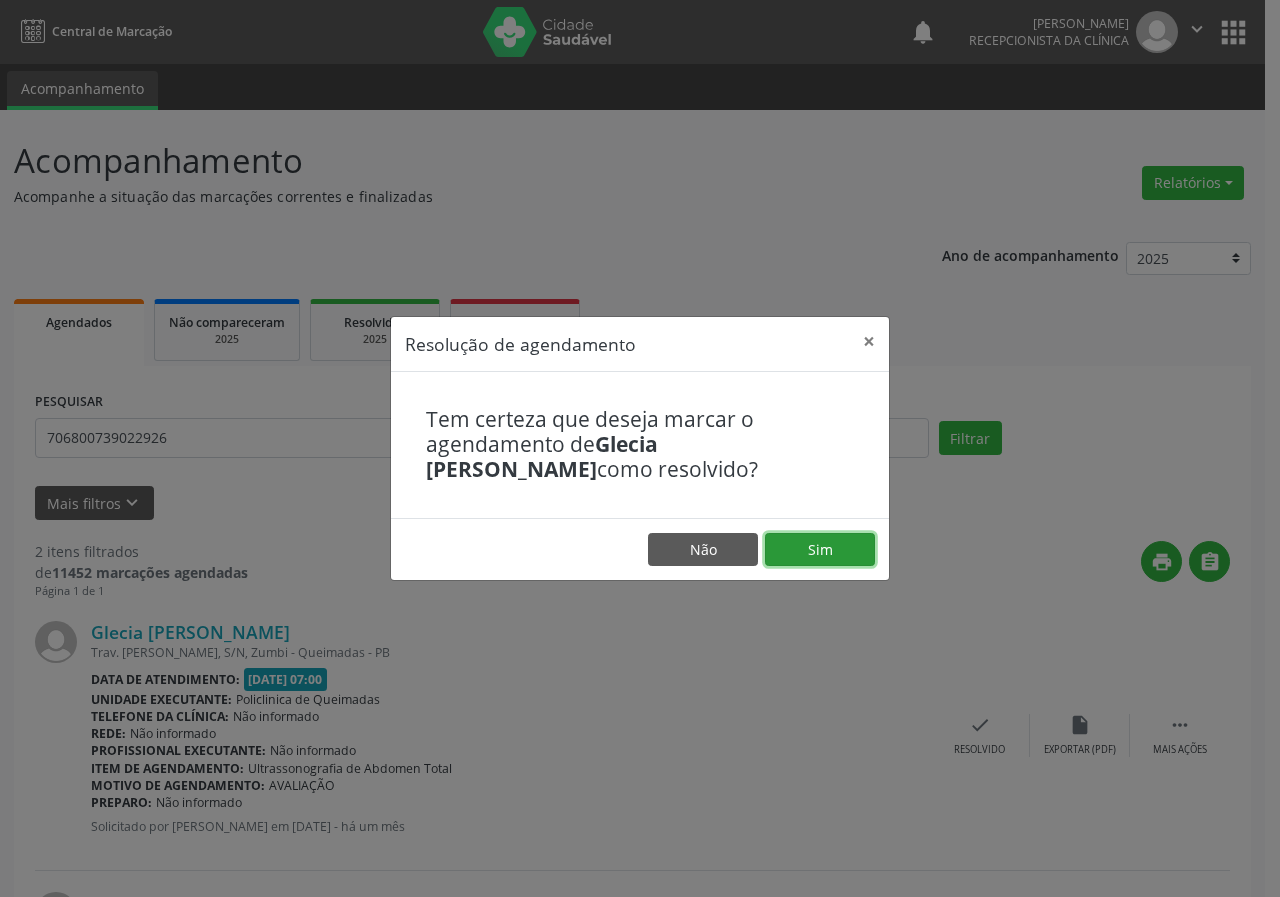 click on "Sim" at bounding box center (820, 550) 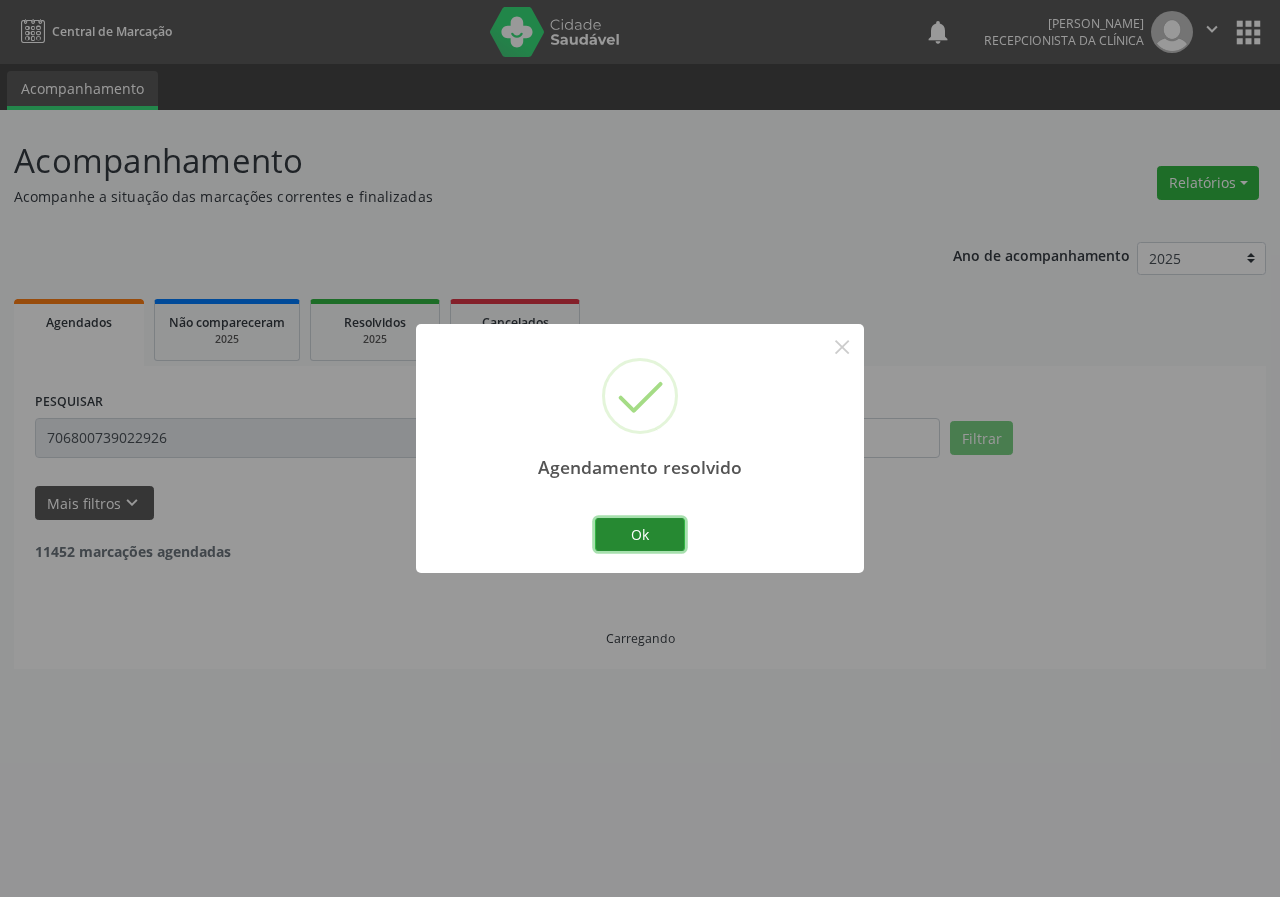 click on "Ok" at bounding box center [640, 535] 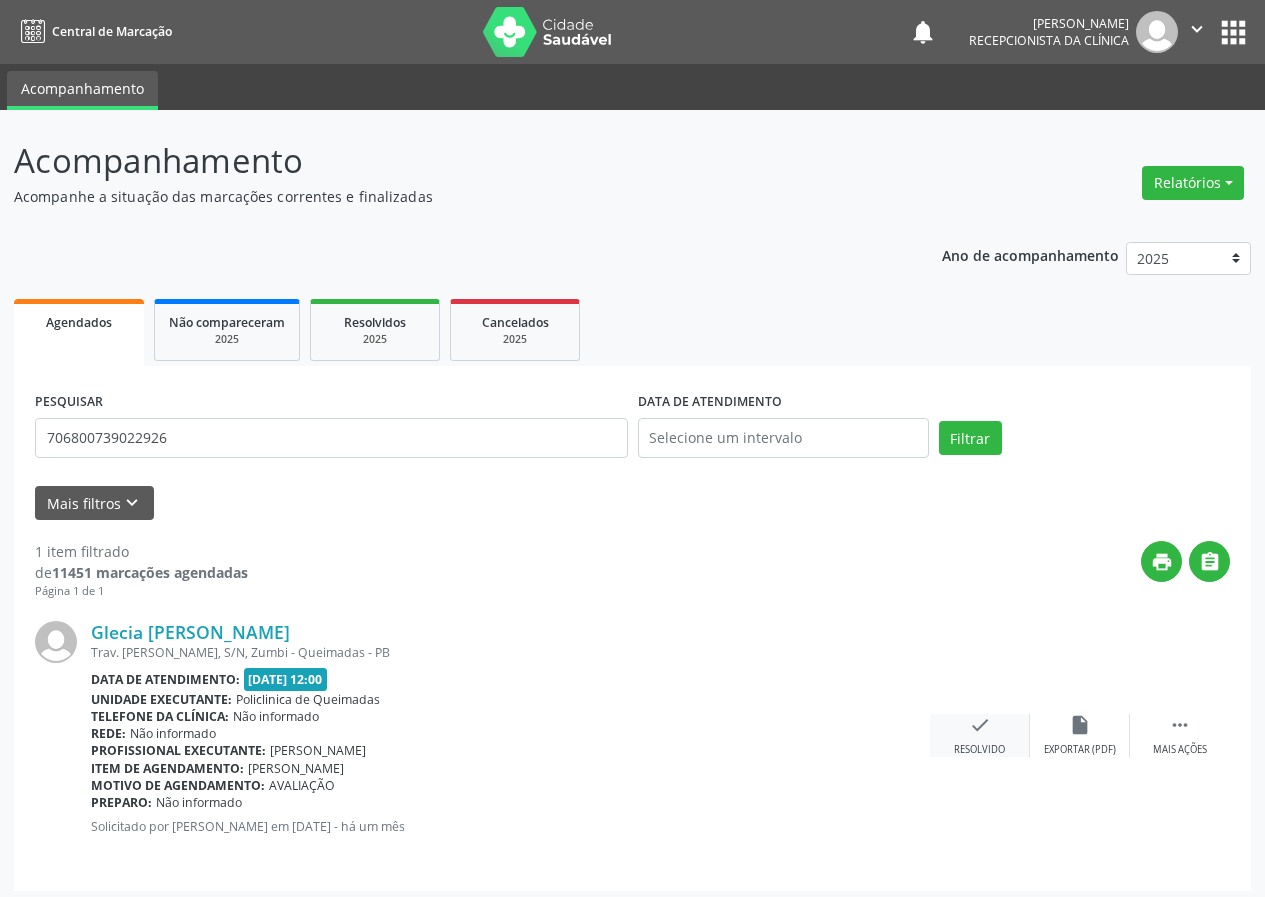 click on "check
Resolvido" at bounding box center [980, 735] 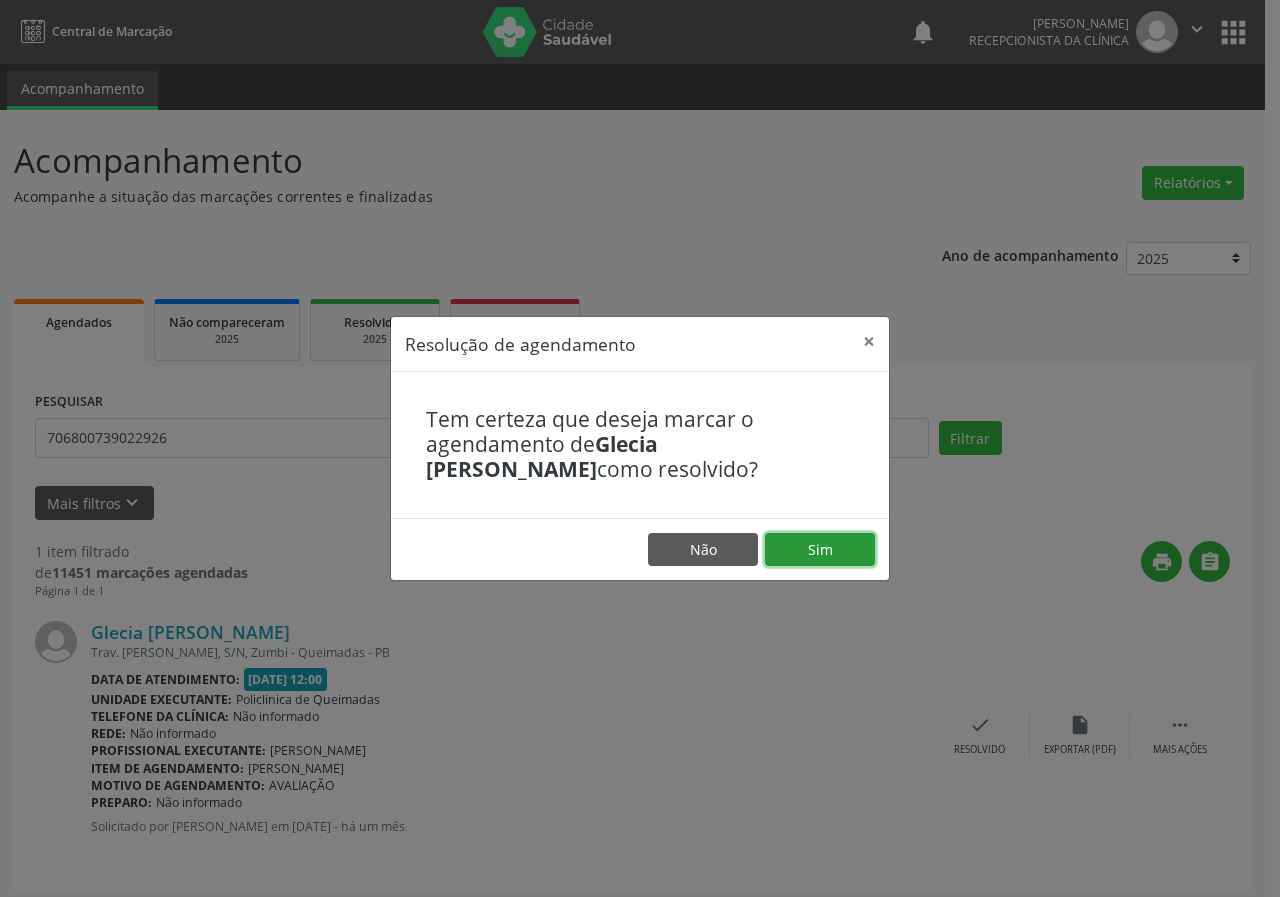 click on "Sim" at bounding box center (820, 550) 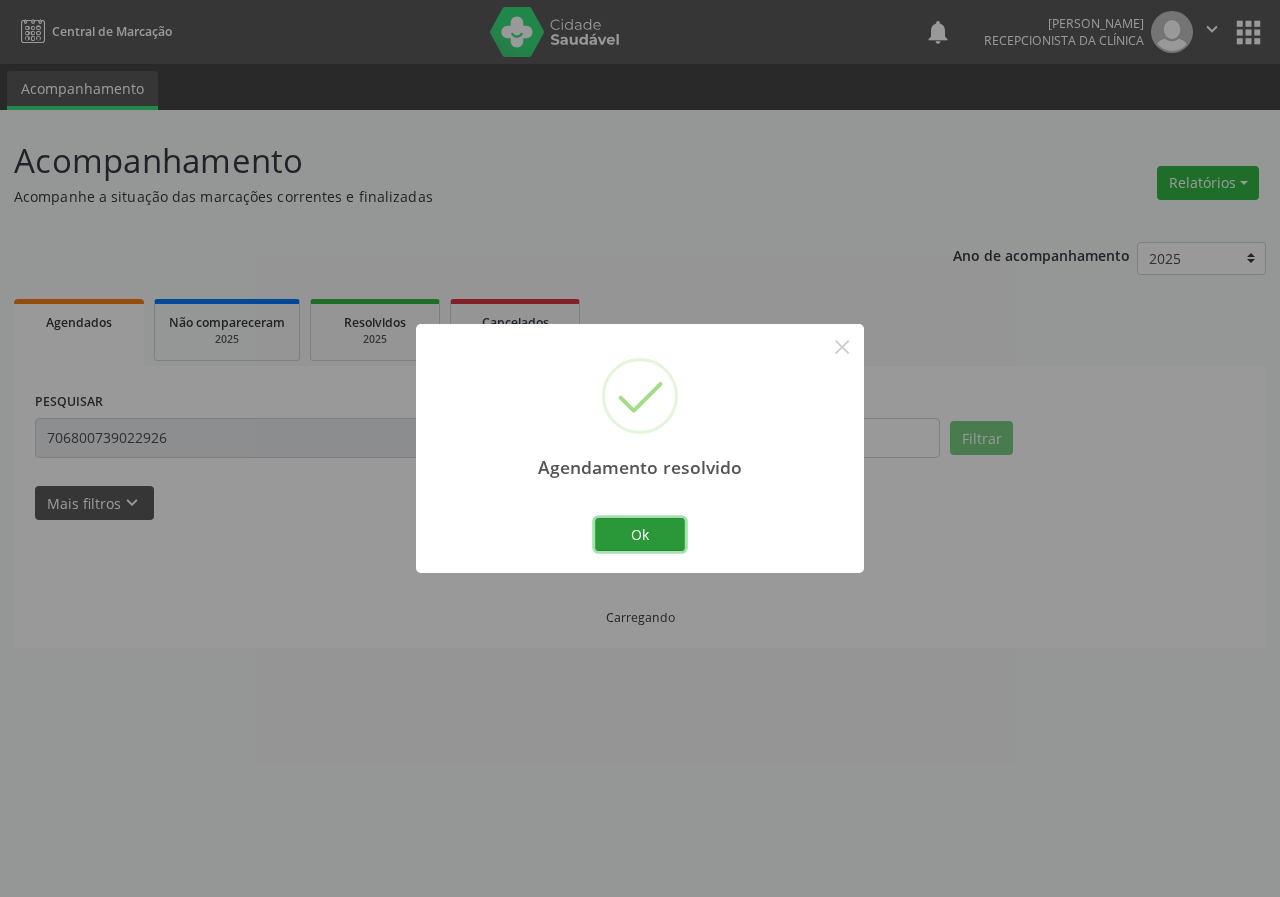click on "Ok" at bounding box center [640, 535] 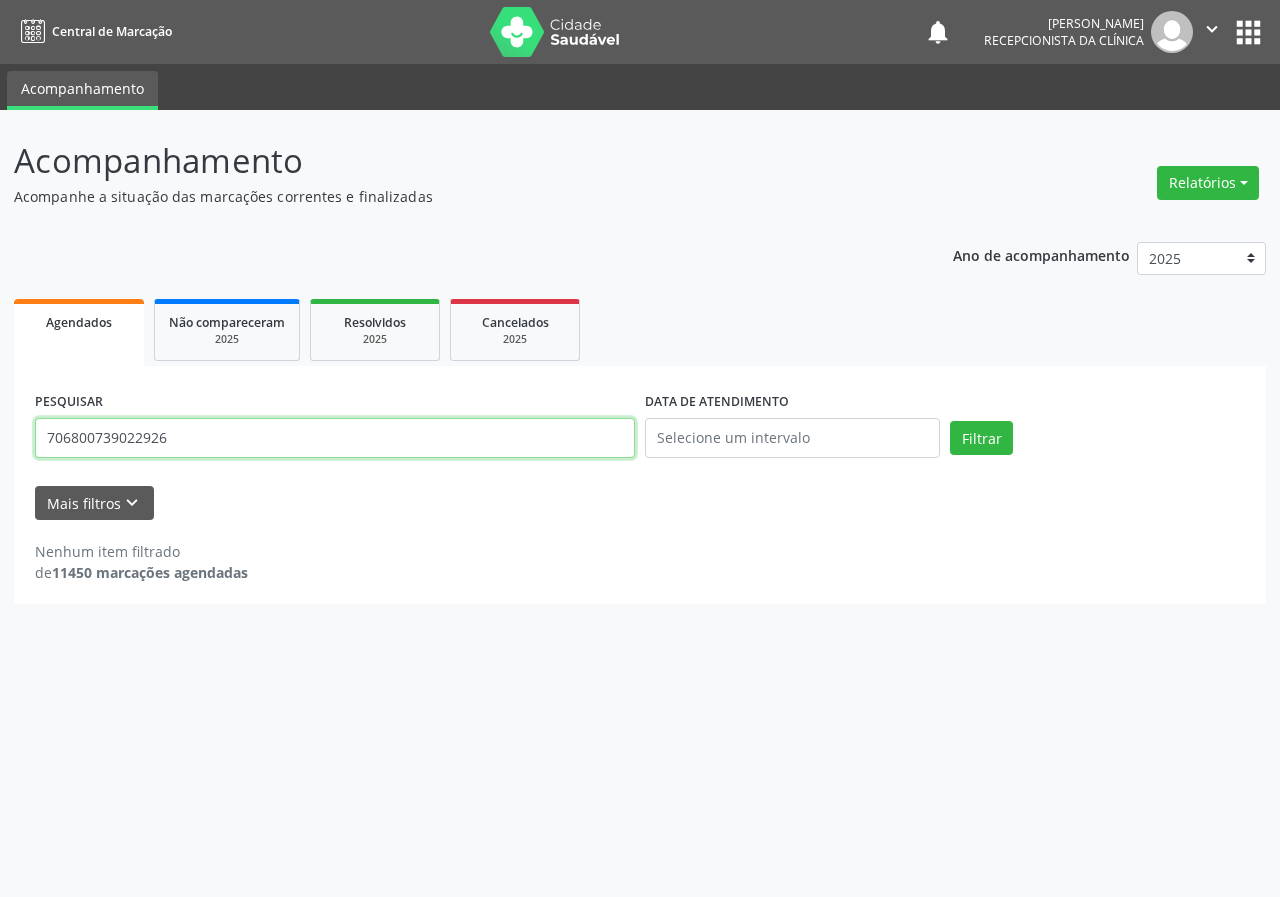 click on "706800739022926" at bounding box center [335, 438] 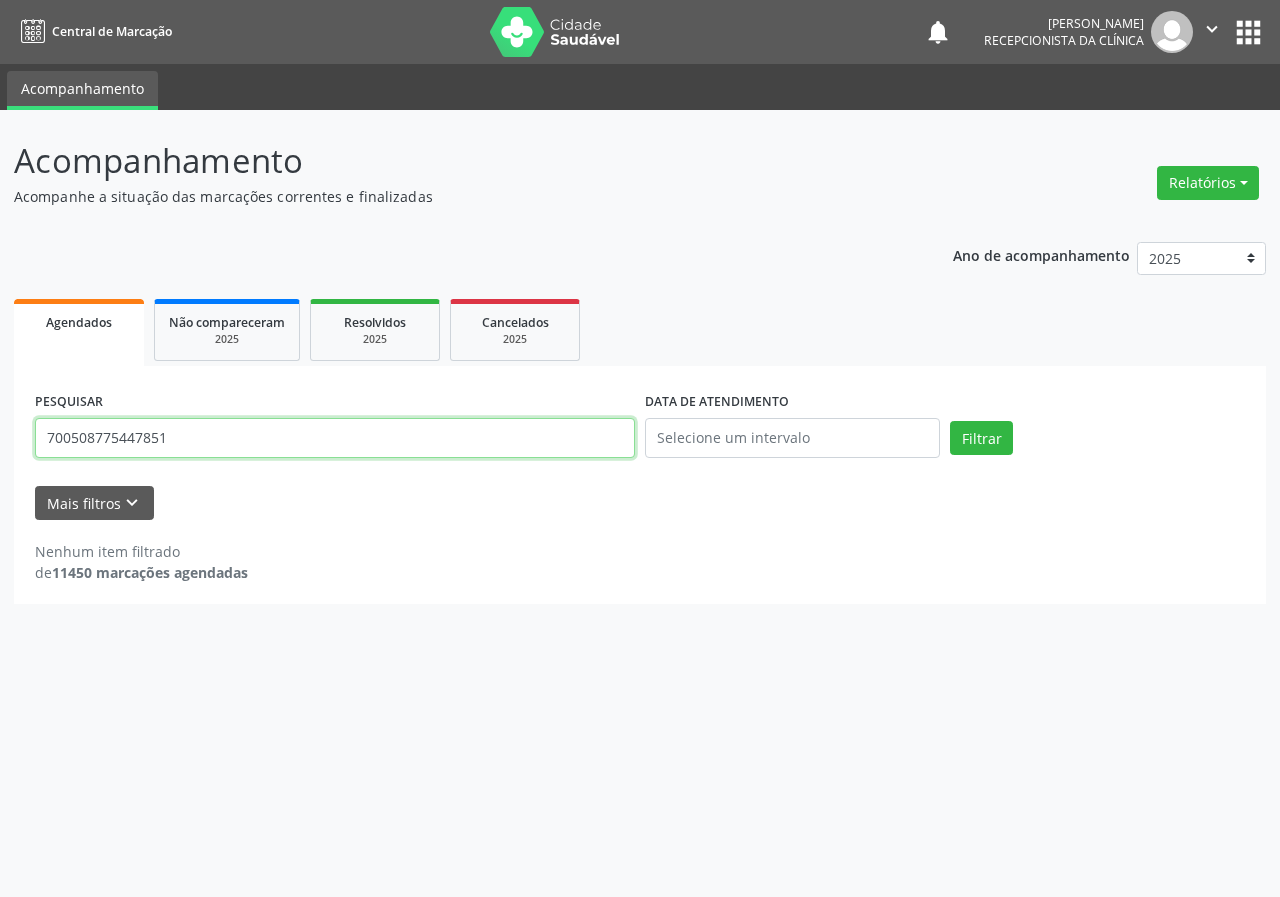 click on "Filtrar" at bounding box center [981, 438] 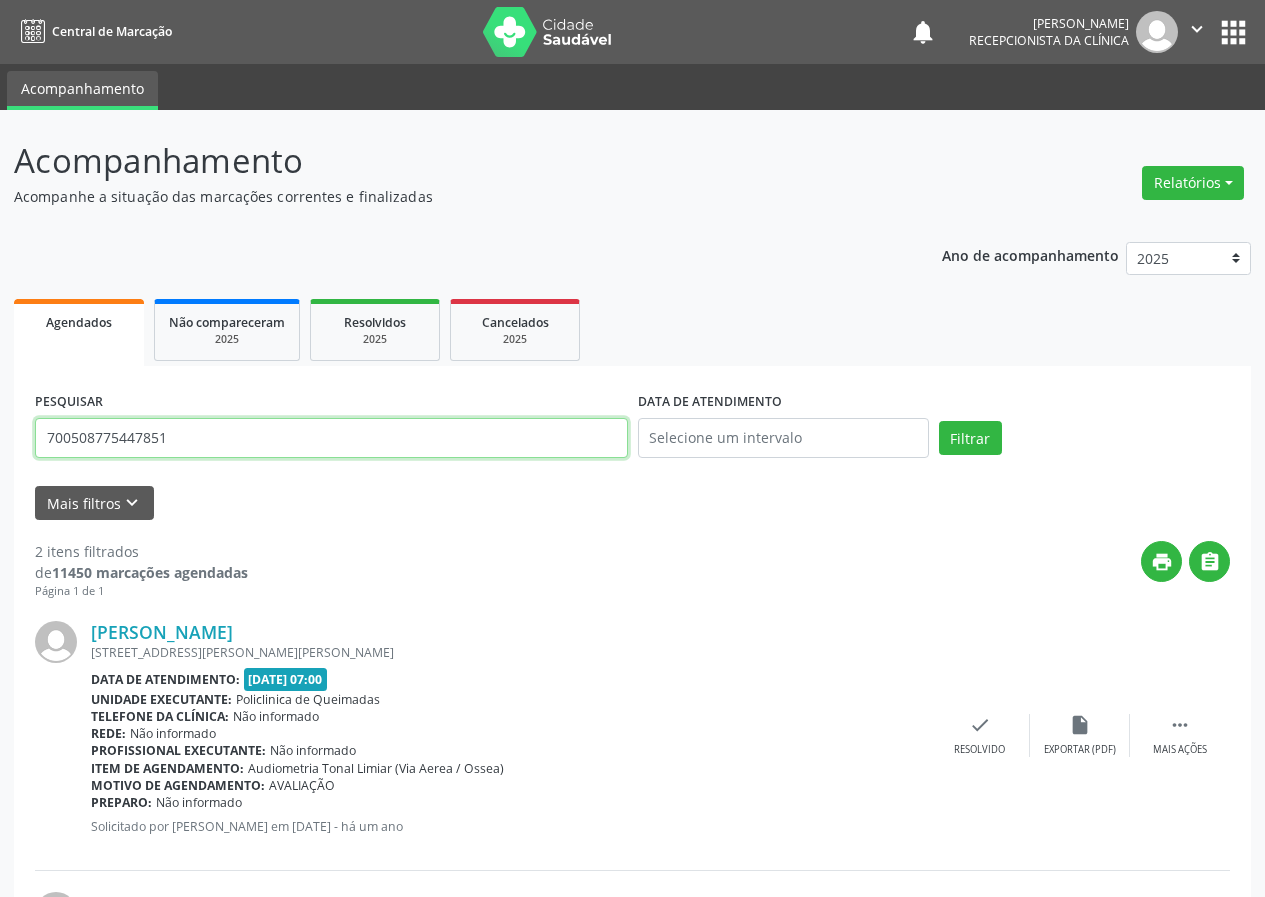 click on "700508775447851" at bounding box center (331, 438) 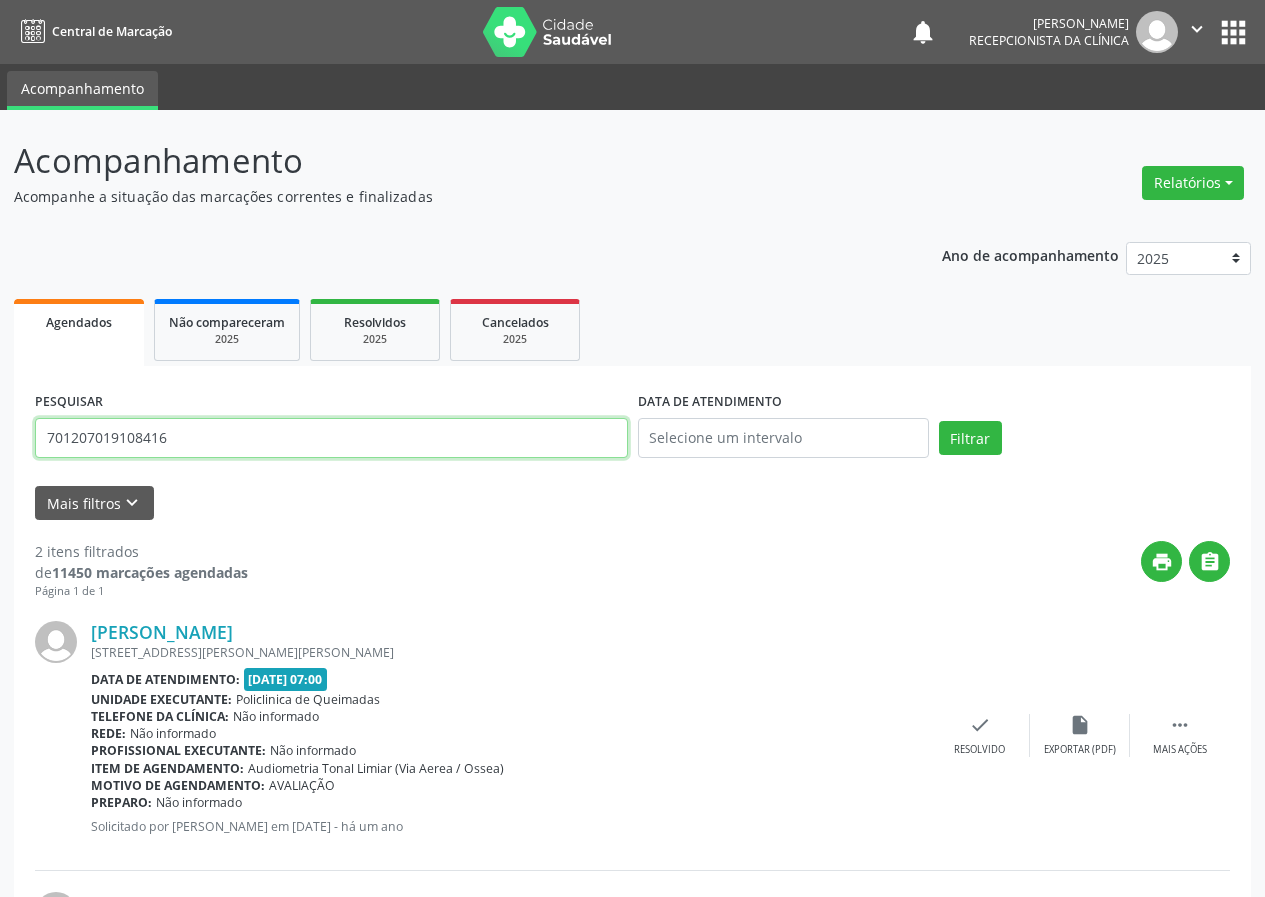 click on "Filtrar" at bounding box center [970, 438] 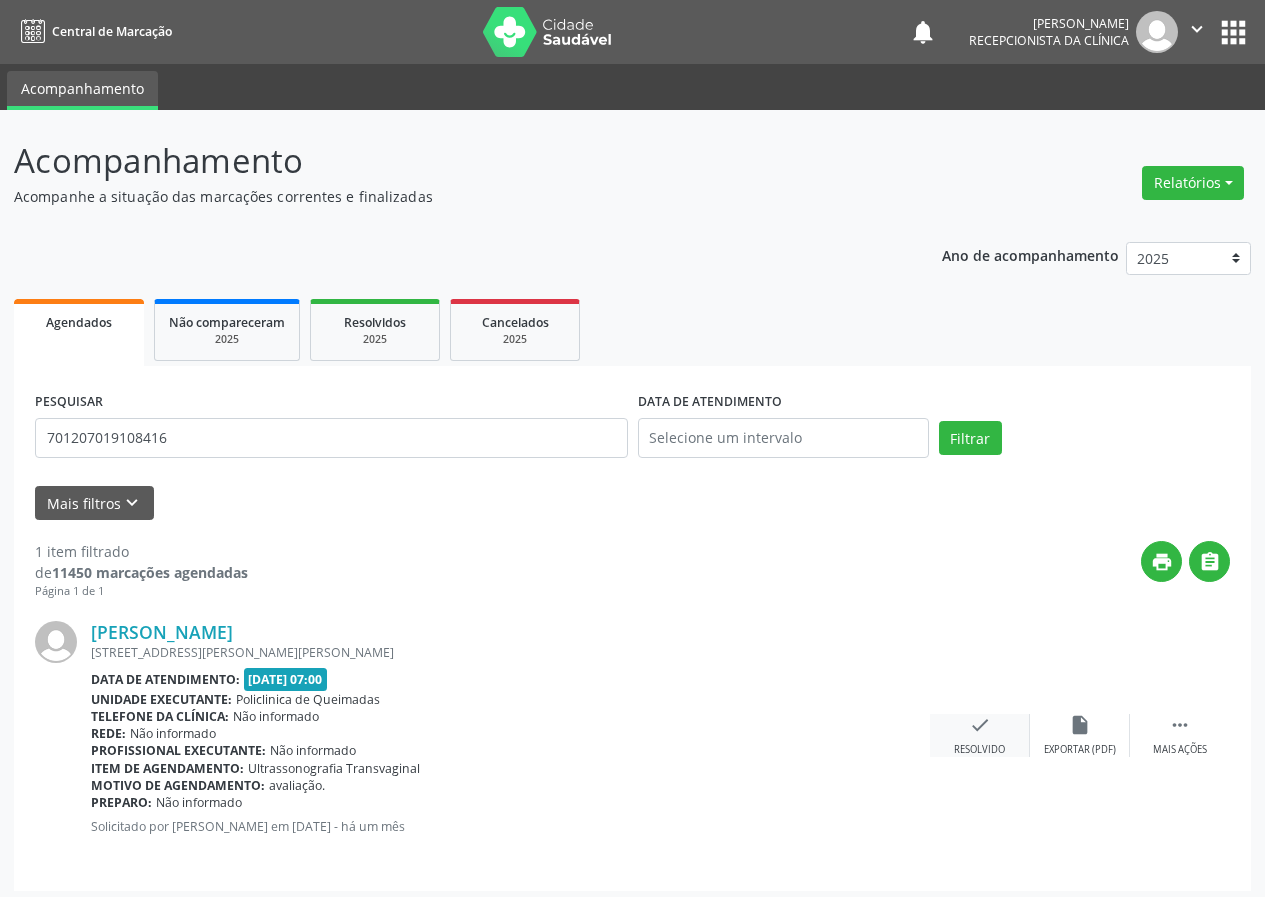 click on "check" at bounding box center (980, 725) 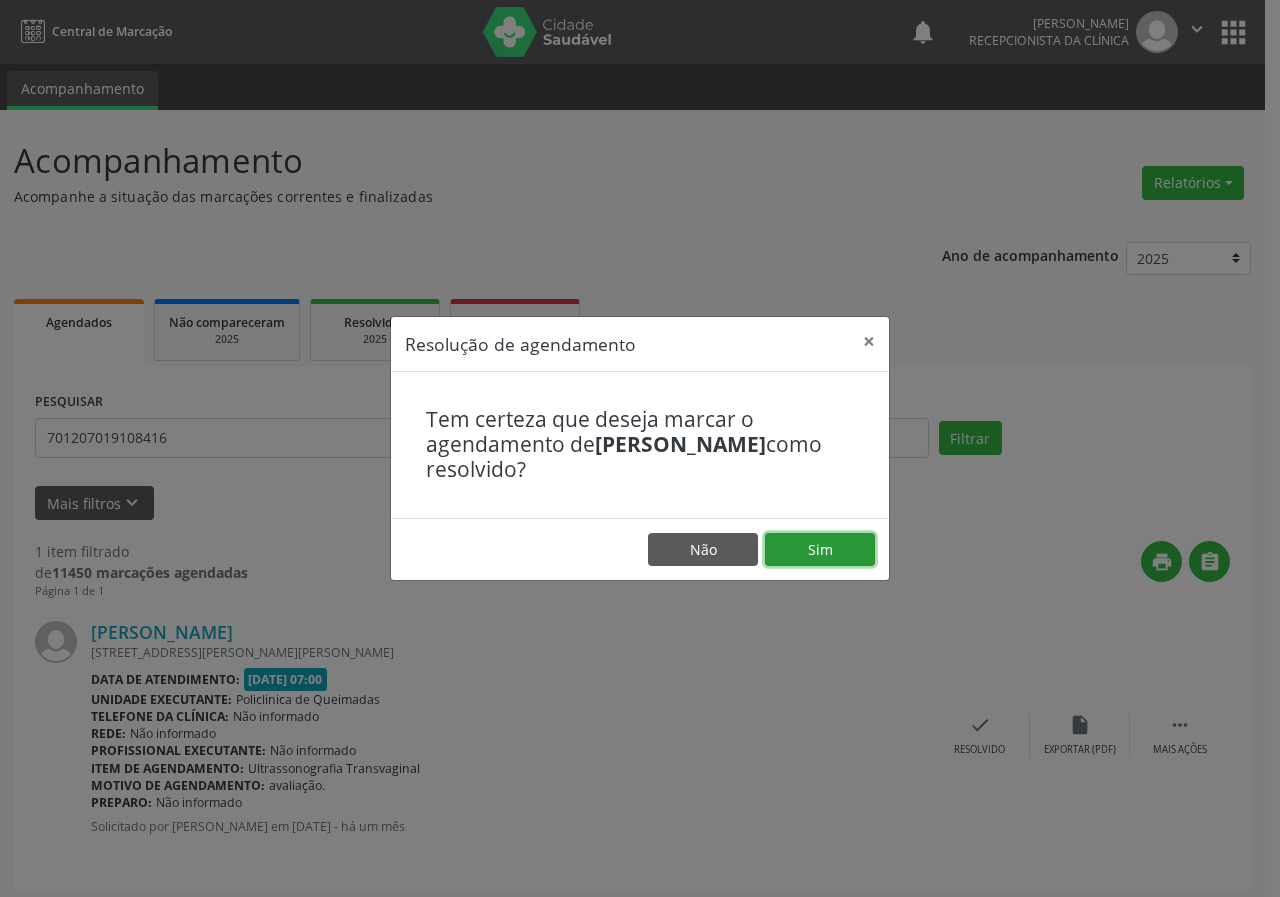 click on "Sim" at bounding box center (820, 550) 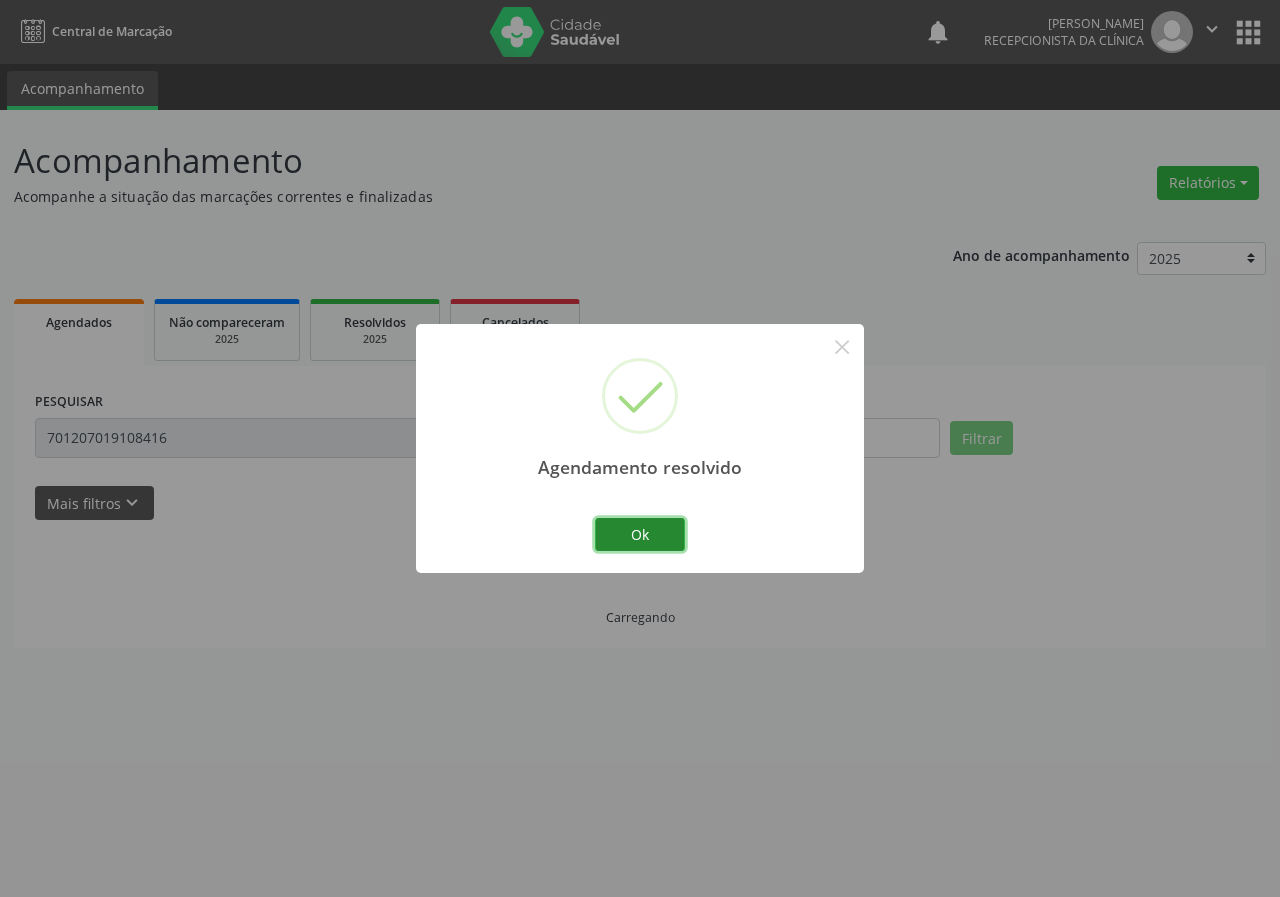 click on "Ok" at bounding box center [640, 535] 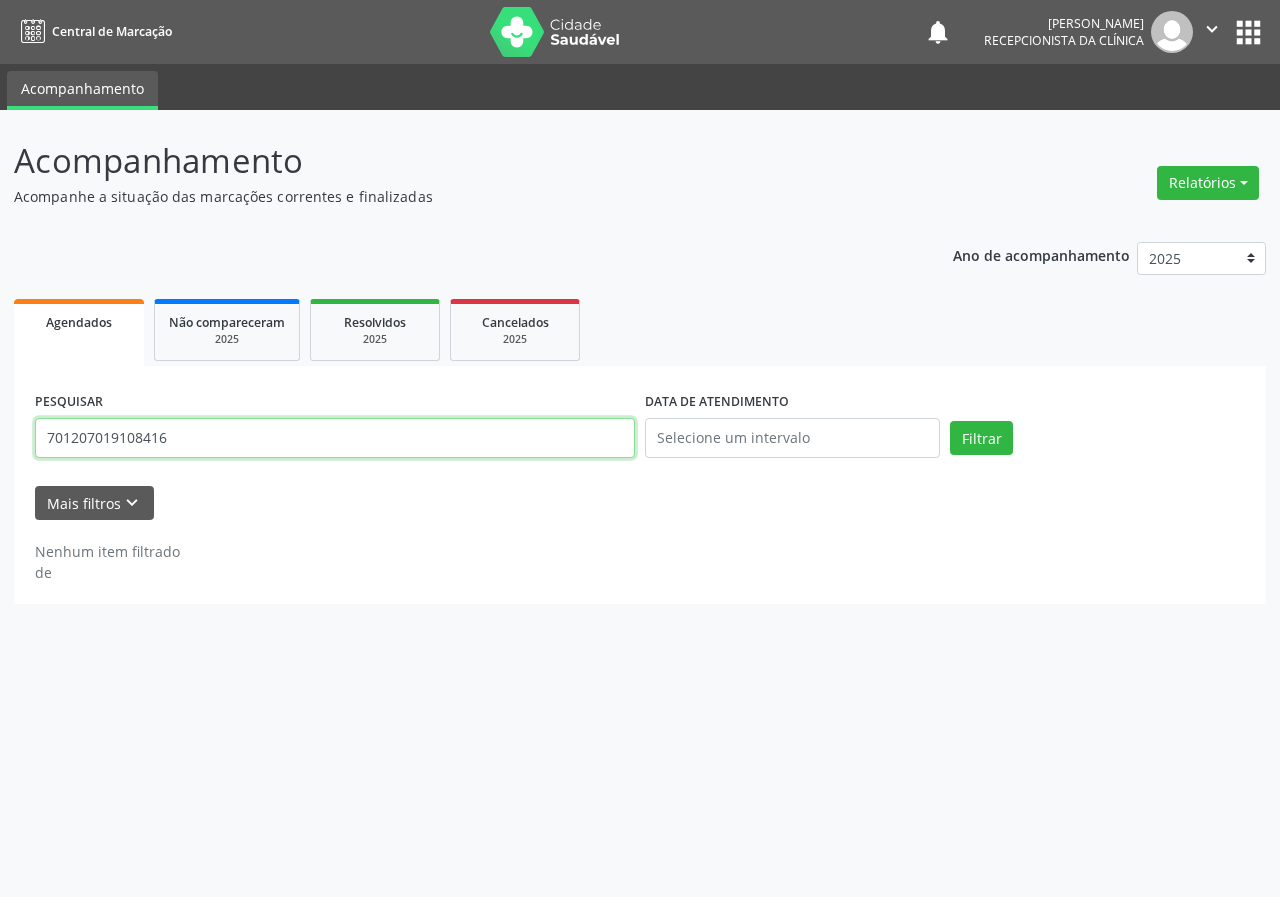 click on "701207019108416" at bounding box center [335, 438] 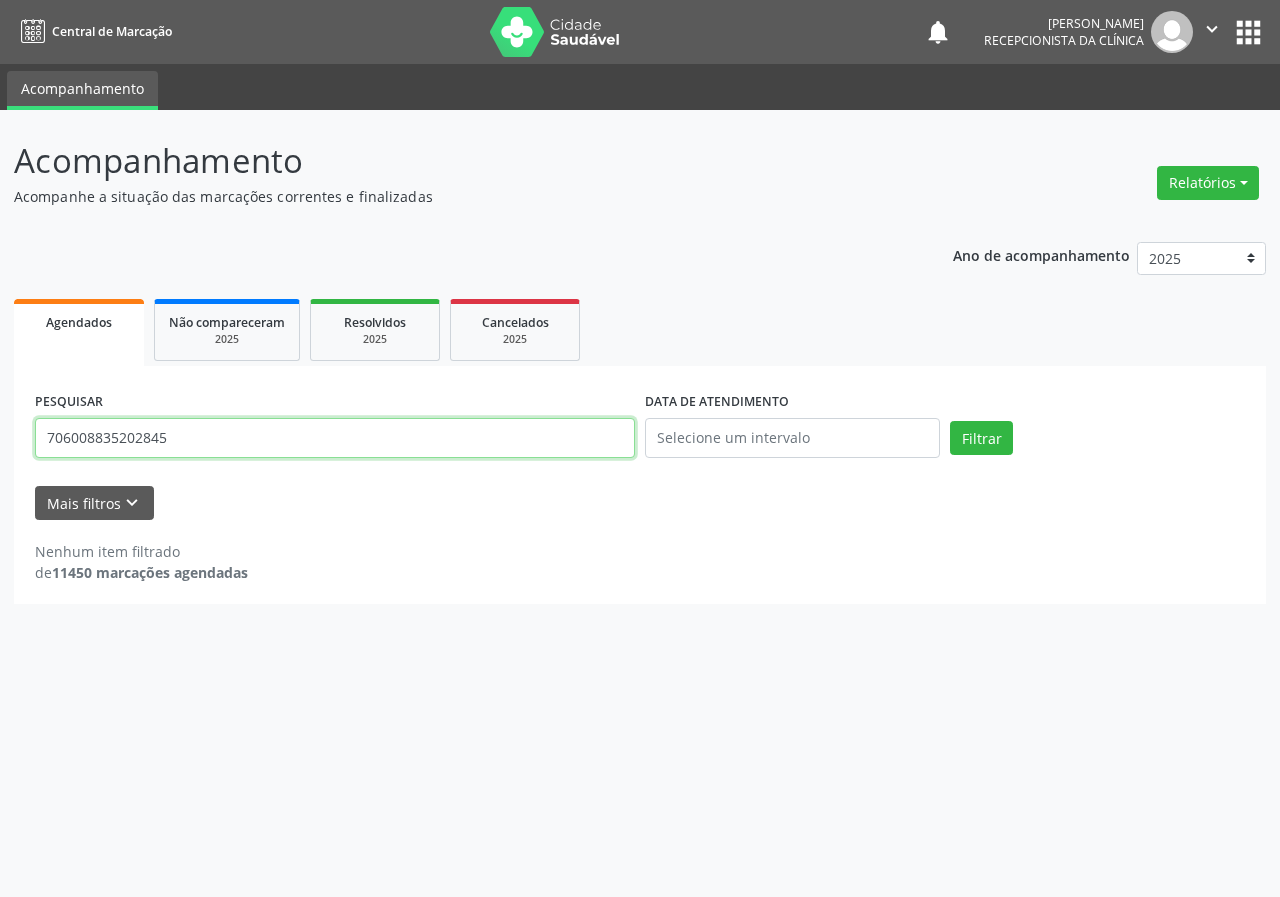 click on "Filtrar" at bounding box center (981, 438) 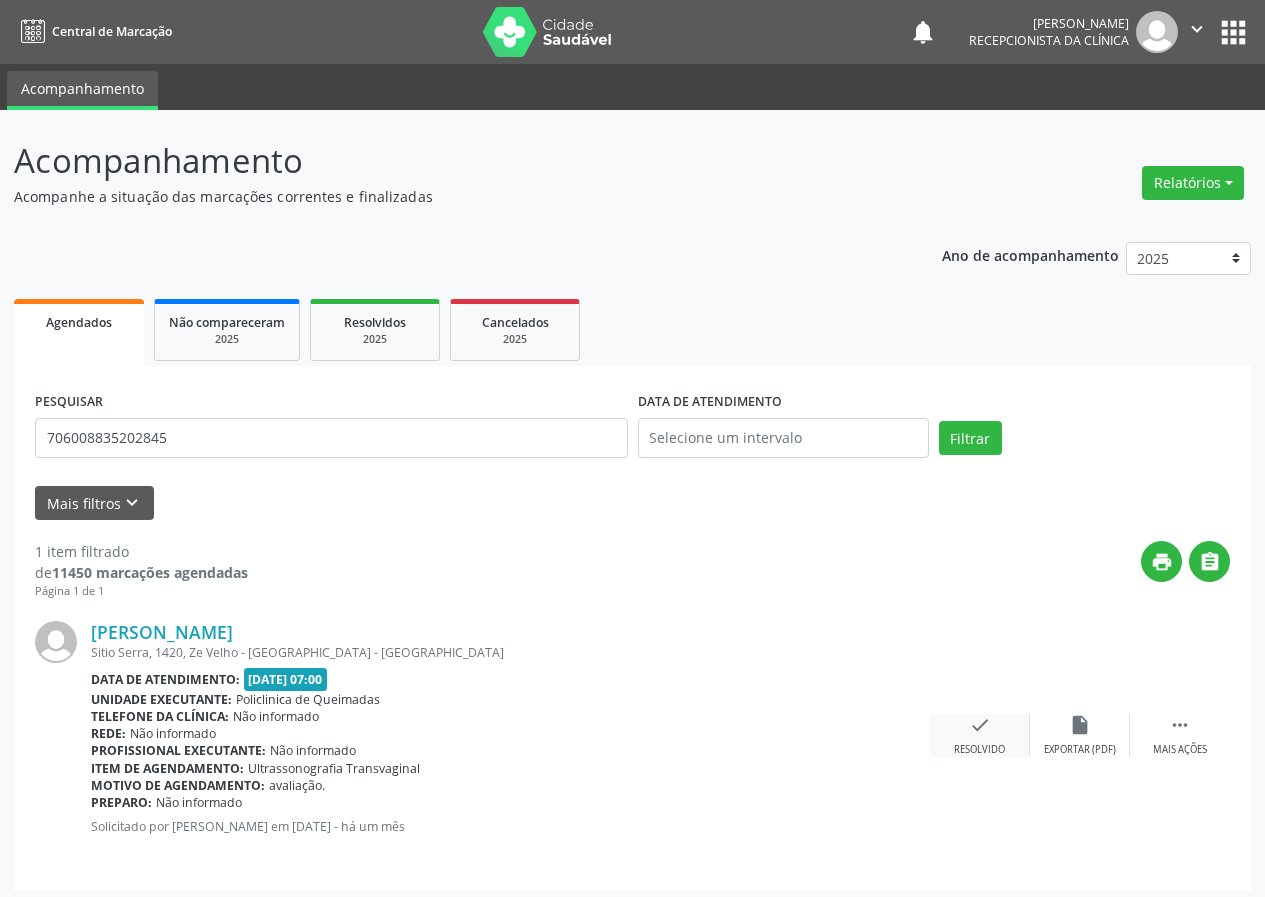 click on "check" at bounding box center (980, 725) 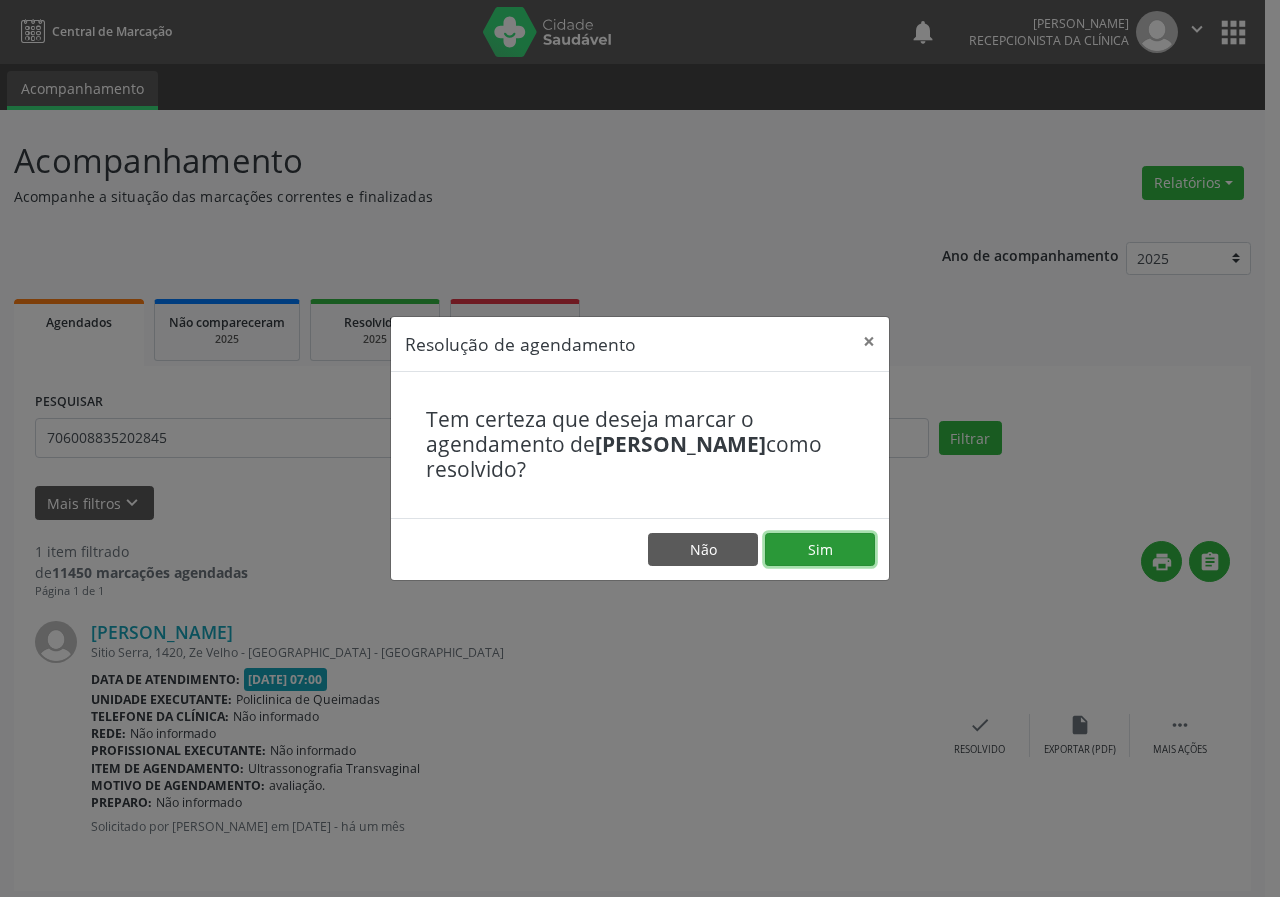click on "Sim" at bounding box center [820, 550] 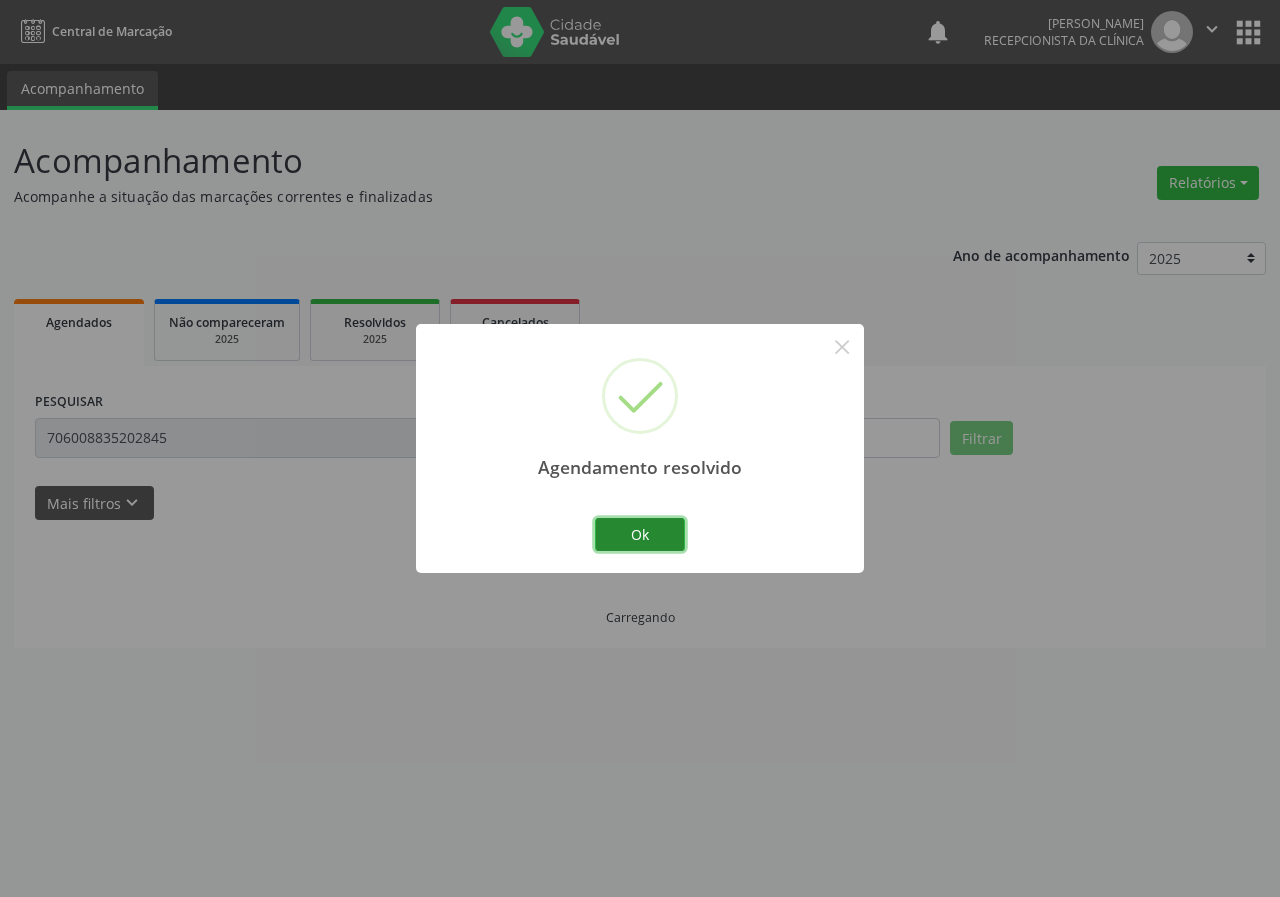 click on "Ok" at bounding box center (640, 535) 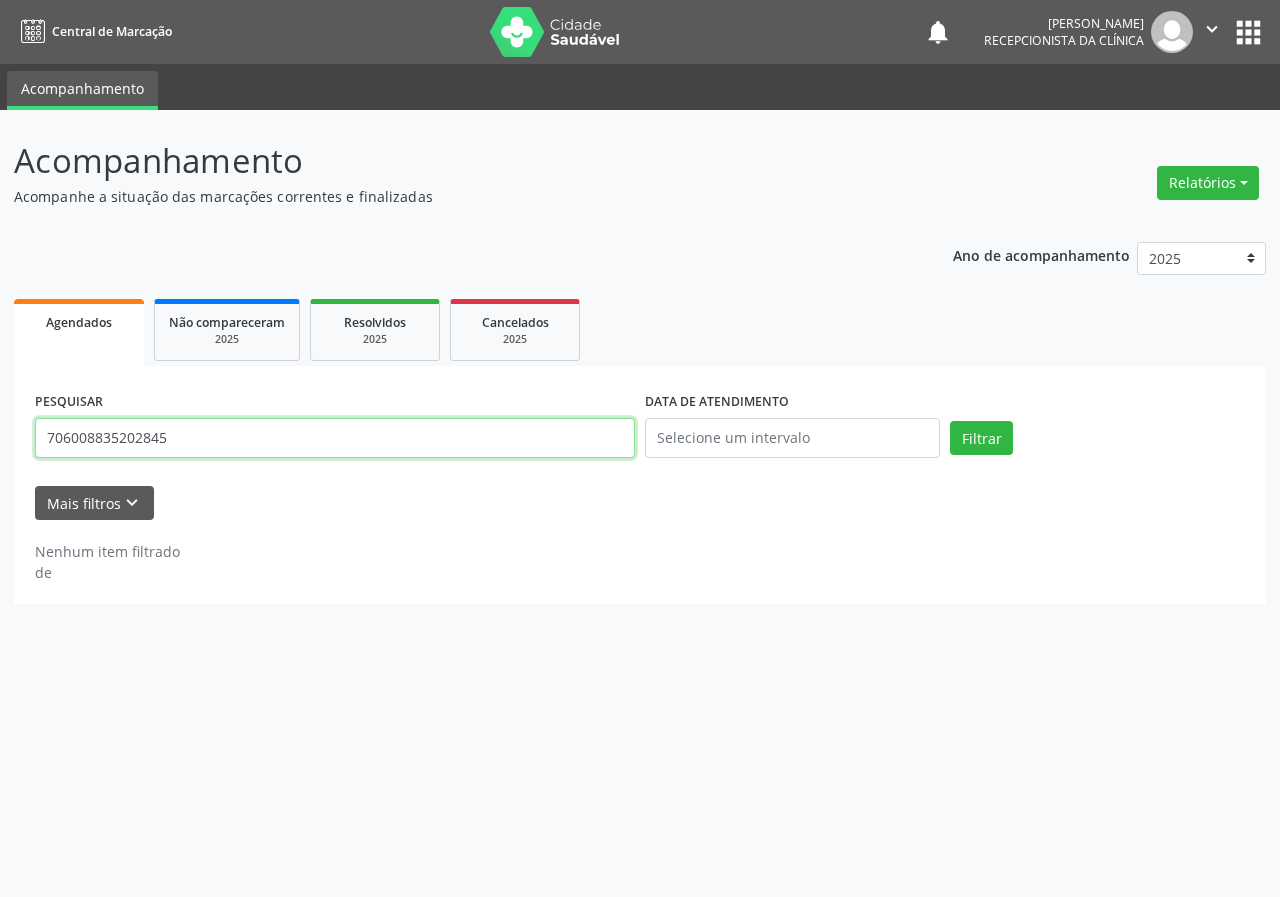 click on "706008835202845" at bounding box center [335, 438] 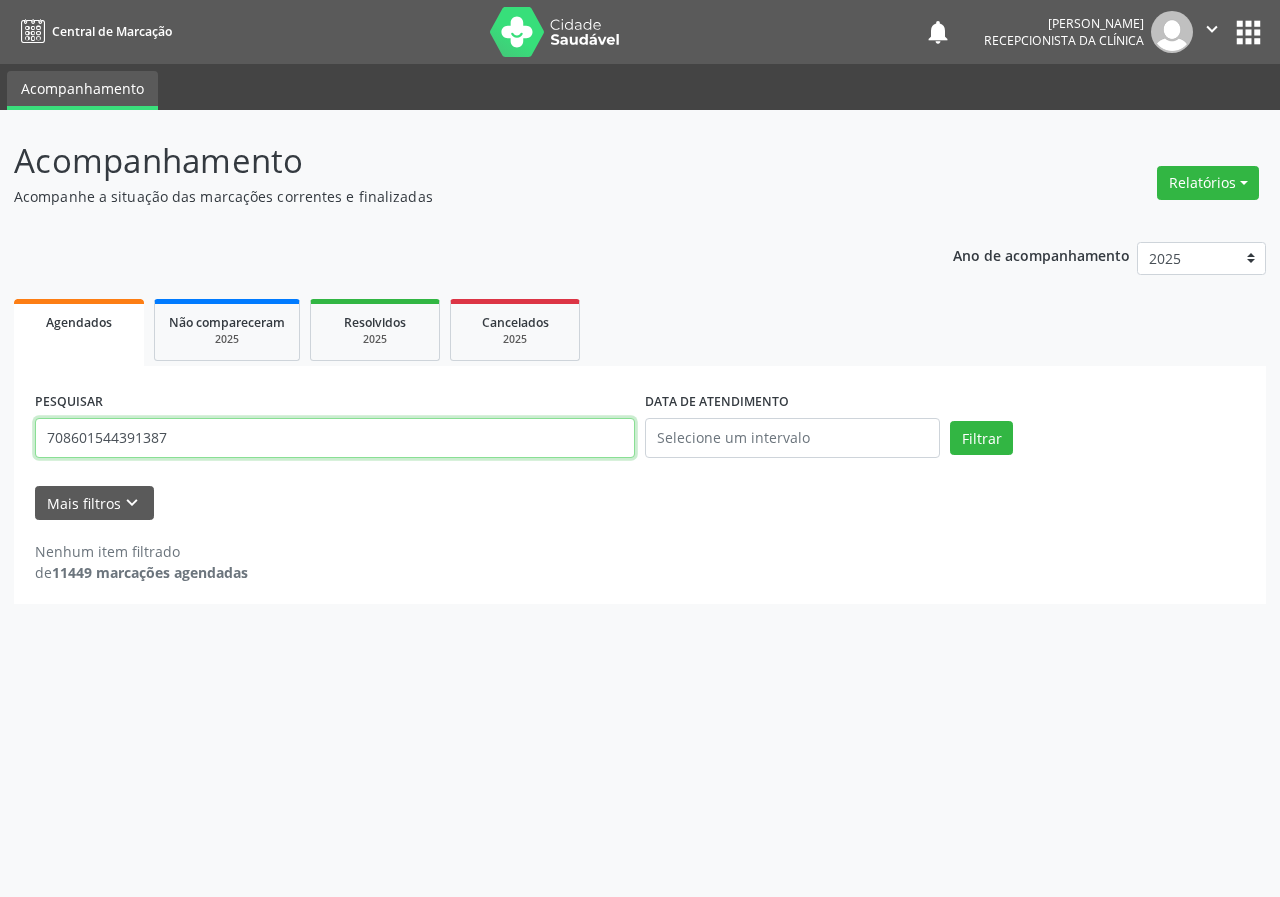 click on "Filtrar" at bounding box center [981, 438] 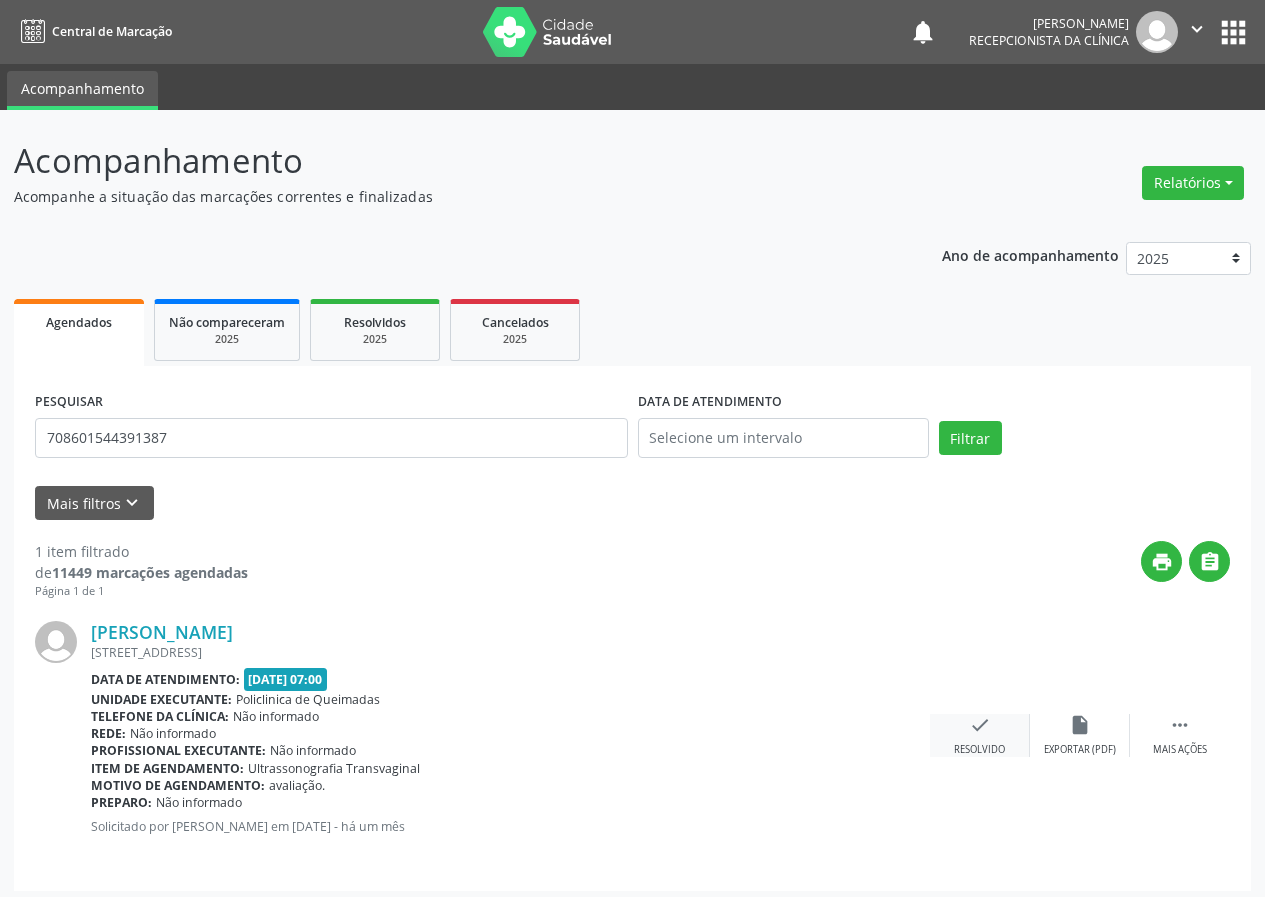 click on "check" at bounding box center (980, 725) 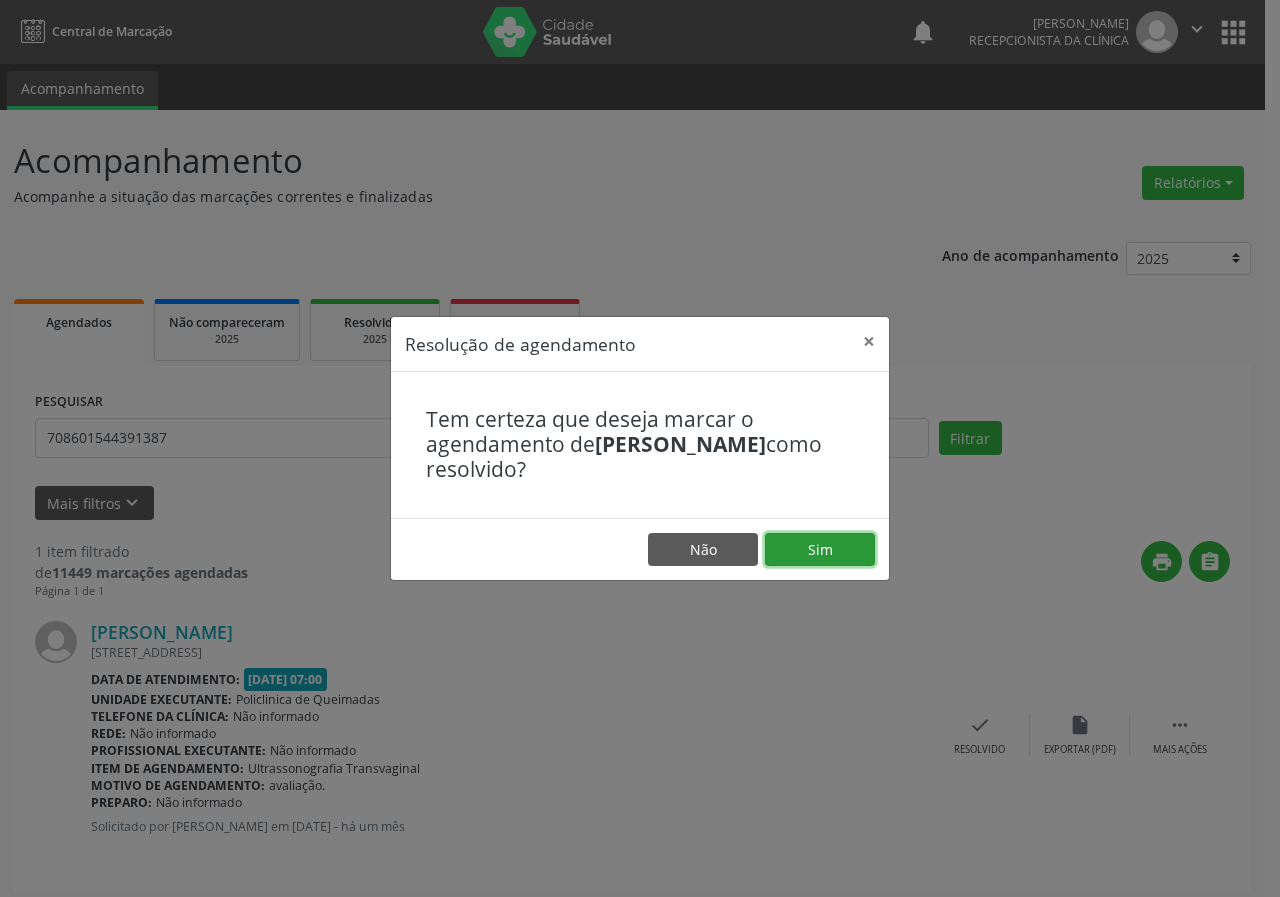 click on "Sim" at bounding box center [820, 550] 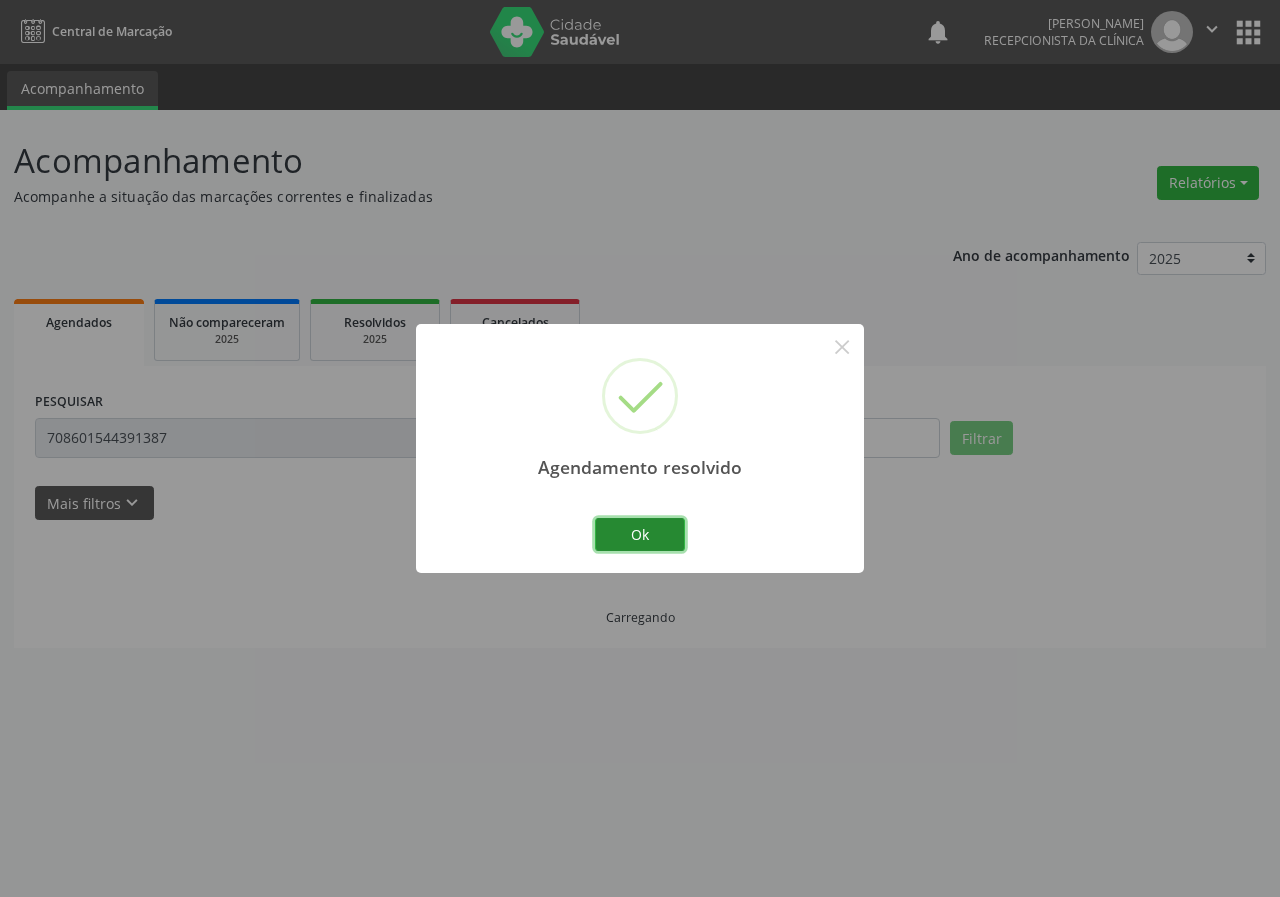 click on "Ok" at bounding box center (640, 535) 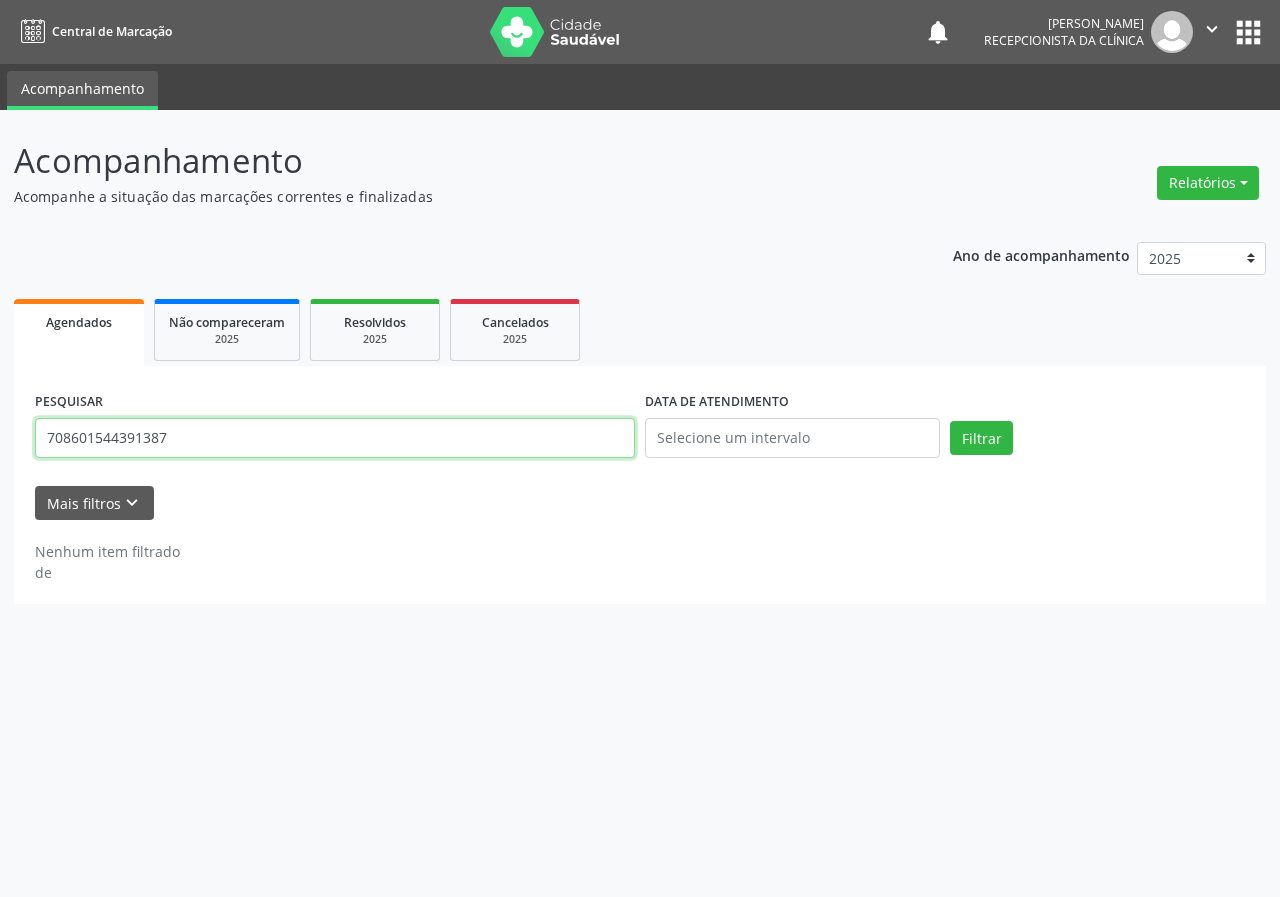 click on "708601544391387" at bounding box center (335, 438) 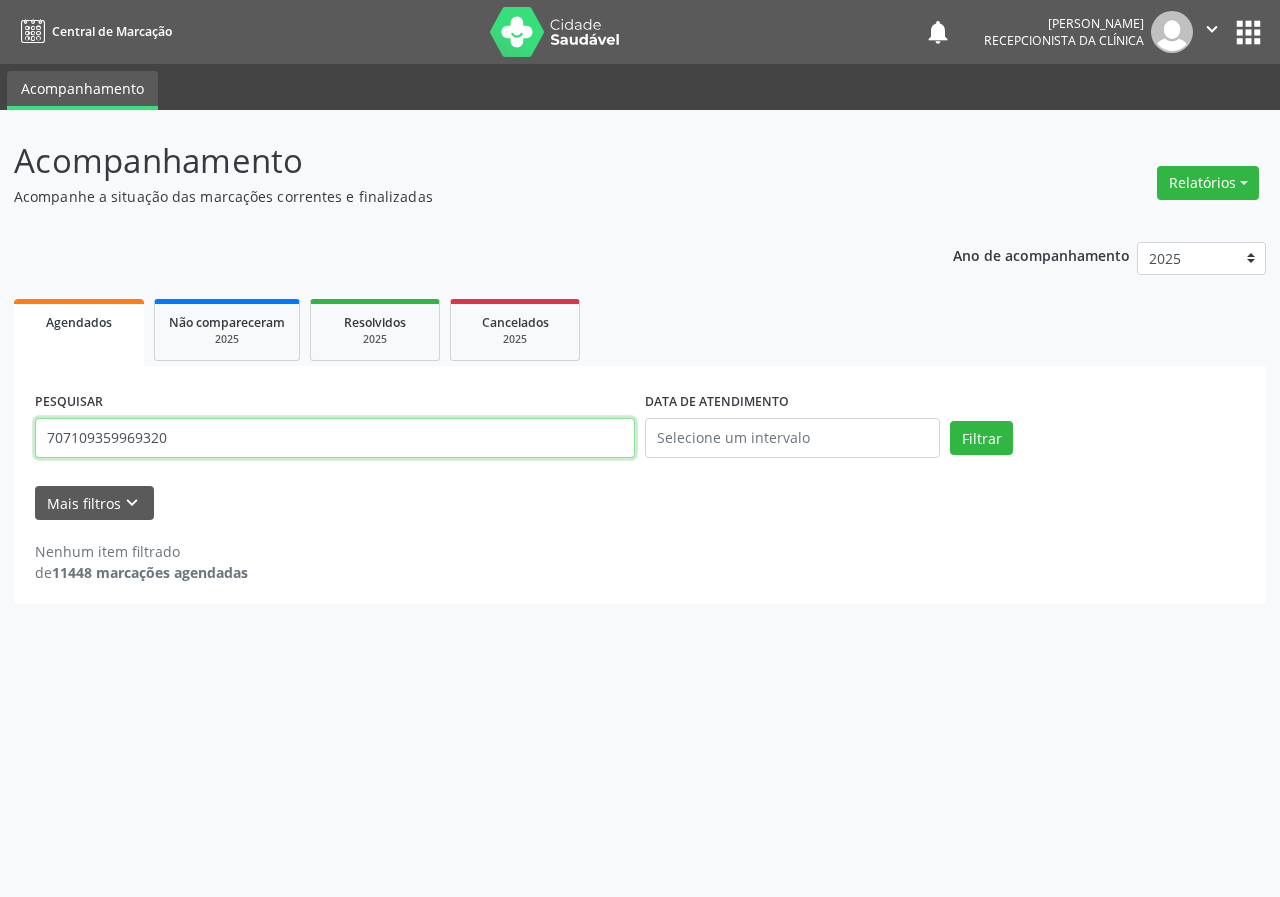 click on "Filtrar" at bounding box center (981, 438) 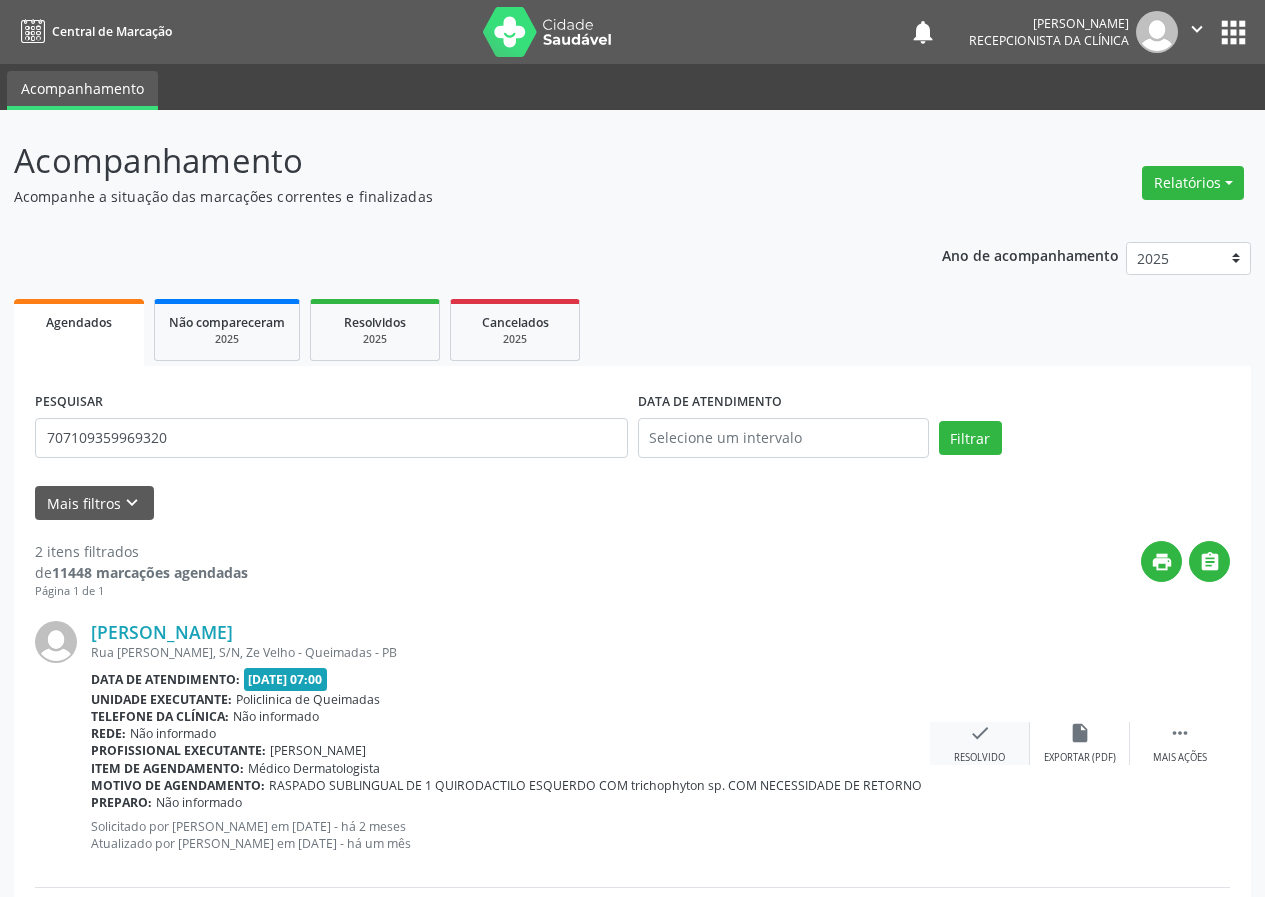 click on "check" at bounding box center (980, 733) 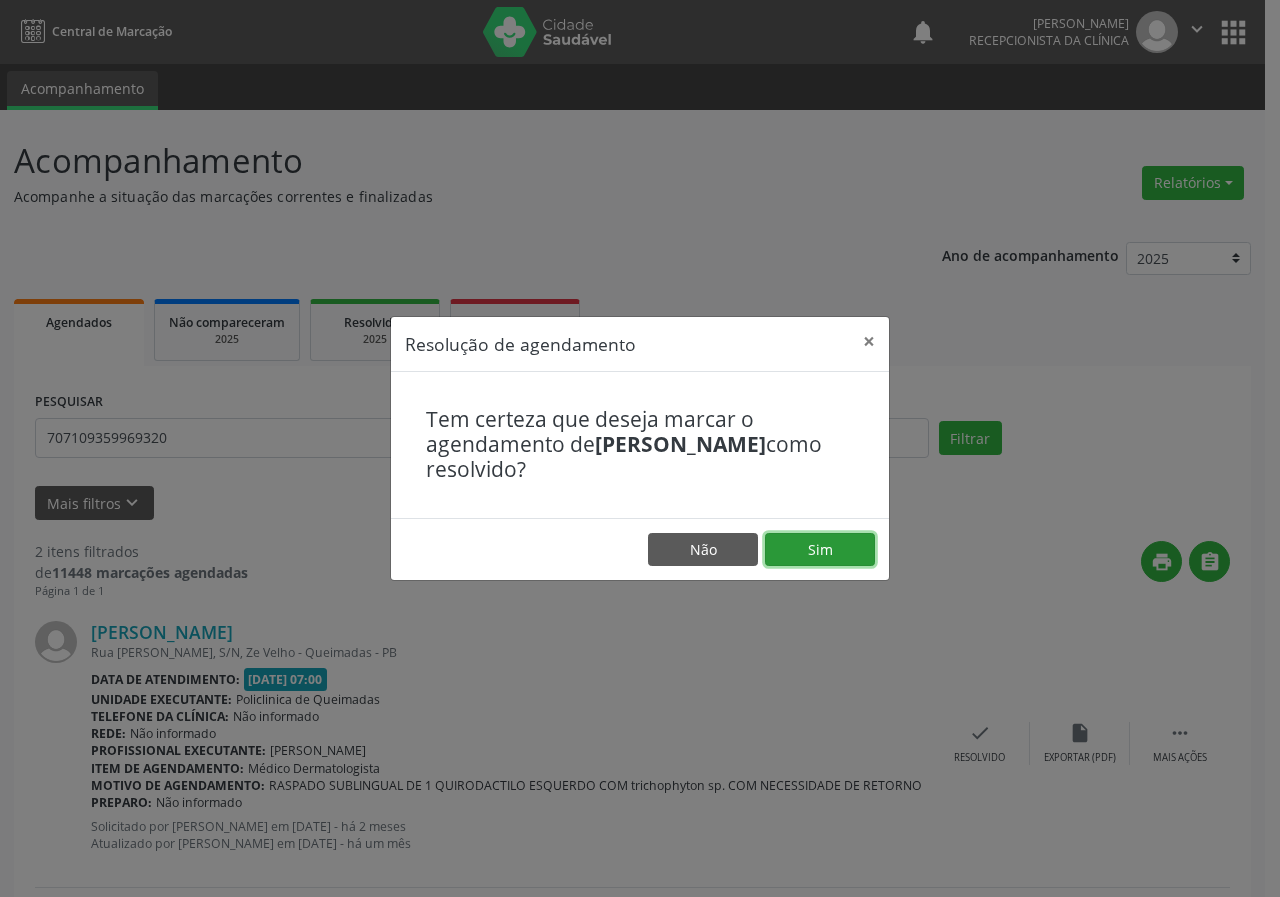 click on "Sim" at bounding box center [820, 550] 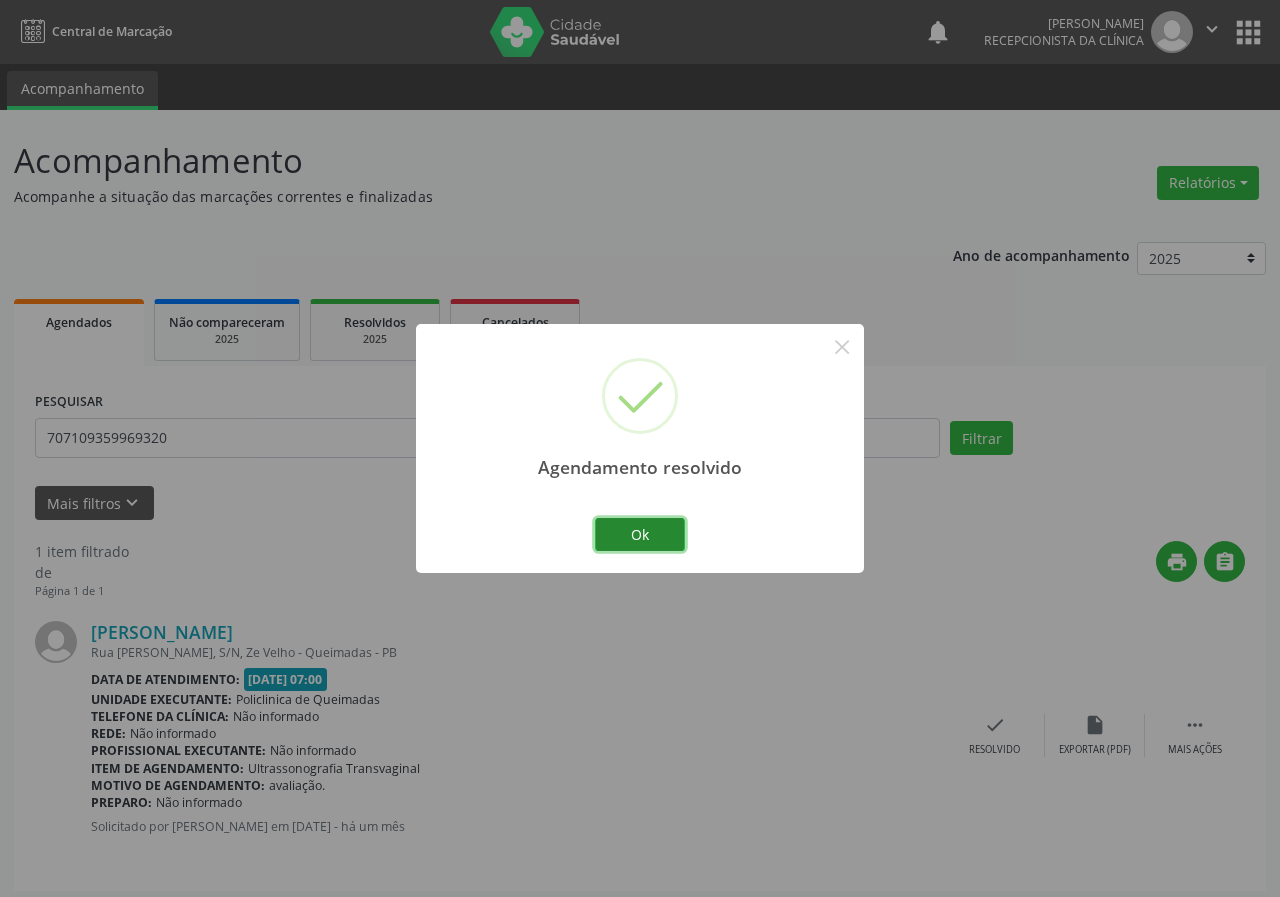 click on "Ok" at bounding box center (640, 535) 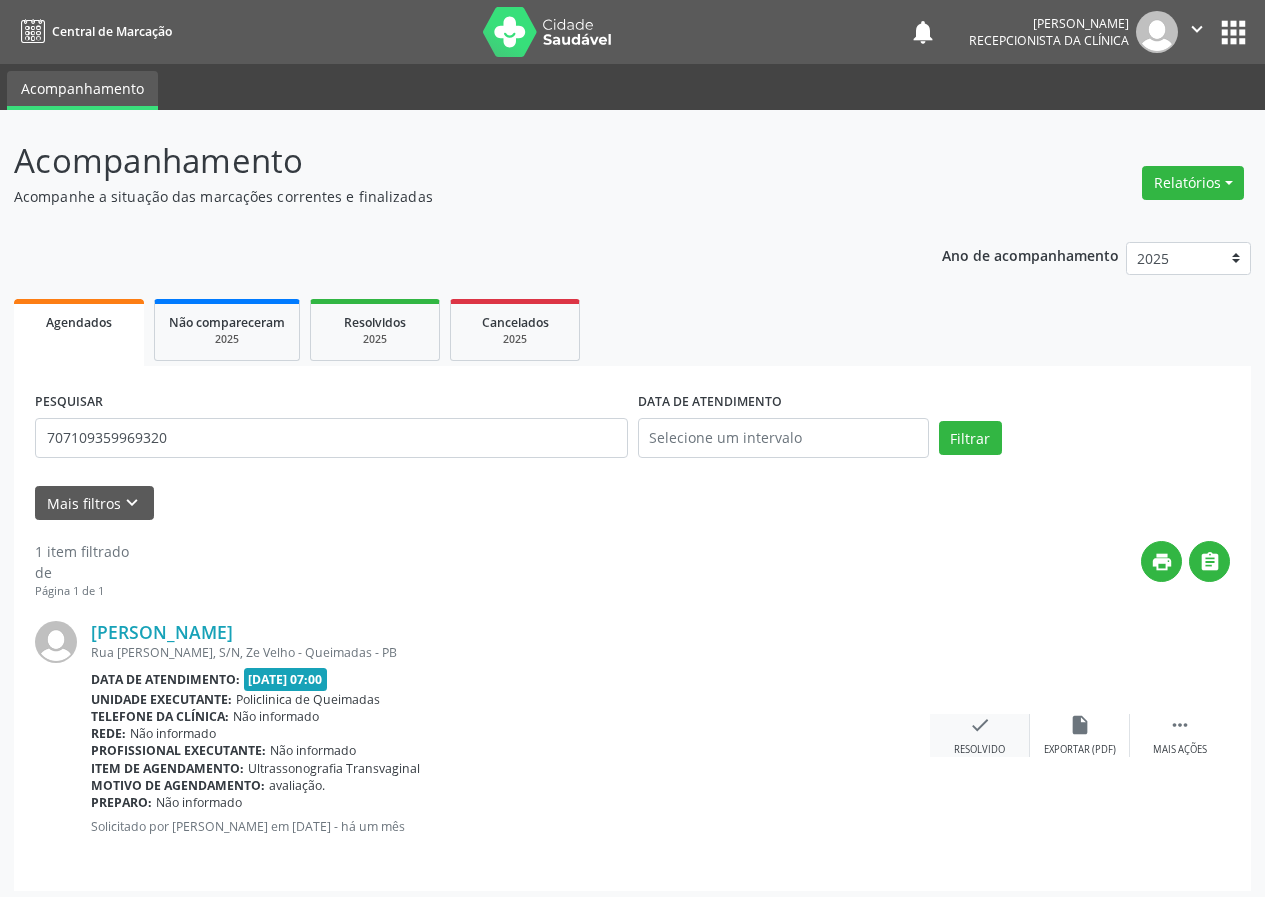 click on "check
Resolvido" at bounding box center (980, 735) 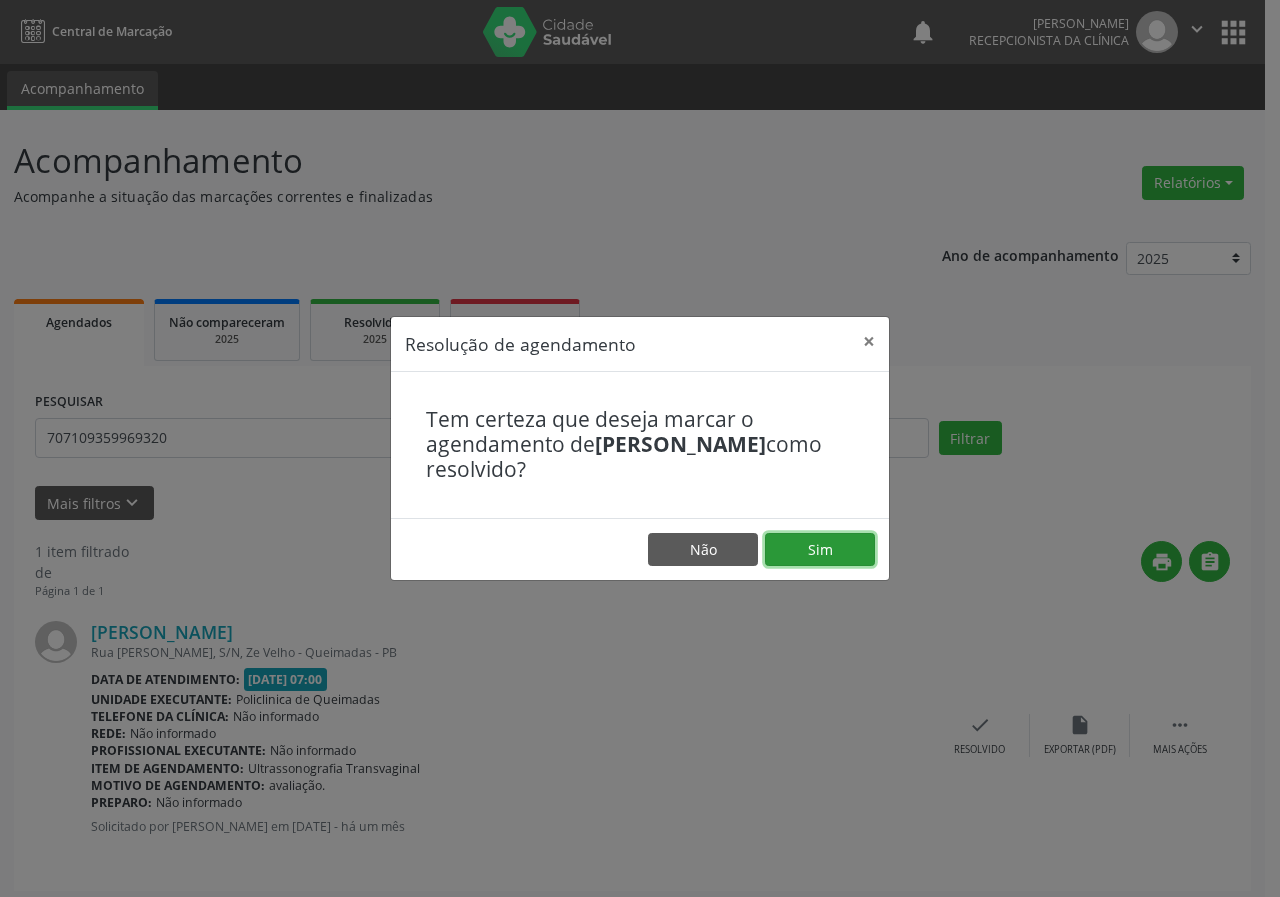 click on "Sim" at bounding box center [820, 550] 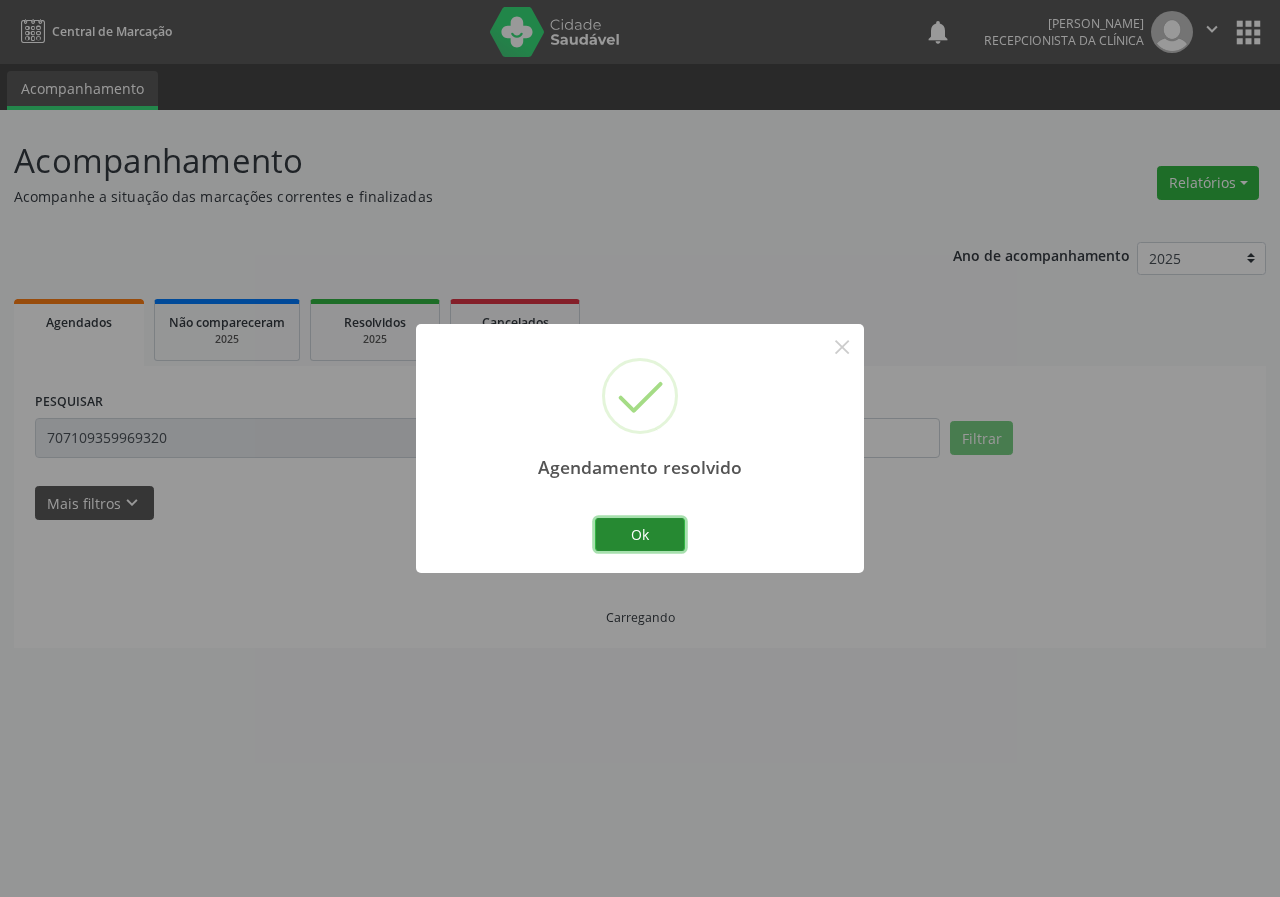 click on "Ok" at bounding box center (640, 535) 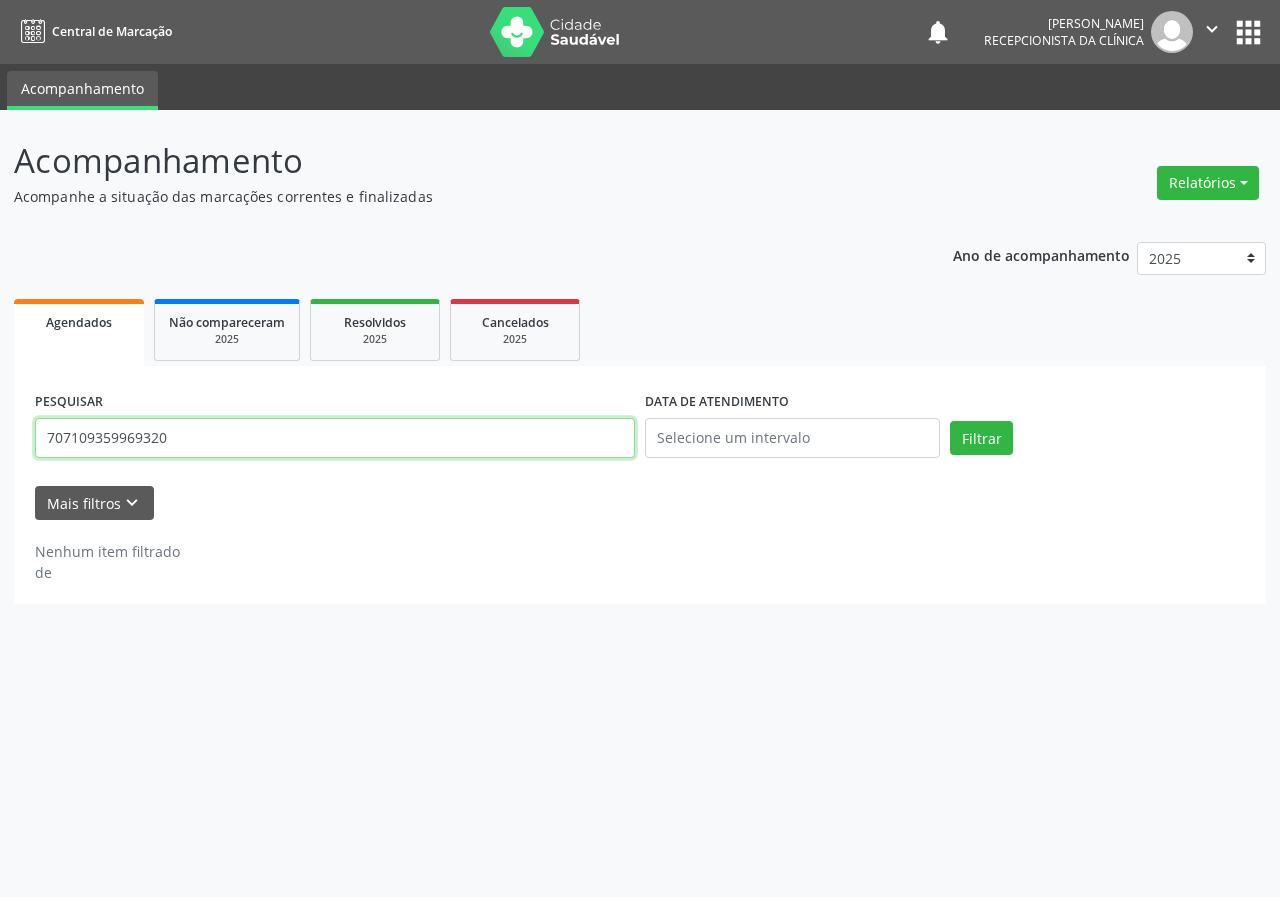 click on "707109359969320" at bounding box center (335, 438) 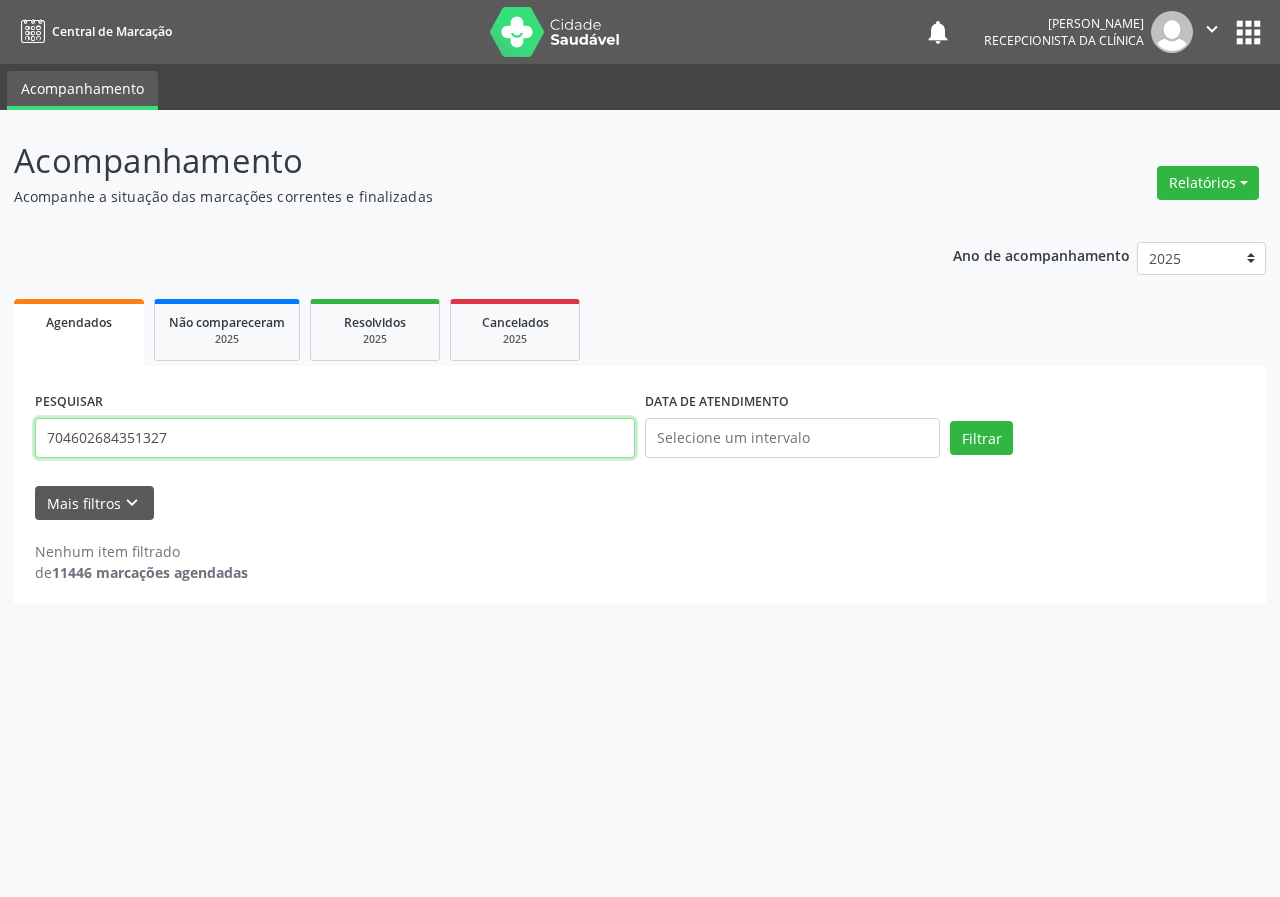 click on "Filtrar" at bounding box center (981, 438) 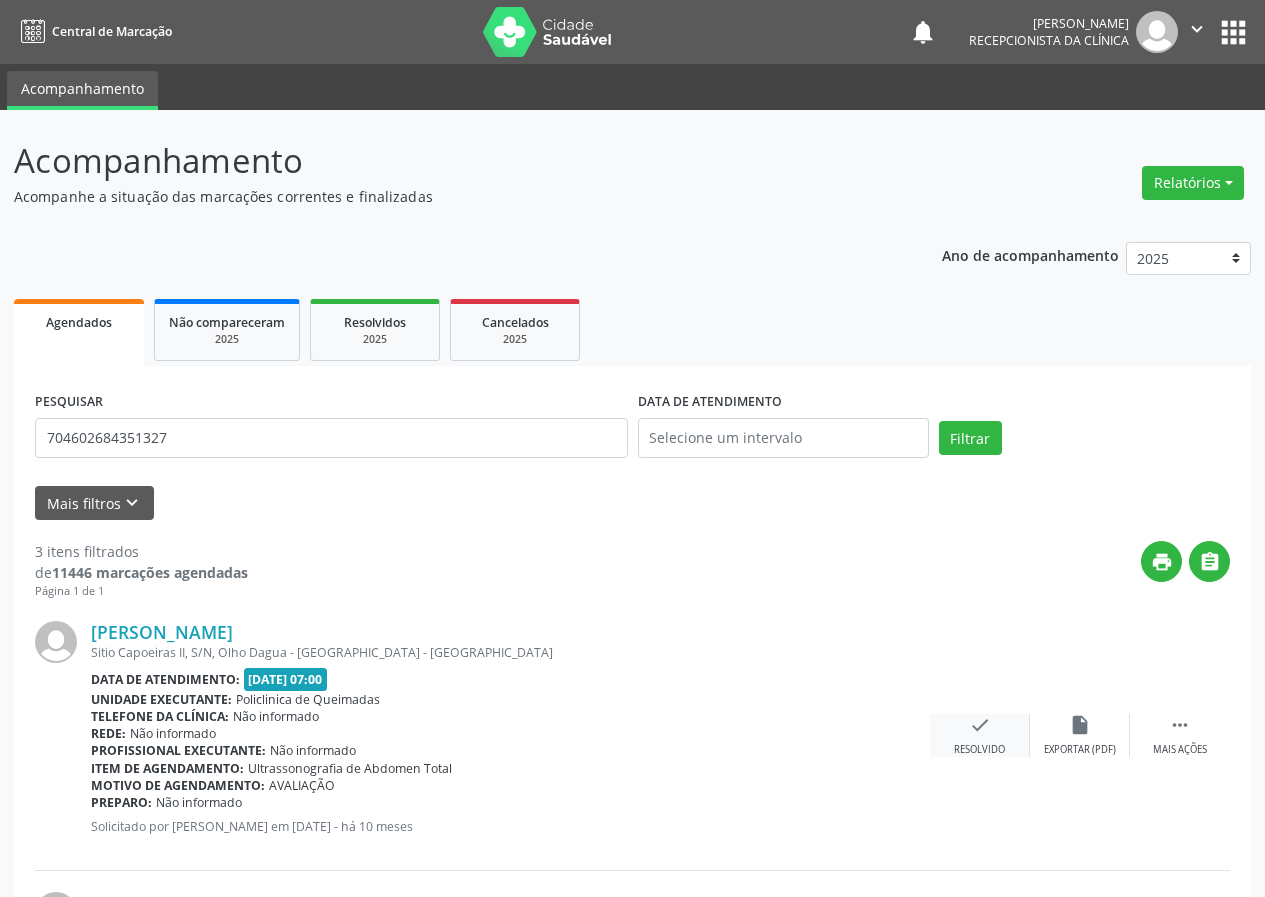 click on "check
Resolvido" at bounding box center (980, 735) 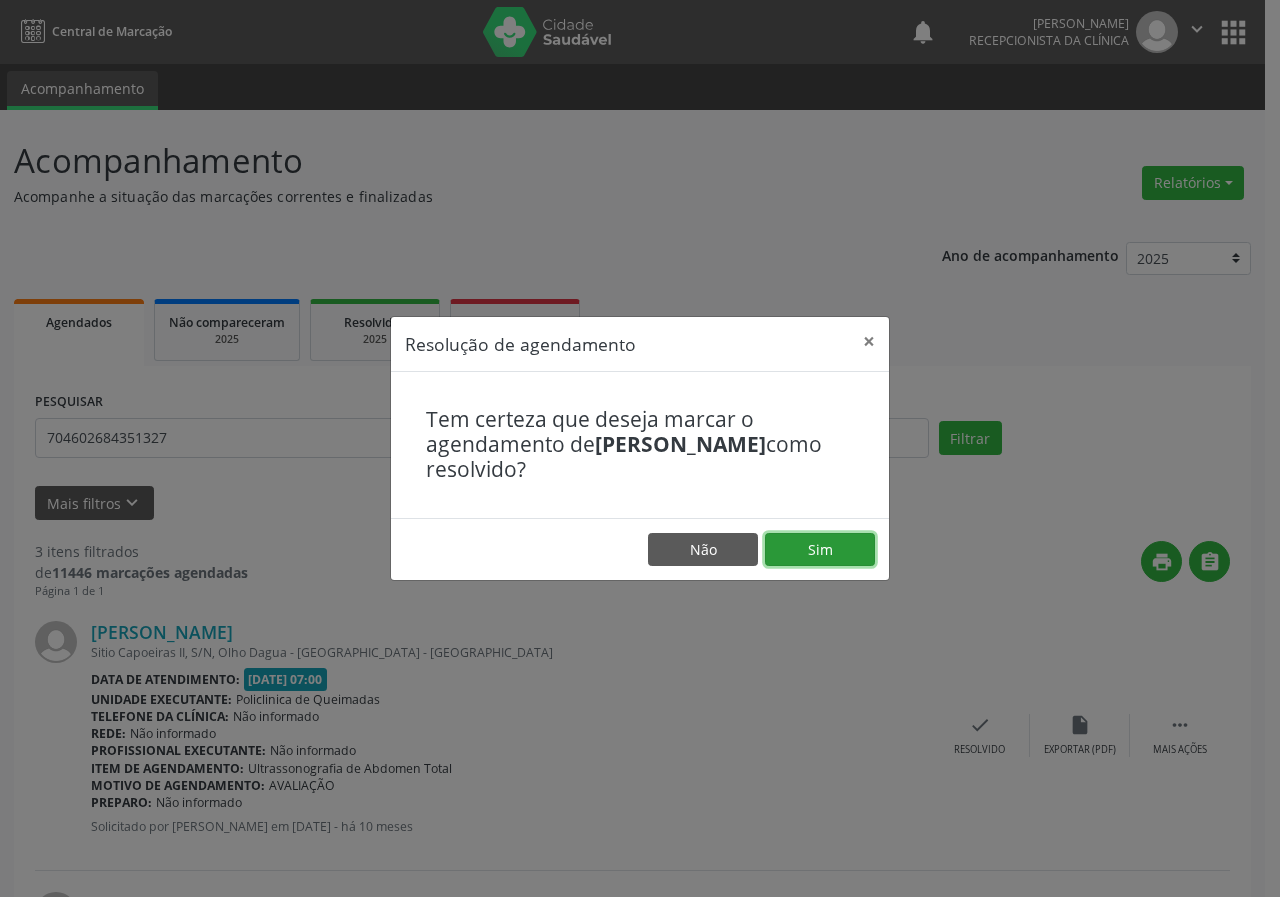 click on "Sim" at bounding box center [820, 550] 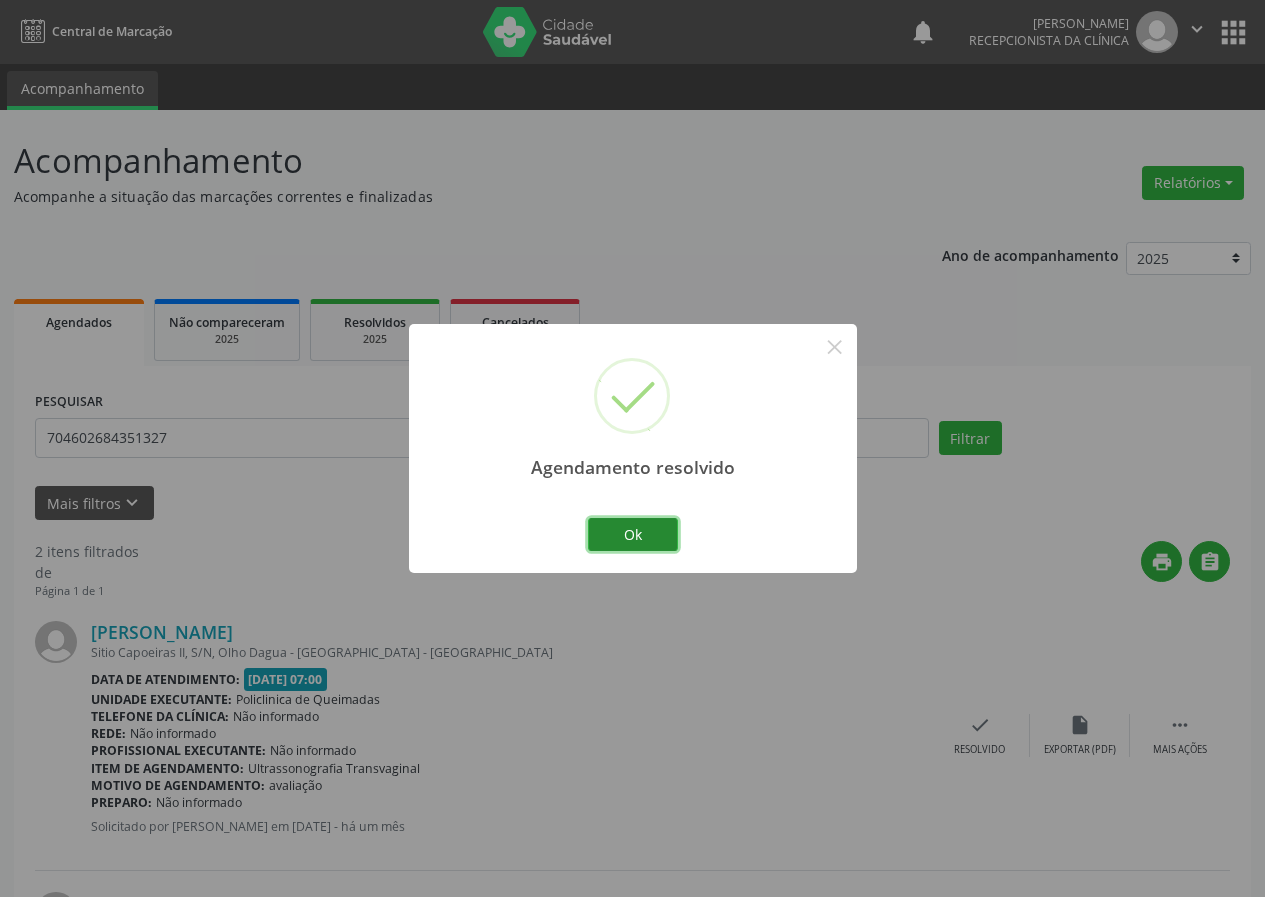 click on "Ok" at bounding box center [633, 535] 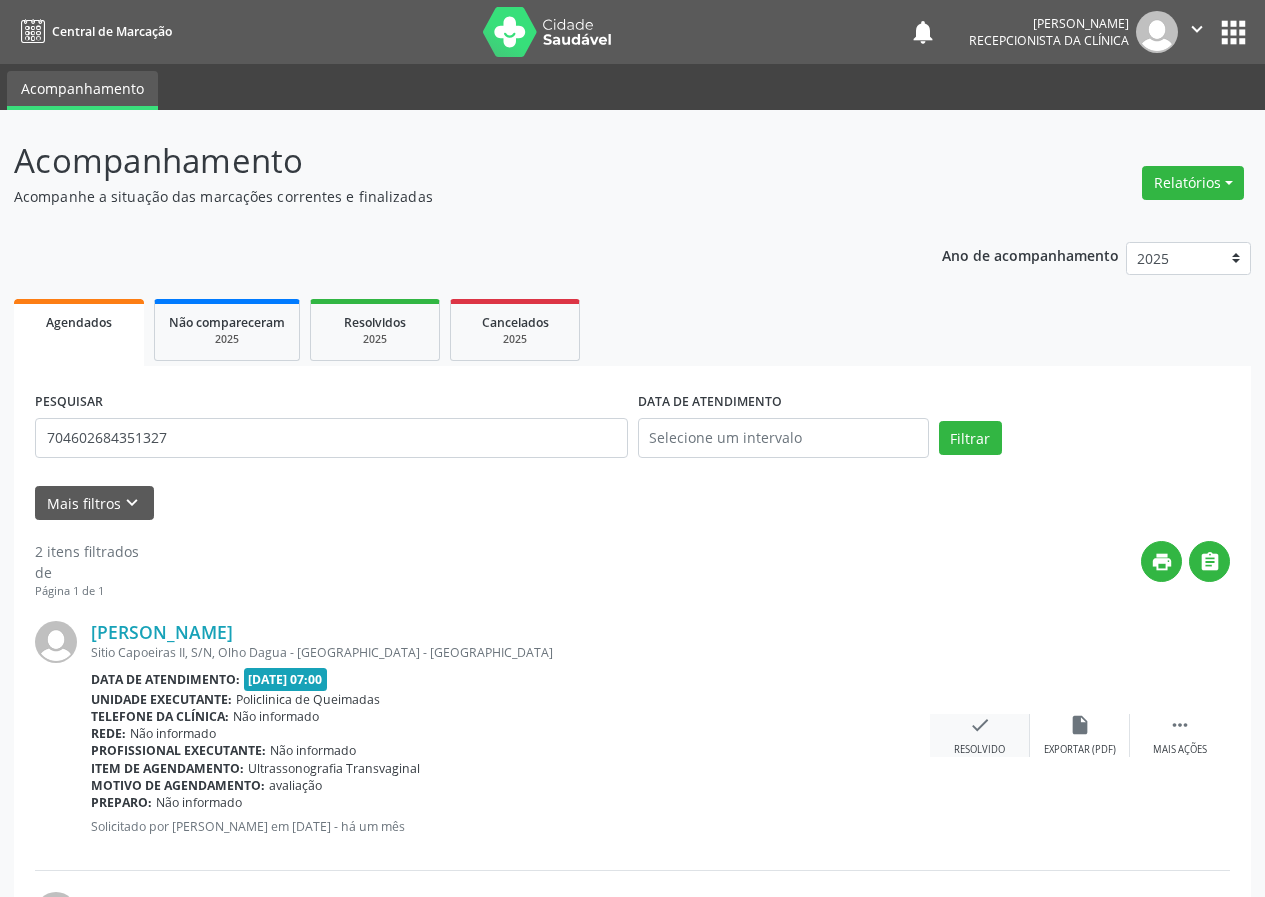 click on "check" at bounding box center [980, 725] 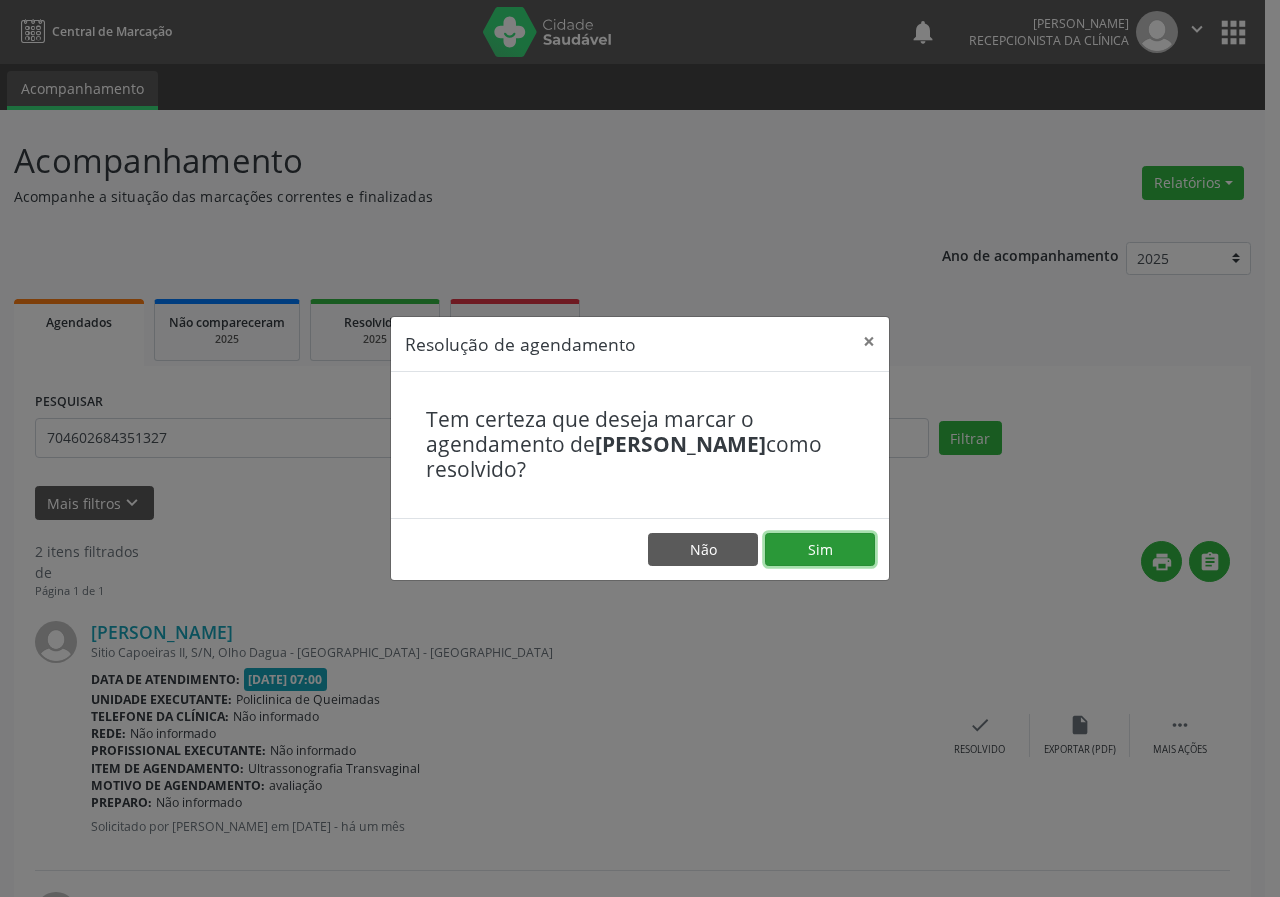 click on "Sim" at bounding box center [820, 550] 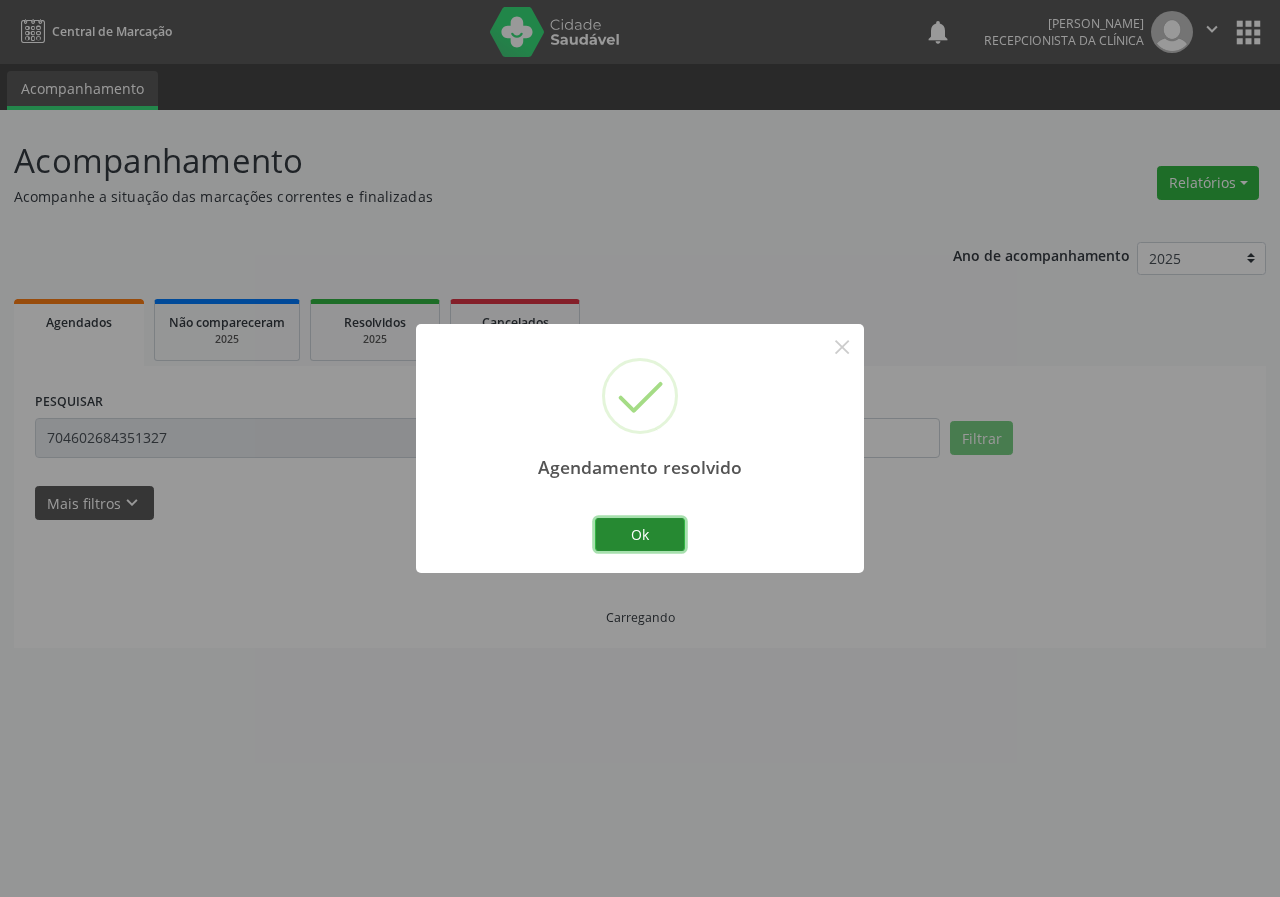 click on "Ok" at bounding box center [640, 535] 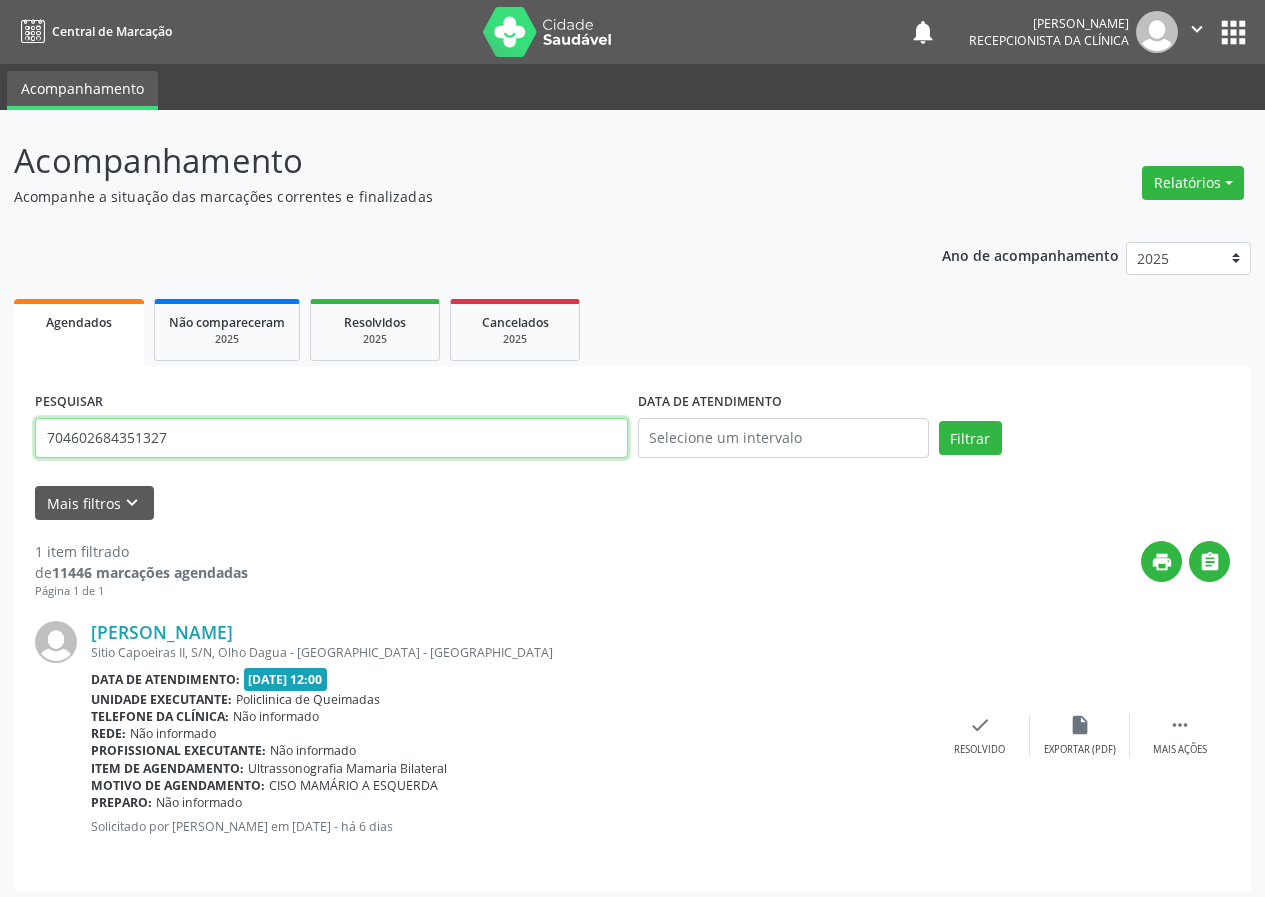click on "704602684351327" at bounding box center (331, 438) 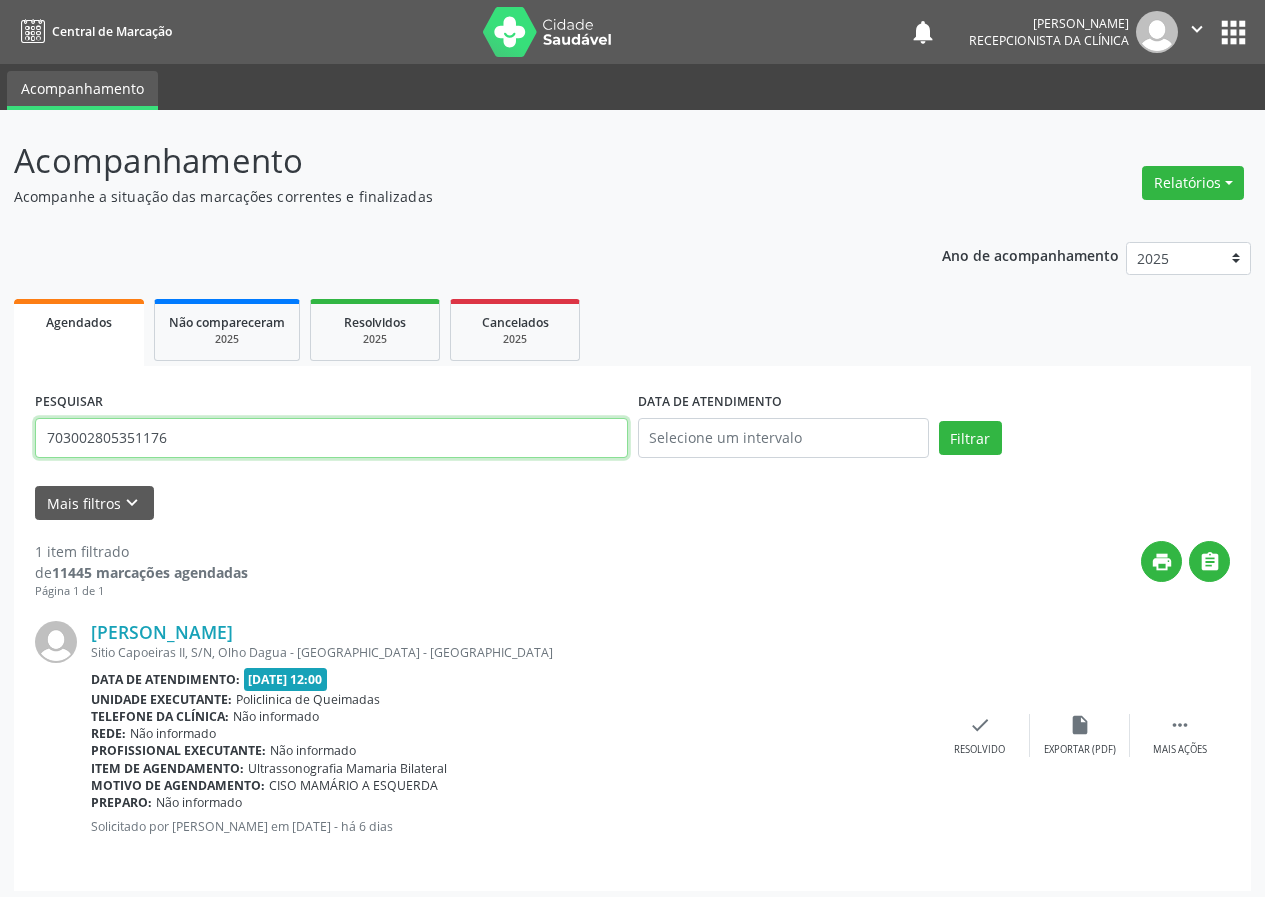 click on "Filtrar" at bounding box center [970, 438] 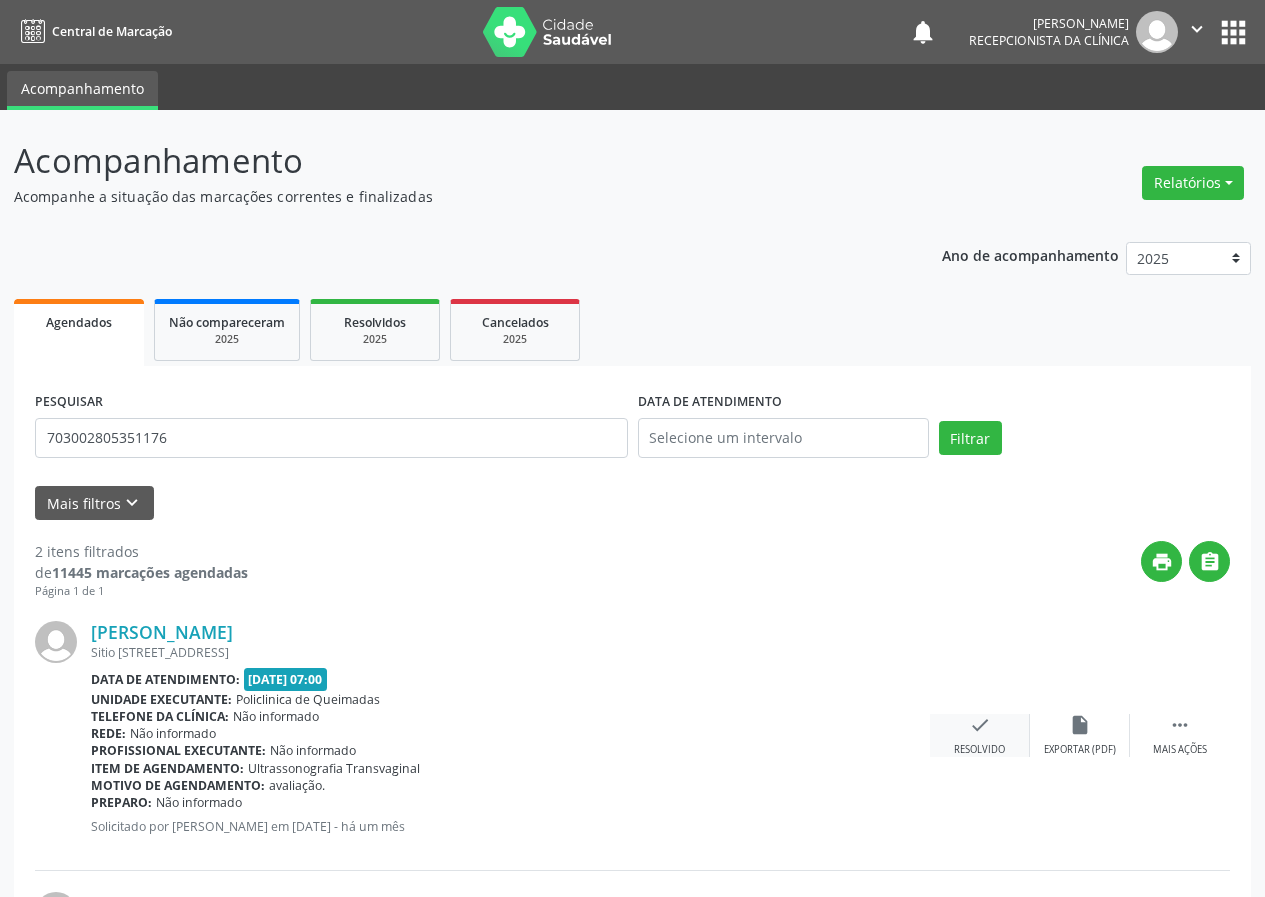 click on "check" at bounding box center [980, 725] 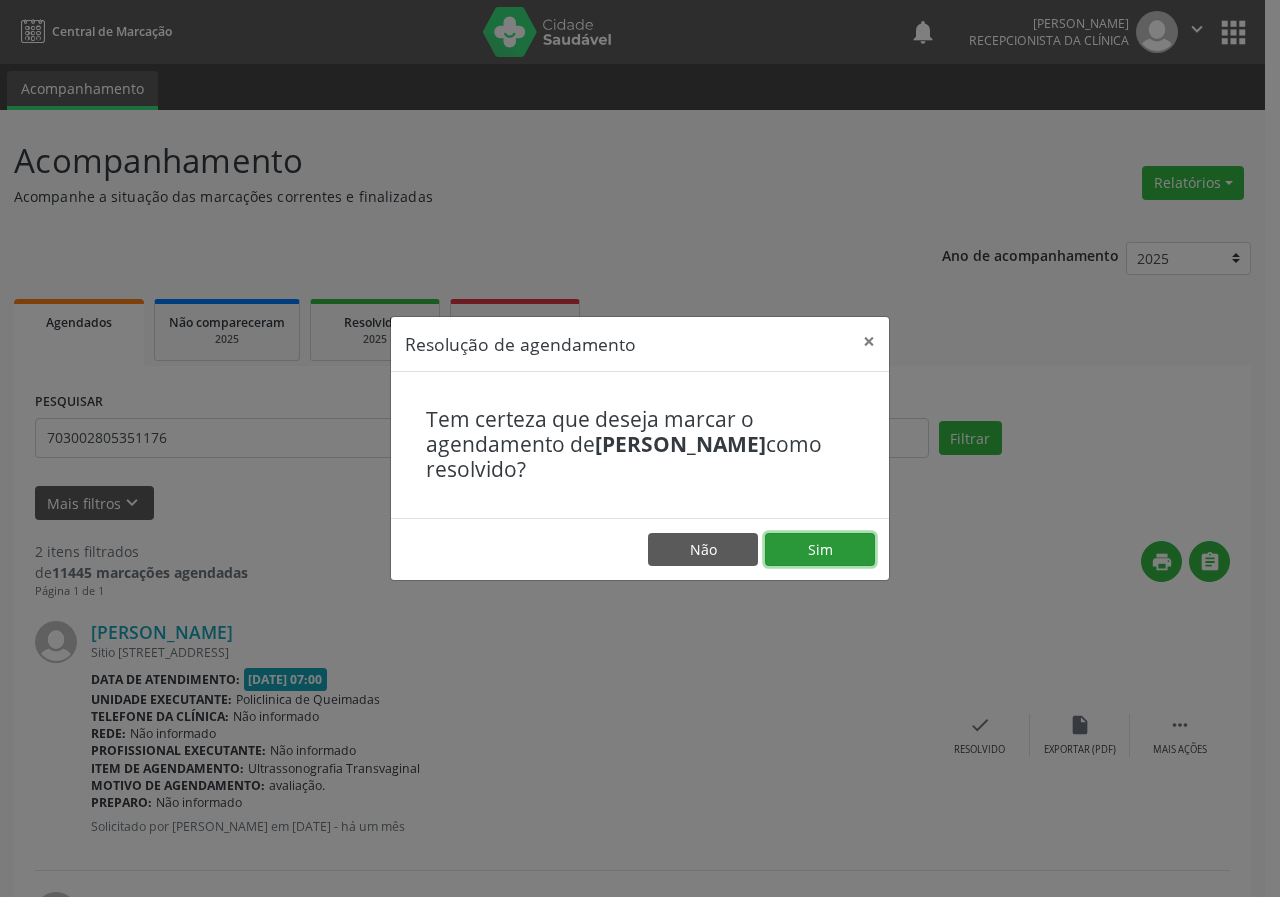 click on "Sim" at bounding box center [820, 550] 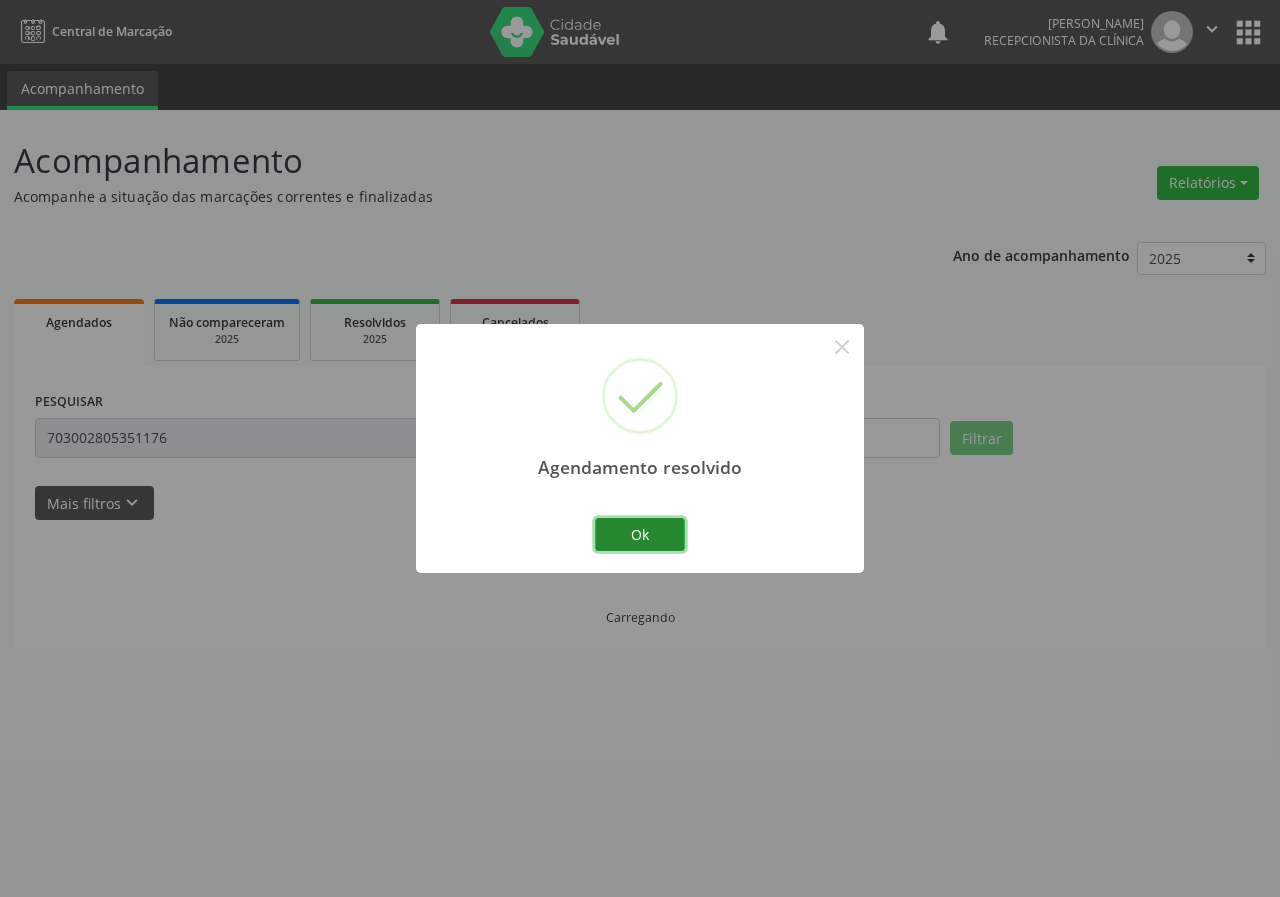click on "Ok" at bounding box center [640, 535] 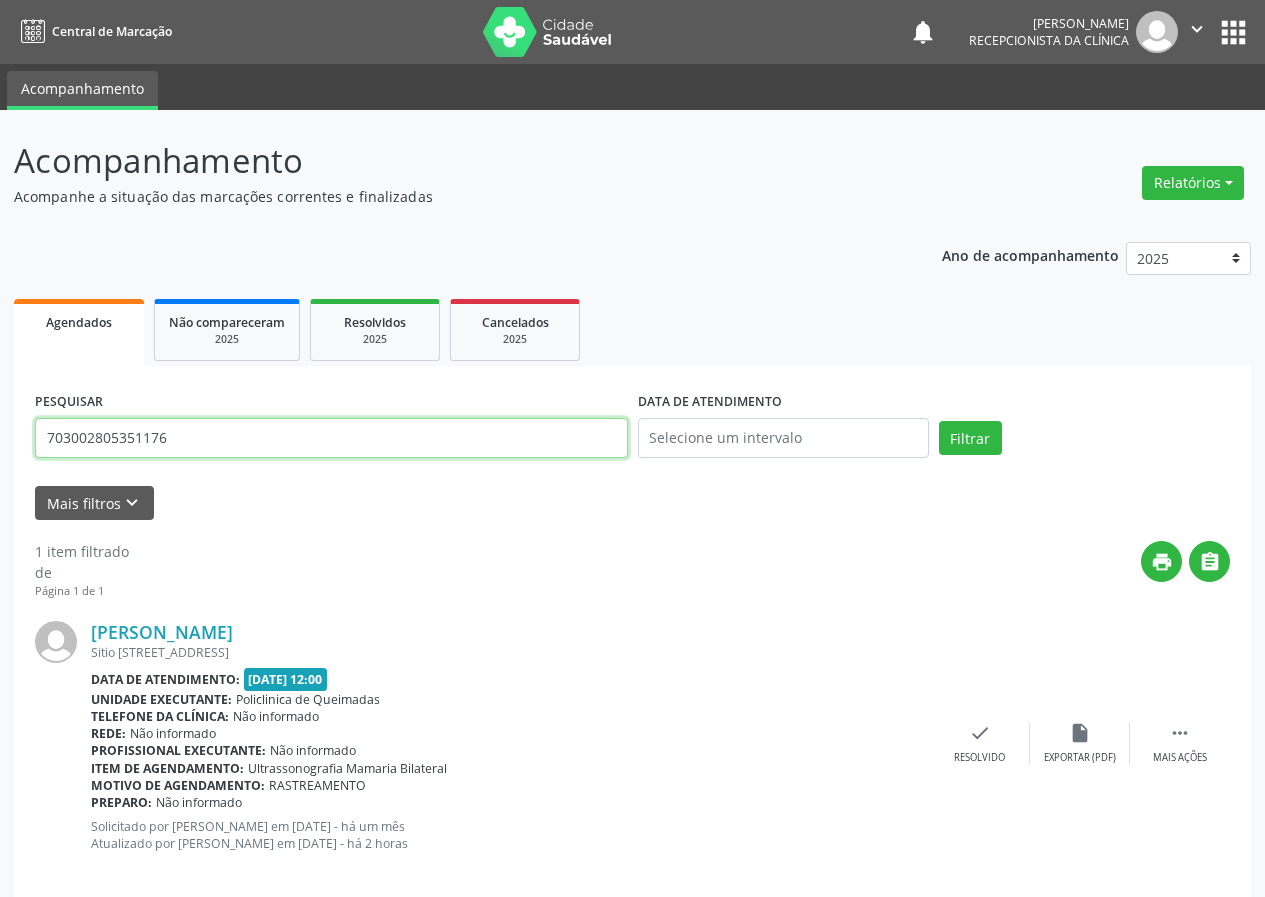 click on "703002805351176" at bounding box center (331, 438) 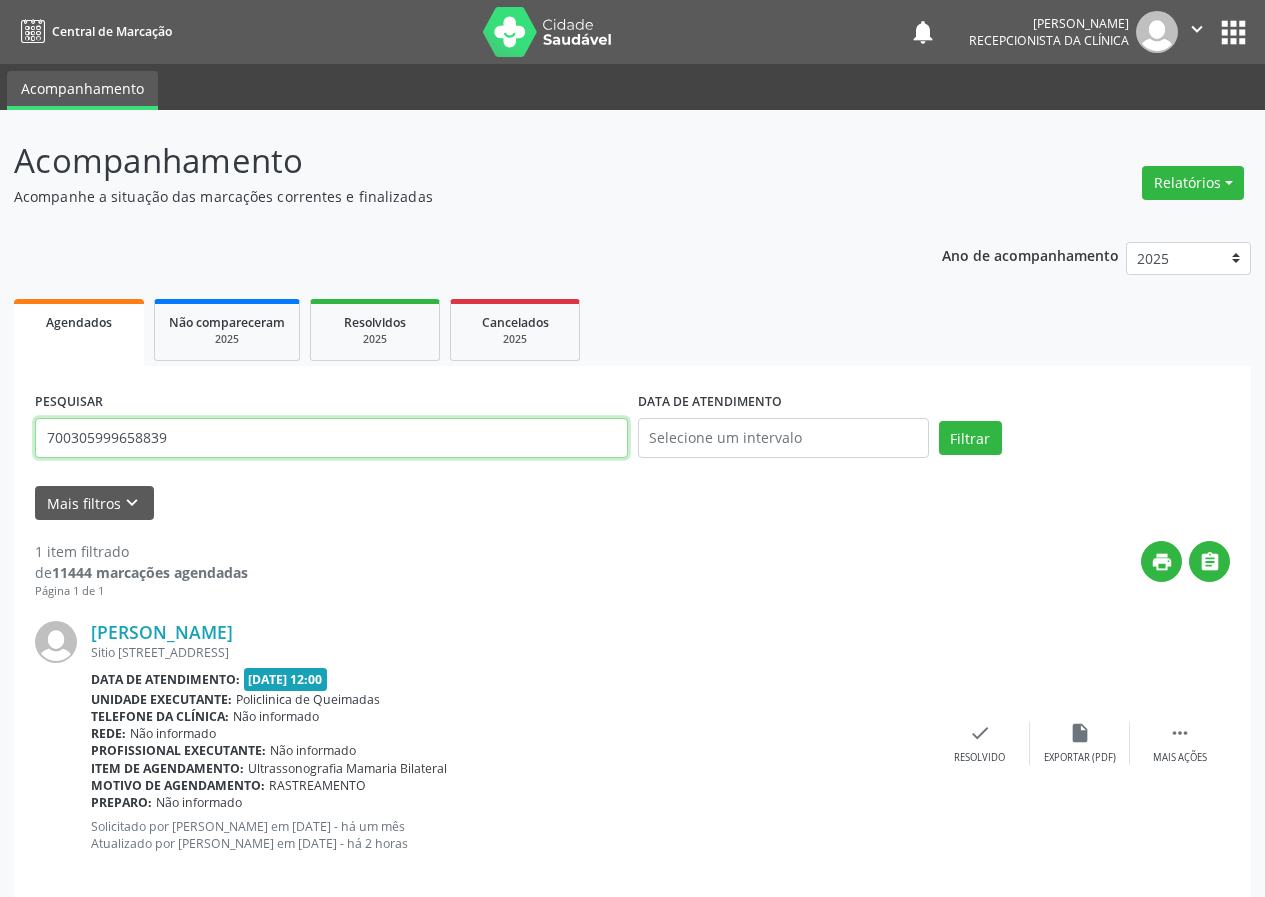 click on "Filtrar" at bounding box center (970, 438) 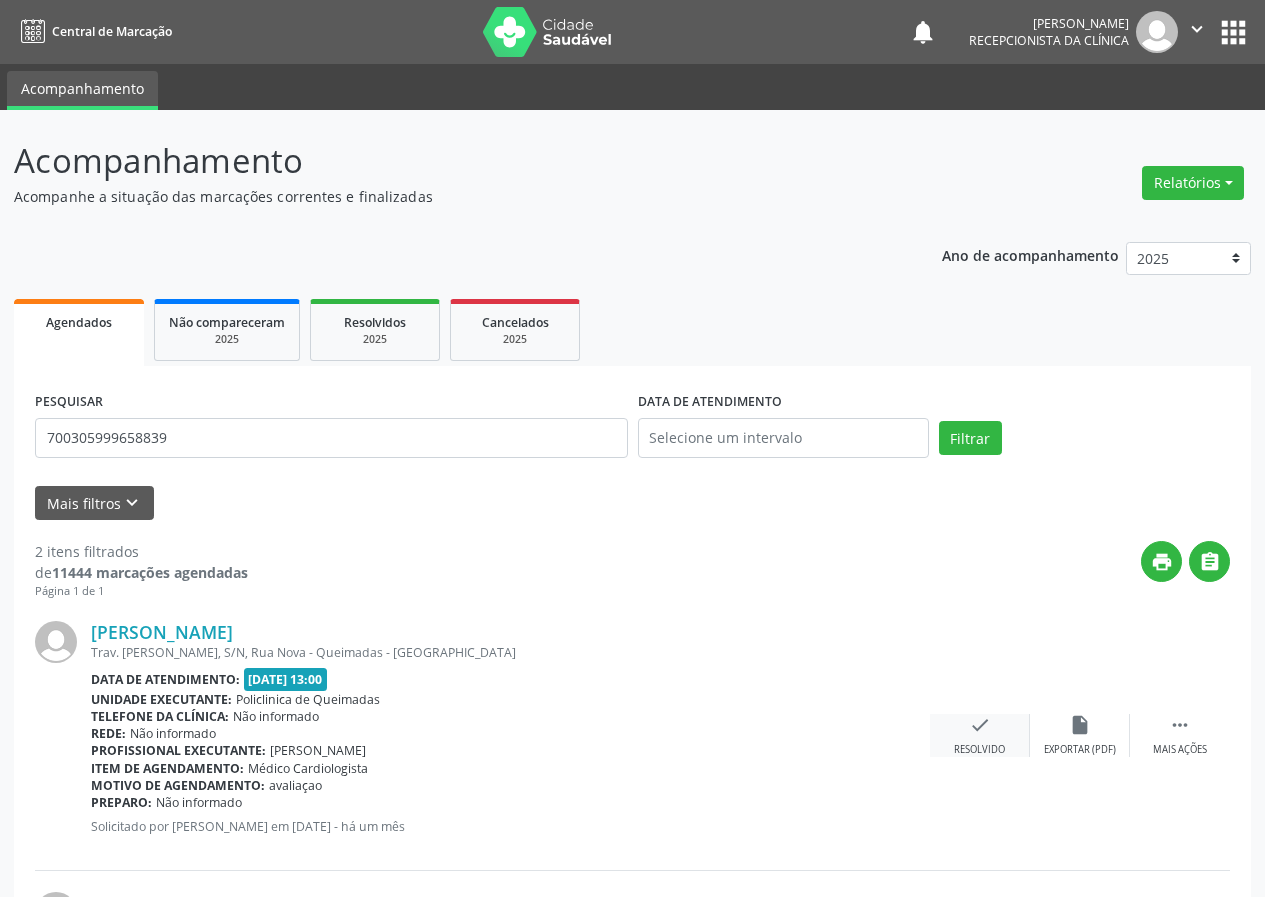 click on "check" at bounding box center (980, 725) 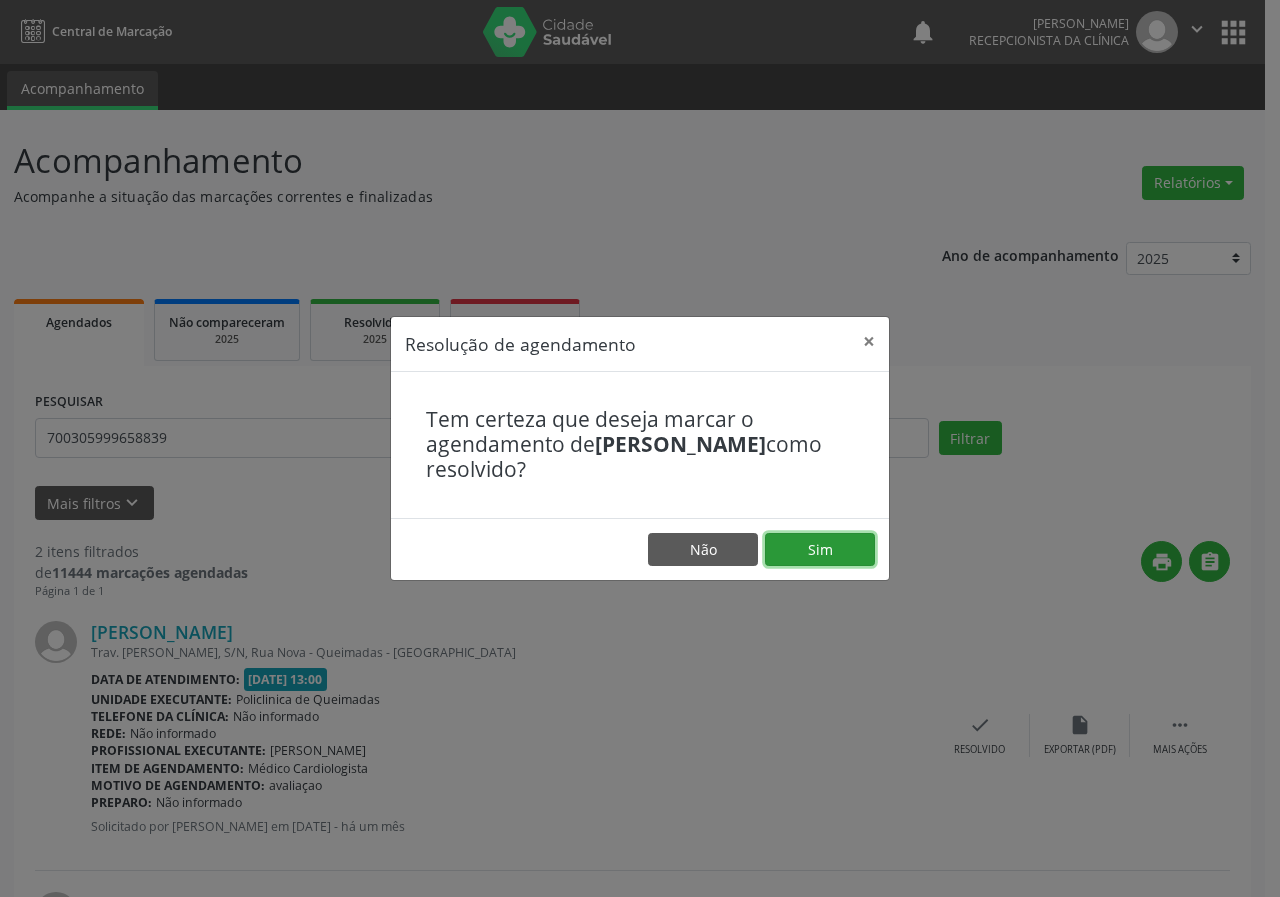 click on "Sim" at bounding box center [820, 550] 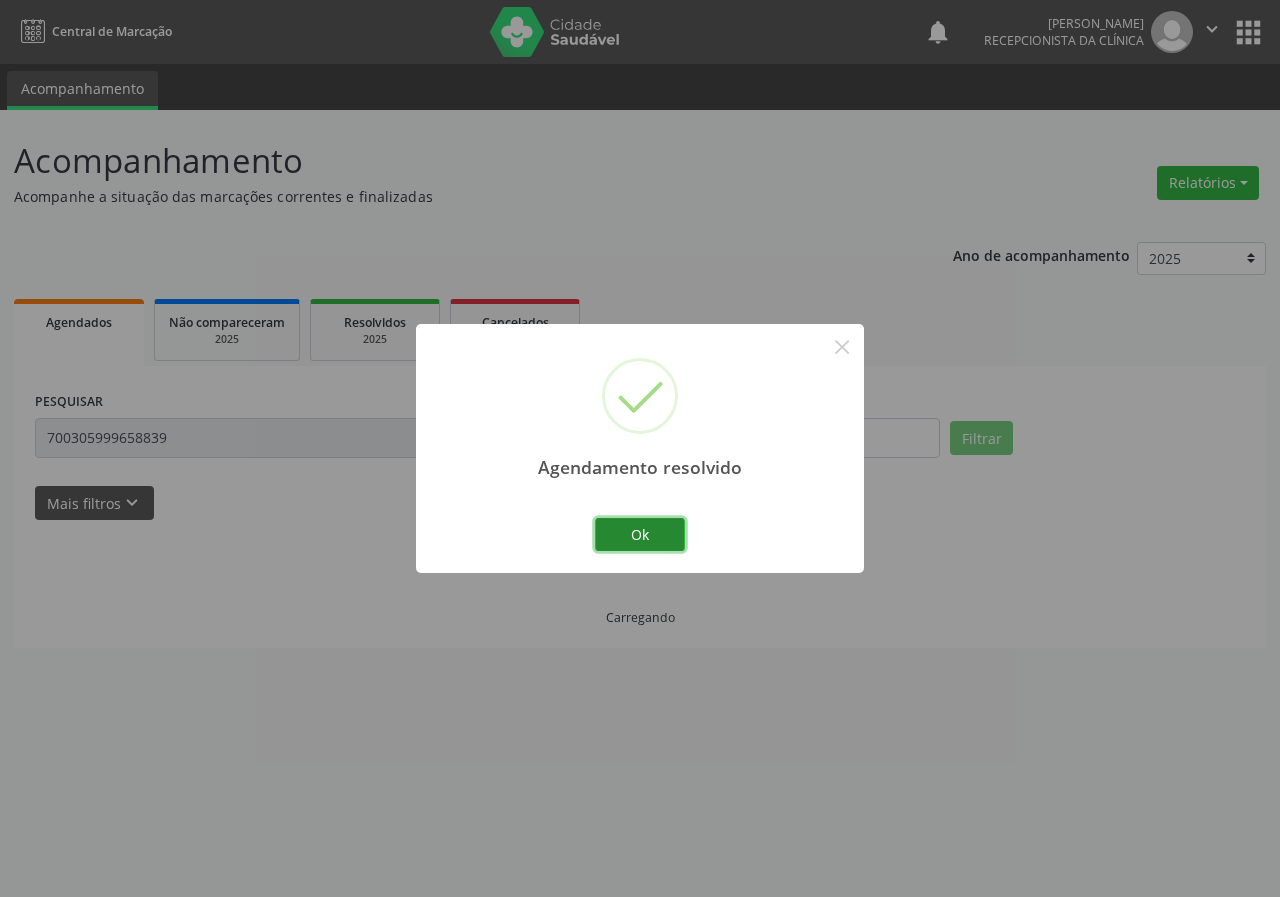 click on "Ok" at bounding box center (640, 535) 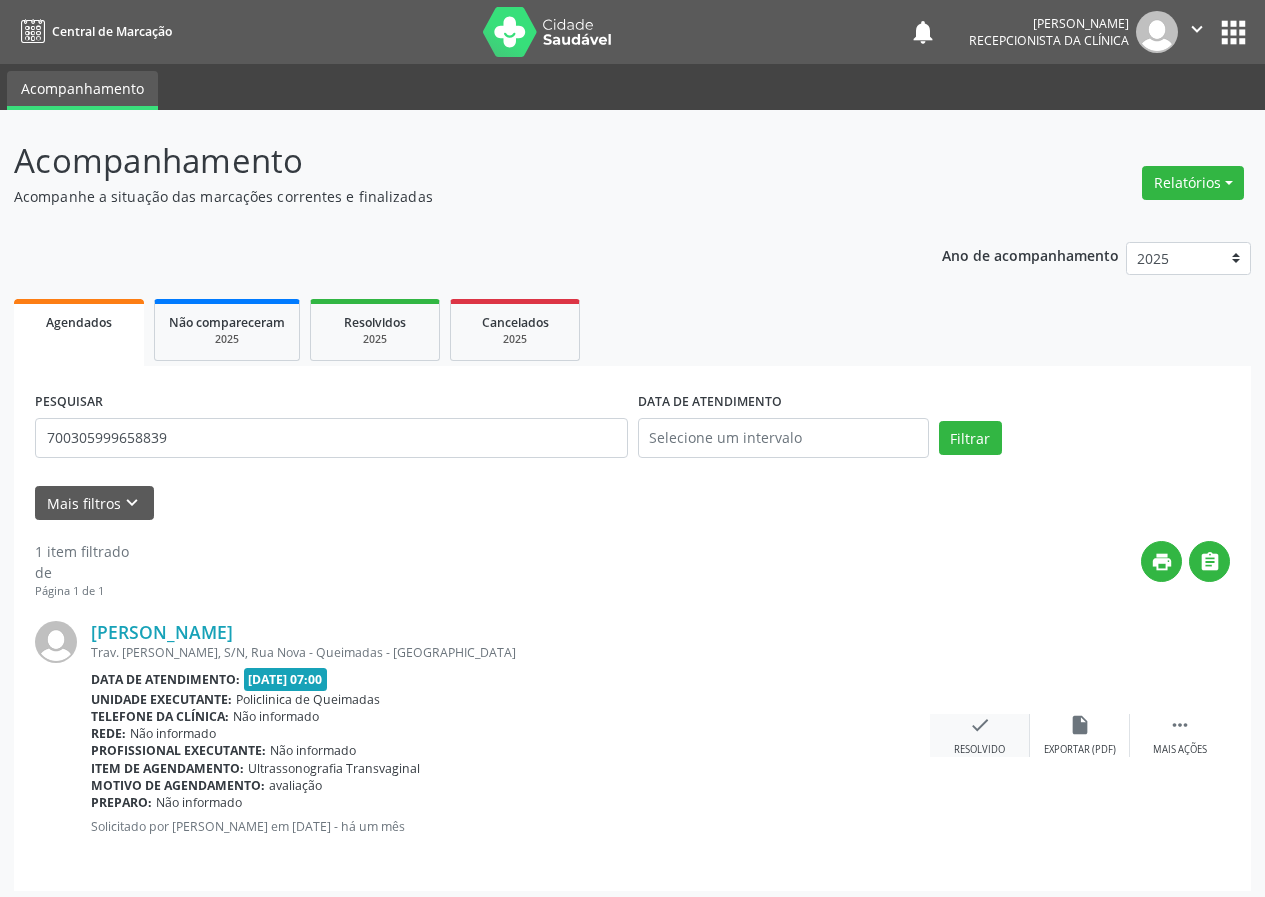 click on "check" at bounding box center [980, 725] 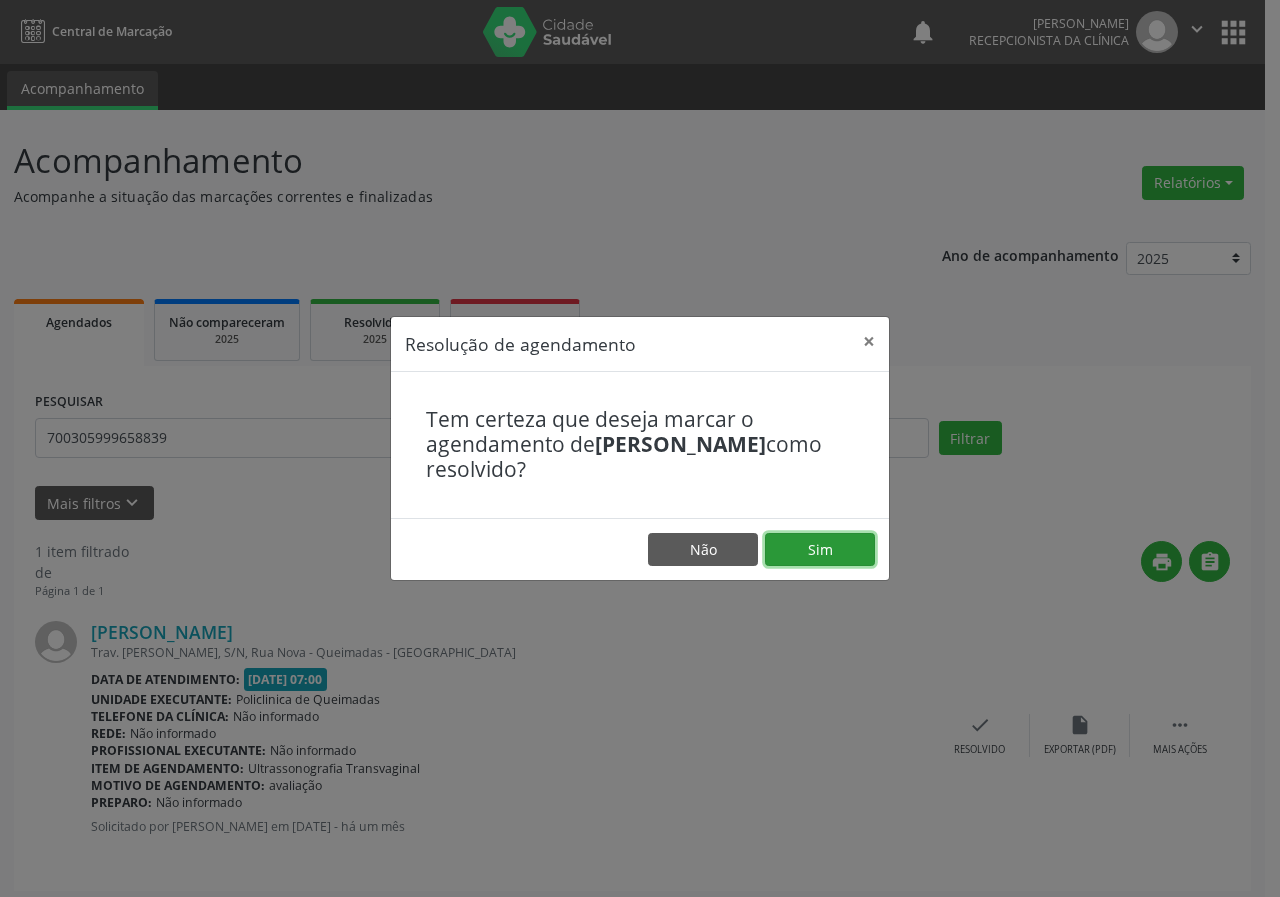 click on "Sim" at bounding box center (820, 550) 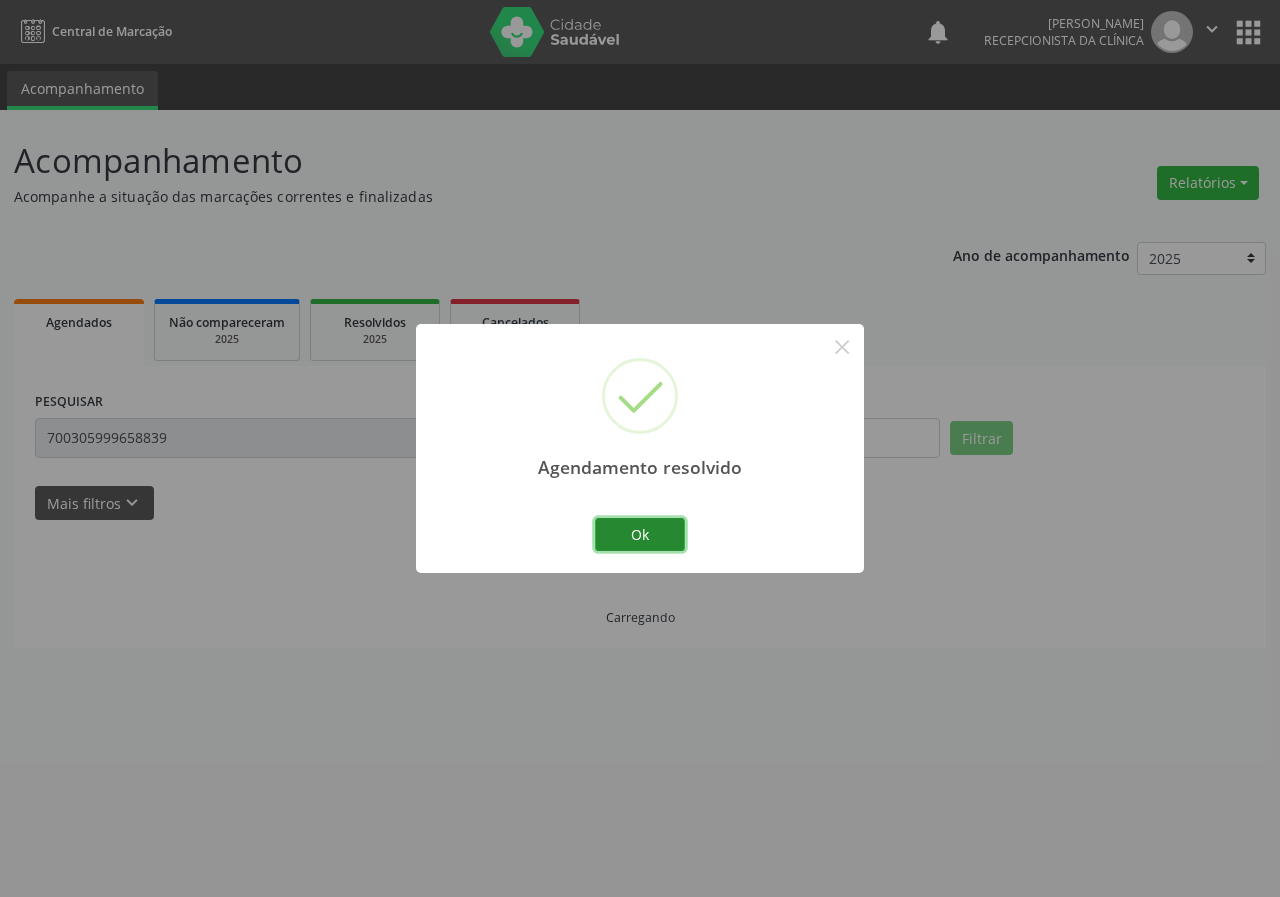 click on "Ok" at bounding box center [640, 535] 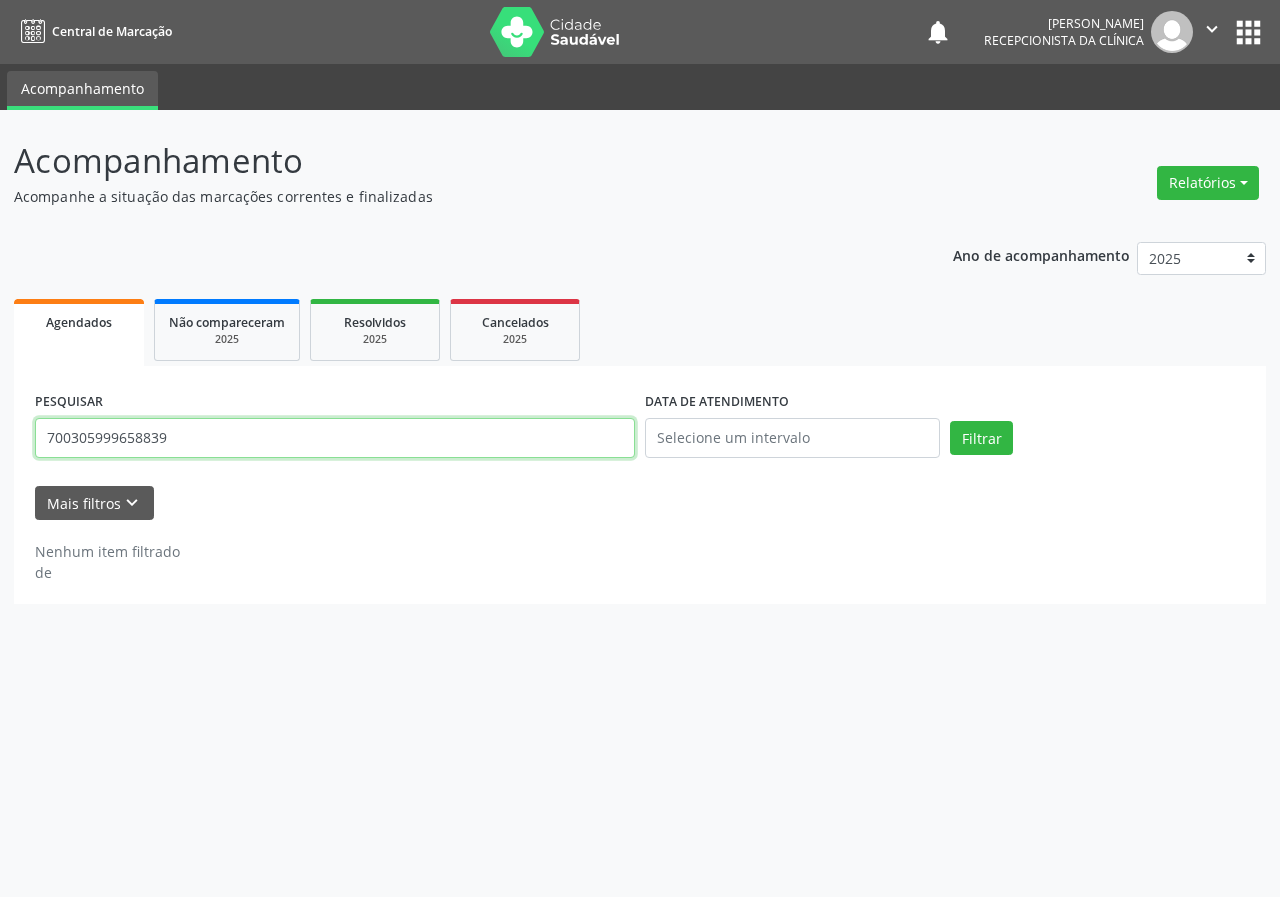 click on "700305999658839" at bounding box center [335, 438] 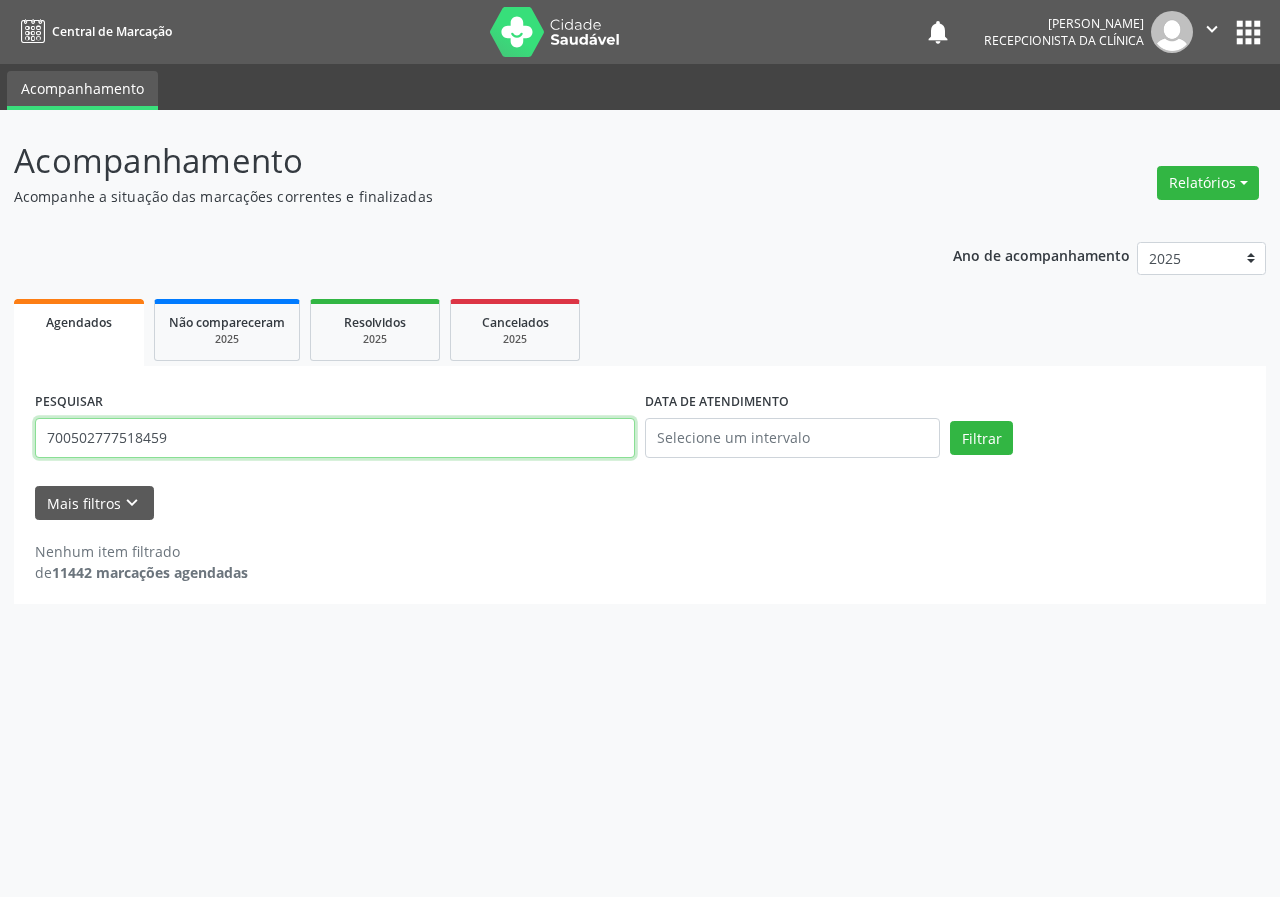 click on "Filtrar" at bounding box center (981, 438) 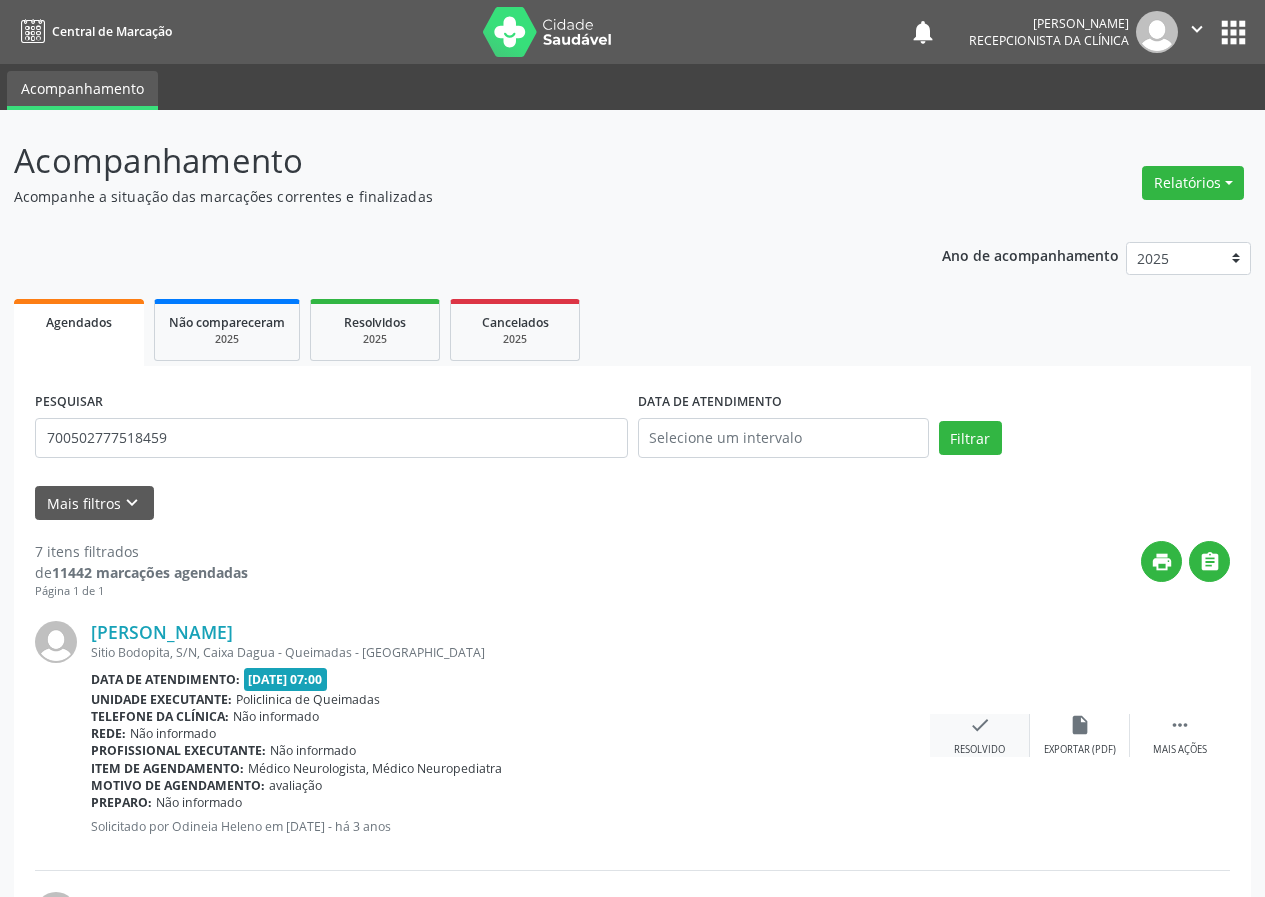 click on "check" at bounding box center (980, 725) 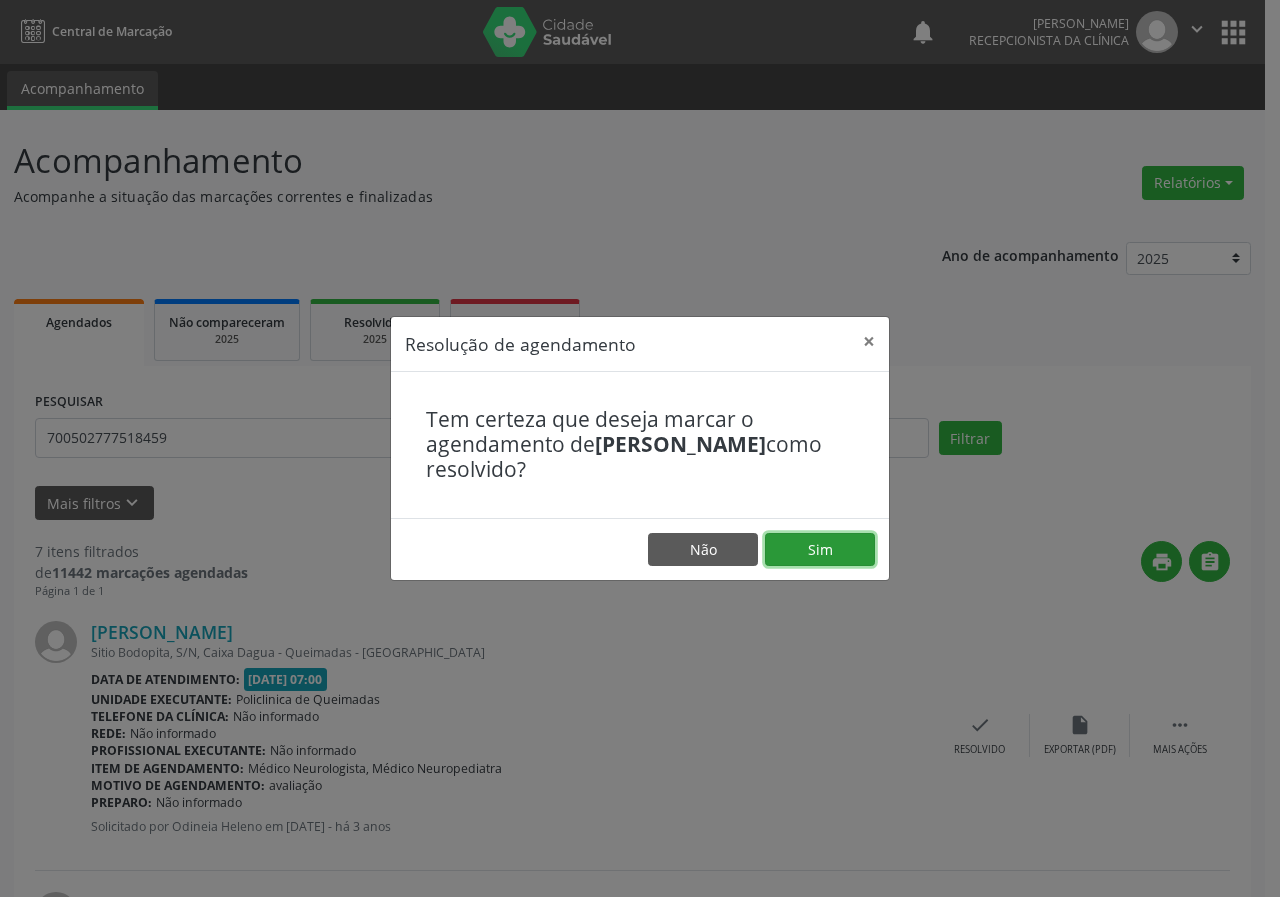 click on "Sim" at bounding box center (820, 550) 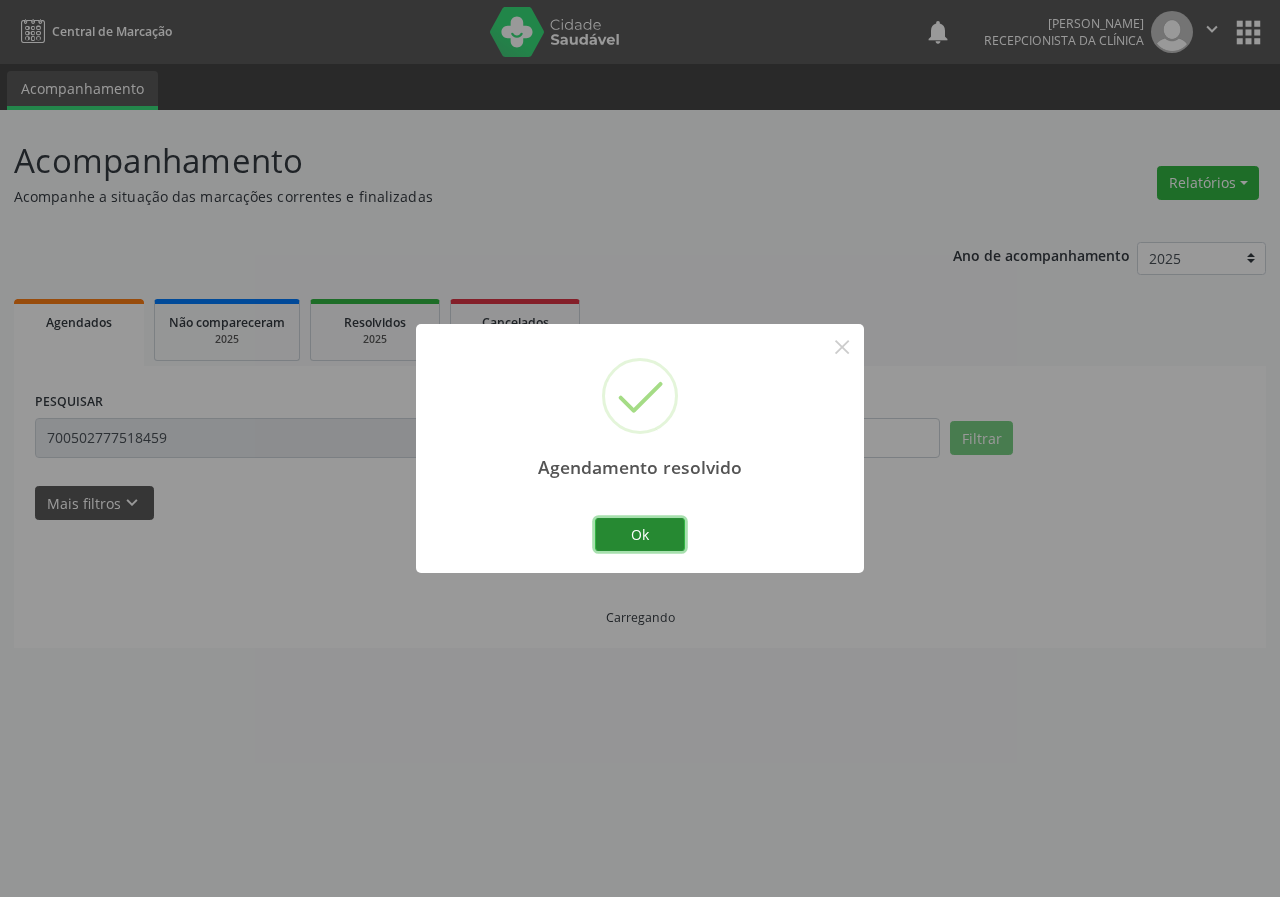 click on "Ok" at bounding box center [640, 535] 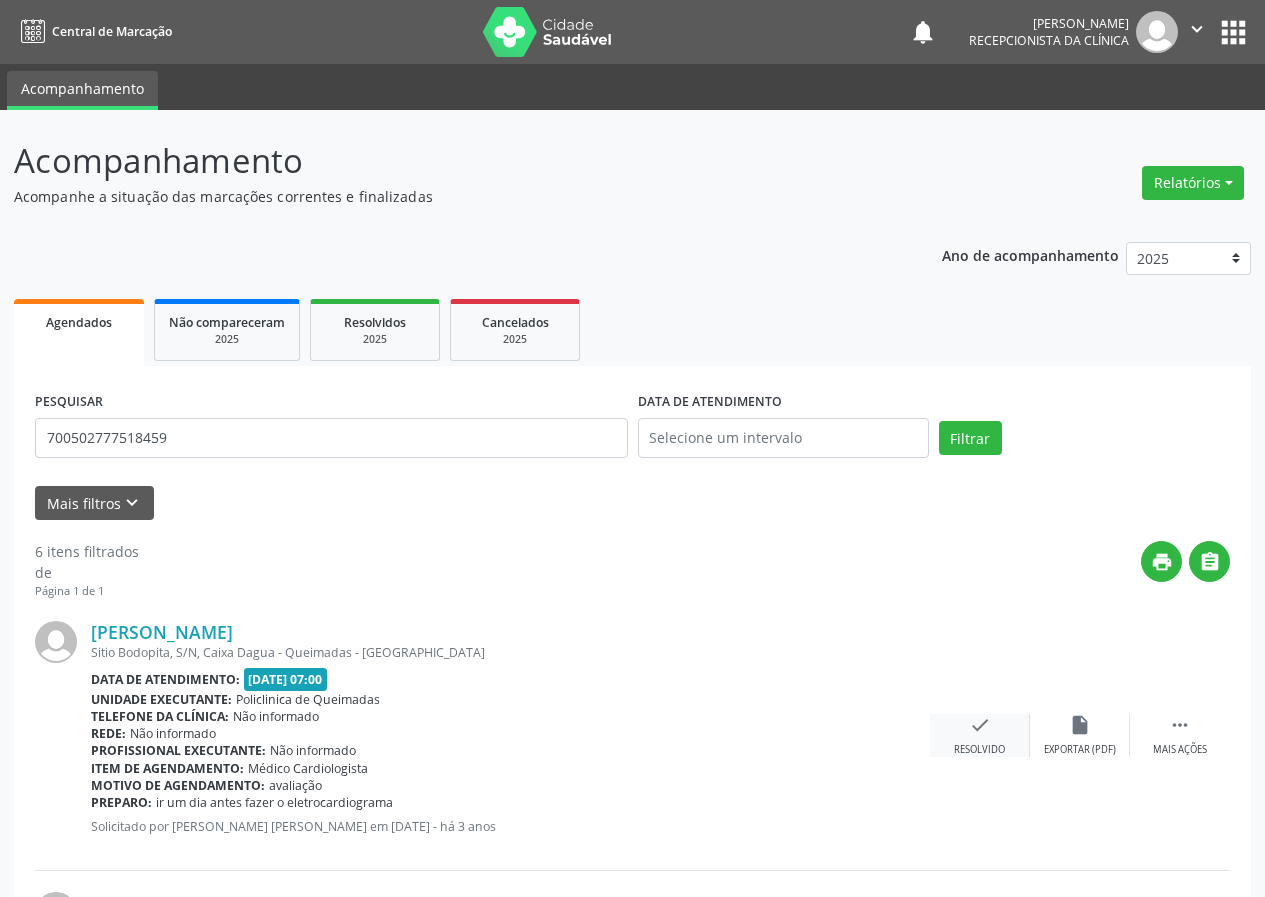 click on "check" at bounding box center (980, 725) 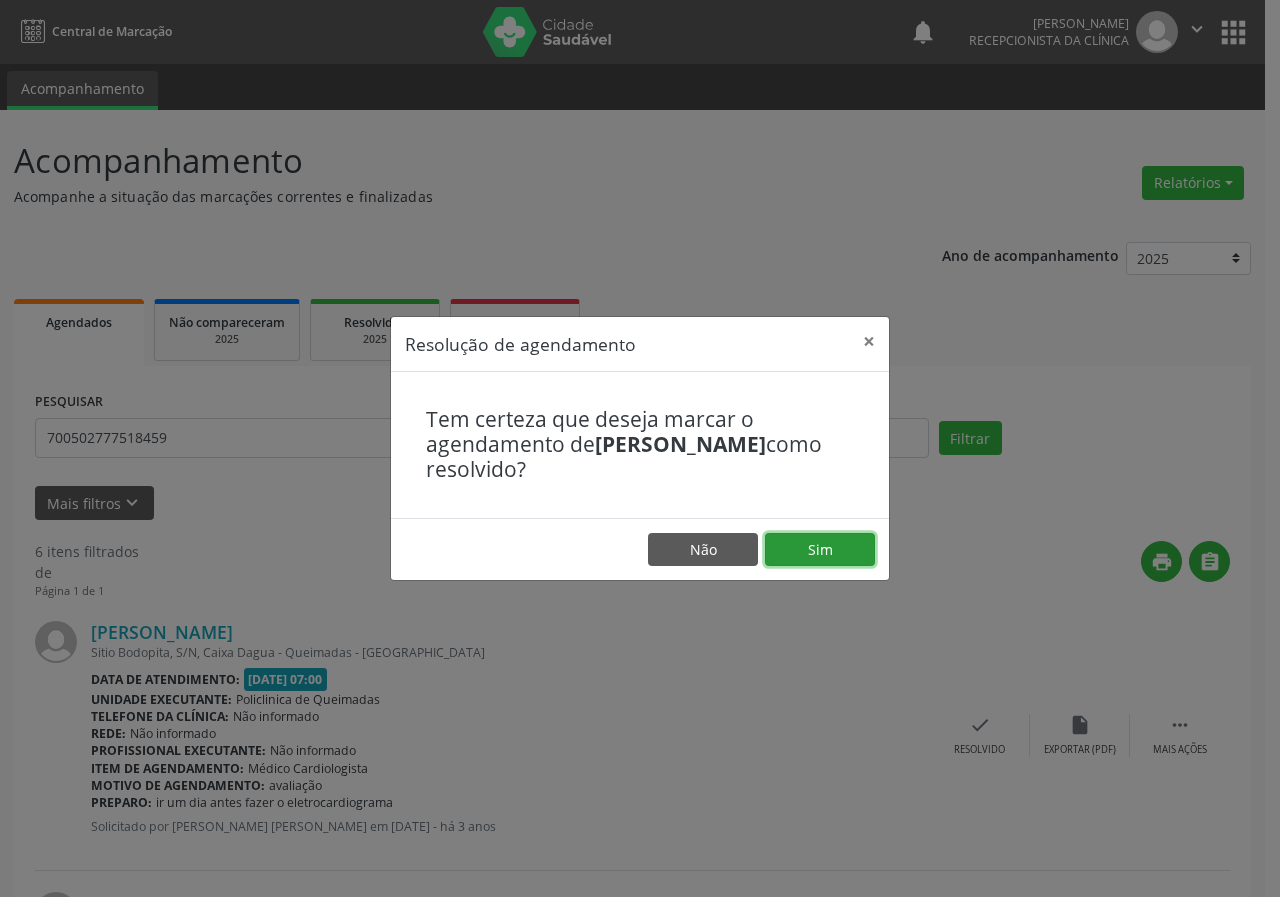 click on "Sim" at bounding box center [820, 550] 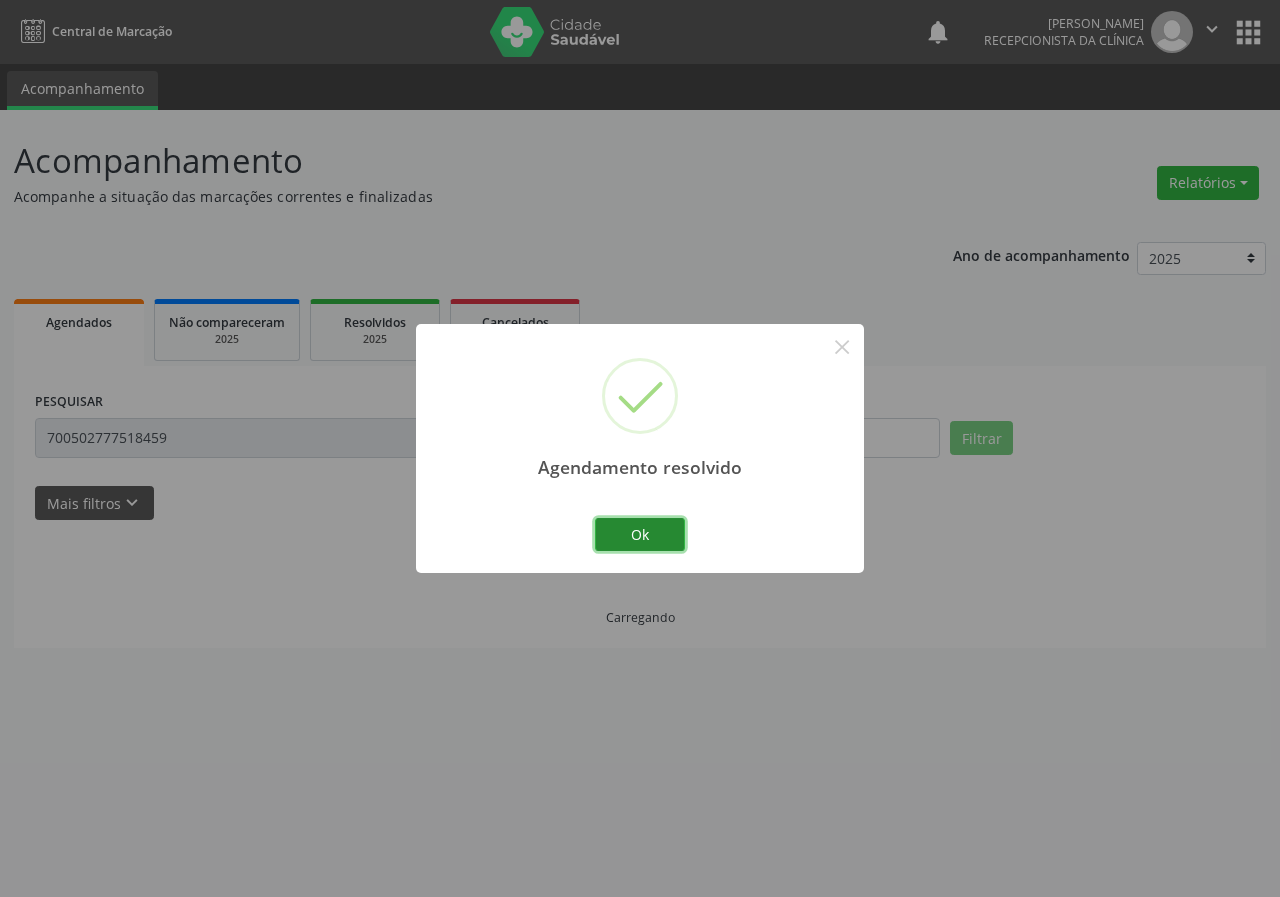 click on "Ok" at bounding box center (640, 535) 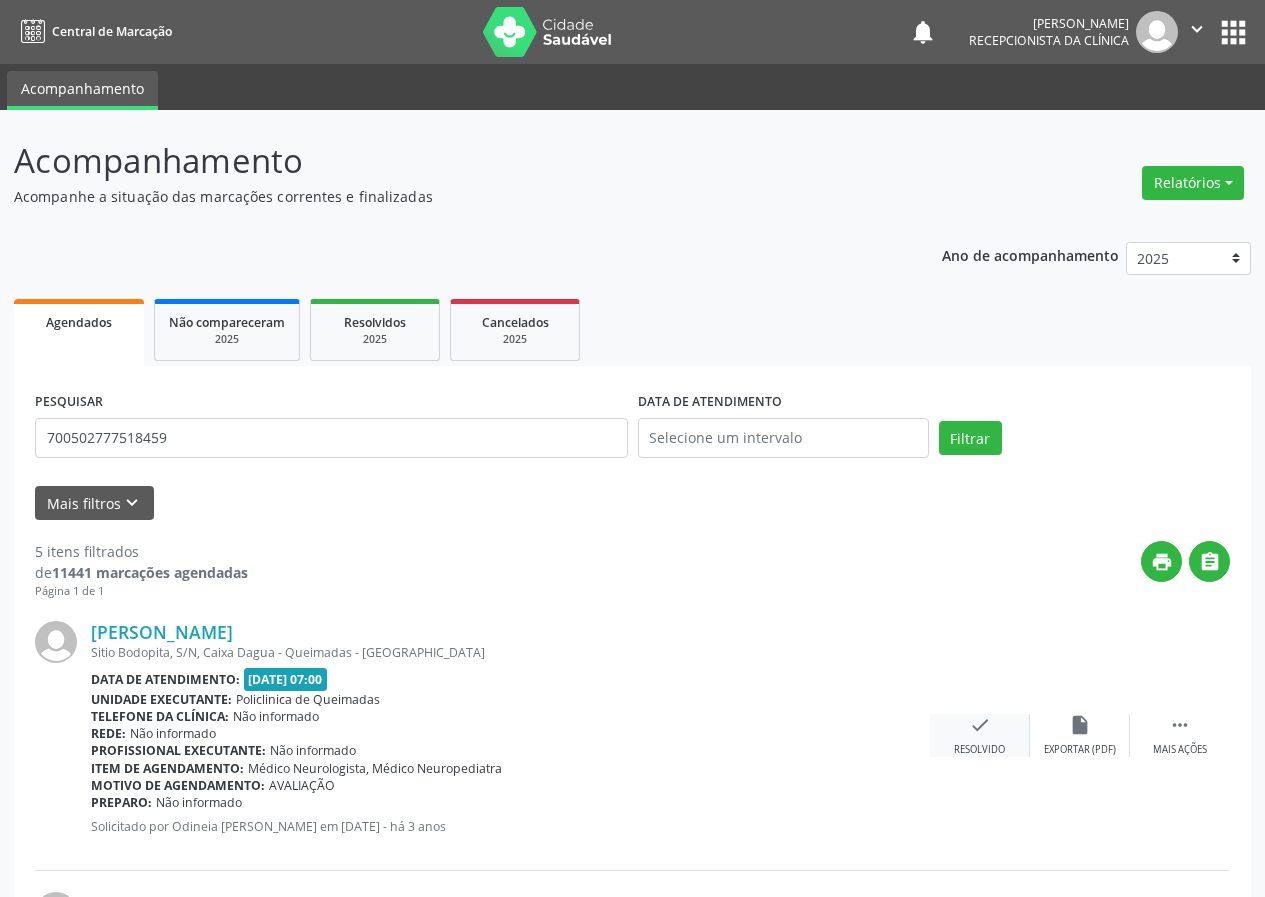 click on "check
Resolvido" at bounding box center (980, 735) 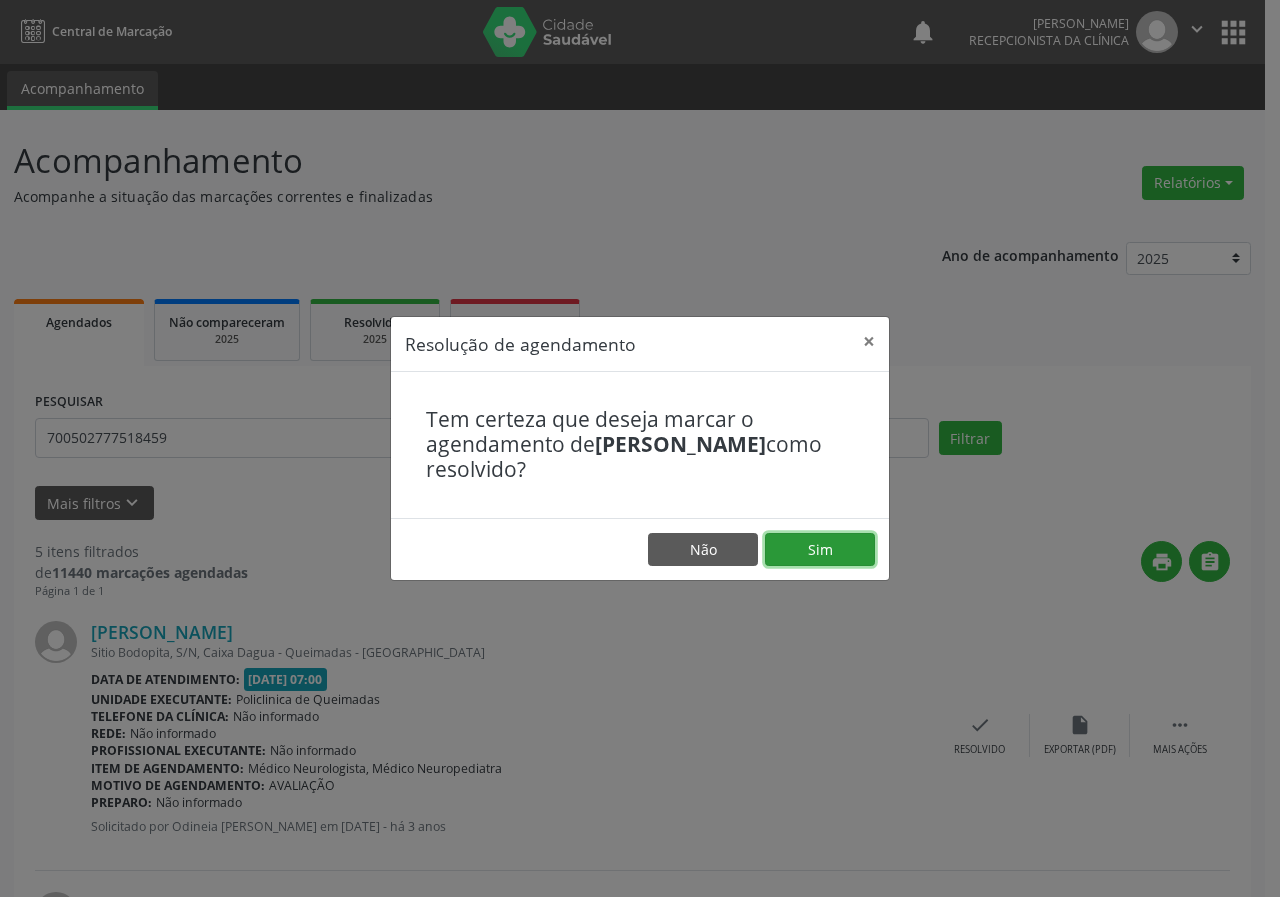 click on "Sim" at bounding box center [820, 550] 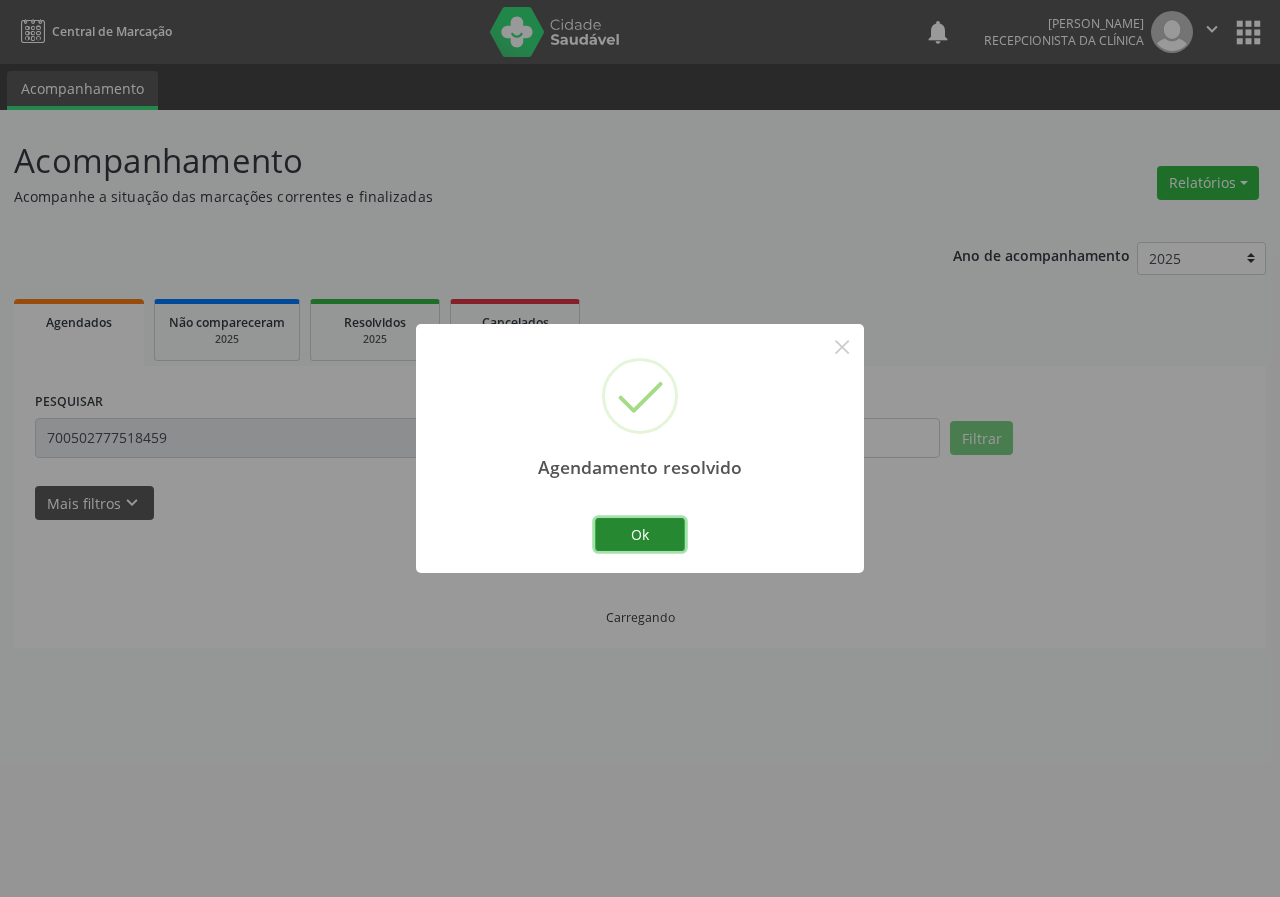 click on "Ok" at bounding box center [640, 535] 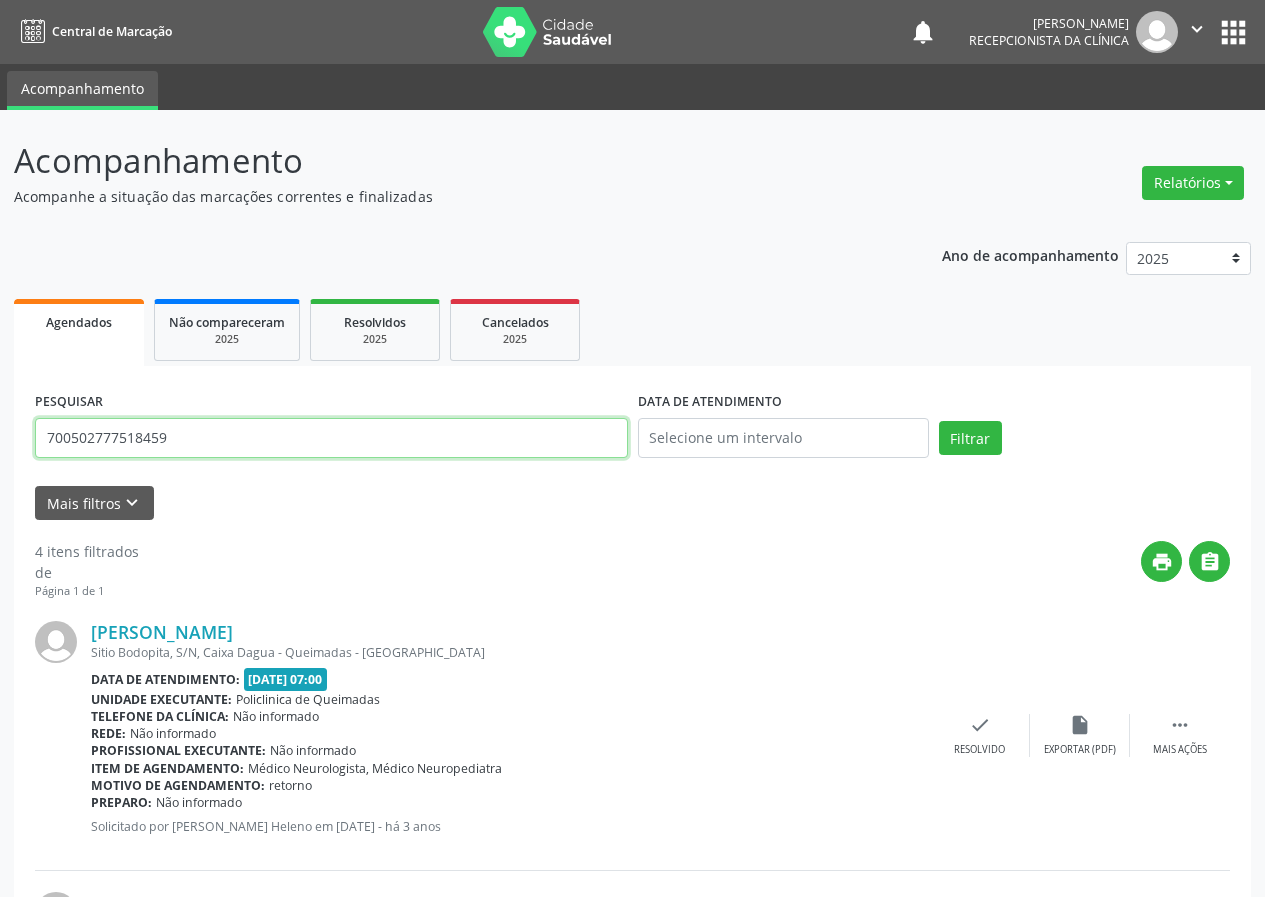 click on "700502777518459" at bounding box center (331, 438) 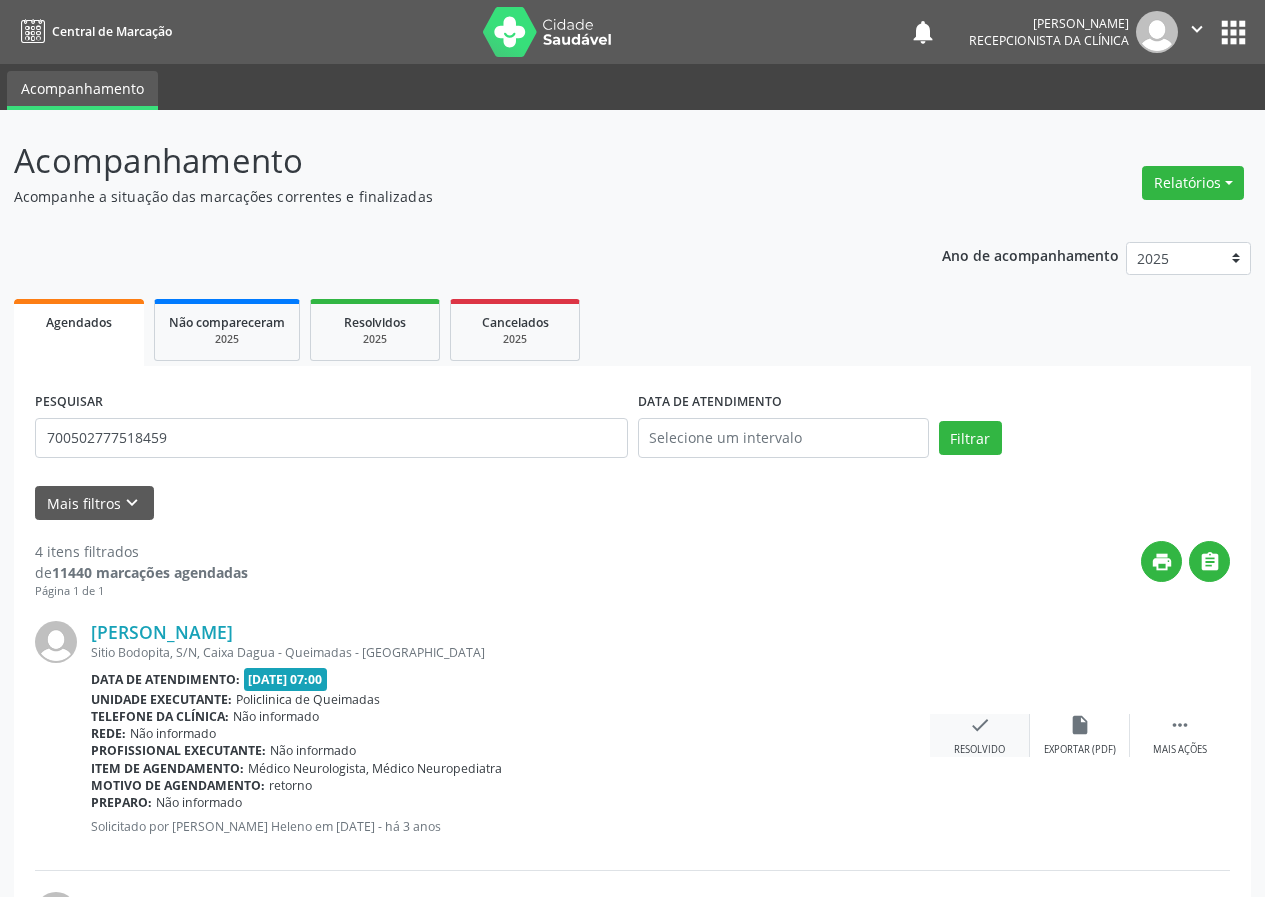 click on "check" at bounding box center [980, 725] 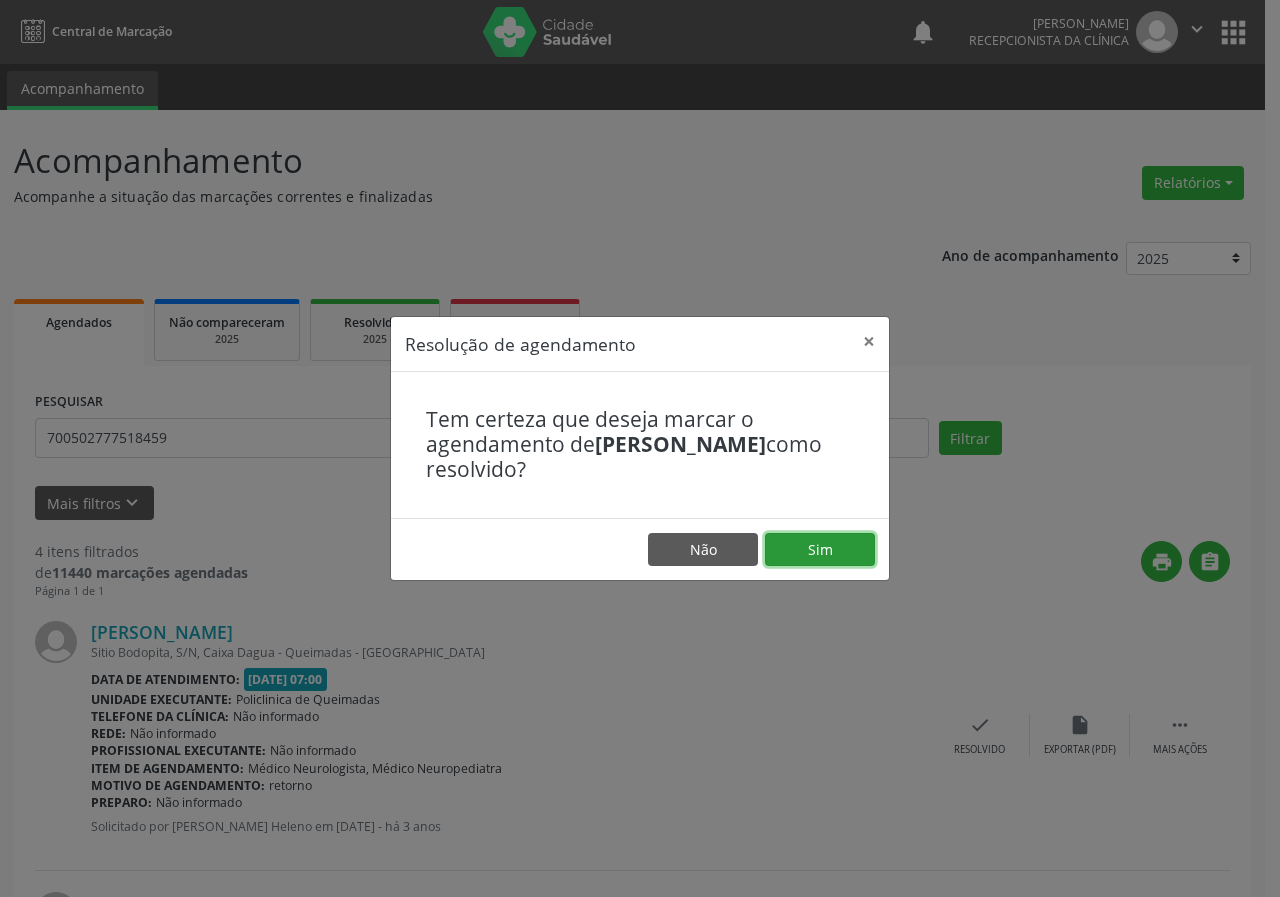 click on "Sim" at bounding box center [820, 550] 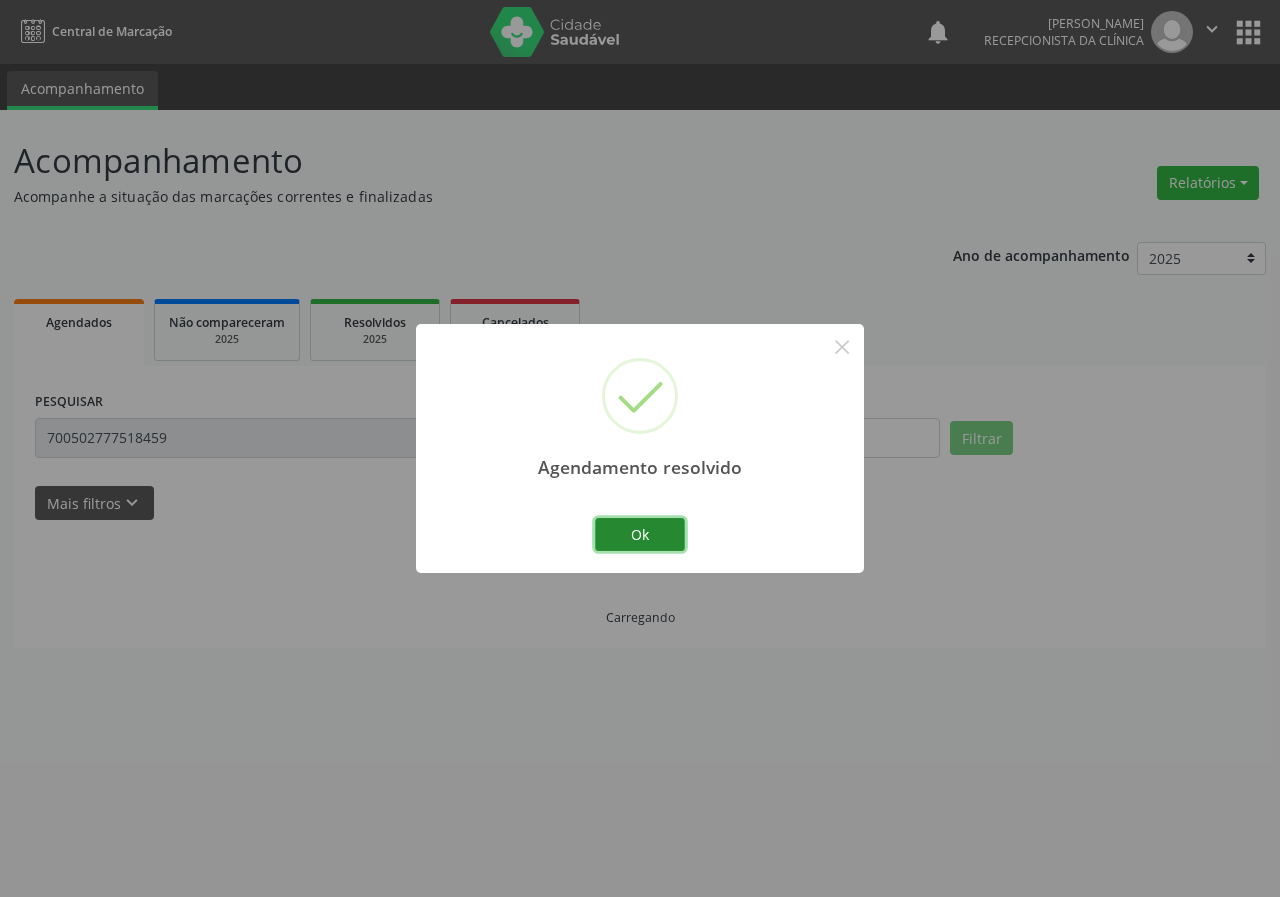 click on "Ok" at bounding box center (640, 535) 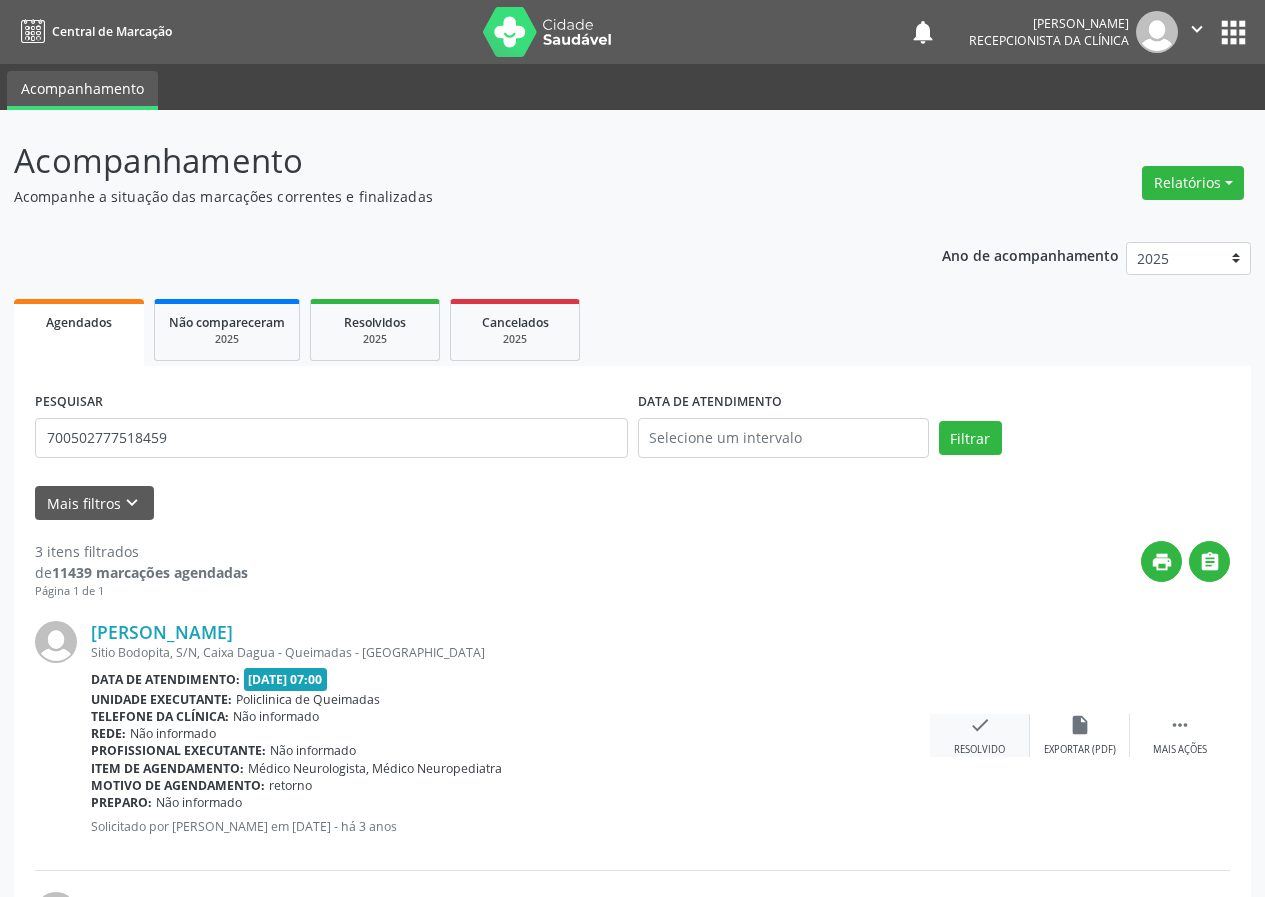 click on "check" at bounding box center [980, 725] 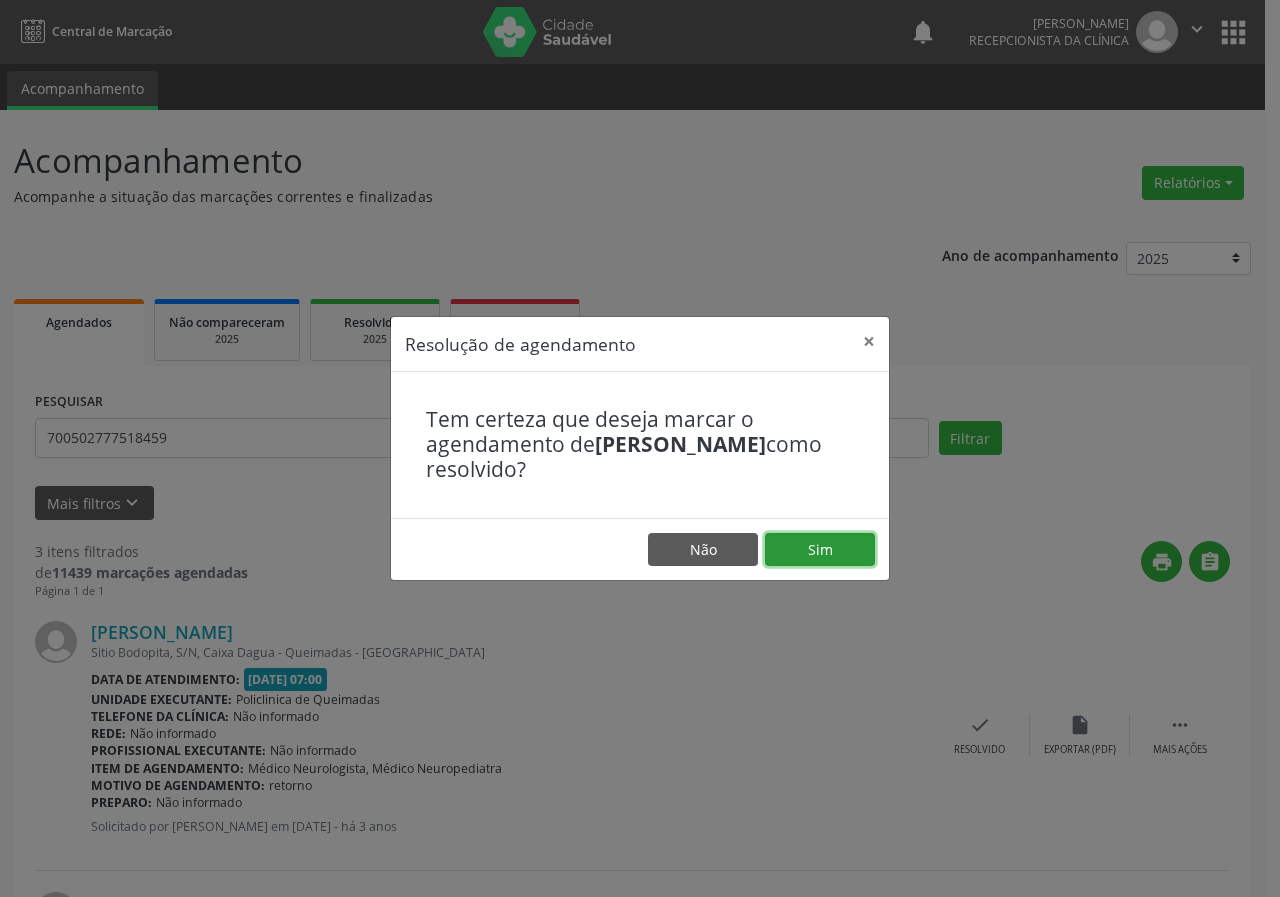 click on "Sim" at bounding box center [820, 550] 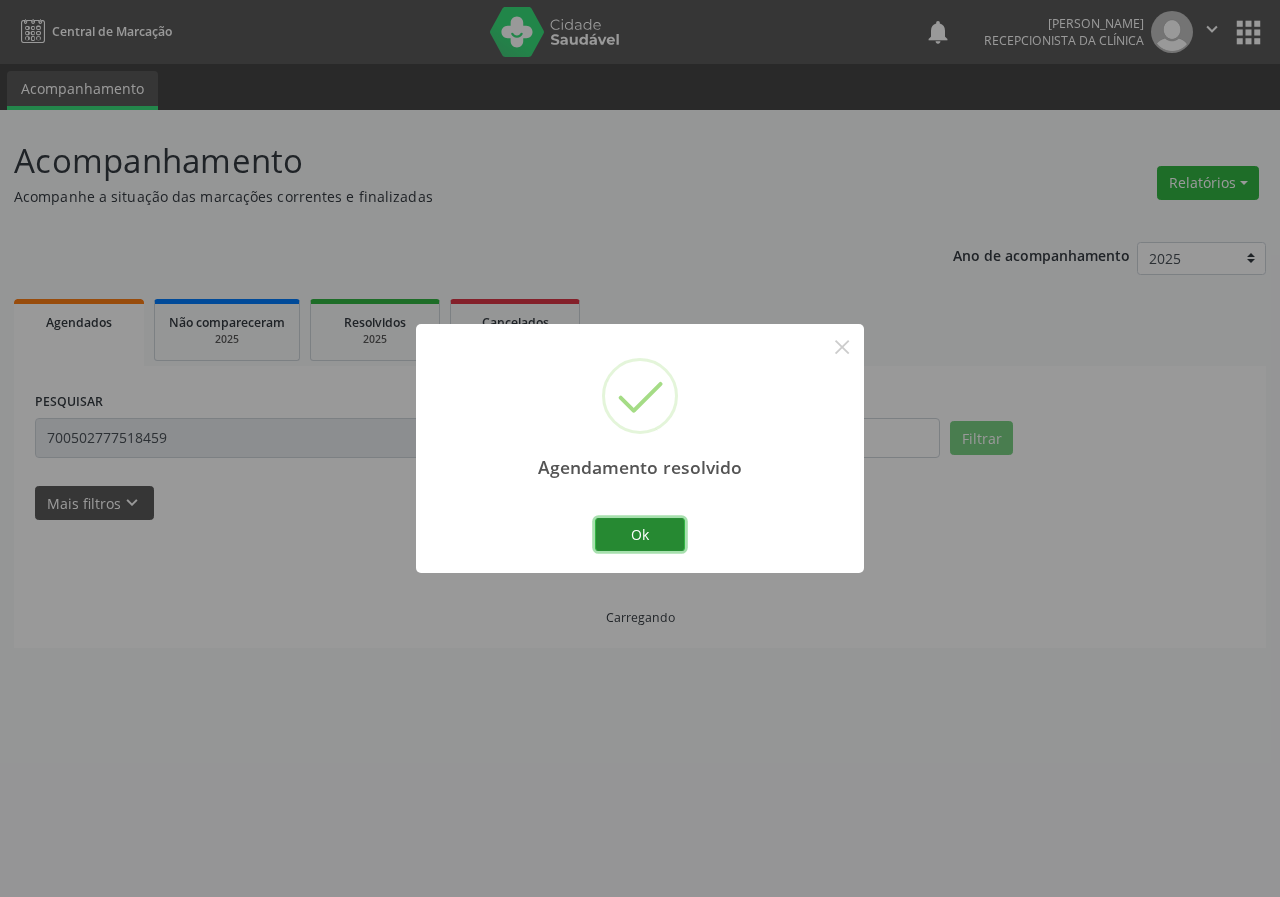 click on "Ok" at bounding box center (640, 535) 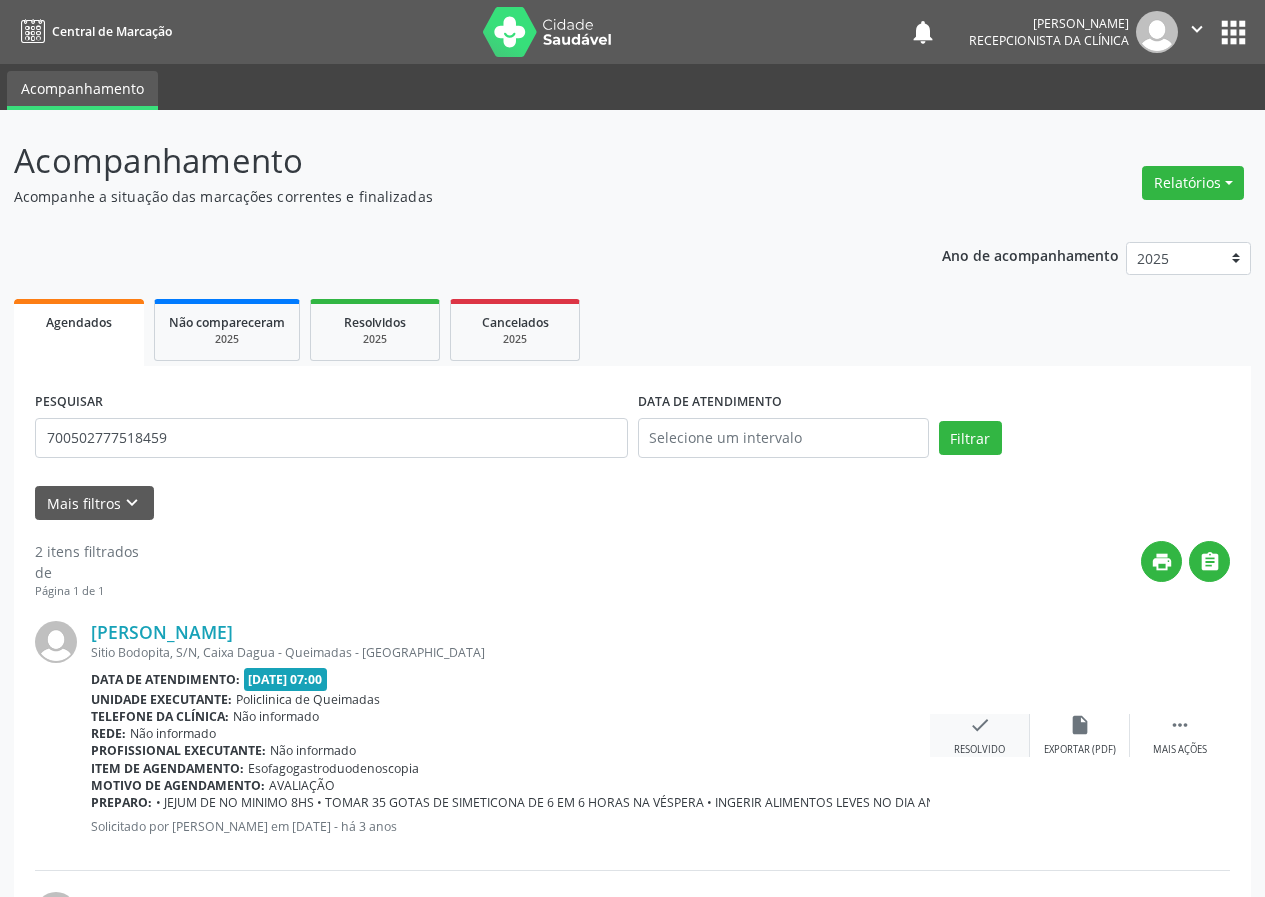 click on "check" at bounding box center (980, 725) 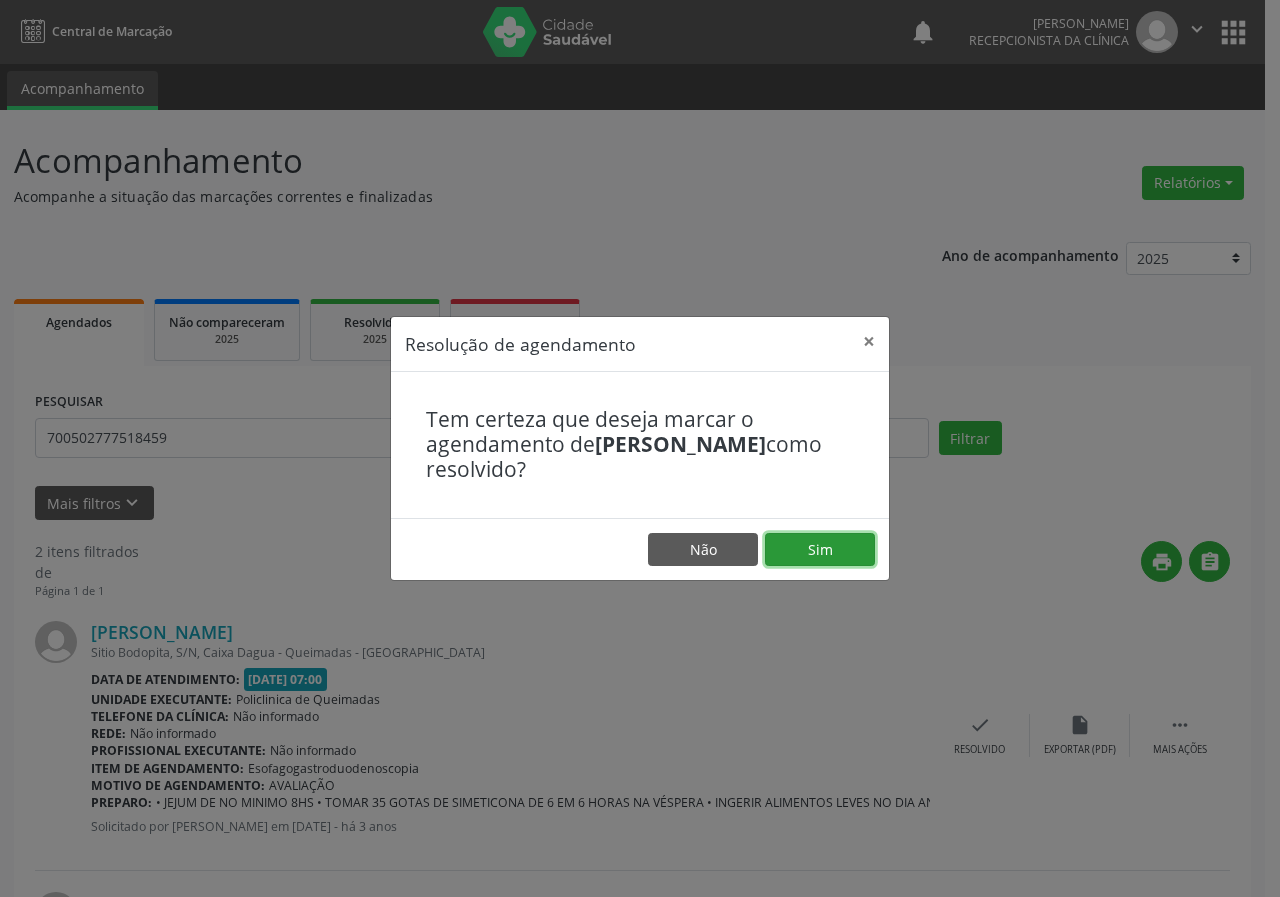 click on "Sim" at bounding box center (820, 550) 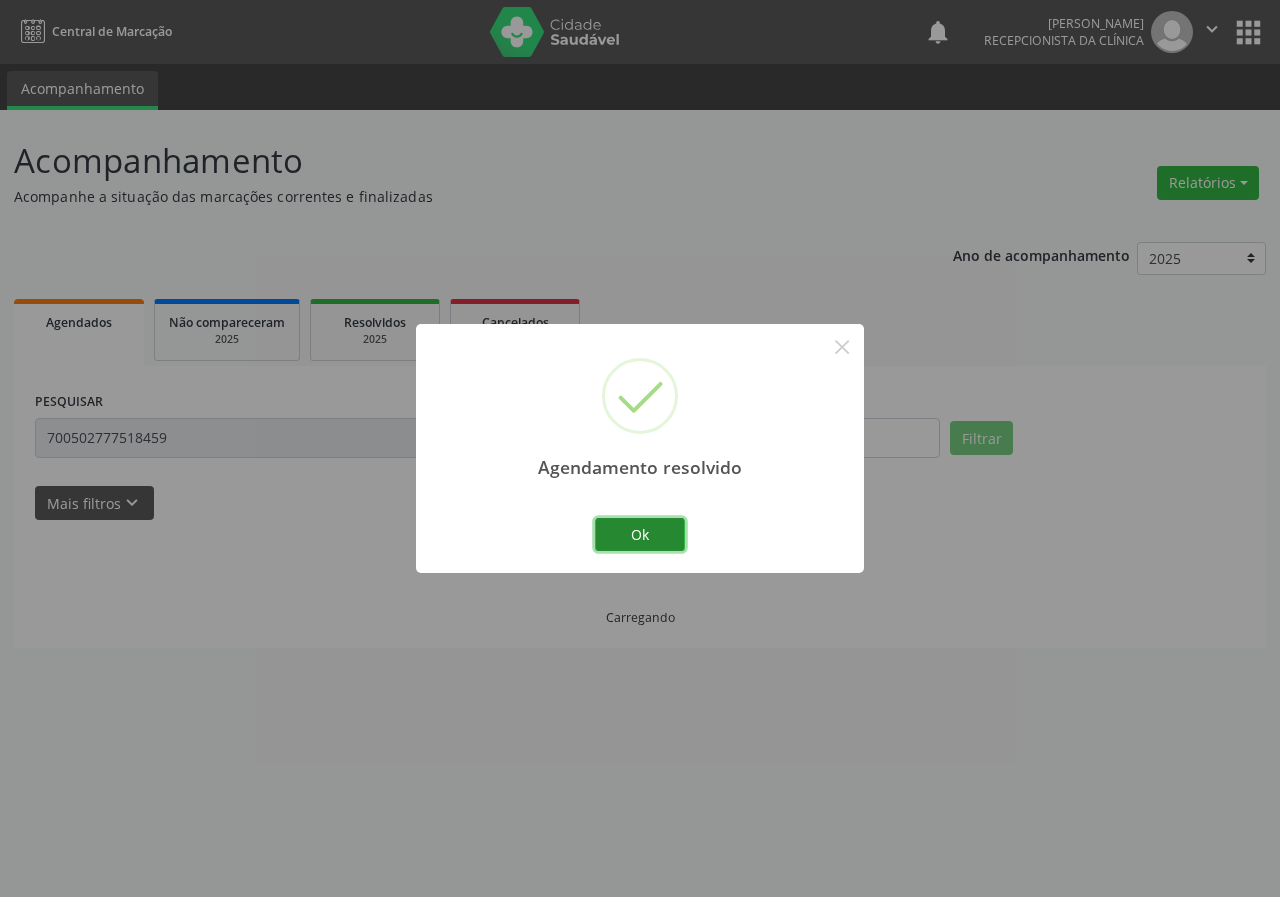 click on "Ok" at bounding box center [640, 535] 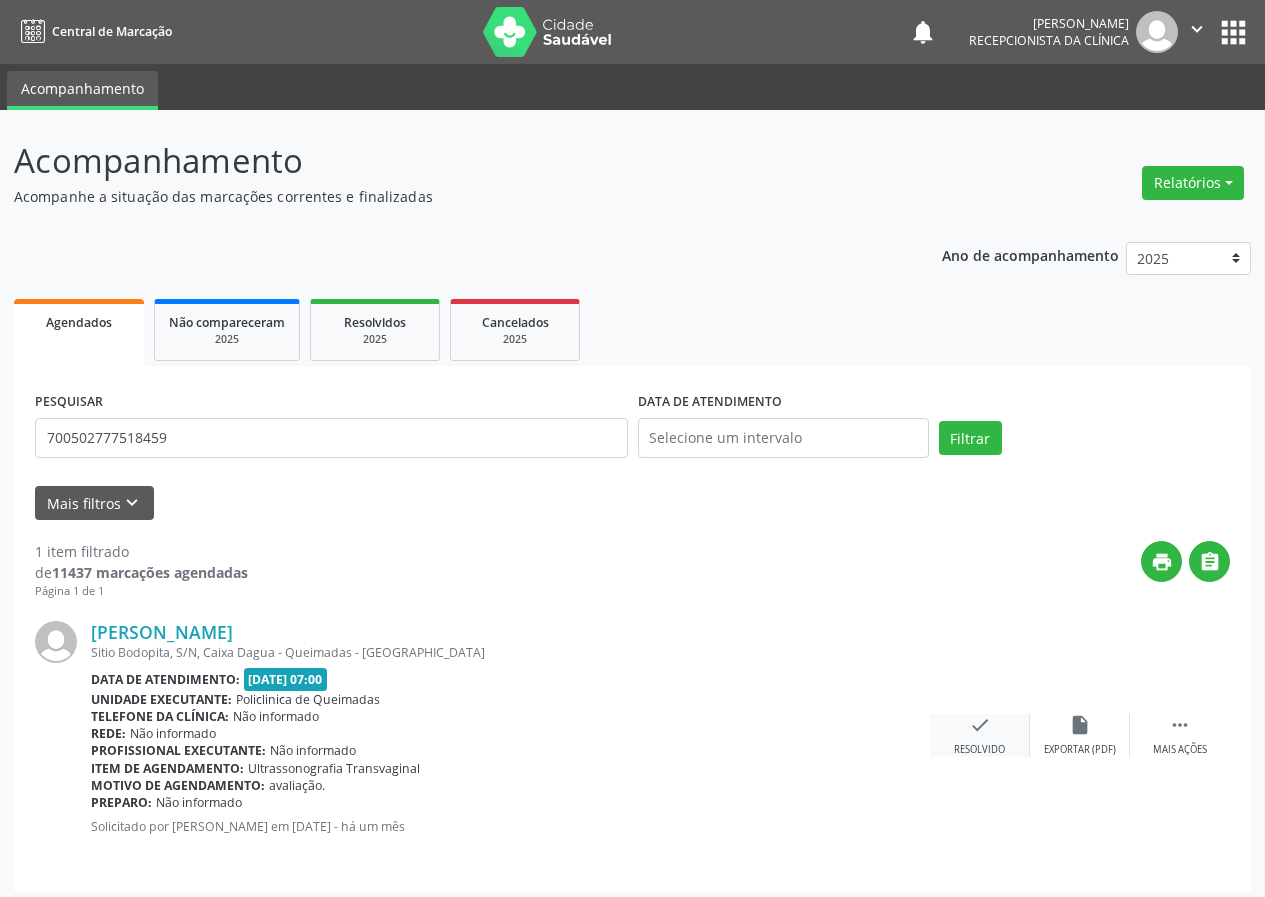 click on "check" at bounding box center (980, 725) 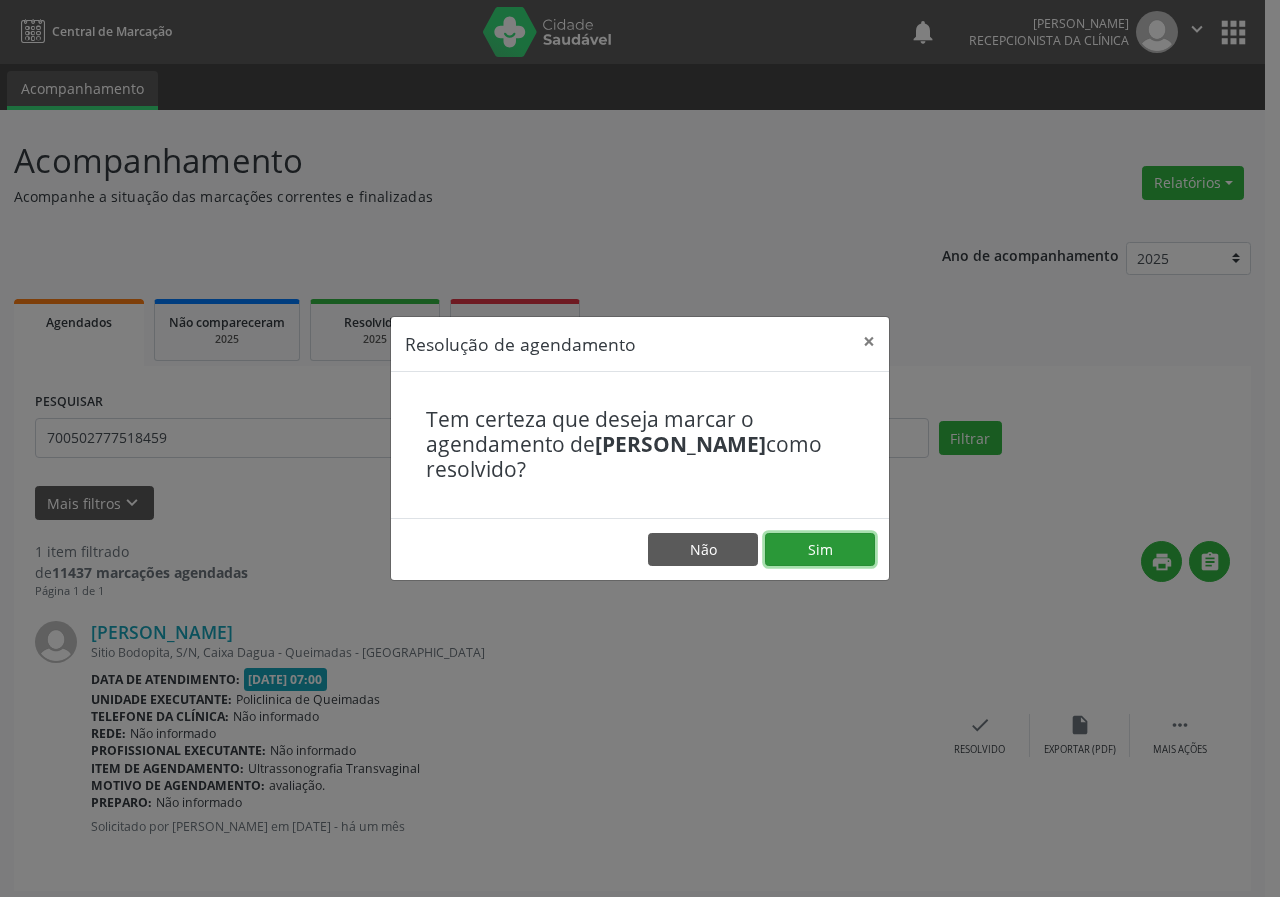 click on "Sim" at bounding box center (820, 550) 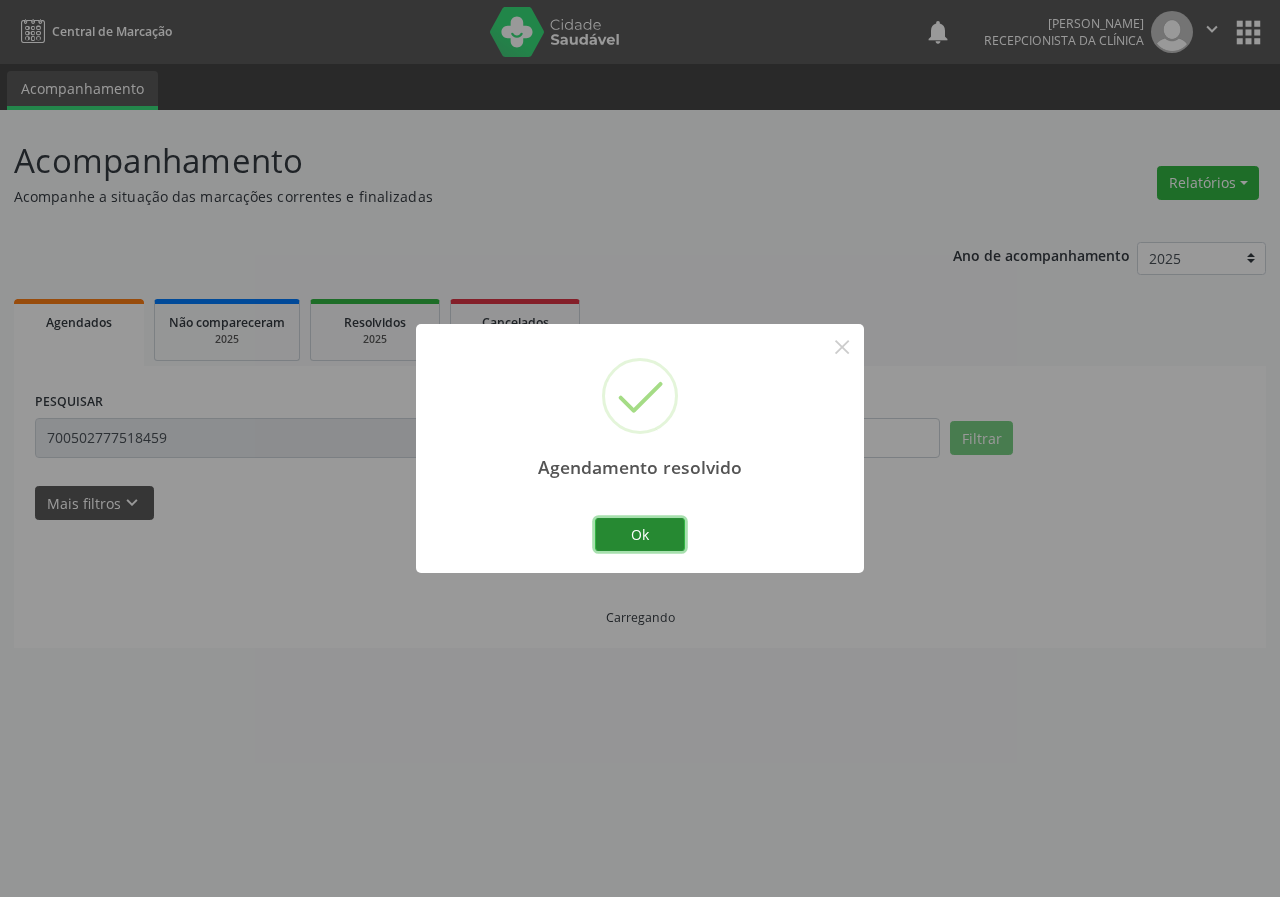 click on "Ok" at bounding box center [640, 535] 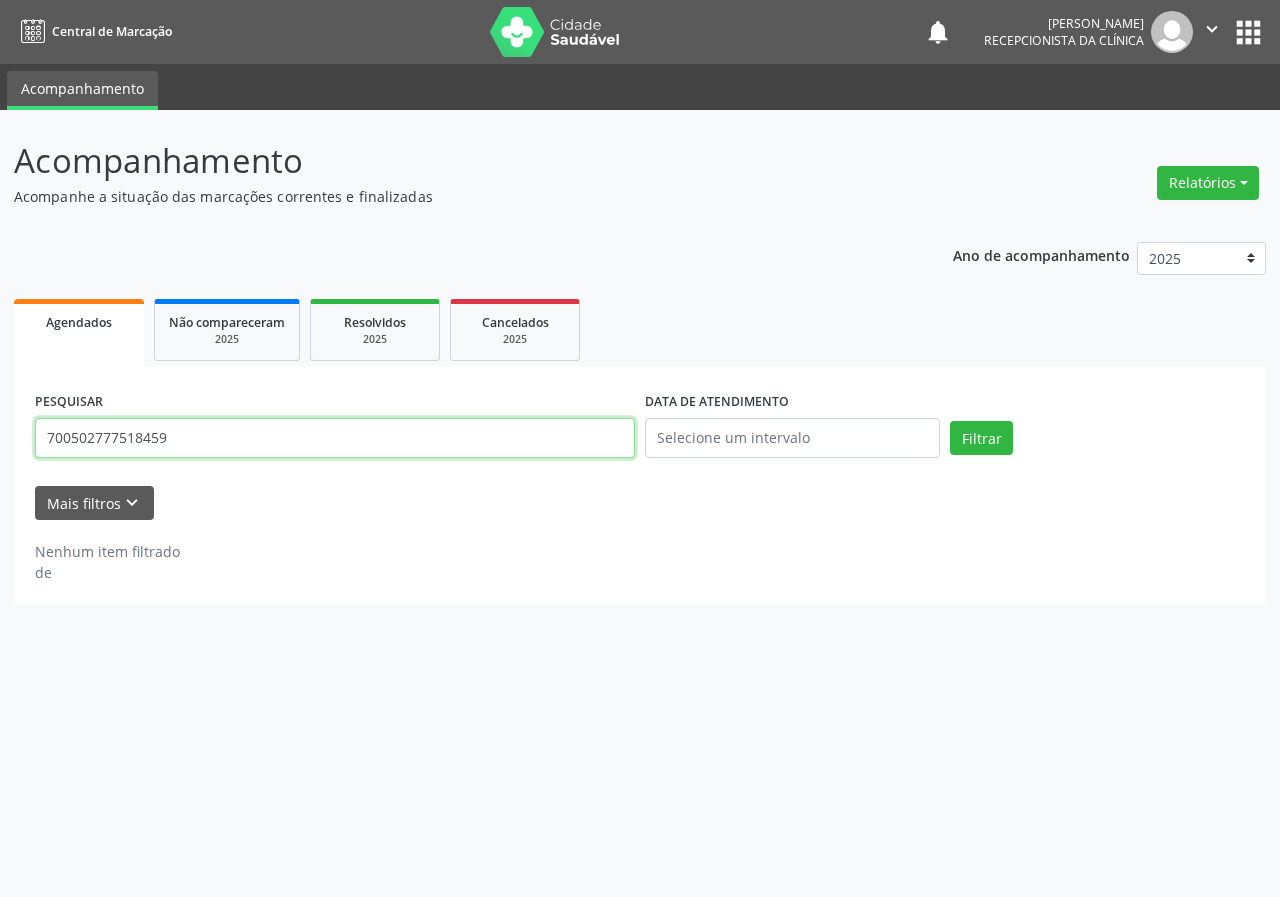 click on "700502777518459" at bounding box center [335, 438] 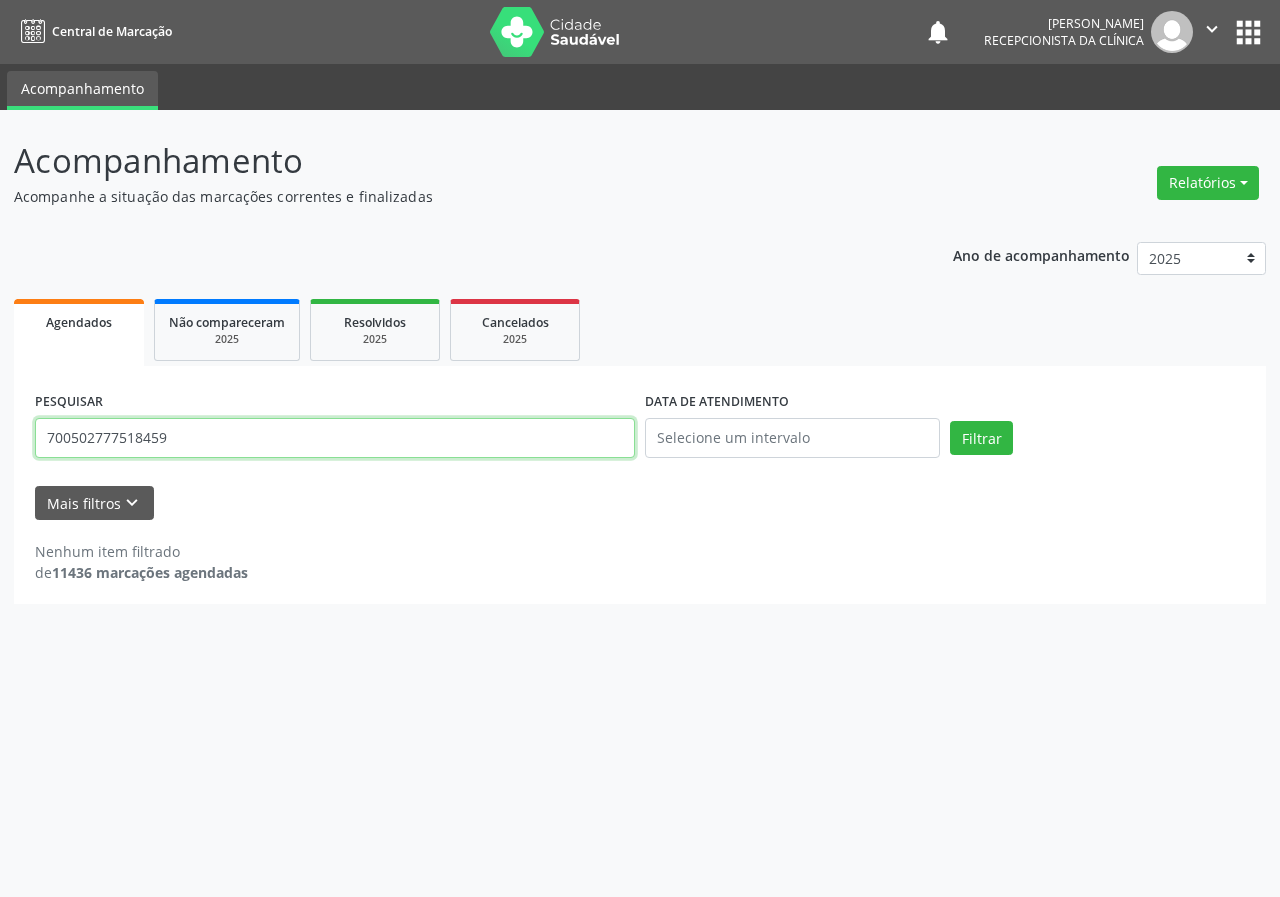 click on "700502777518459" at bounding box center (335, 438) 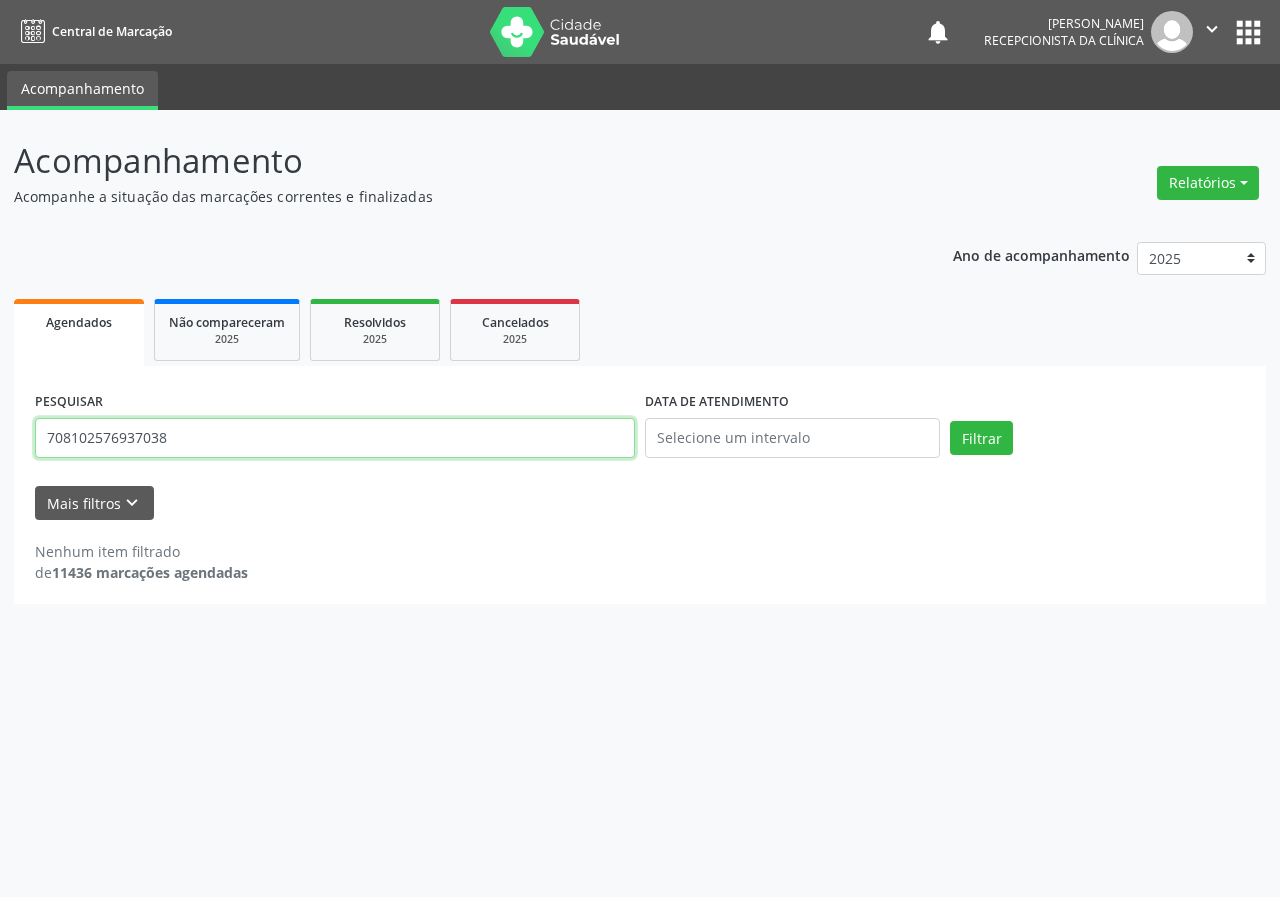 click on "Filtrar" at bounding box center (981, 438) 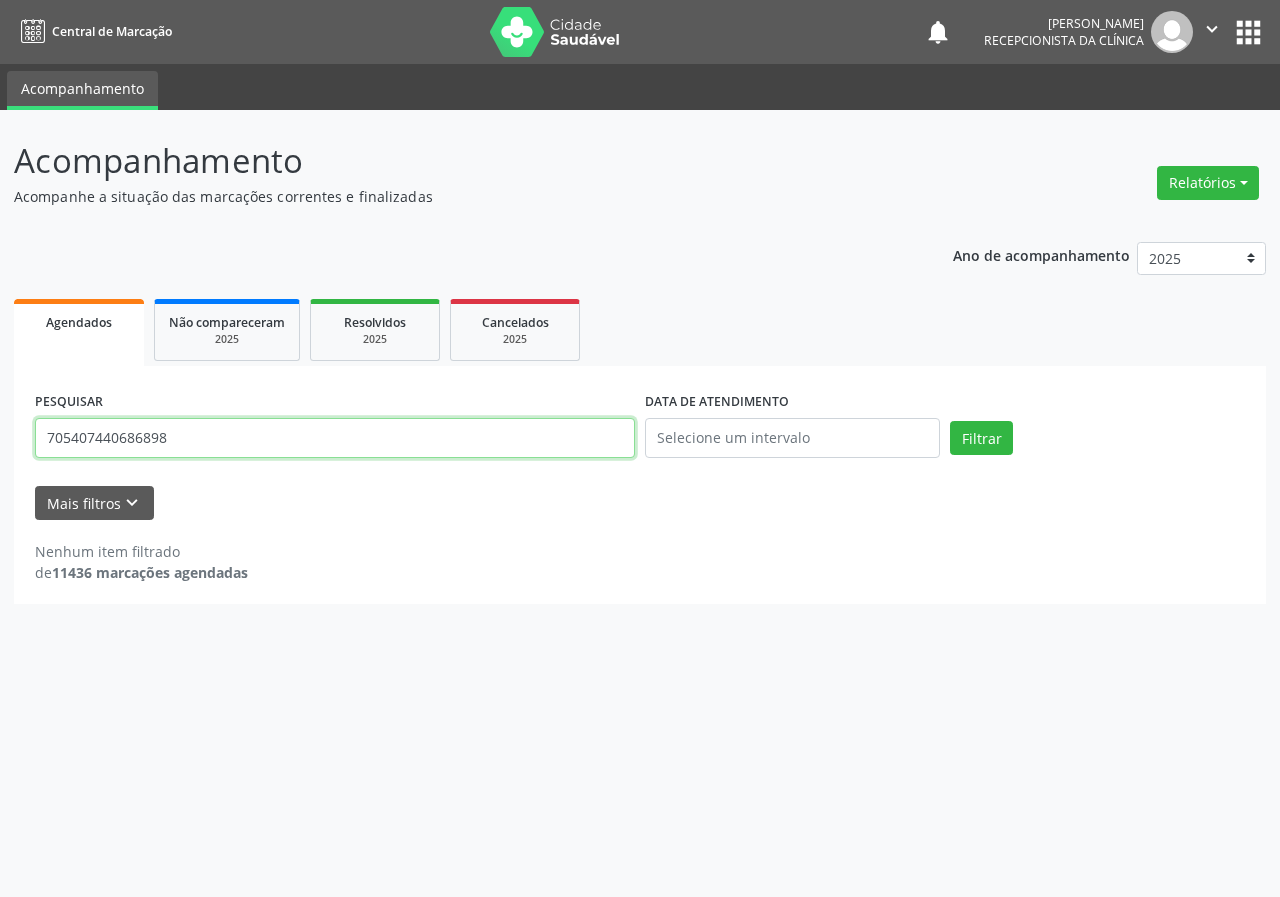 click on "Filtrar" at bounding box center [981, 438] 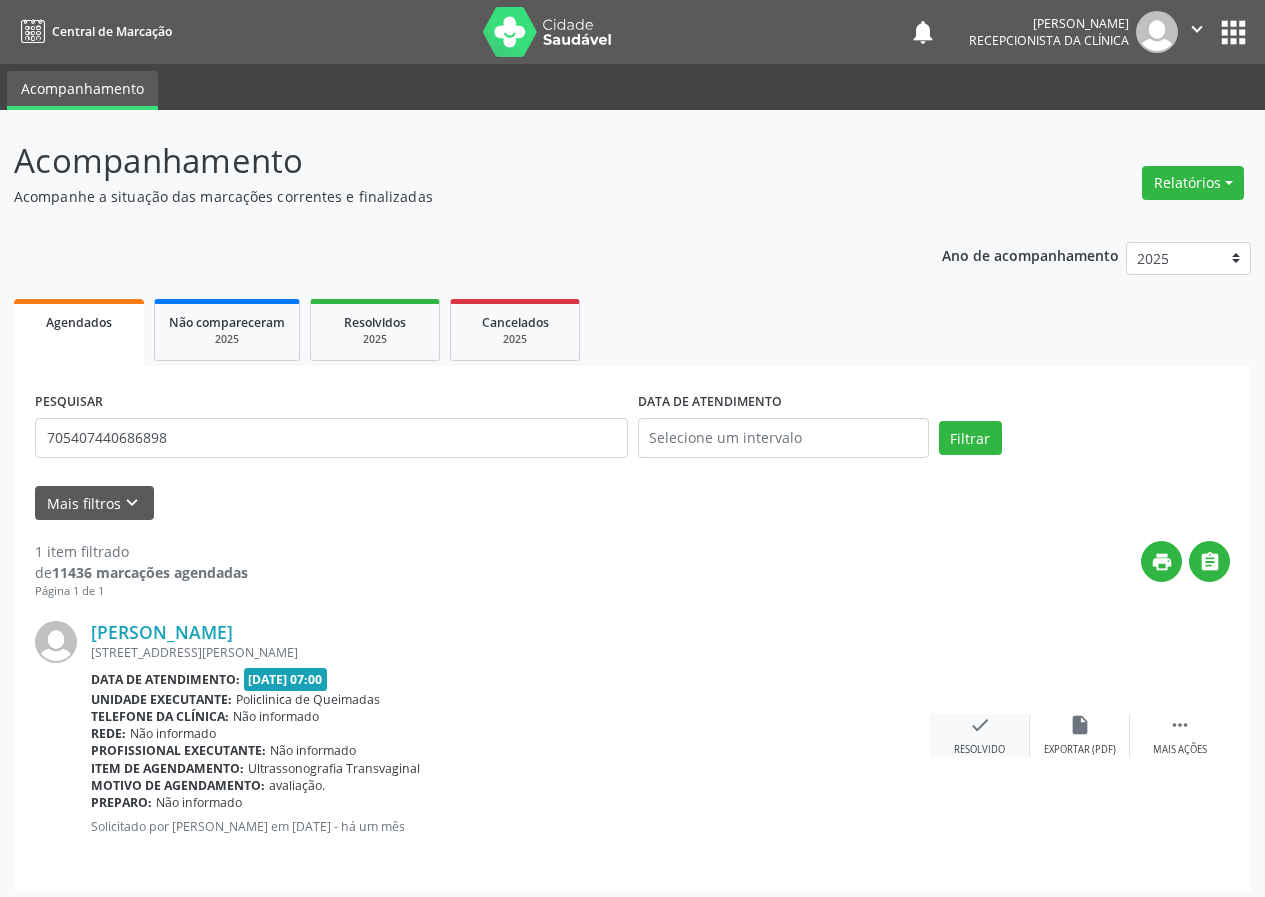 click on "check" at bounding box center (980, 725) 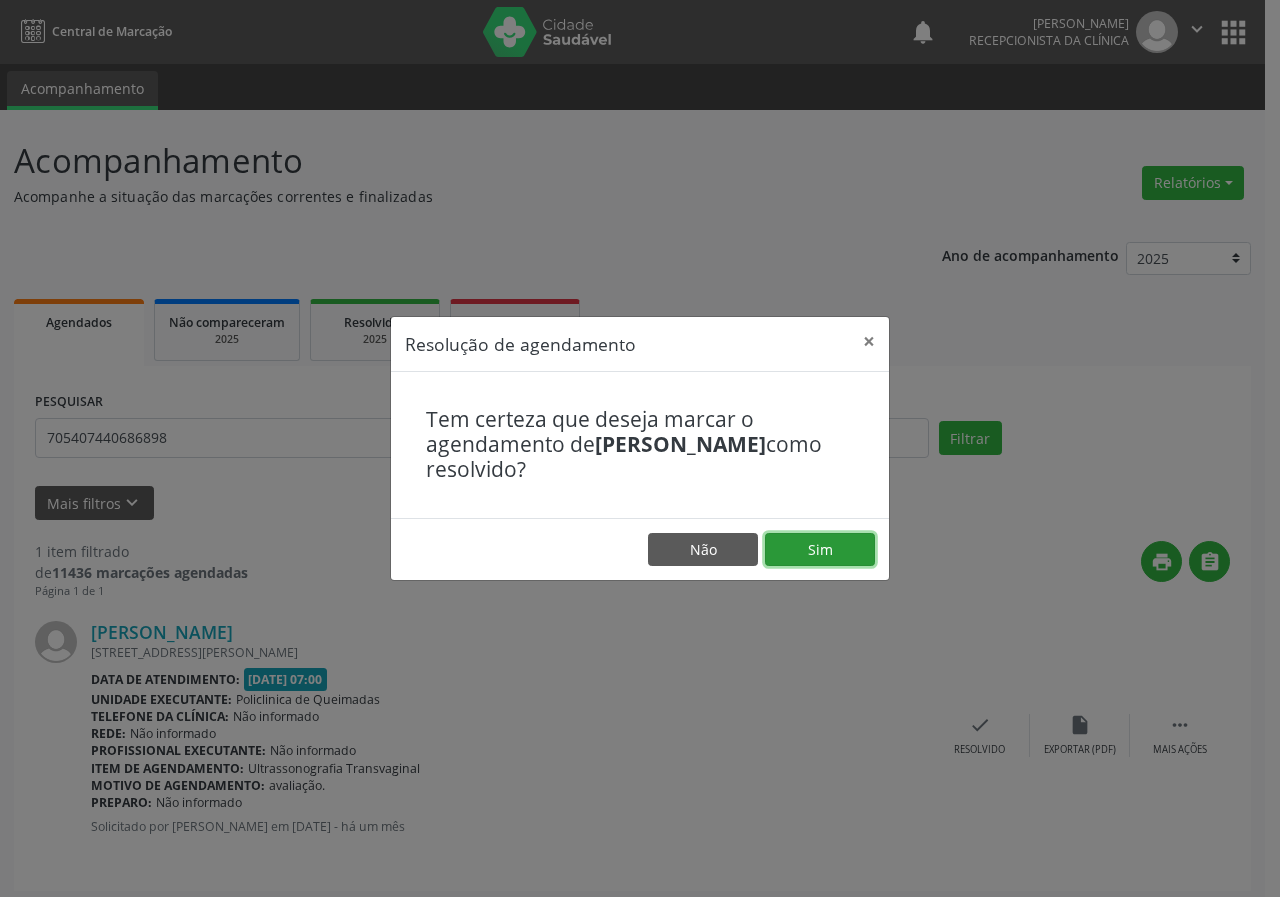 click on "Sim" at bounding box center [820, 550] 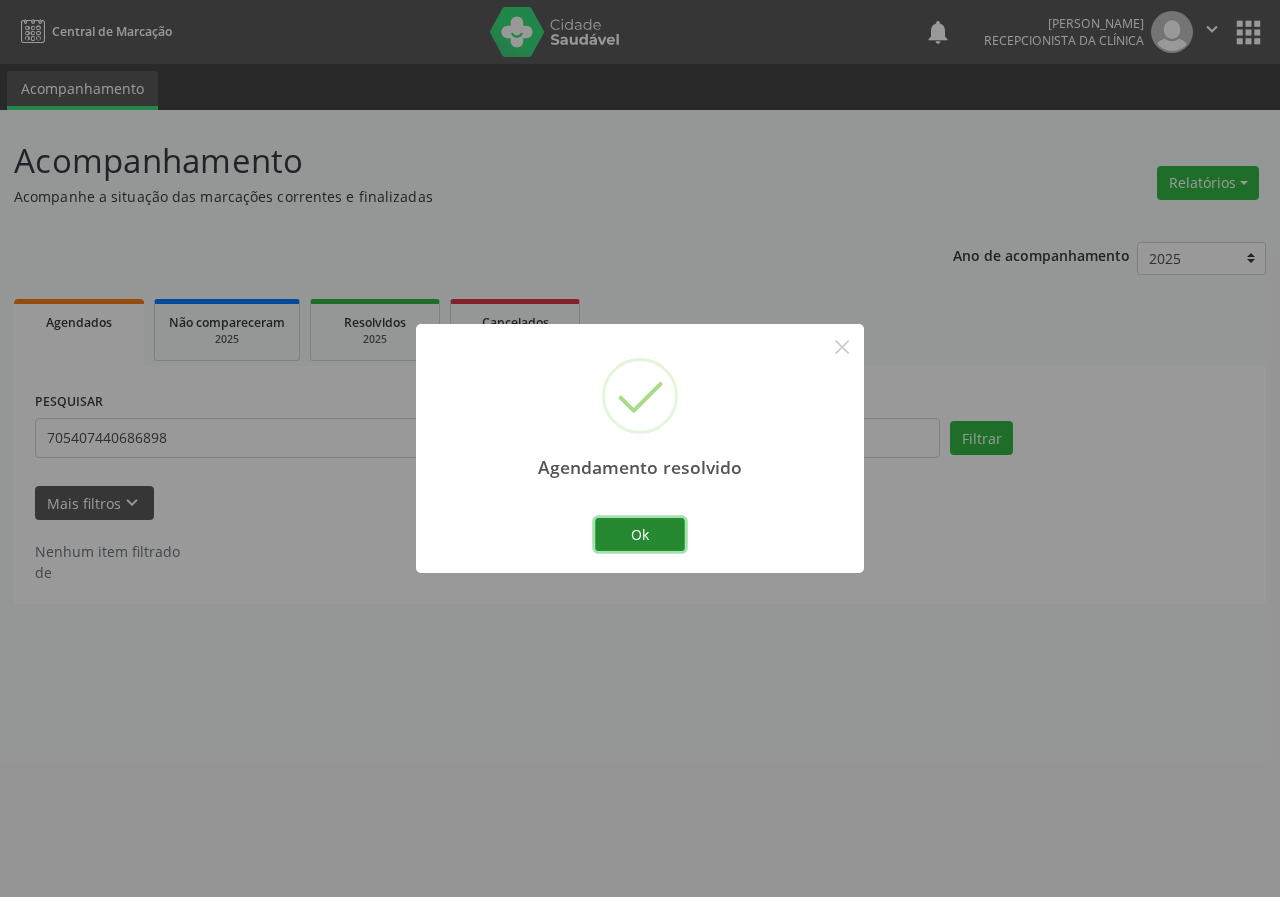 click on "Ok" at bounding box center [640, 535] 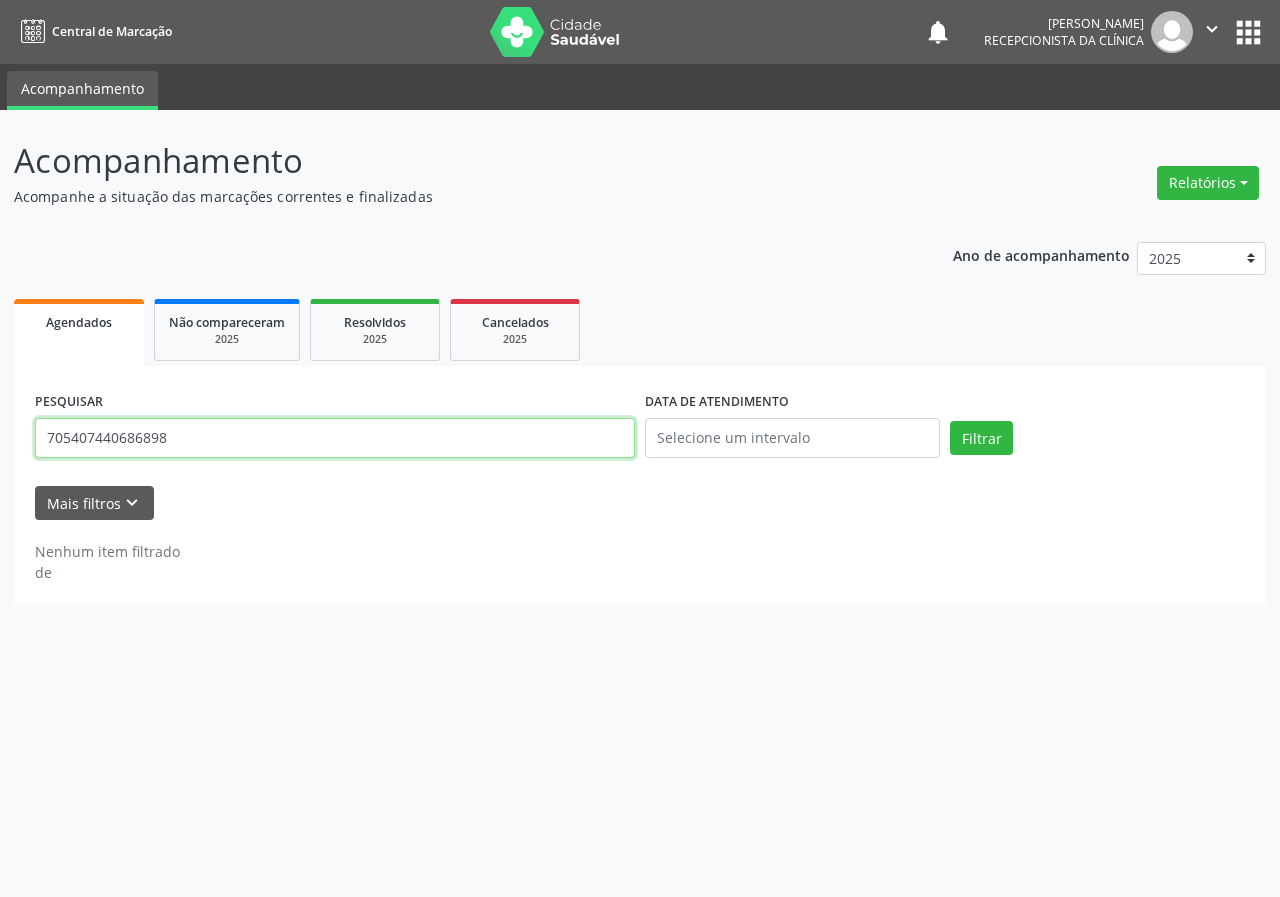 click on "705407440686898" at bounding box center [335, 438] 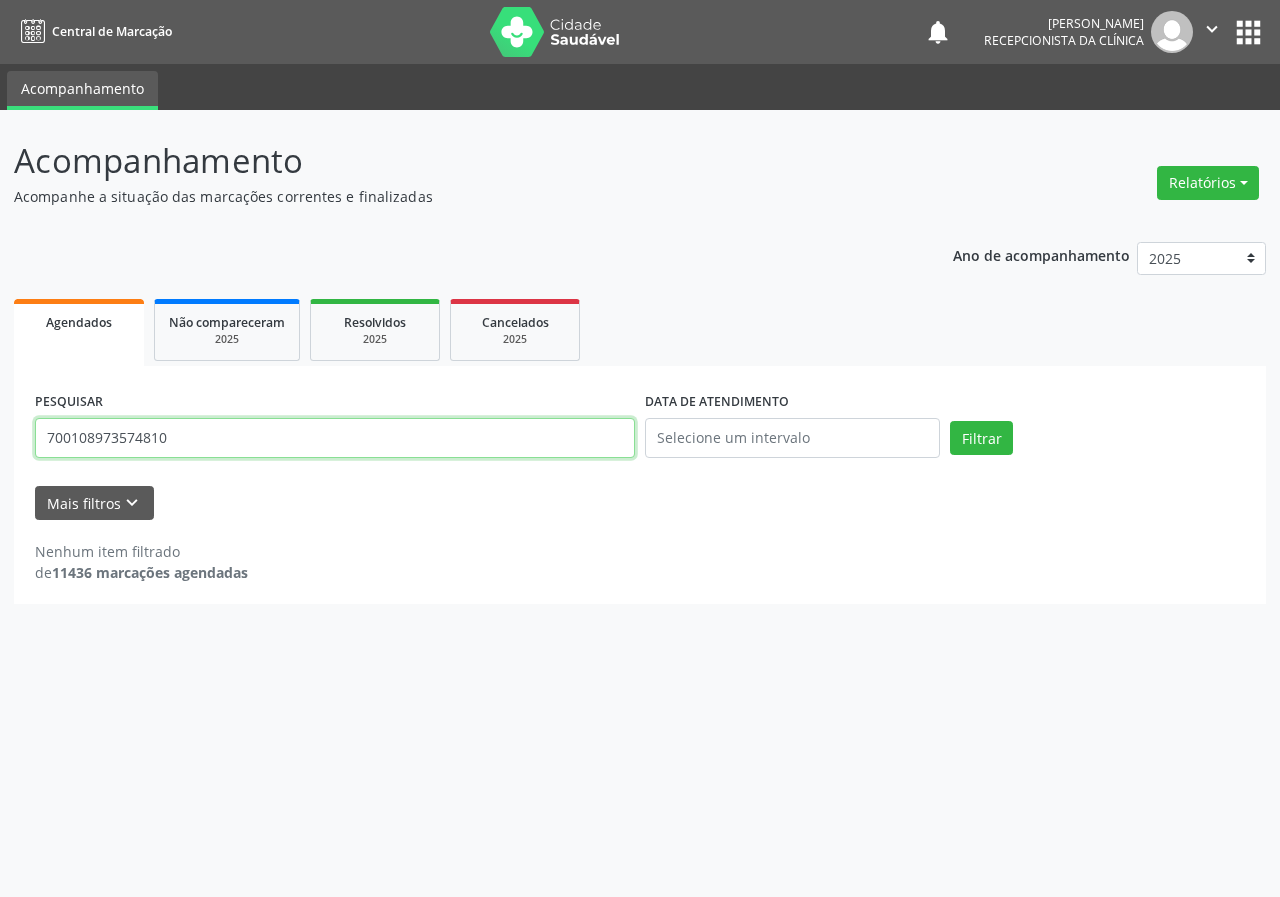 click on "Filtrar" at bounding box center [981, 438] 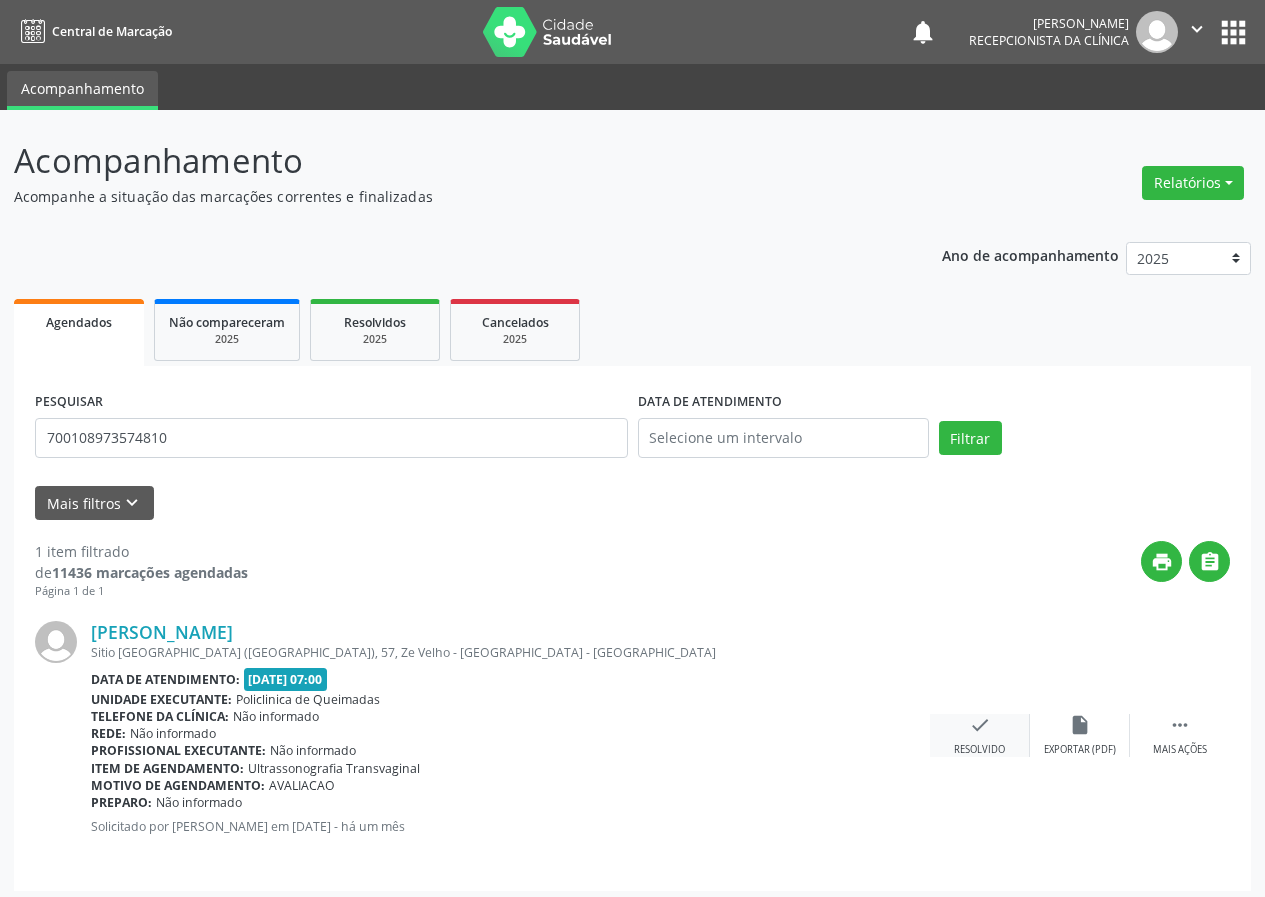 click on "check" at bounding box center [980, 725] 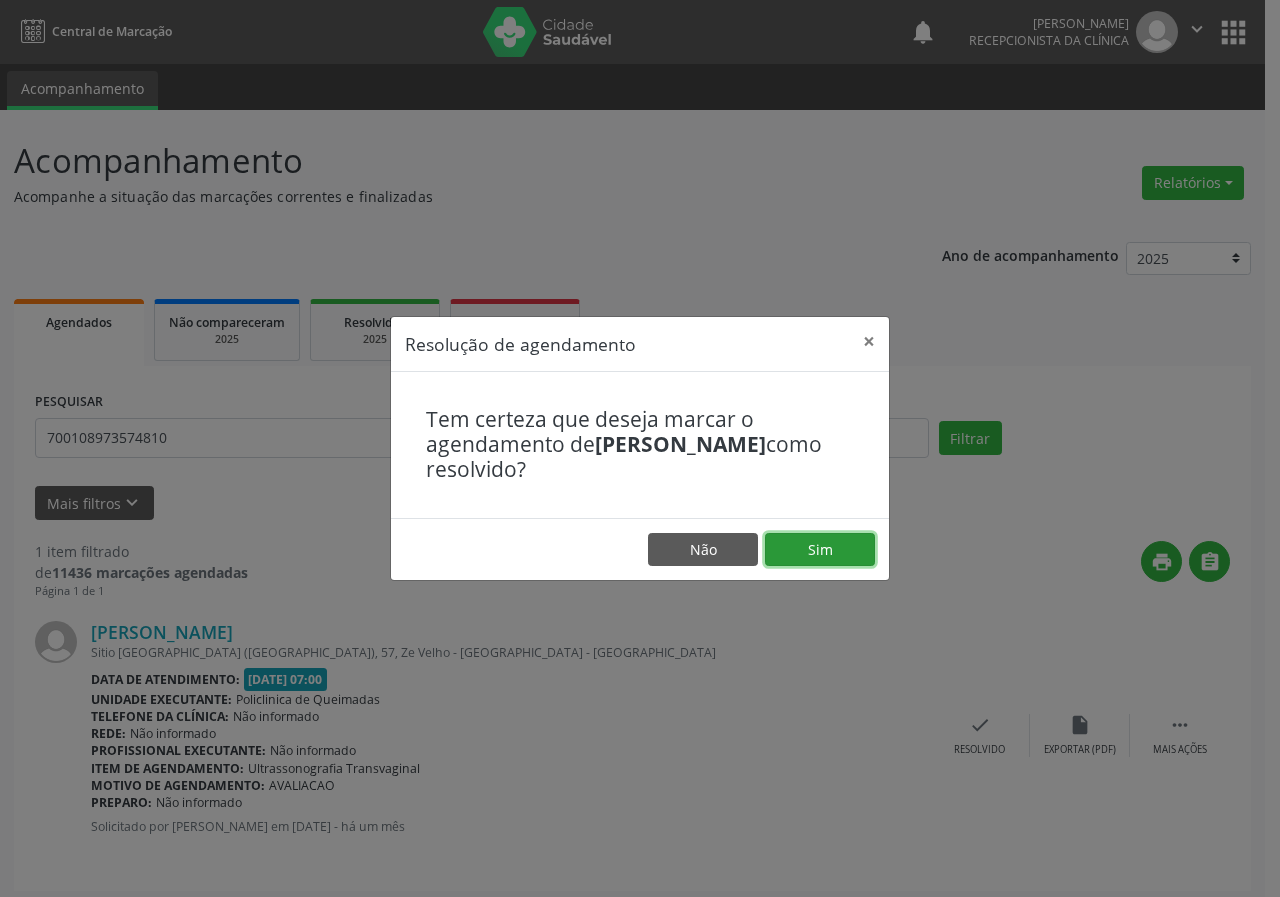 click on "Sim" at bounding box center [820, 550] 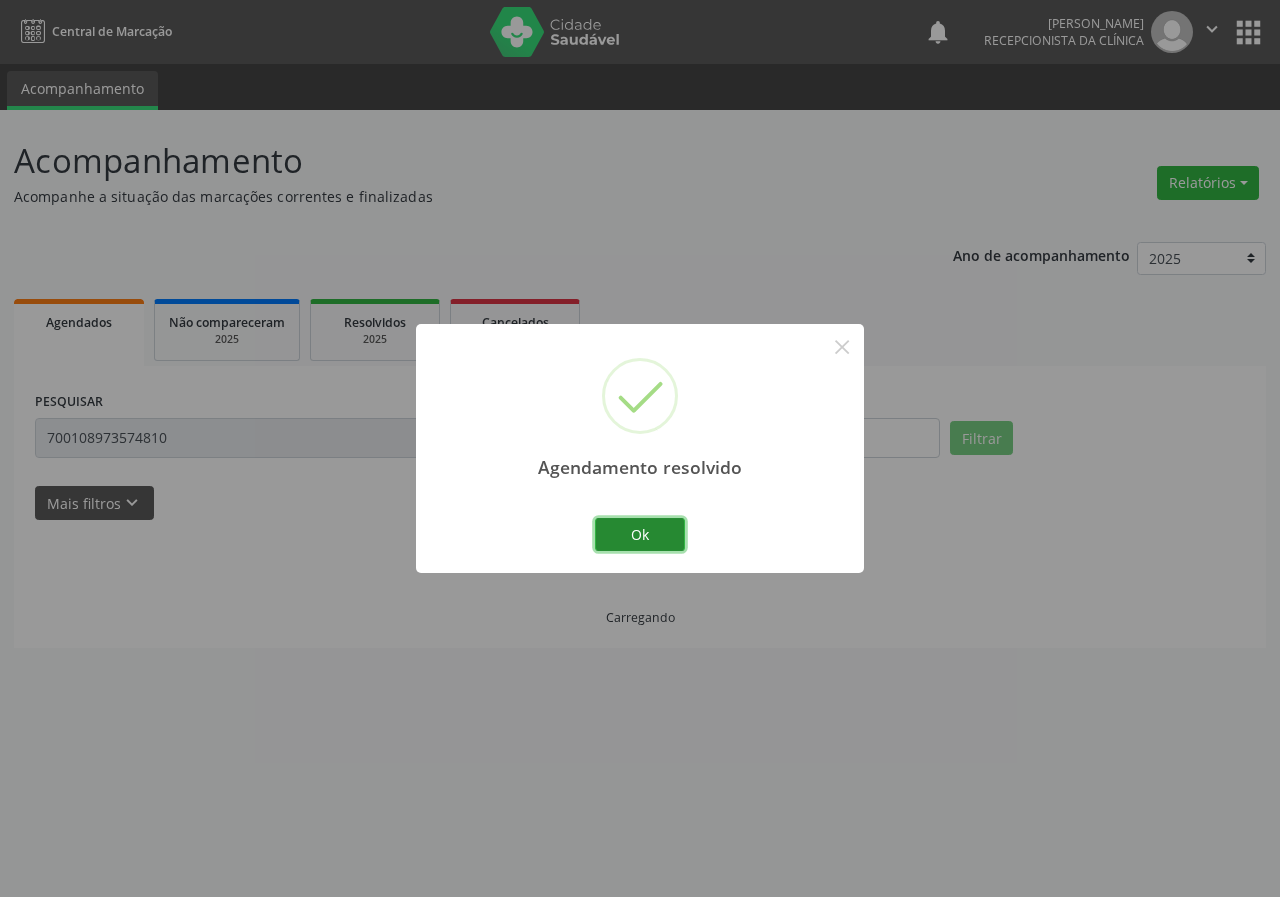 click on "Ok" at bounding box center [640, 535] 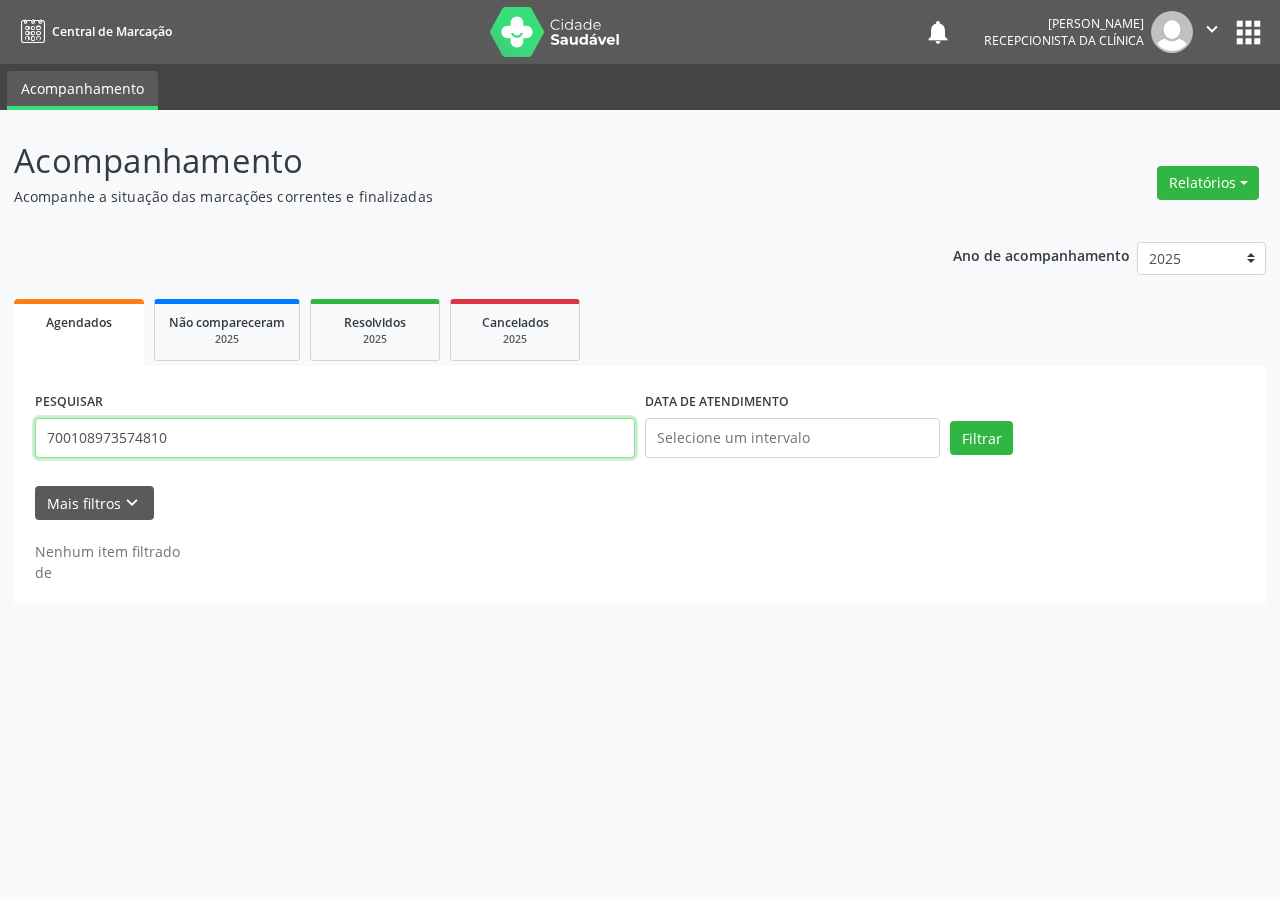 click on "700108973574810" at bounding box center (335, 438) 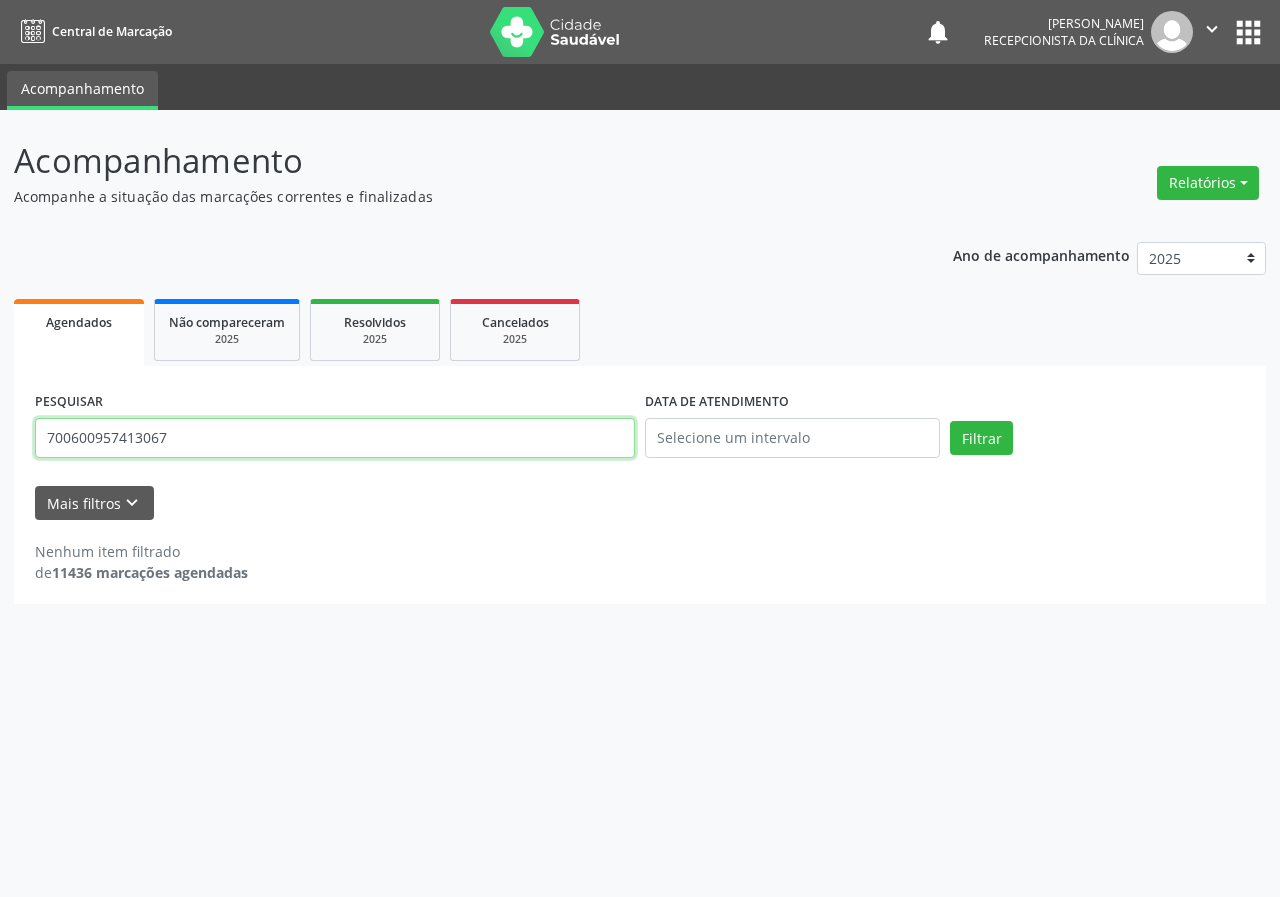 click on "Filtrar" at bounding box center (981, 438) 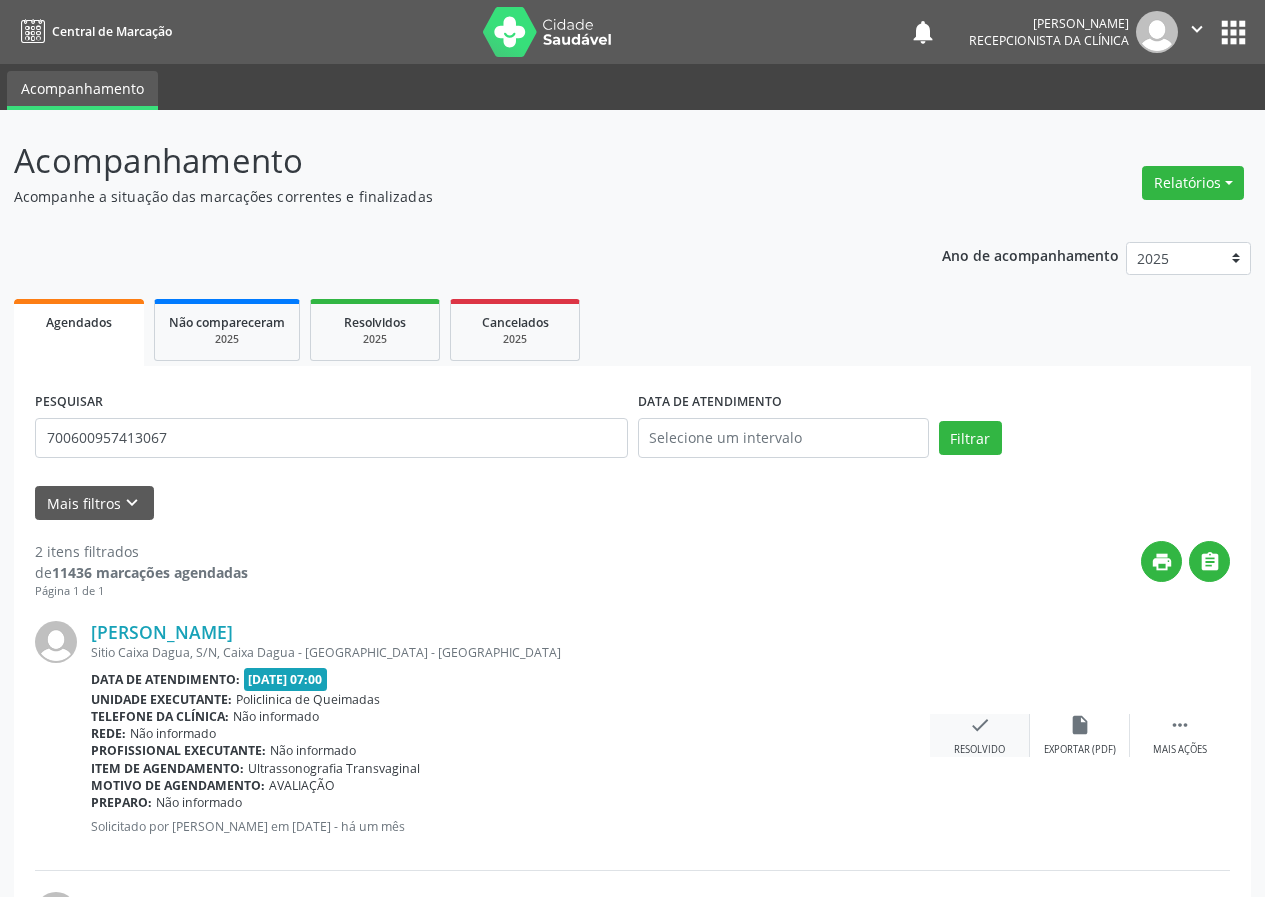 click on "check" at bounding box center (980, 725) 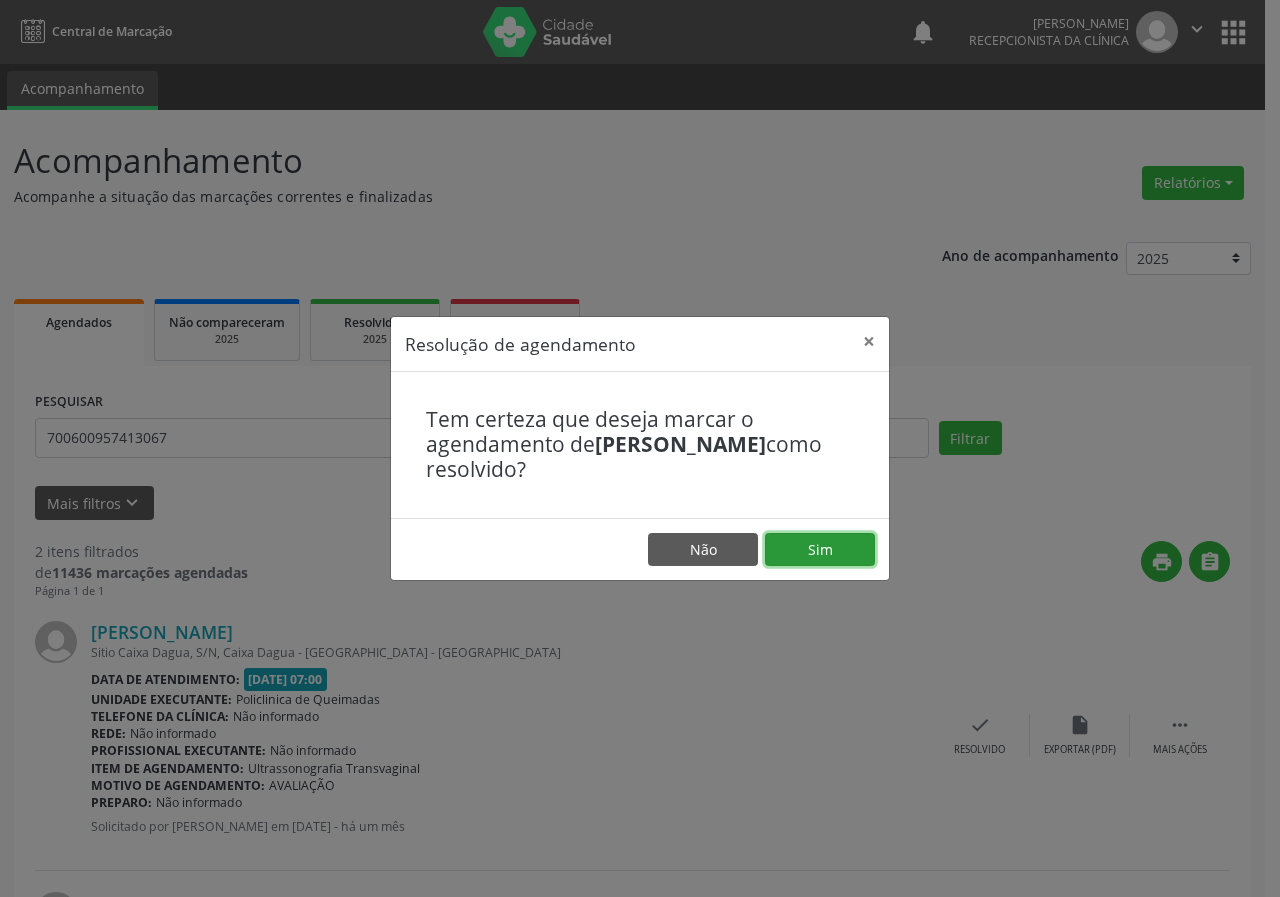 click on "Sim" at bounding box center (820, 550) 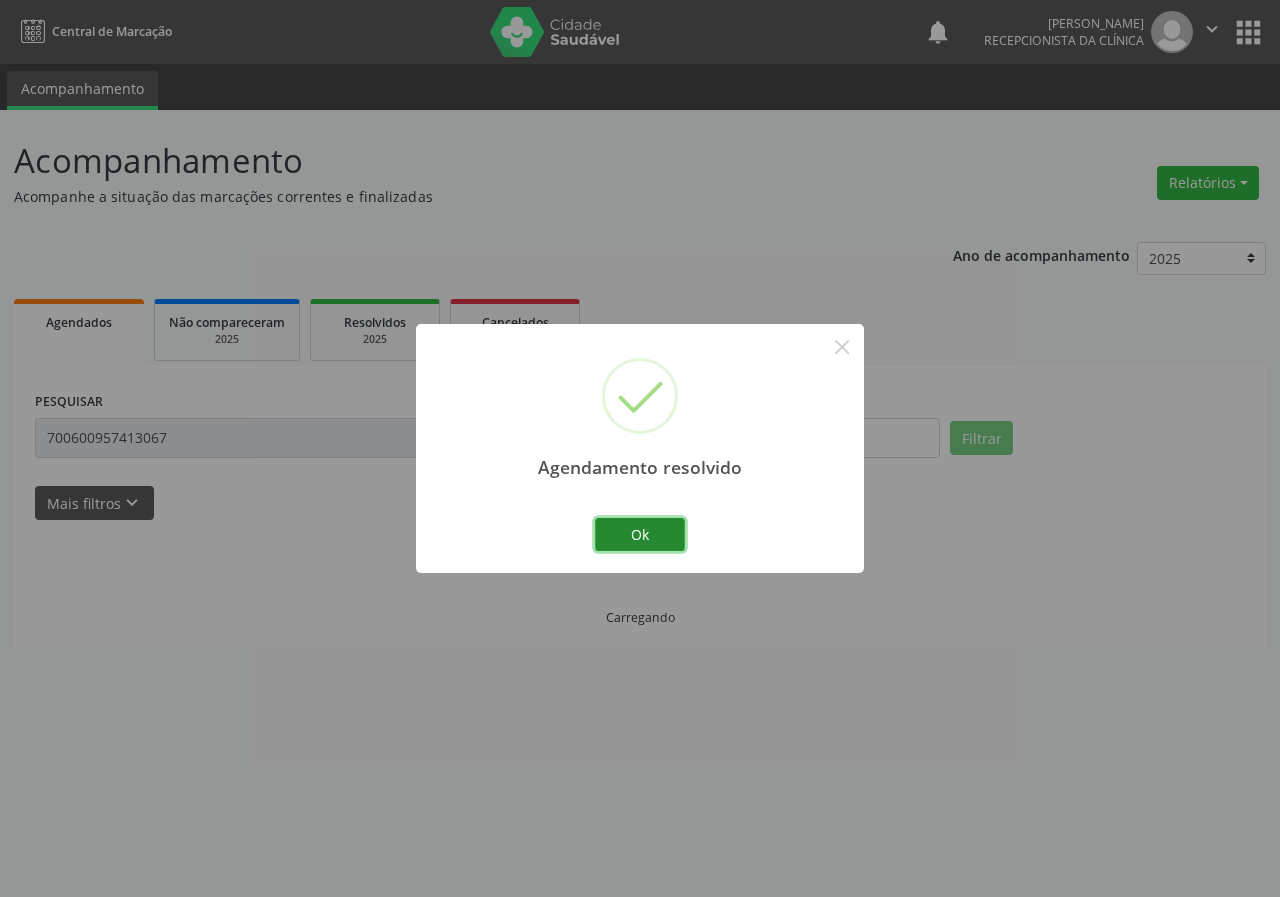 click on "Ok" at bounding box center [640, 535] 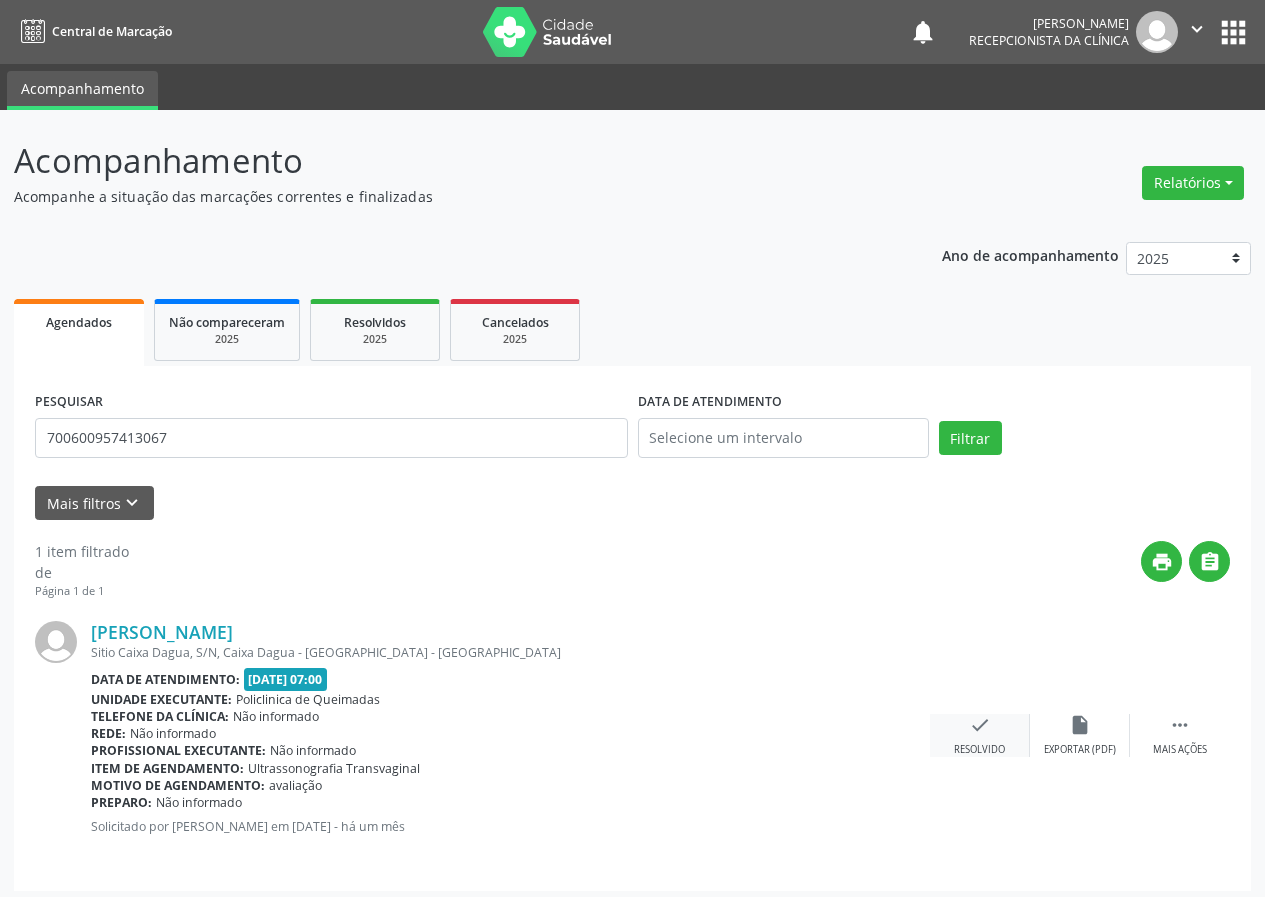click on "check
Resolvido" at bounding box center (980, 735) 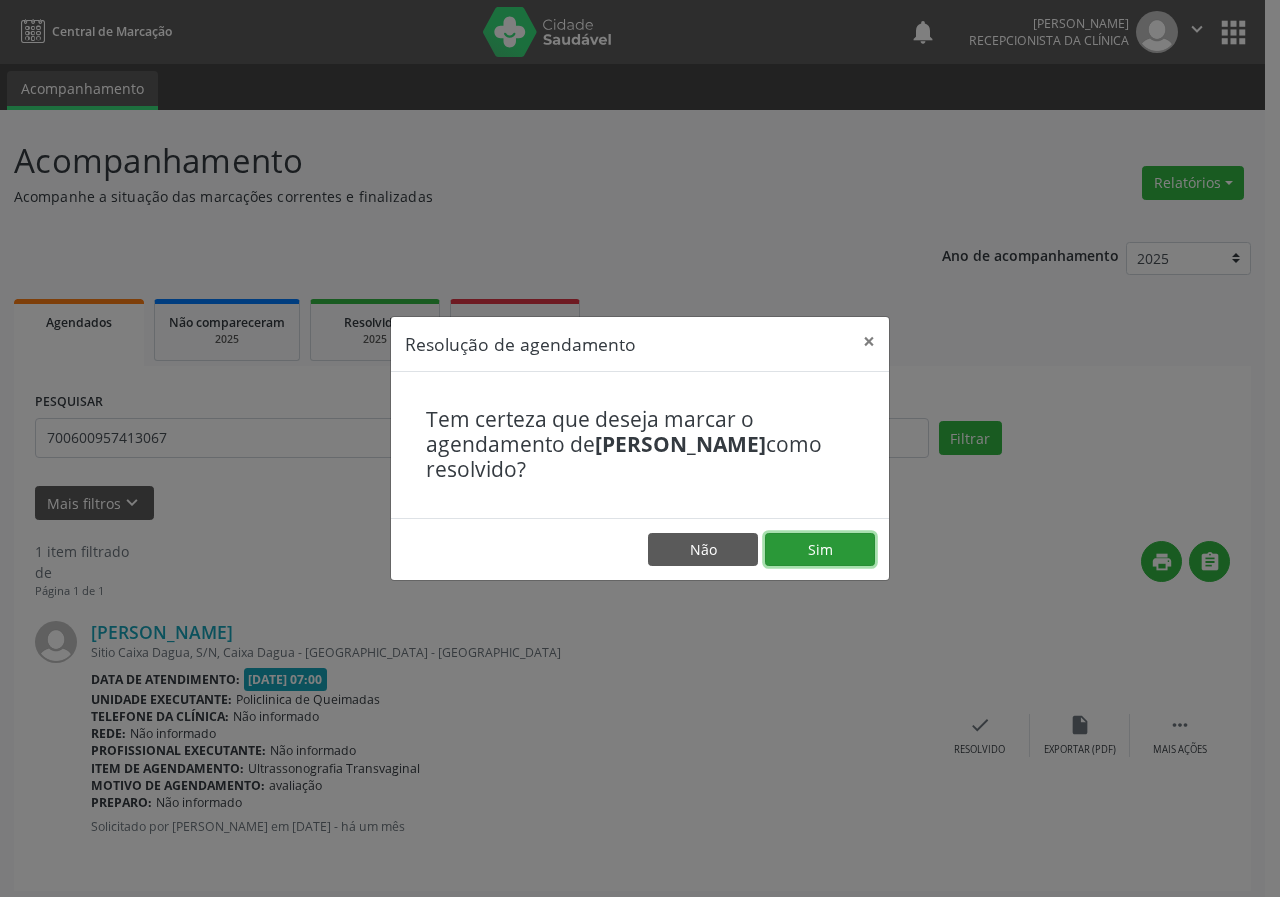 click on "Sim" at bounding box center [820, 550] 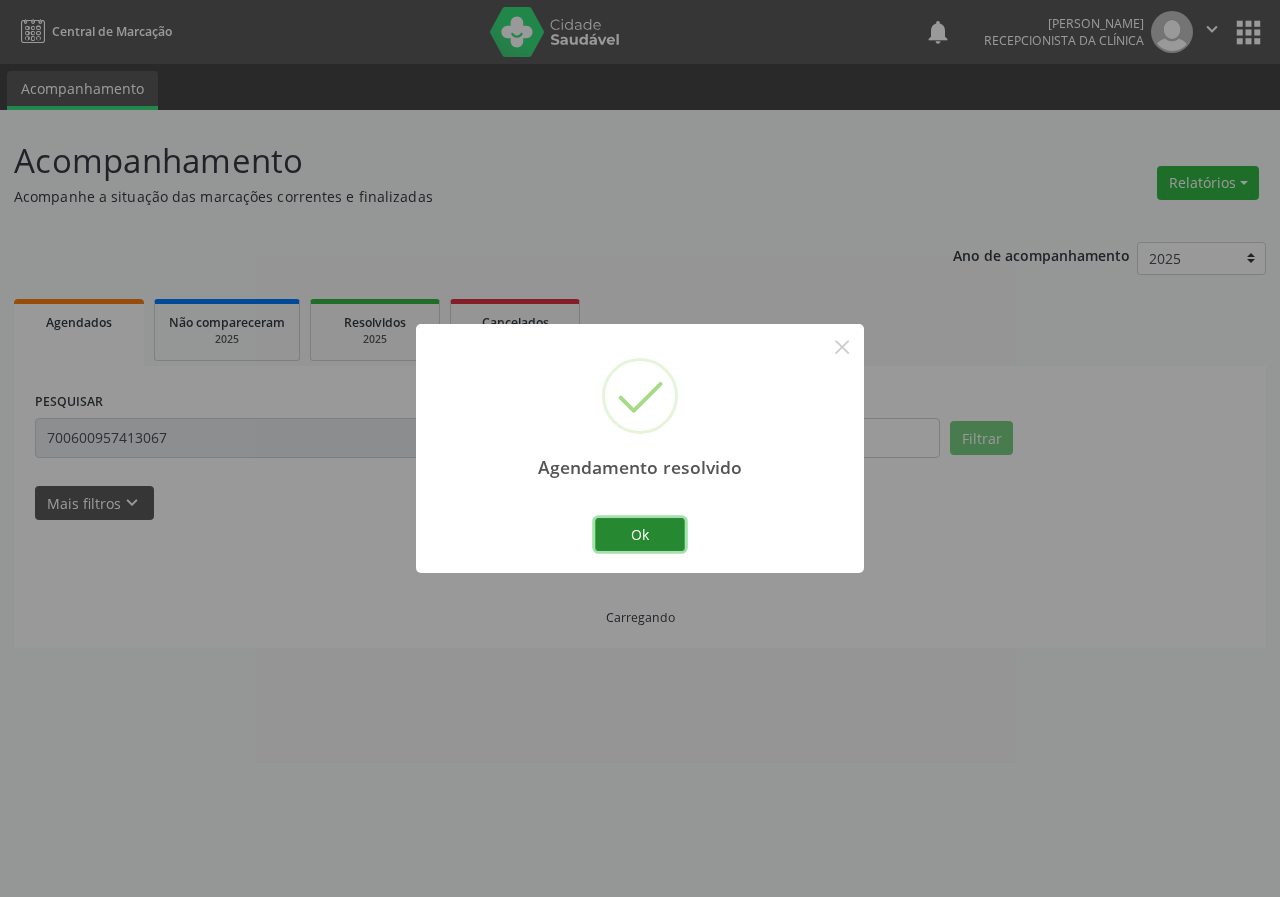 click on "Ok" at bounding box center (640, 535) 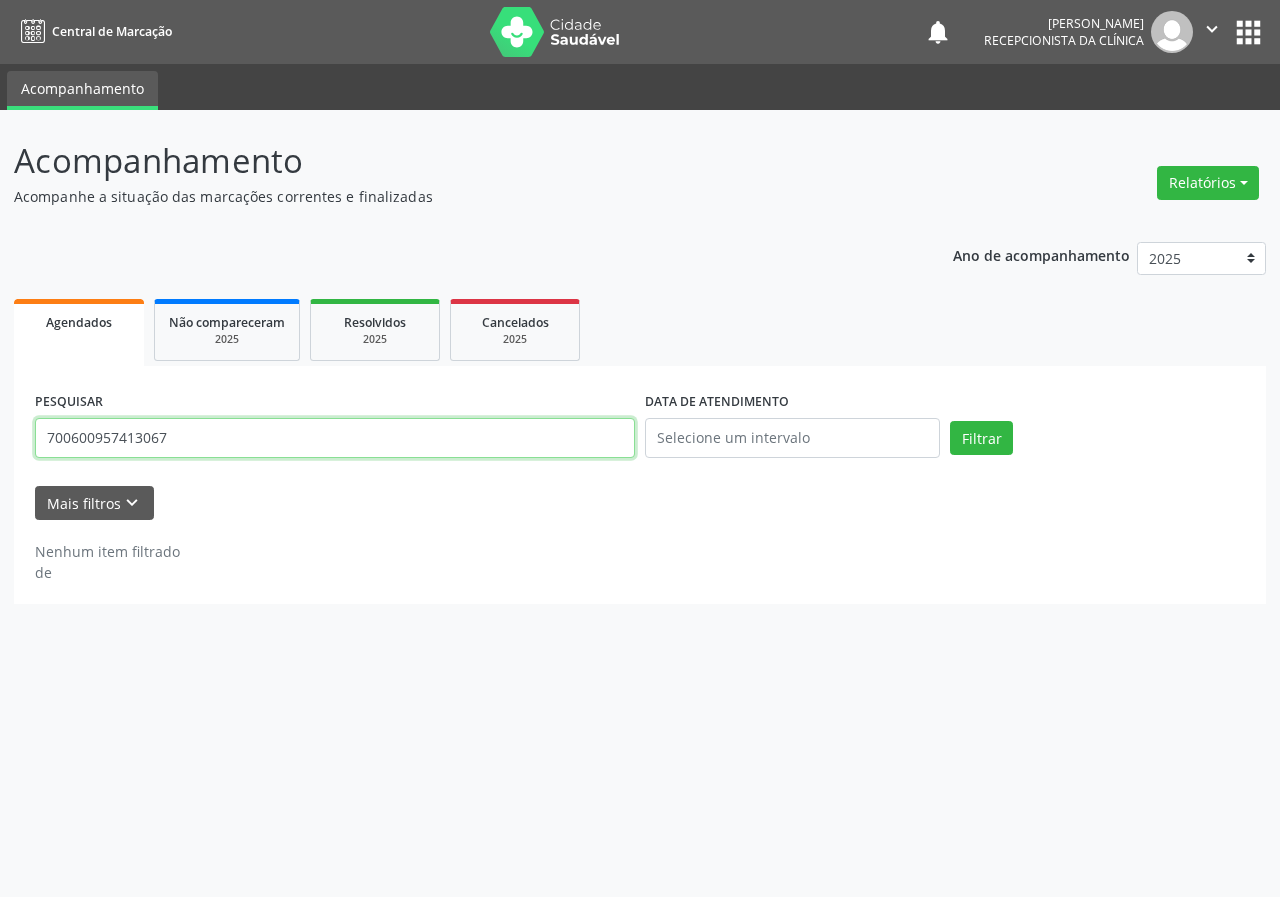 click on "700600957413067" at bounding box center [335, 438] 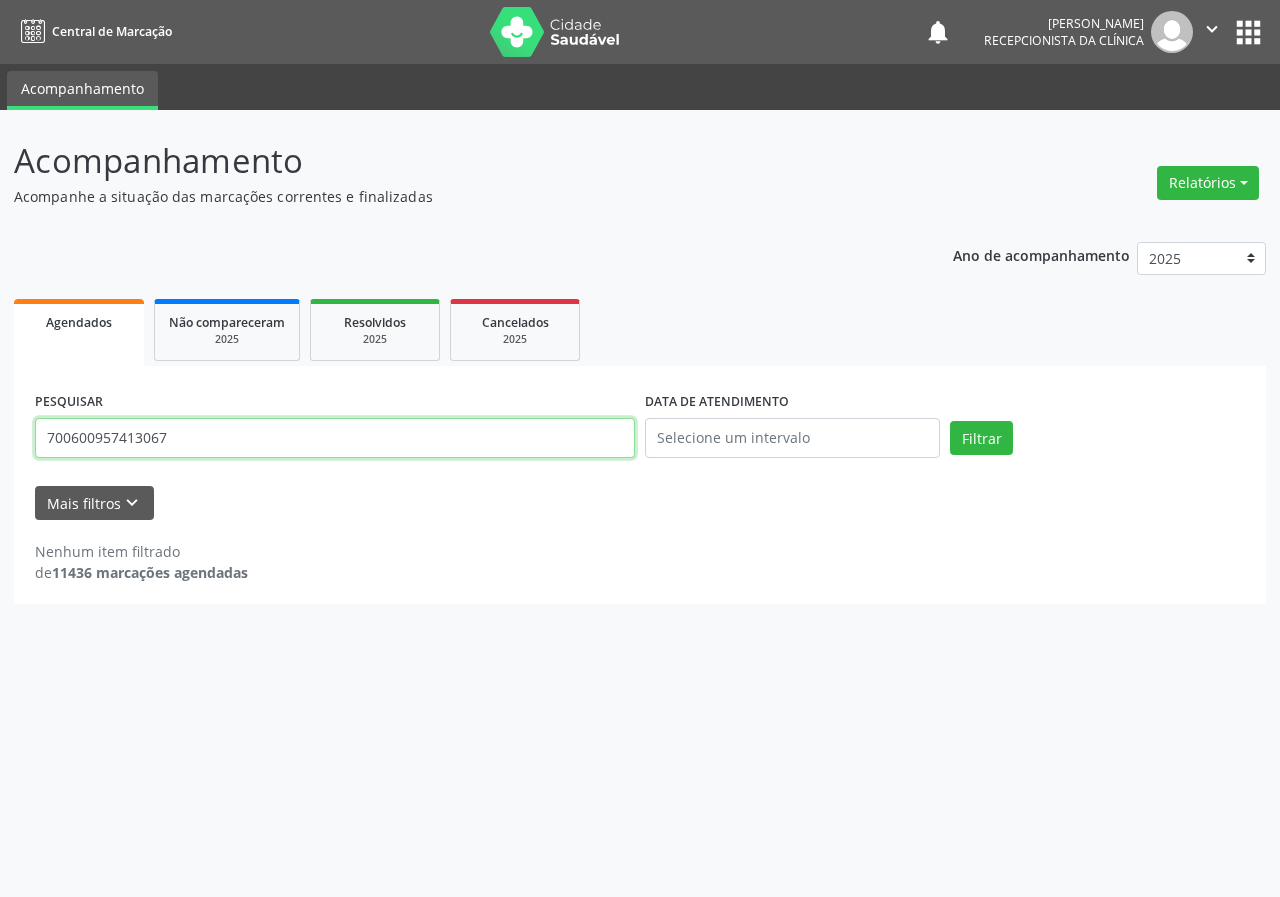 click on "700600957413067" at bounding box center [335, 438] 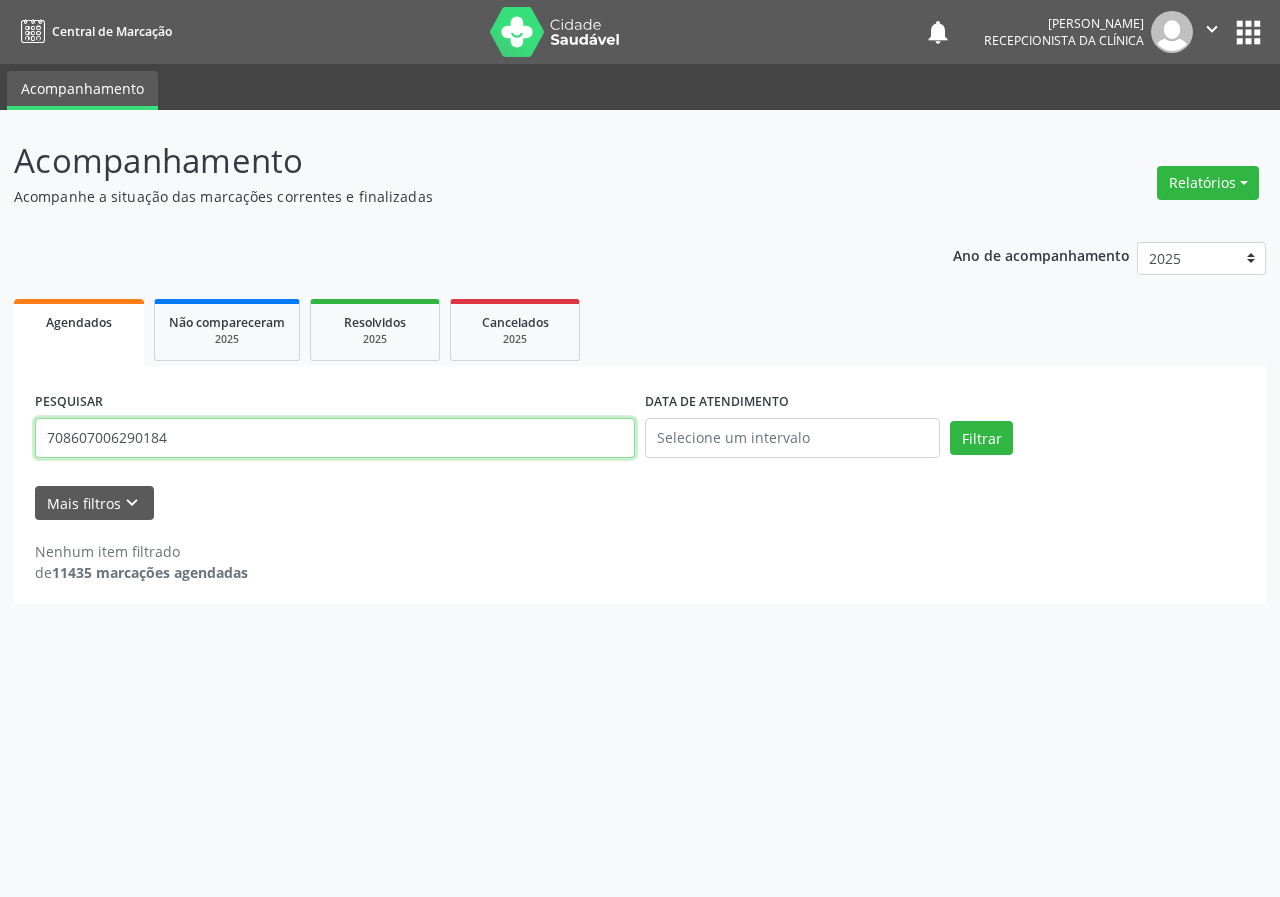 click on "Filtrar" at bounding box center (981, 438) 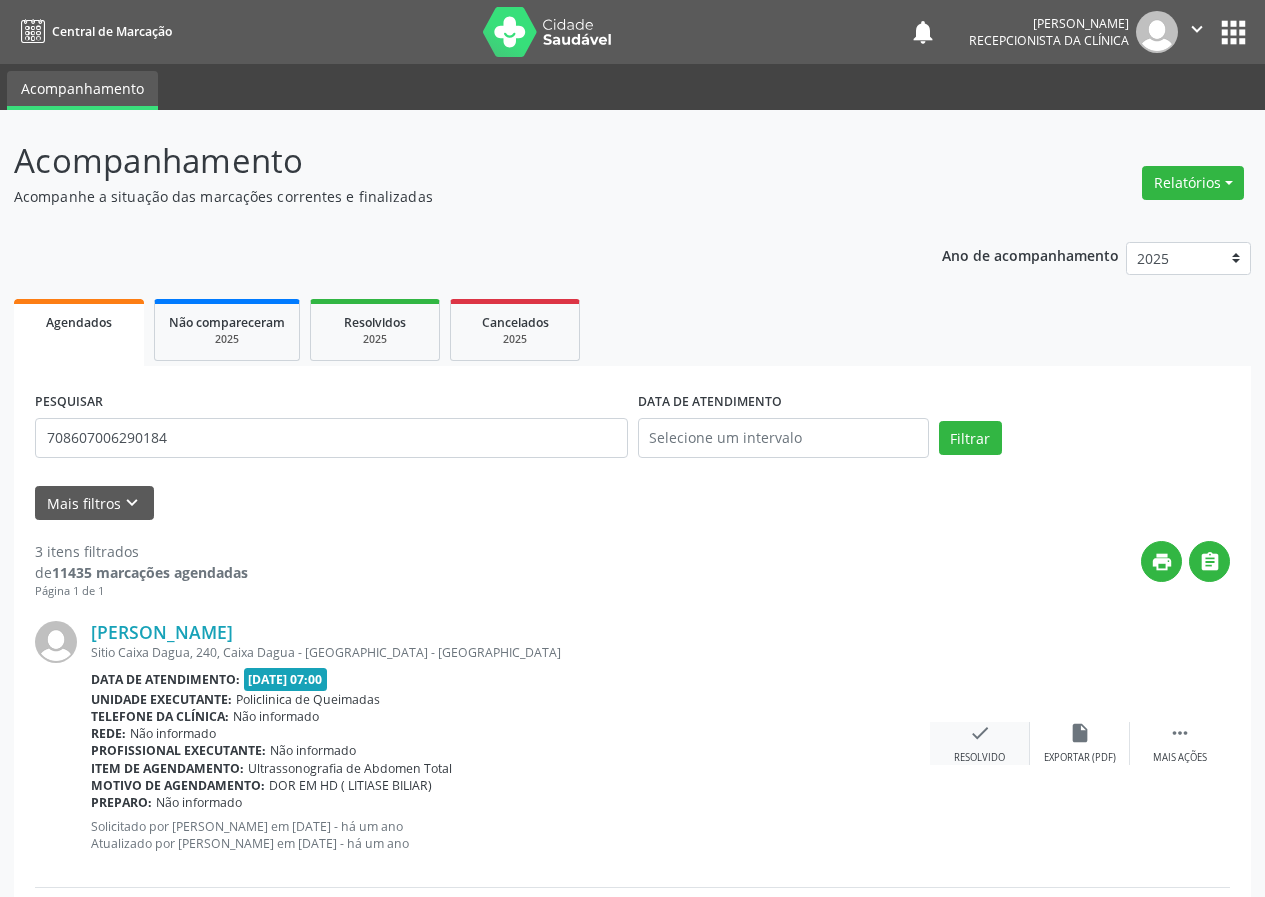 click on "check
Resolvido" at bounding box center [980, 743] 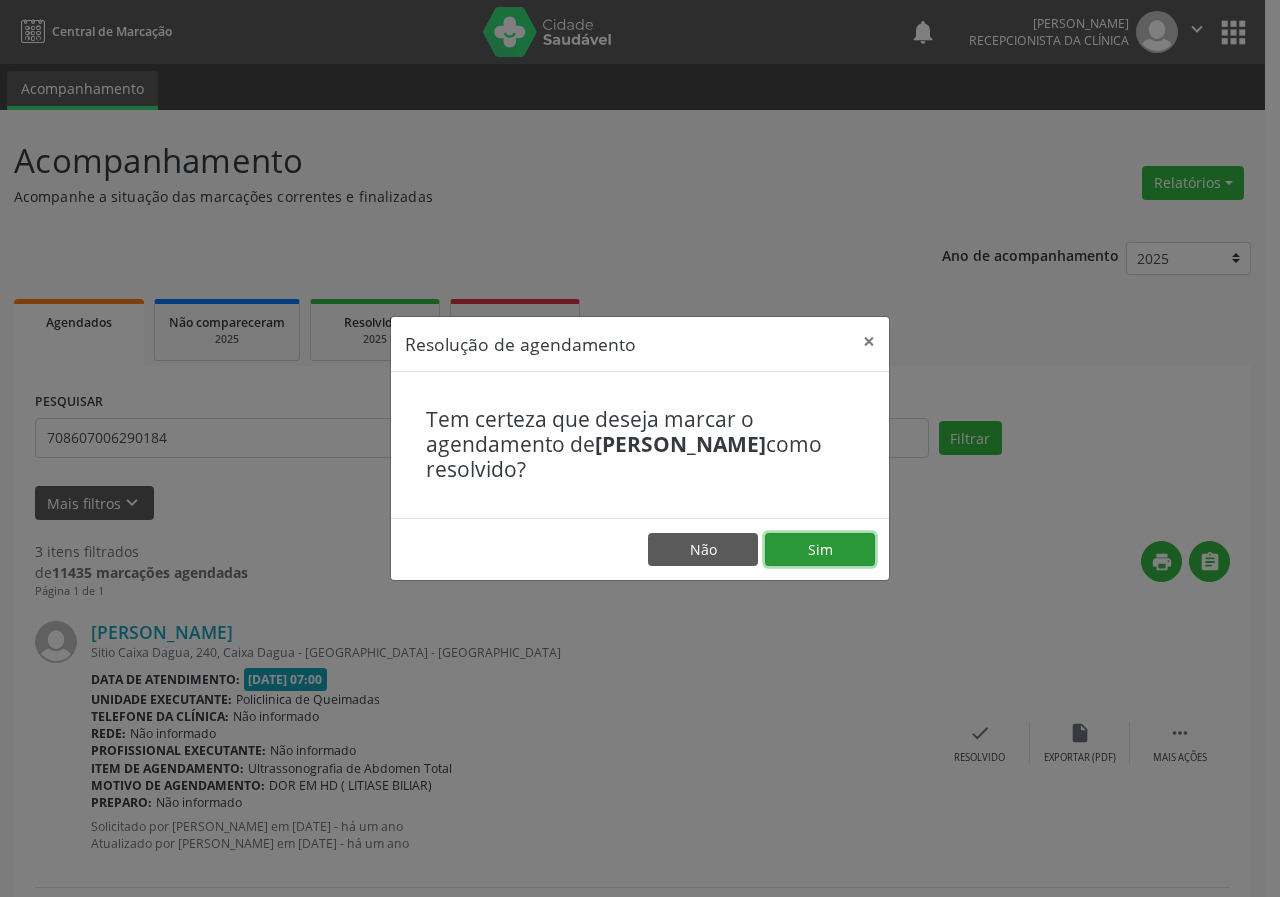 click on "Sim" at bounding box center (820, 550) 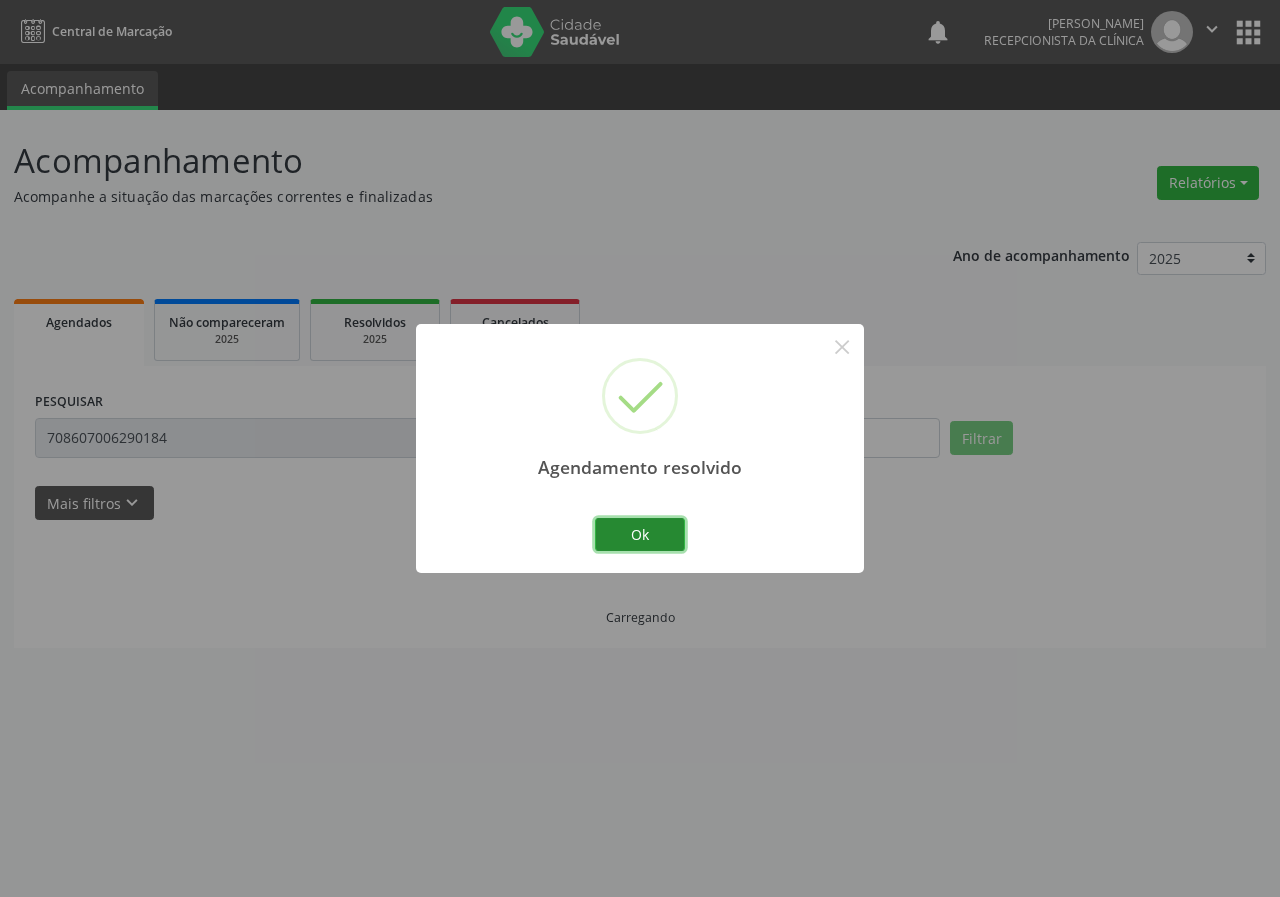 click on "Ok" at bounding box center [640, 535] 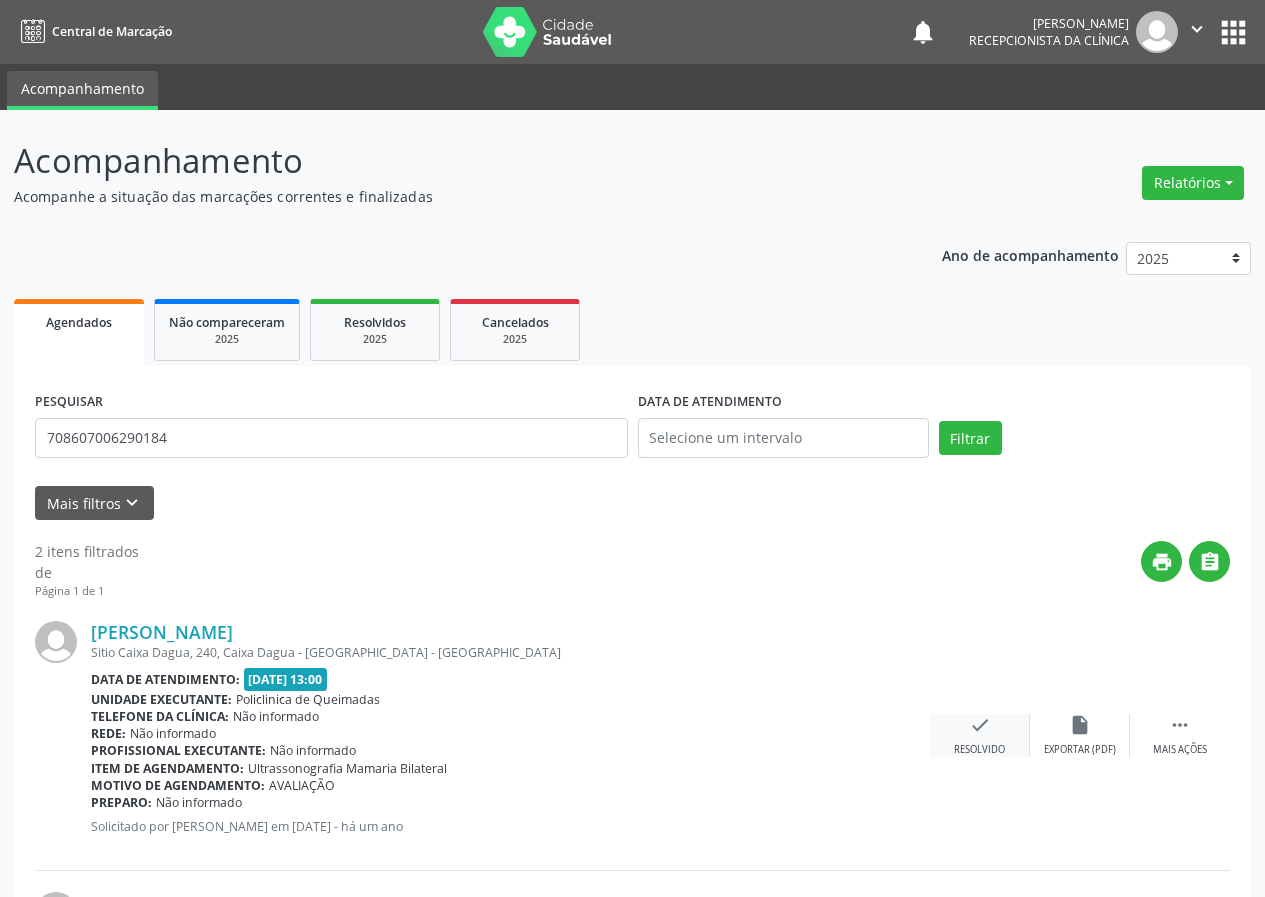 click on "check" at bounding box center [980, 725] 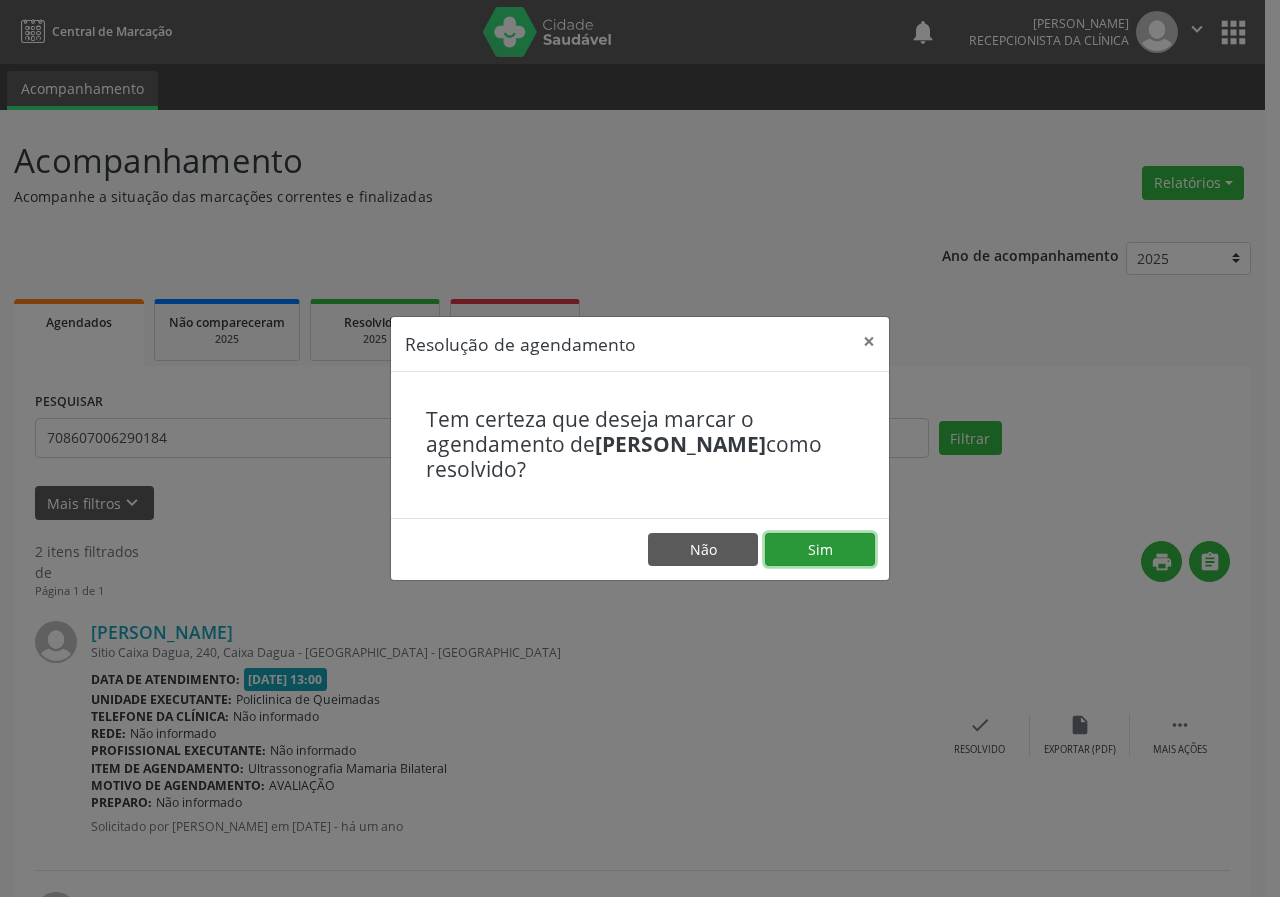 click on "Sim" at bounding box center (820, 550) 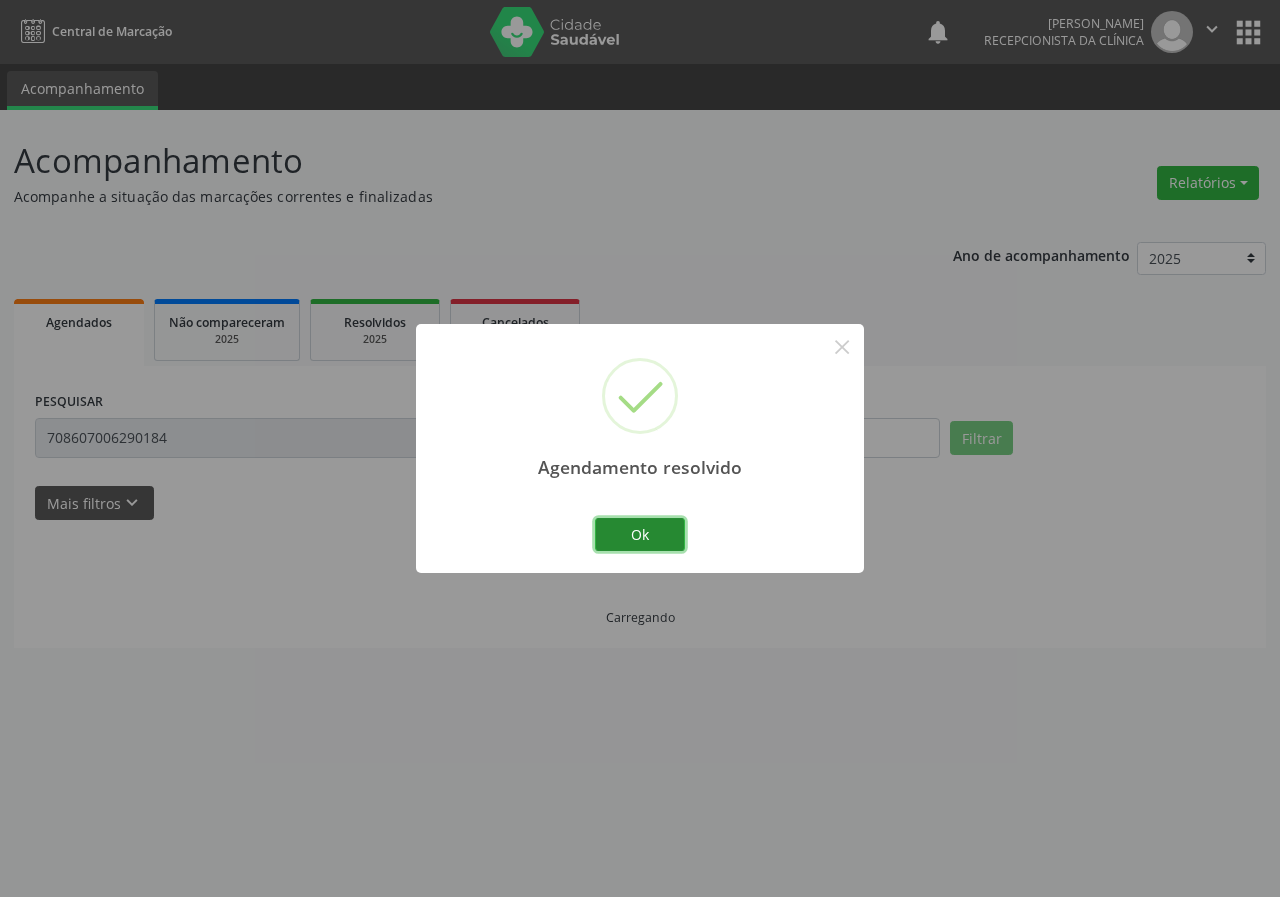click on "Ok" at bounding box center [640, 535] 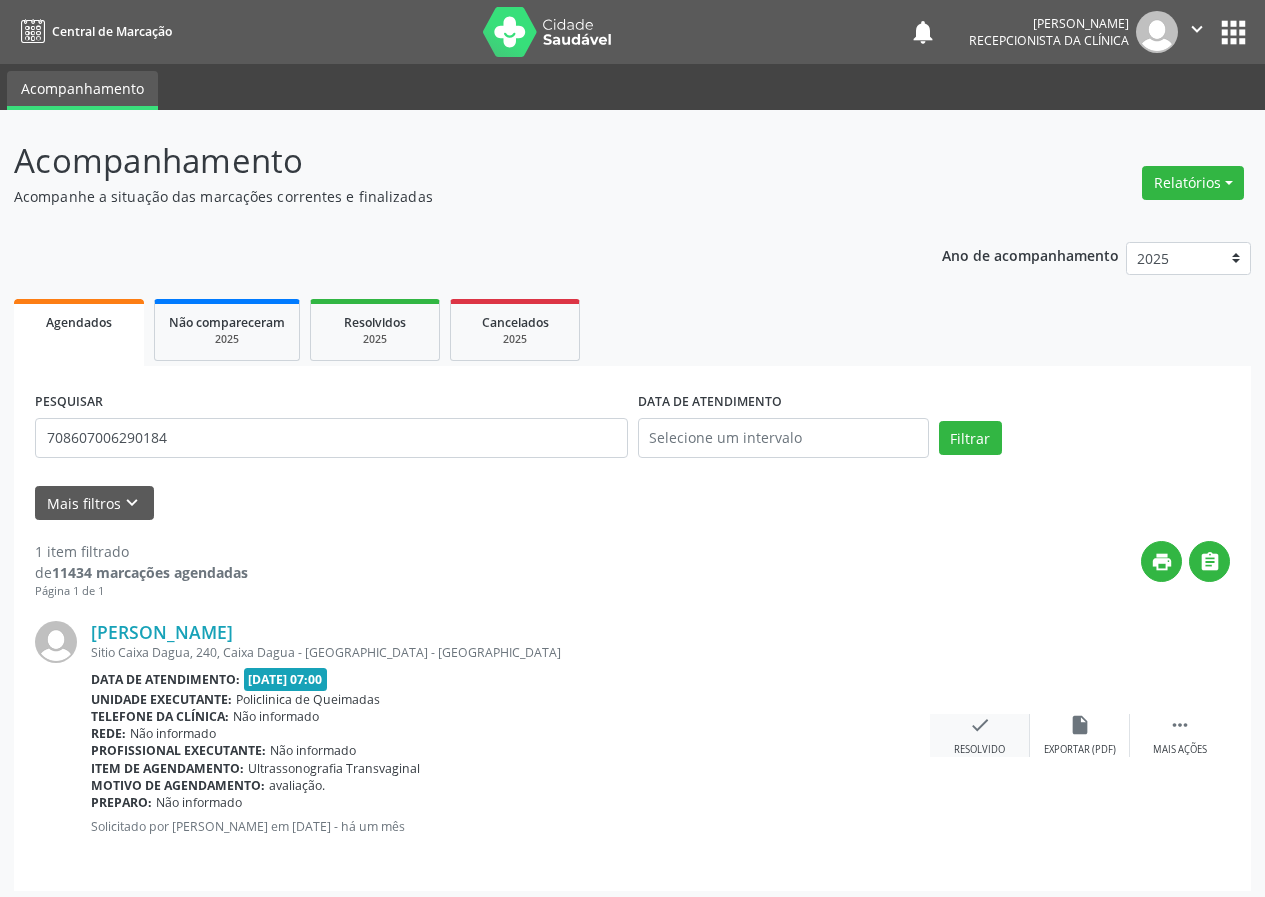 click on "check" at bounding box center (980, 725) 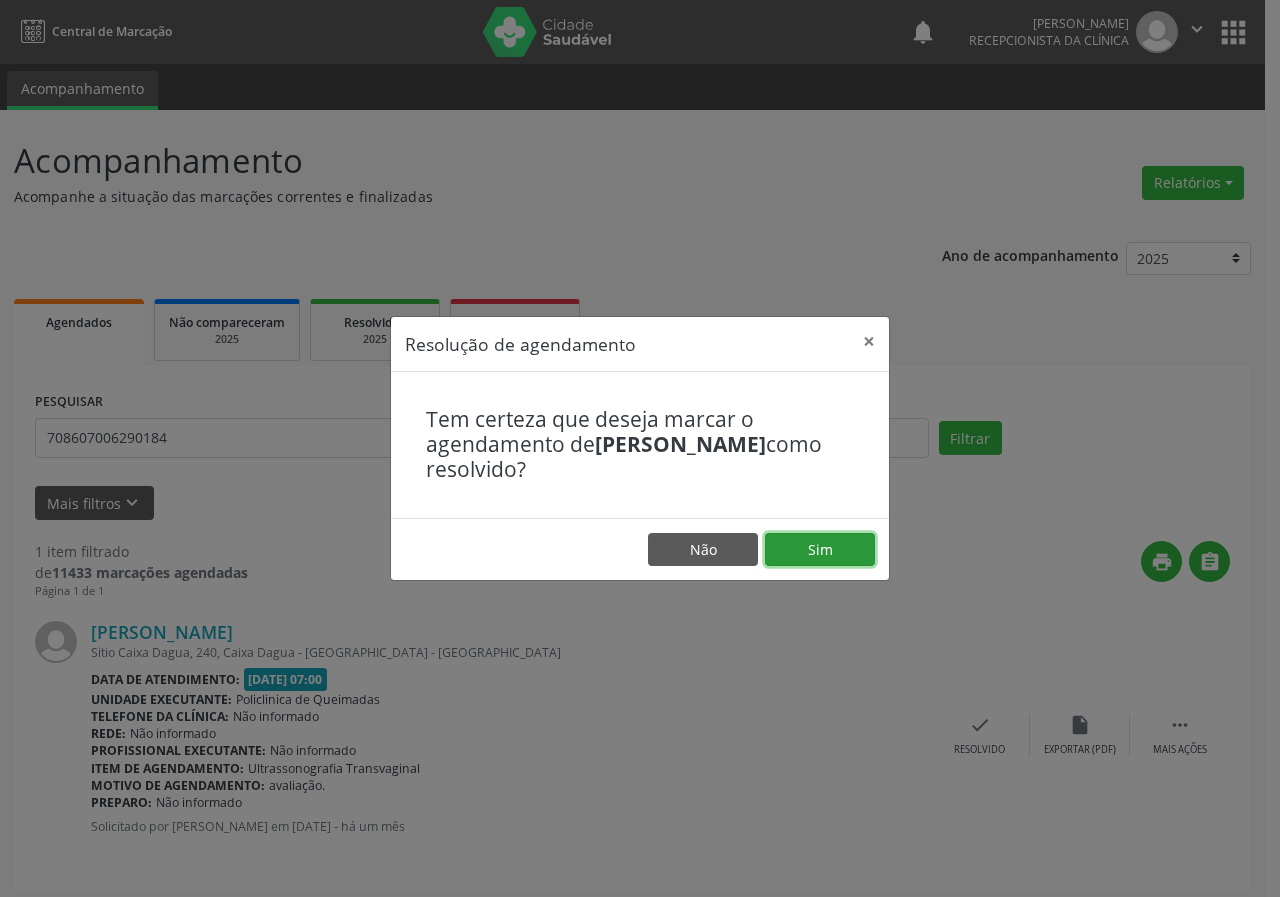 click on "Sim" at bounding box center (820, 550) 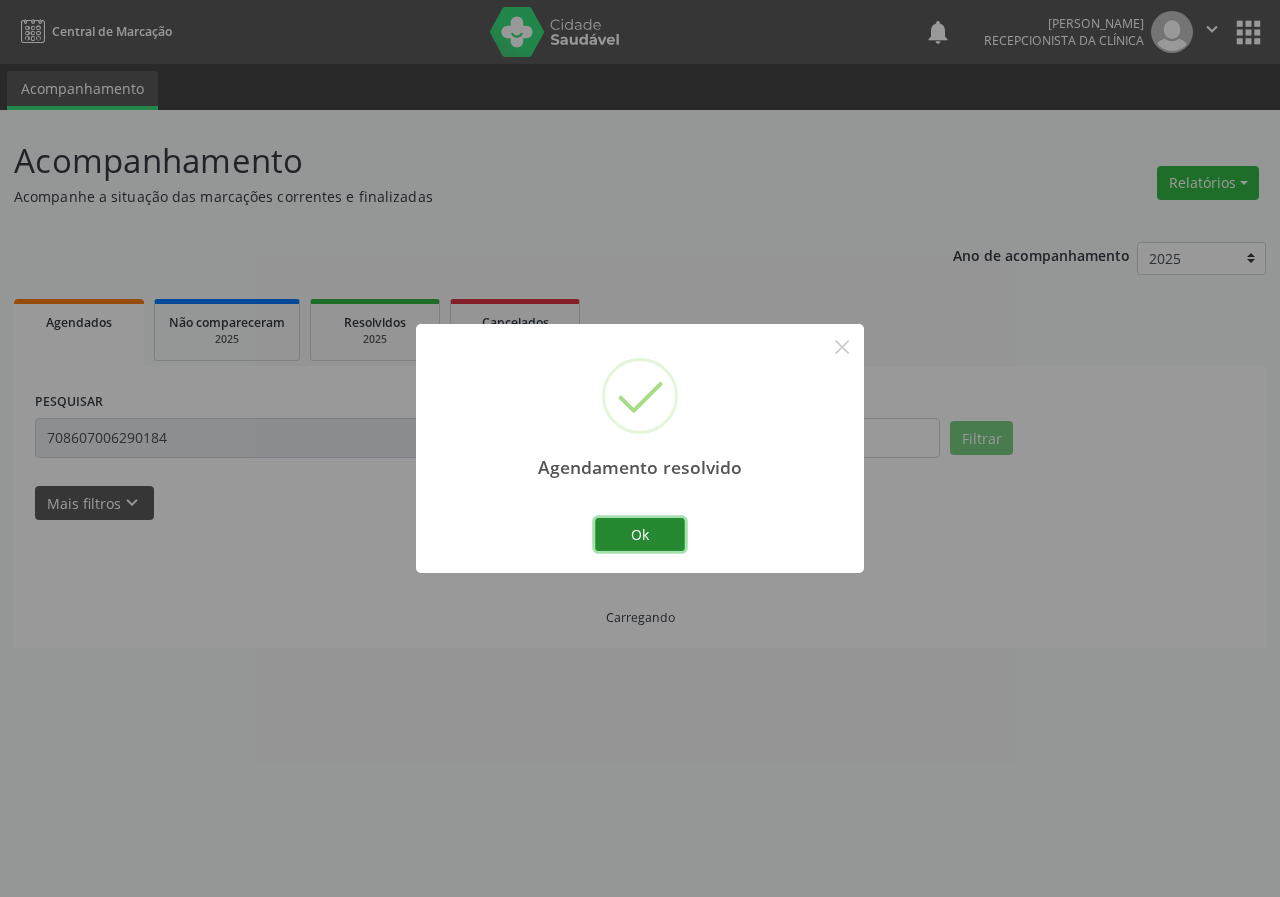click on "Ok" at bounding box center [640, 535] 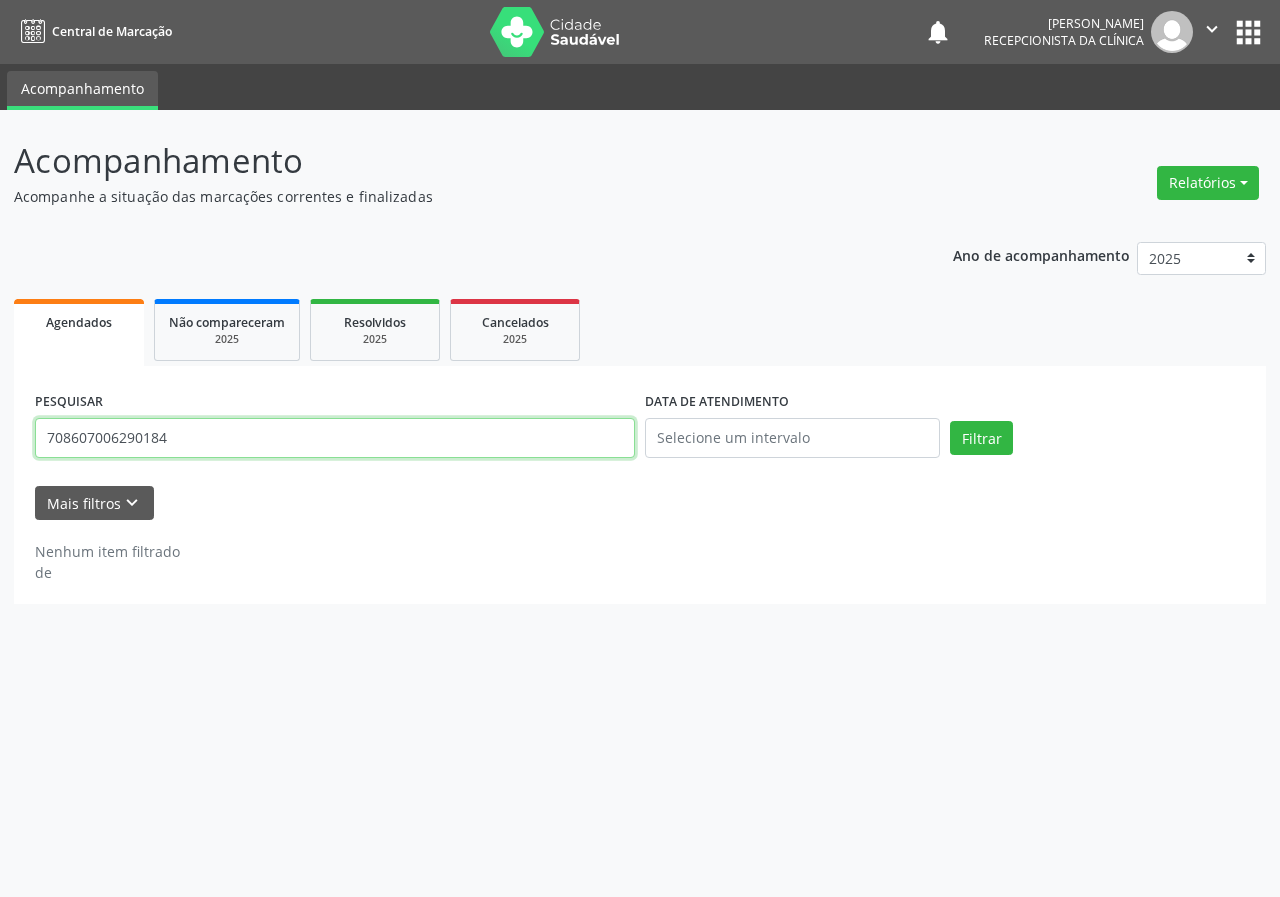 click on "708607006290184" at bounding box center (335, 438) 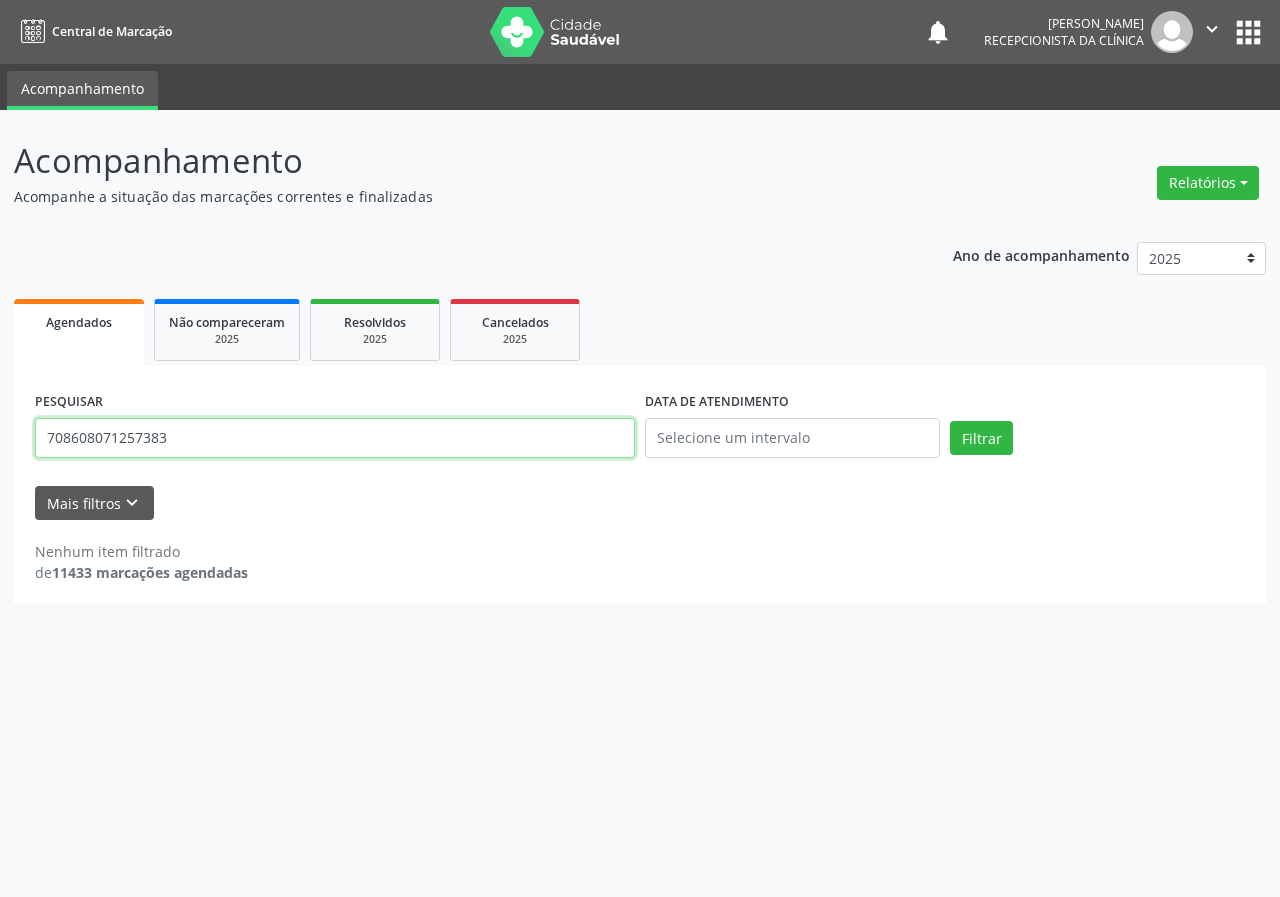 click on "Filtrar" at bounding box center [981, 438] 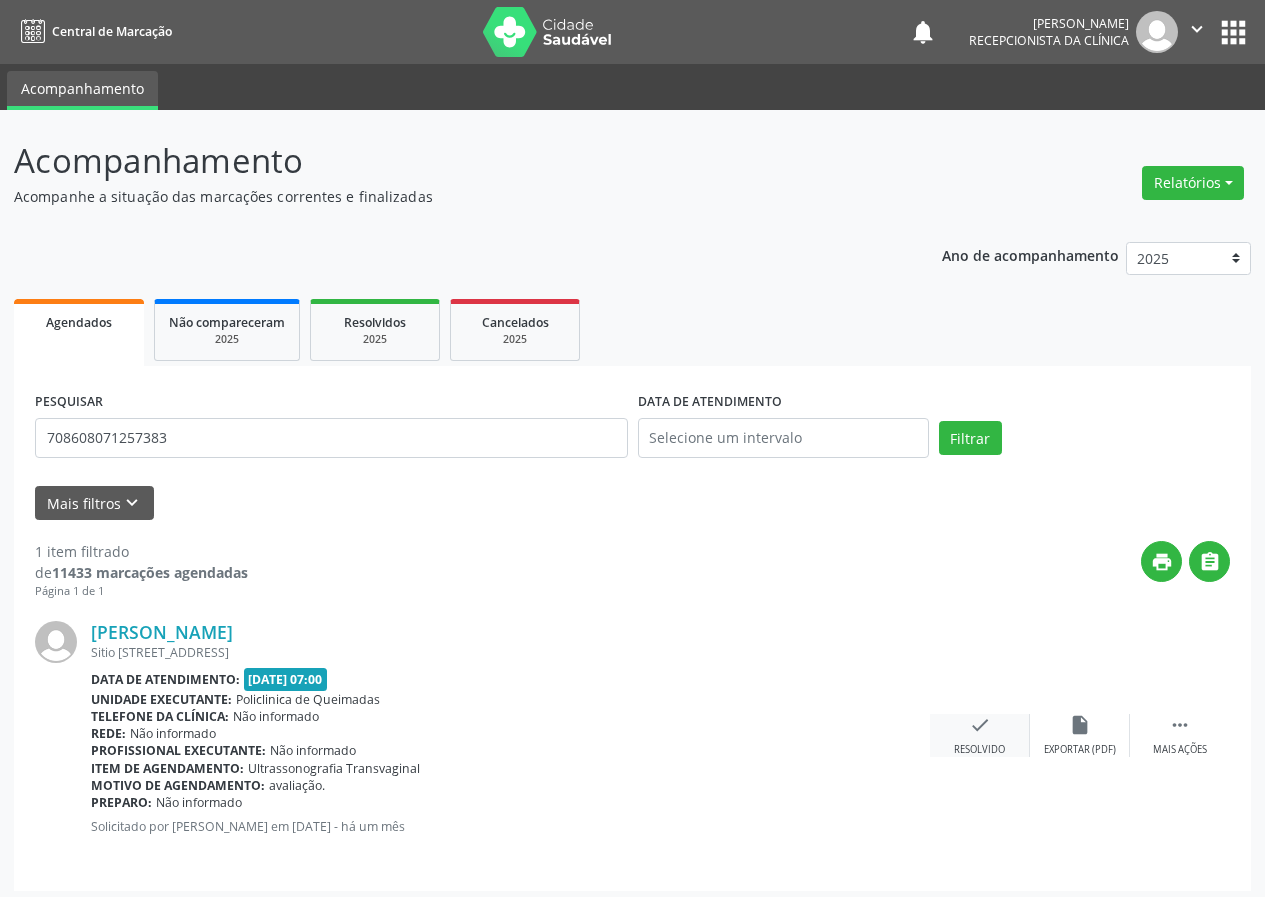 click on "check" at bounding box center (980, 725) 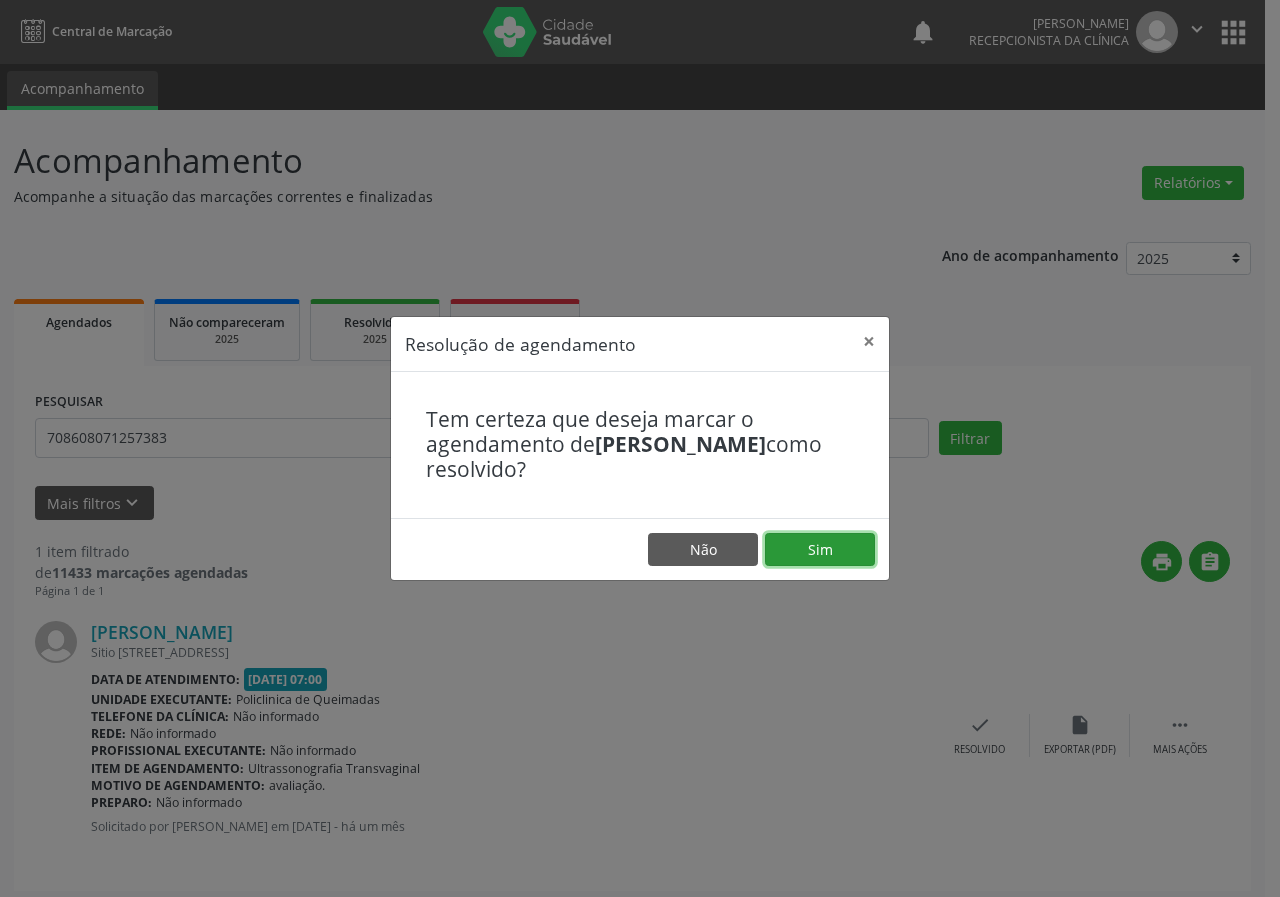 click on "Sim" at bounding box center [820, 550] 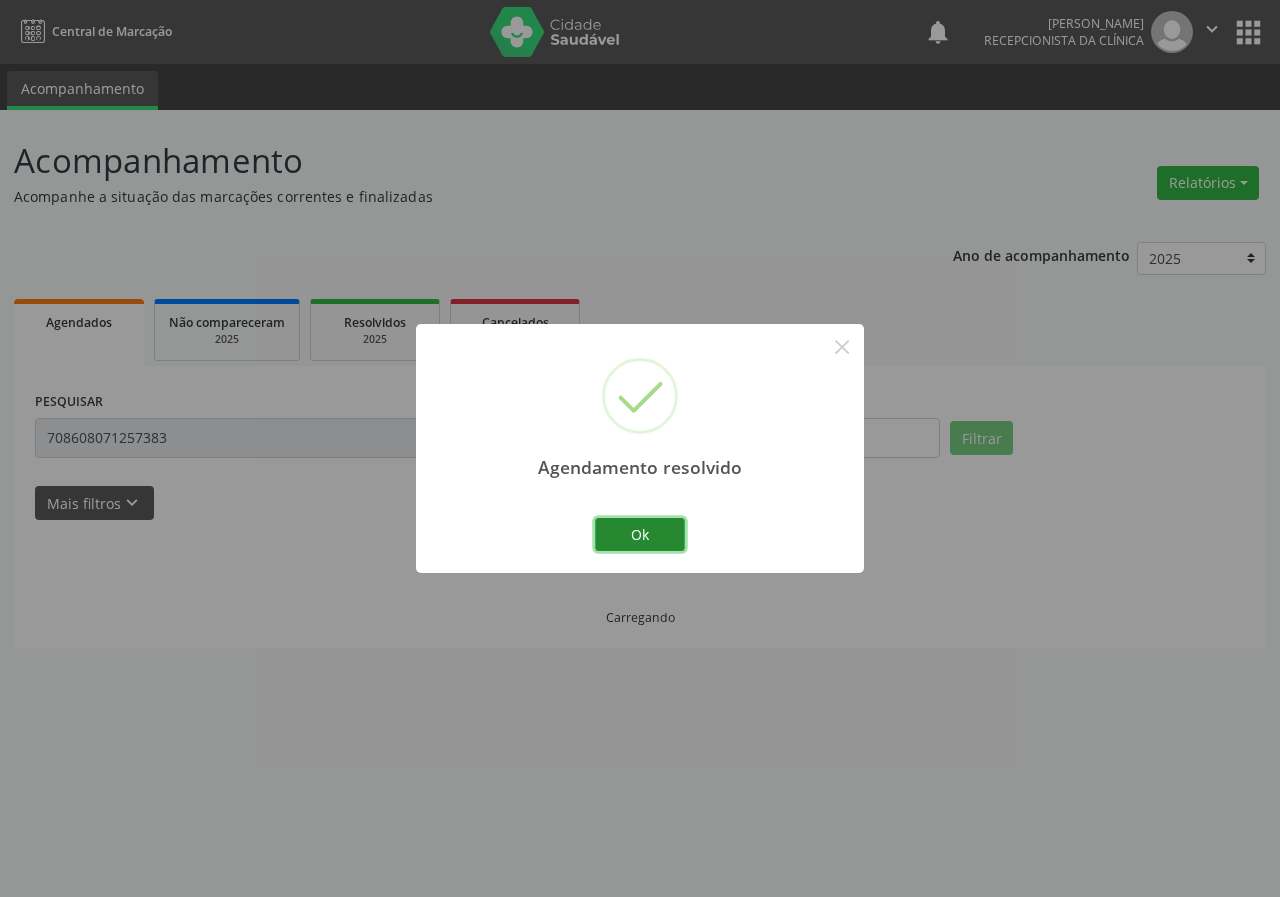 click on "Ok" at bounding box center (640, 535) 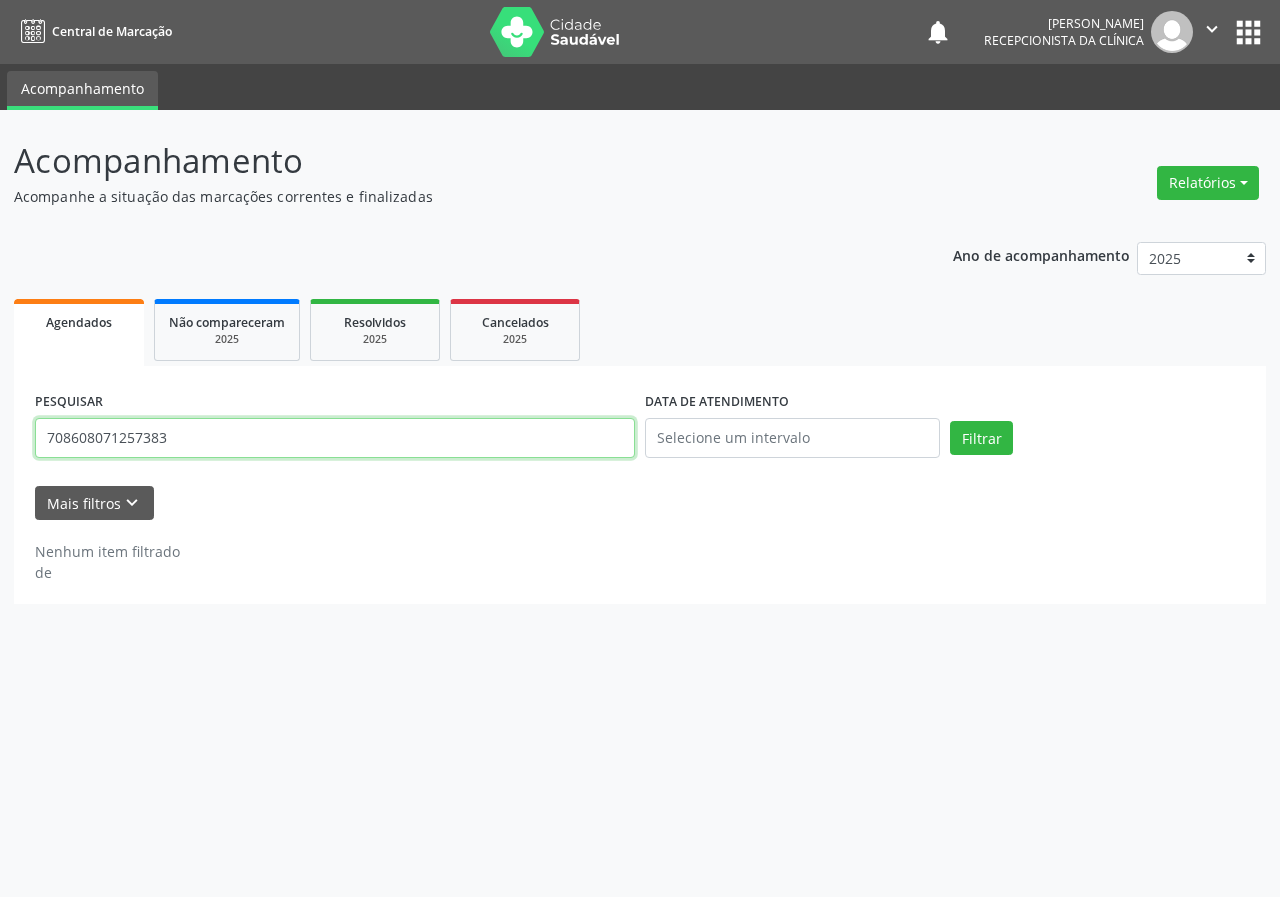 click on "708608071257383" at bounding box center [335, 438] 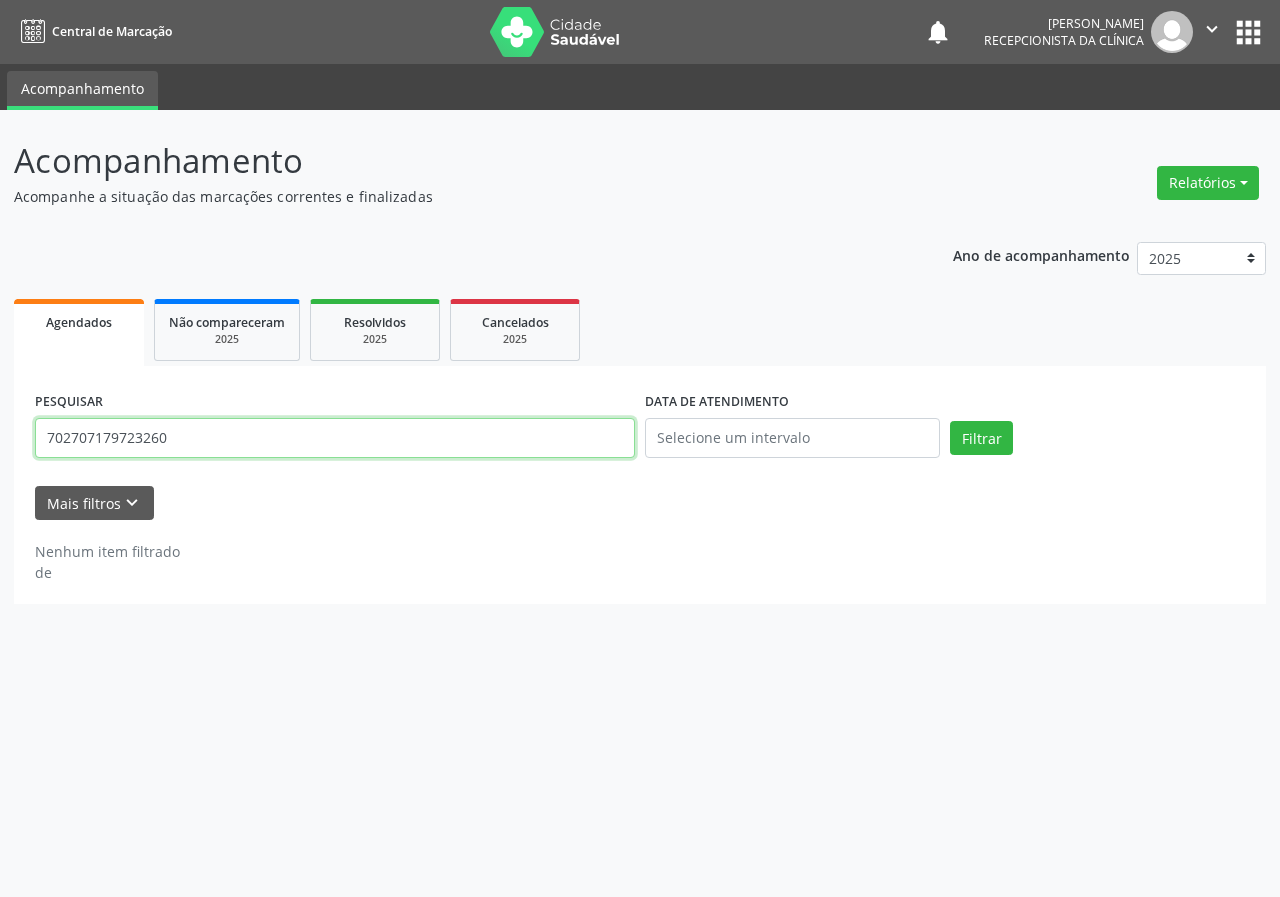click on "Filtrar" at bounding box center (981, 438) 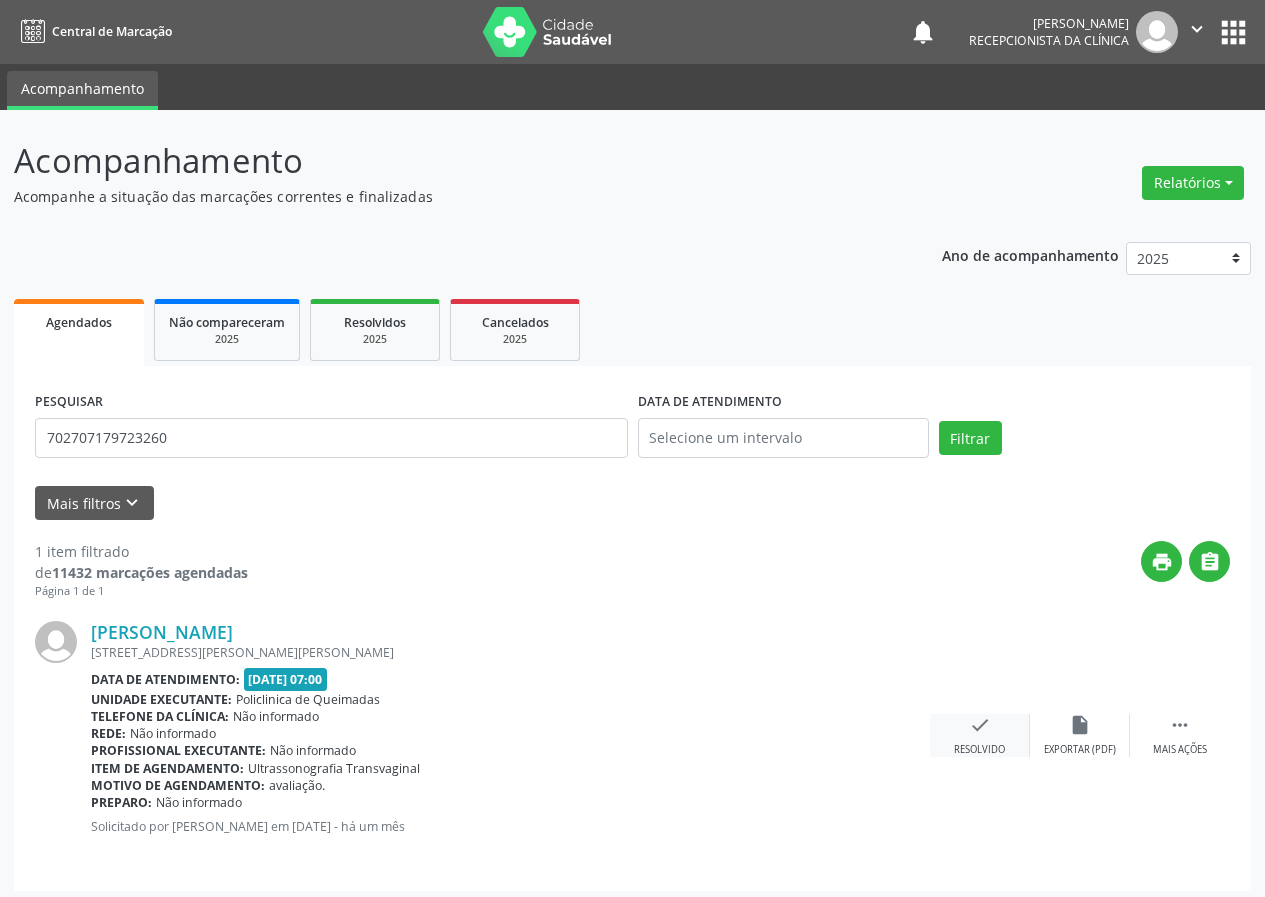 click on "check" at bounding box center [980, 725] 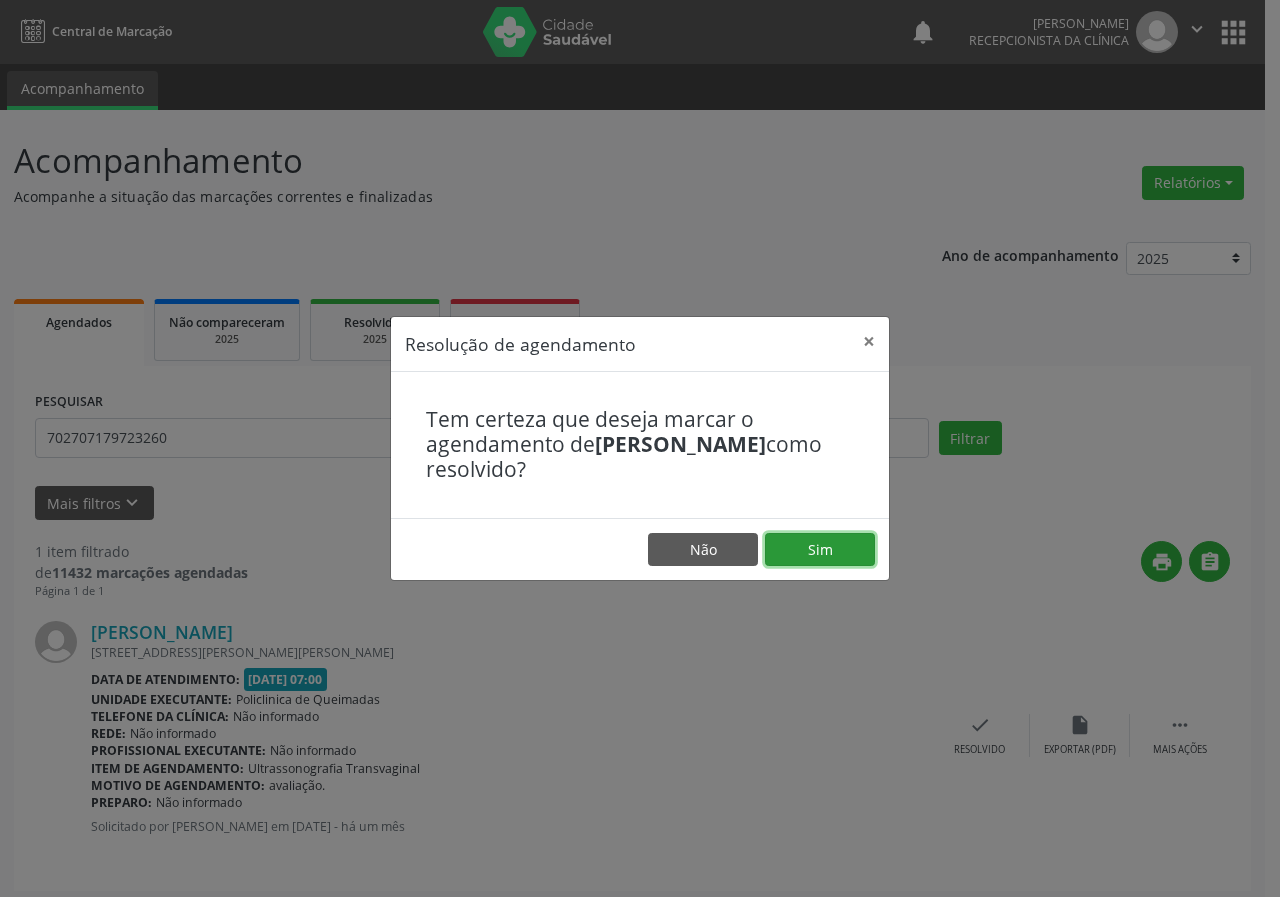 click on "Sim" at bounding box center [820, 550] 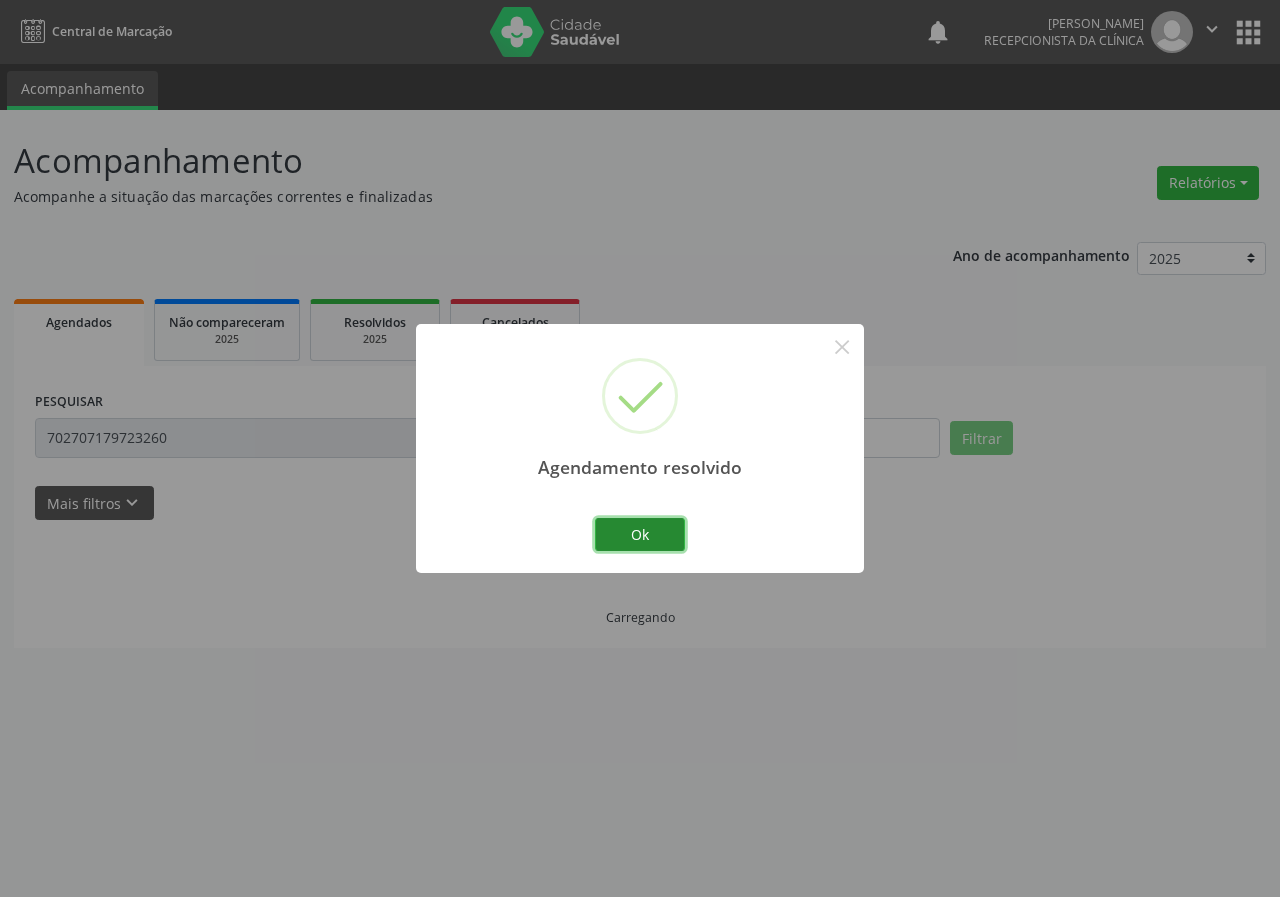 click on "Ok" at bounding box center (640, 535) 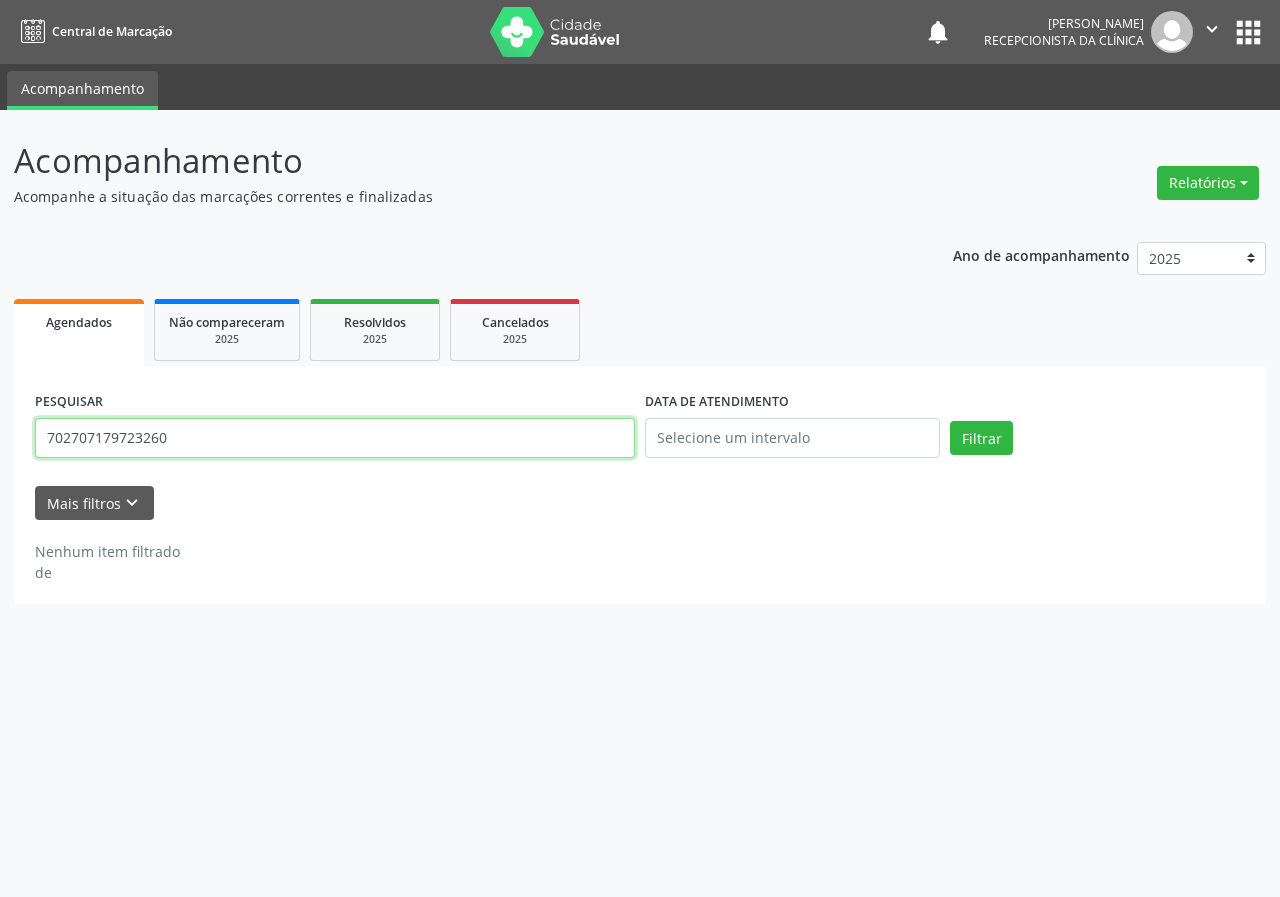 click on "702707179723260" at bounding box center (335, 438) 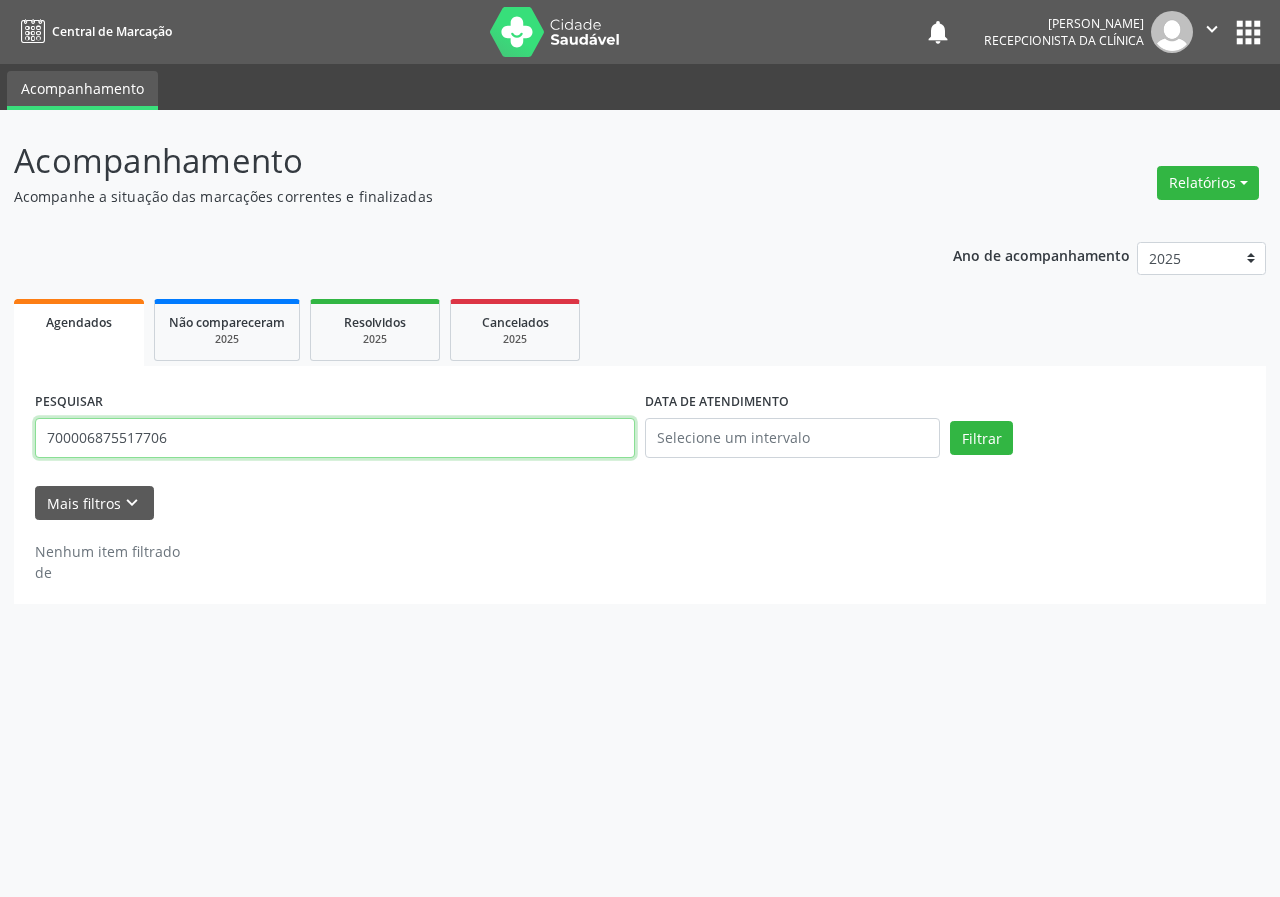 click on "Filtrar" at bounding box center (981, 438) 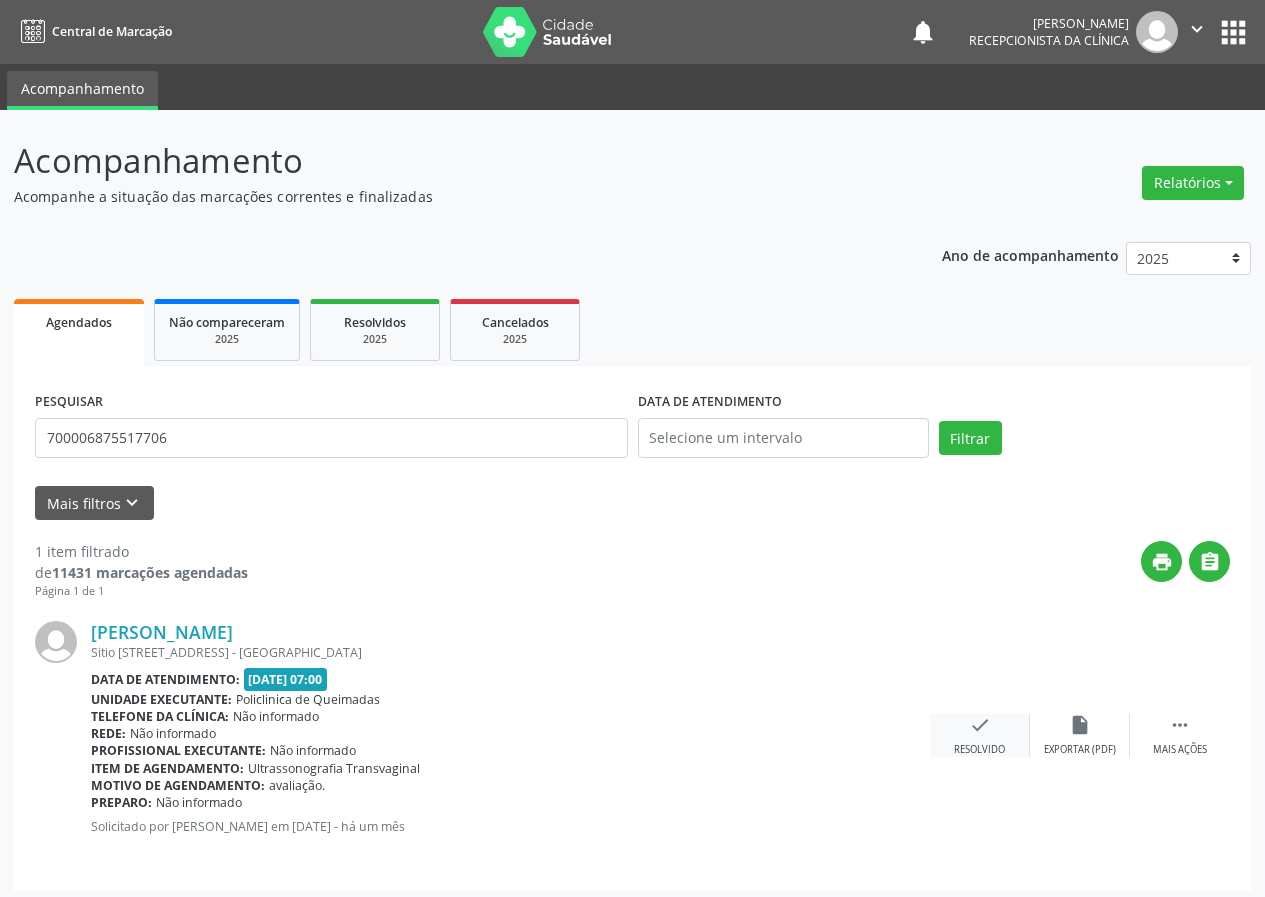 click on "check" at bounding box center [980, 725] 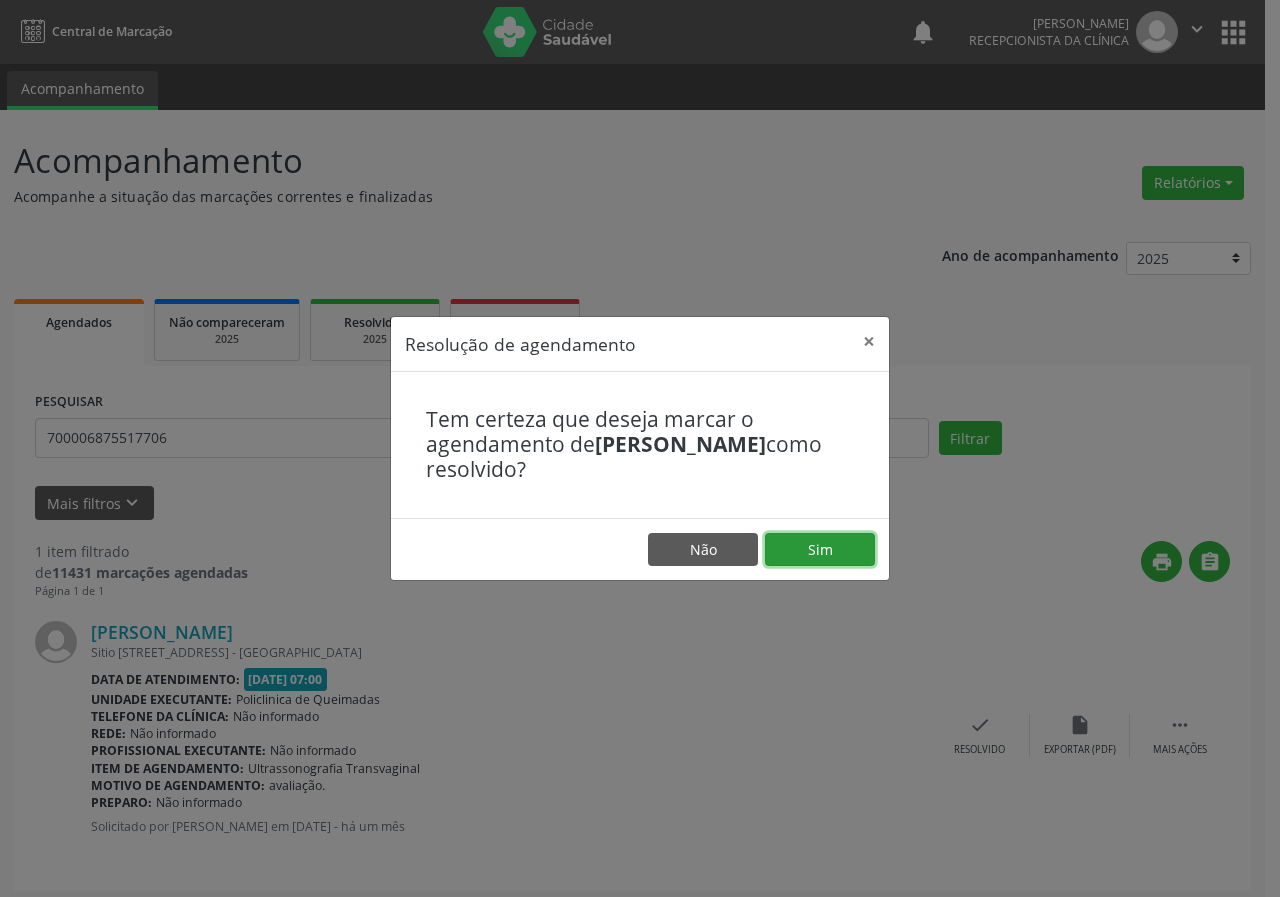 click on "Sim" at bounding box center [820, 550] 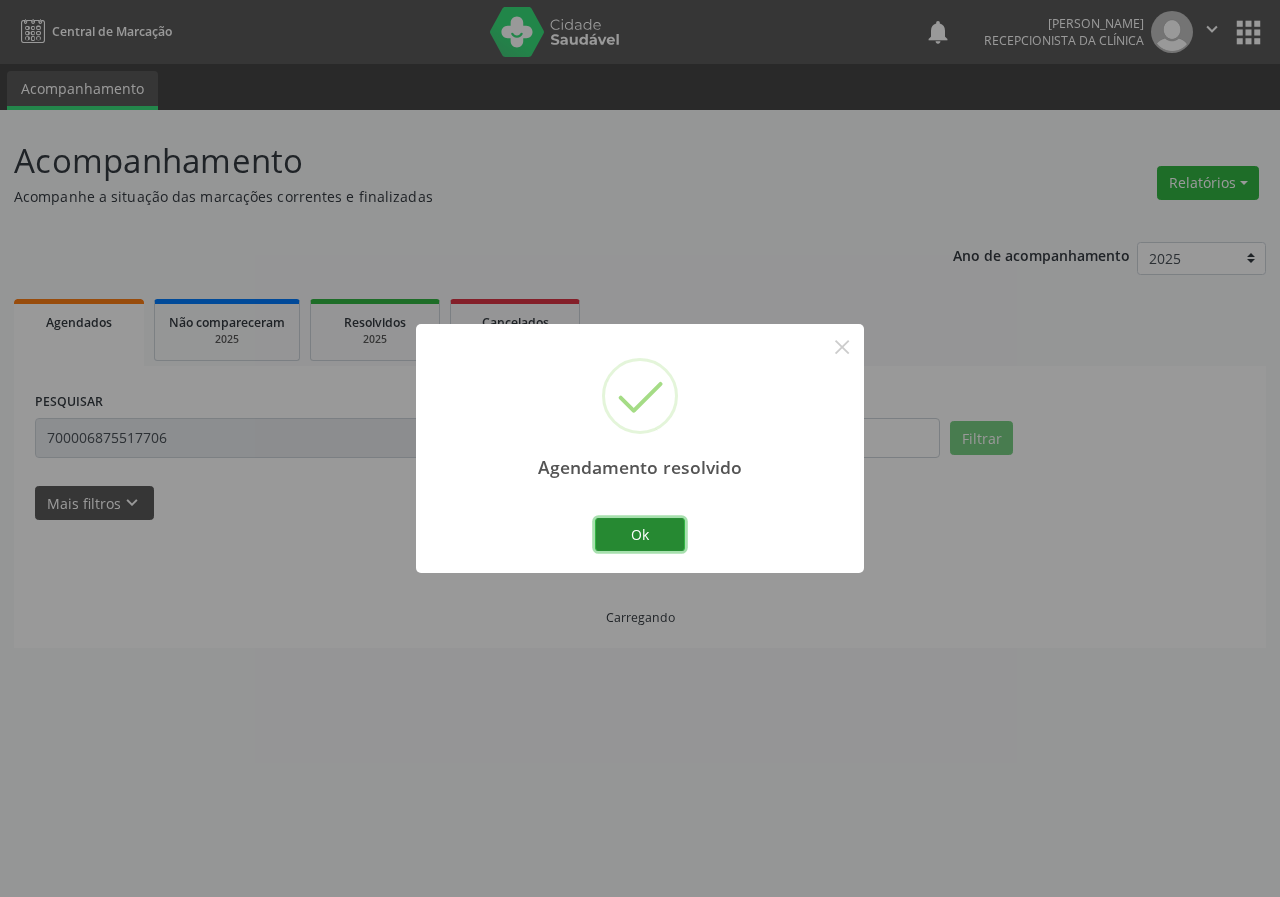 click on "Ok" at bounding box center (640, 535) 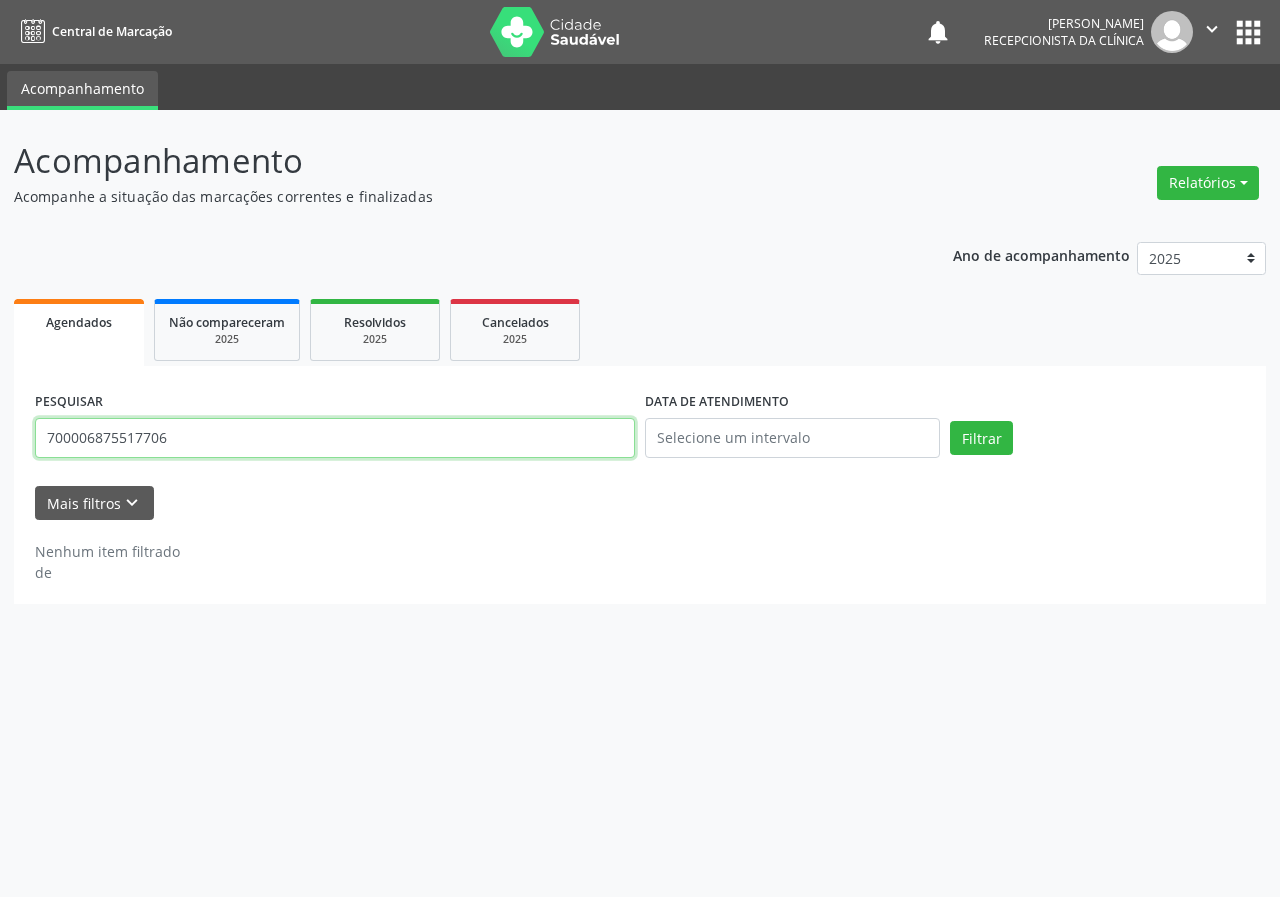 click on "700006875517706" at bounding box center (335, 438) 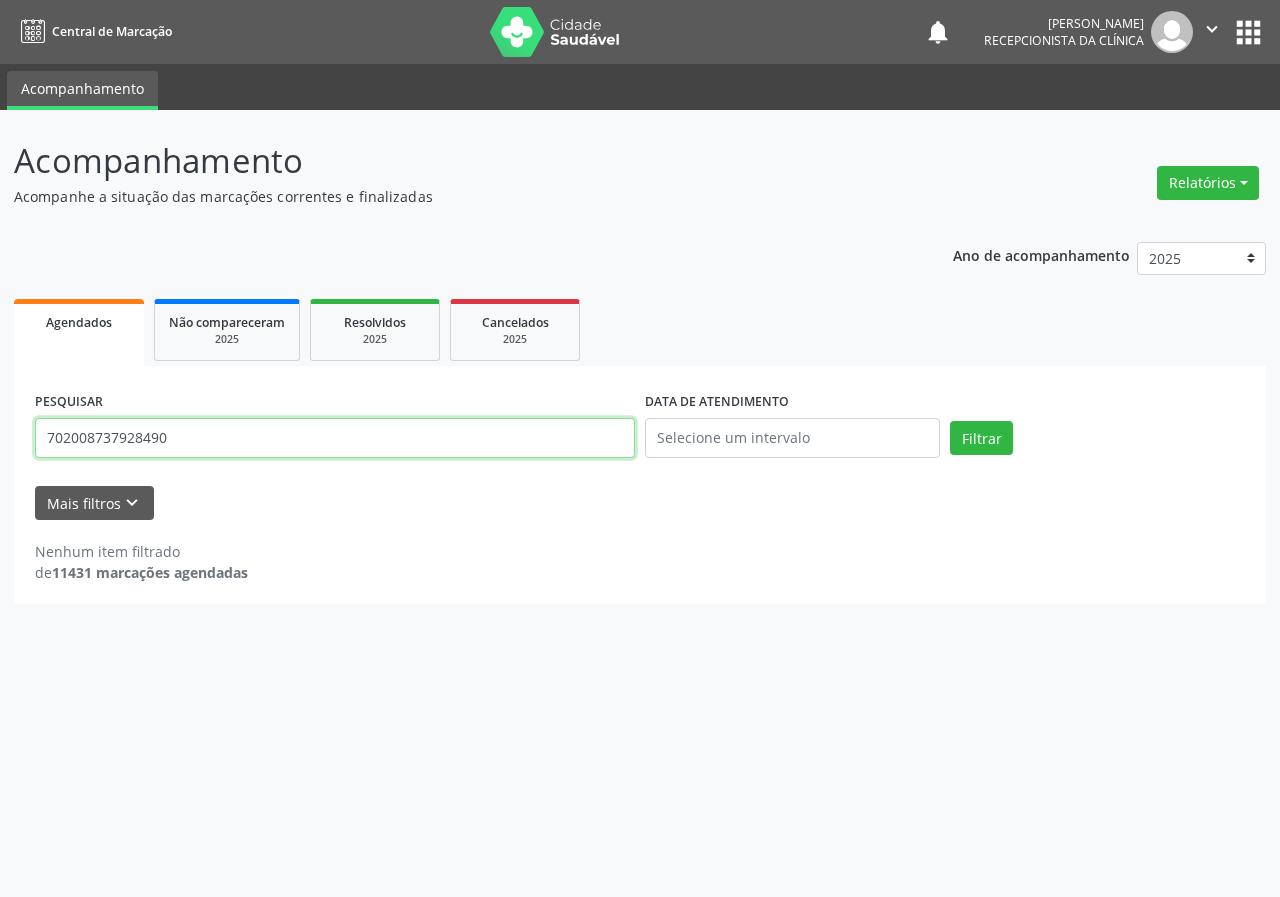 click on "Filtrar" at bounding box center (981, 438) 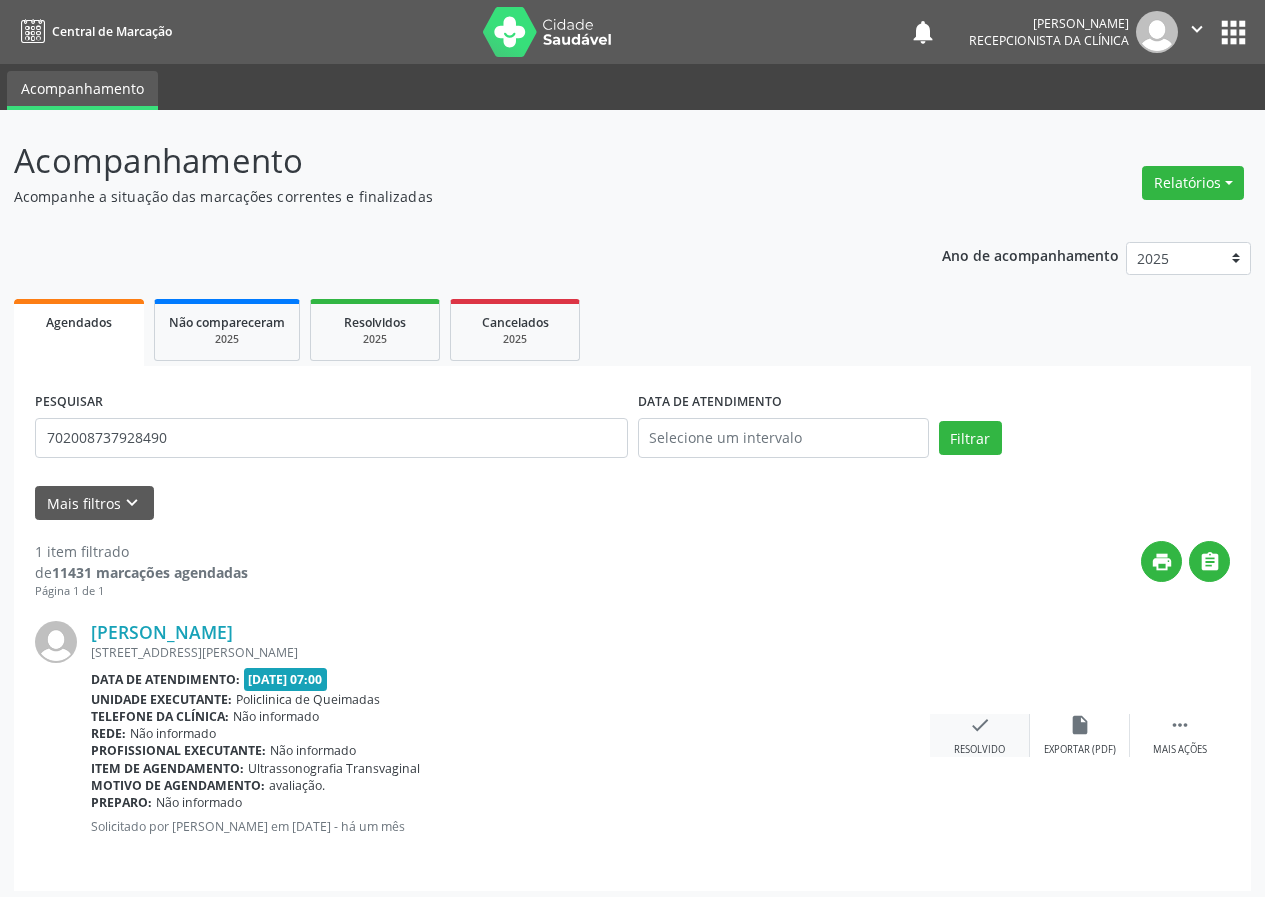 click on "check" at bounding box center [980, 725] 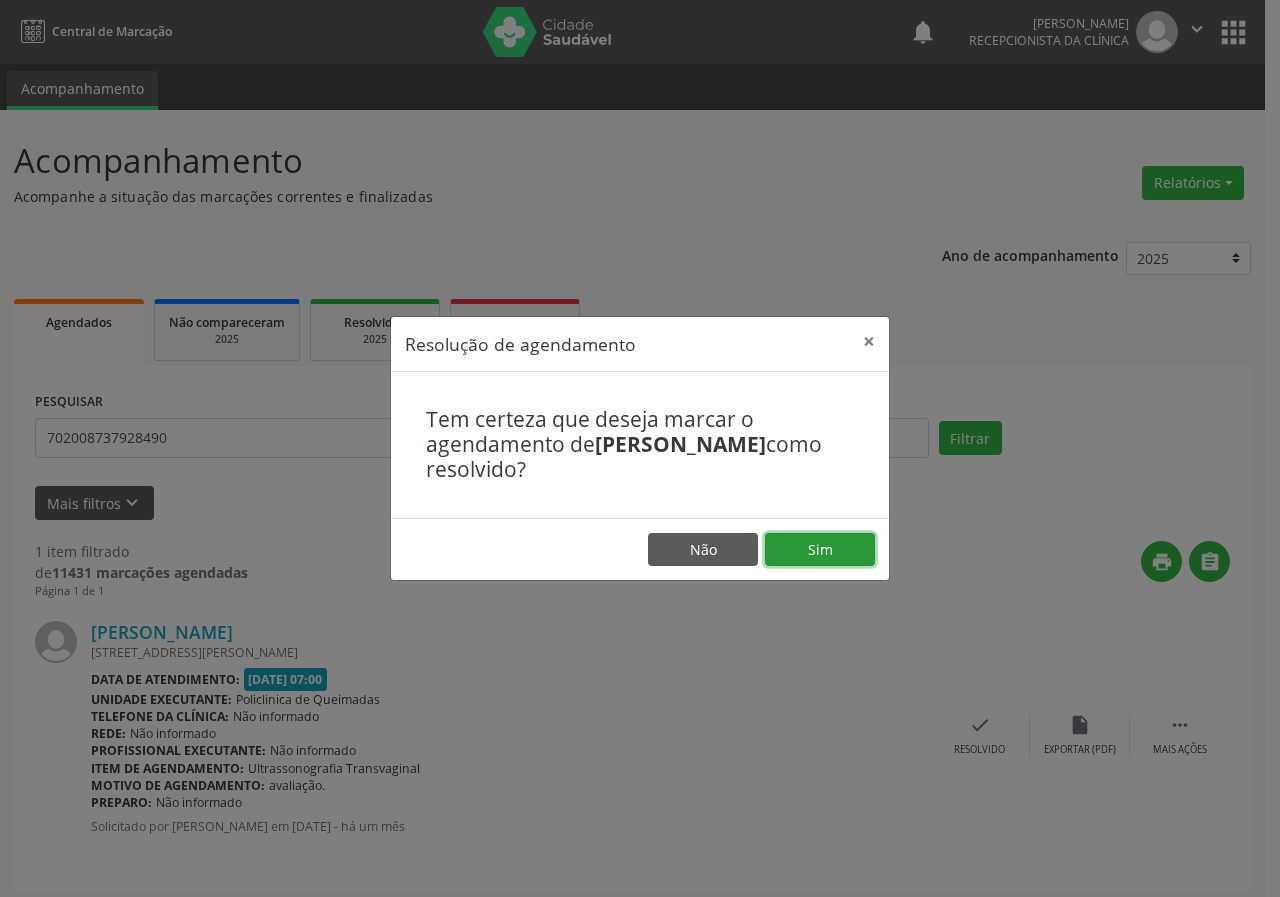 click on "Sim" at bounding box center (820, 550) 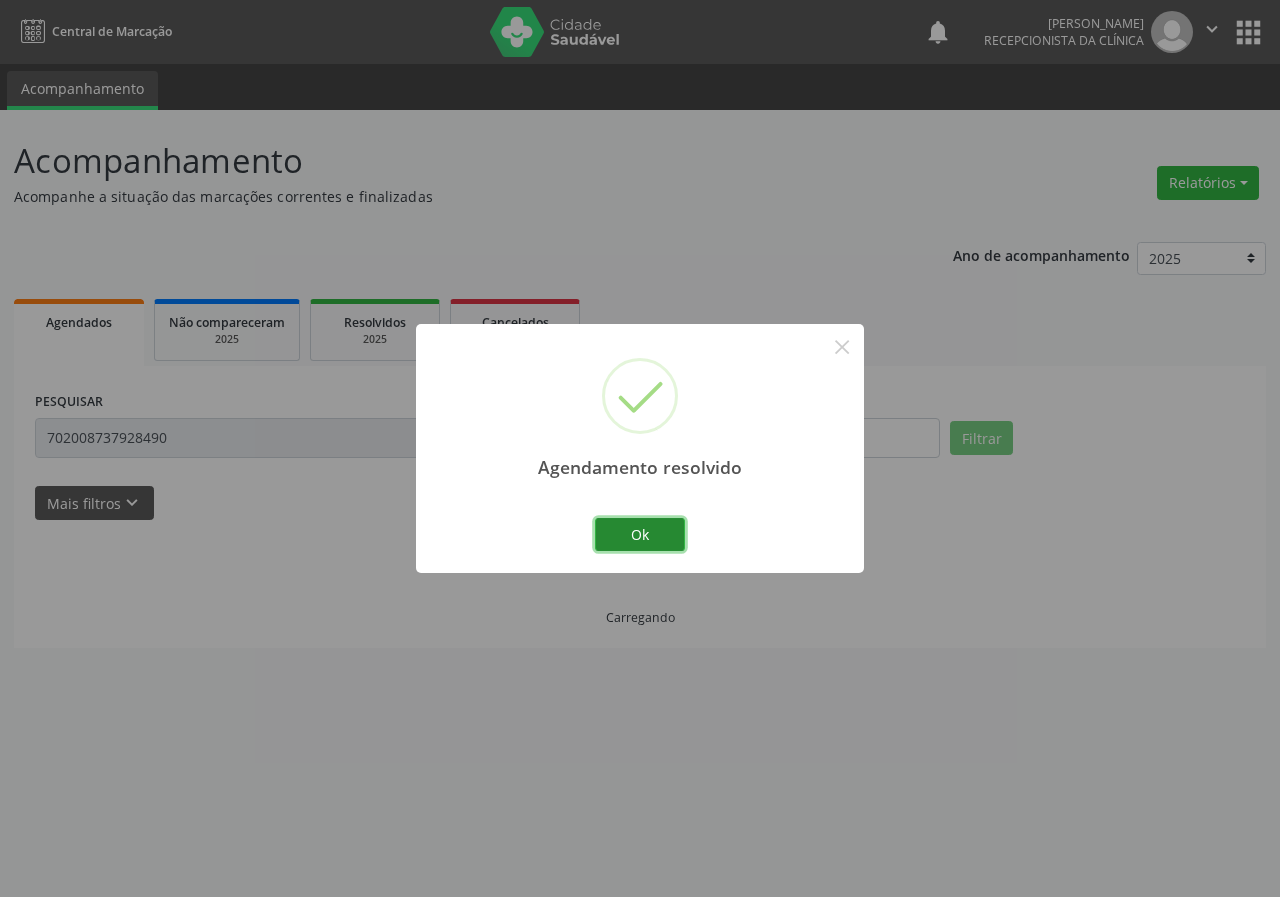 click on "Ok" at bounding box center [640, 535] 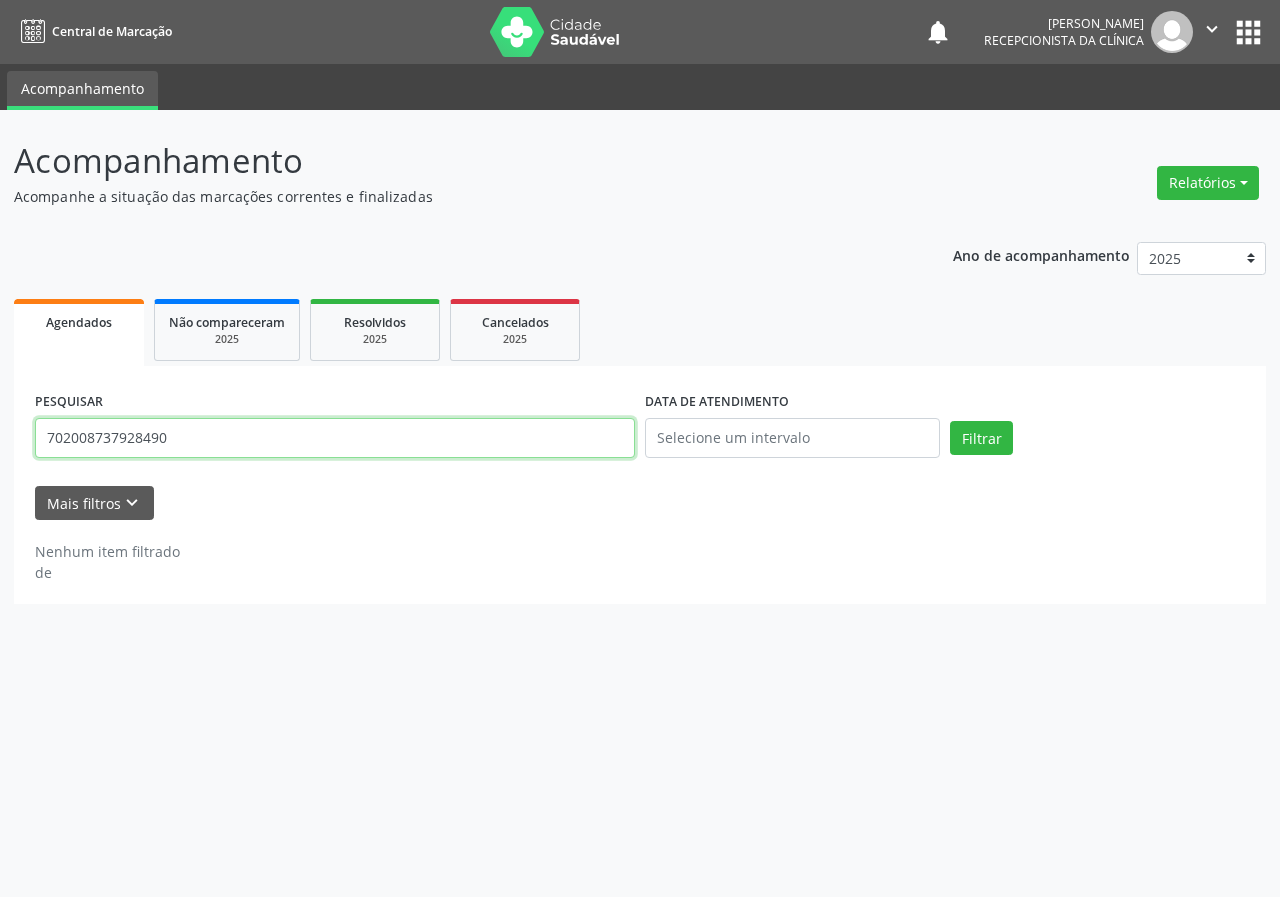 click on "702008737928490" at bounding box center [335, 438] 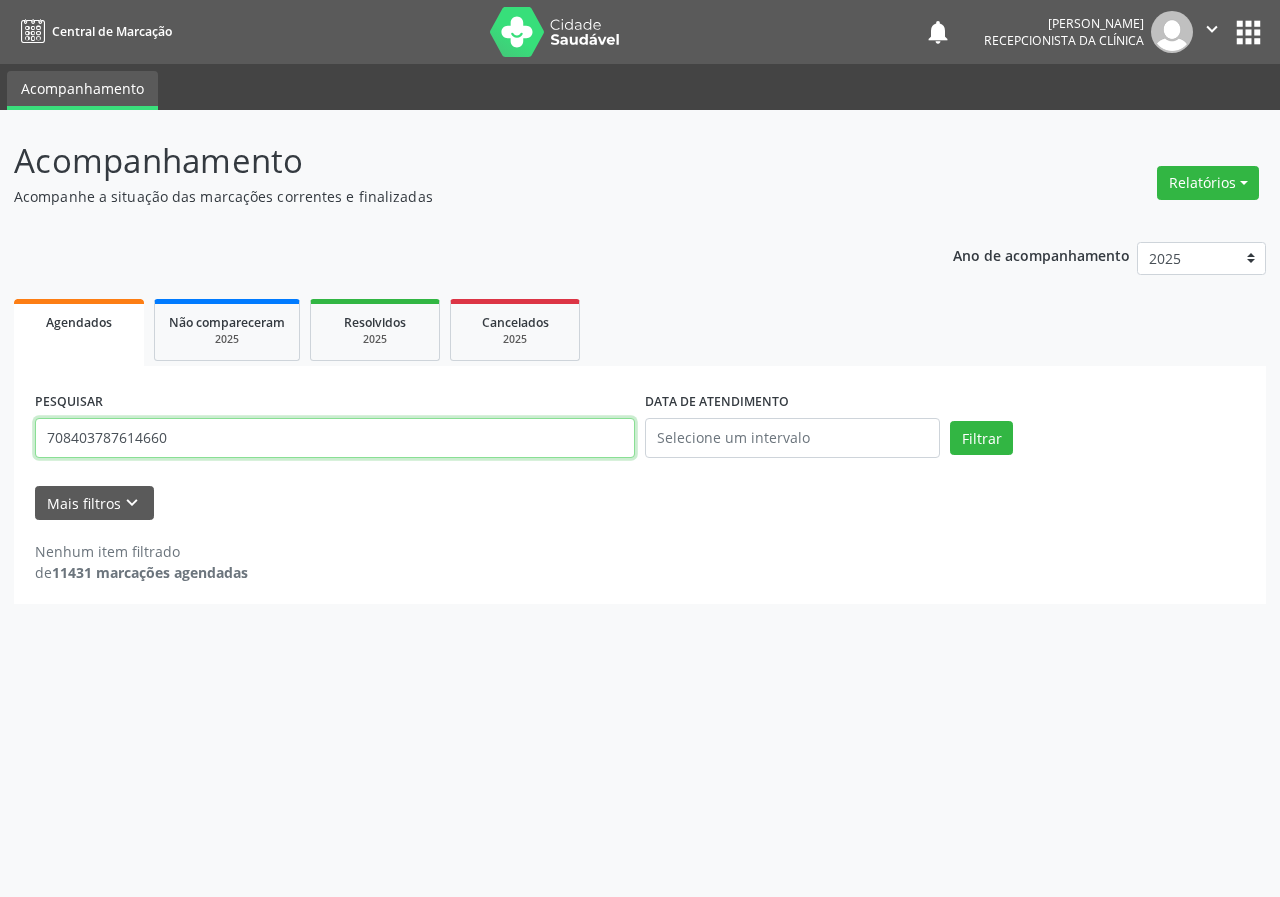 click on "Filtrar" at bounding box center [981, 438] 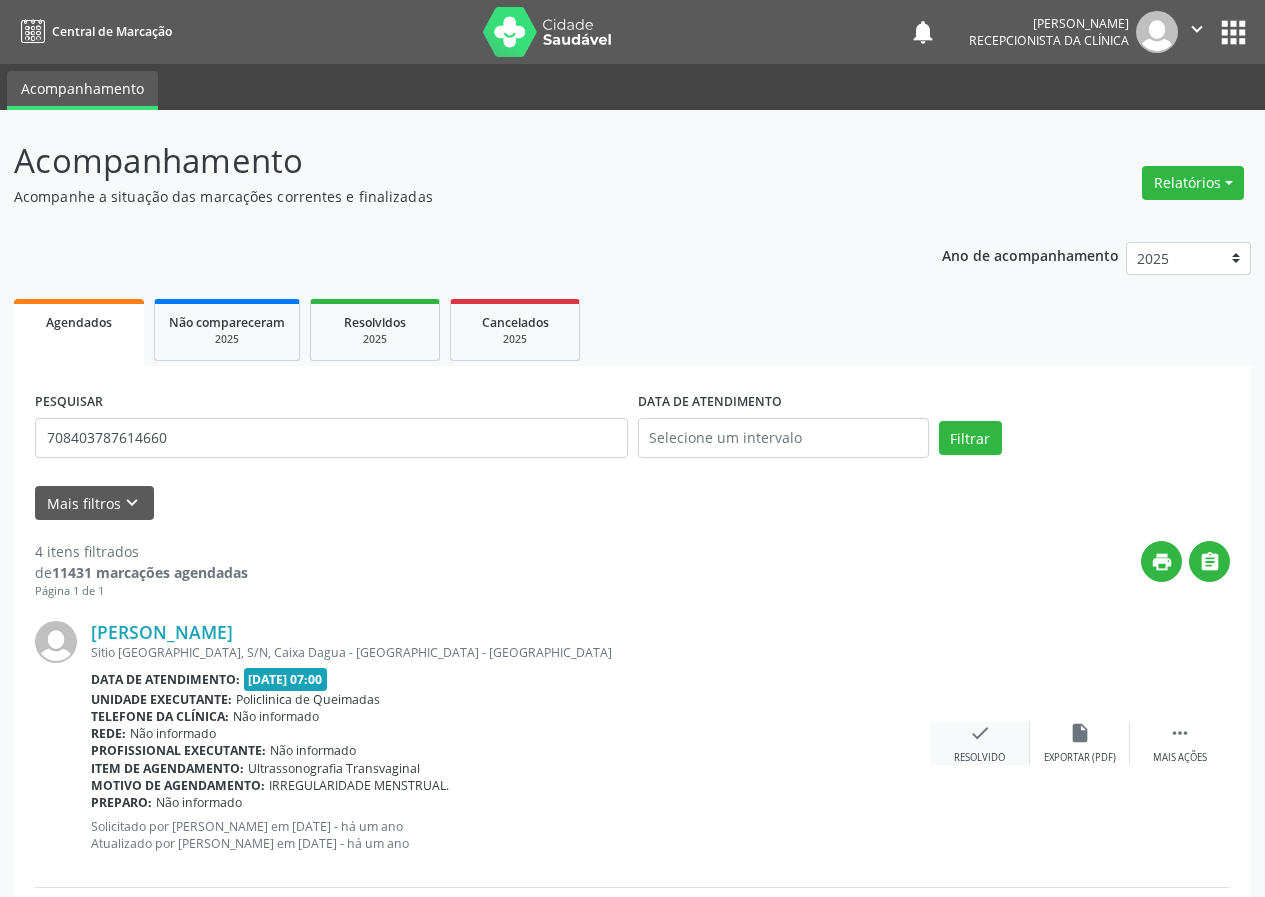 click on "check" at bounding box center (980, 733) 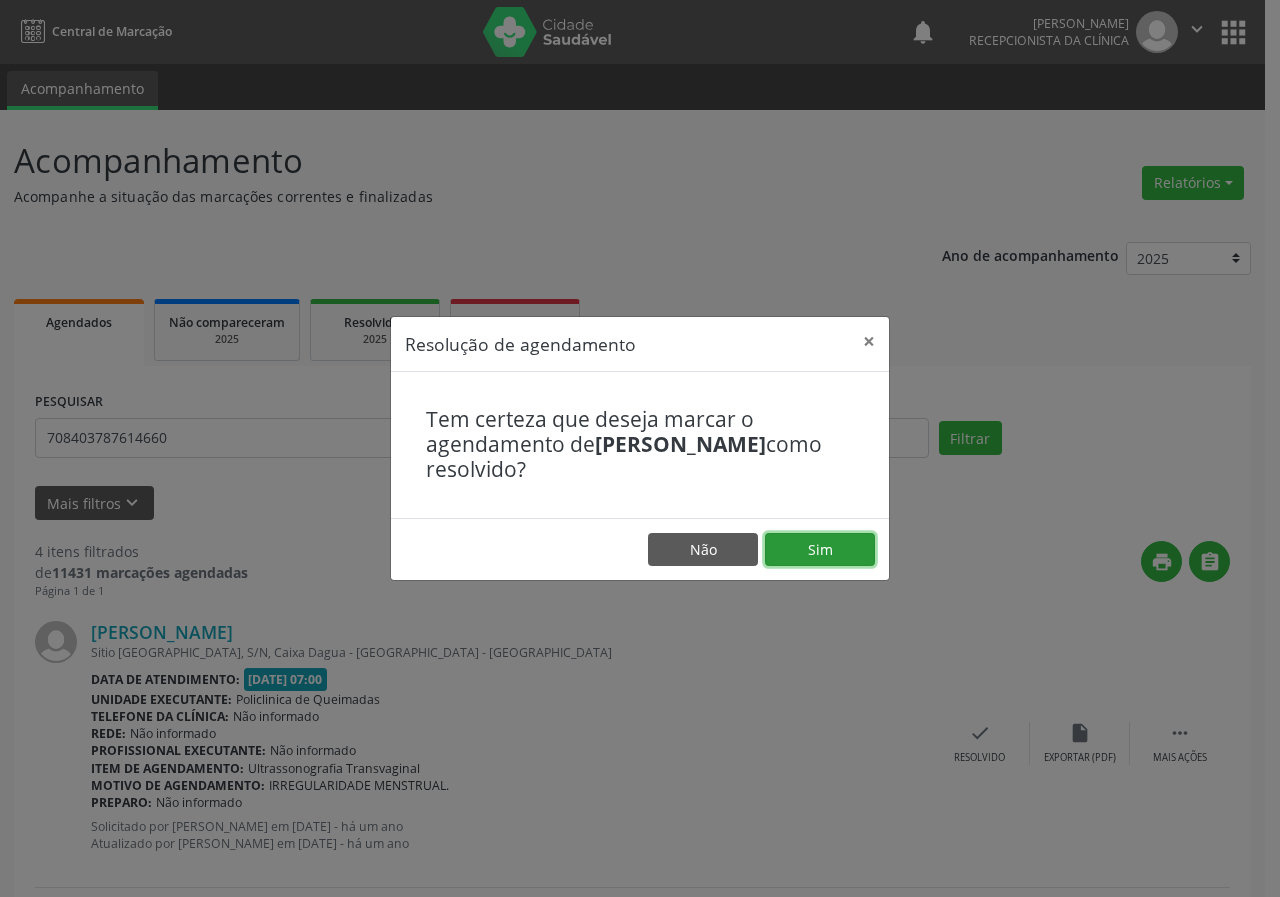click on "Sim" at bounding box center (820, 550) 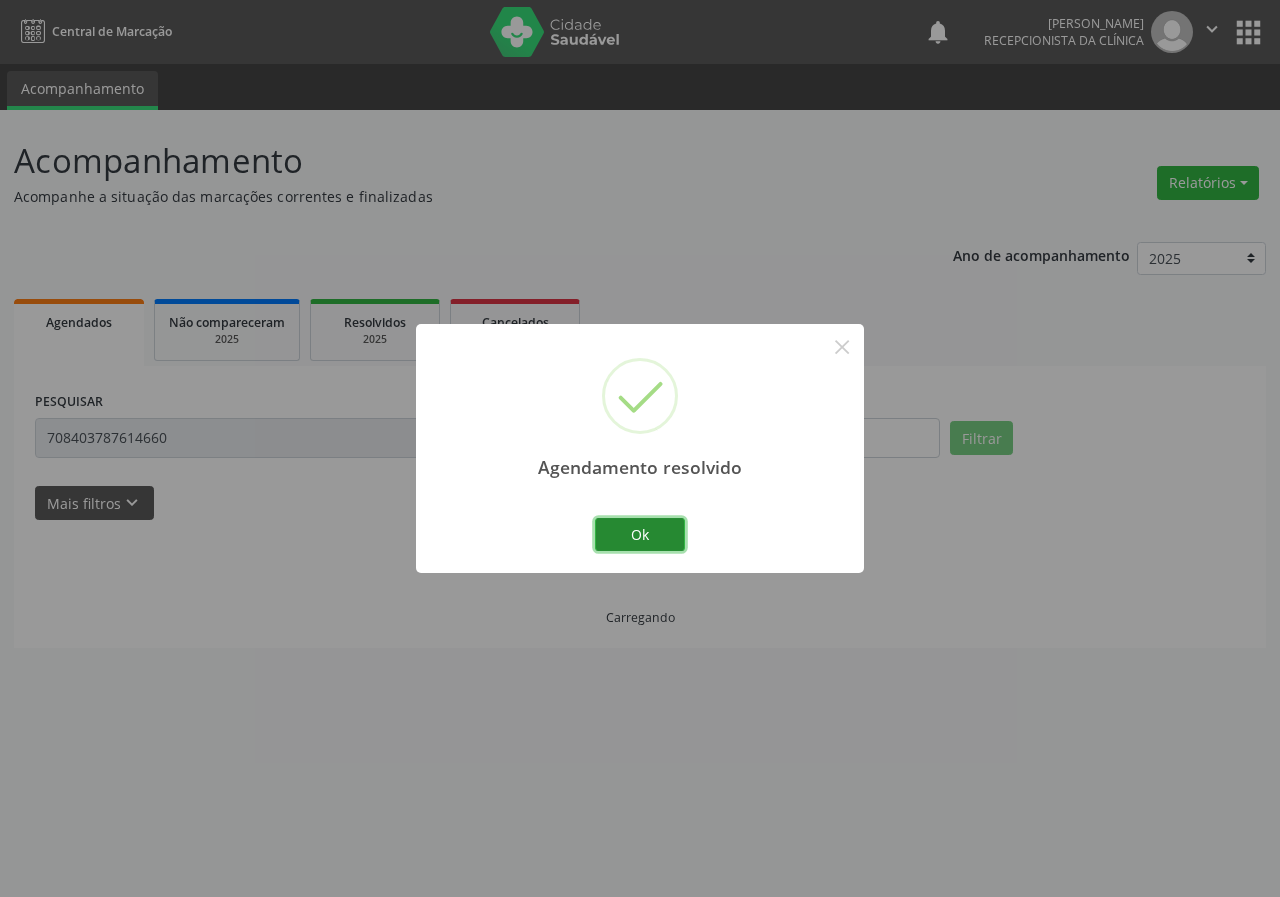 click on "Ok" at bounding box center (640, 535) 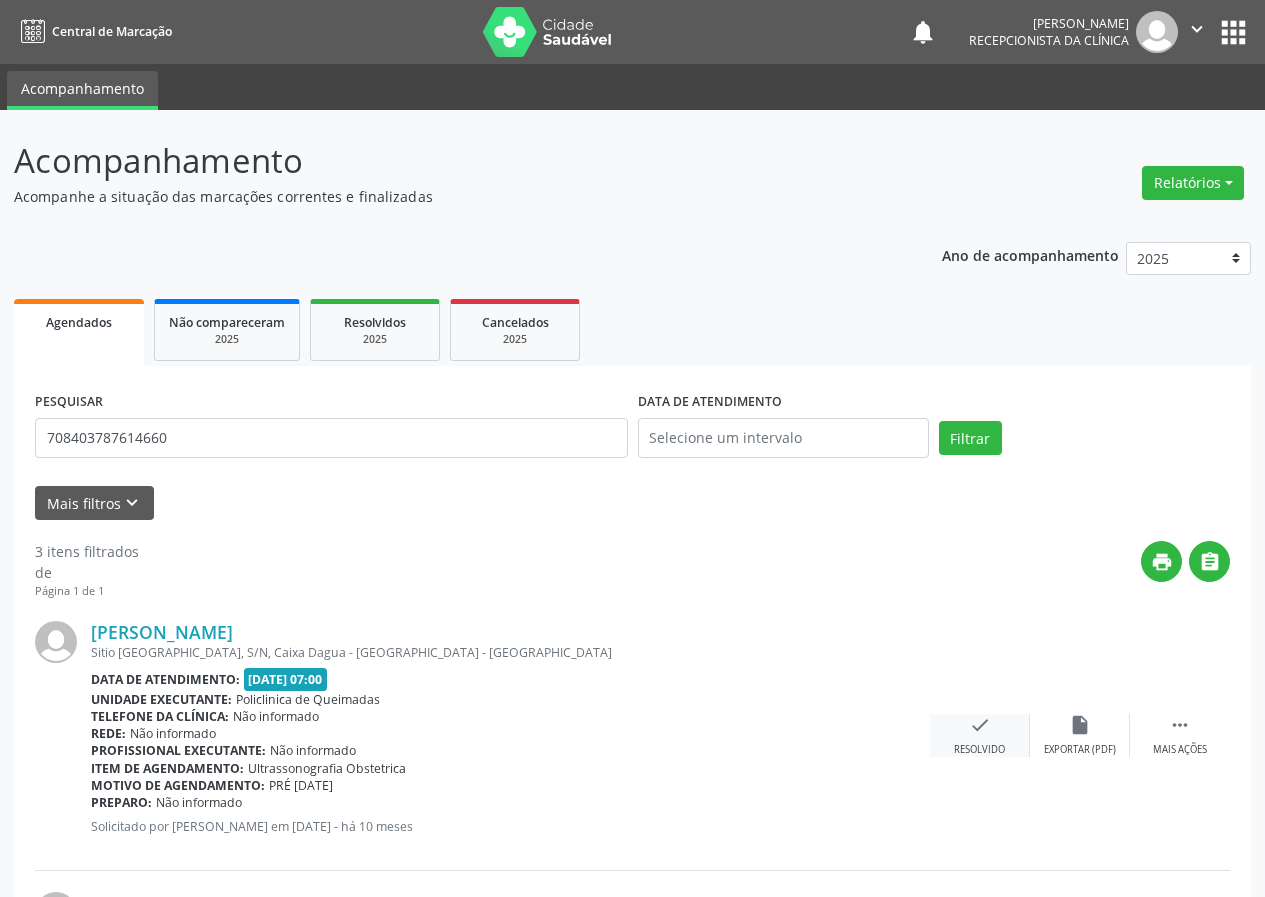 click on "check" at bounding box center (980, 725) 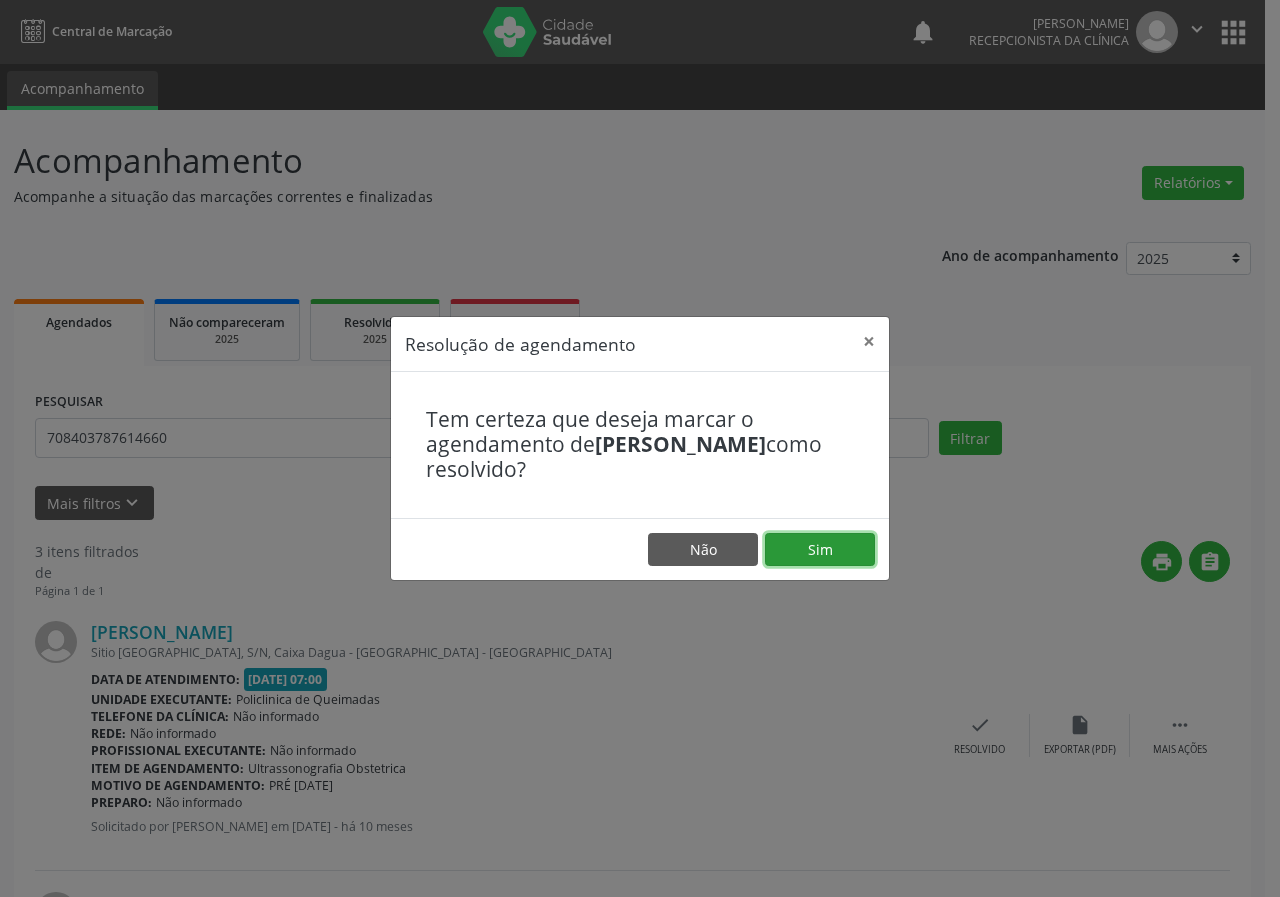 click on "Sim" at bounding box center (820, 550) 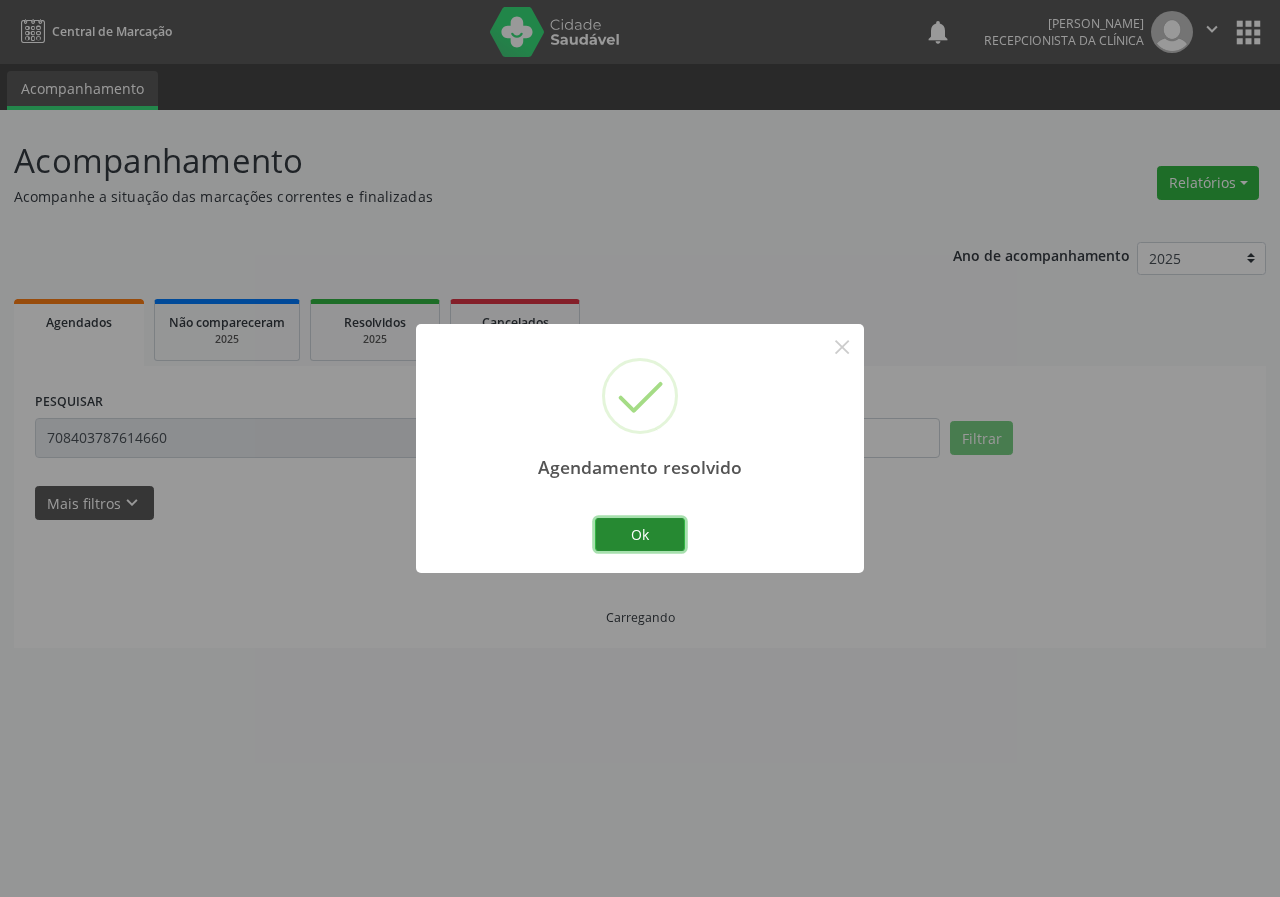 click on "Ok" at bounding box center (640, 535) 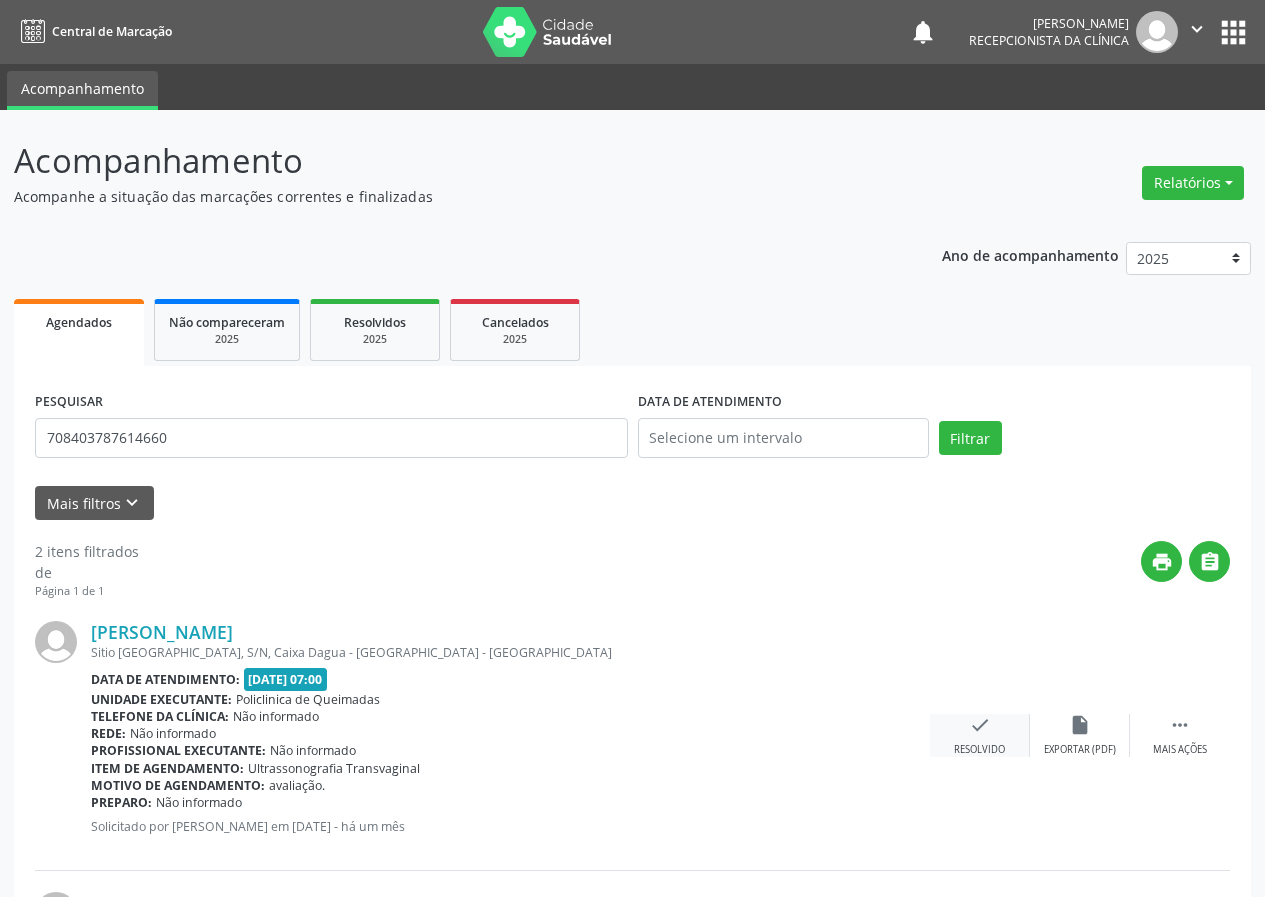 click on "check" at bounding box center (980, 725) 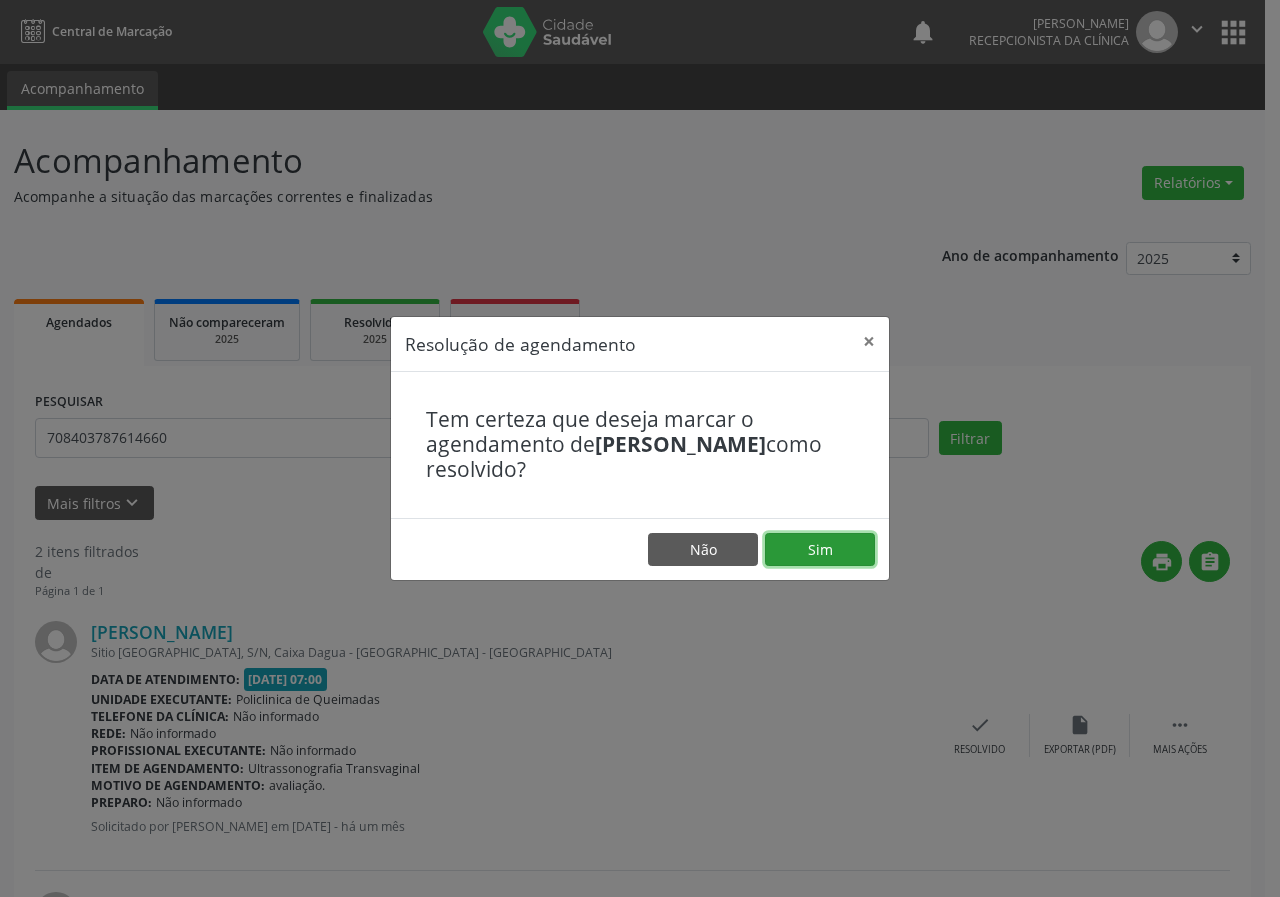 click on "Sim" at bounding box center (820, 550) 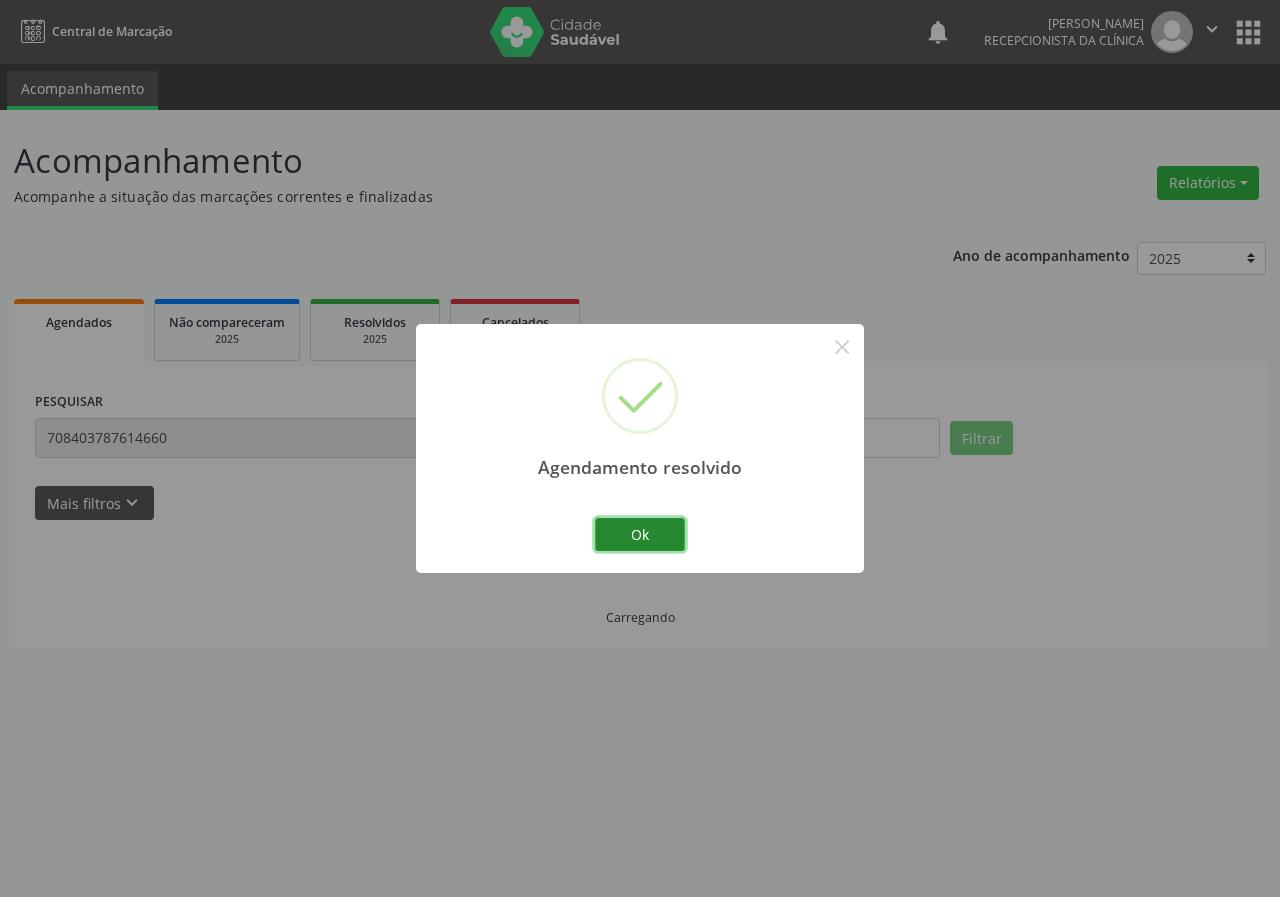 click on "Ok" at bounding box center [640, 535] 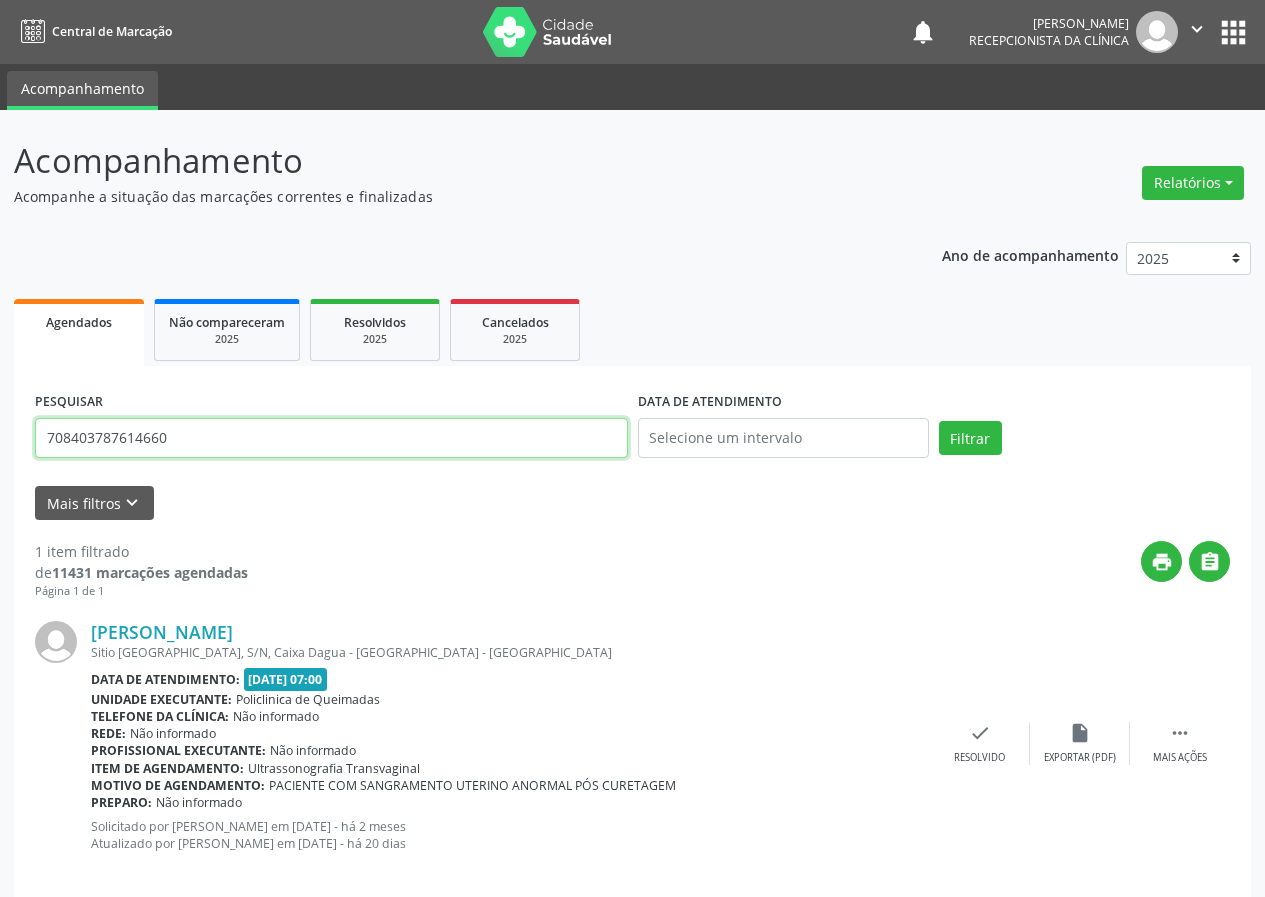 click on "708403787614660" at bounding box center (331, 438) 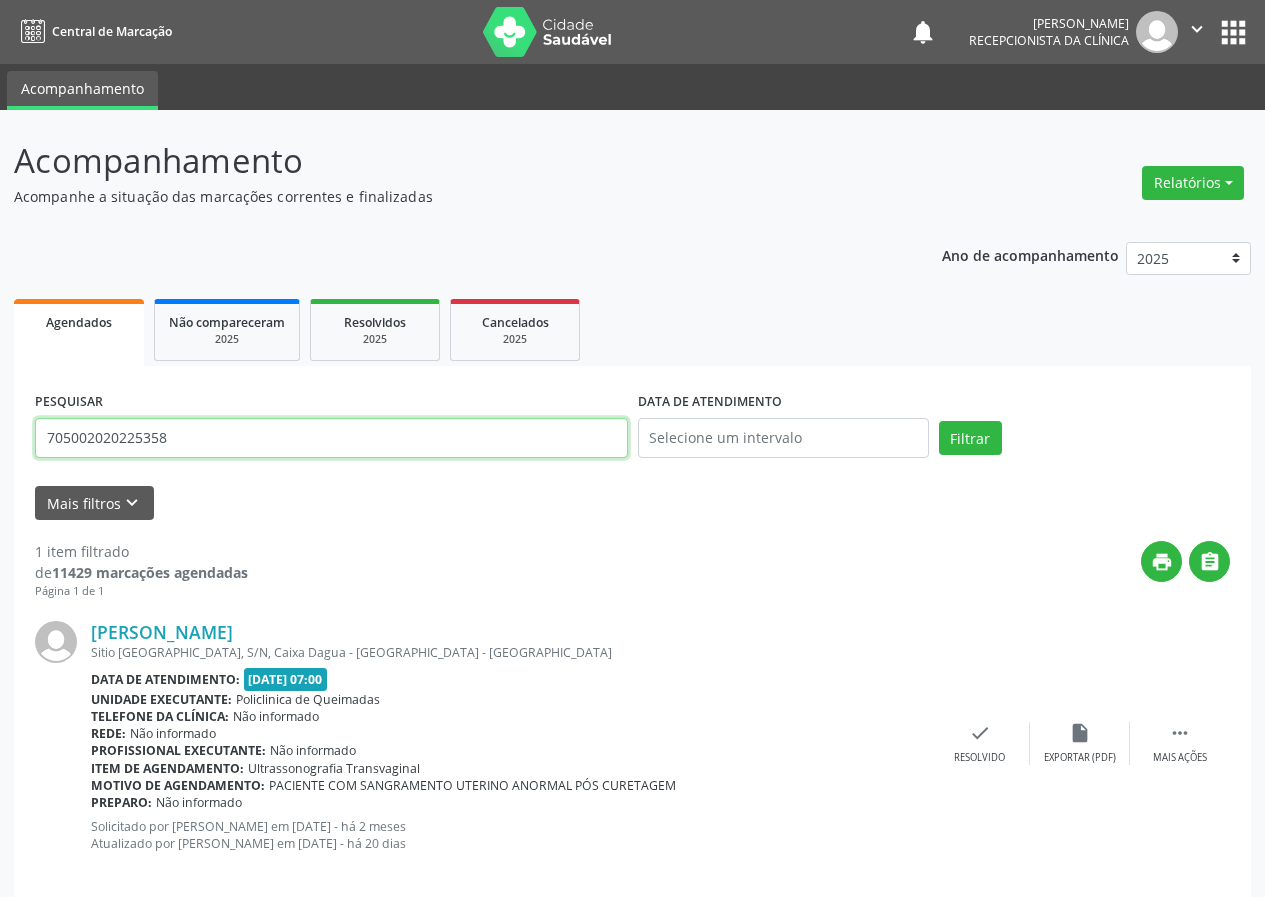 click on "Filtrar" at bounding box center [970, 438] 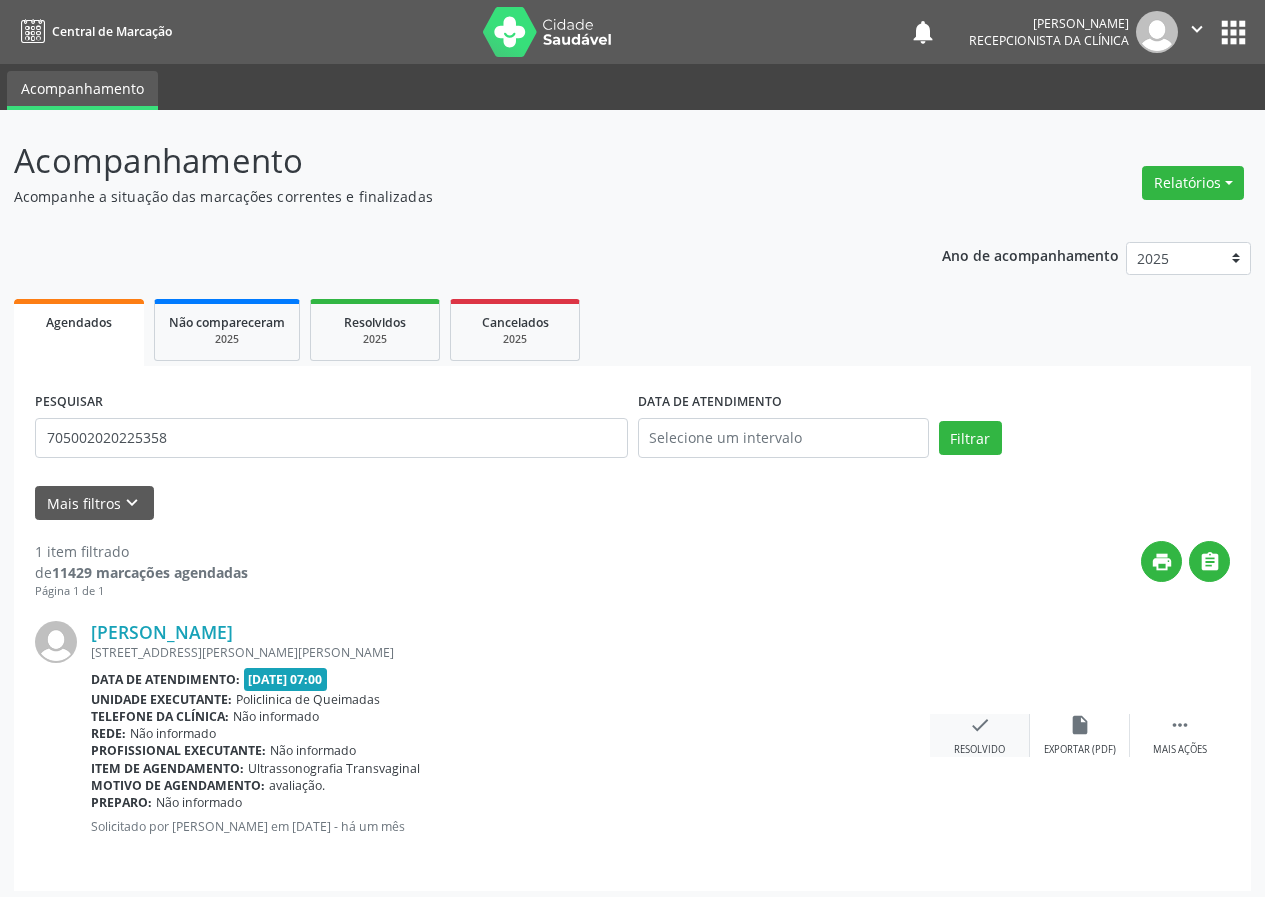 click on "check" at bounding box center [980, 725] 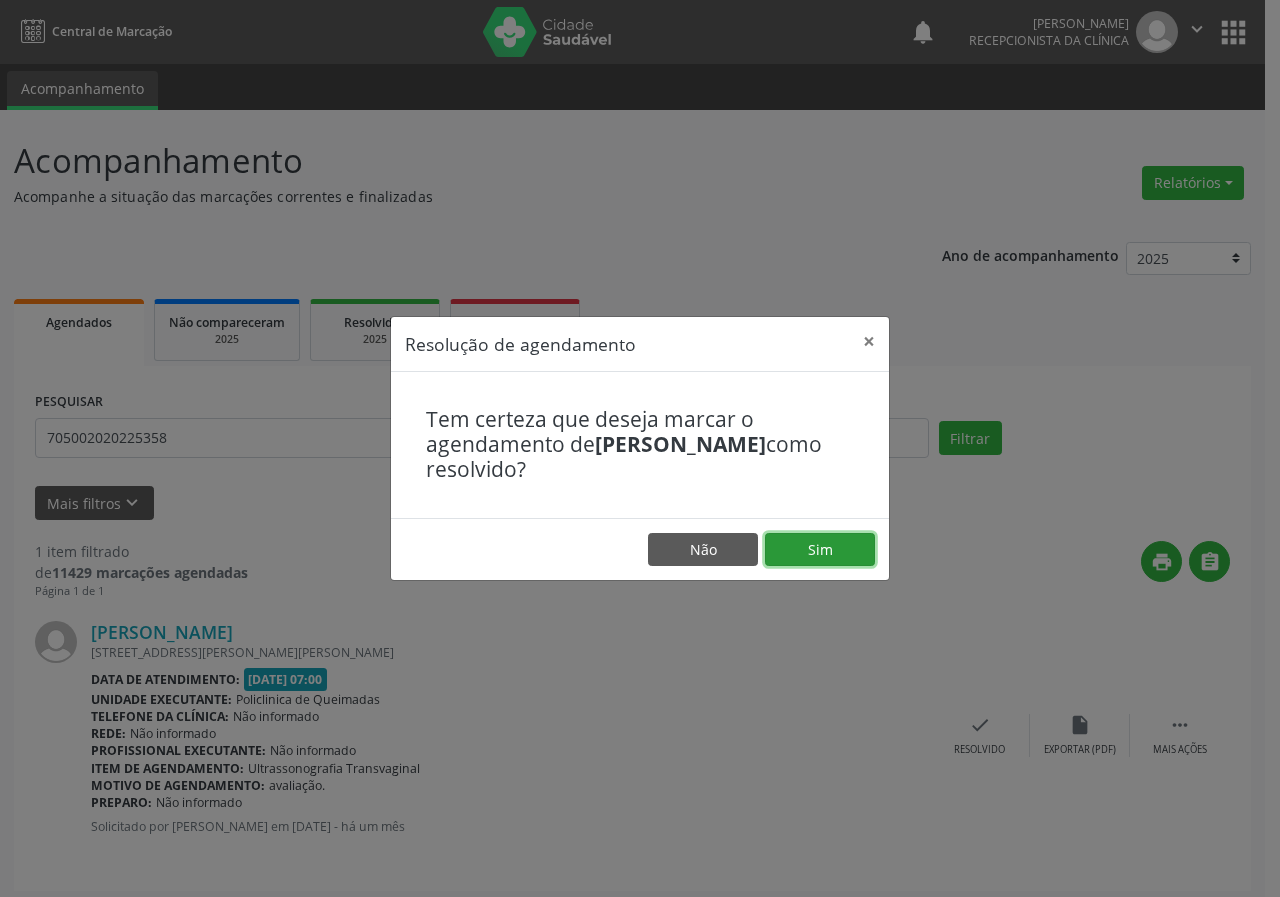 click on "Sim" at bounding box center [820, 550] 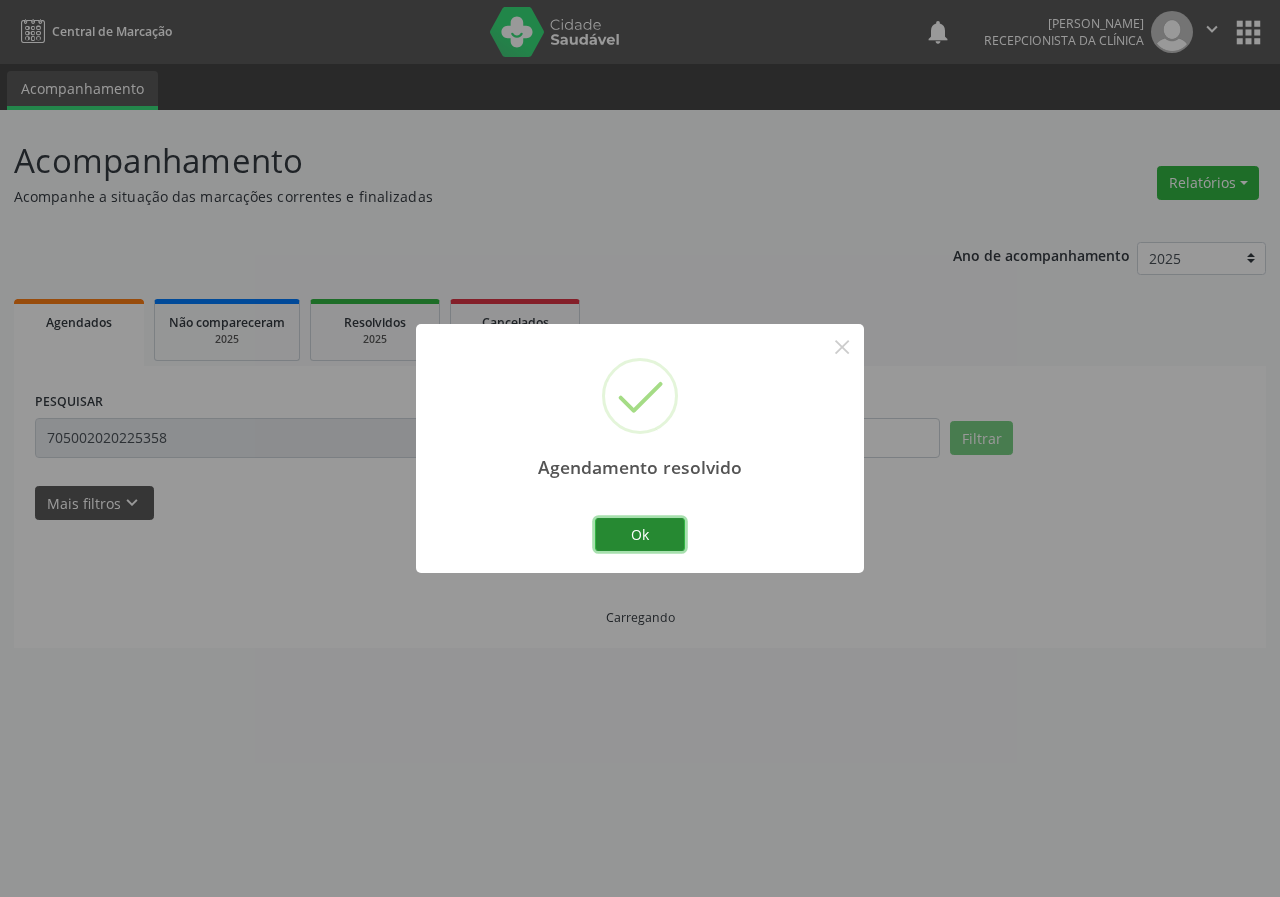 click on "Ok" at bounding box center (640, 535) 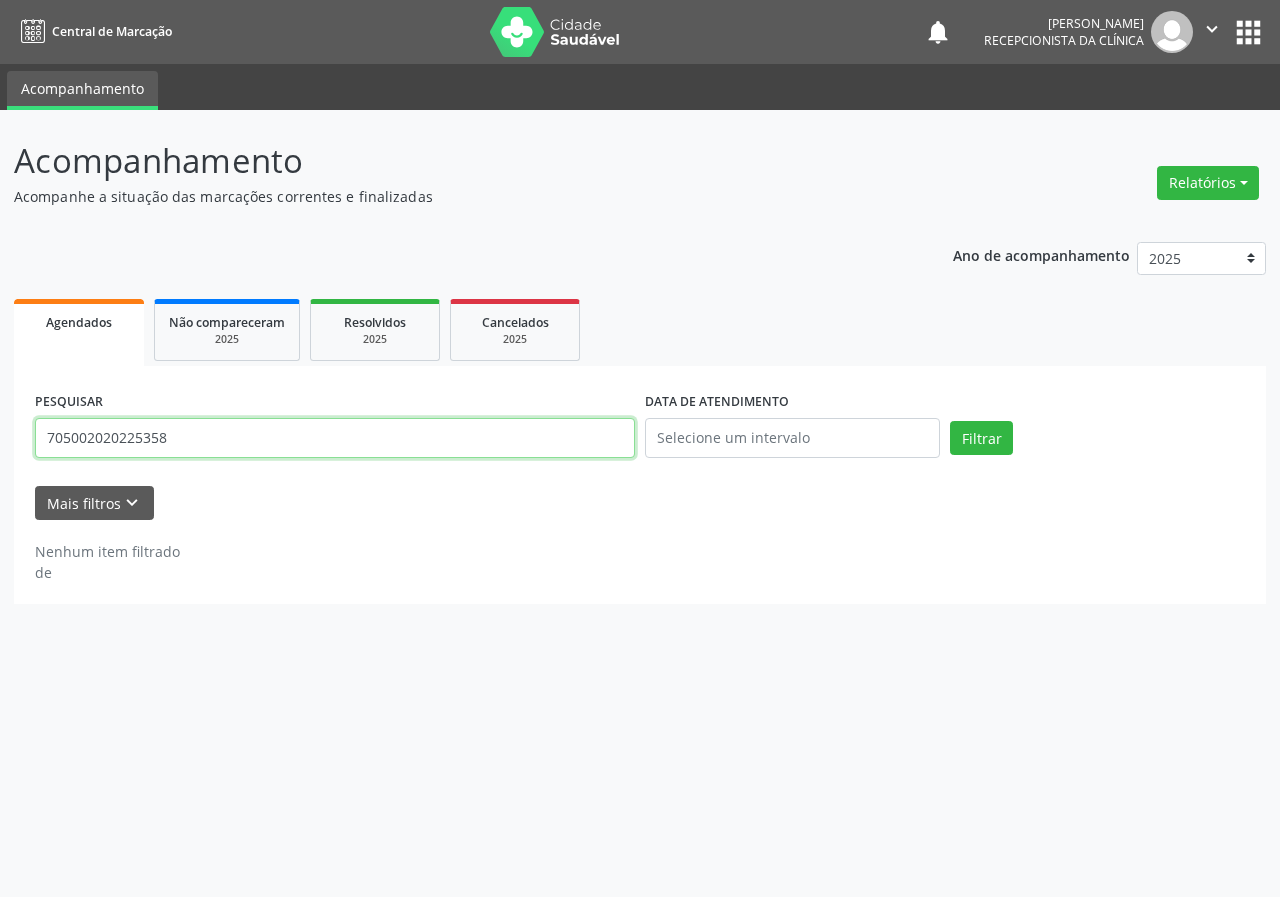 click on "705002020225358" at bounding box center [335, 438] 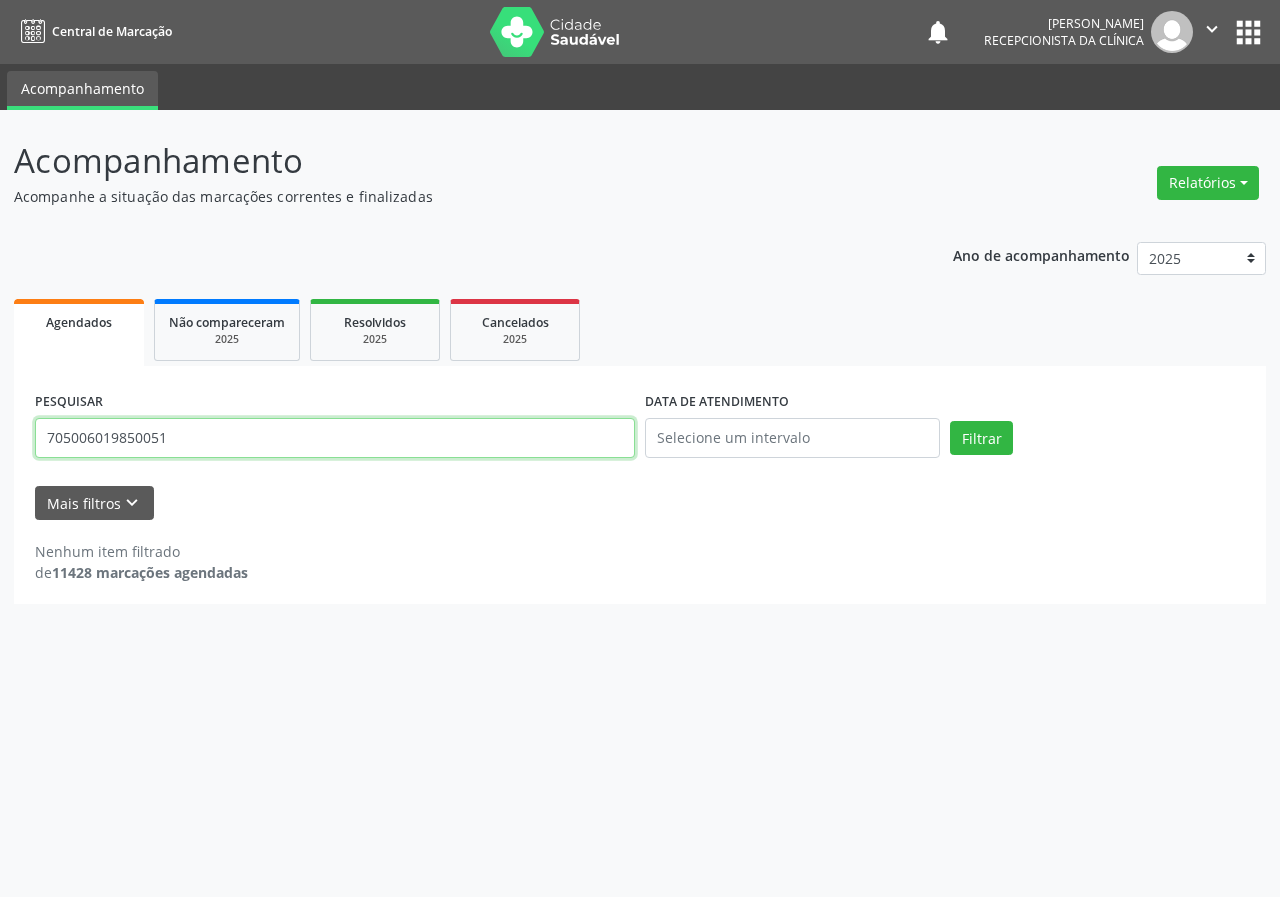 click on "Filtrar" at bounding box center [981, 438] 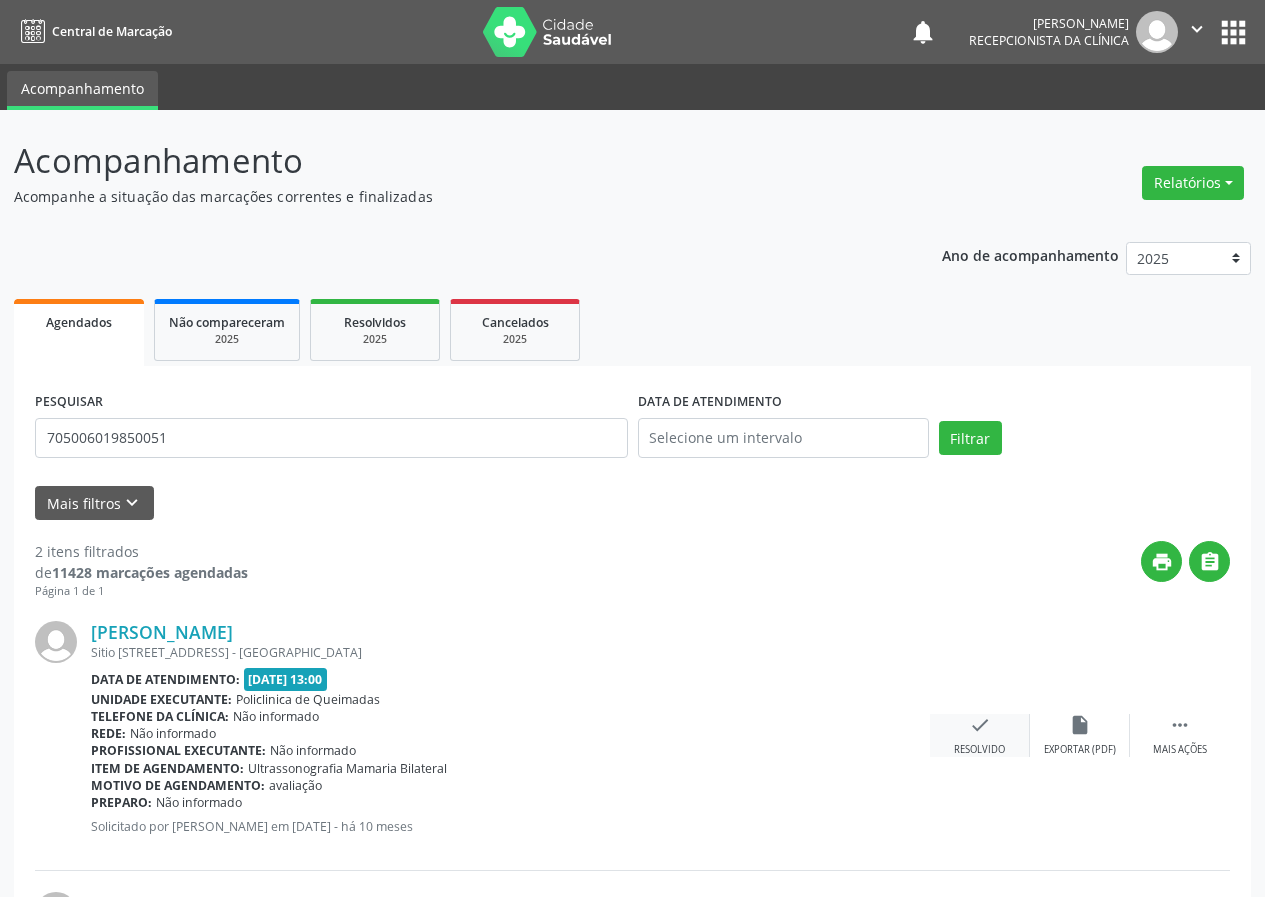 click on "check" at bounding box center [980, 725] 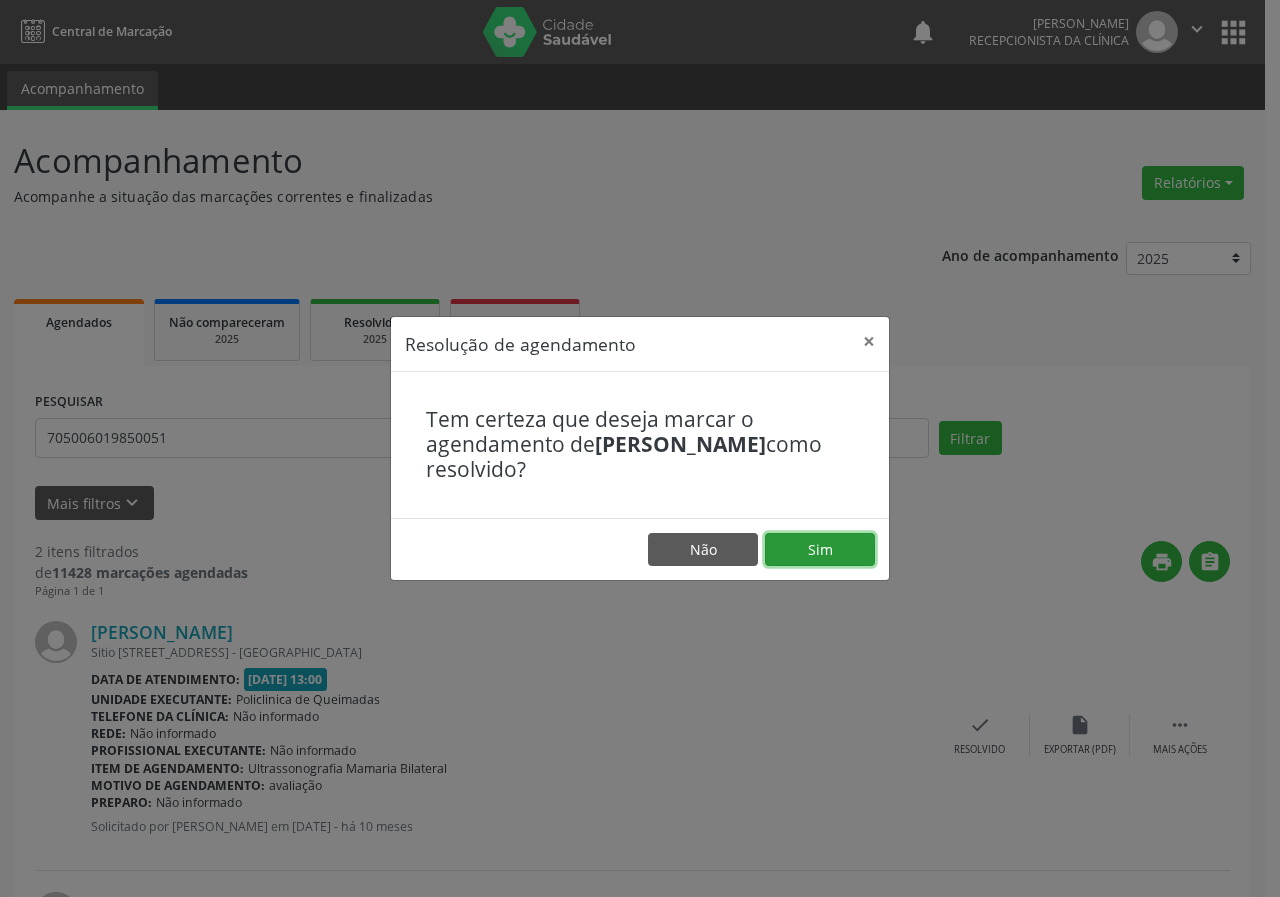 click on "Sim" at bounding box center [820, 550] 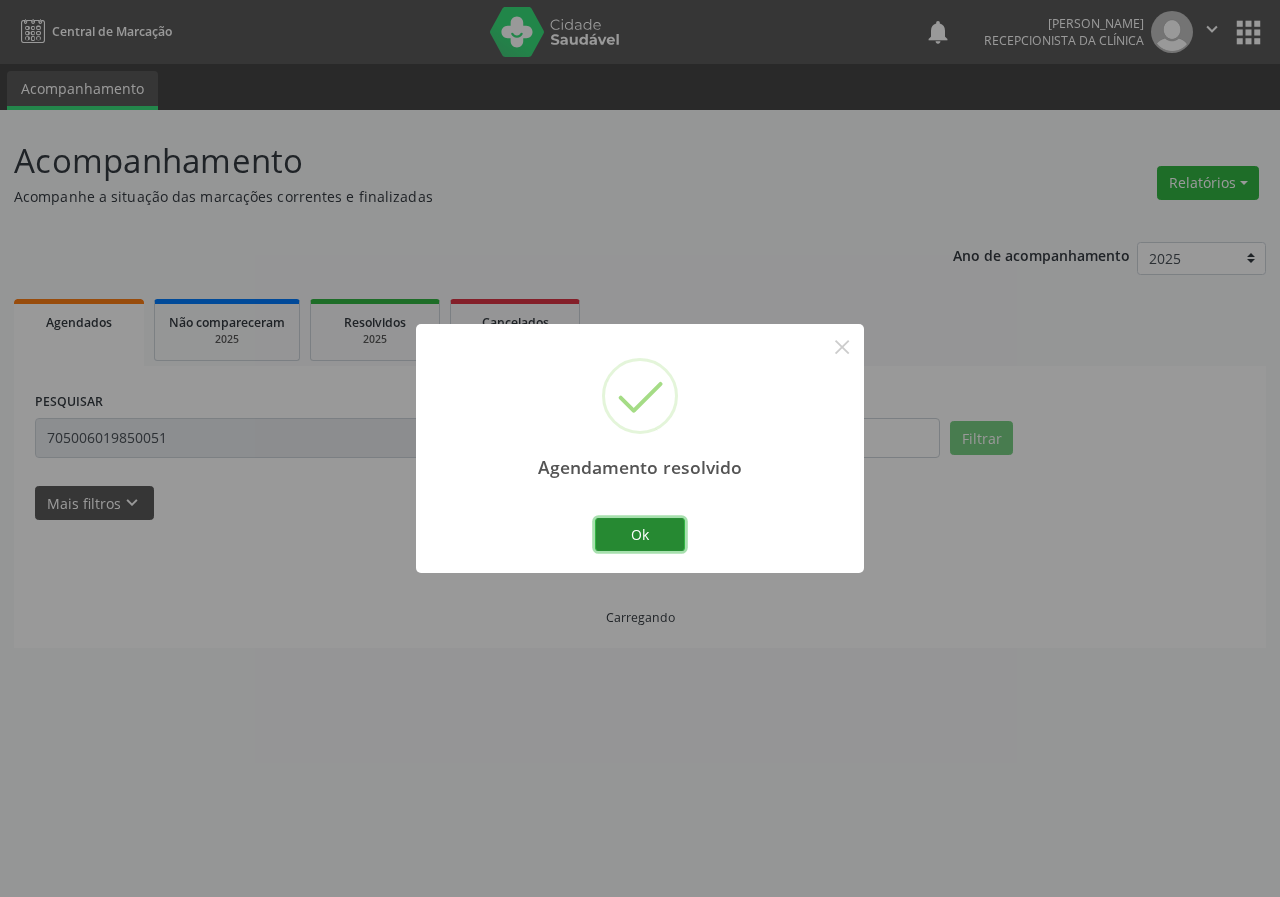 click on "Ok" at bounding box center [640, 535] 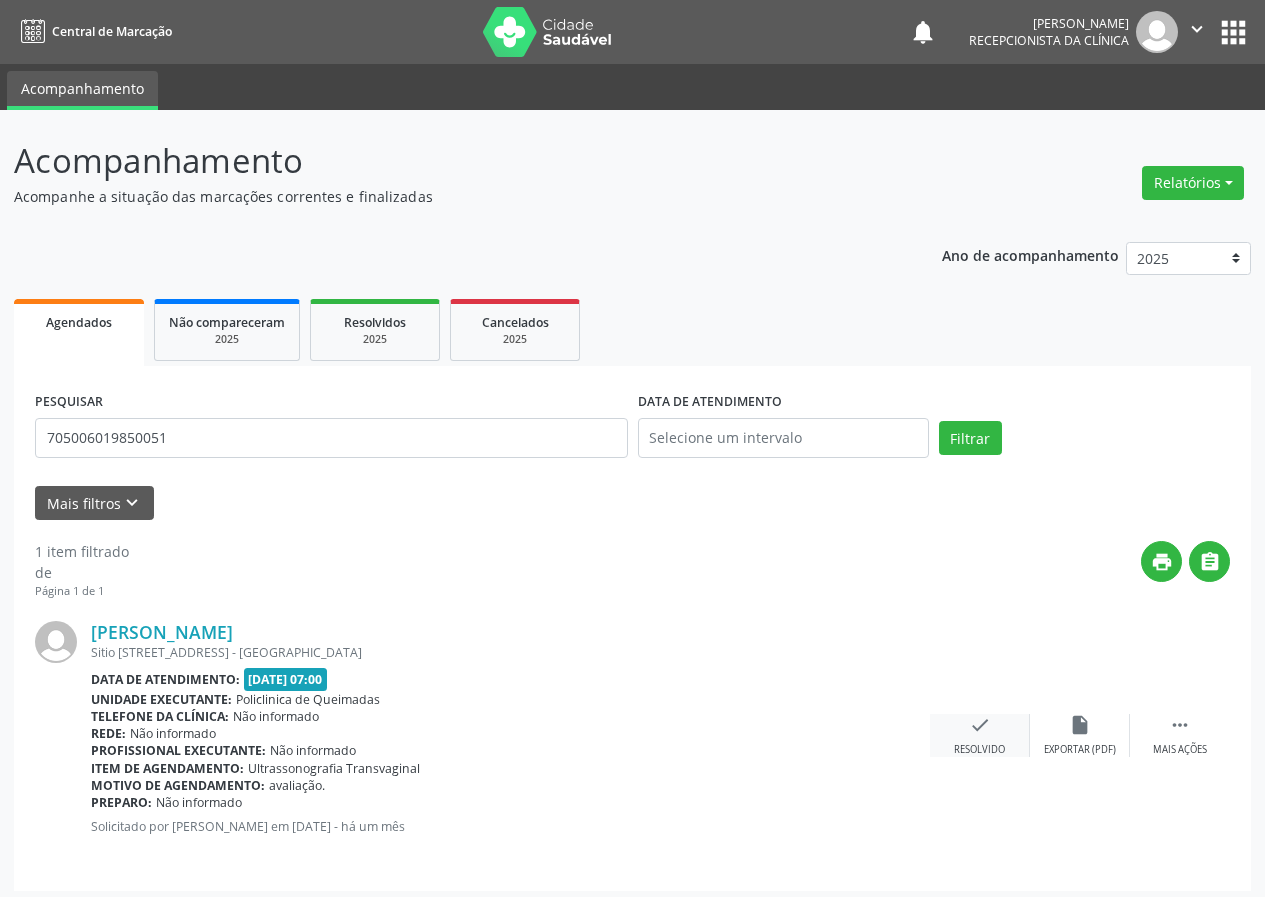 click on "check
Resolvido" at bounding box center (980, 735) 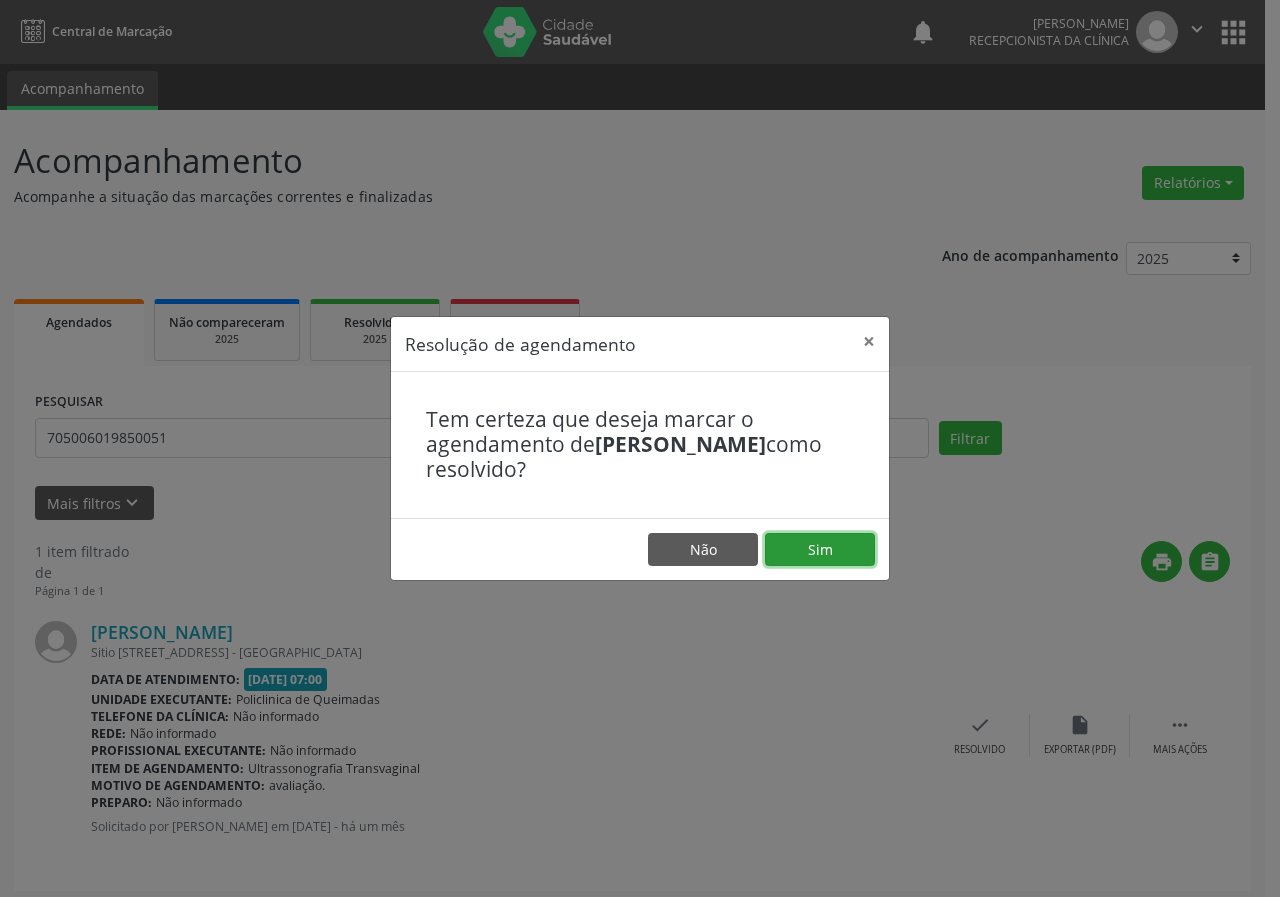 click on "Sim" at bounding box center [820, 550] 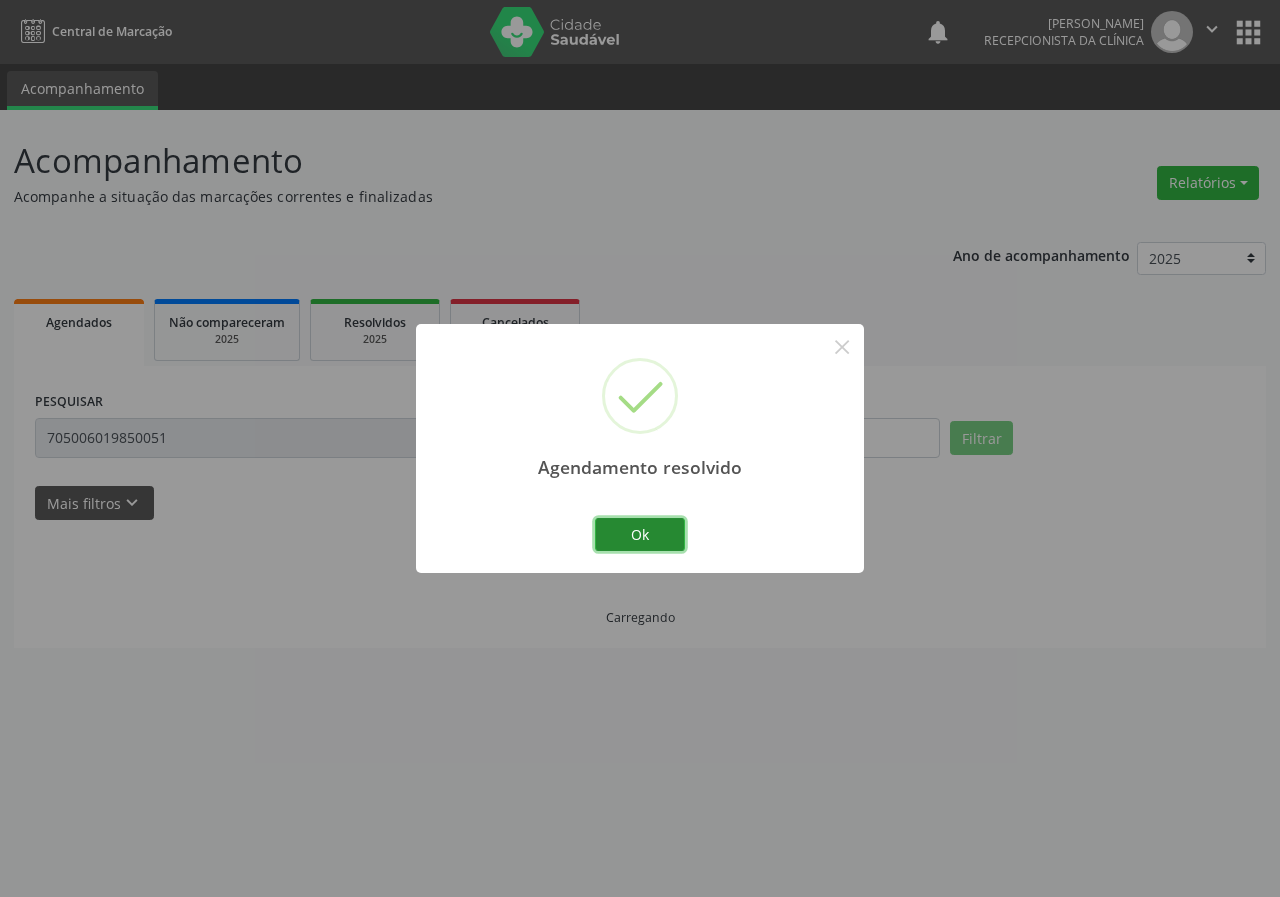 click on "Ok" at bounding box center (640, 535) 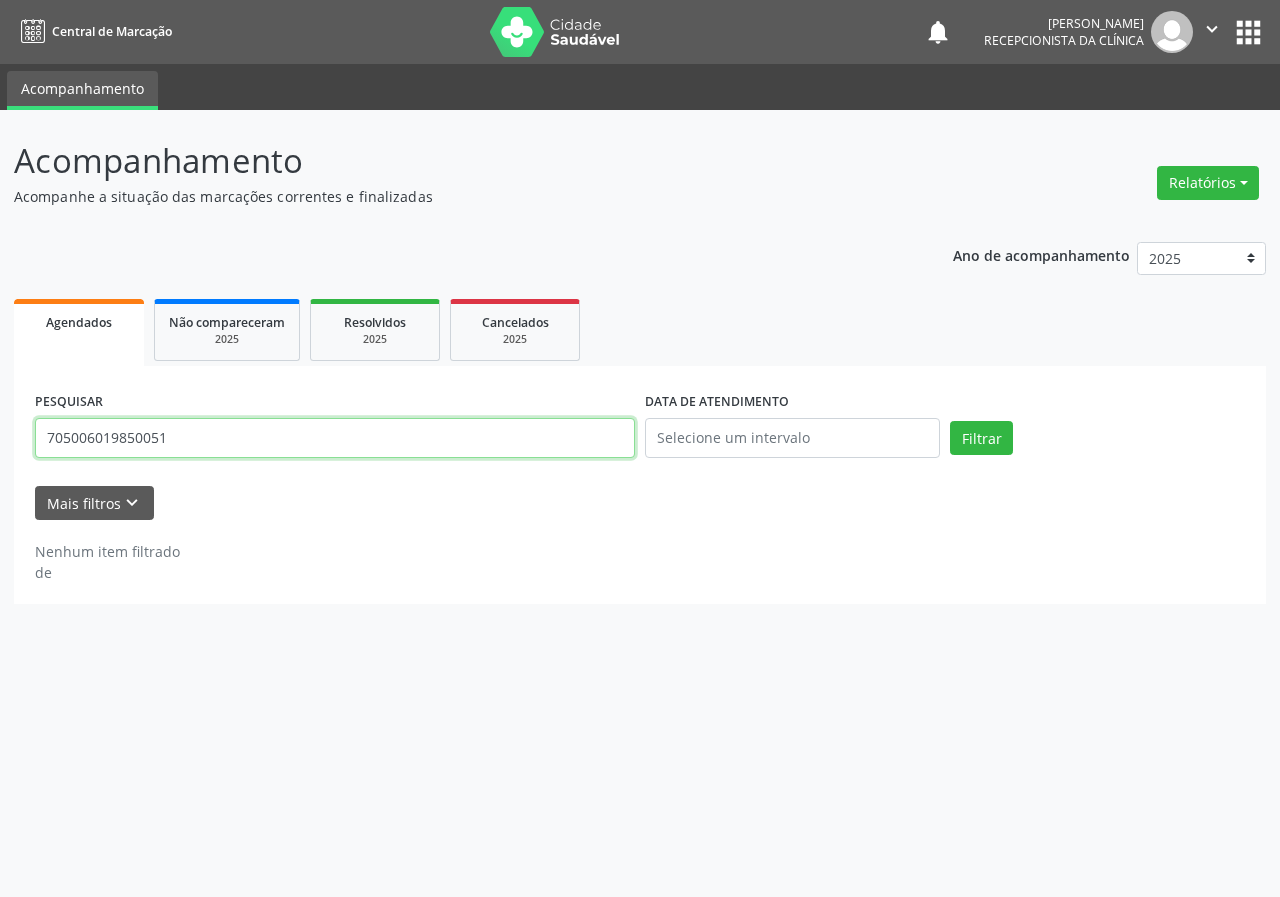 click on "705006019850051" at bounding box center [335, 438] 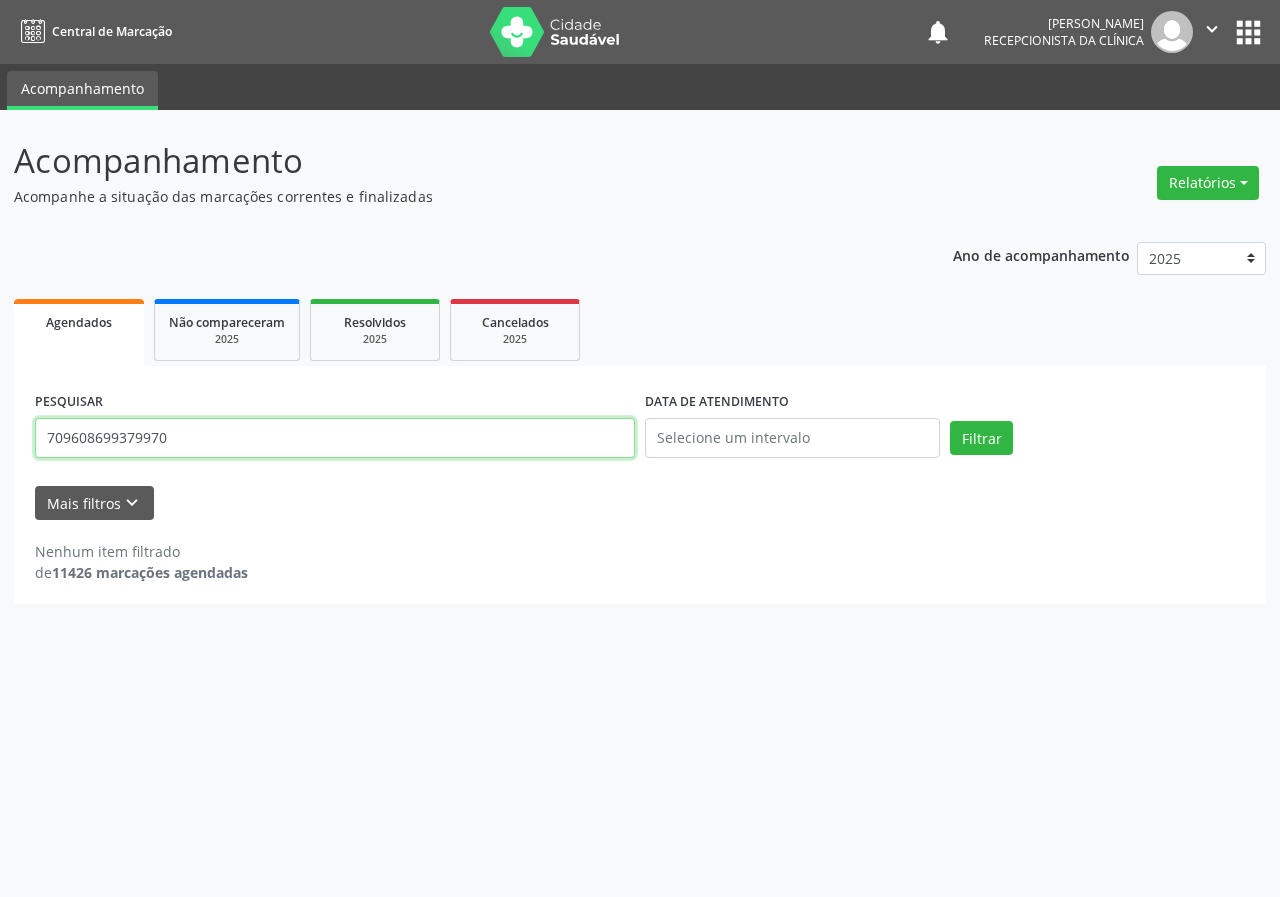 click on "Filtrar" at bounding box center (981, 438) 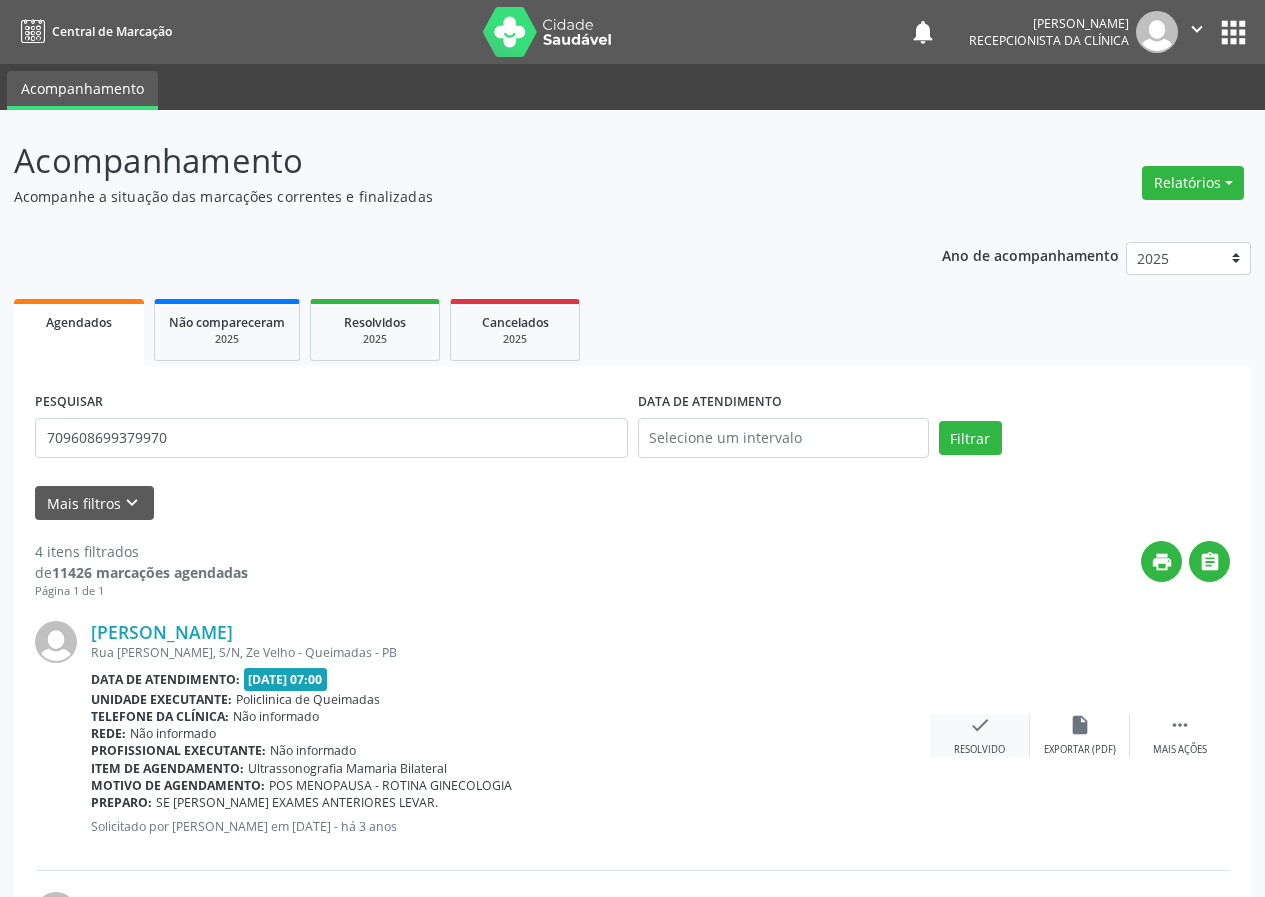 click on "check" at bounding box center (980, 725) 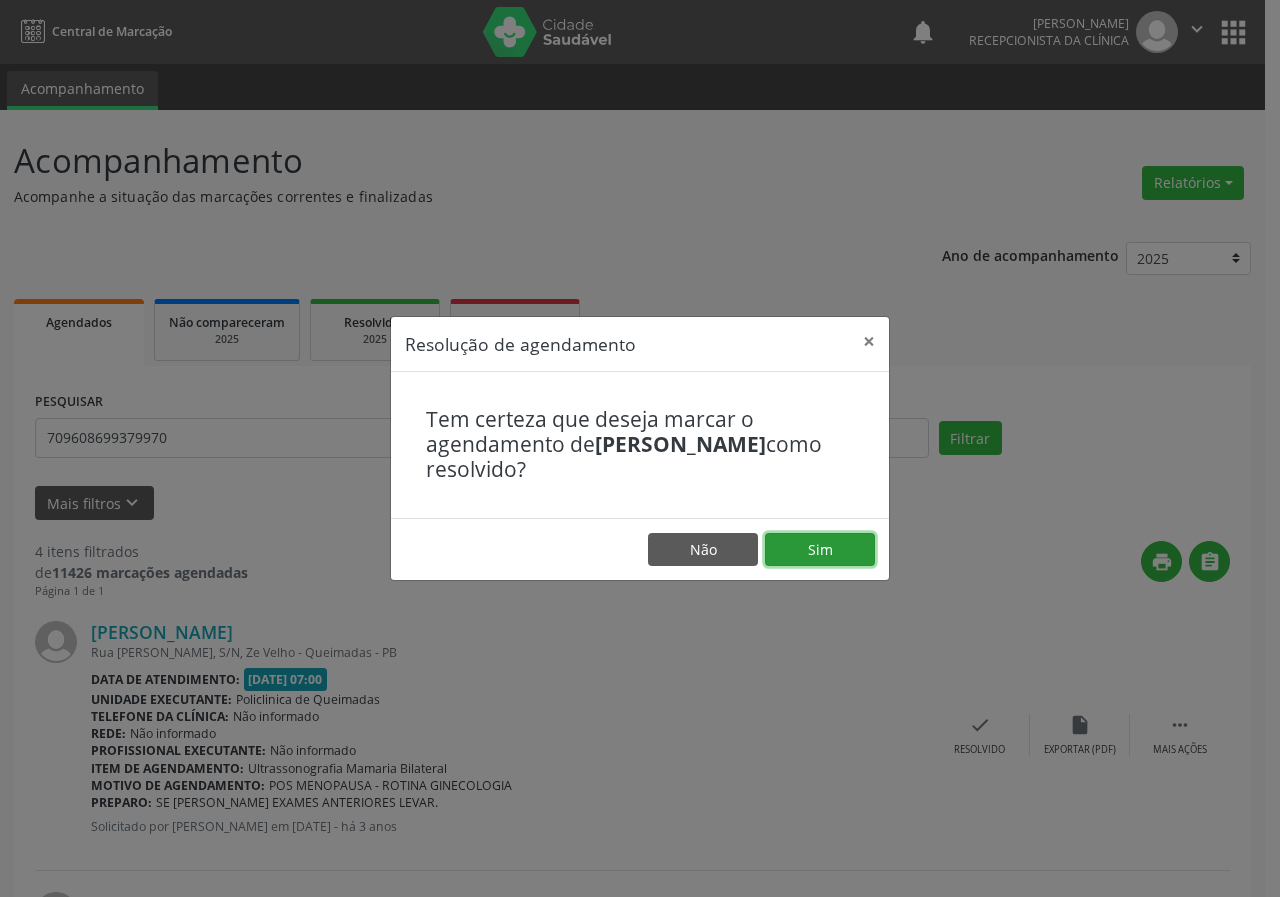 click on "Sim" at bounding box center [820, 550] 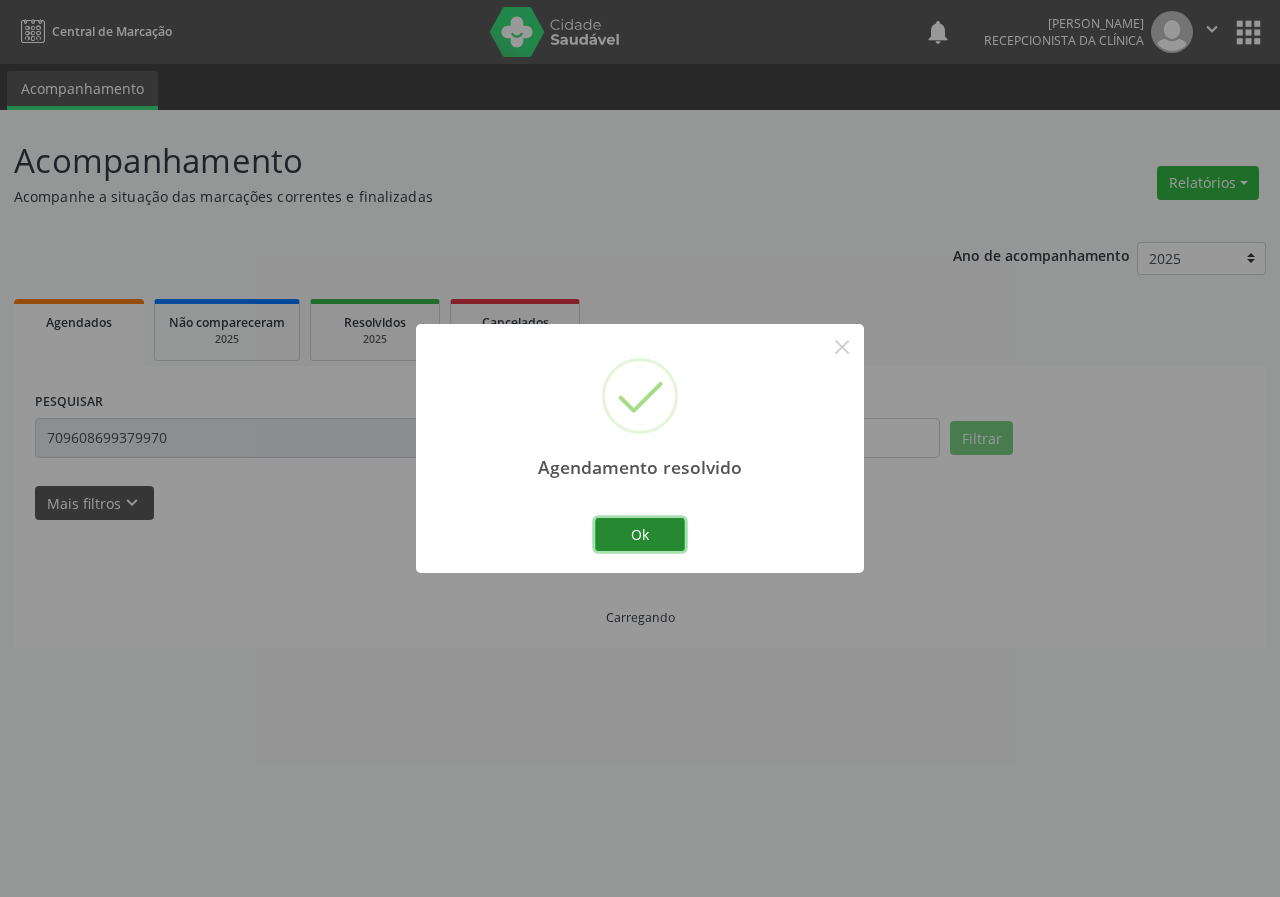 click on "Ok" at bounding box center (640, 535) 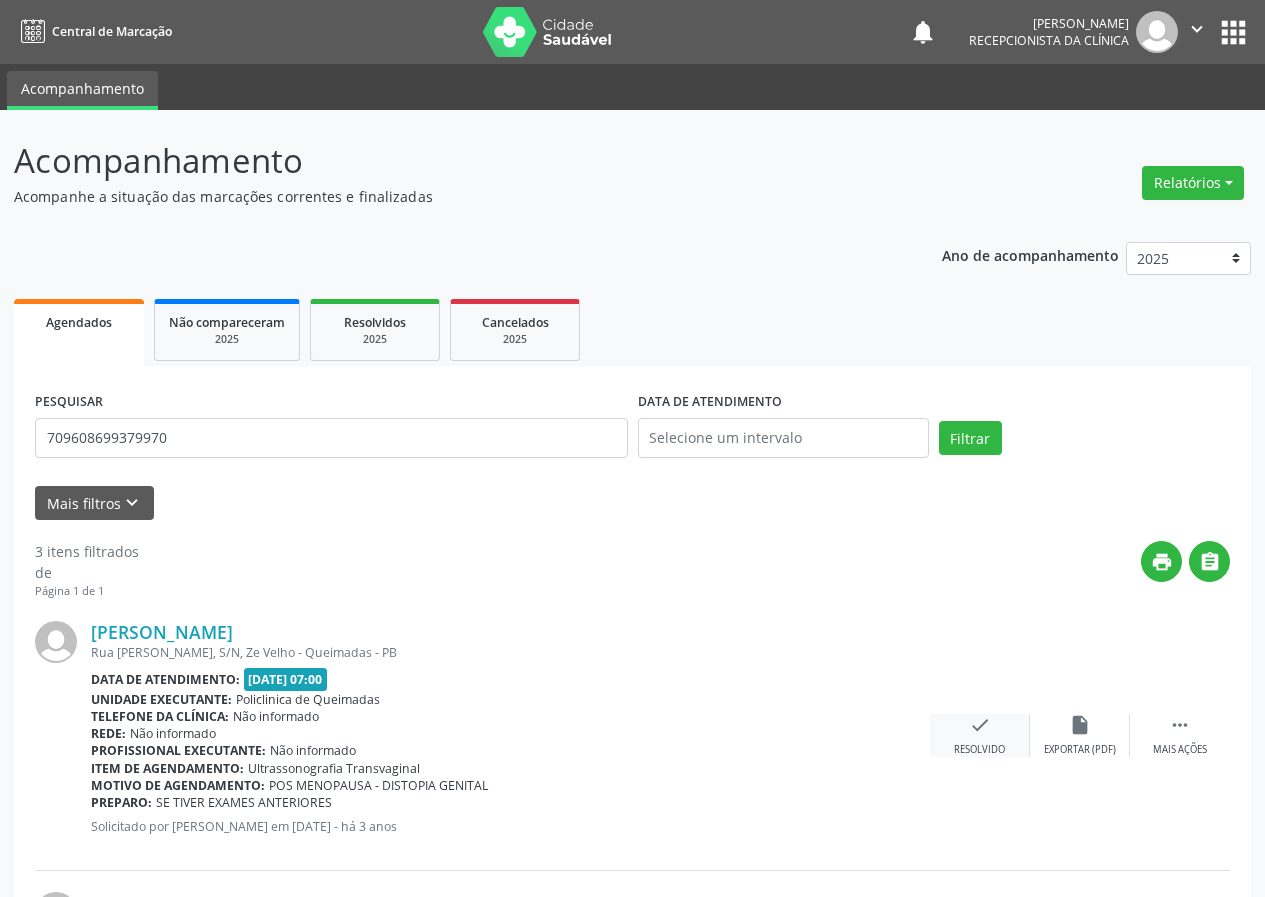click on "check" at bounding box center [980, 725] 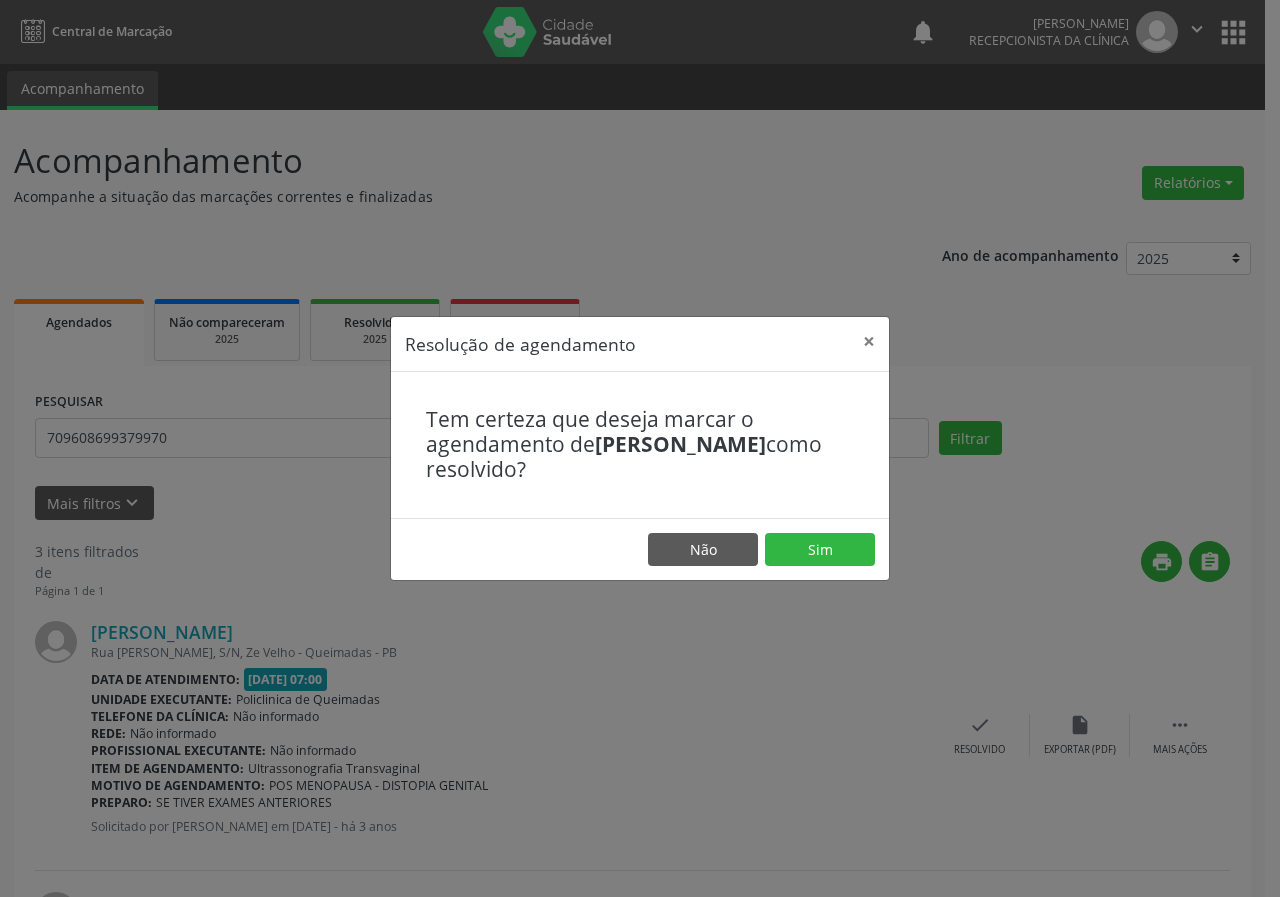 click on "Não Sim" at bounding box center [640, 549] 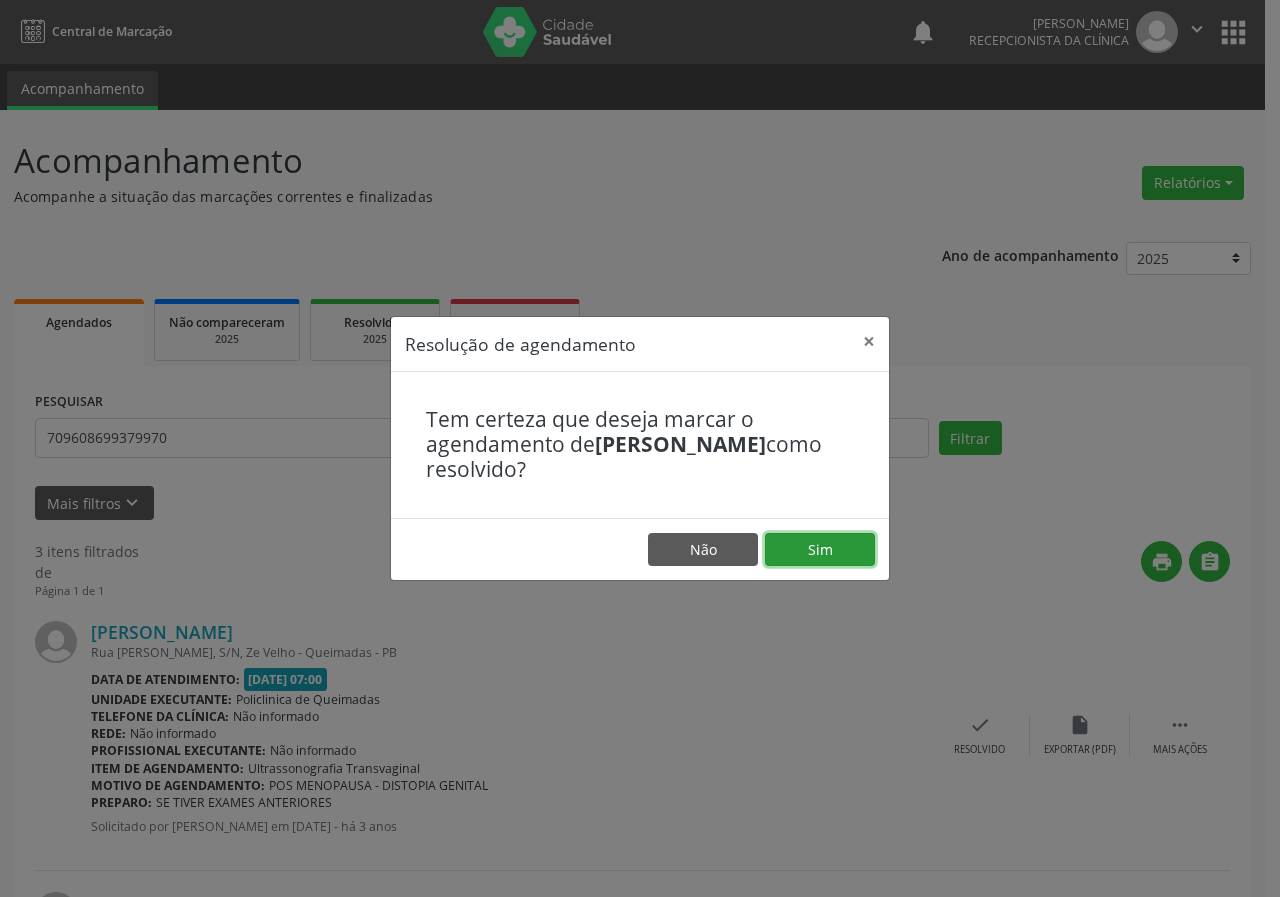 click on "Sim" at bounding box center (820, 550) 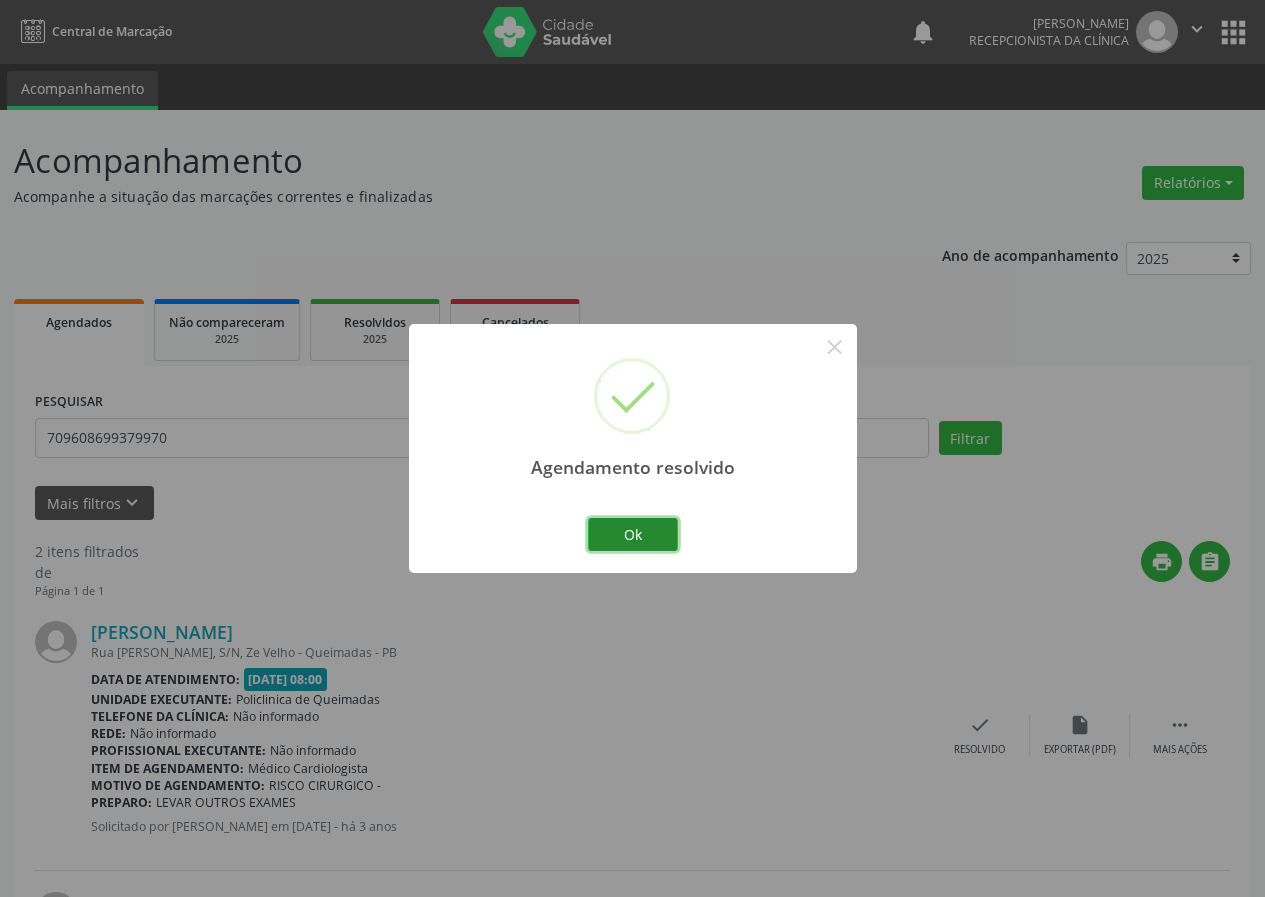 click on "Ok" at bounding box center [633, 535] 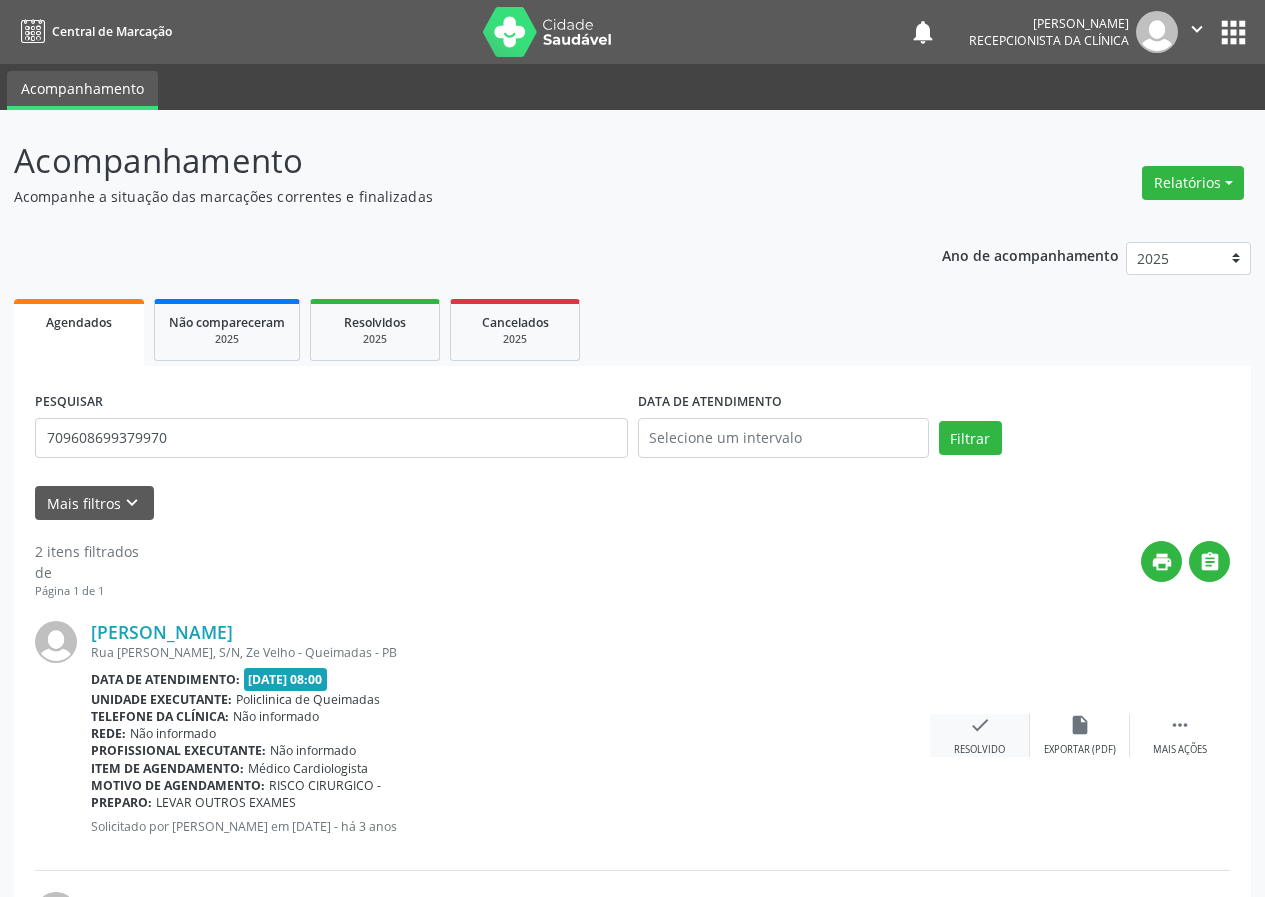 click on "check" at bounding box center (980, 725) 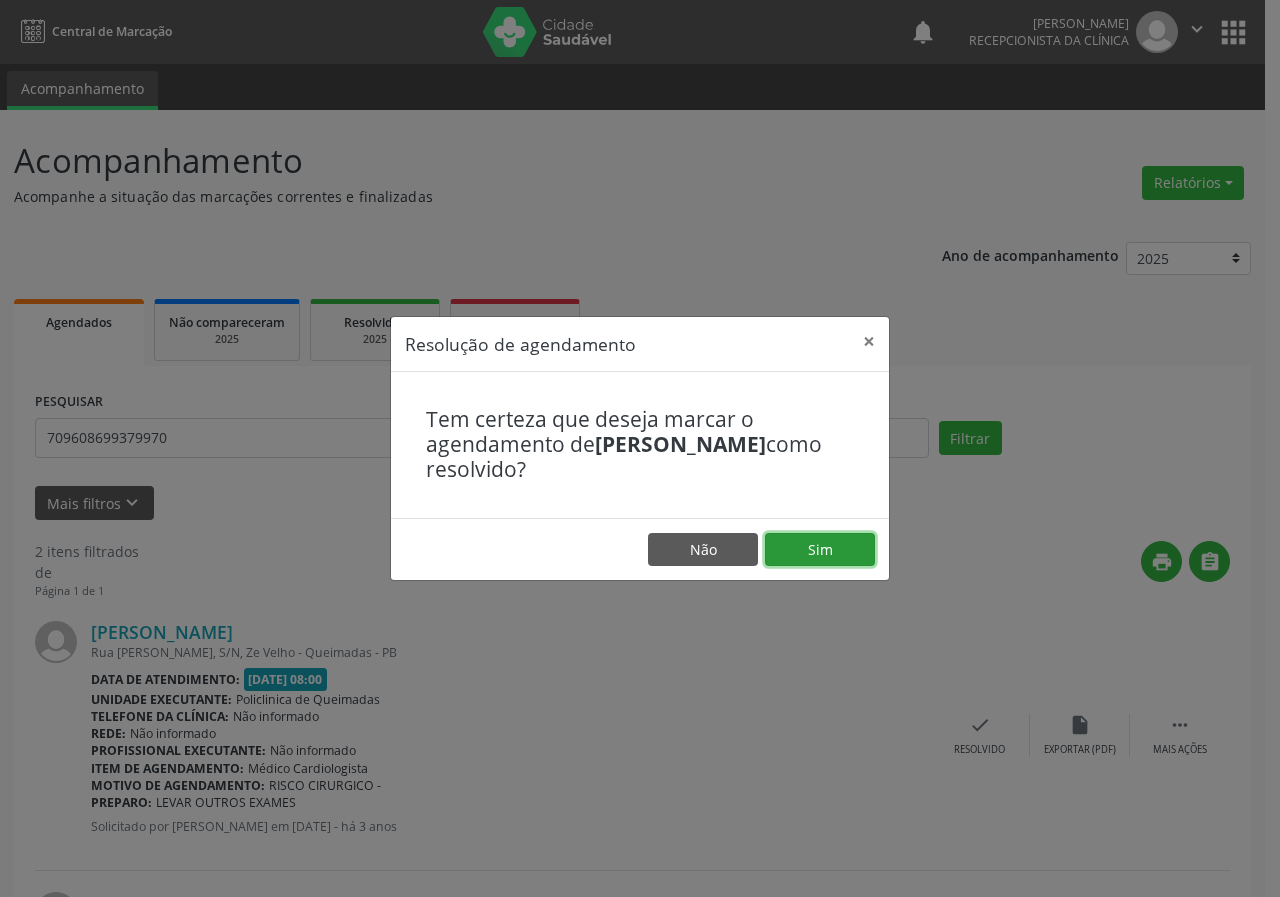 click on "Sim" at bounding box center [820, 550] 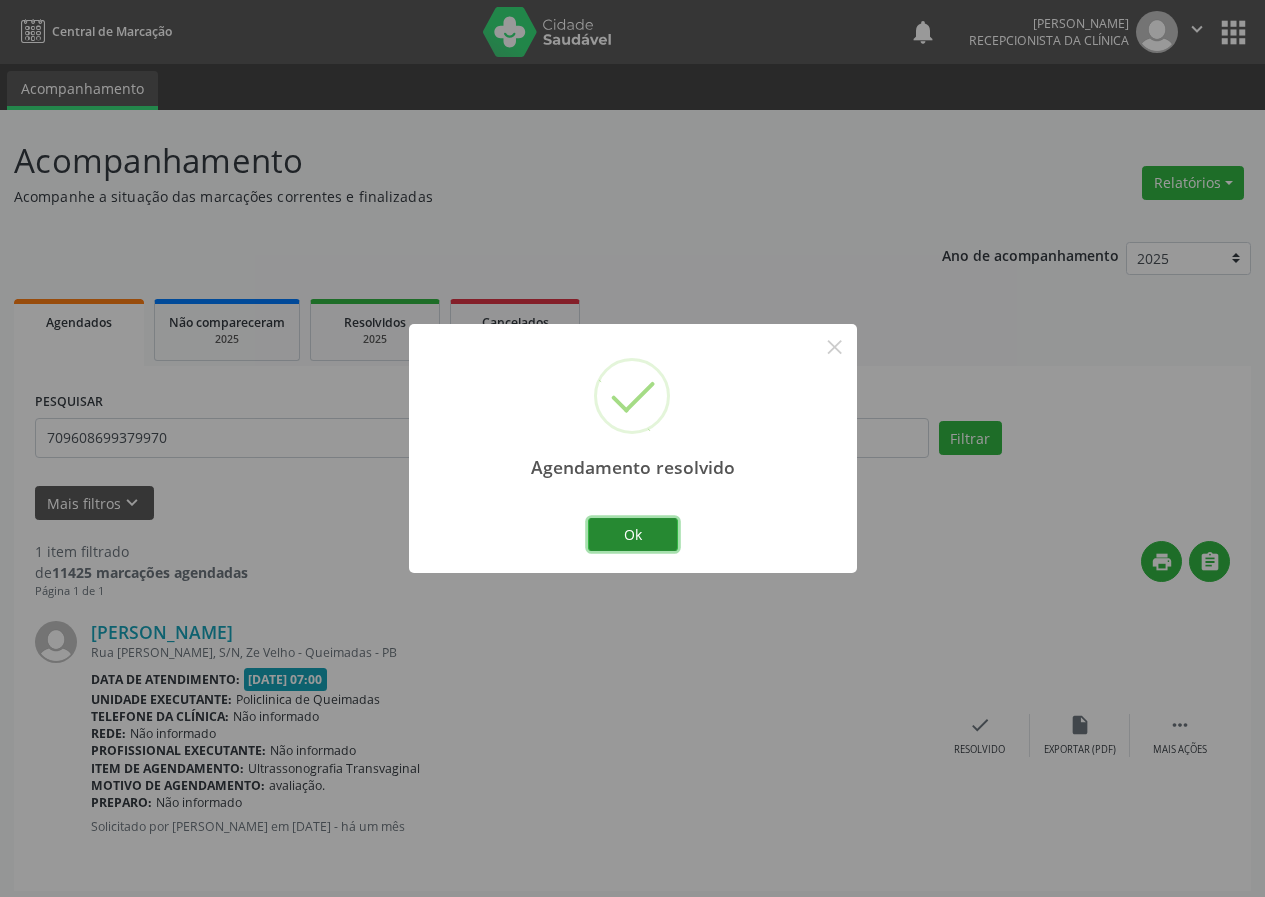 click on "Ok" at bounding box center [633, 535] 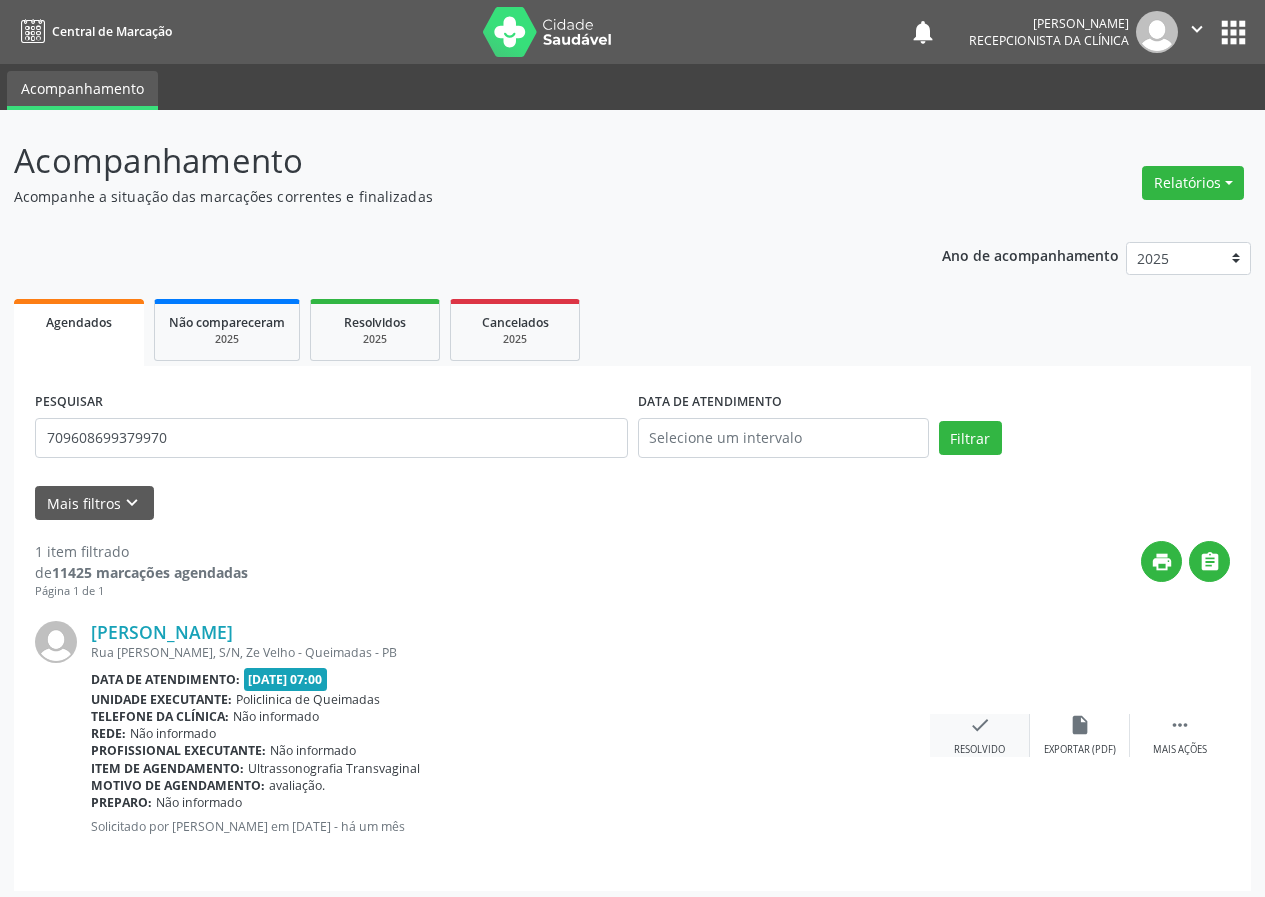 click on "check" at bounding box center [980, 725] 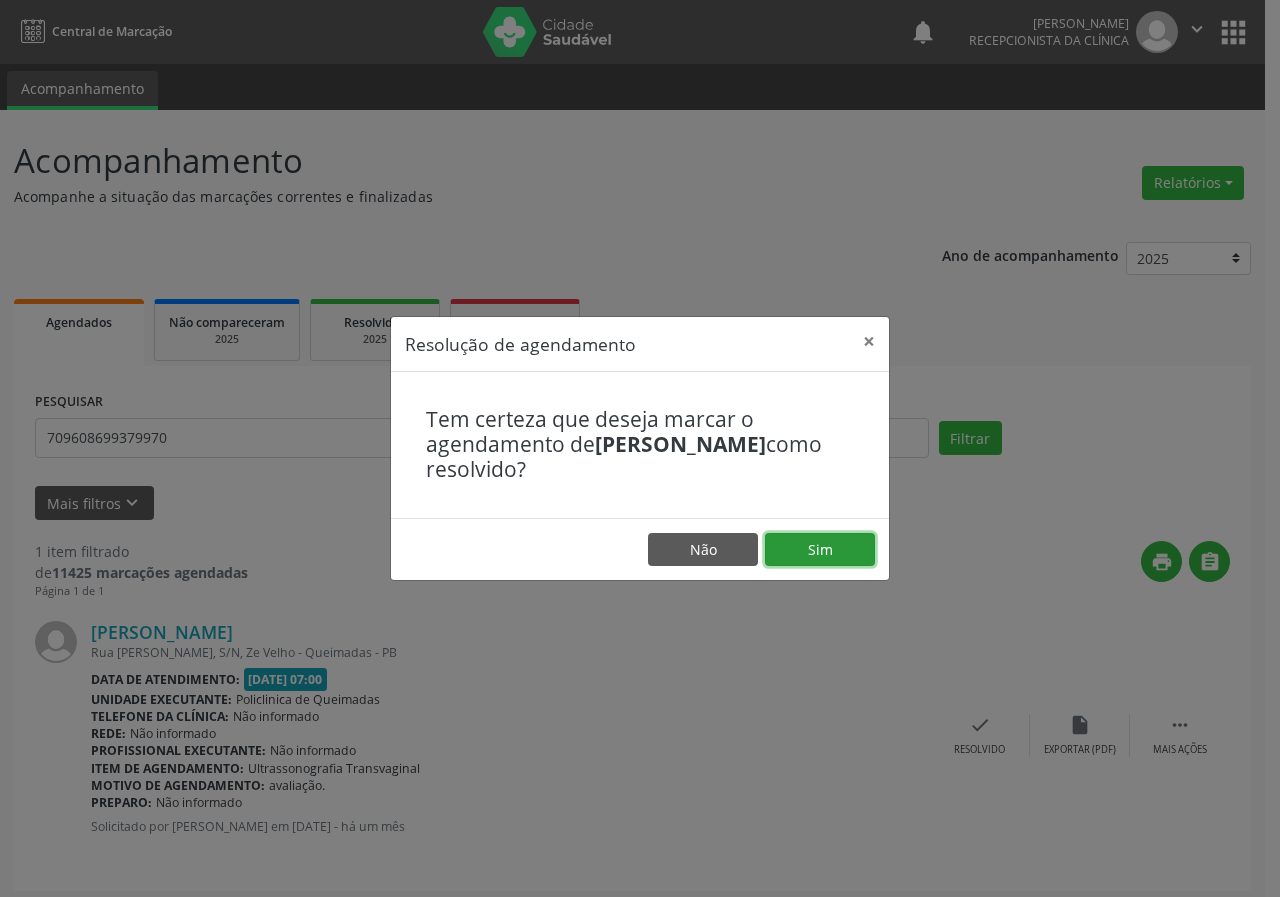 click on "Sim" at bounding box center (820, 550) 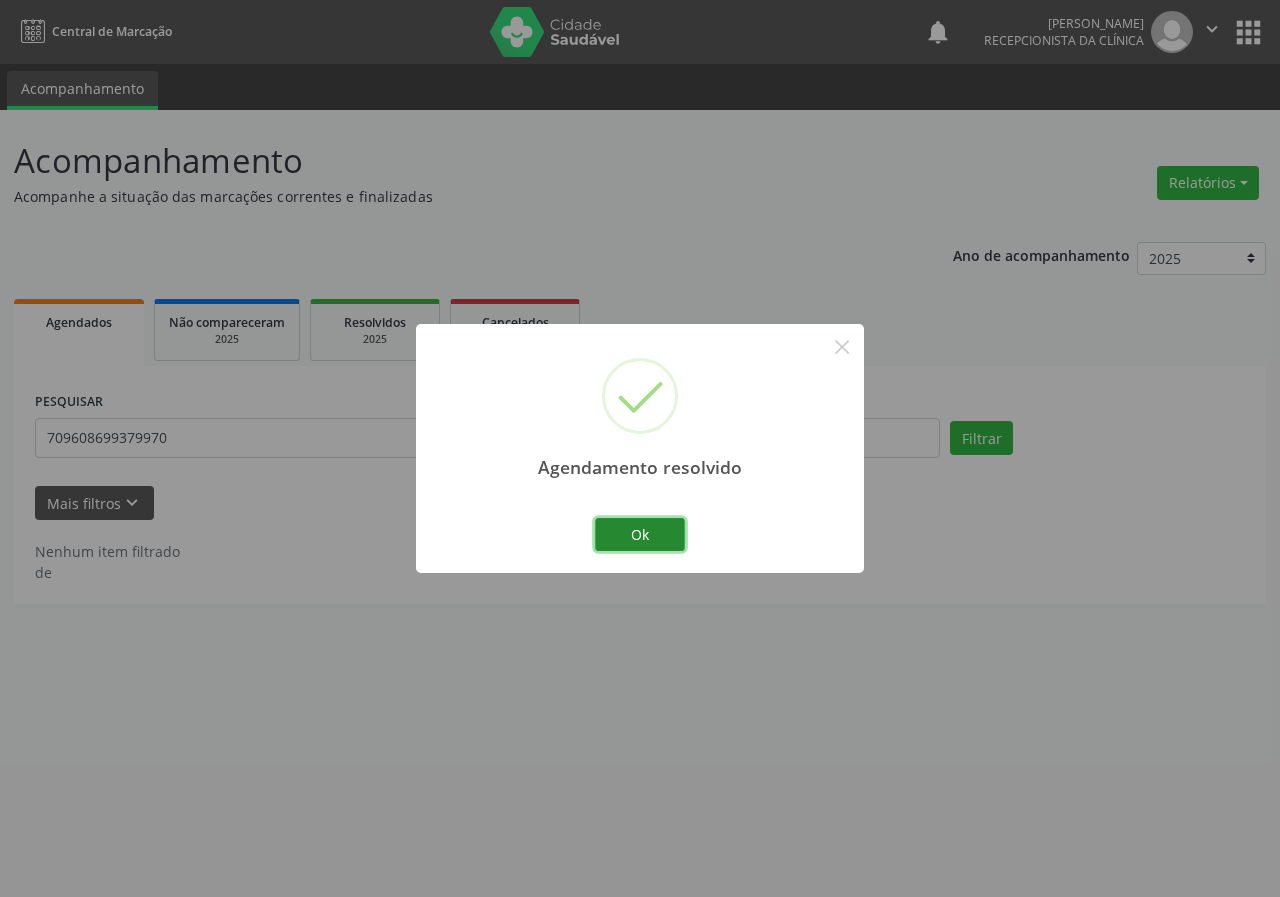 click on "Ok" at bounding box center (640, 535) 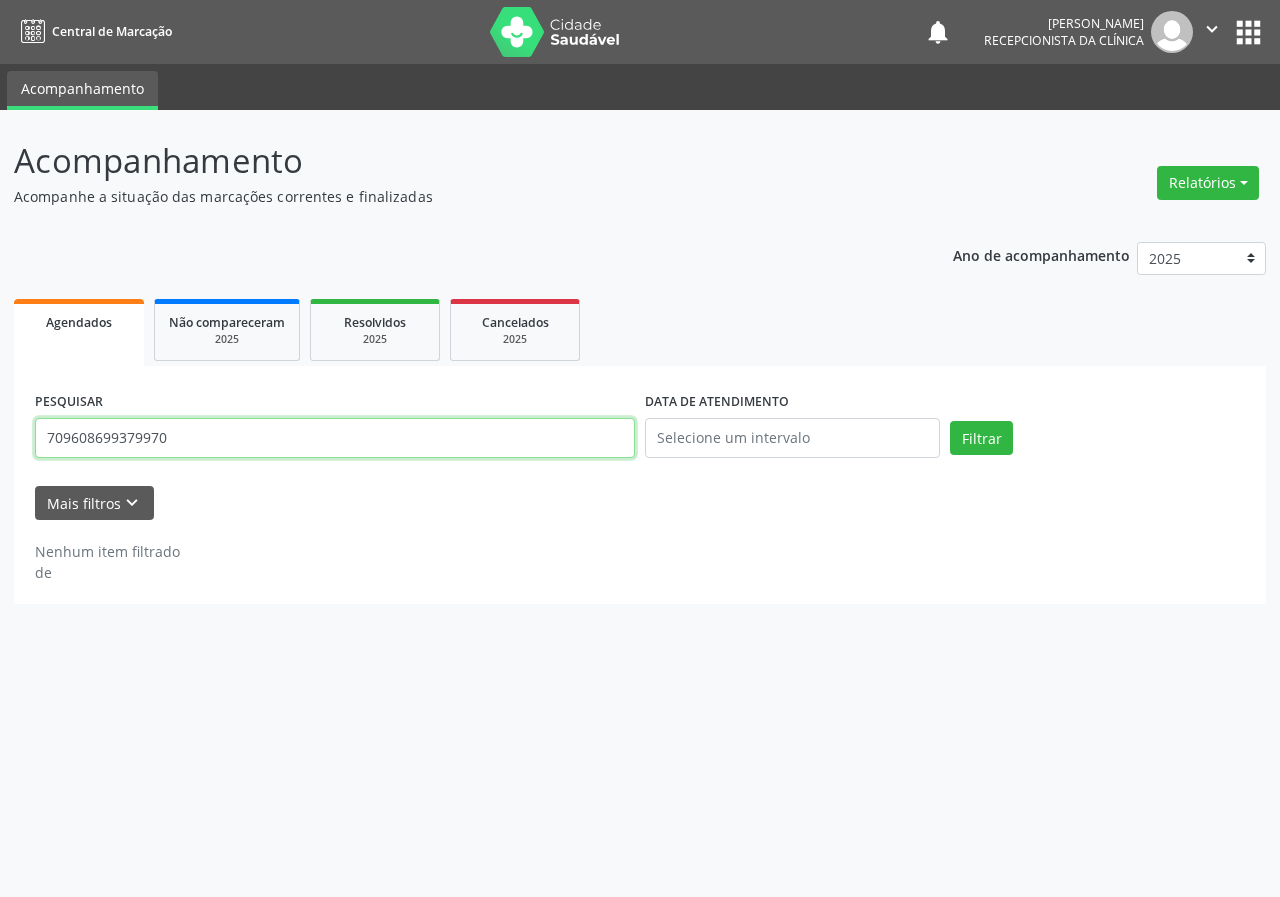 click on "709608699379970" at bounding box center [335, 438] 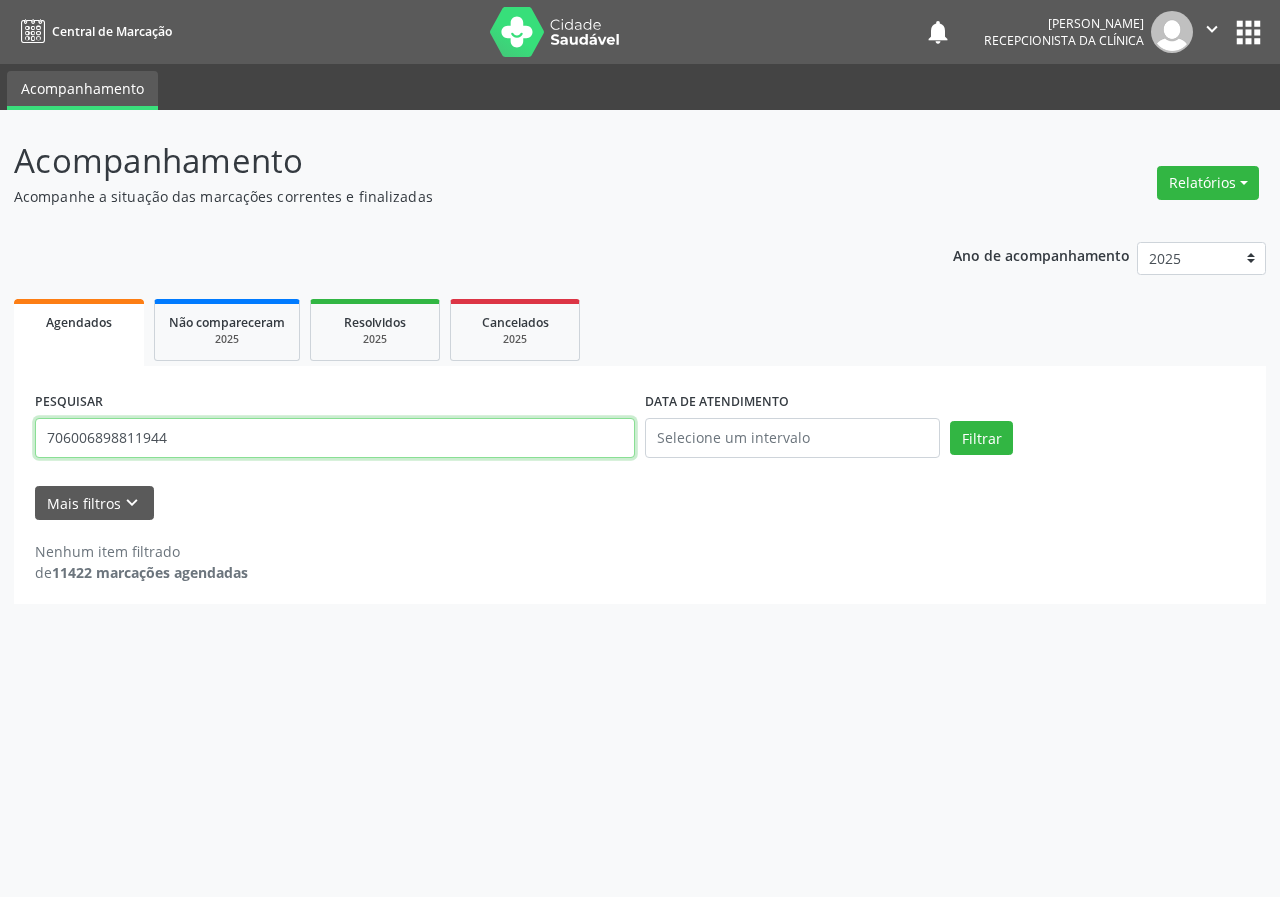 click on "Filtrar" at bounding box center [981, 438] 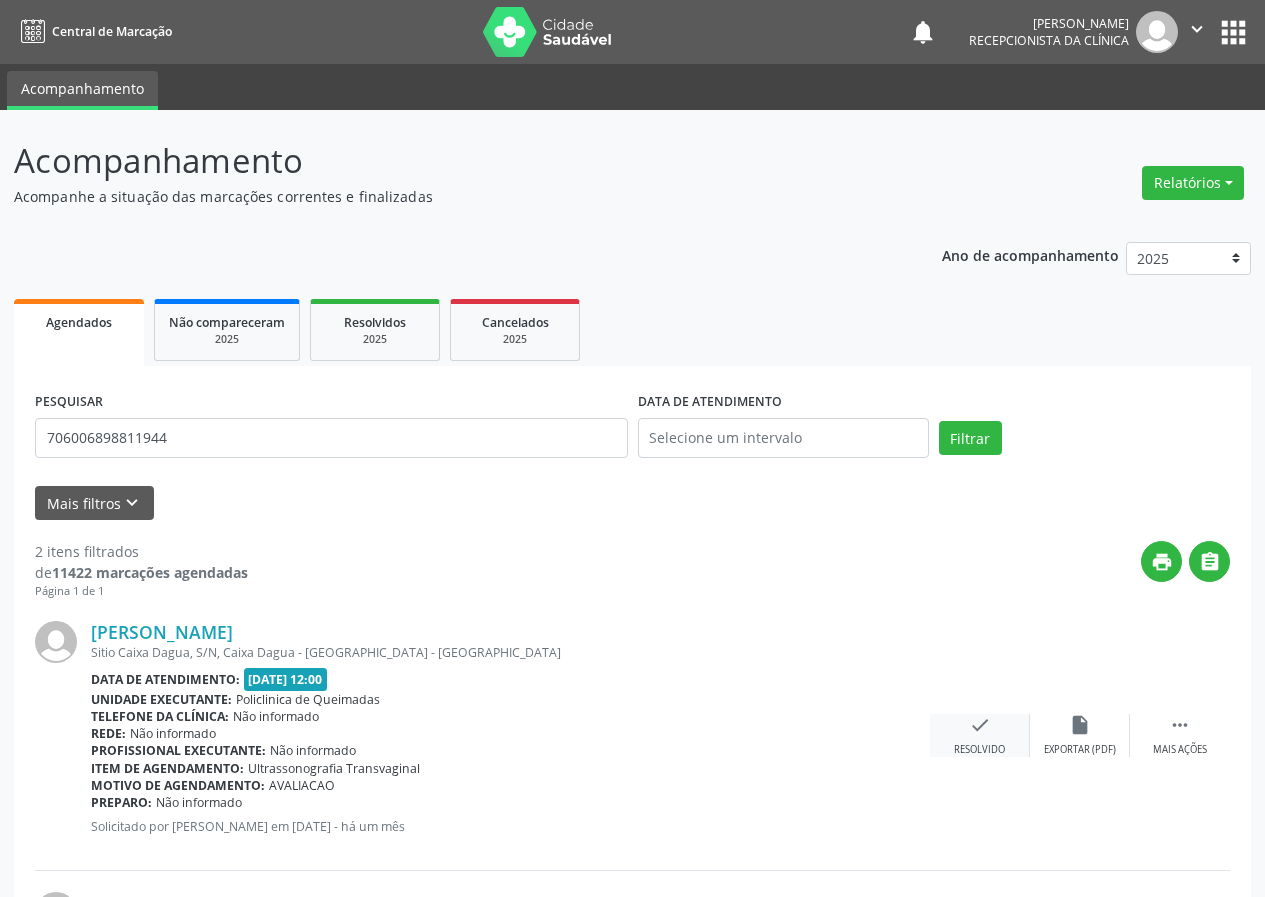 click on "check" at bounding box center [980, 725] 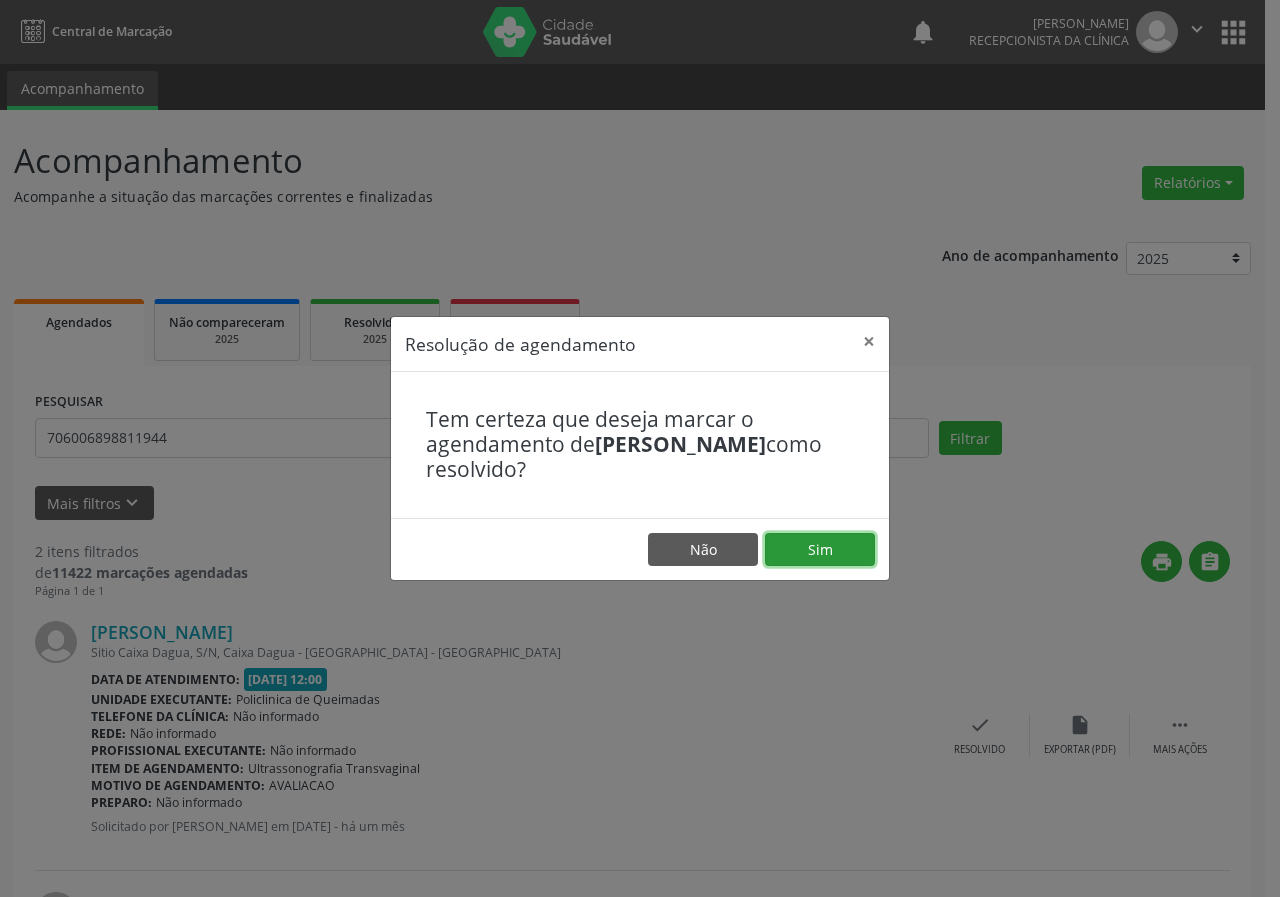 click on "Sim" at bounding box center [820, 550] 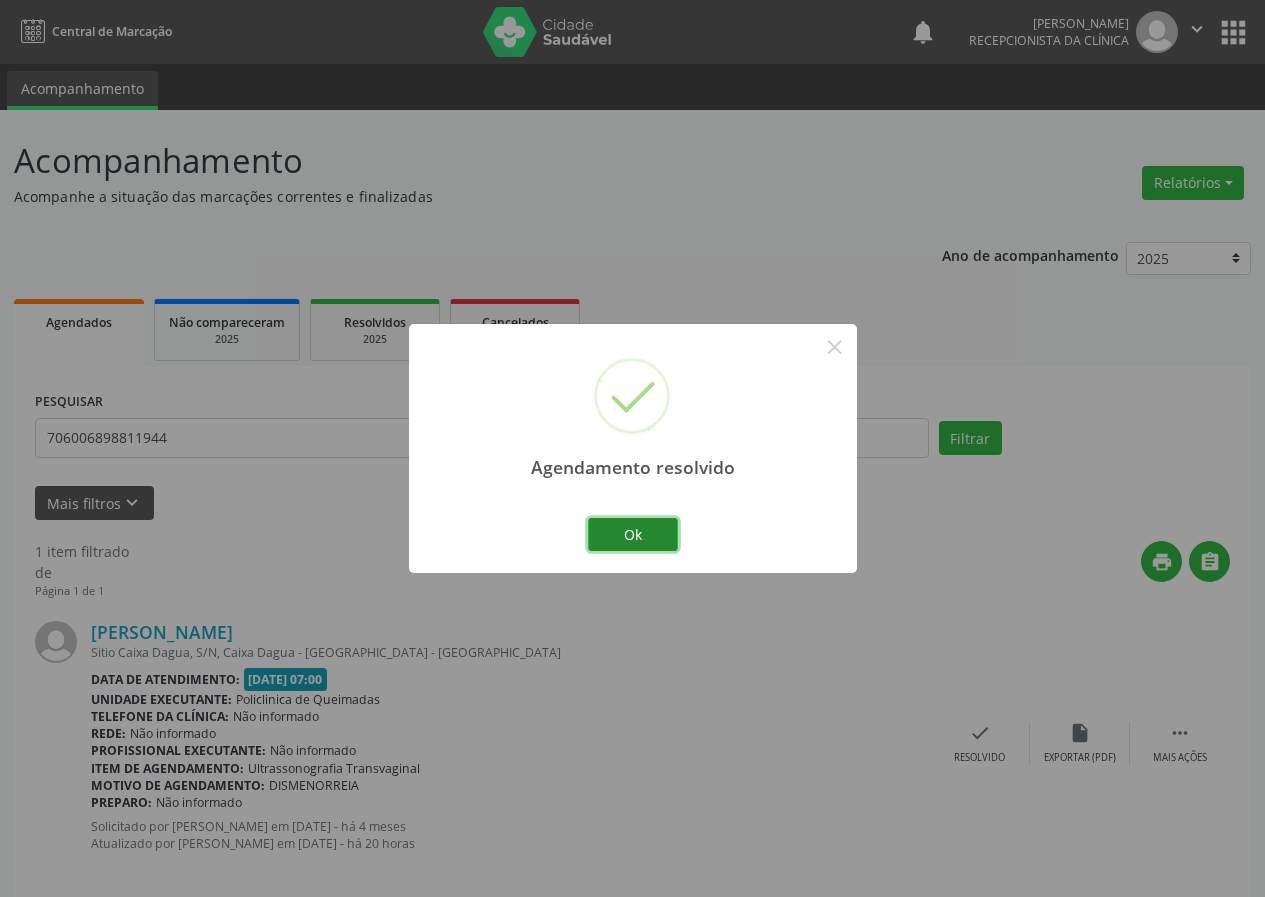 click on "Ok" at bounding box center [633, 535] 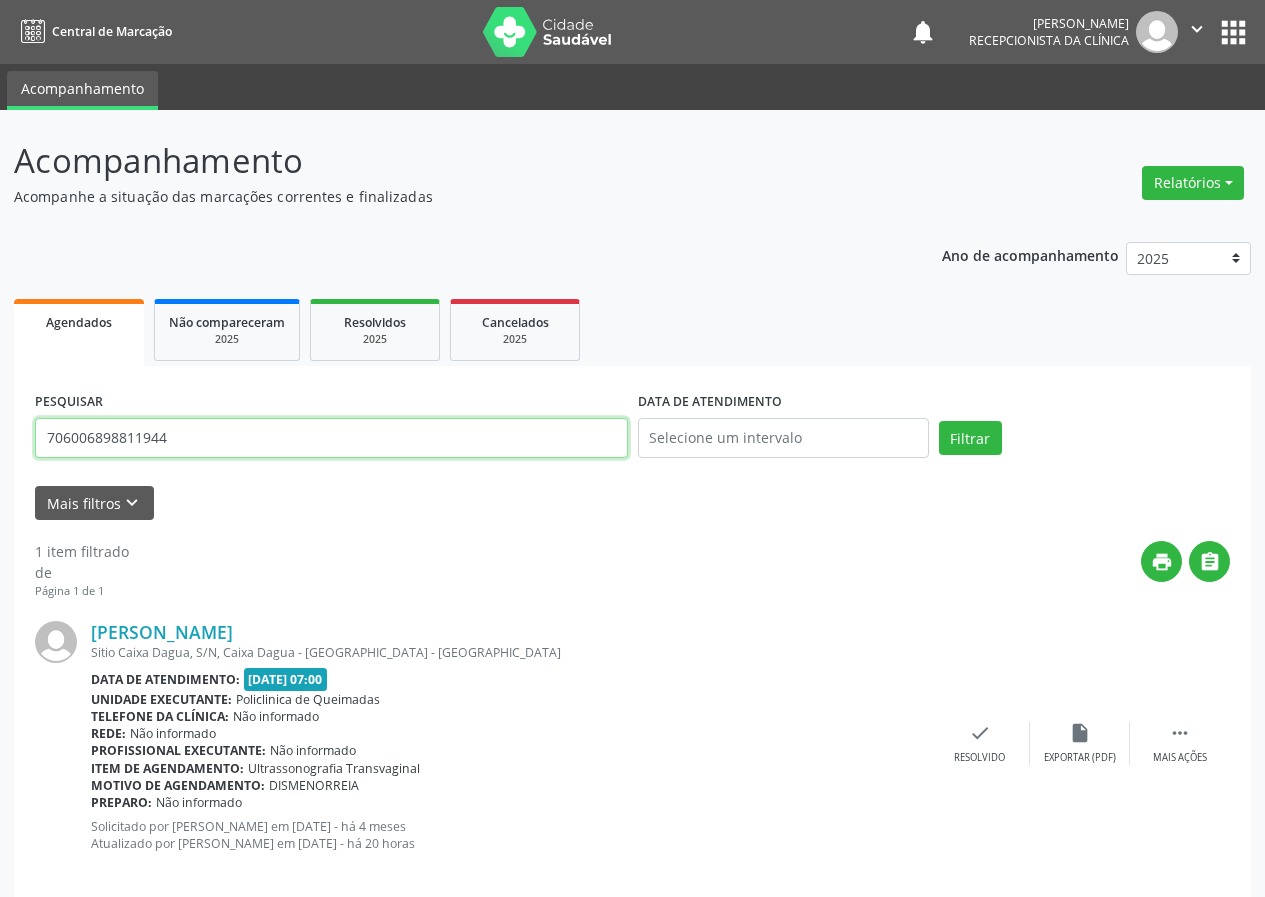 click on "706006898811944" at bounding box center [331, 438] 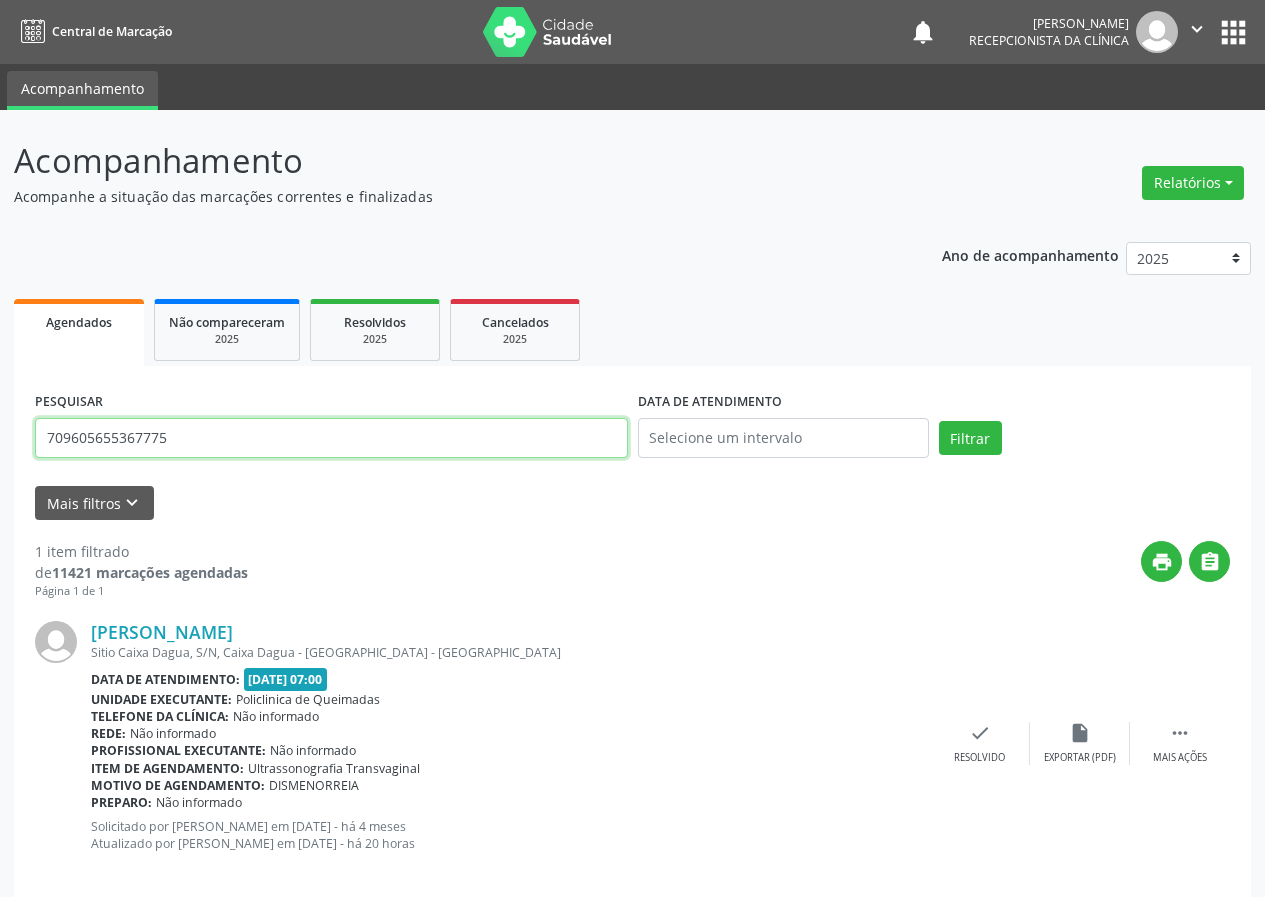 click on "Filtrar" at bounding box center [970, 438] 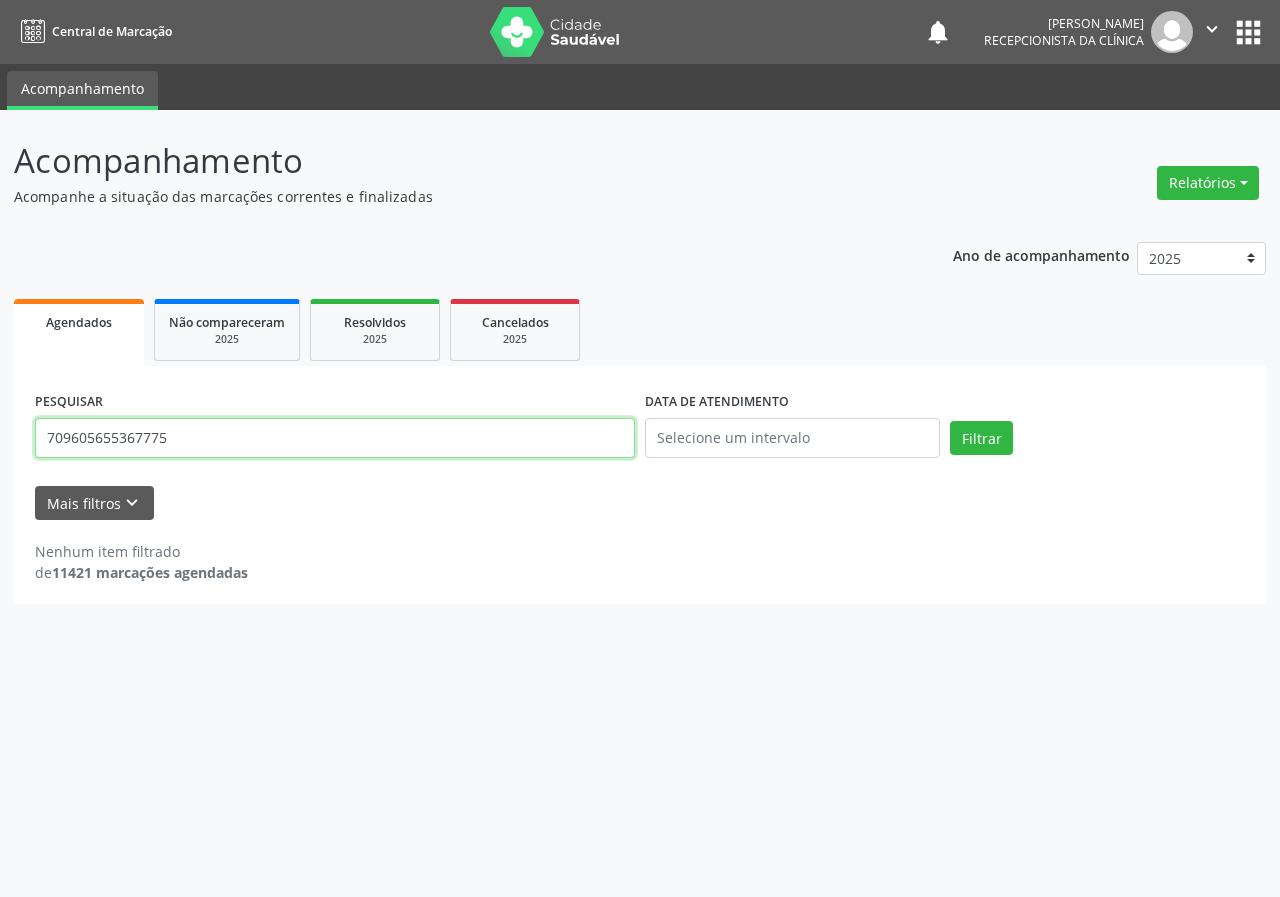 click on "709605655367775" at bounding box center (335, 438) 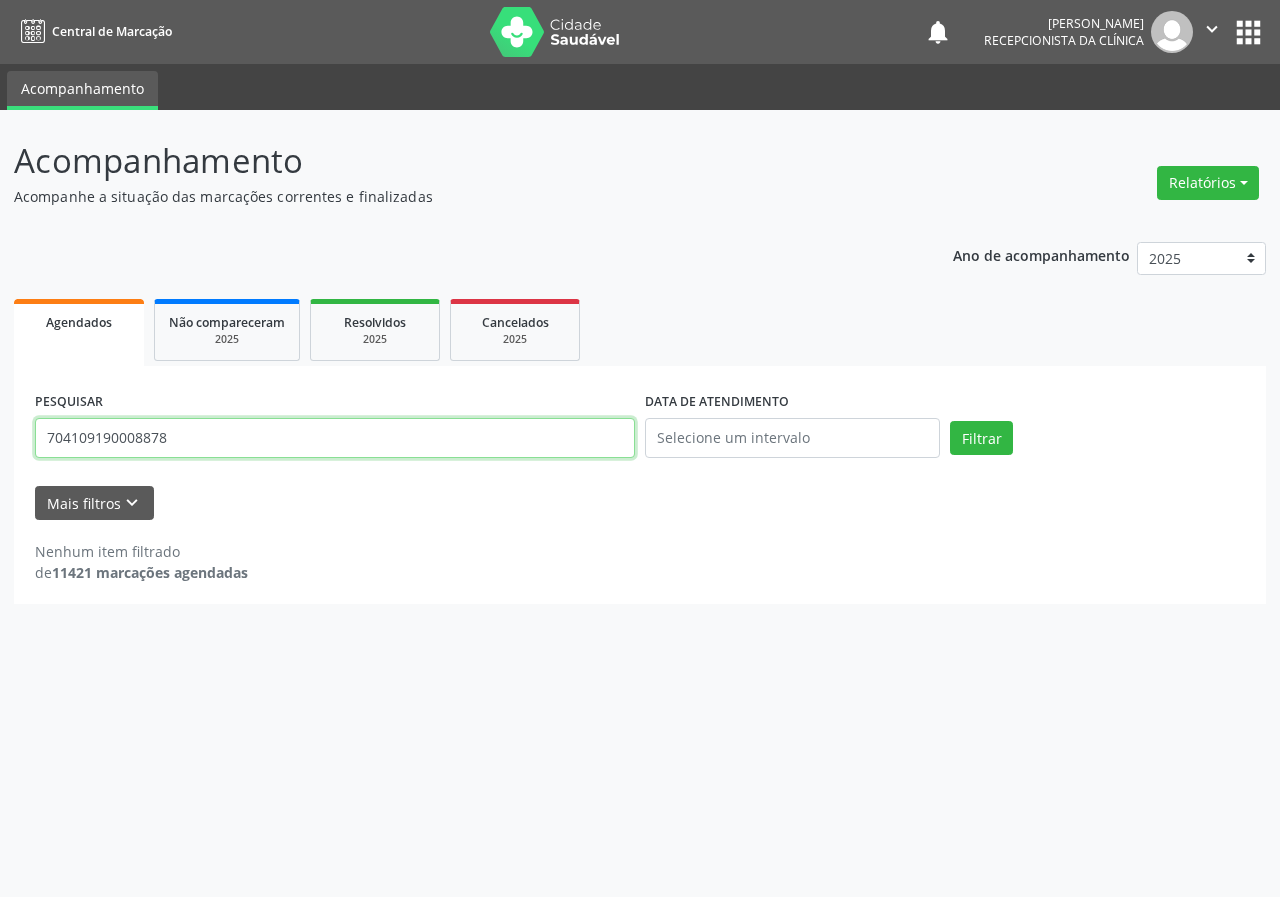click on "Filtrar" at bounding box center [981, 438] 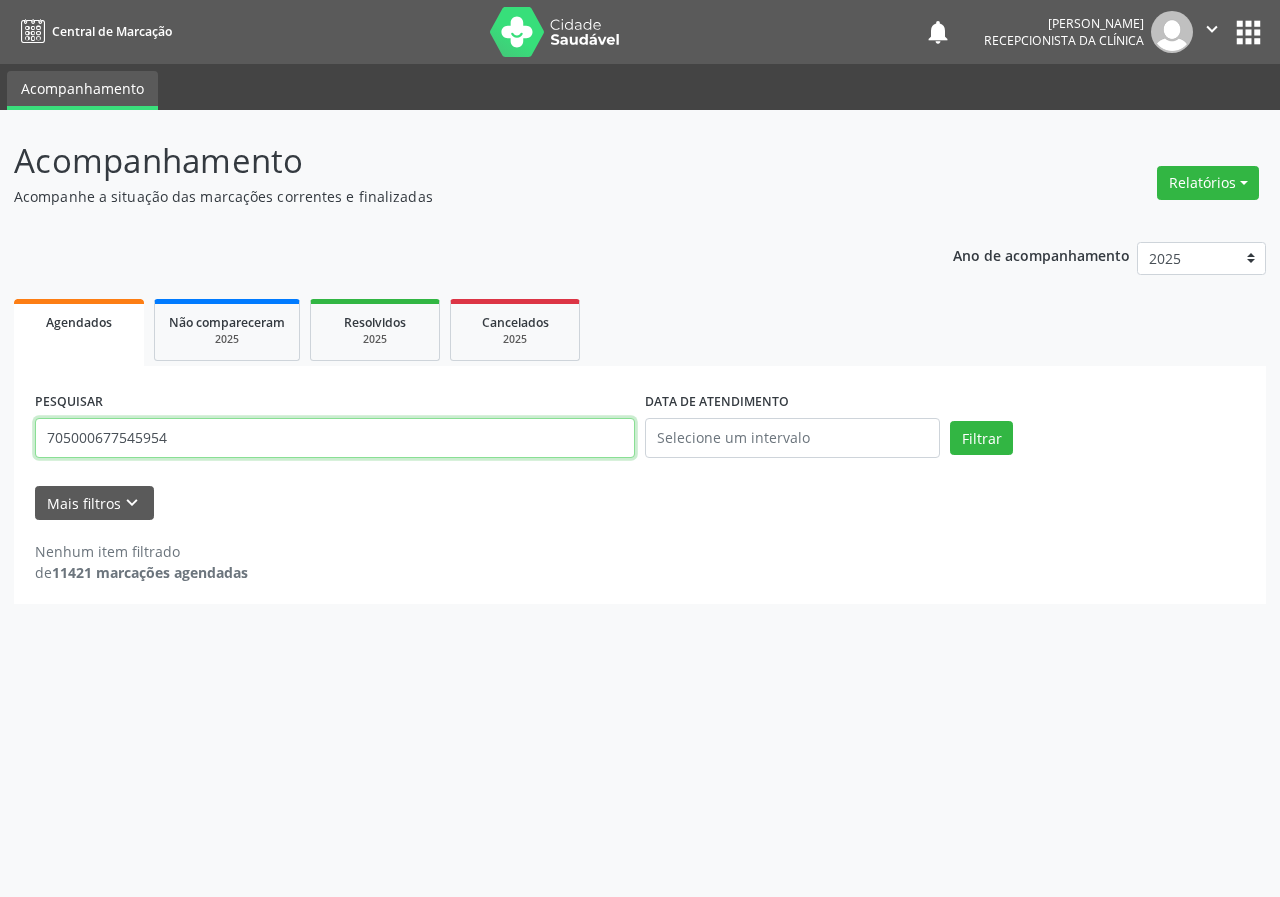 click on "Filtrar" at bounding box center (981, 438) 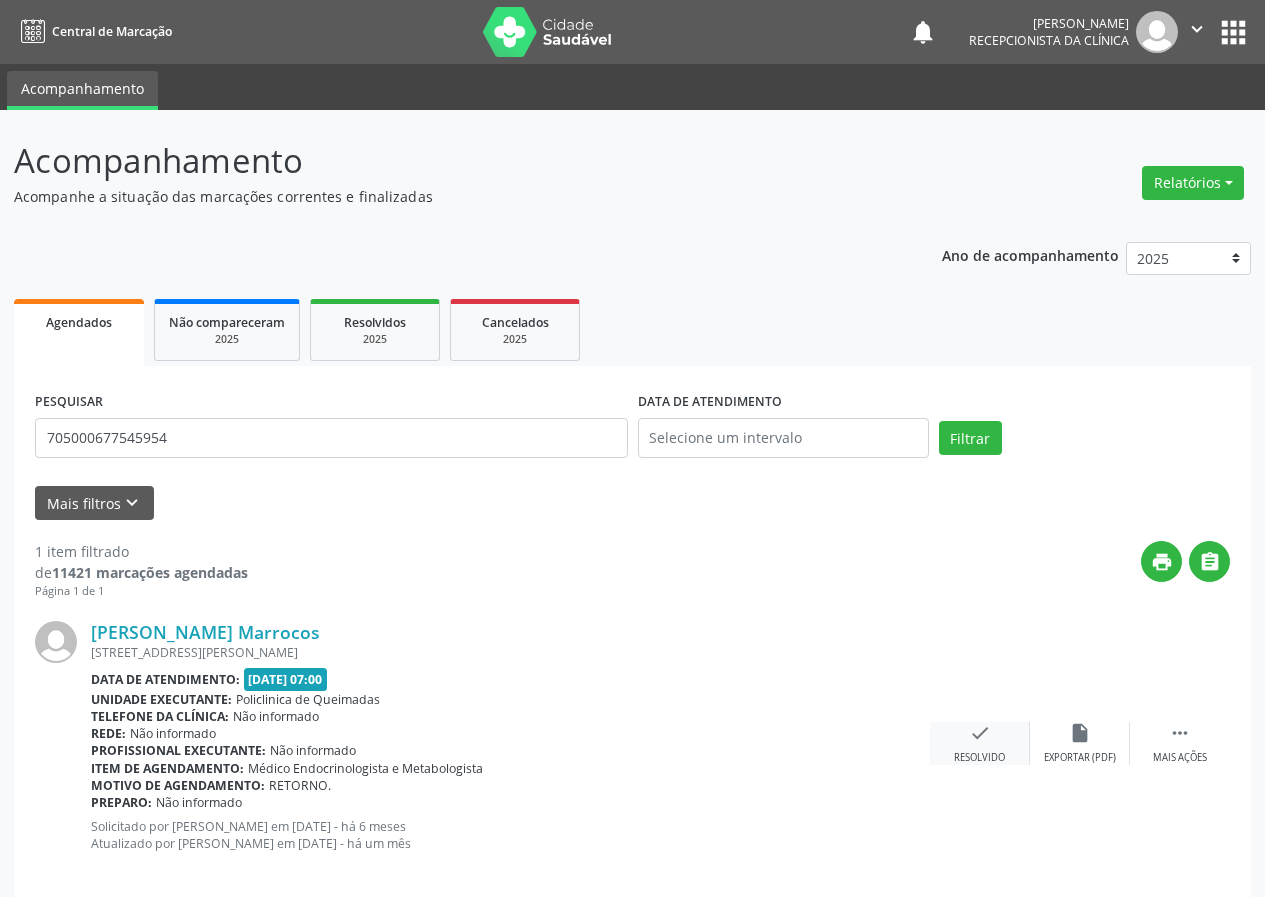 click on "check
Resolvido" at bounding box center [980, 743] 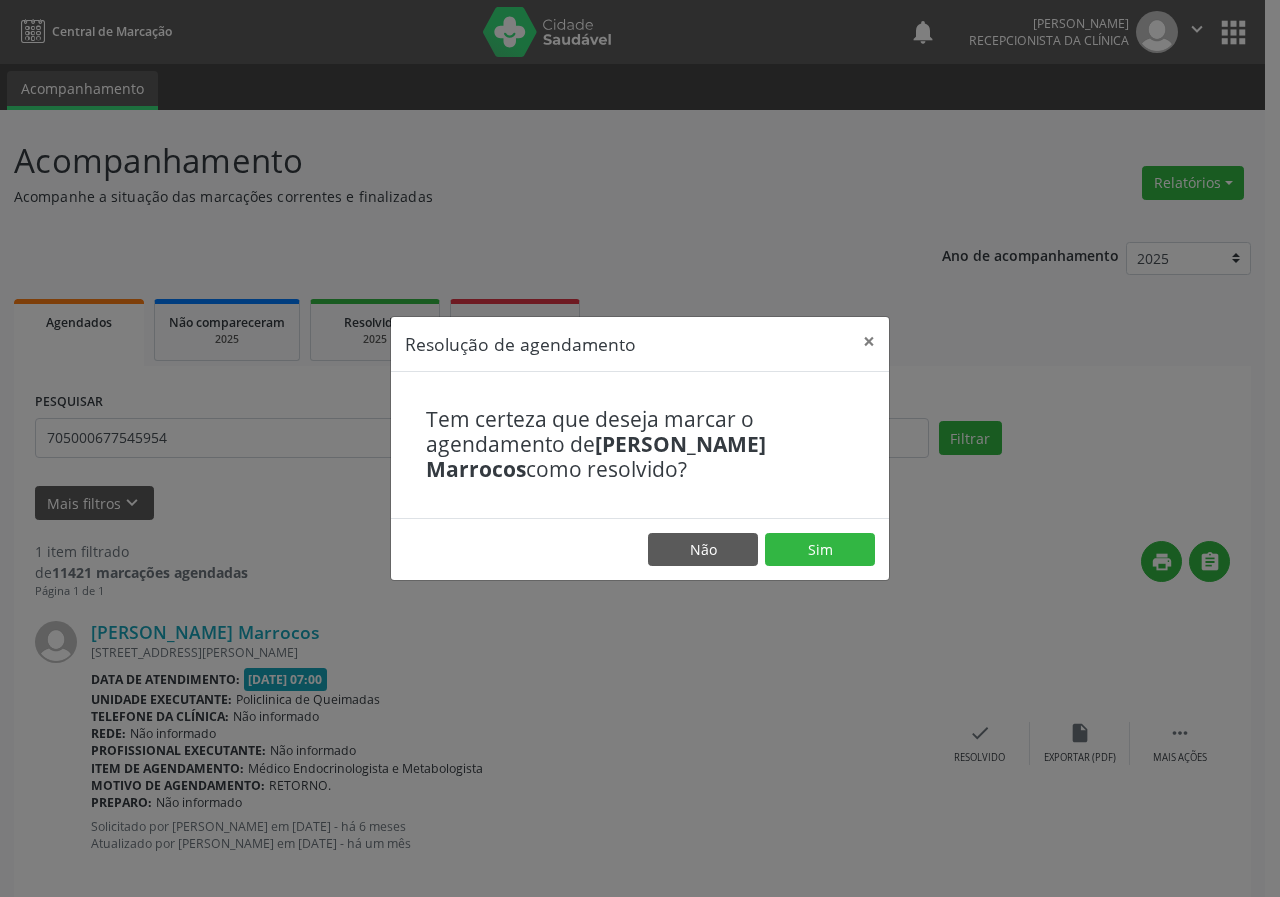 click on "Não Sim" at bounding box center (640, 549) 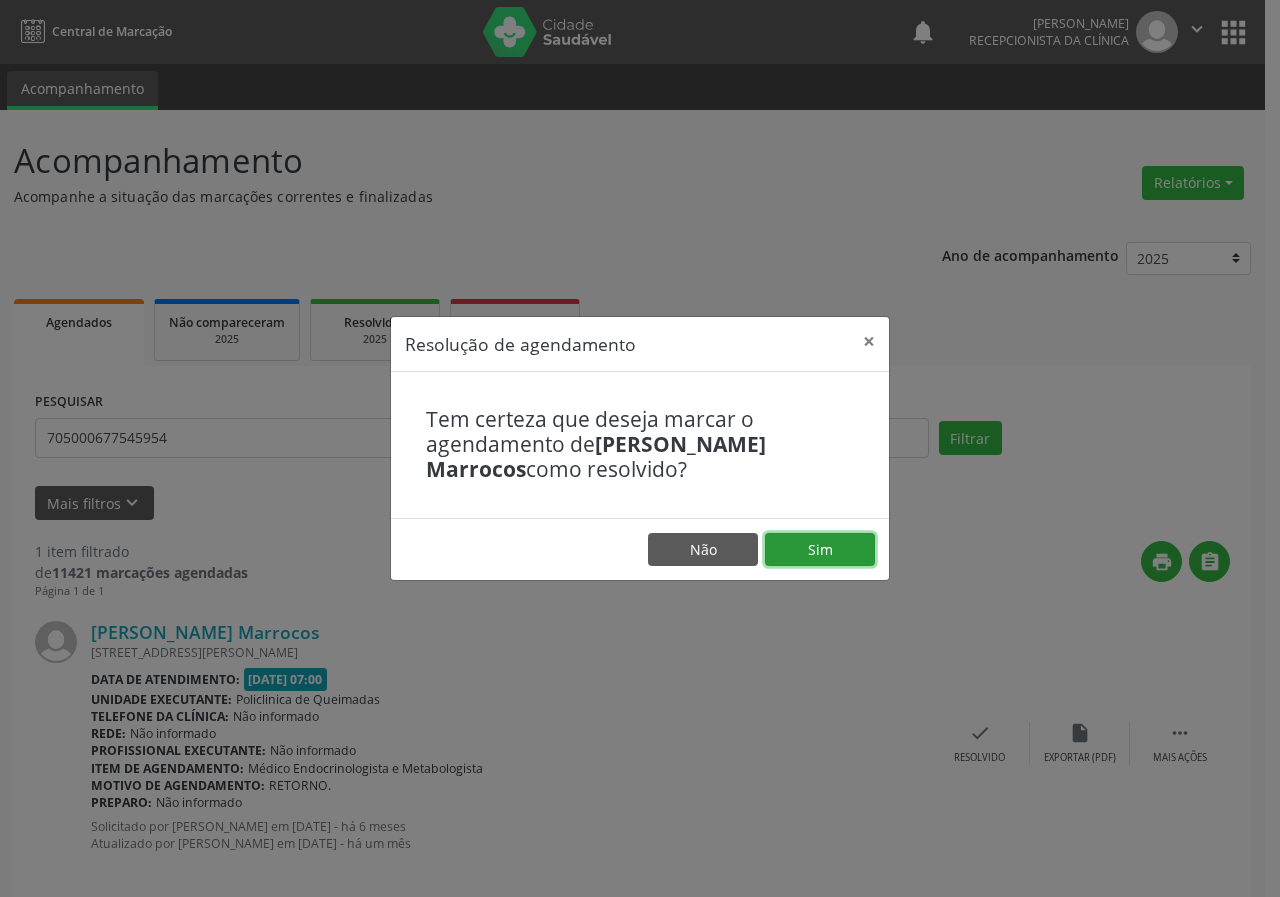 click on "Sim" at bounding box center (820, 550) 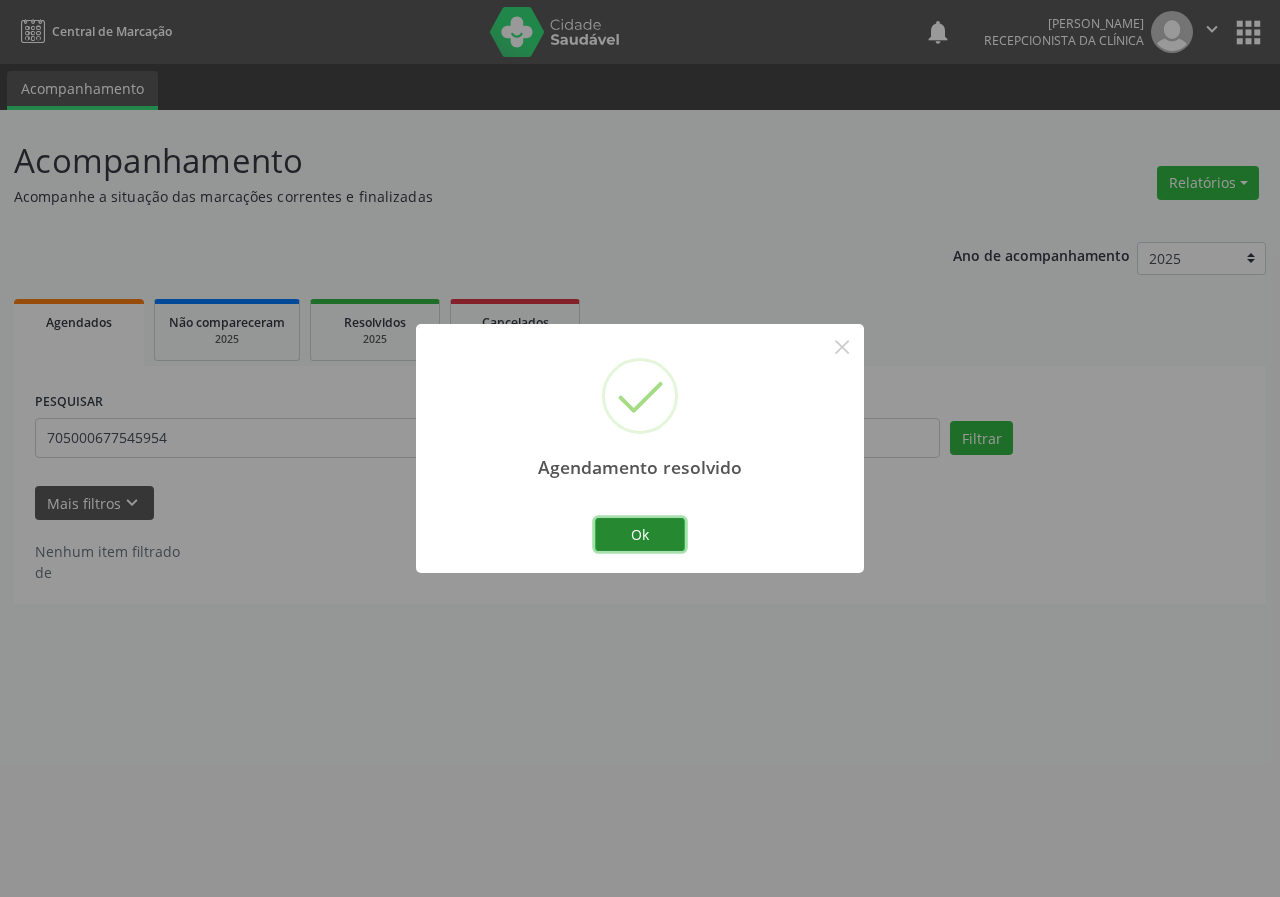 click on "Ok" at bounding box center [640, 535] 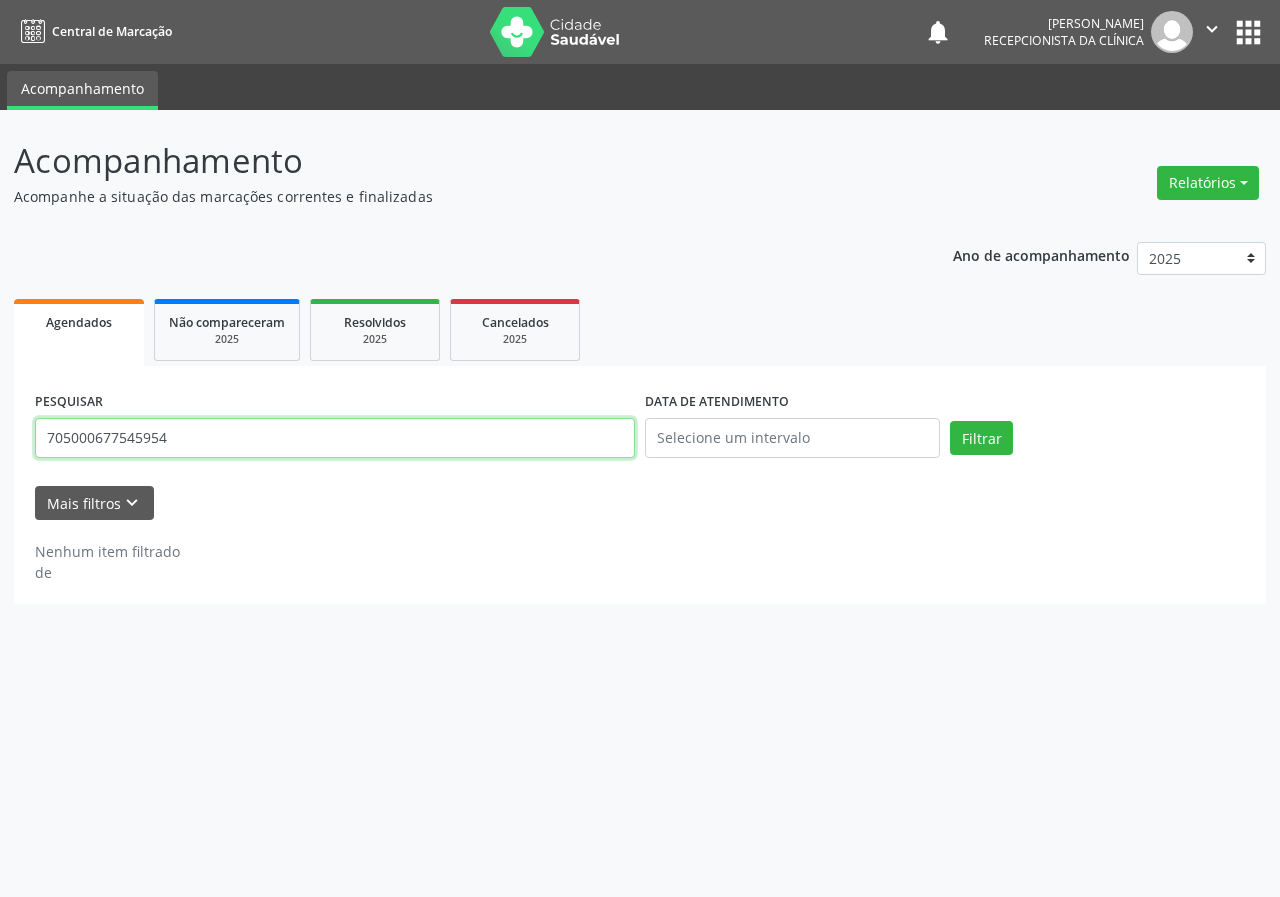 click on "705000677545954" at bounding box center (335, 438) 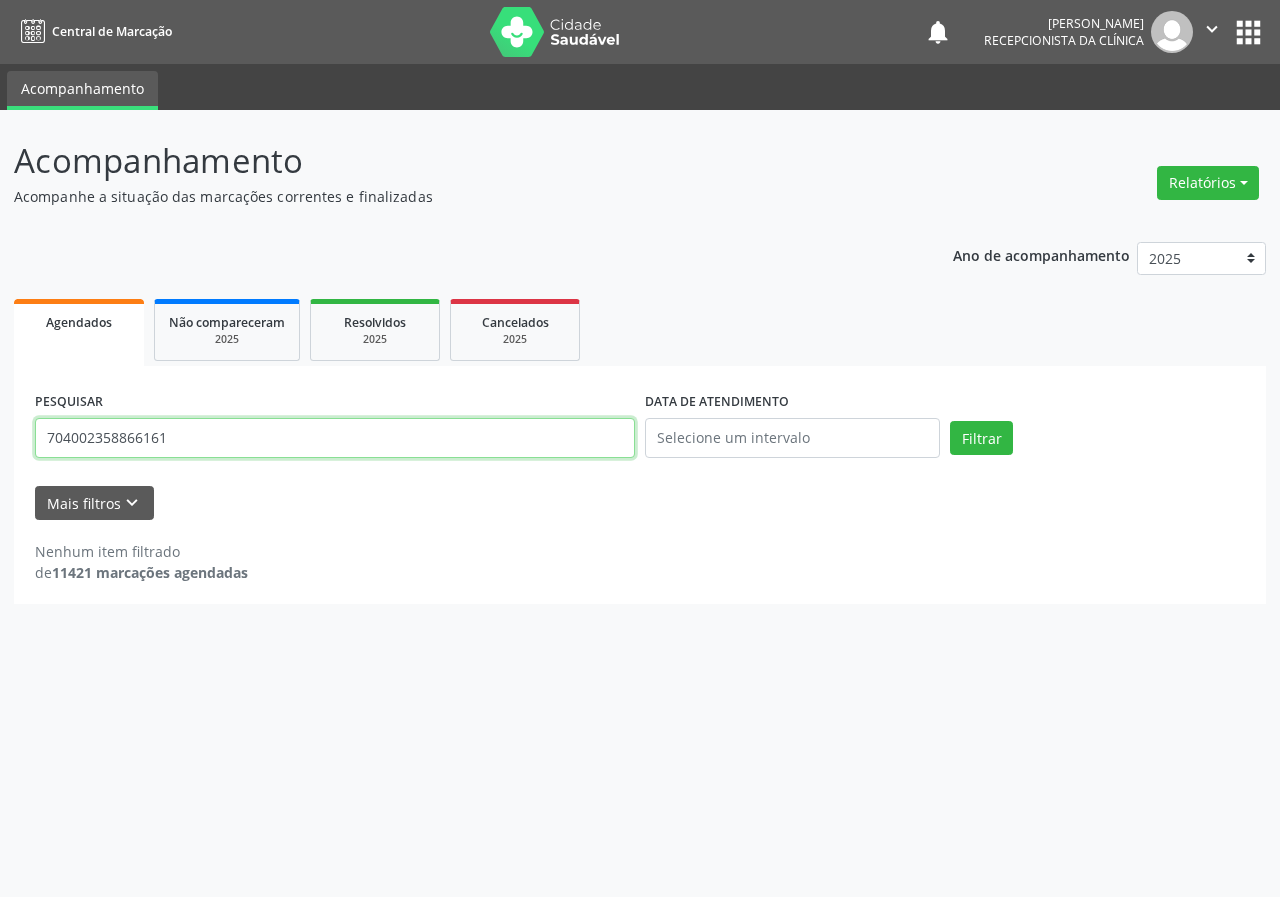 click on "Filtrar" at bounding box center [981, 438] 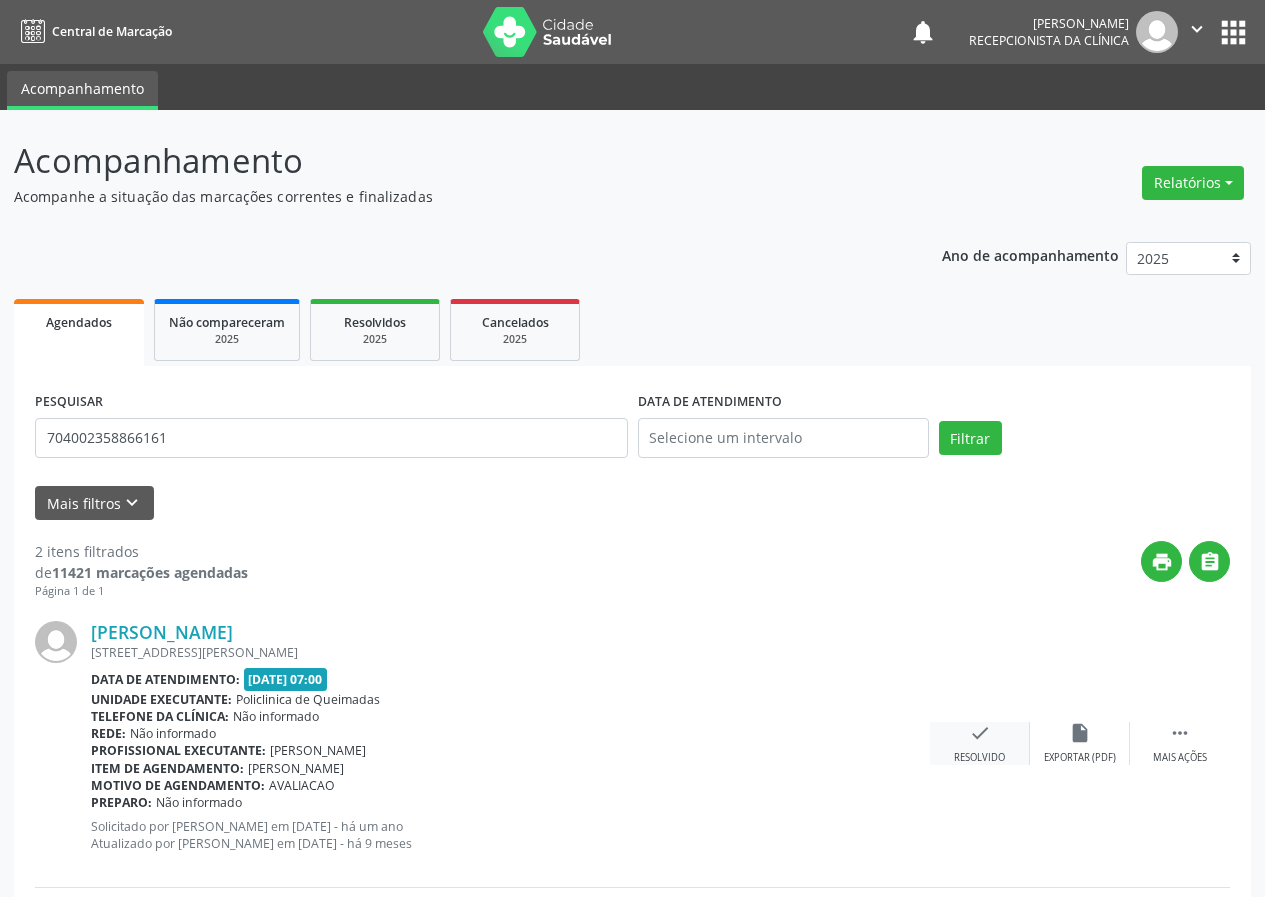click on "check" at bounding box center (980, 733) 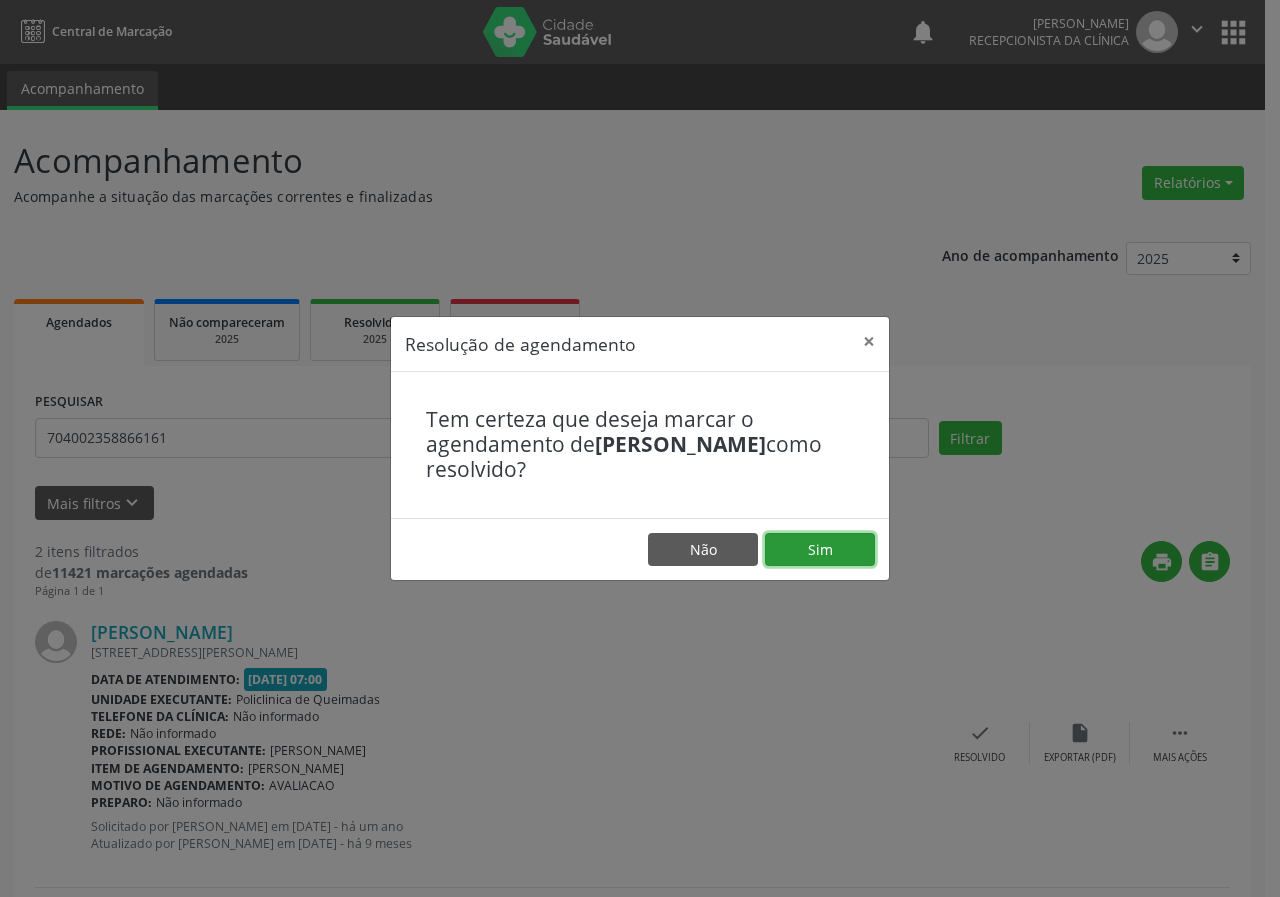 click on "Sim" at bounding box center (820, 550) 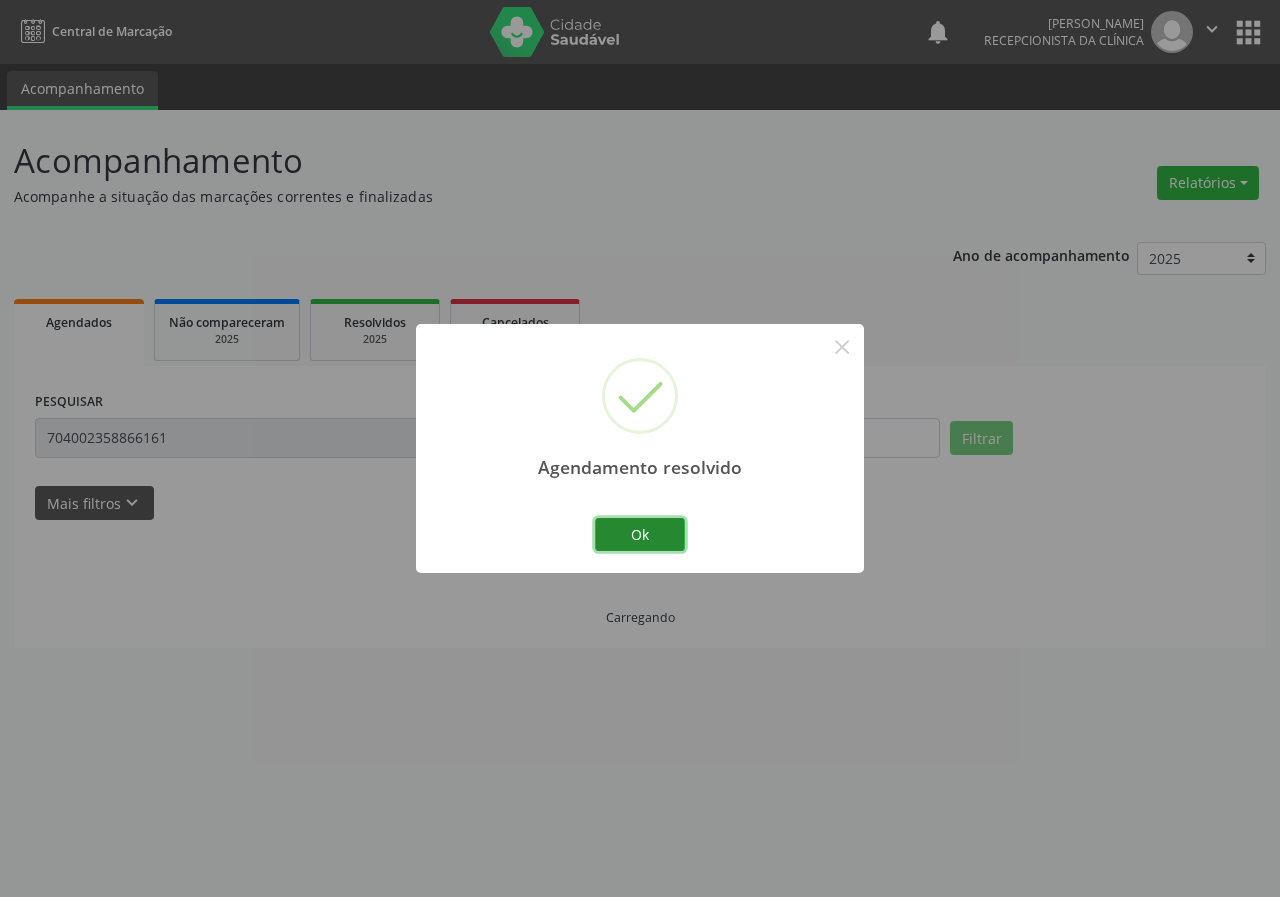 click on "Ok" at bounding box center (640, 535) 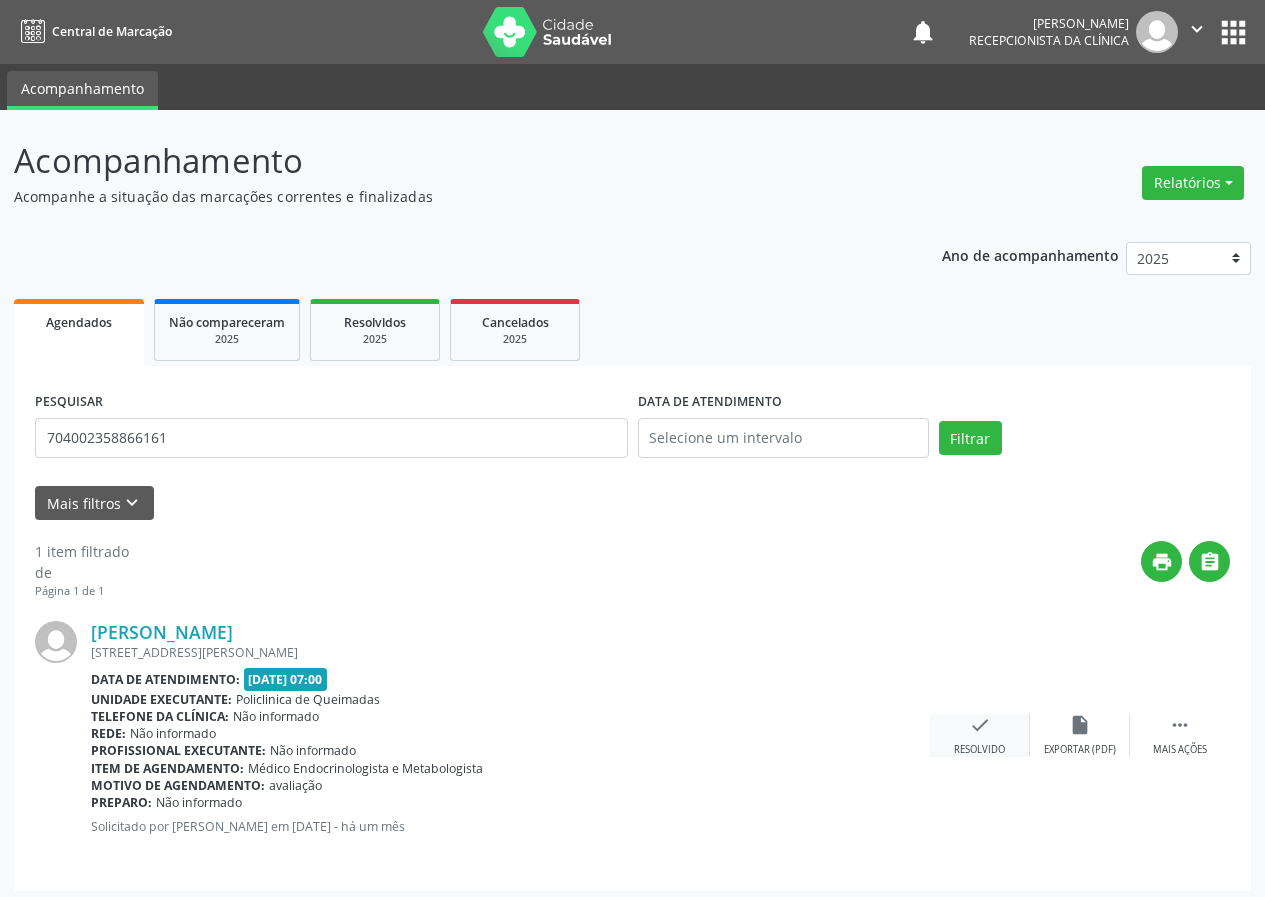 click on "check
Resolvido" at bounding box center (980, 735) 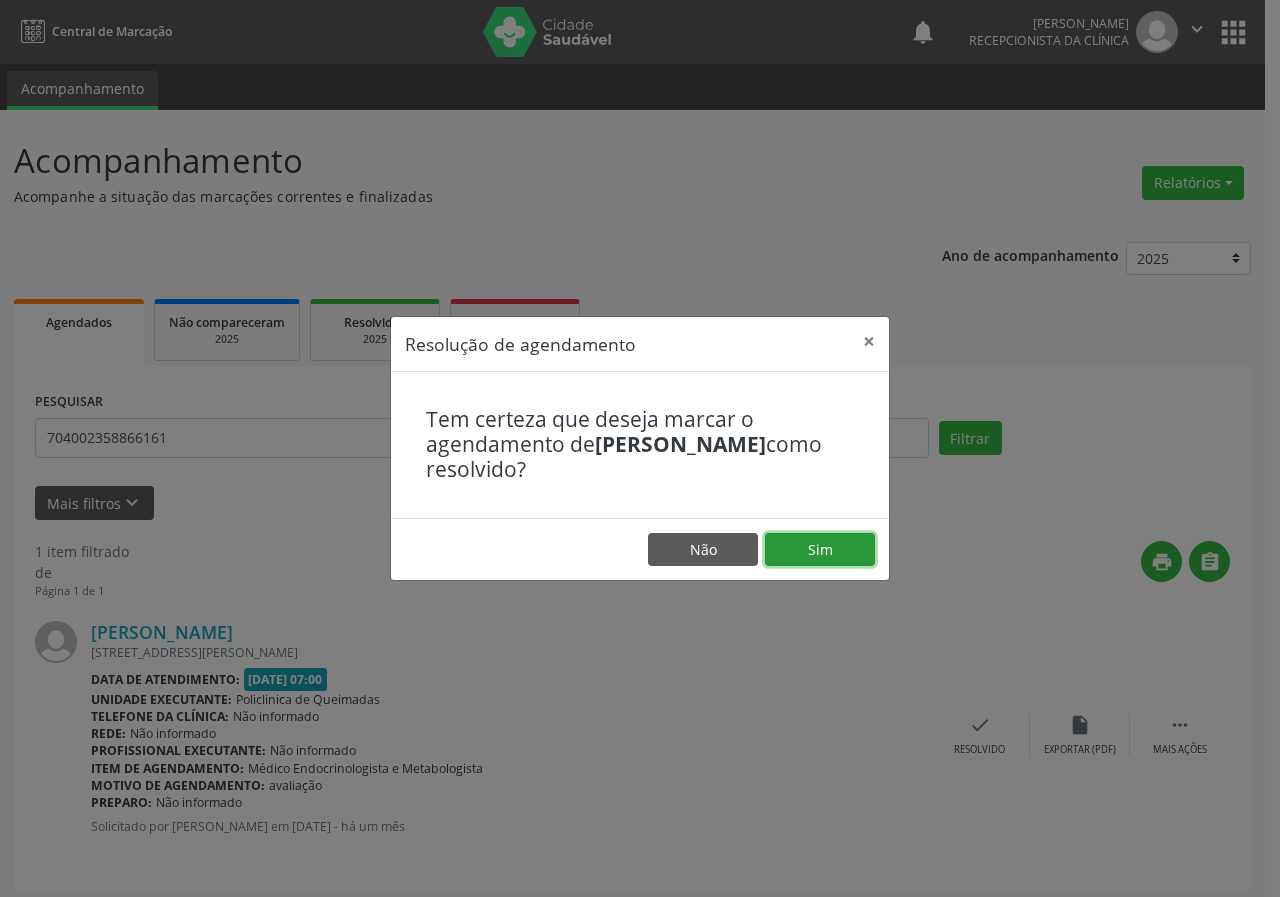 click on "Sim" at bounding box center (820, 550) 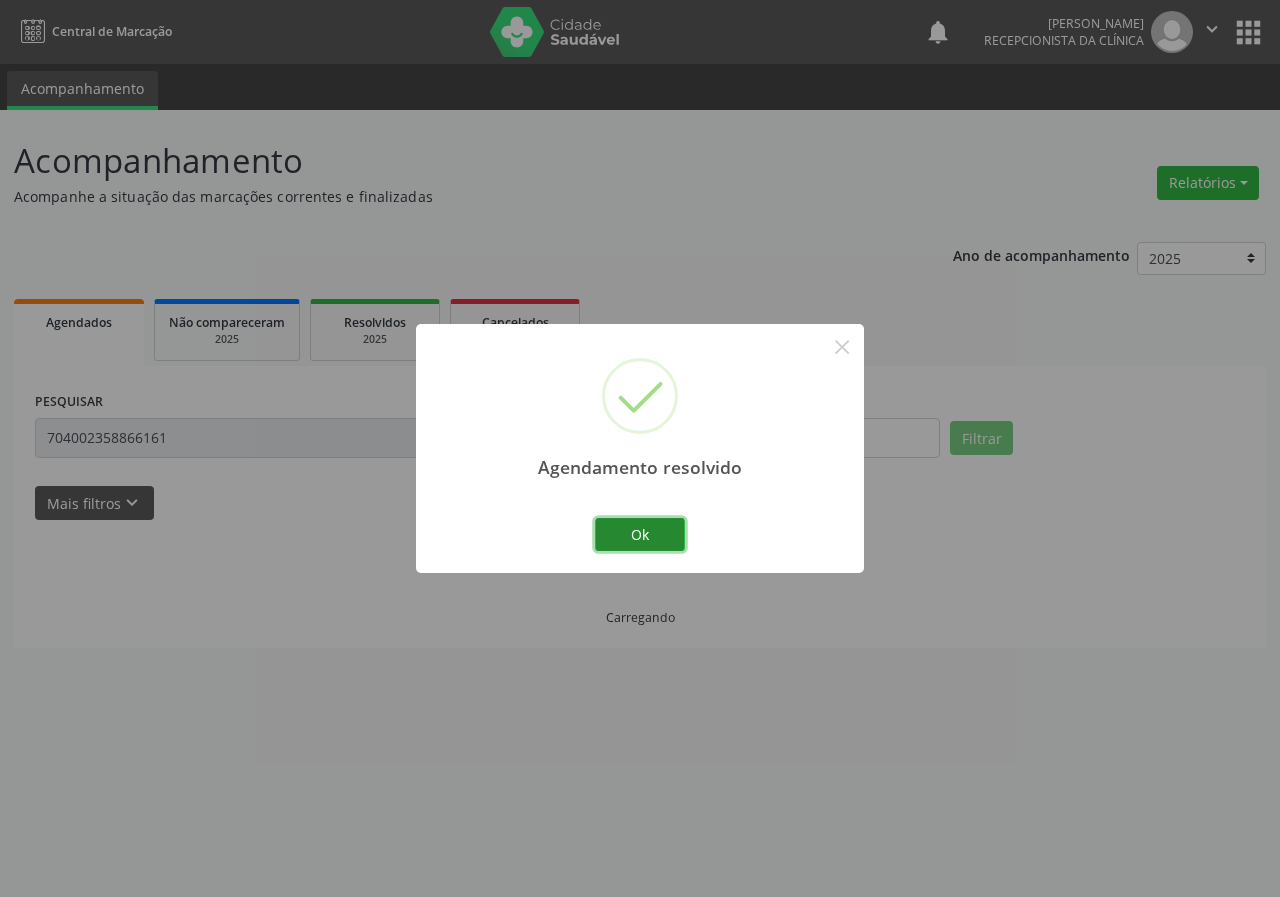 click on "Ok" at bounding box center (640, 535) 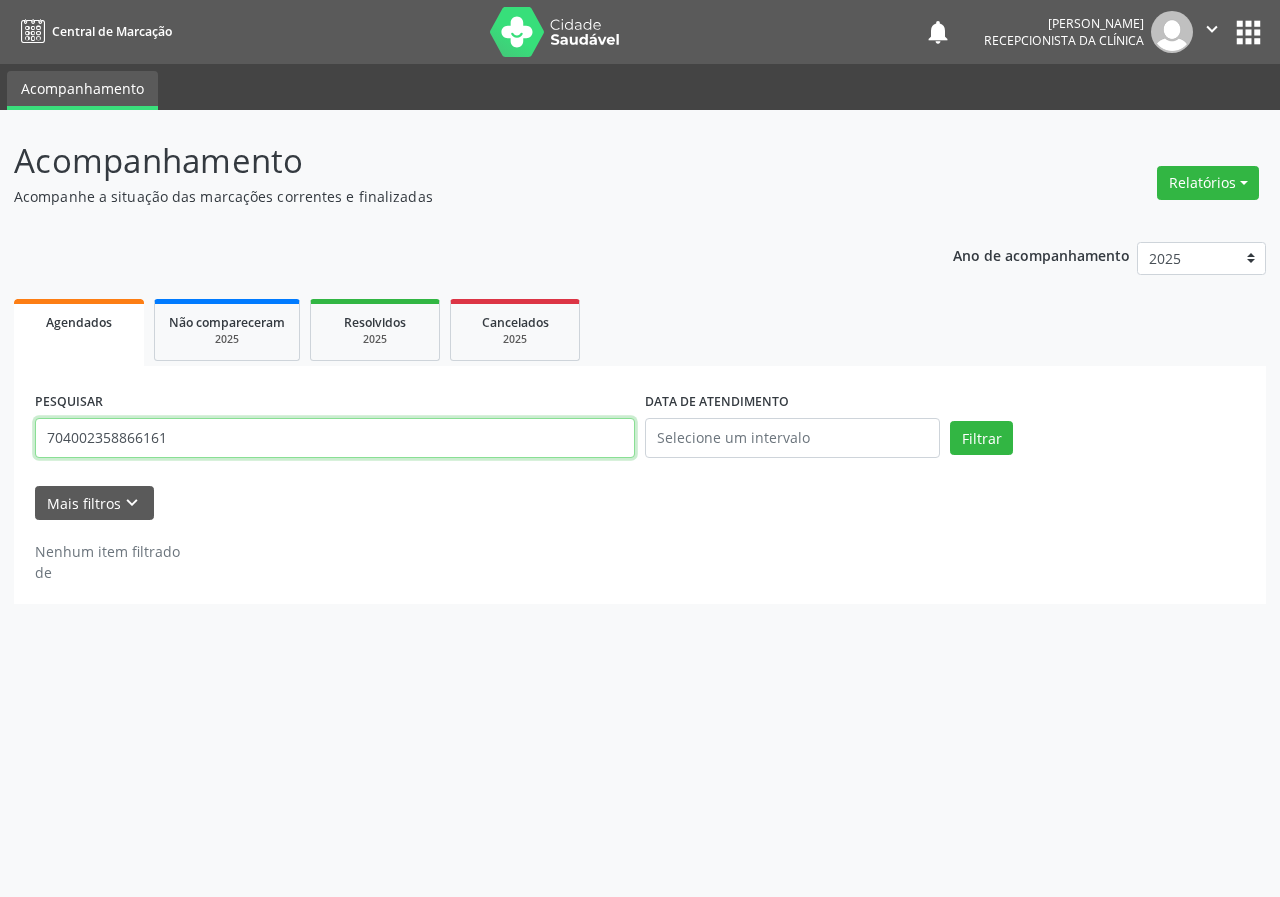 click on "704002358866161" at bounding box center (335, 438) 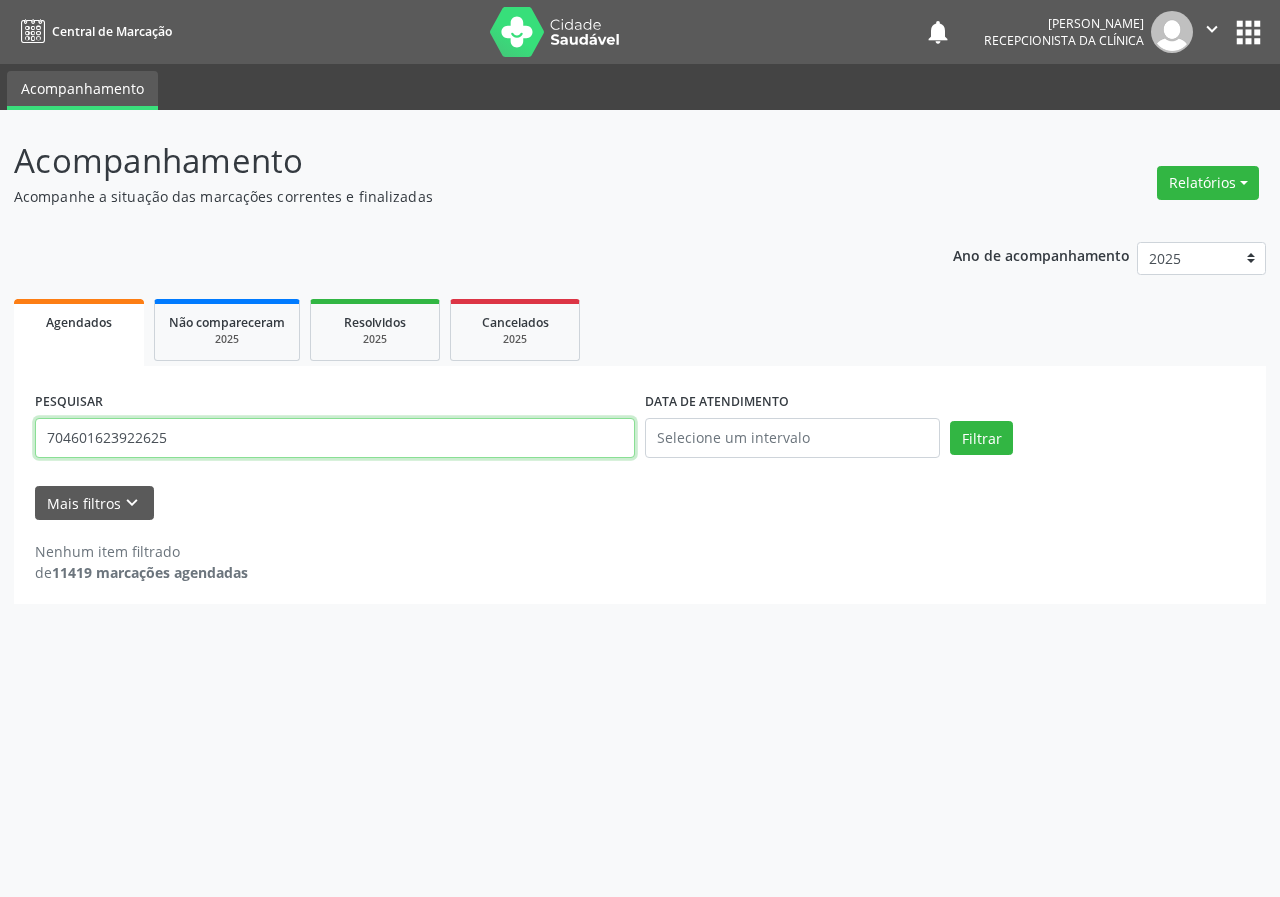 click on "Filtrar" at bounding box center (981, 438) 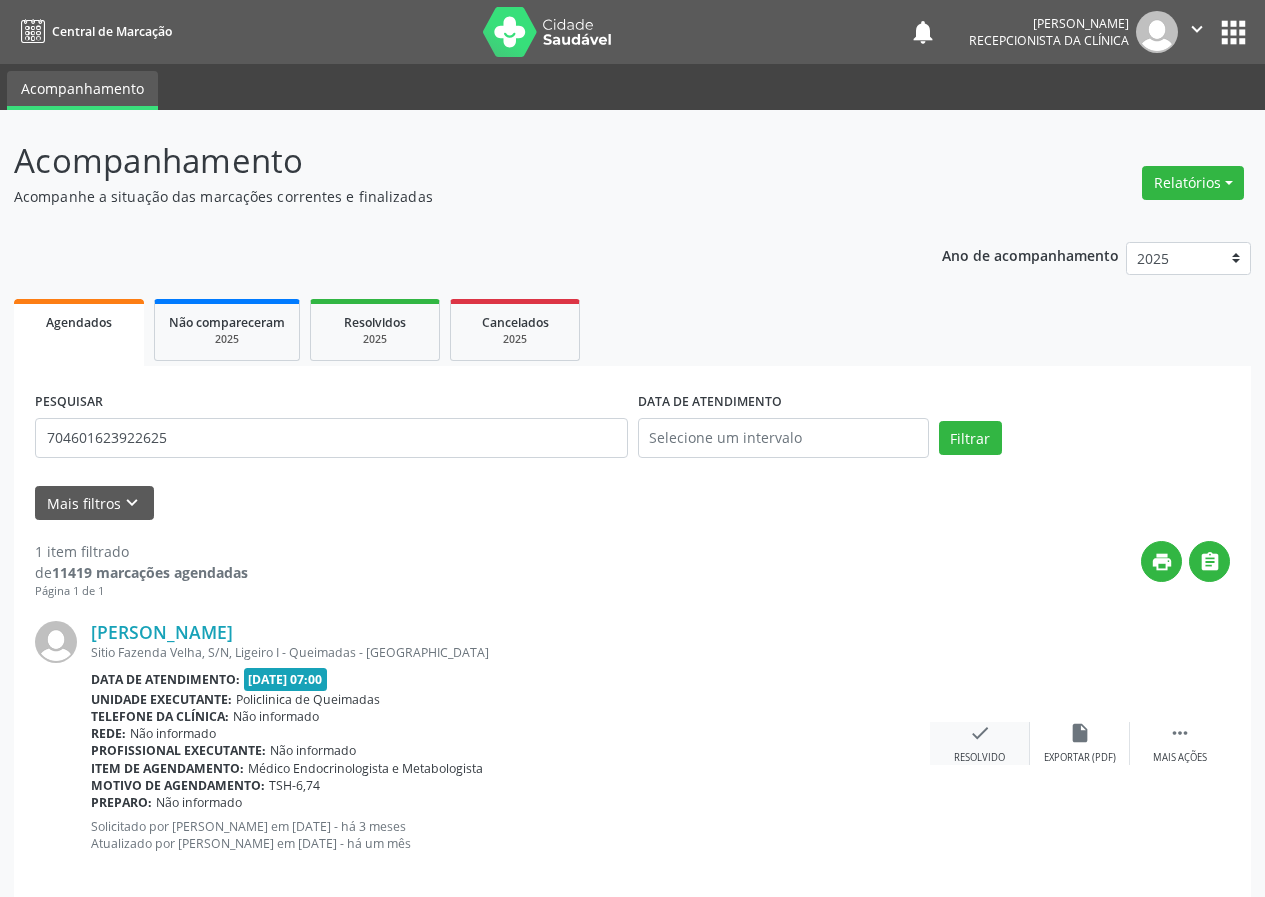 click on "check
Resolvido" at bounding box center (980, 743) 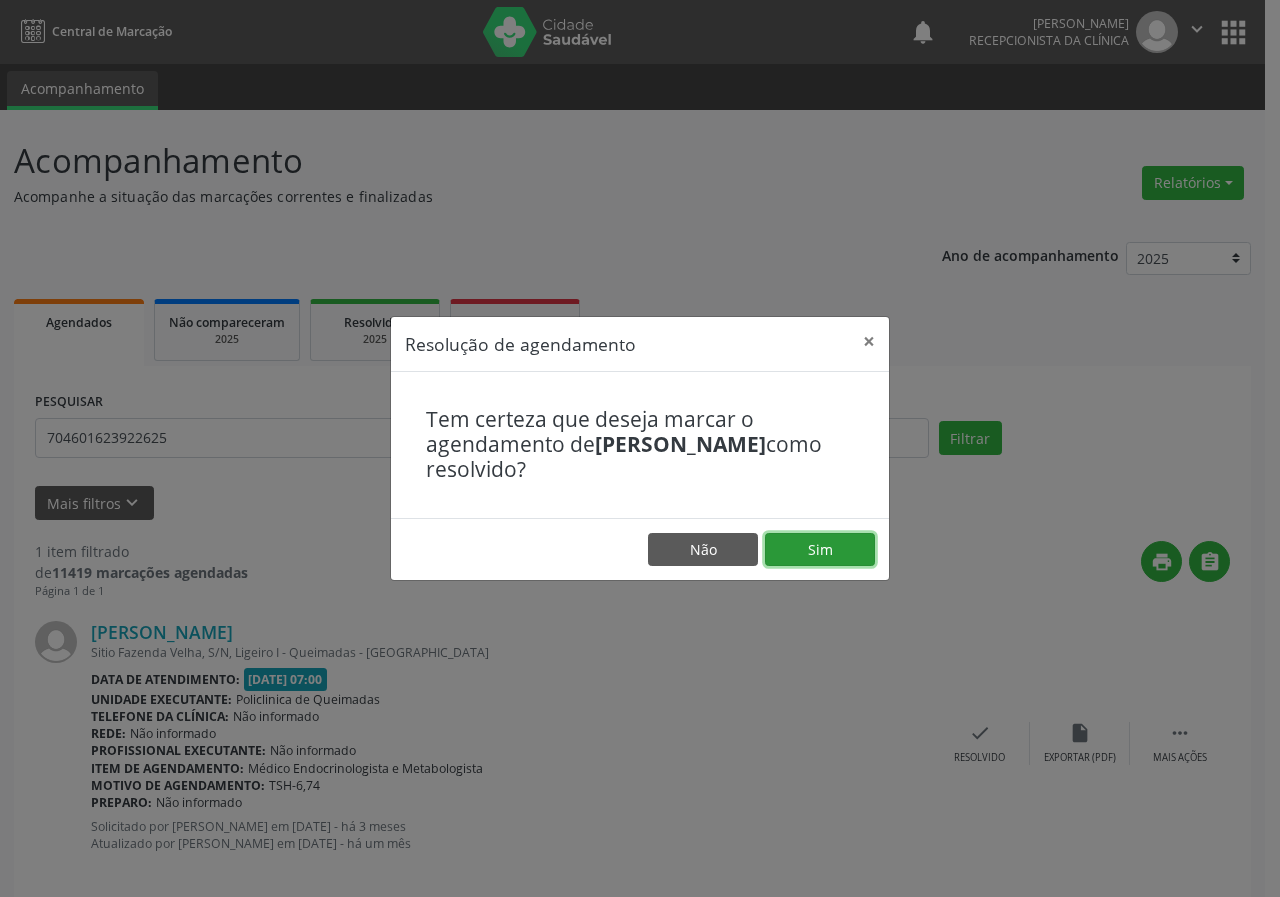 click on "Sim" at bounding box center (820, 550) 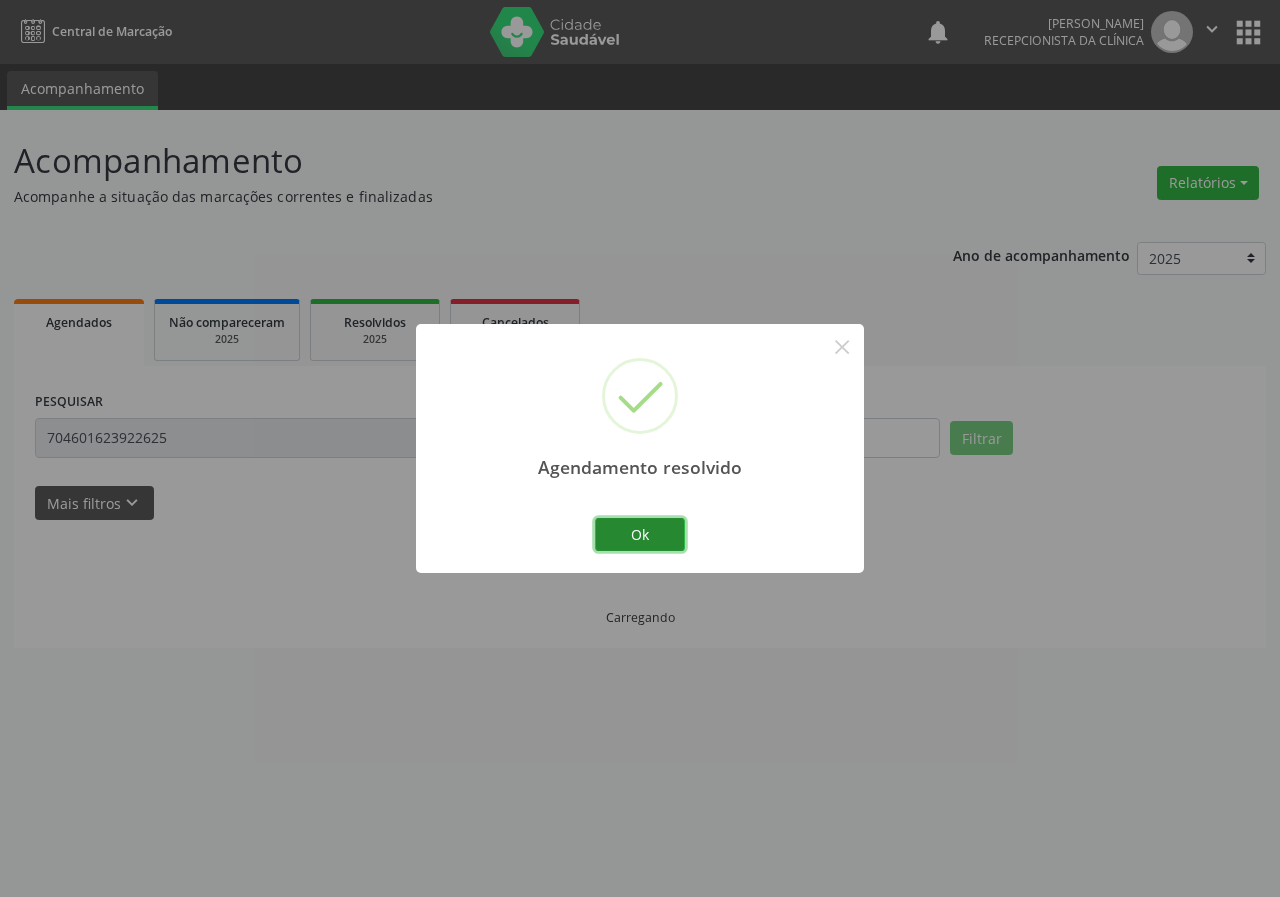 click on "Ok" at bounding box center (640, 535) 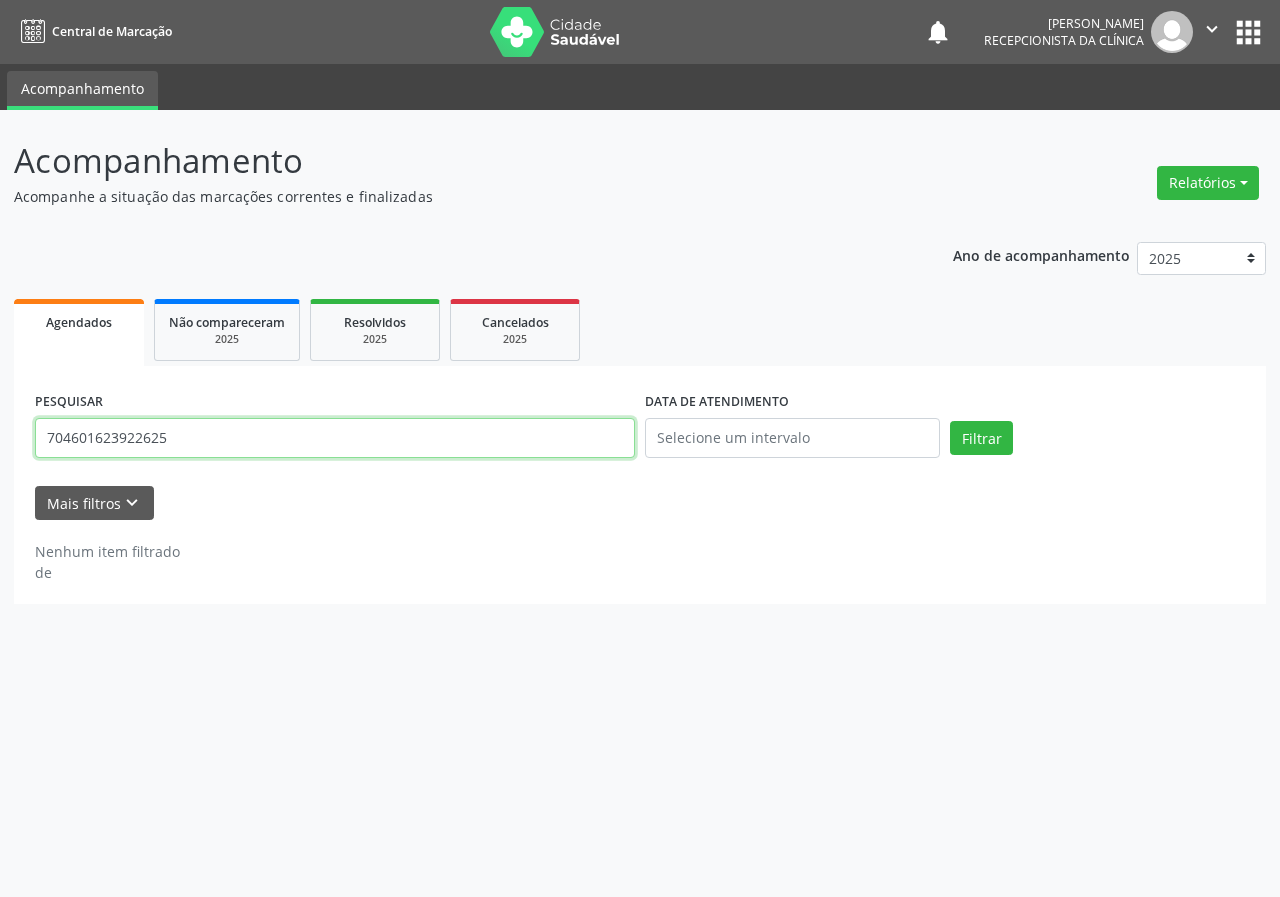 click on "704601623922625" at bounding box center (335, 438) 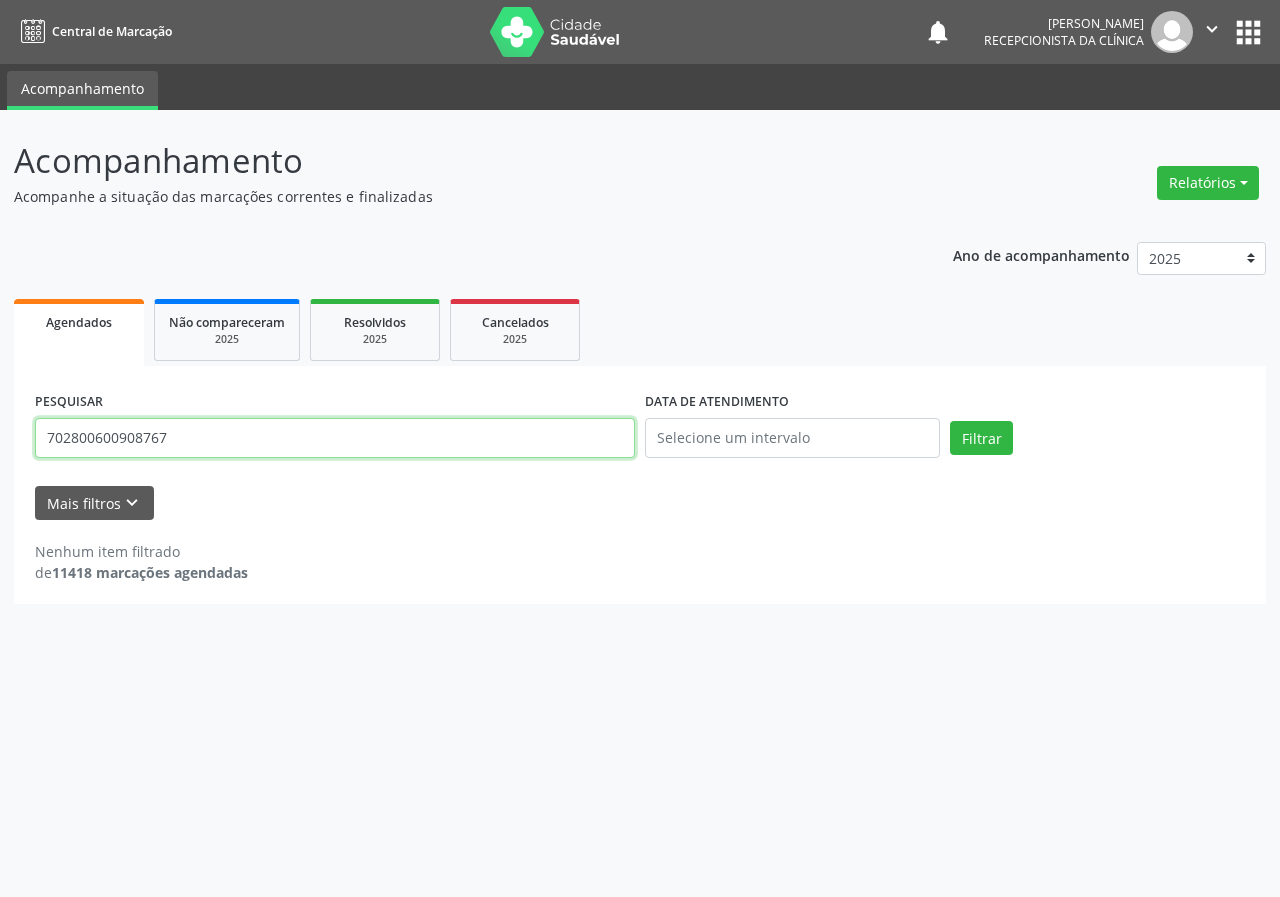 click on "Filtrar" at bounding box center (981, 438) 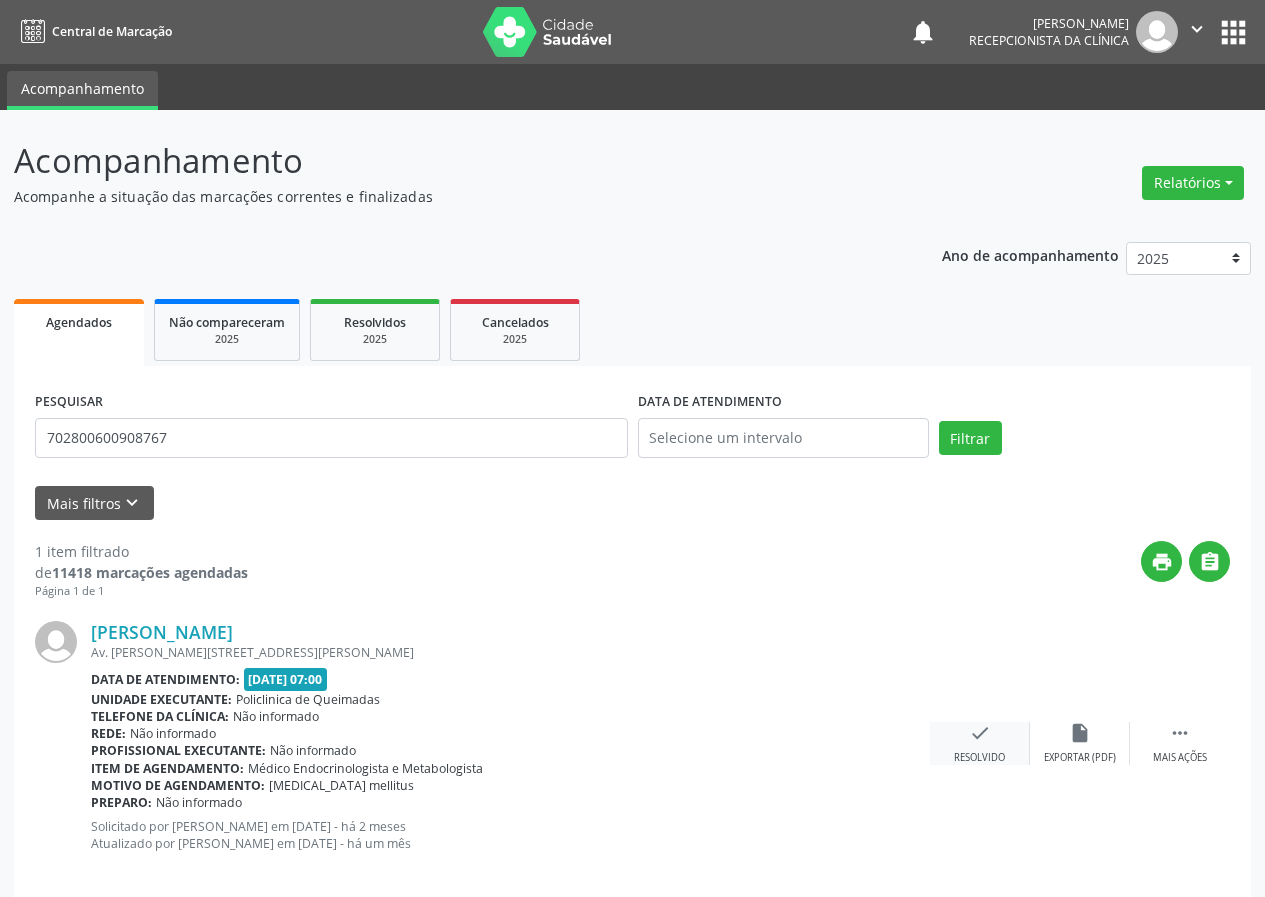 click on "check" at bounding box center (980, 733) 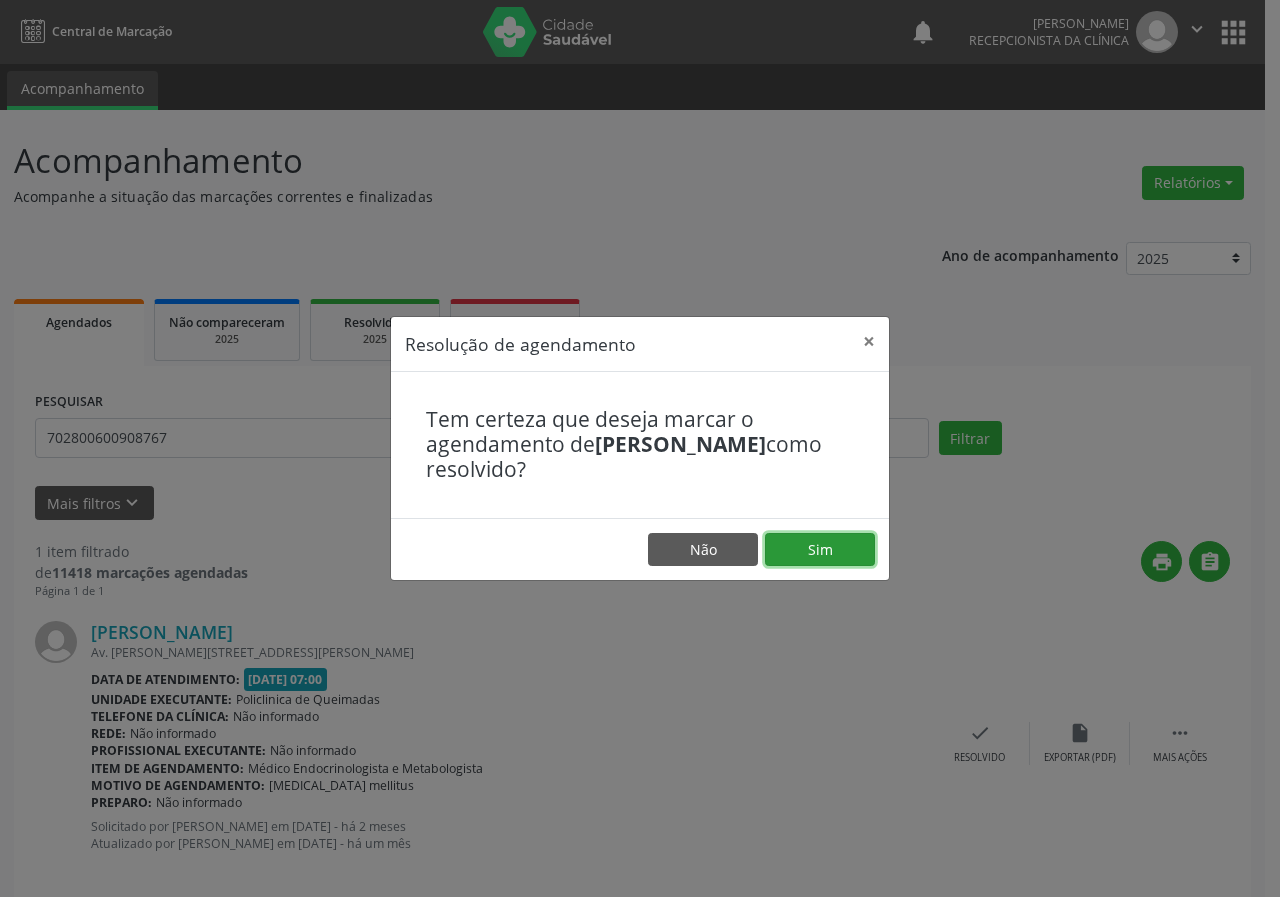 click on "Sim" at bounding box center [820, 550] 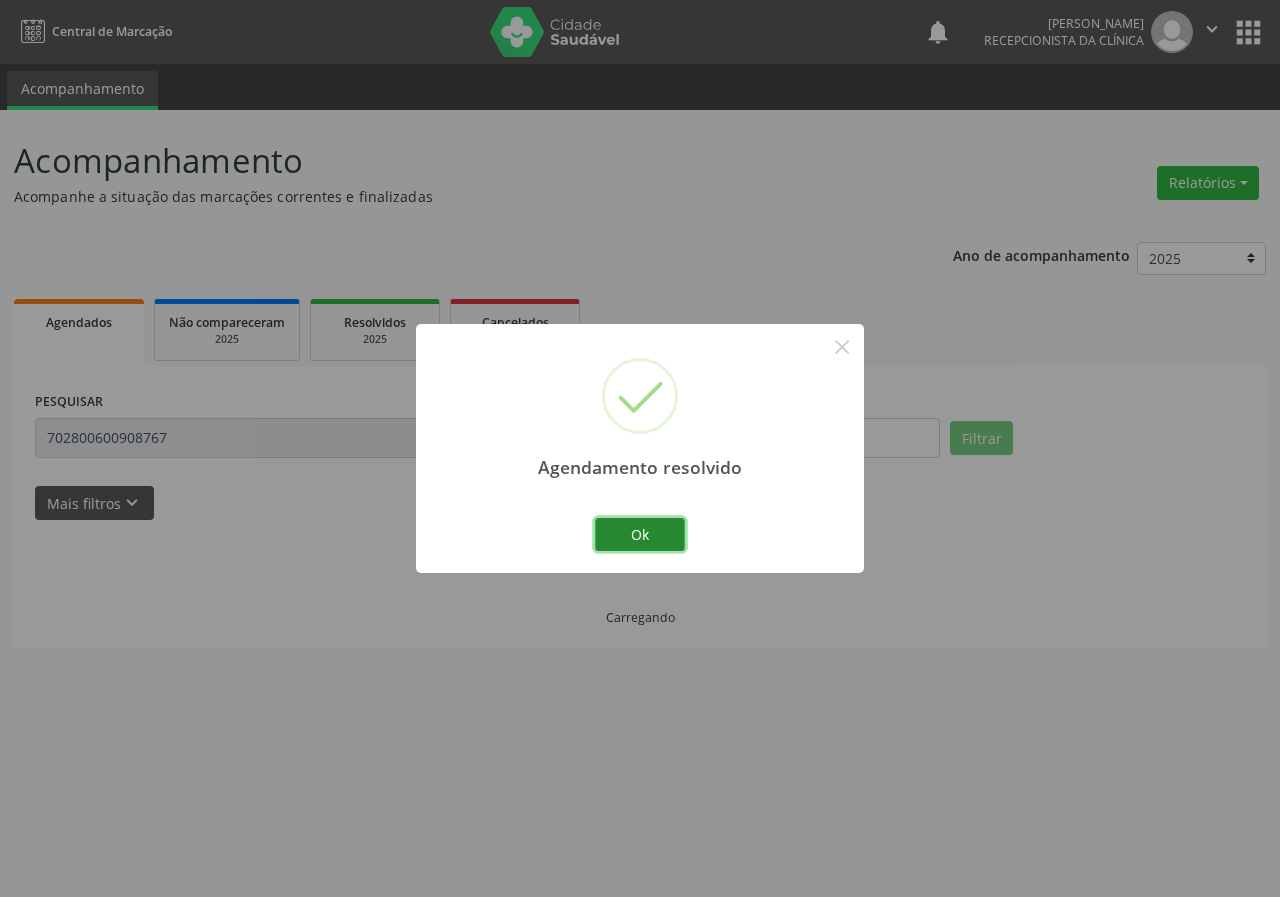 click on "Ok" at bounding box center [640, 535] 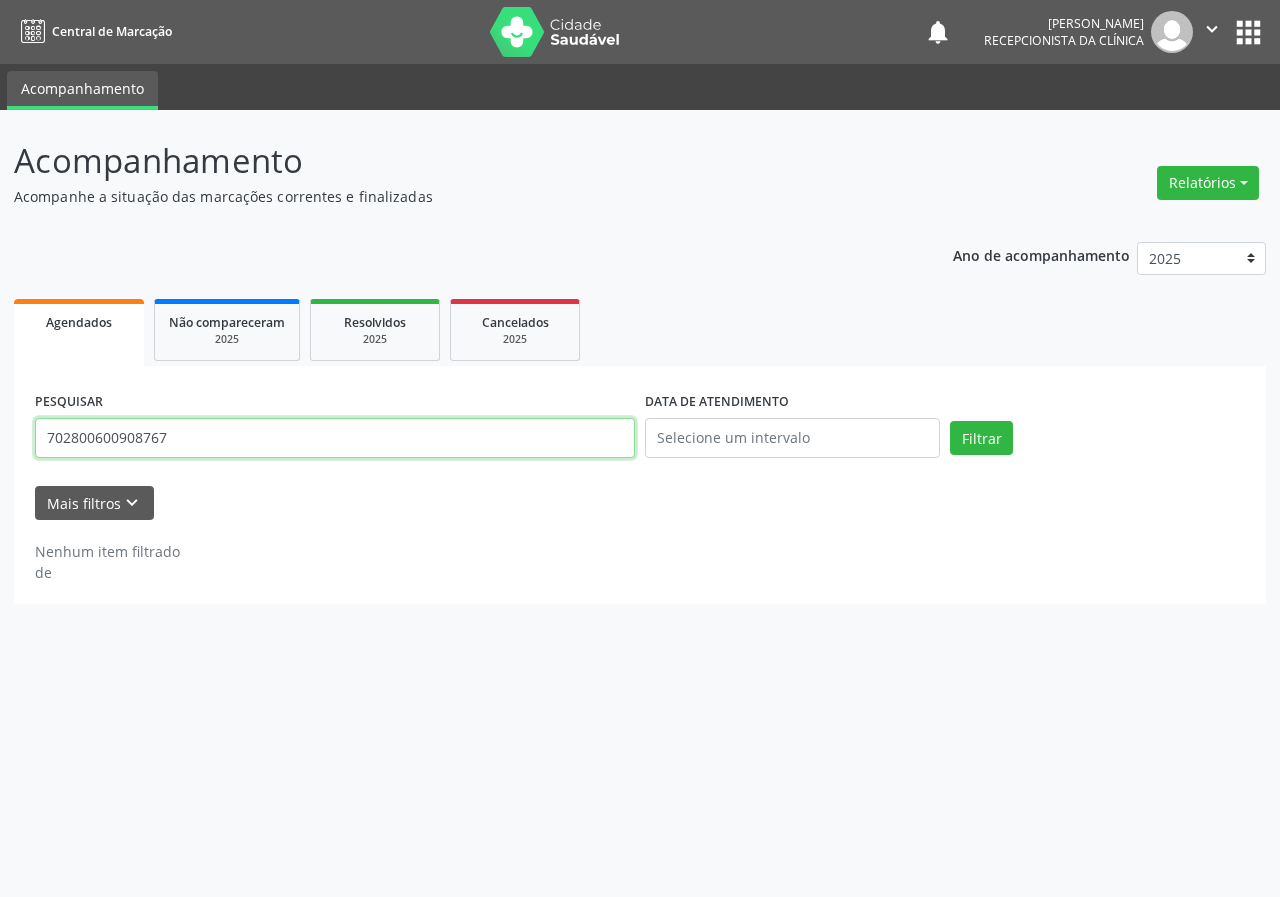 click on "702800600908767" at bounding box center [335, 438] 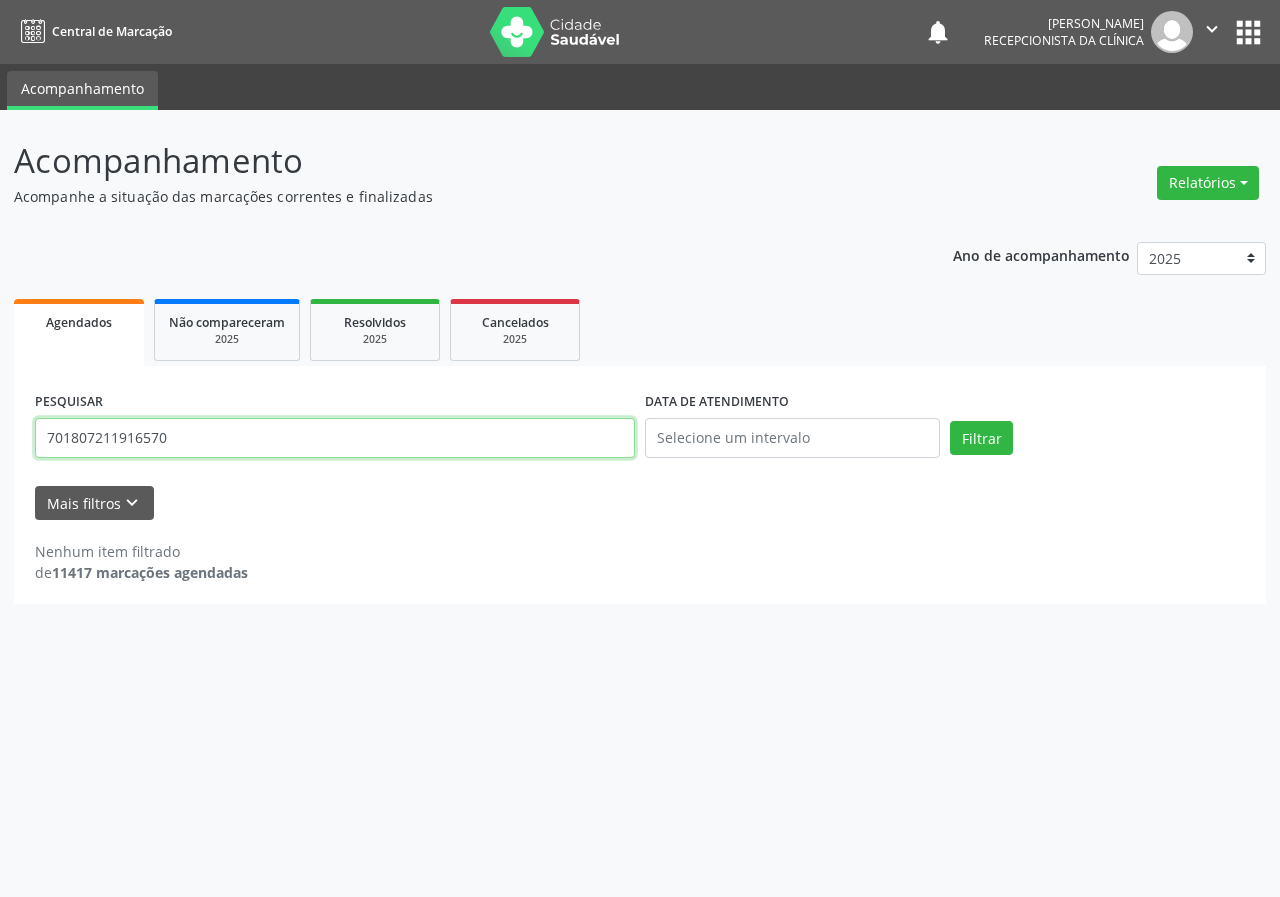 click on "Filtrar" at bounding box center (981, 438) 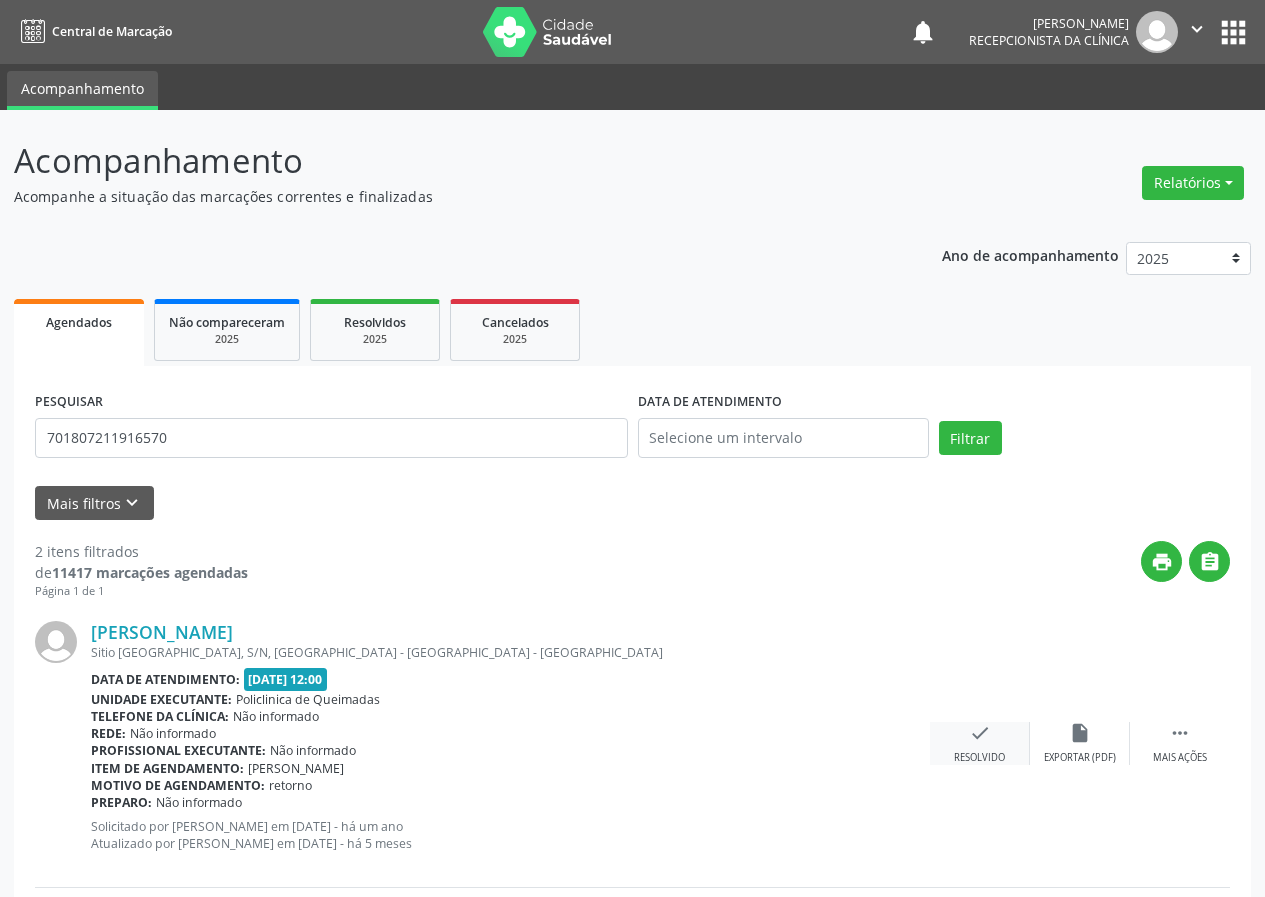 click on "check" at bounding box center (980, 733) 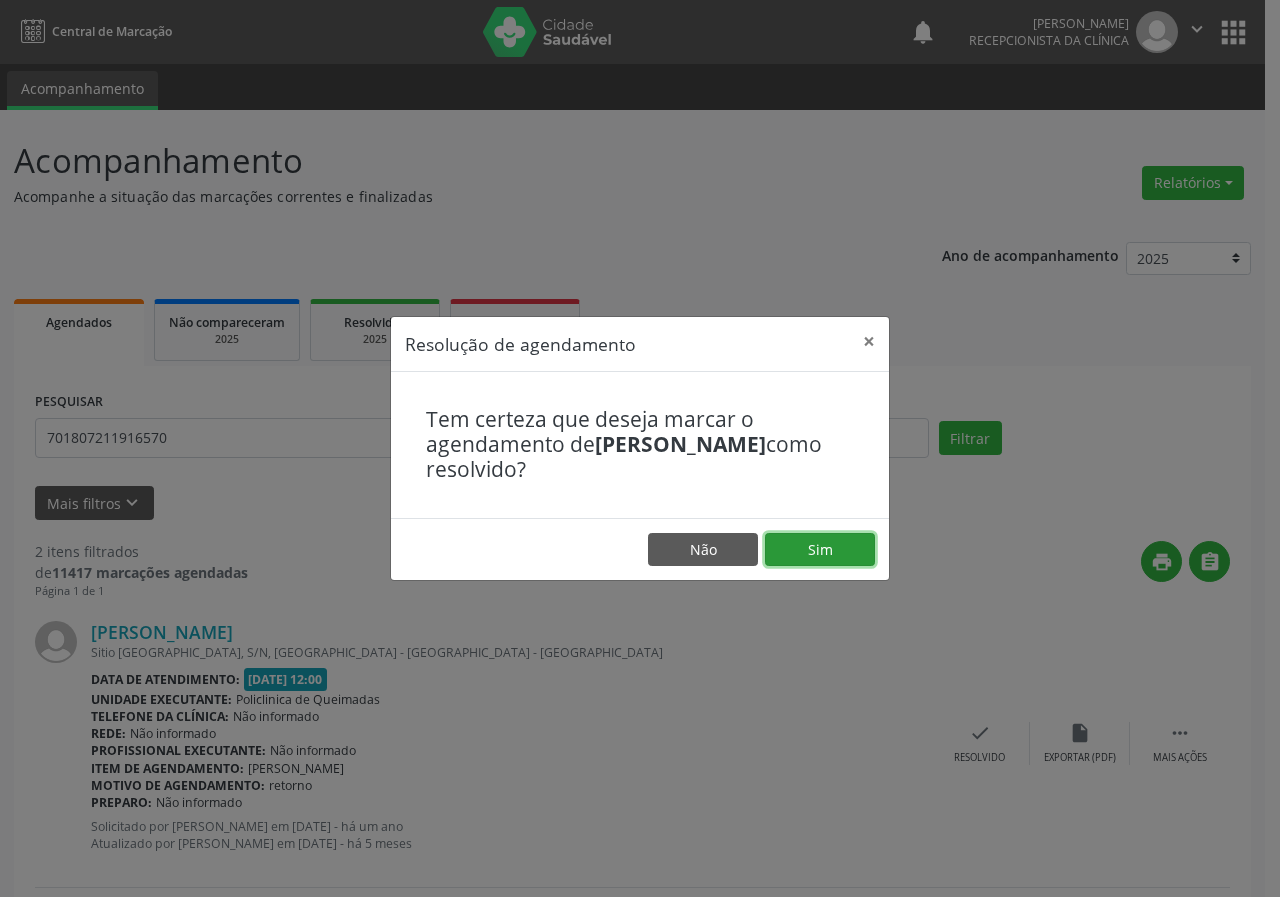 click on "Sim" at bounding box center (820, 550) 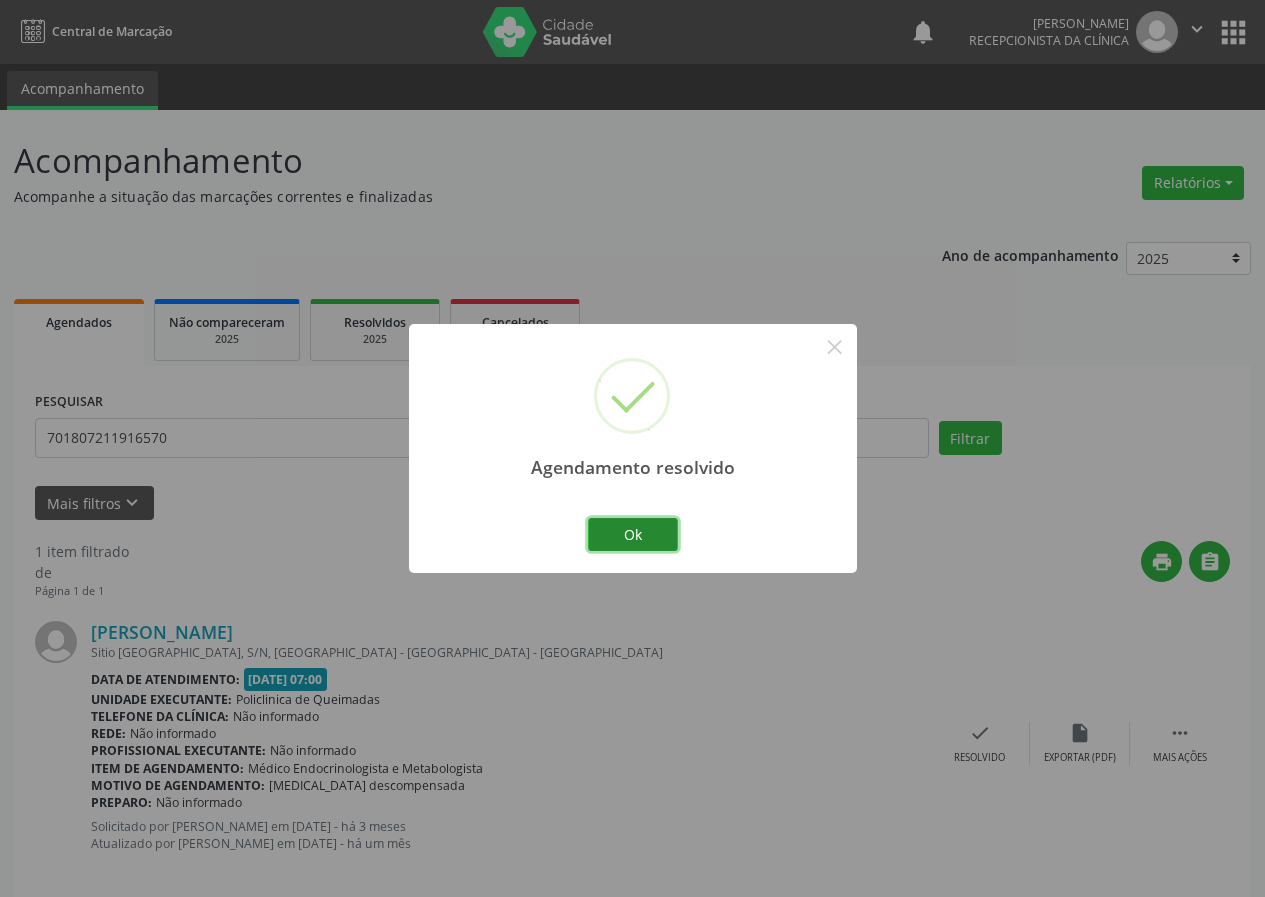 click on "Ok" at bounding box center (633, 535) 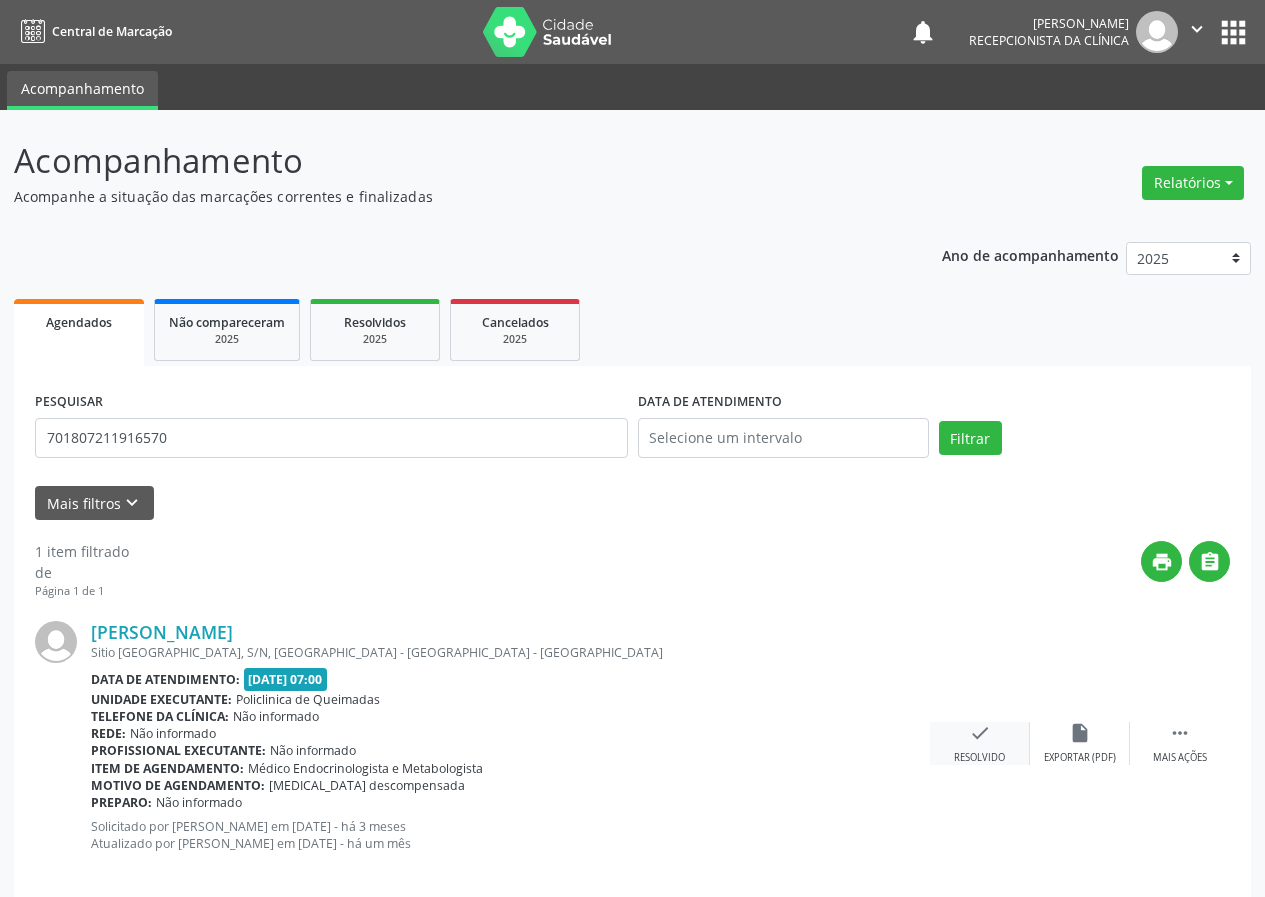 click on "check" at bounding box center [980, 733] 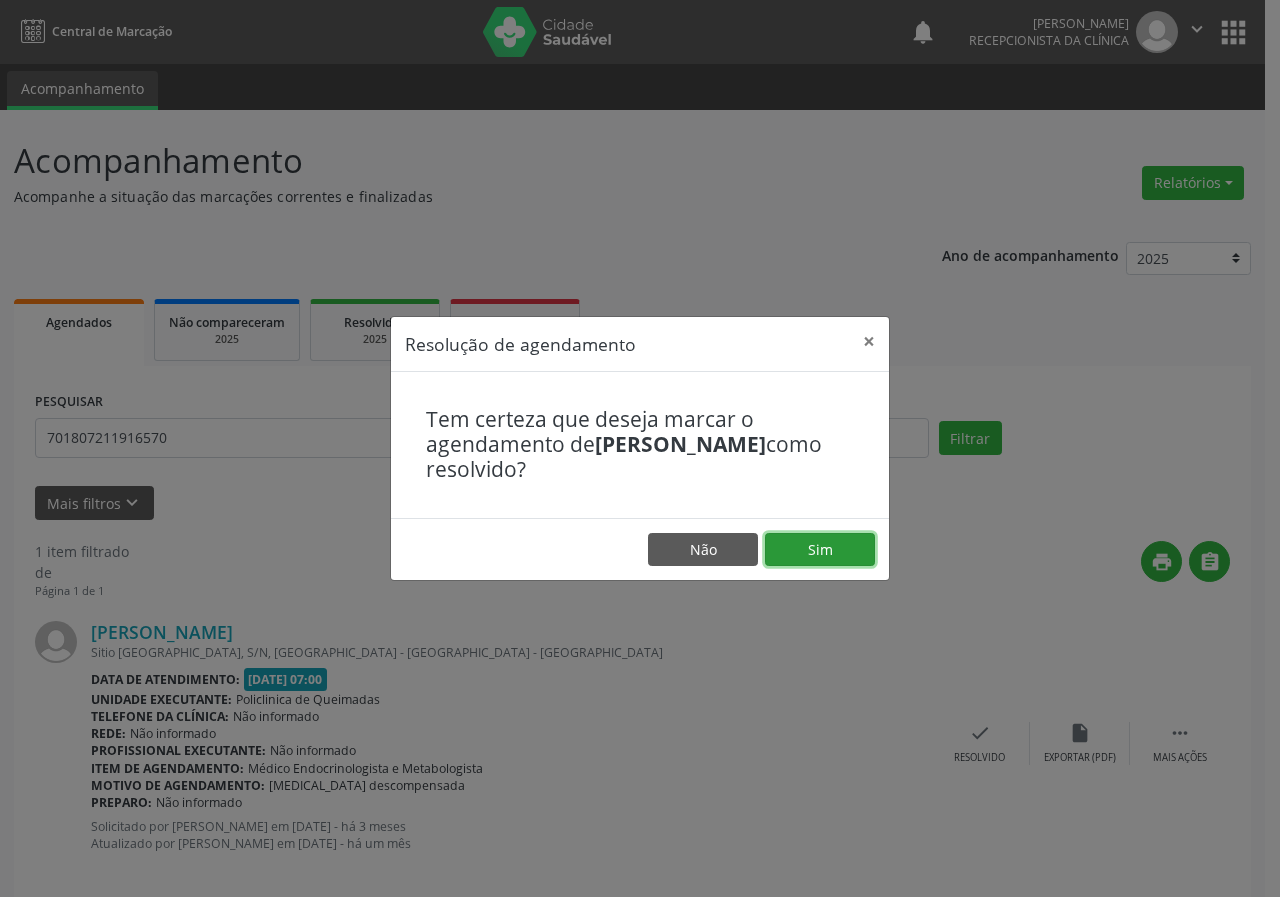 click on "Sim" at bounding box center [820, 550] 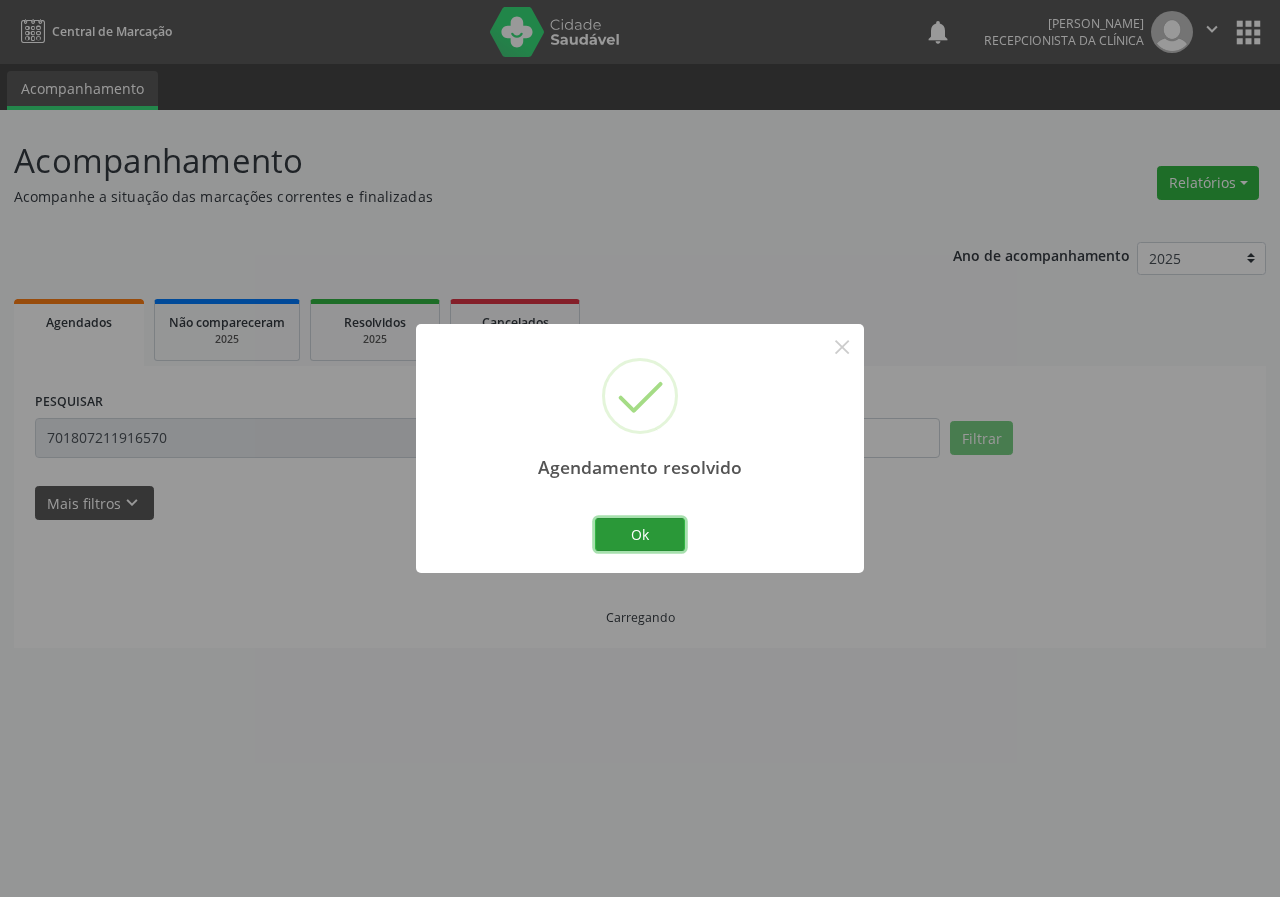 click on "Ok" at bounding box center [640, 535] 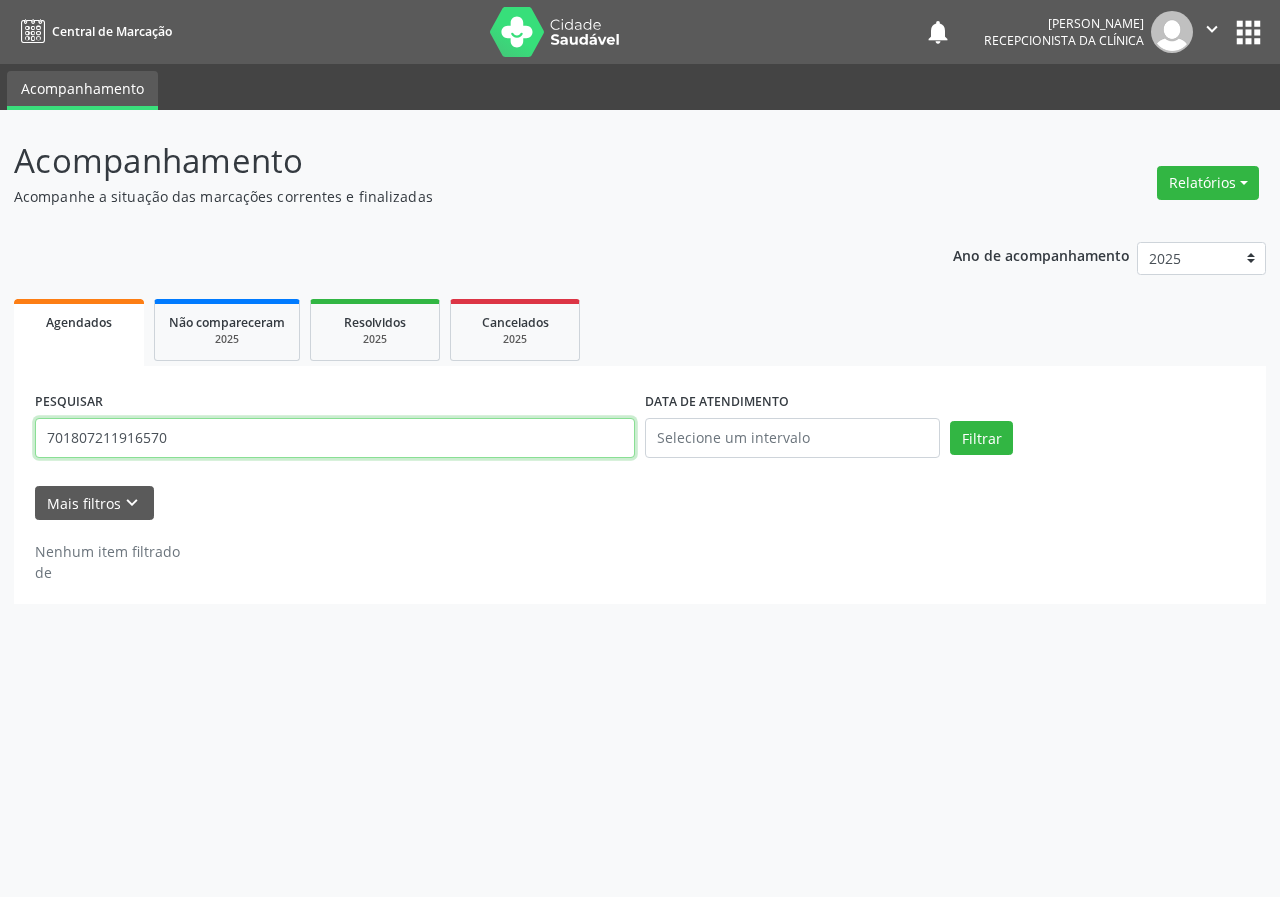 click on "701807211916570" at bounding box center (335, 438) 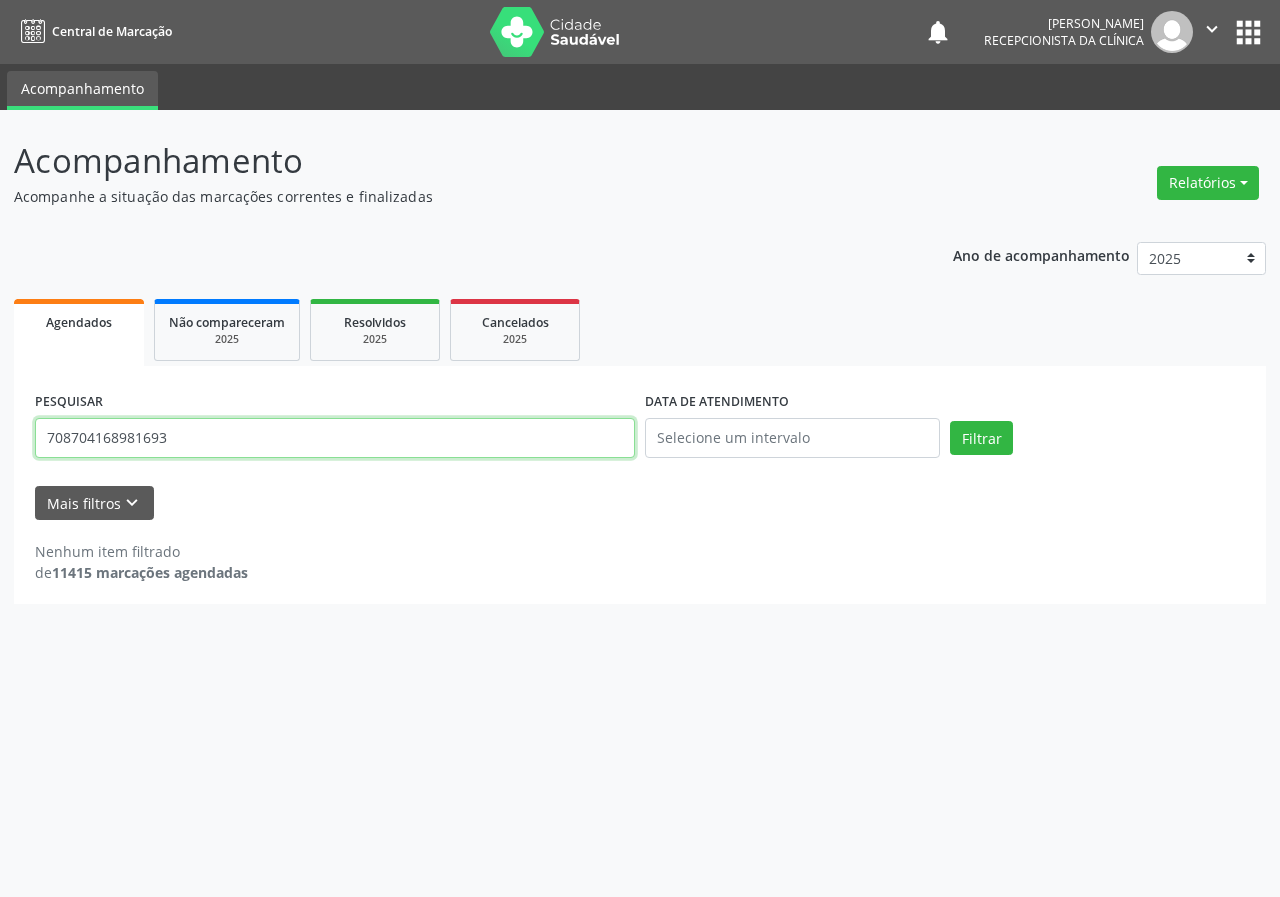 click on "Filtrar" at bounding box center [981, 438] 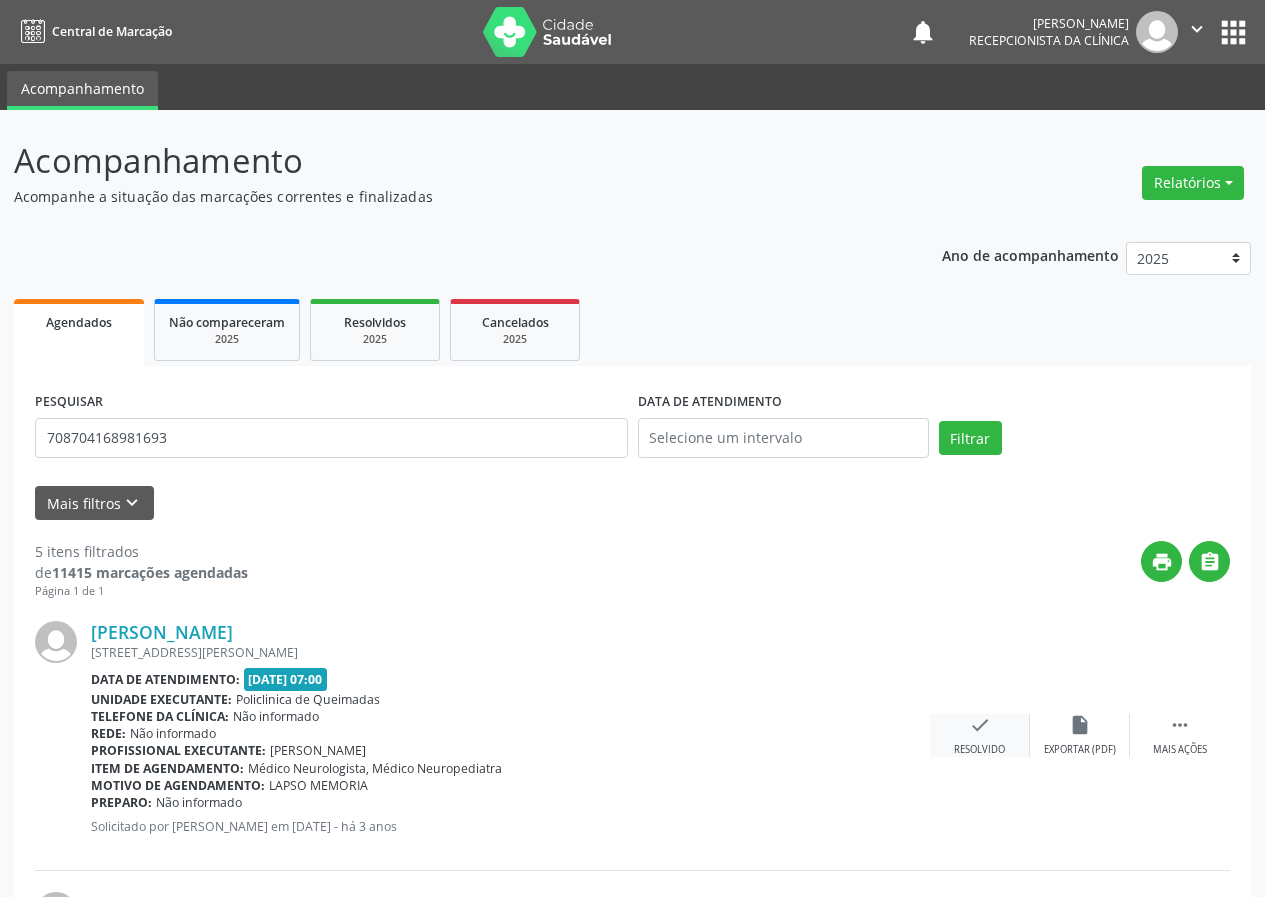 click on "check" at bounding box center (980, 725) 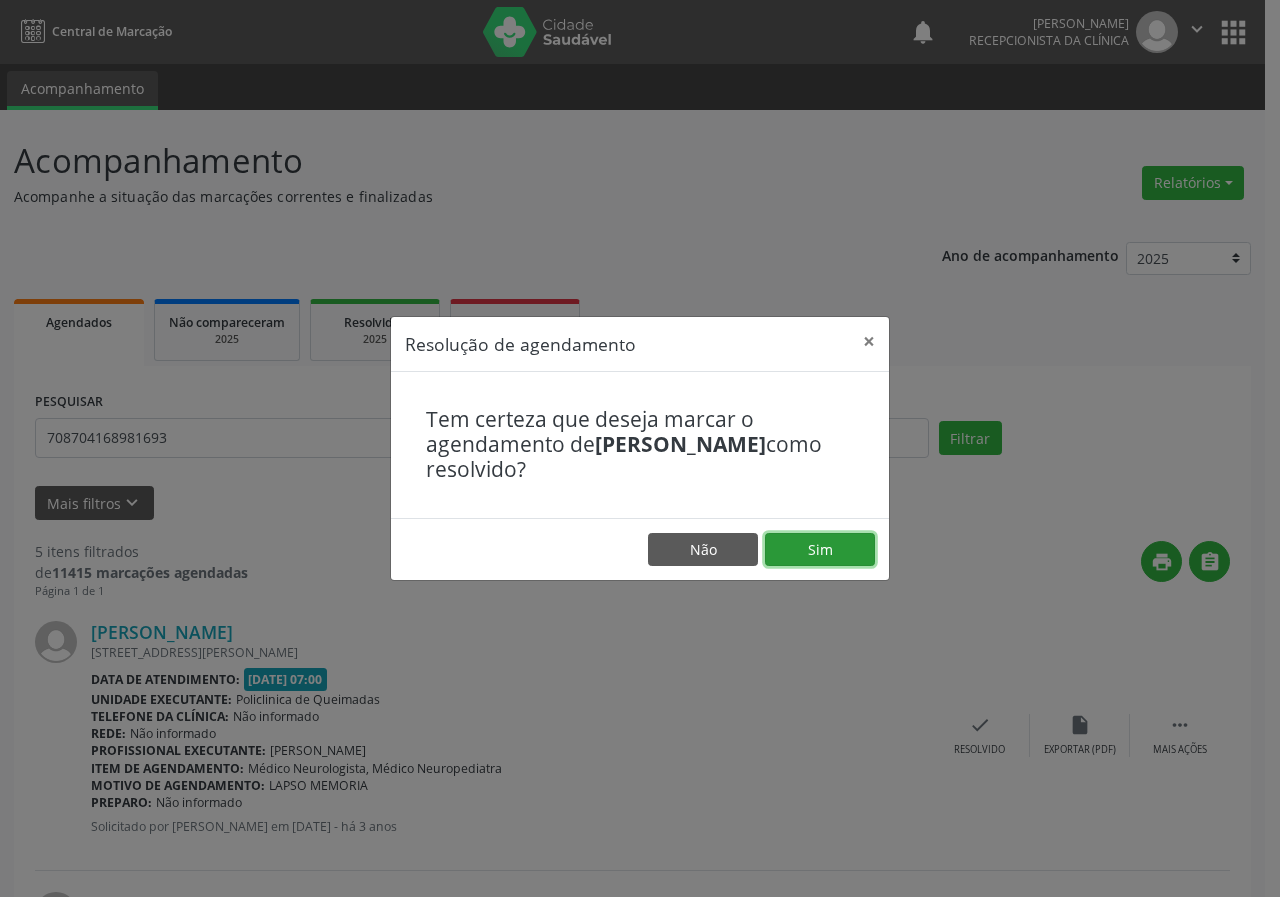 click on "Sim" at bounding box center (820, 550) 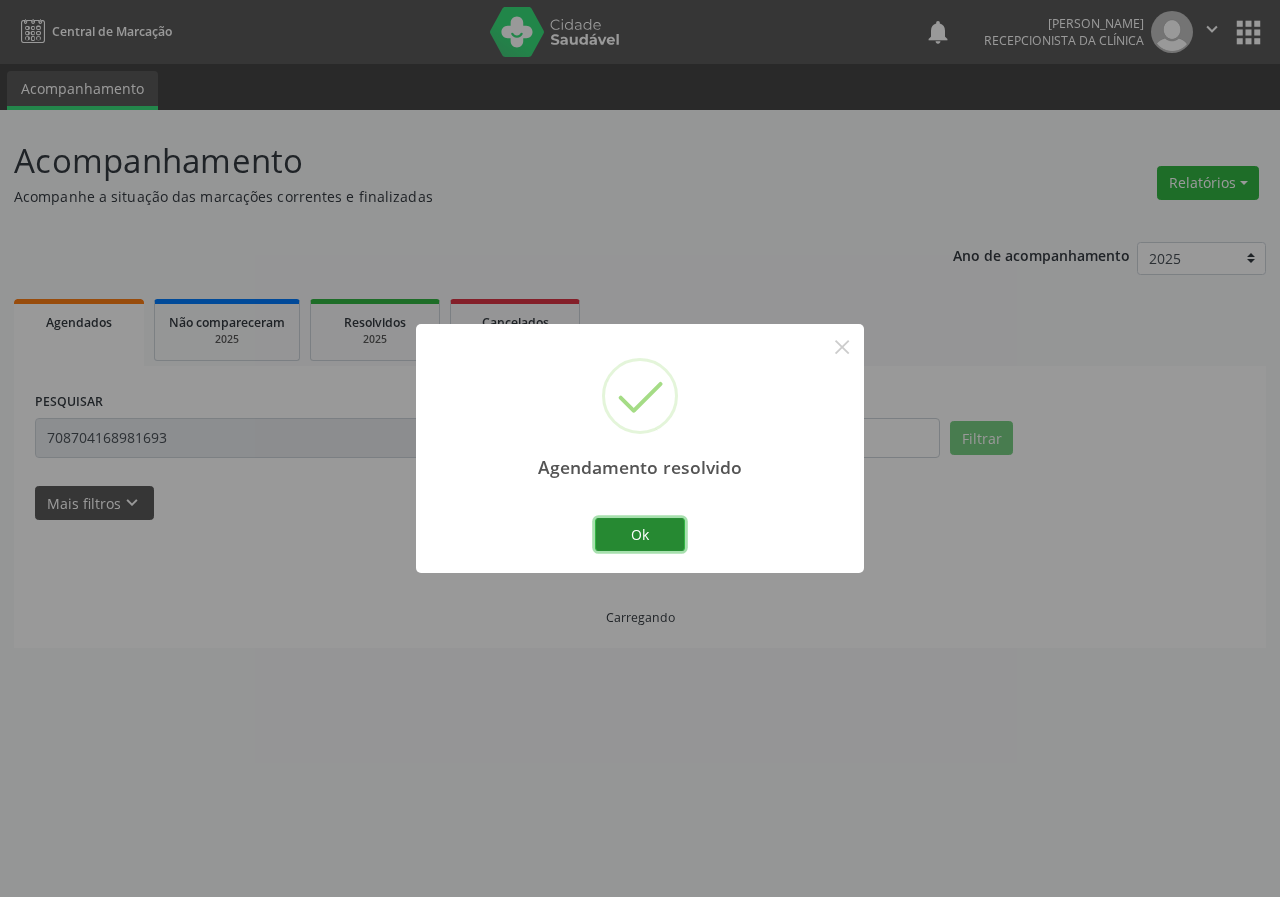 click on "Ok" at bounding box center [640, 535] 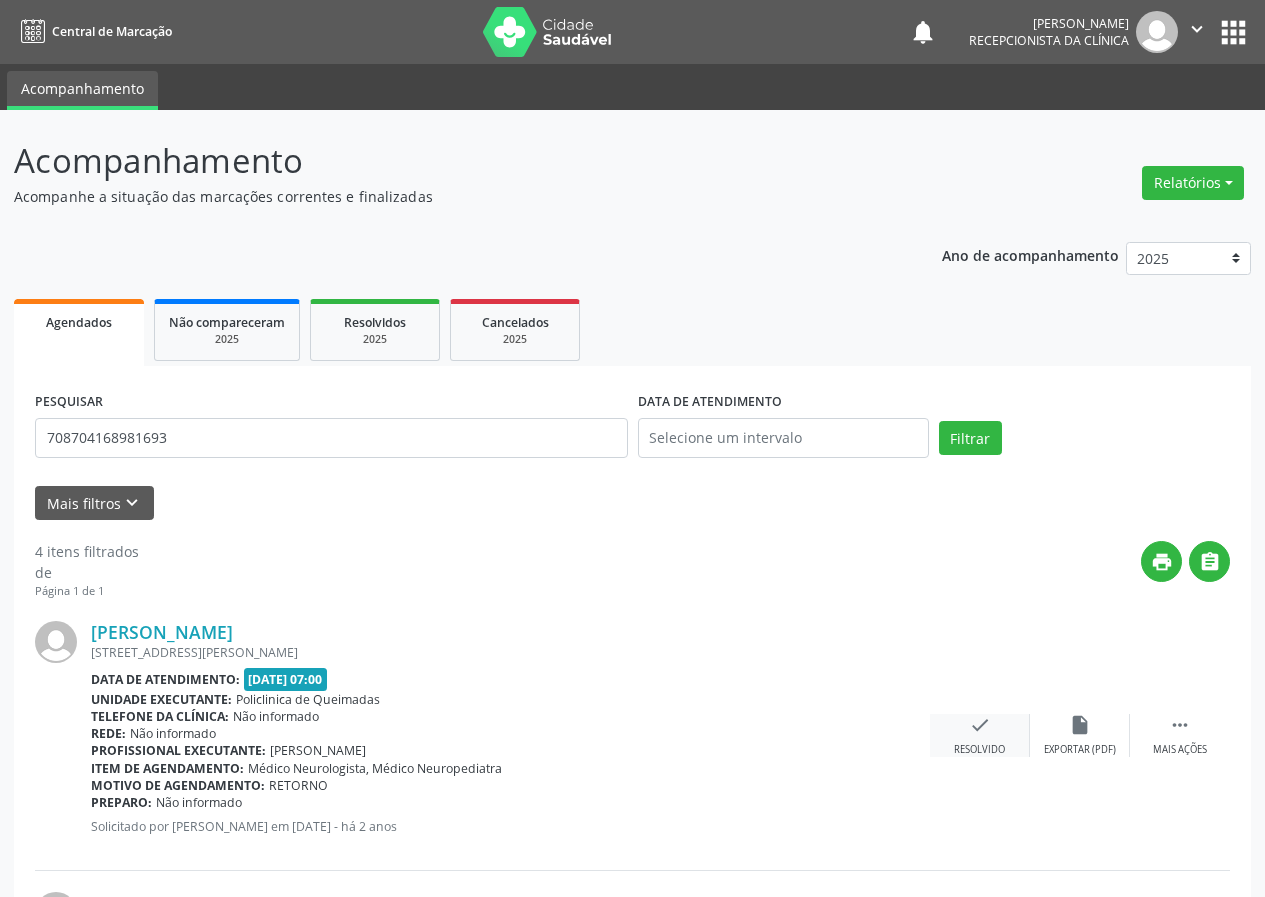click on "check" at bounding box center [980, 725] 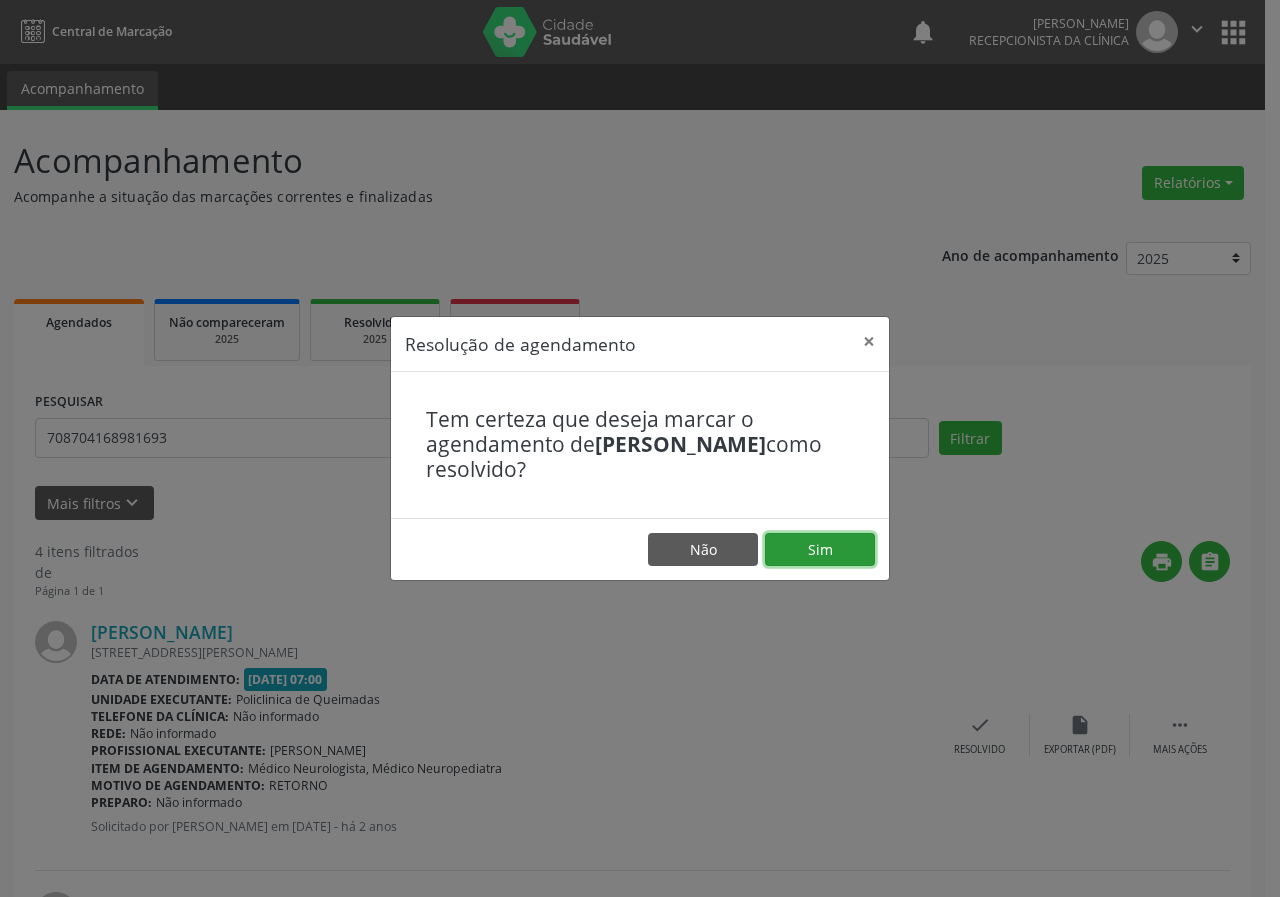 click on "Sim" at bounding box center (820, 550) 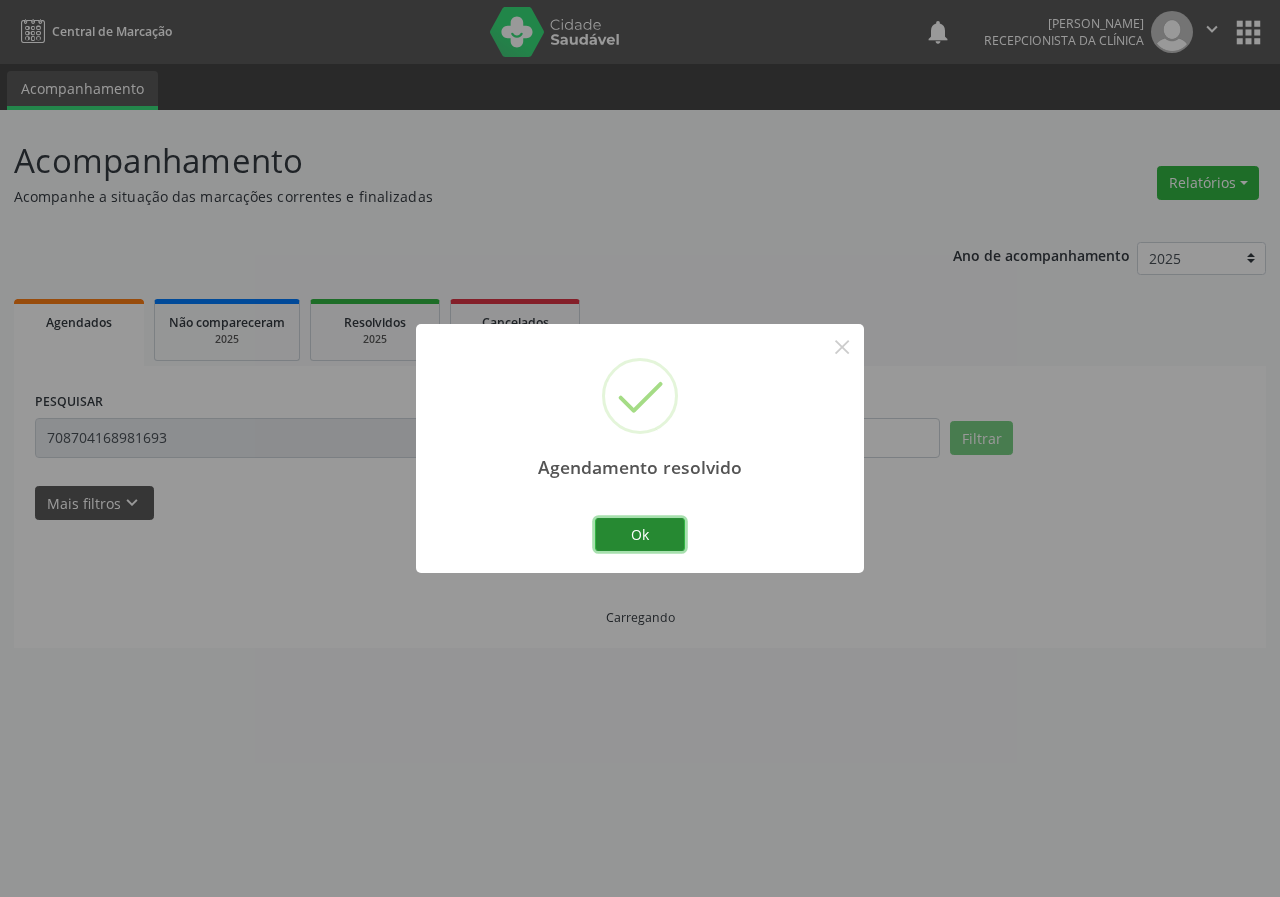 click on "Ok" at bounding box center (640, 535) 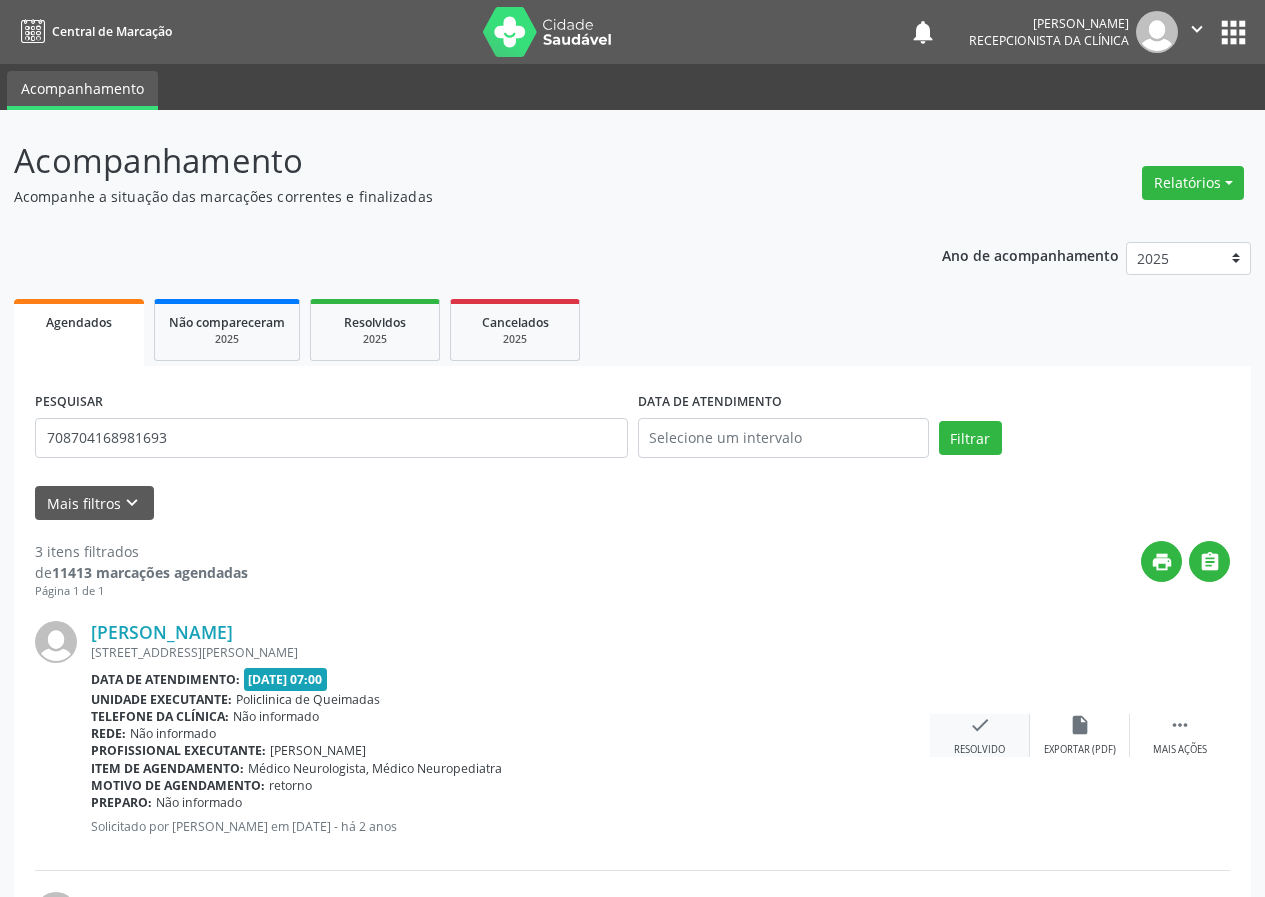 click on "check" at bounding box center [980, 725] 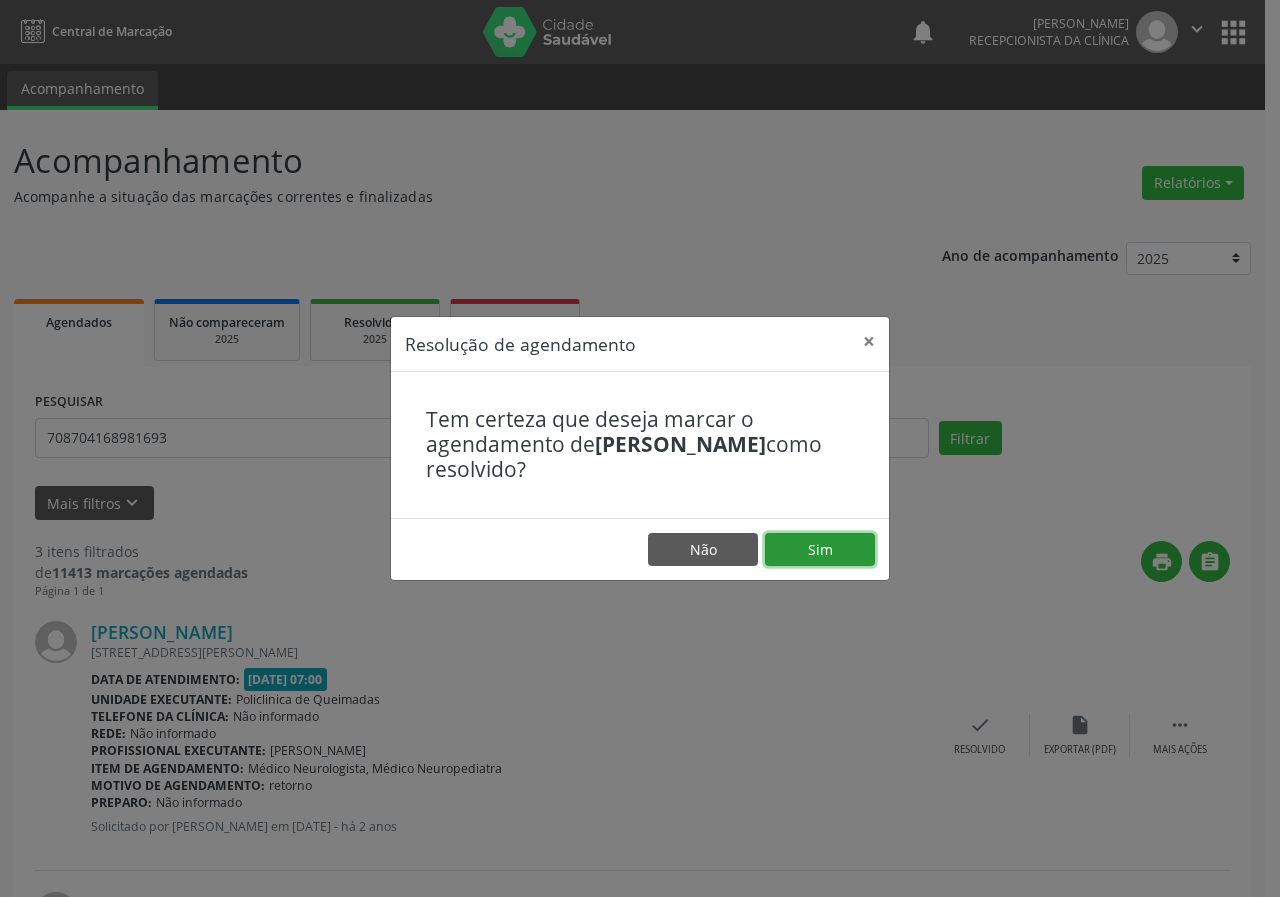click on "Sim" at bounding box center (820, 550) 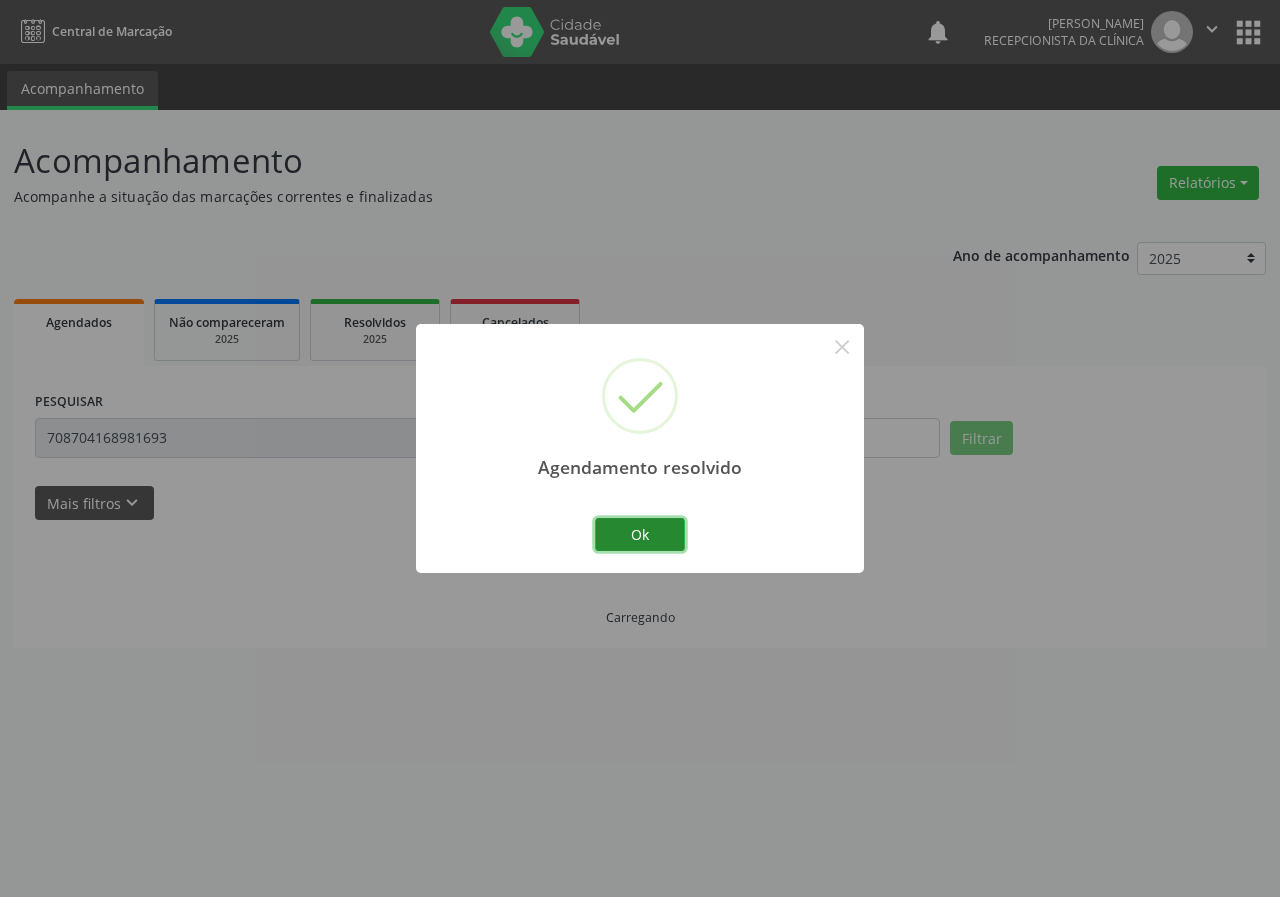 click on "Ok" at bounding box center (640, 535) 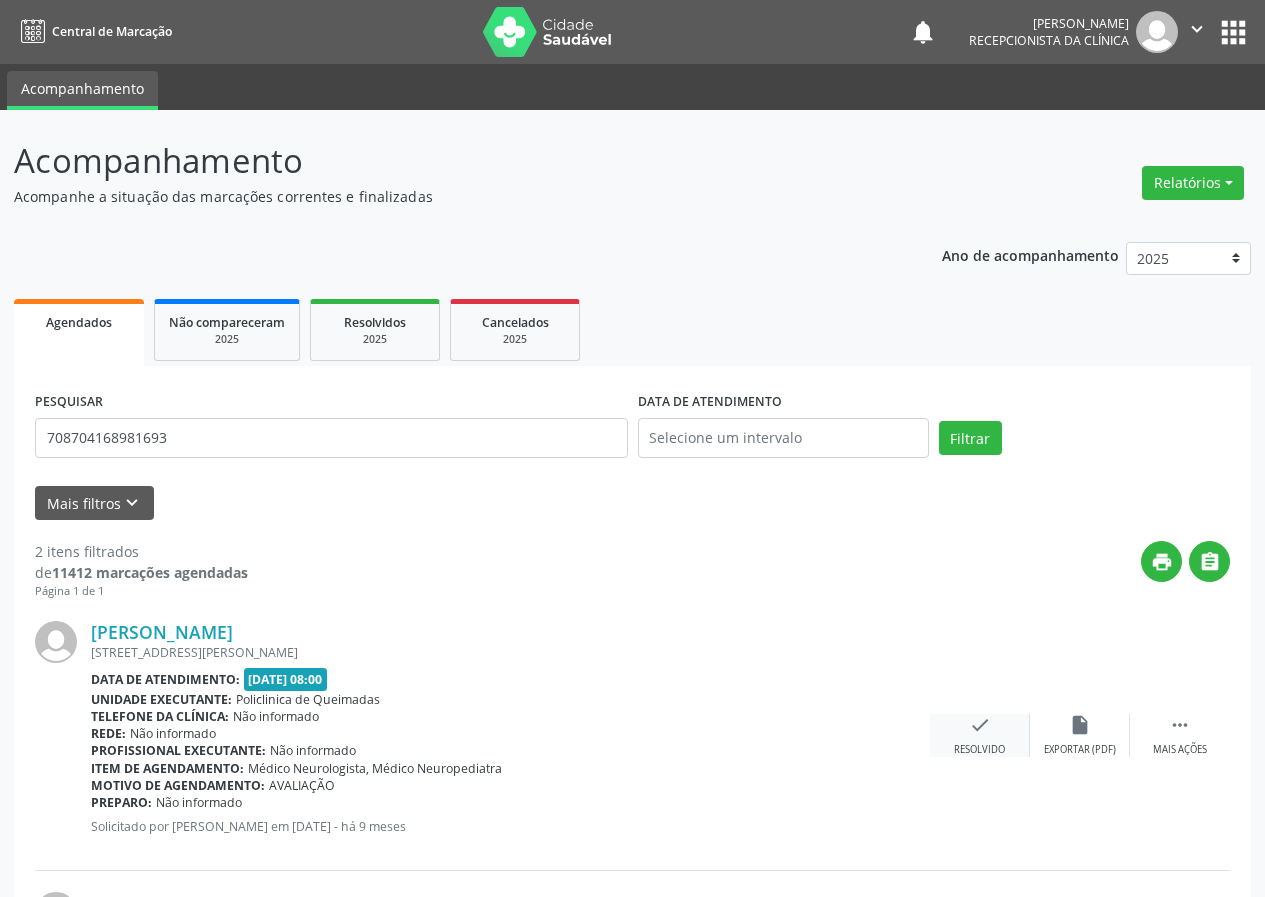 click on "check
Resolvido" at bounding box center (980, 735) 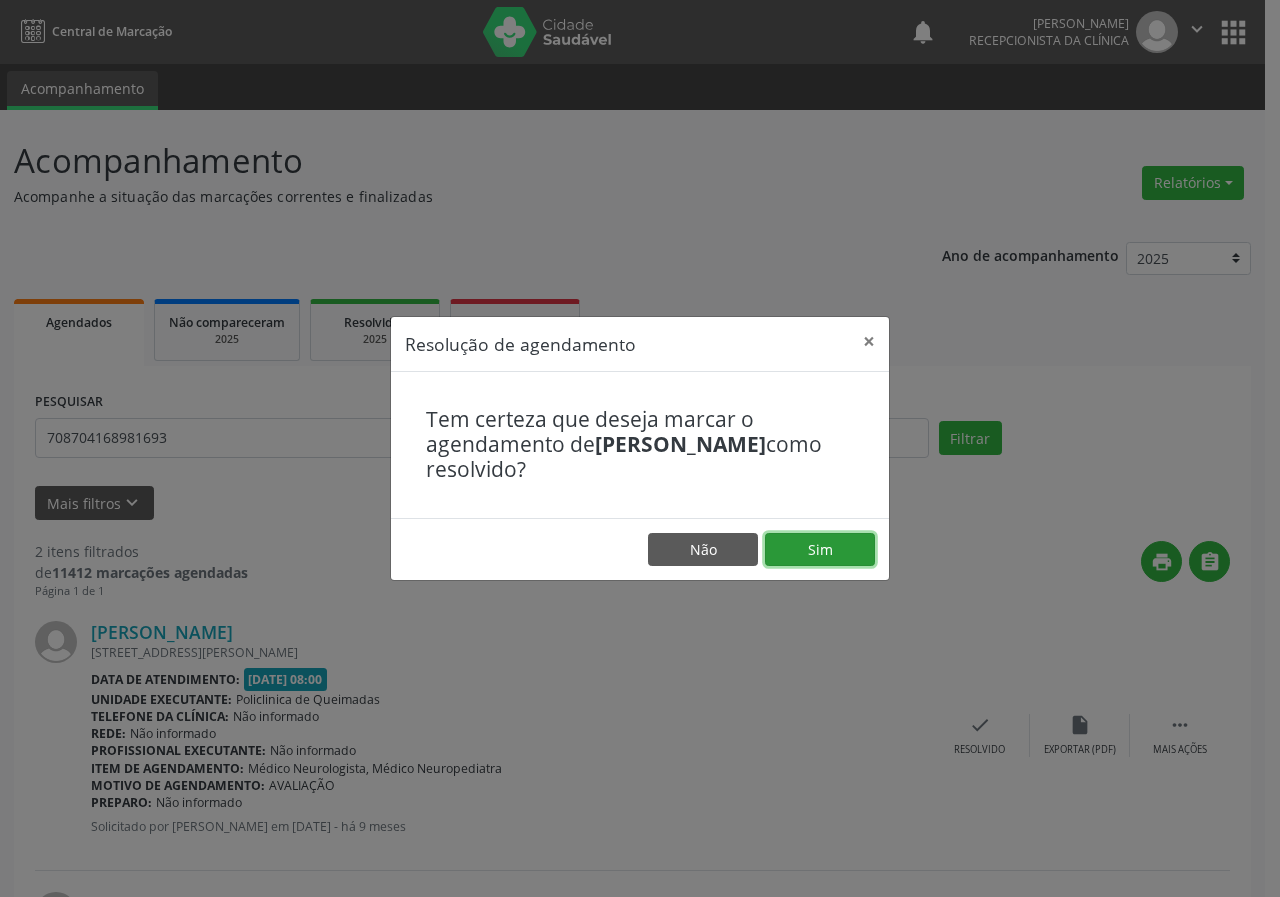 click on "Sim" at bounding box center [820, 550] 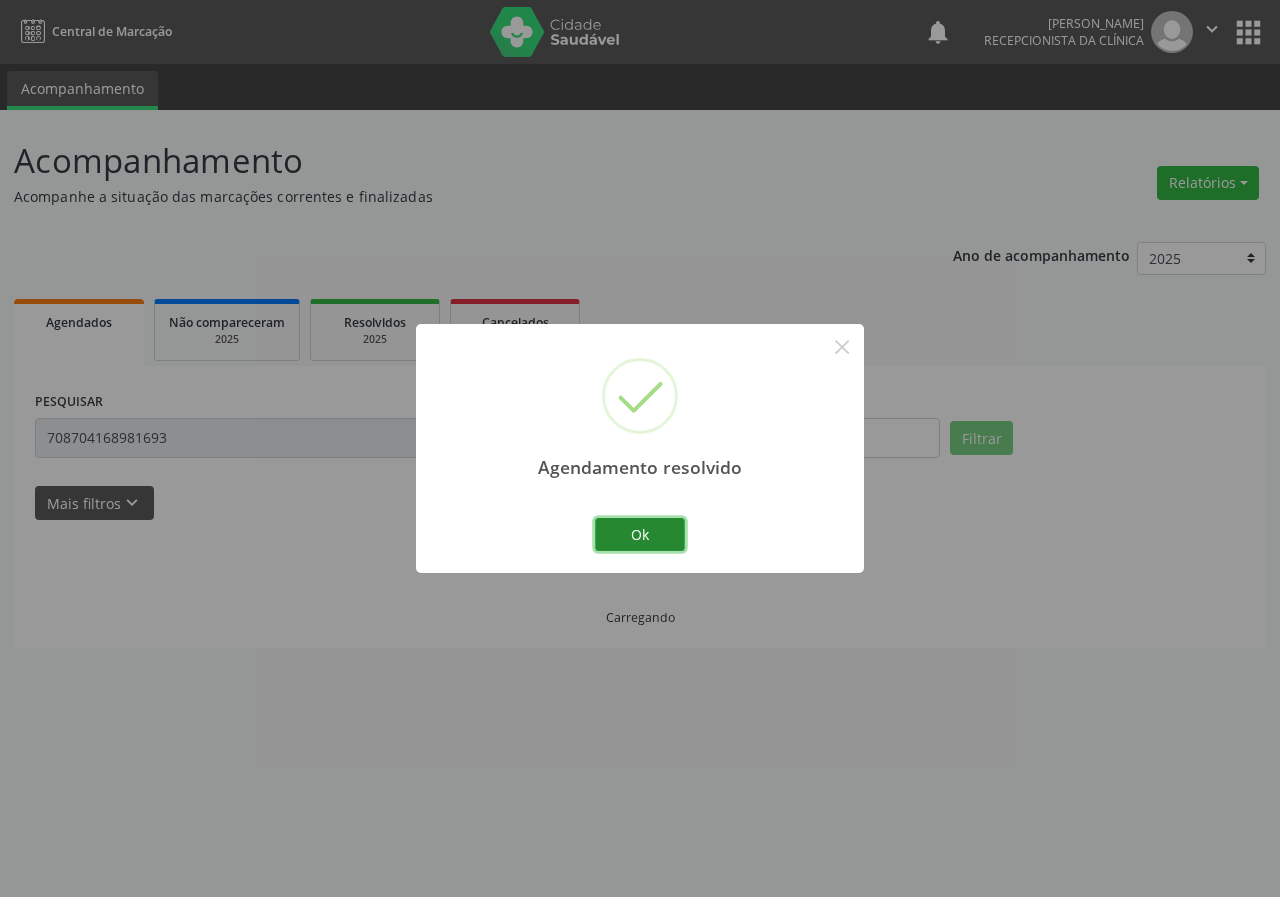 click on "Ok" at bounding box center (640, 535) 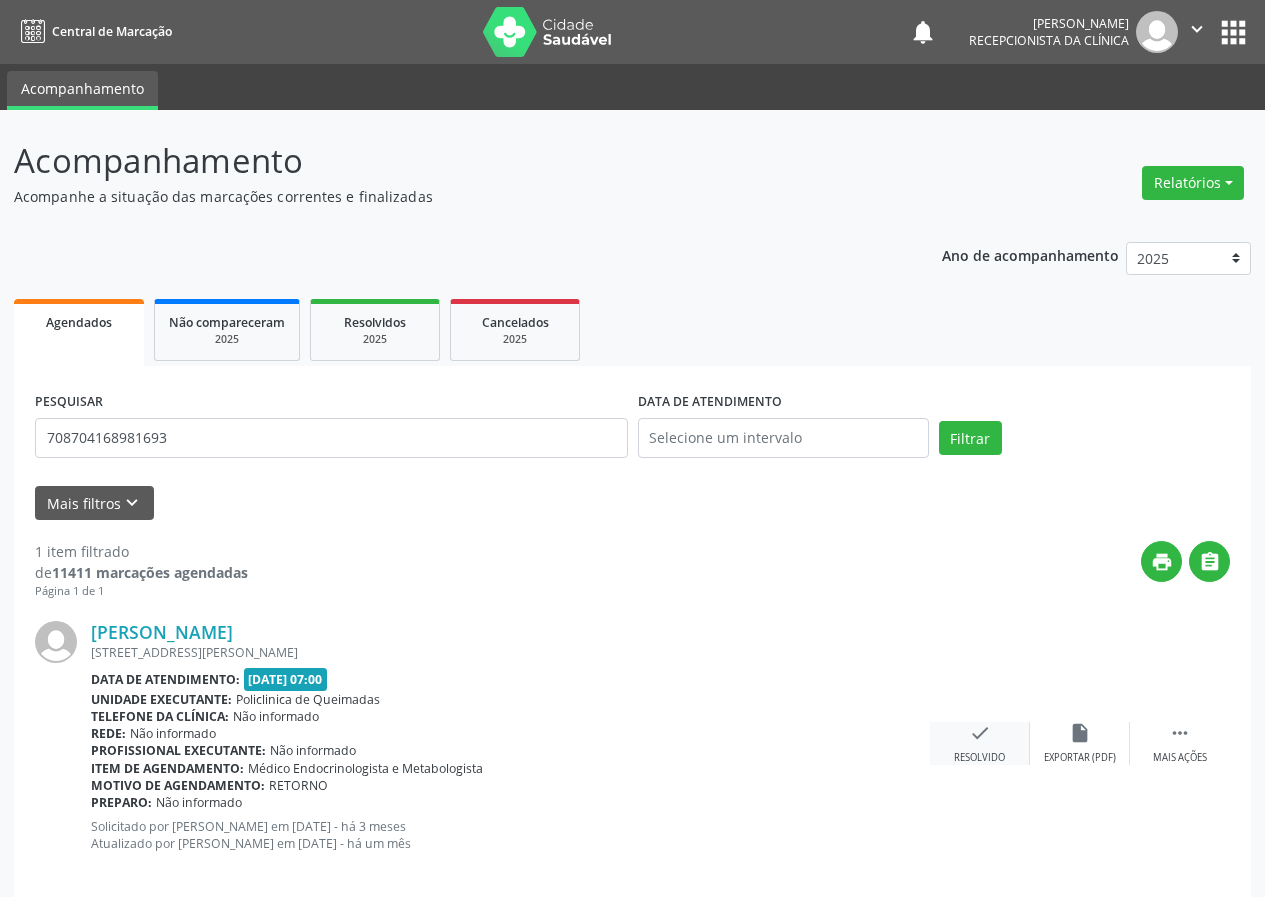 click on "check" at bounding box center [980, 733] 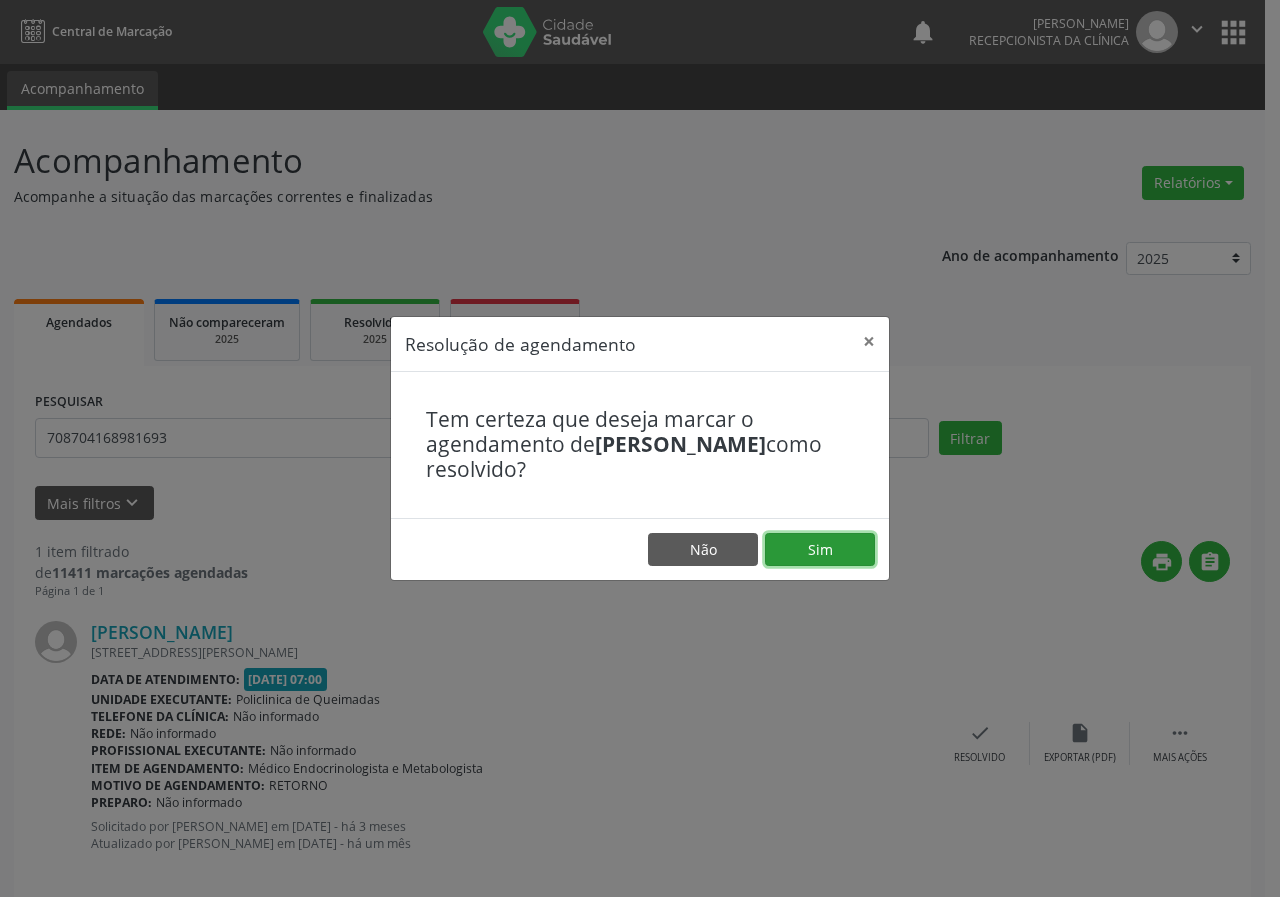 click on "Sim" at bounding box center (820, 550) 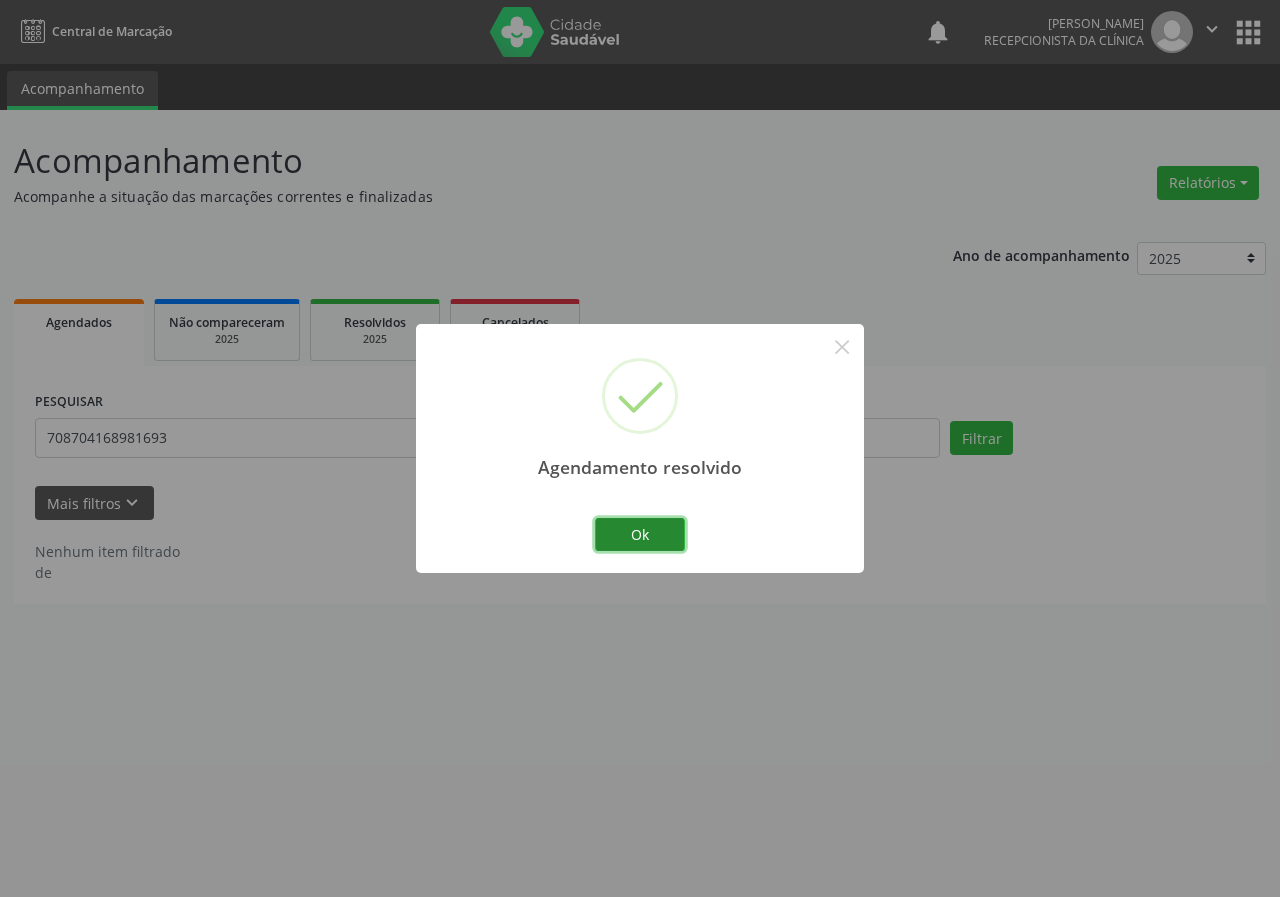click on "Ok" at bounding box center [640, 535] 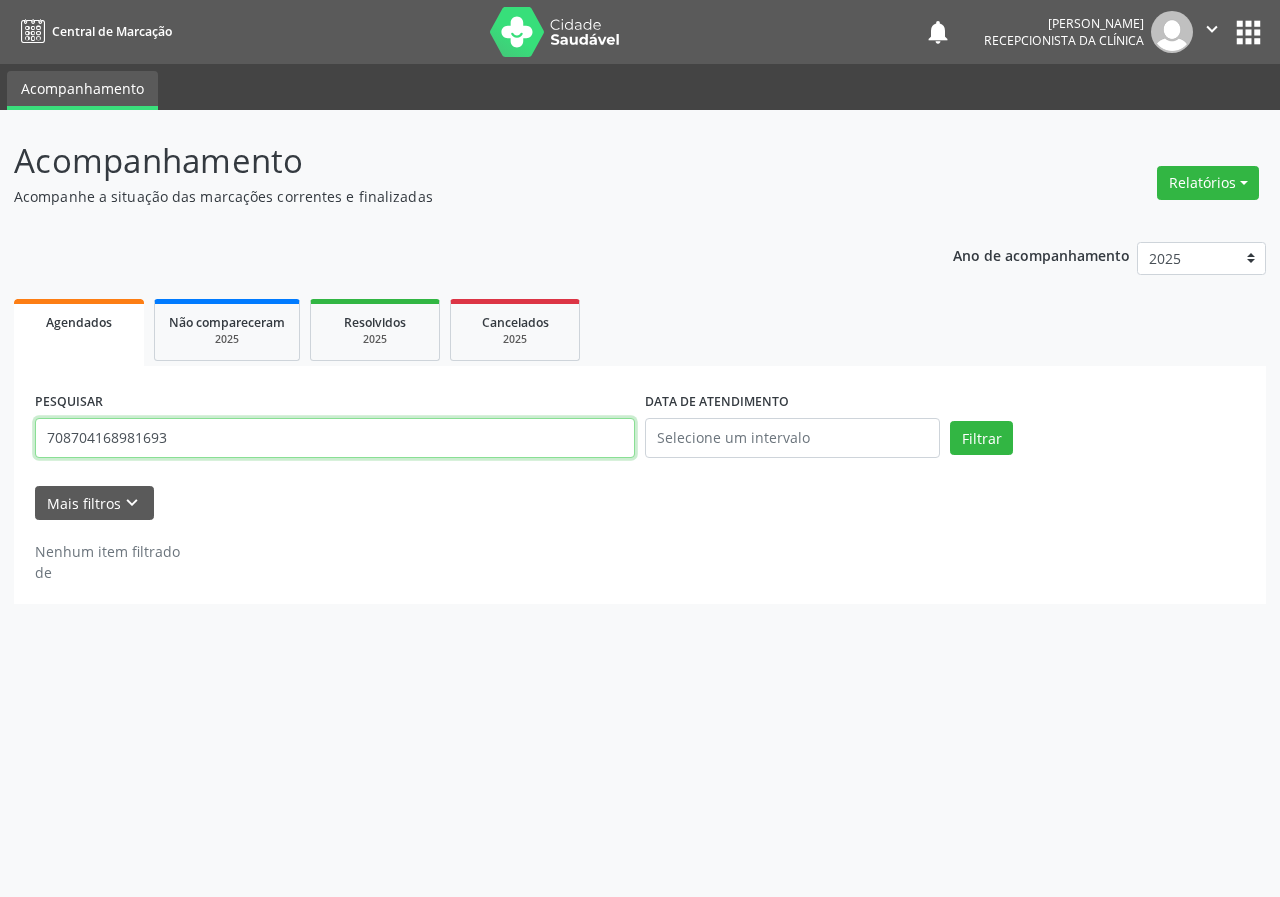 click on "708704168981693" at bounding box center [335, 438] 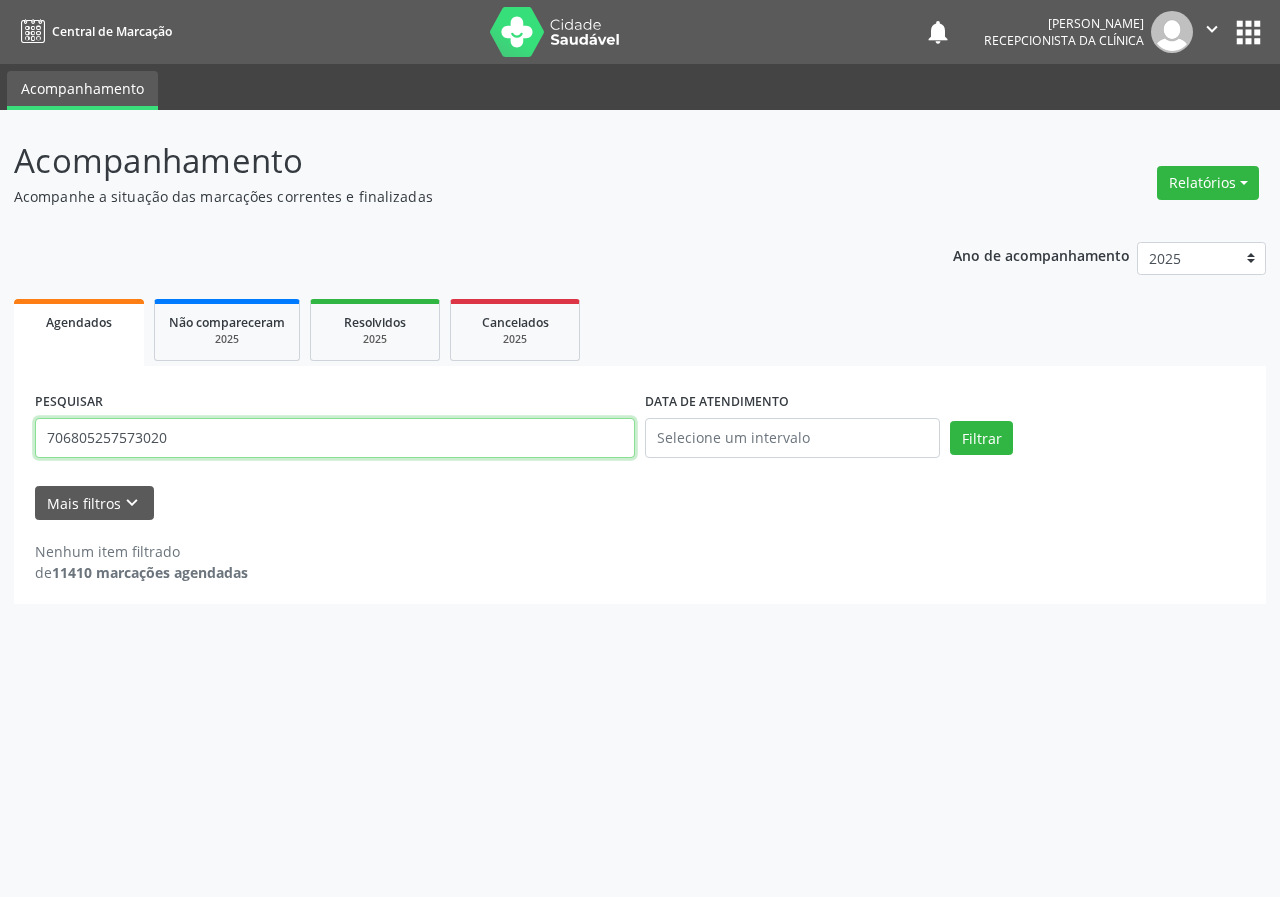click on "Filtrar" at bounding box center [981, 438] 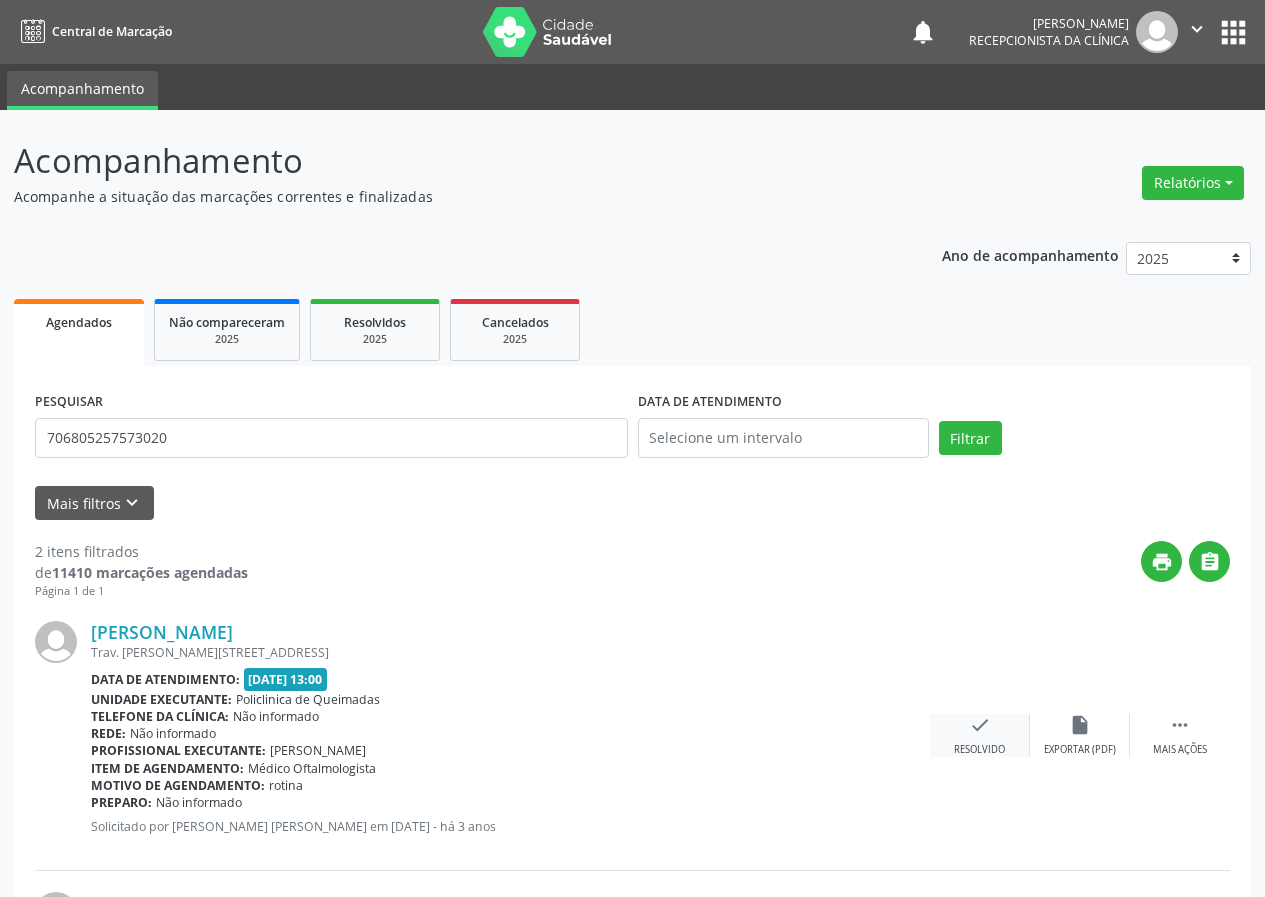 click on "check
Resolvido" at bounding box center (980, 735) 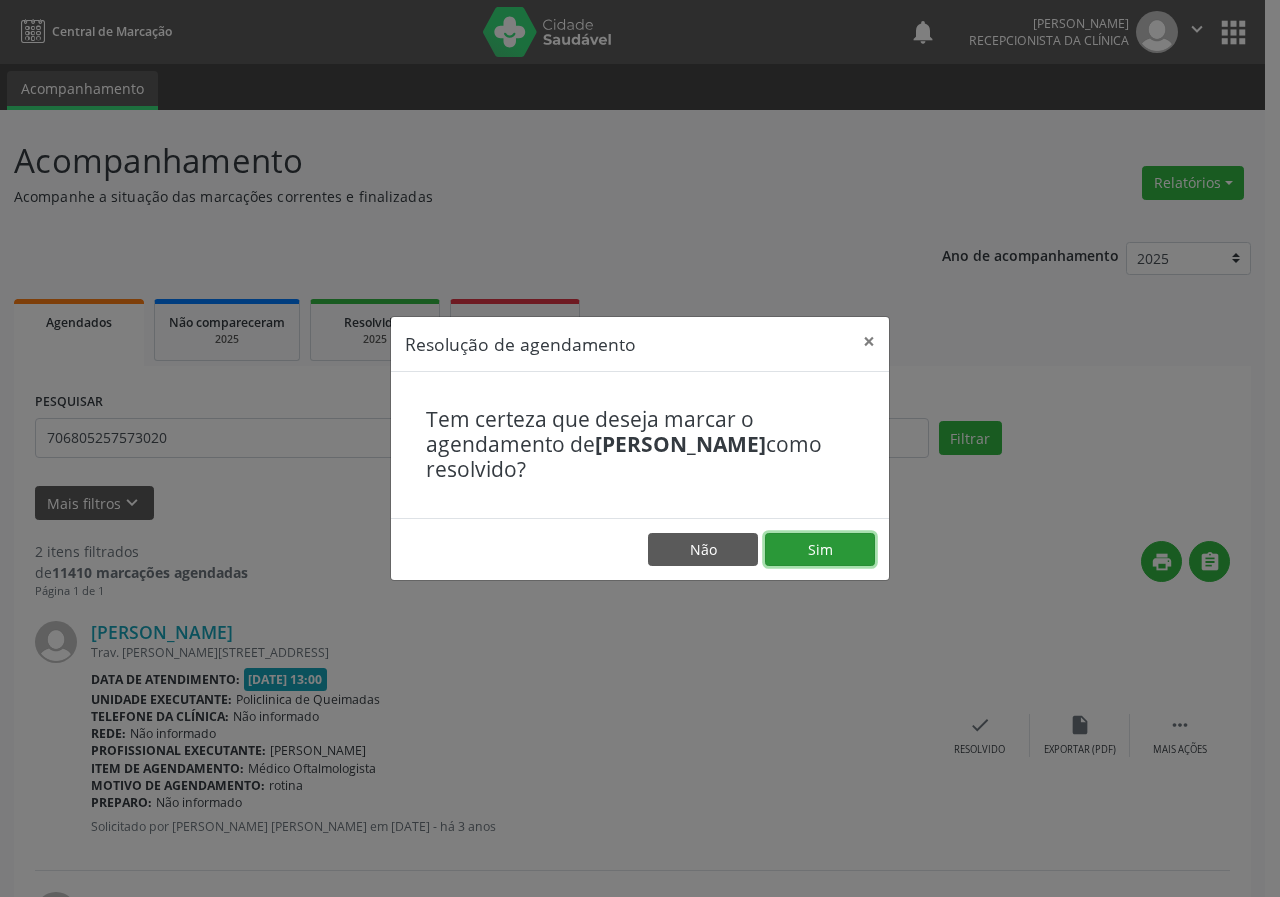 click on "Sim" at bounding box center (820, 550) 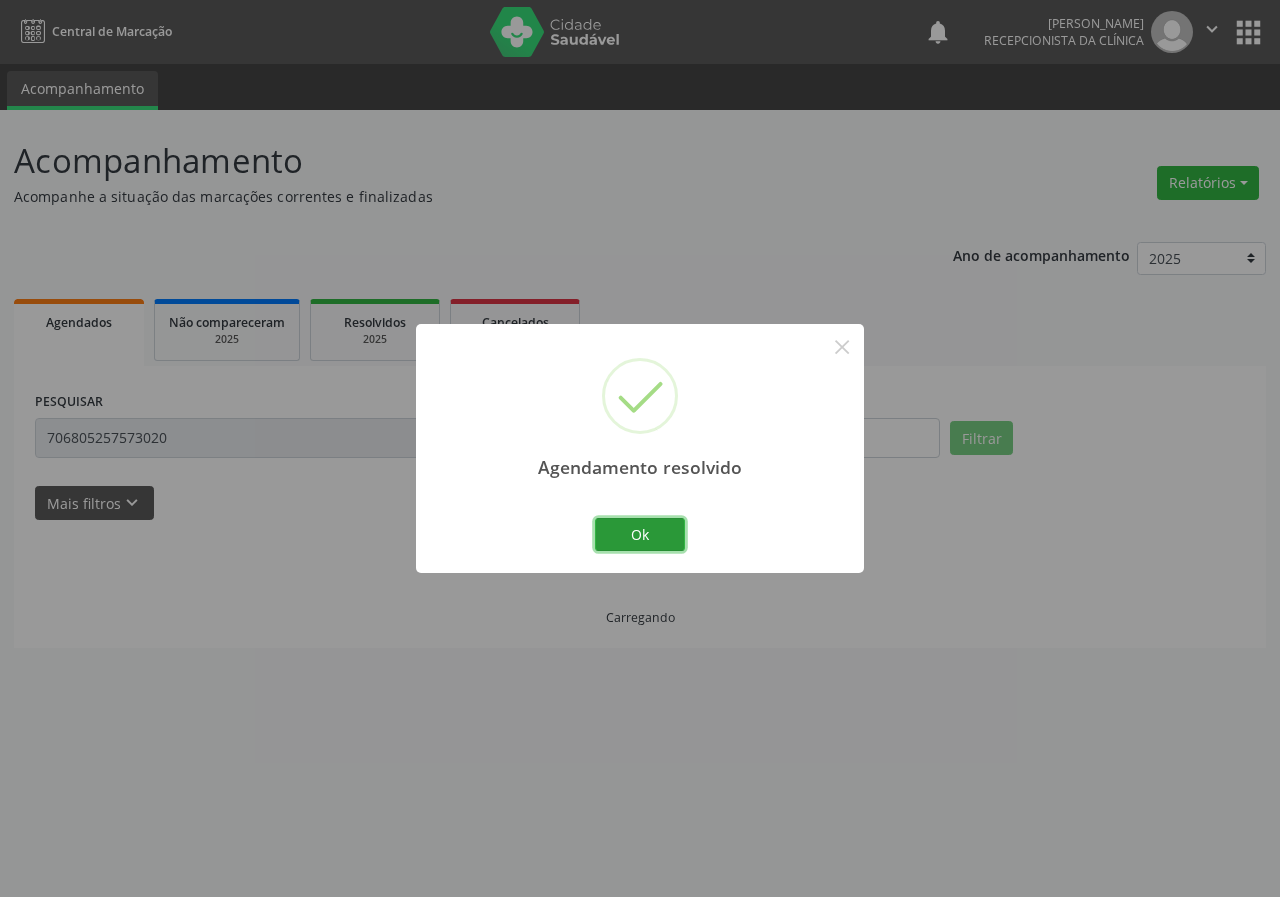 click on "Ok" at bounding box center [640, 535] 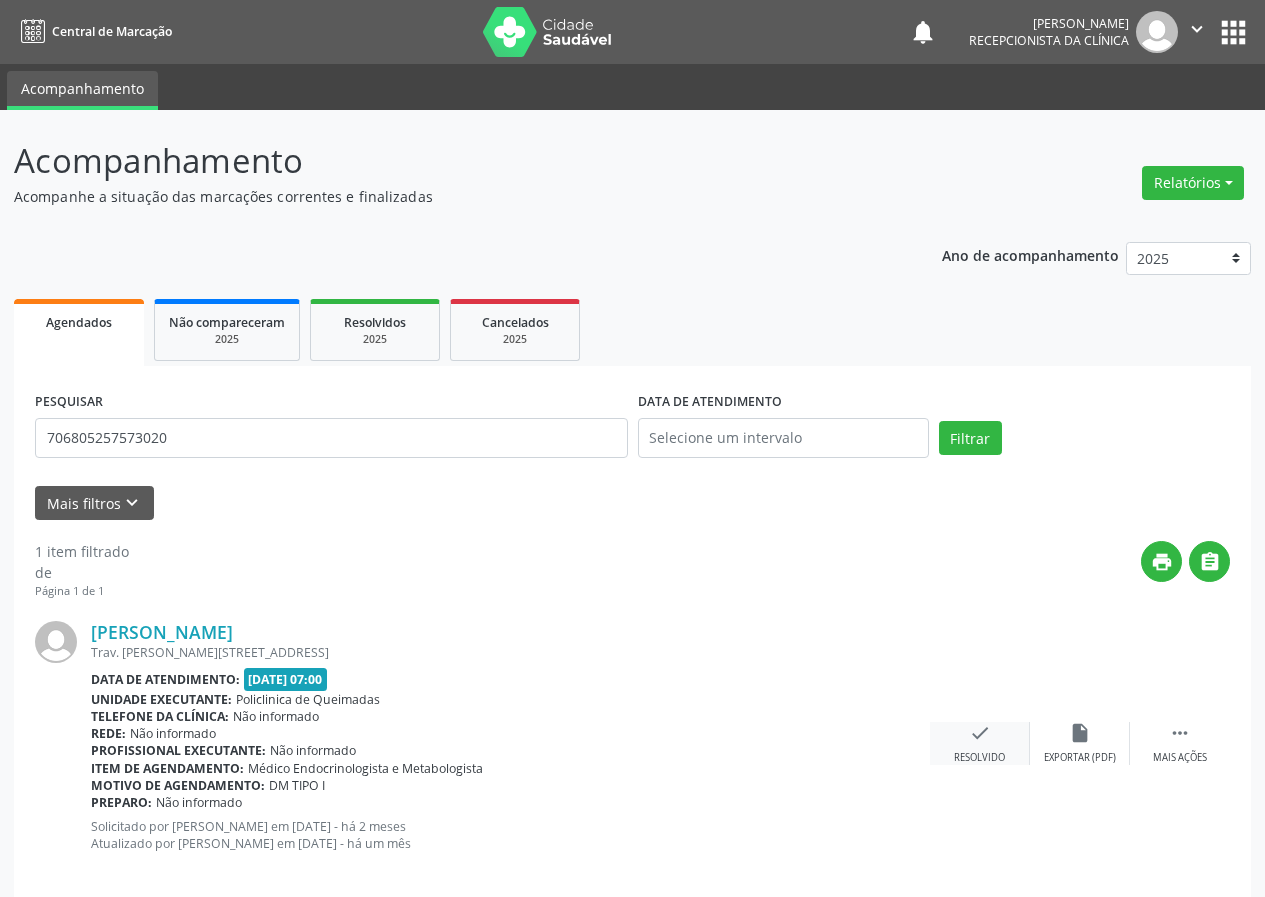 click on "check" at bounding box center [980, 733] 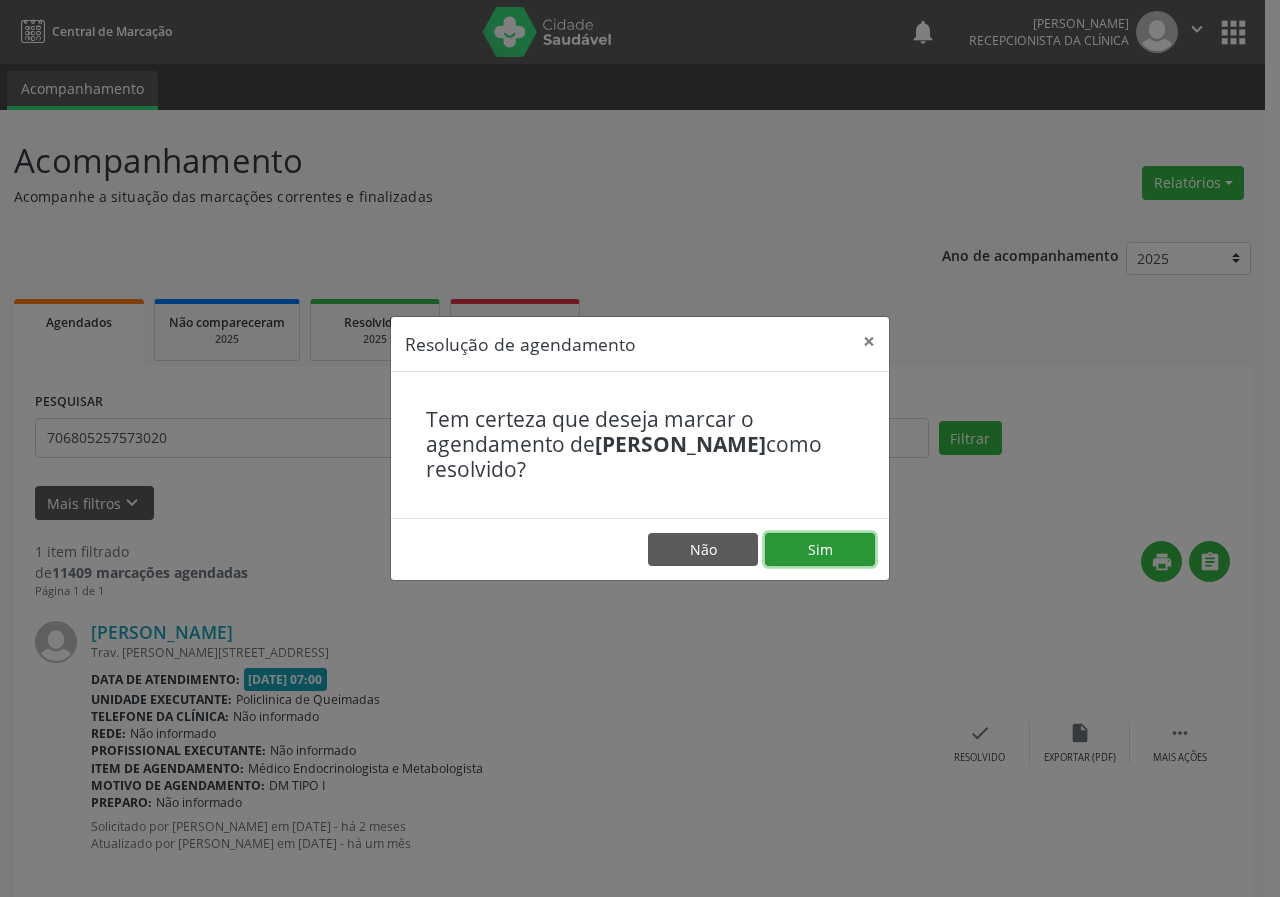 click on "Sim" at bounding box center (820, 550) 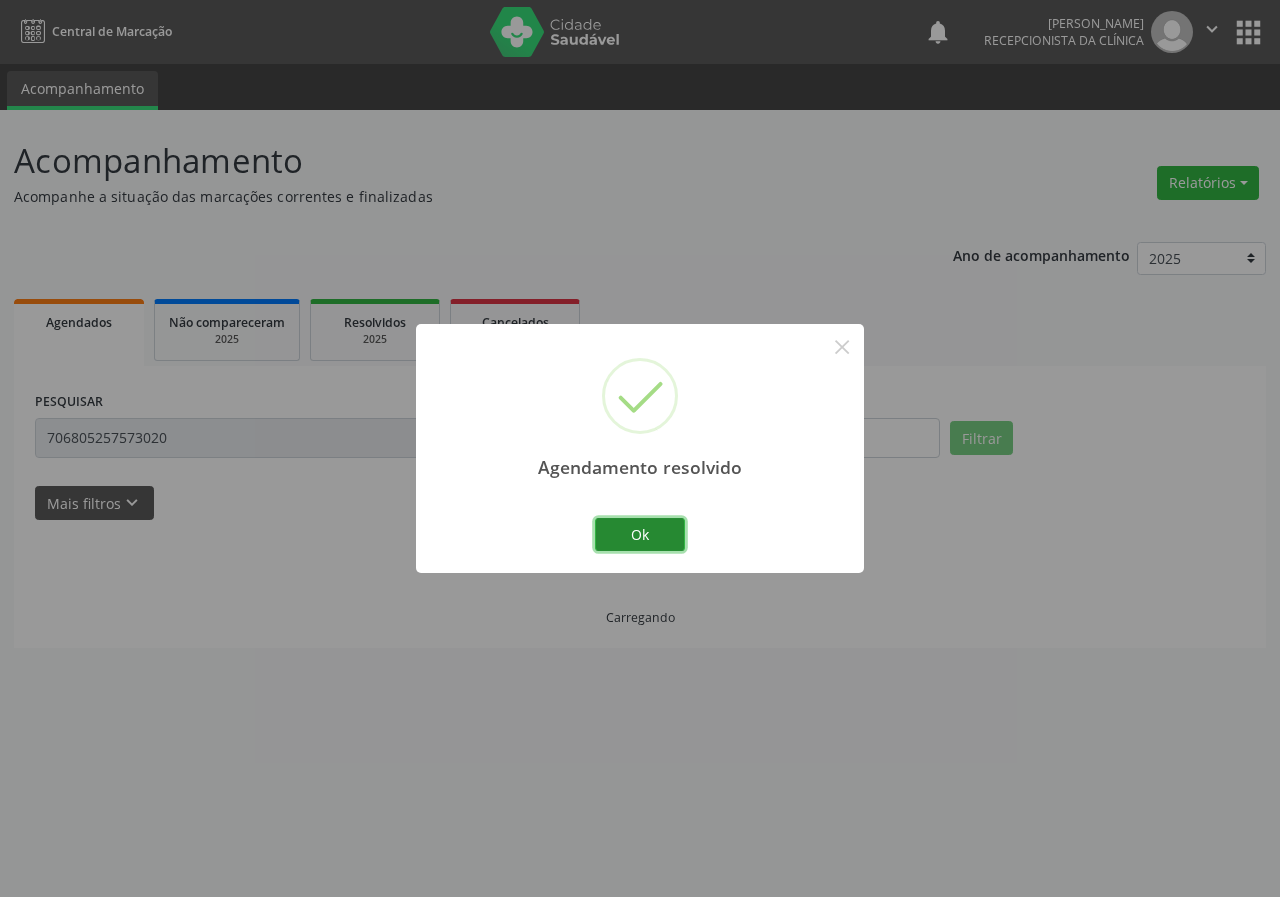 click on "Ok" at bounding box center [640, 535] 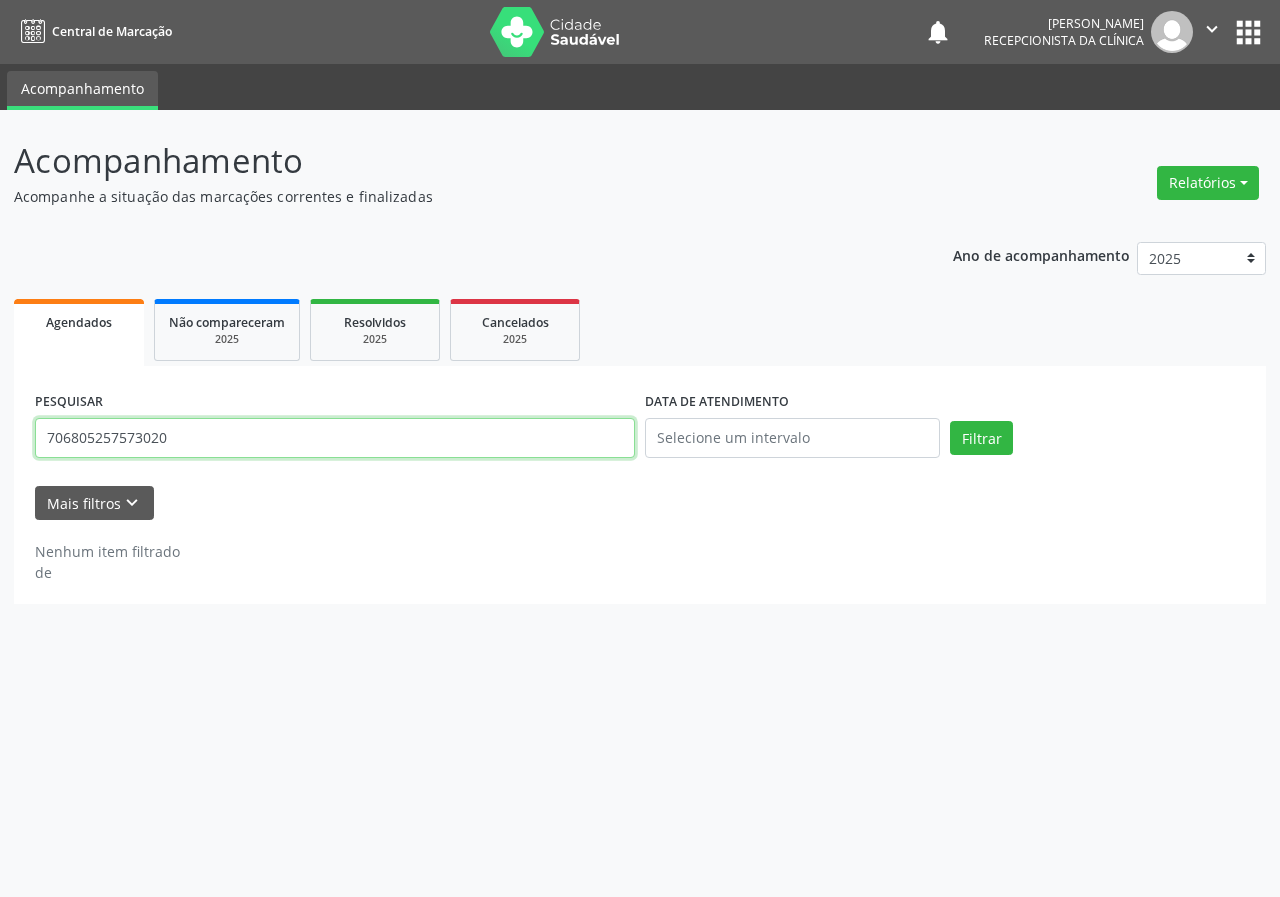 click on "706805257573020" at bounding box center (335, 438) 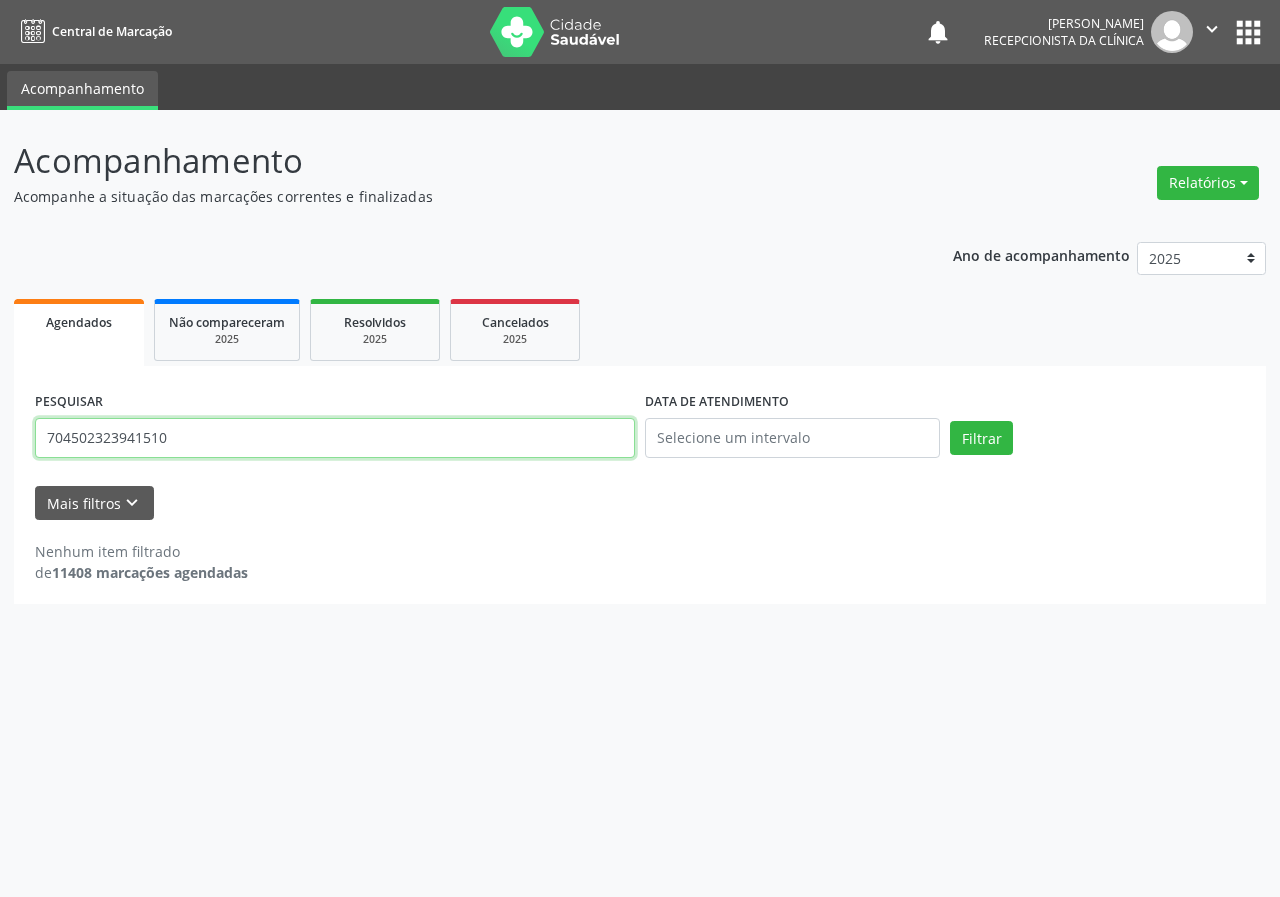 click on "Filtrar" at bounding box center (981, 438) 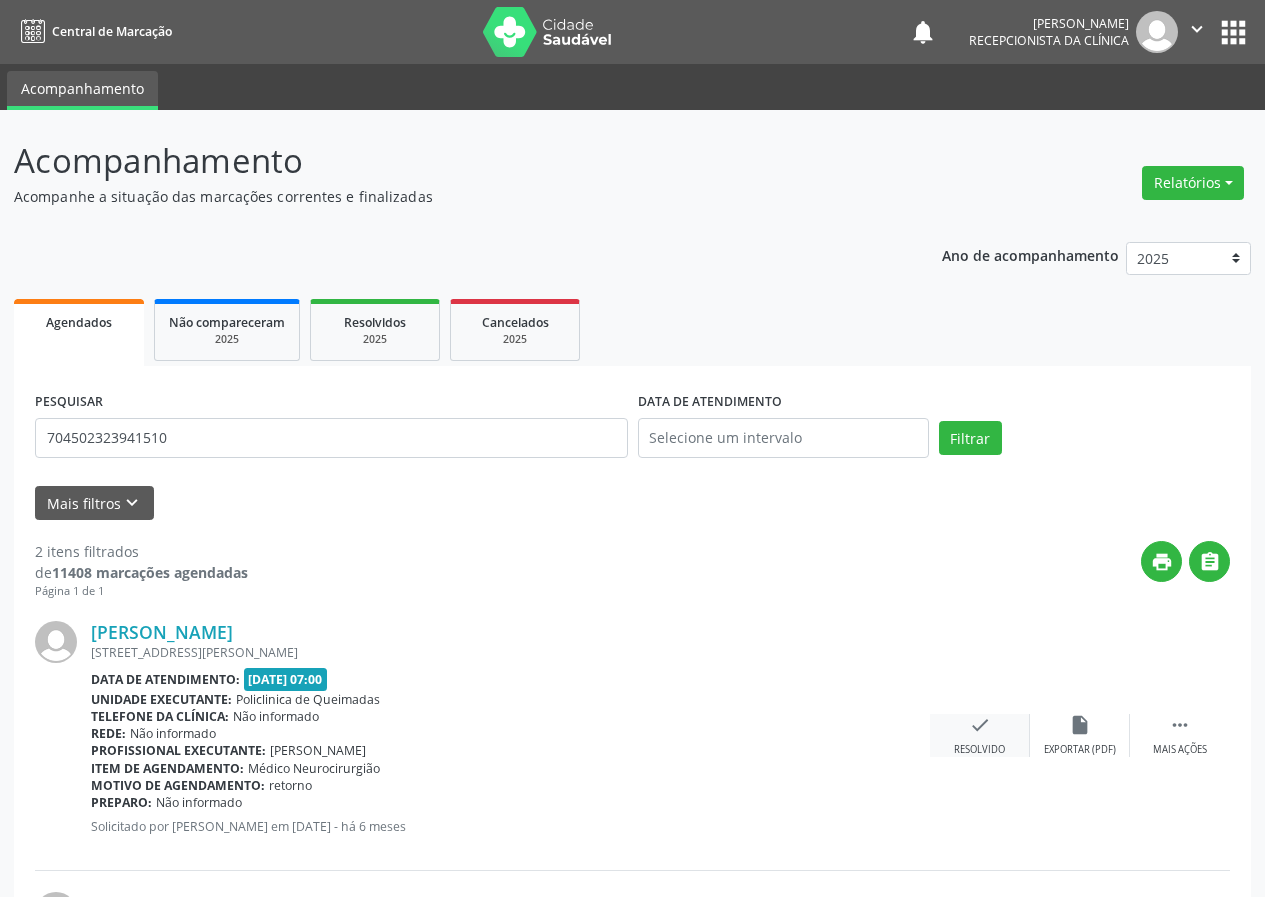 click on "check" at bounding box center (980, 725) 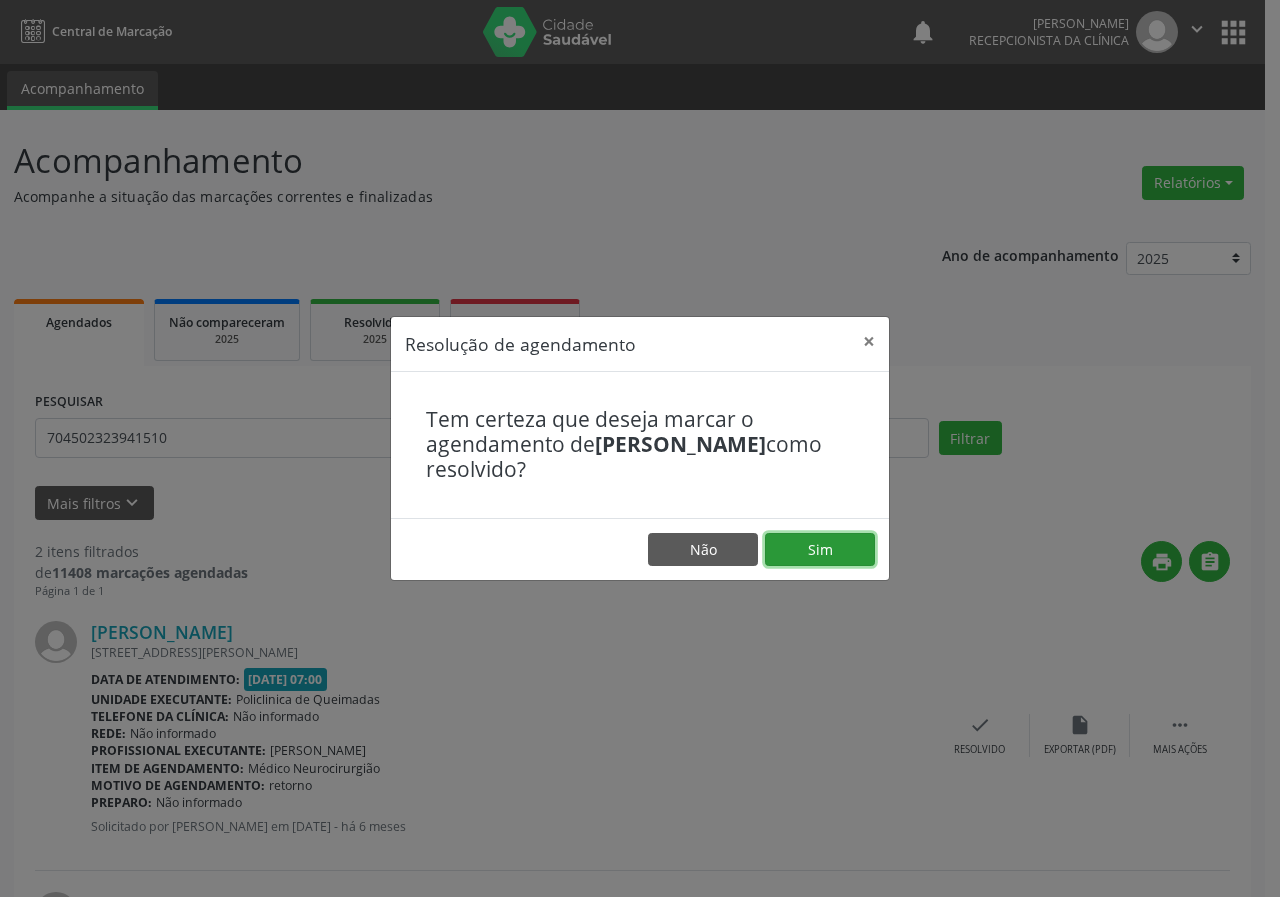click on "Sim" at bounding box center (820, 550) 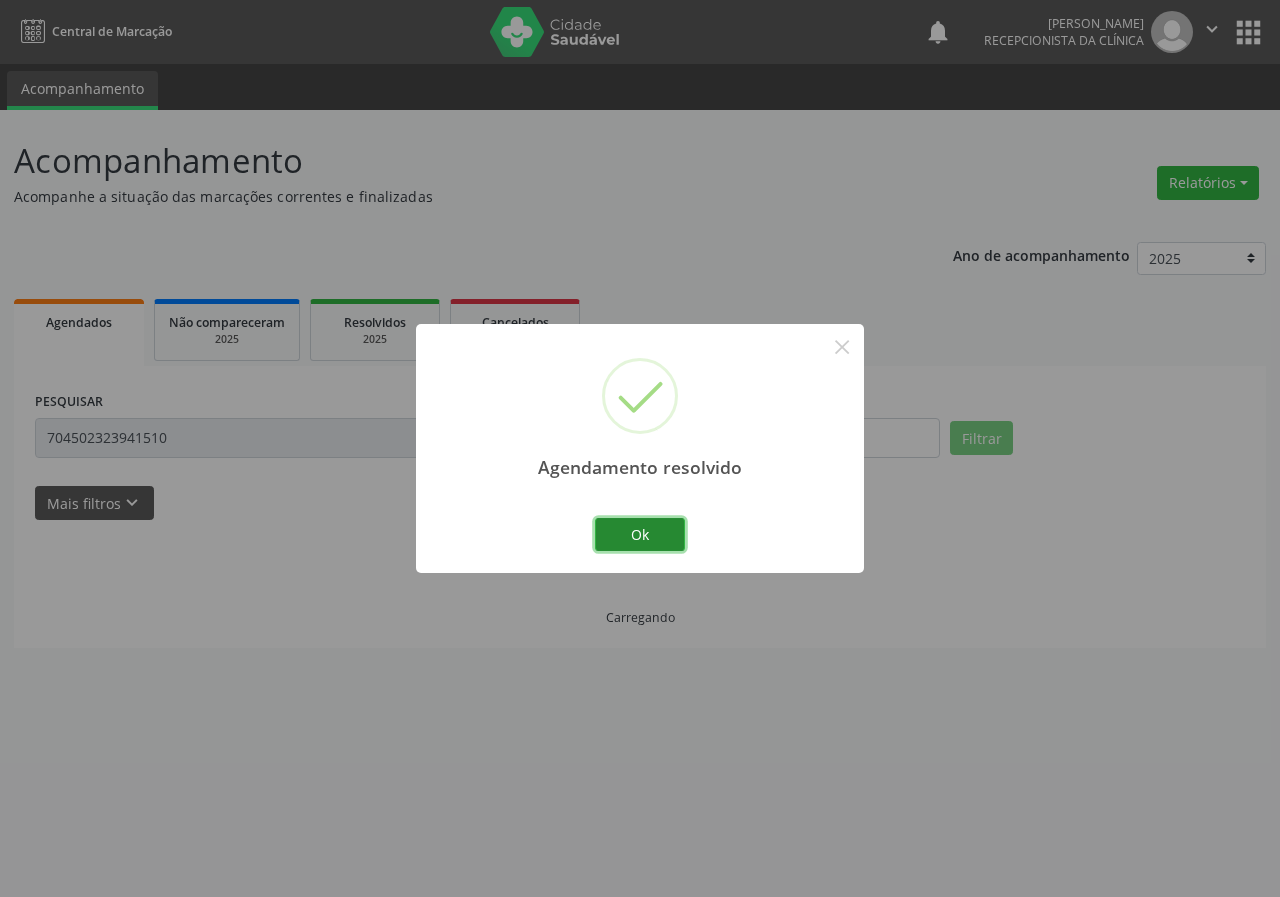 click on "Ok" at bounding box center [640, 535] 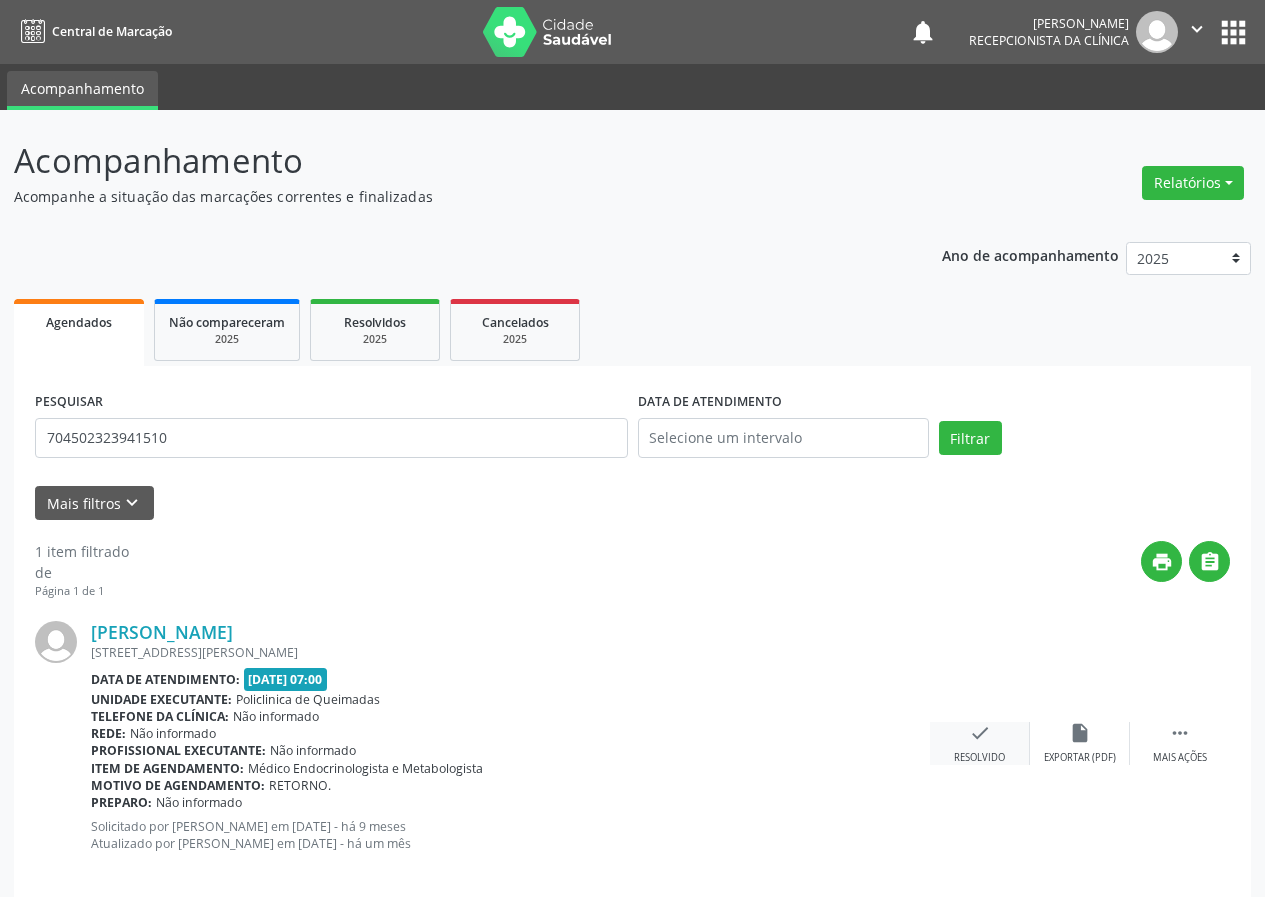 click on "check" at bounding box center (980, 733) 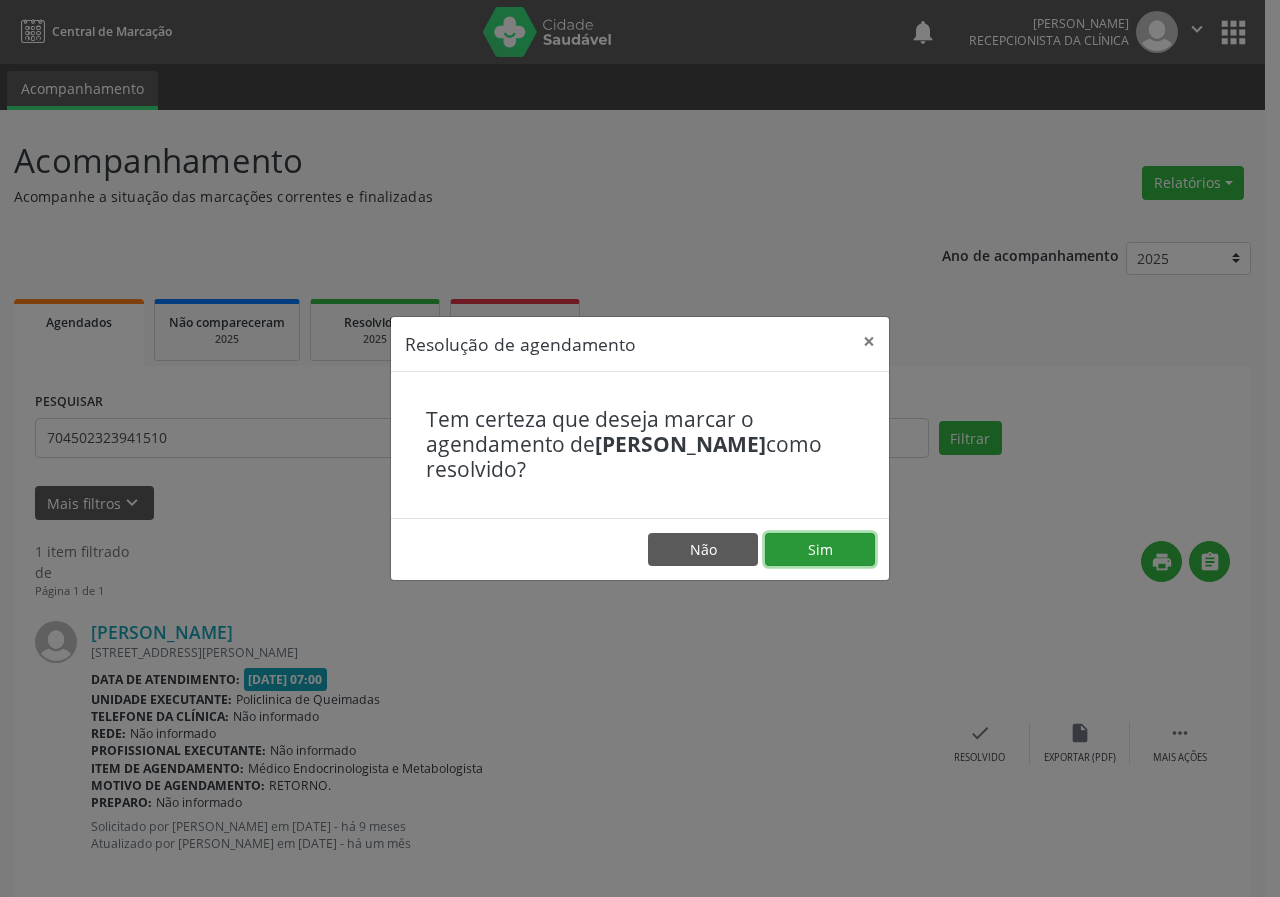 click on "Sim" at bounding box center (820, 550) 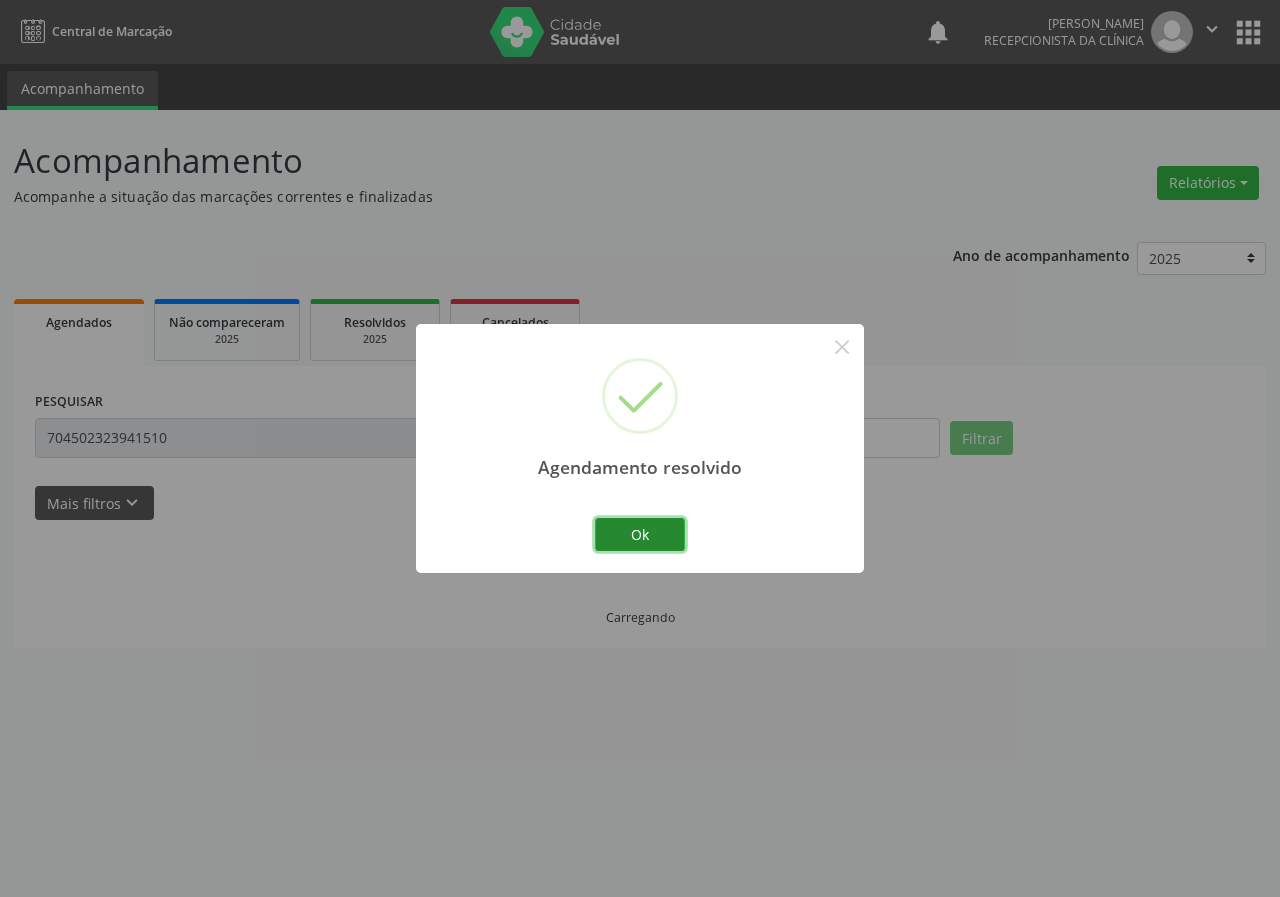 click on "Ok" at bounding box center [640, 535] 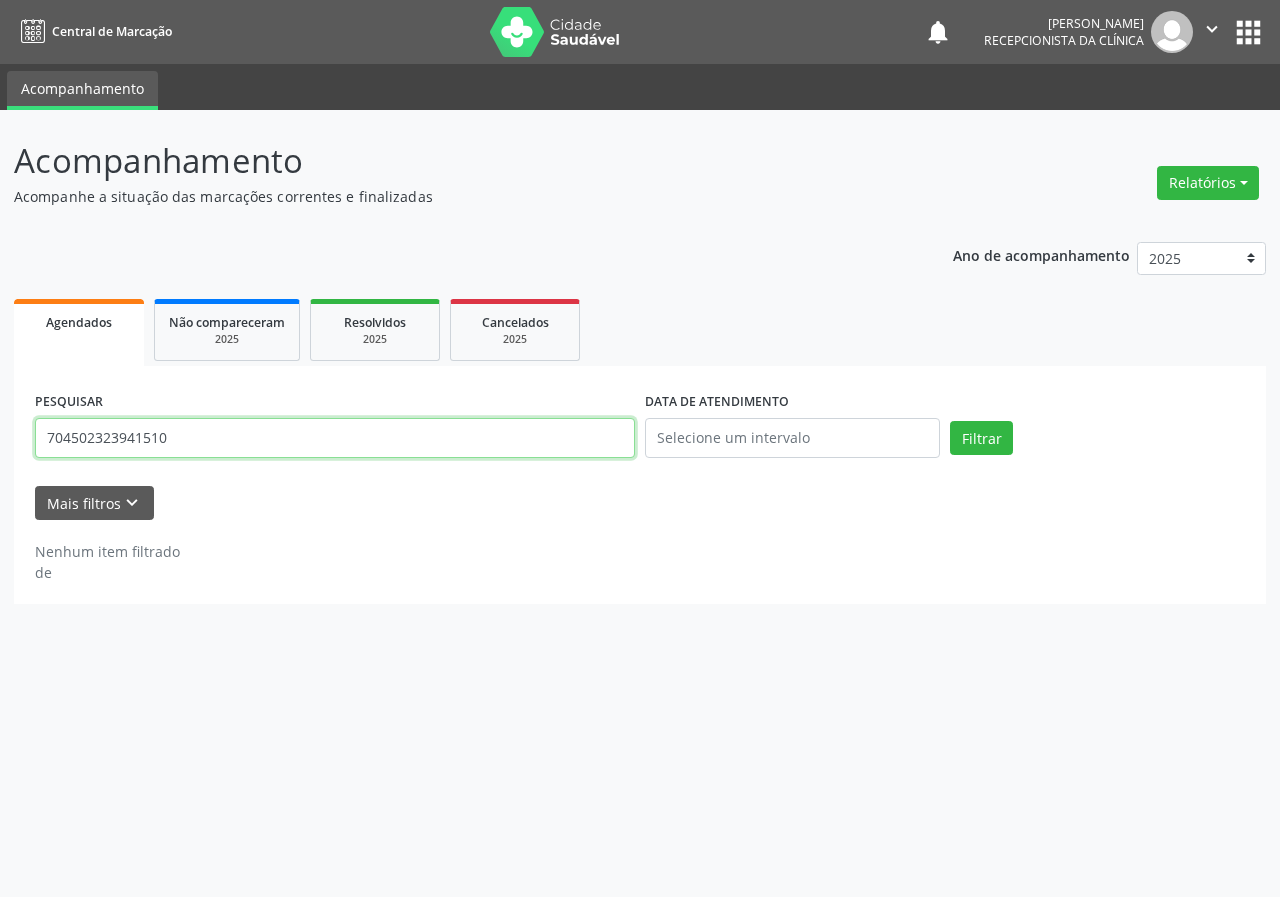 click on "704502323941510" at bounding box center [335, 438] 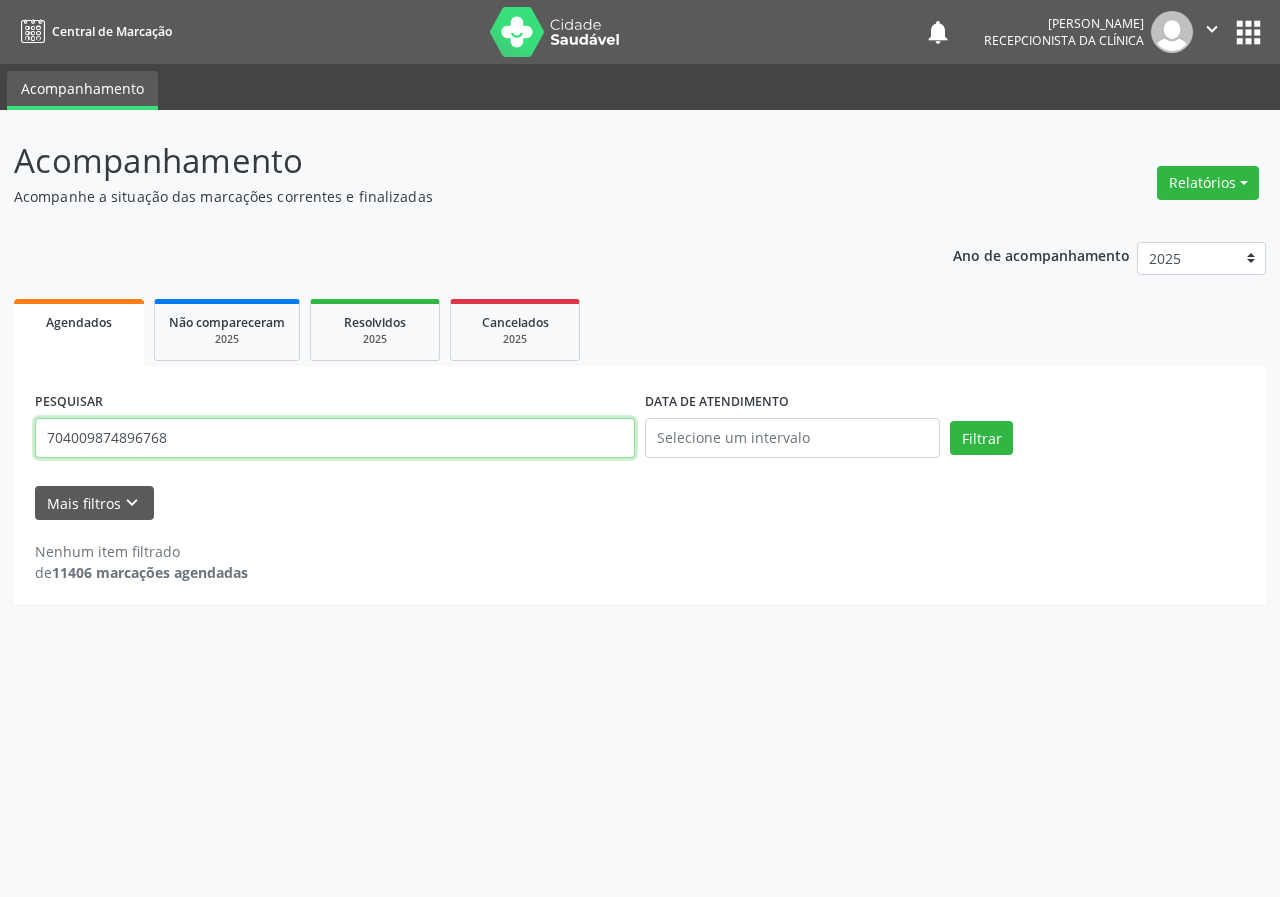 click on "Filtrar" at bounding box center [981, 438] 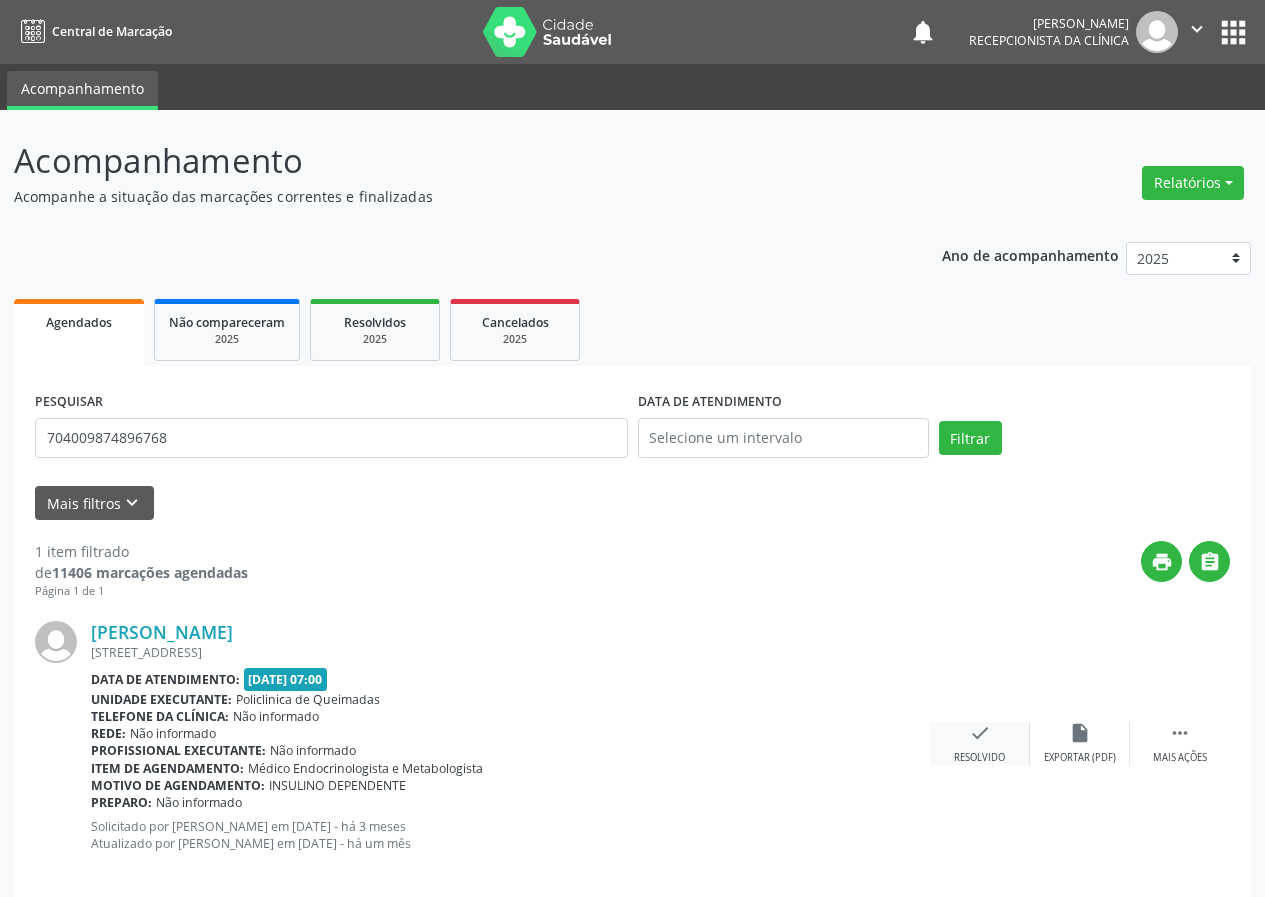 click on "check" at bounding box center (980, 733) 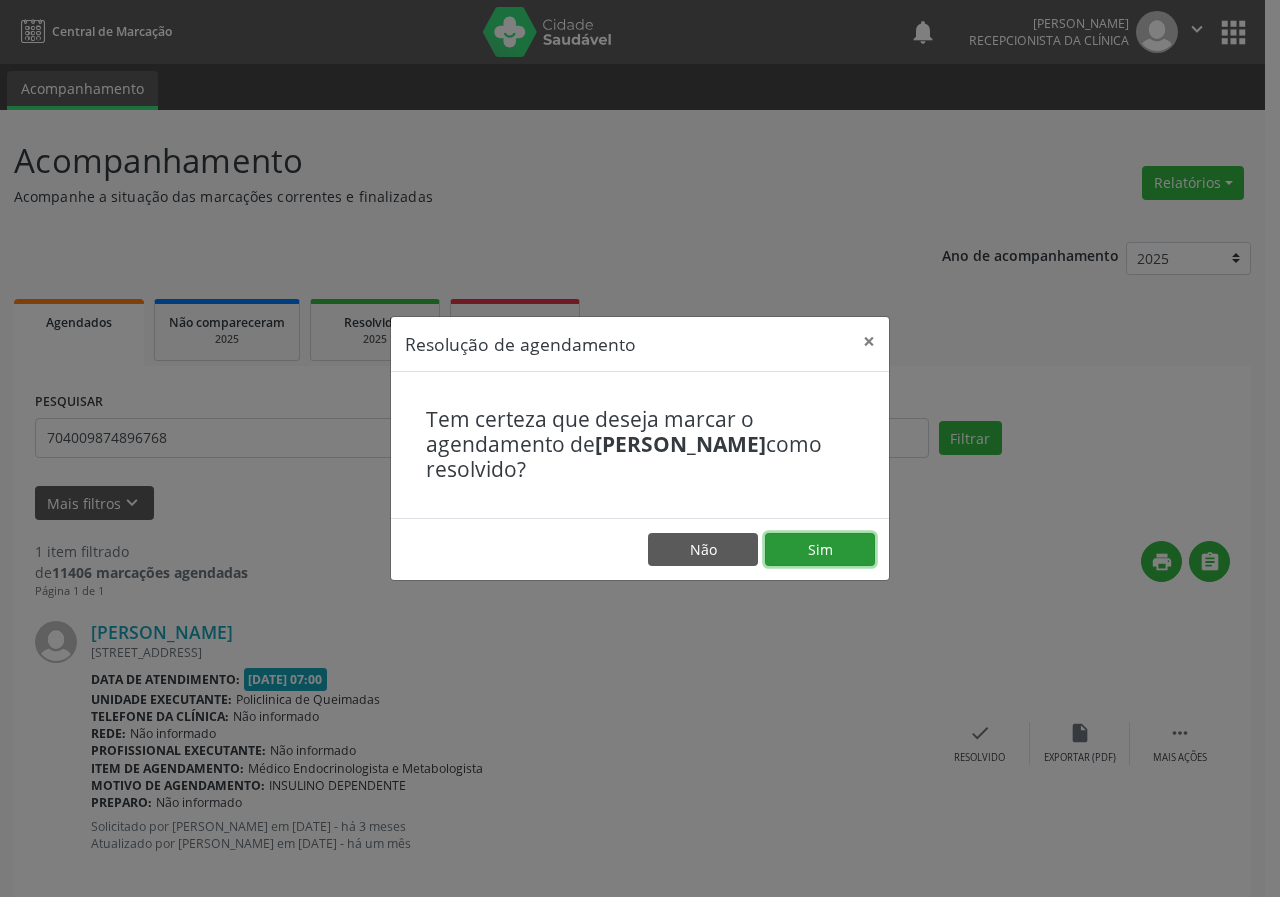 click on "Sim" at bounding box center [820, 550] 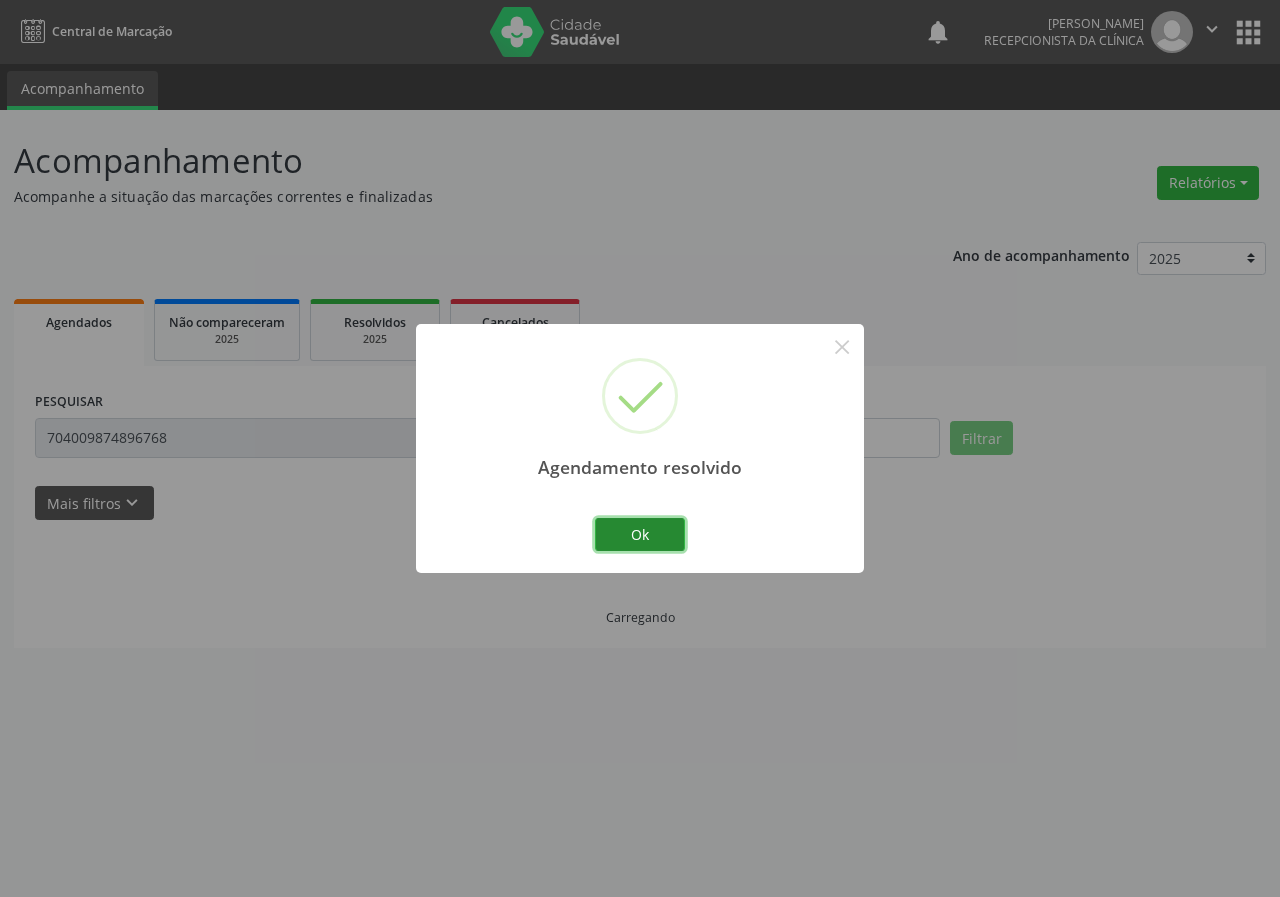 click on "Ok" at bounding box center (640, 535) 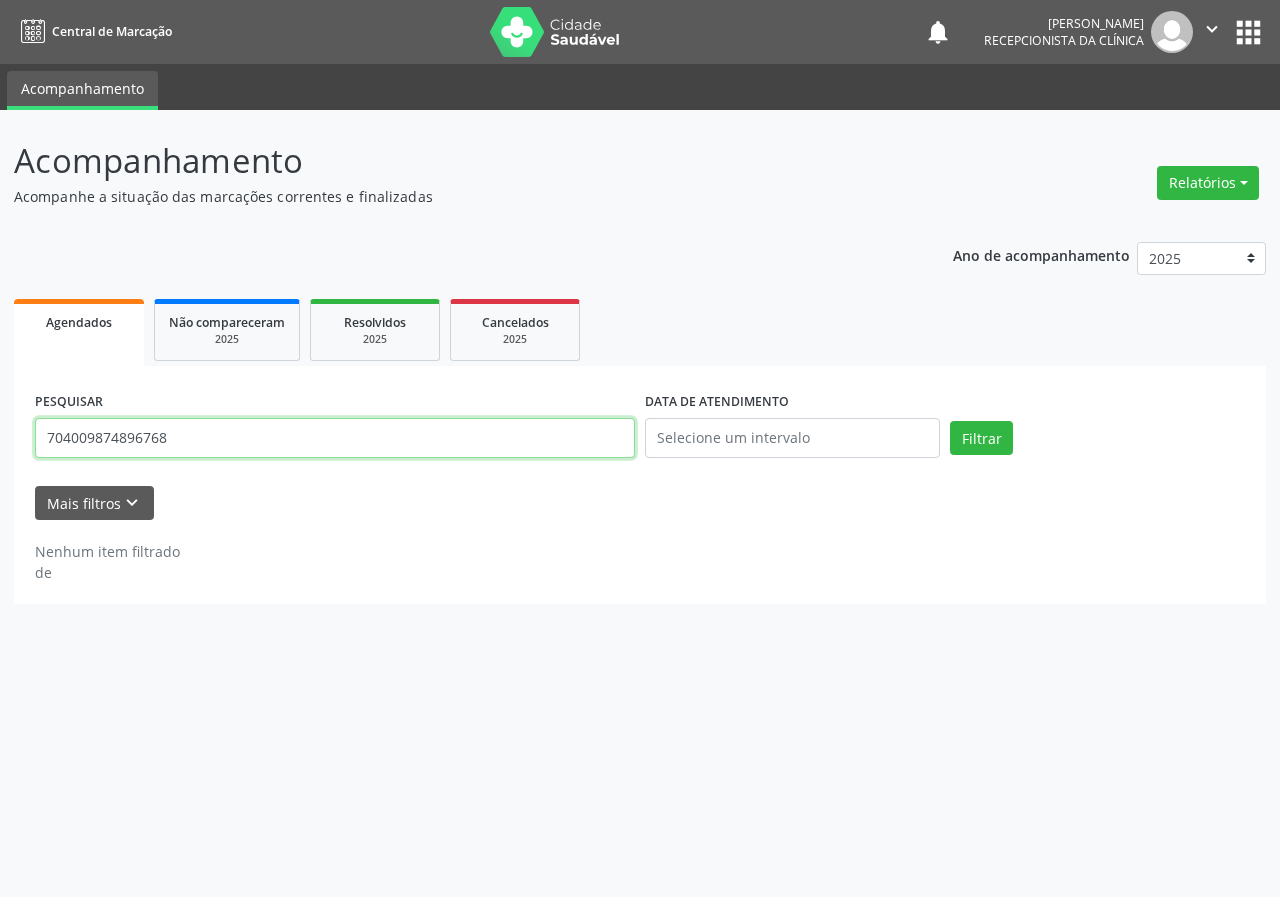 click on "704009874896768" at bounding box center (335, 438) 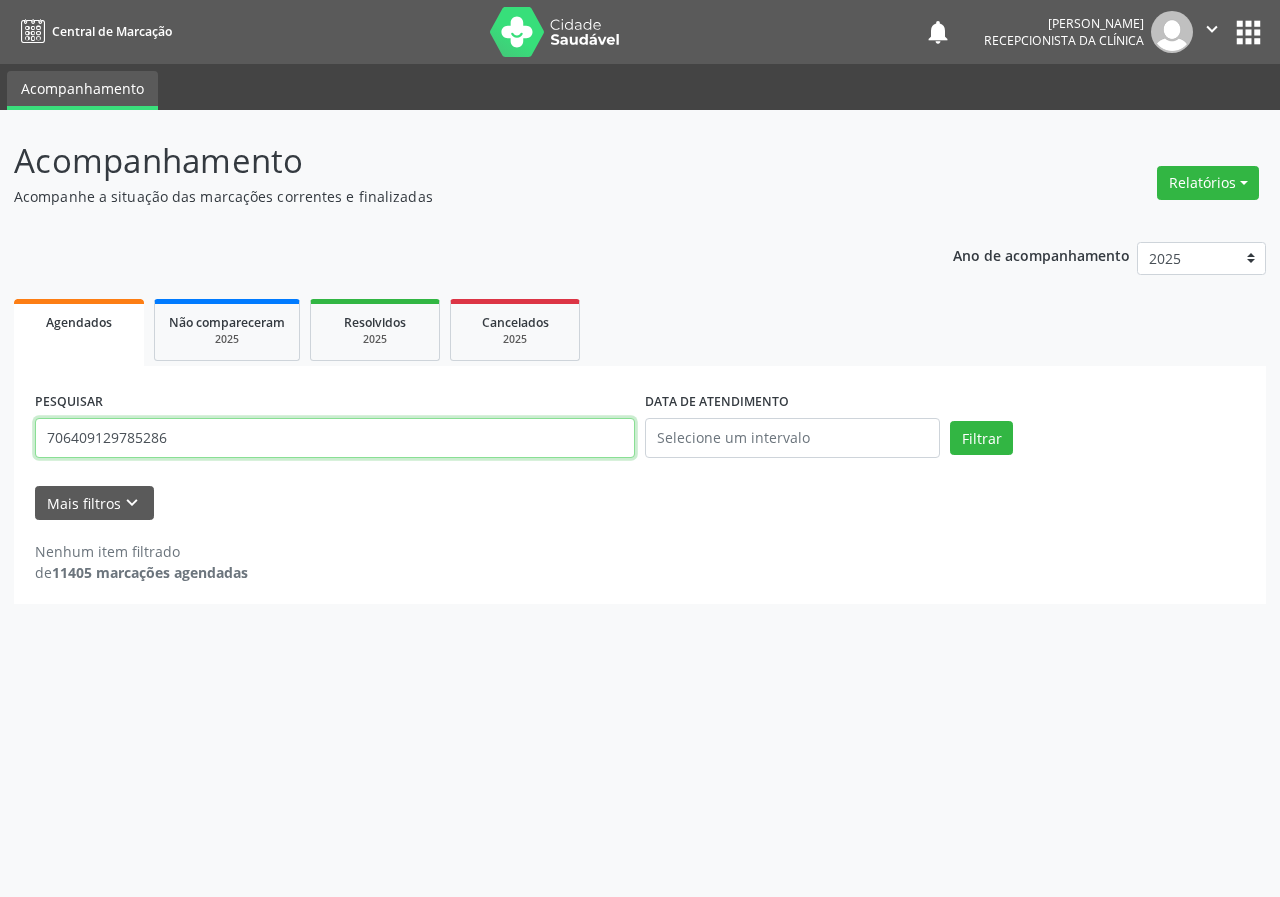 click on "Filtrar" at bounding box center (981, 438) 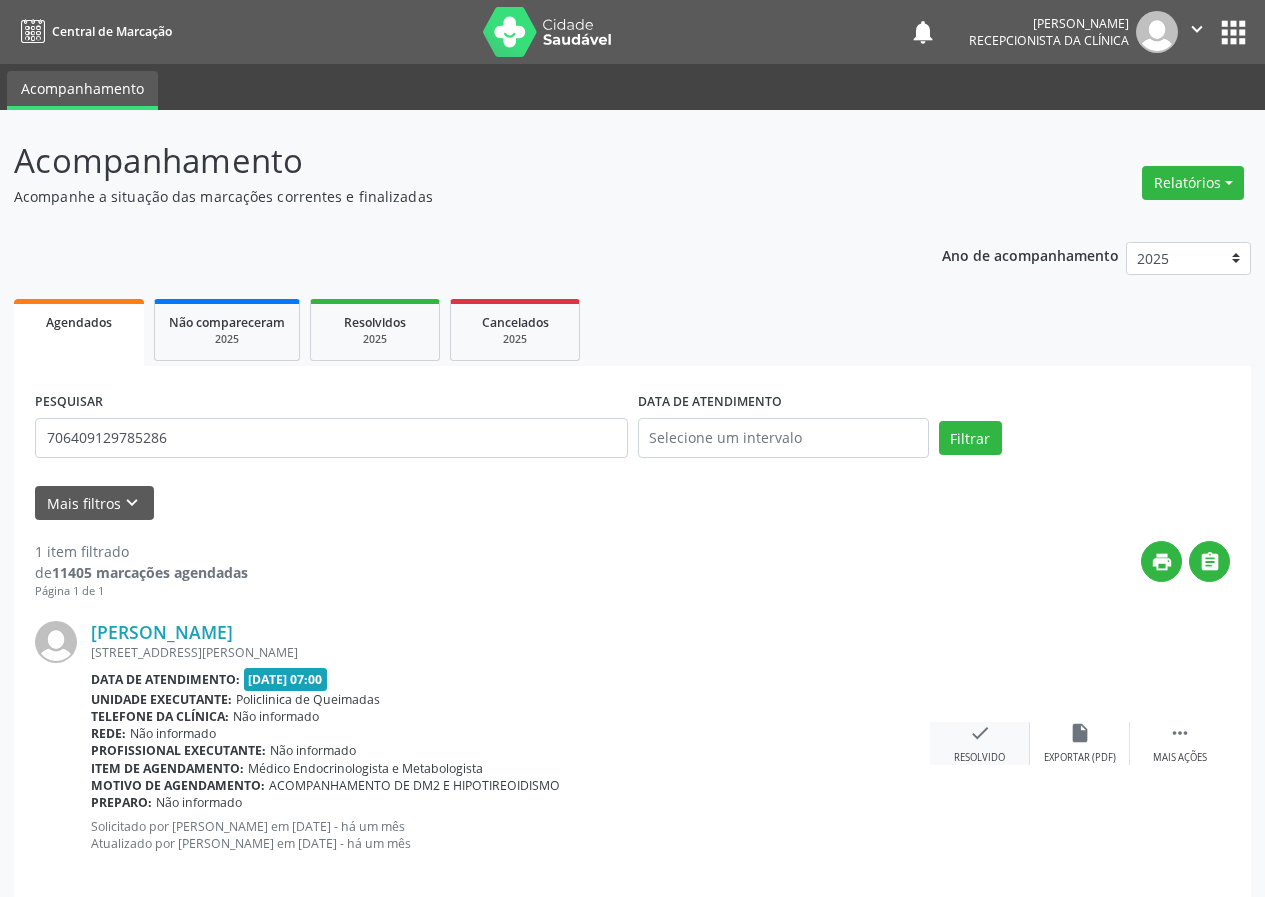 click on "check" at bounding box center [980, 733] 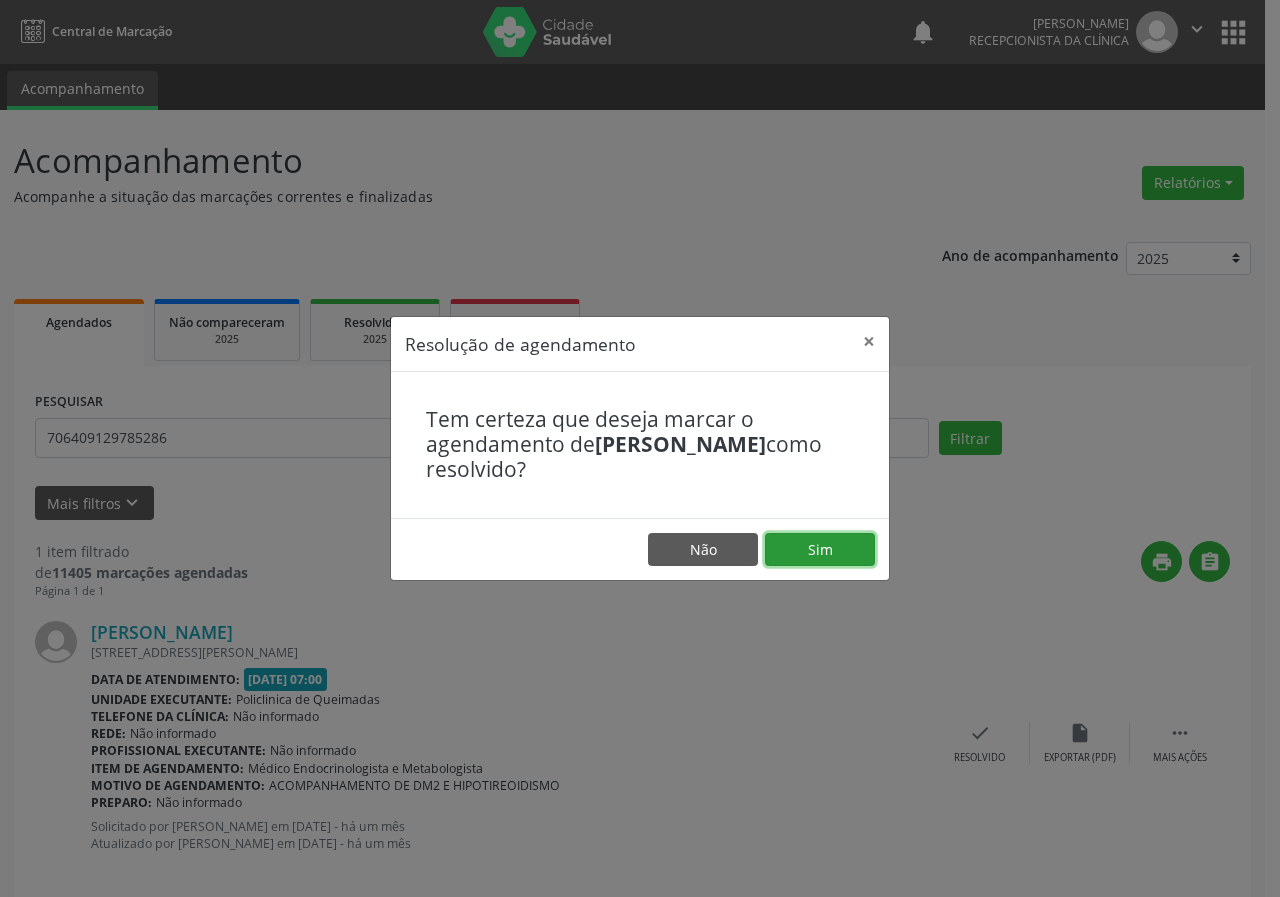 click on "Sim" at bounding box center (820, 550) 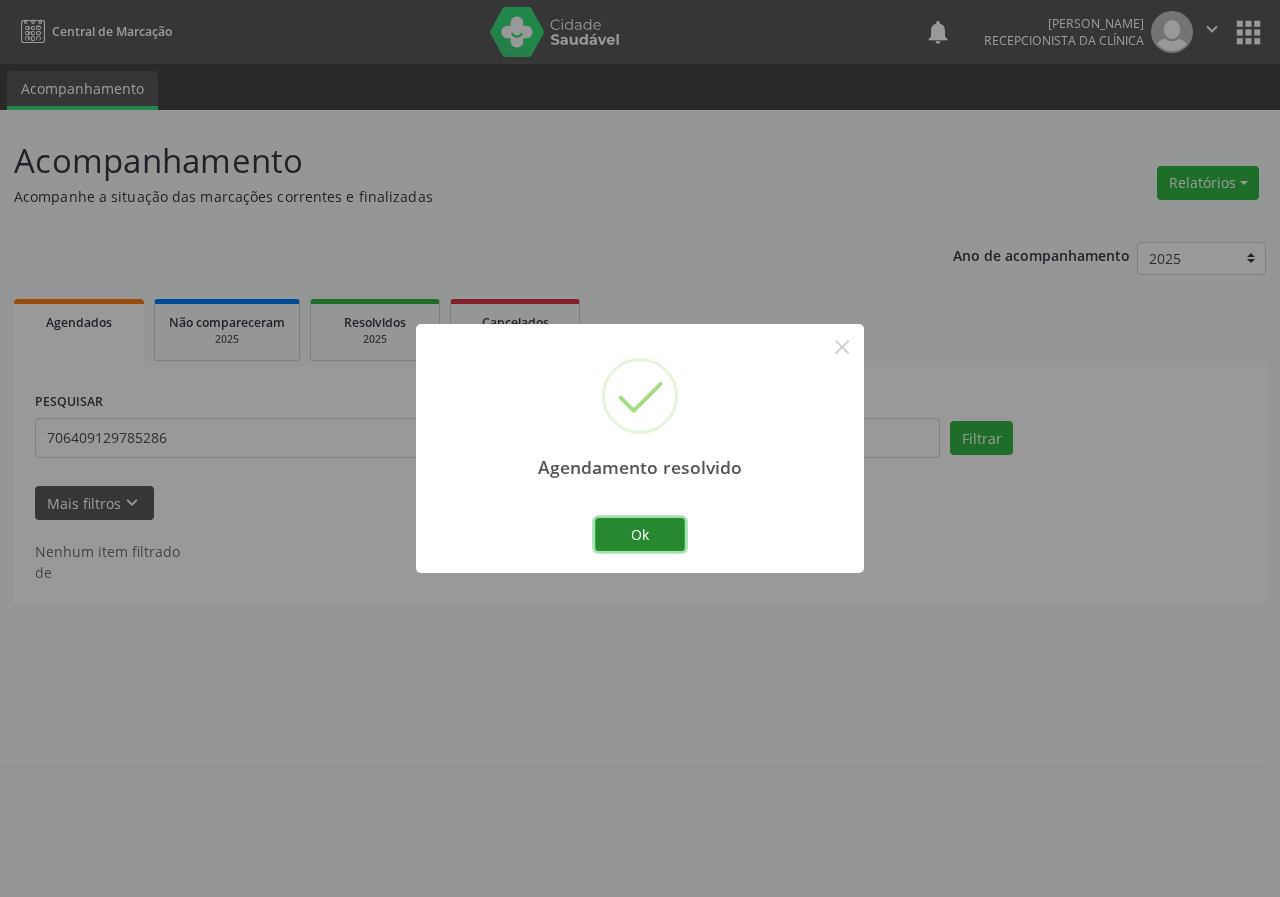 click on "Ok" at bounding box center [640, 535] 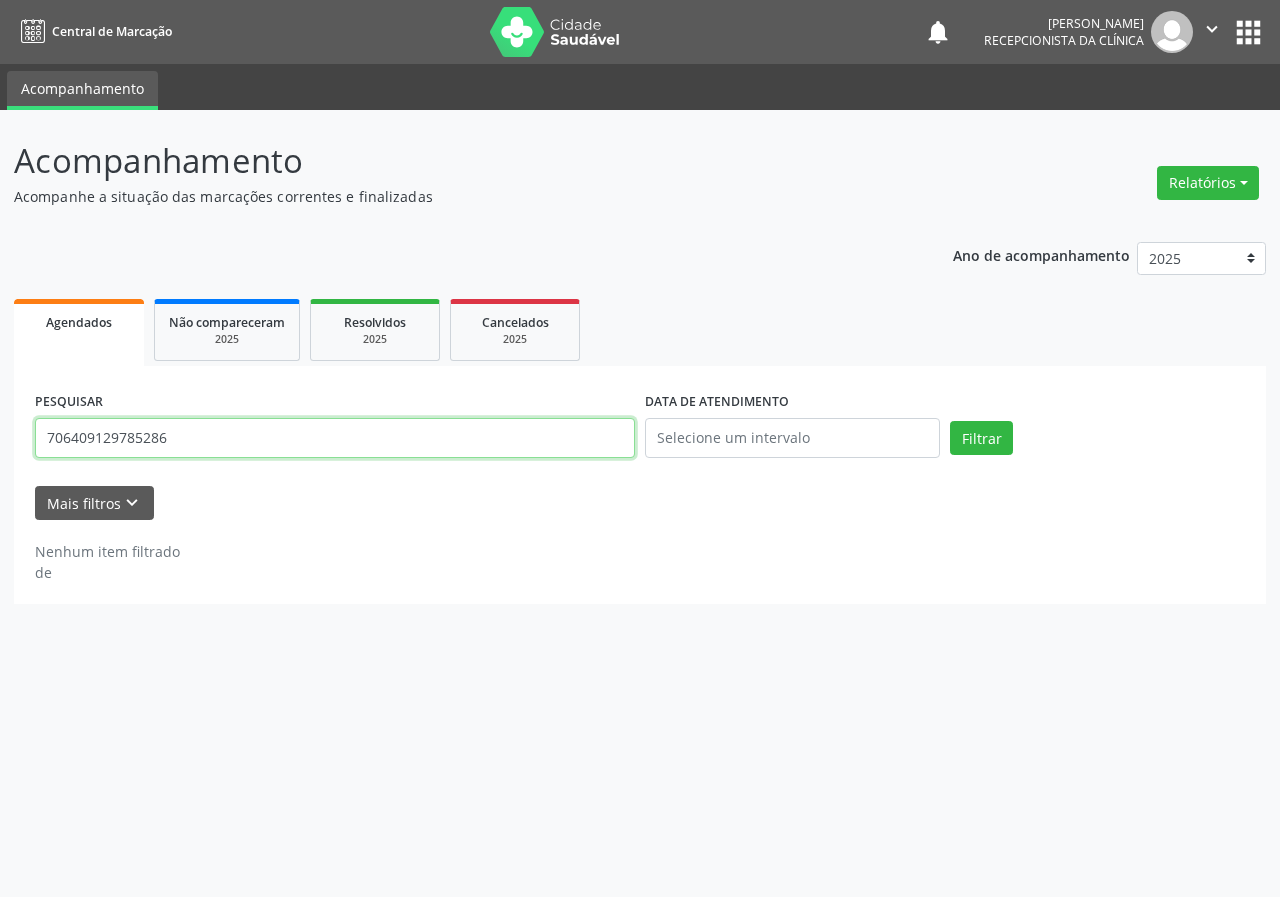 click on "706409129785286" at bounding box center [335, 438] 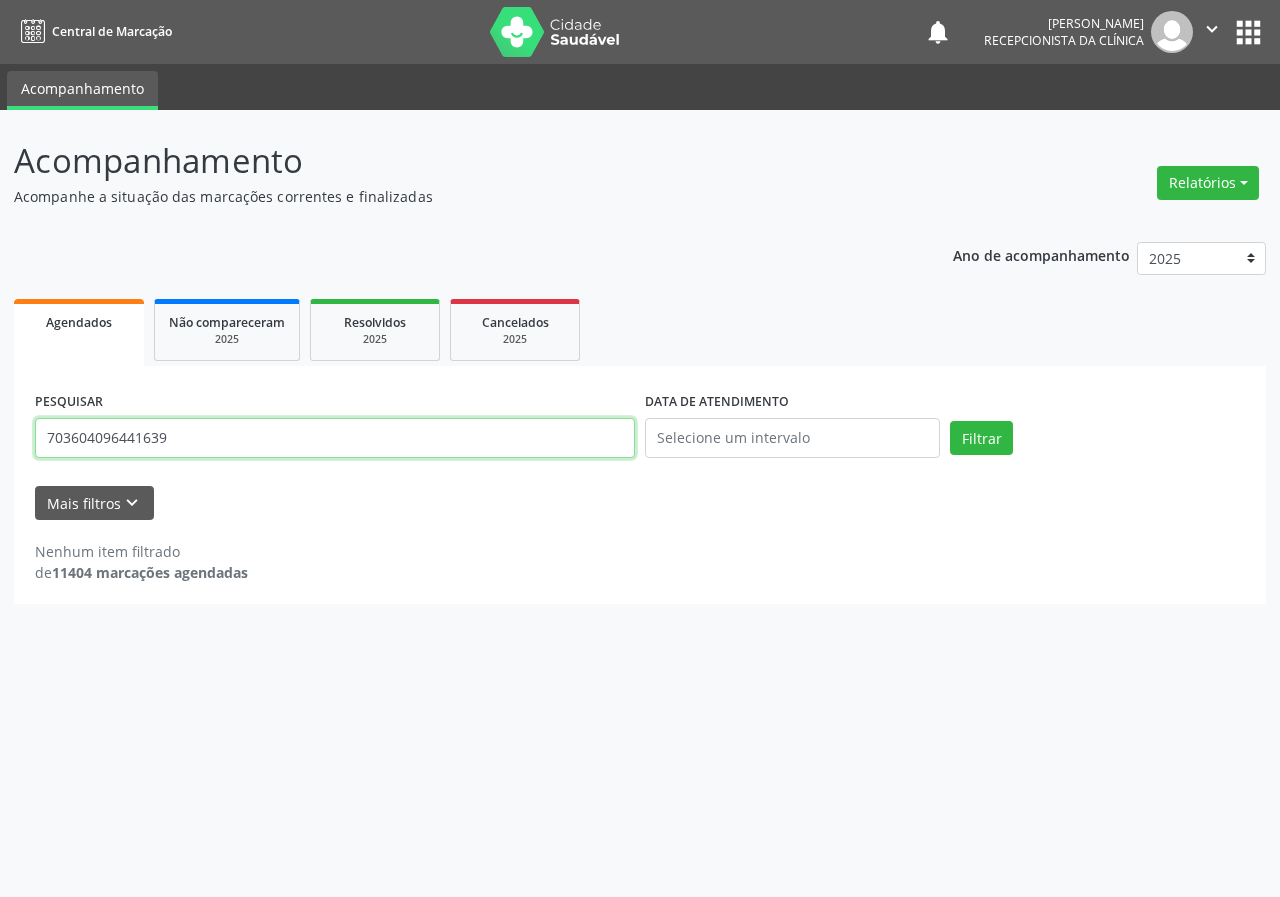click on "Filtrar" at bounding box center (981, 438) 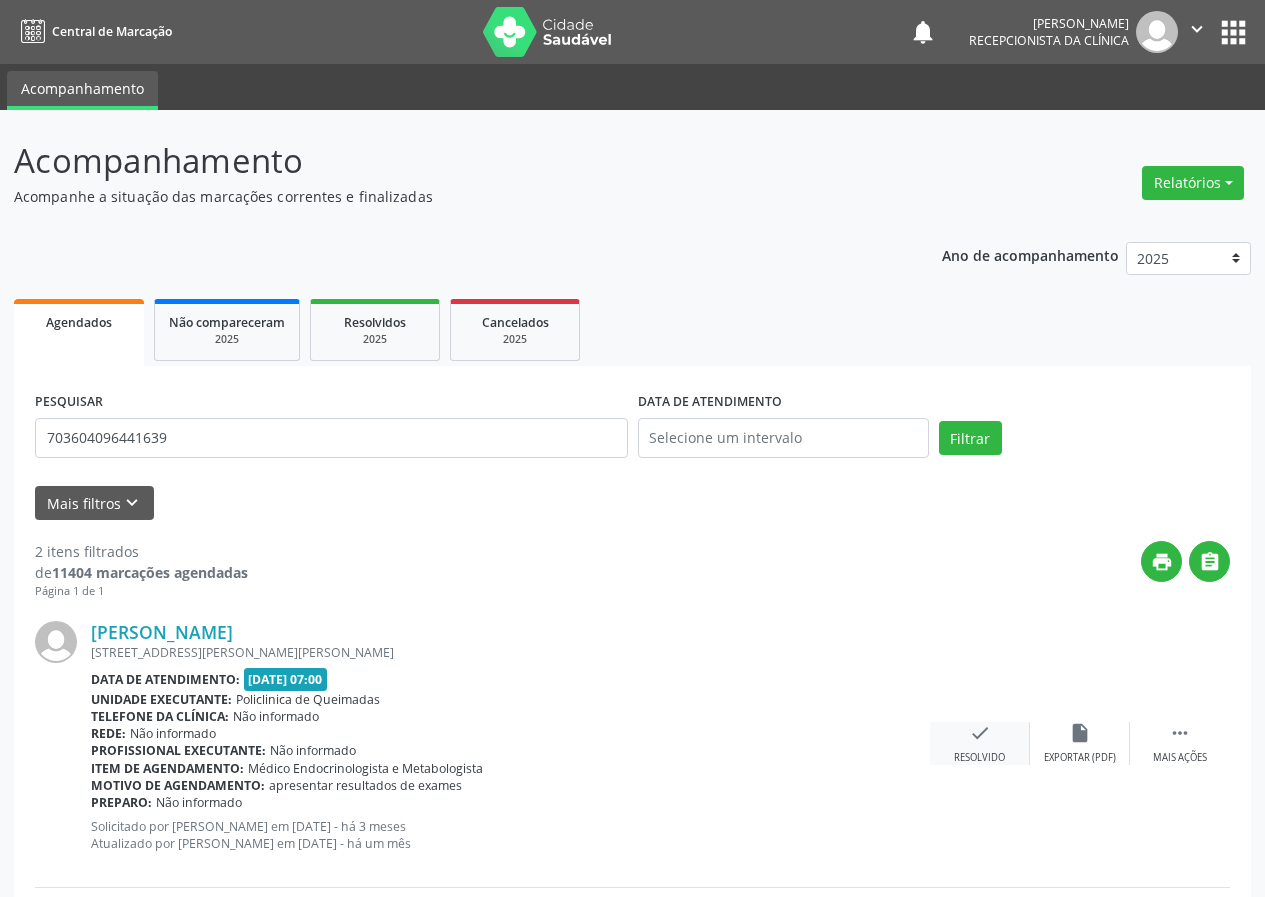 click on "check" at bounding box center (980, 733) 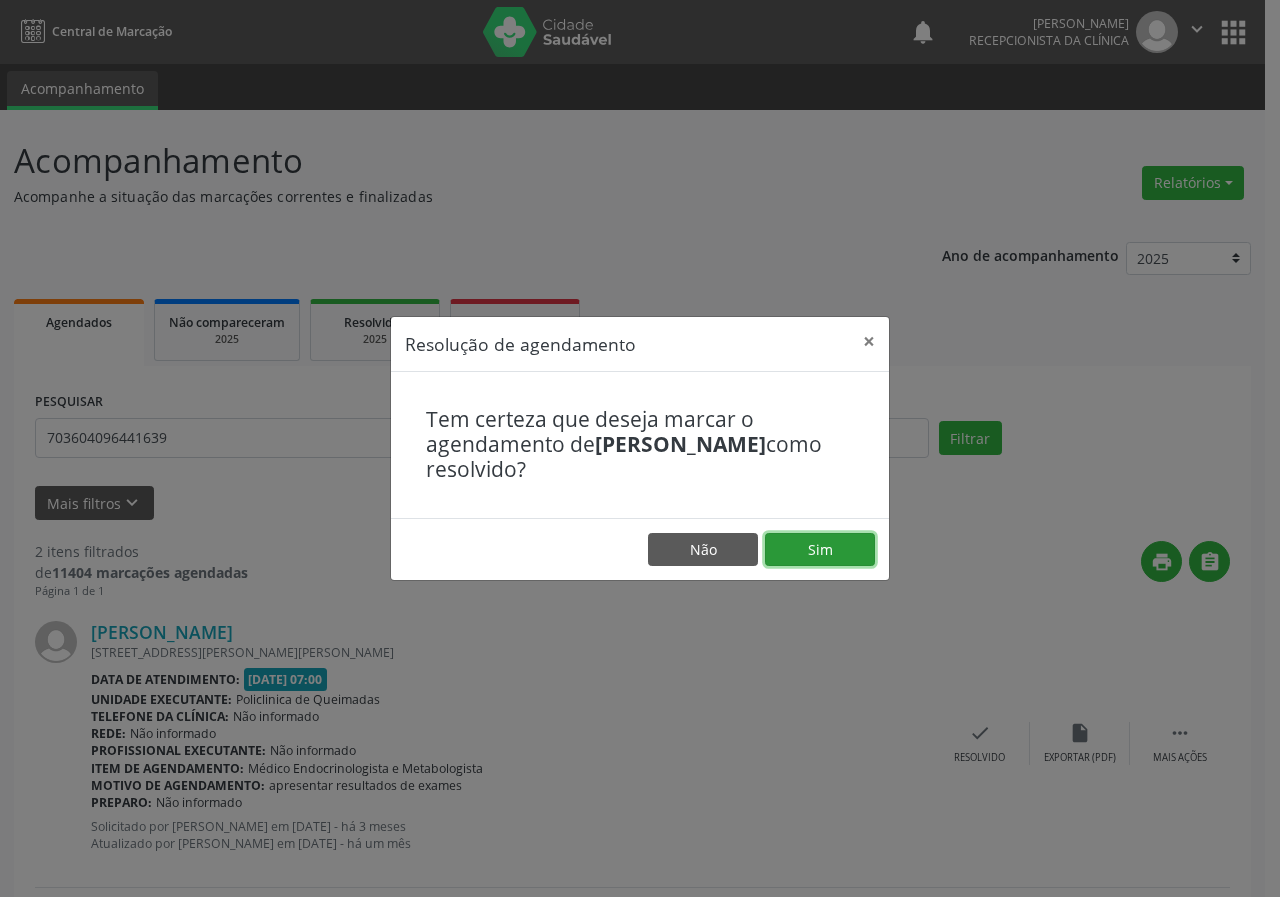 click on "Sim" at bounding box center (820, 550) 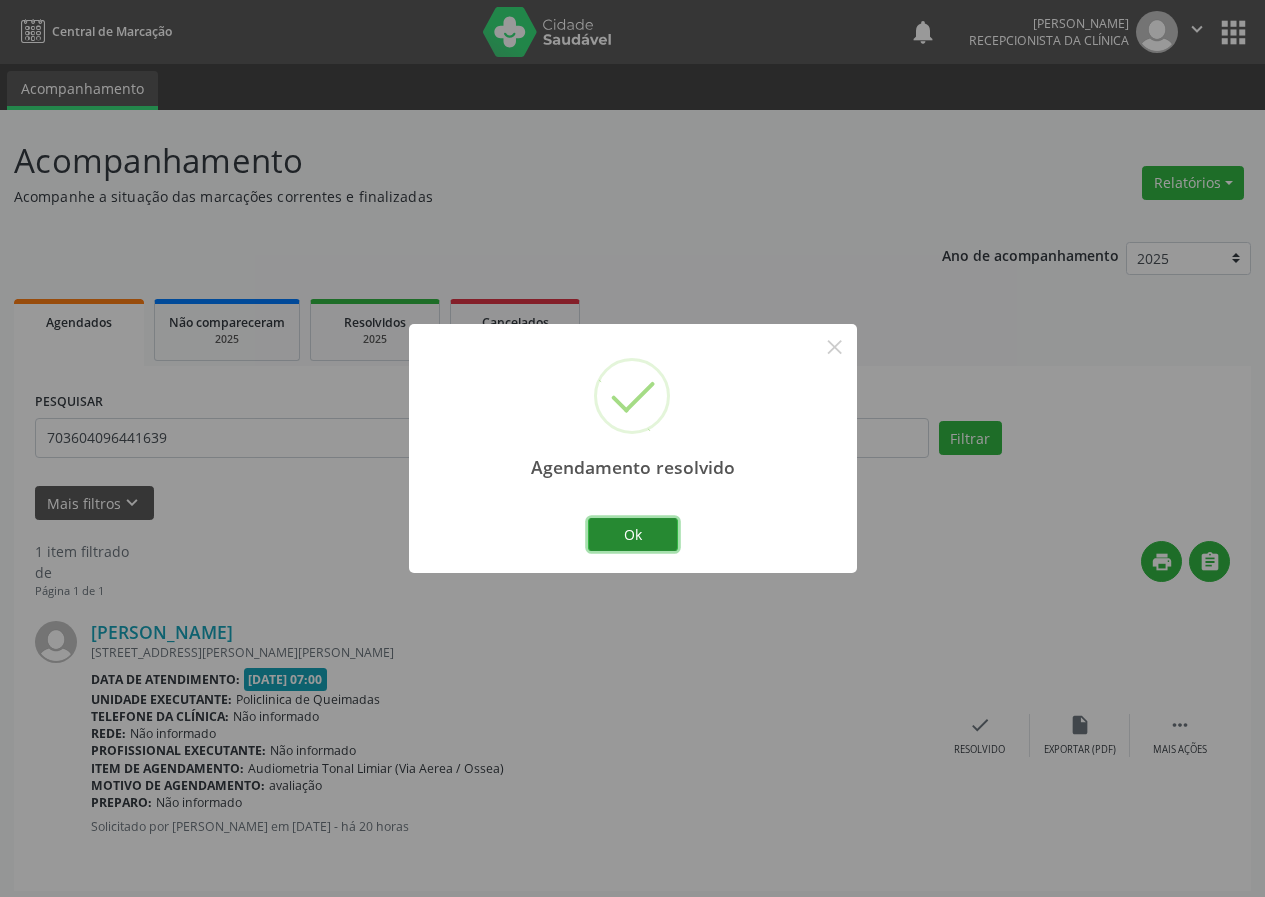click on "Ok" at bounding box center (633, 535) 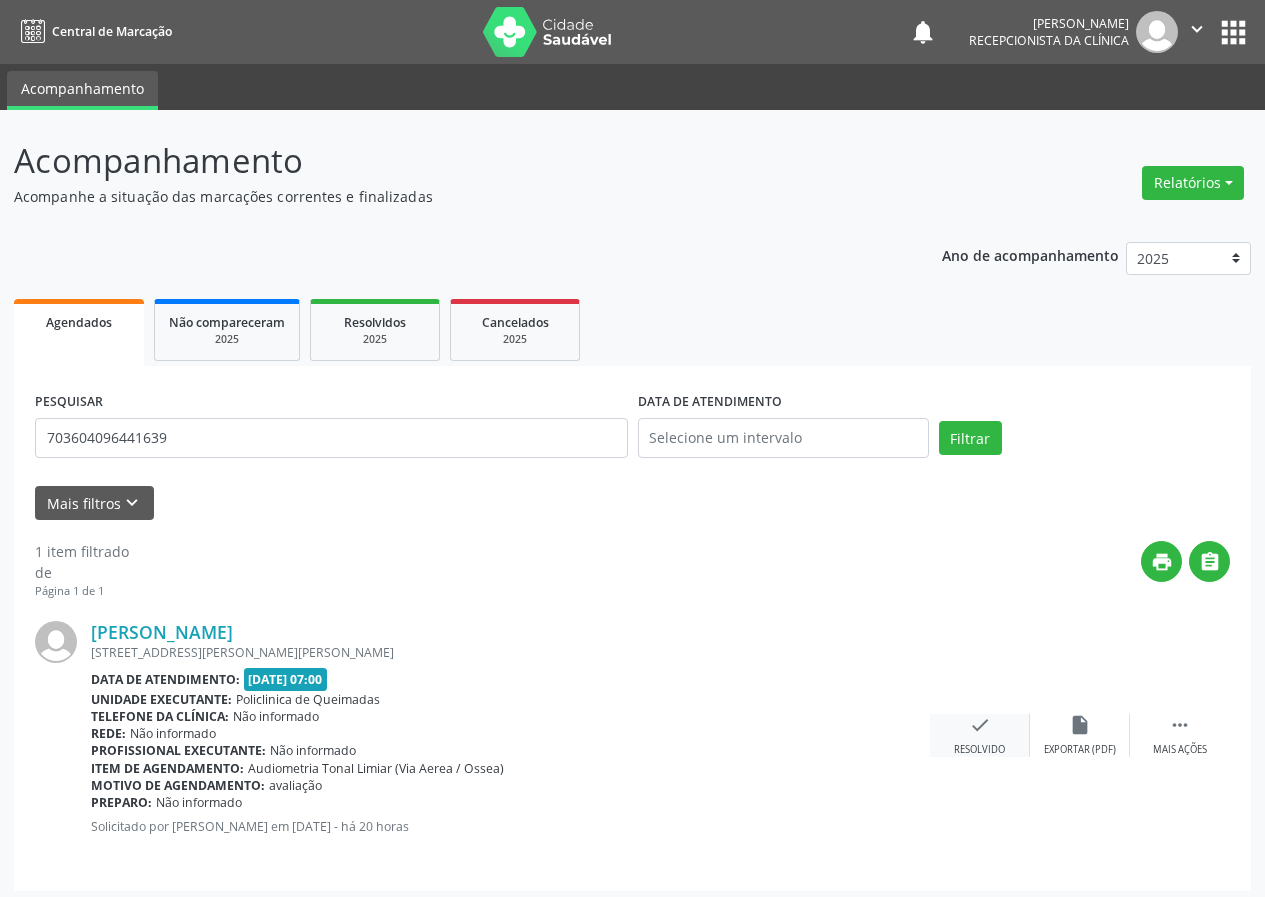 click on "check" at bounding box center [980, 725] 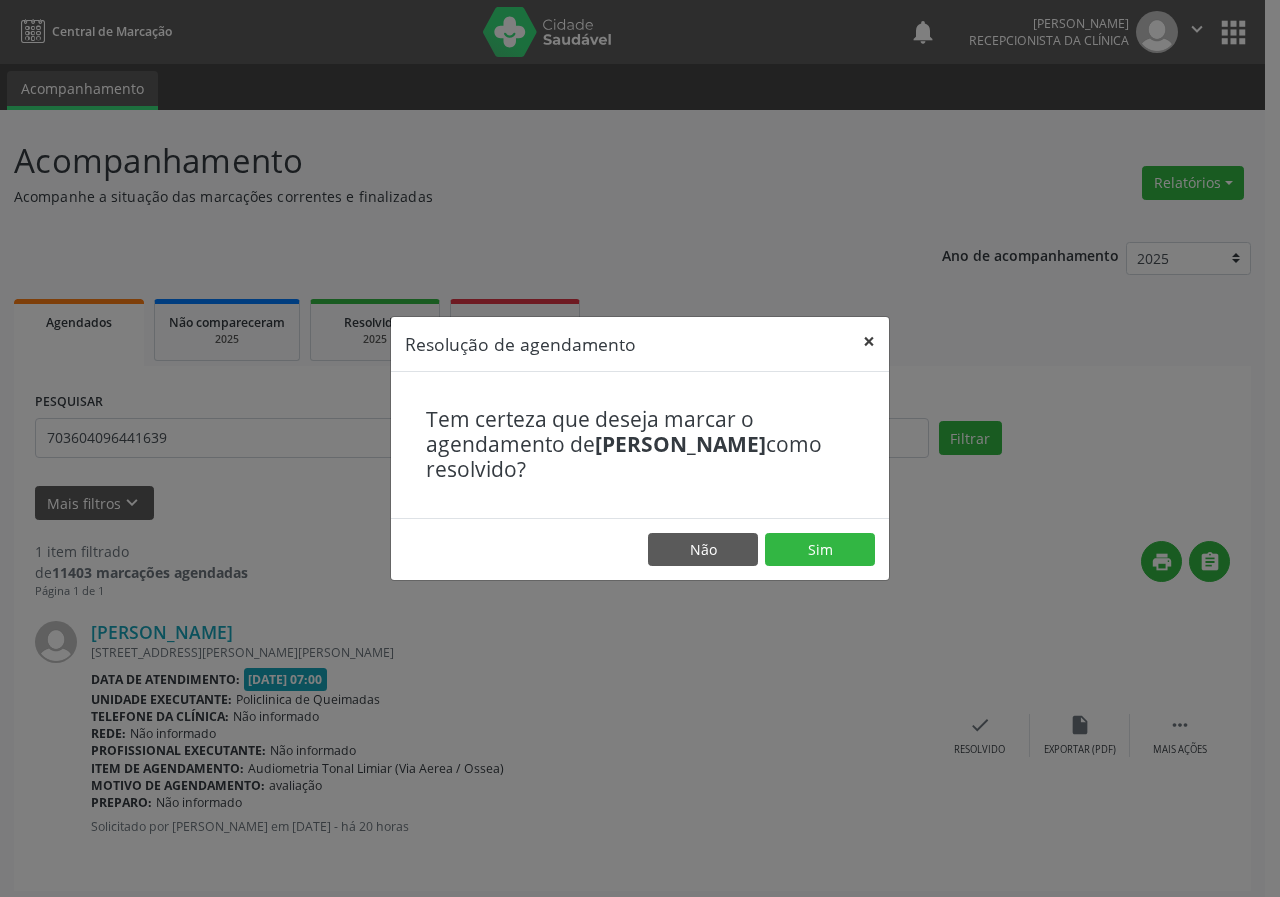 click on "×" at bounding box center [869, 341] 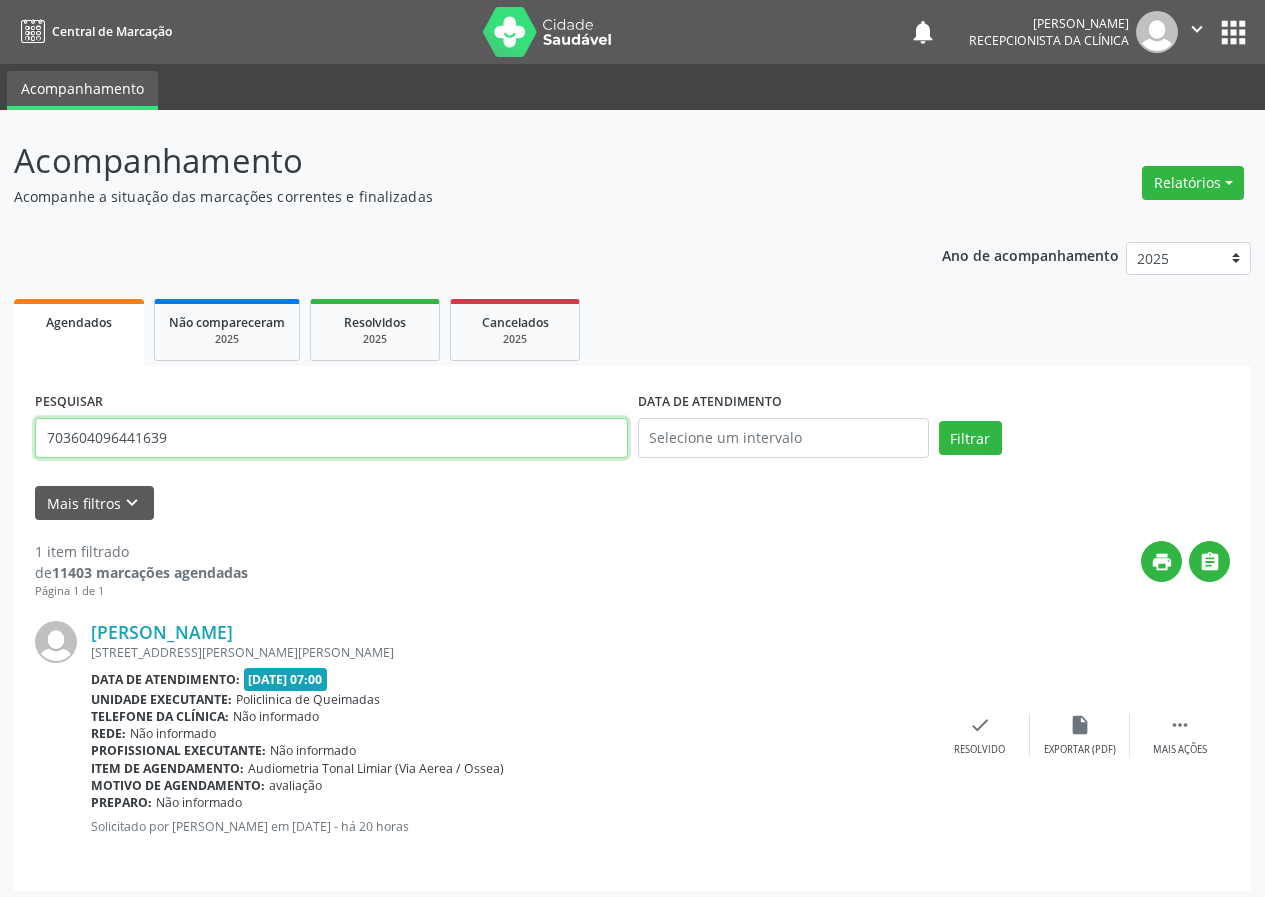 click on "703604096441639" at bounding box center [331, 438] 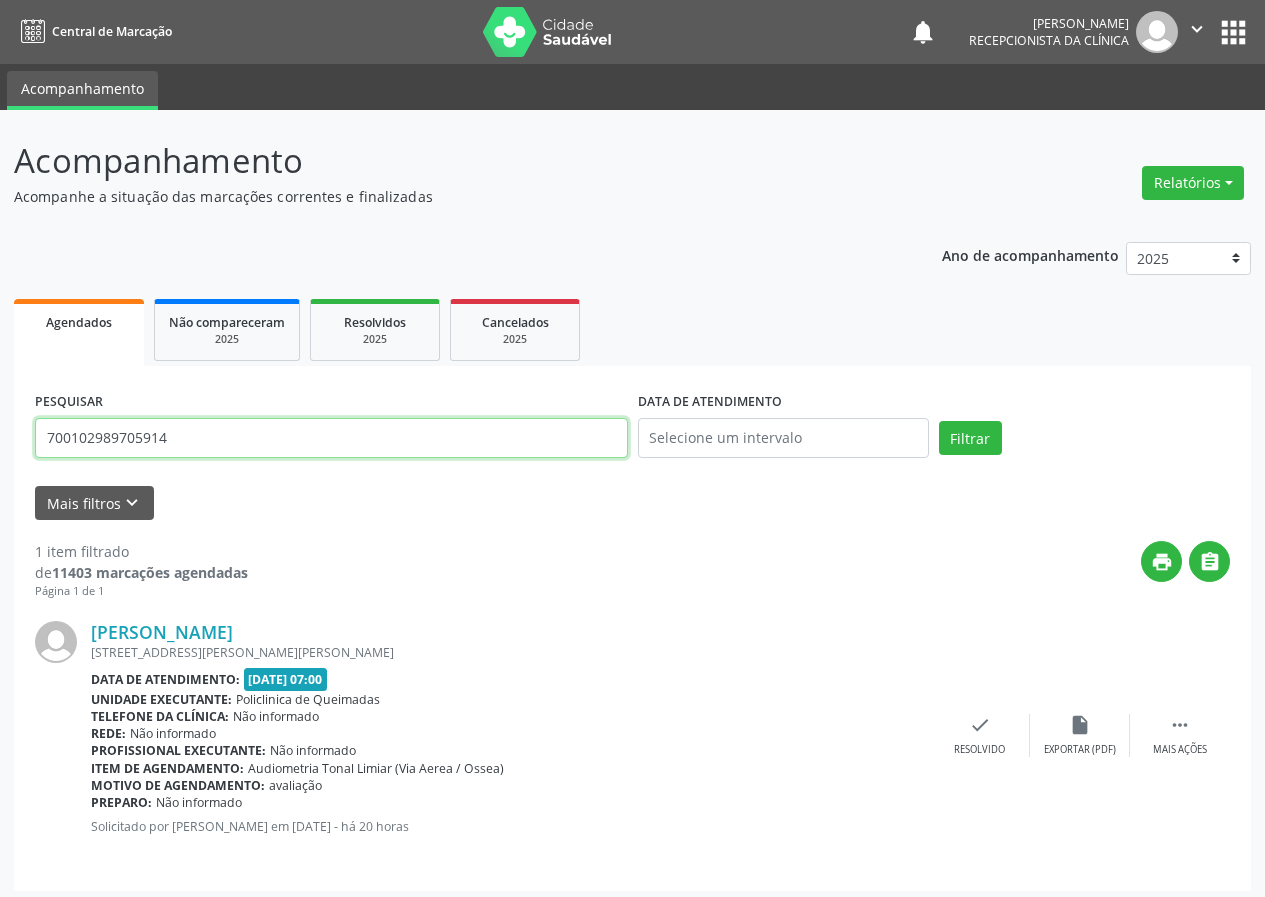 click on "Filtrar" at bounding box center (970, 438) 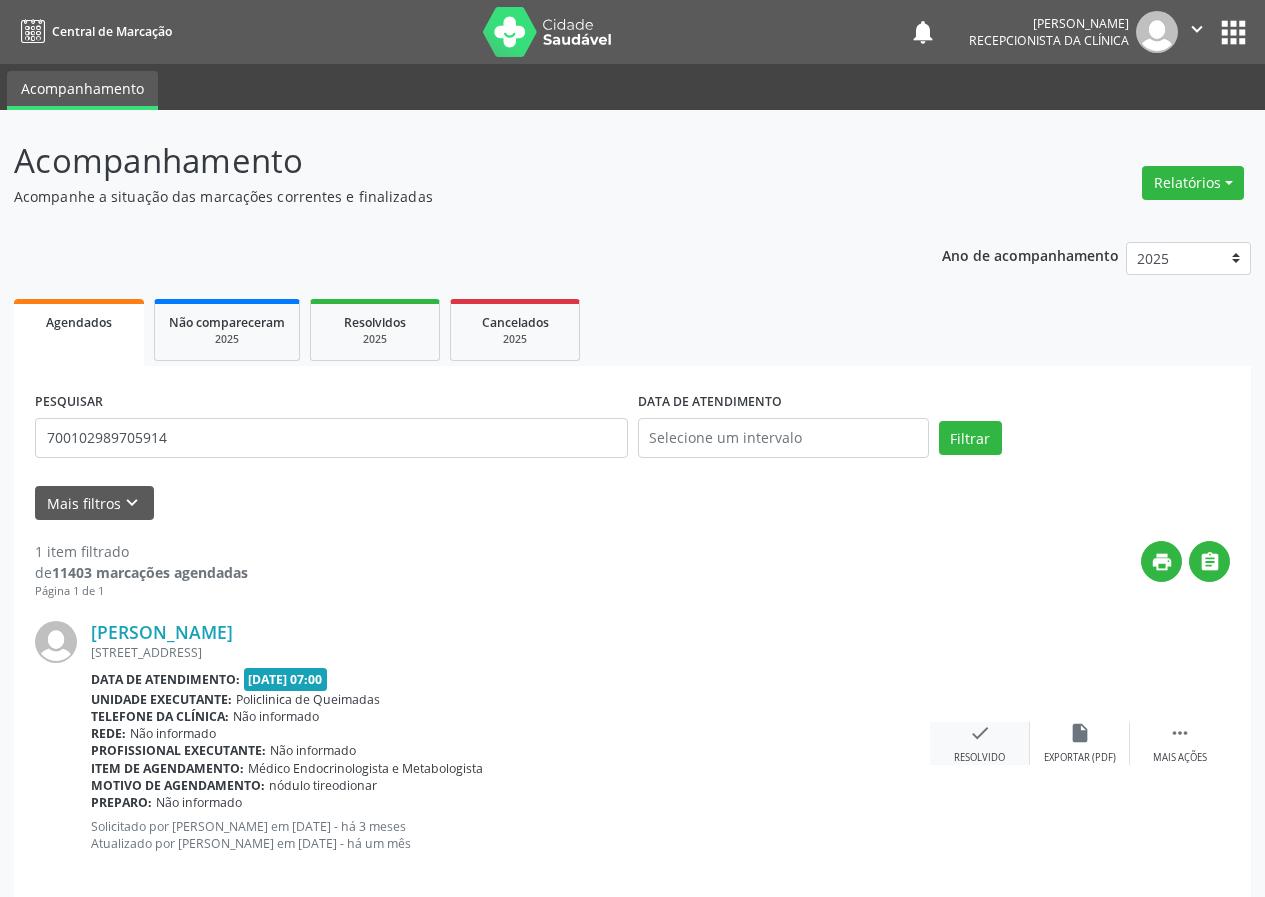 click on "check" at bounding box center (980, 733) 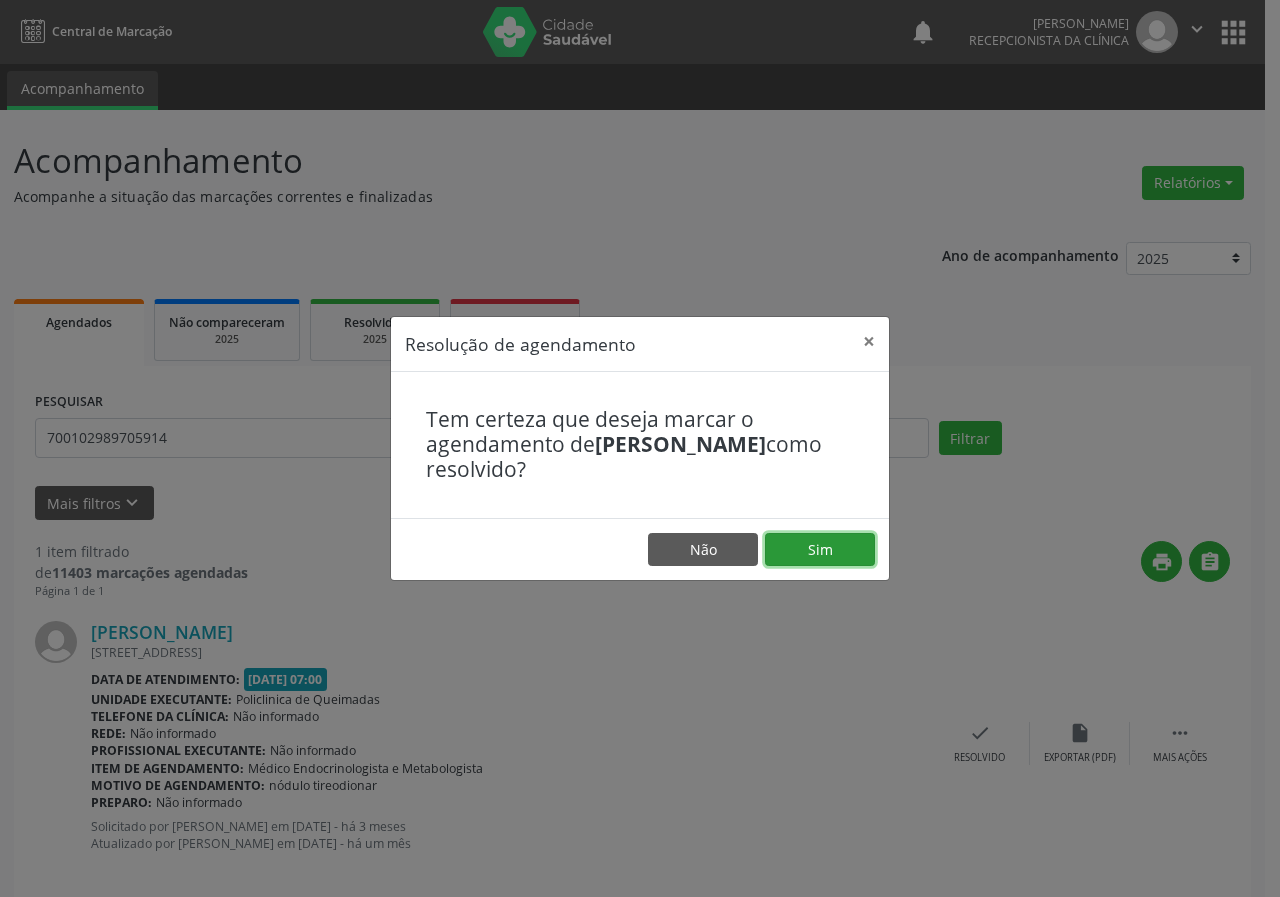 click on "Sim" at bounding box center [820, 550] 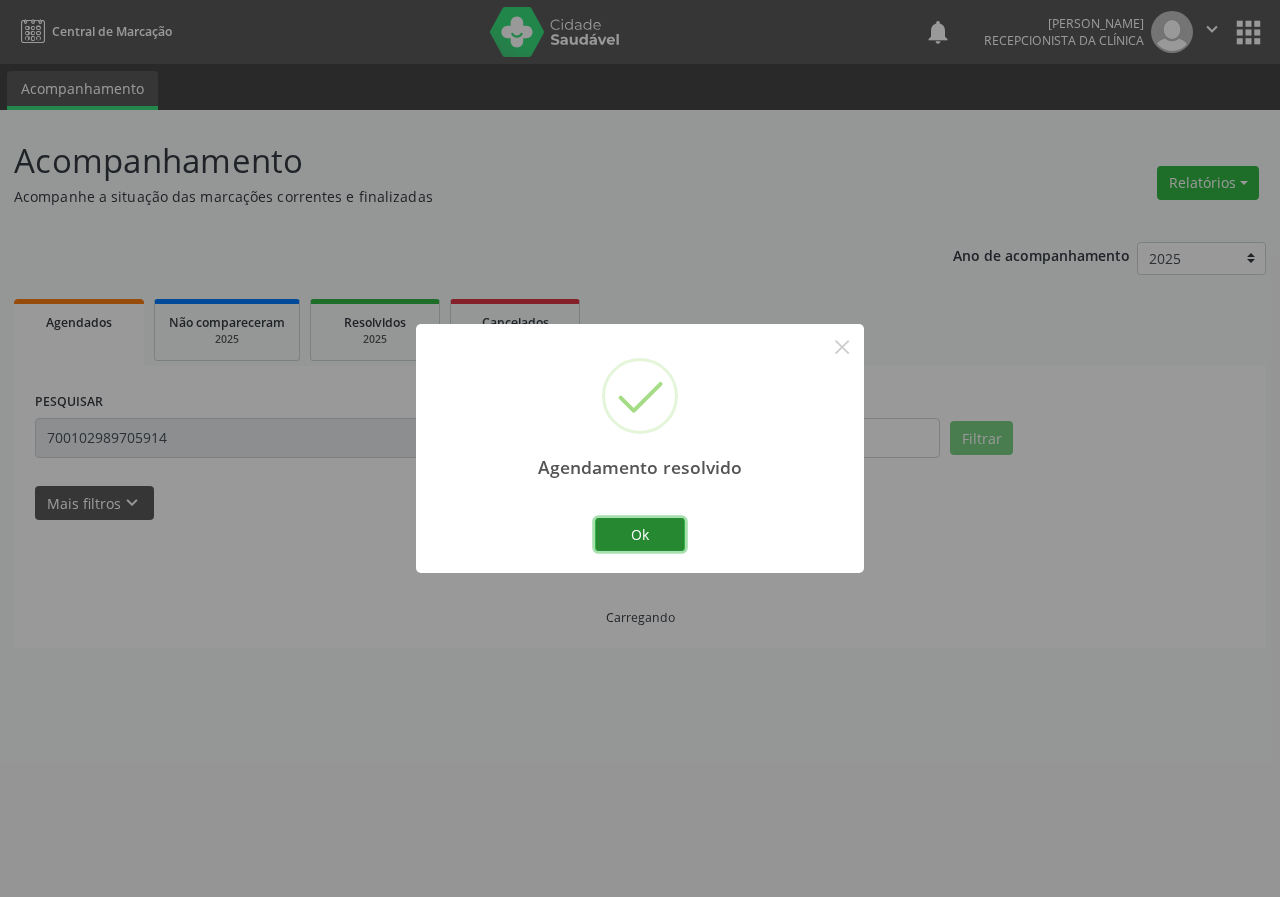 click on "Ok" at bounding box center [640, 535] 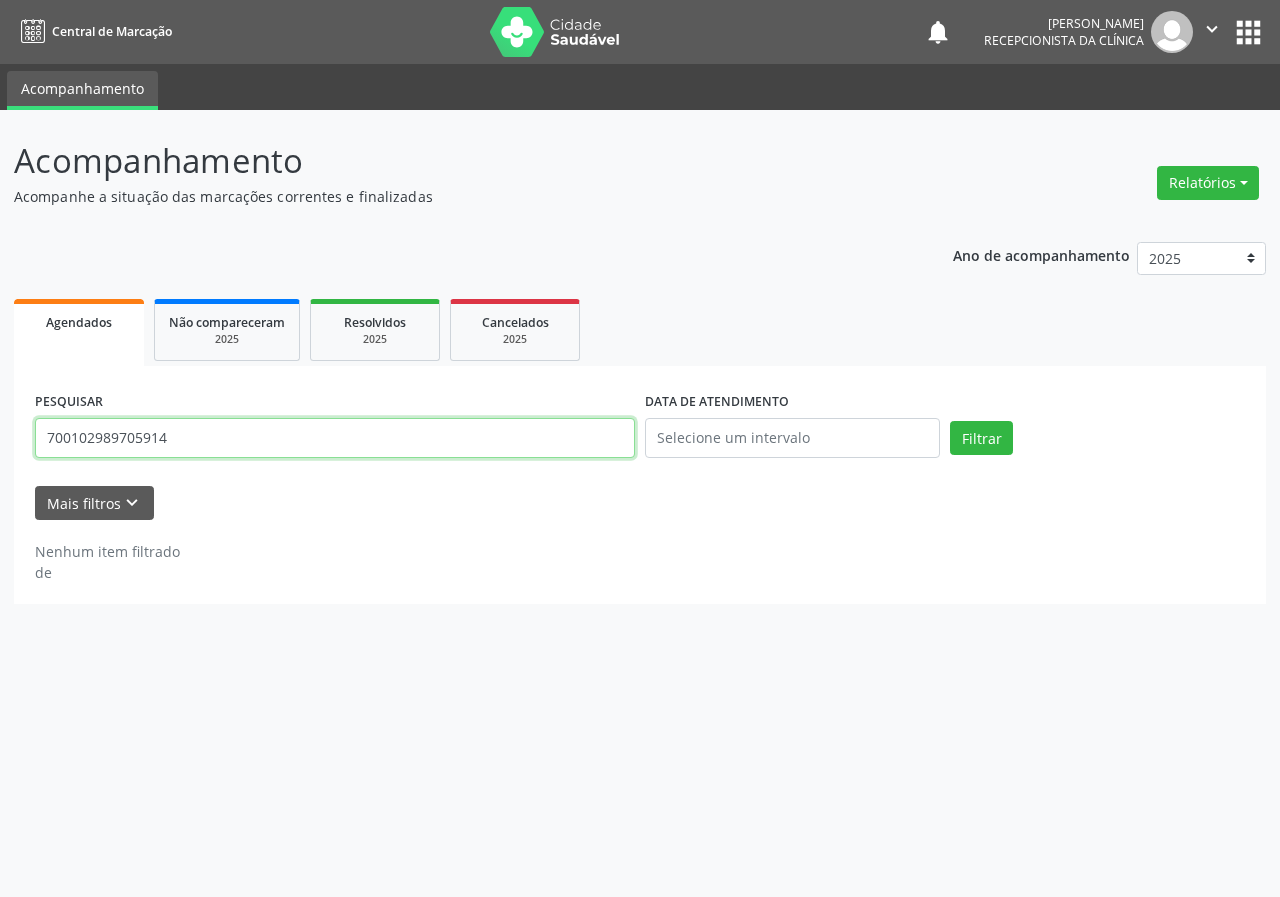 click on "700102989705914" at bounding box center (335, 438) 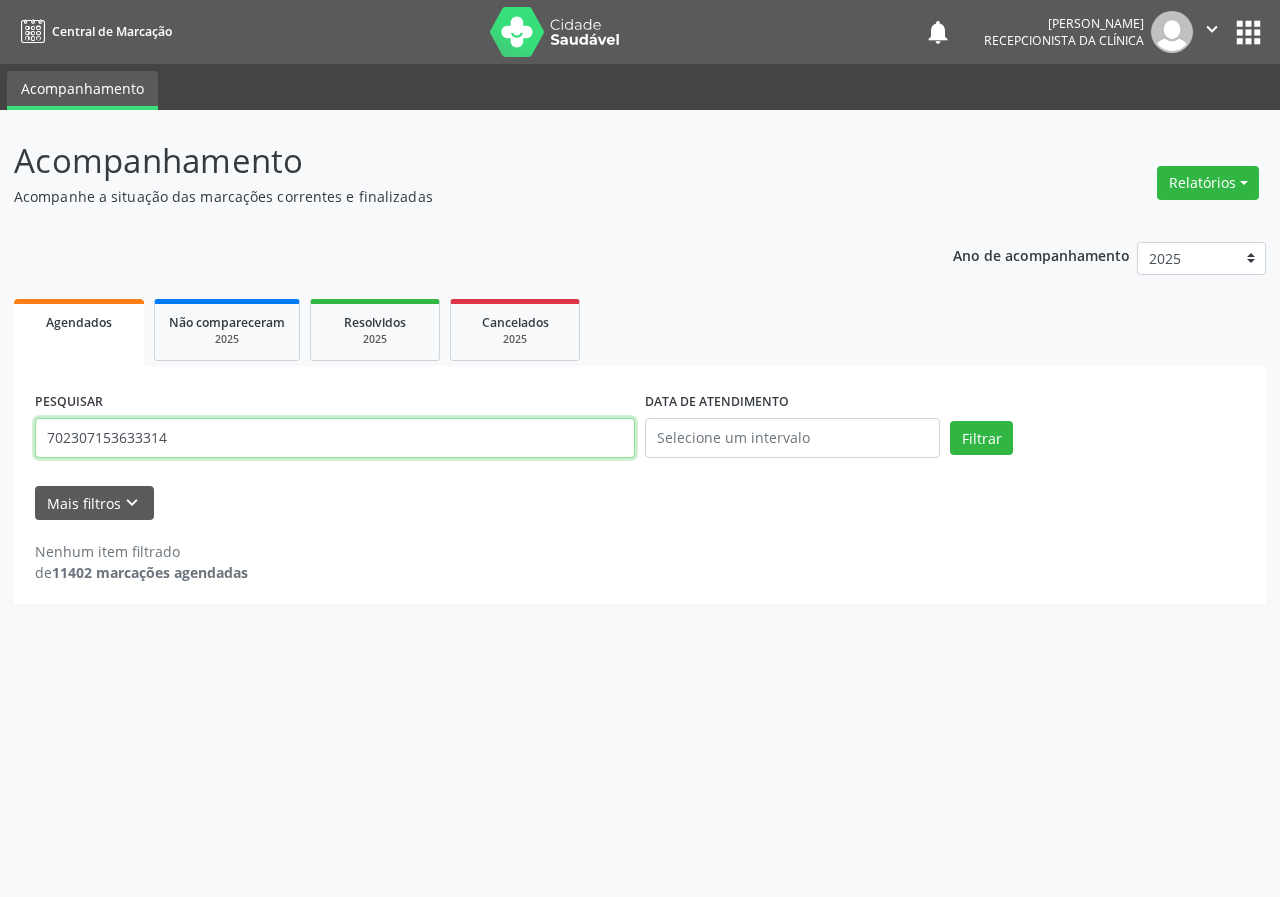 click on "Filtrar" at bounding box center (981, 438) 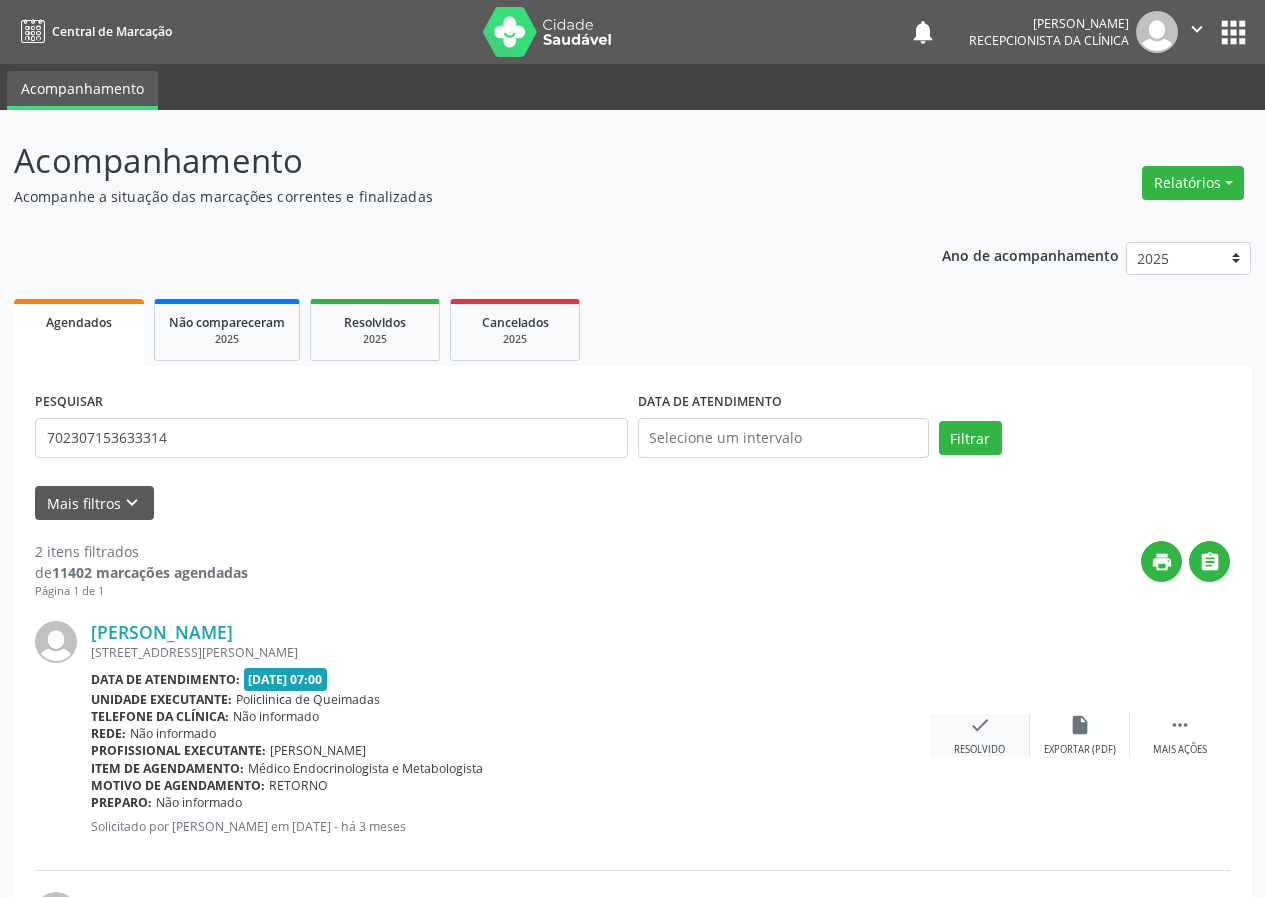 click on "check" at bounding box center [980, 725] 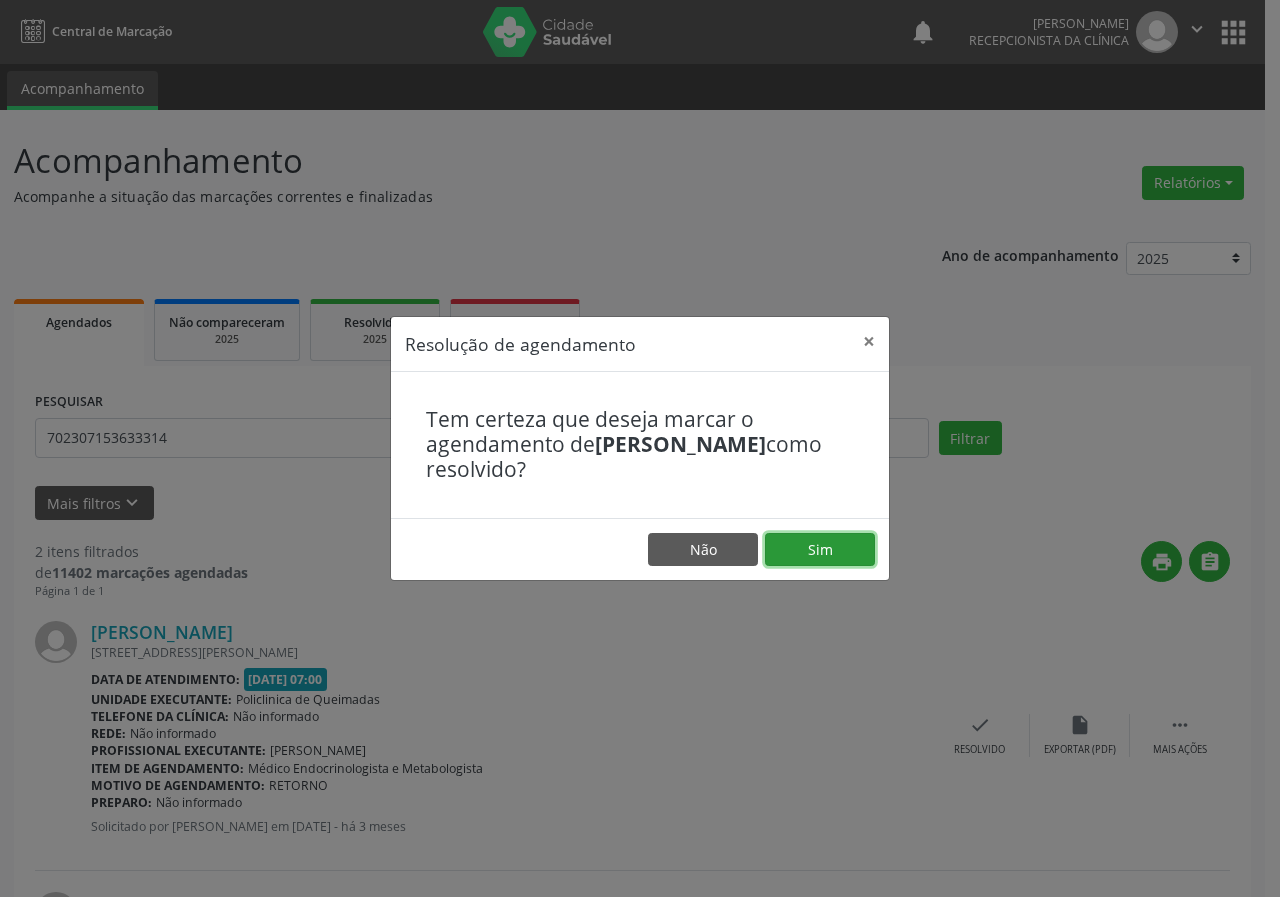 click on "Sim" at bounding box center (820, 550) 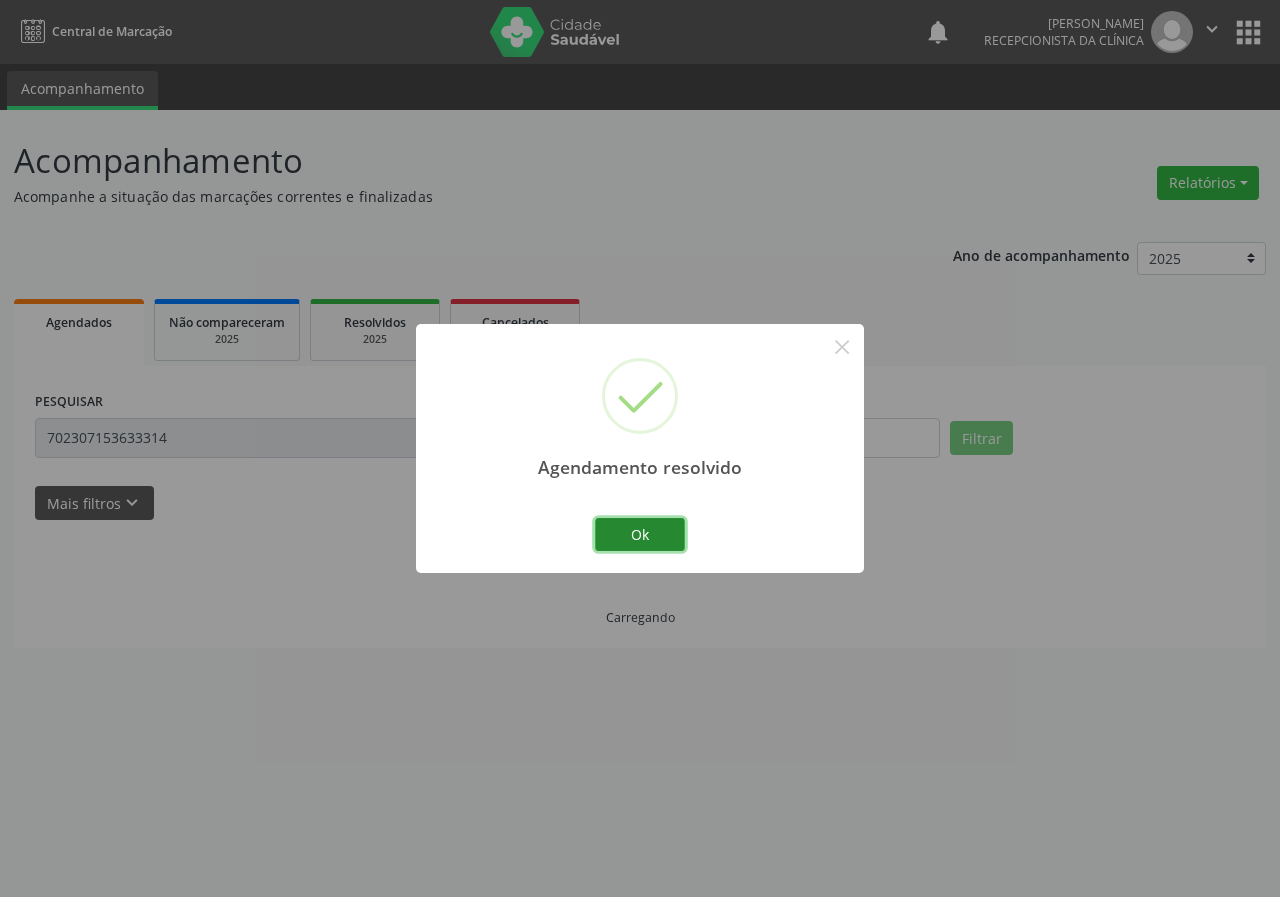 click on "Ok" at bounding box center [640, 535] 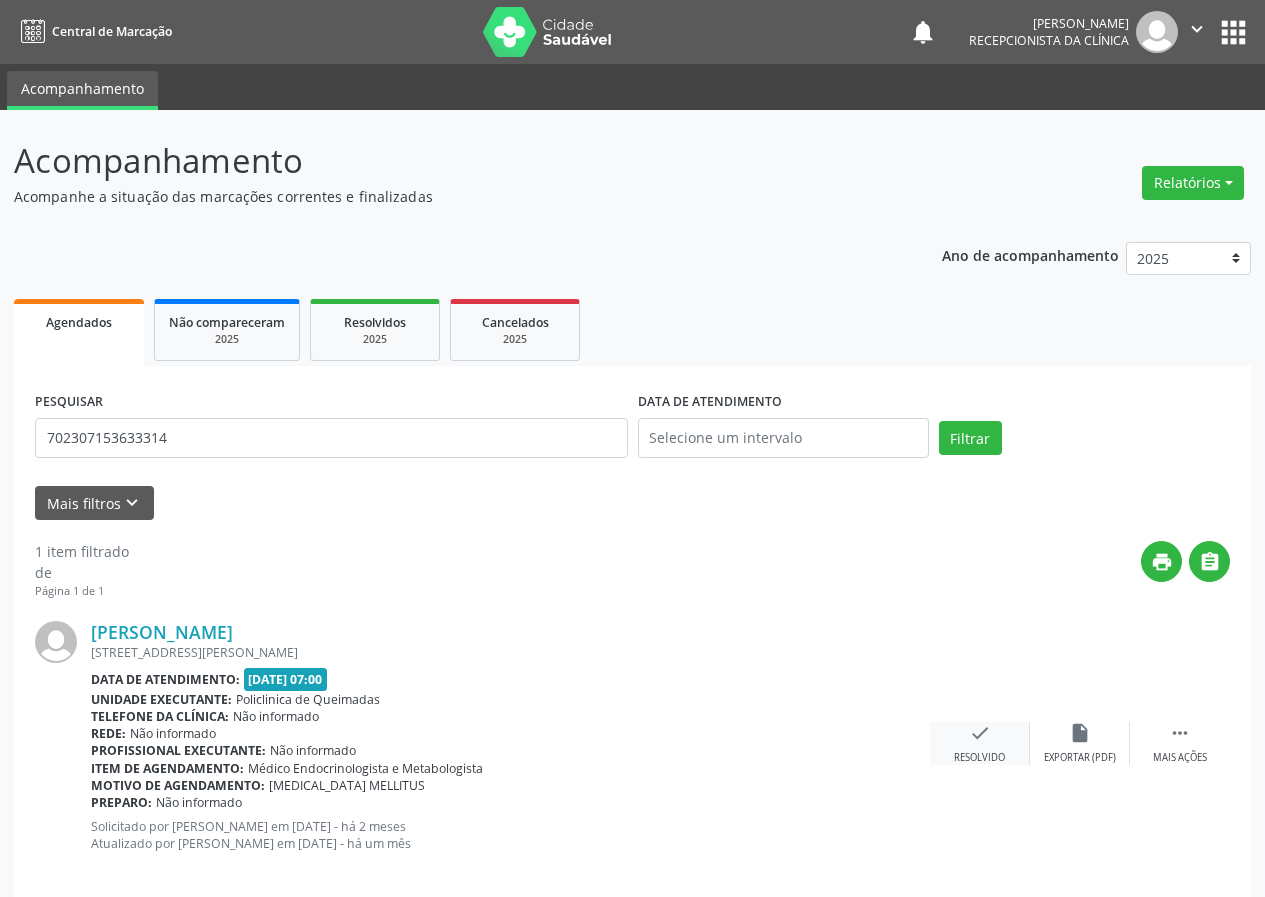 click on "check
Resolvido" at bounding box center [980, 743] 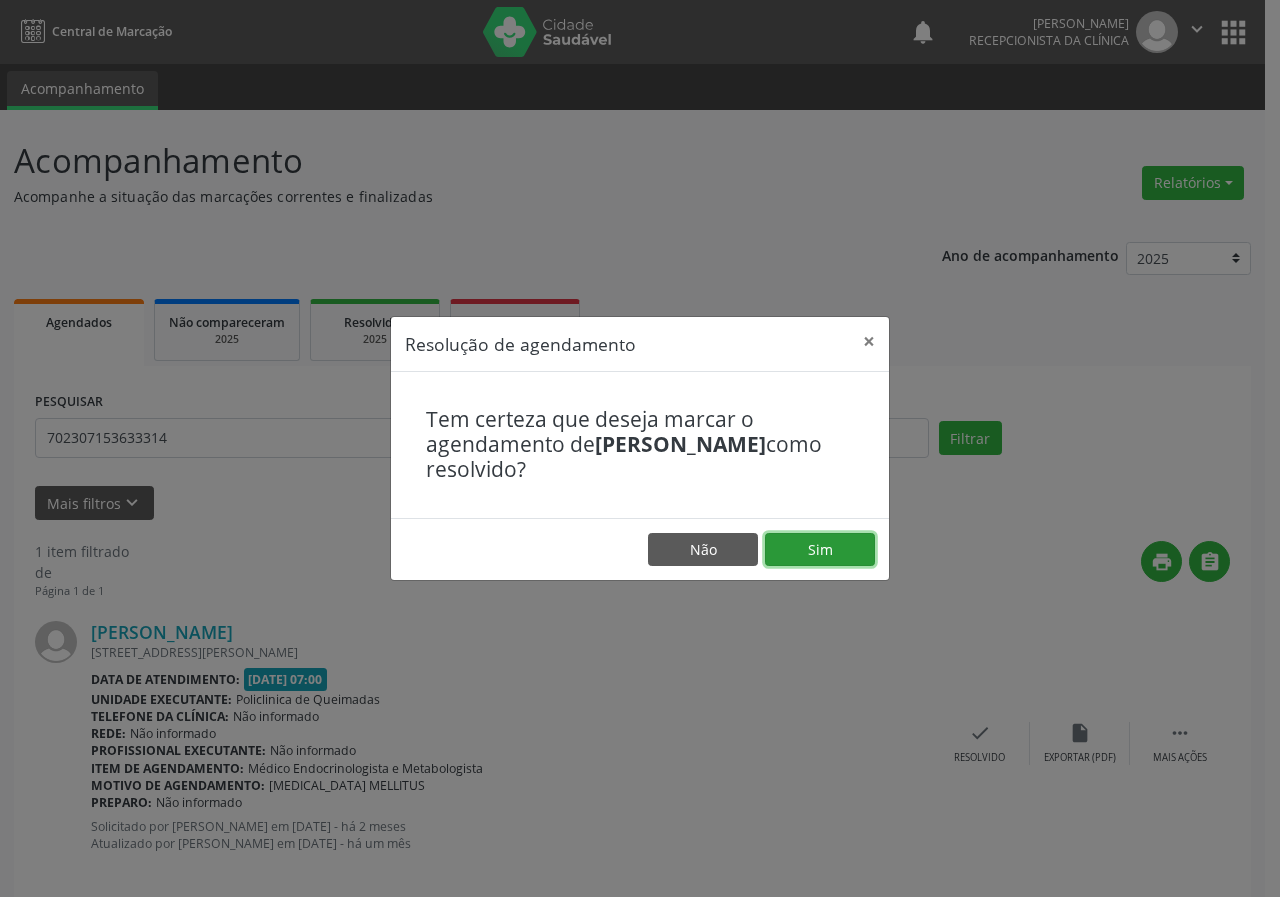click on "Sim" at bounding box center [820, 550] 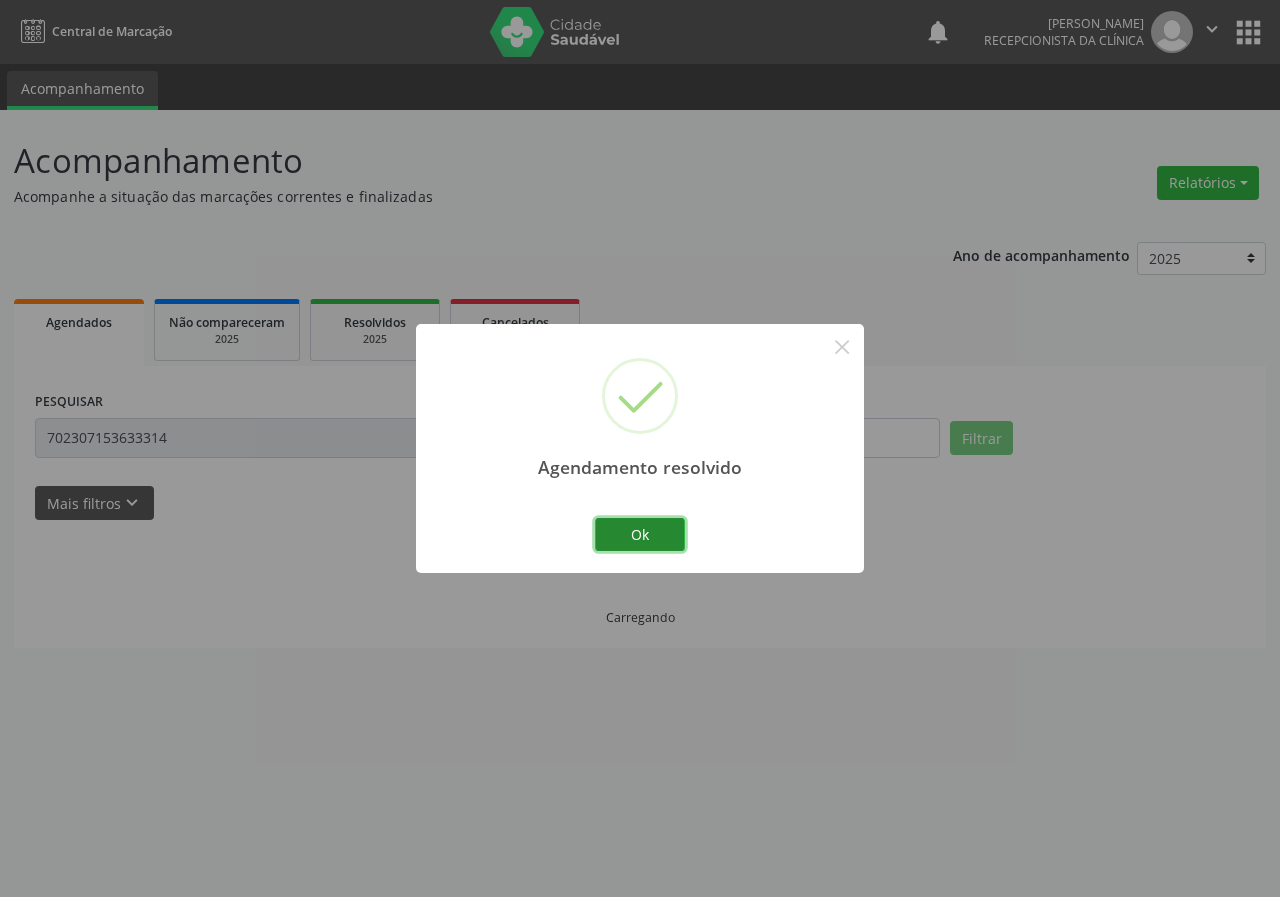 click on "Ok" at bounding box center (640, 535) 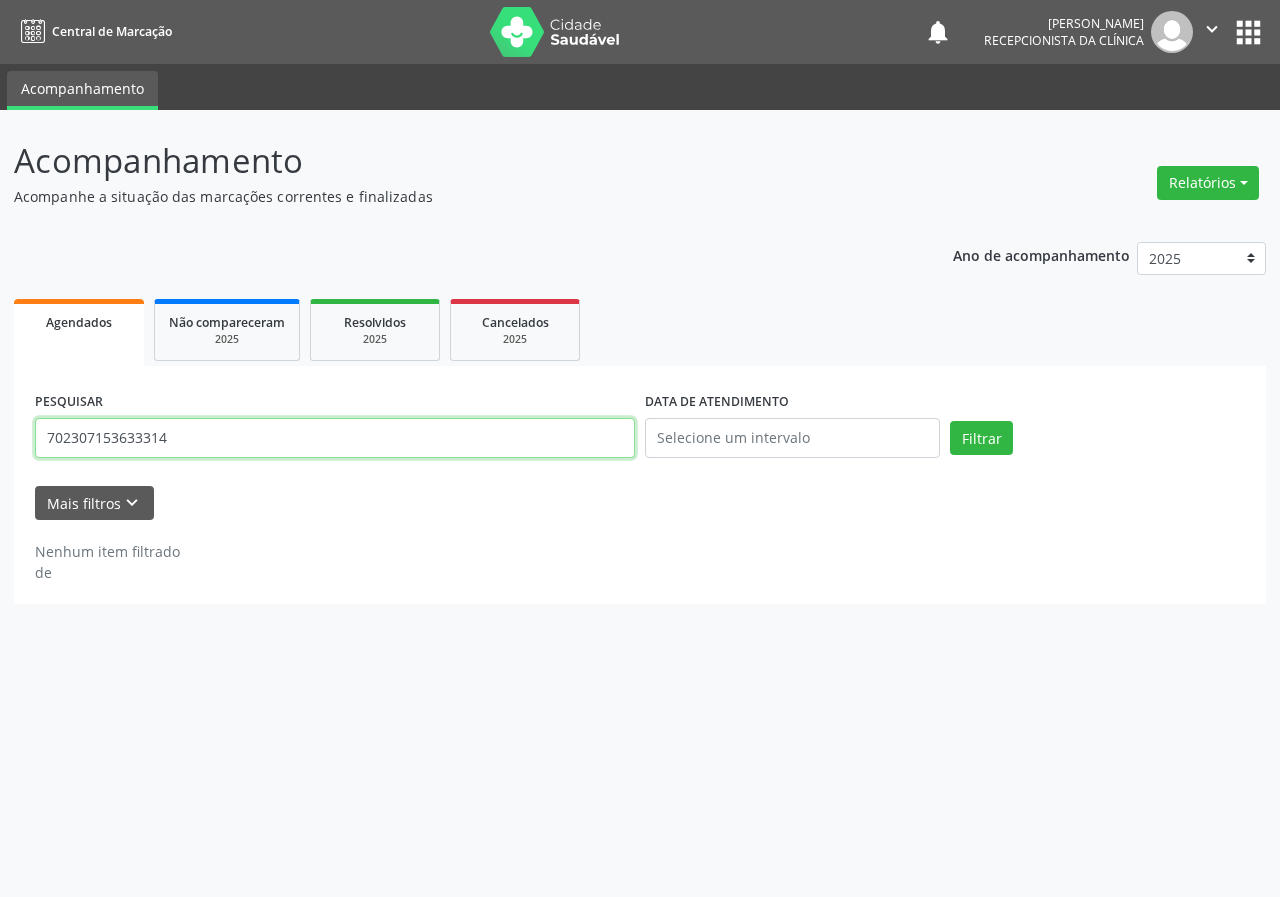 click on "702307153633314" at bounding box center [335, 438] 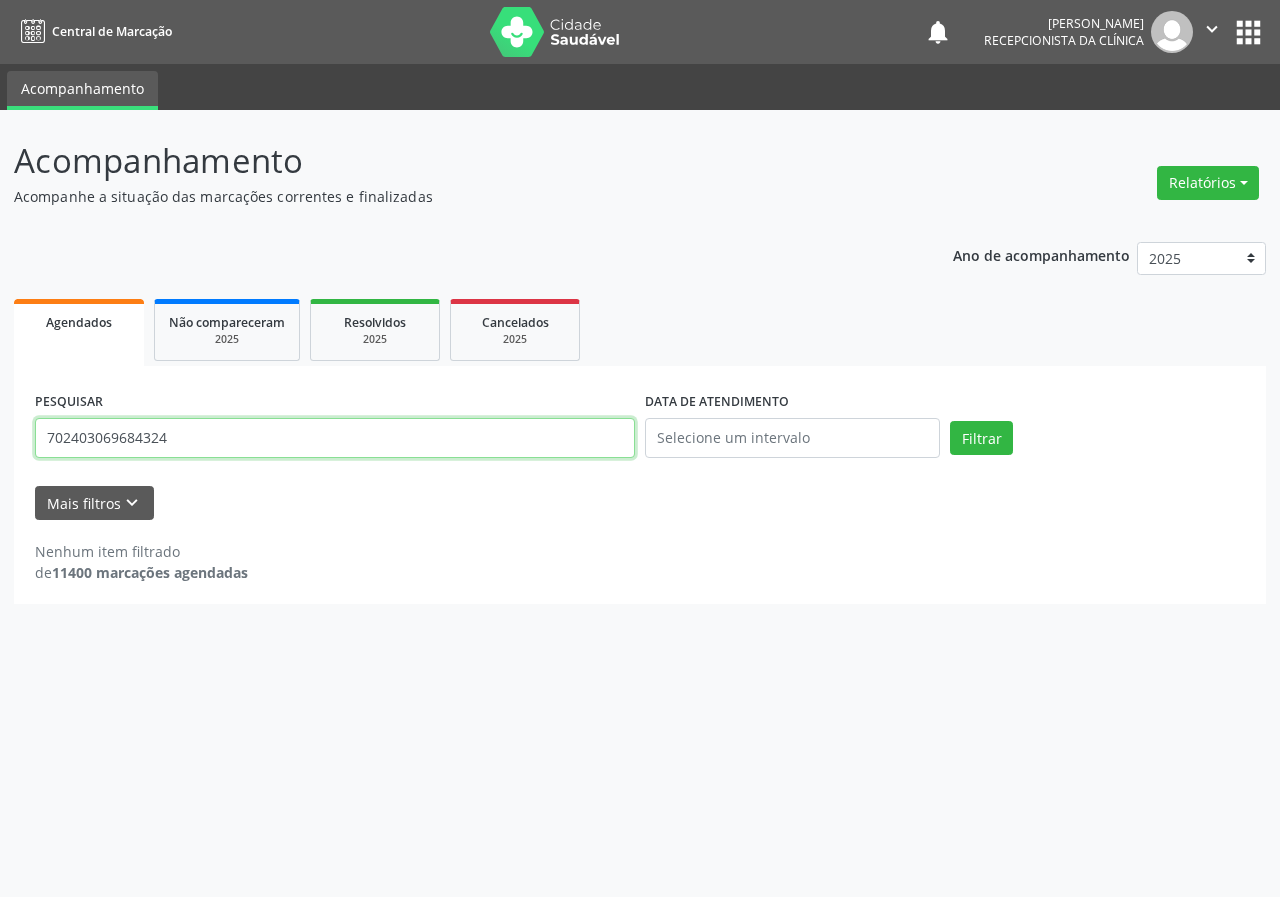 click on "Filtrar" at bounding box center (981, 438) 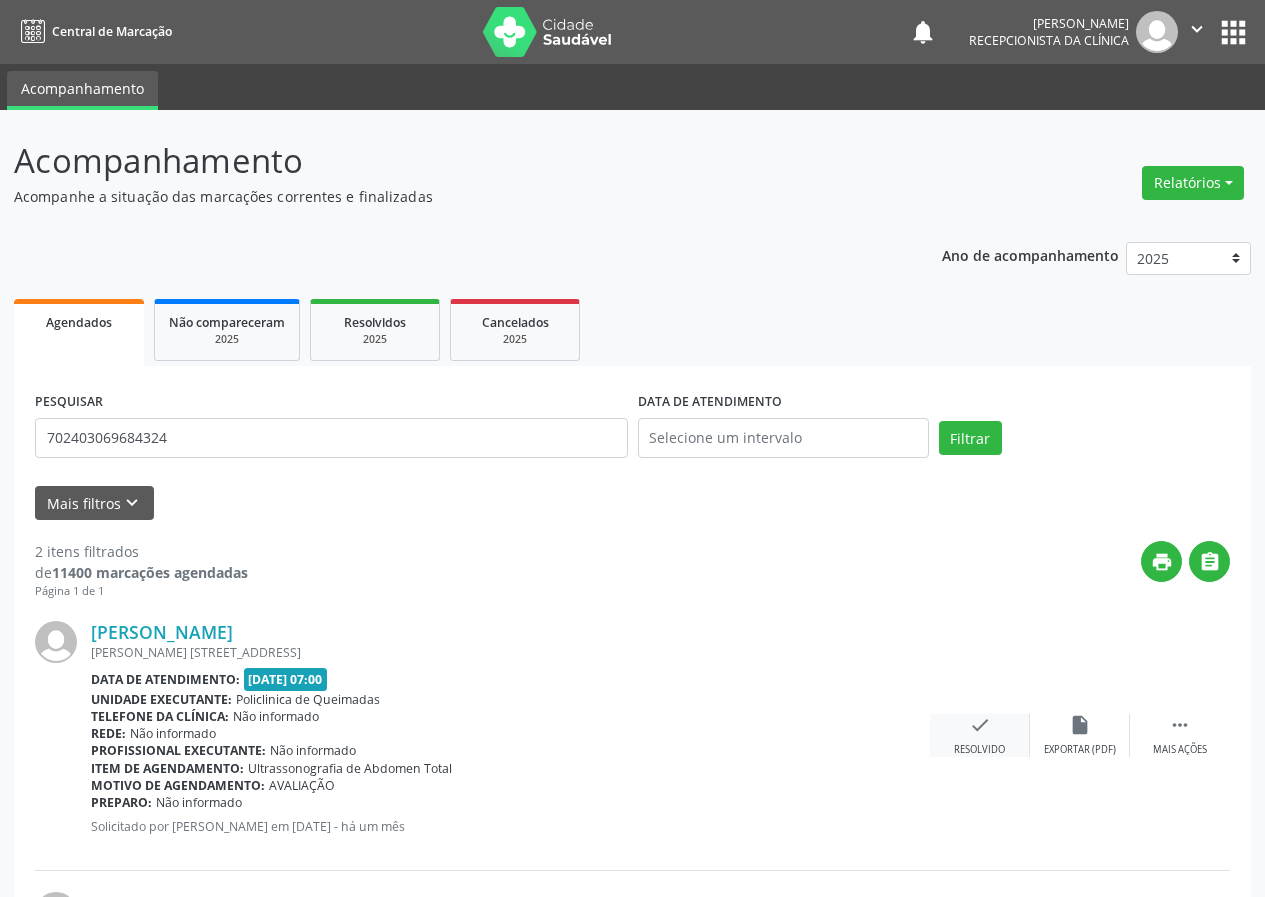 click on "check" at bounding box center (980, 725) 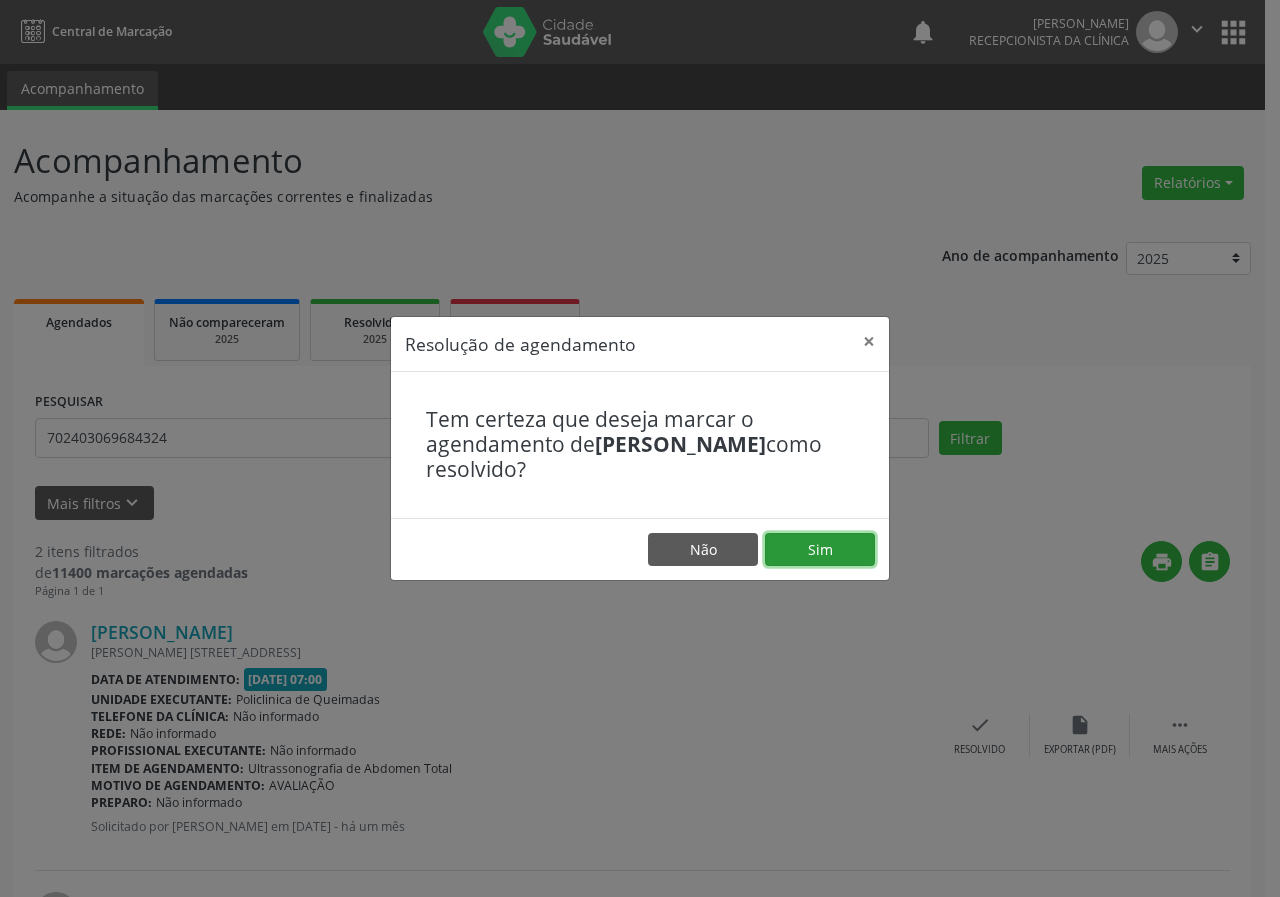 click on "Sim" at bounding box center [820, 550] 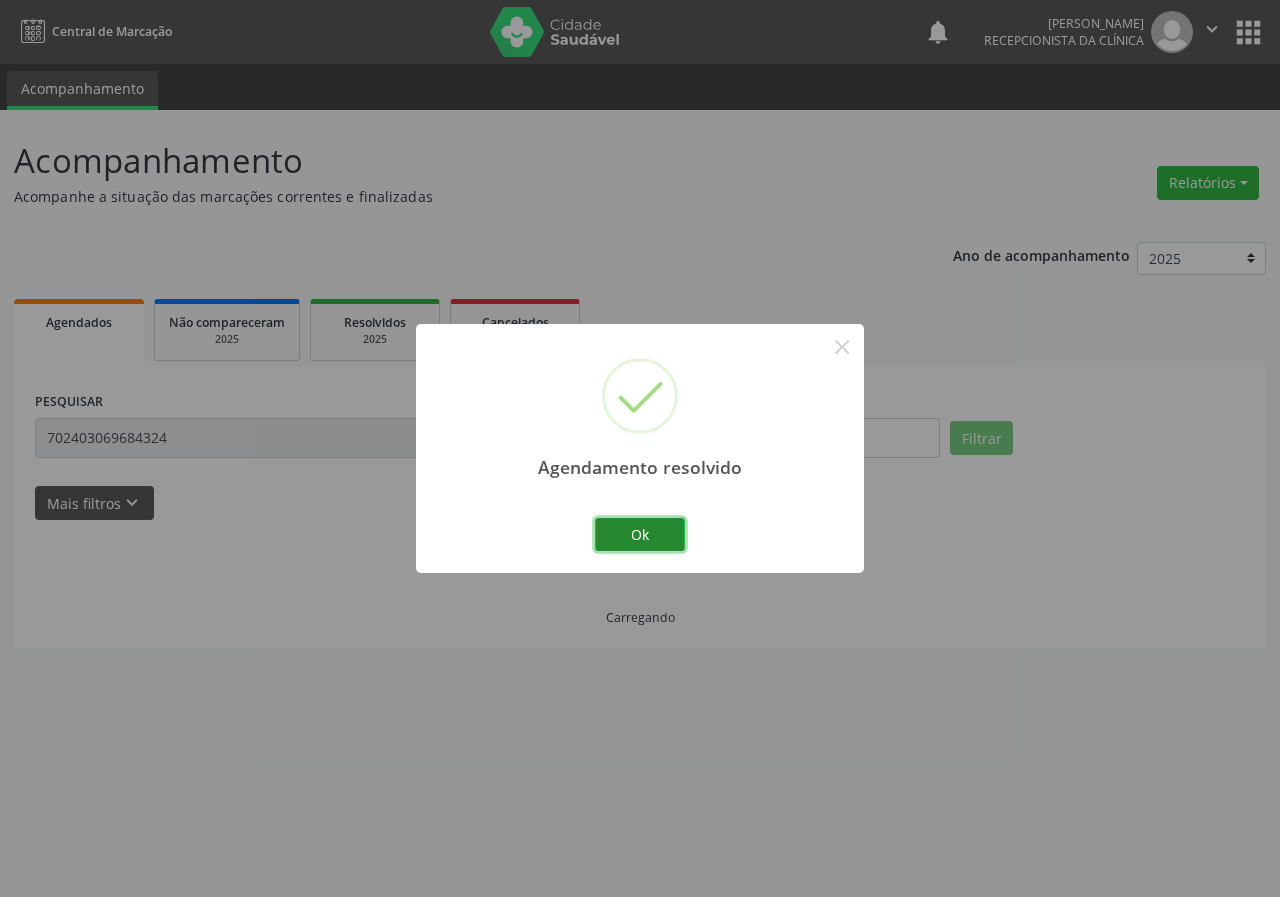 click on "Ok" at bounding box center [640, 535] 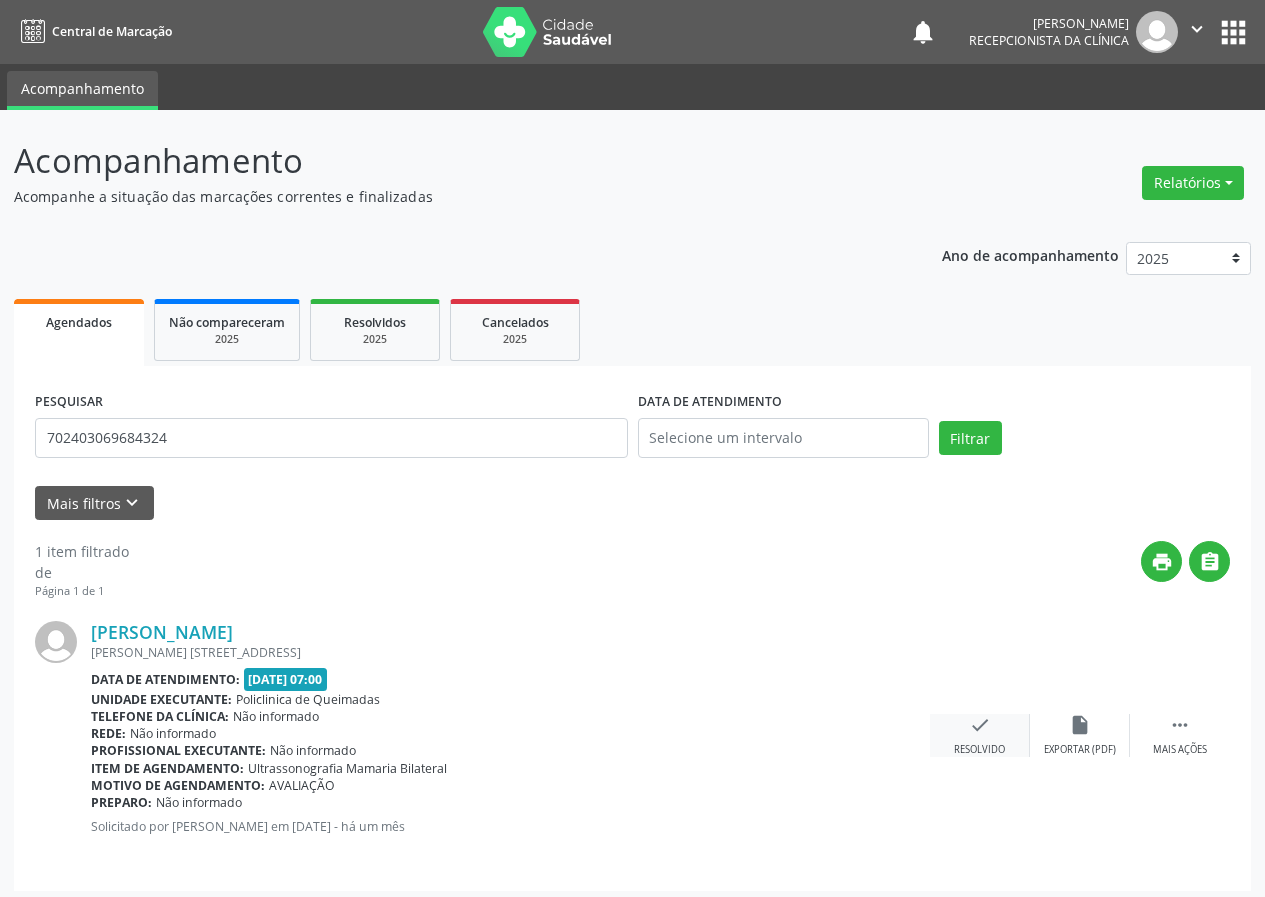 click on "check" at bounding box center (980, 725) 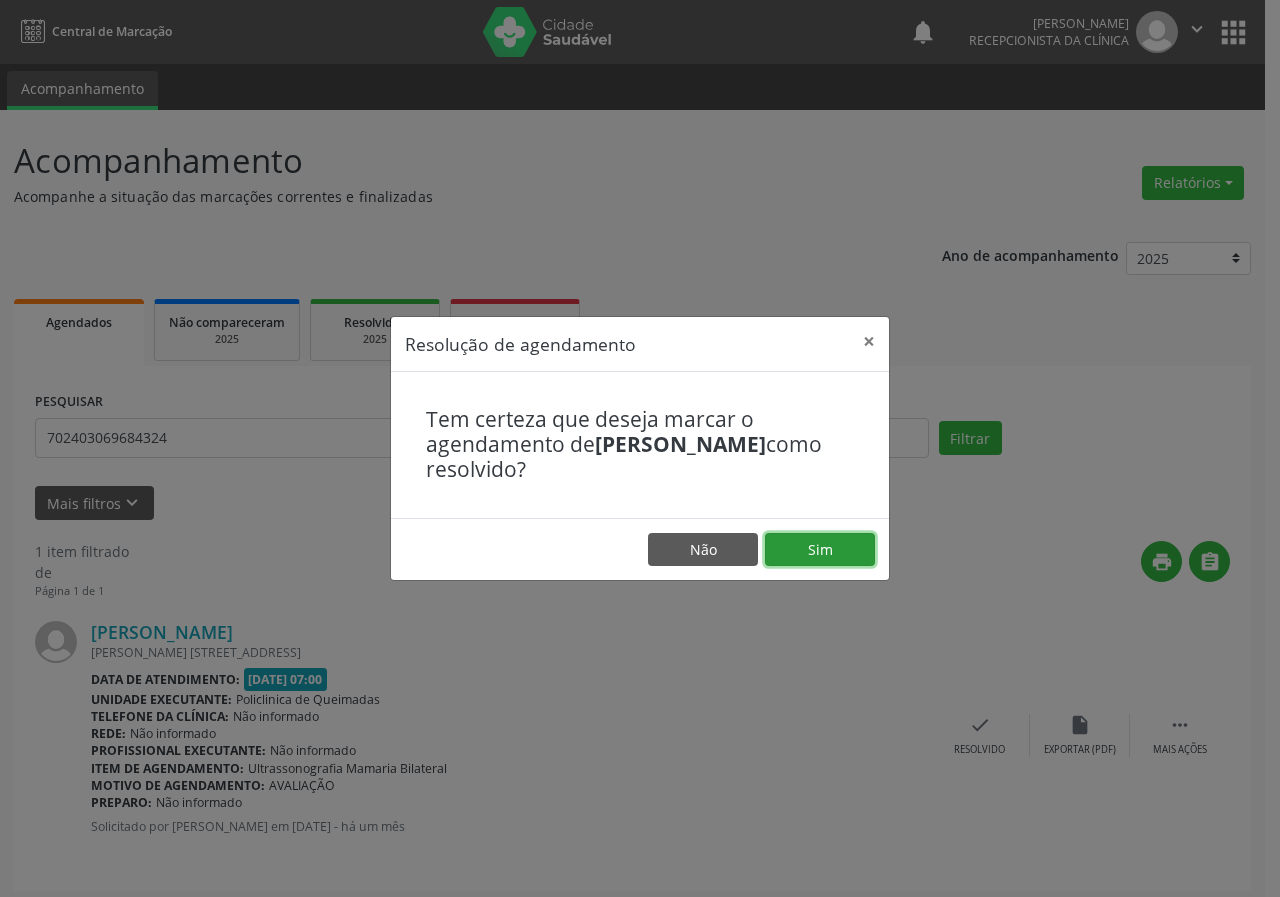 click on "Sim" at bounding box center (820, 550) 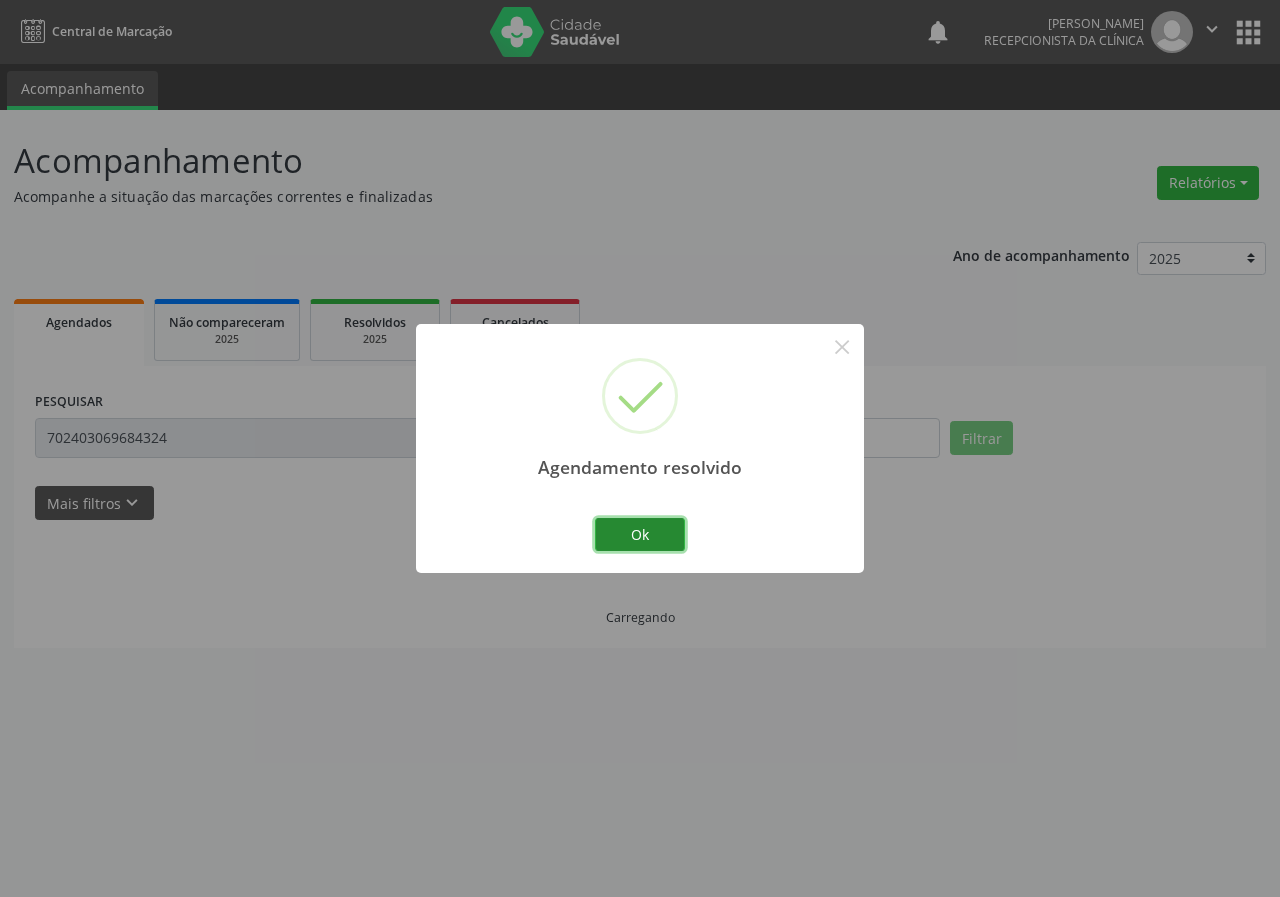 click on "Ok" at bounding box center [640, 535] 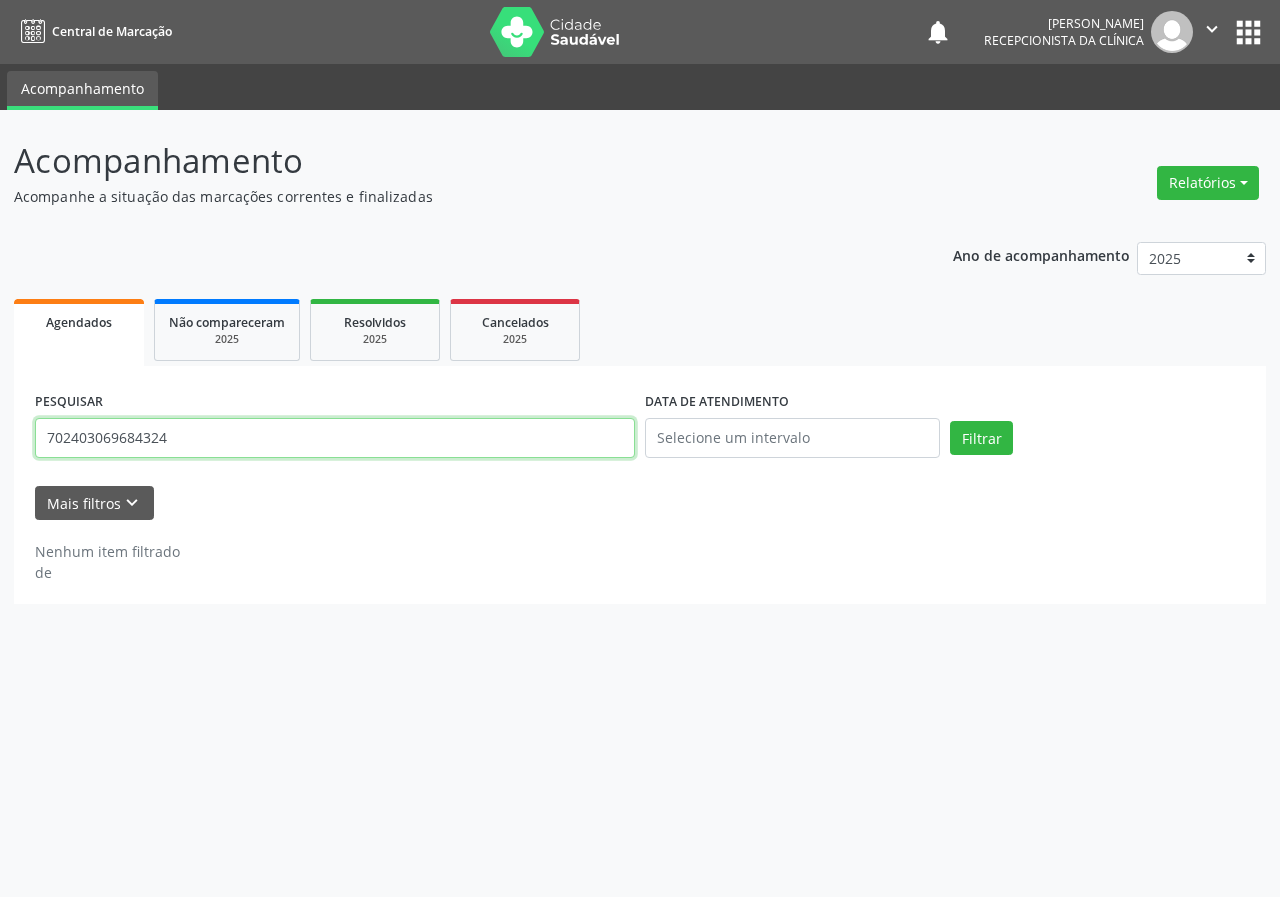 click on "702403069684324" at bounding box center [335, 438] 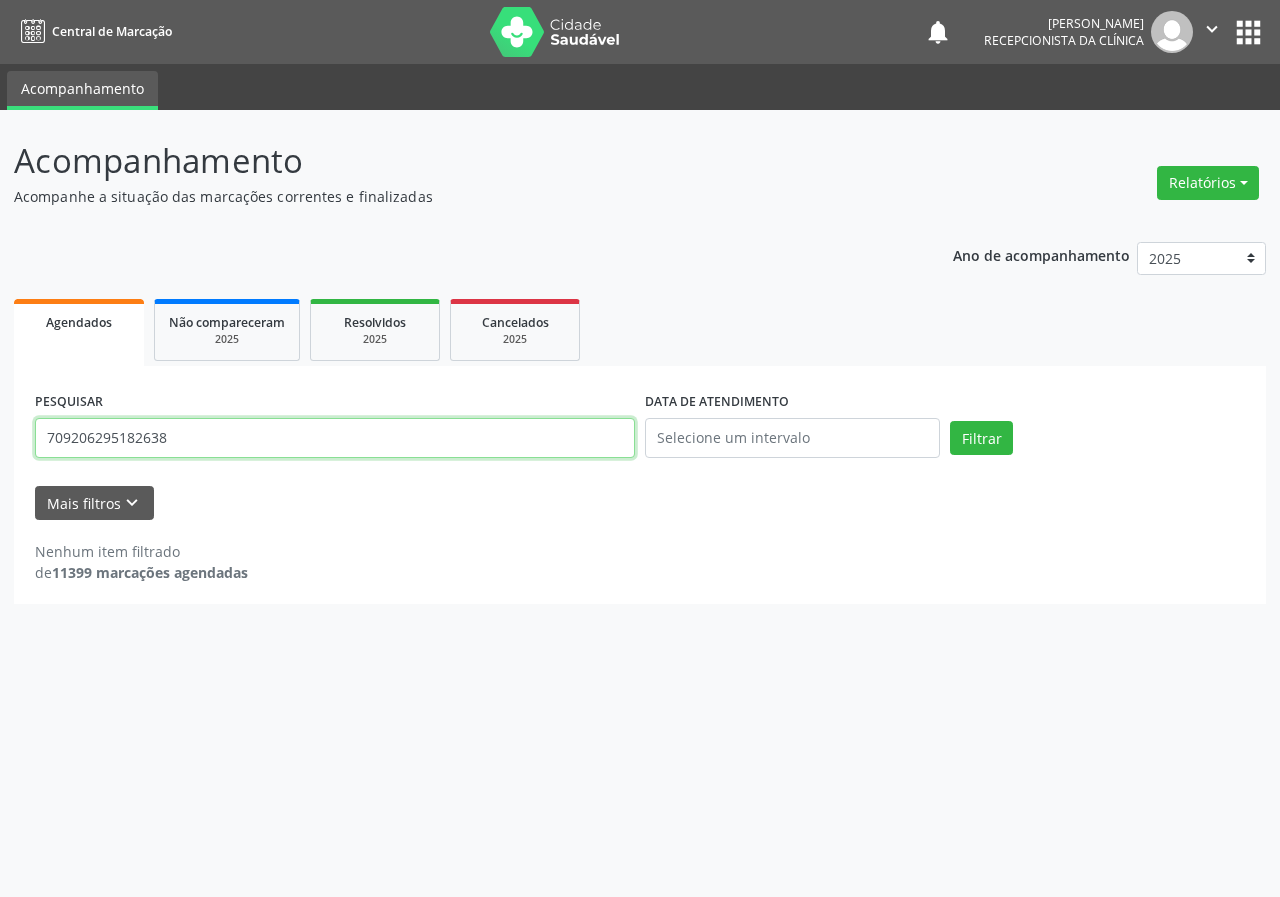 click on "Filtrar" at bounding box center (981, 438) 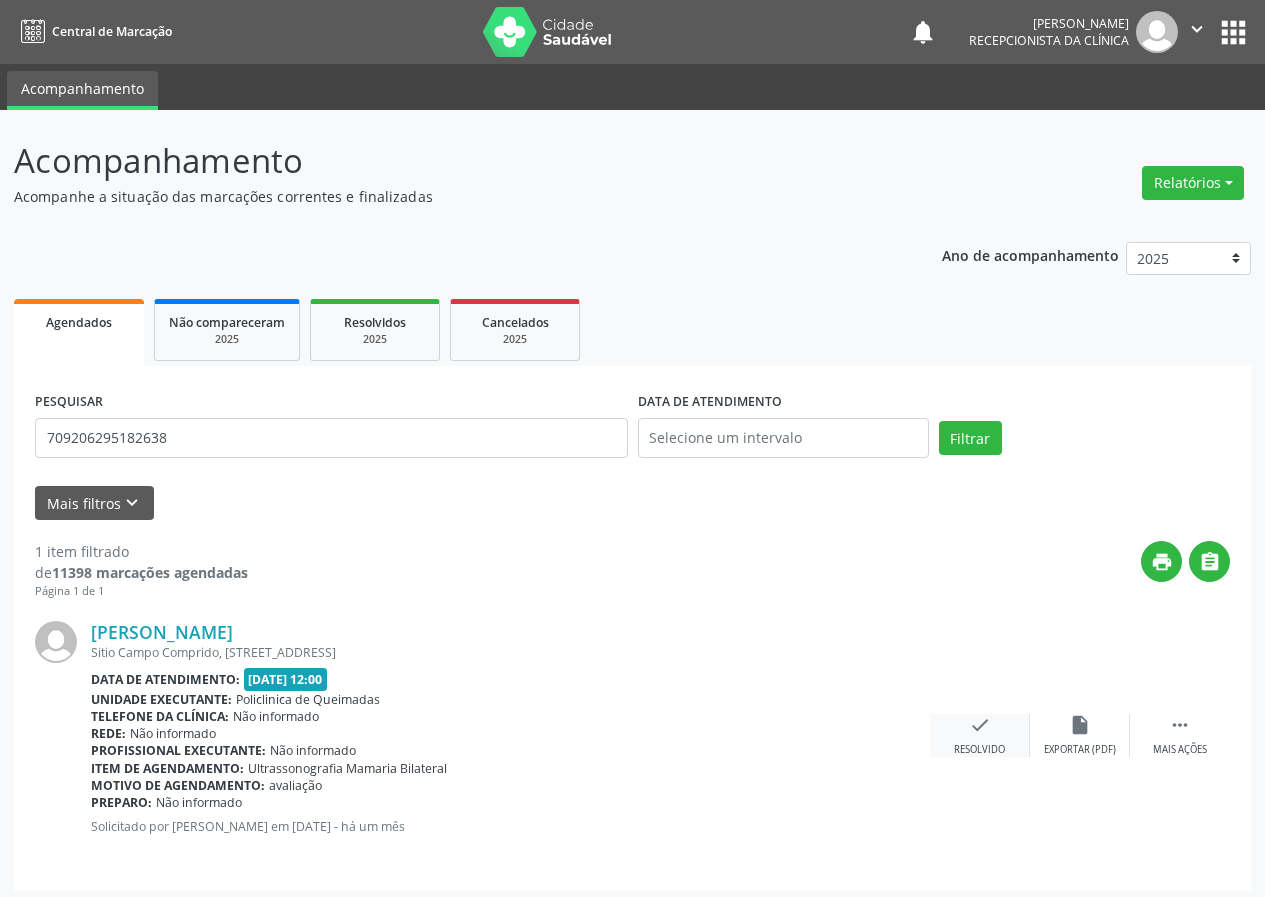 click on "check" at bounding box center [980, 725] 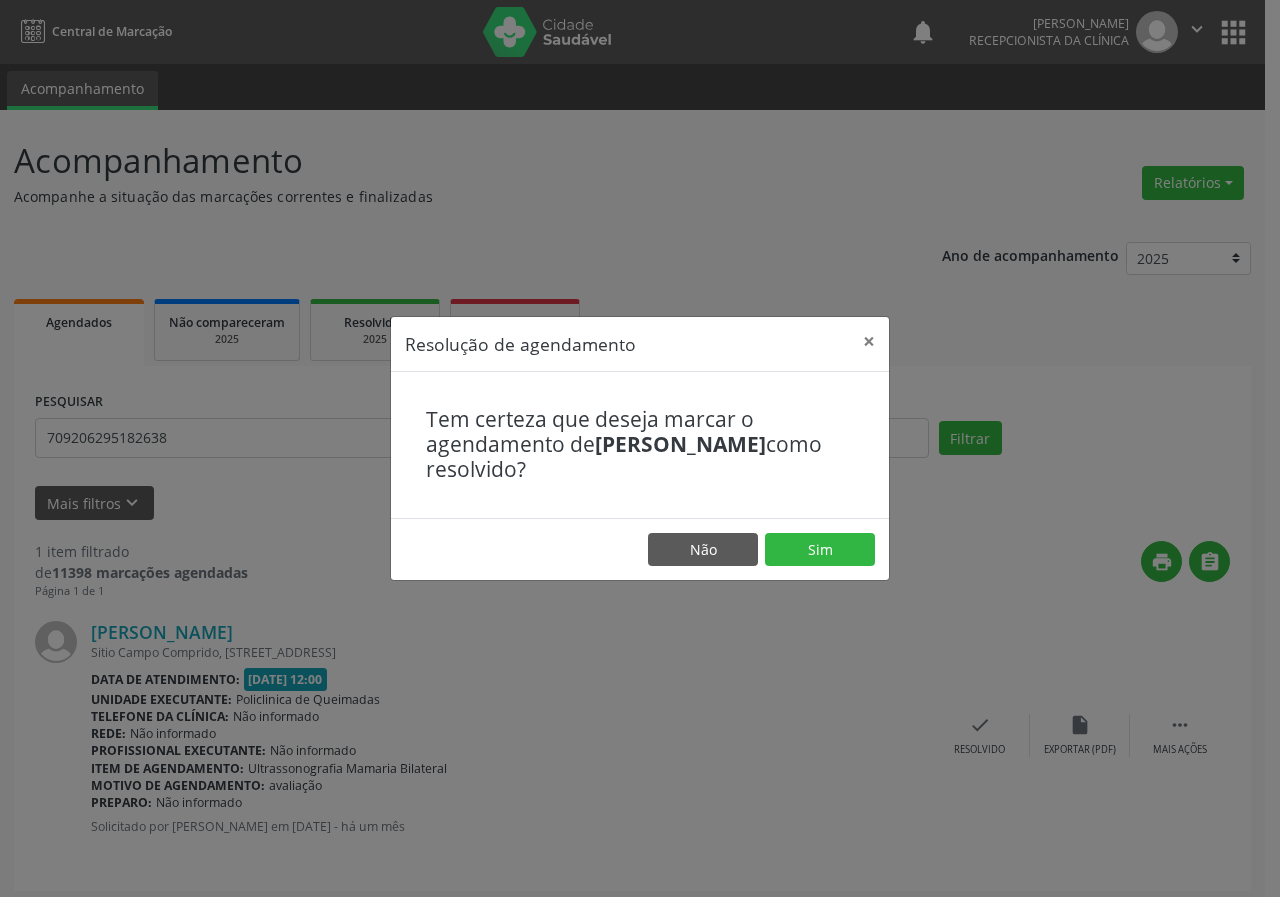click on "Não Sim" at bounding box center [640, 549] 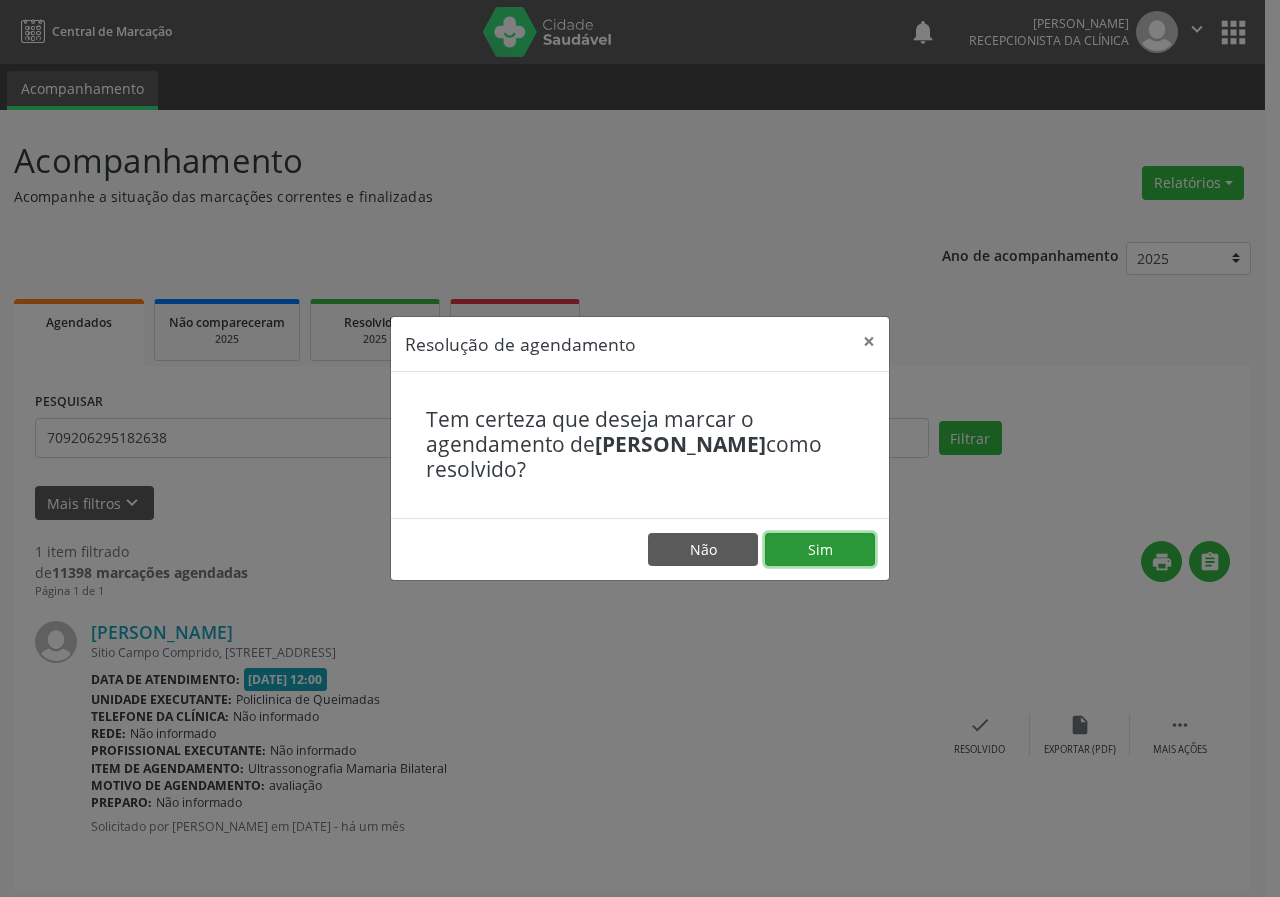 click on "Sim" at bounding box center (820, 550) 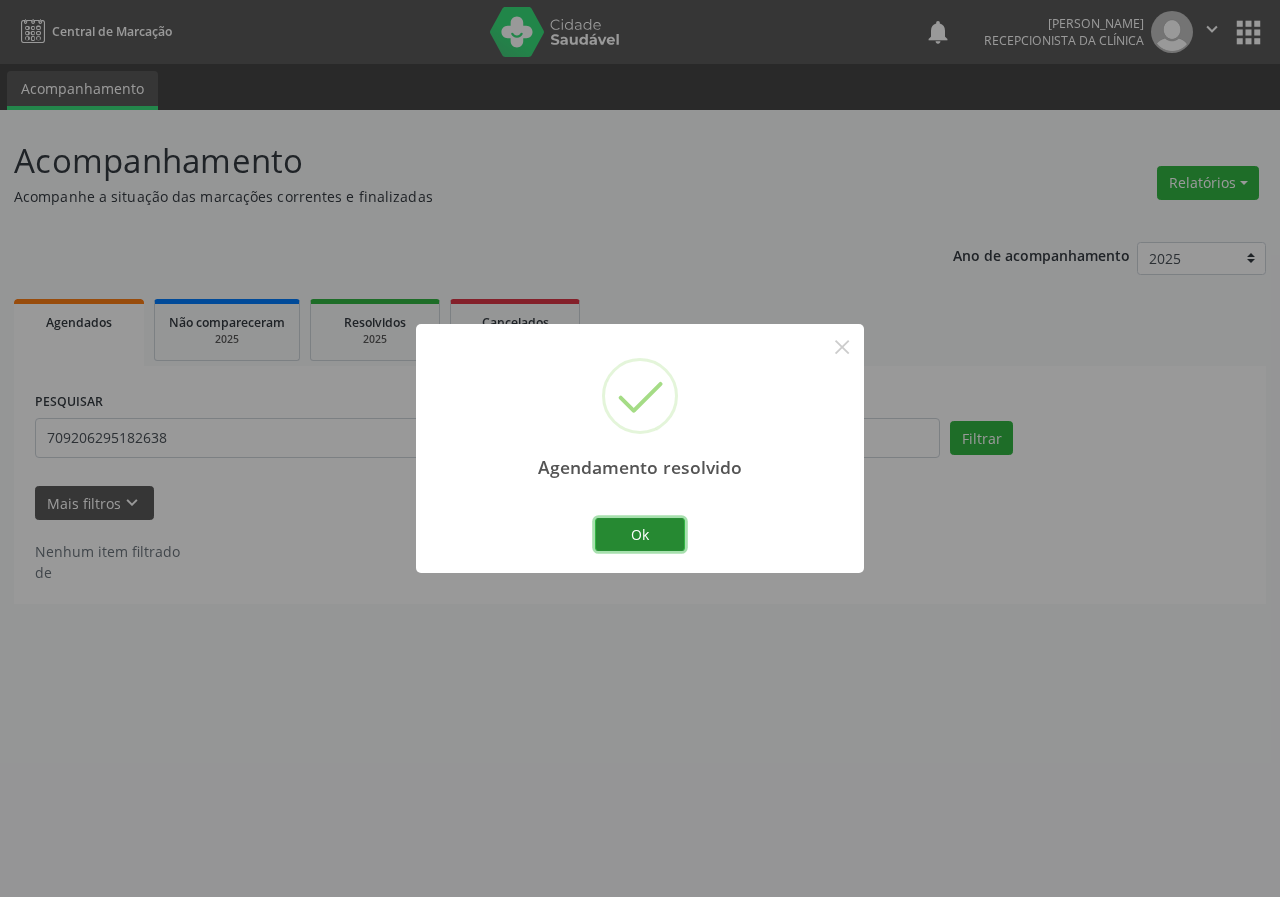 click on "Ok" at bounding box center [640, 535] 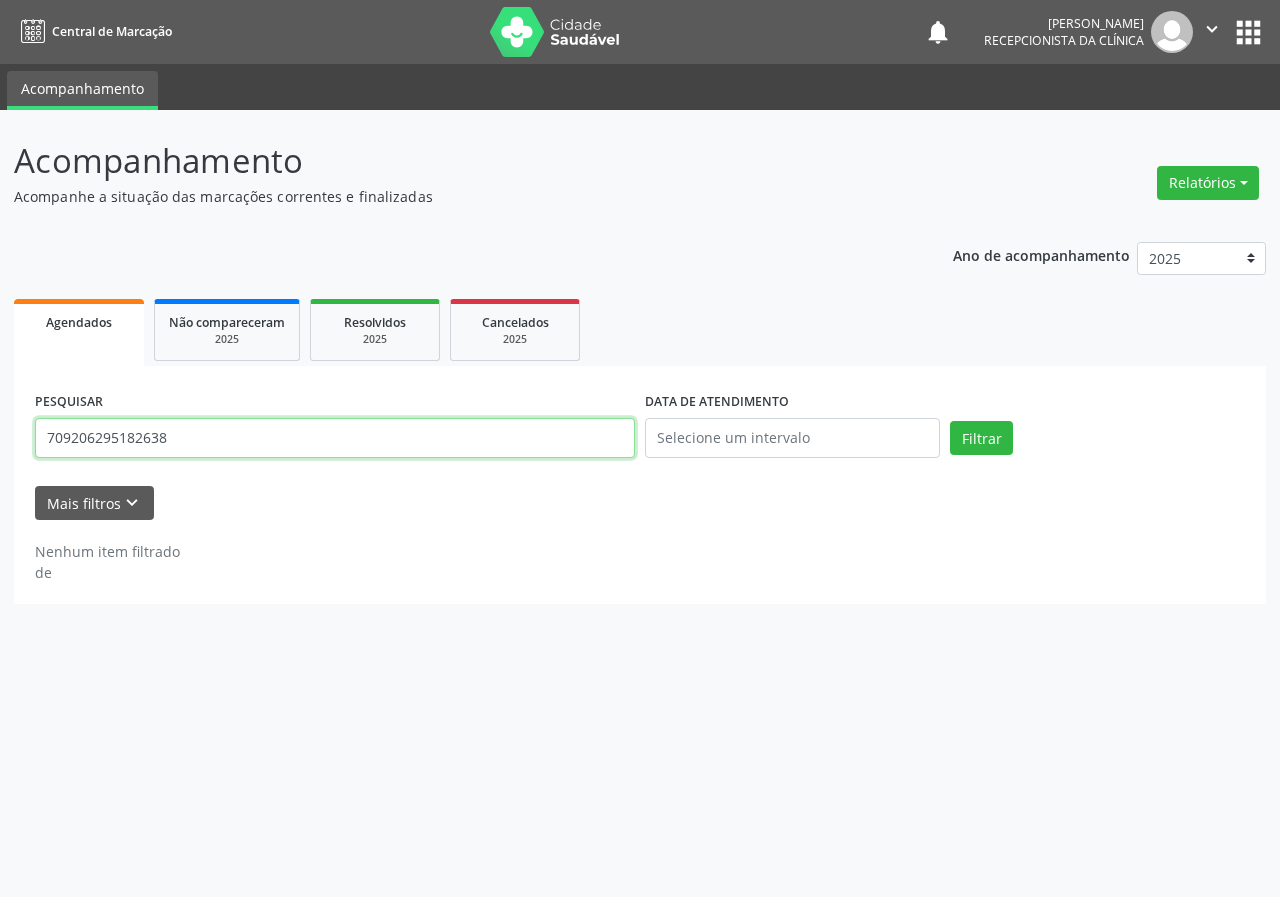 click on "709206295182638" at bounding box center [335, 438] 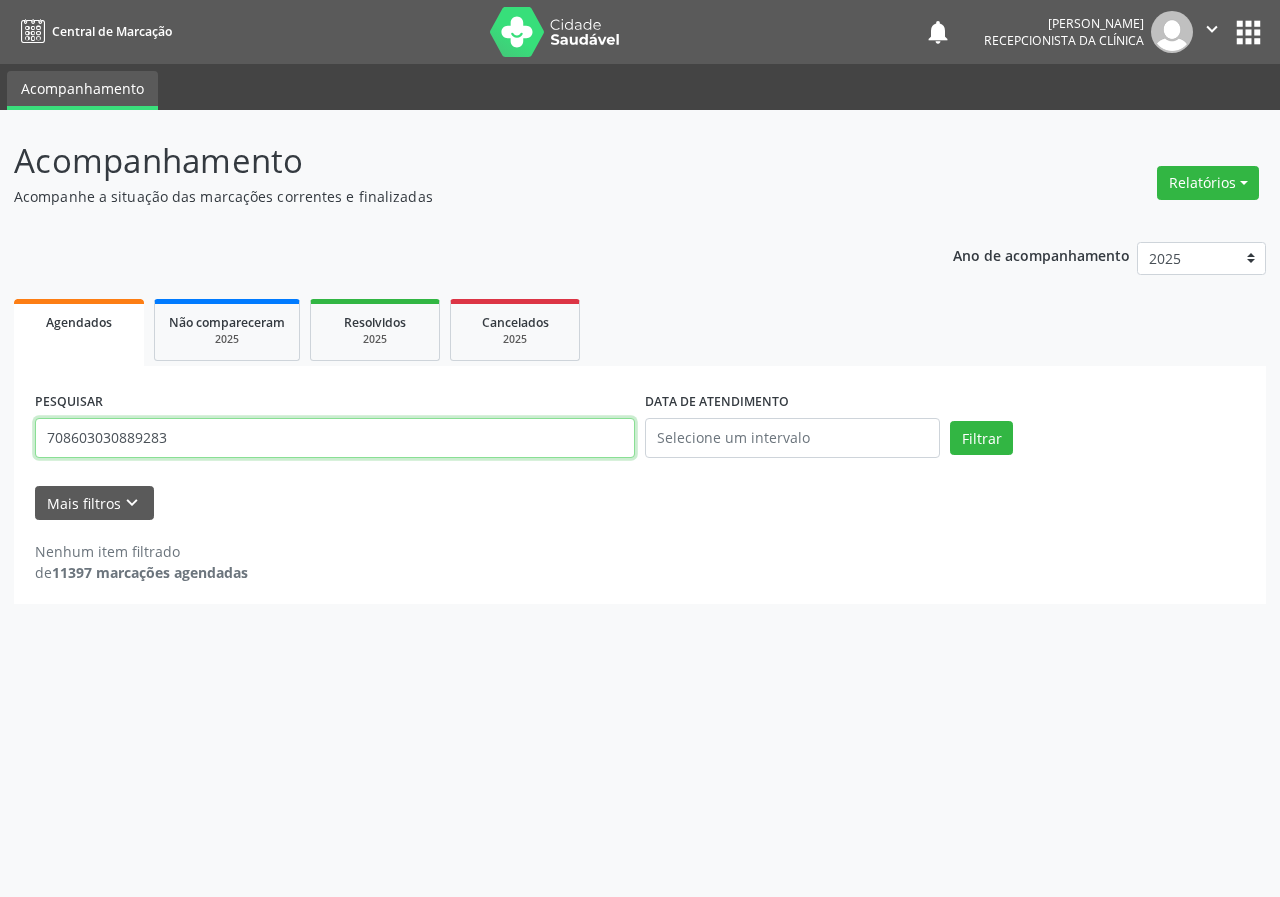 click on "Filtrar" at bounding box center (981, 438) 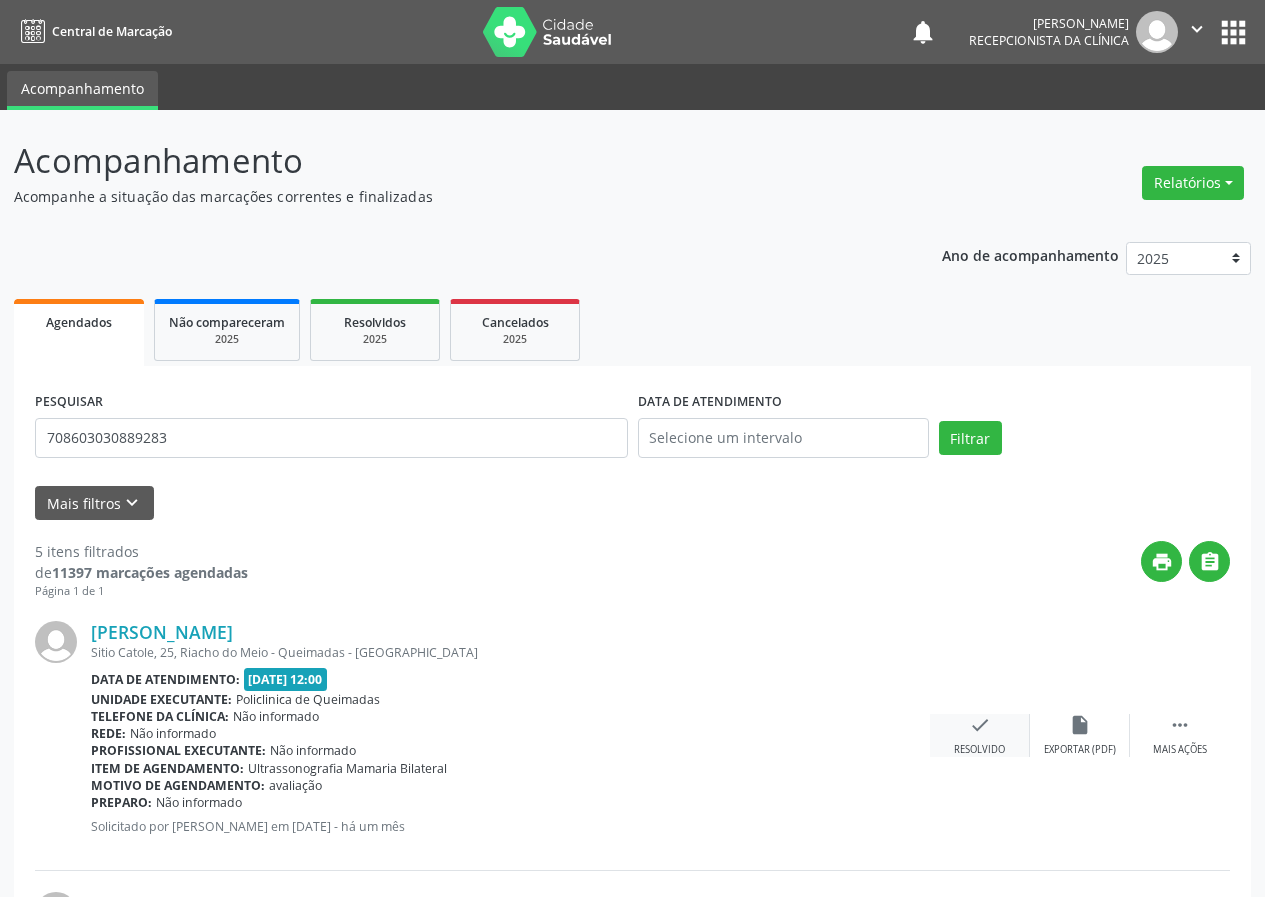 click on "check" at bounding box center (980, 725) 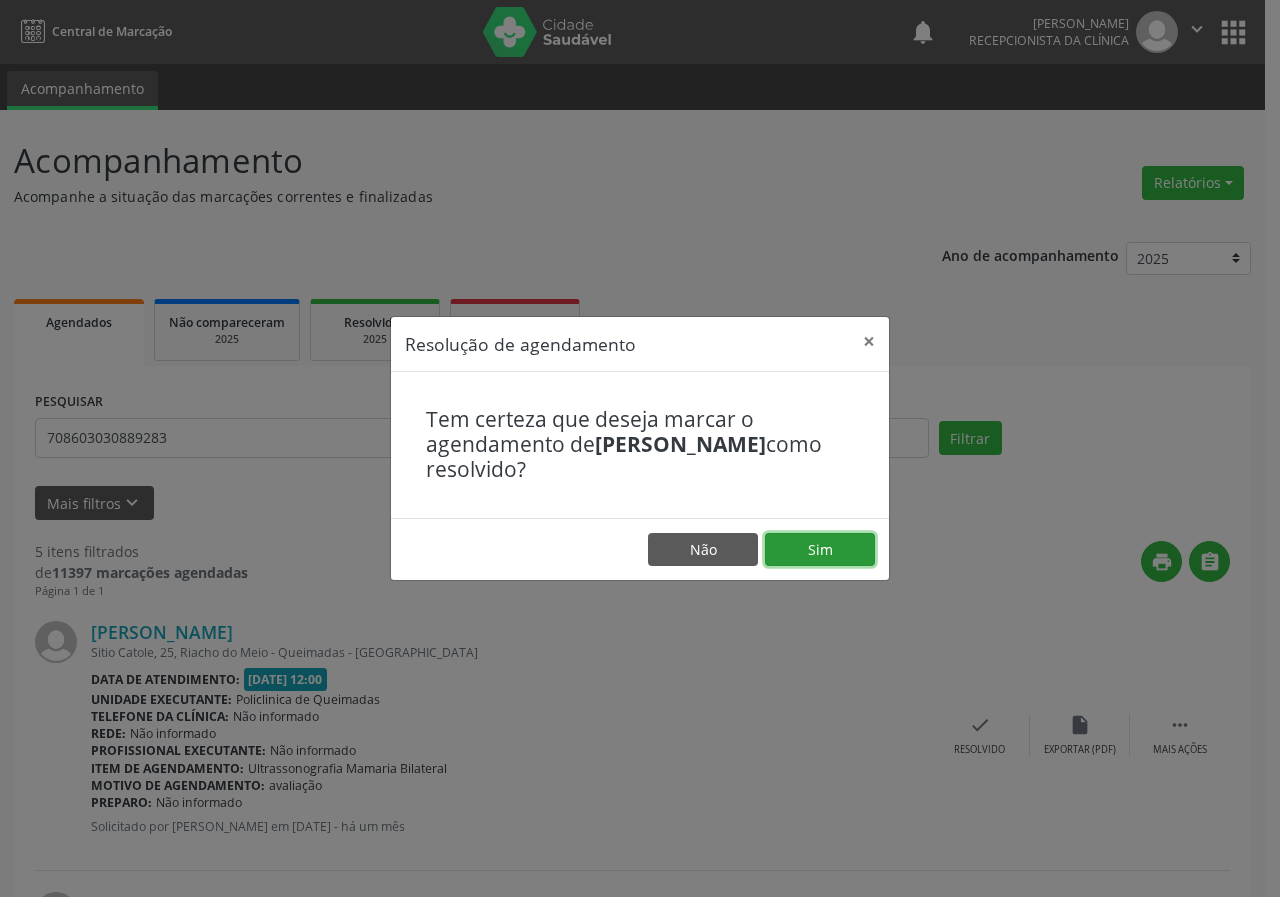 click on "Sim" at bounding box center (820, 550) 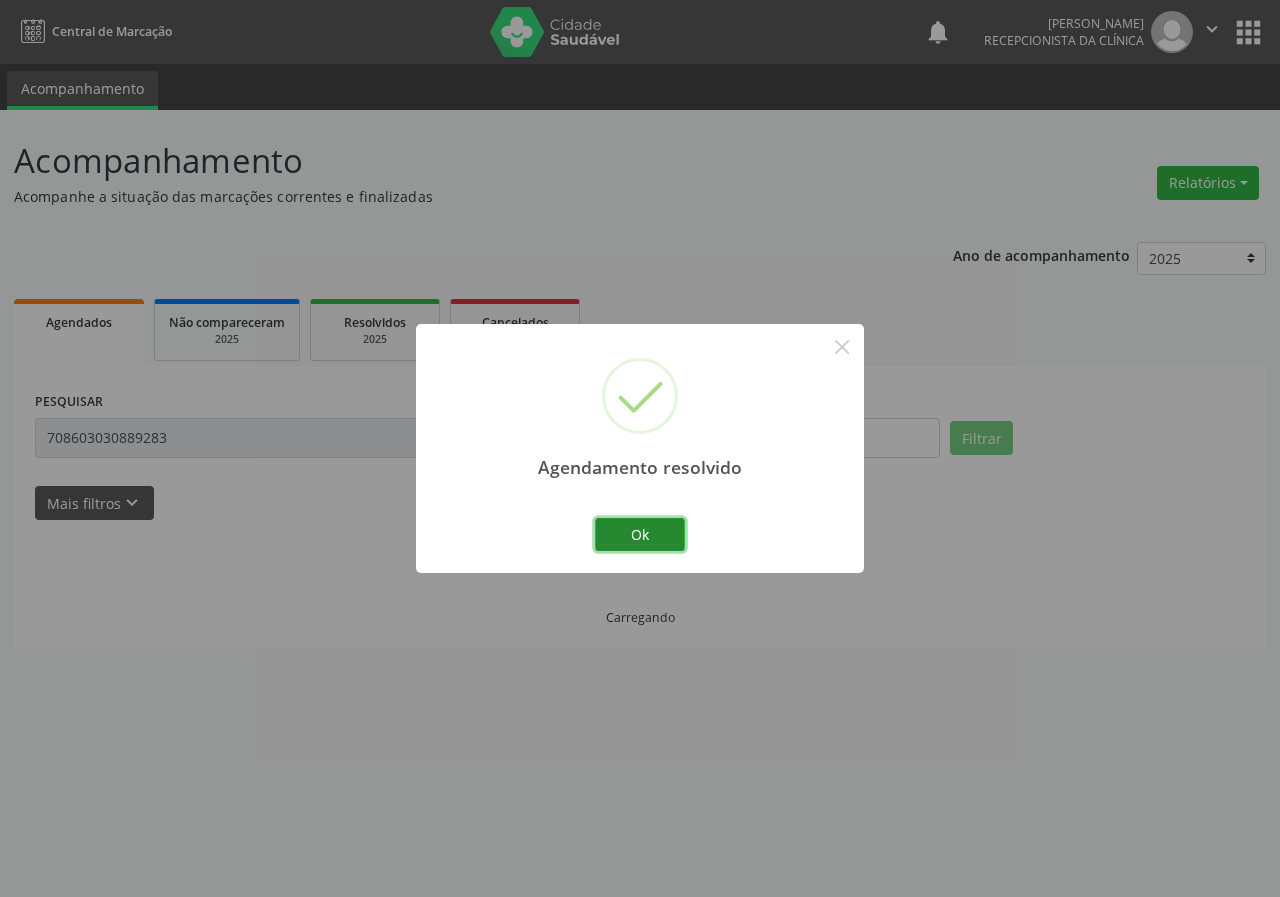 click on "Ok" at bounding box center [640, 535] 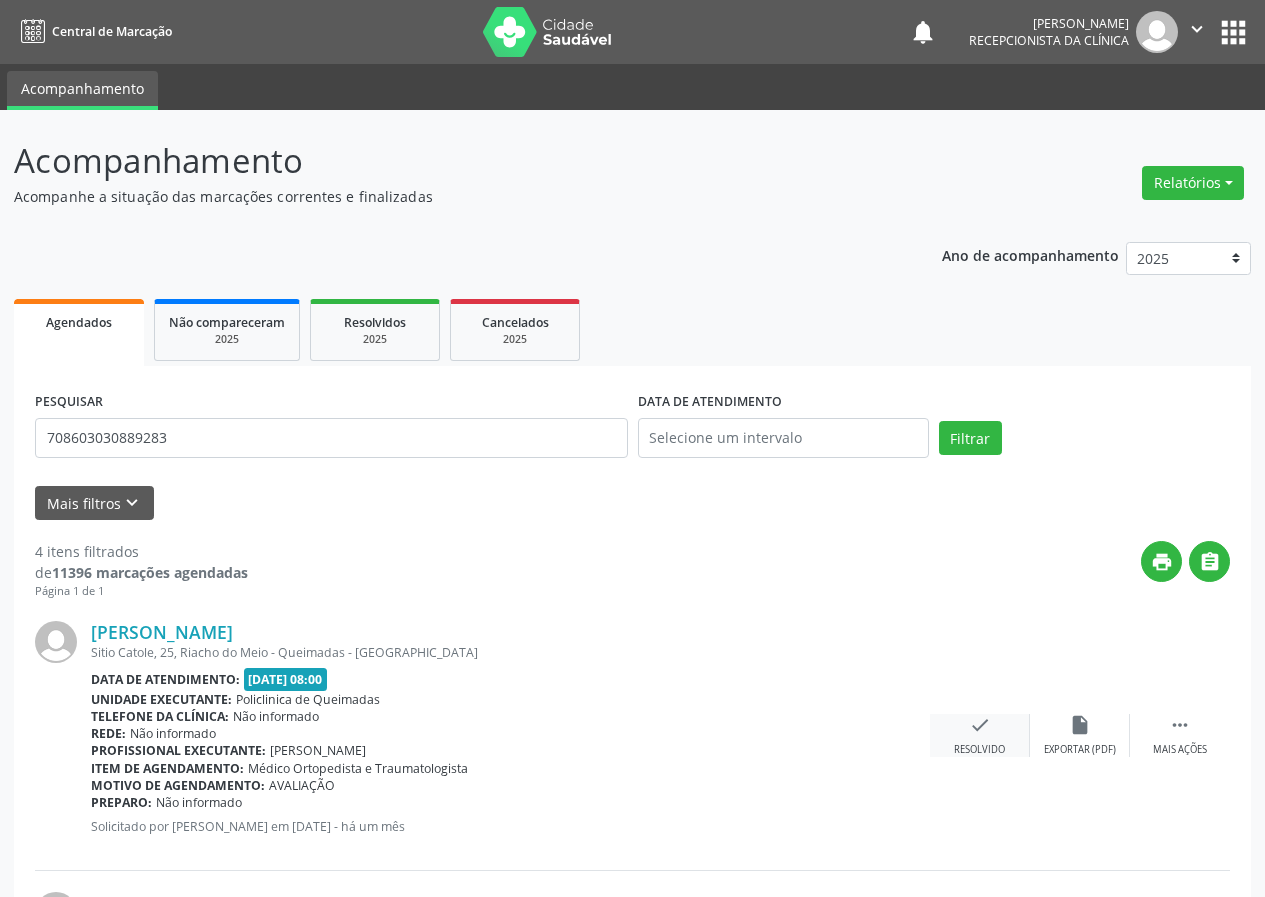 click on "check" at bounding box center (980, 725) 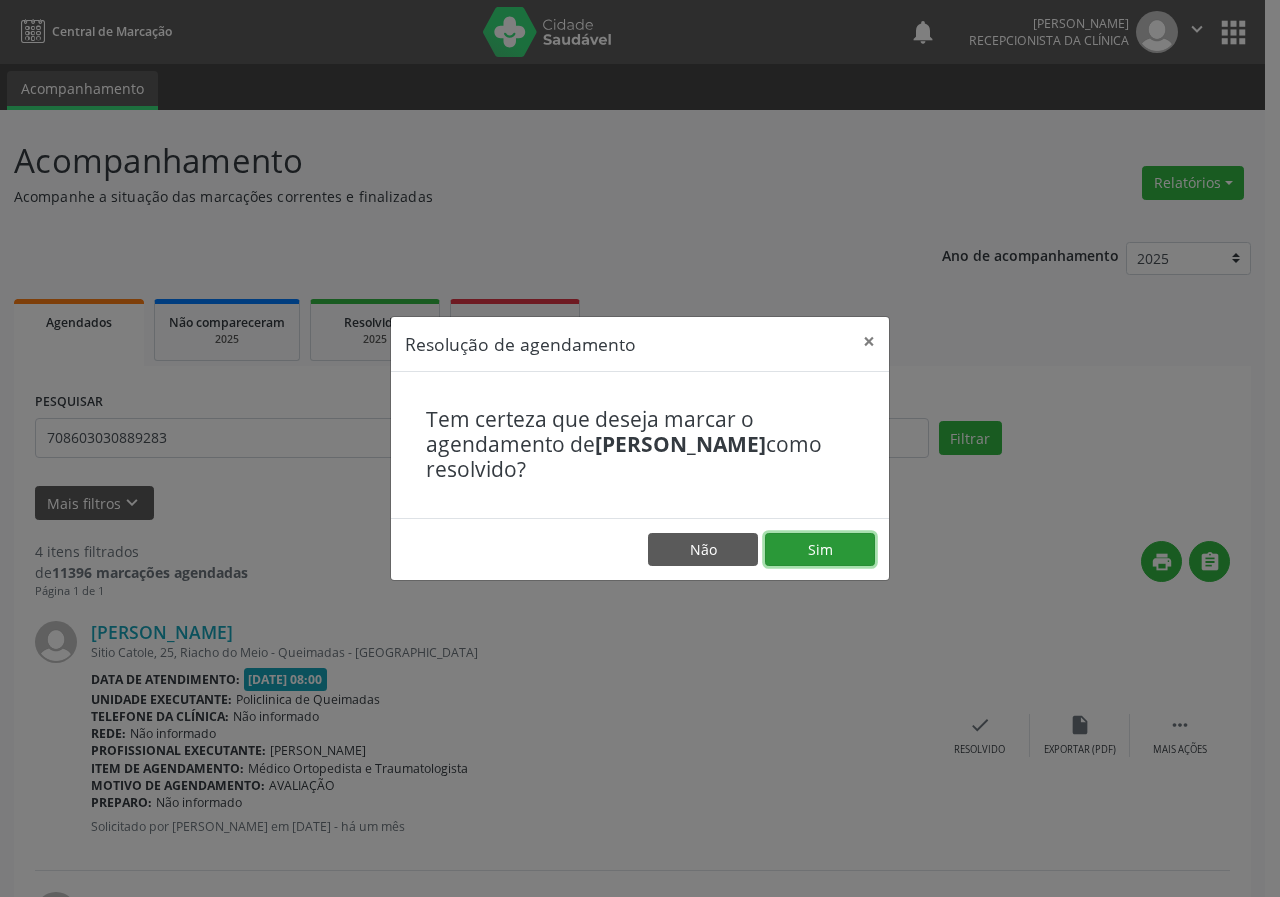 click on "Sim" at bounding box center (820, 550) 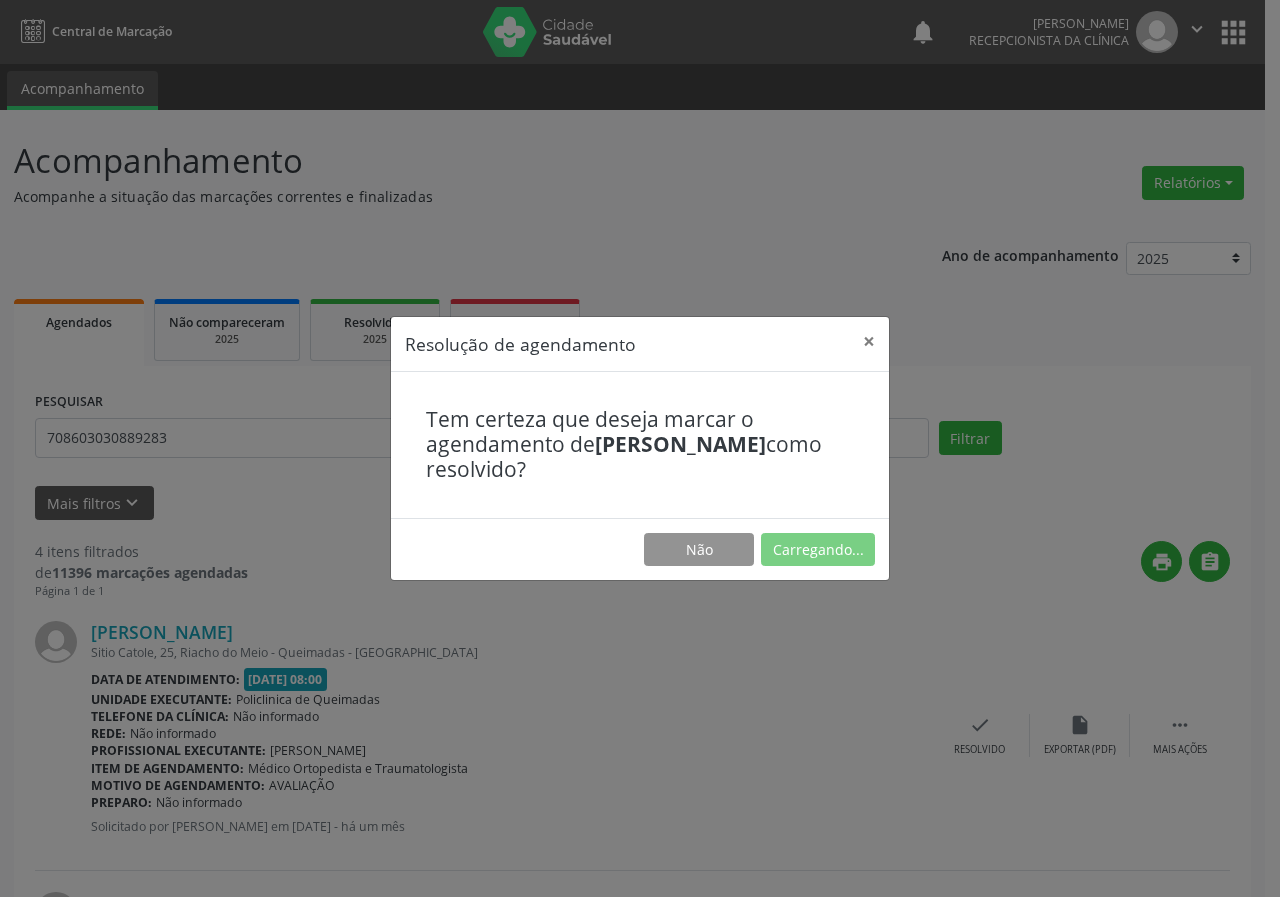 click on "Não Carregando..." at bounding box center (640, 549) 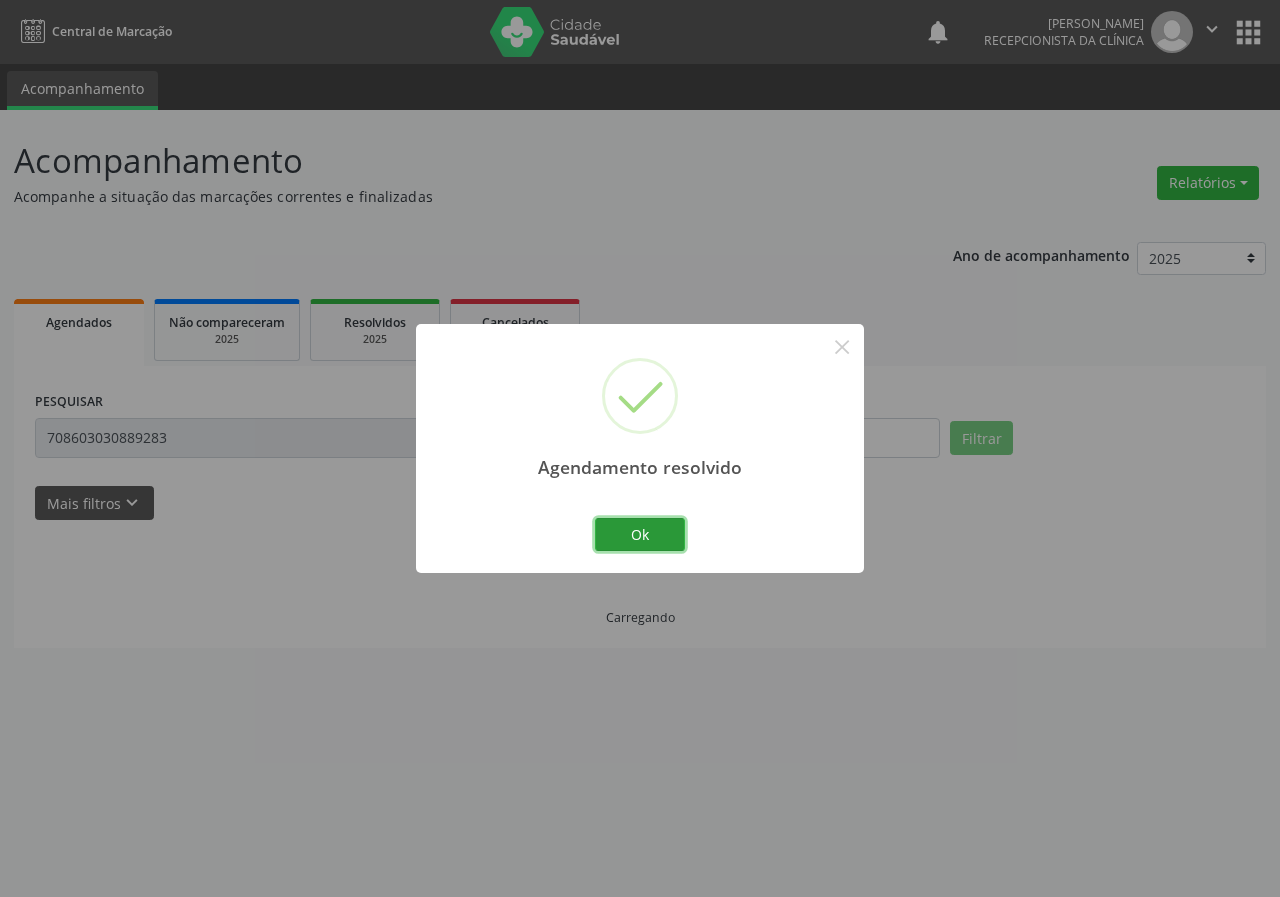 click on "Ok" at bounding box center [640, 535] 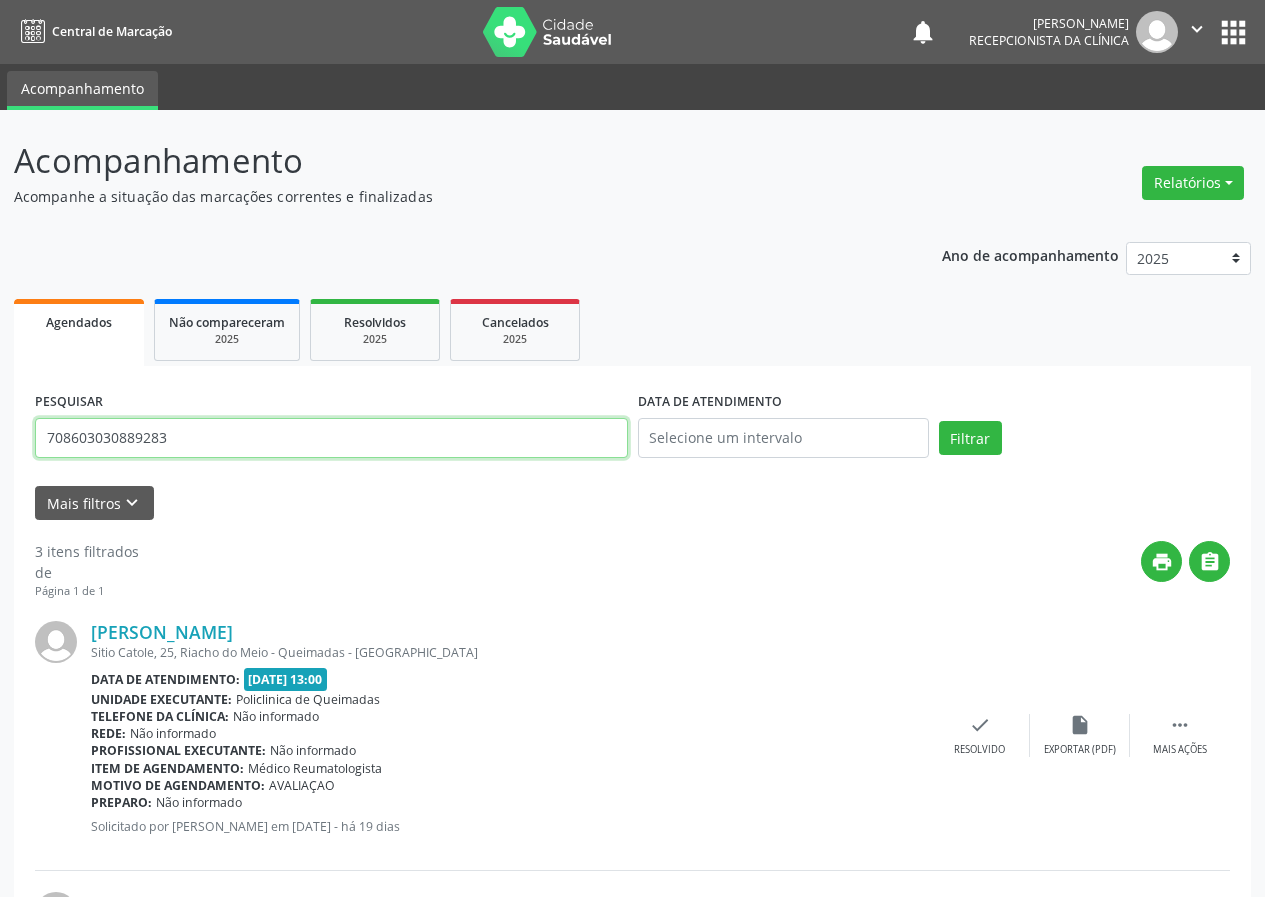 click on "708603030889283" at bounding box center (331, 438) 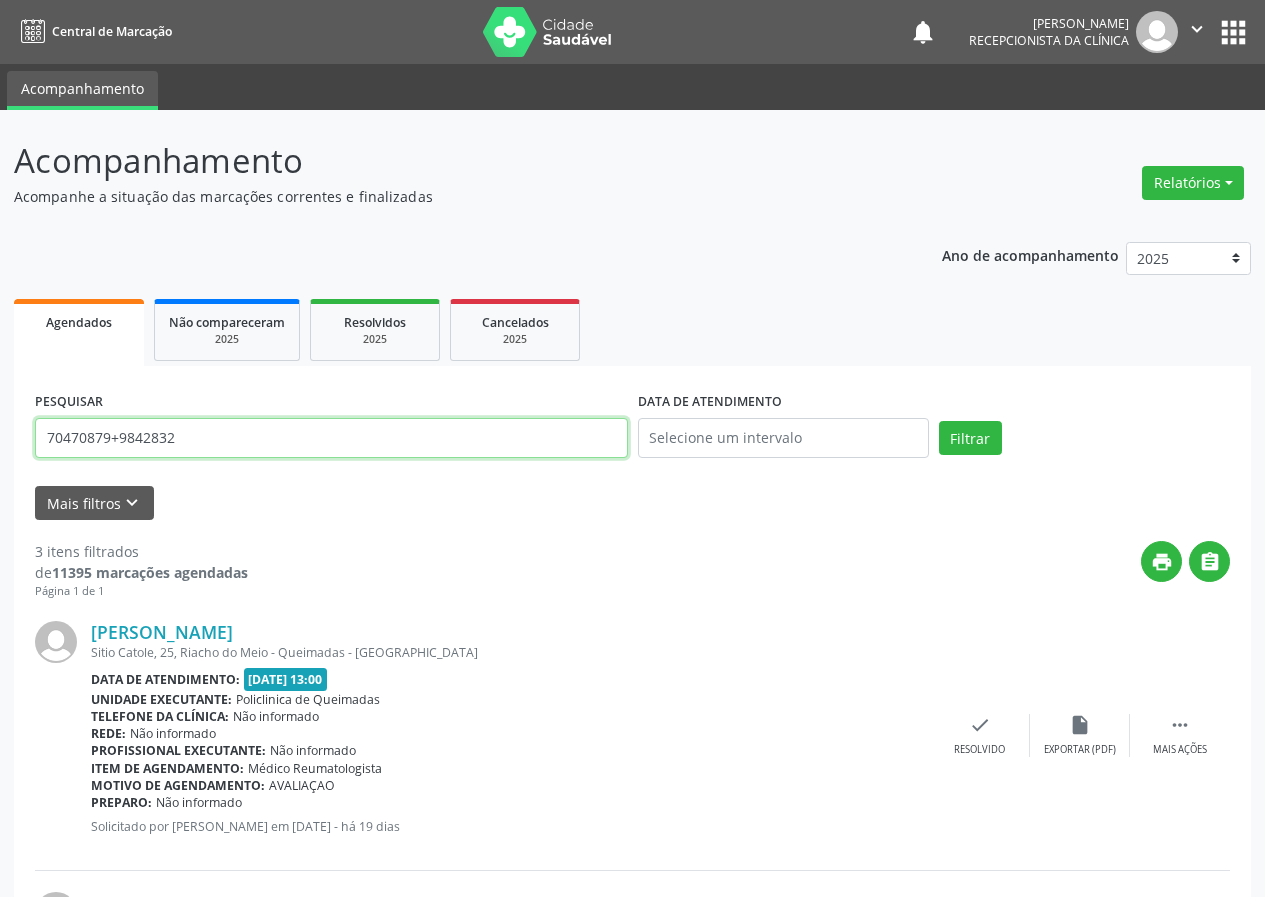 click on "Filtrar" at bounding box center [970, 438] 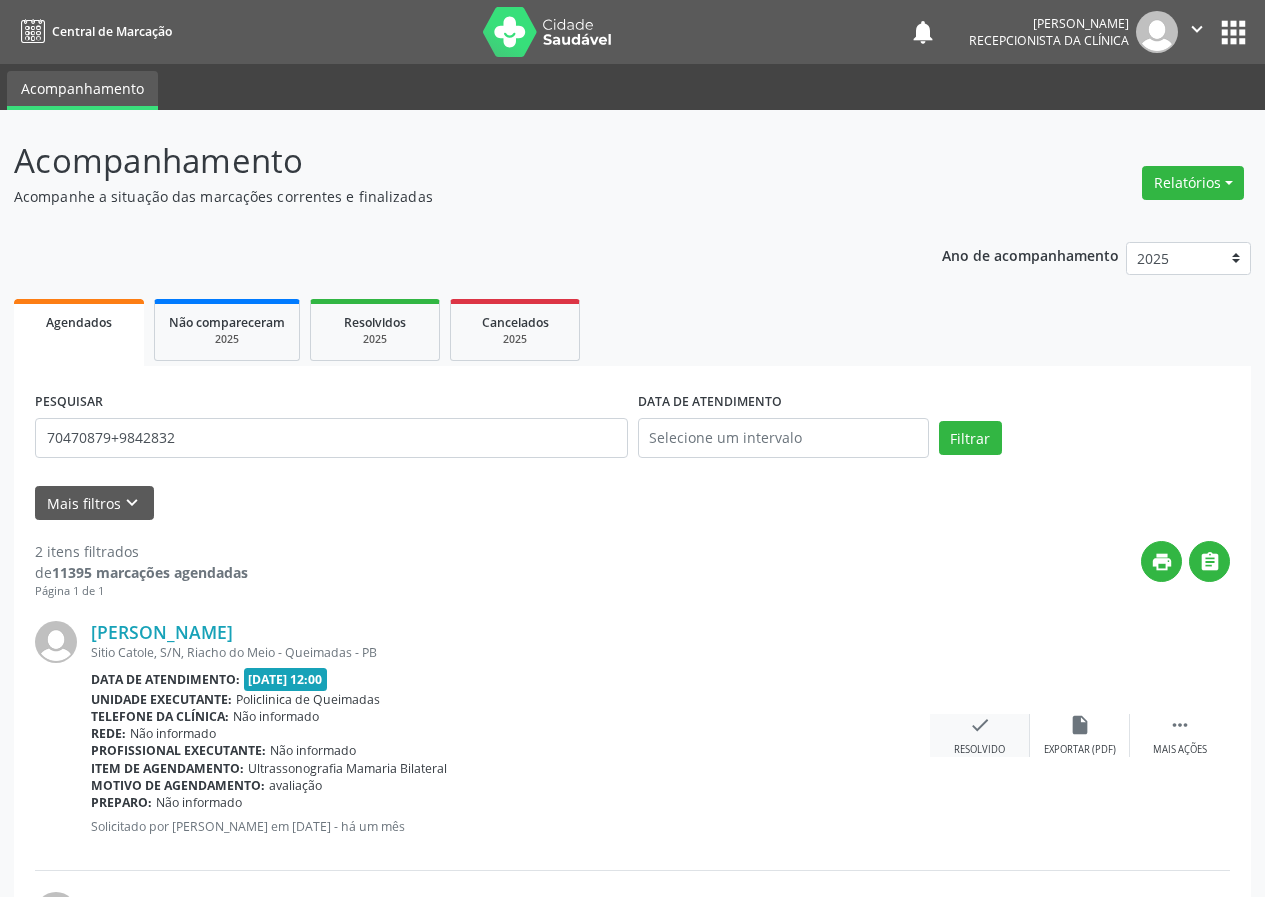 click on "check" at bounding box center [980, 725] 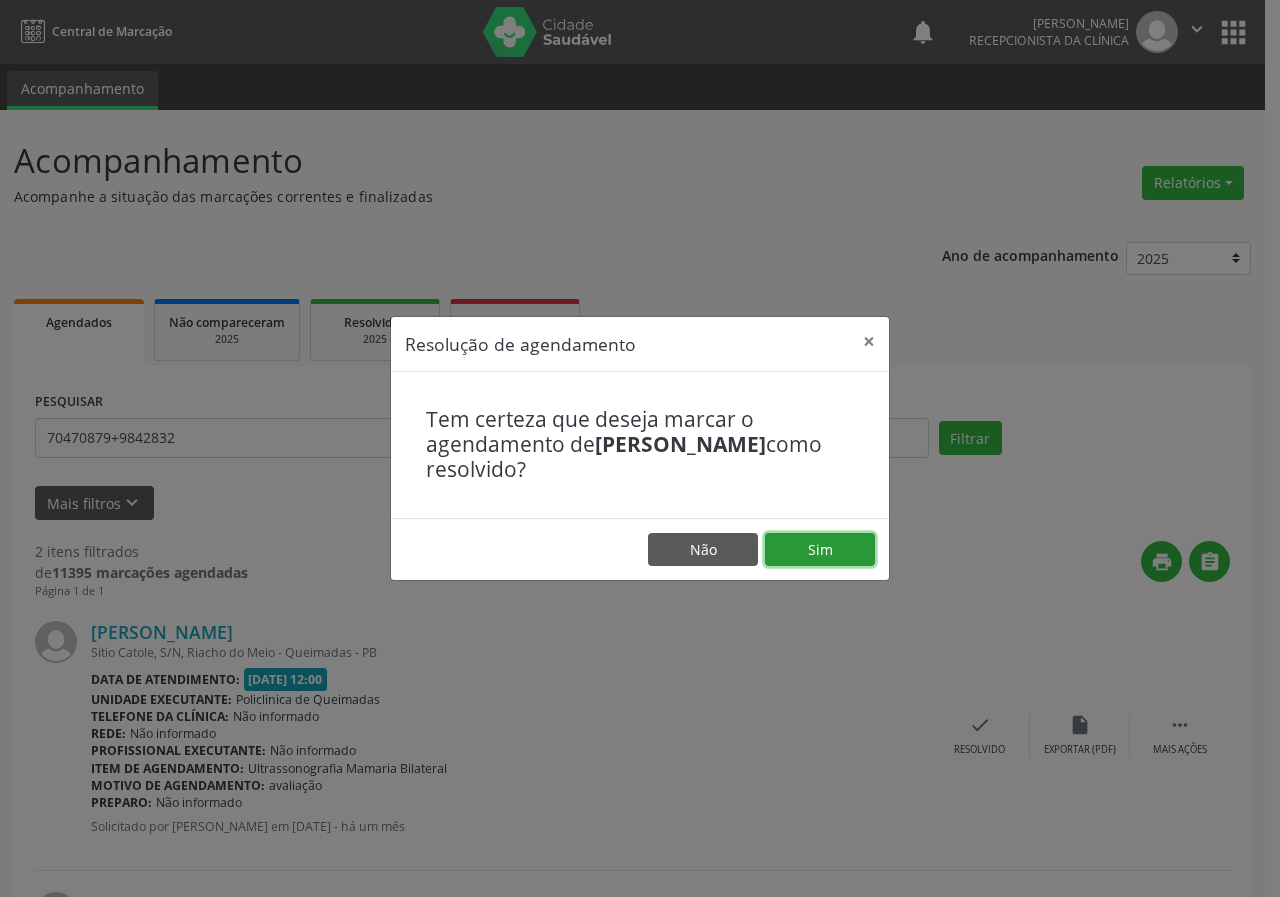 click on "Sim" at bounding box center [820, 550] 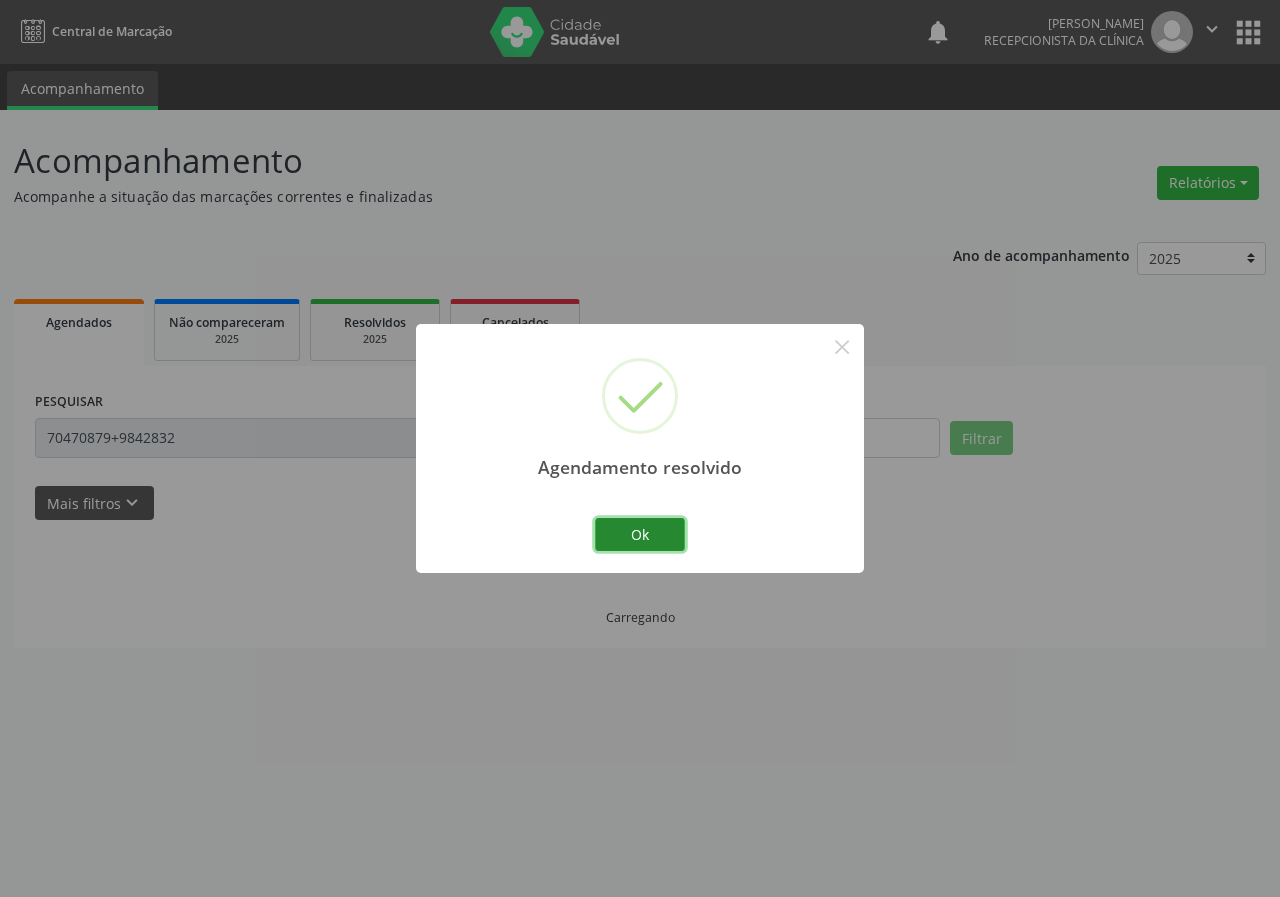 click on "Ok" at bounding box center (640, 535) 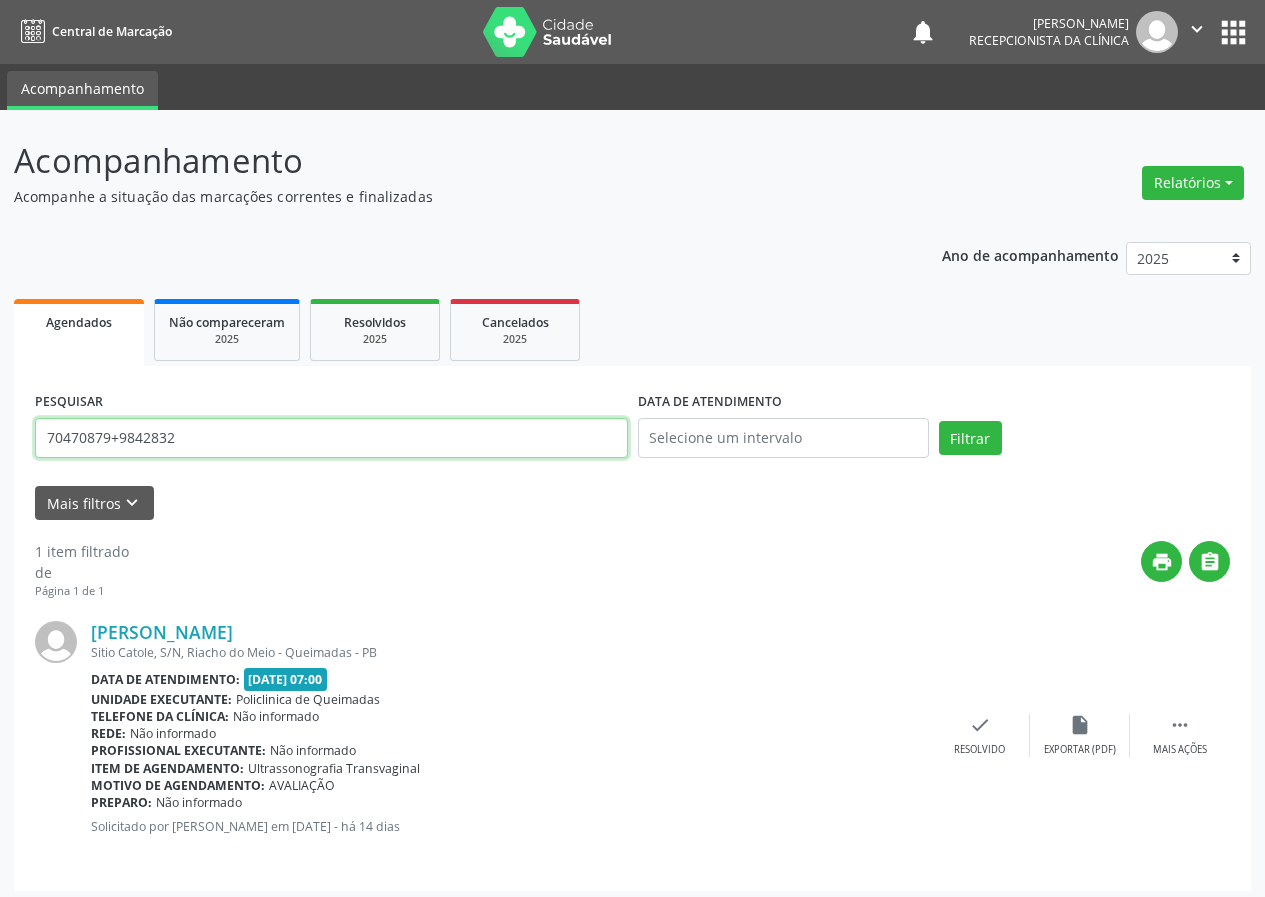 click on "70470879+9842832" at bounding box center [331, 438] 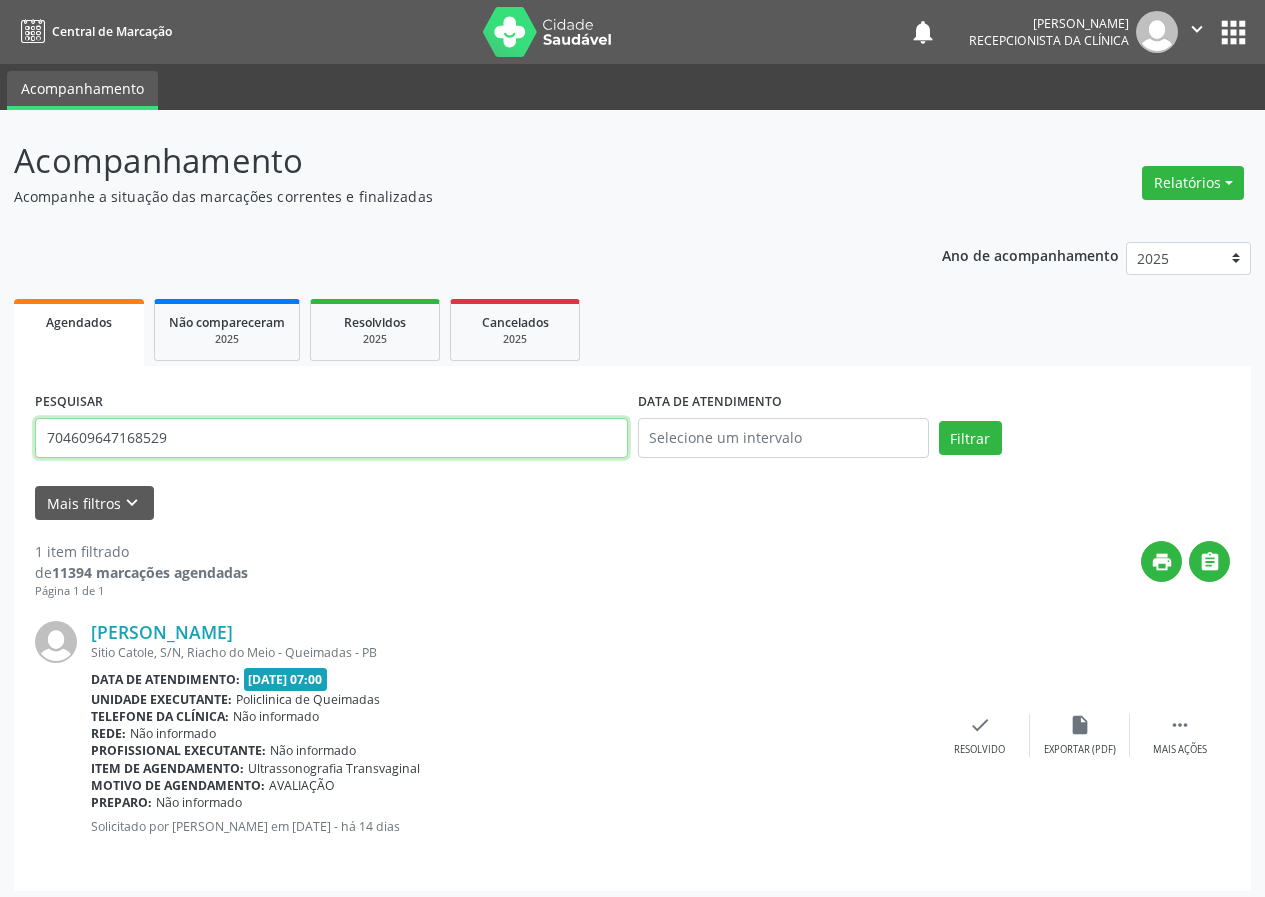 click on "Filtrar" at bounding box center (970, 438) 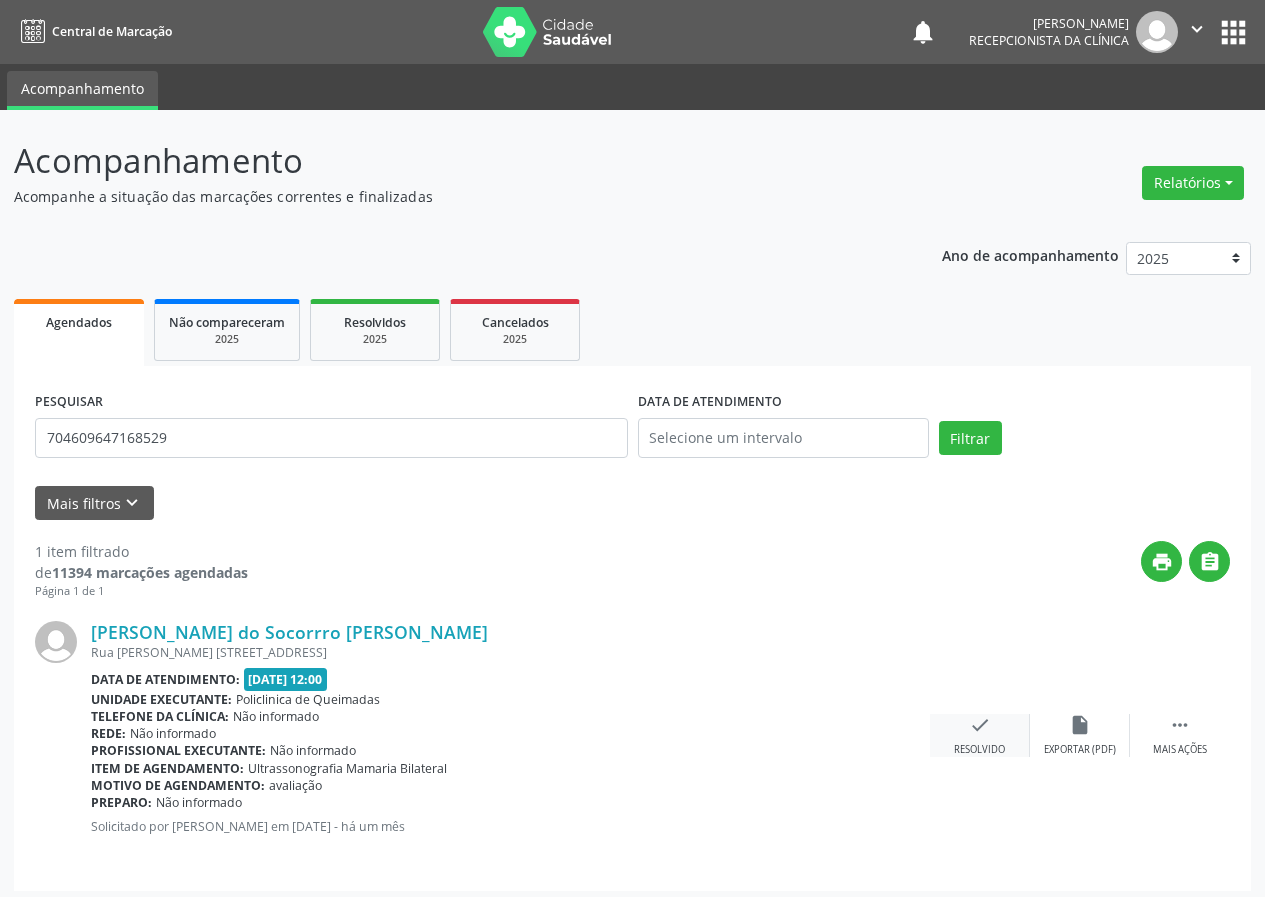 click on "check
Resolvido" at bounding box center (980, 735) 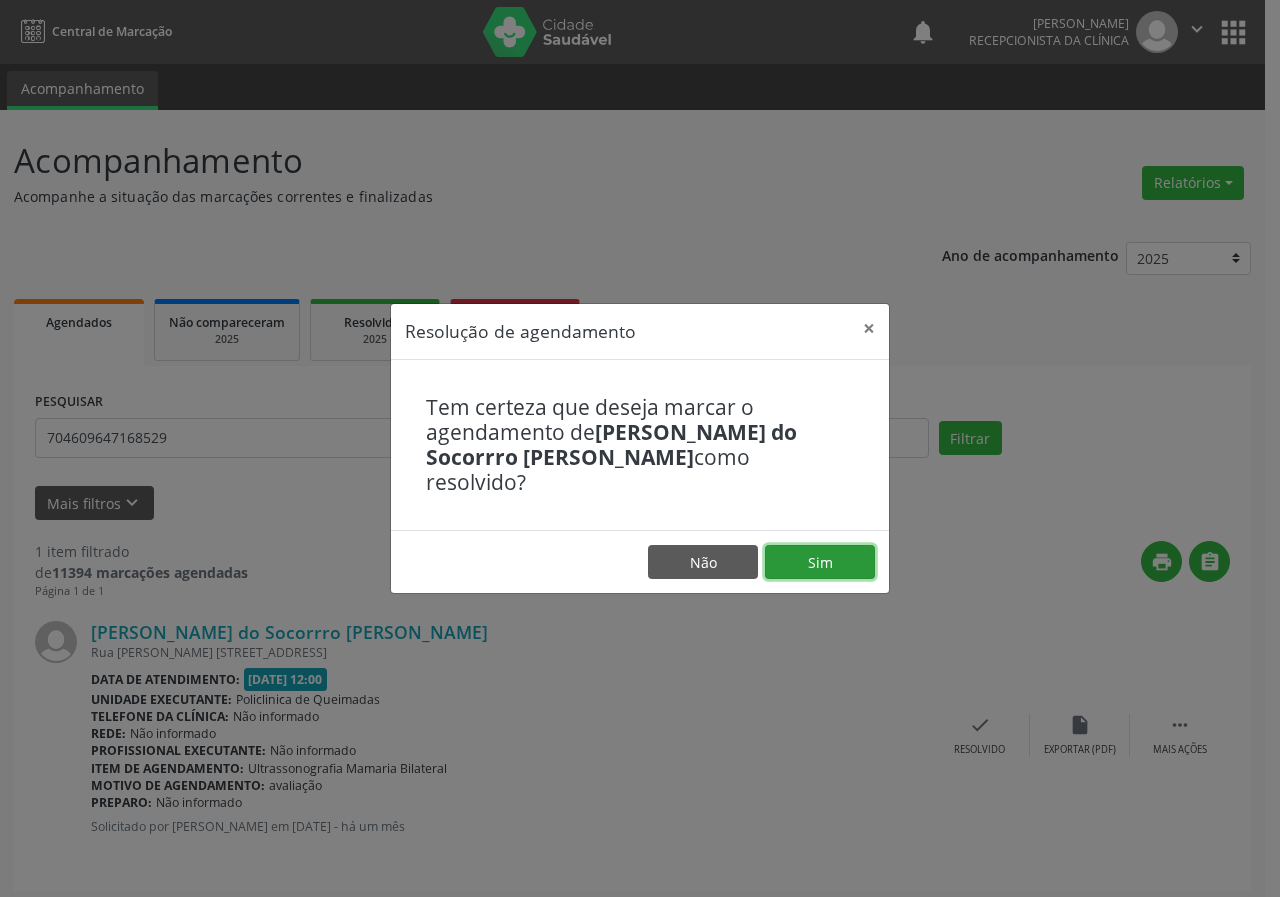 click on "Sim" at bounding box center [820, 562] 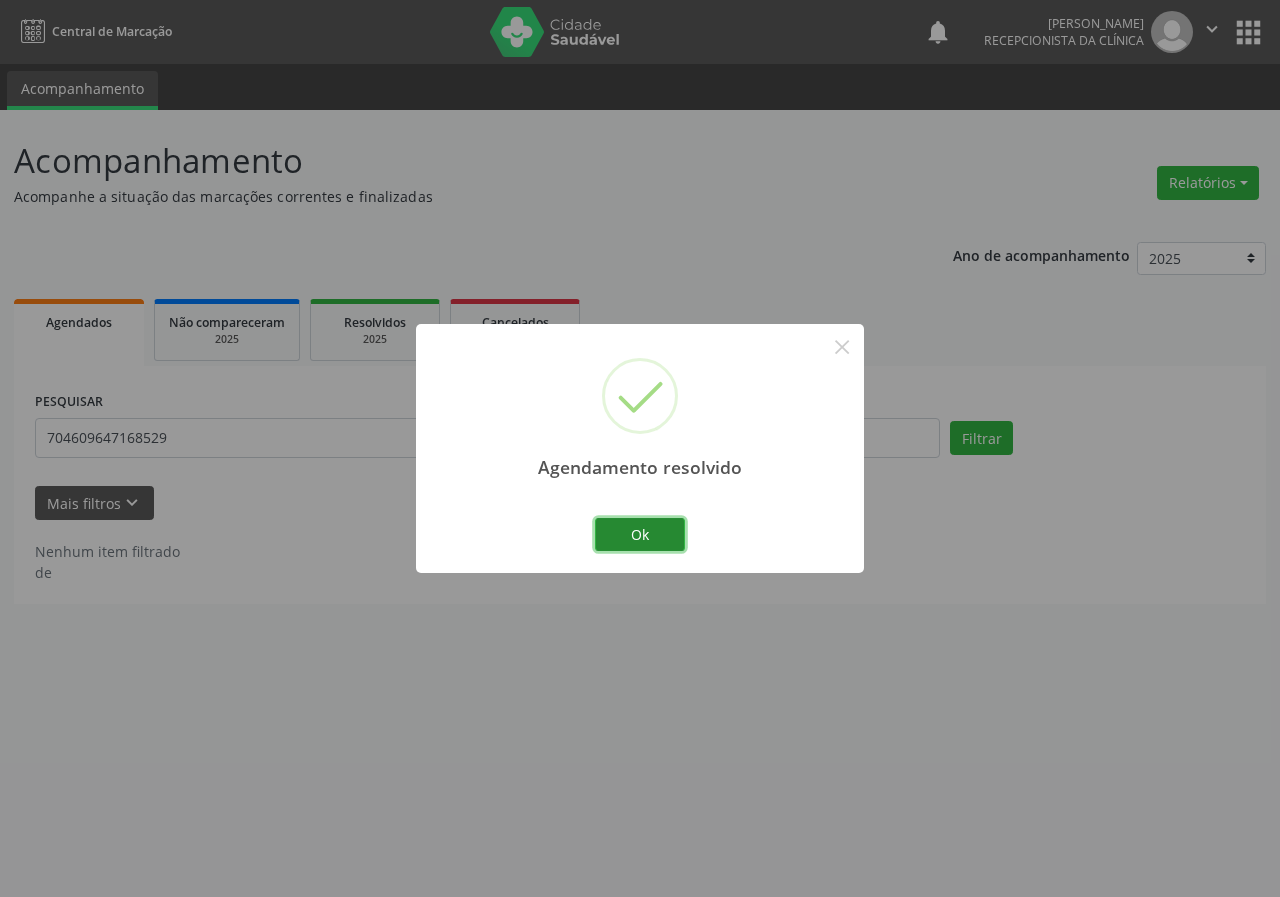 click on "Ok" at bounding box center [640, 535] 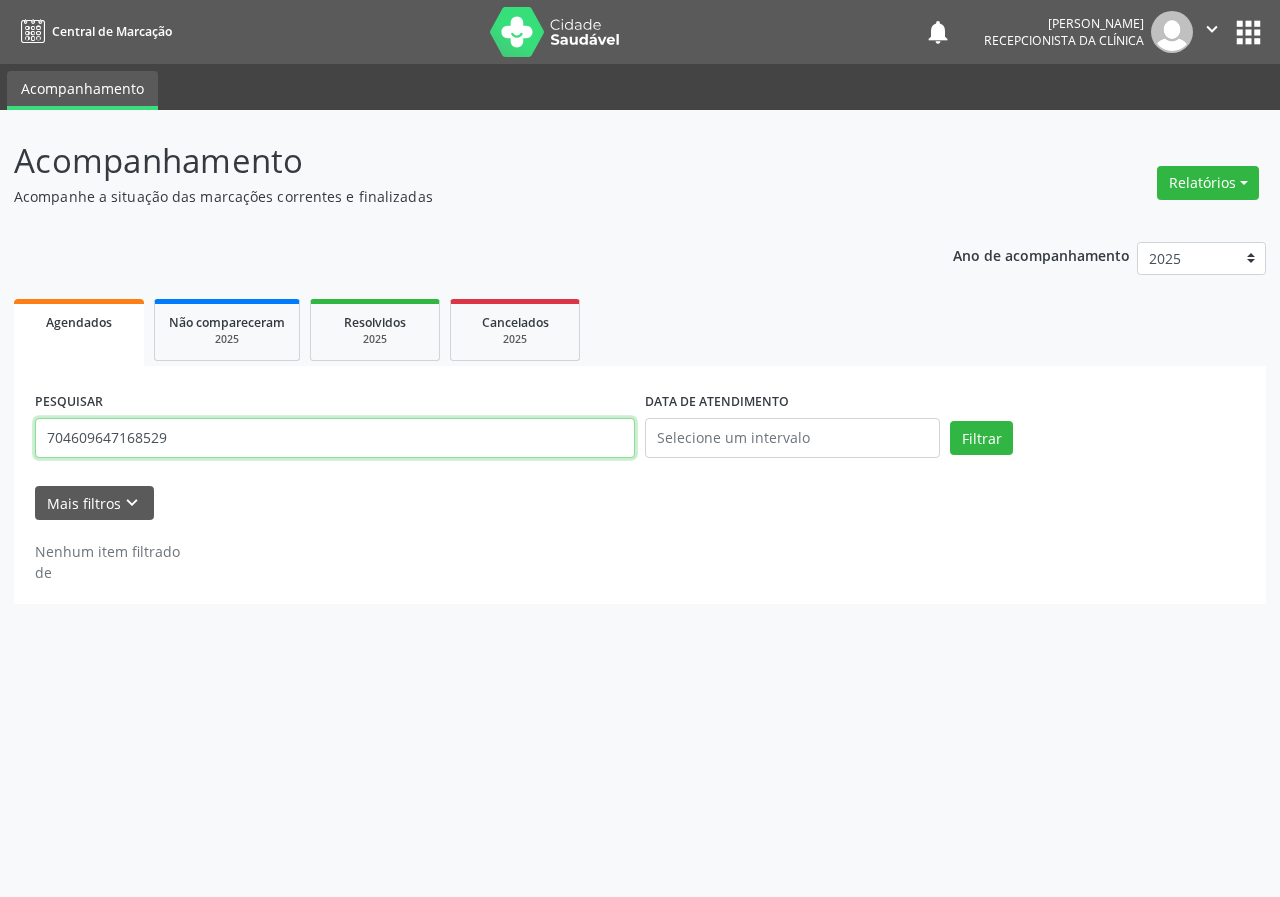 click on "704609647168529" at bounding box center [335, 438] 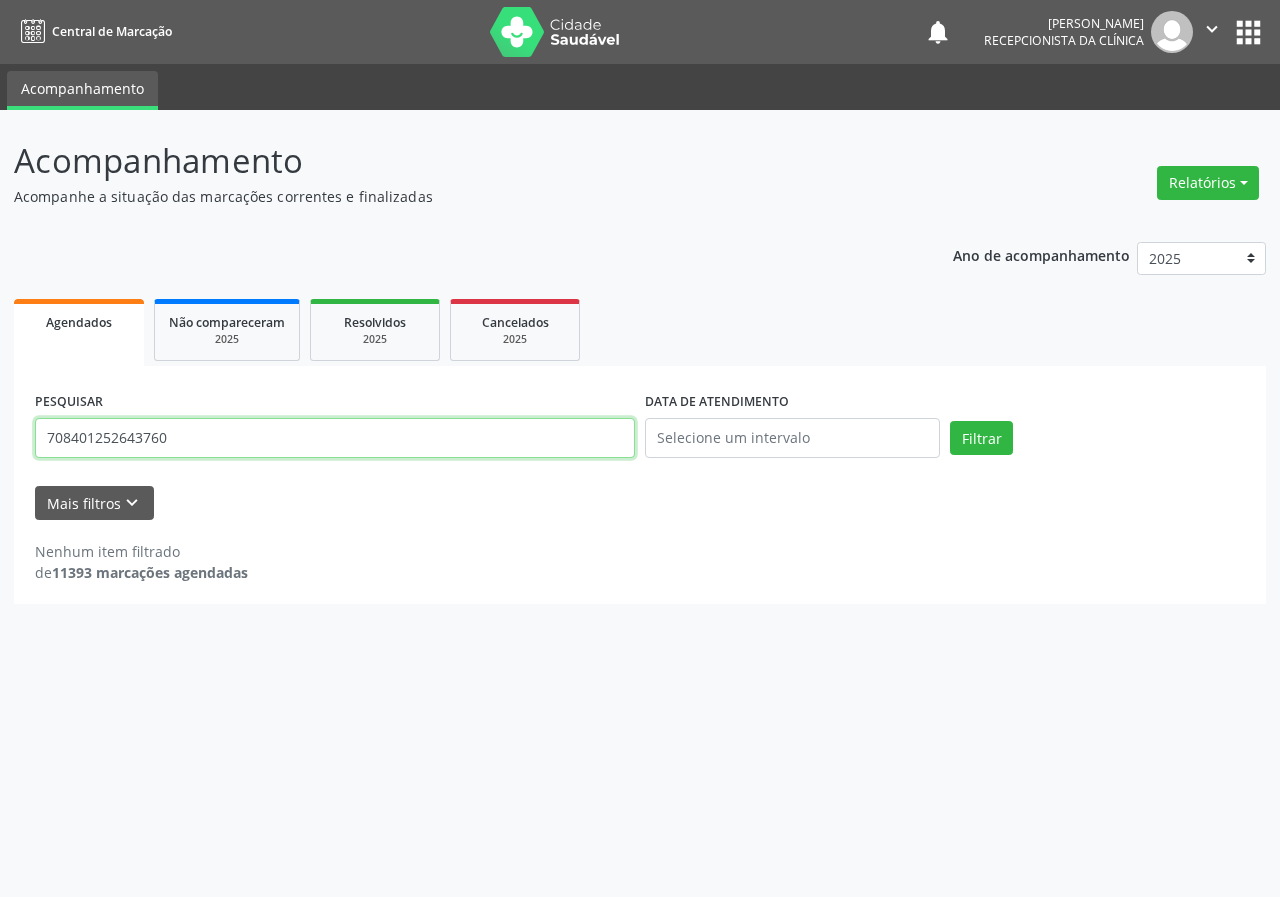 click on "Filtrar" at bounding box center (981, 438) 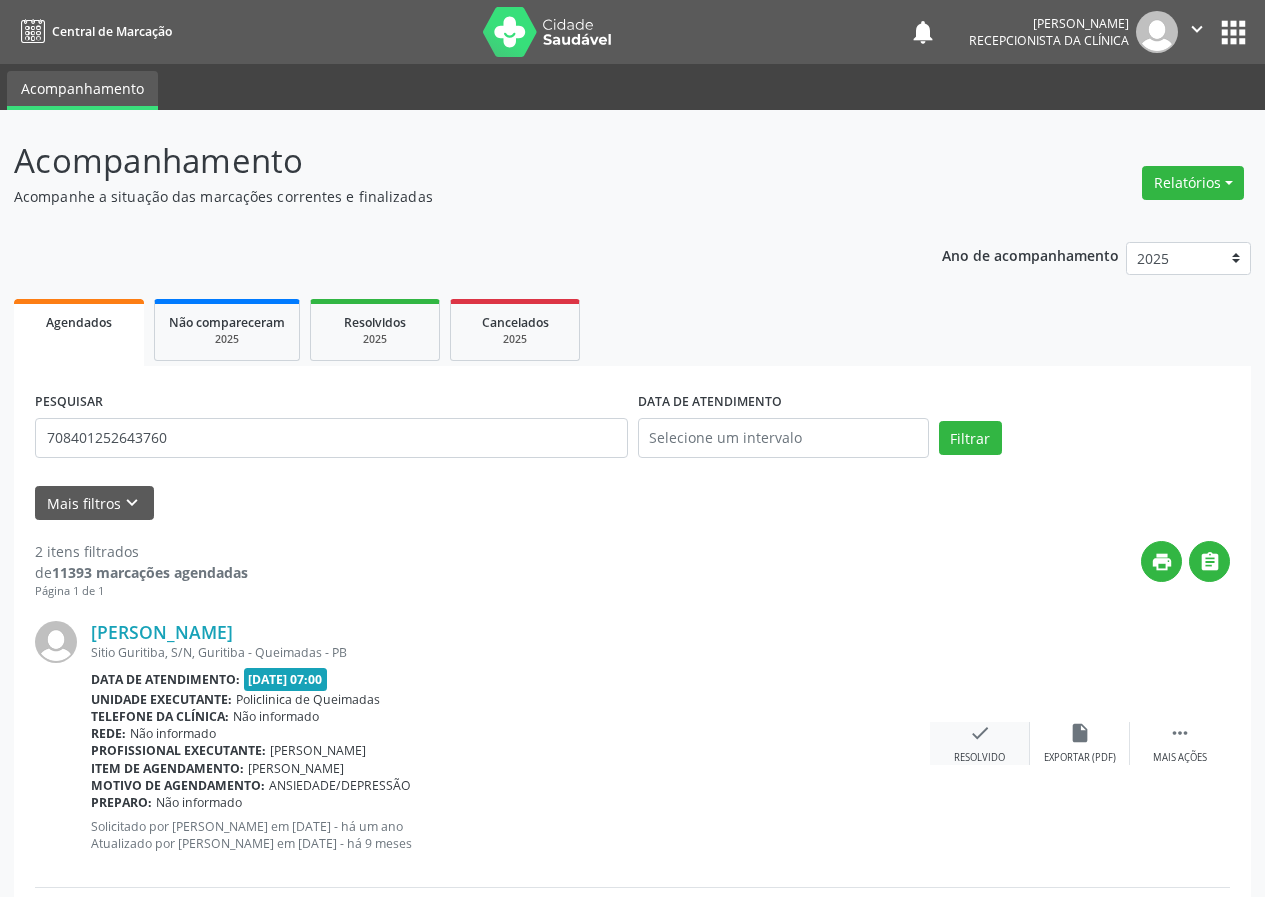 click on "check" at bounding box center [980, 733] 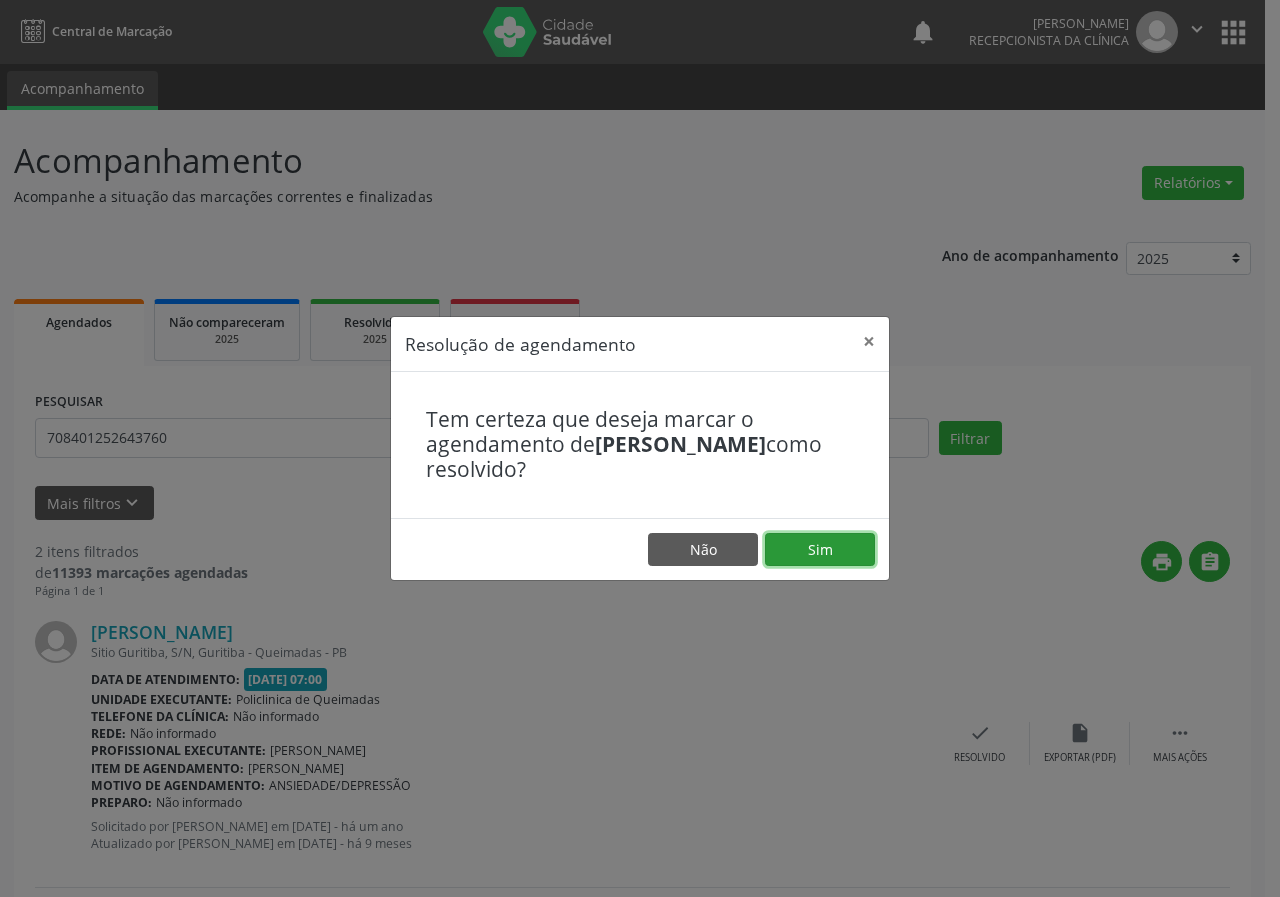 click on "Sim" at bounding box center [820, 550] 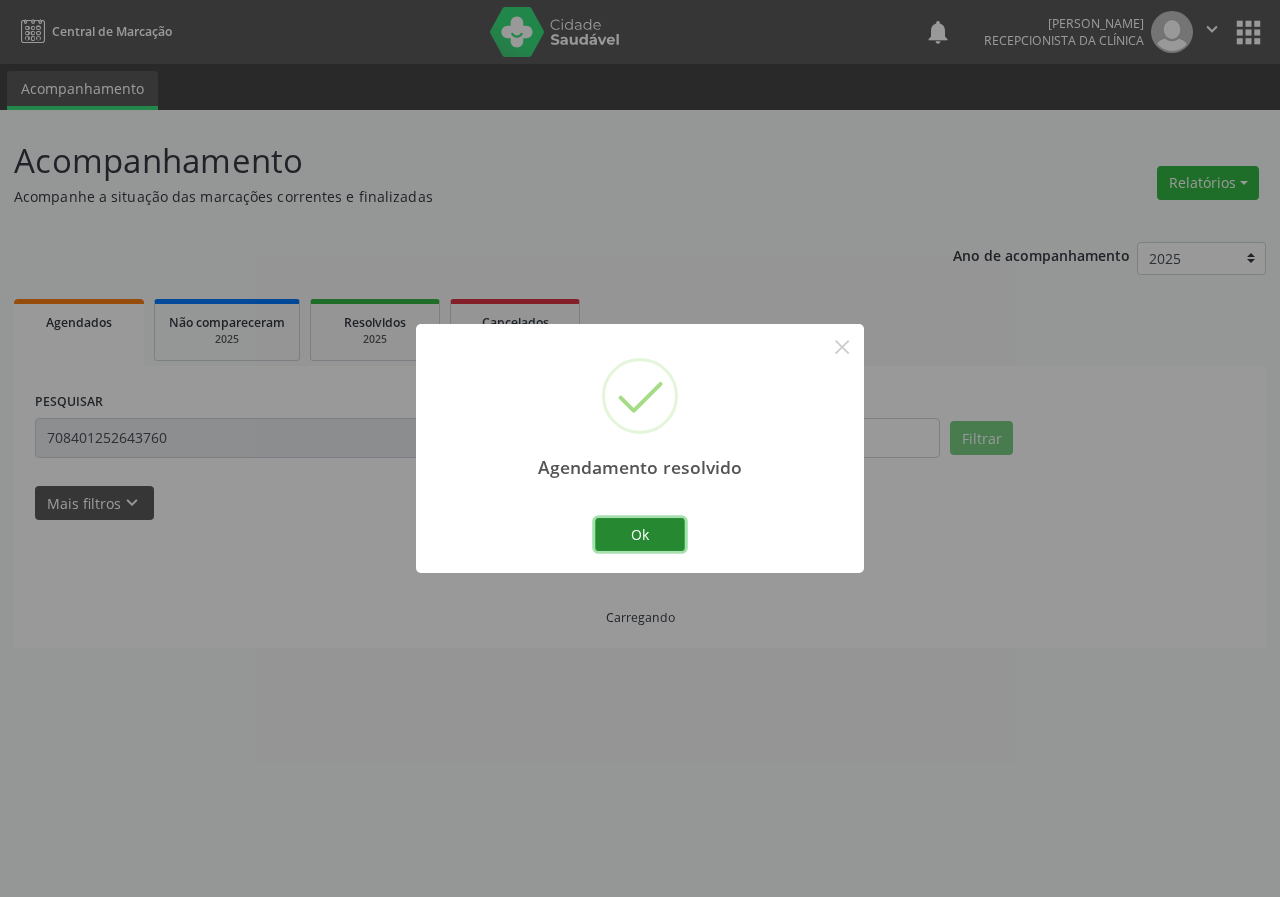 click on "Ok" at bounding box center (640, 535) 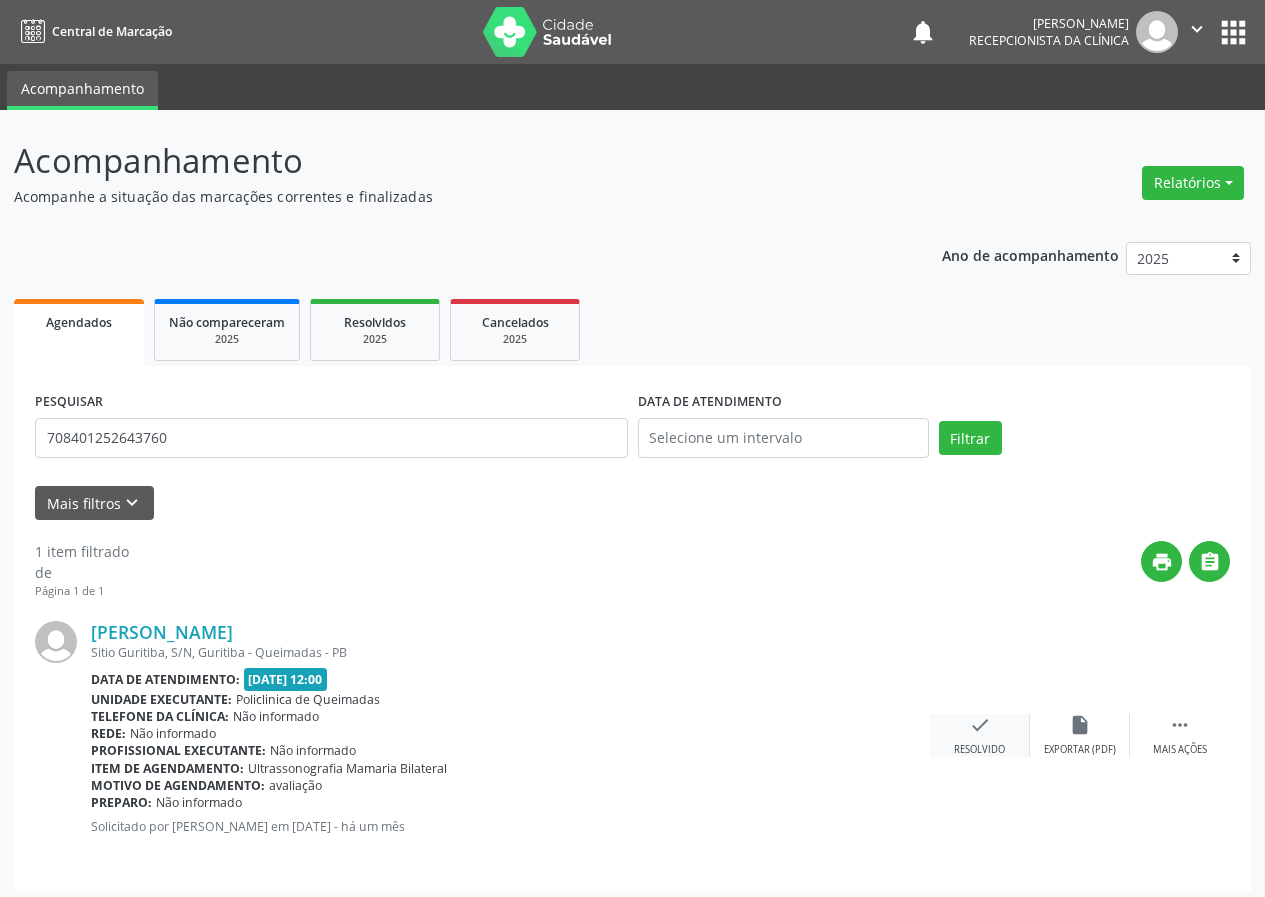 click on "check" at bounding box center [980, 725] 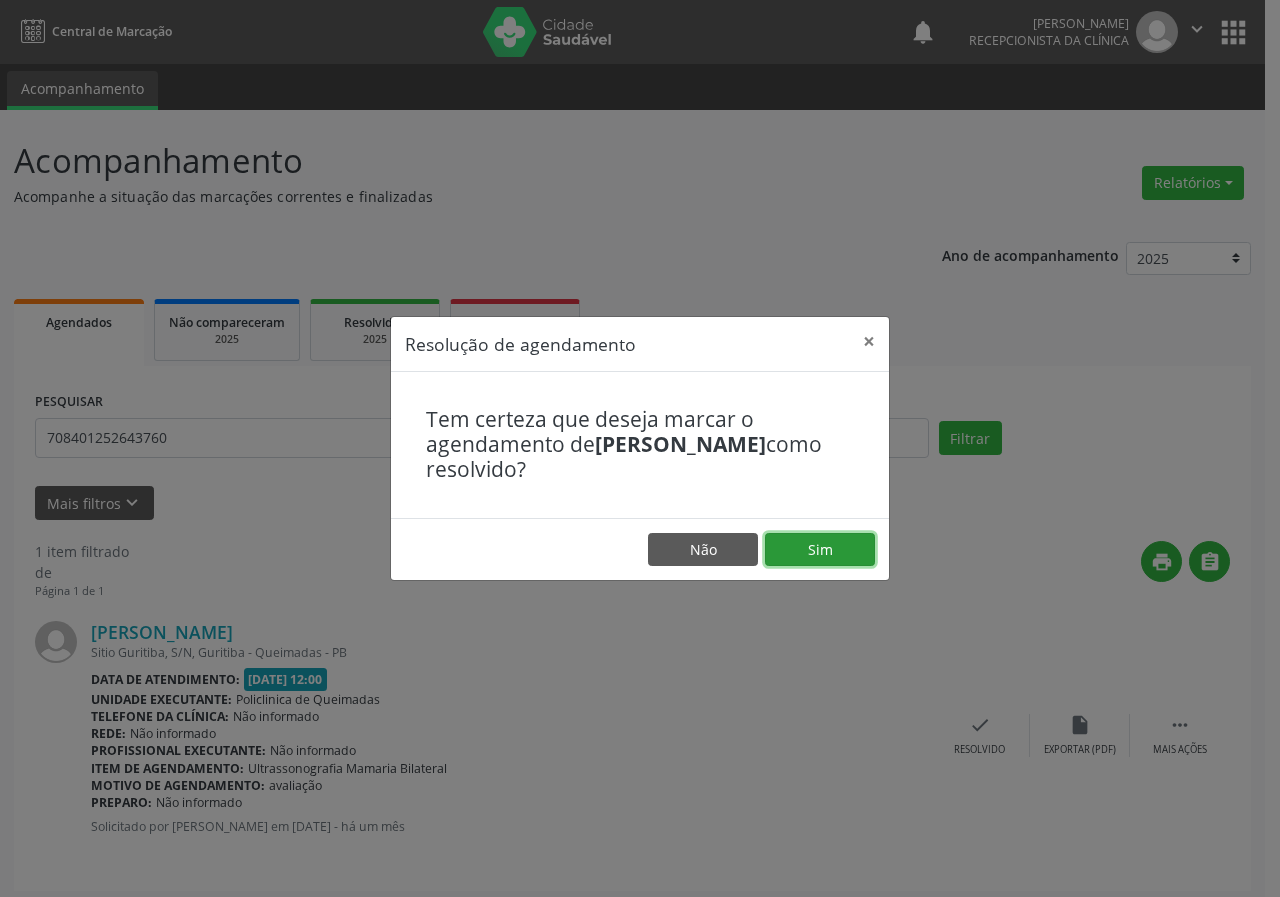 click on "Sim" at bounding box center (820, 550) 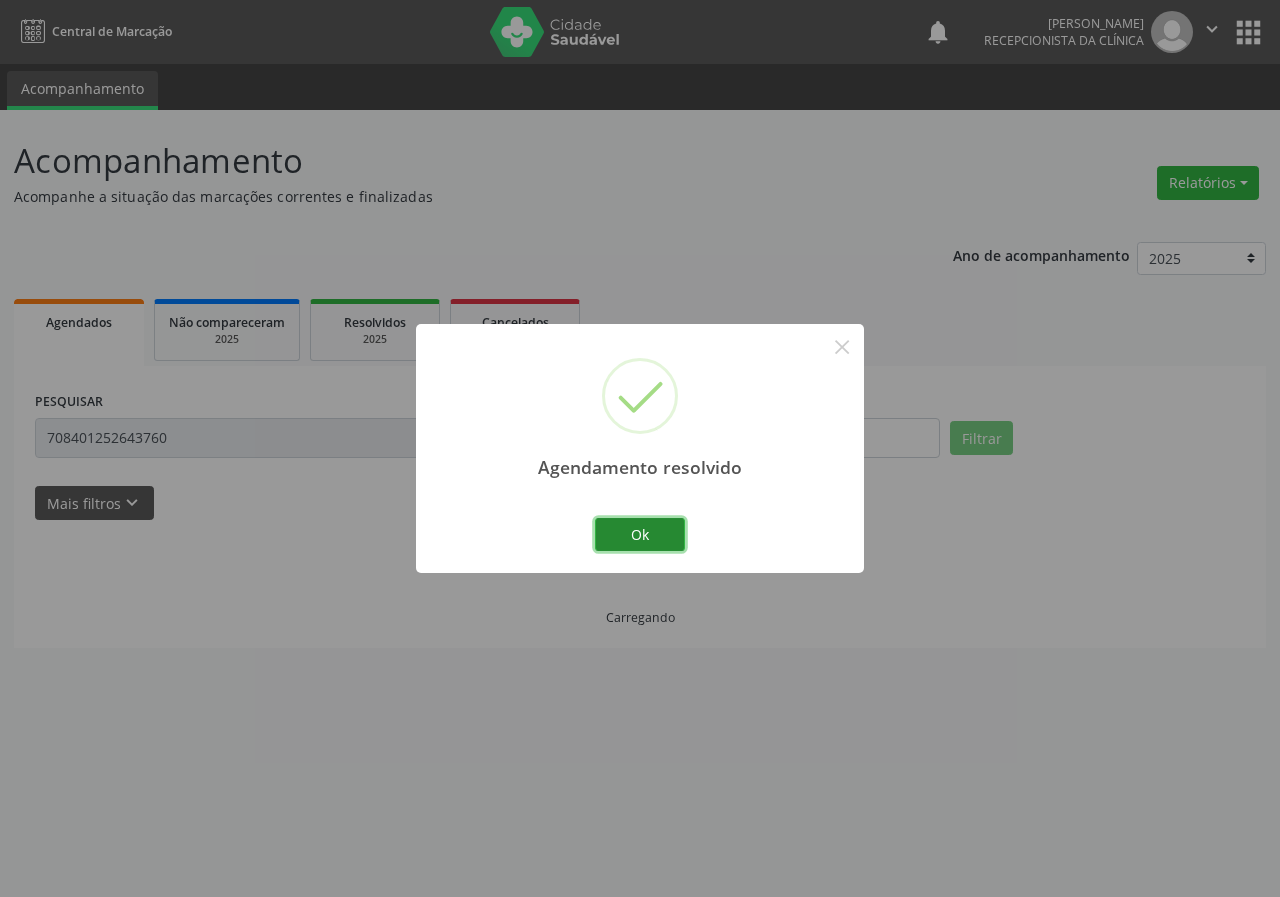 click on "Ok" at bounding box center (640, 535) 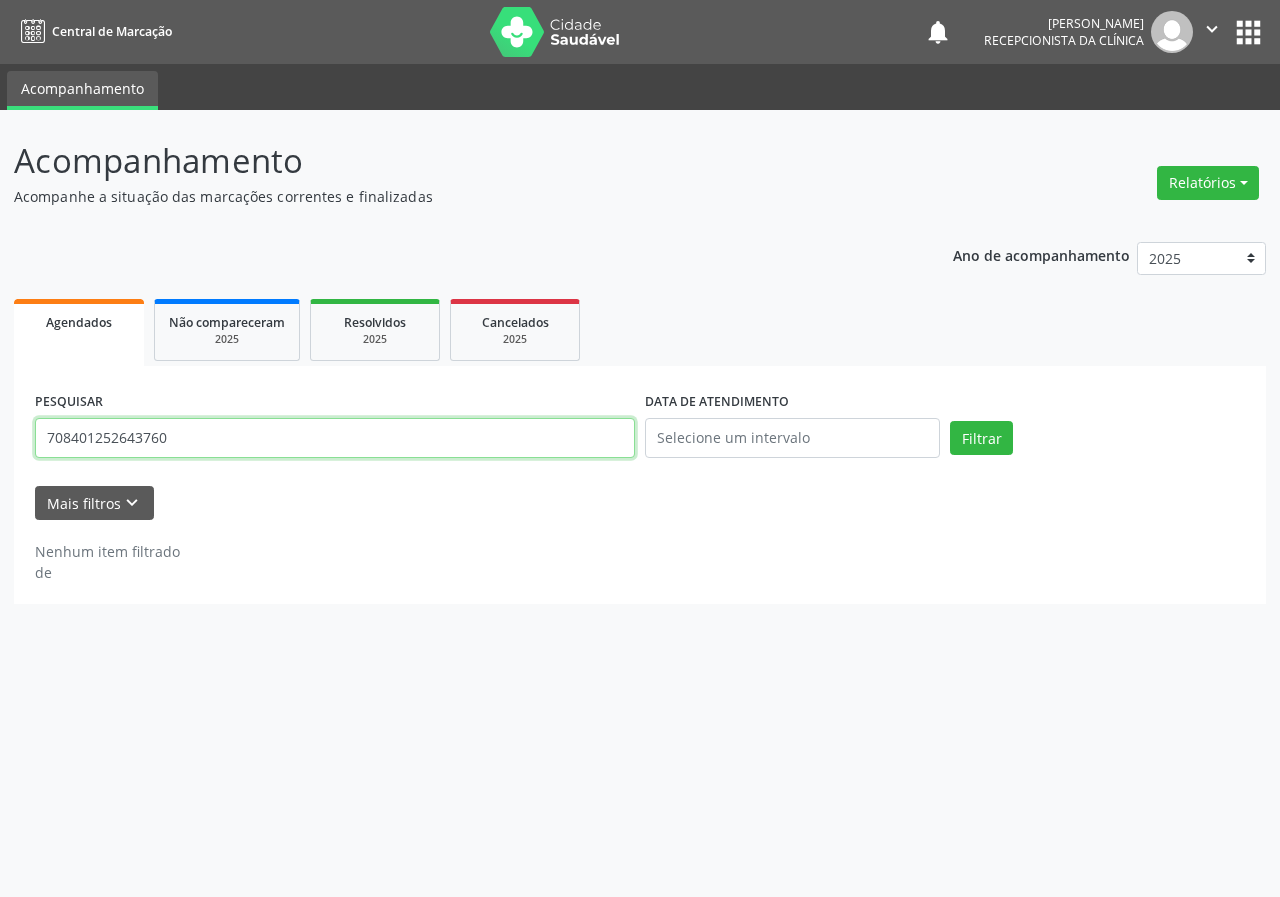 click on "708401252643760" at bounding box center [335, 438] 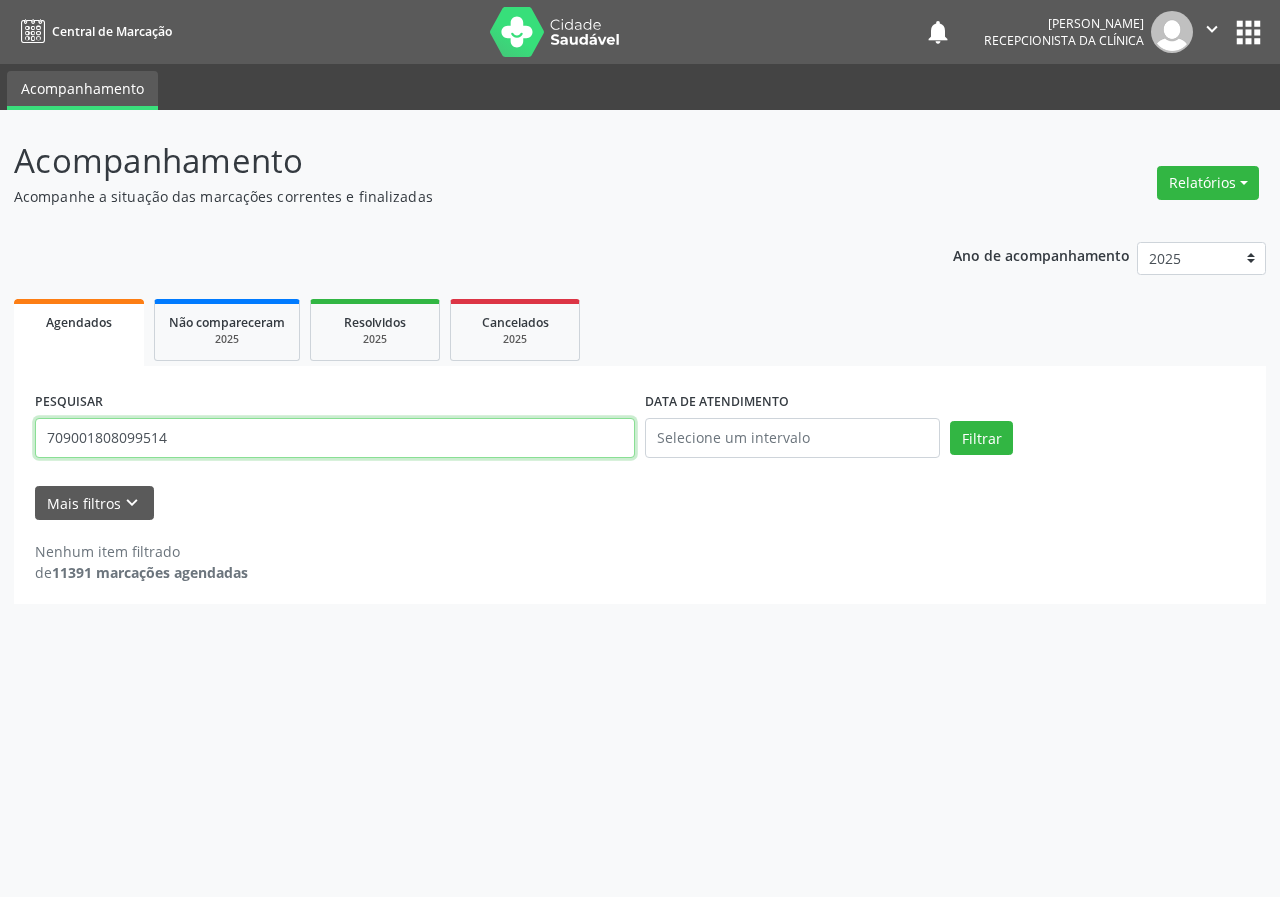 click on "Filtrar" at bounding box center [981, 438] 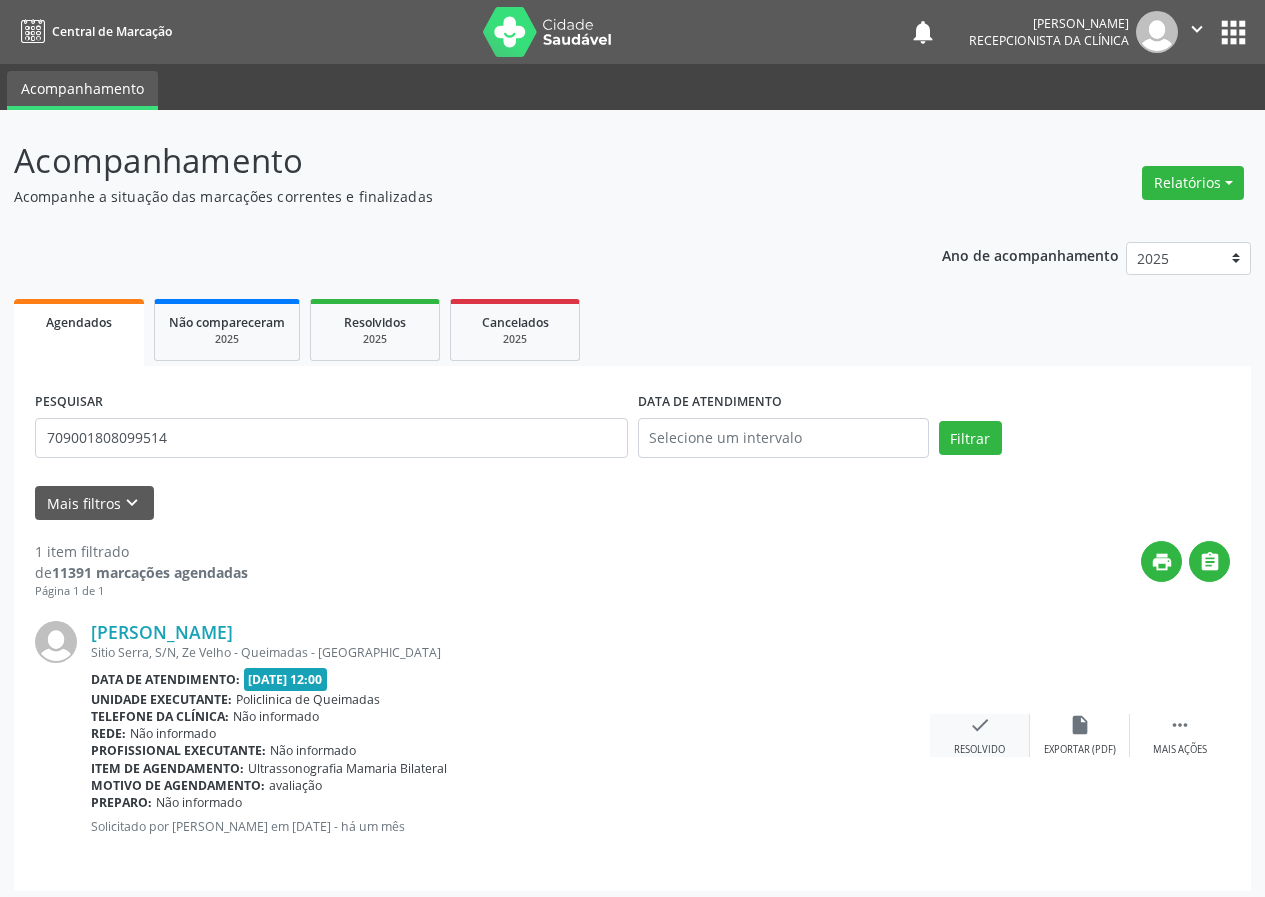 click on "check" at bounding box center [980, 725] 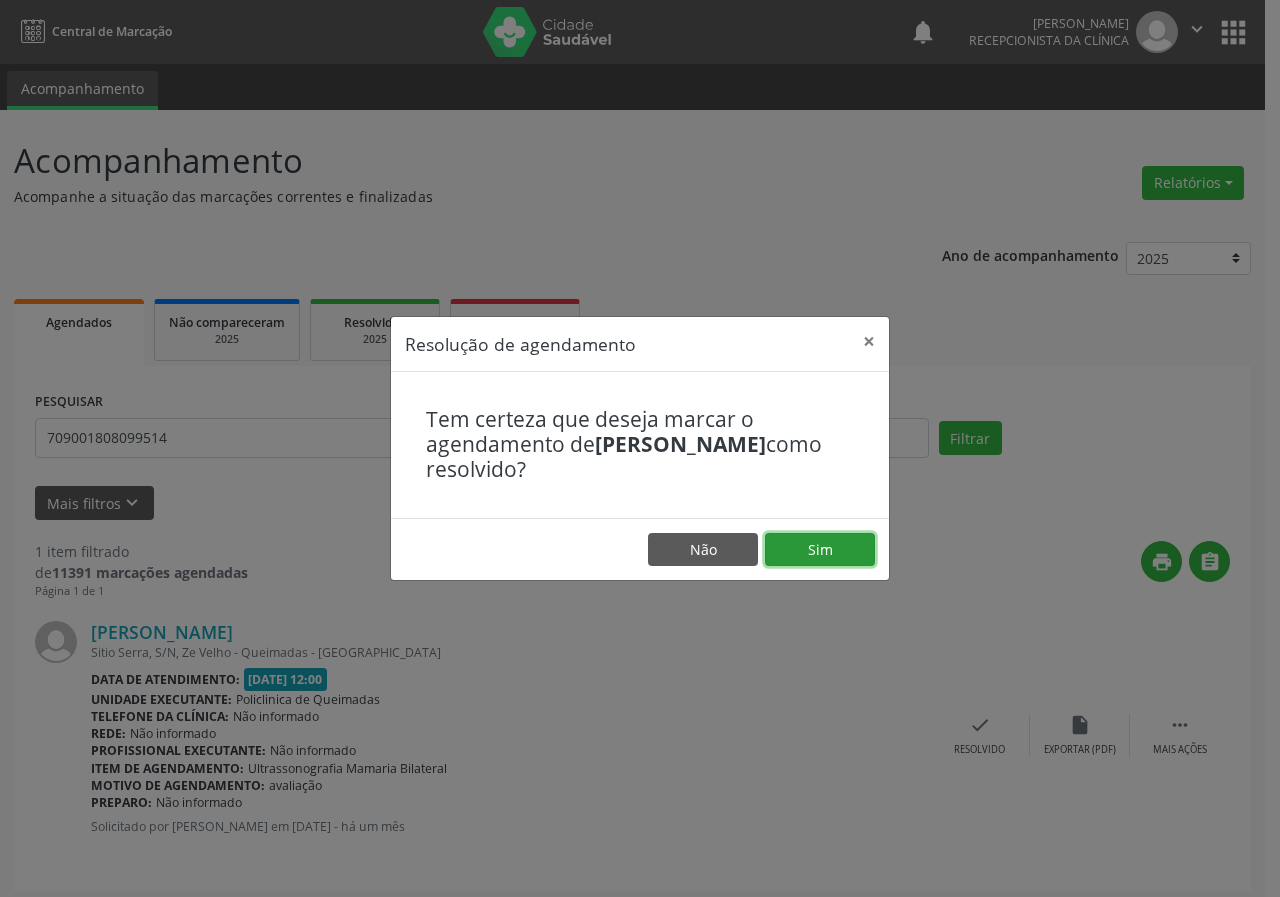 click on "Sim" at bounding box center (820, 550) 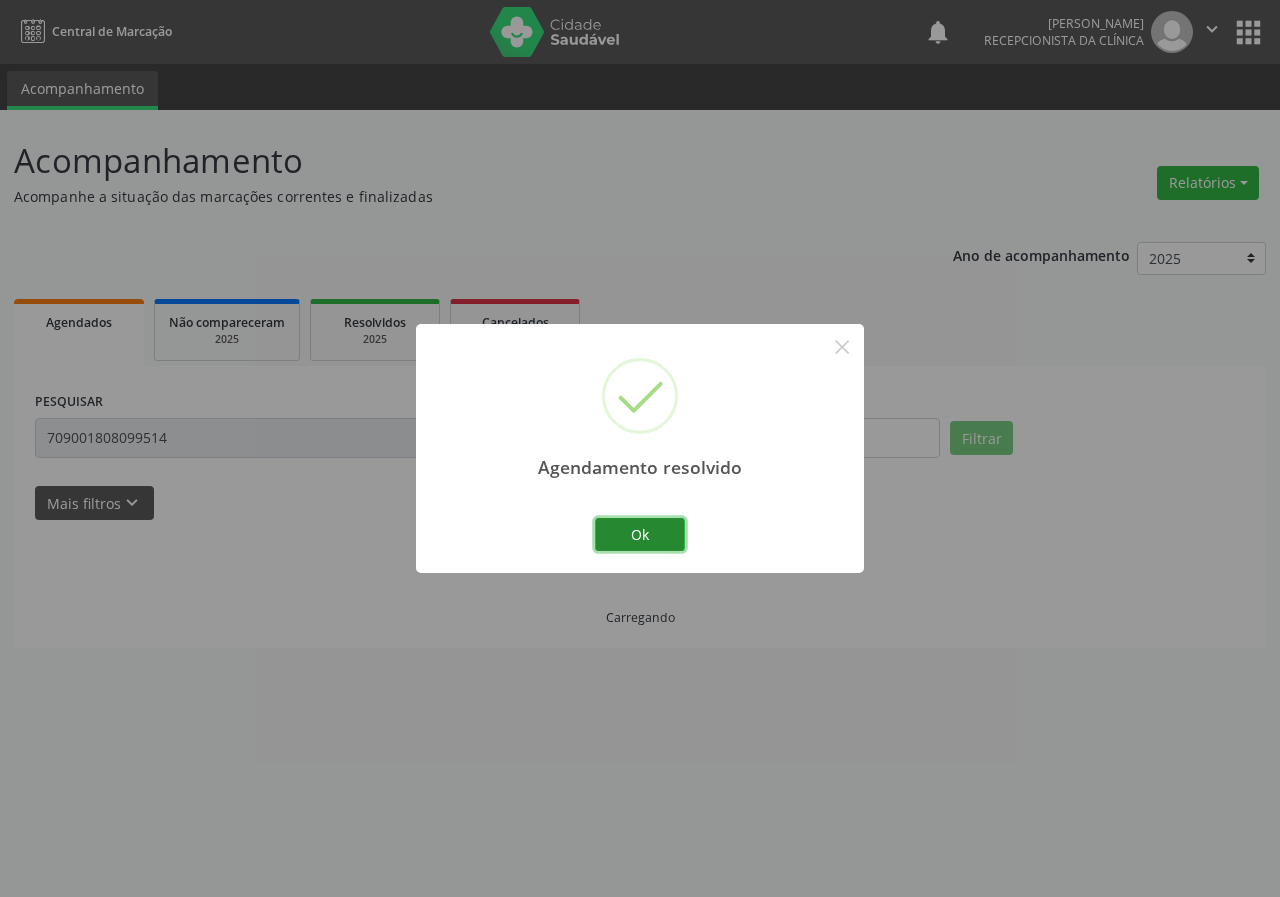 click on "Ok" at bounding box center (640, 535) 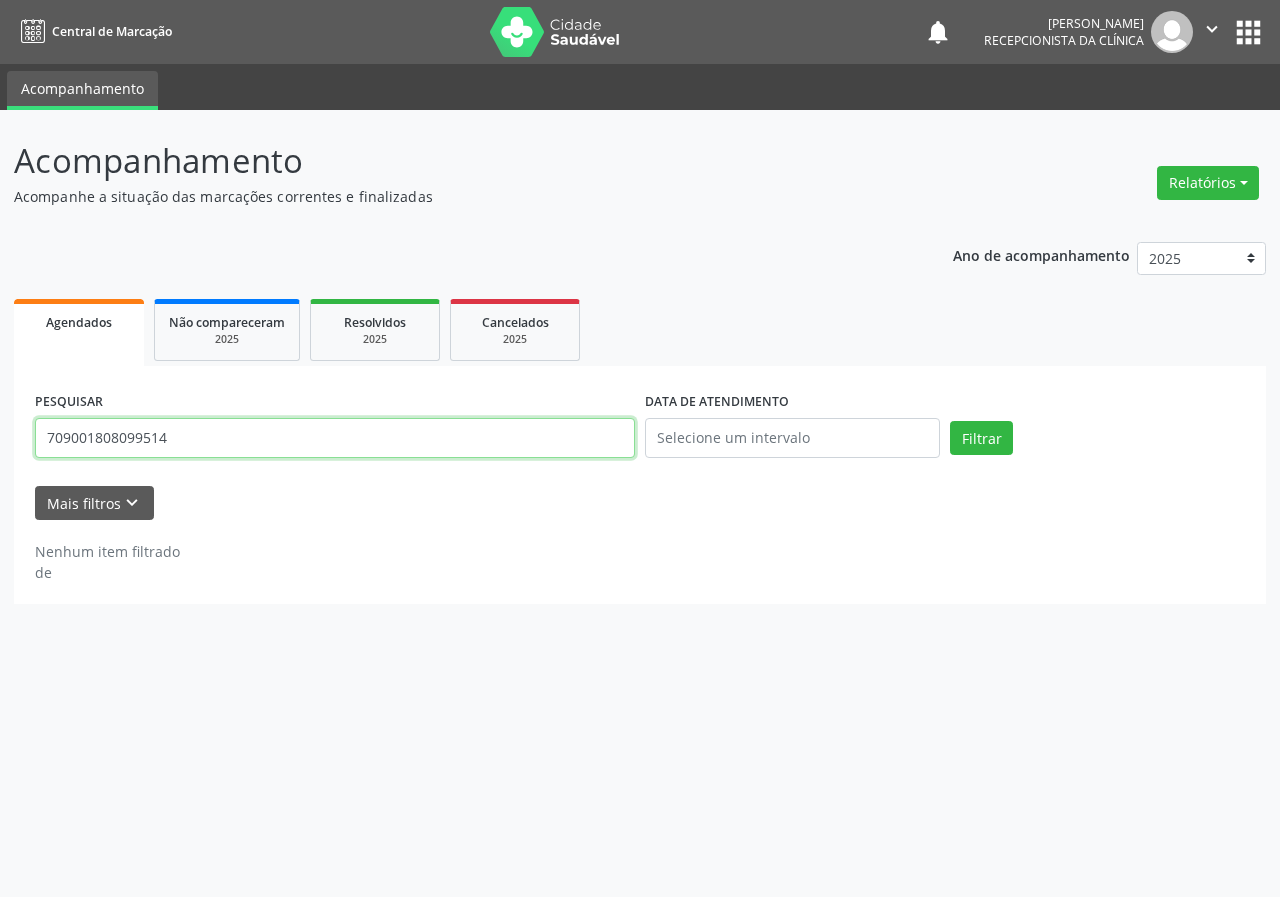 click on "709001808099514" at bounding box center (335, 438) 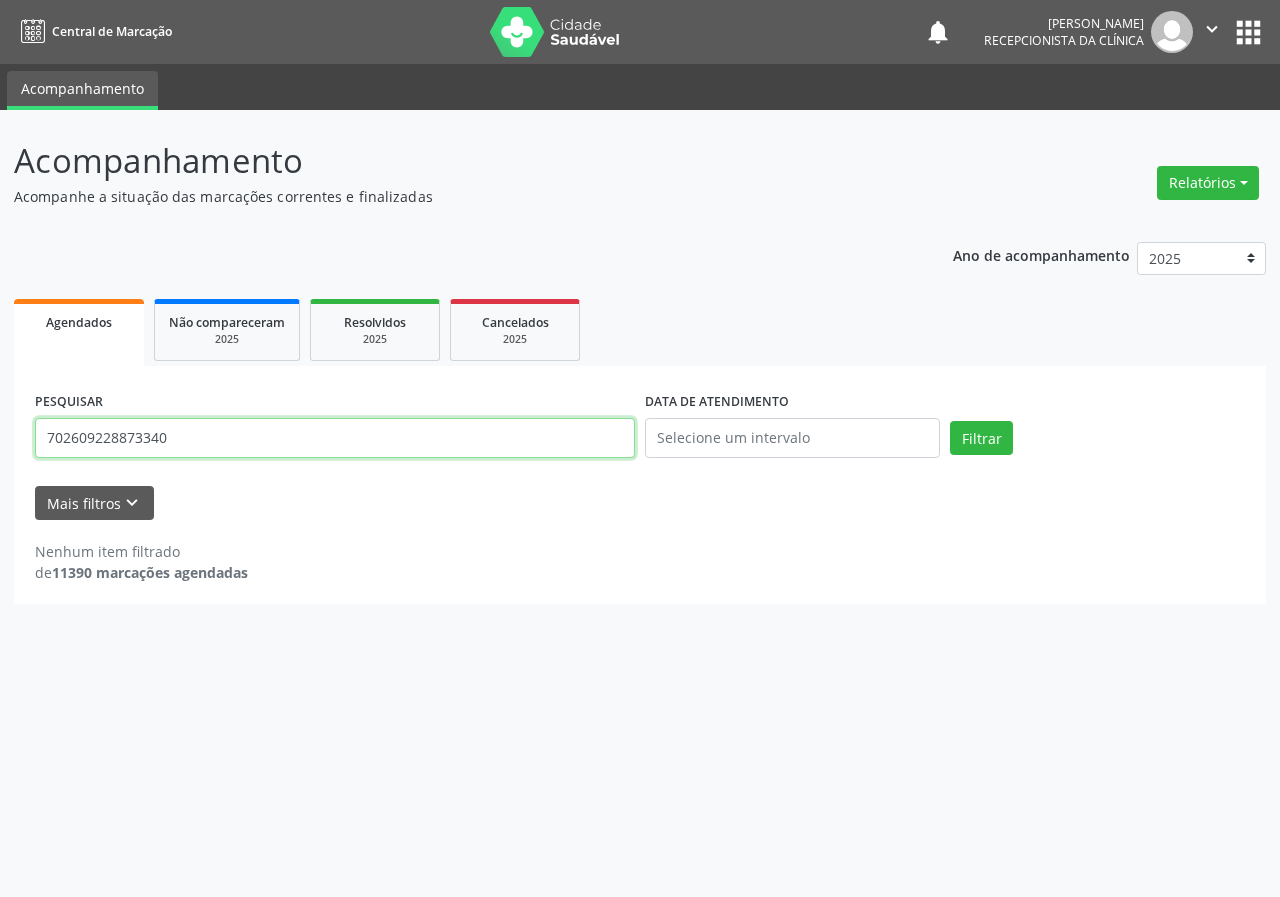 click on "Filtrar" at bounding box center [981, 438] 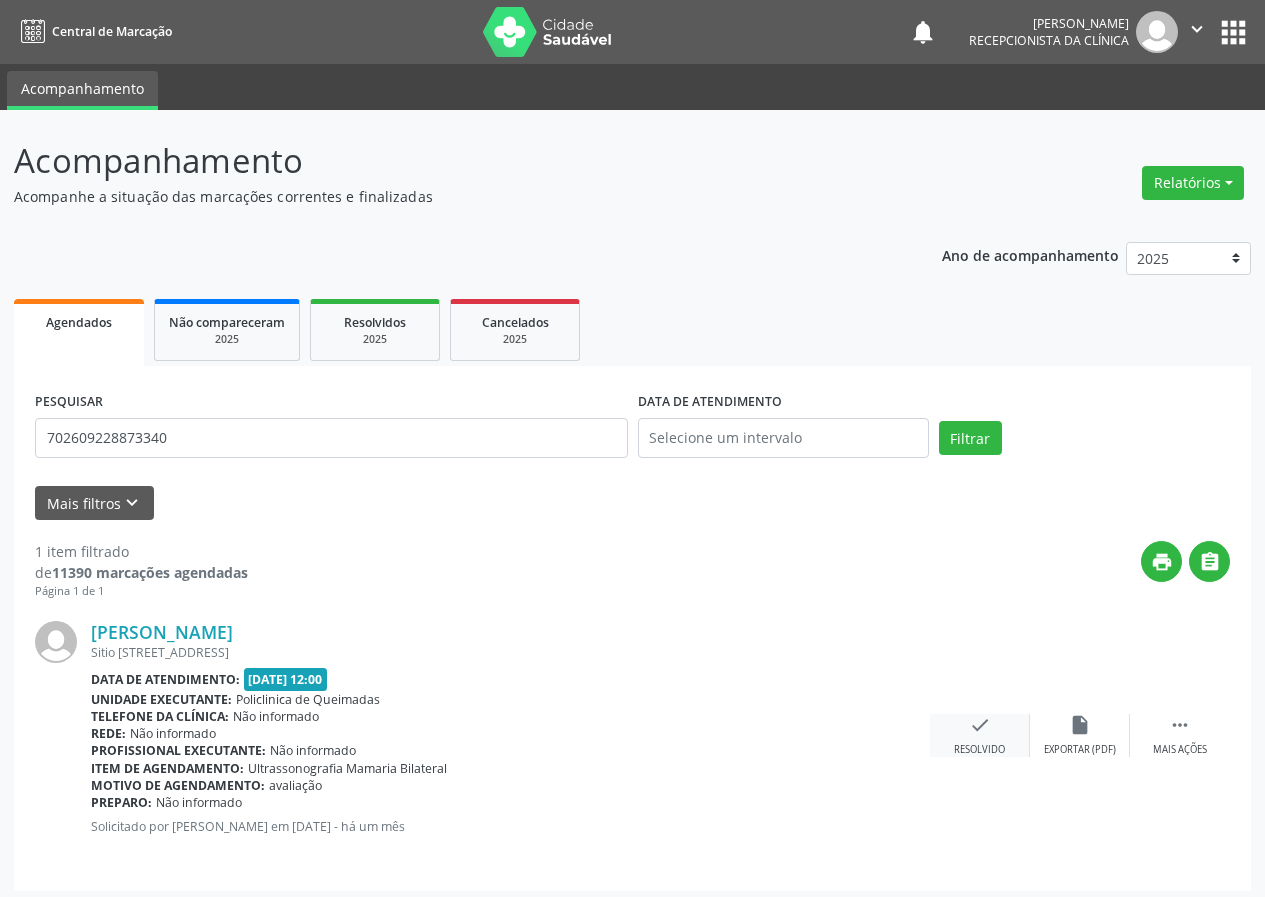 click on "check" at bounding box center [980, 725] 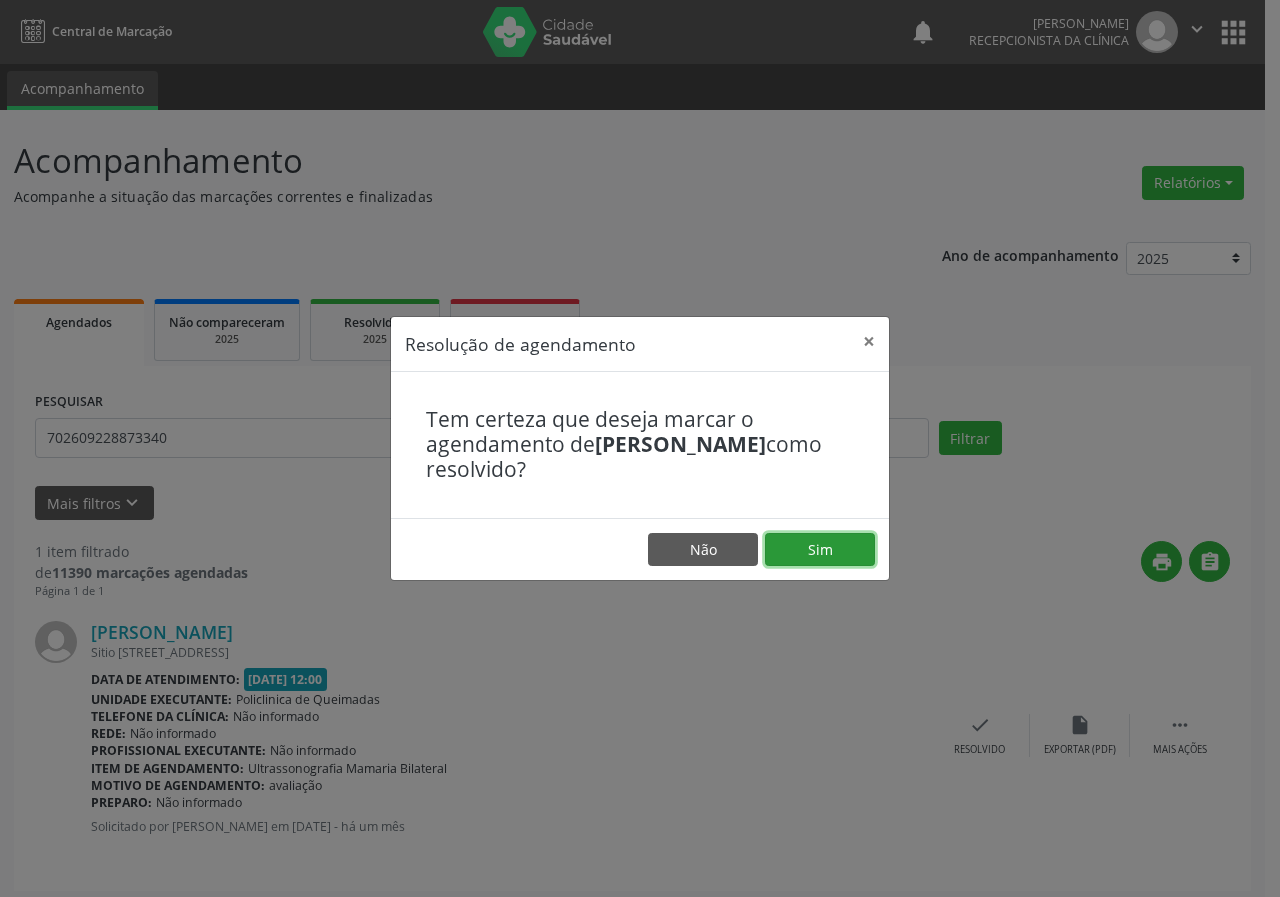 click on "Sim" at bounding box center [820, 550] 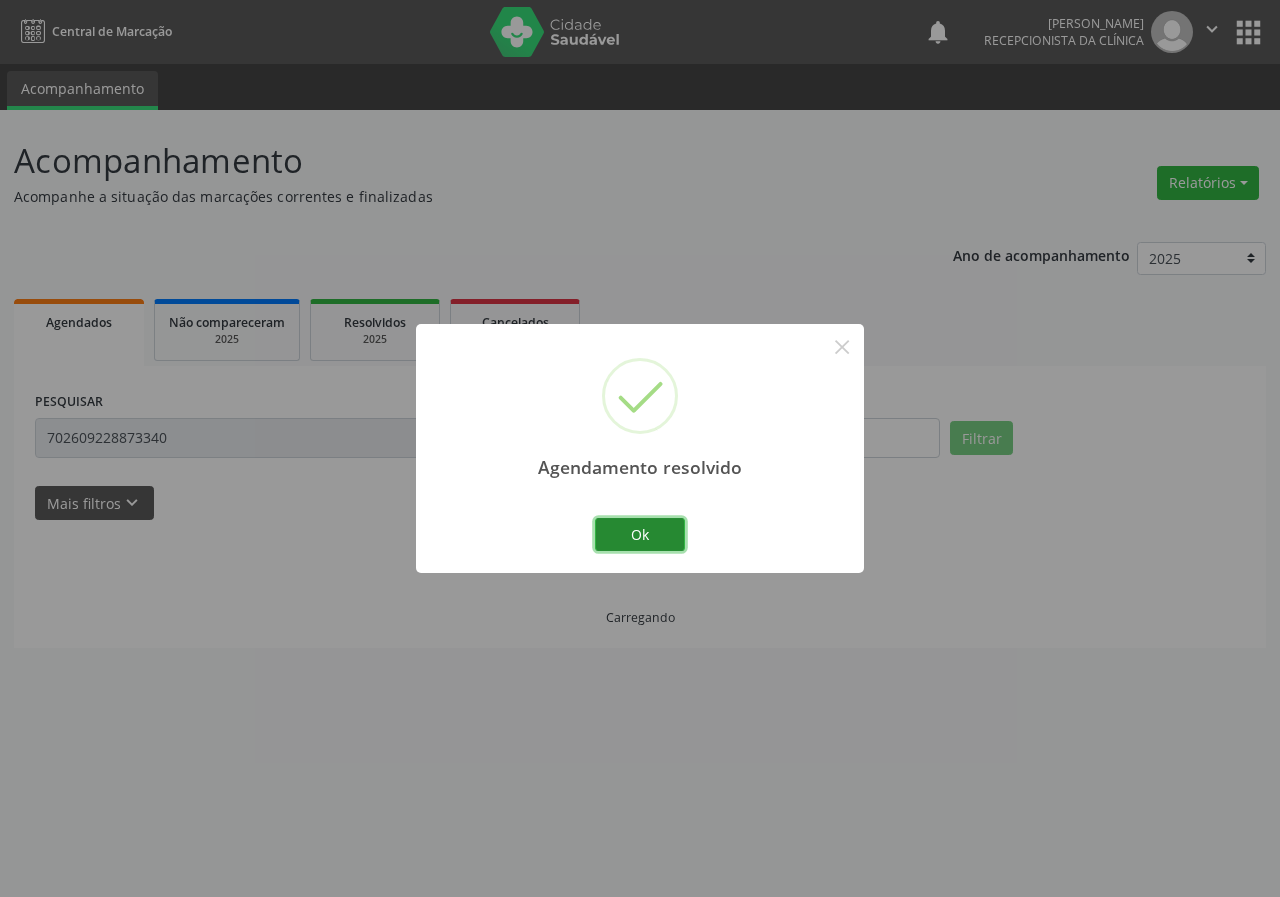click on "Ok" at bounding box center (640, 535) 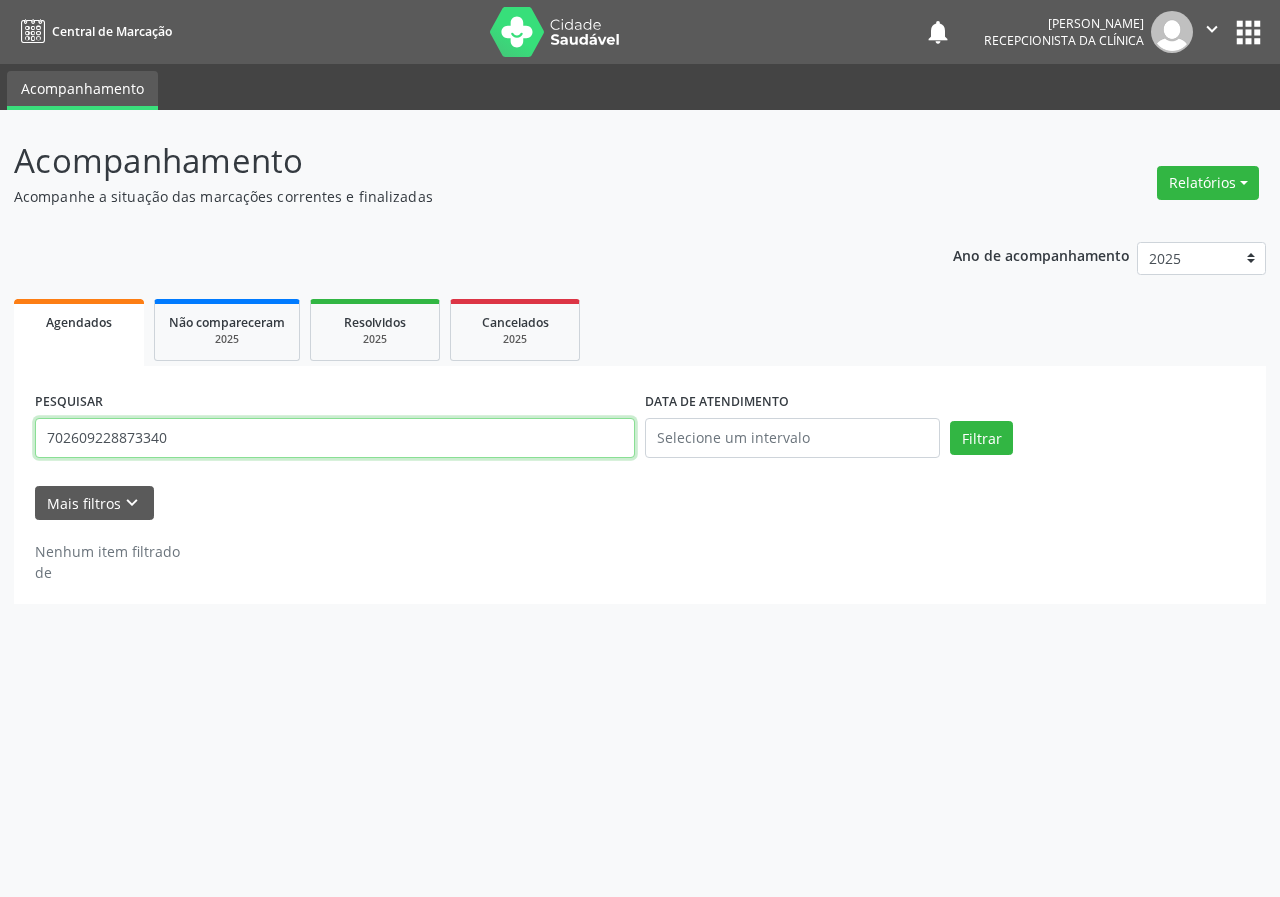 click on "702609228873340" at bounding box center (335, 438) 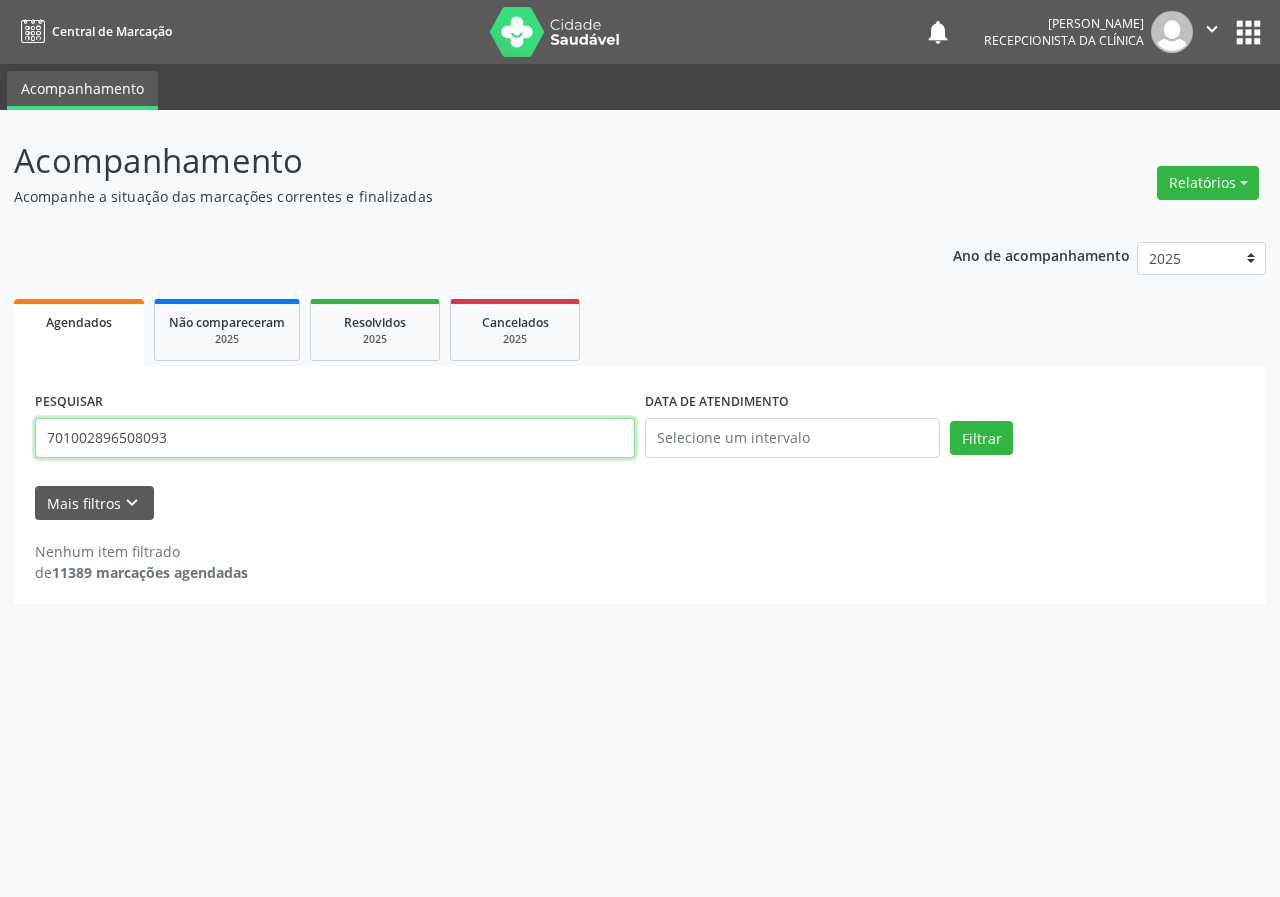 click on "Filtrar" at bounding box center [981, 438] 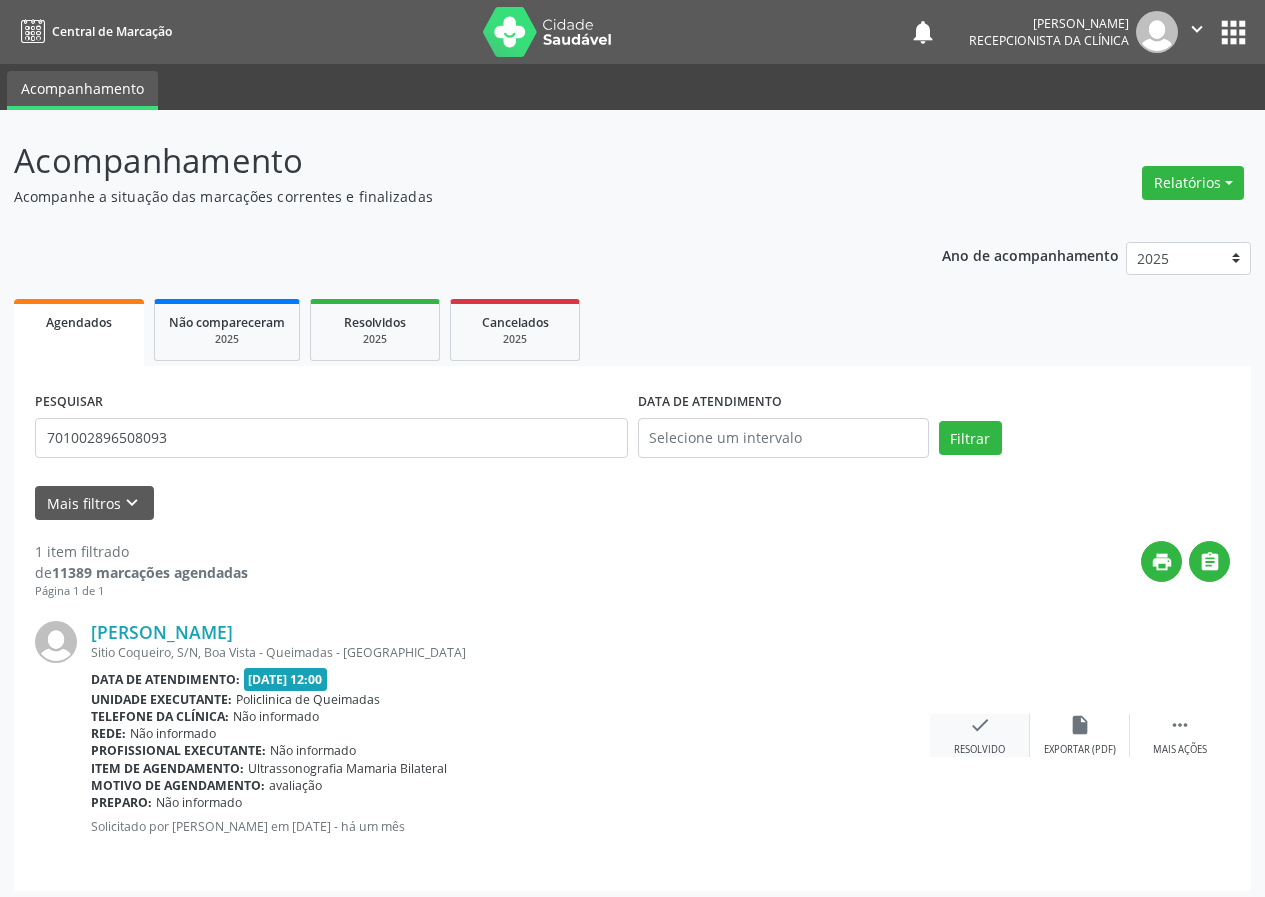 click on "check" at bounding box center [980, 725] 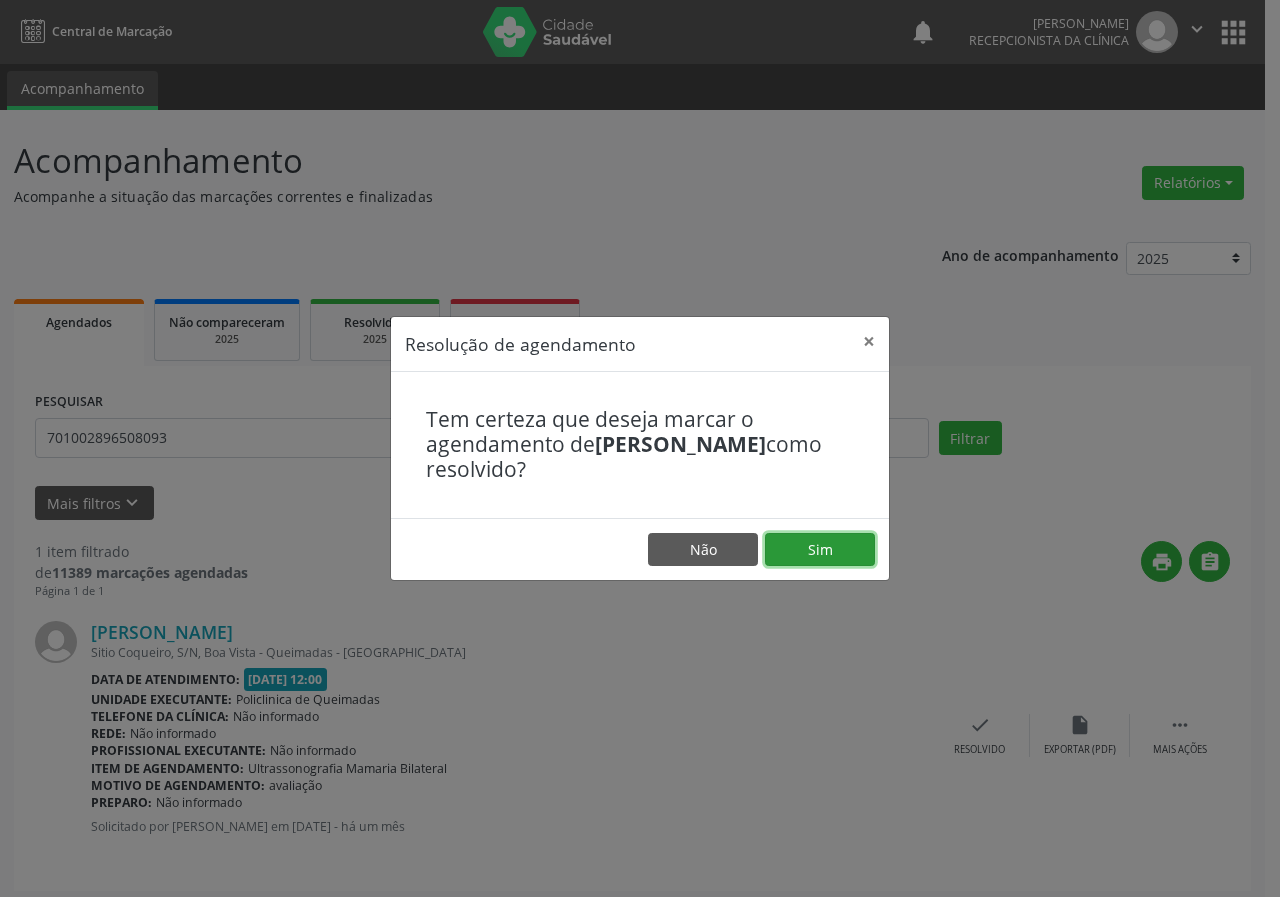 click on "Sim" at bounding box center [820, 550] 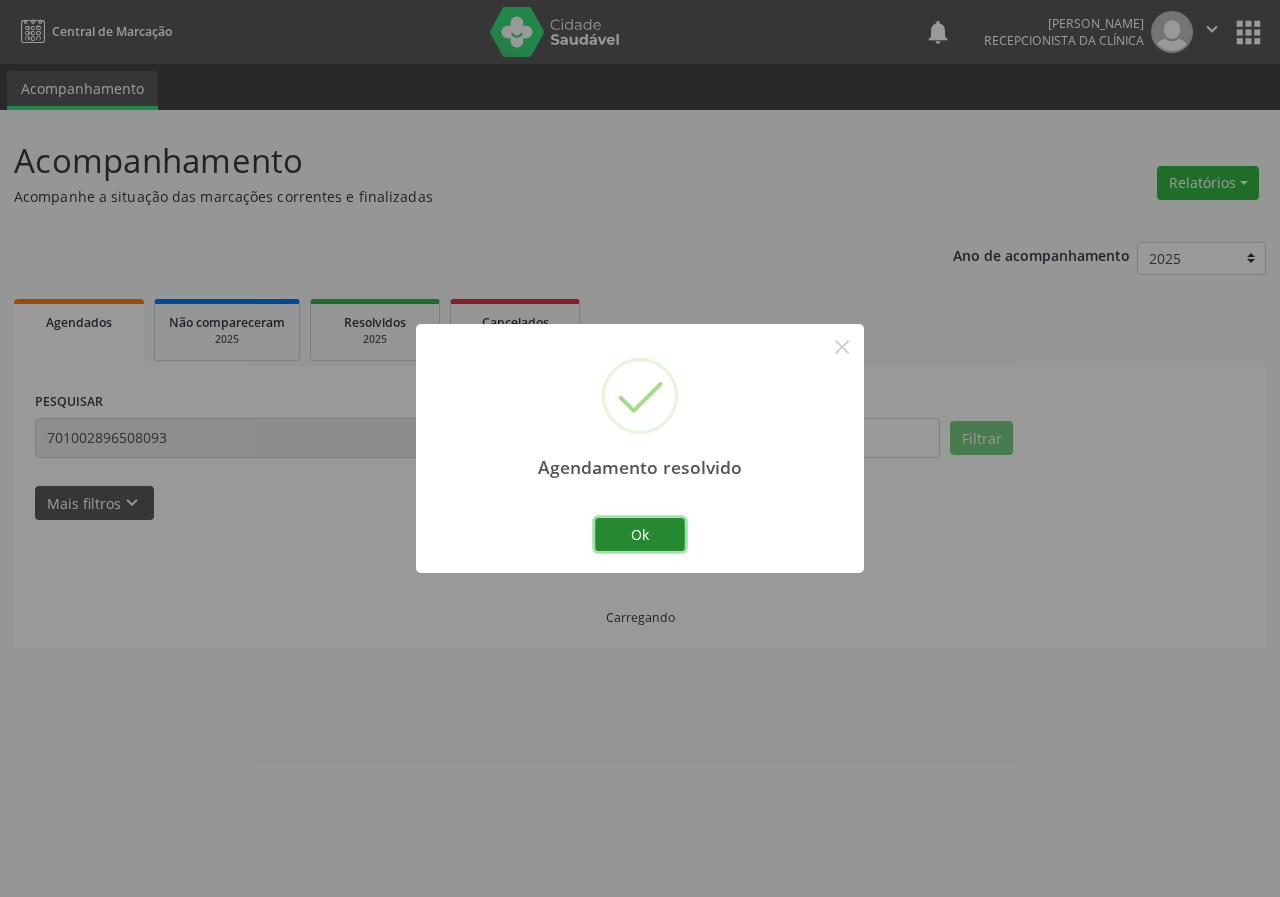 click on "Ok" at bounding box center (640, 535) 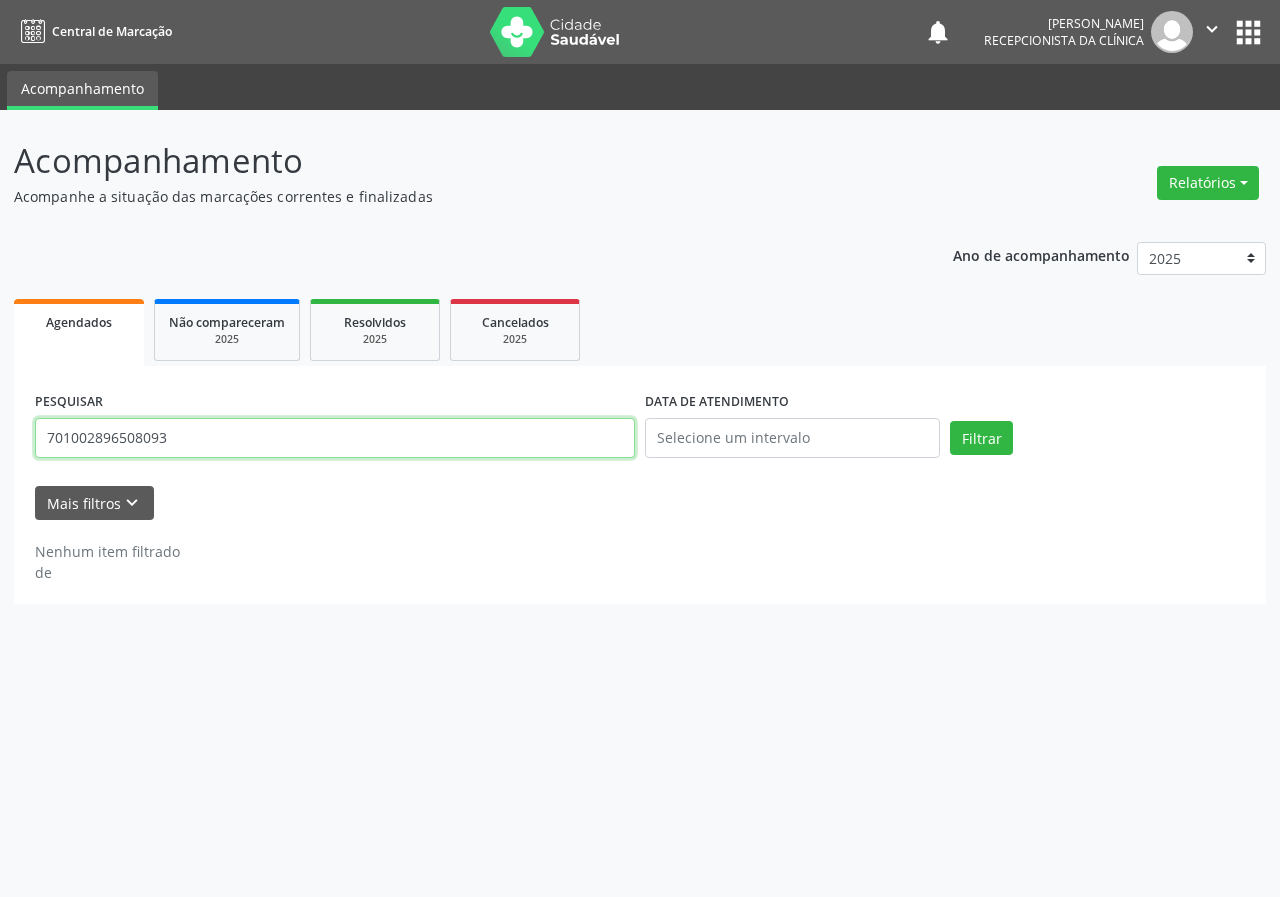click on "701002896508093" at bounding box center [335, 438] 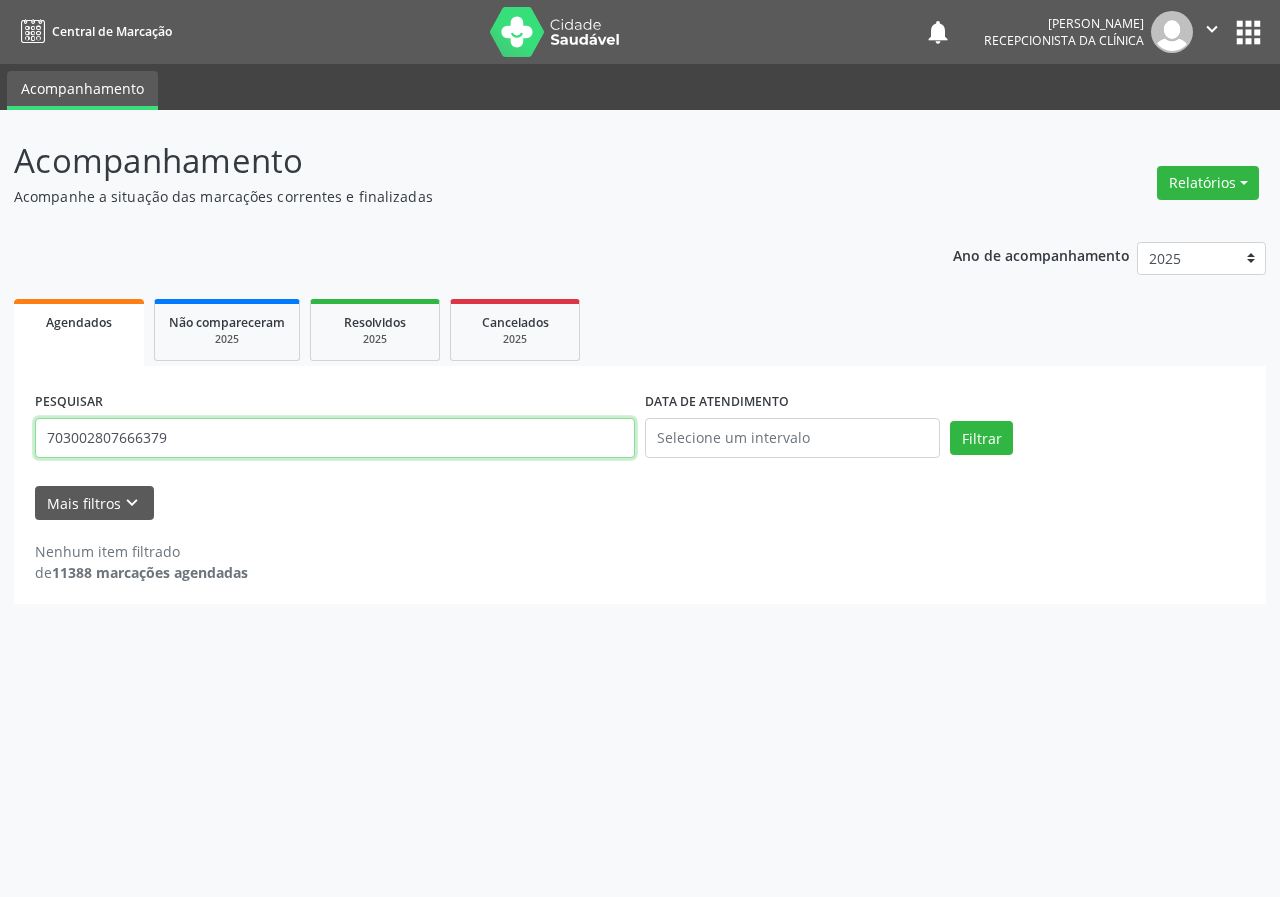 click on "Filtrar" at bounding box center (981, 438) 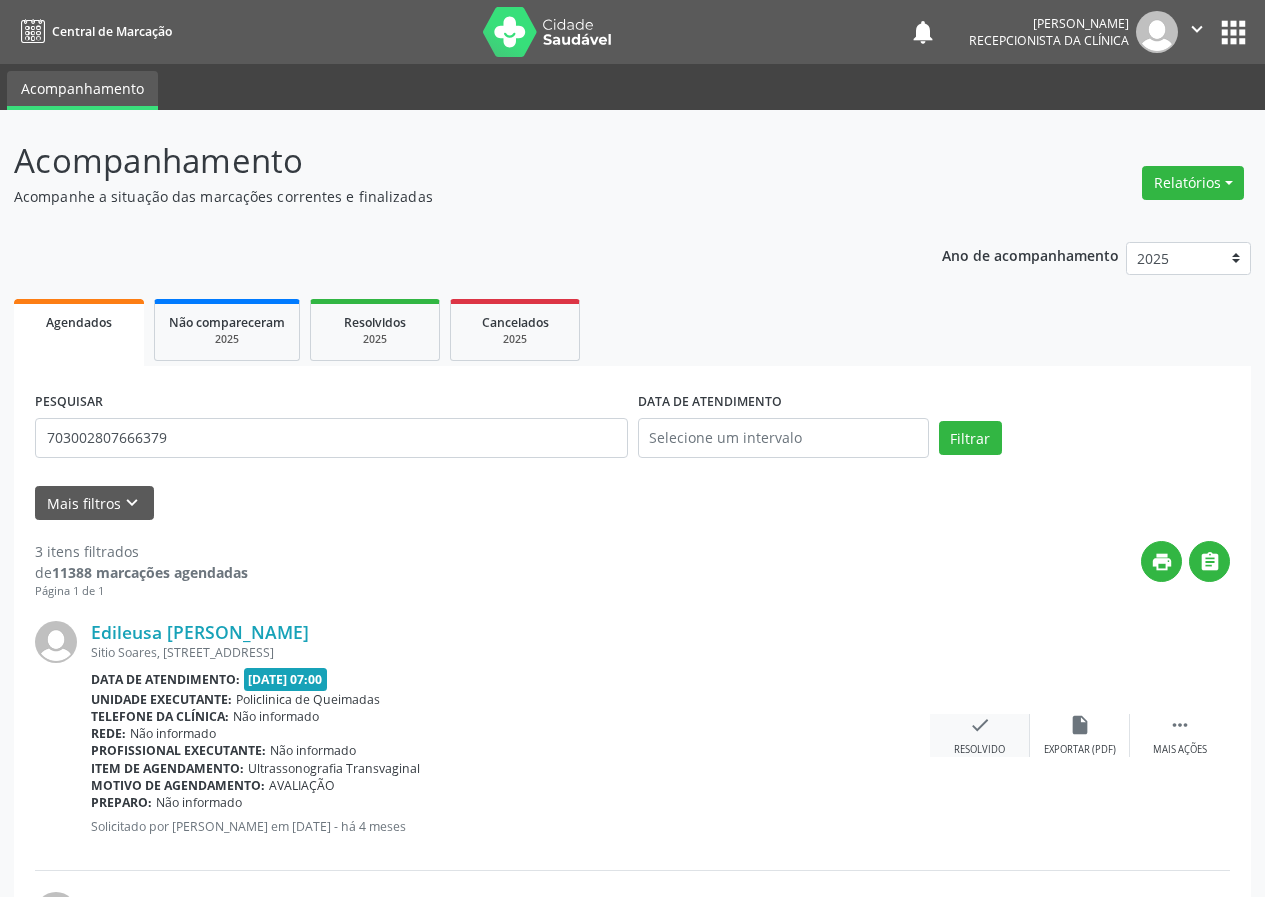 click on "check" at bounding box center [980, 725] 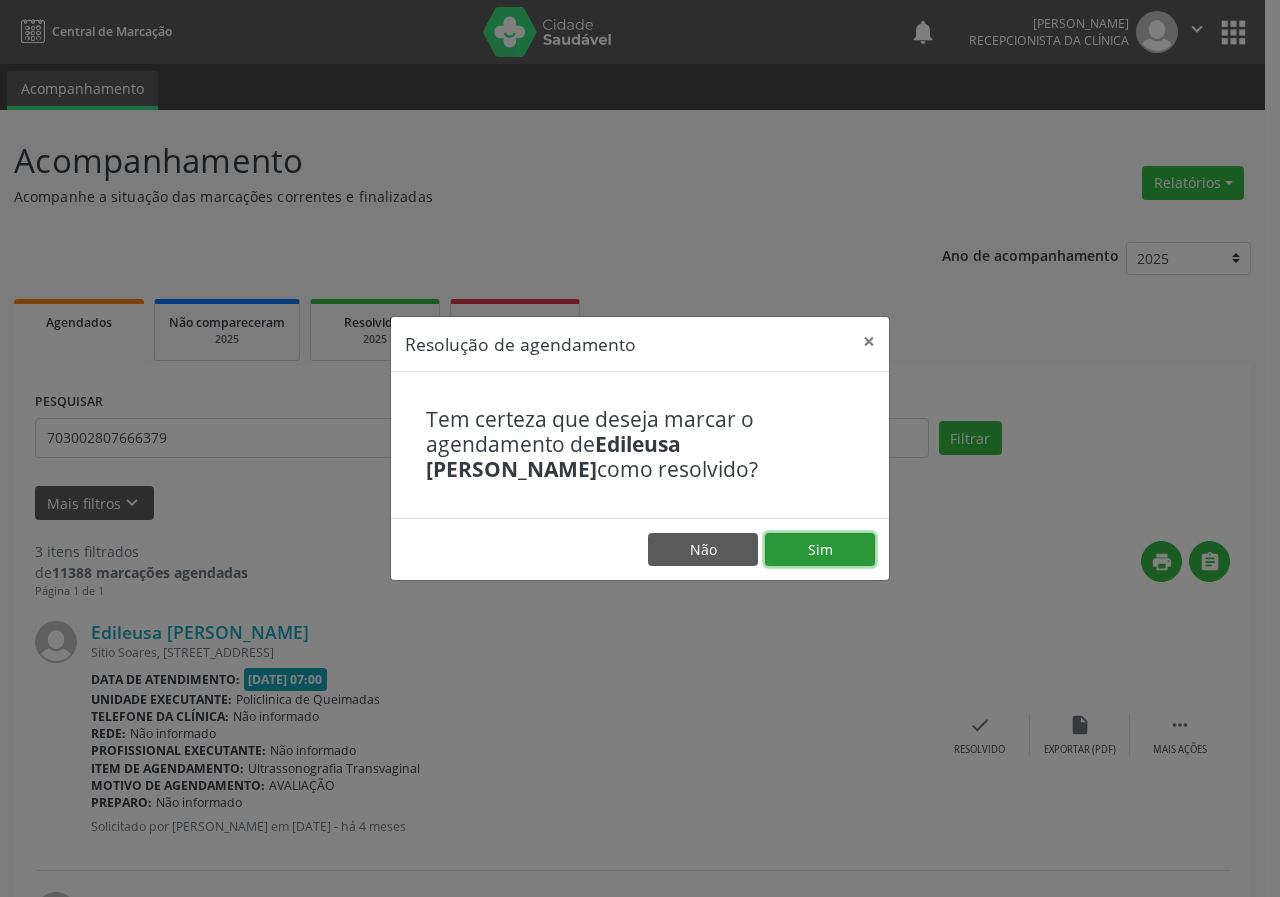click on "Sim" at bounding box center (820, 550) 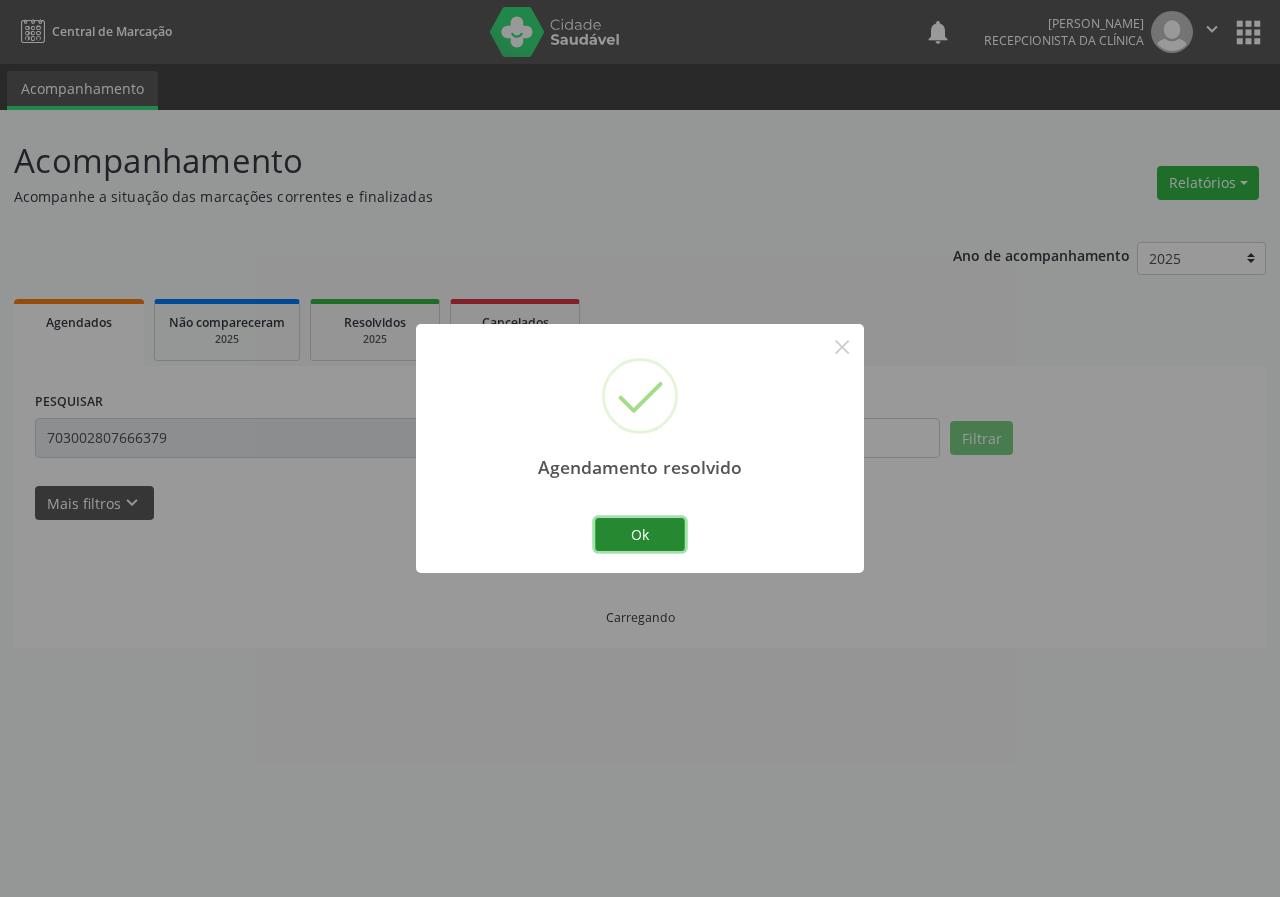 click on "Ok" at bounding box center [640, 535] 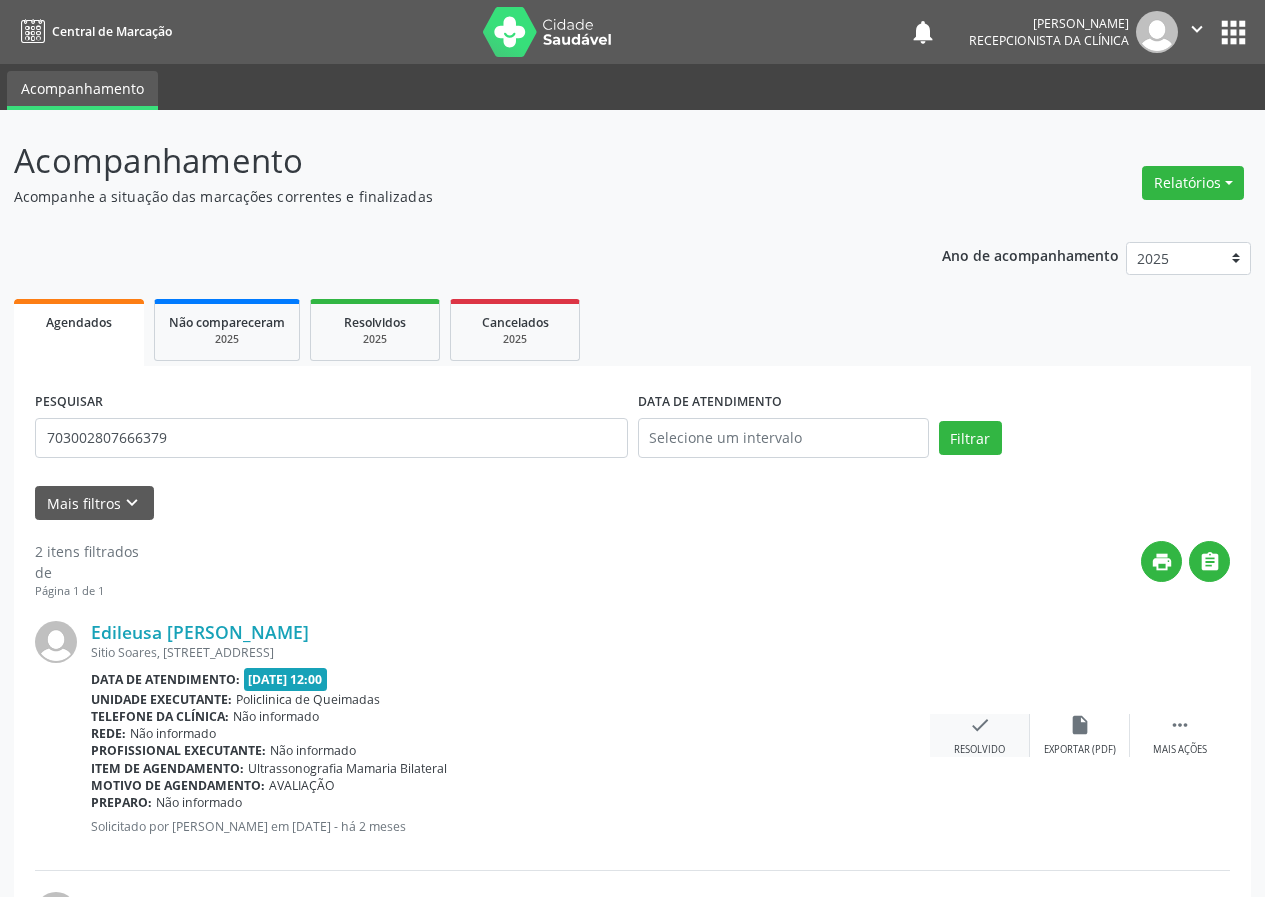click on "check" at bounding box center (980, 725) 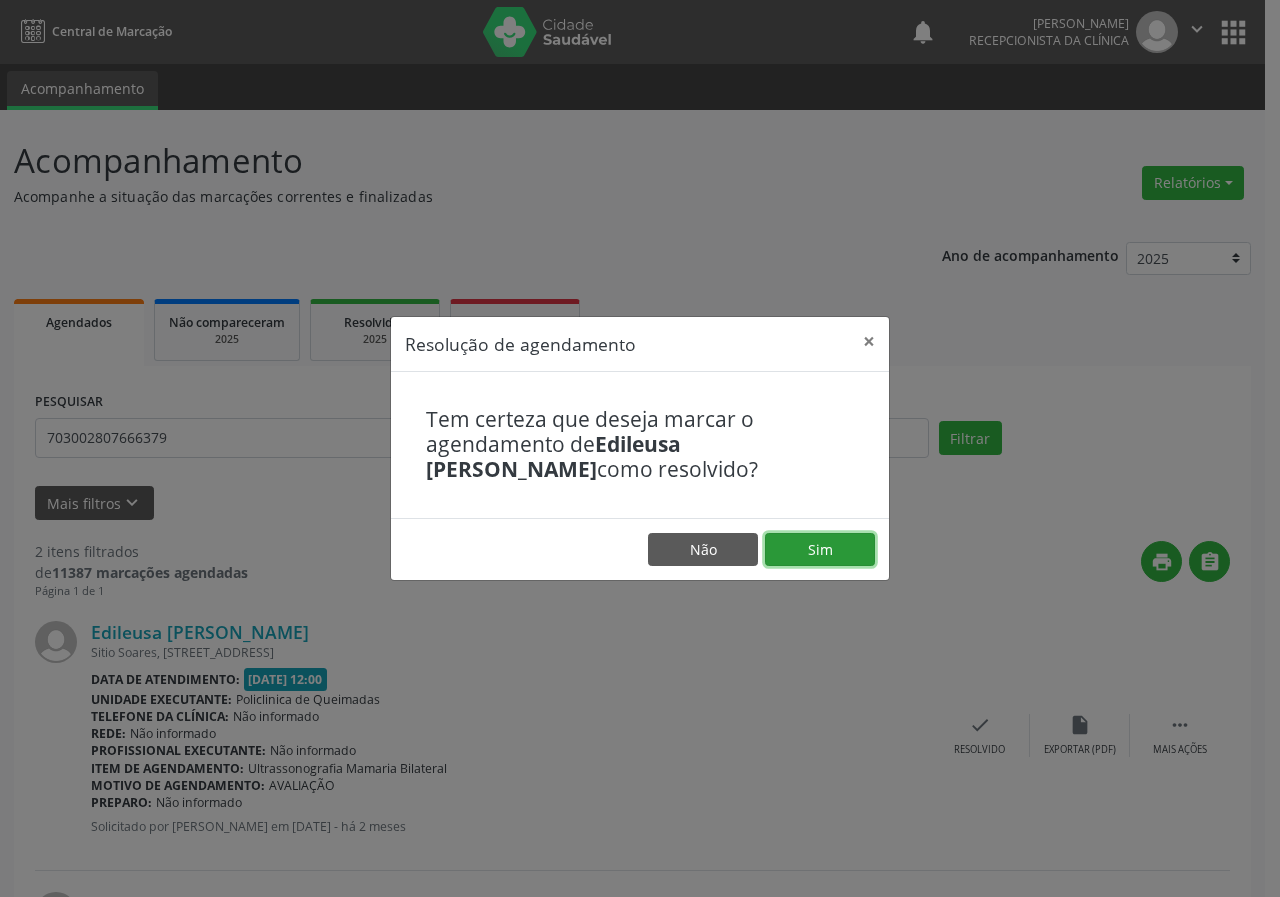 click on "Sim" at bounding box center (820, 550) 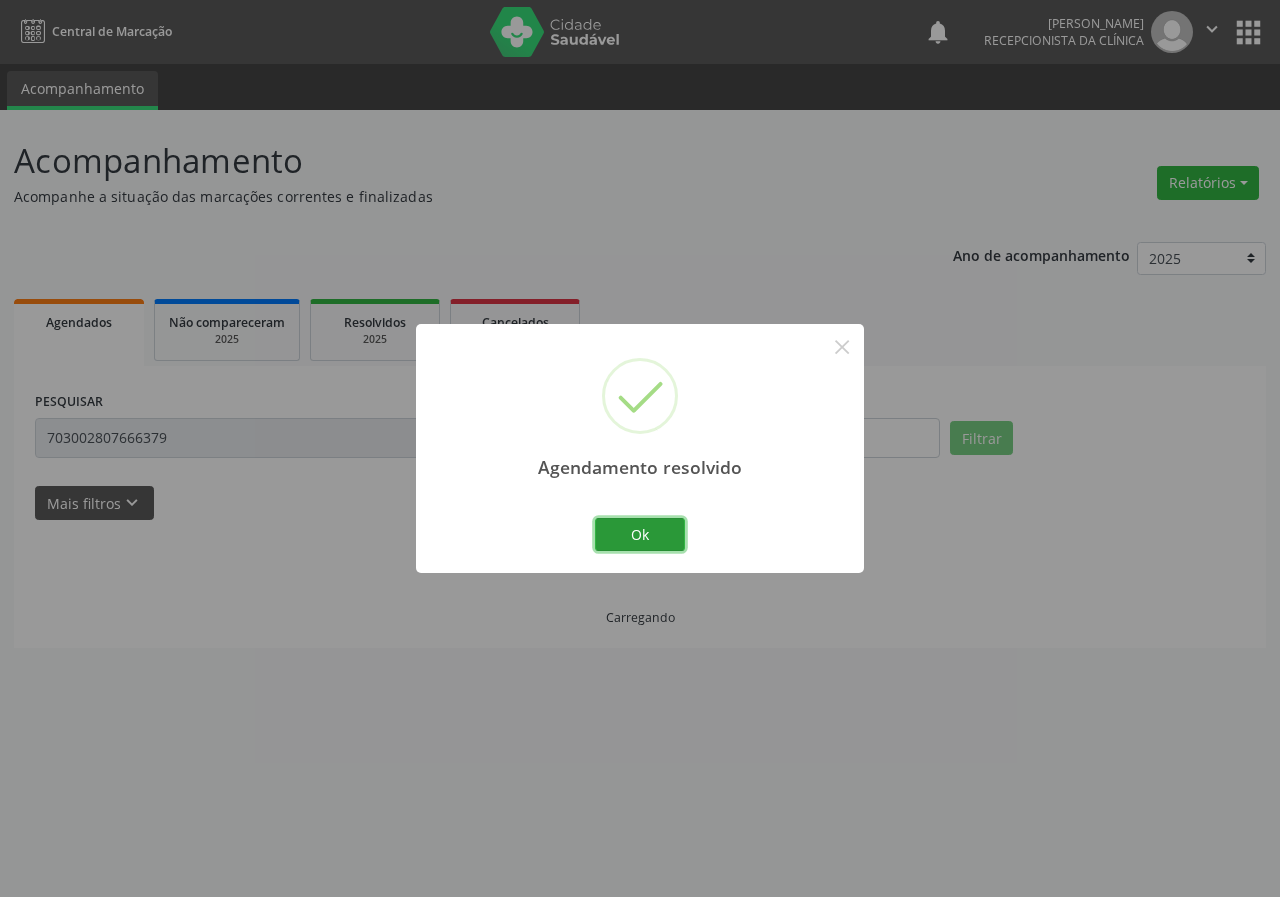 click on "Ok" at bounding box center (640, 535) 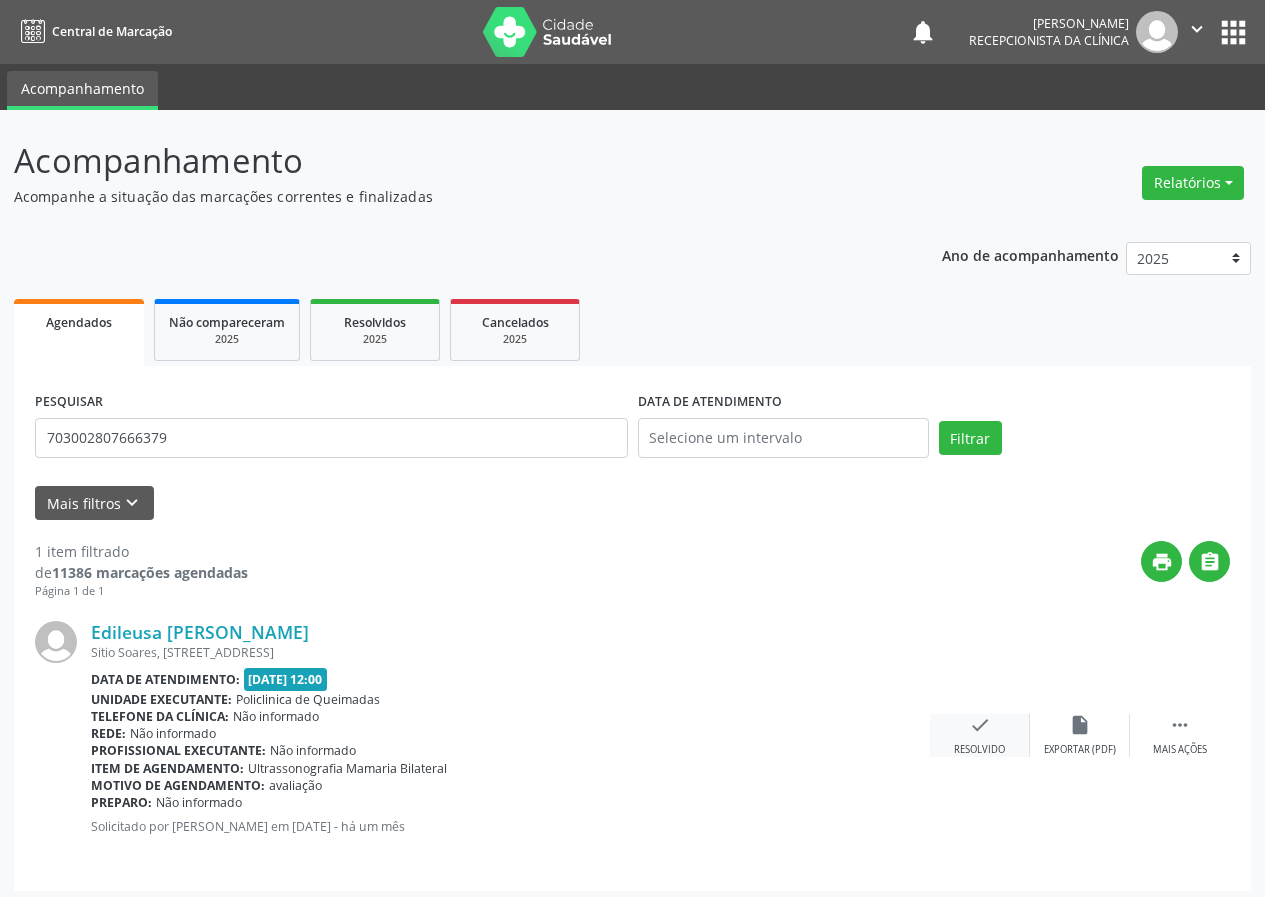 click on "check" at bounding box center [980, 725] 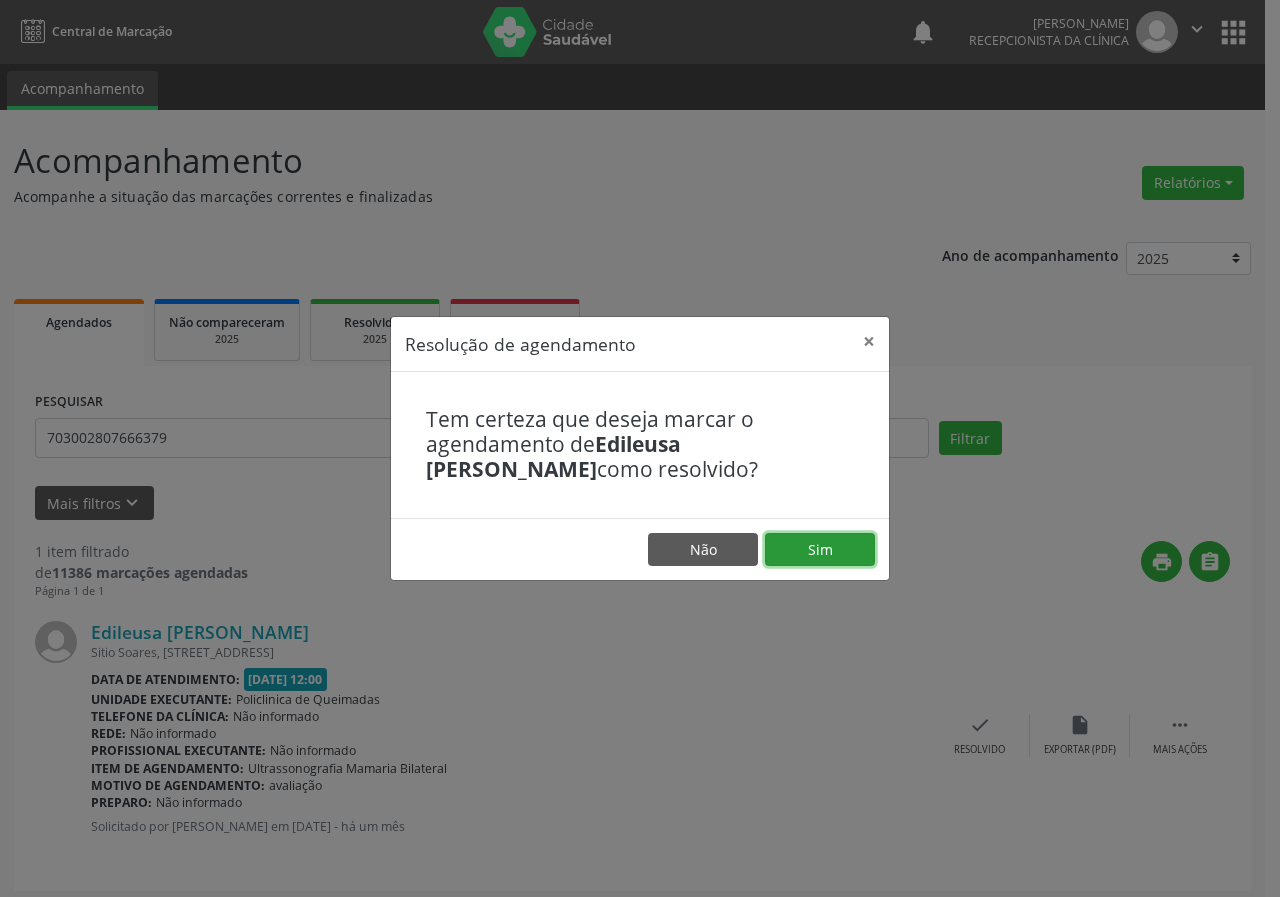 click on "Sim" at bounding box center [820, 550] 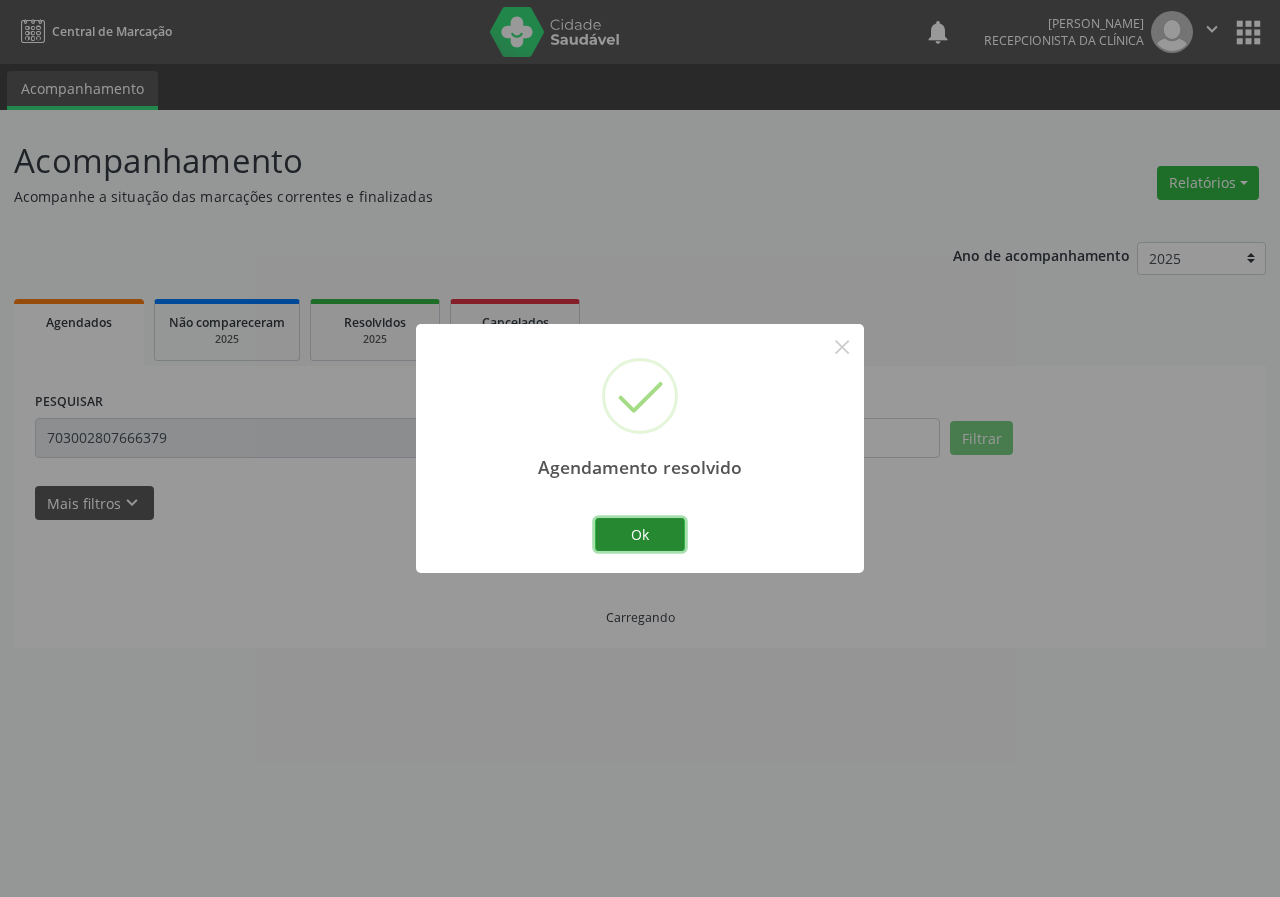 click on "Ok" at bounding box center [640, 535] 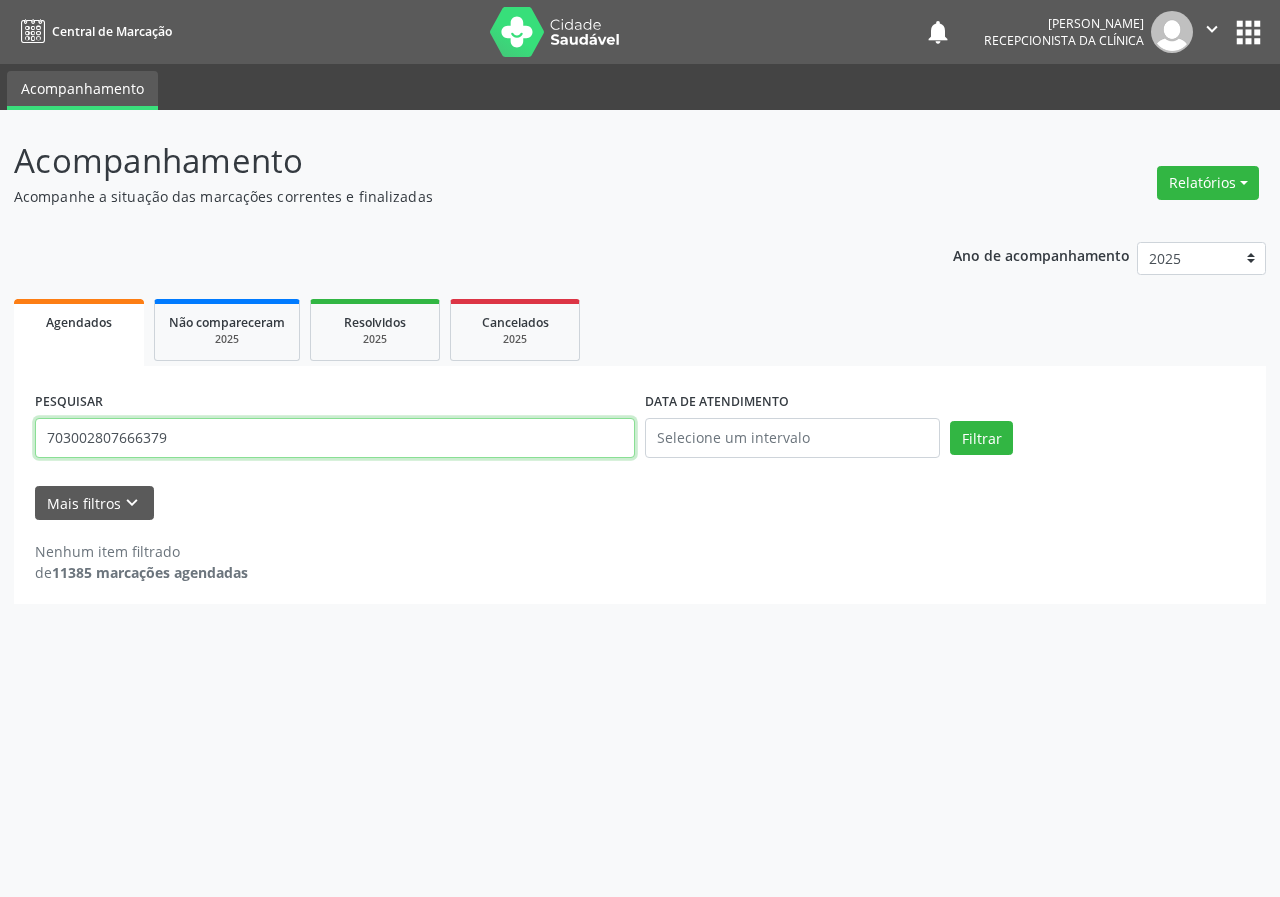 click on "703002807666379" at bounding box center [335, 438] 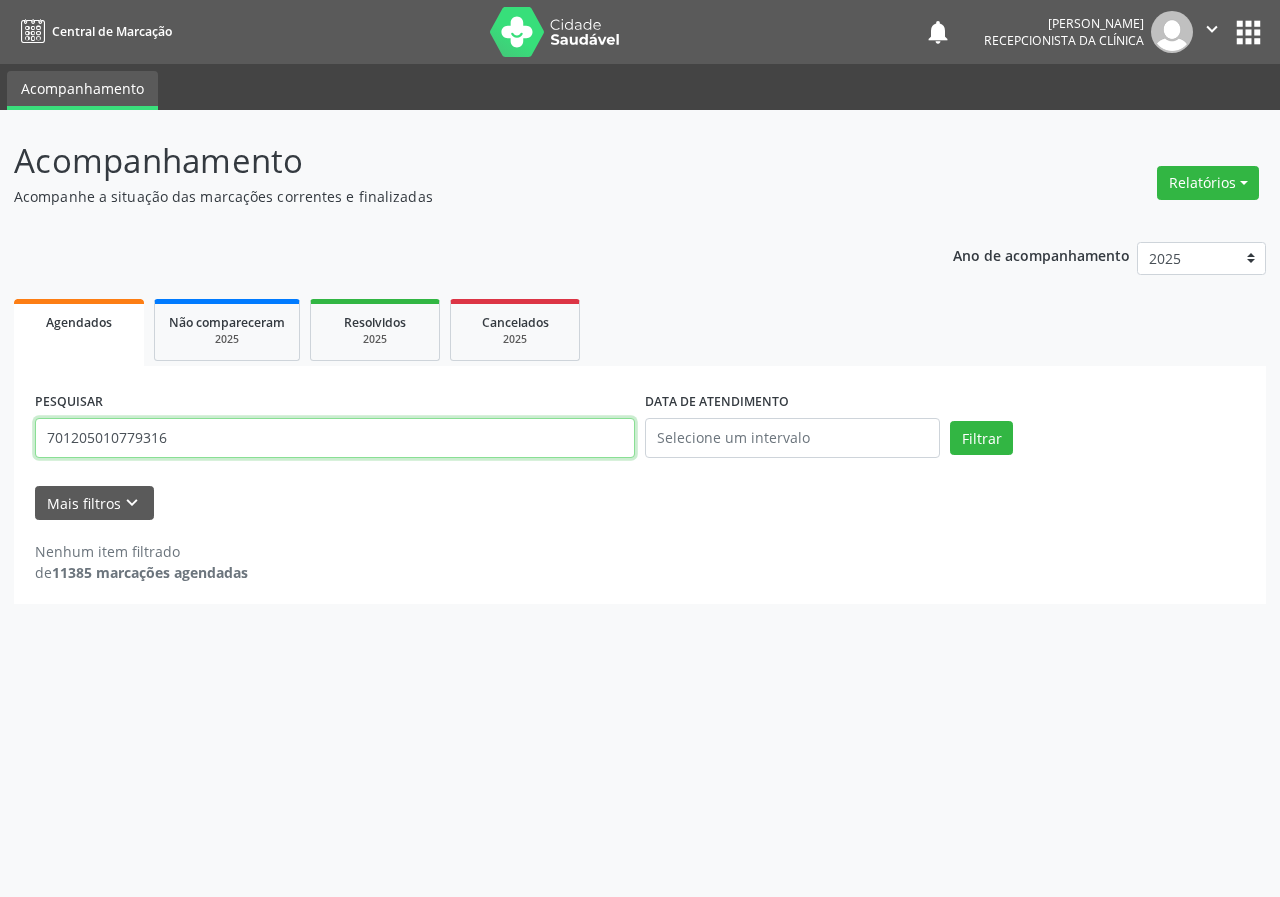 click on "Filtrar" at bounding box center (981, 438) 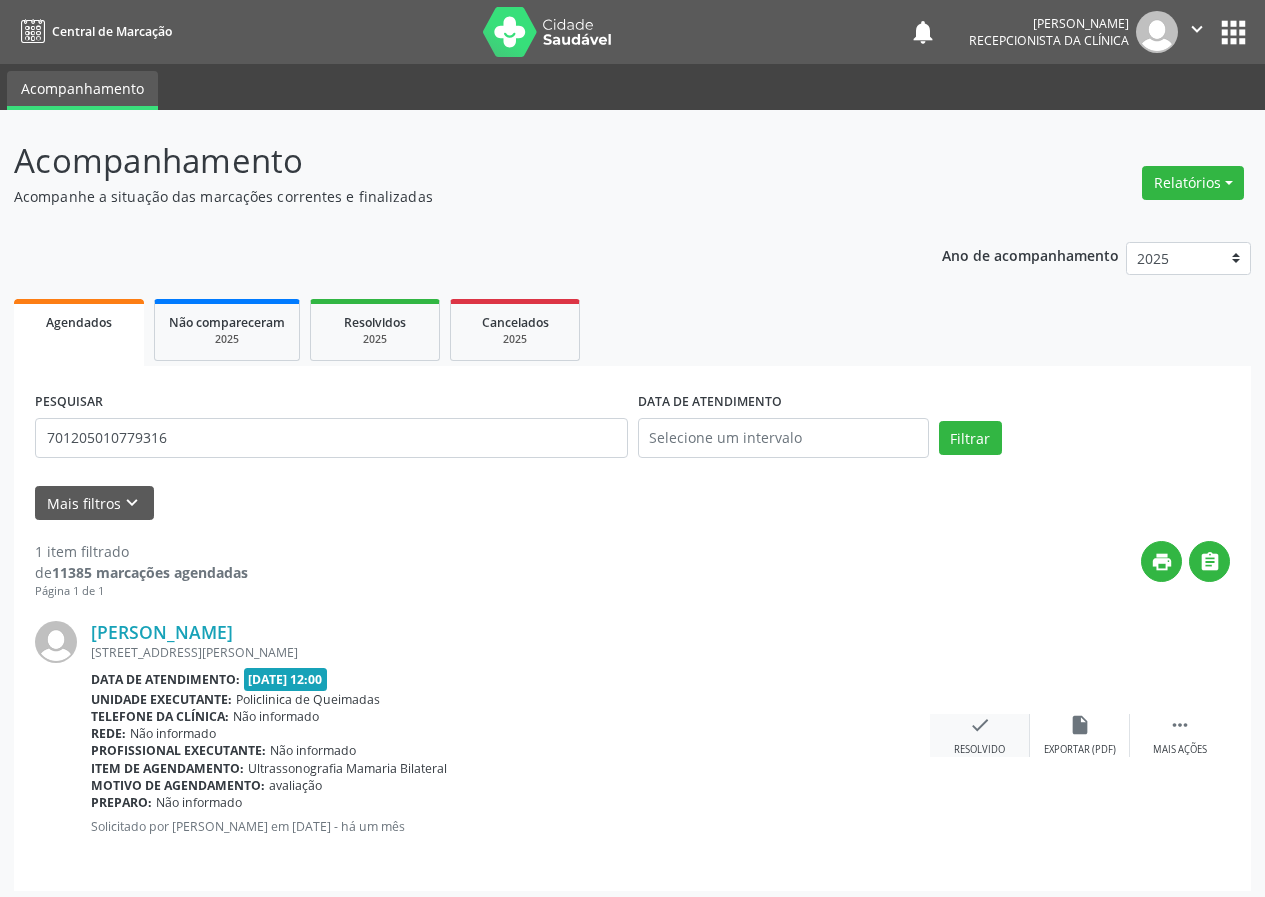 click on "check" at bounding box center [980, 725] 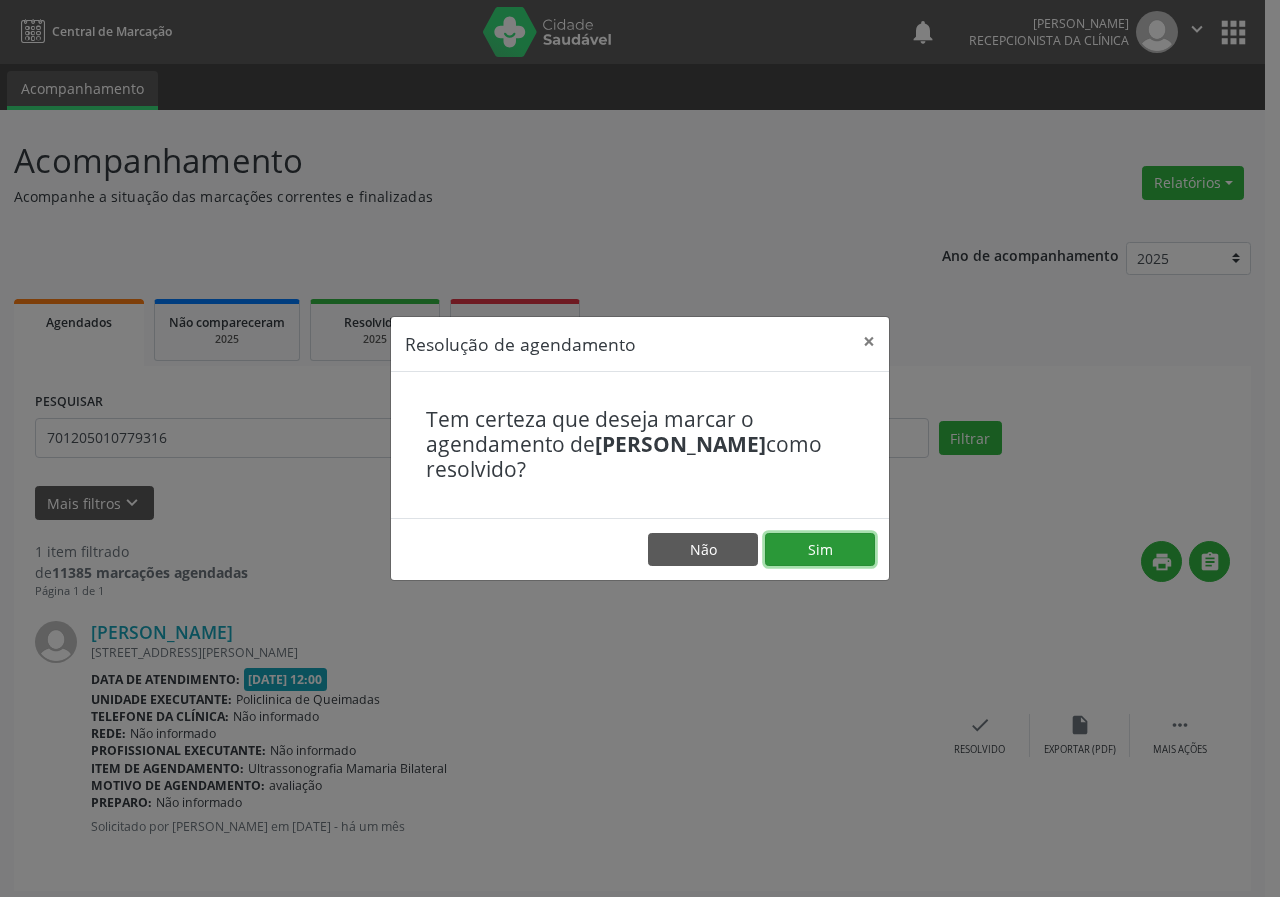 click on "Sim" at bounding box center [820, 550] 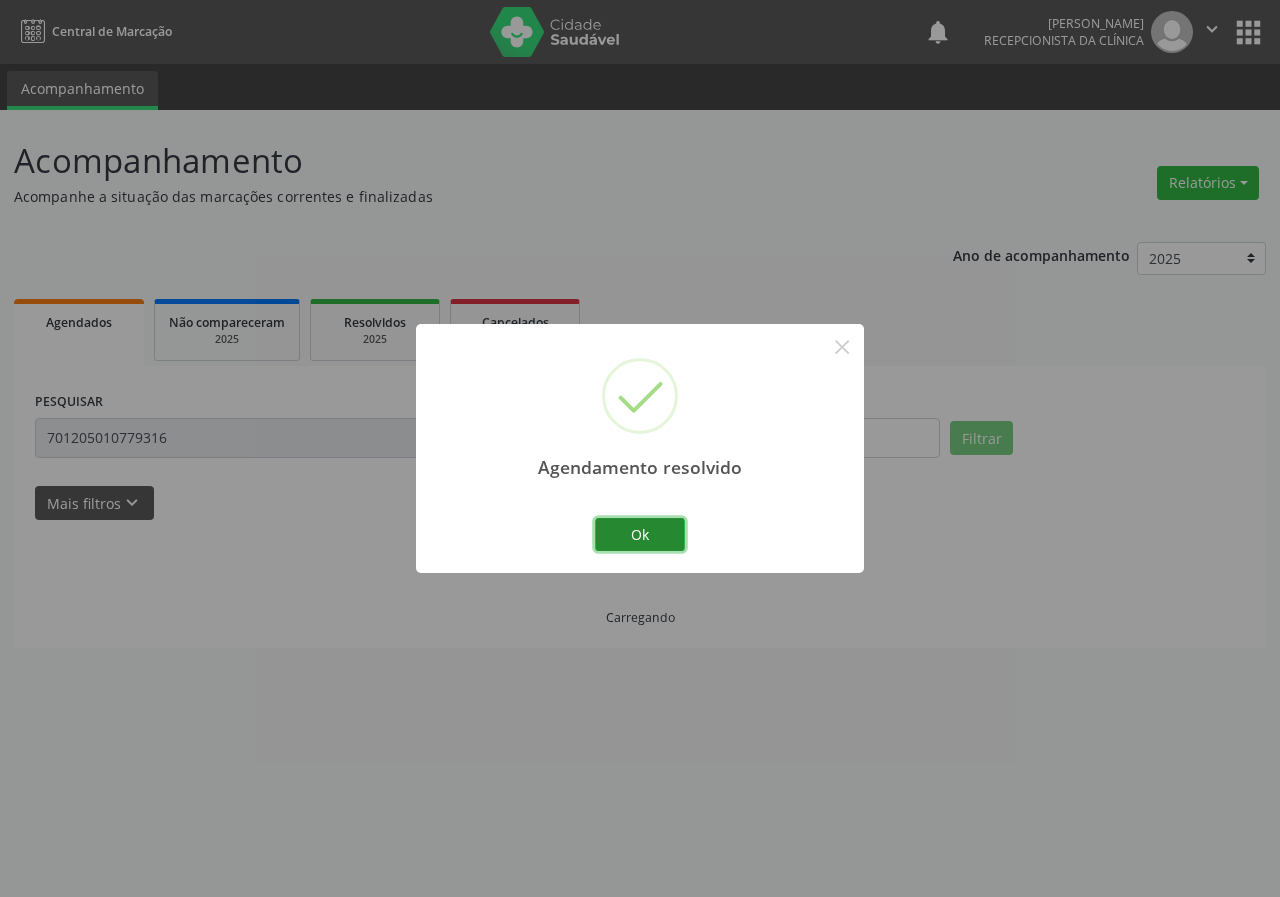 click on "Ok" at bounding box center (640, 535) 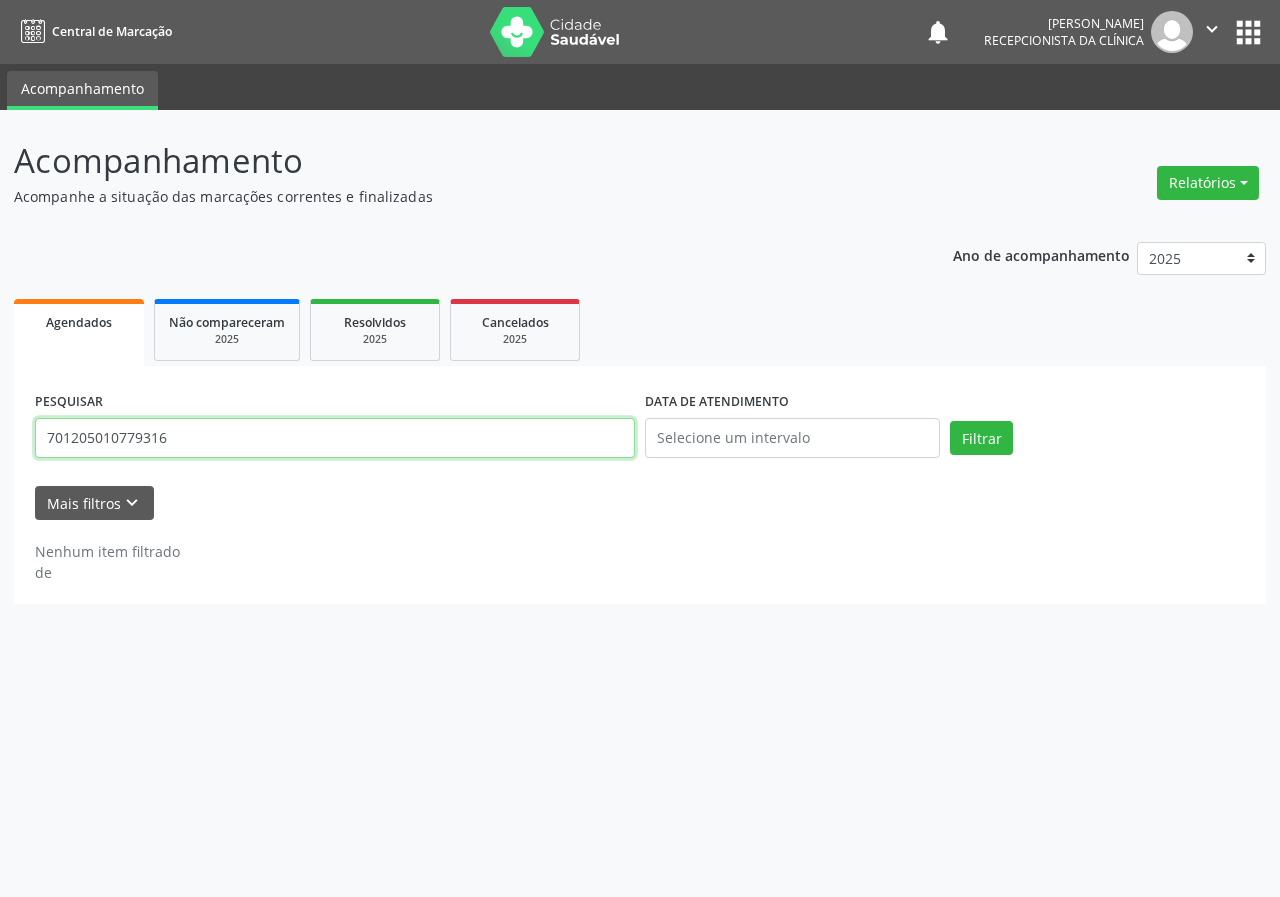 click on "701205010779316" at bounding box center (335, 438) 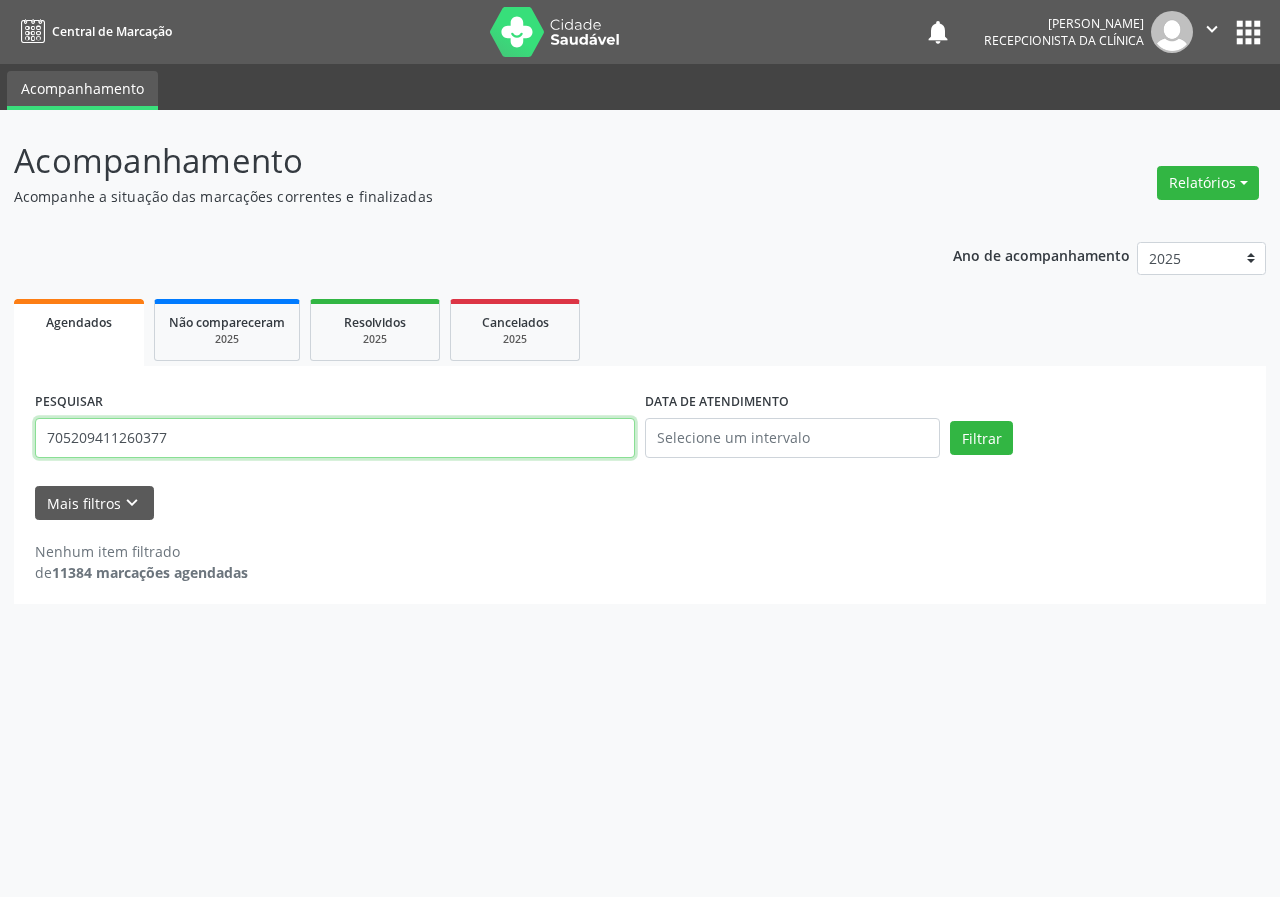 click on "Filtrar" at bounding box center [981, 438] 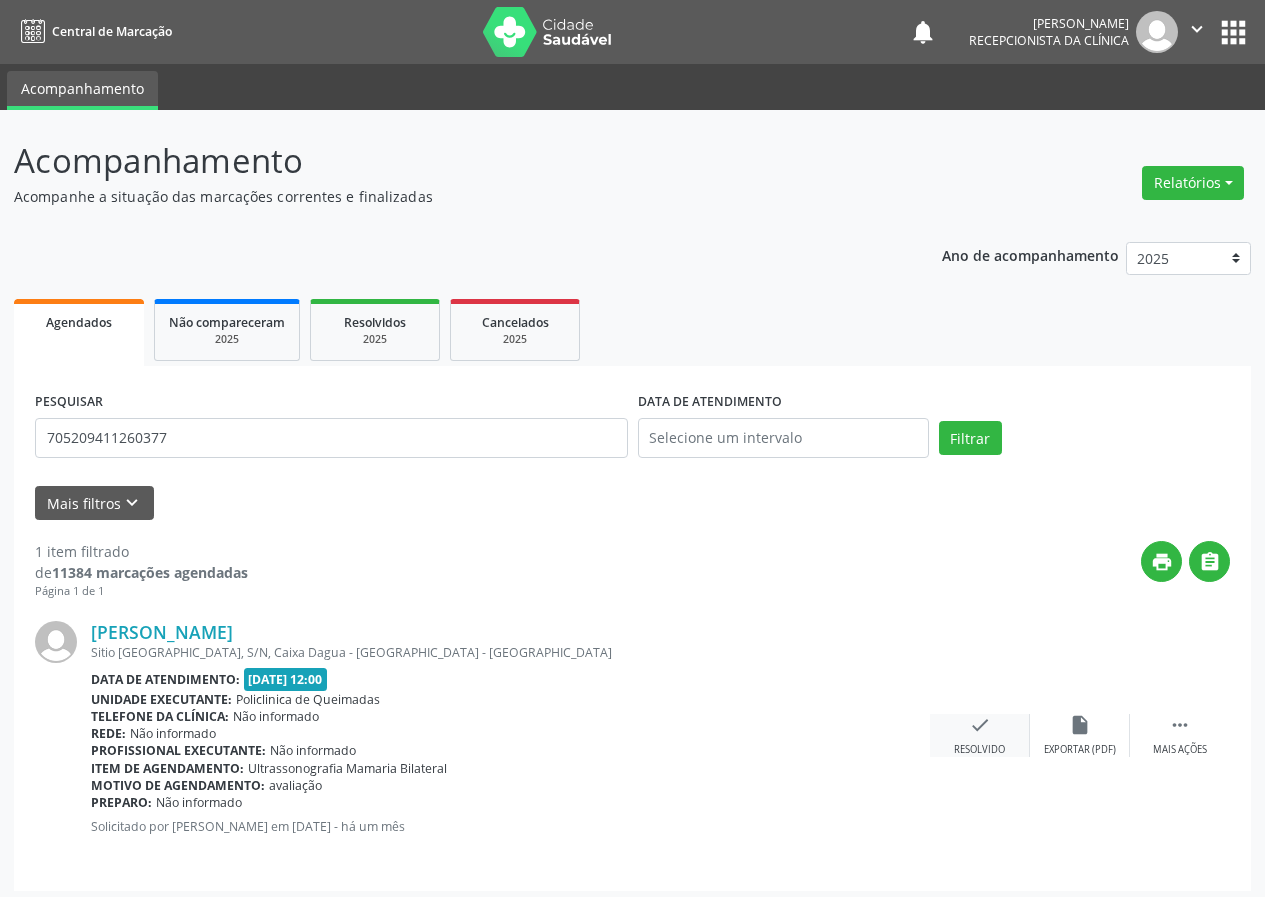 click on "check
Resolvido" at bounding box center (980, 735) 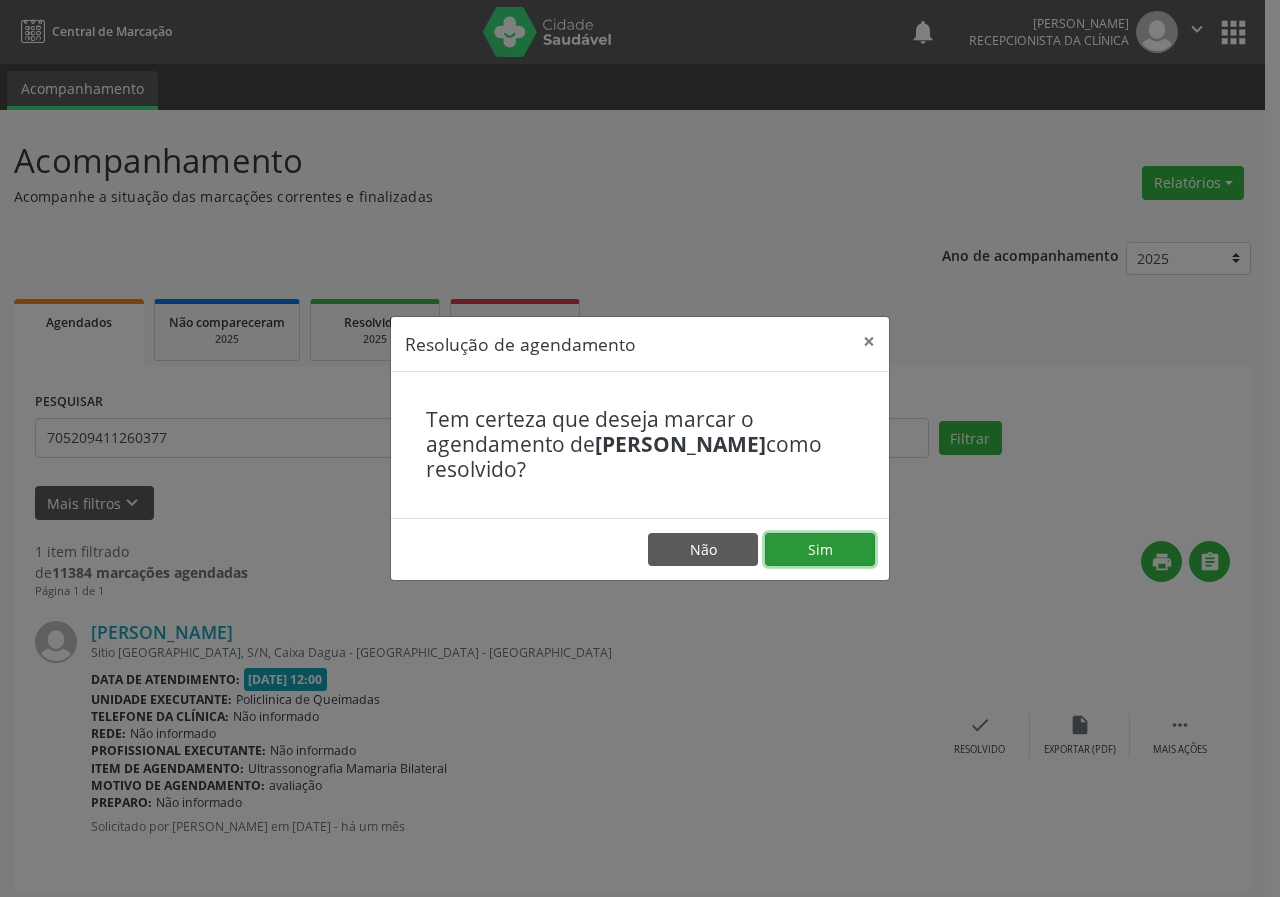 click on "Sim" at bounding box center [820, 550] 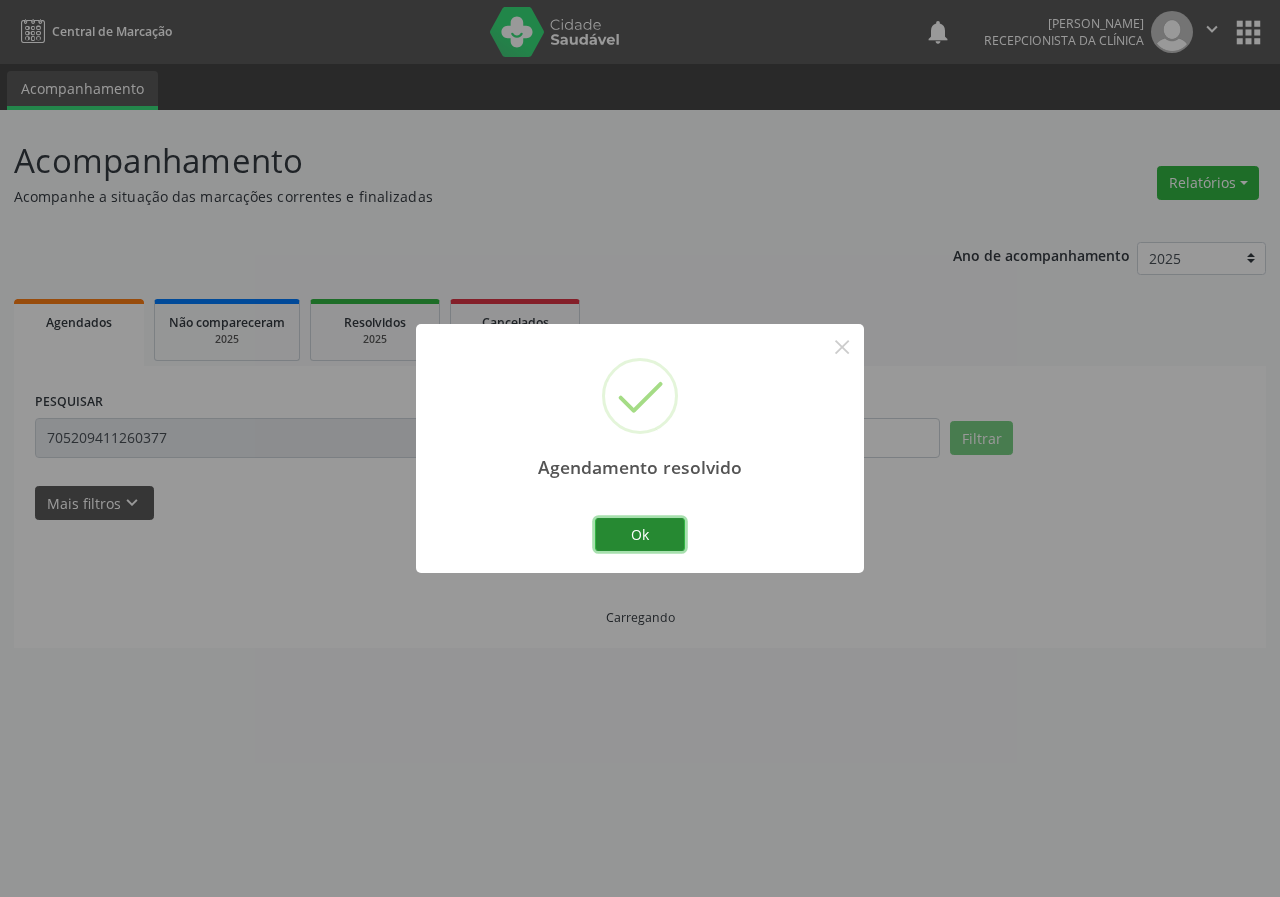click on "Ok" at bounding box center (640, 535) 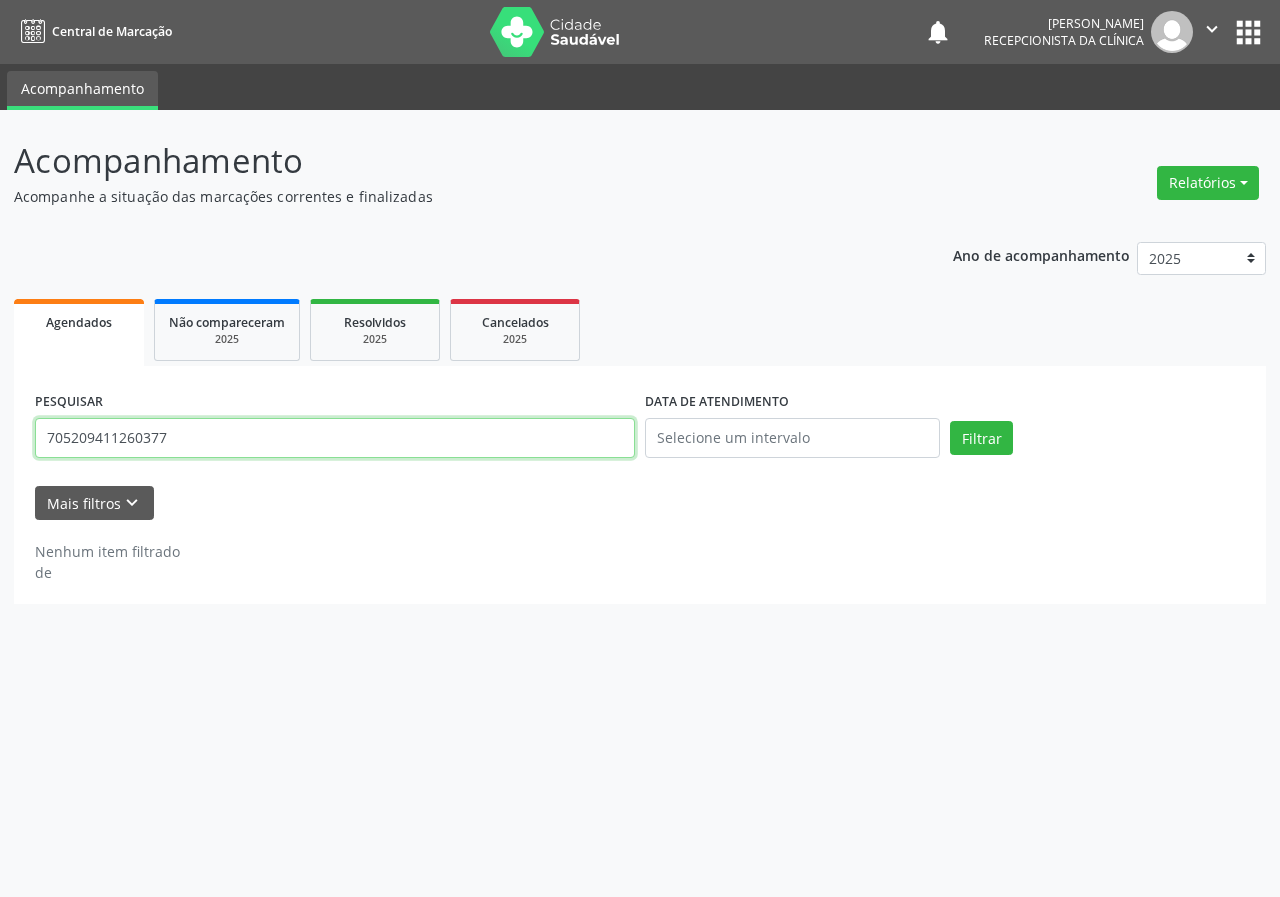click on "705209411260377" at bounding box center [335, 438] 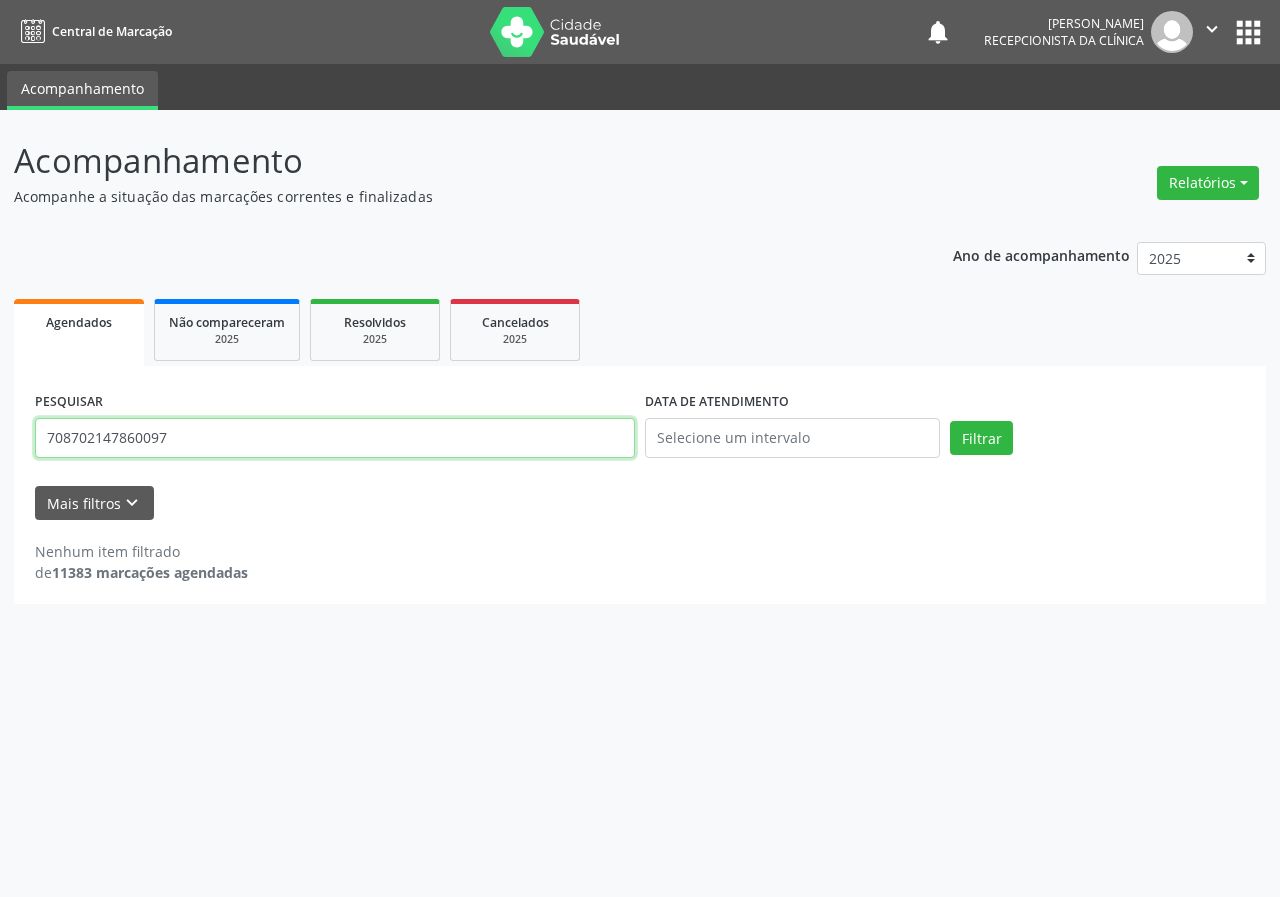 click on "Filtrar" at bounding box center (981, 438) 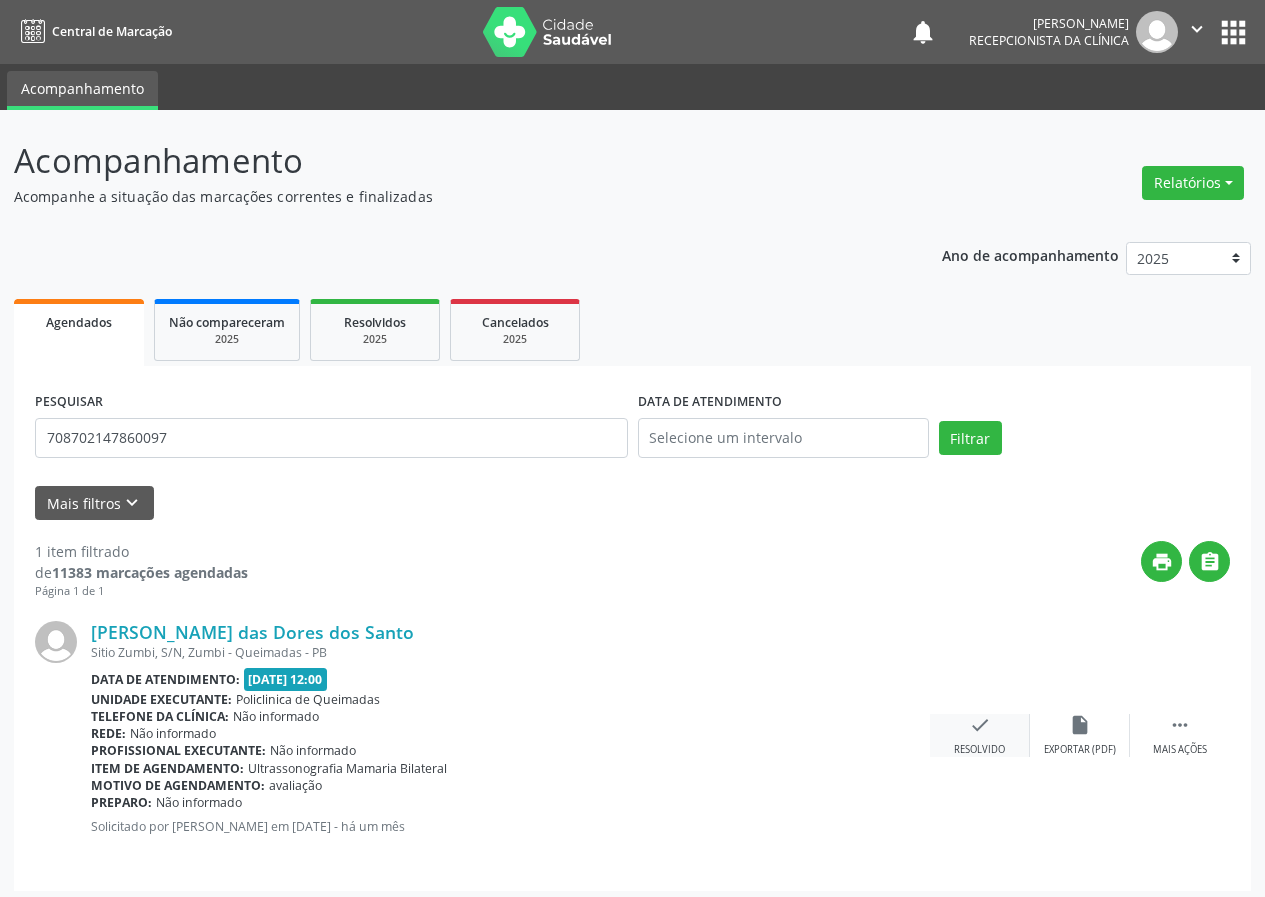 click on "check" at bounding box center (980, 725) 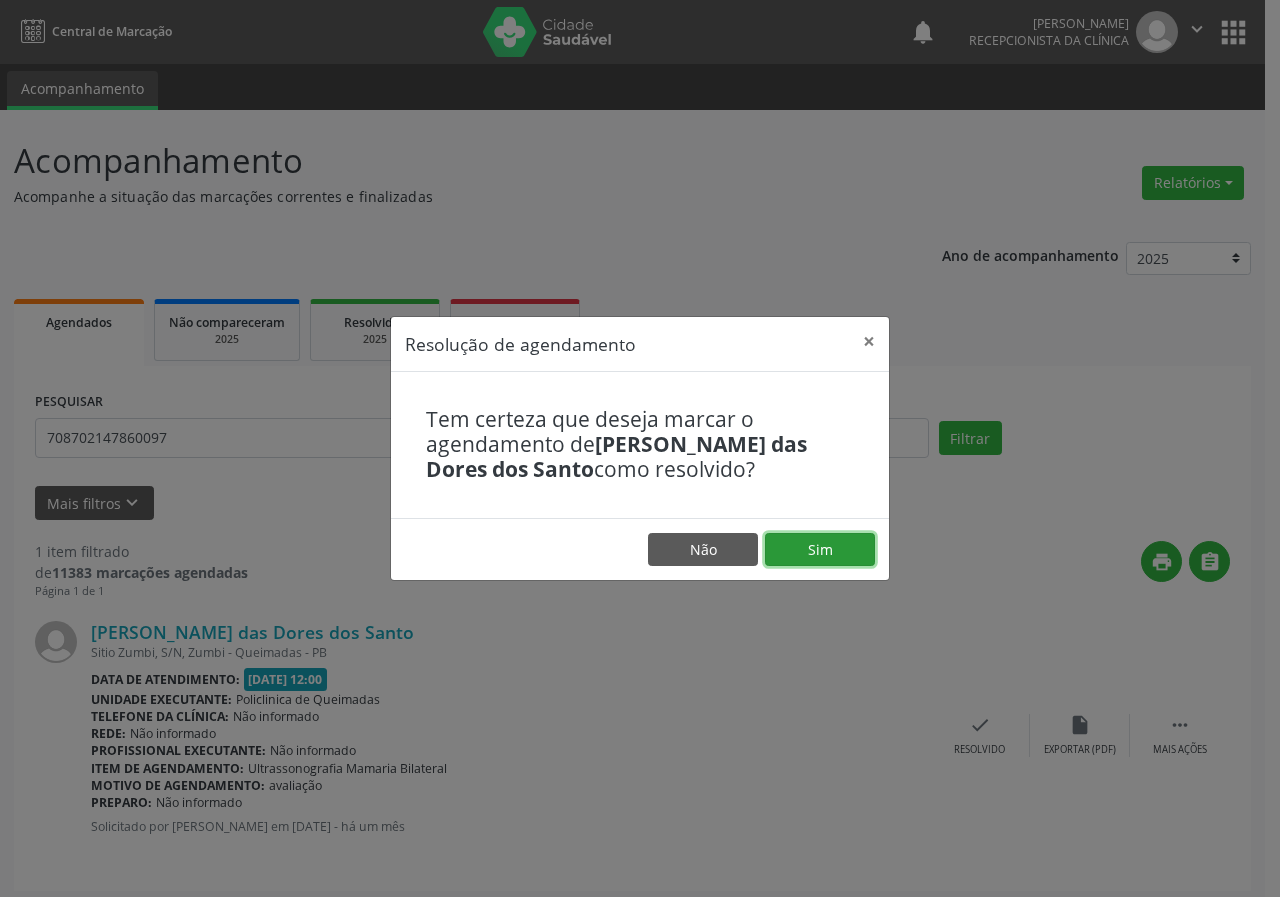 click on "Sim" at bounding box center (820, 550) 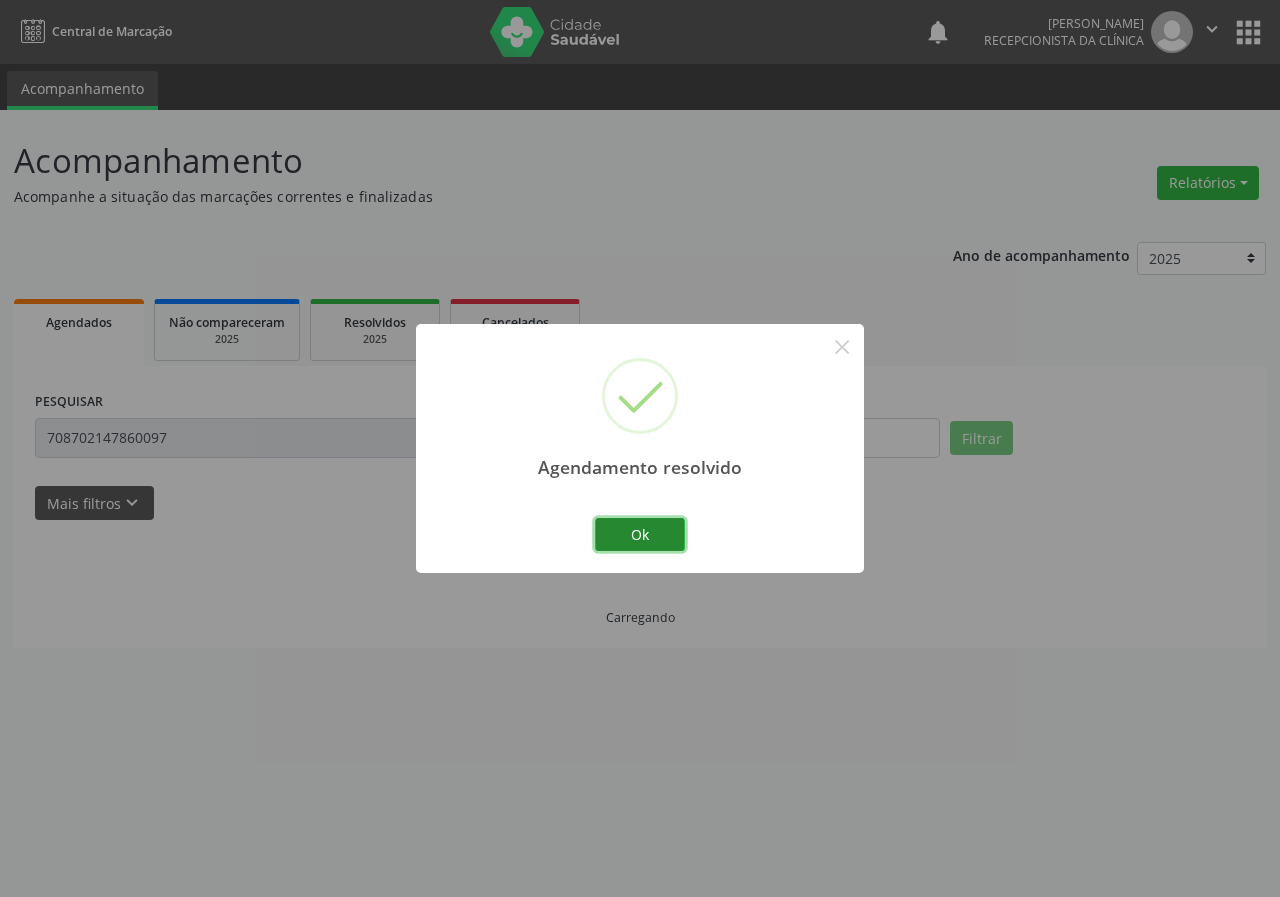 click on "Ok" at bounding box center [640, 535] 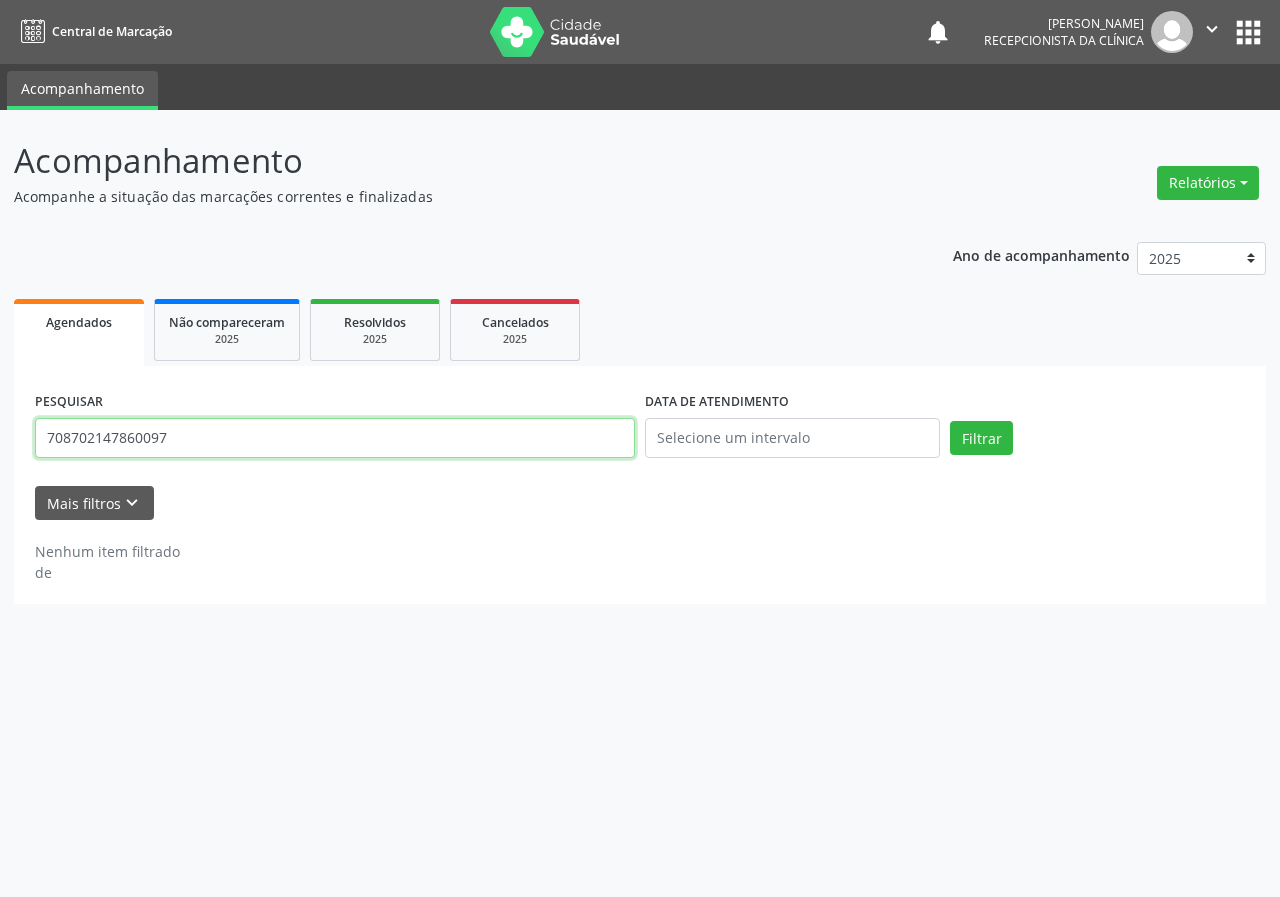click on "708702147860097" at bounding box center (335, 438) 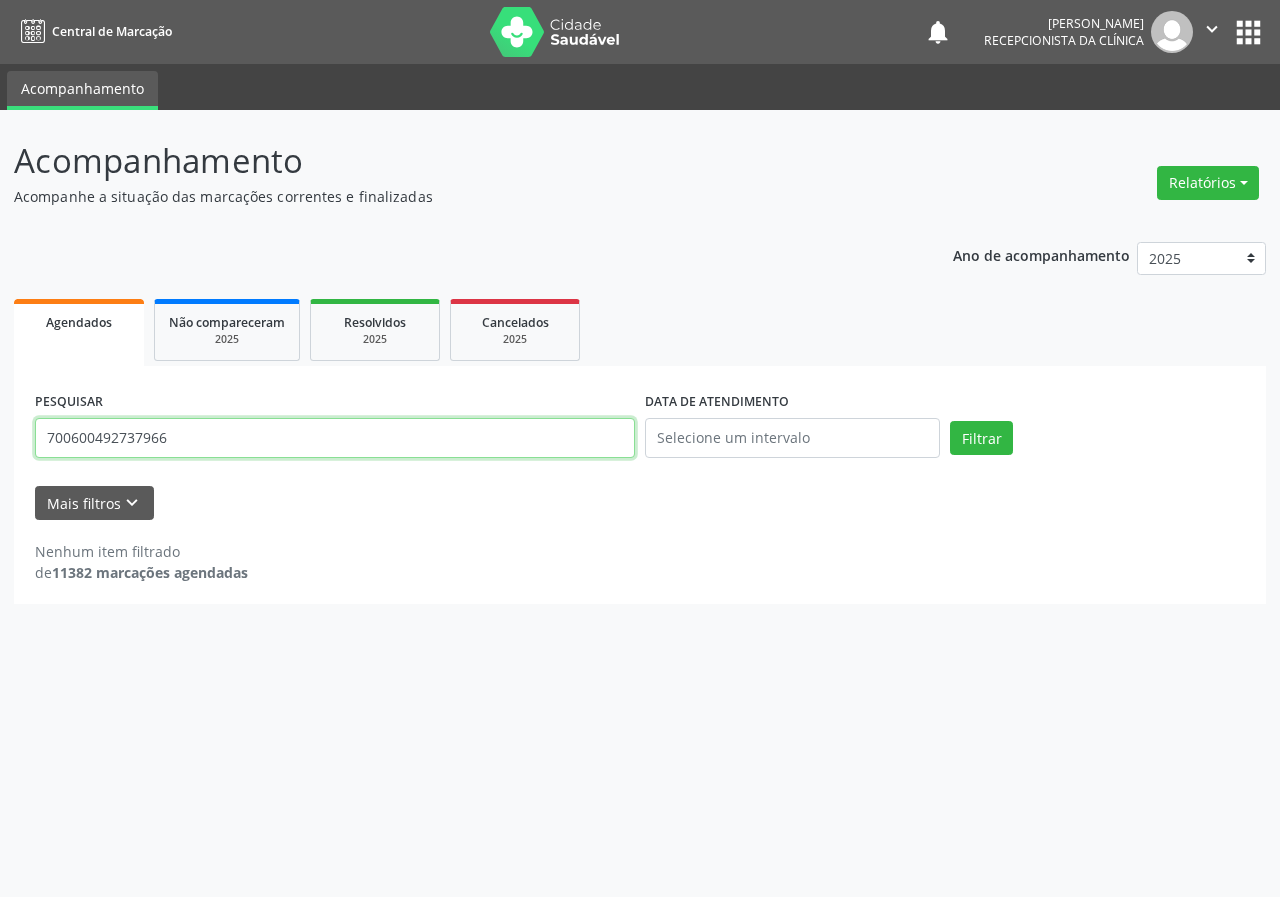 click on "Filtrar" at bounding box center (981, 438) 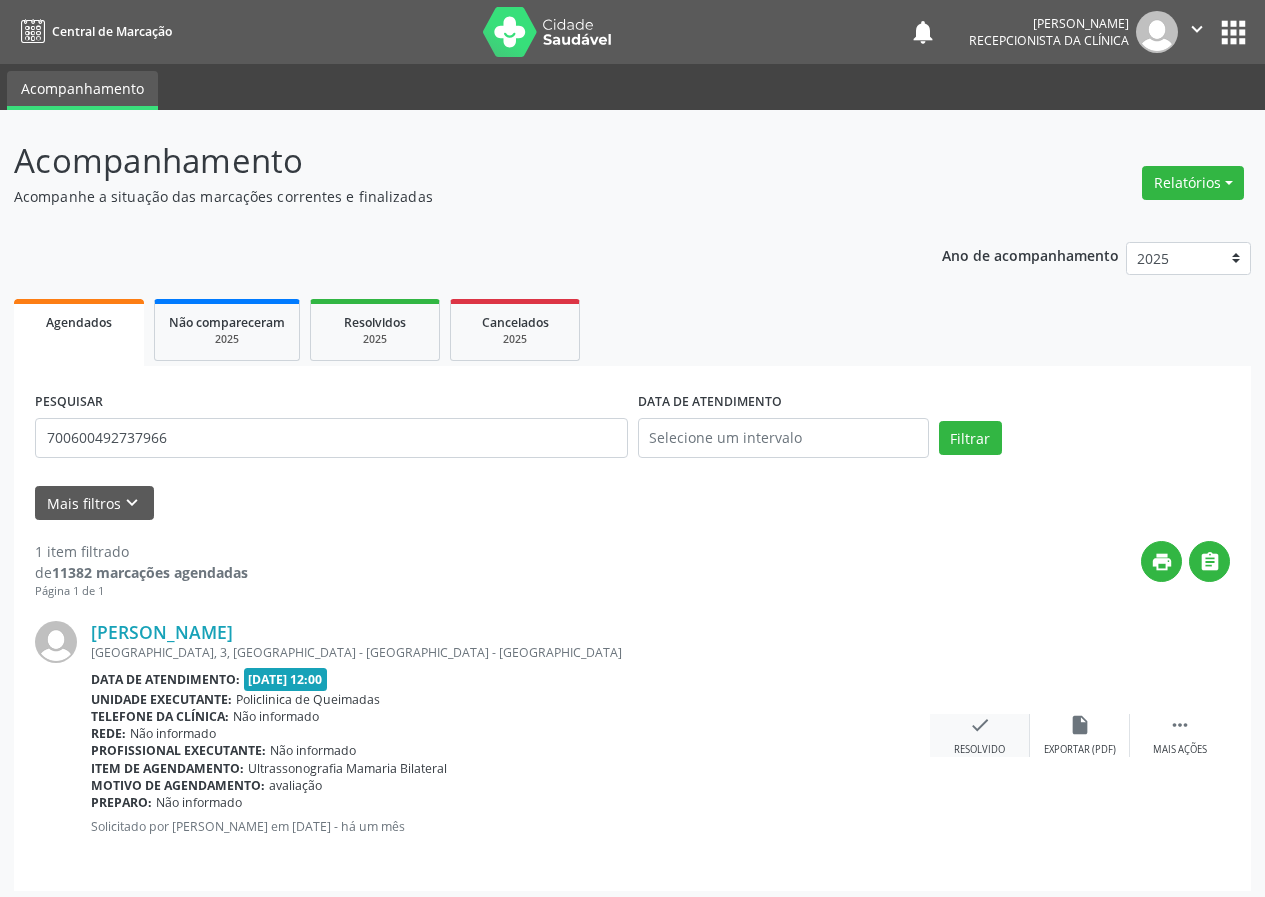 click on "check" at bounding box center [980, 725] 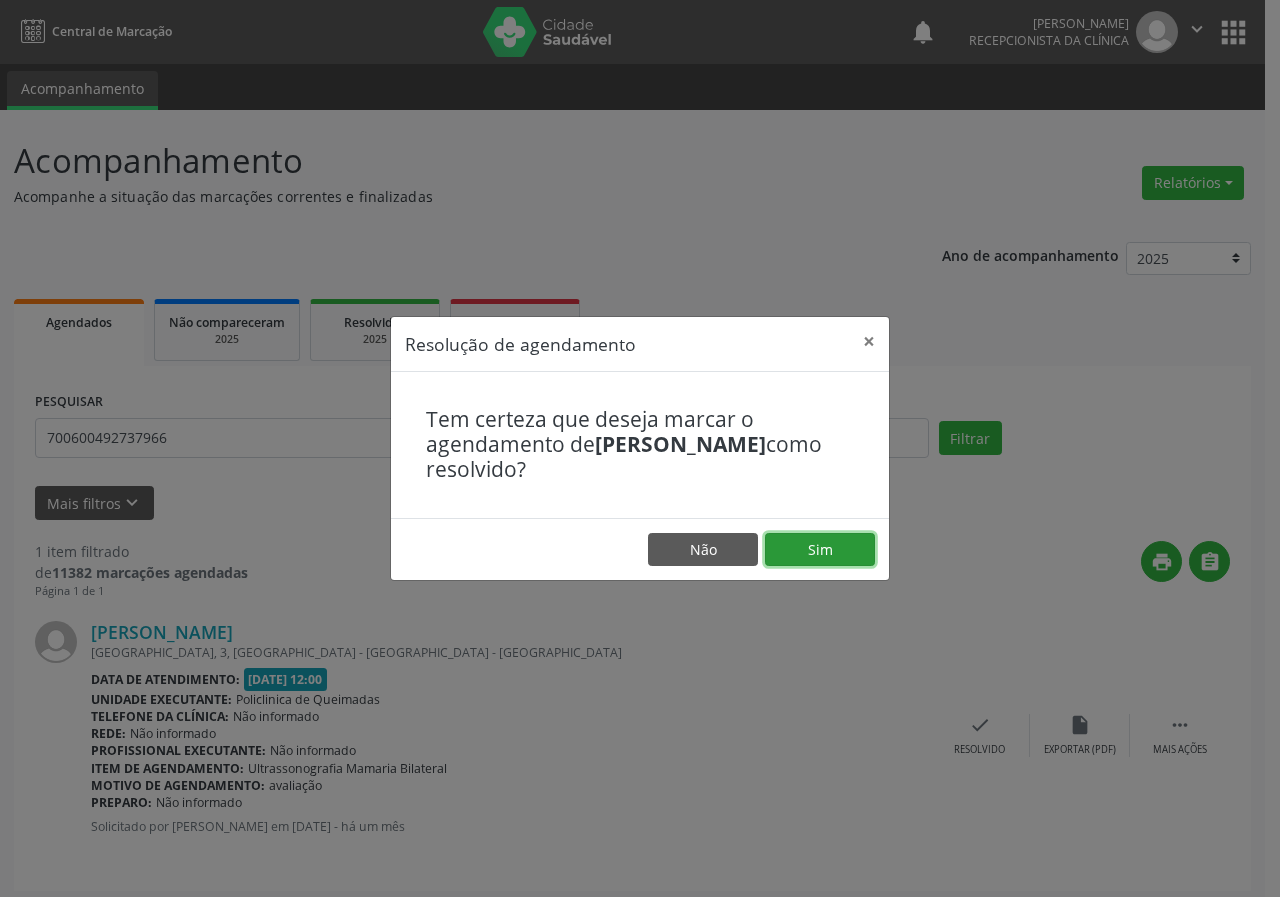 click on "Sim" at bounding box center [820, 550] 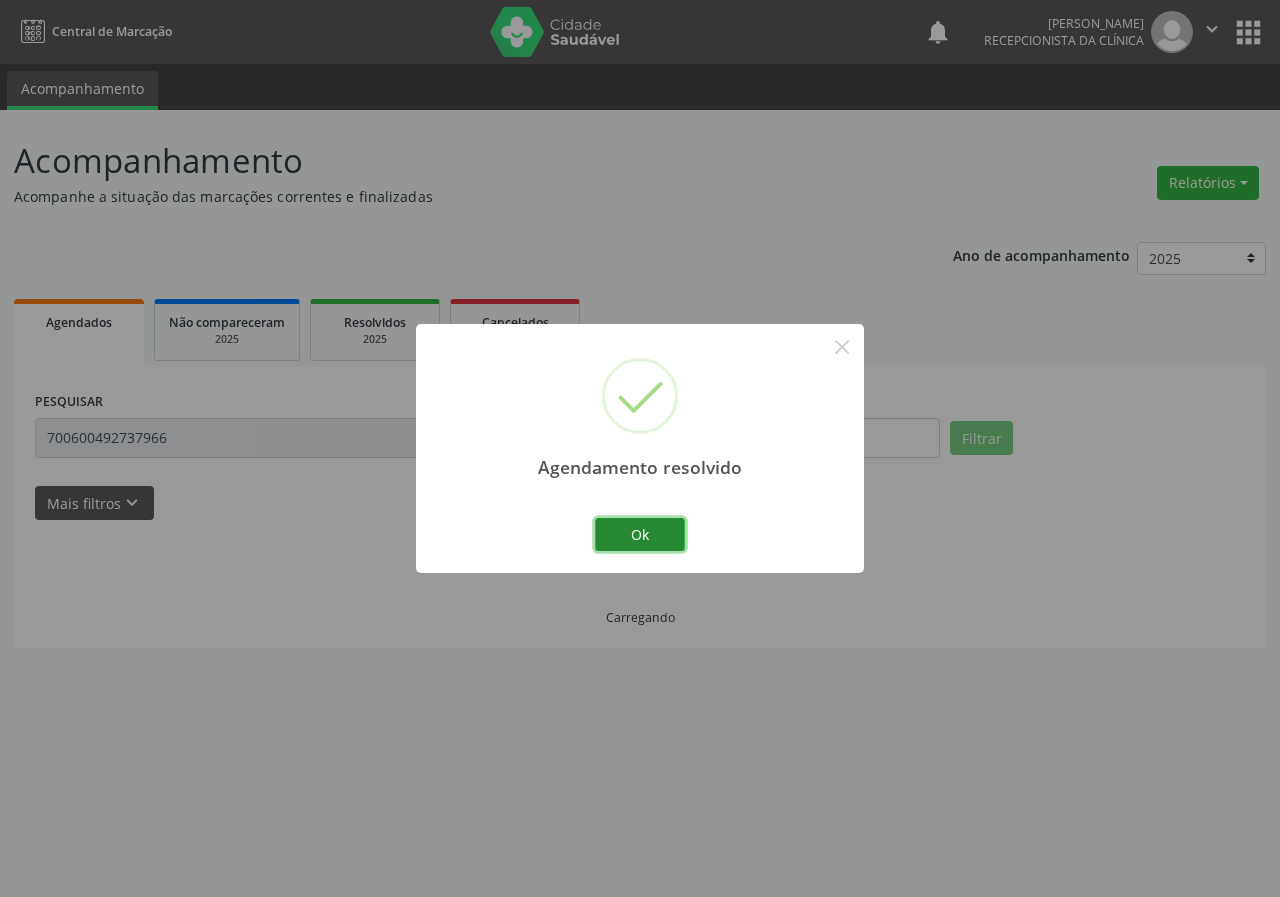 click on "Ok" at bounding box center (640, 535) 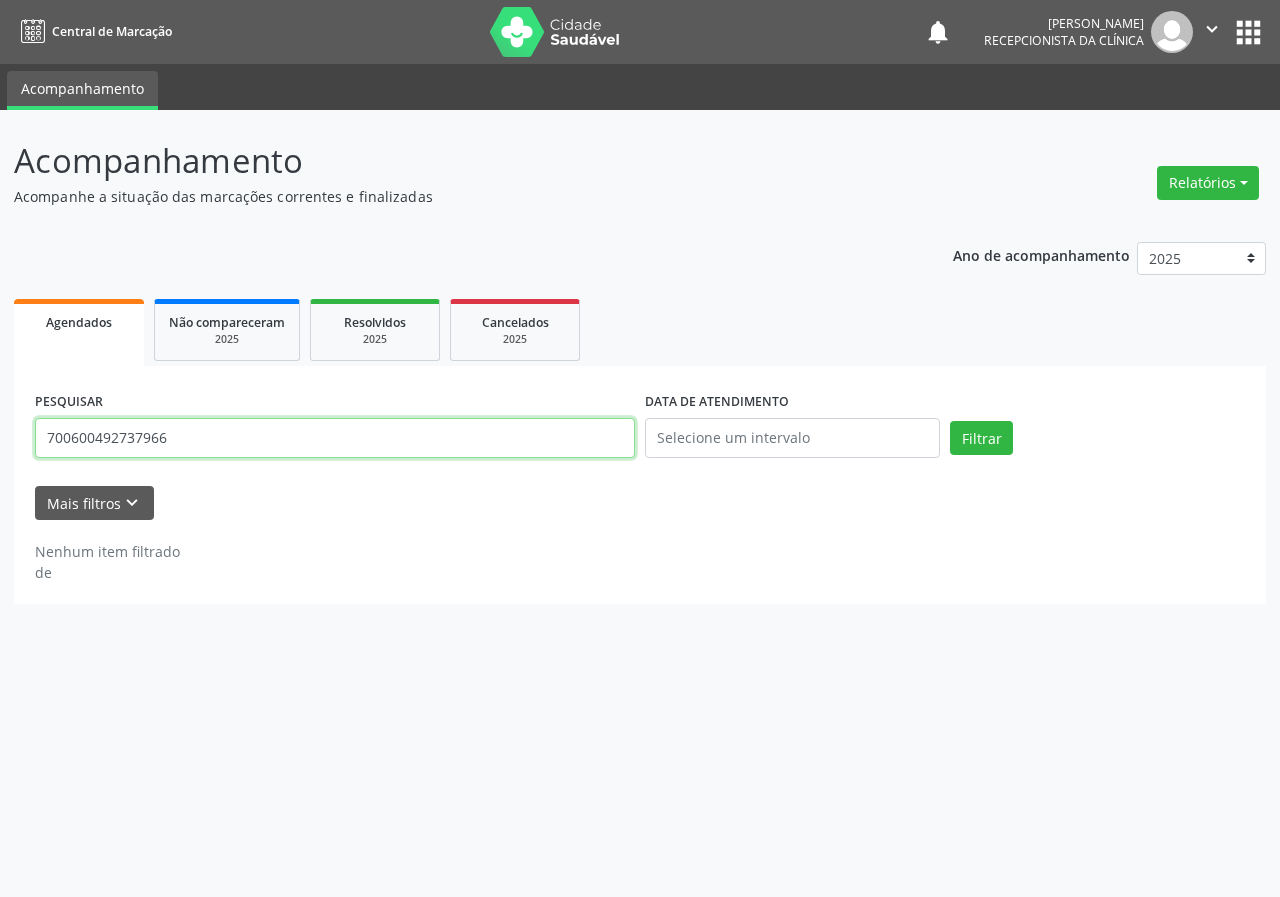 click on "700600492737966" at bounding box center [335, 438] 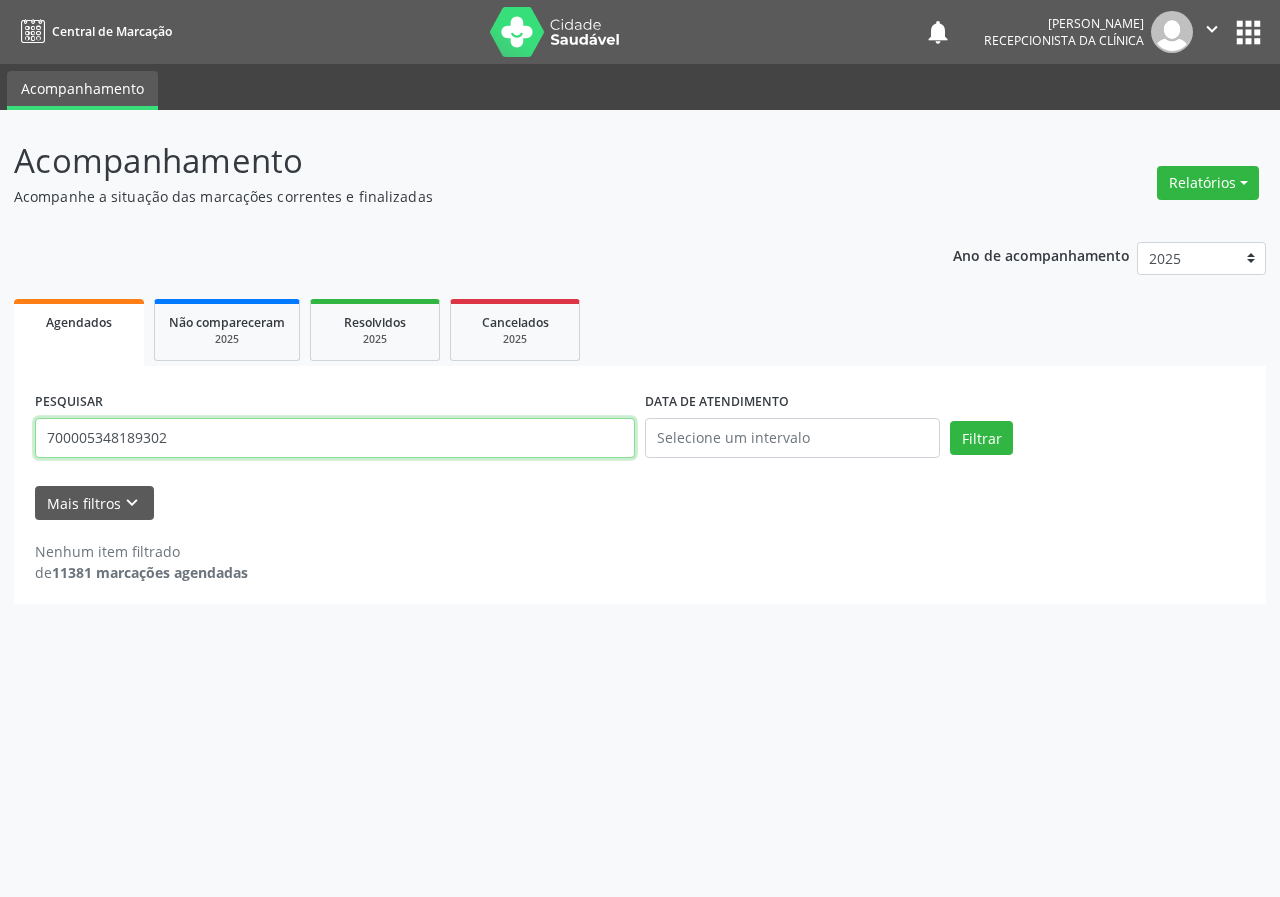 click on "Filtrar" at bounding box center [981, 438] 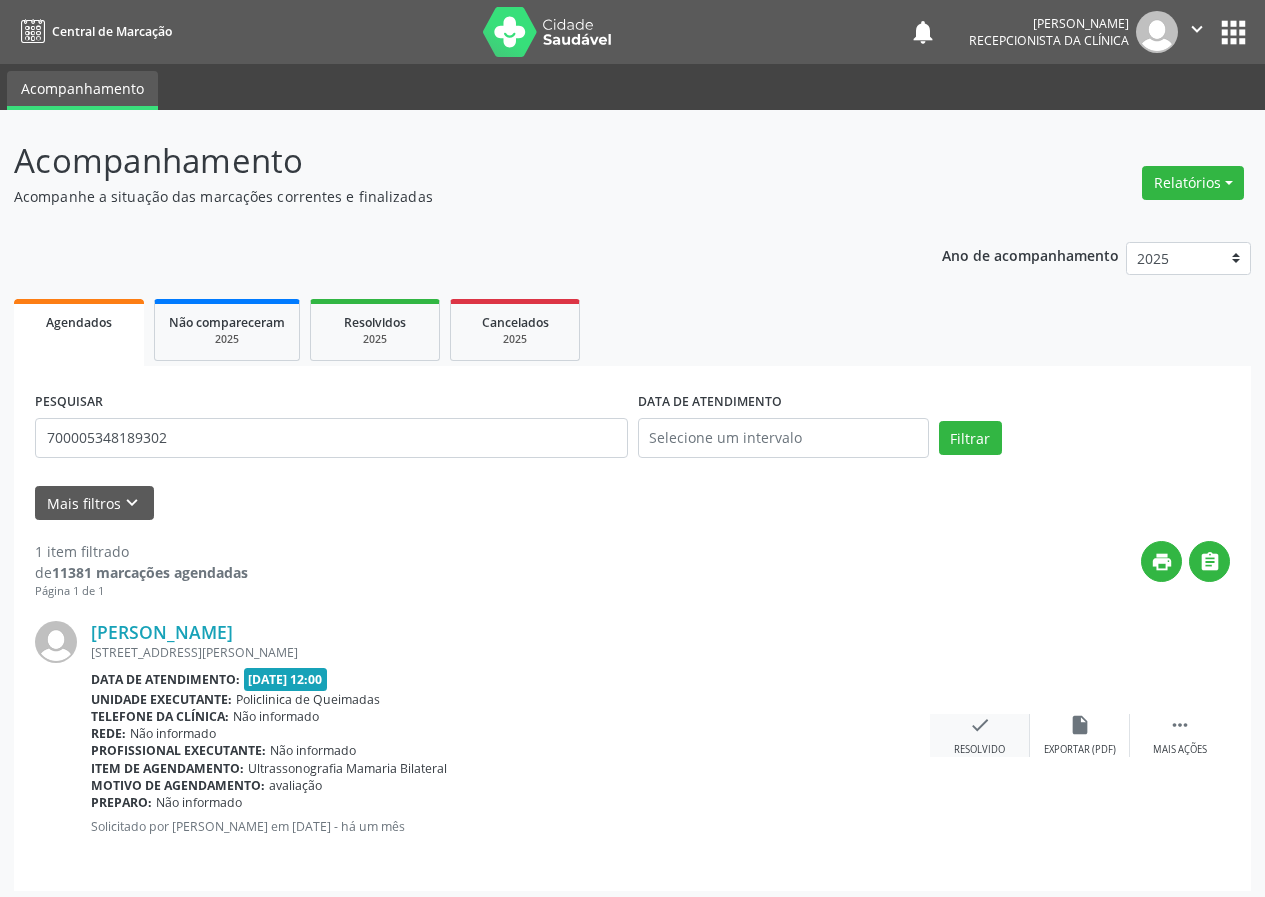 click on "check" at bounding box center (980, 725) 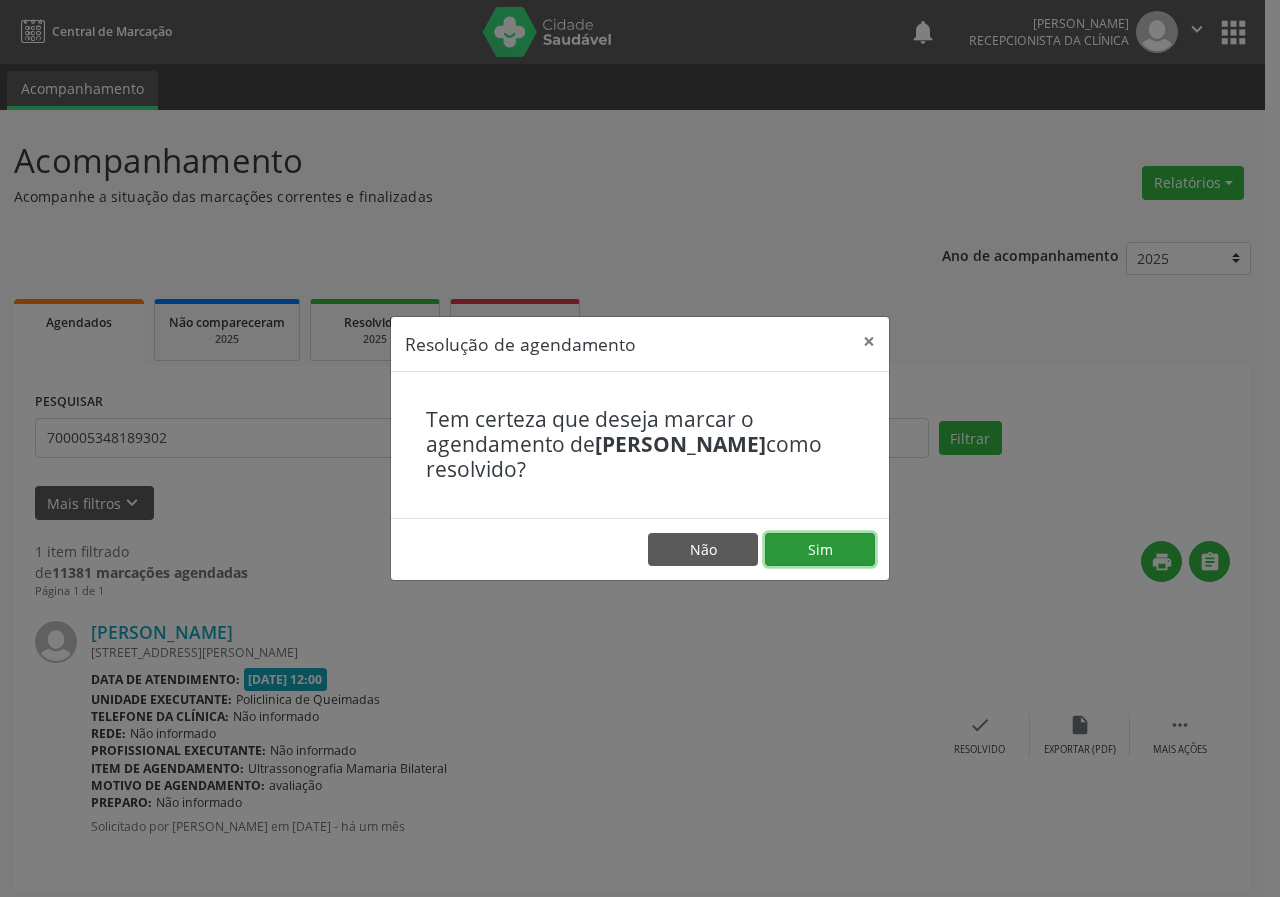 click on "Sim" at bounding box center (820, 550) 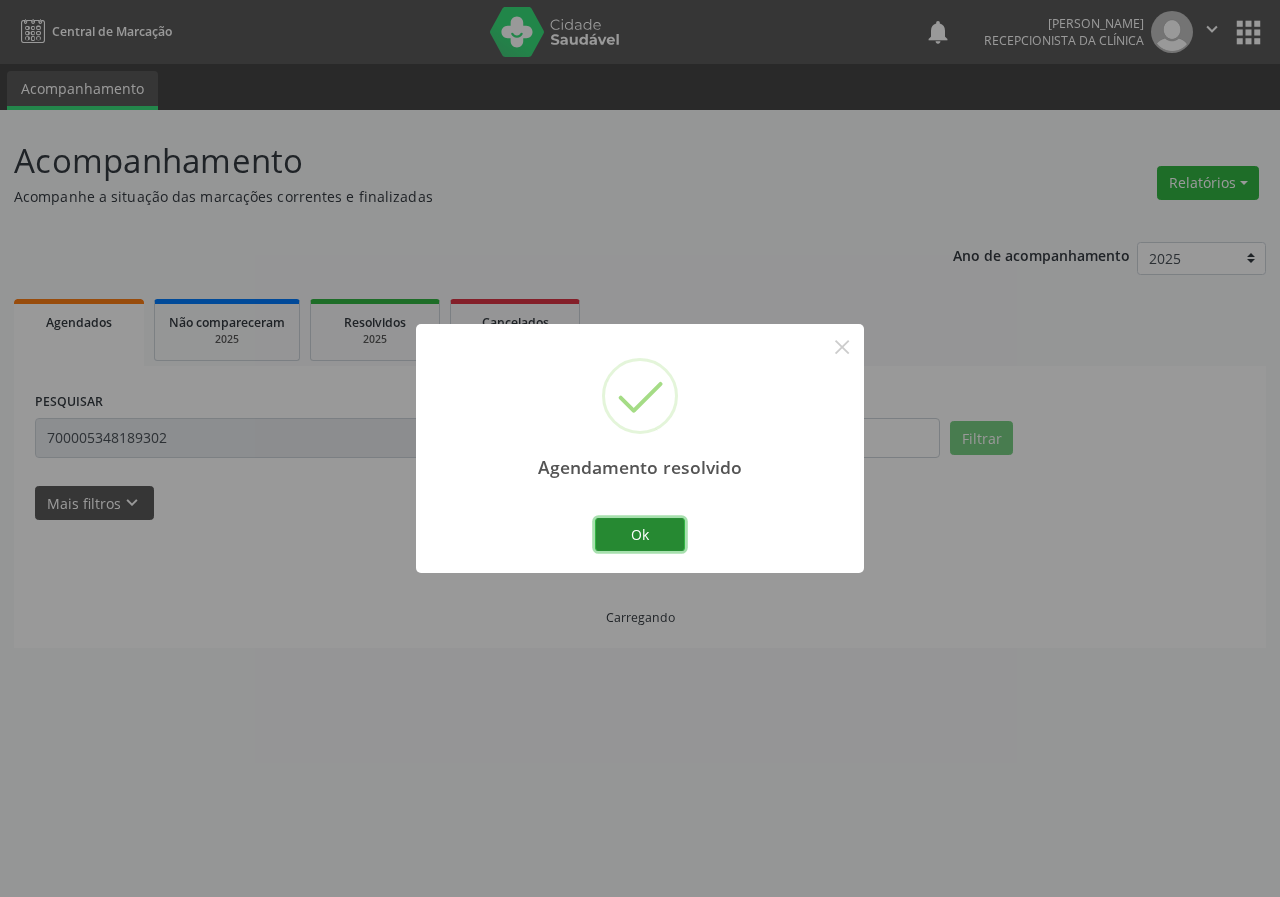 click on "Ok" at bounding box center (640, 535) 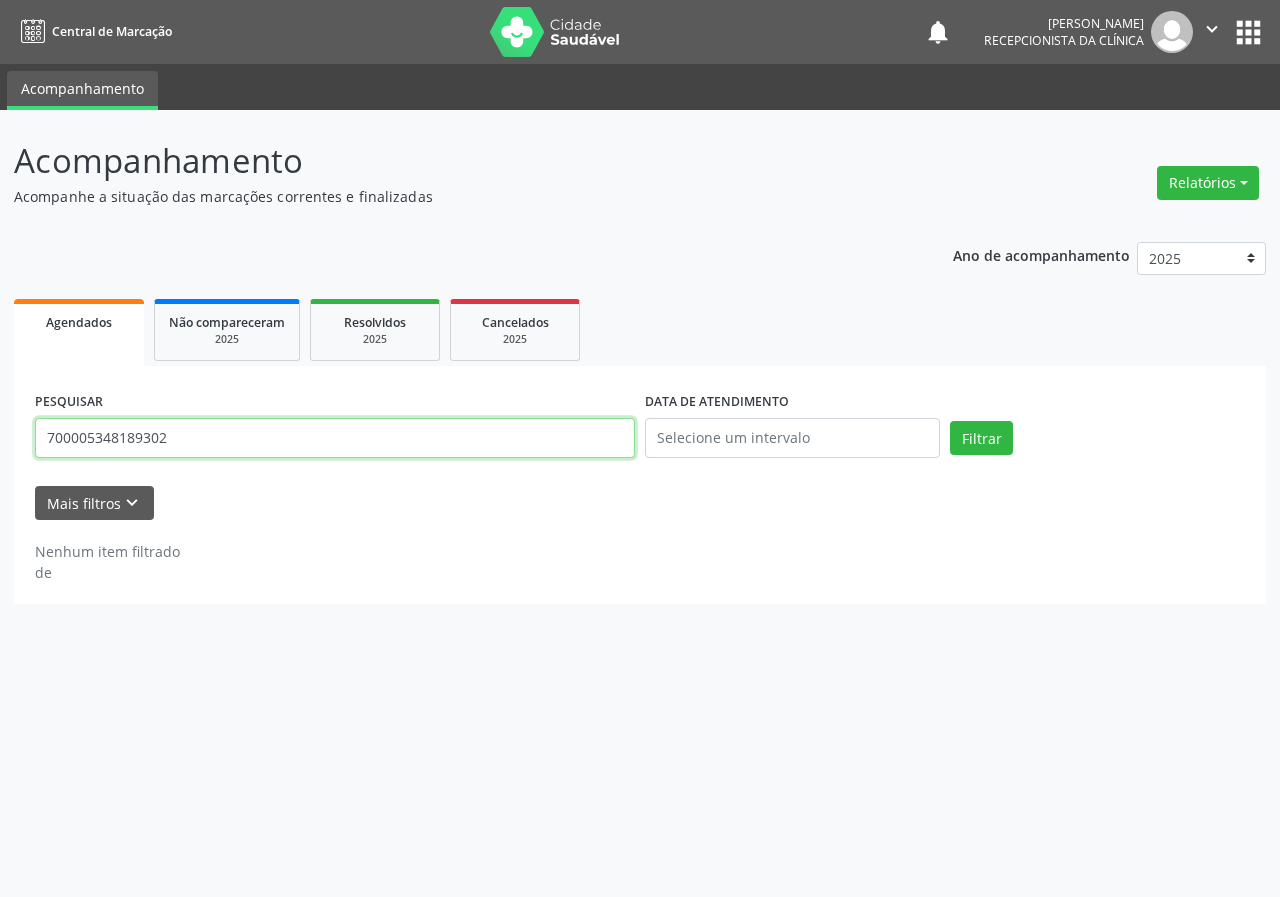 click on "700005348189302" at bounding box center [335, 438] 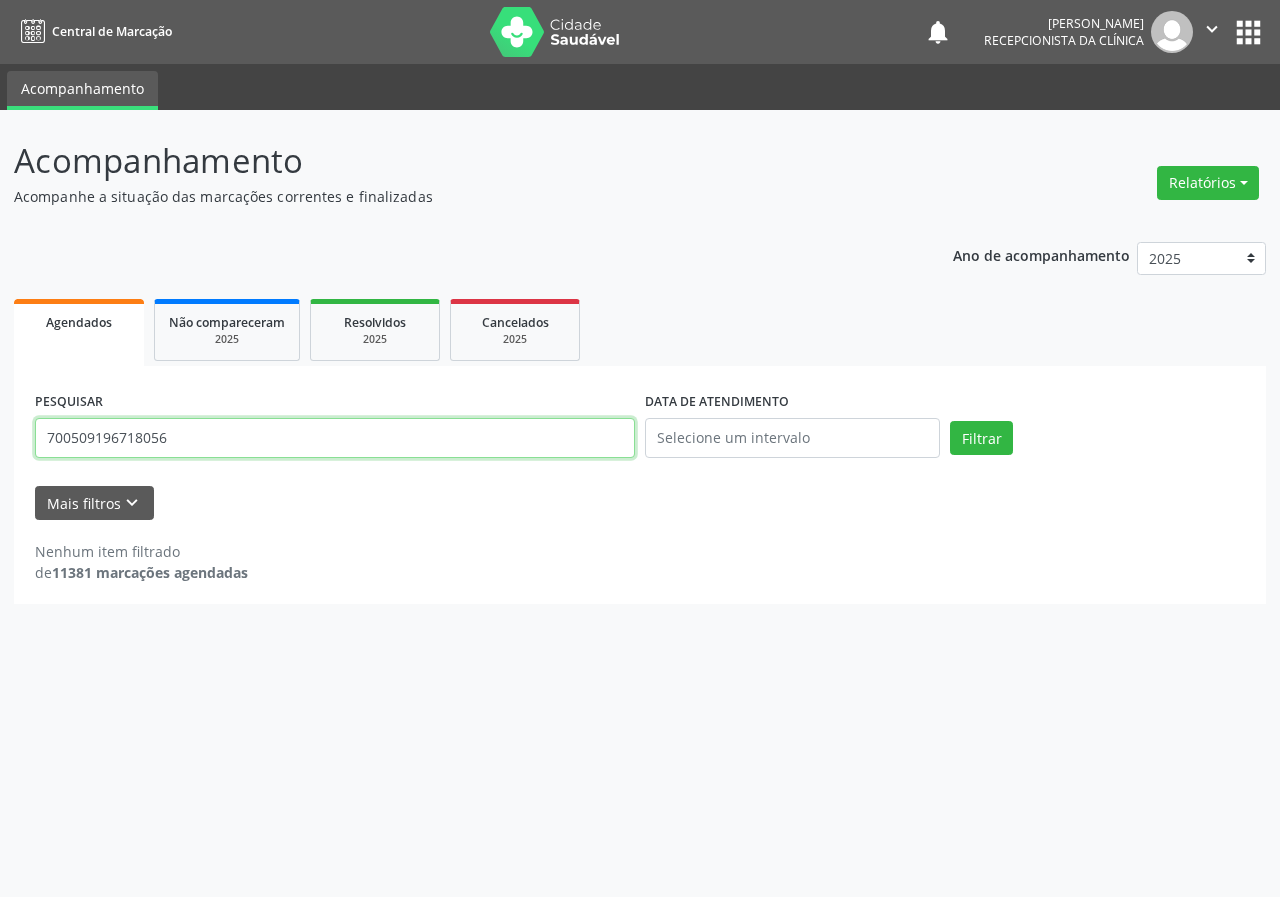 click on "Filtrar" at bounding box center [981, 438] 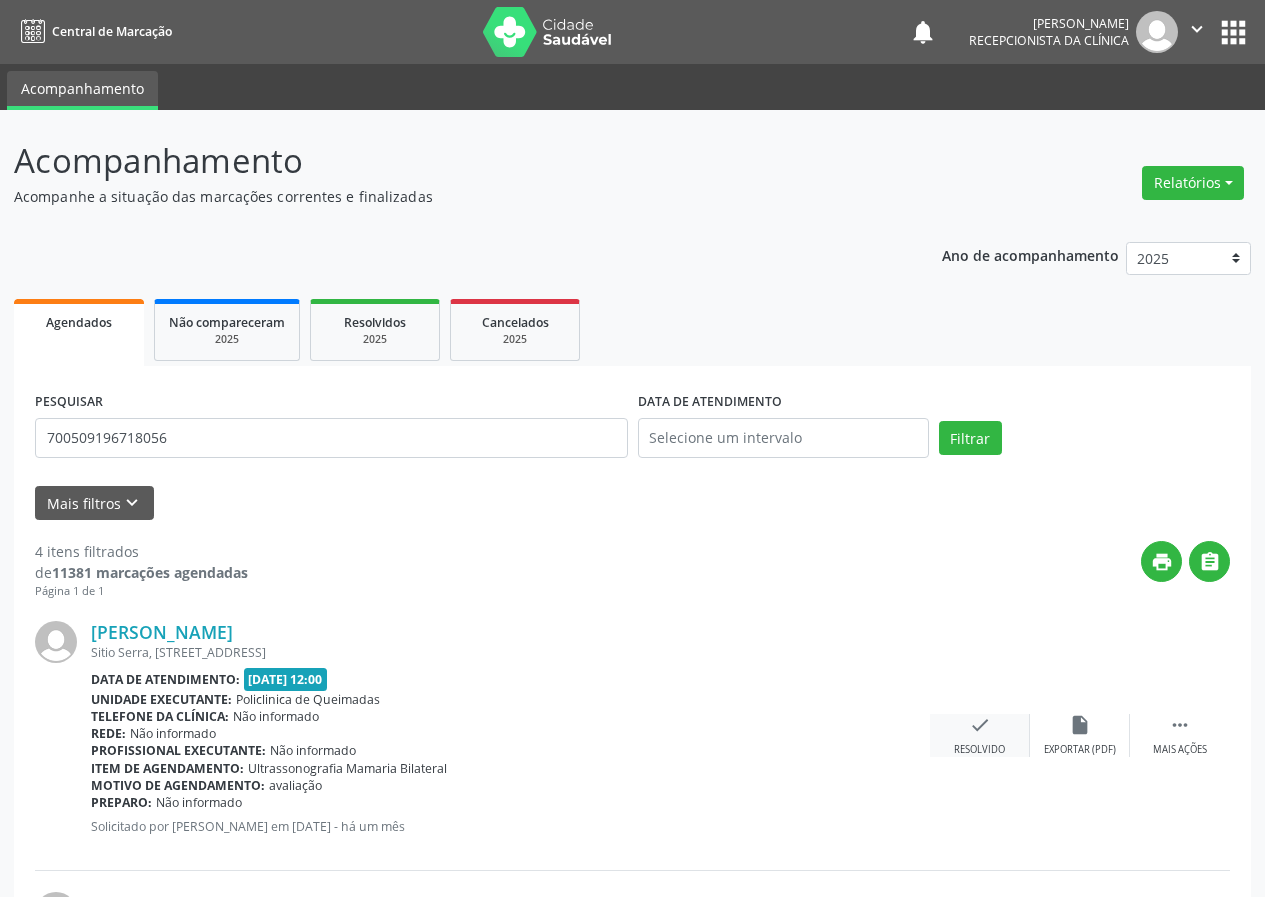 click on "check
Resolvido" at bounding box center [980, 735] 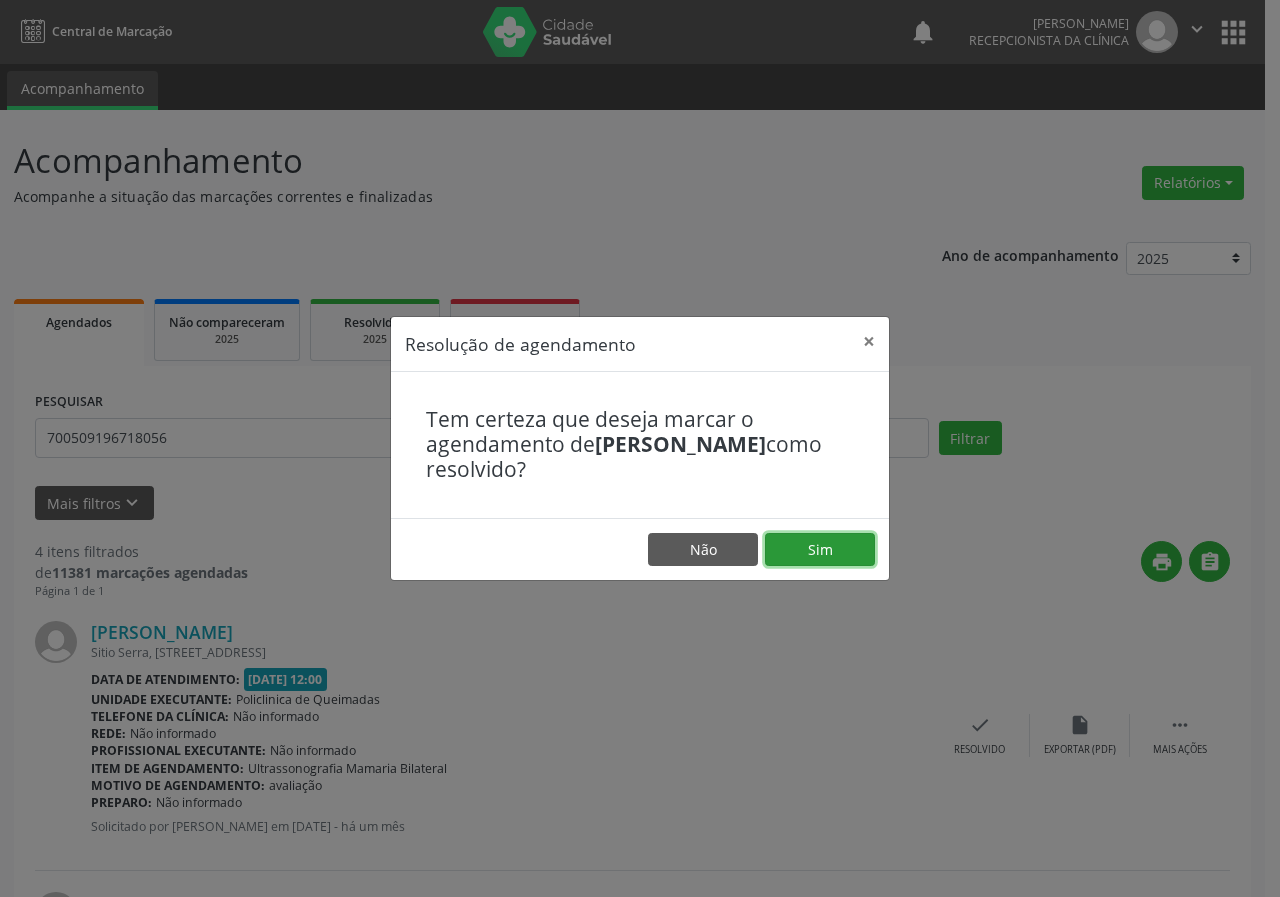 click on "Sim" at bounding box center (820, 550) 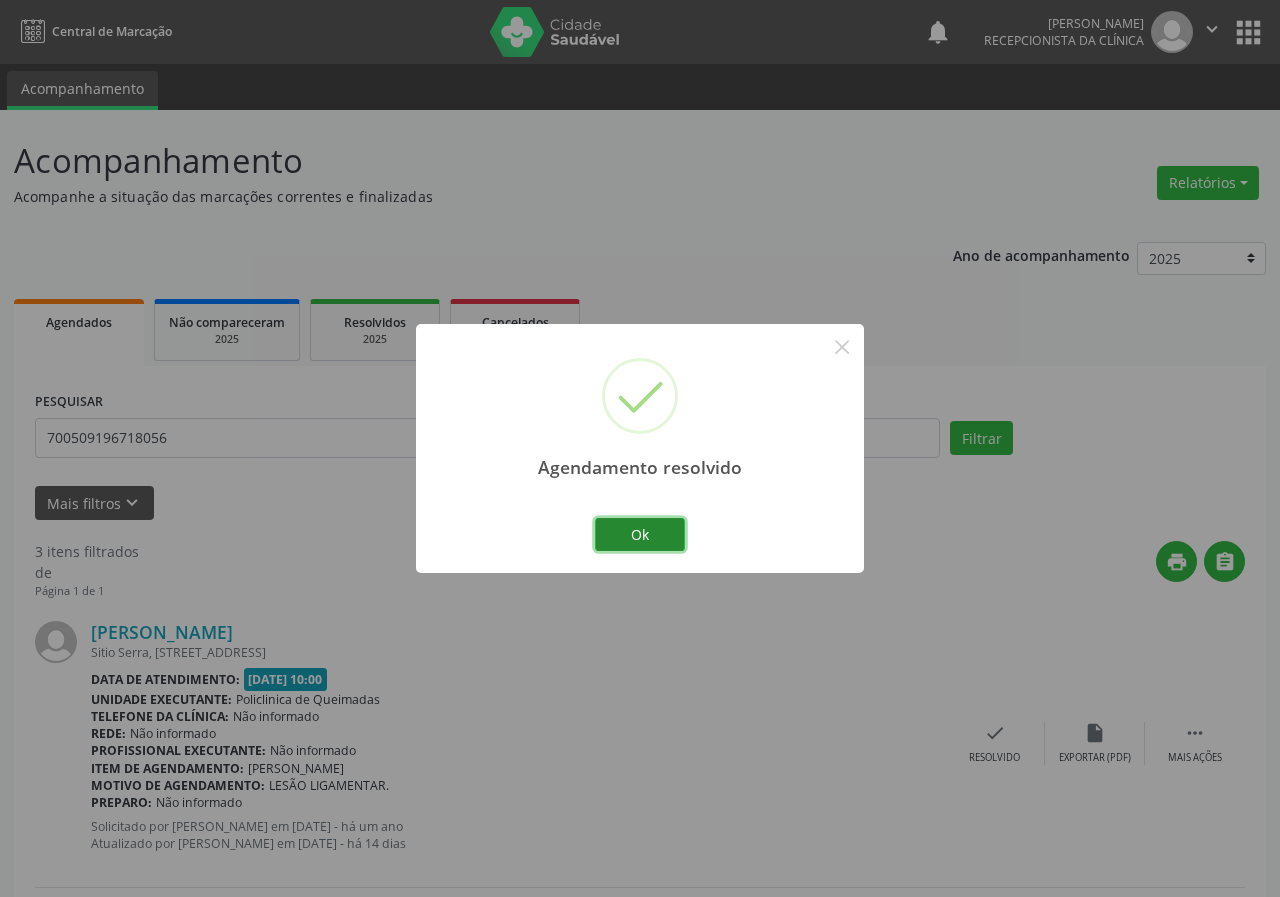 click on "Ok" at bounding box center (640, 535) 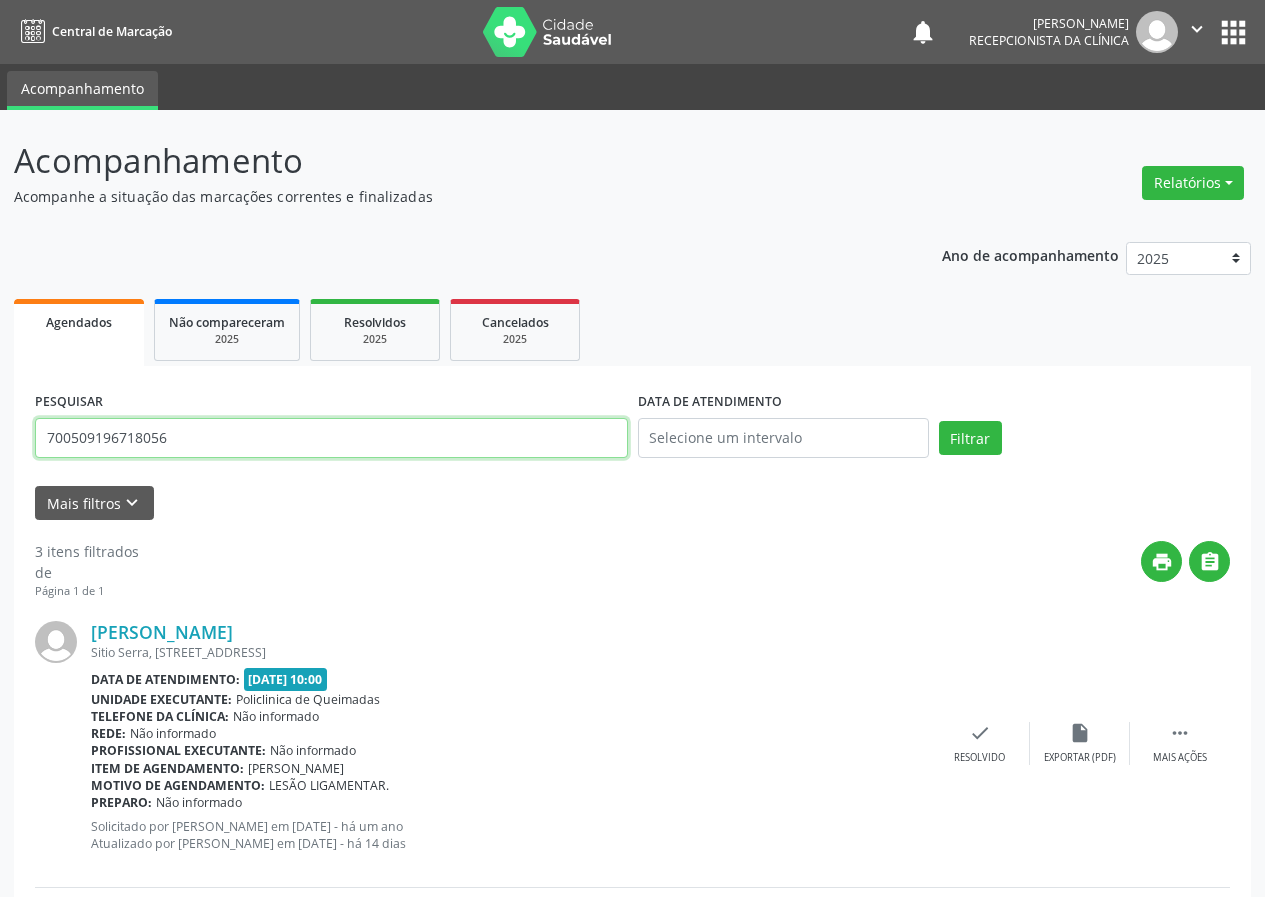 click on "700509196718056" at bounding box center [331, 438] 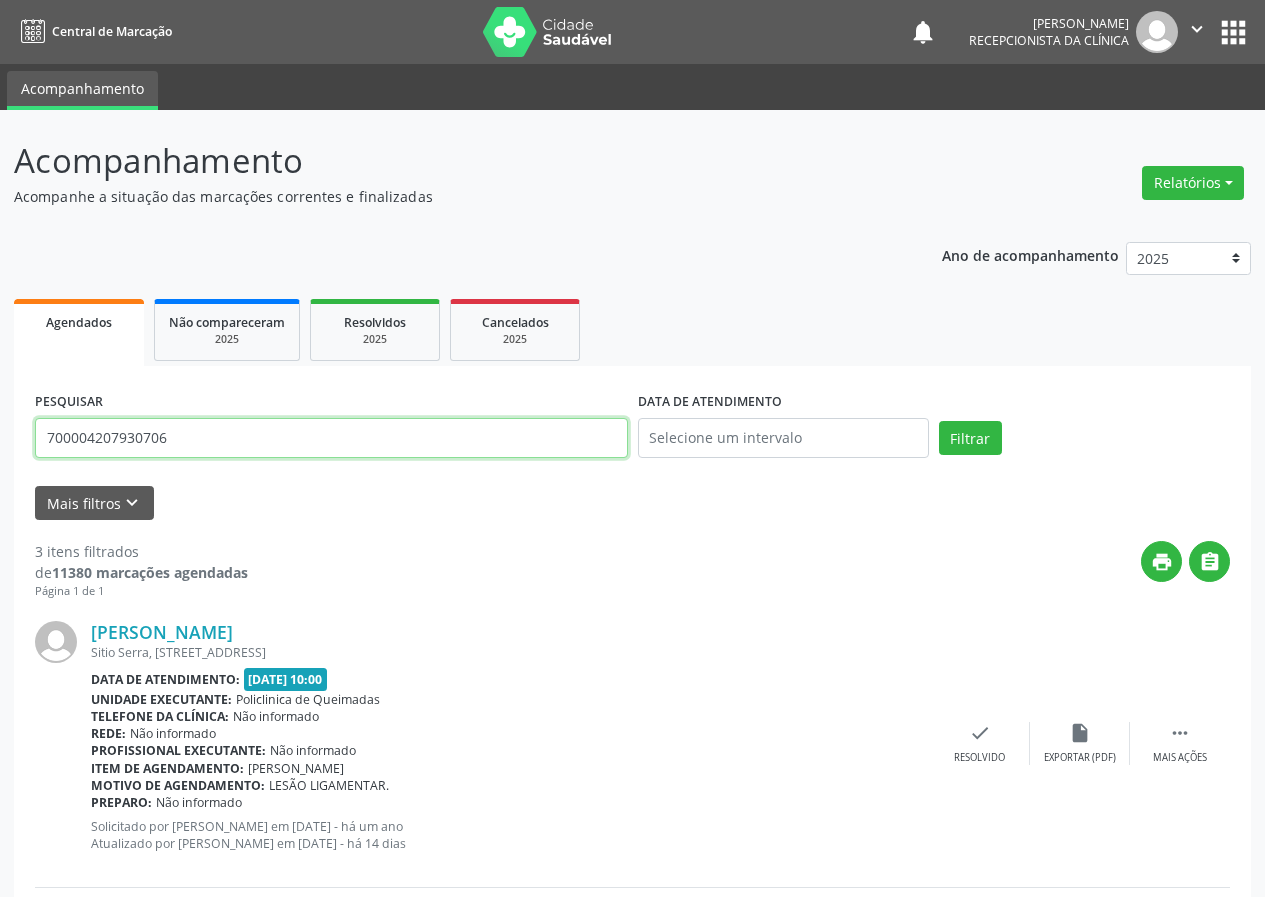 click on "Filtrar" at bounding box center [970, 438] 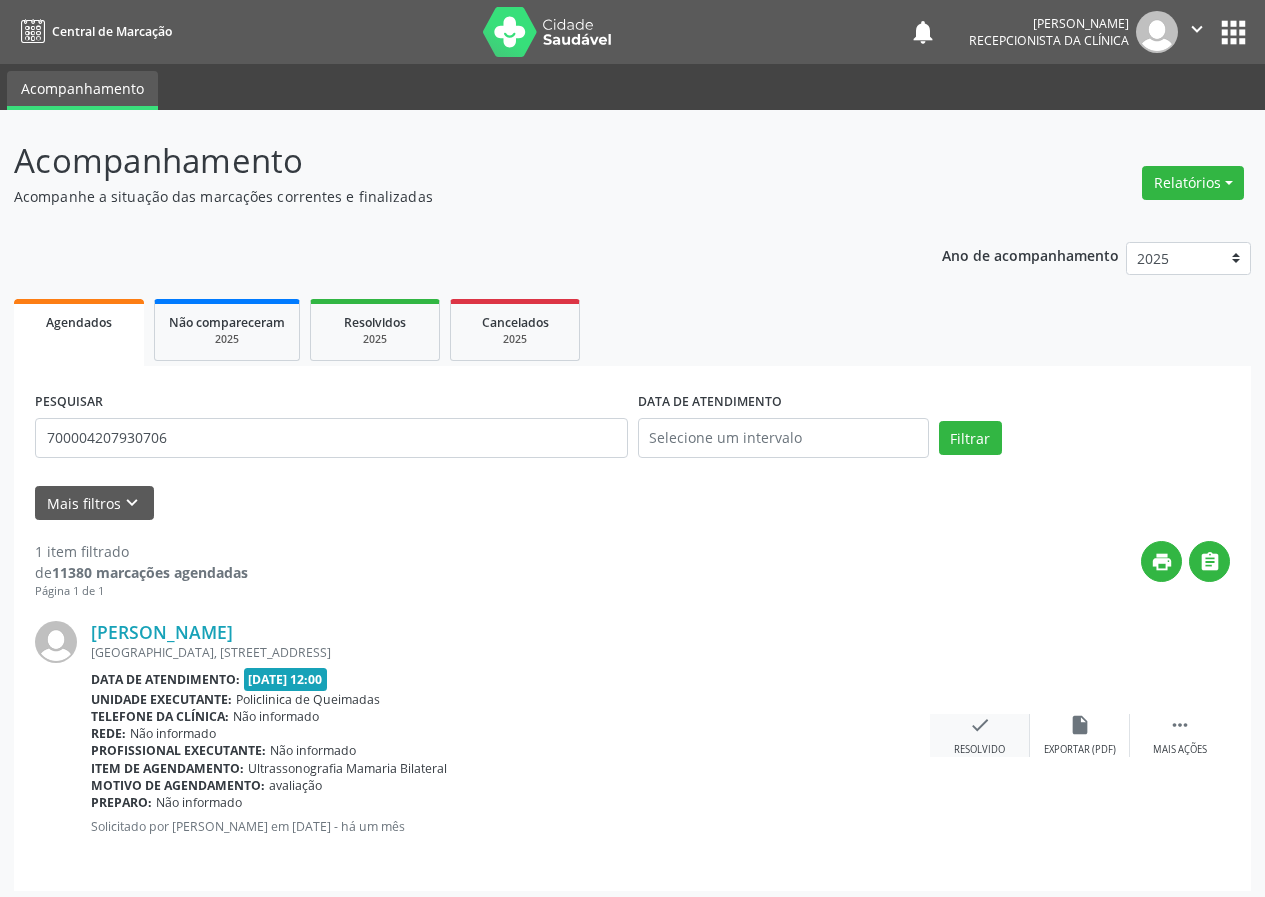 click on "check
Resolvido" at bounding box center [980, 735] 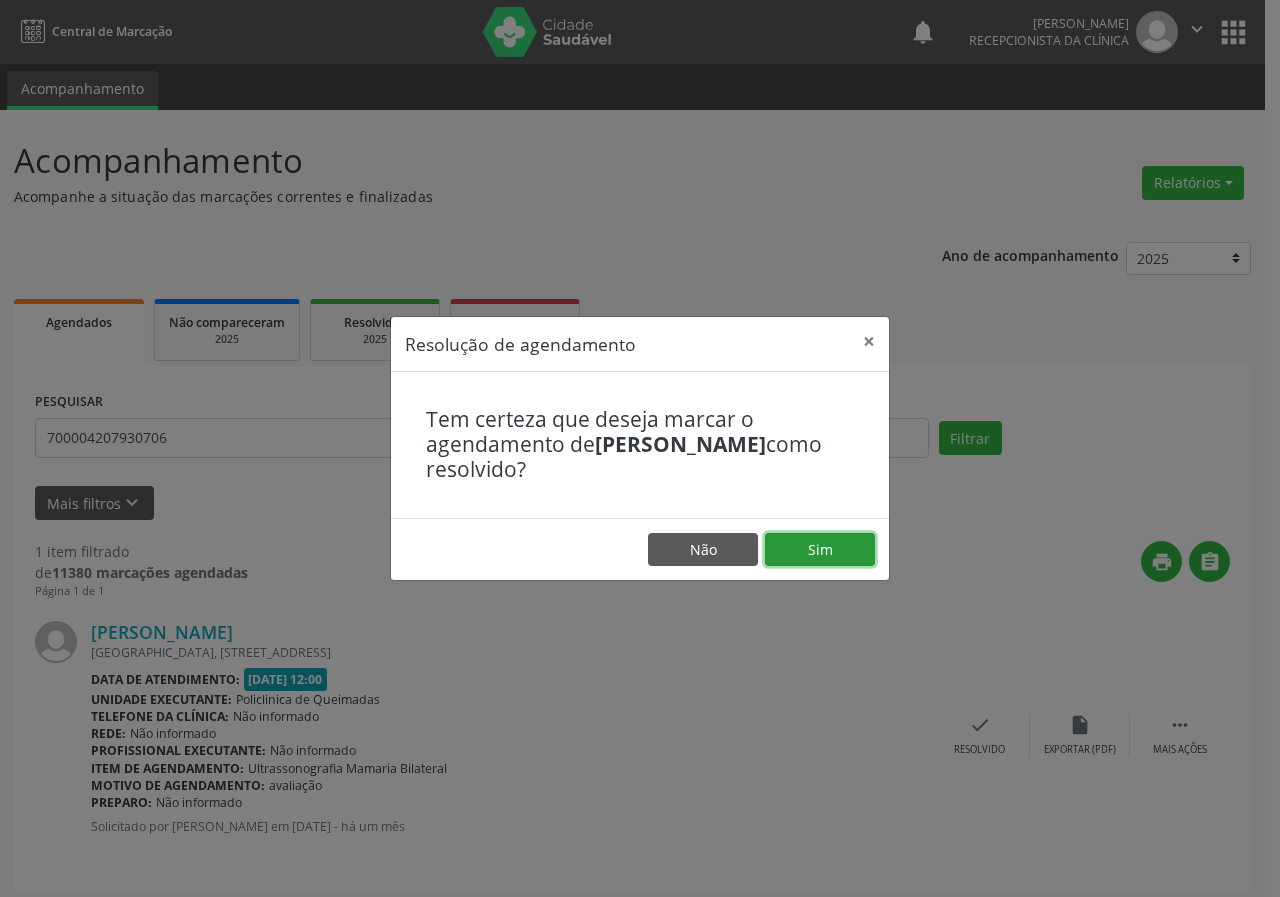 click on "Sim" at bounding box center [820, 550] 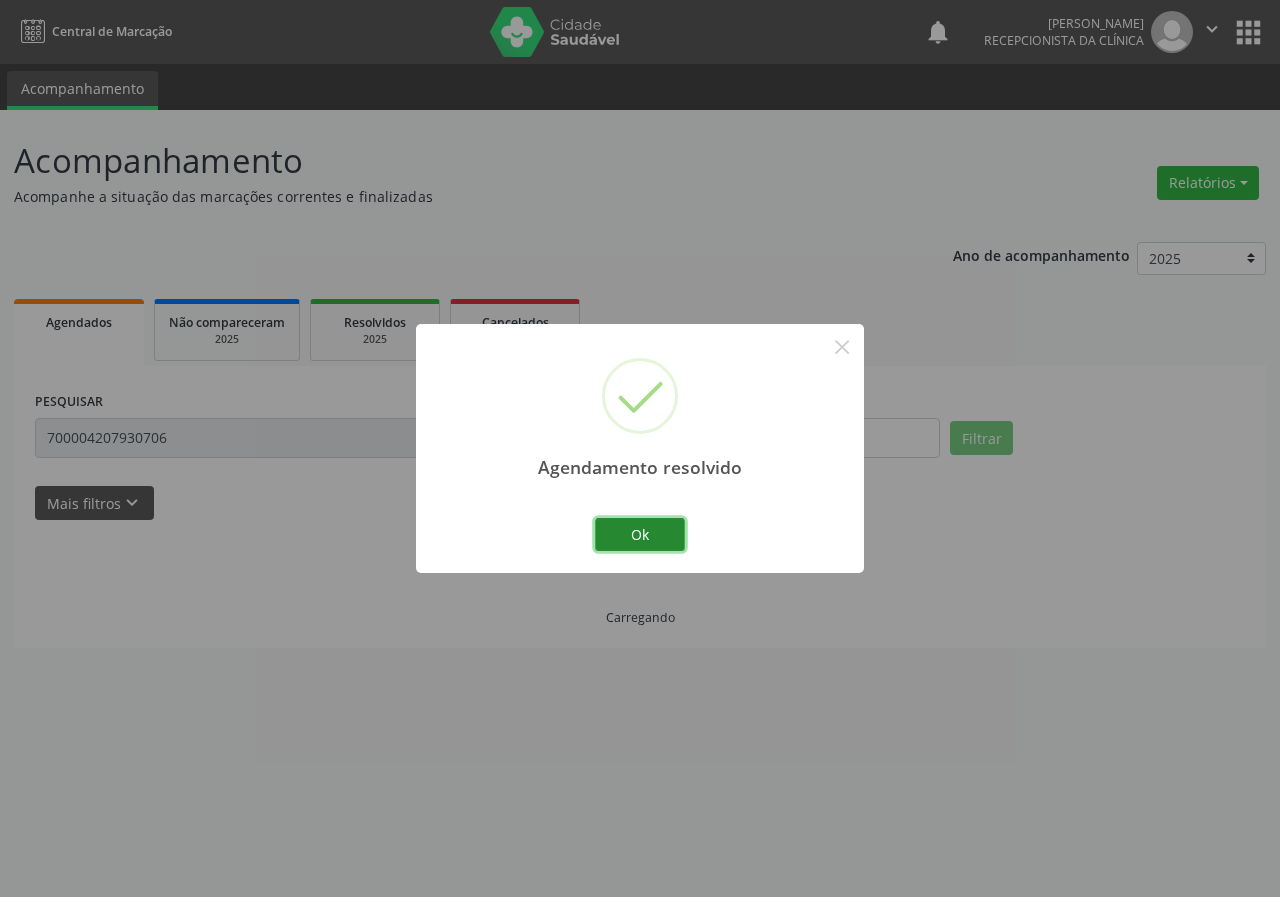 click on "Ok" at bounding box center (640, 535) 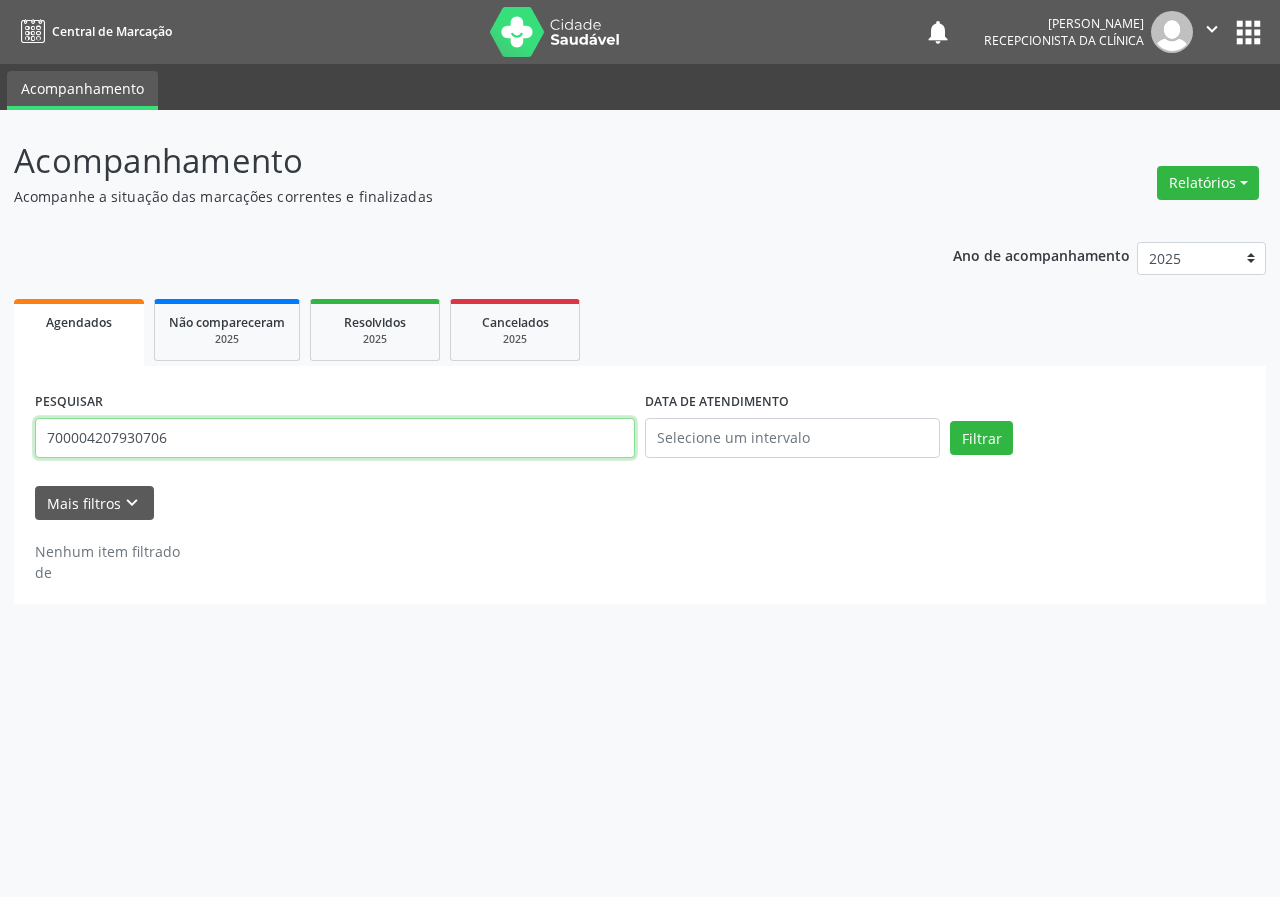 click on "700004207930706" at bounding box center (335, 438) 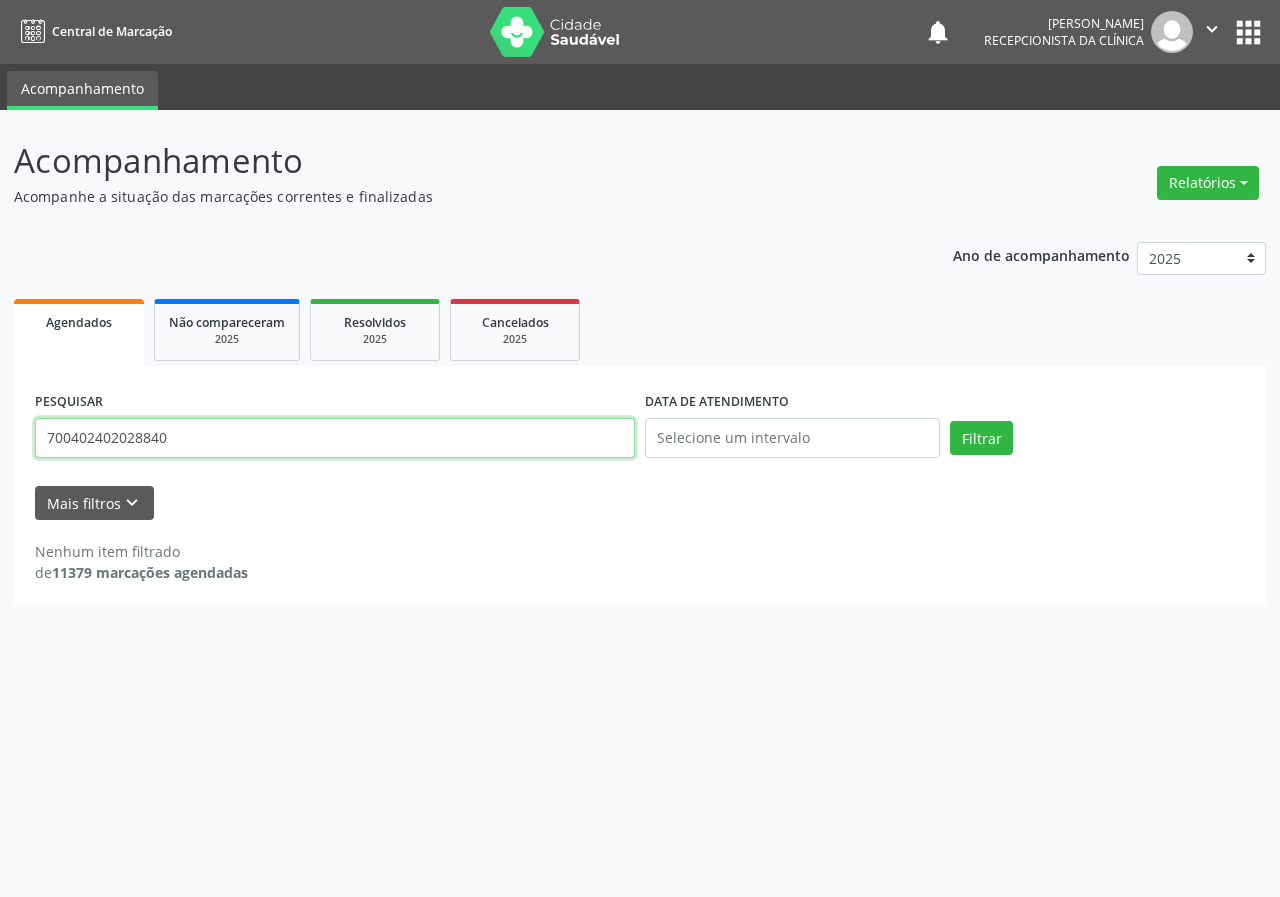 click on "Filtrar" at bounding box center [981, 438] 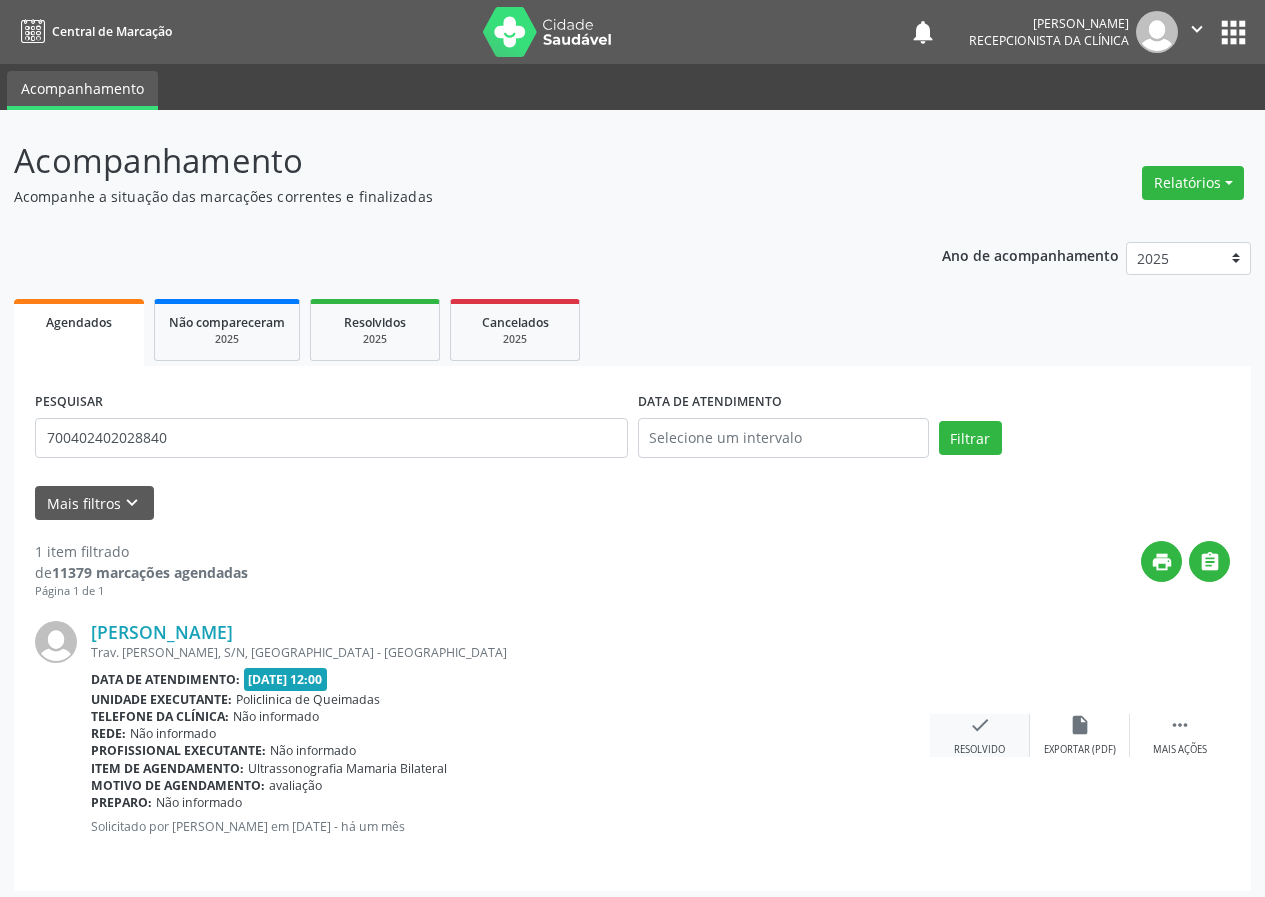 click on "check
Resolvido" at bounding box center (980, 735) 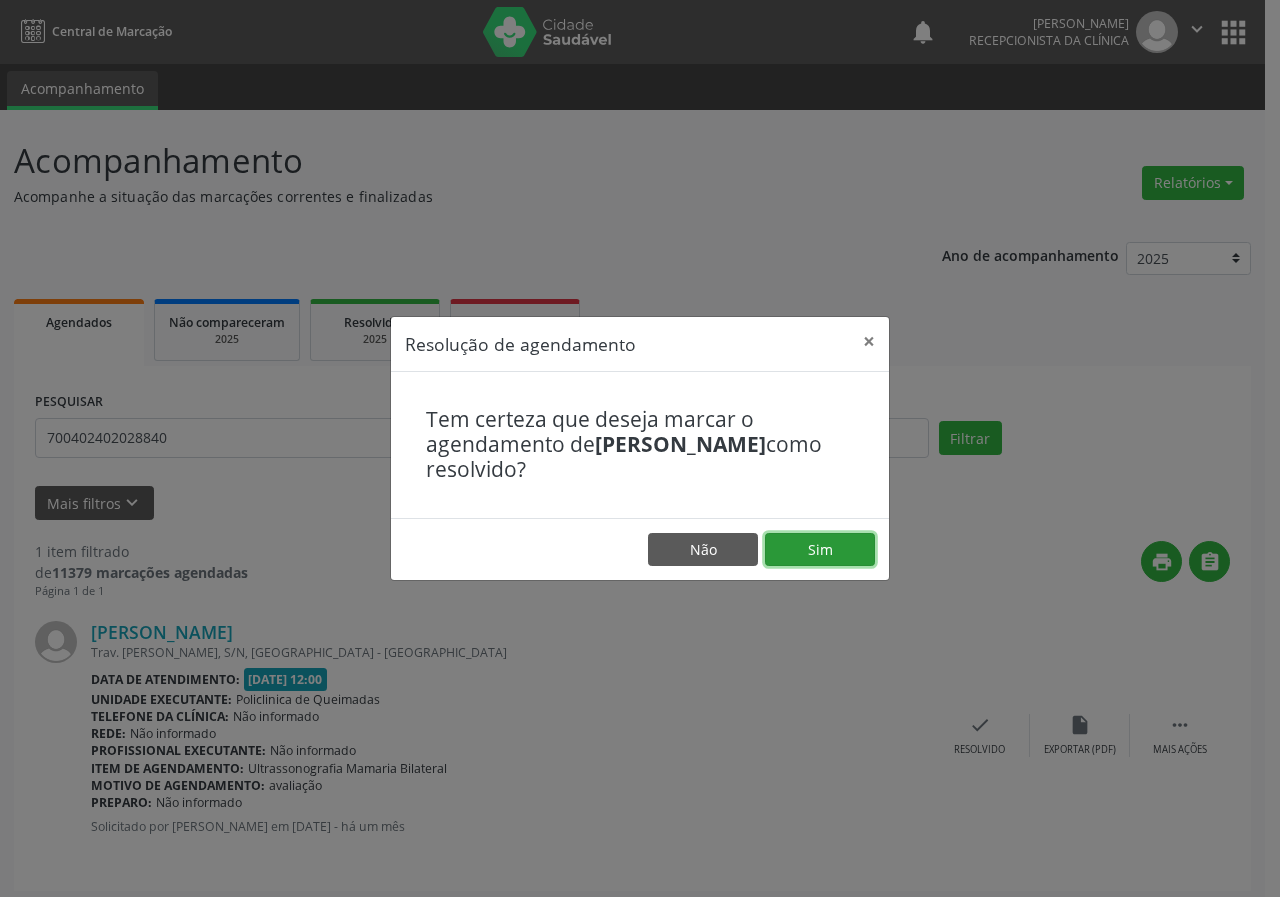 click on "Sim" at bounding box center (820, 550) 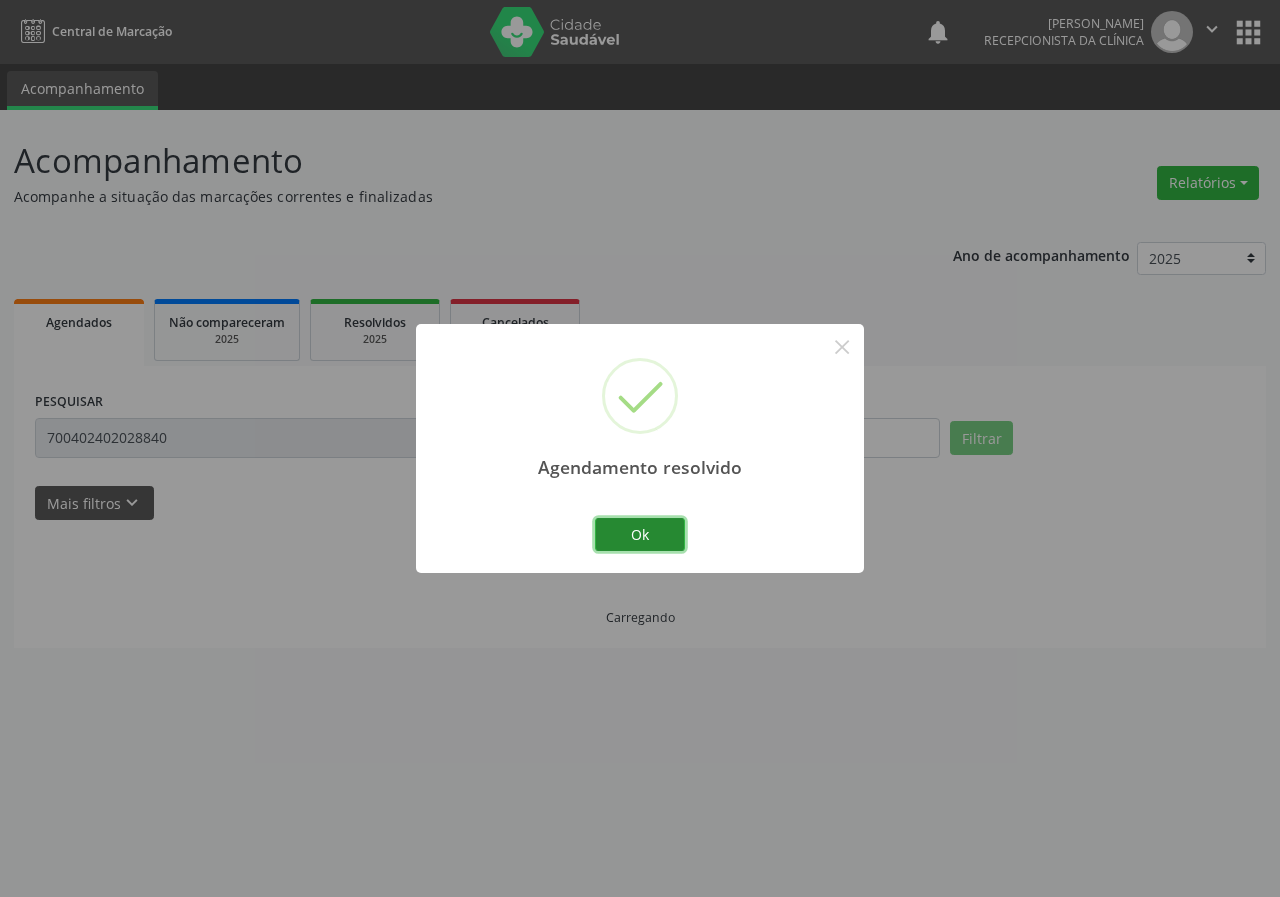 click on "Ok" at bounding box center [640, 535] 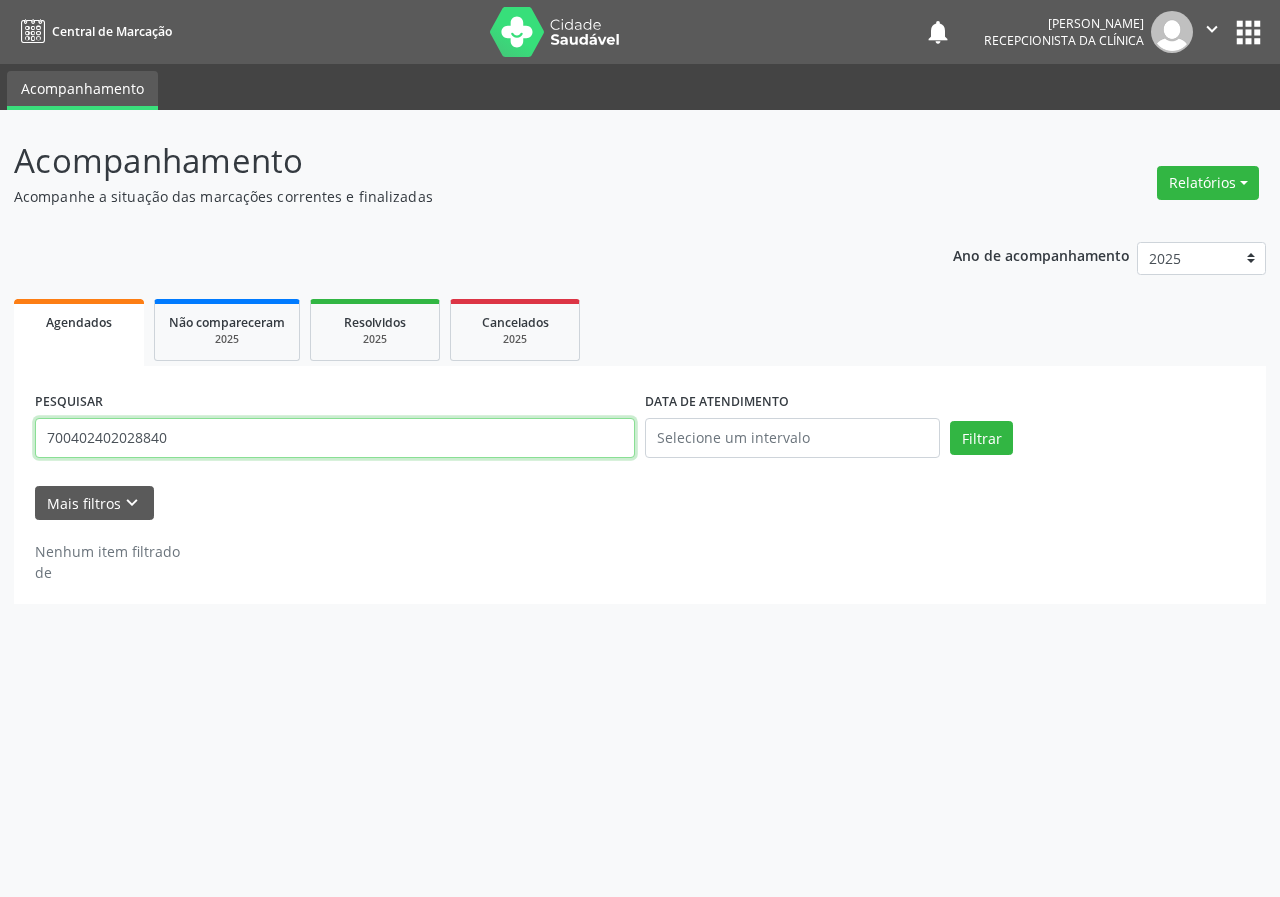 click on "700402402028840" at bounding box center [335, 438] 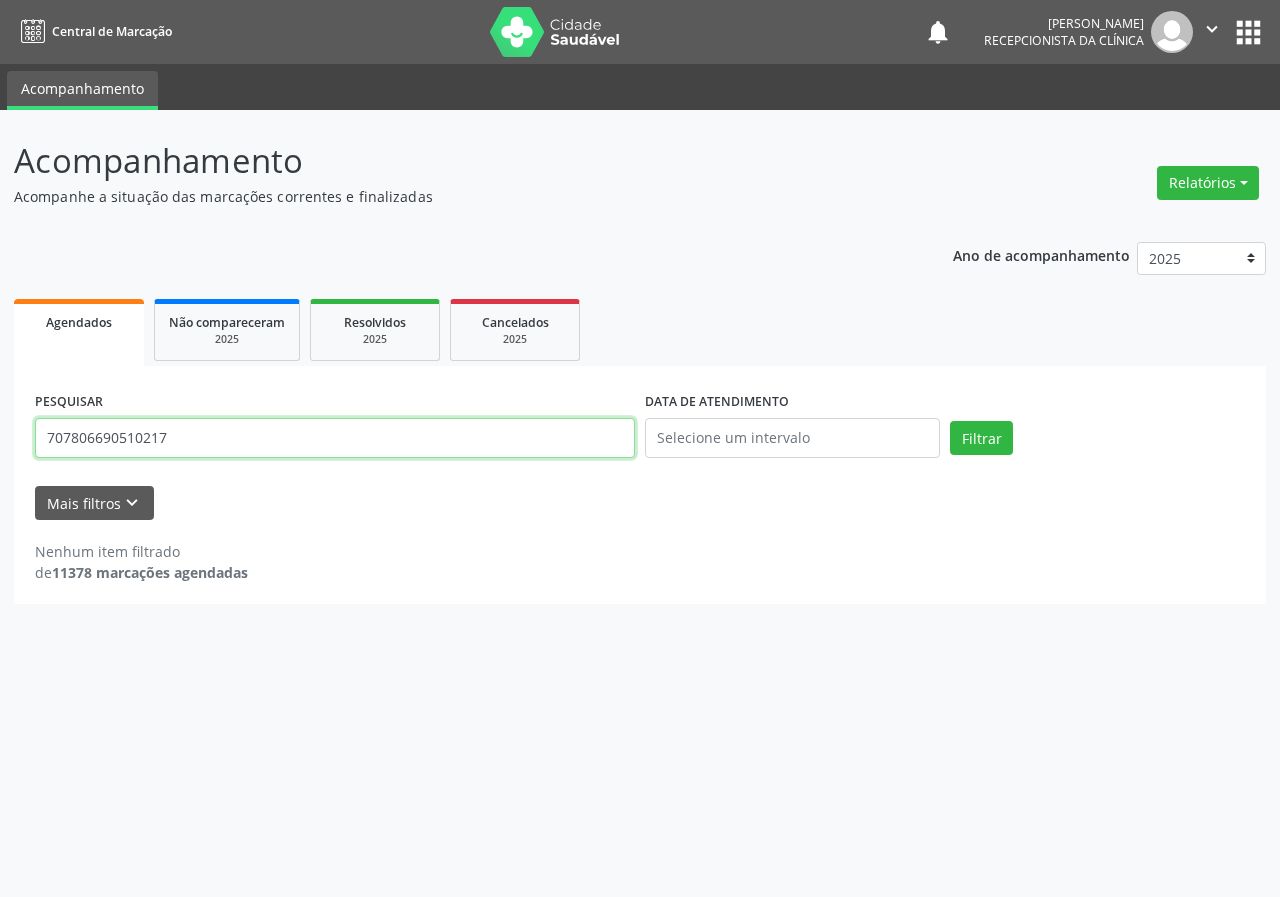 click on "Filtrar" at bounding box center (981, 438) 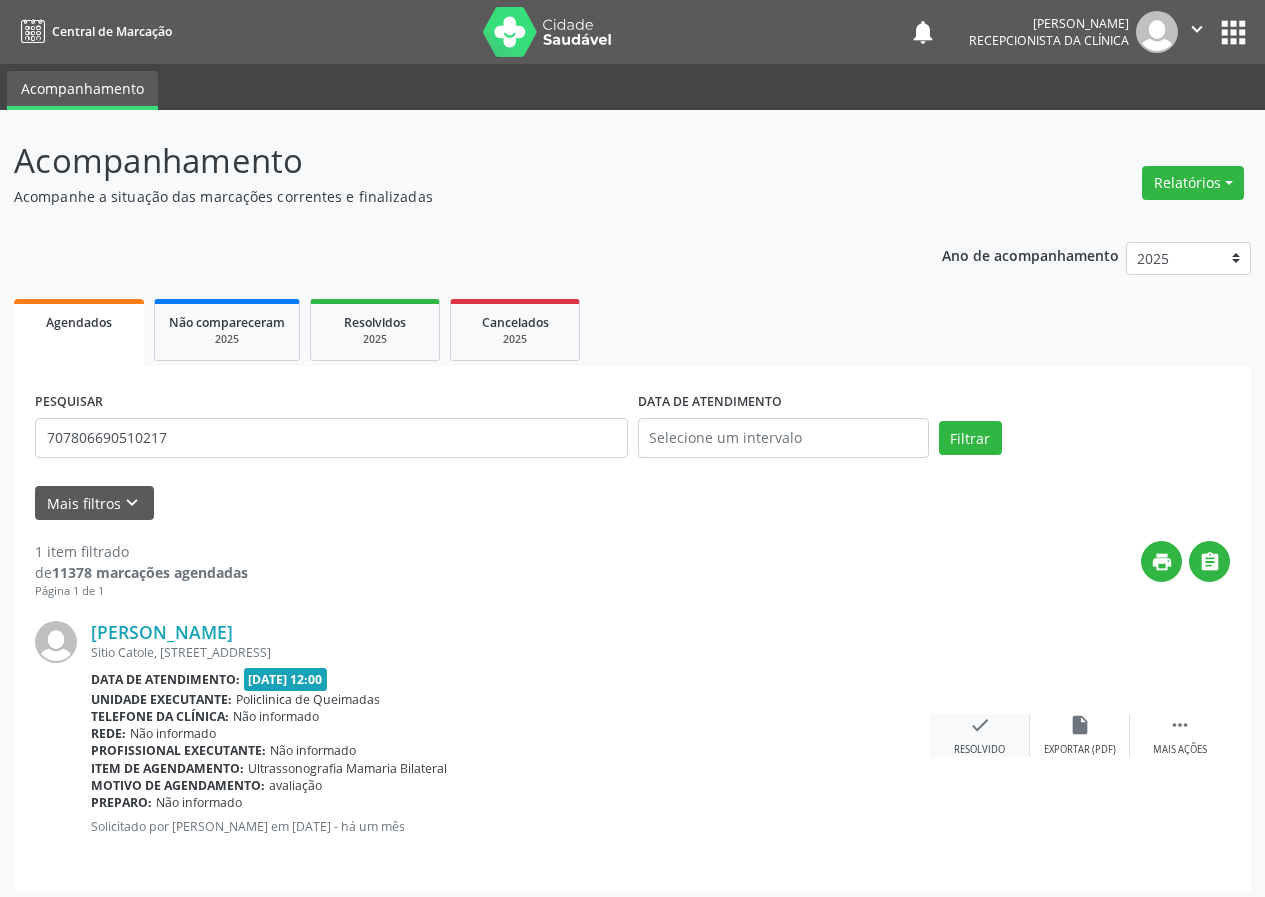 click on "check" at bounding box center (980, 725) 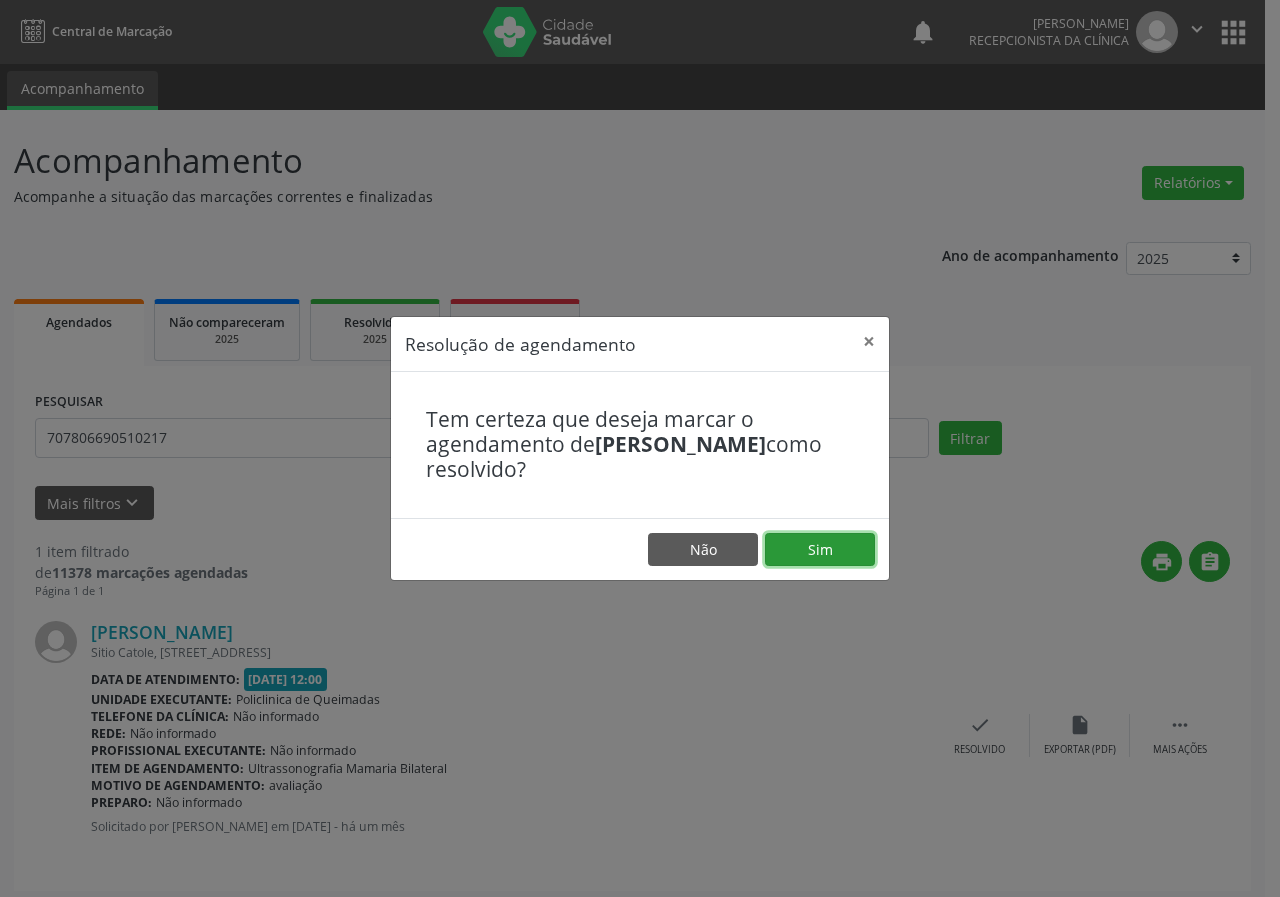 click on "Sim" at bounding box center (820, 550) 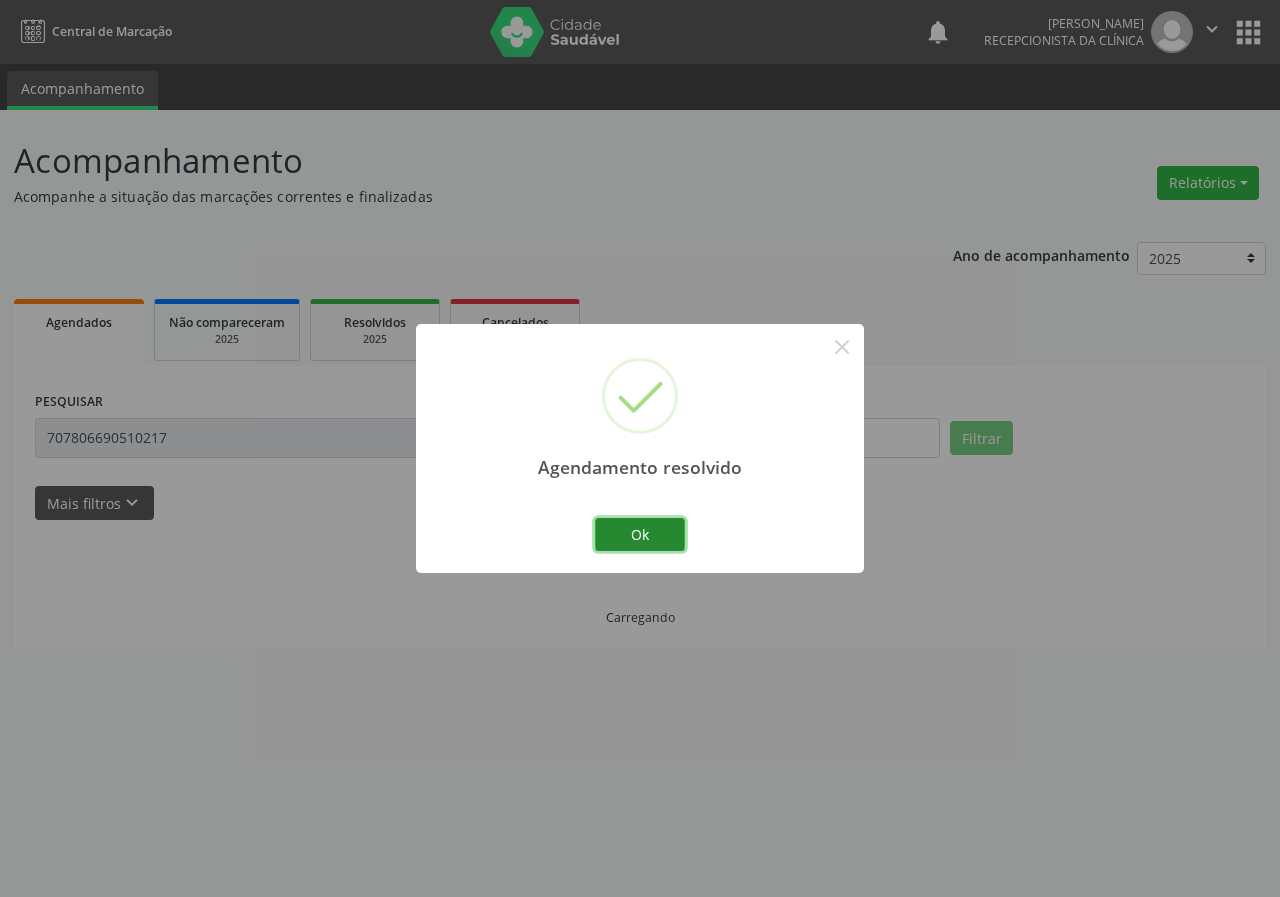 click on "Ok" at bounding box center (640, 535) 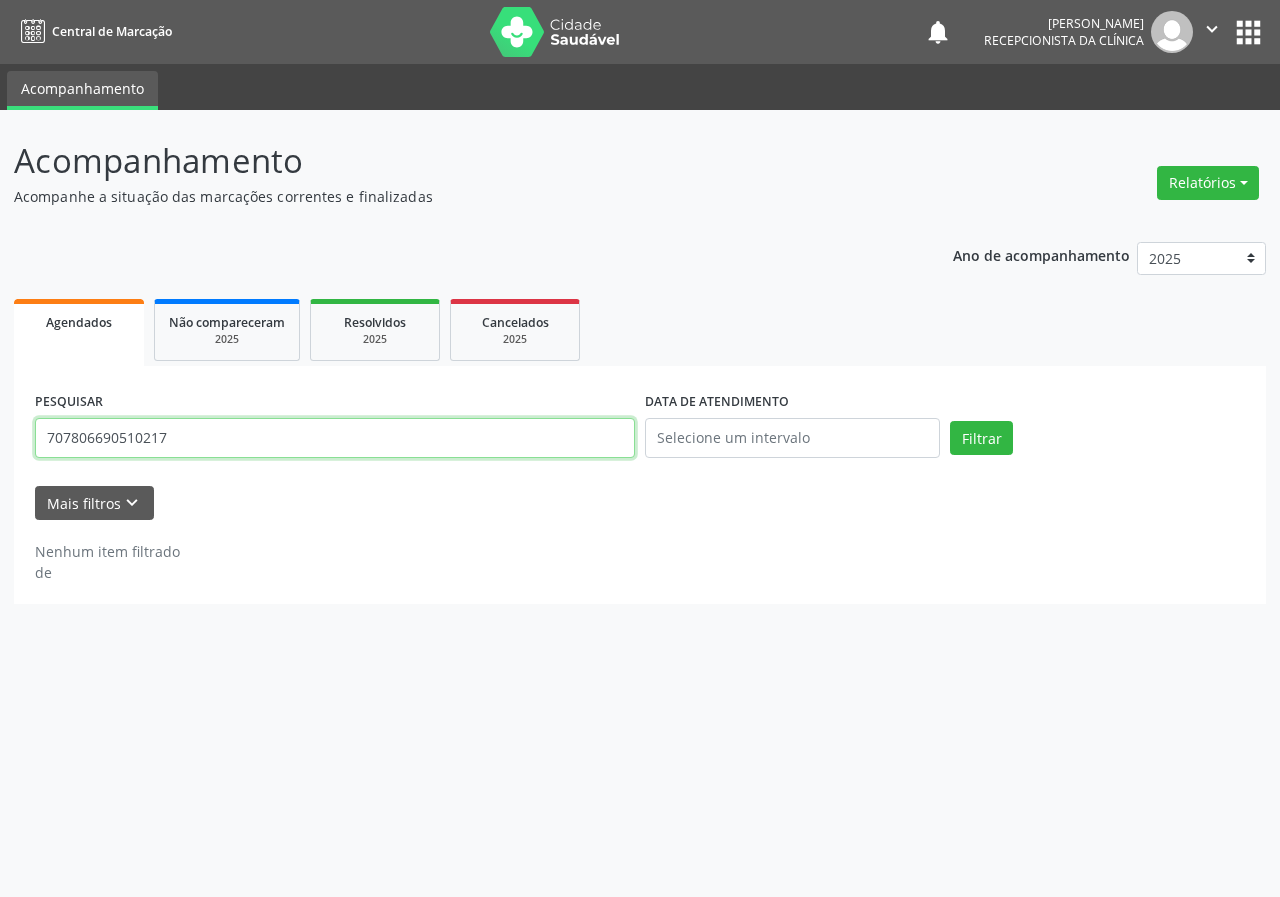 click on "707806690510217" at bounding box center (335, 438) 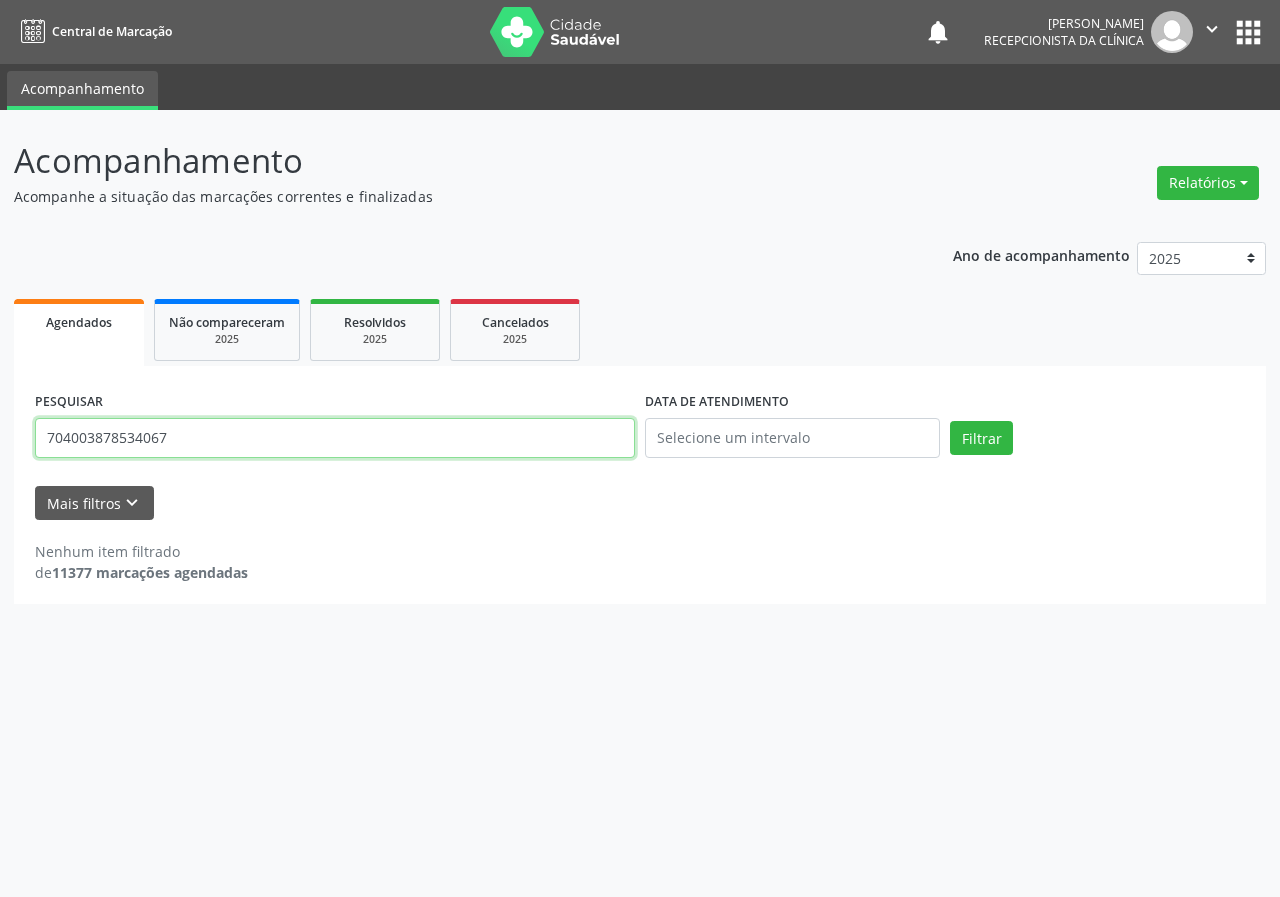click on "Filtrar" at bounding box center [981, 438] 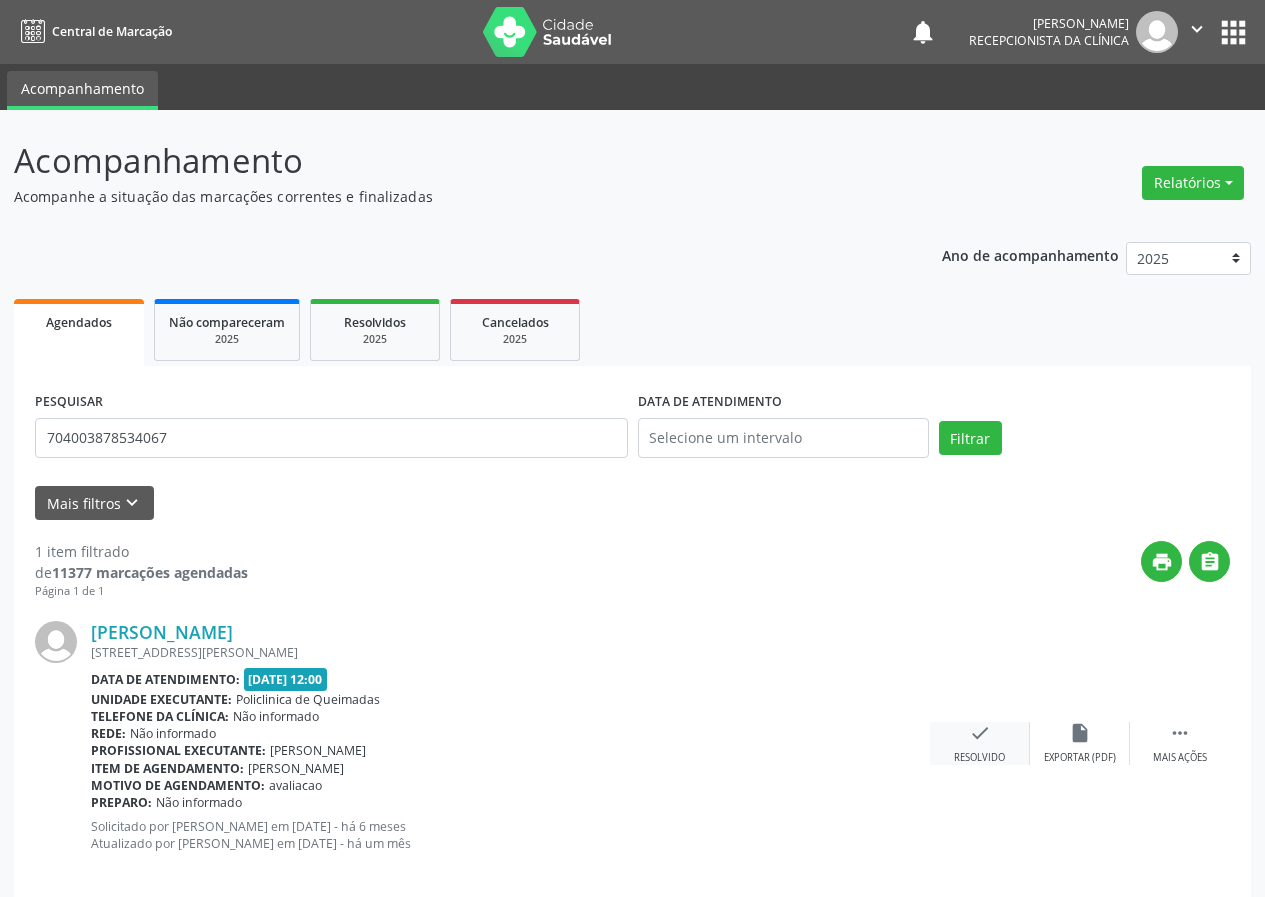 click on "check" at bounding box center (980, 733) 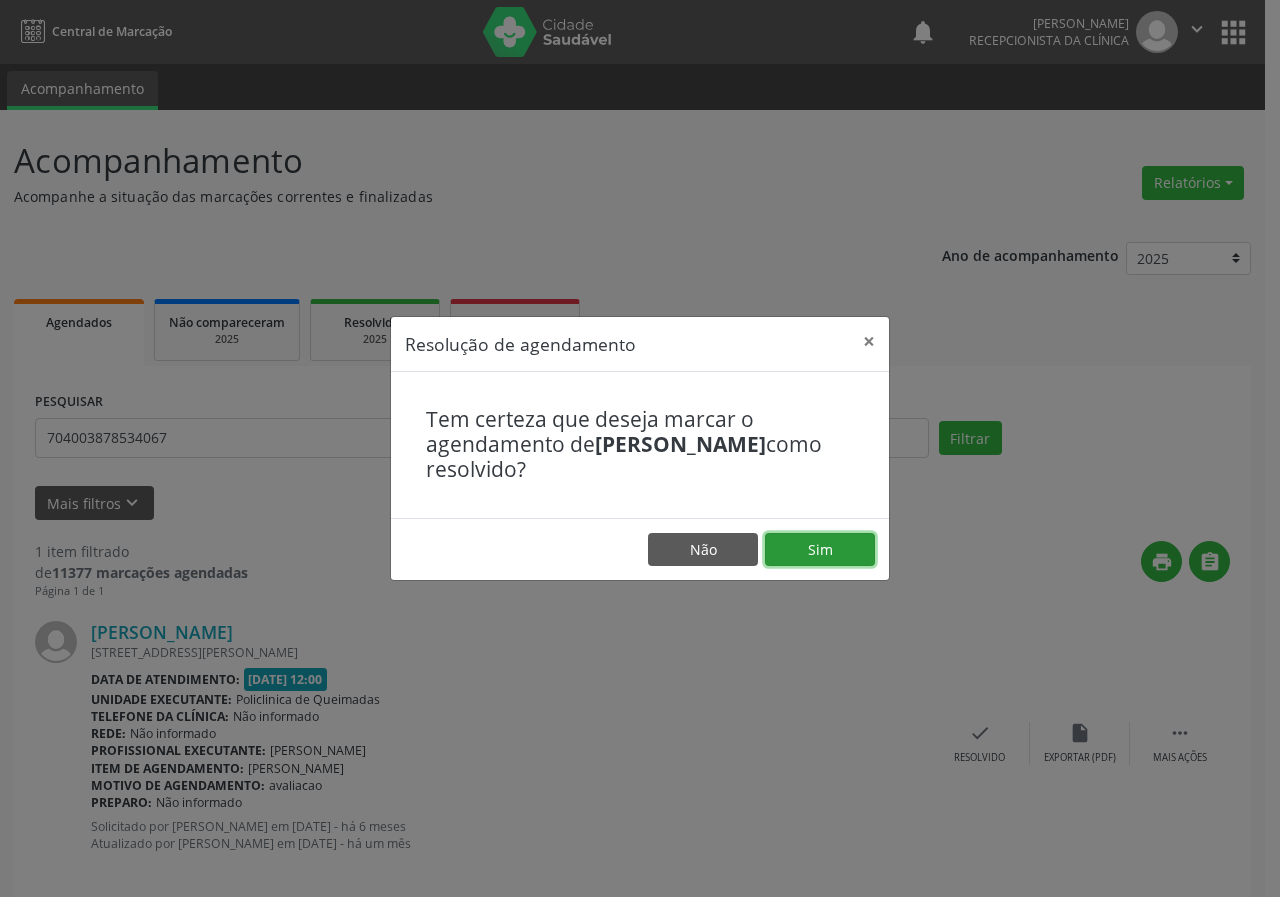 click on "Sim" at bounding box center (820, 550) 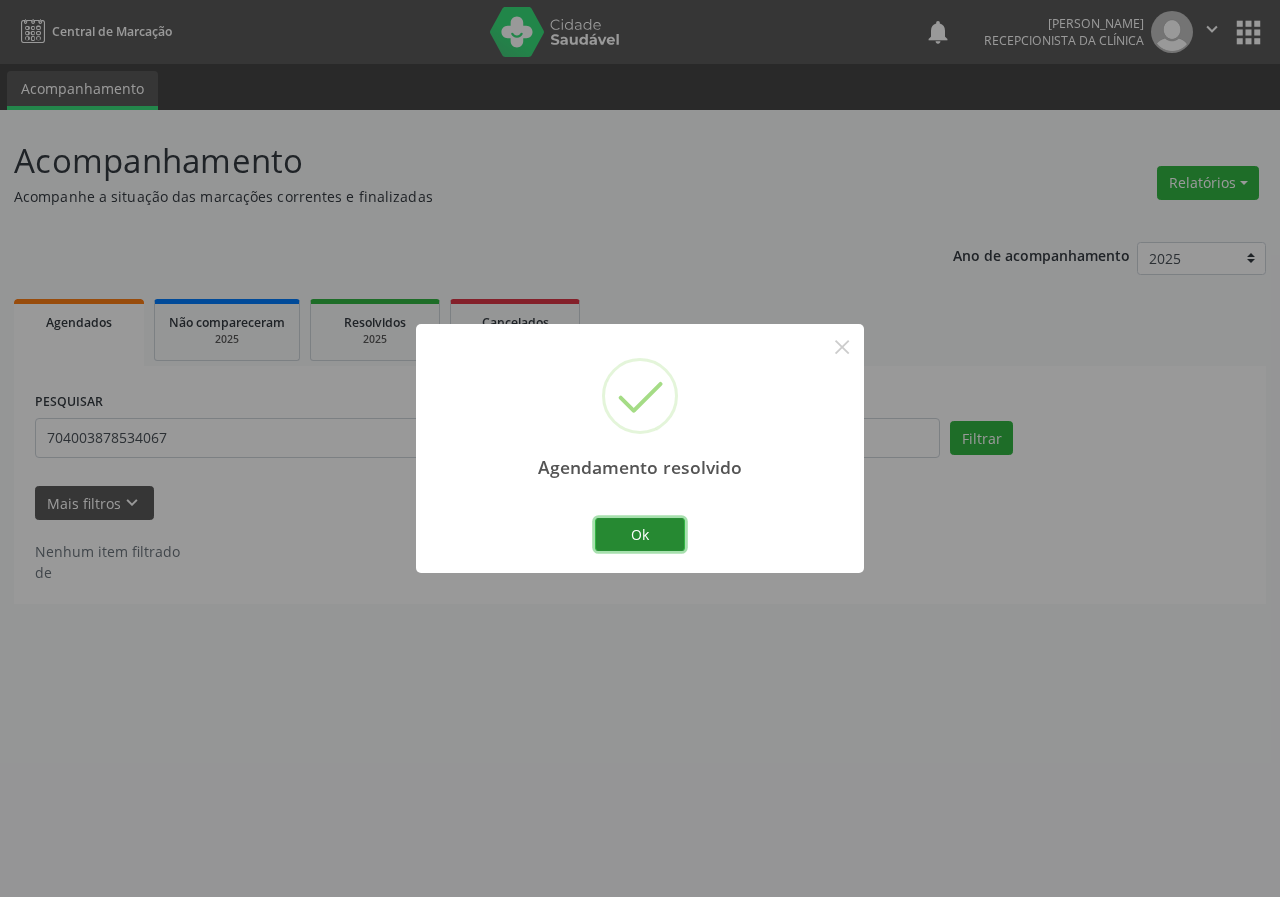 click on "Ok" at bounding box center (640, 535) 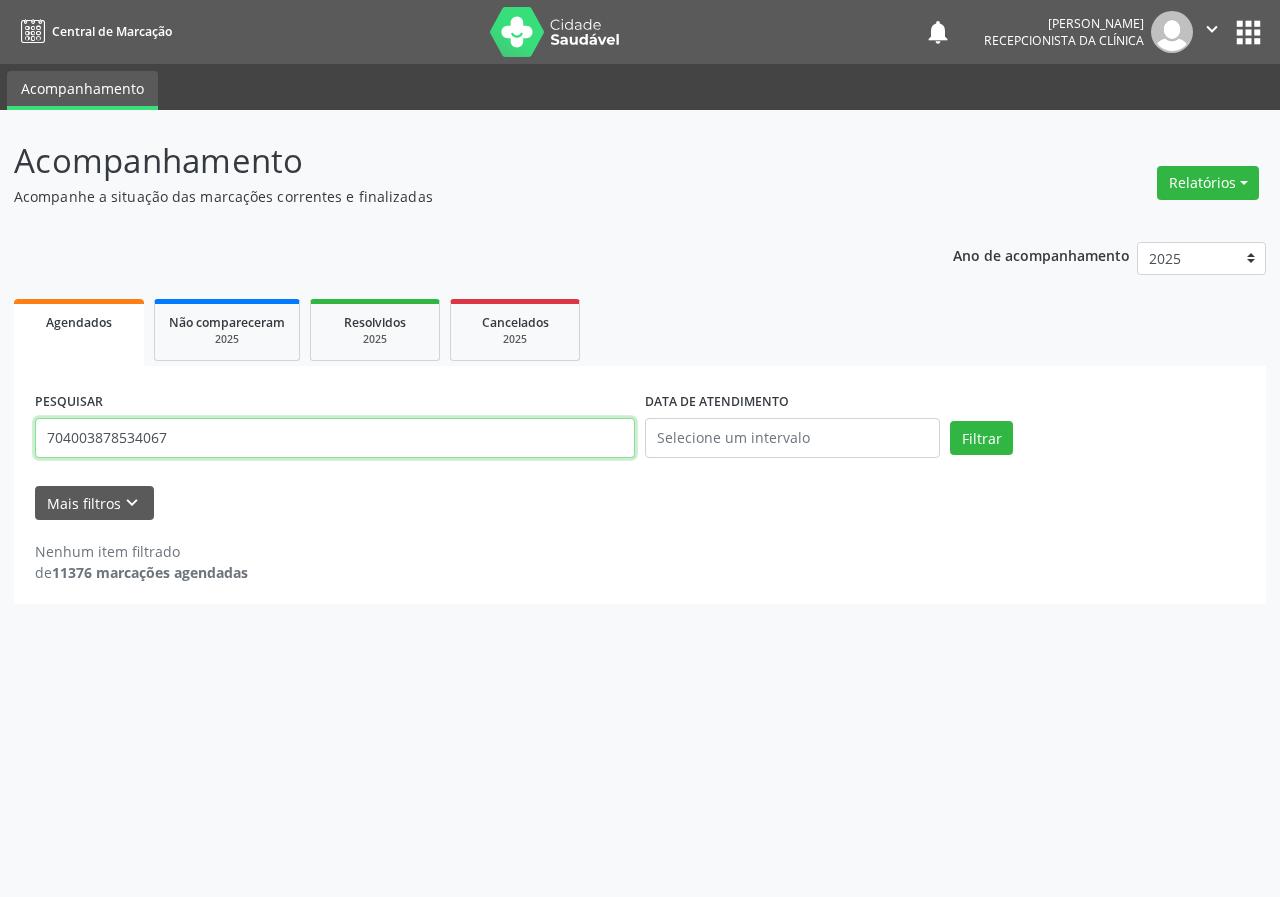click on "704003878534067" at bounding box center (335, 438) 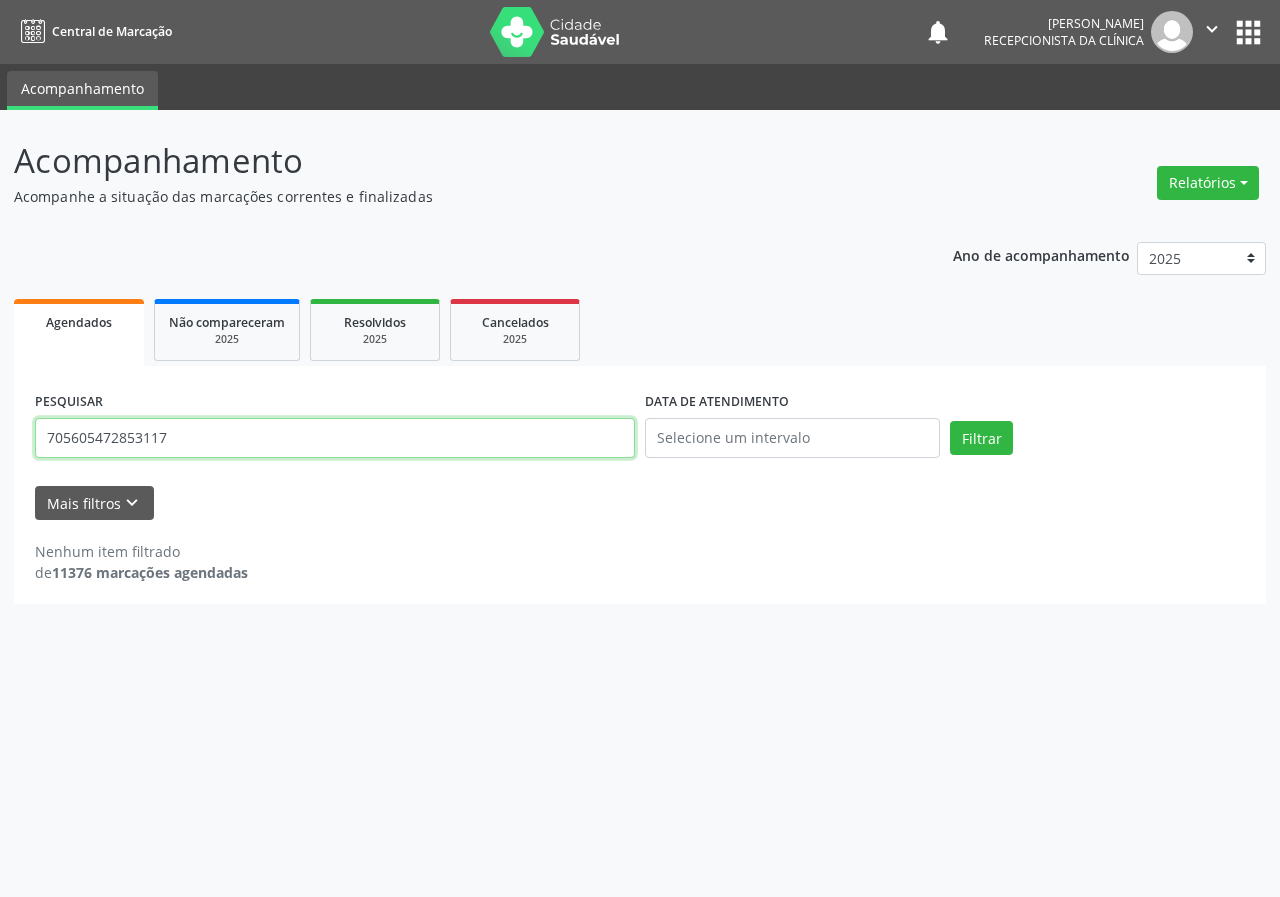 click on "Filtrar" at bounding box center [981, 438] 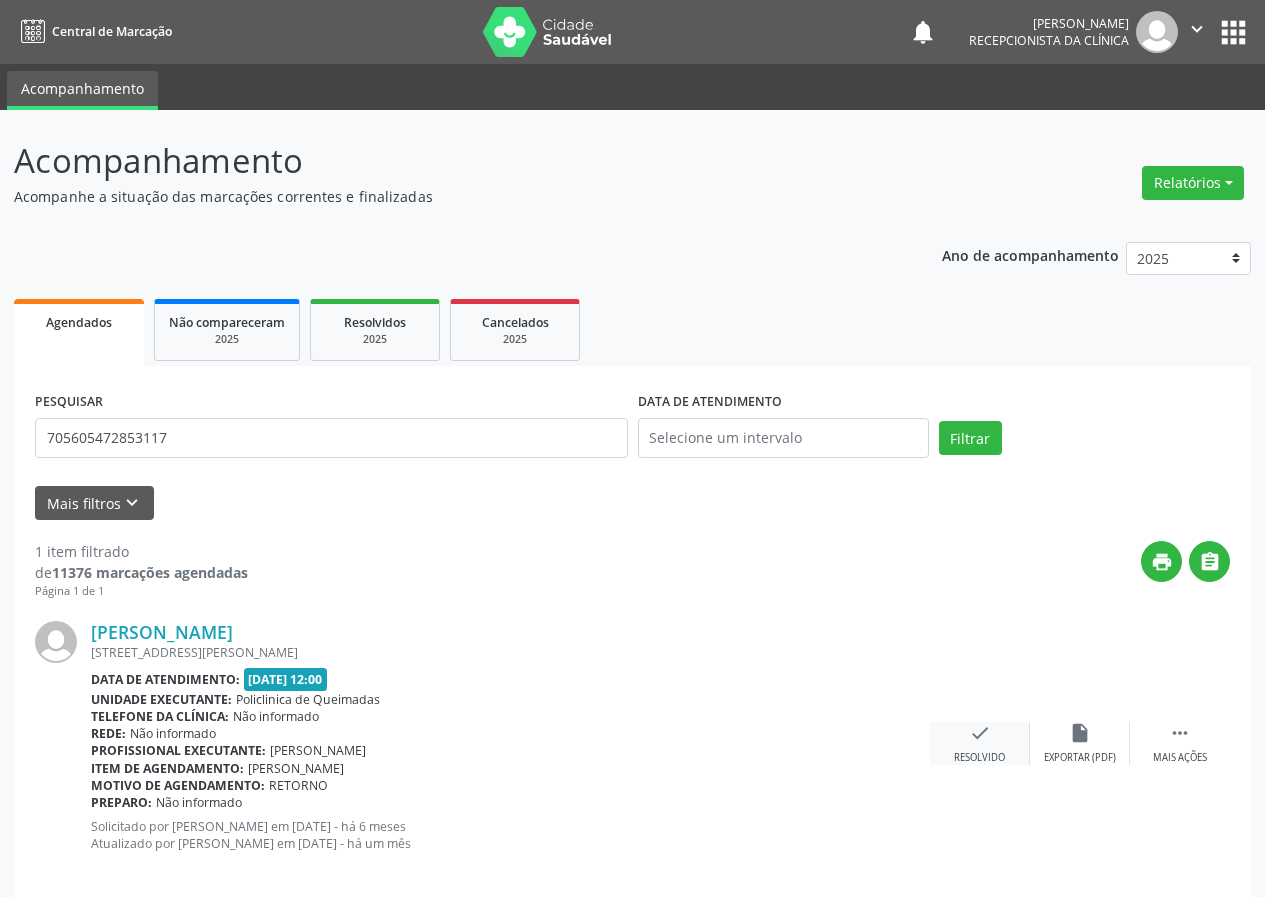 click on "check
Resolvido" at bounding box center [980, 743] 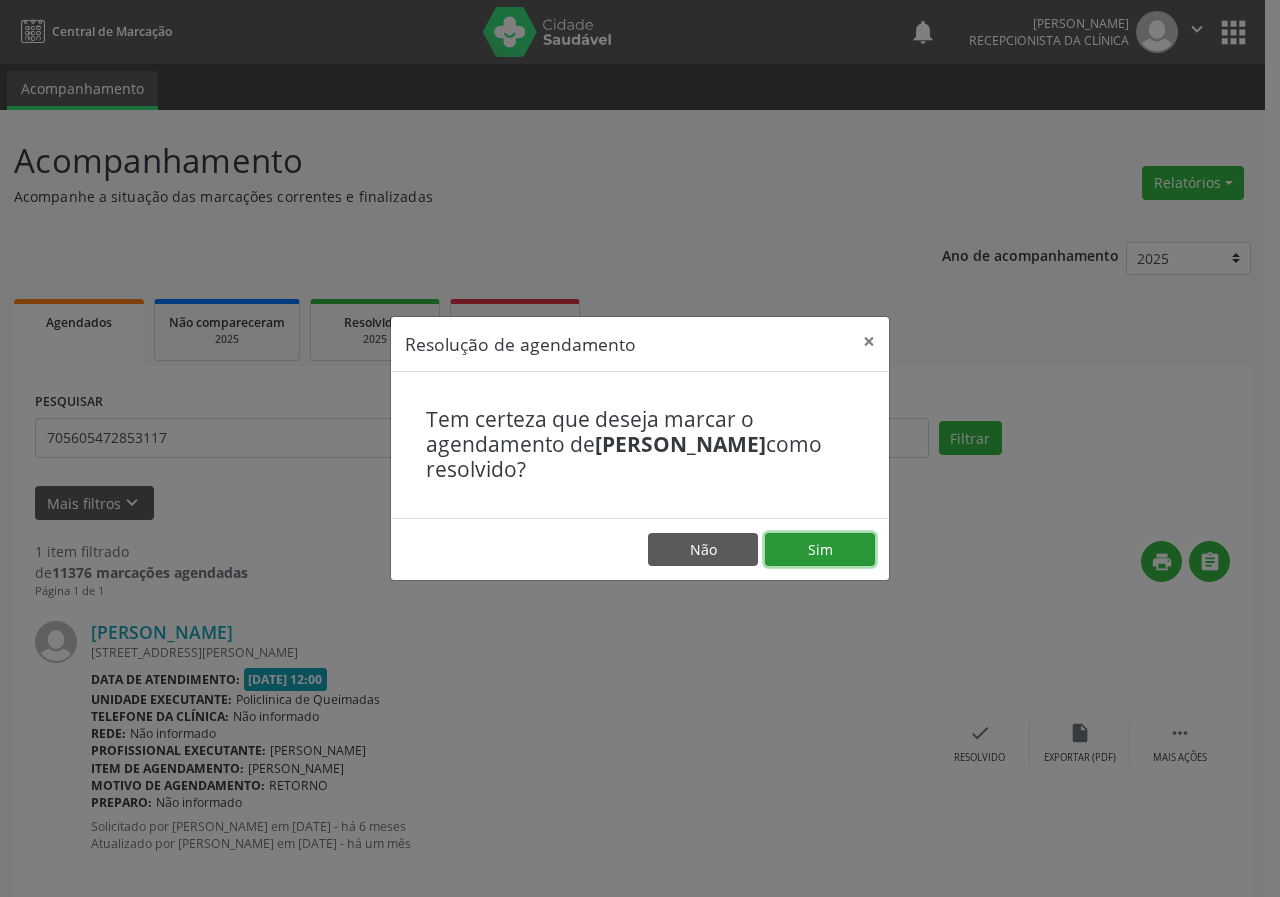 click on "Sim" at bounding box center (820, 550) 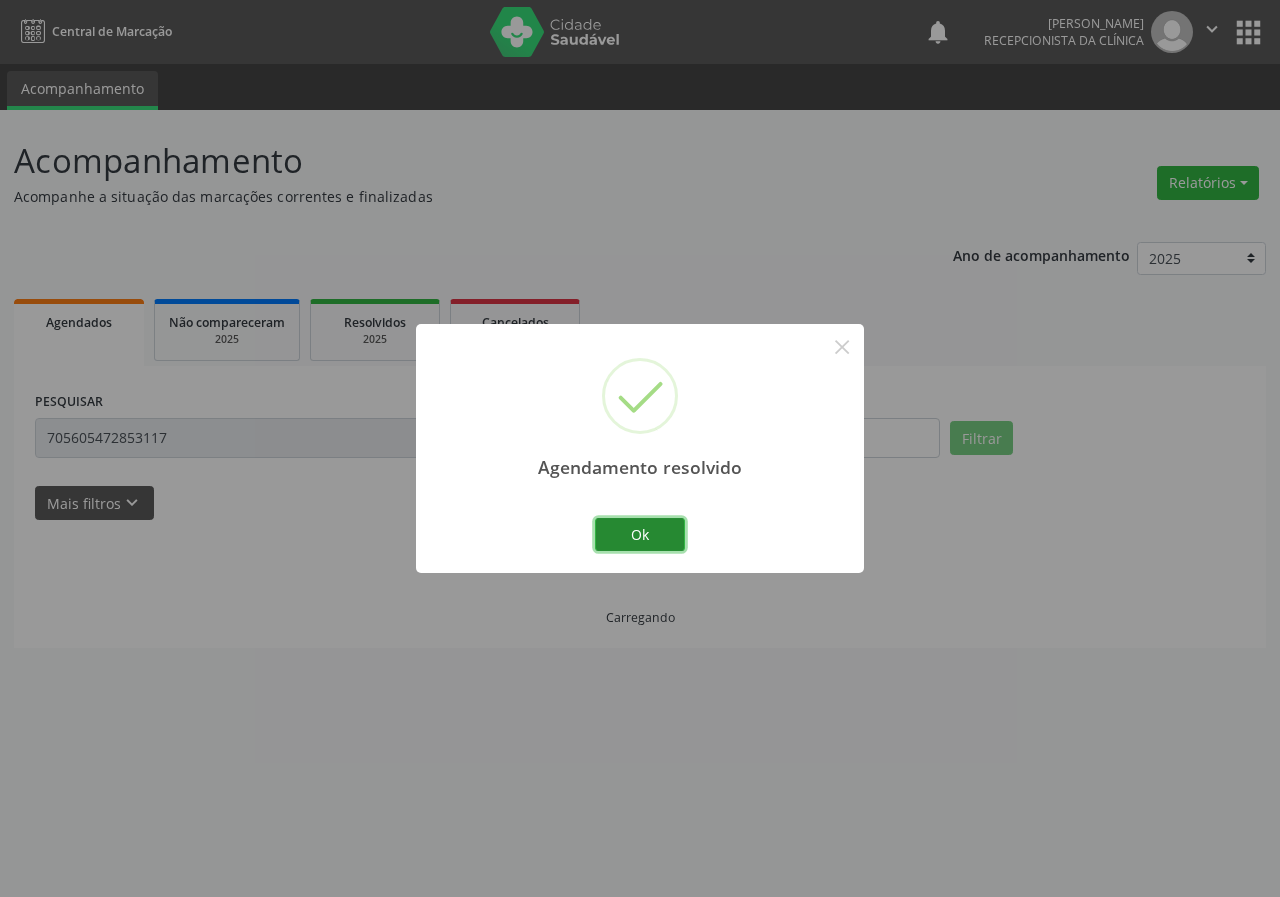 click on "Ok" at bounding box center (640, 535) 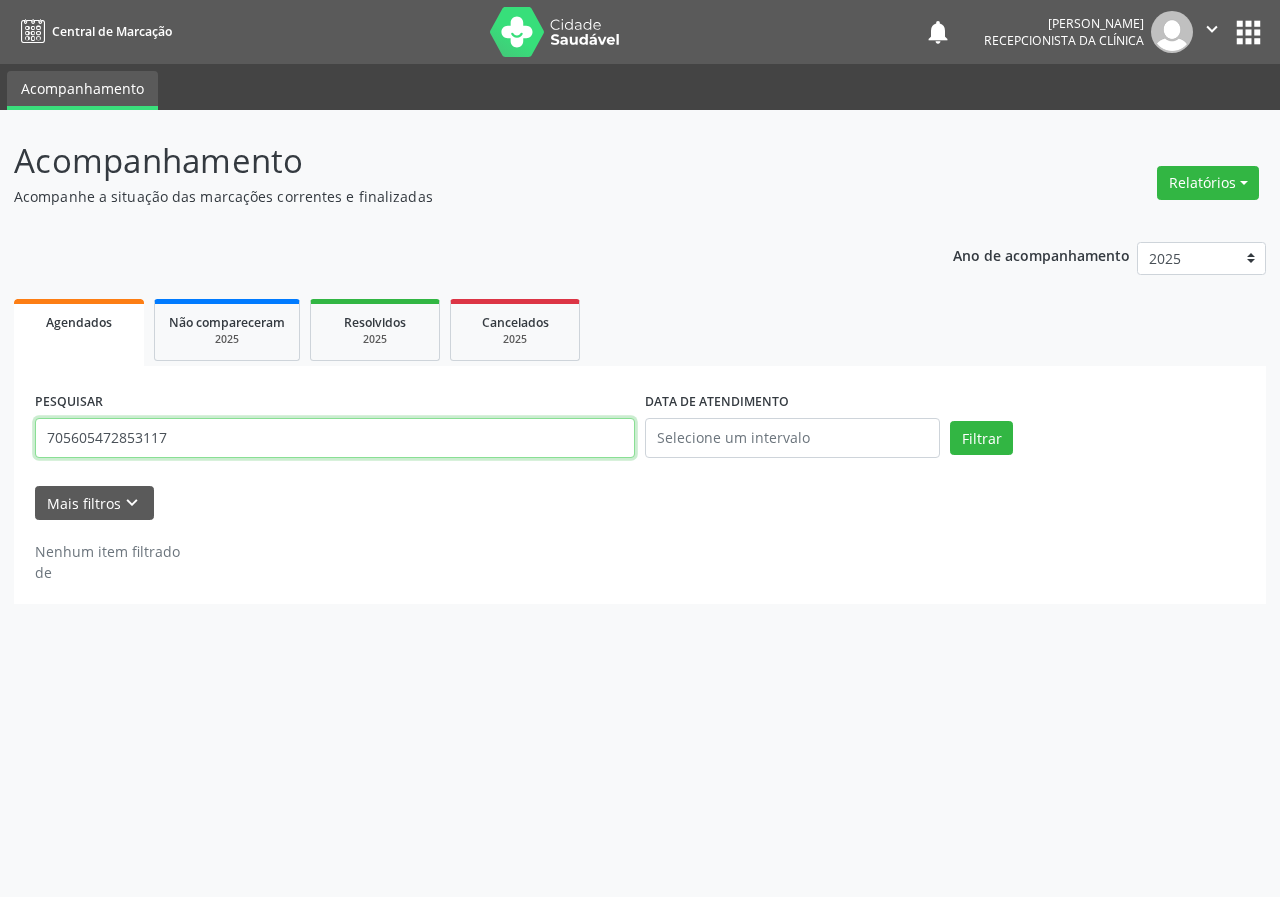 click on "705605472853117" at bounding box center (335, 438) 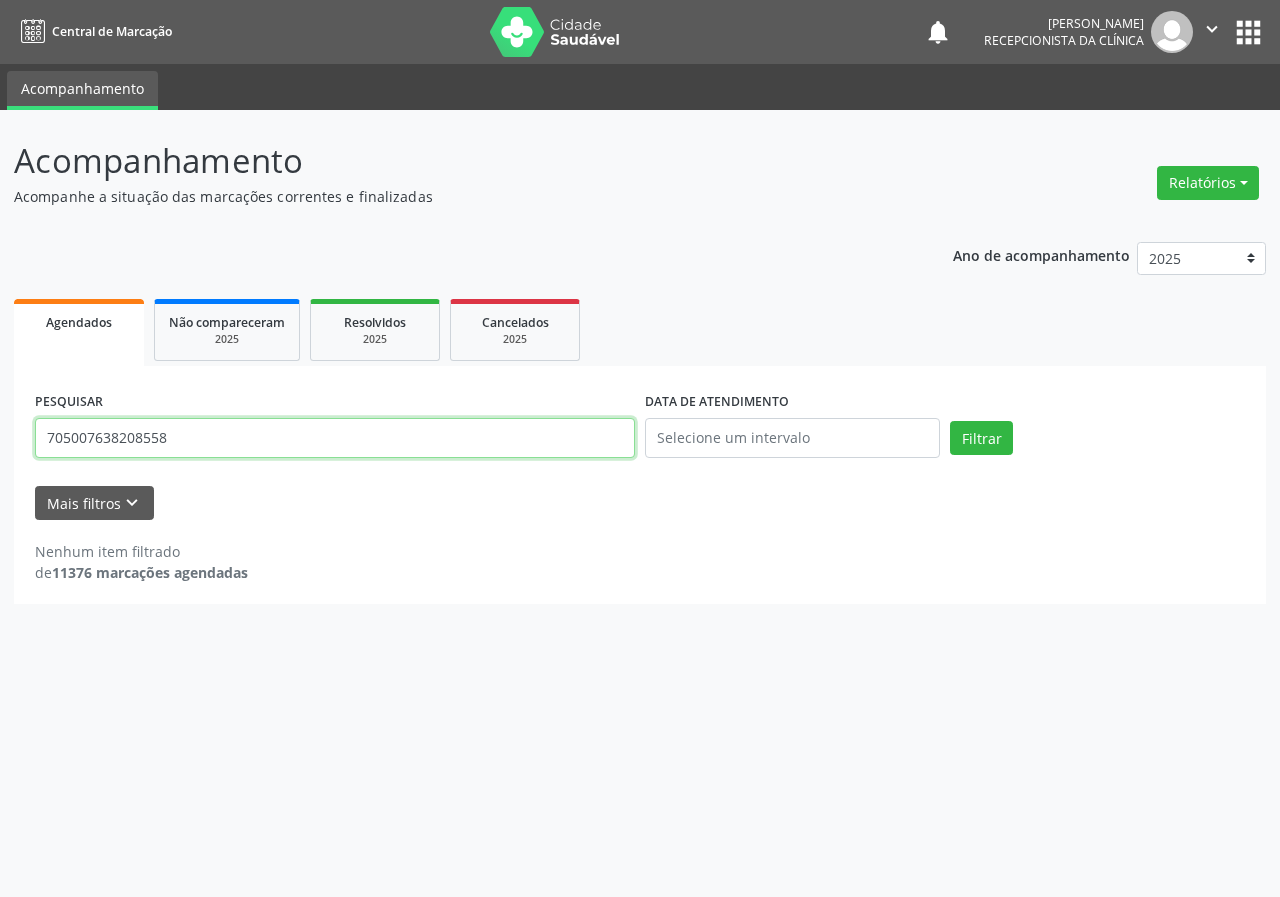click on "Filtrar" at bounding box center (981, 438) 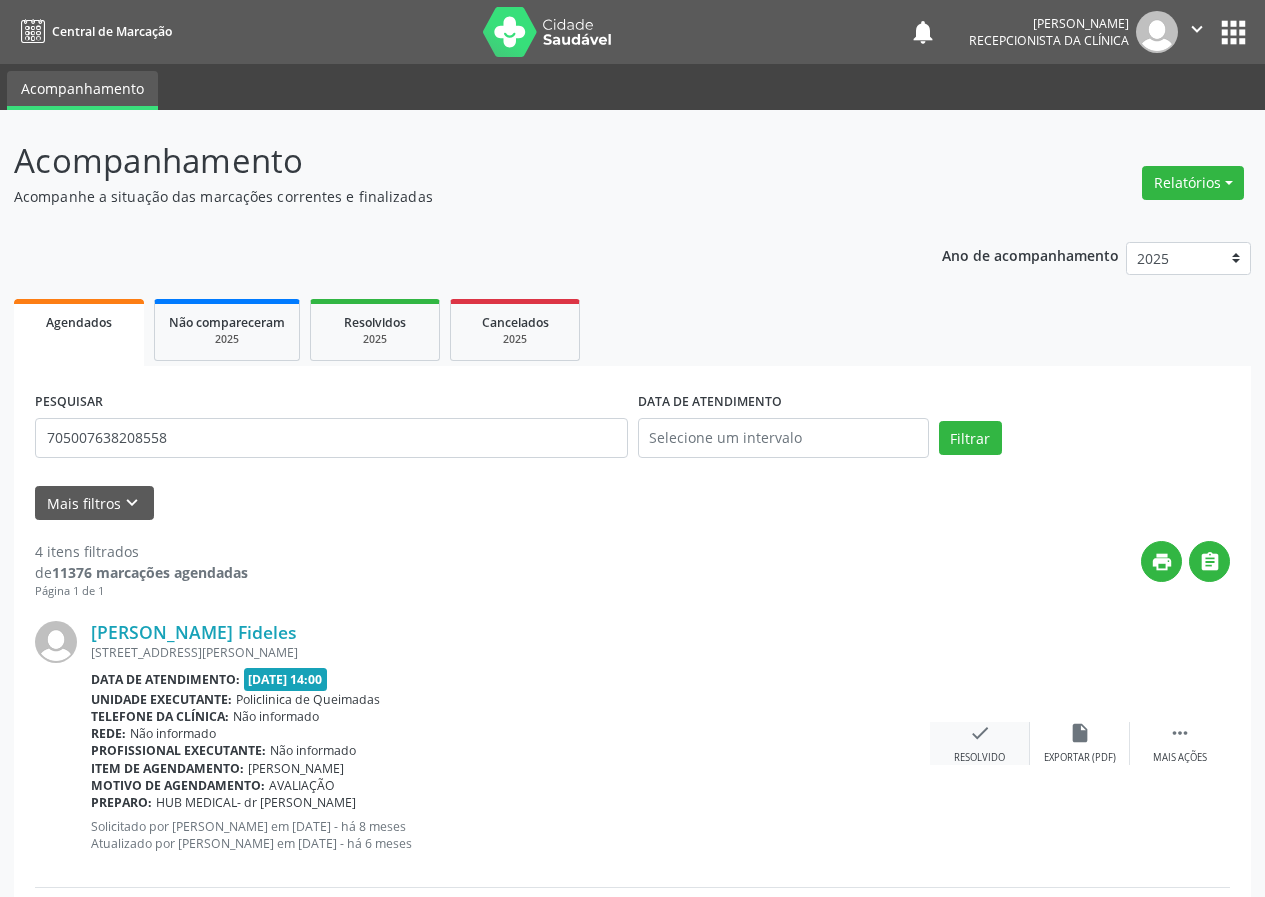 click on "check" at bounding box center (980, 733) 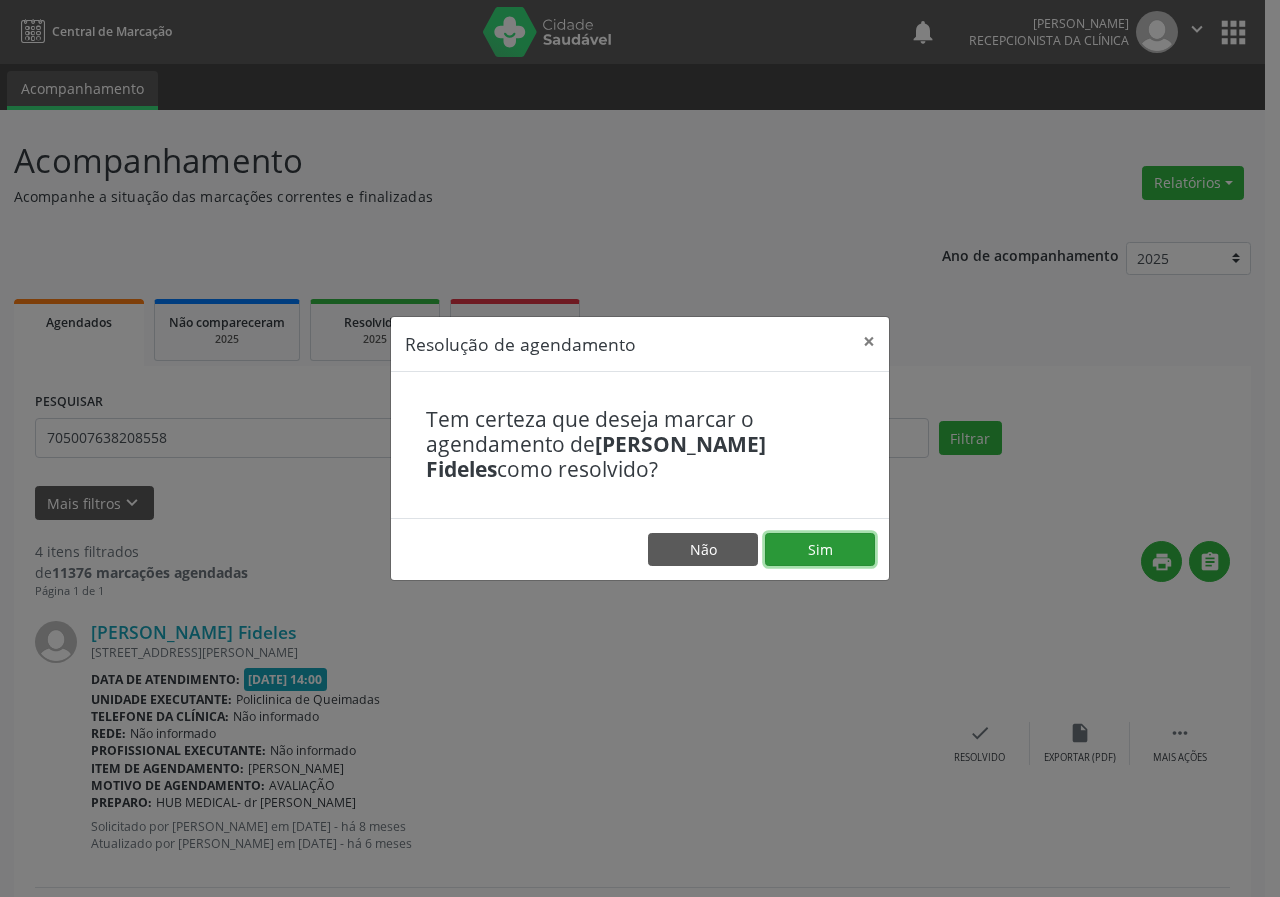 click on "Sim" at bounding box center [820, 550] 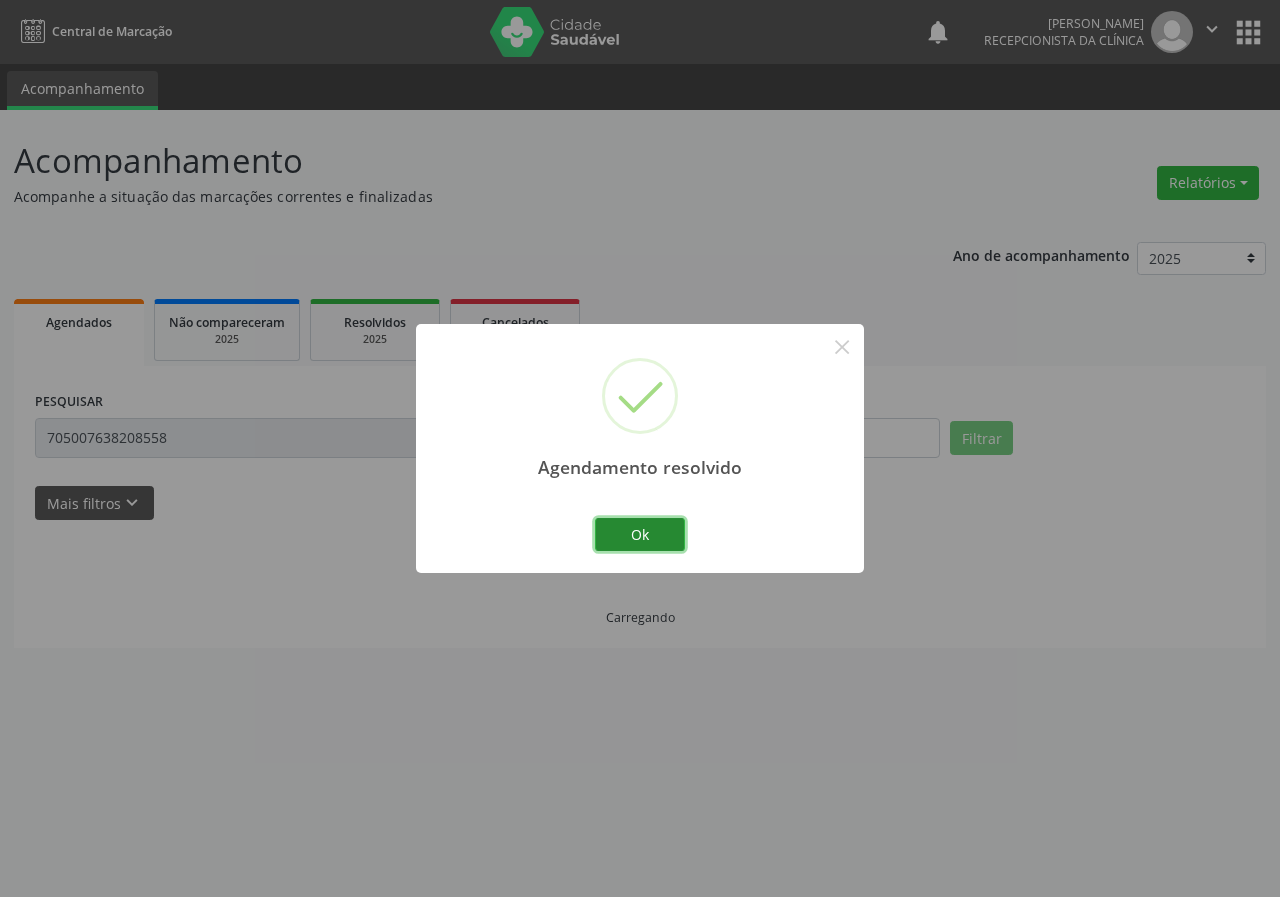 click on "Ok" at bounding box center (640, 535) 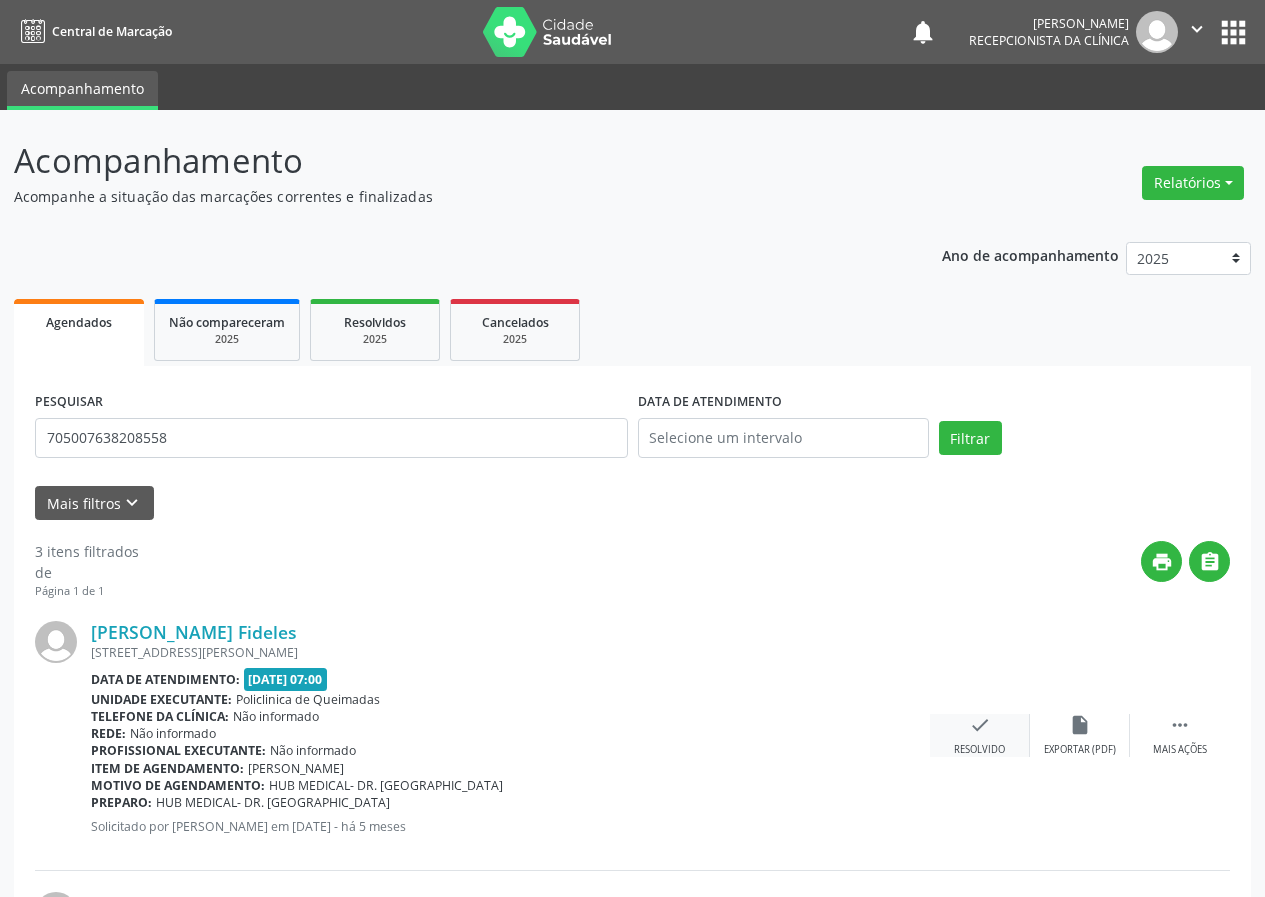 click on "check" at bounding box center (980, 725) 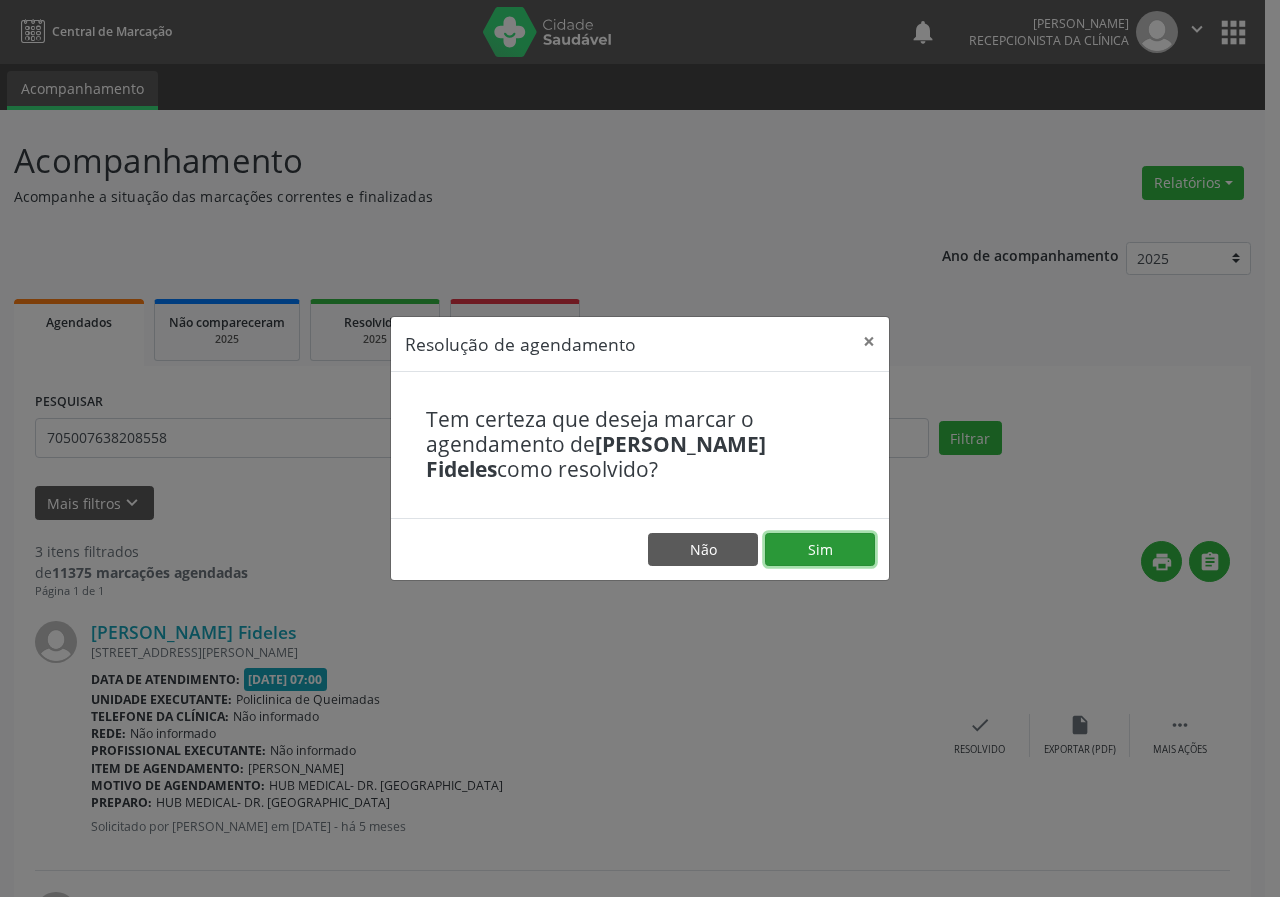 click on "Sim" at bounding box center [820, 550] 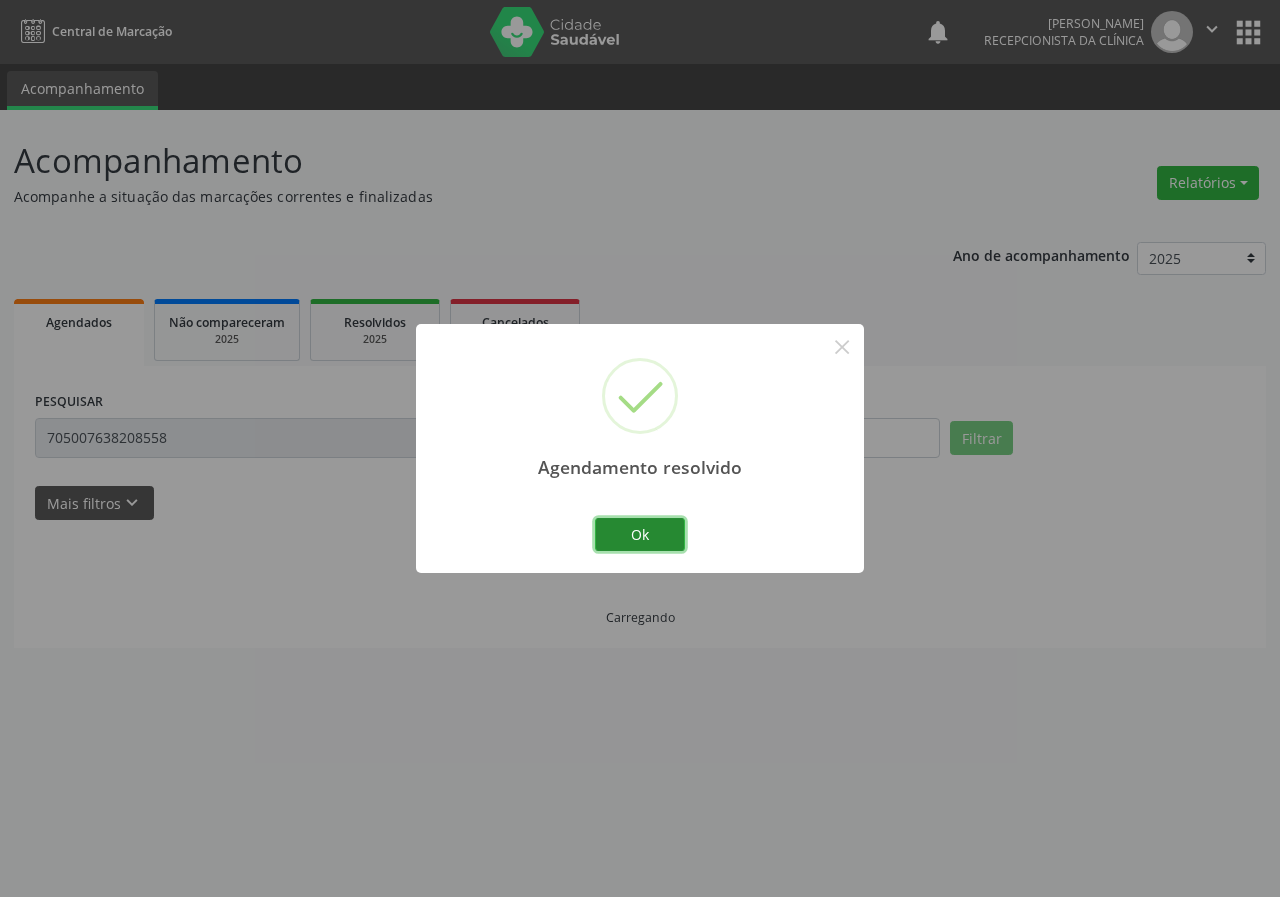 click on "Ok" at bounding box center (640, 535) 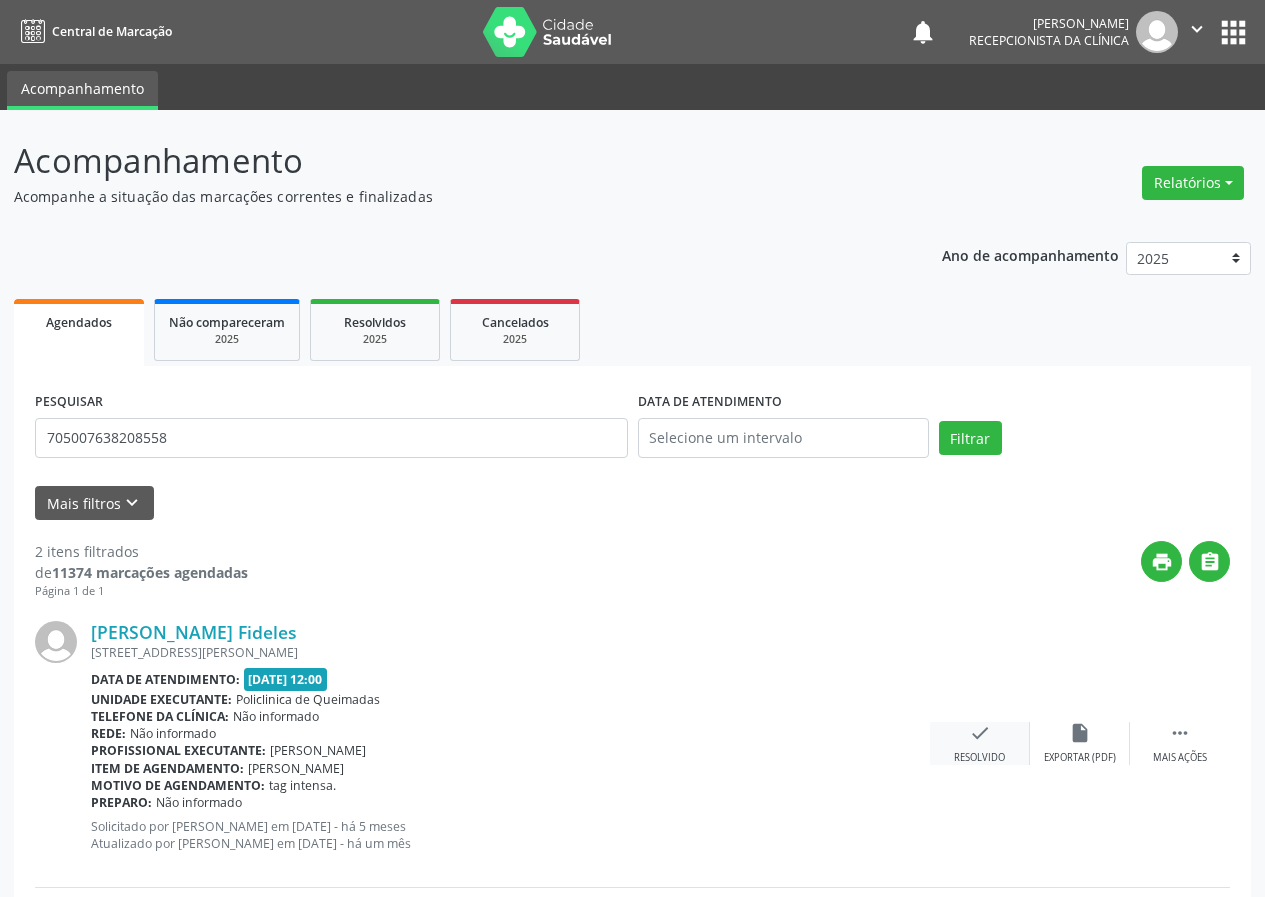 click on "check" at bounding box center (980, 733) 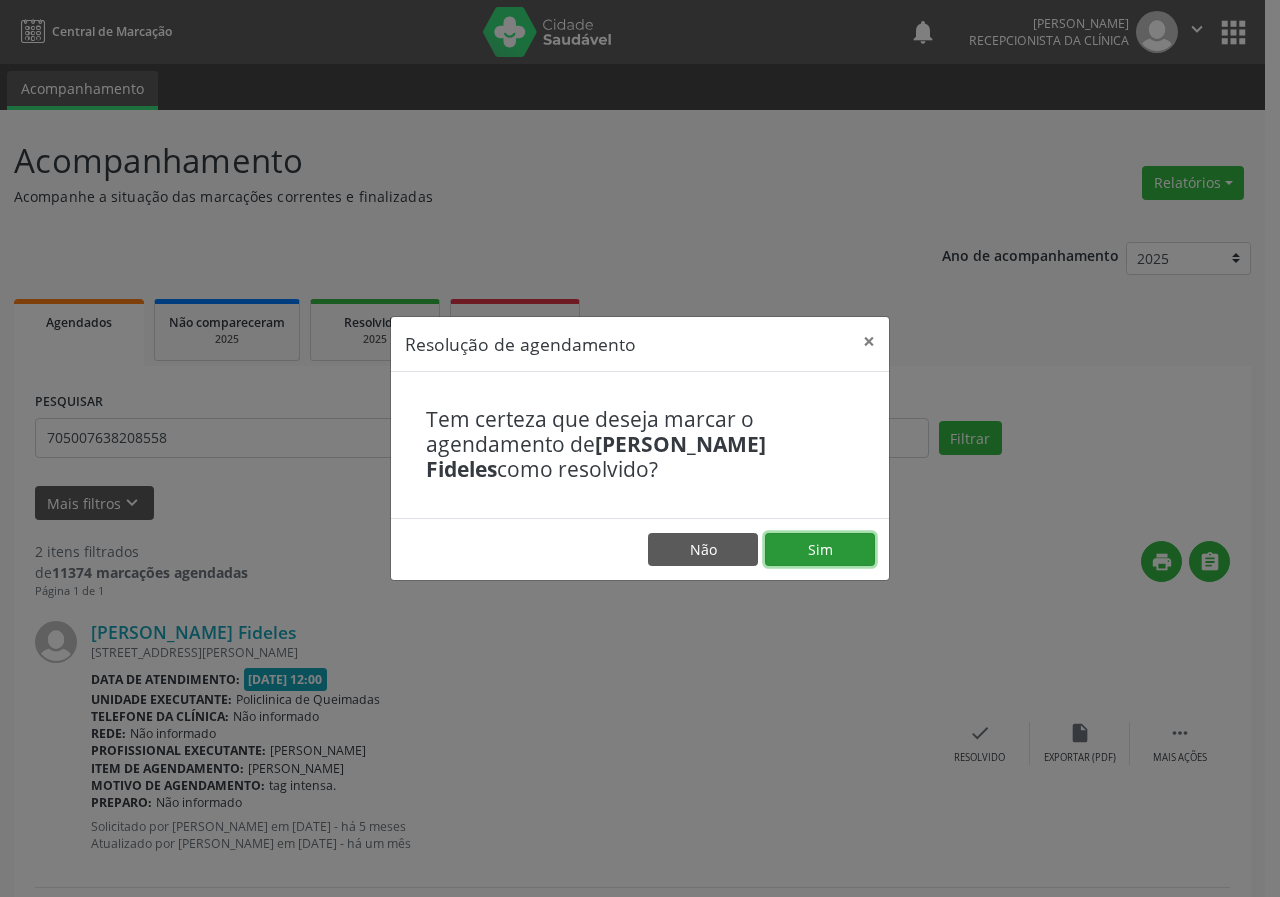 click on "Sim" at bounding box center [820, 550] 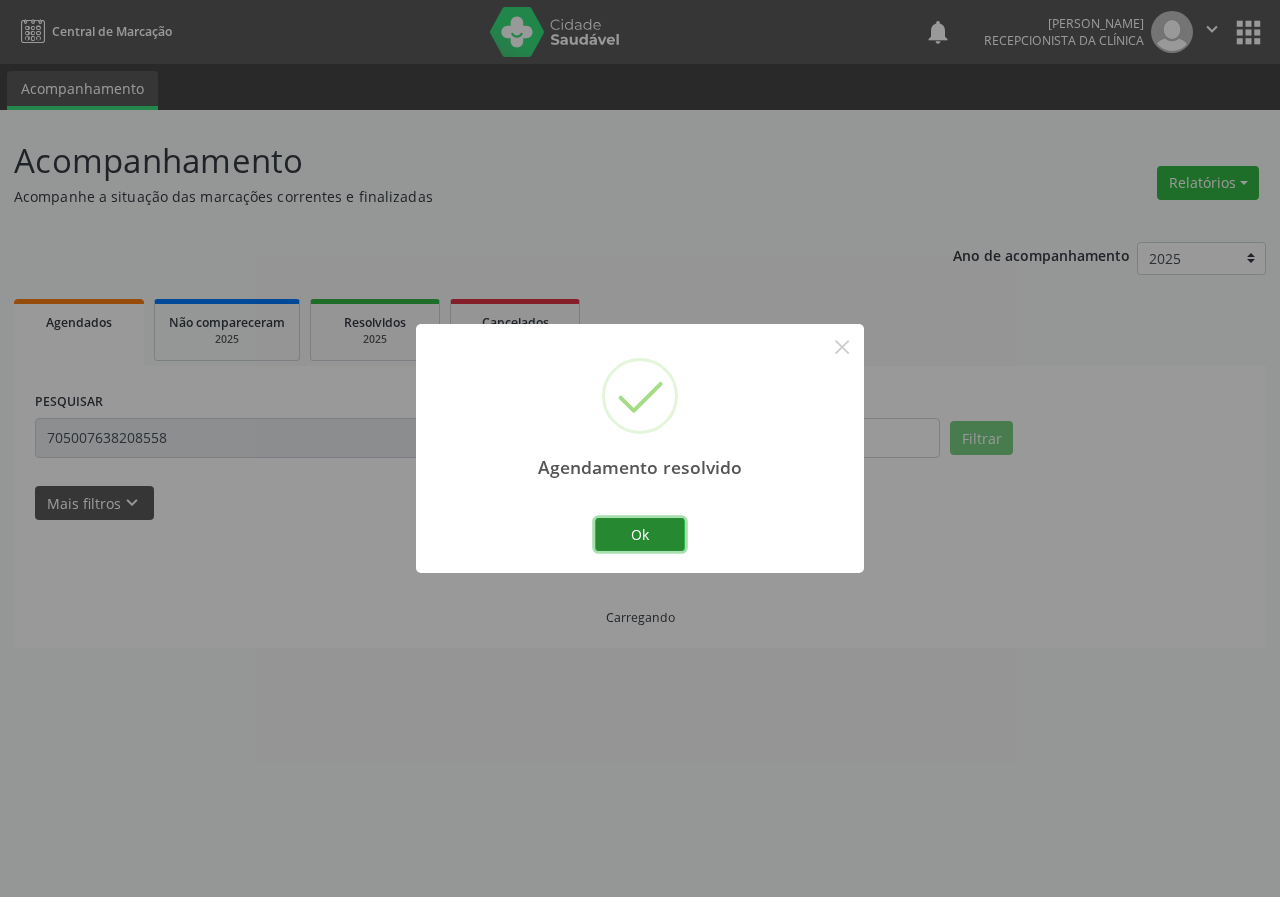 click on "Ok" at bounding box center [640, 535] 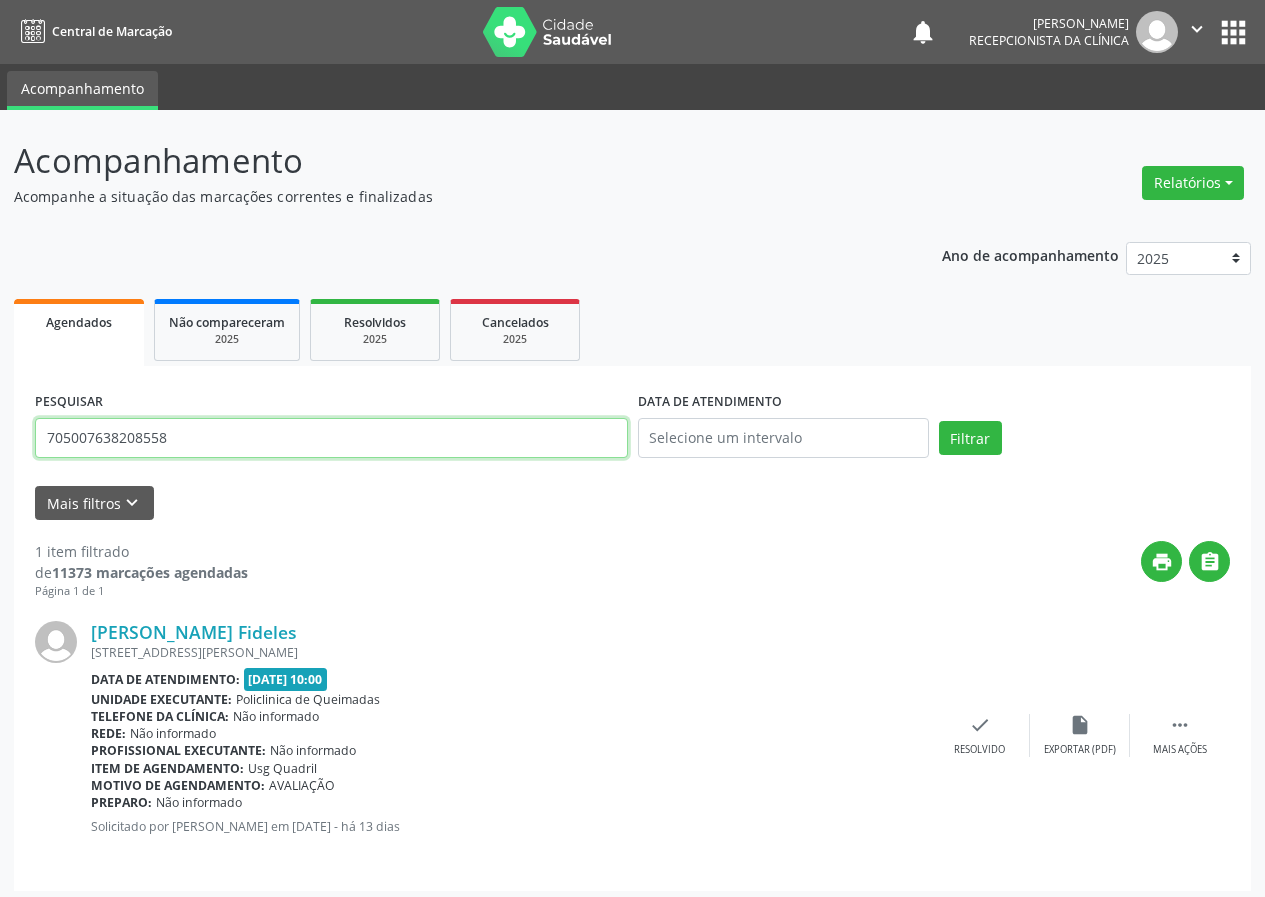 click on "705007638208558" at bounding box center (331, 438) 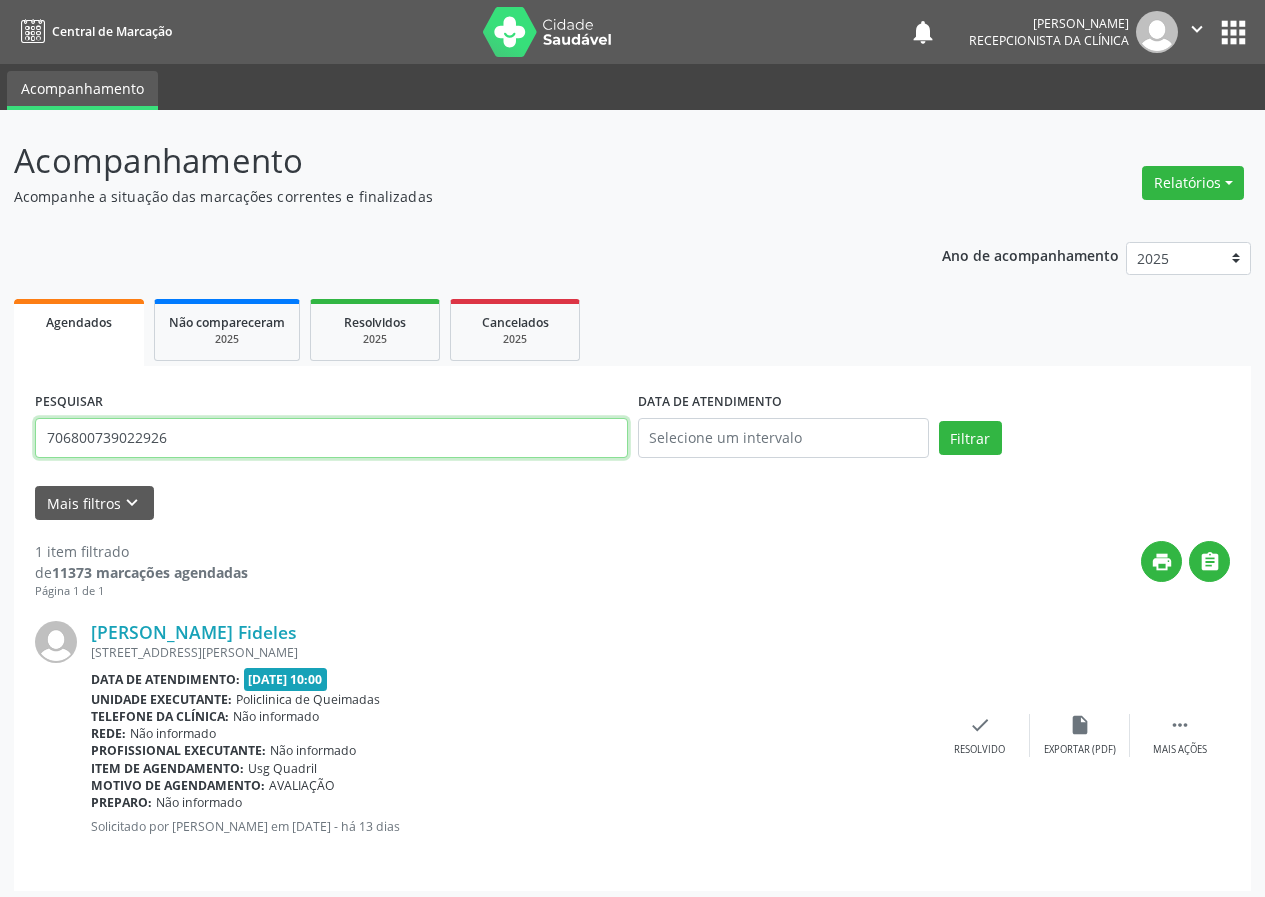click on "Filtrar" at bounding box center [970, 438] 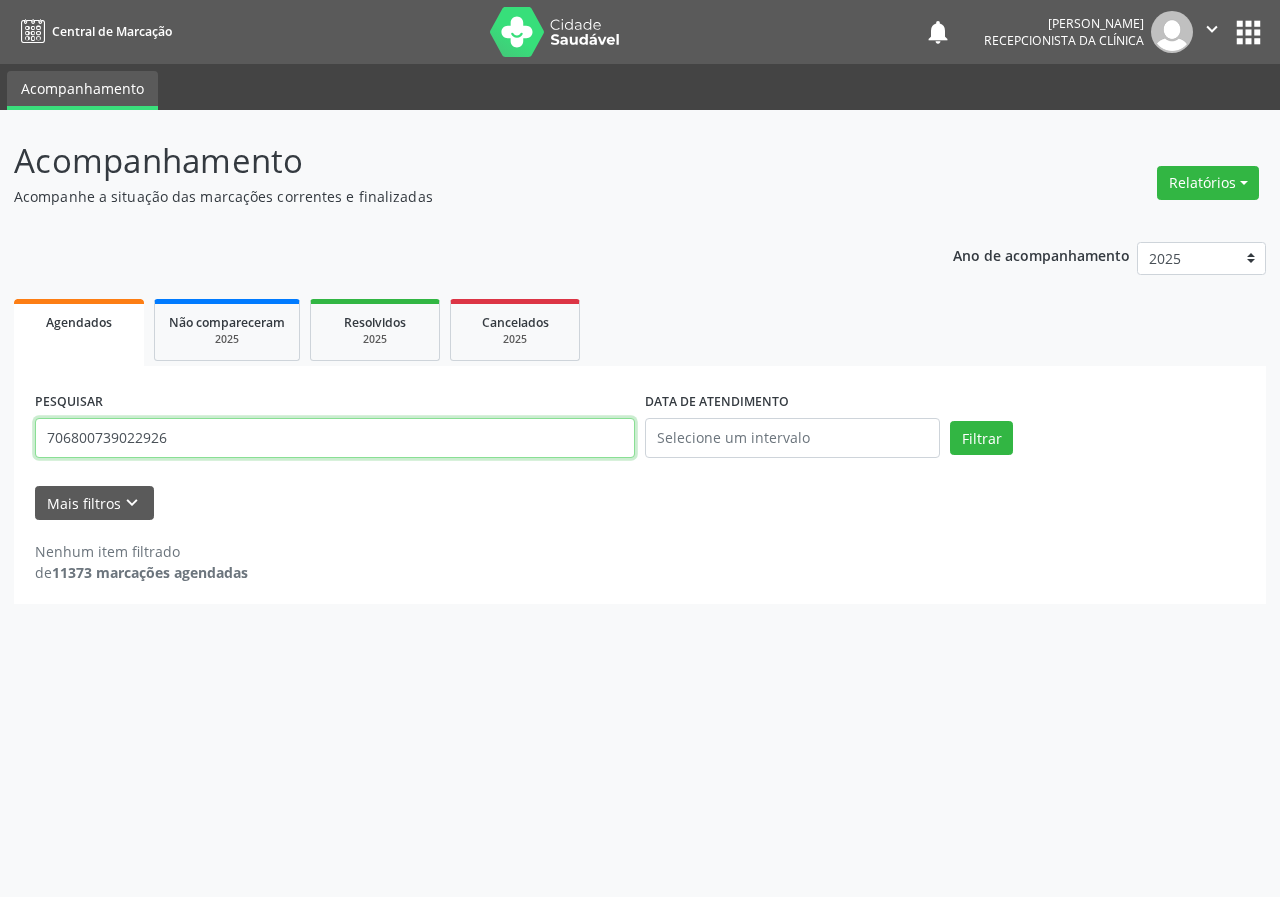 click on "706800739022926" at bounding box center (335, 438) 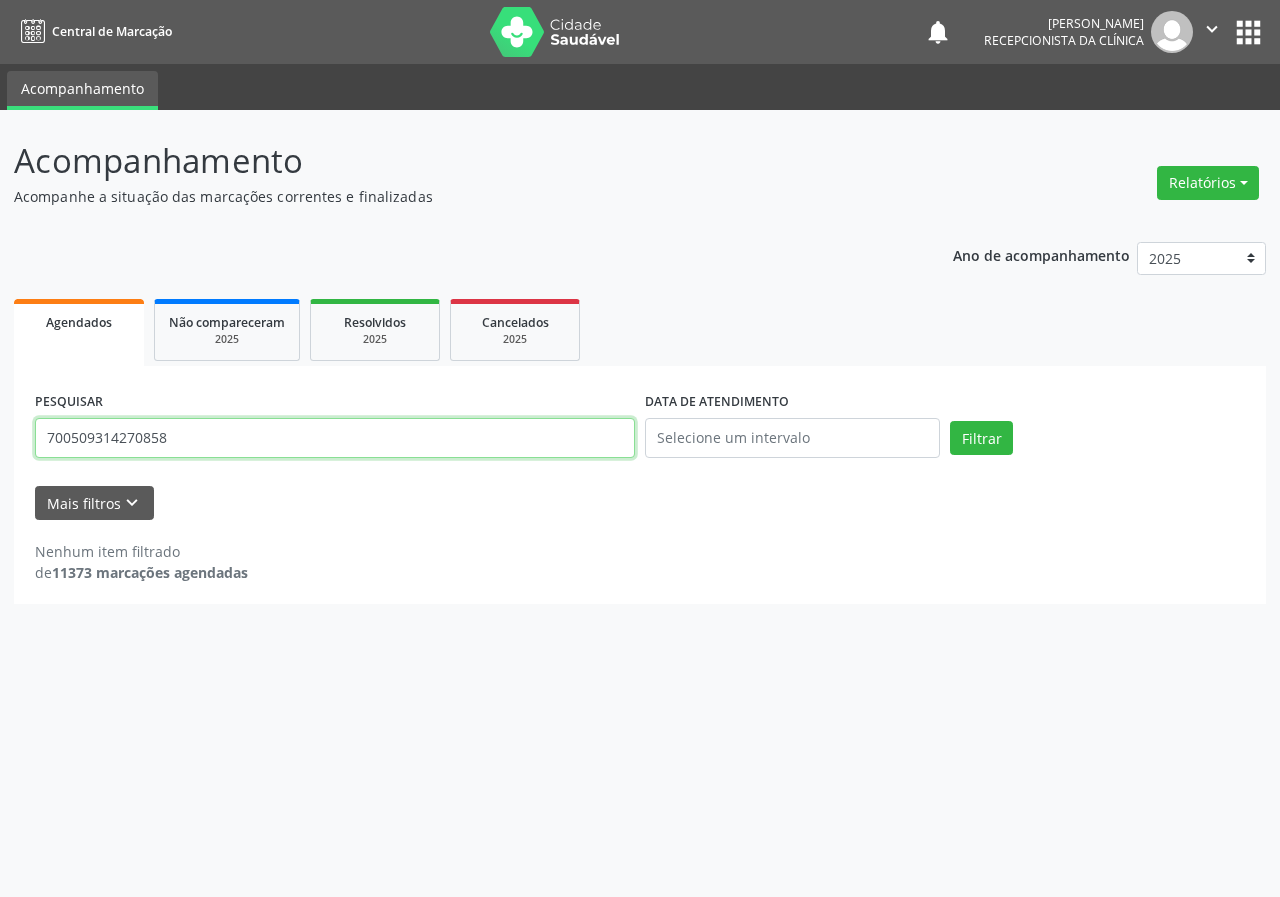 click on "Filtrar" at bounding box center (981, 438) 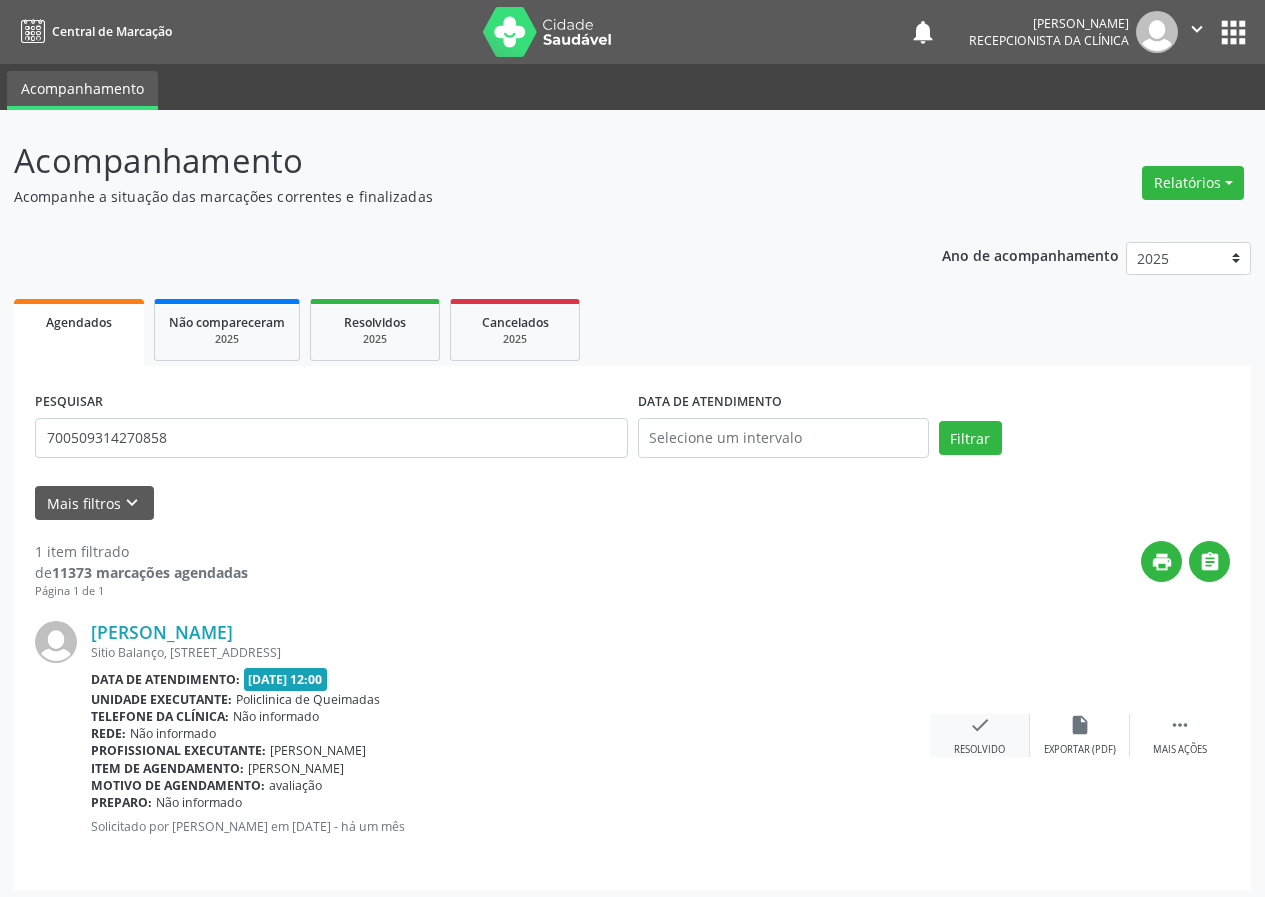 click on "check" at bounding box center [980, 725] 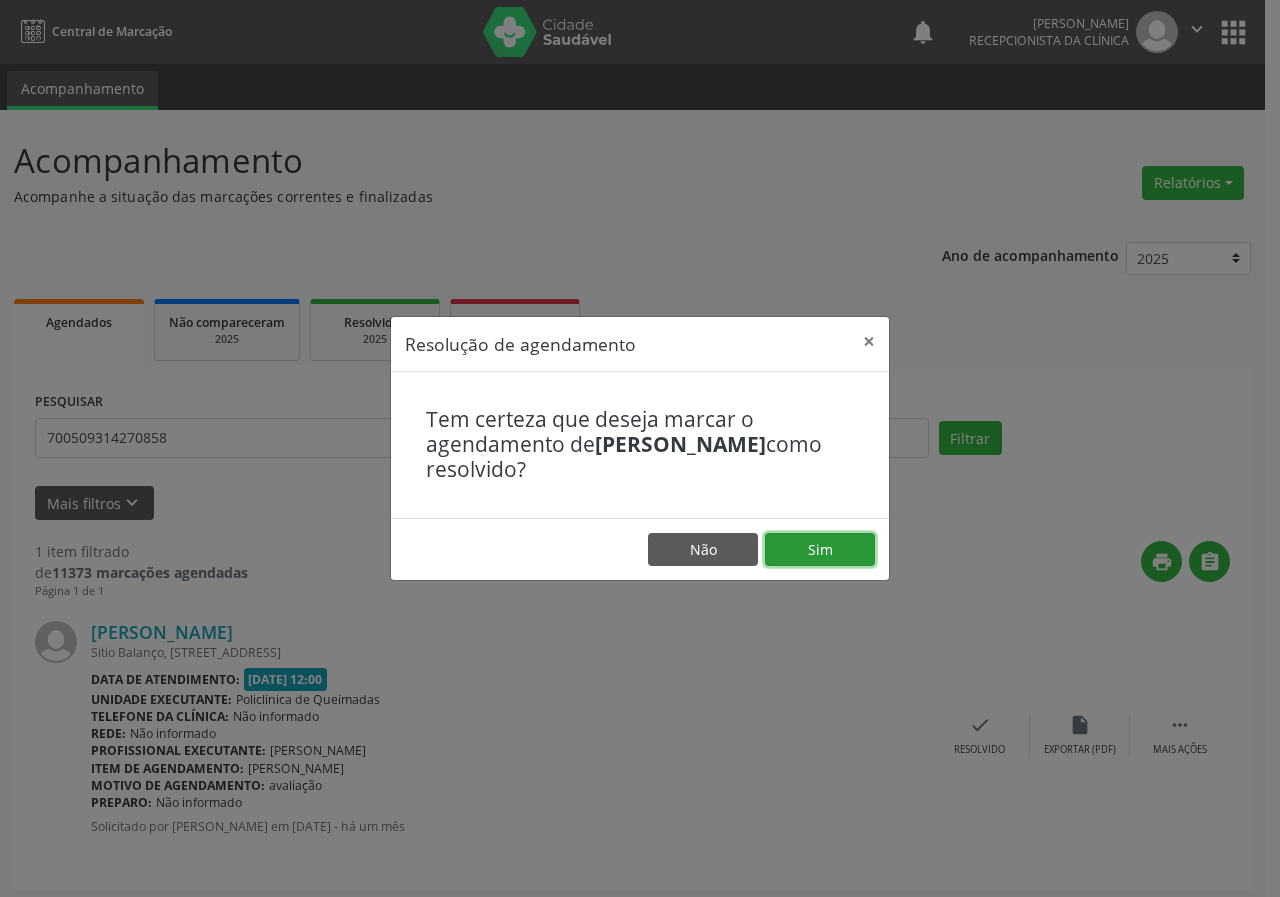 click on "Sim" at bounding box center [820, 550] 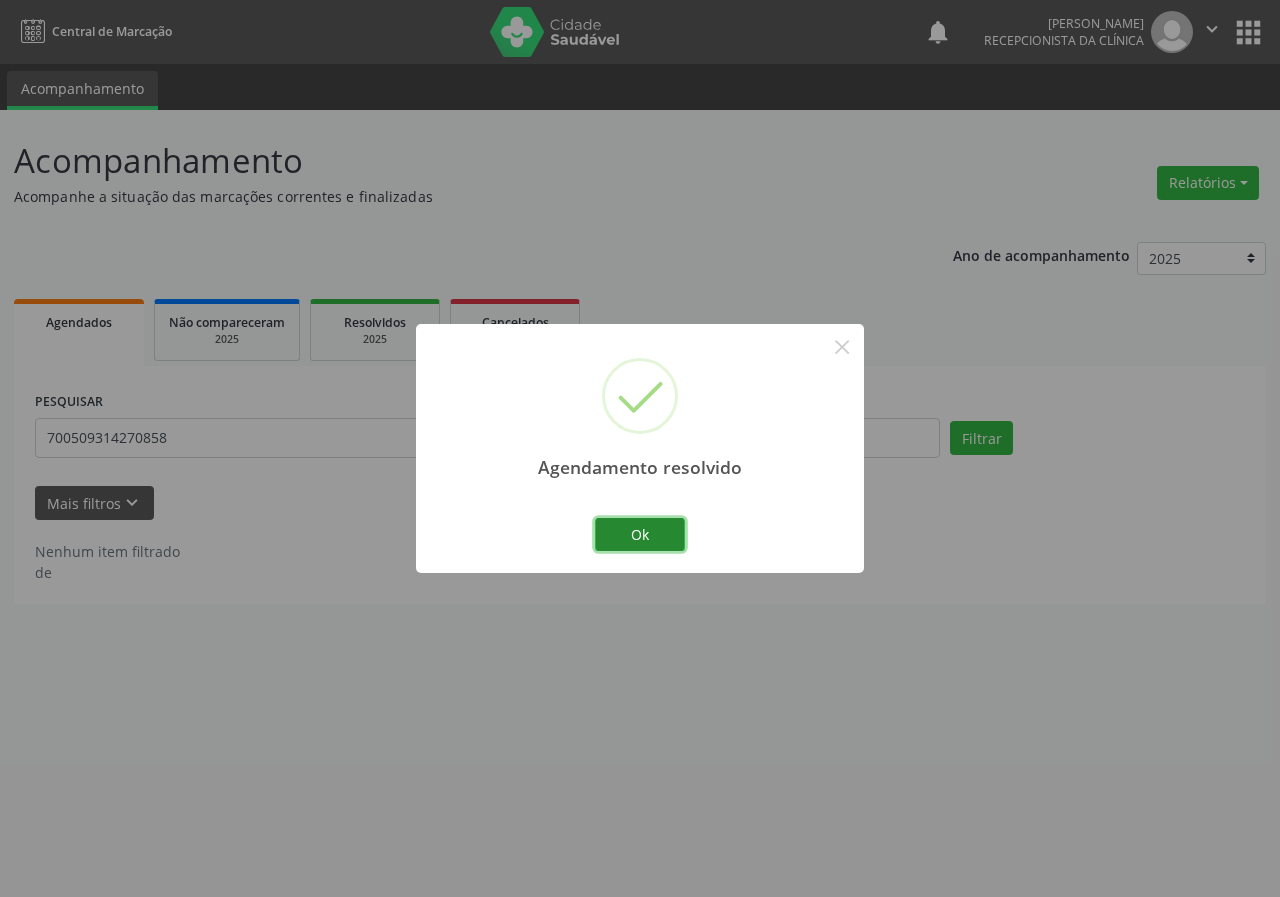 click on "Ok" at bounding box center (640, 535) 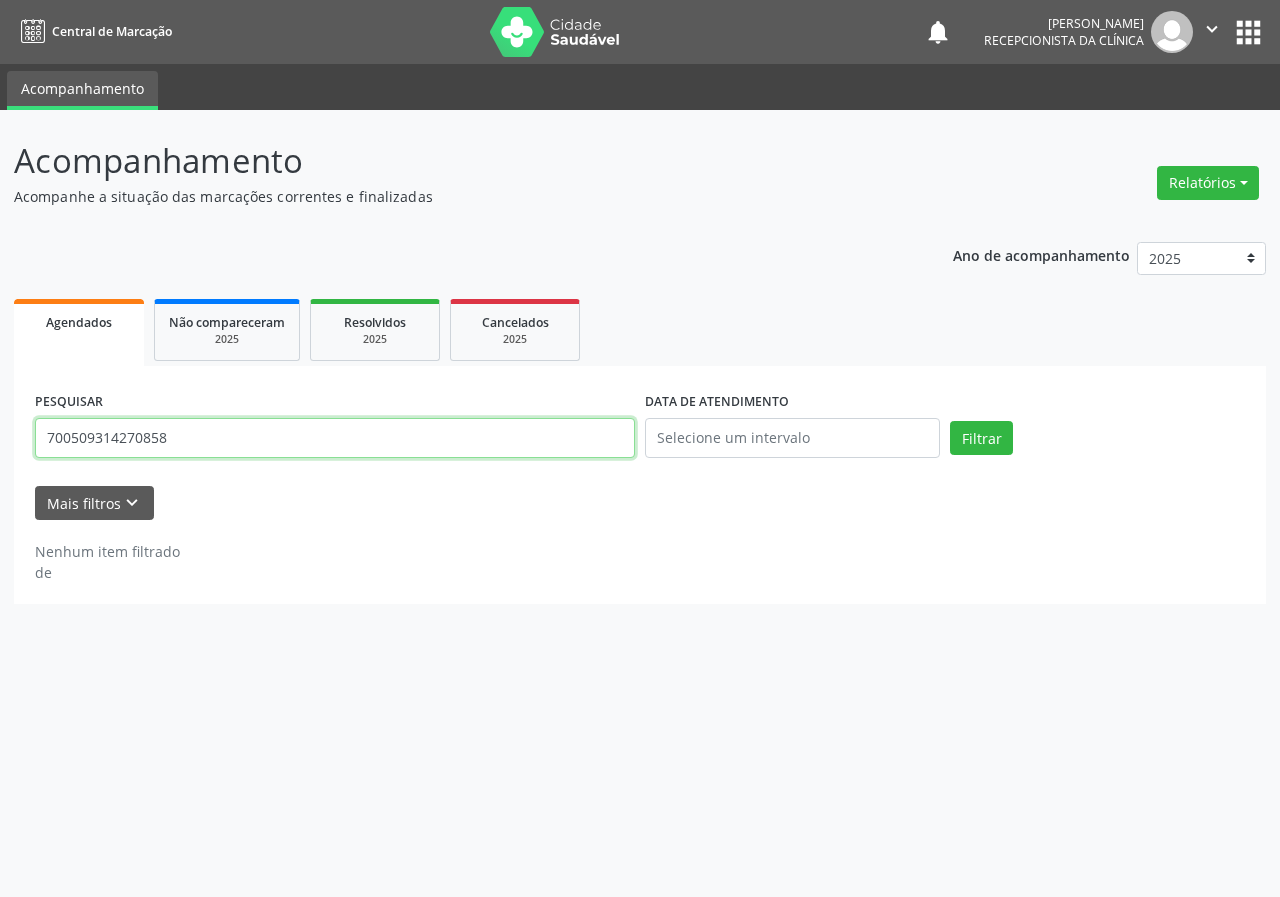 click on "700509314270858" at bounding box center [335, 438] 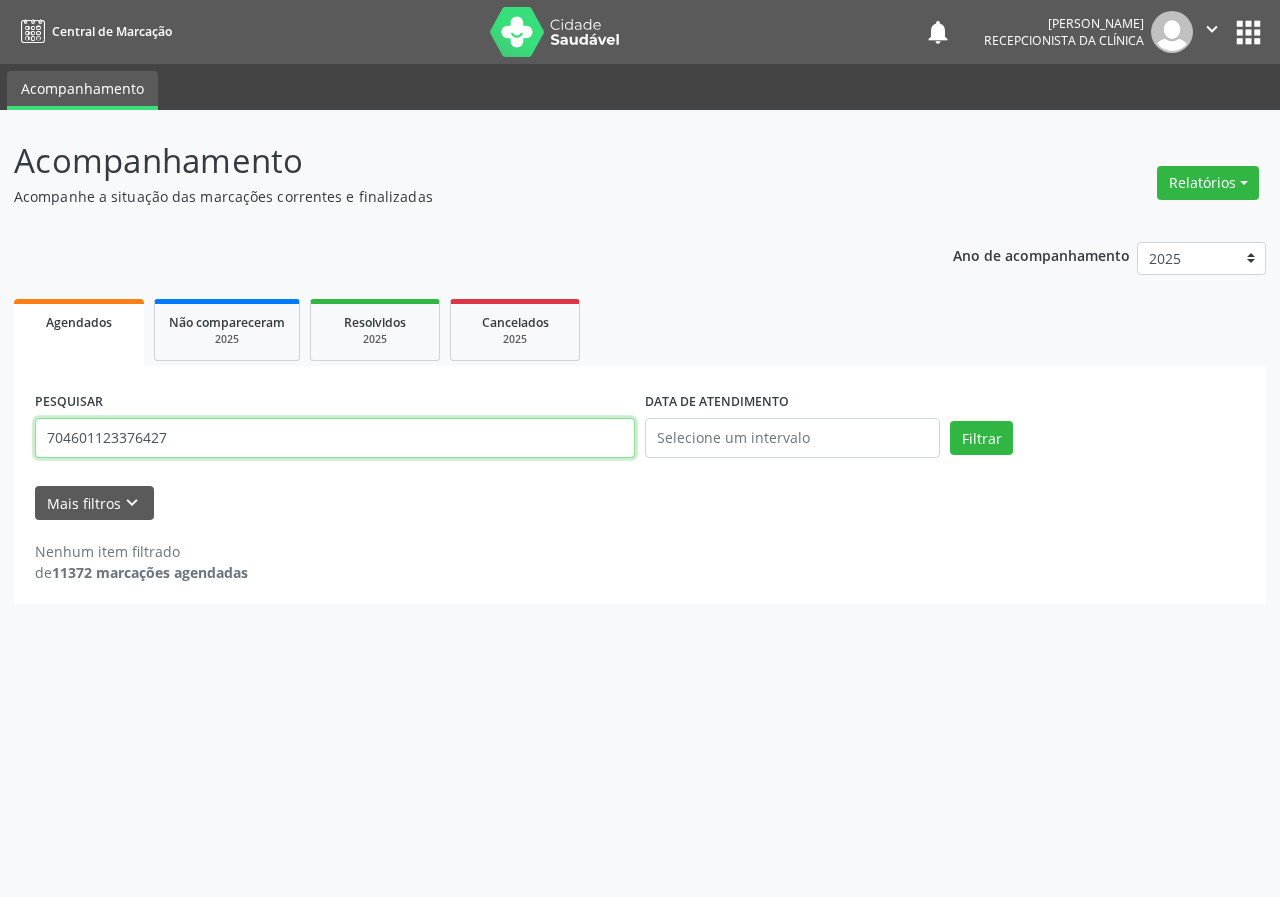 click on "Filtrar" at bounding box center [981, 438] 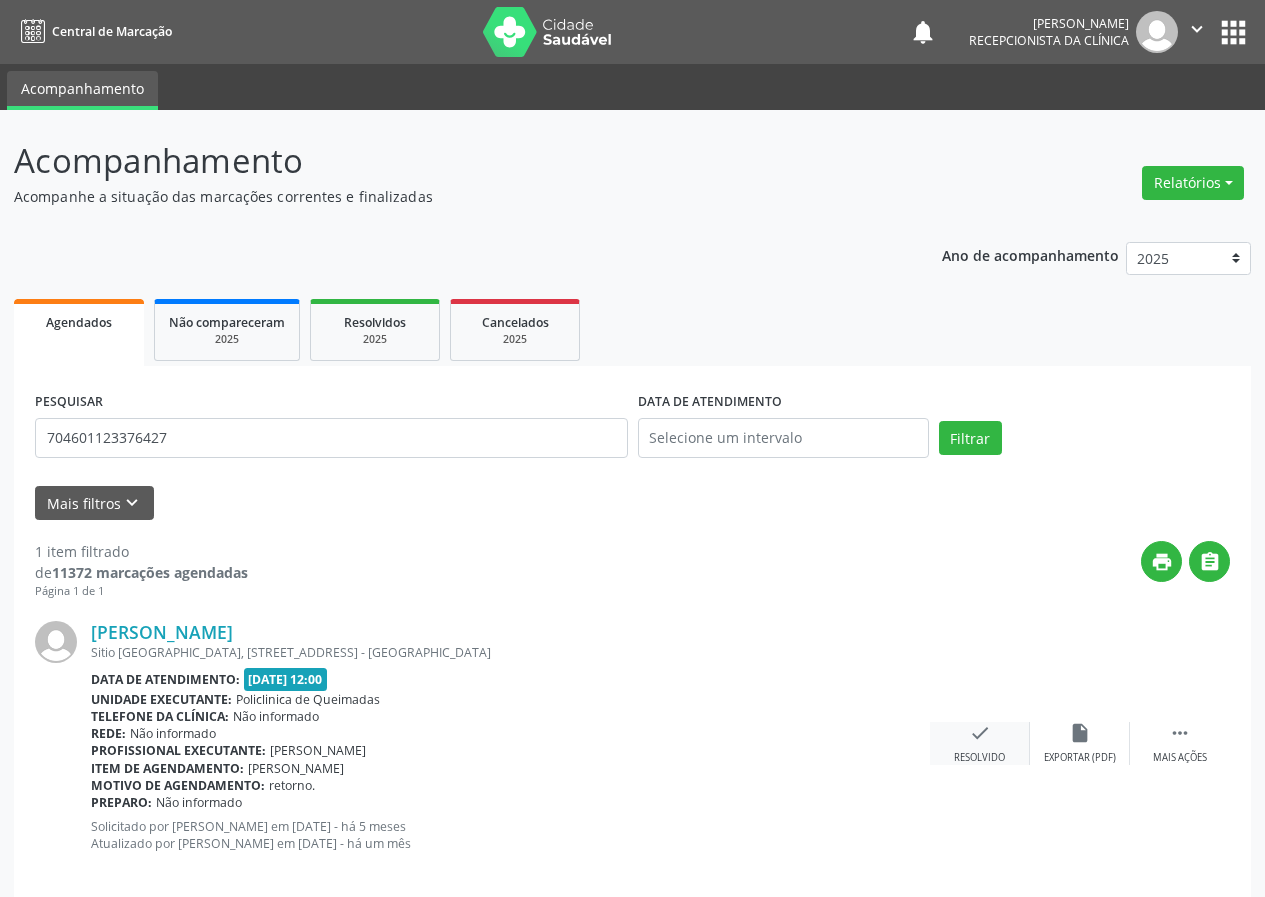click on "check" at bounding box center [980, 733] 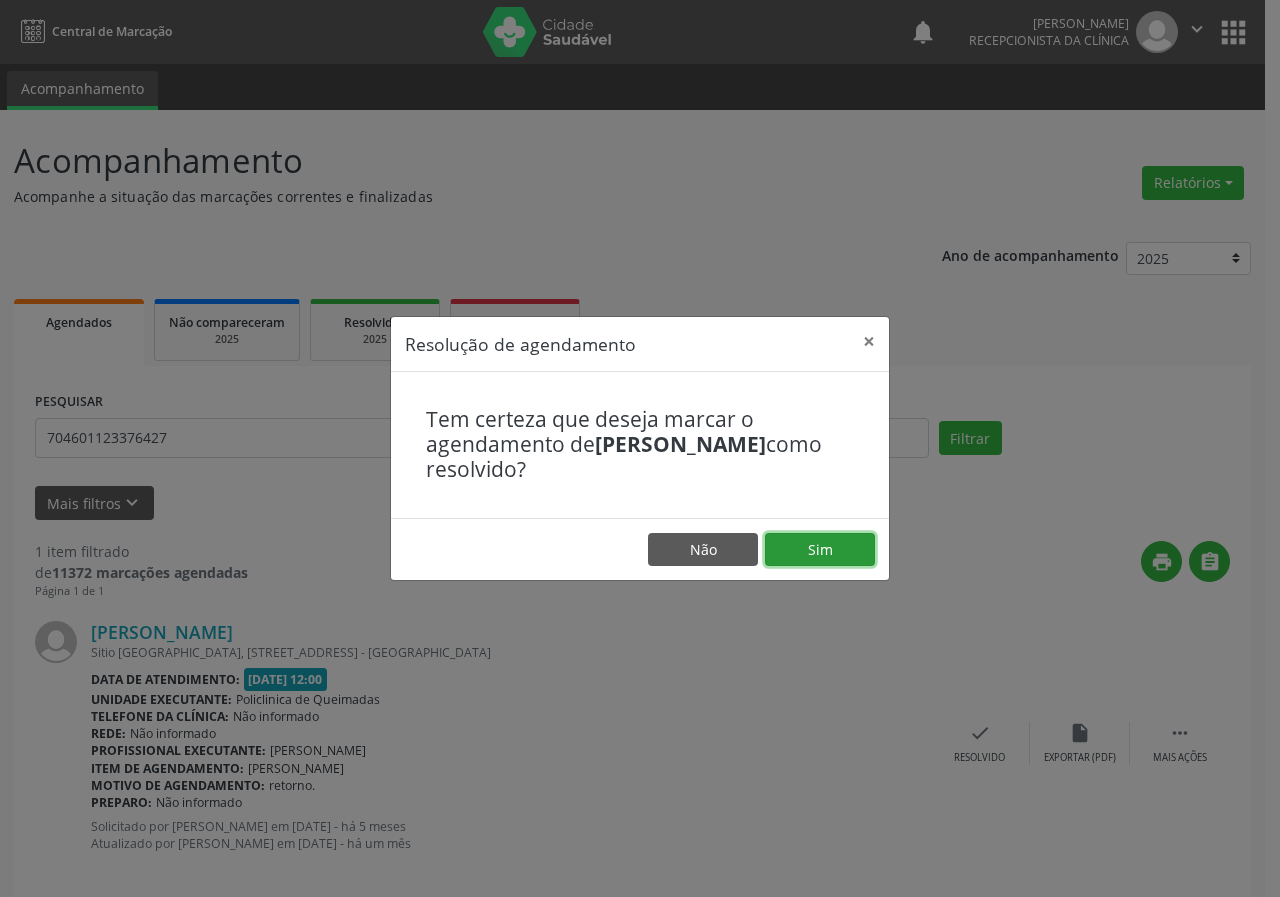 click on "Sim" at bounding box center [820, 550] 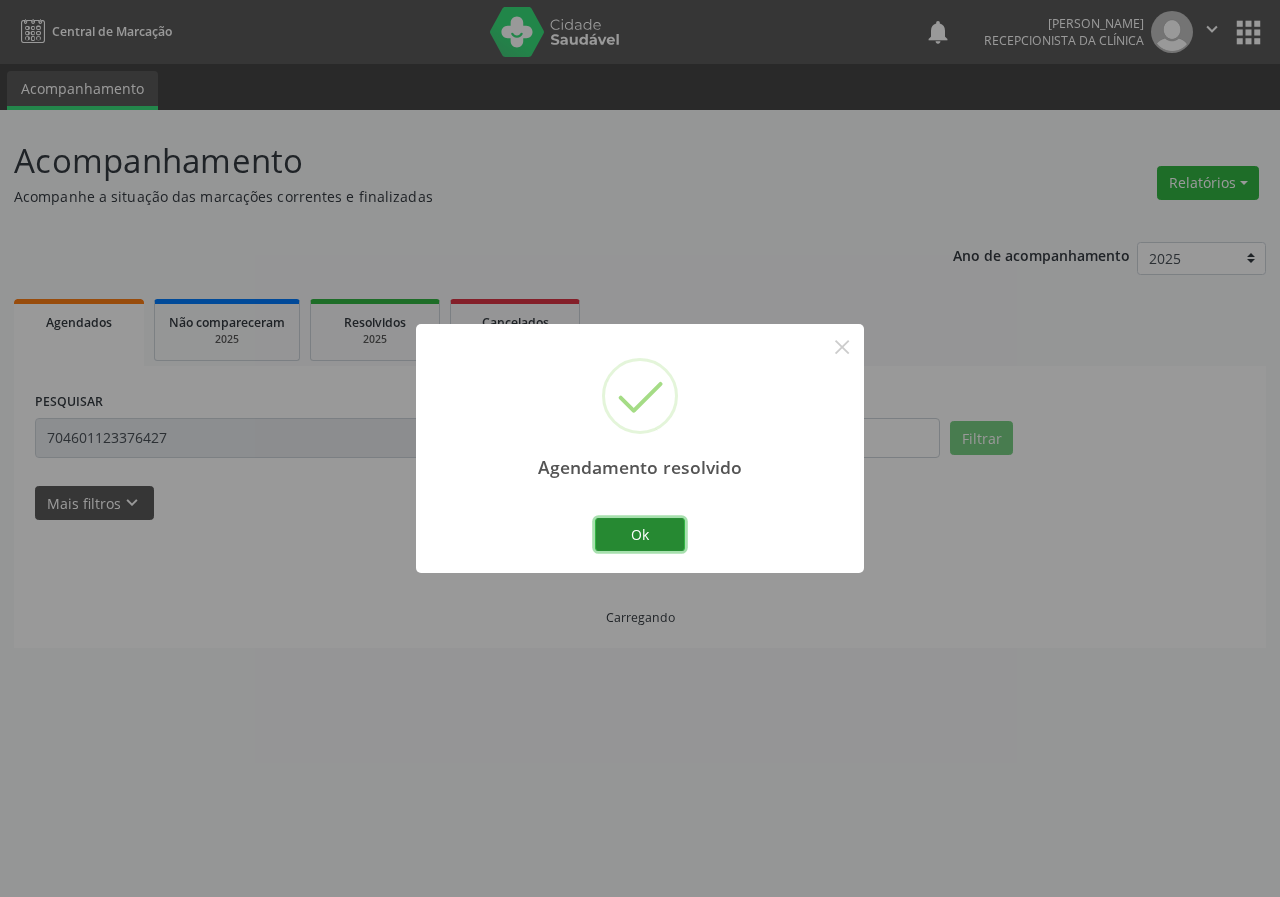 click on "Ok" at bounding box center (640, 535) 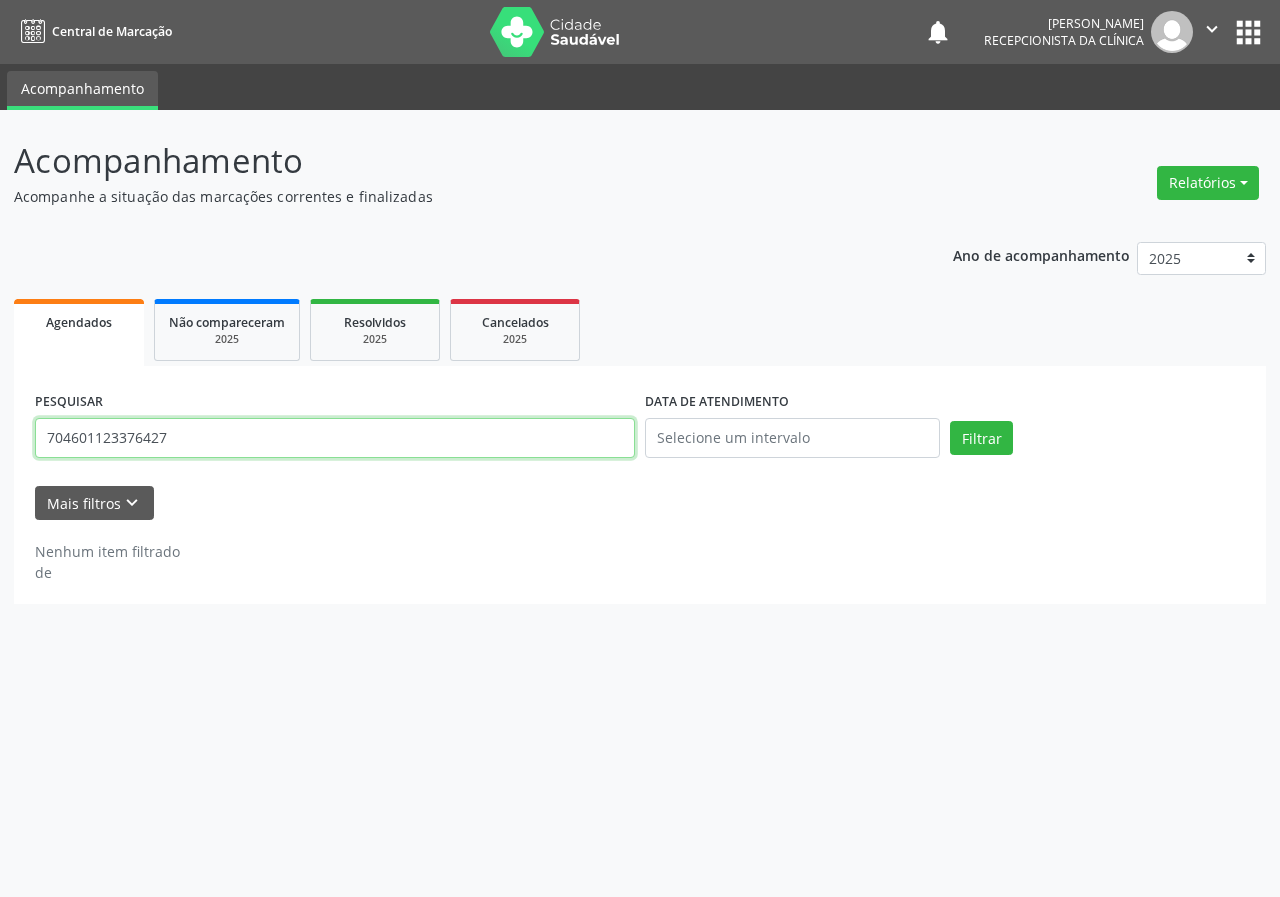 click on "704601123376427" at bounding box center (335, 438) 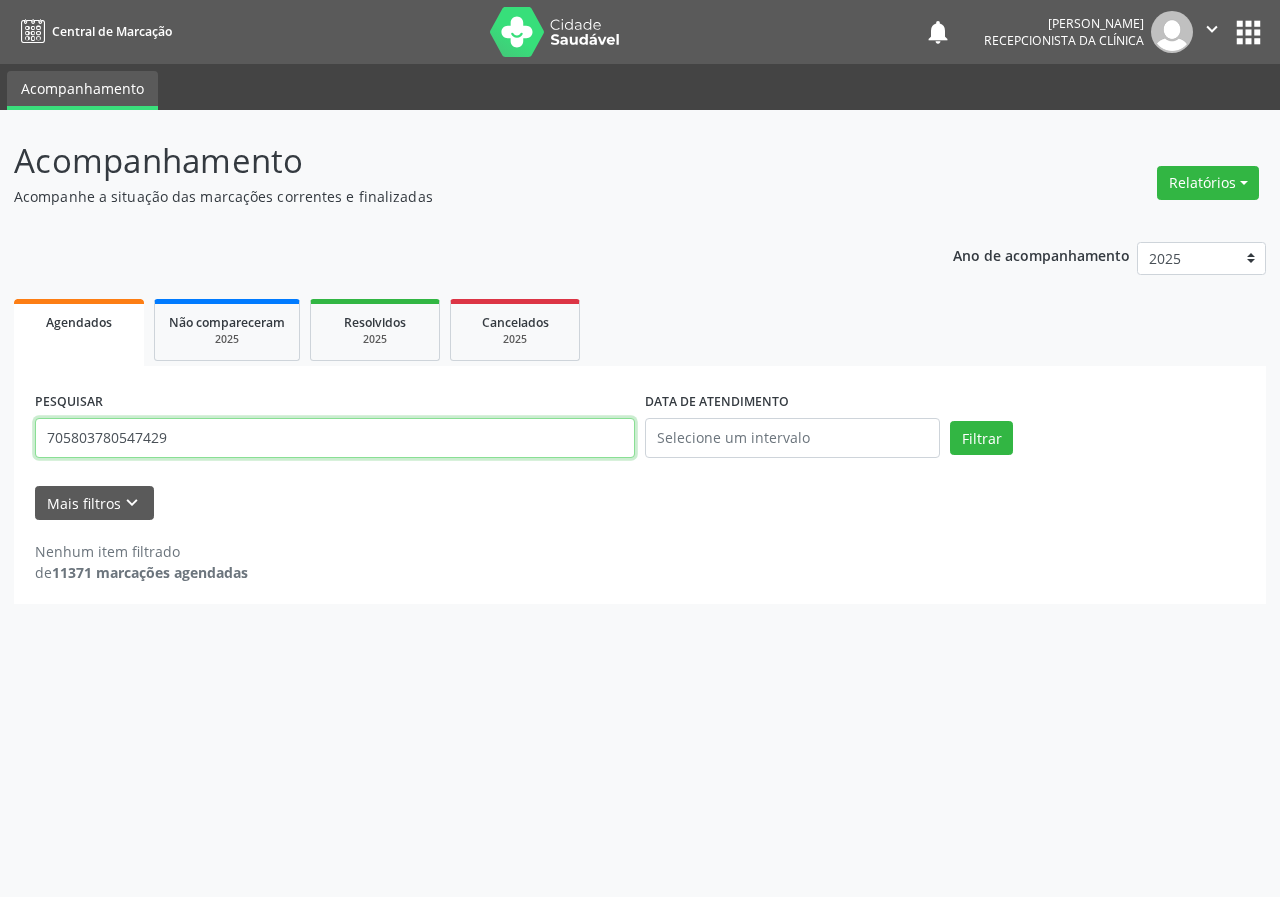 click on "Filtrar" at bounding box center (981, 438) 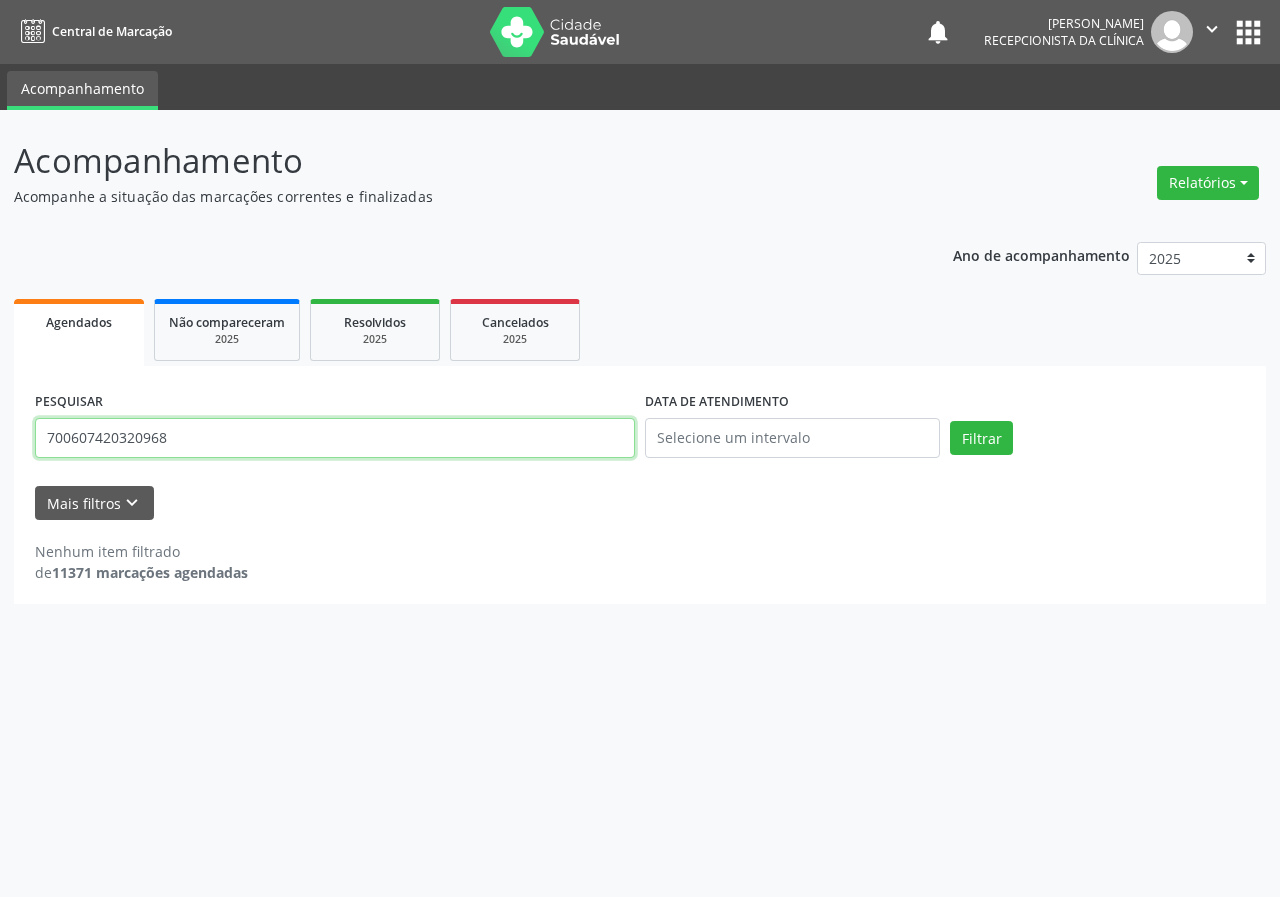 click on "Filtrar" at bounding box center (981, 438) 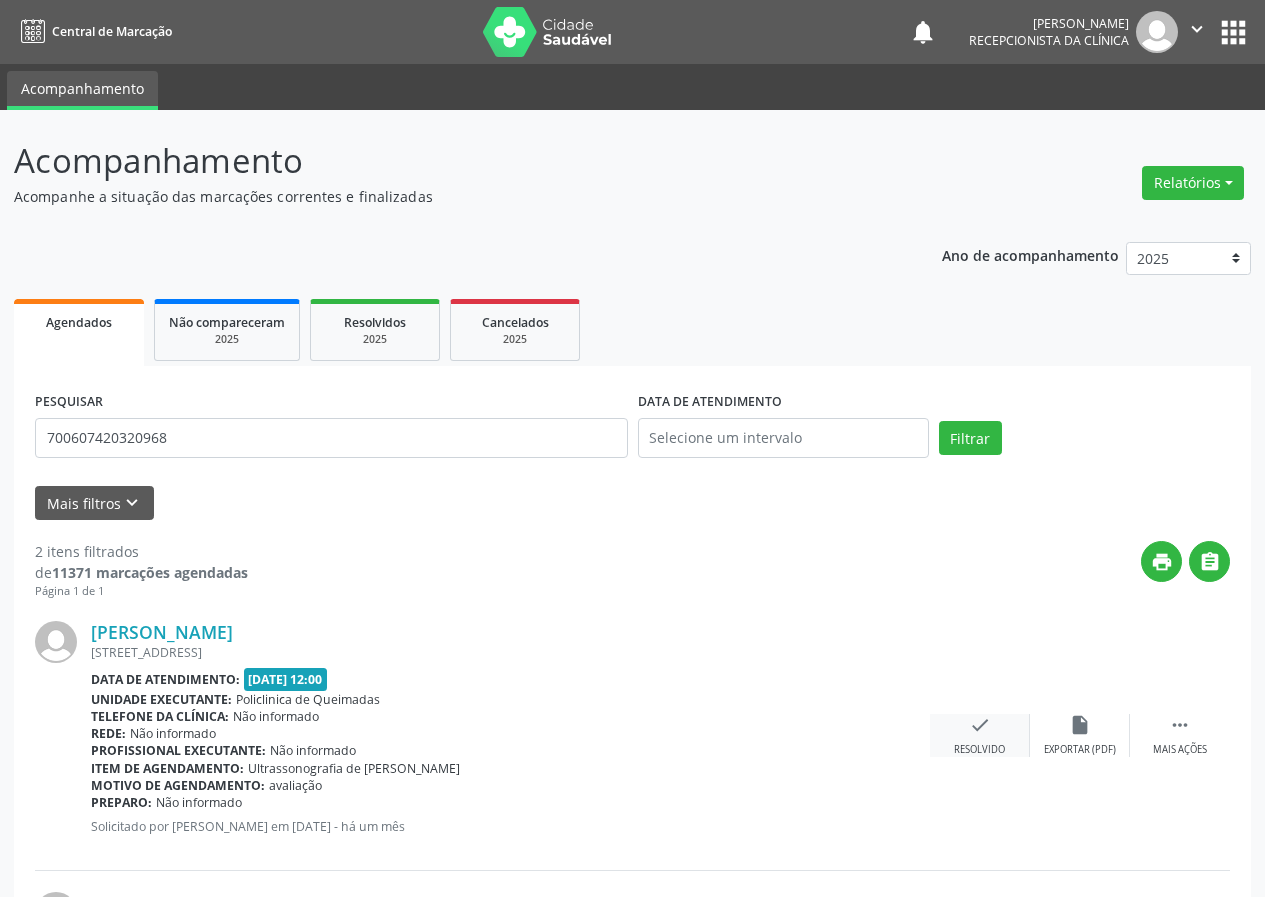 click on "check" at bounding box center (980, 725) 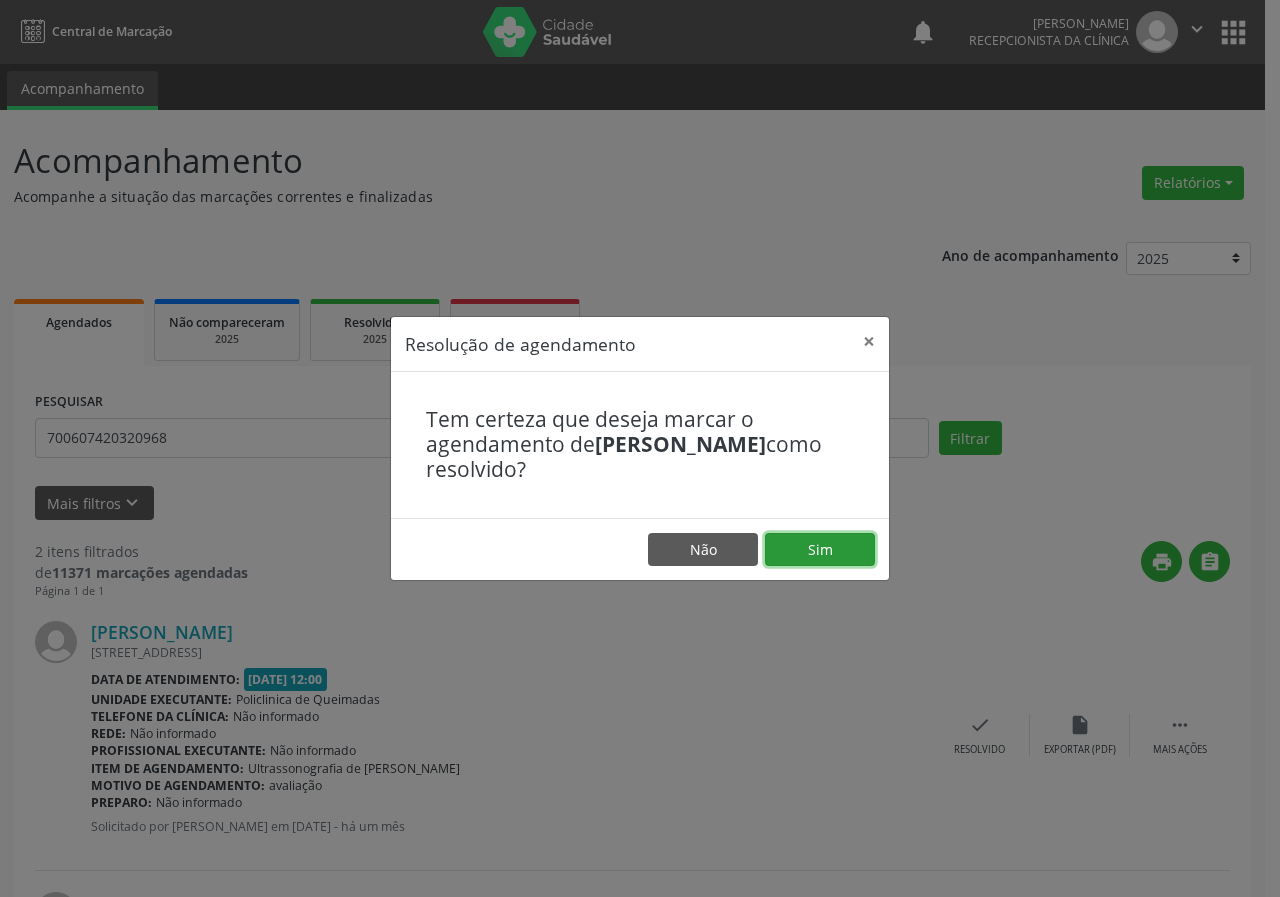 click on "Sim" at bounding box center (820, 550) 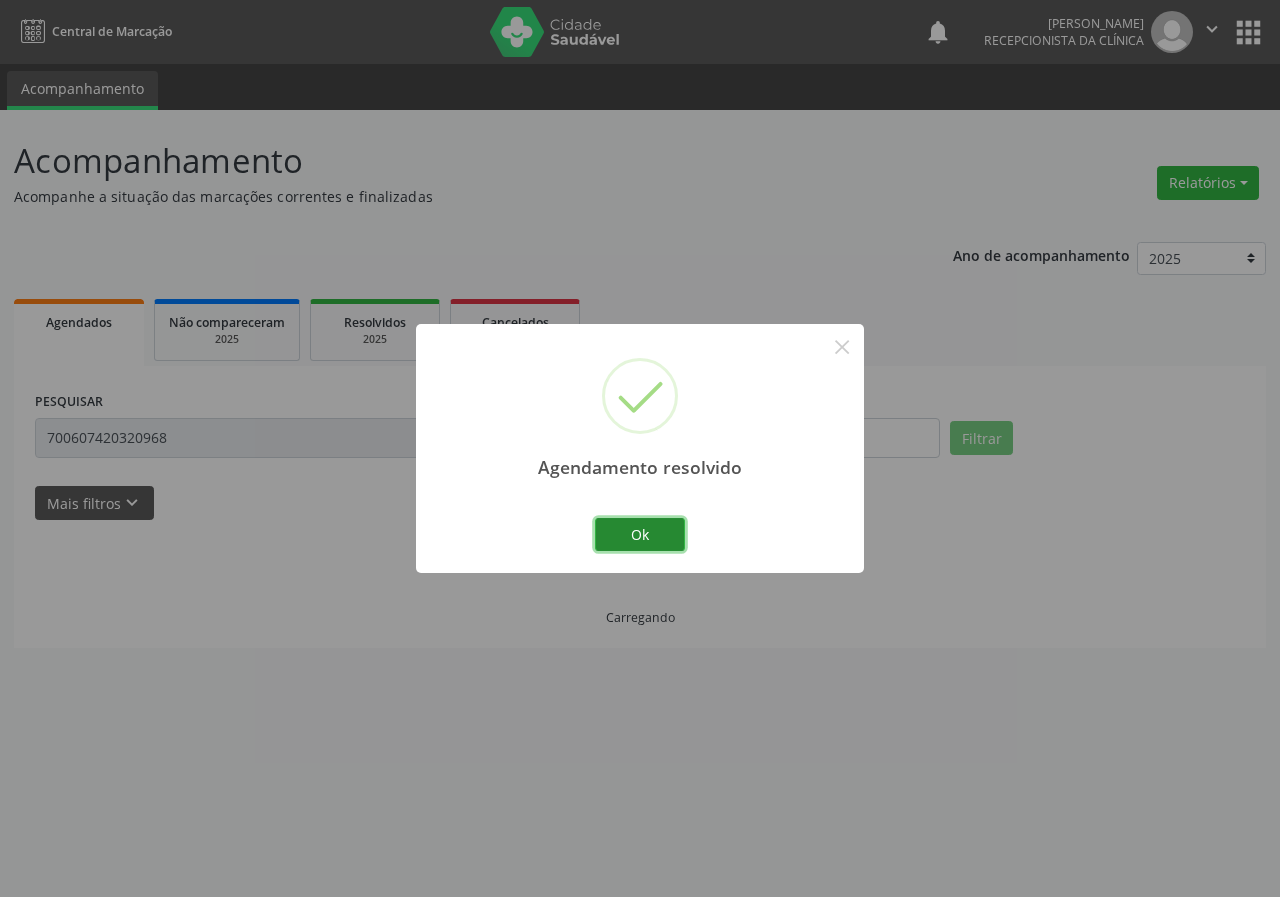 click on "Ok" at bounding box center [640, 535] 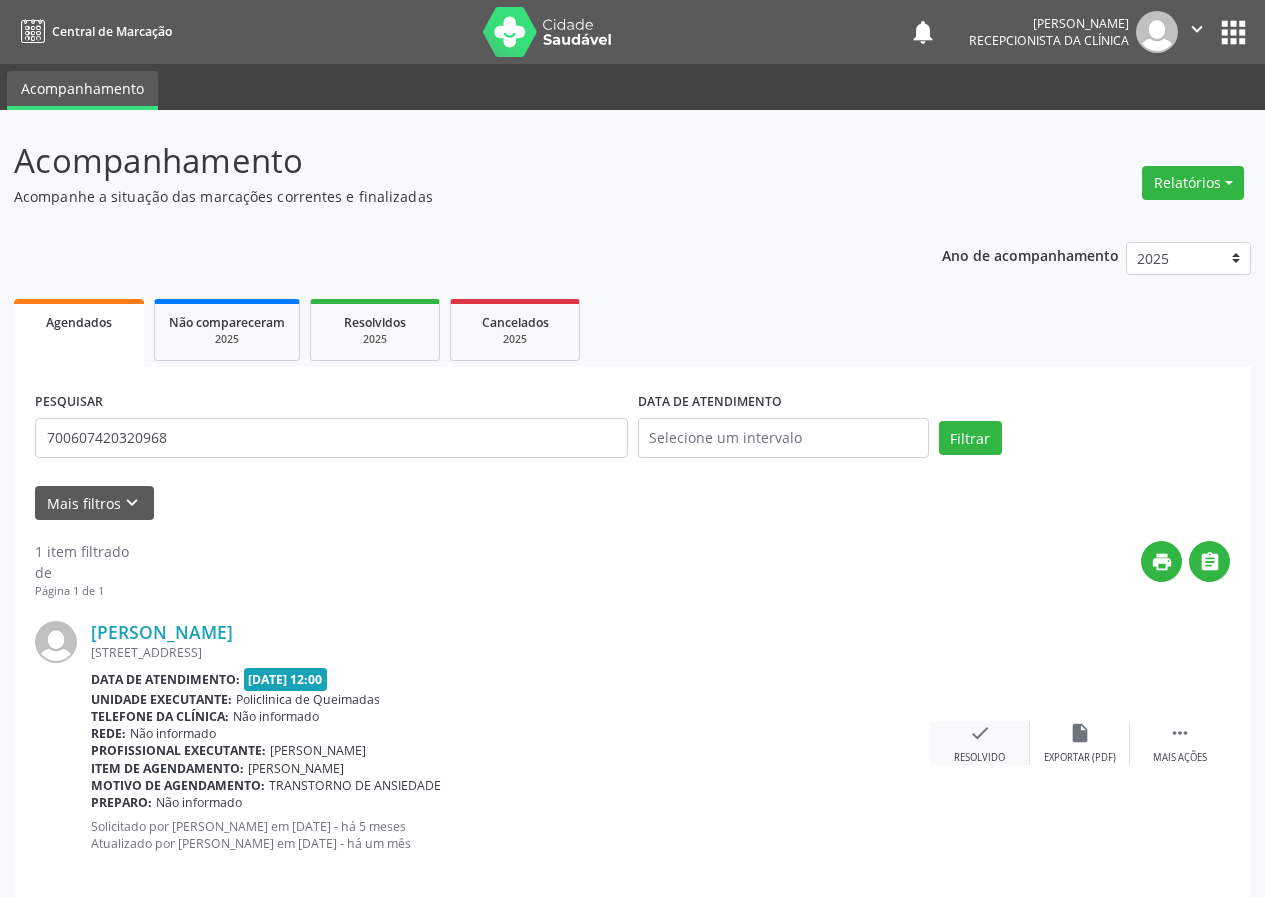 click on "check" at bounding box center (980, 733) 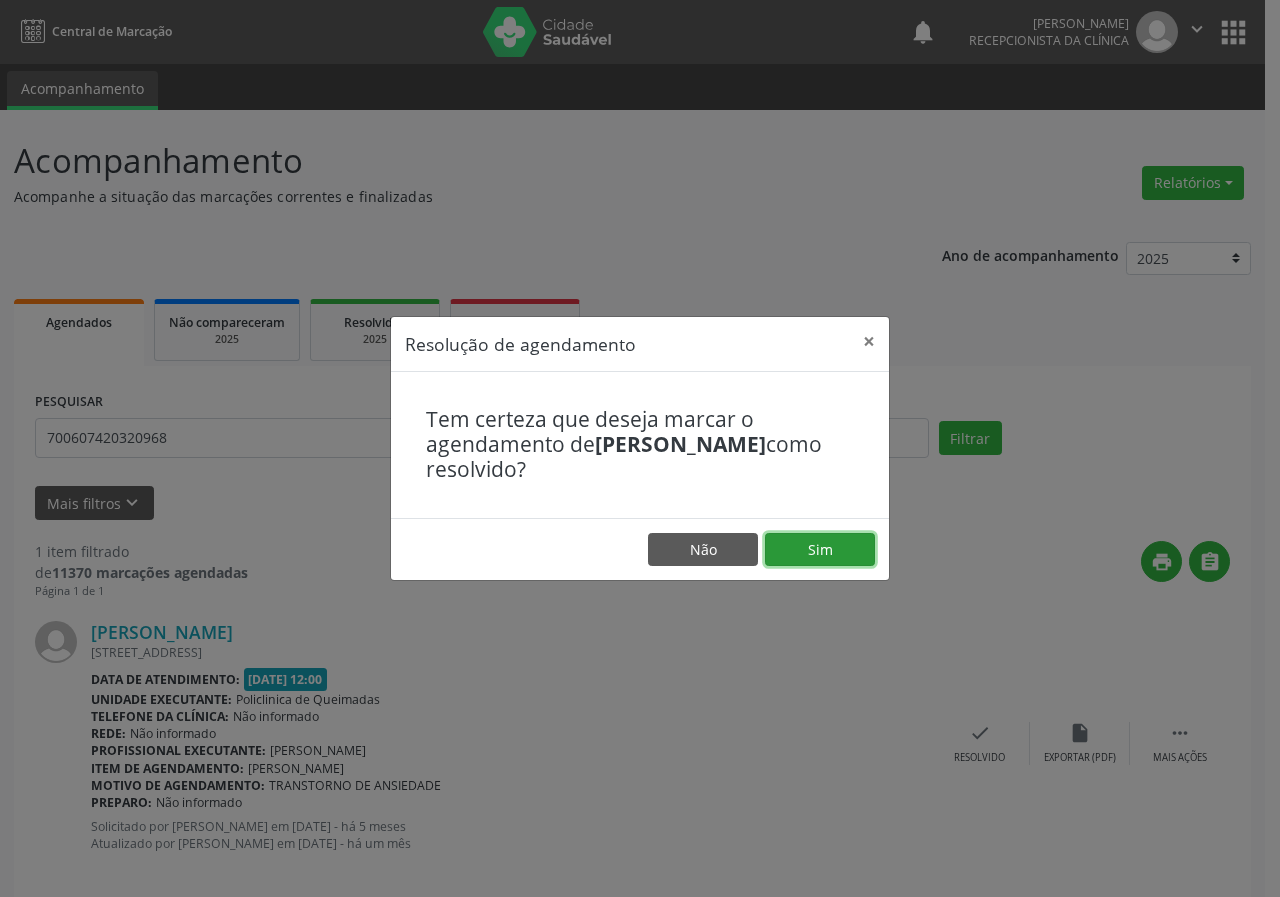 click on "Sim" at bounding box center [820, 550] 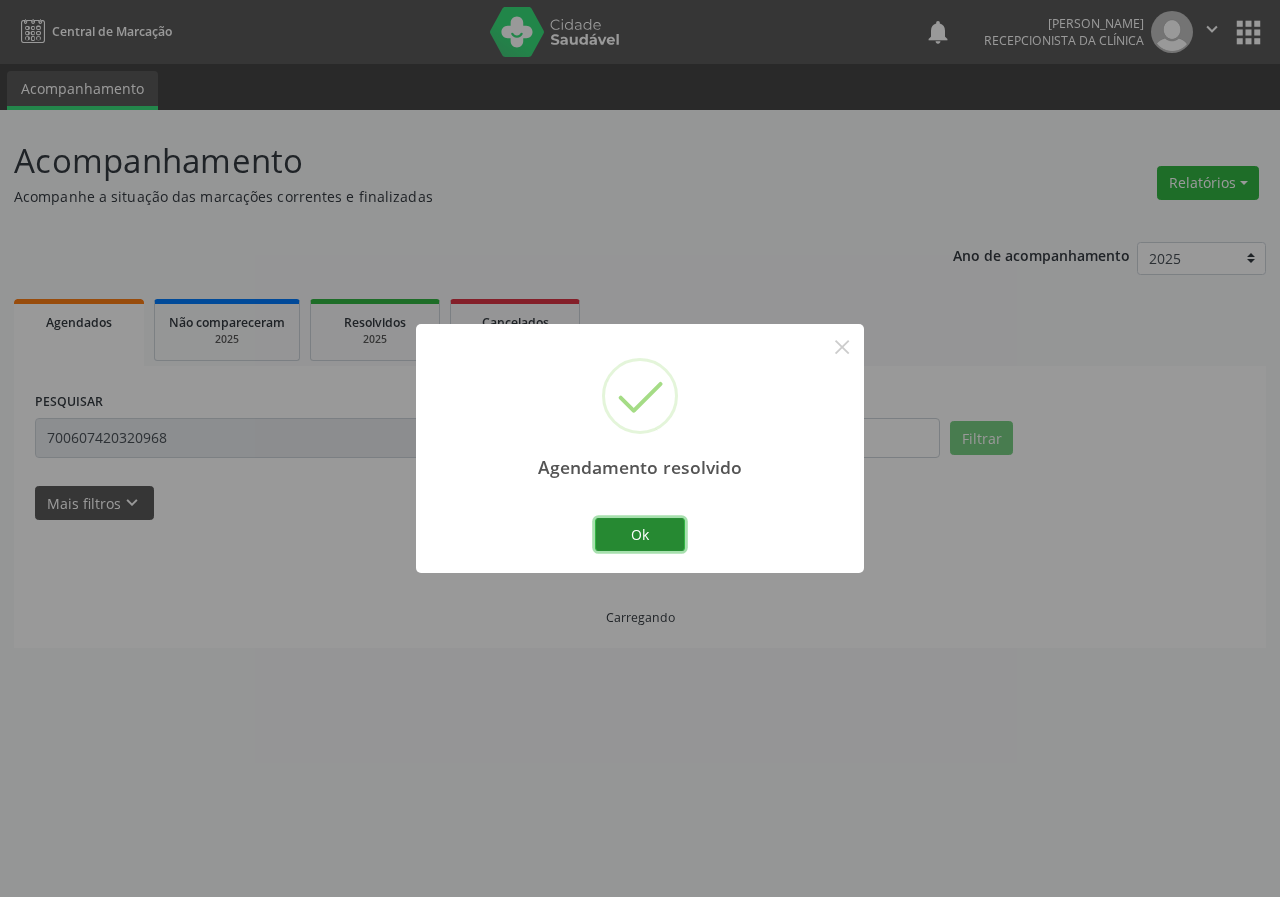 click on "Ok" at bounding box center (640, 535) 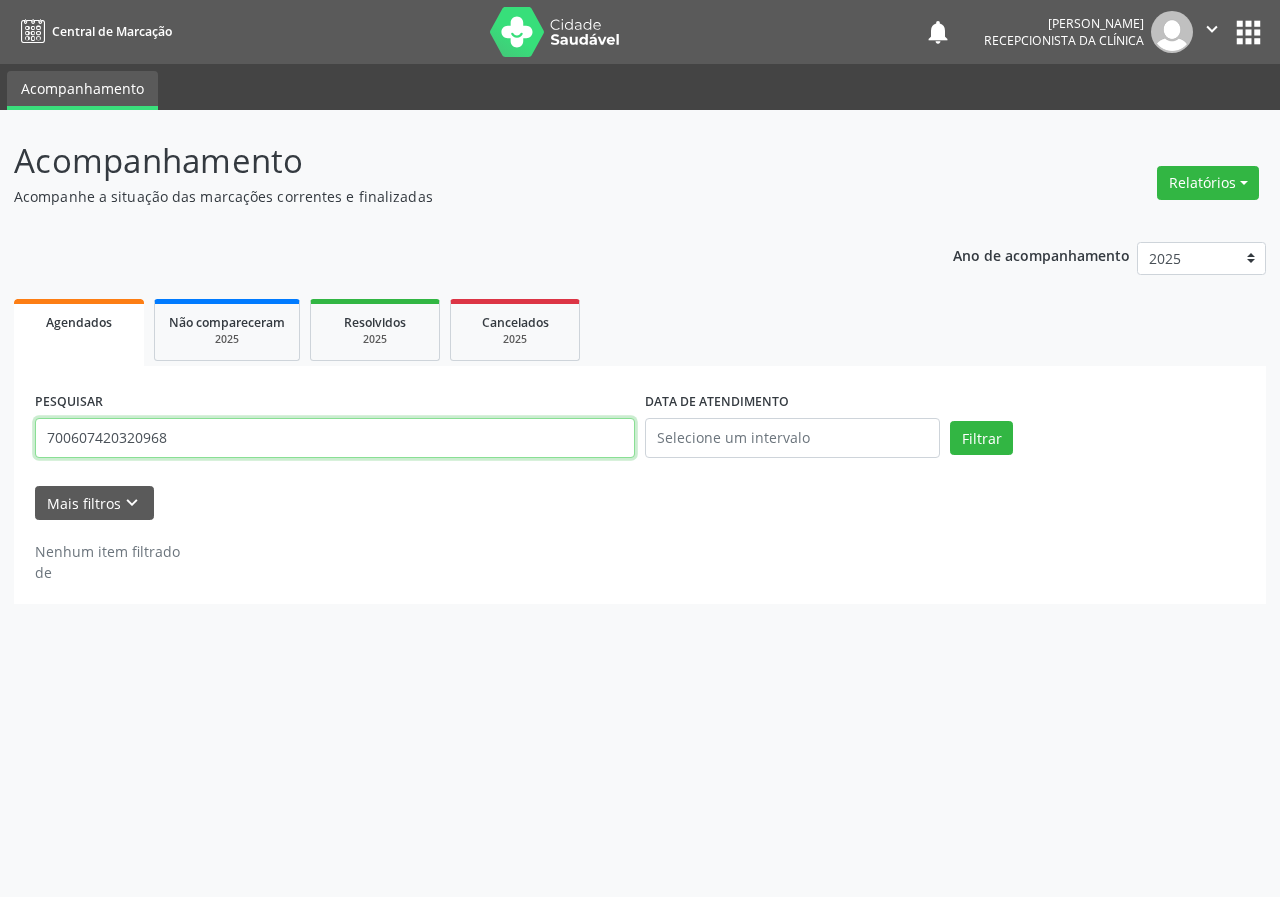 click on "700607420320968" at bounding box center [335, 438] 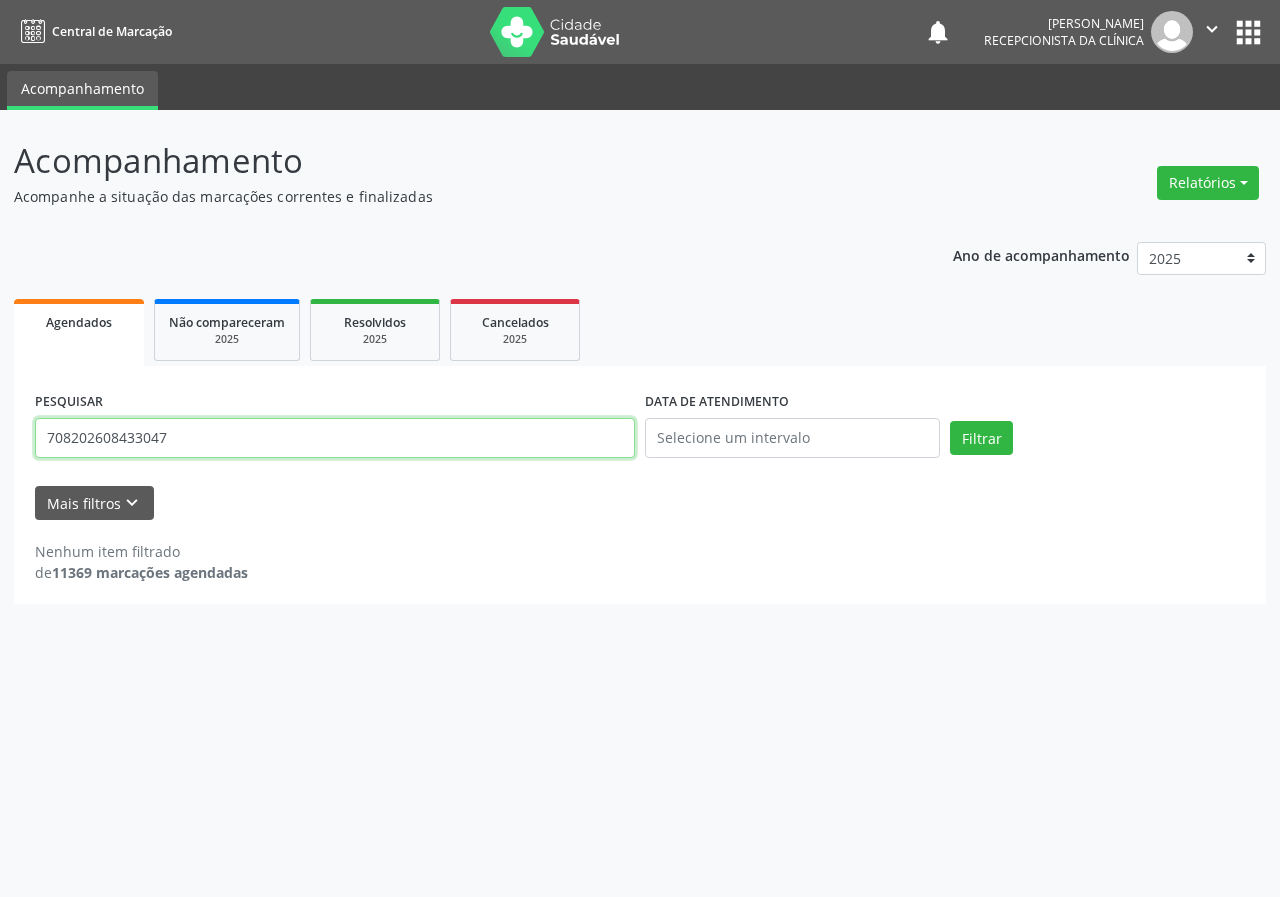 click on "Filtrar" at bounding box center [981, 438] 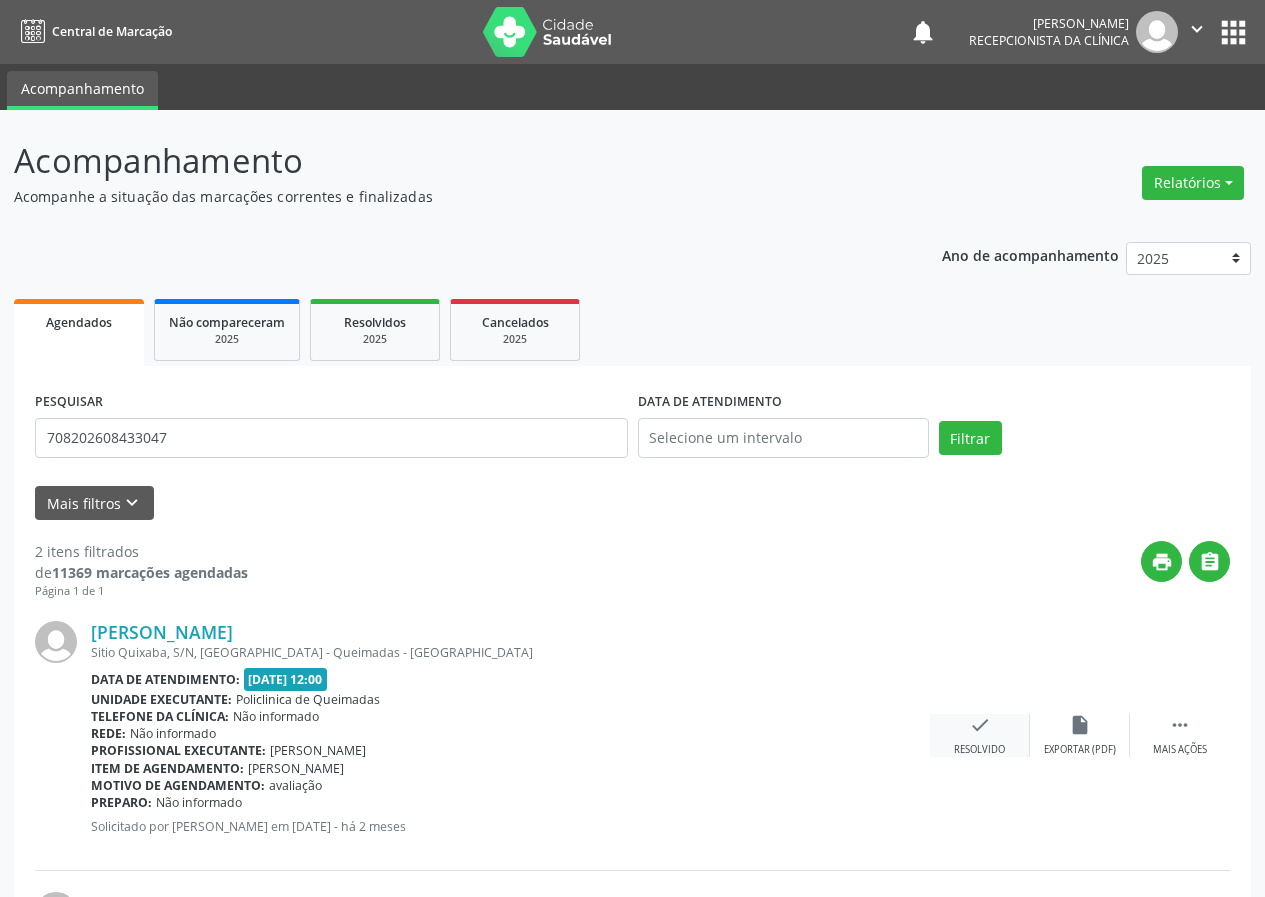 click on "check" at bounding box center (980, 725) 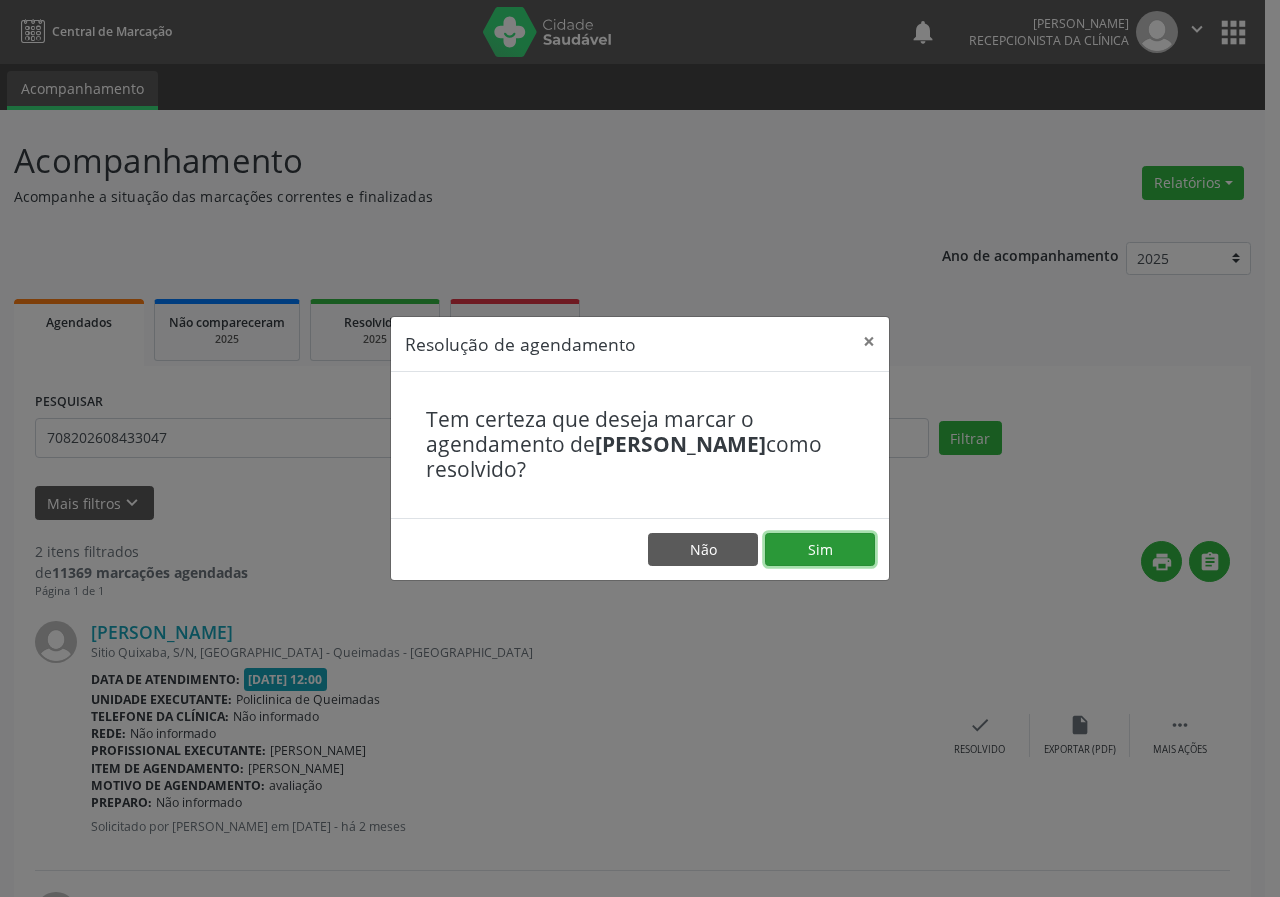 click on "Sim" at bounding box center (820, 550) 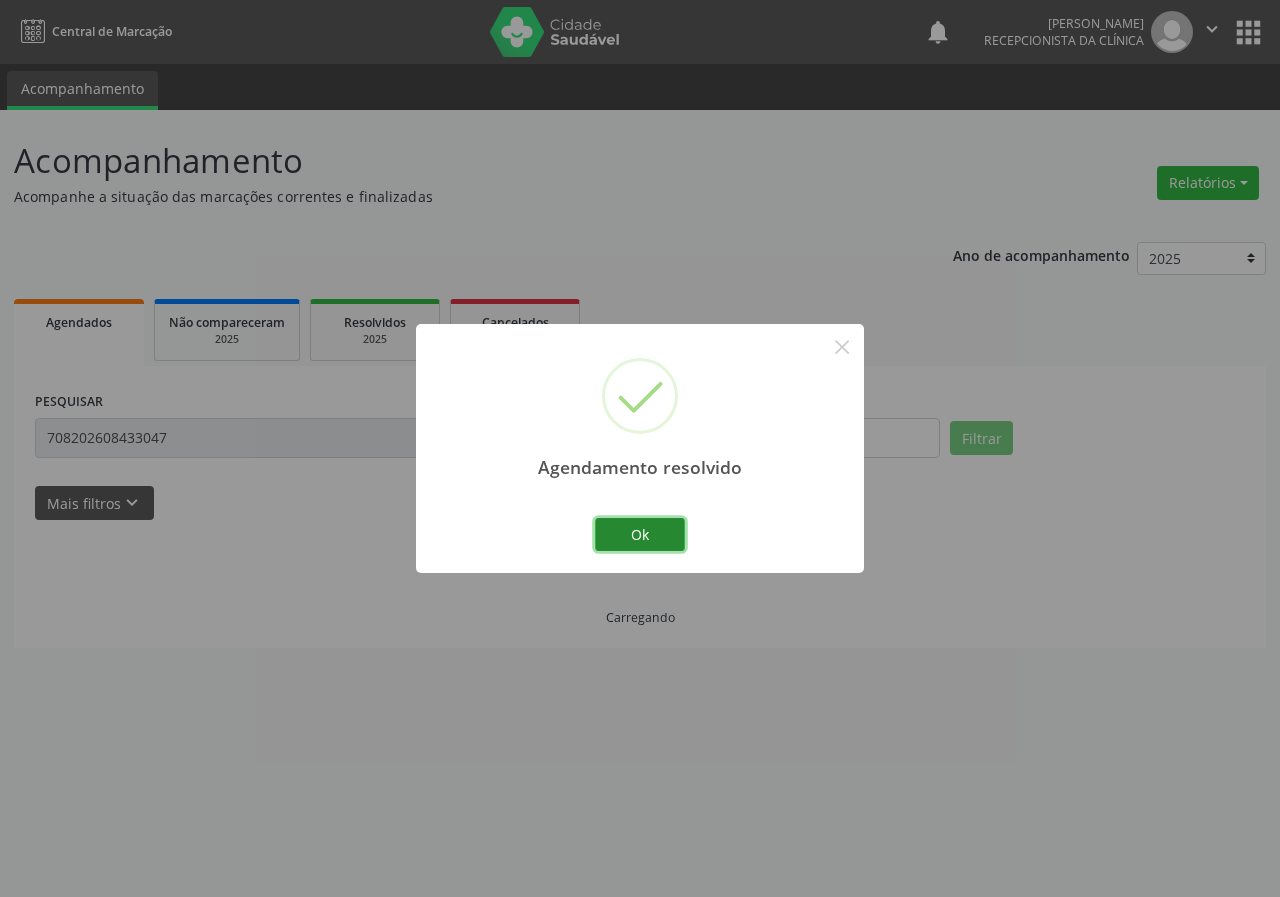 click on "Ok" at bounding box center (640, 535) 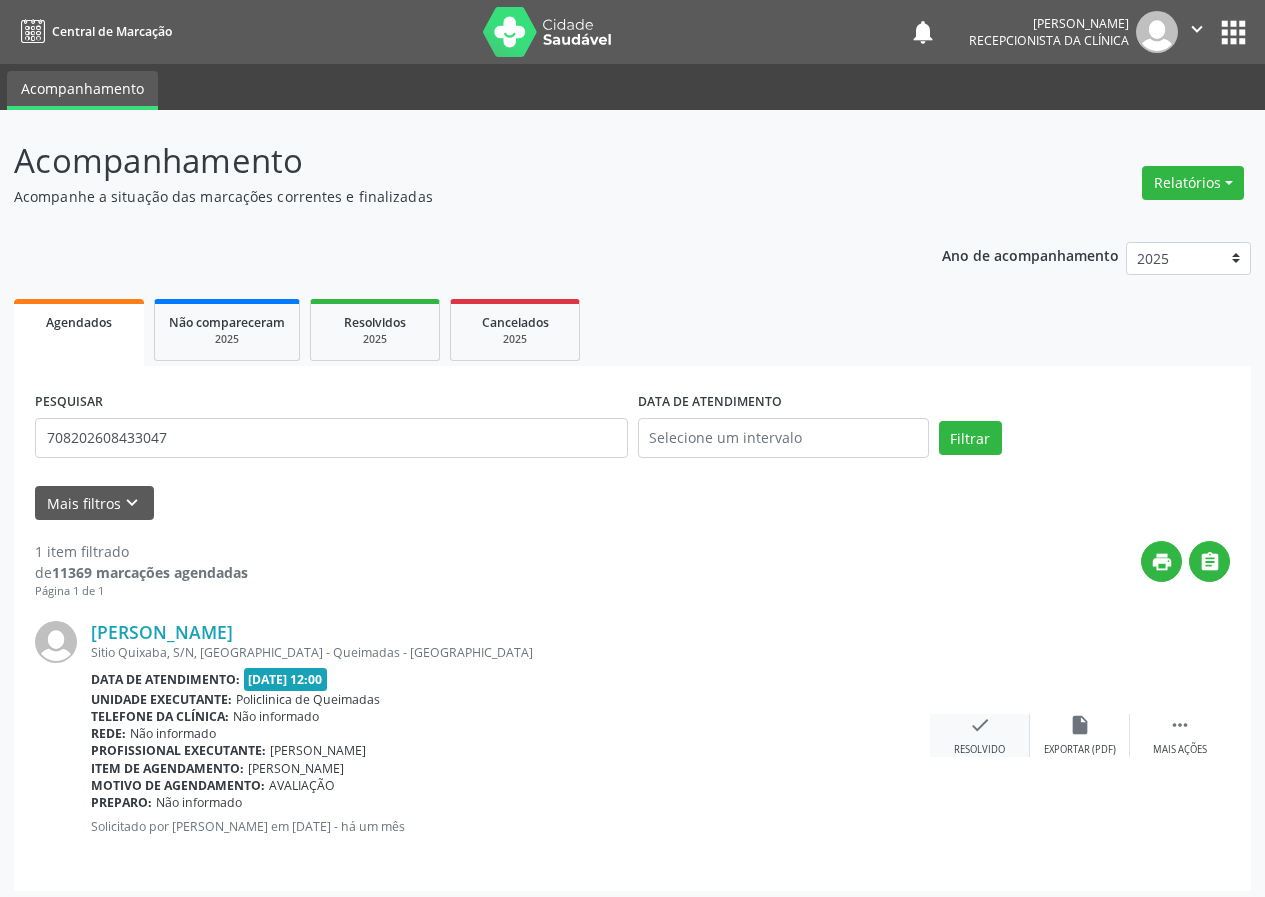 click on "check" at bounding box center [980, 725] 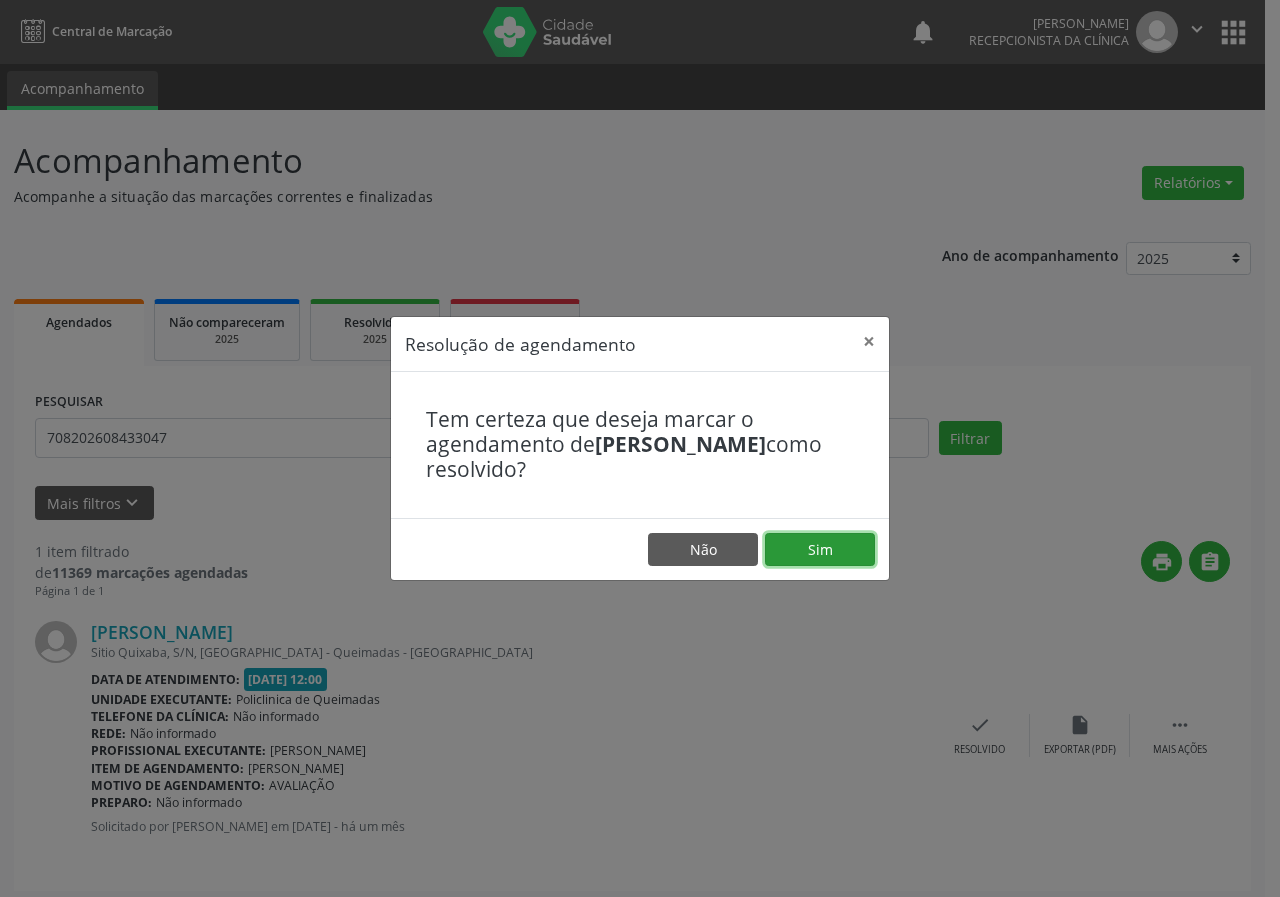click on "Sim" at bounding box center (820, 550) 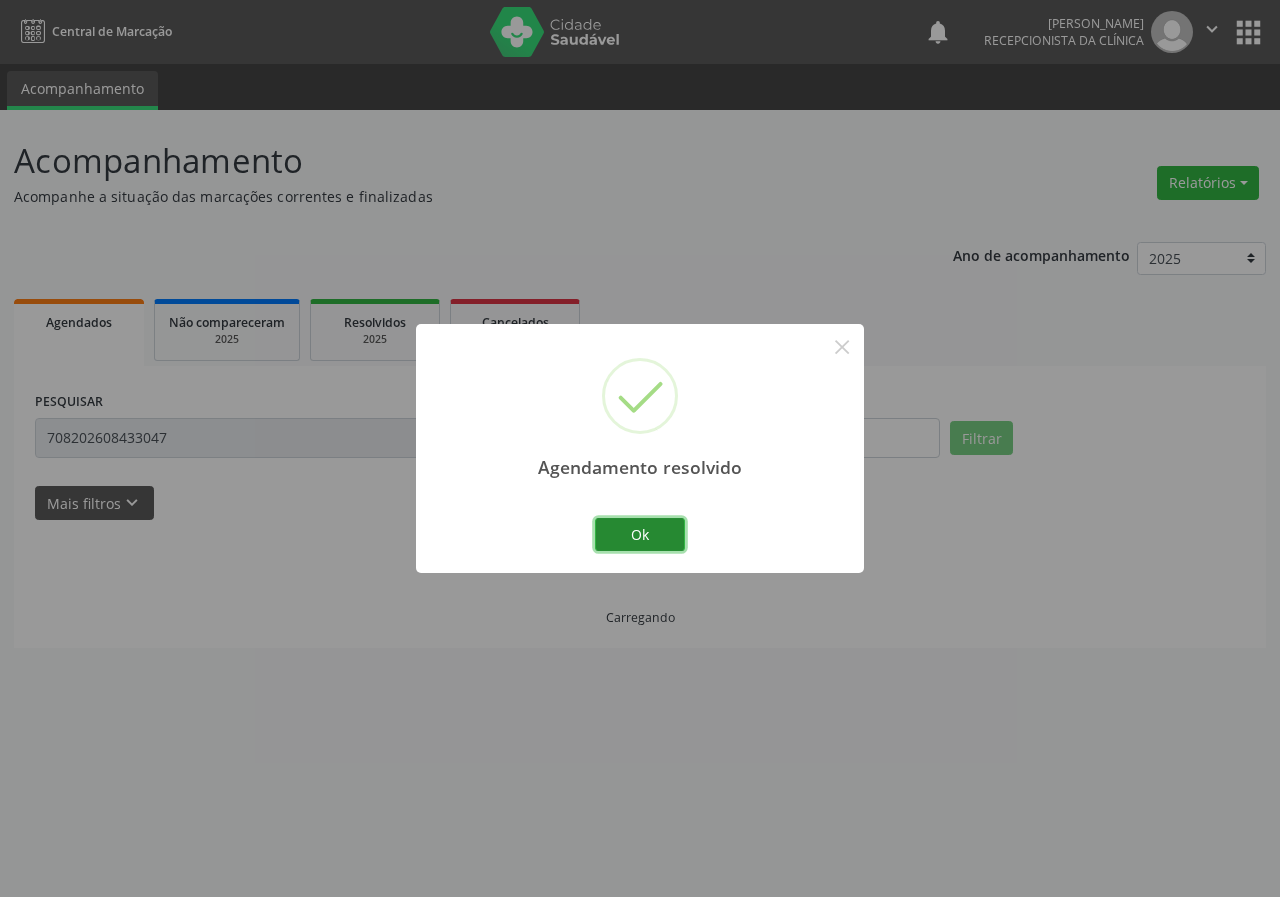 click on "Ok" at bounding box center (640, 535) 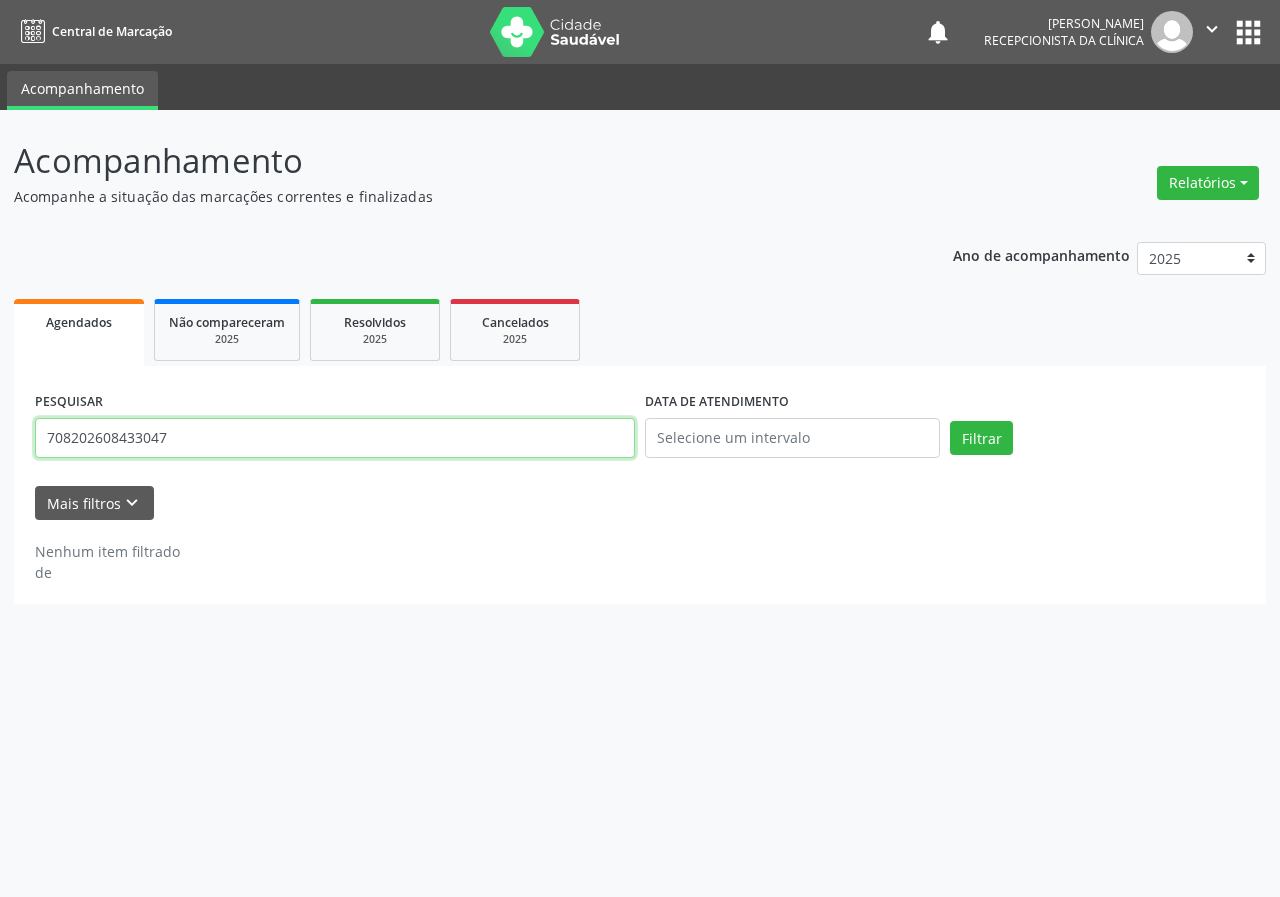 click on "708202608433047" at bounding box center [335, 438] 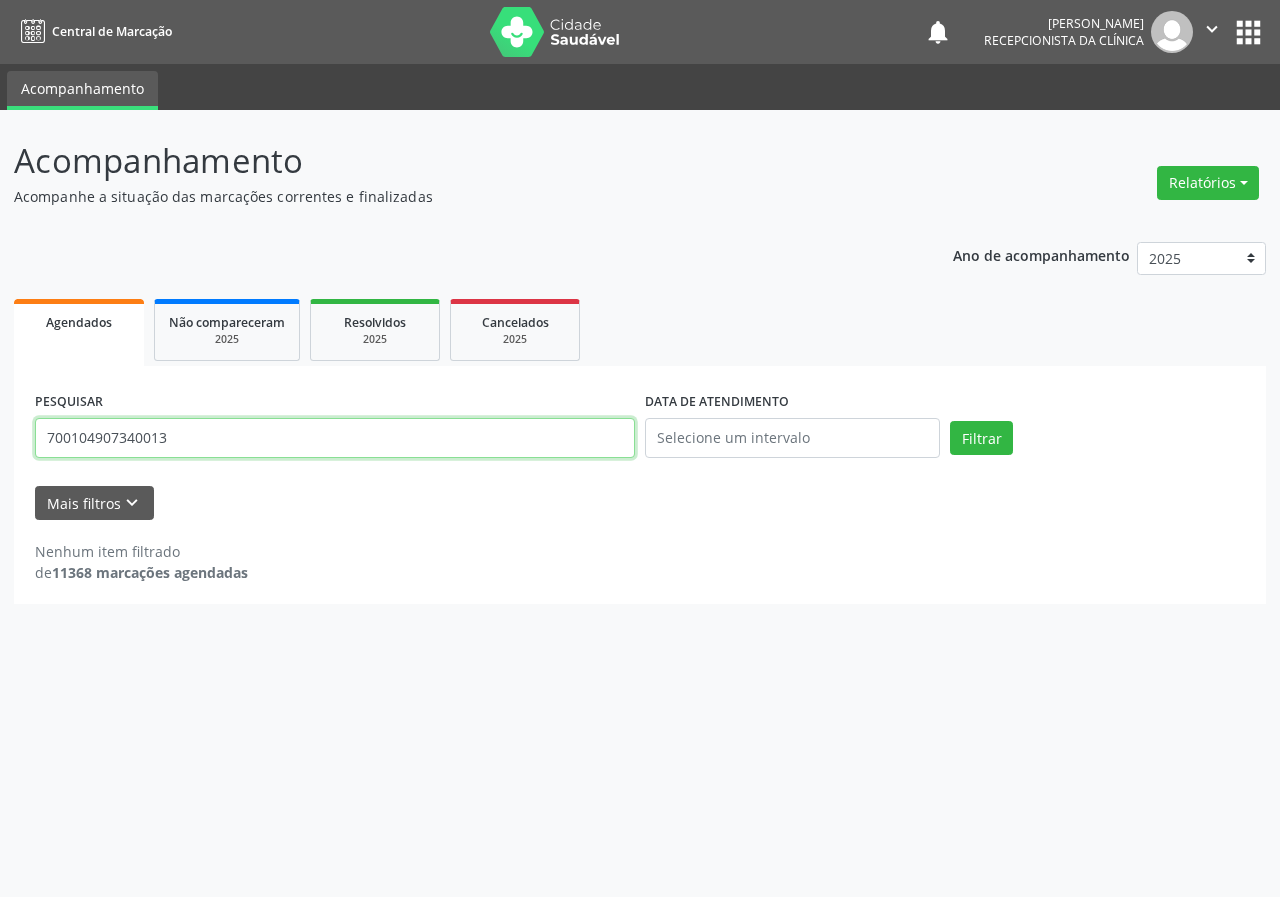 click on "Filtrar" at bounding box center [981, 438] 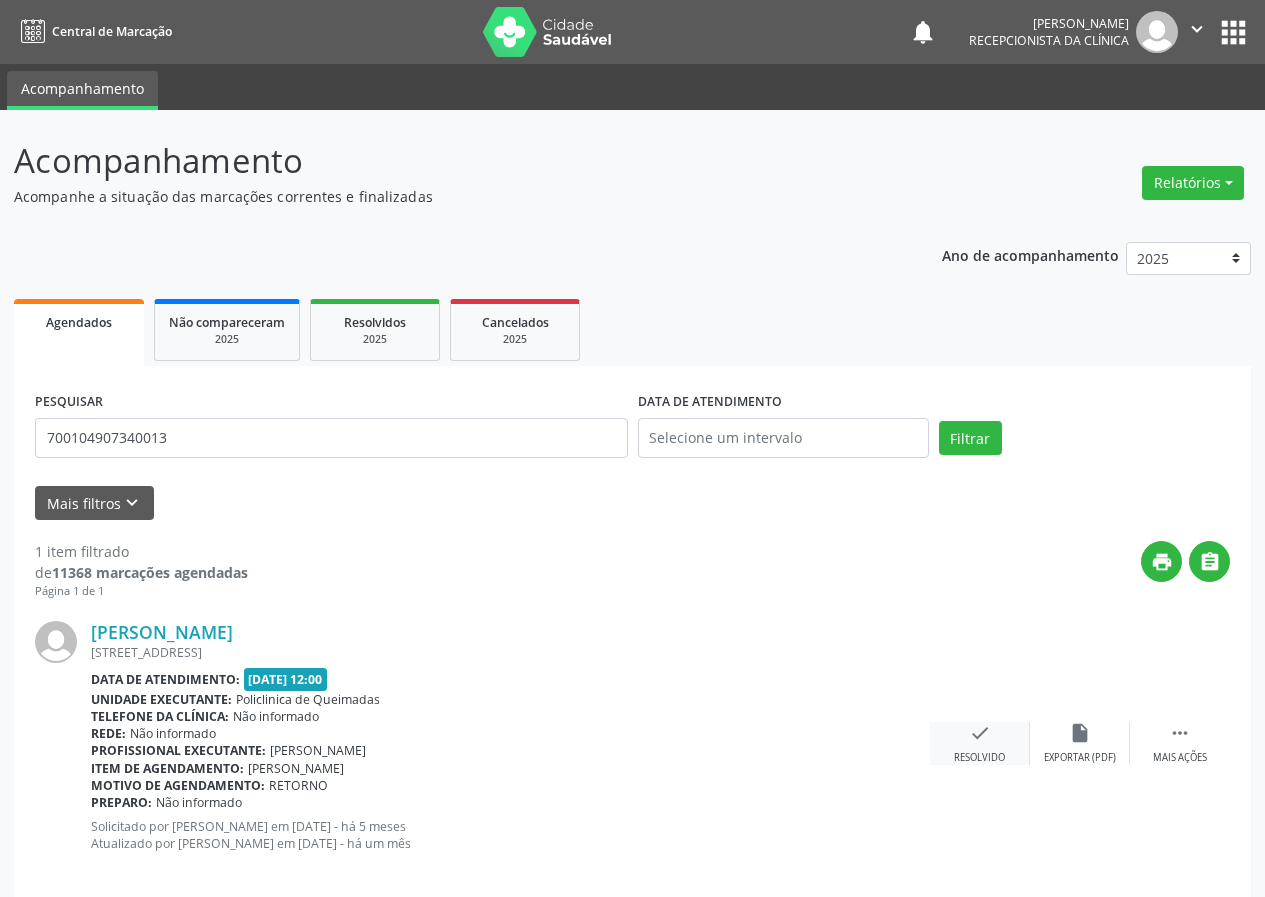 click on "check
Resolvido" at bounding box center [980, 743] 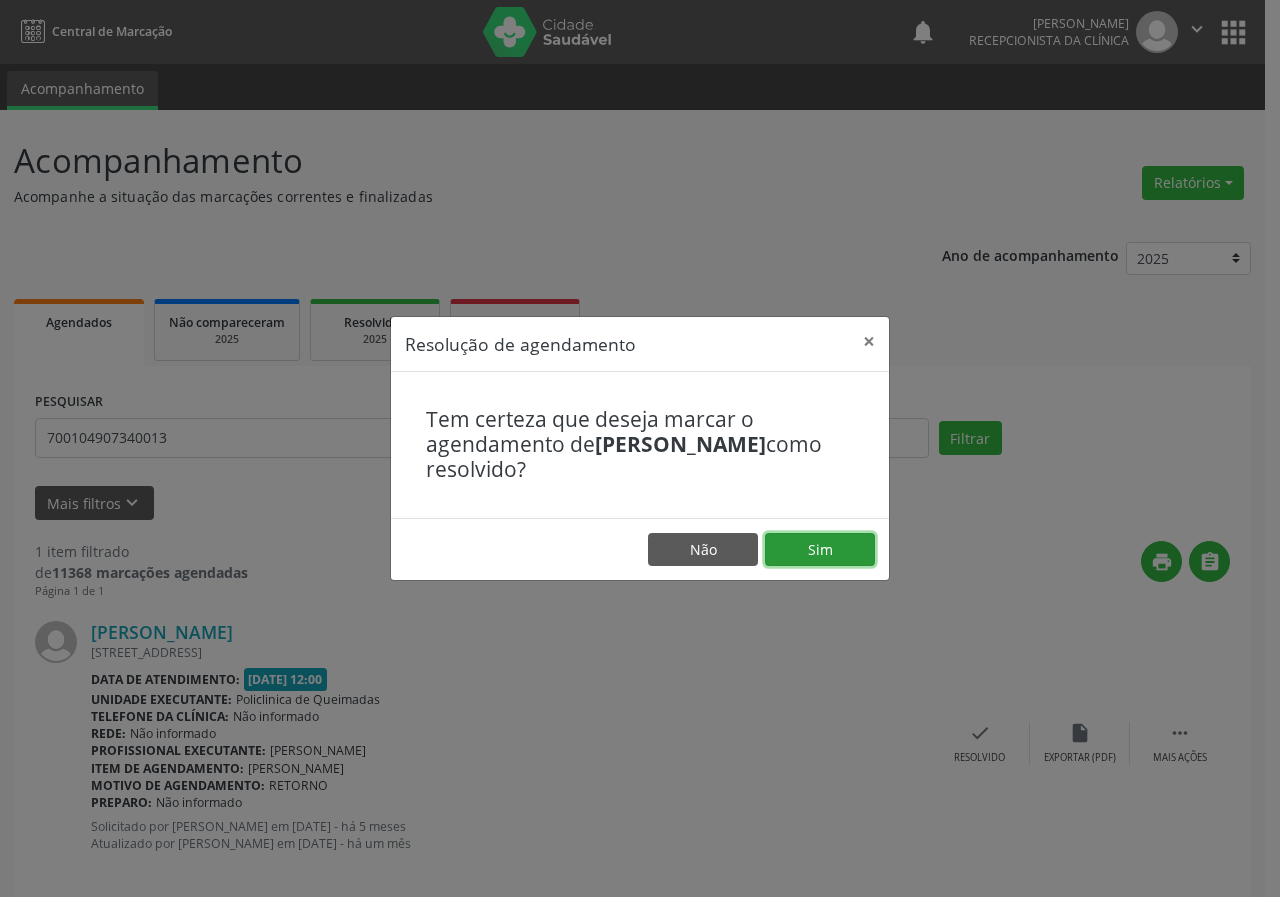 click on "Sim" at bounding box center (820, 550) 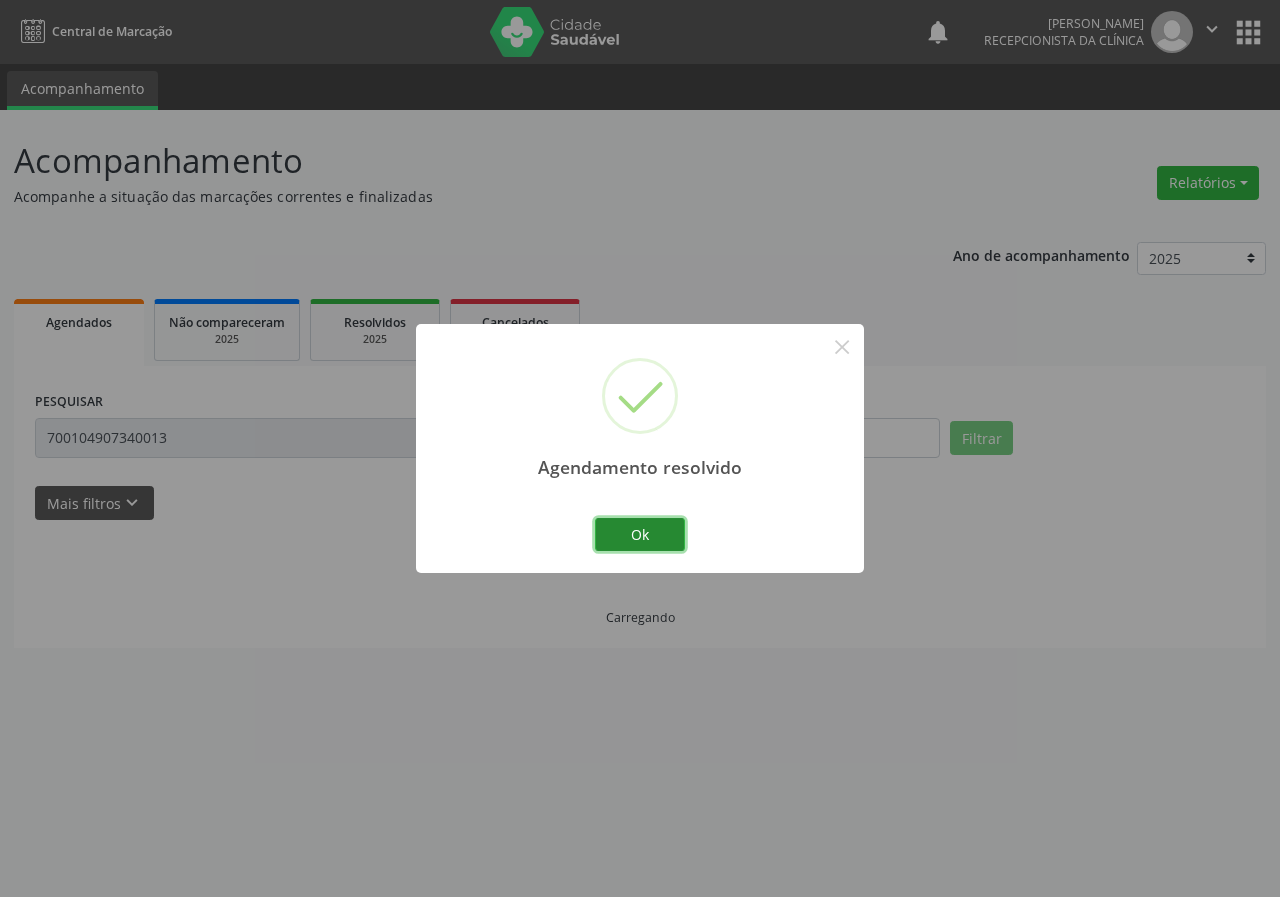 click on "Ok" at bounding box center (640, 535) 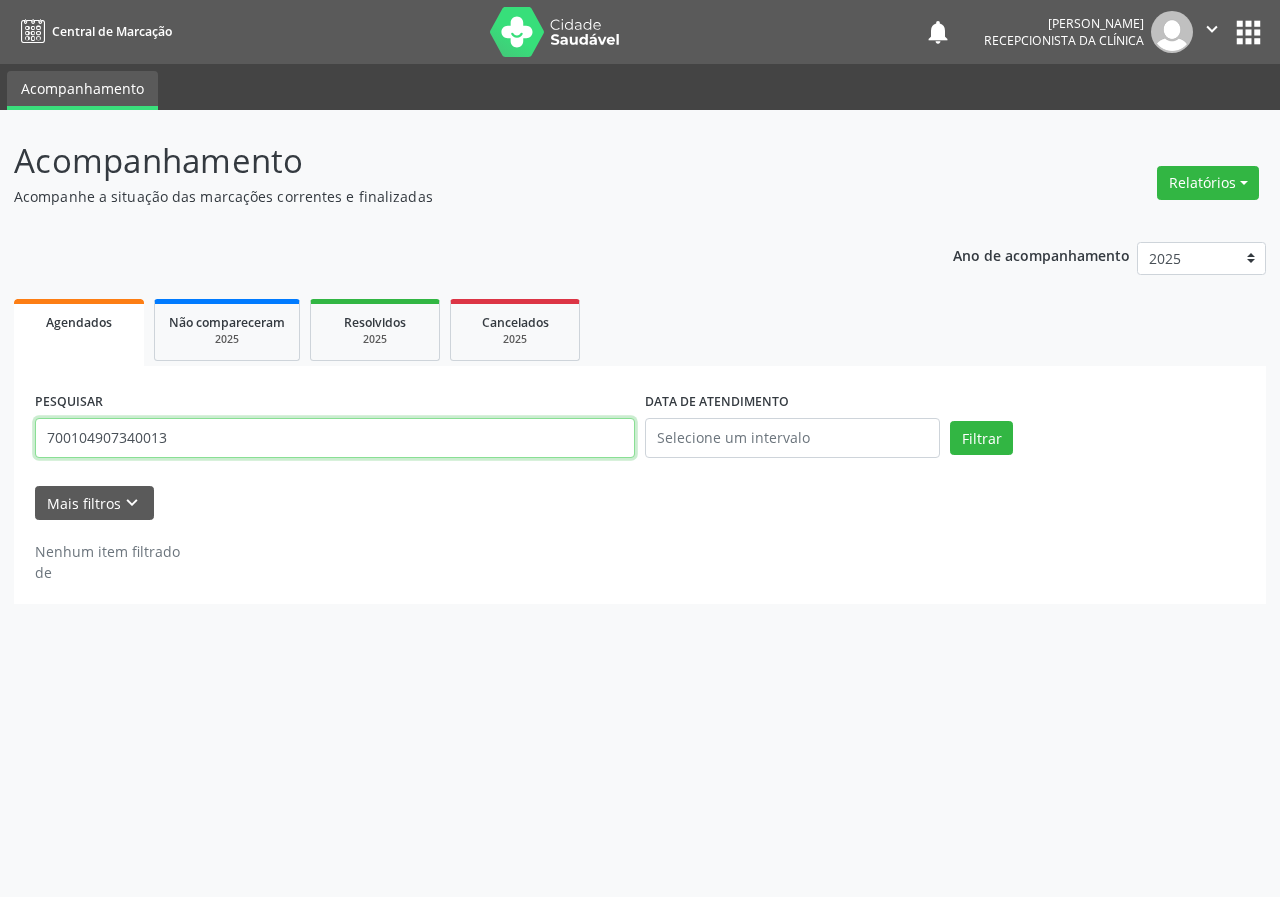 click on "700104907340013" at bounding box center (335, 438) 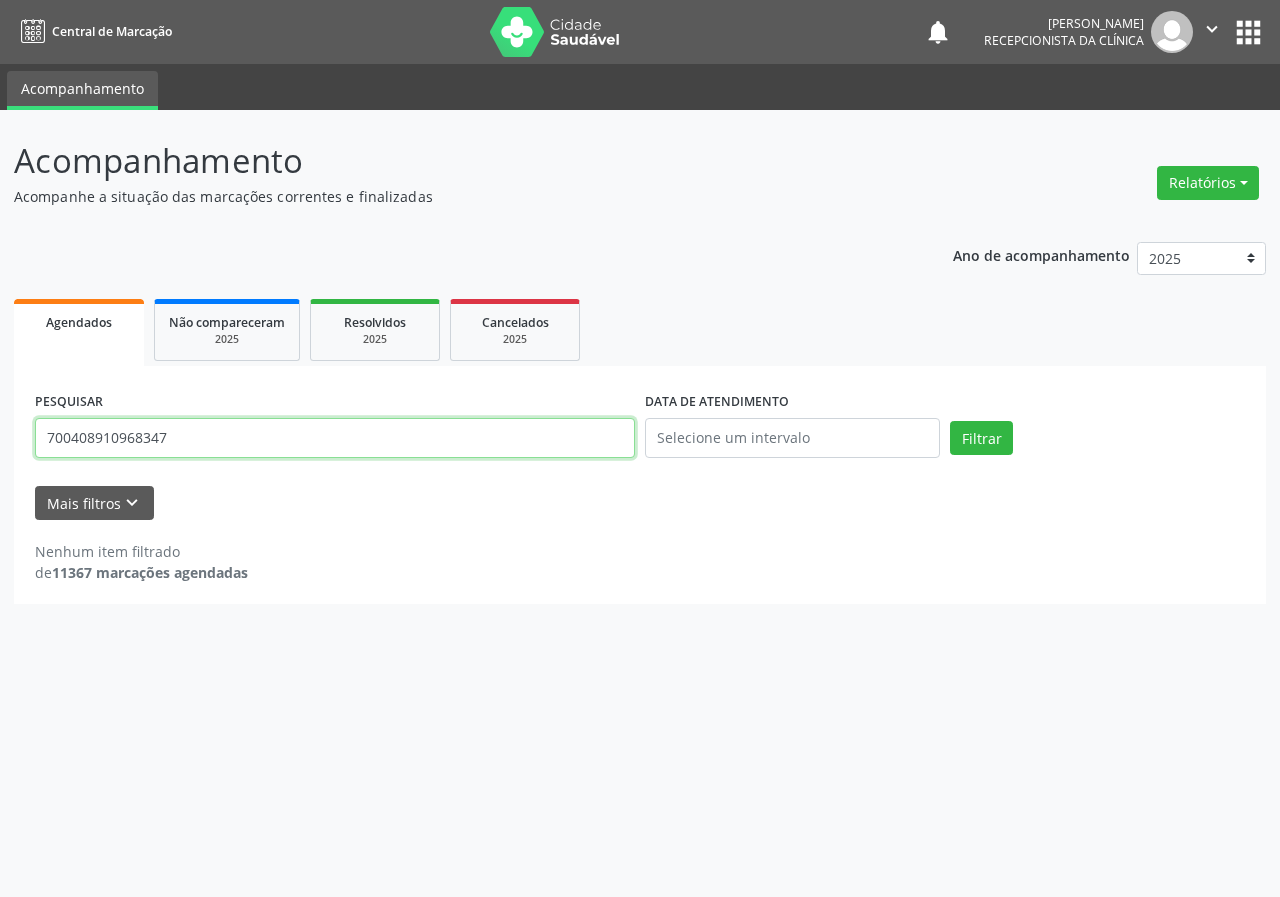 click on "Filtrar" at bounding box center [981, 438] 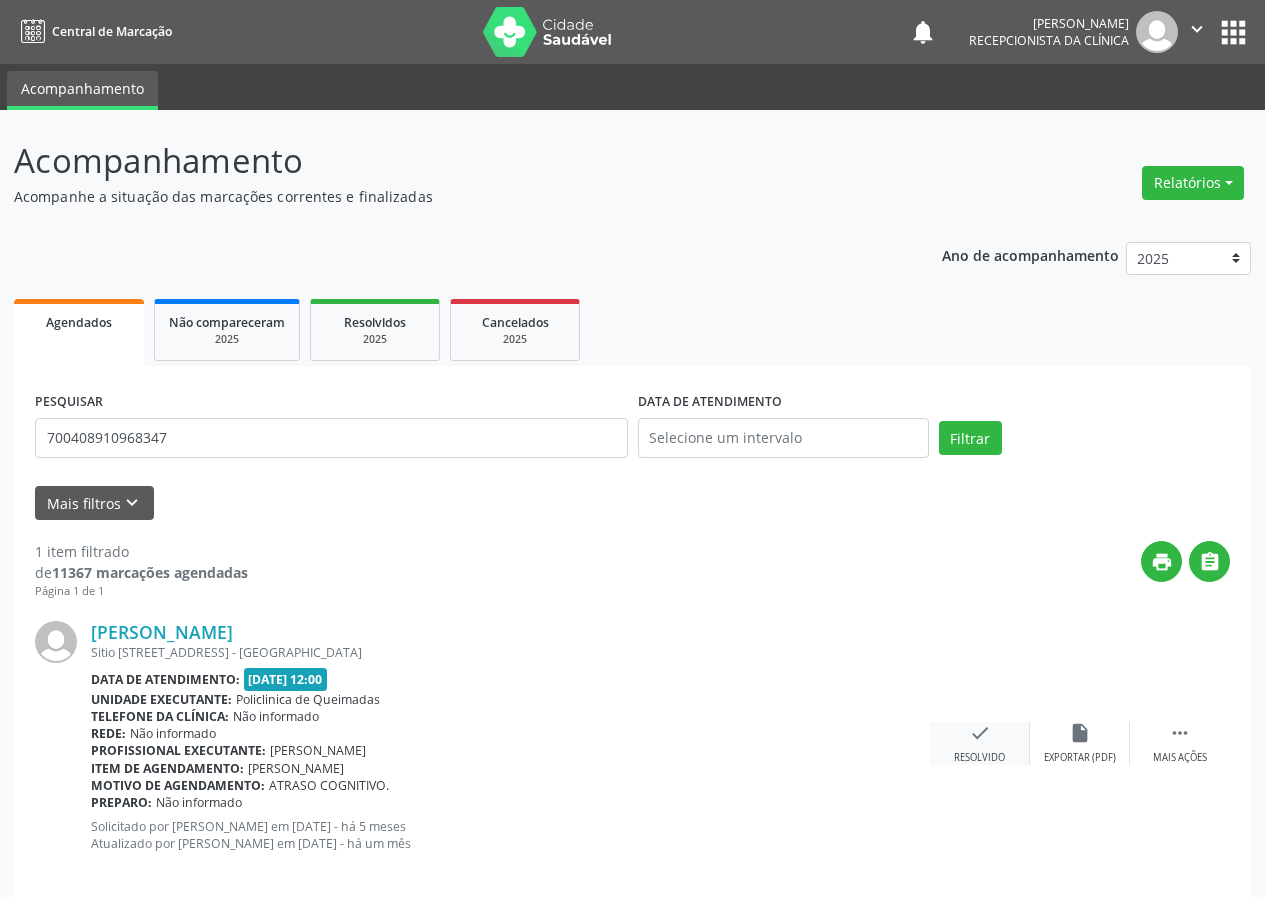 click on "check" at bounding box center (980, 733) 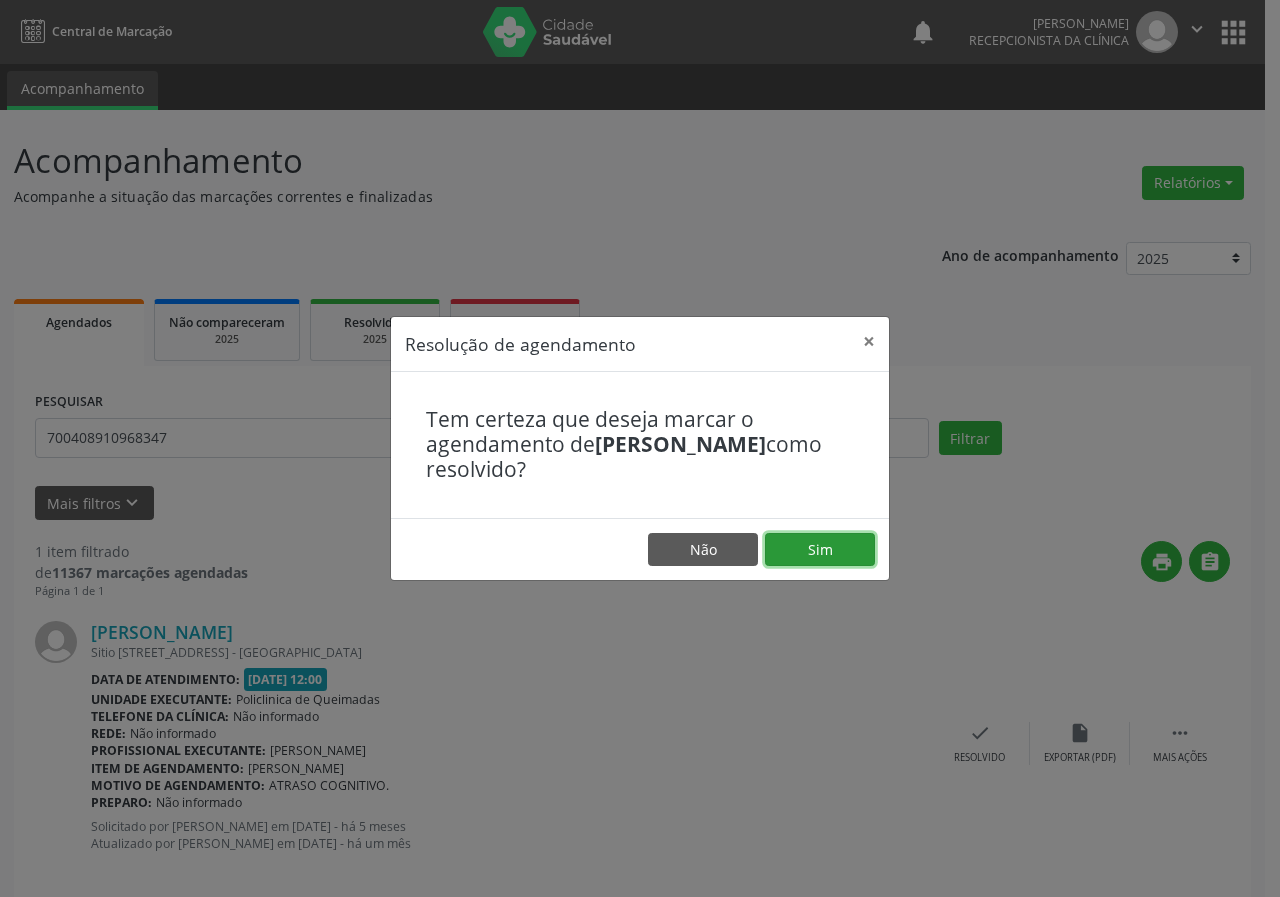 click on "Sim" at bounding box center (820, 550) 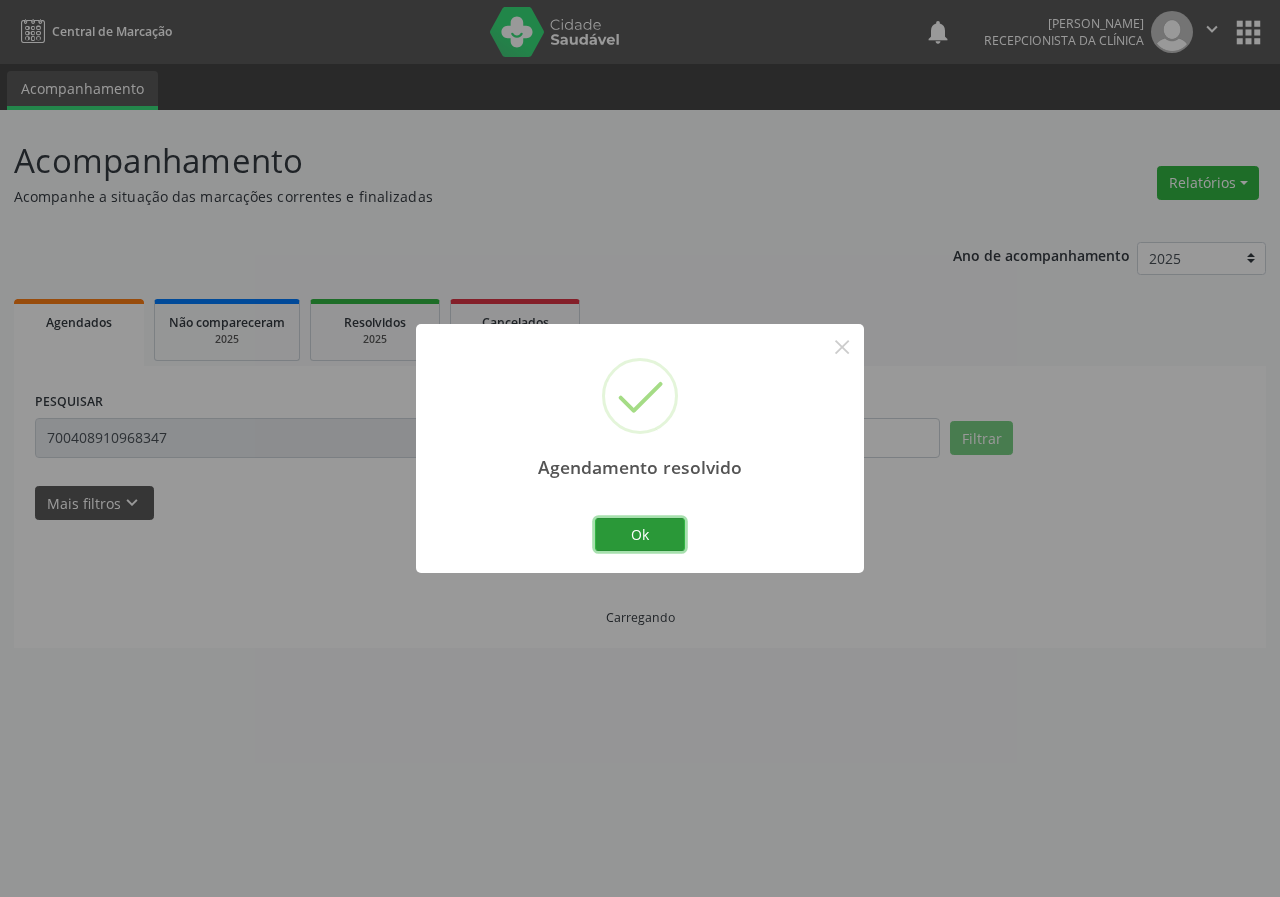 click on "Ok" at bounding box center [640, 535] 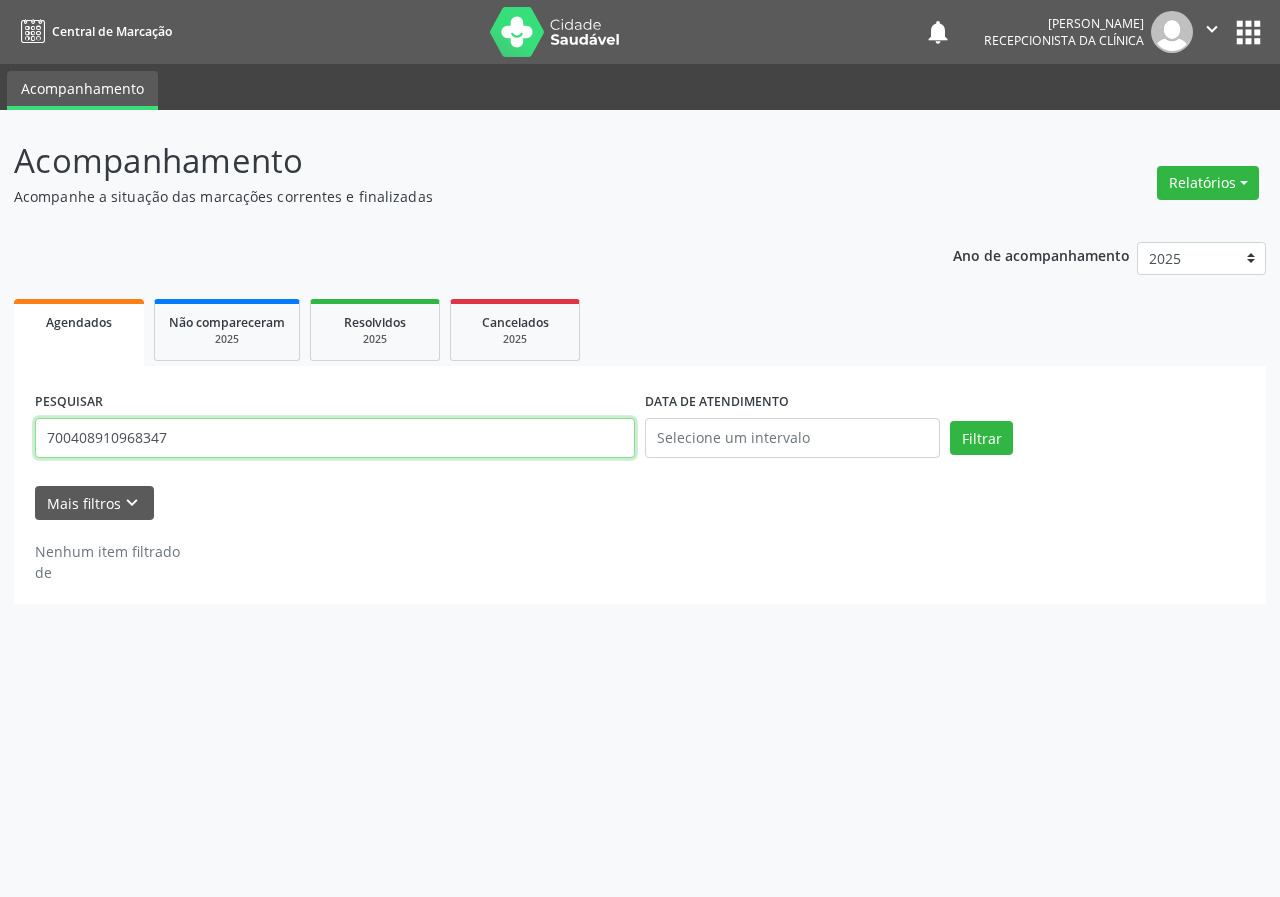 click on "700408910968347" at bounding box center (335, 438) 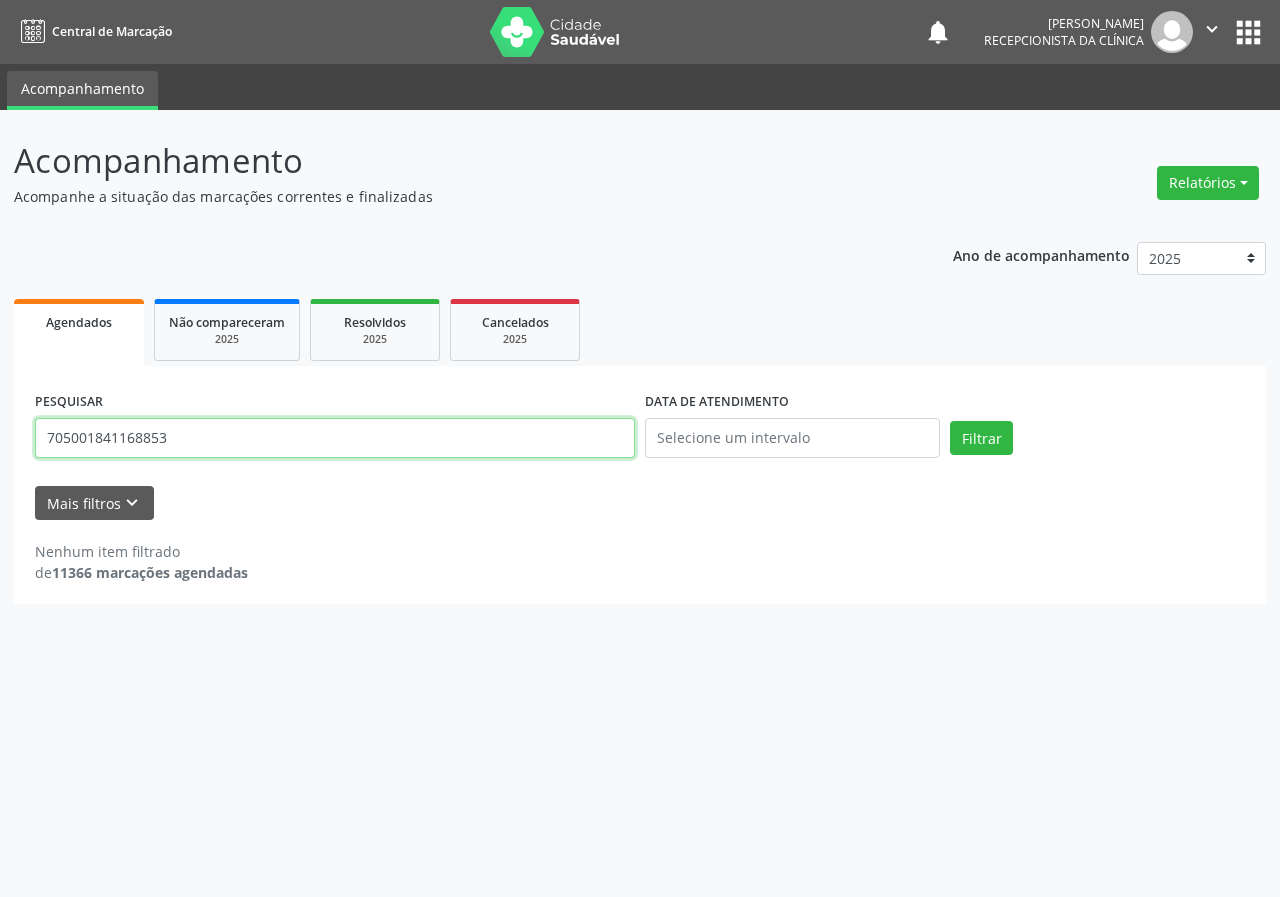 click on "Filtrar" at bounding box center (981, 438) 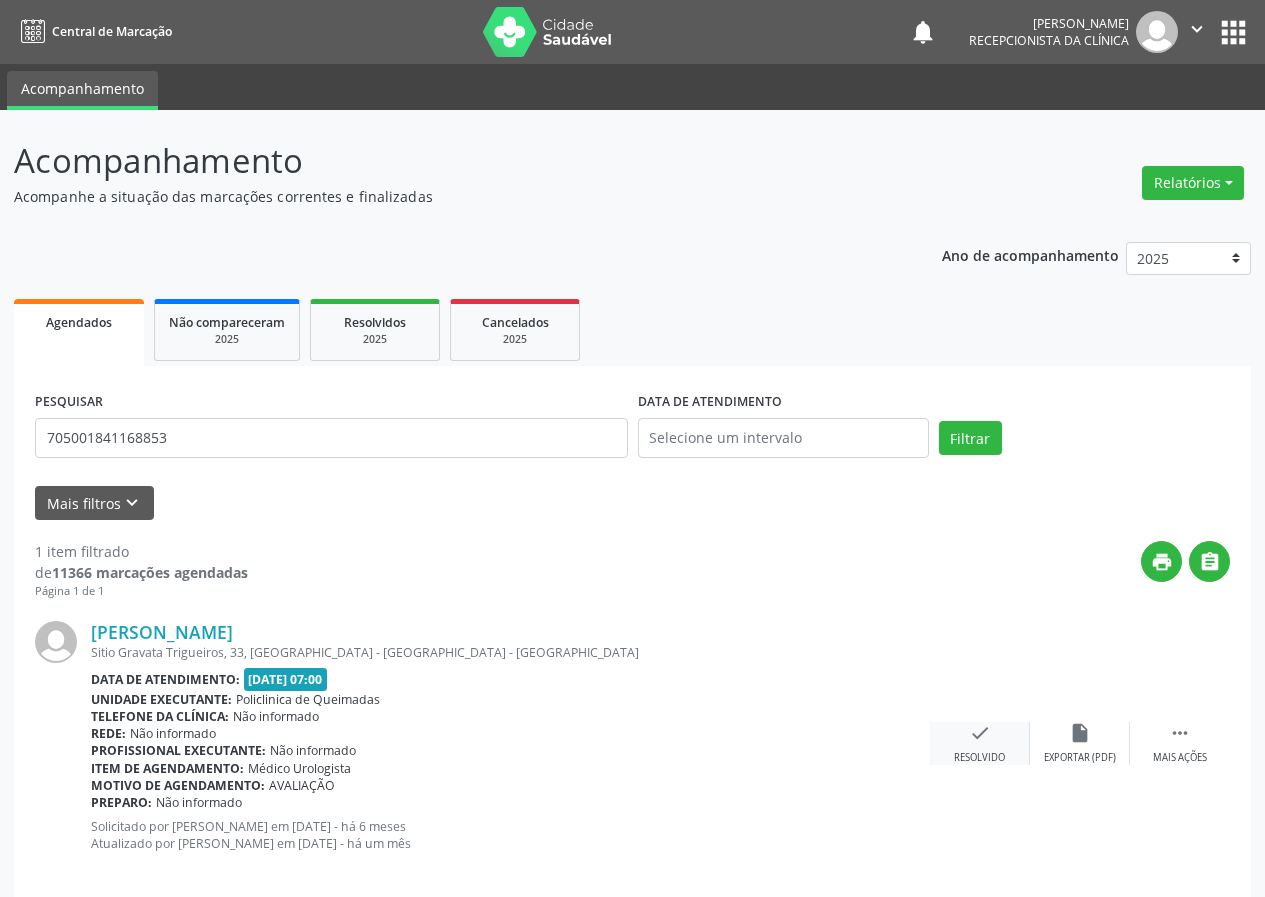 click on "check" at bounding box center (980, 733) 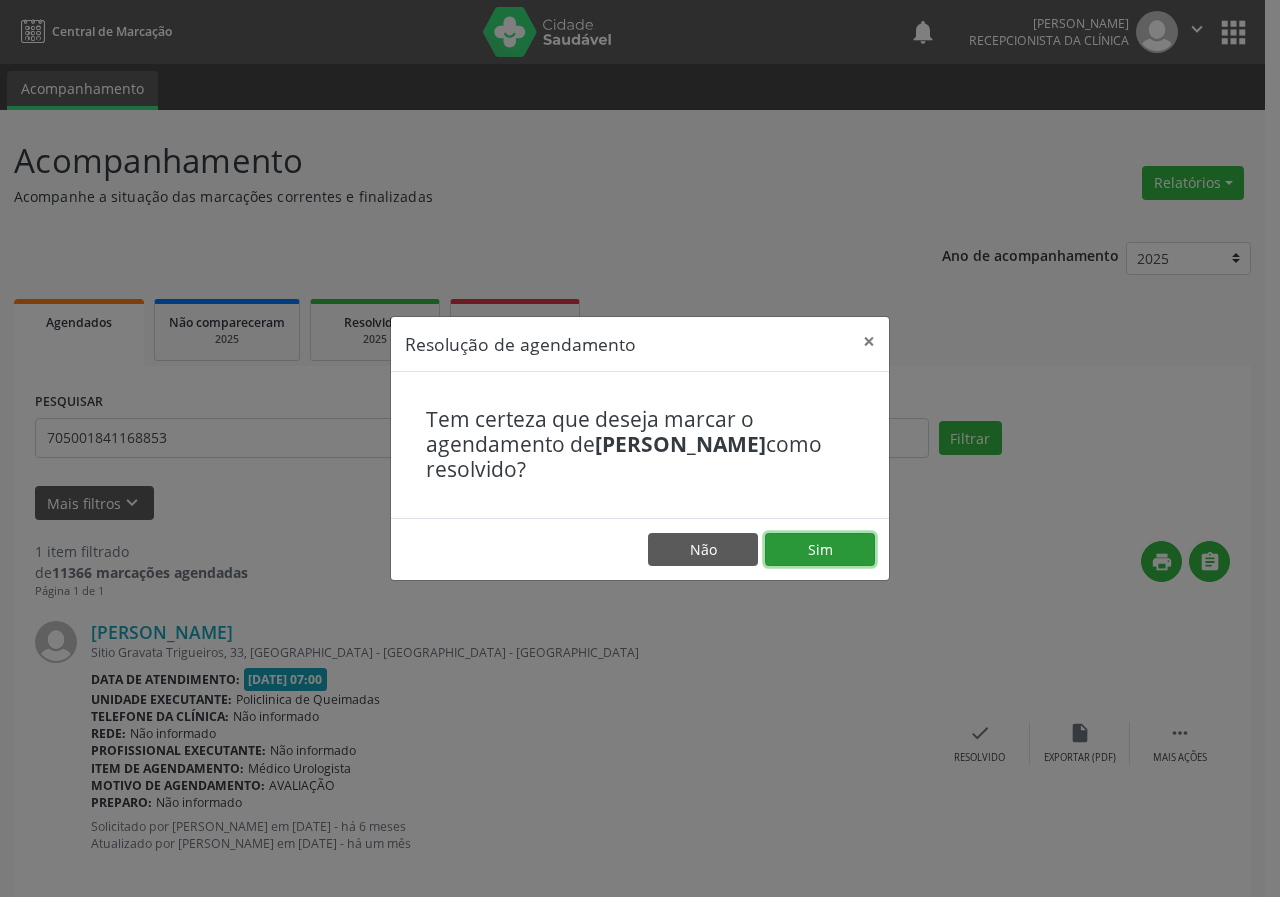click on "Sim" at bounding box center (820, 550) 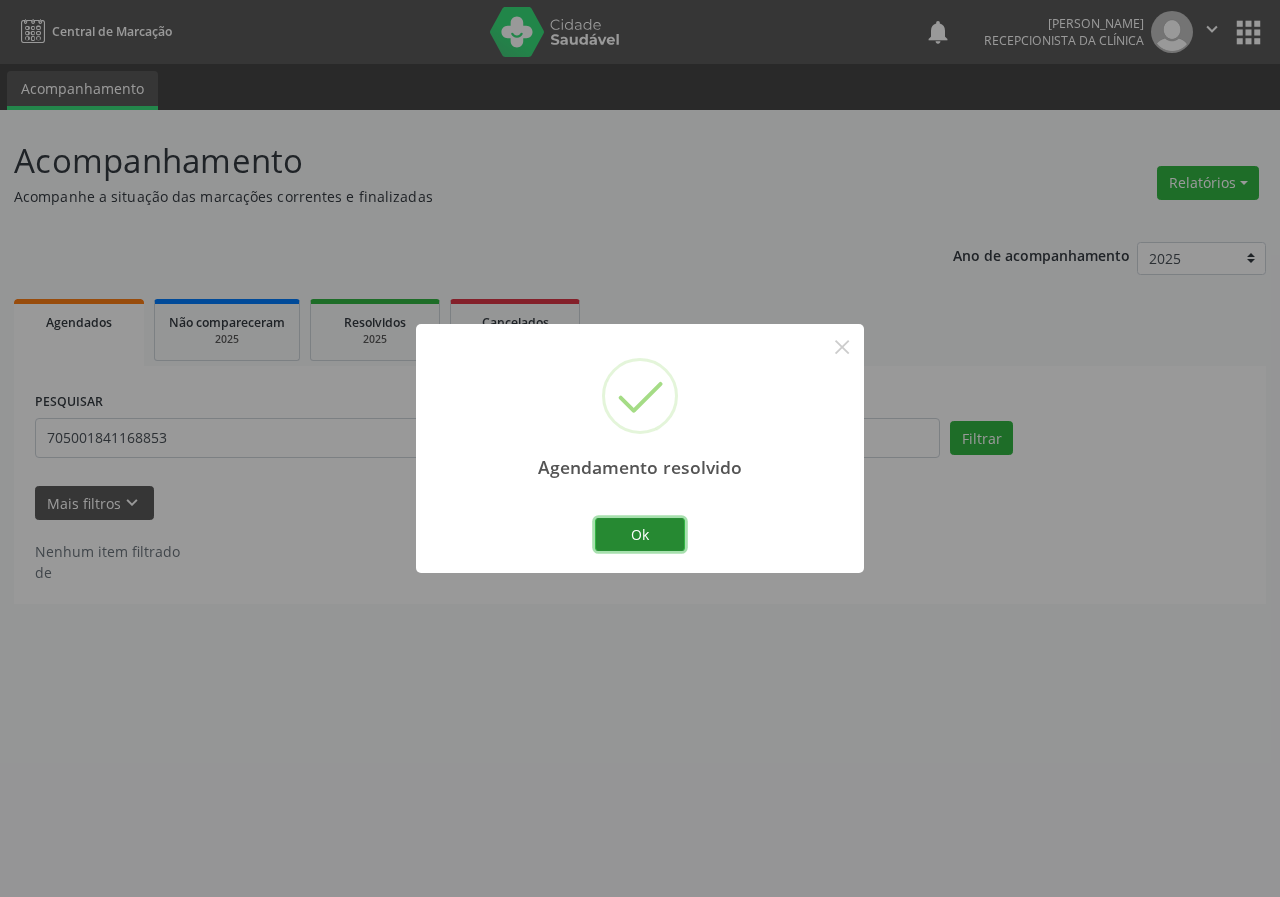 click on "Ok" at bounding box center (640, 535) 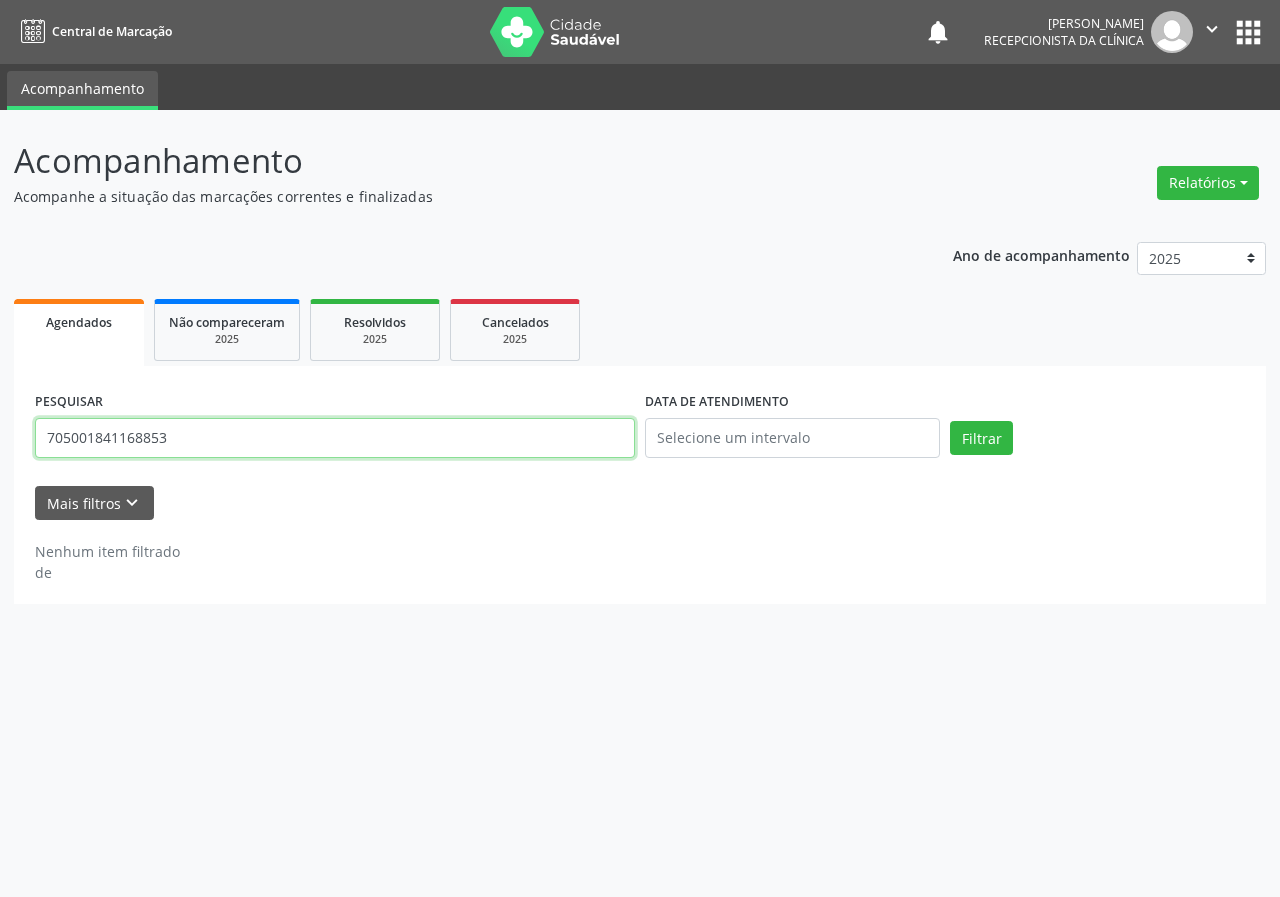 click on "705001841168853" at bounding box center (335, 438) 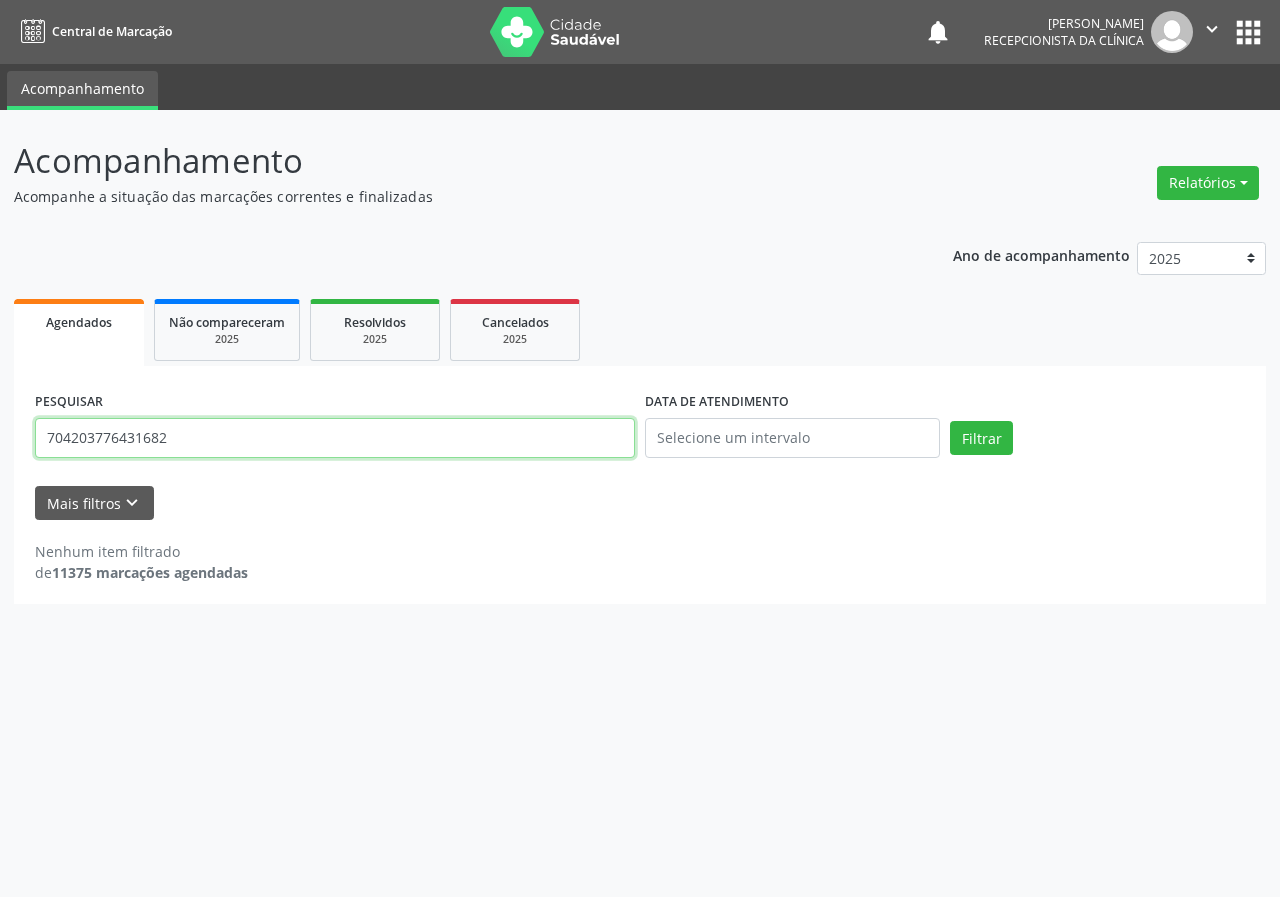 click on "Filtrar" at bounding box center [981, 438] 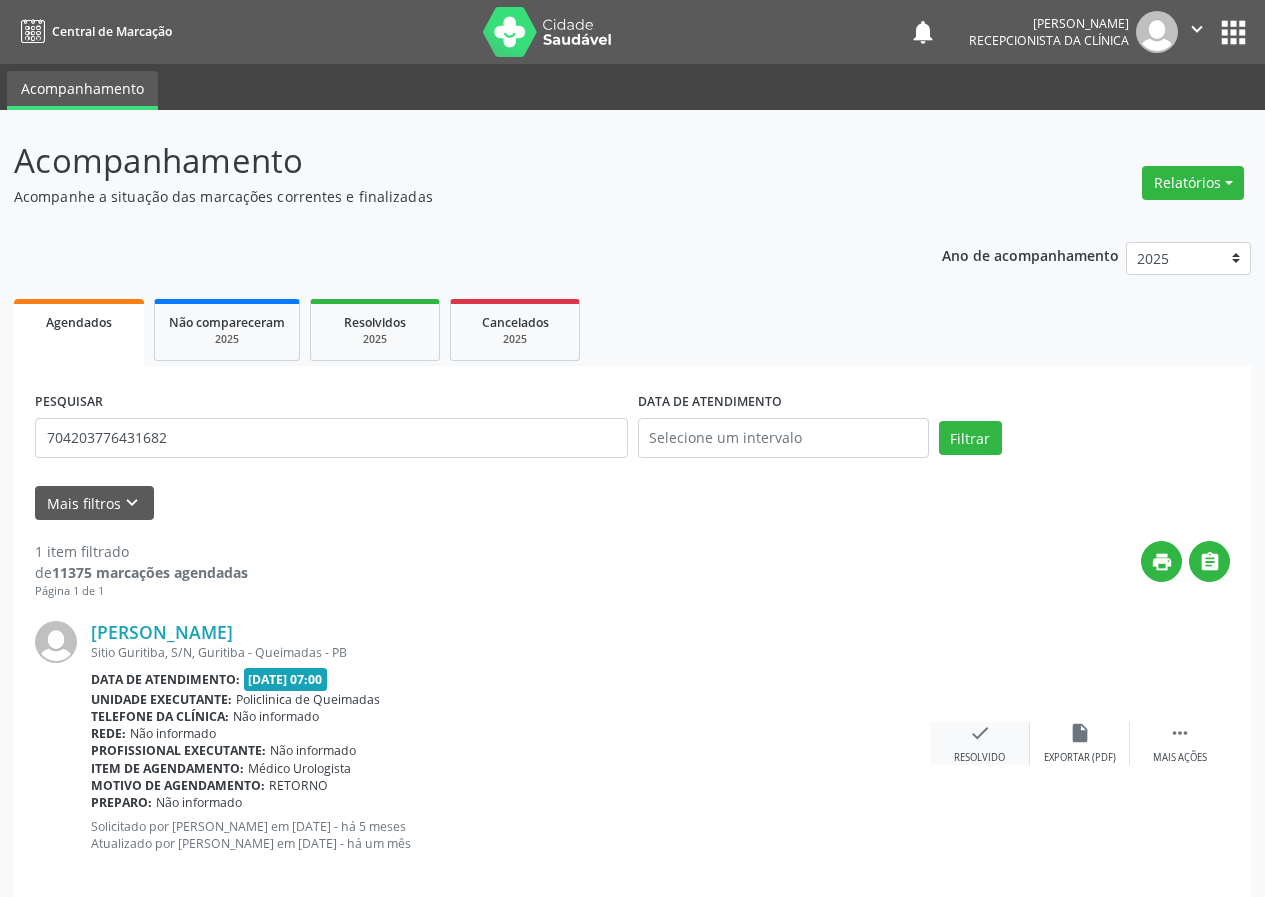 click on "check" at bounding box center [980, 733] 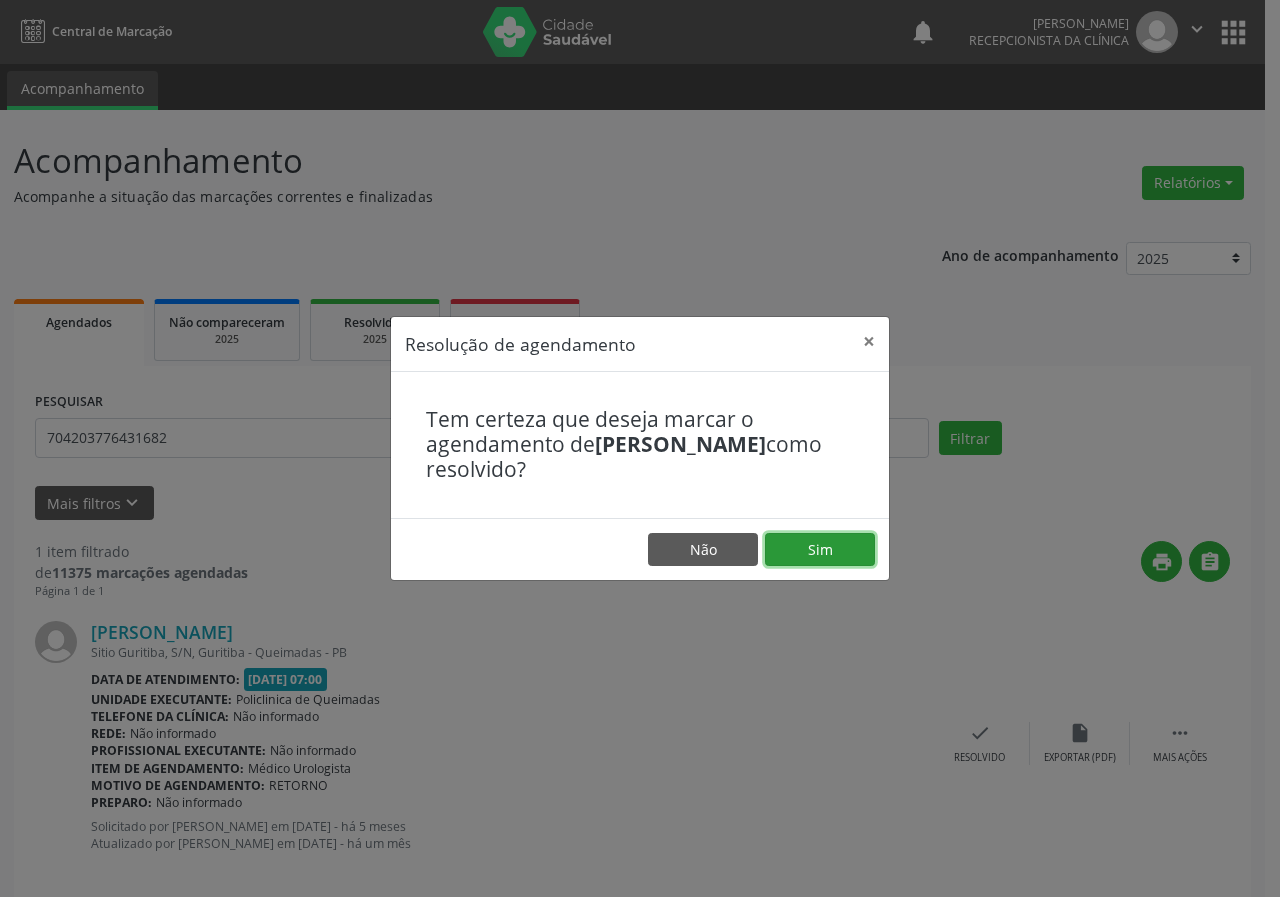 click on "Sim" at bounding box center [820, 550] 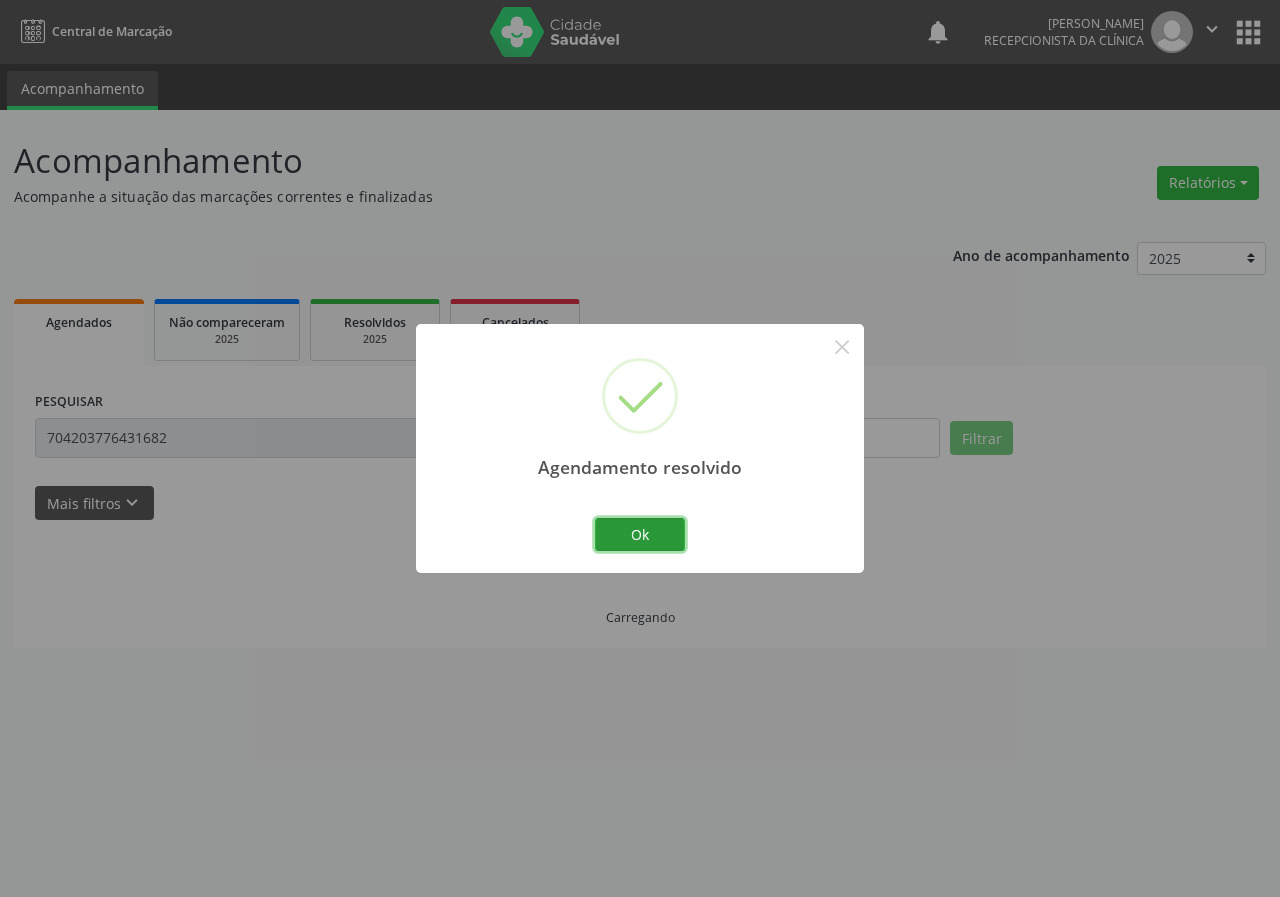 click on "Ok" at bounding box center [640, 535] 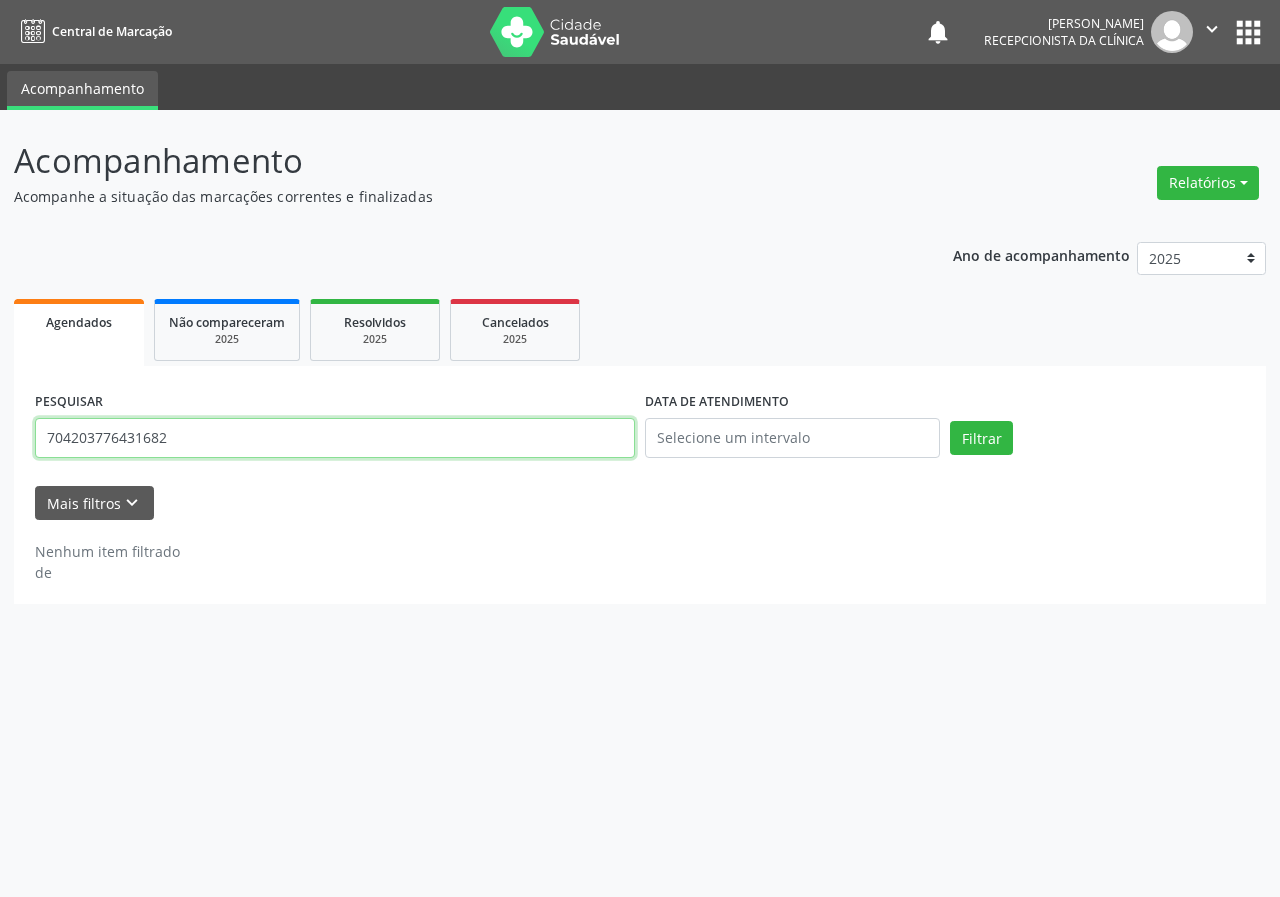 click on "704203776431682" at bounding box center [335, 438] 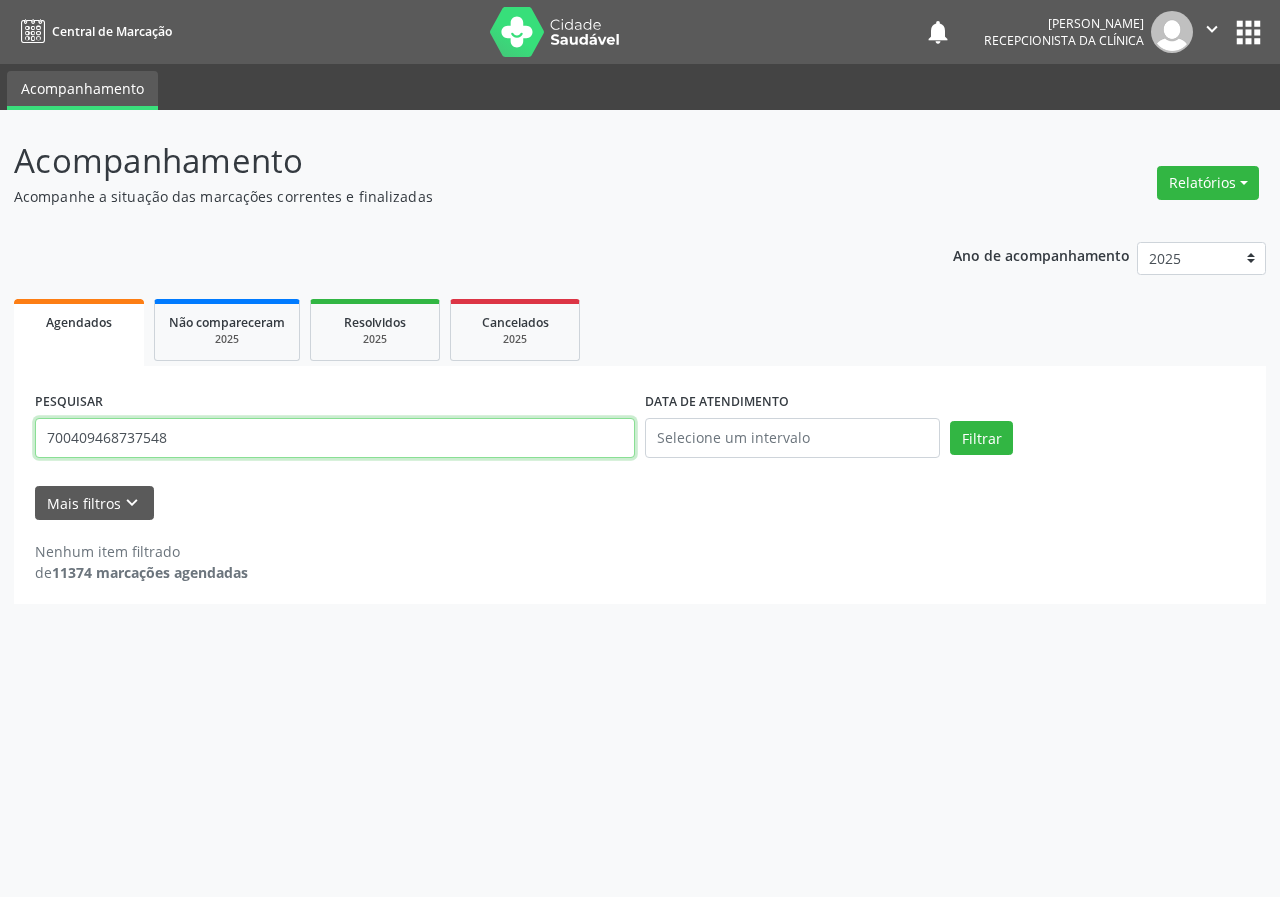 click on "Filtrar" at bounding box center [981, 438] 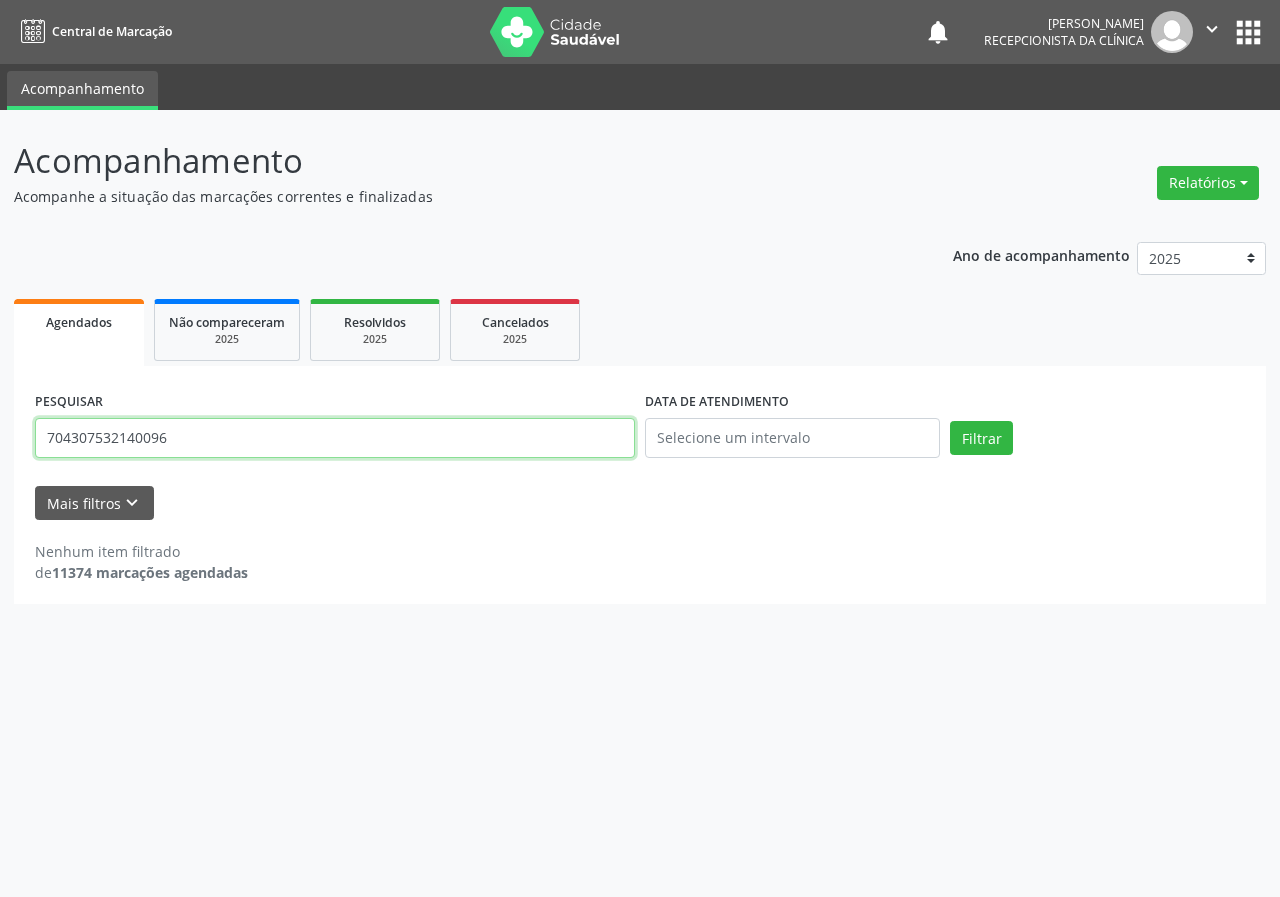 click on "Filtrar" at bounding box center (981, 438) 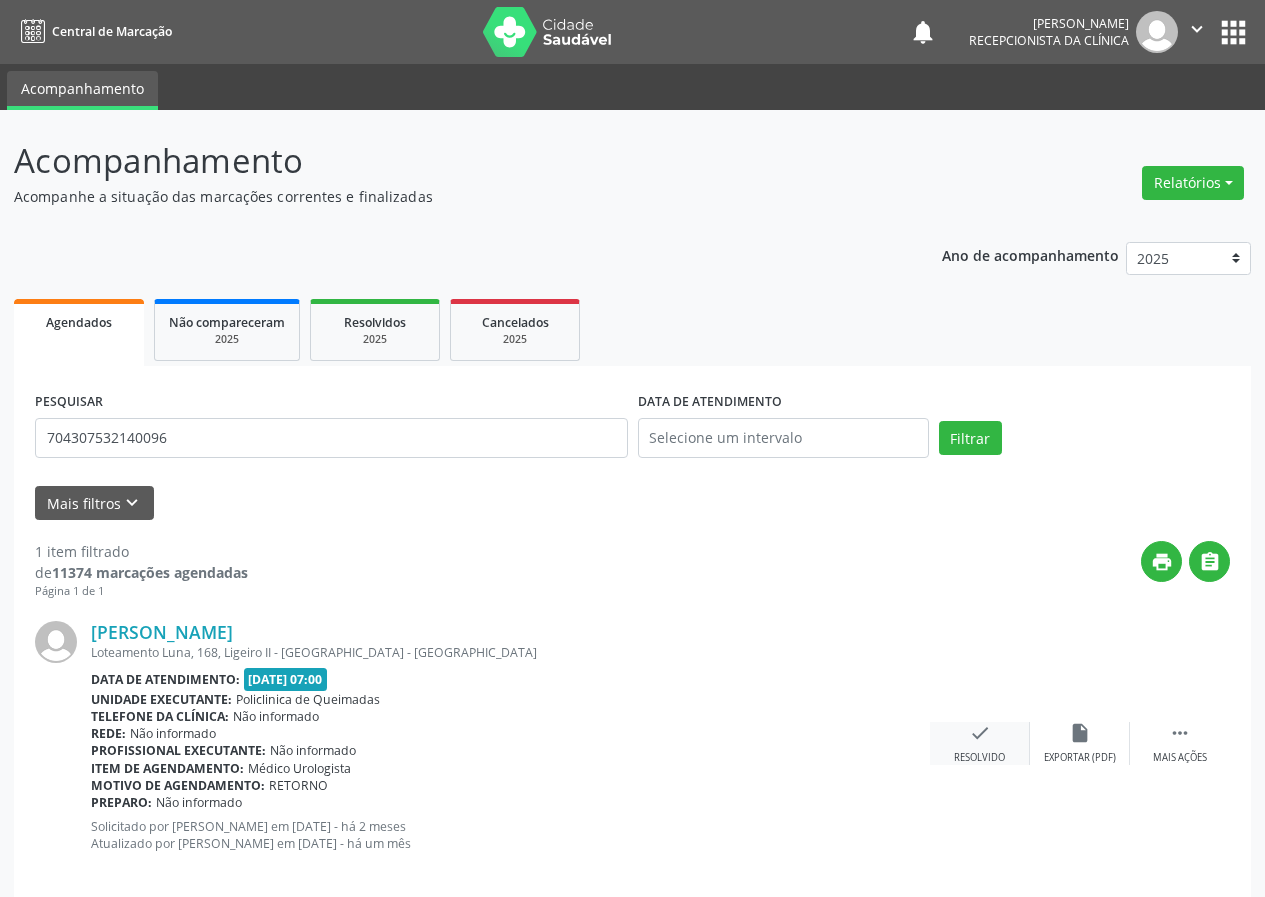 click on "check" at bounding box center [980, 733] 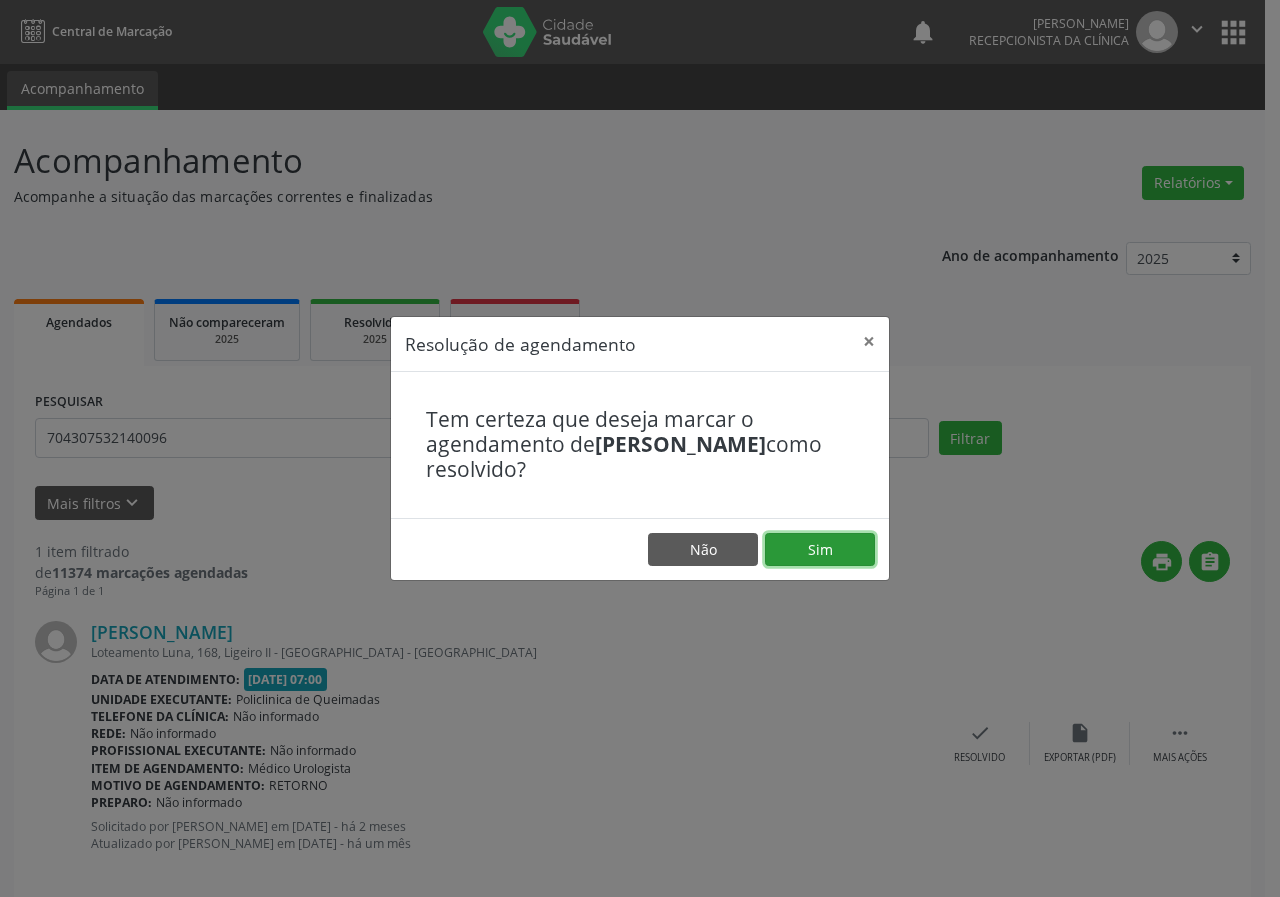 click on "Sim" at bounding box center (820, 550) 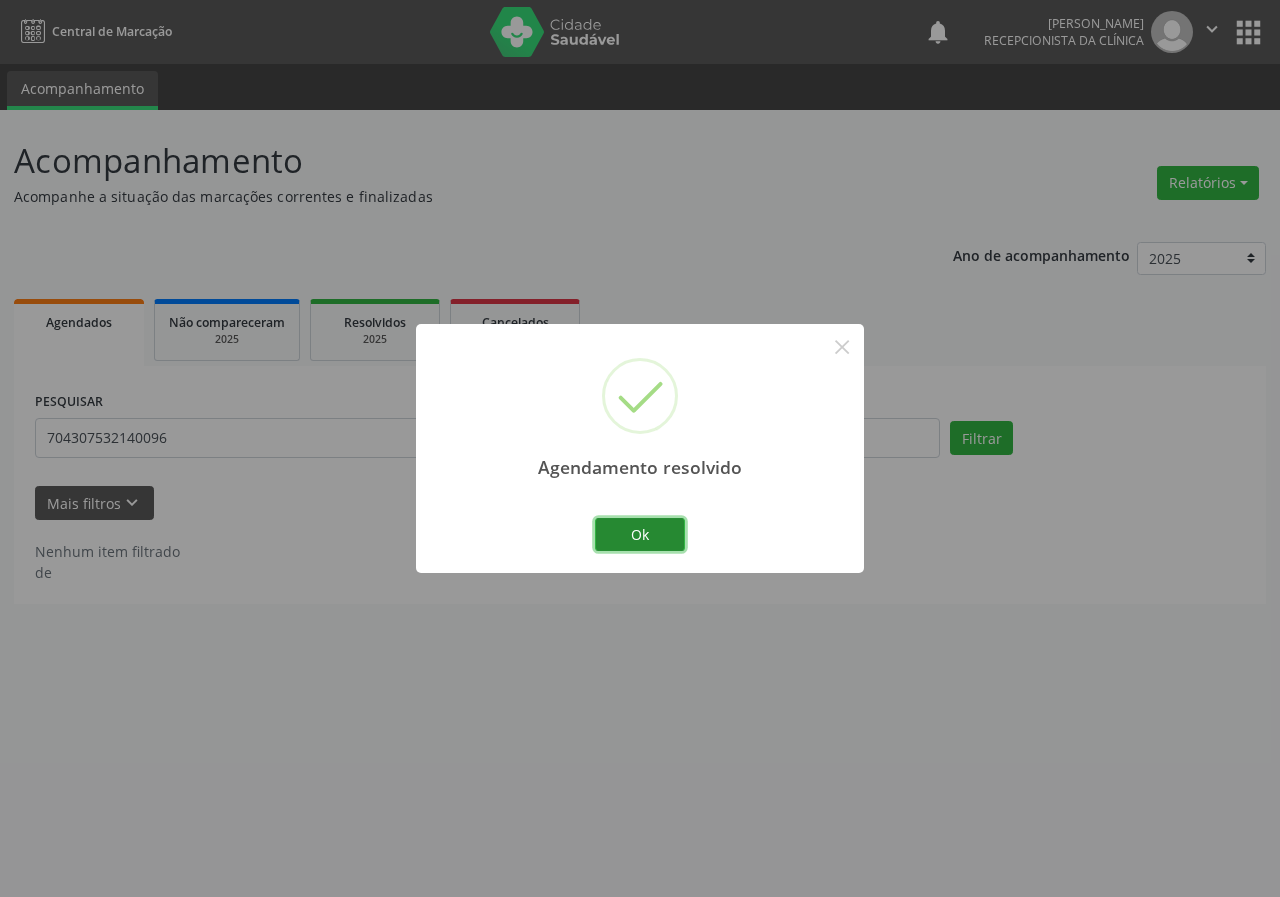 click on "Ok" at bounding box center (640, 535) 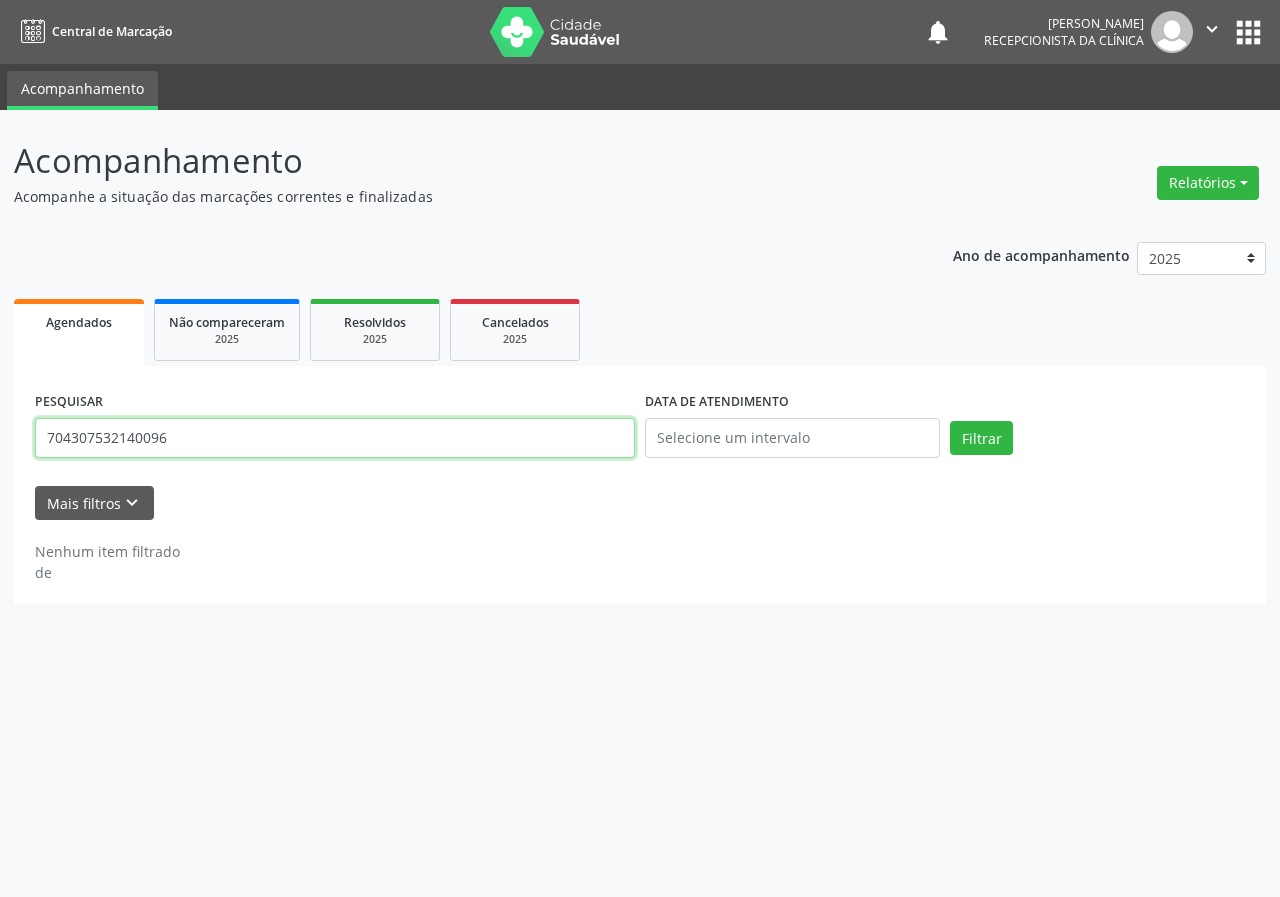 click on "704307532140096" at bounding box center [335, 438] 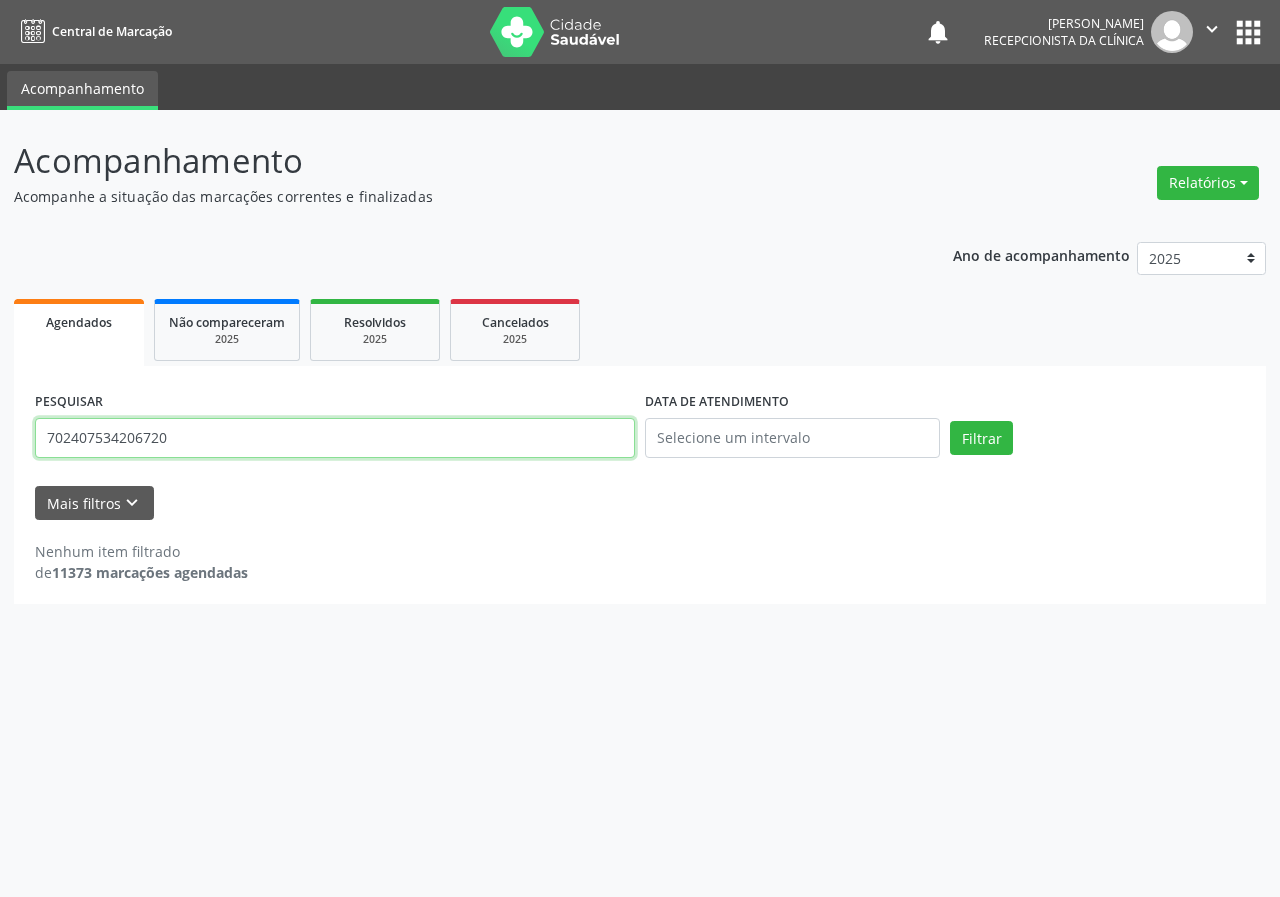 click on "Filtrar" at bounding box center [981, 438] 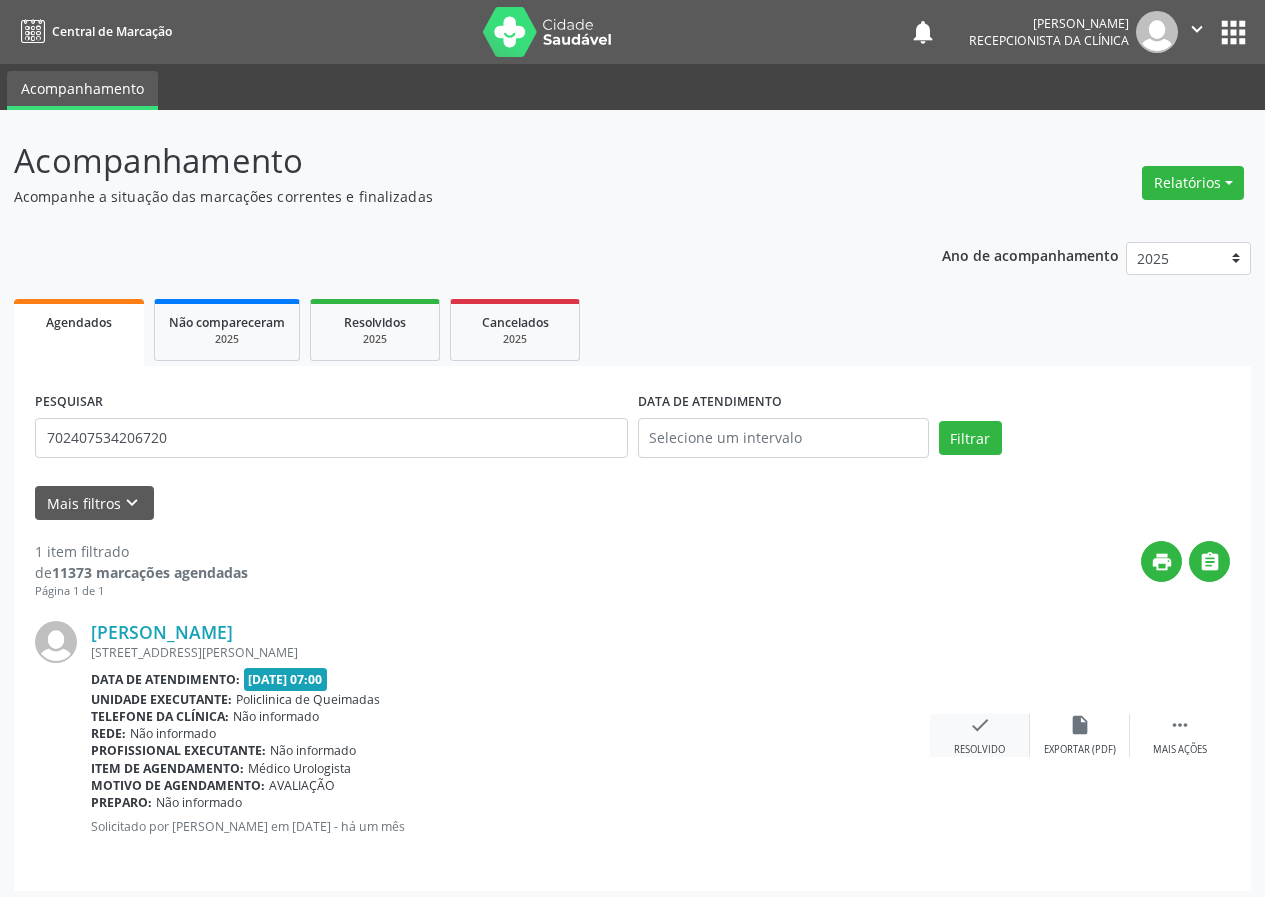 click on "check" at bounding box center [980, 725] 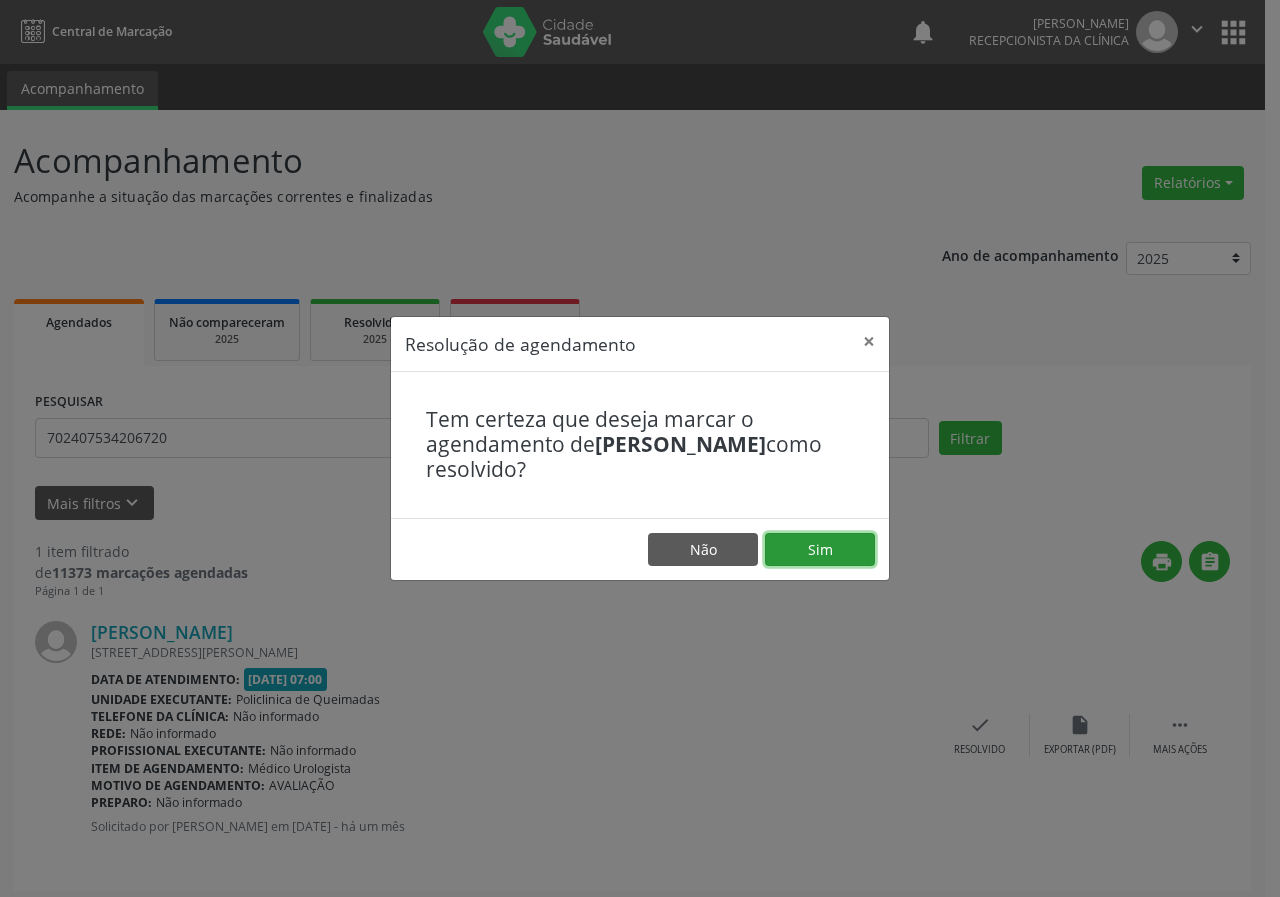 click on "Sim" at bounding box center [820, 550] 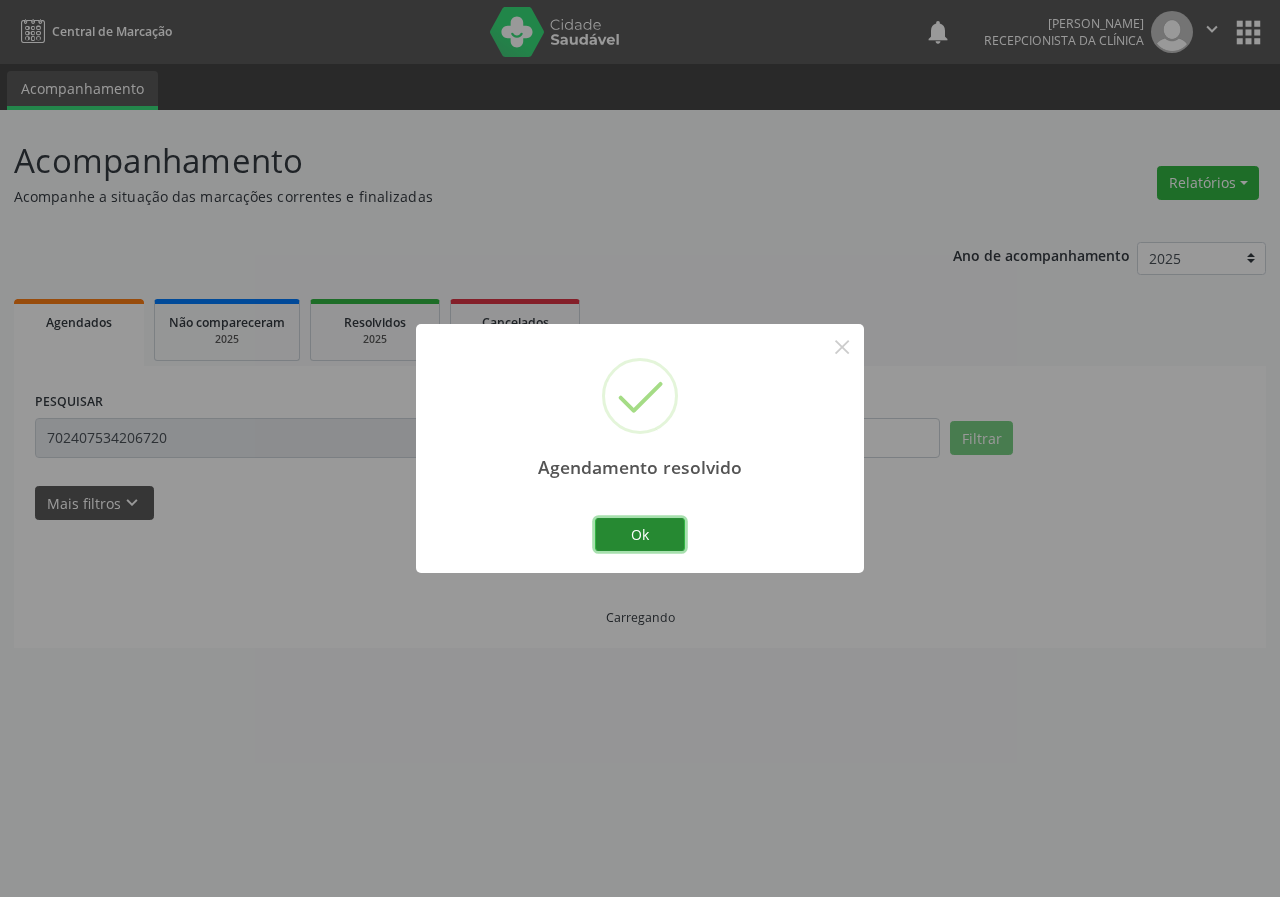 click on "Ok" at bounding box center (640, 535) 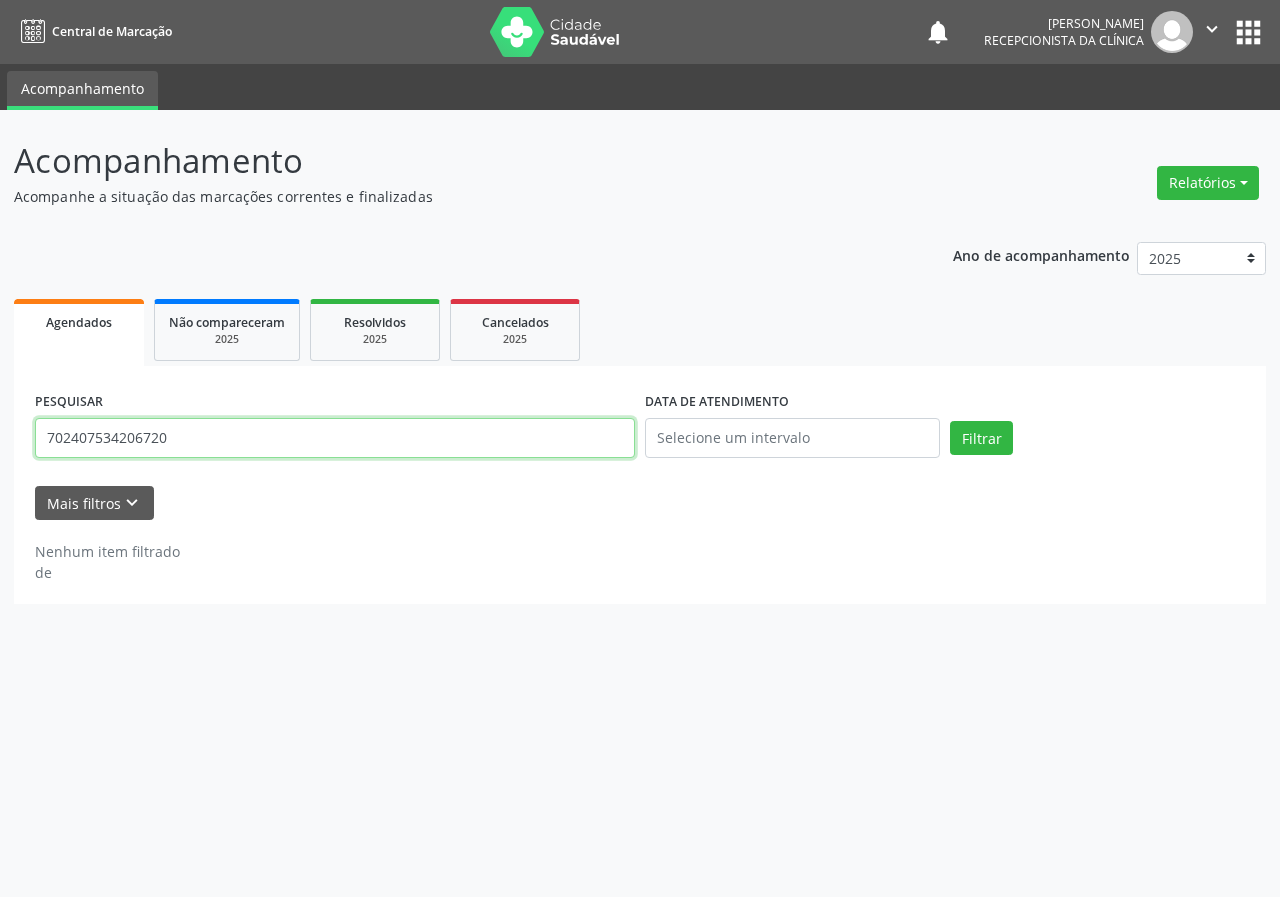 click on "702407534206720" at bounding box center (335, 438) 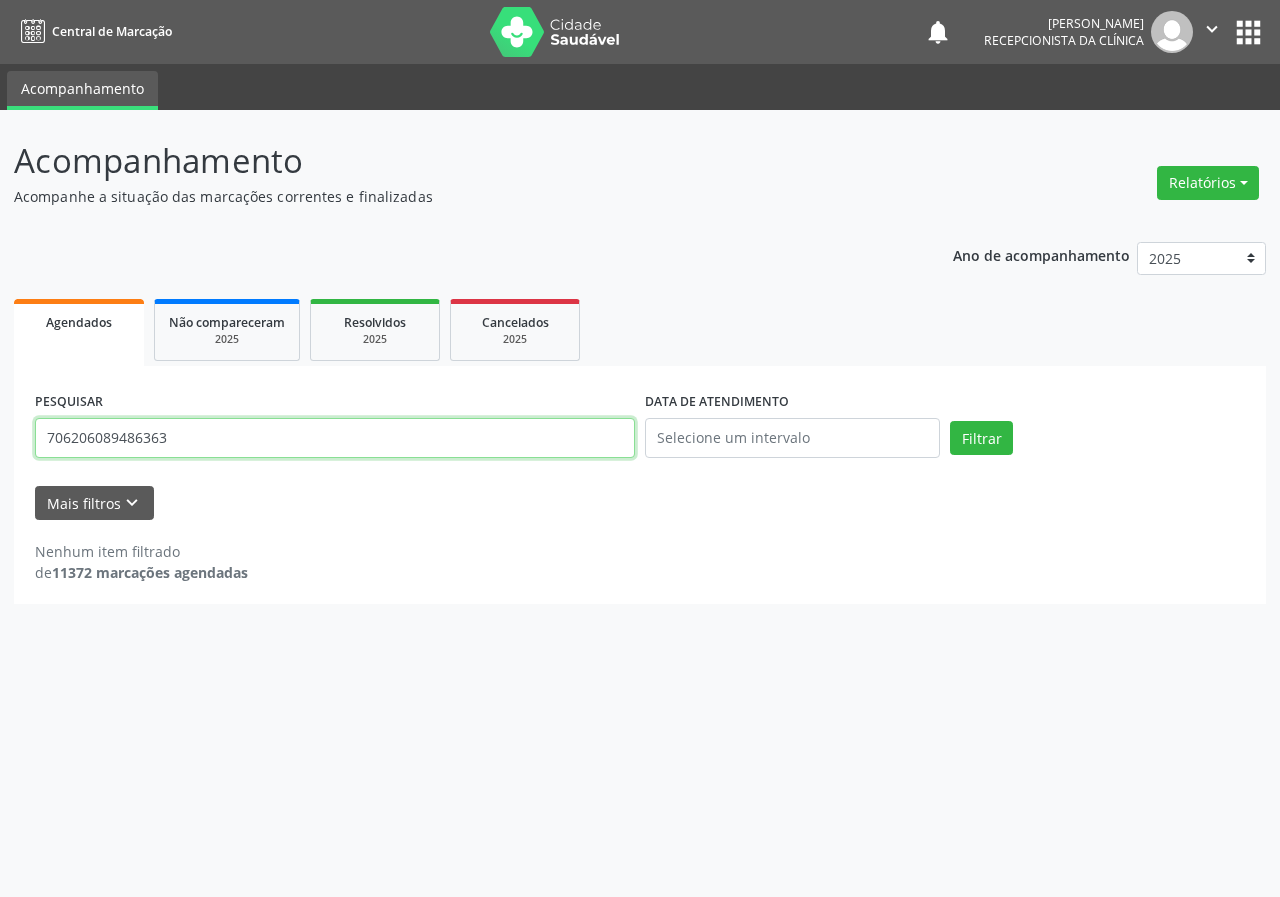 click on "Filtrar" at bounding box center (981, 438) 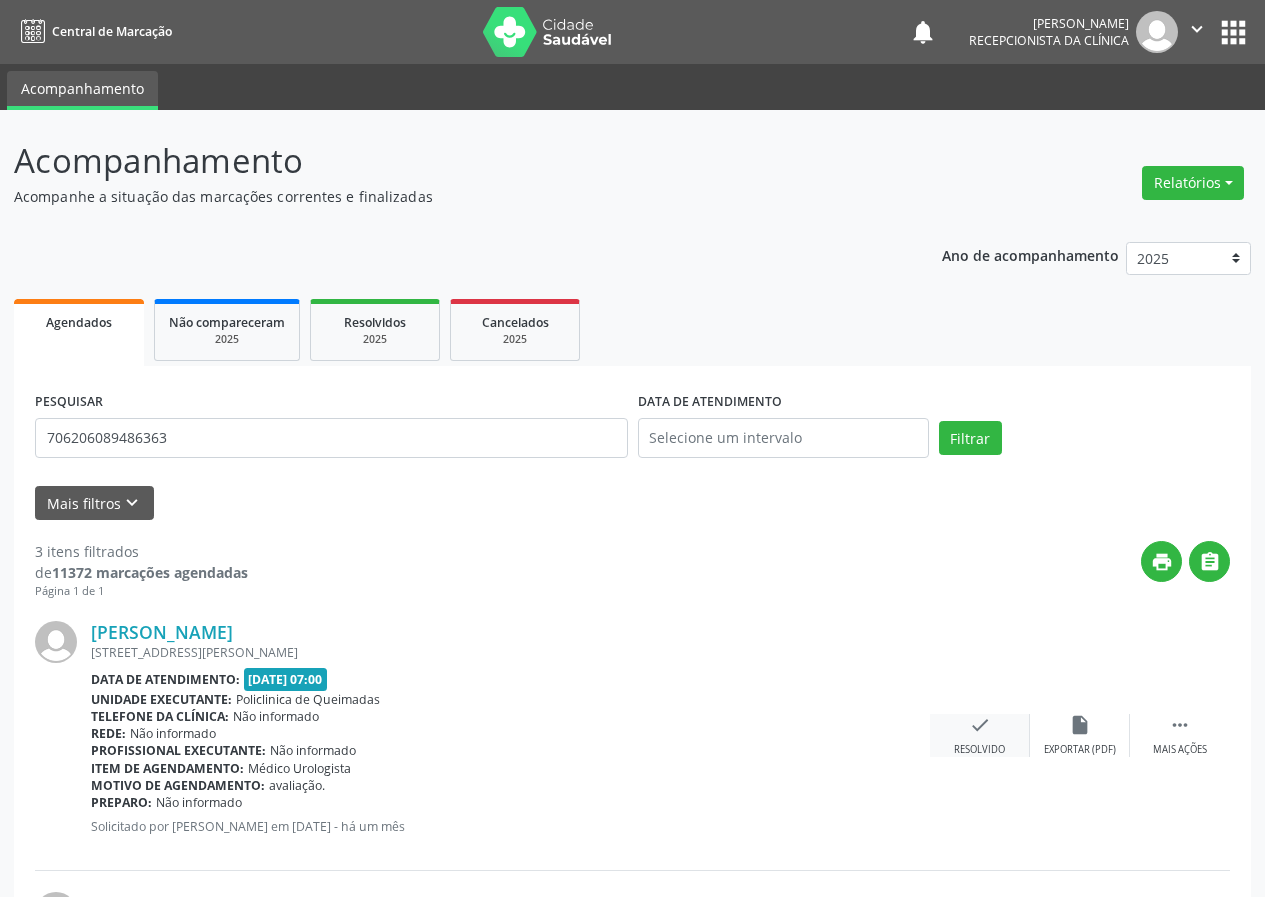 click on "check" at bounding box center (980, 725) 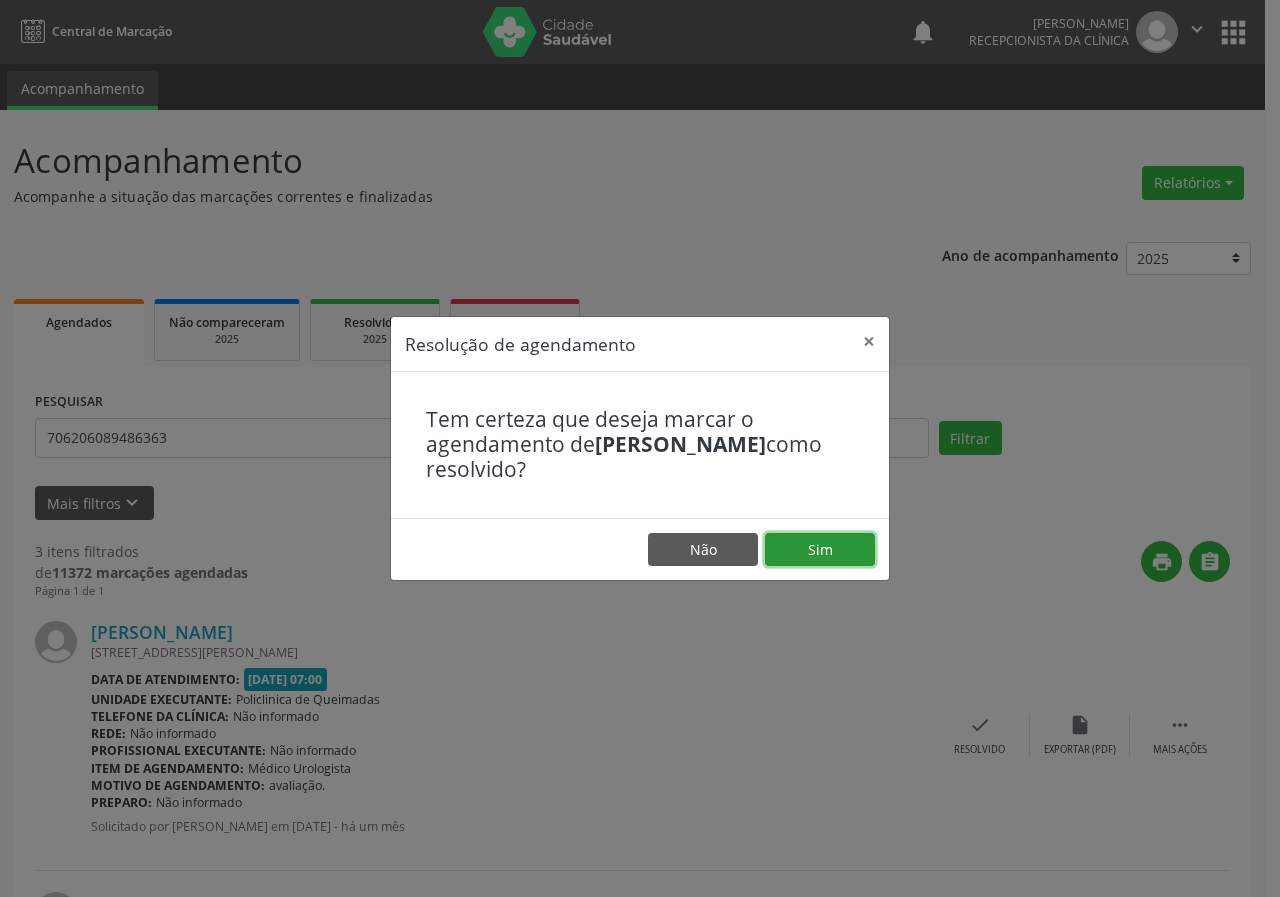 click on "Sim" at bounding box center [820, 550] 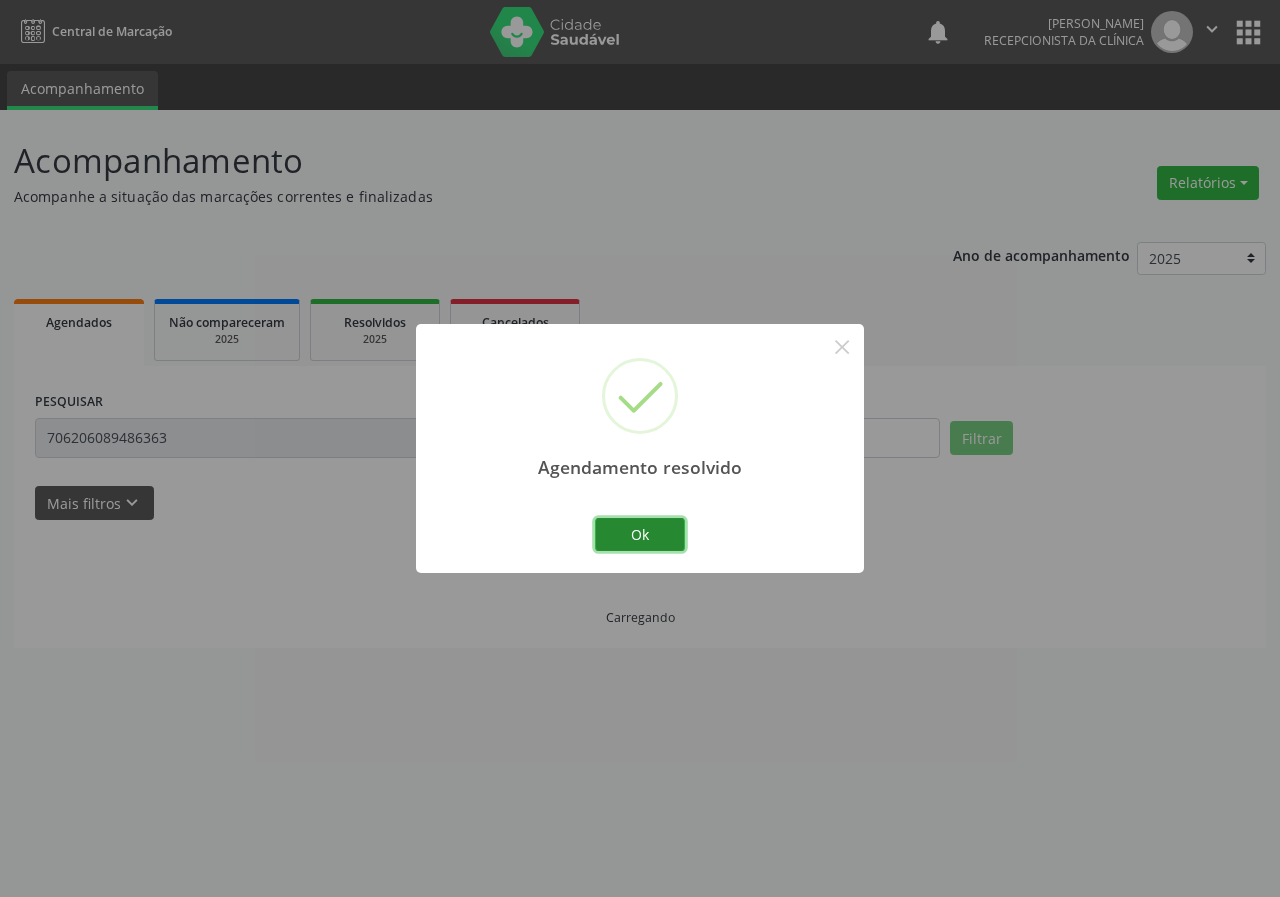 click on "Ok" at bounding box center [640, 535] 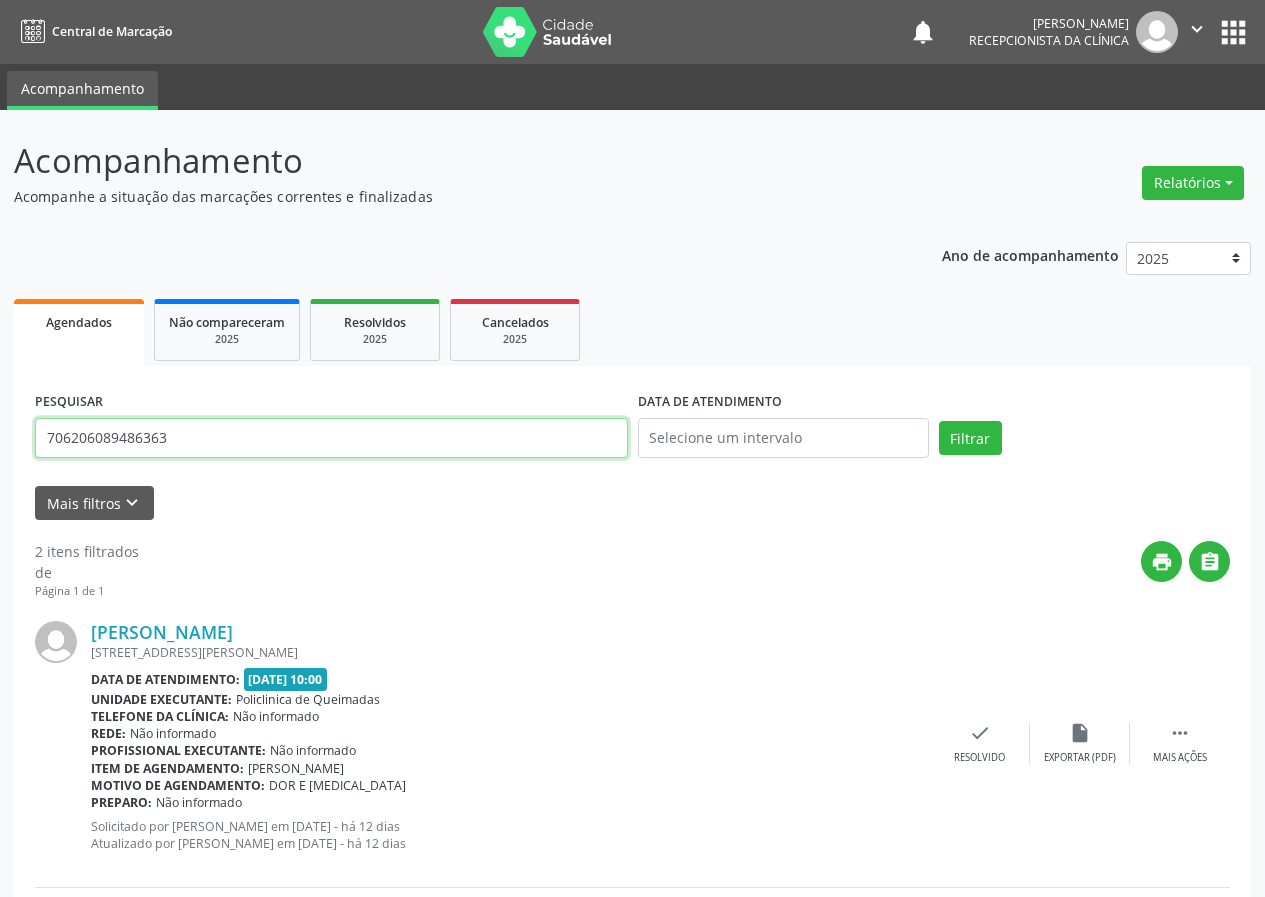 click on "706206089486363" at bounding box center [331, 438] 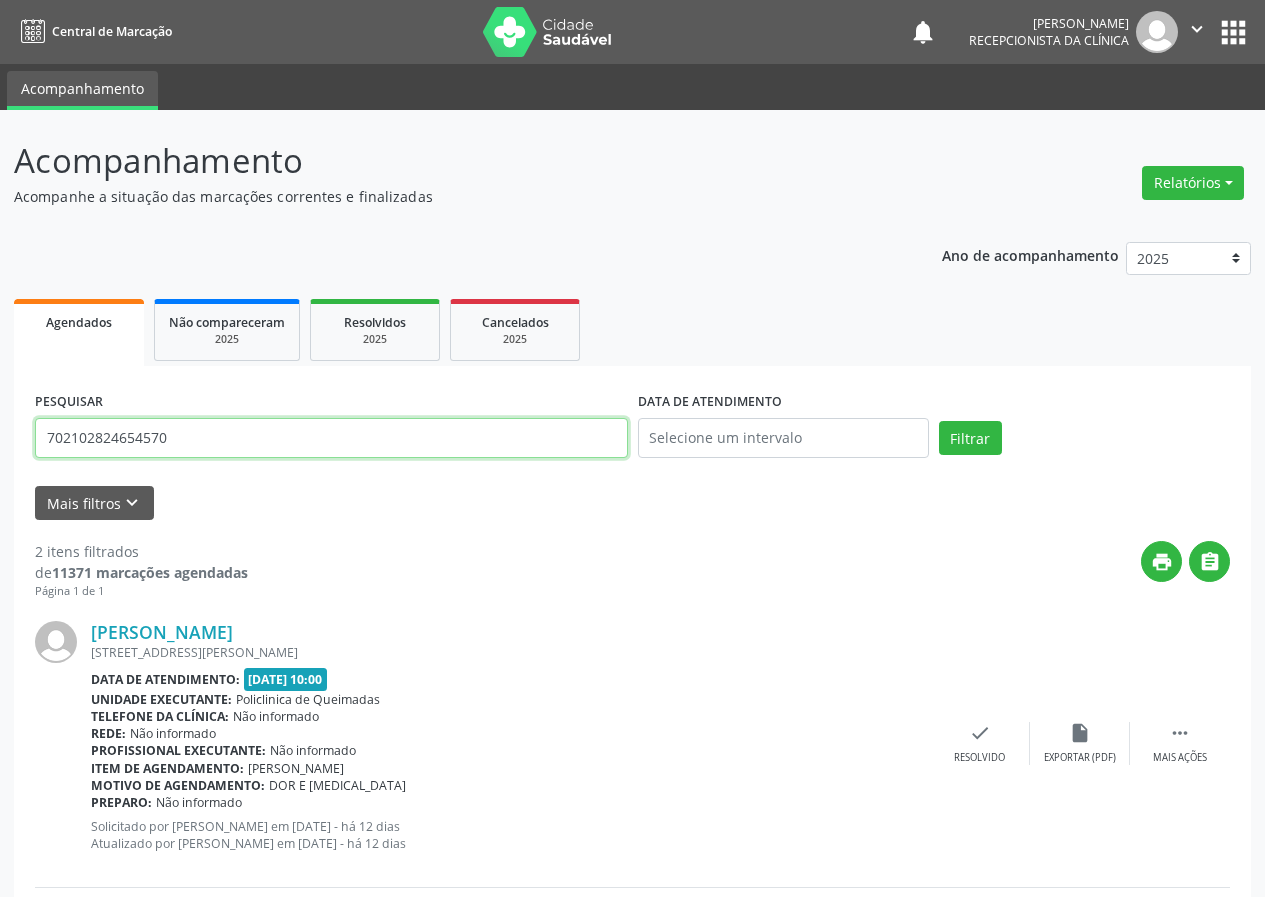 click on "Filtrar" at bounding box center [970, 438] 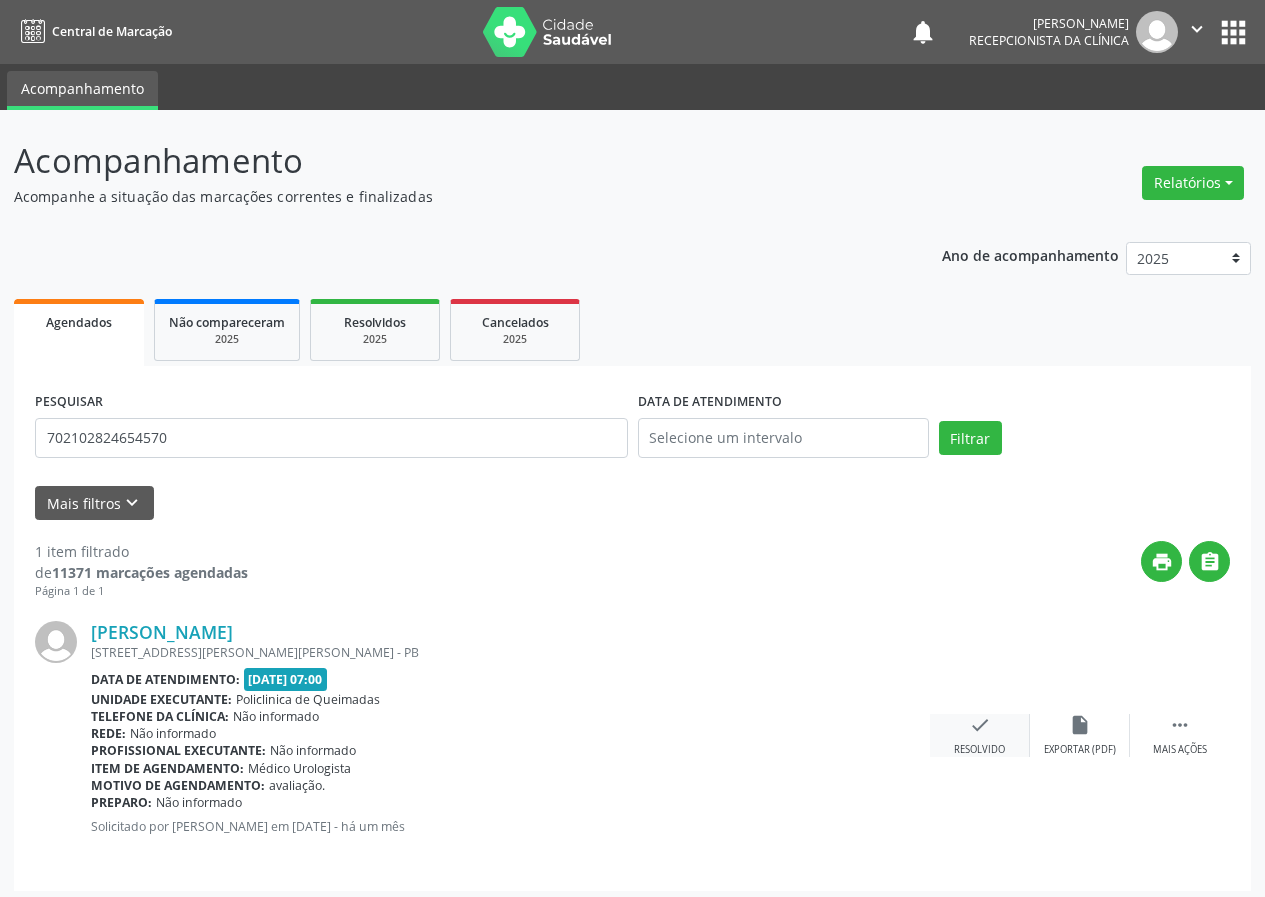 click on "check" at bounding box center [980, 725] 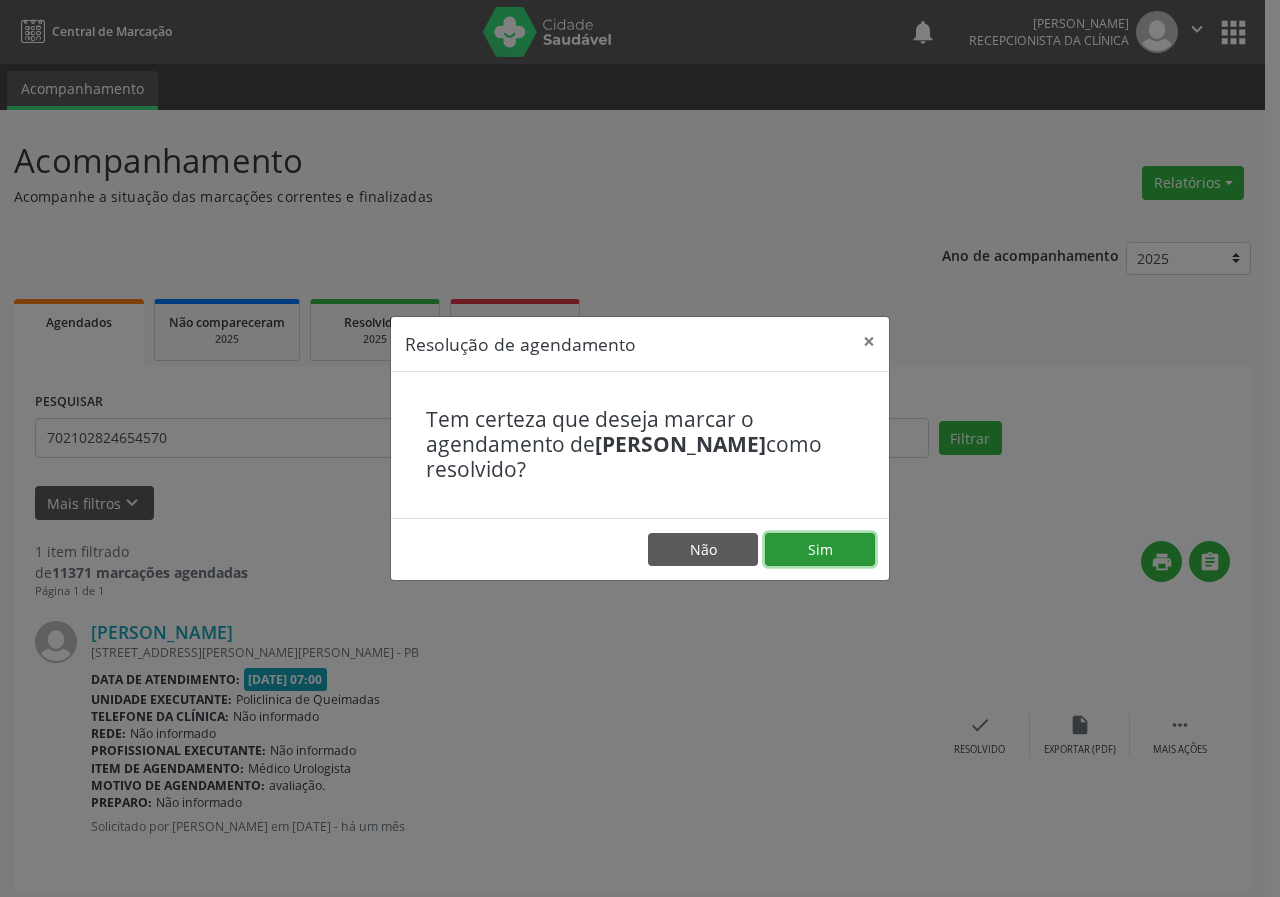 click on "Sim" at bounding box center [820, 550] 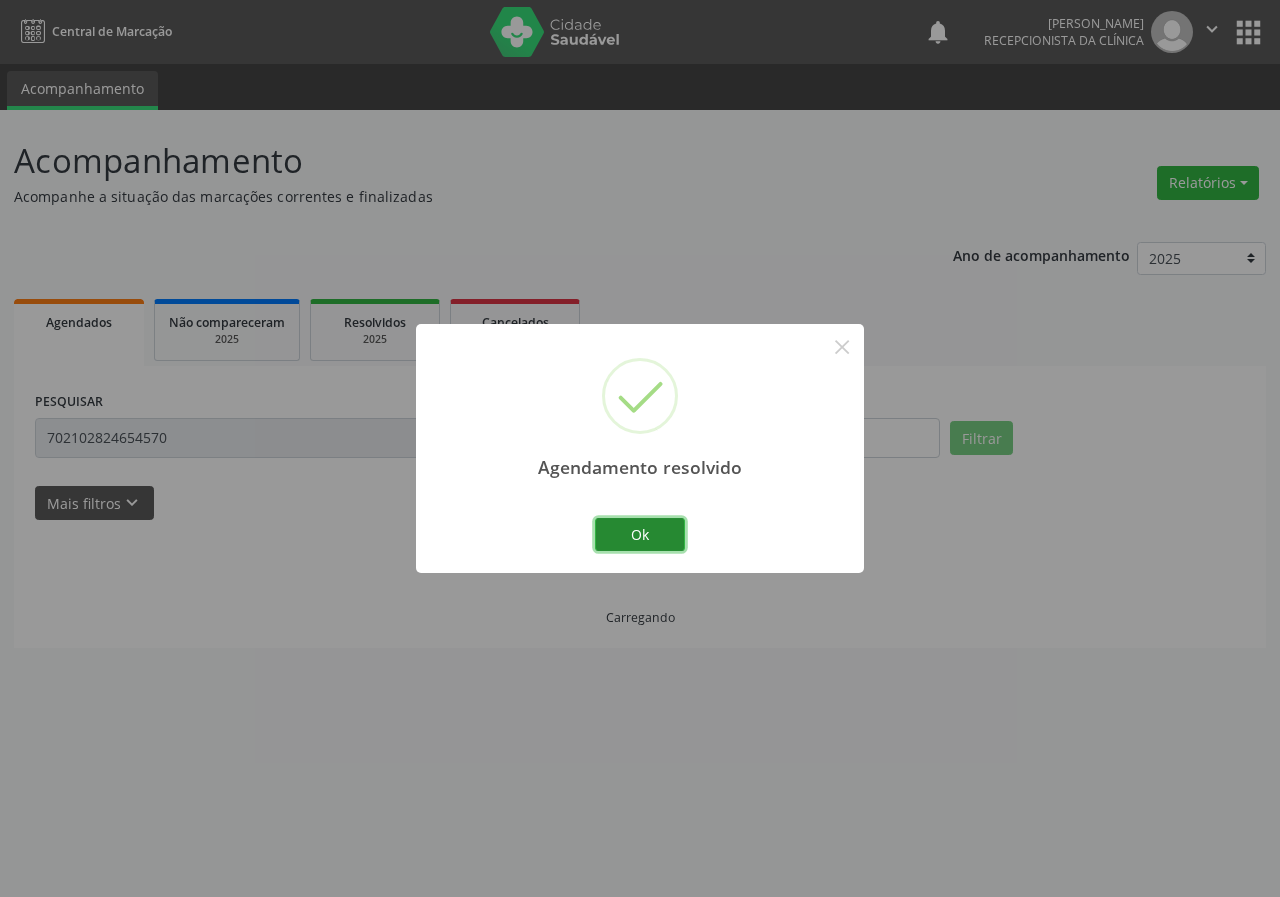 click on "Ok" at bounding box center (640, 535) 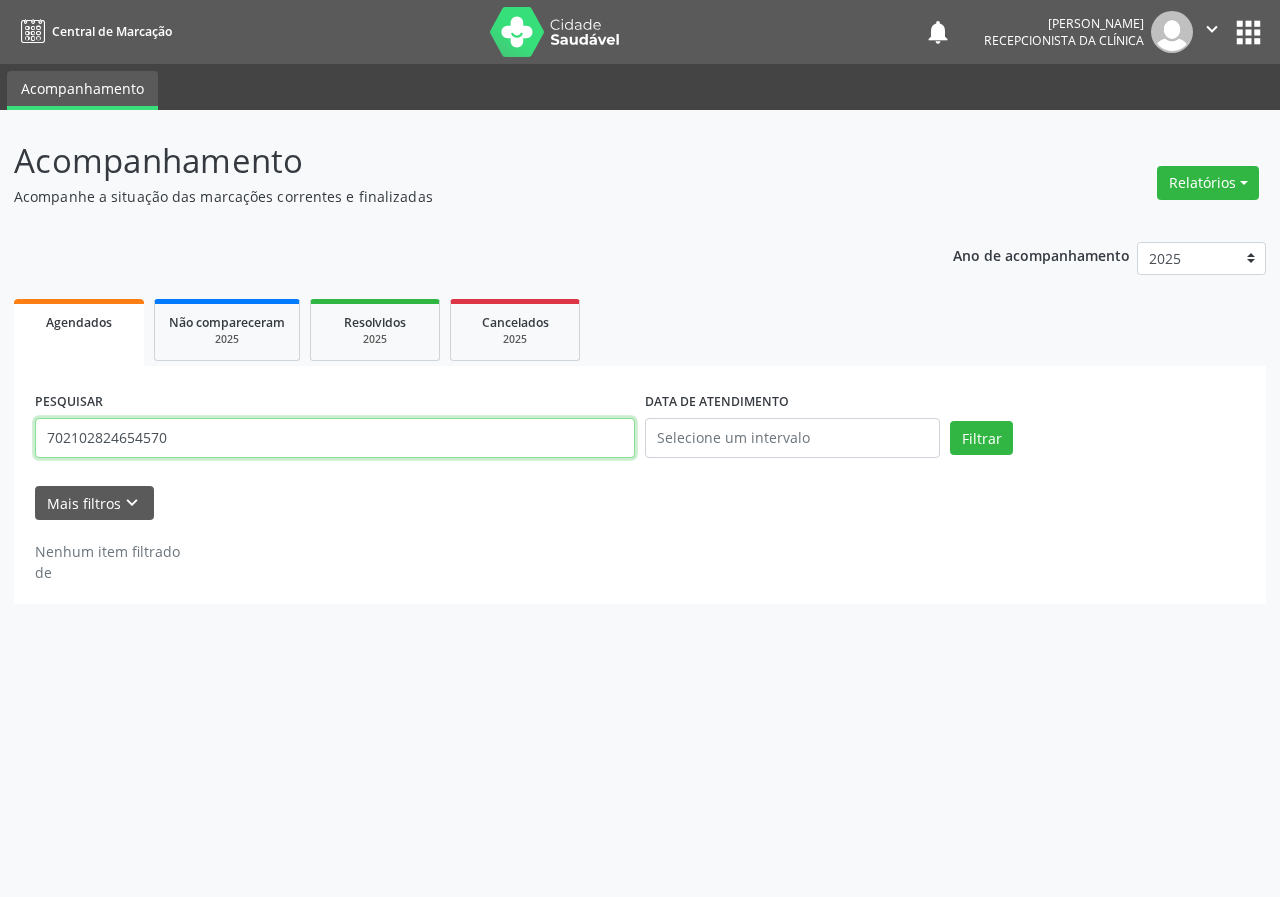click on "702102824654570" at bounding box center (335, 438) 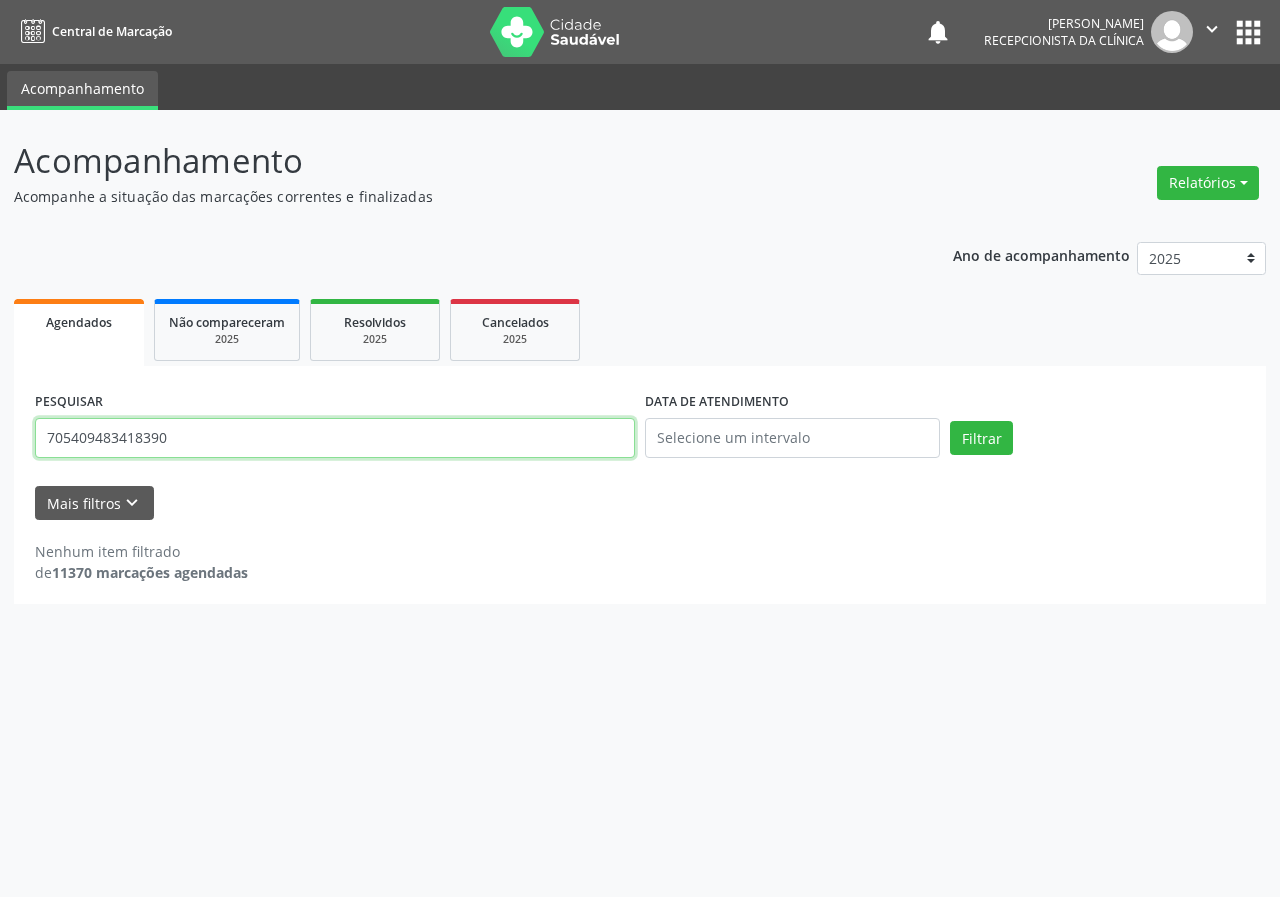 click on "Filtrar" at bounding box center [981, 438] 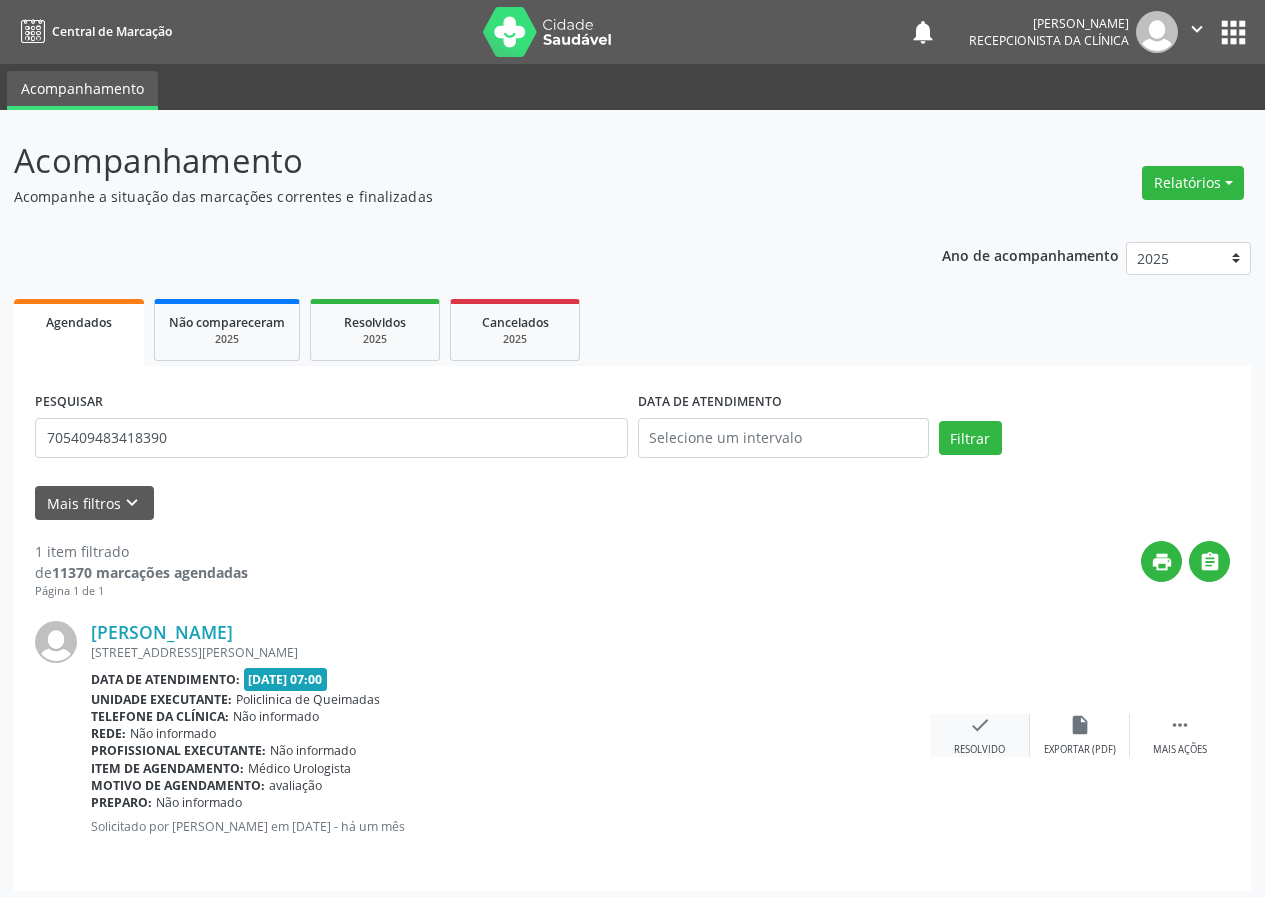 click on "check
Resolvido" at bounding box center [980, 735] 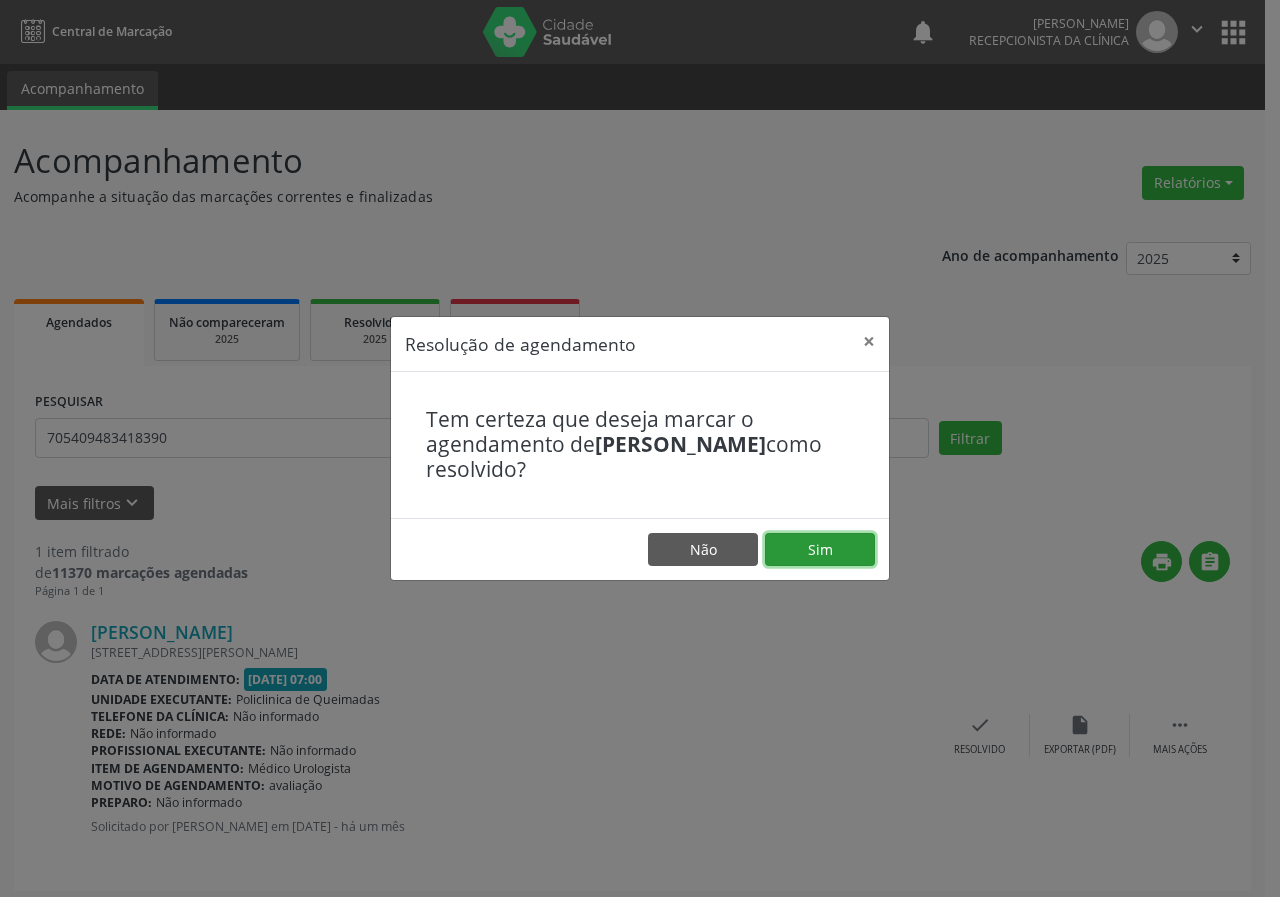 click on "Sim" at bounding box center [820, 550] 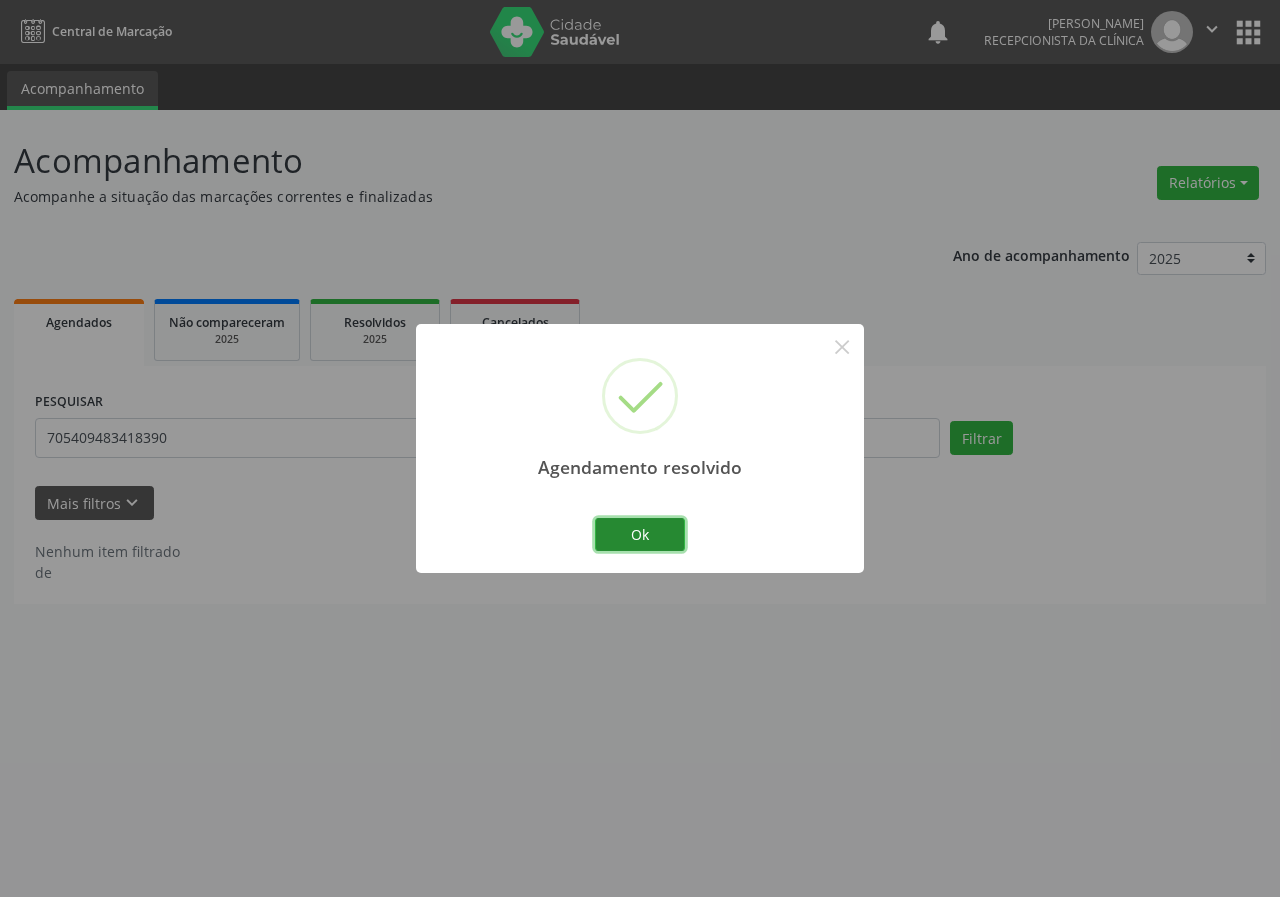 click on "Ok" at bounding box center (640, 535) 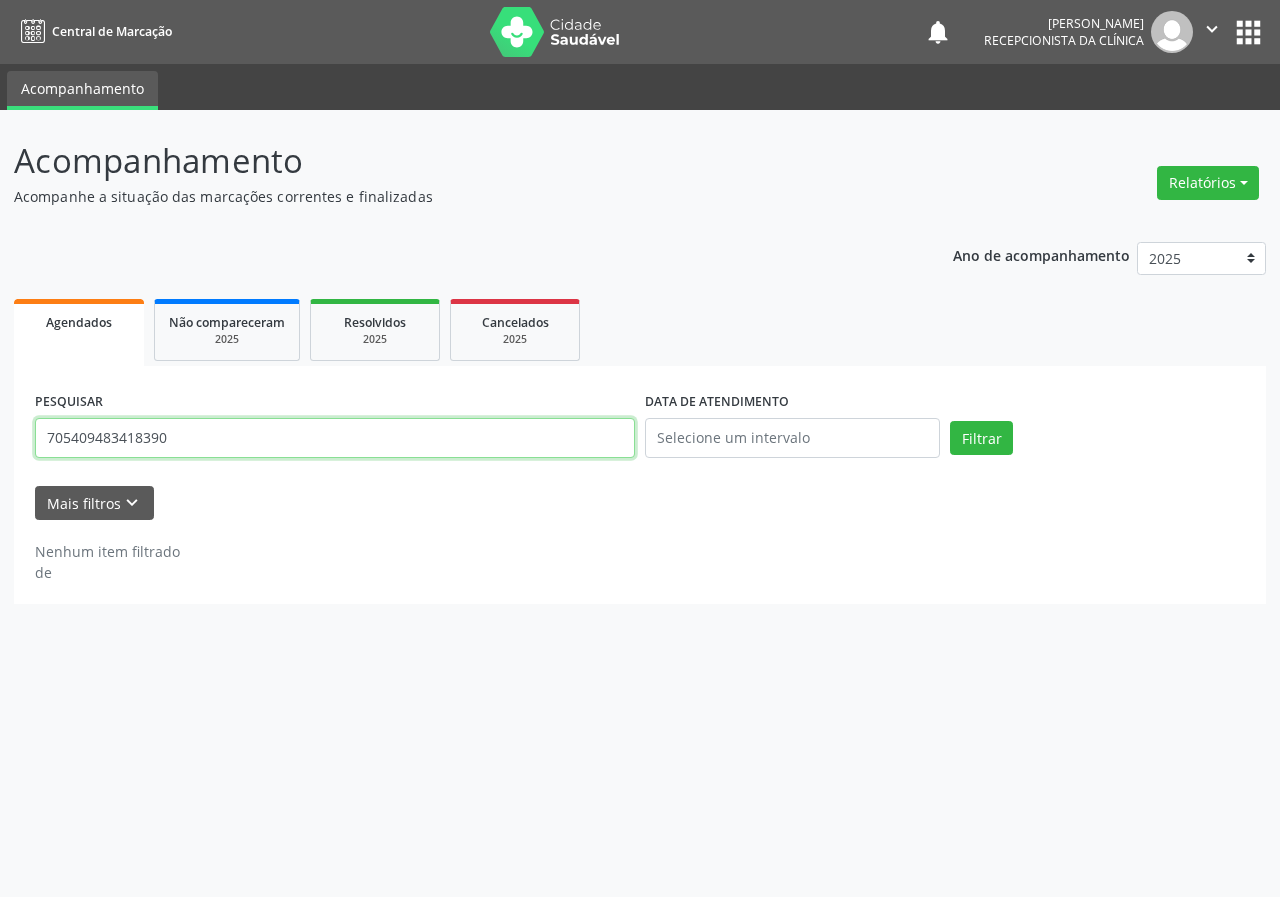 click on "705409483418390" at bounding box center (335, 438) 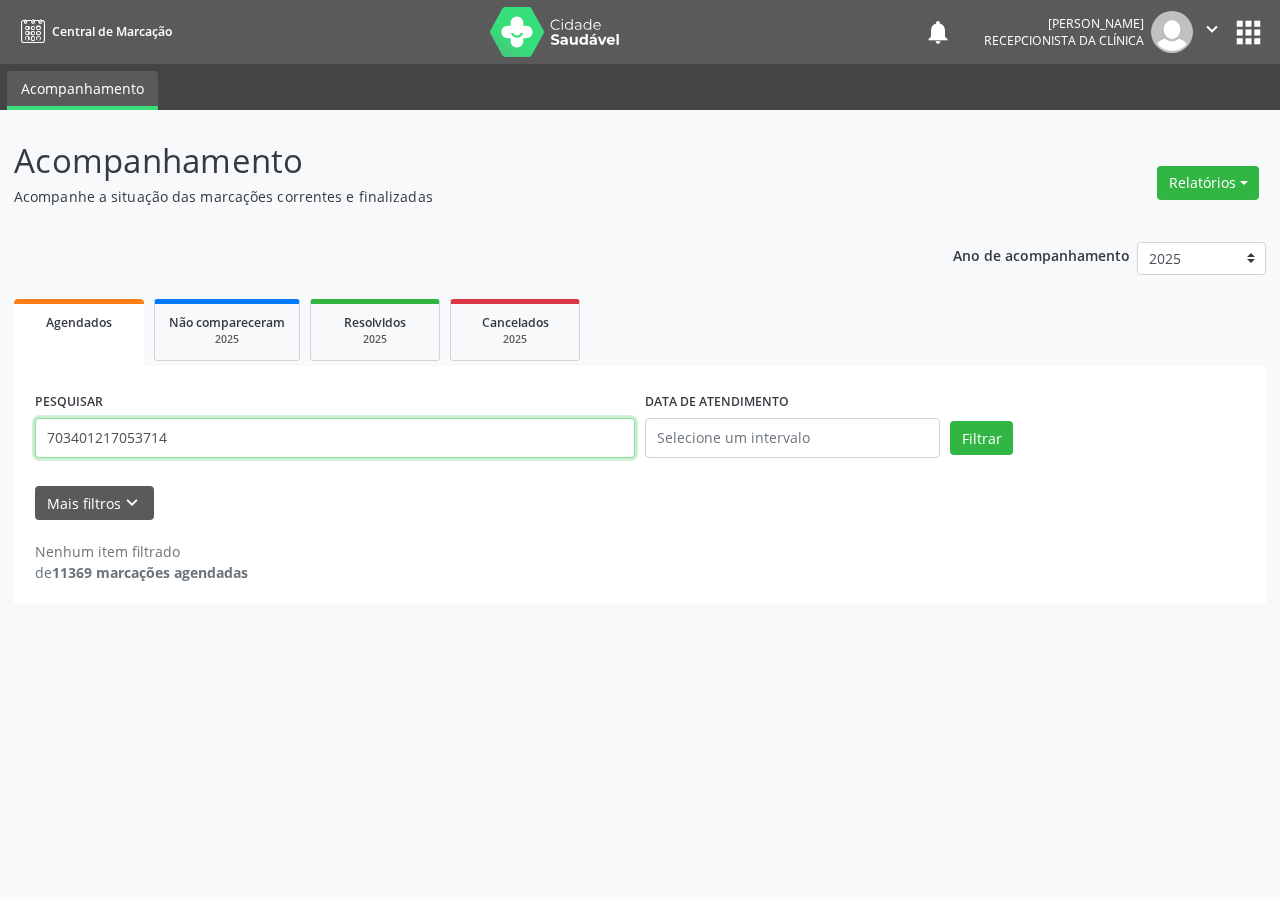 click on "Filtrar" at bounding box center [981, 438] 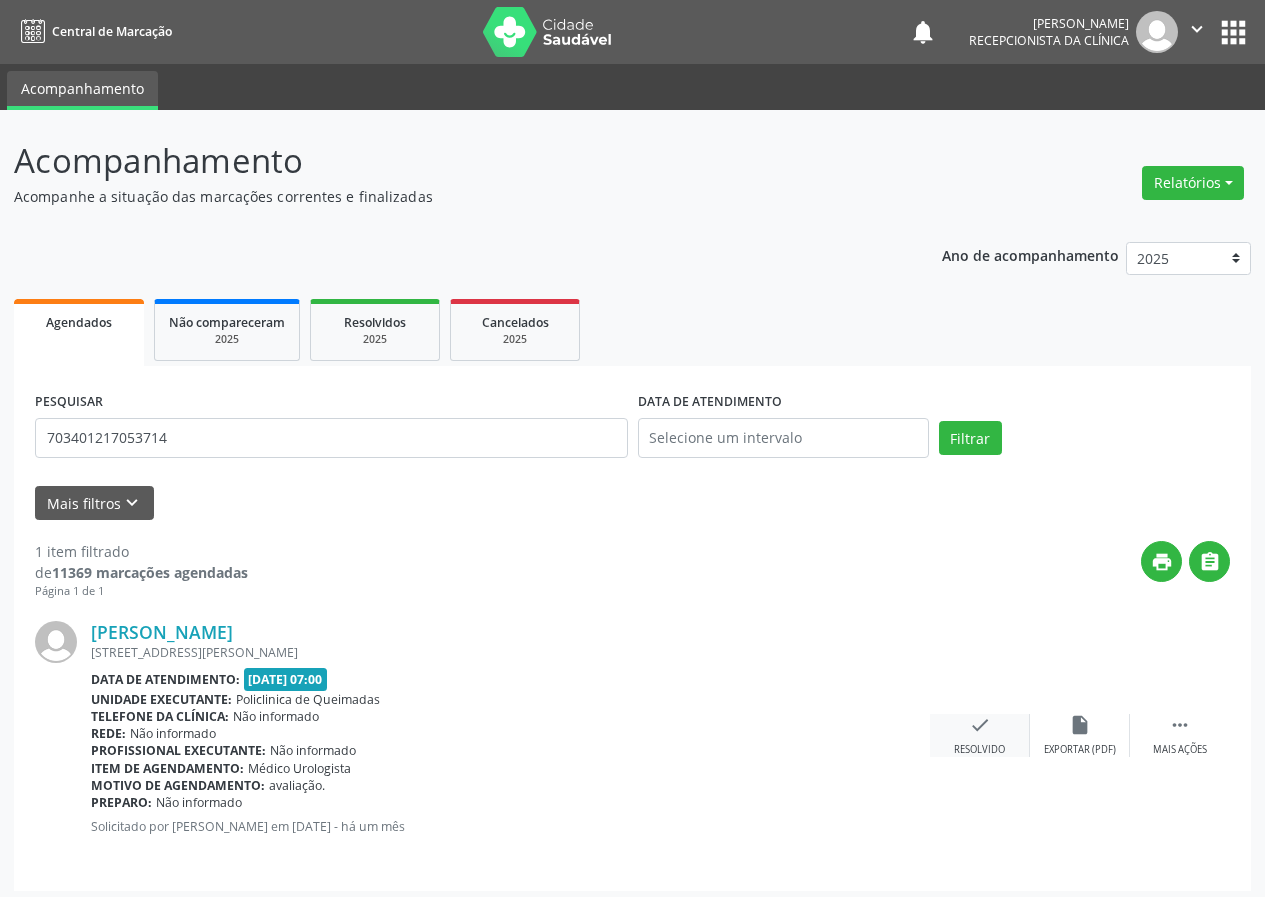 click on "check" at bounding box center [980, 725] 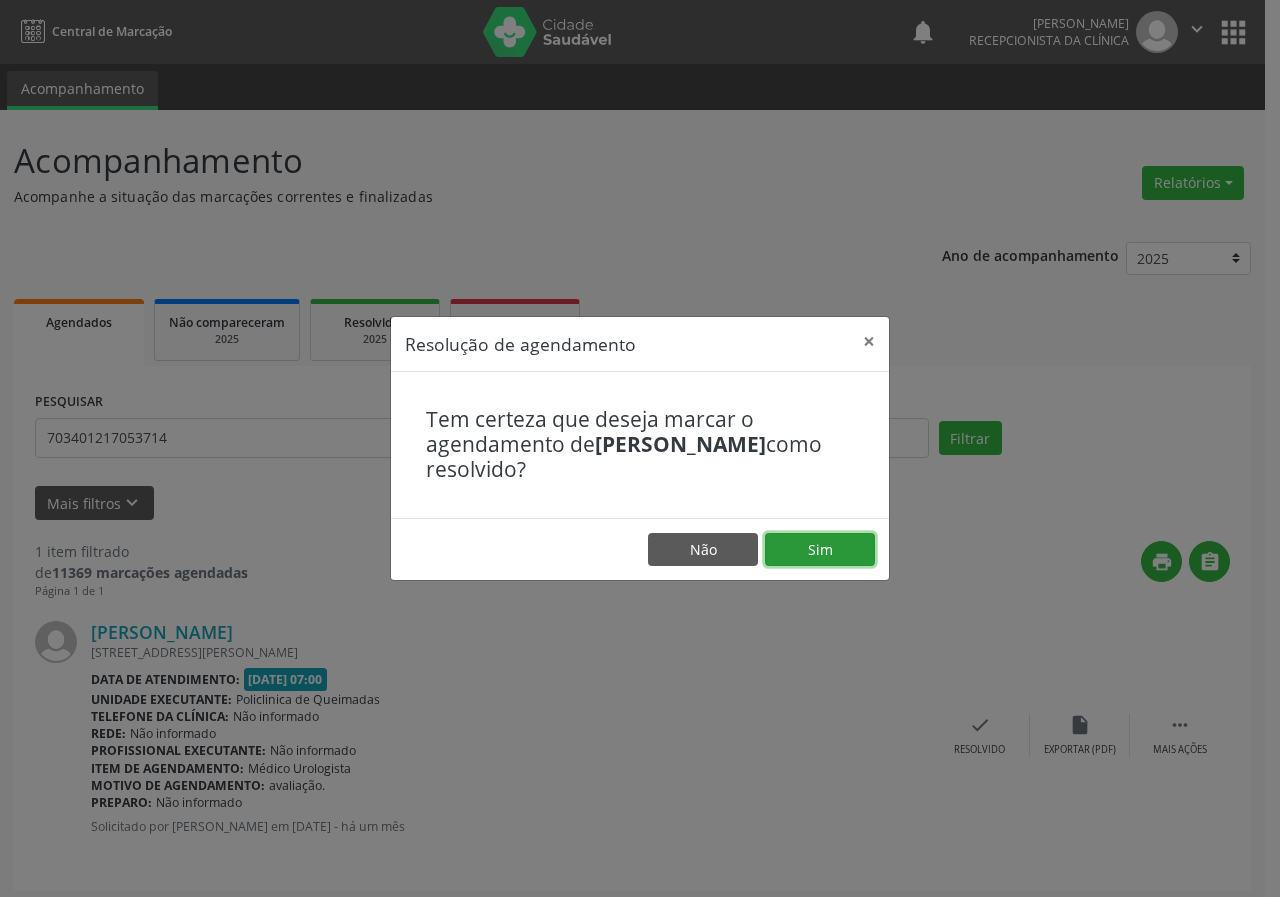 click on "Sim" at bounding box center [820, 550] 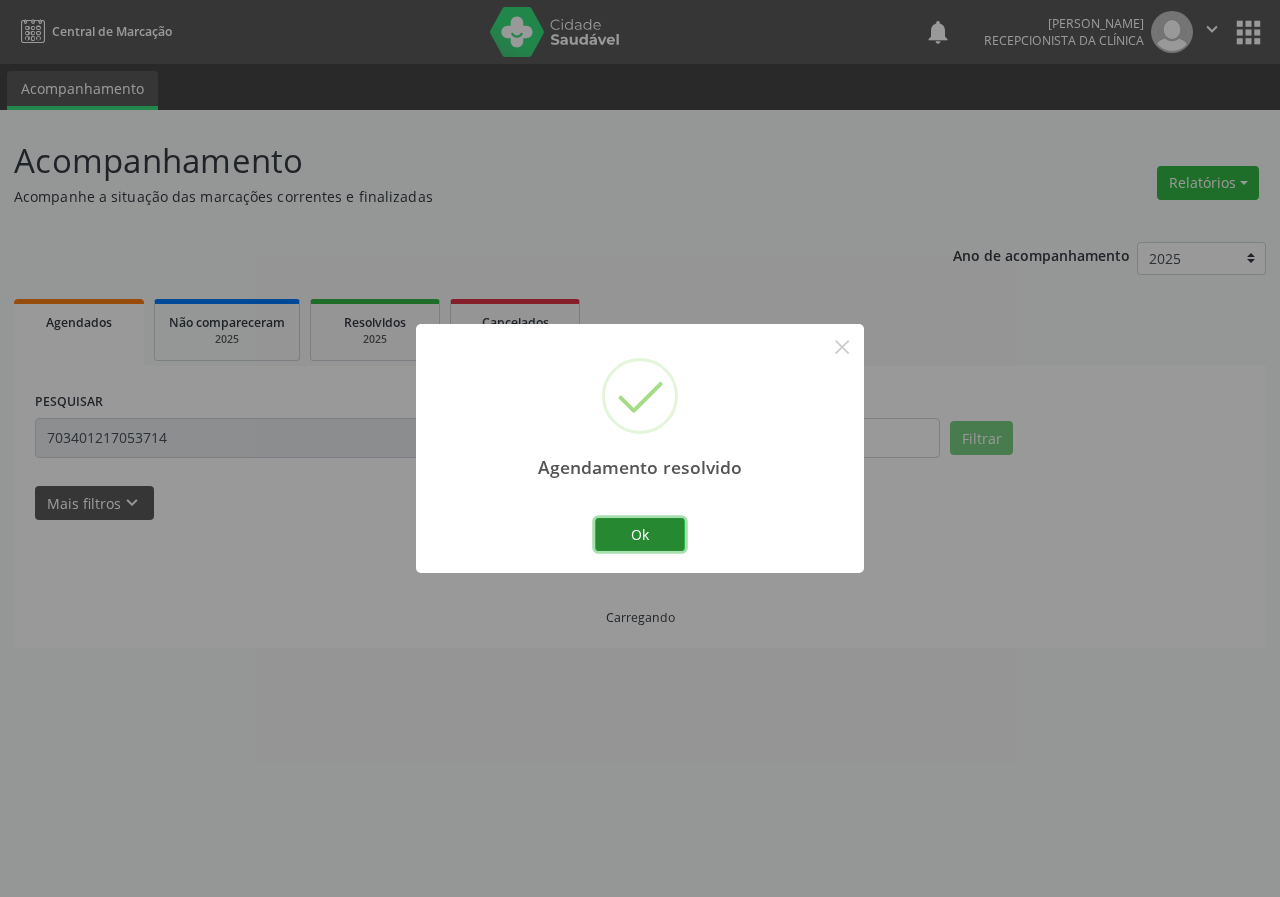 click on "Ok" at bounding box center [640, 535] 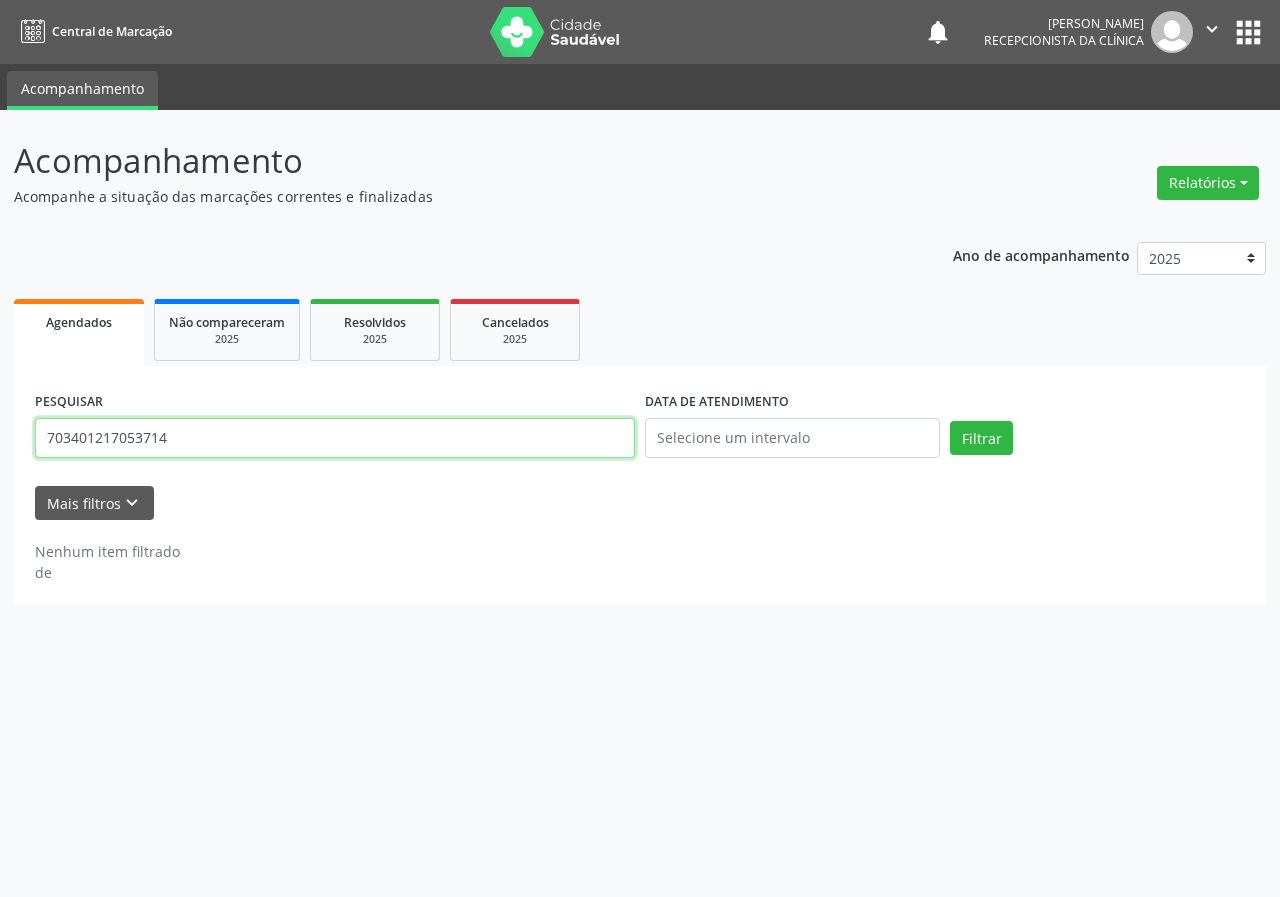 click on "703401217053714" at bounding box center (335, 438) 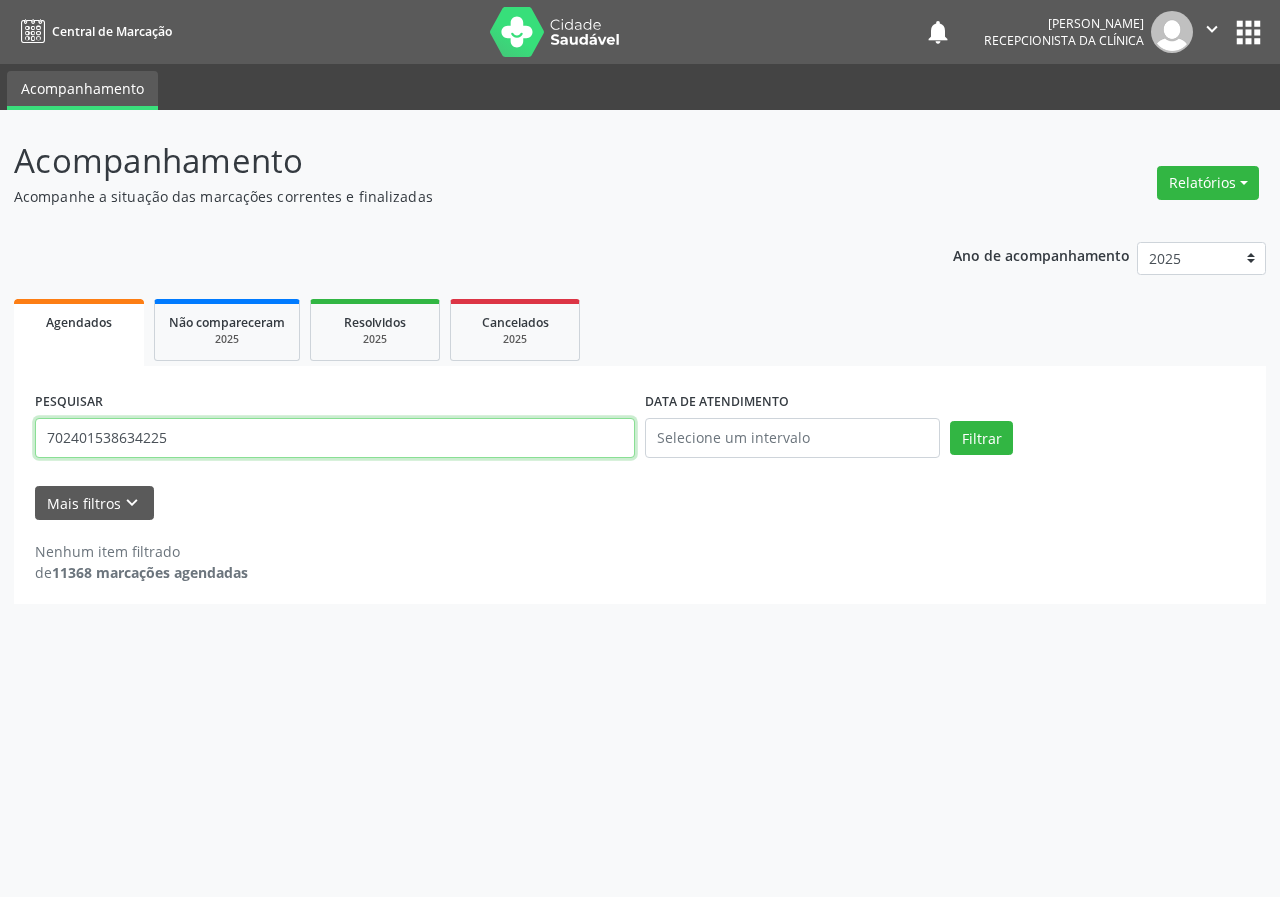 click on "Filtrar" at bounding box center (981, 438) 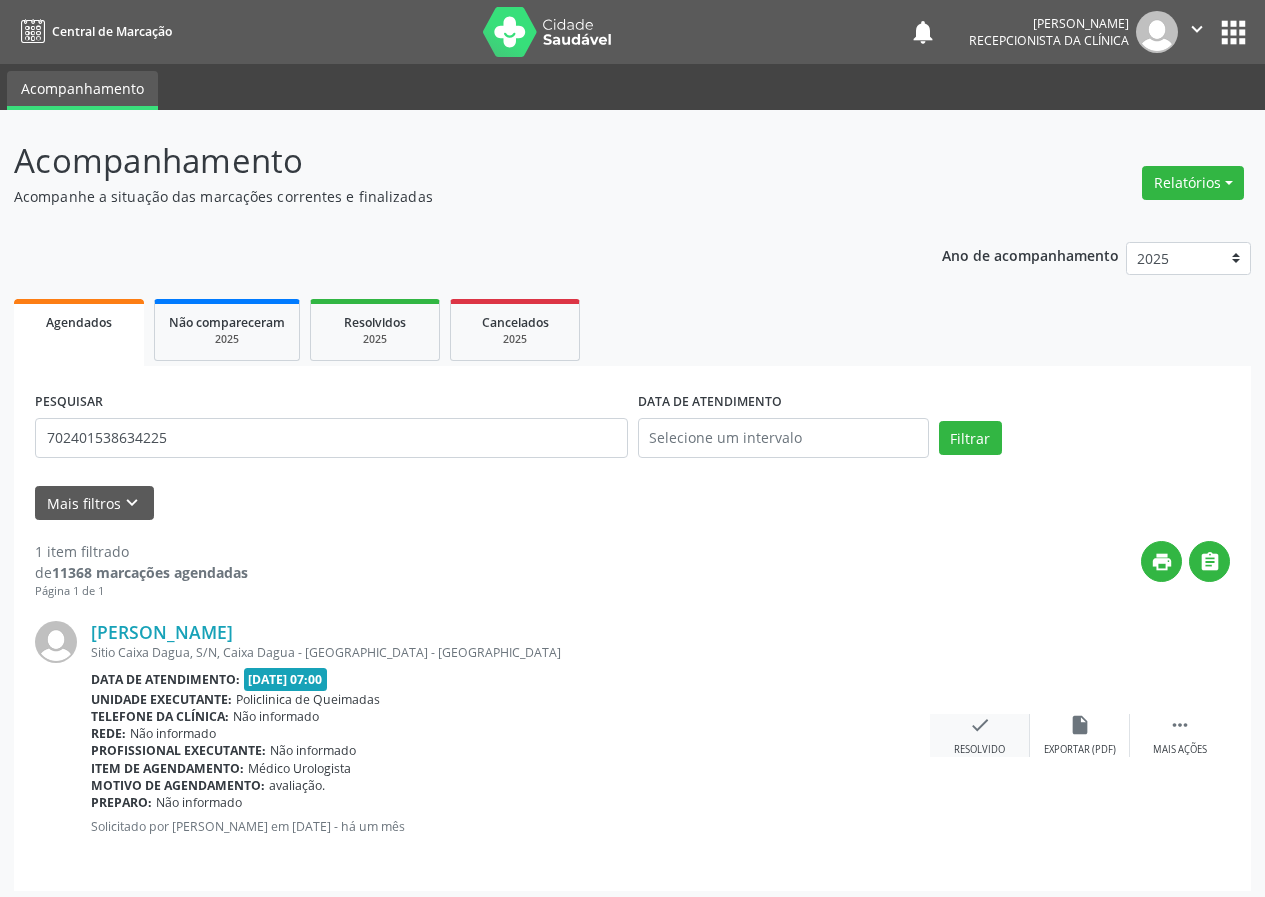 click on "check" at bounding box center (980, 725) 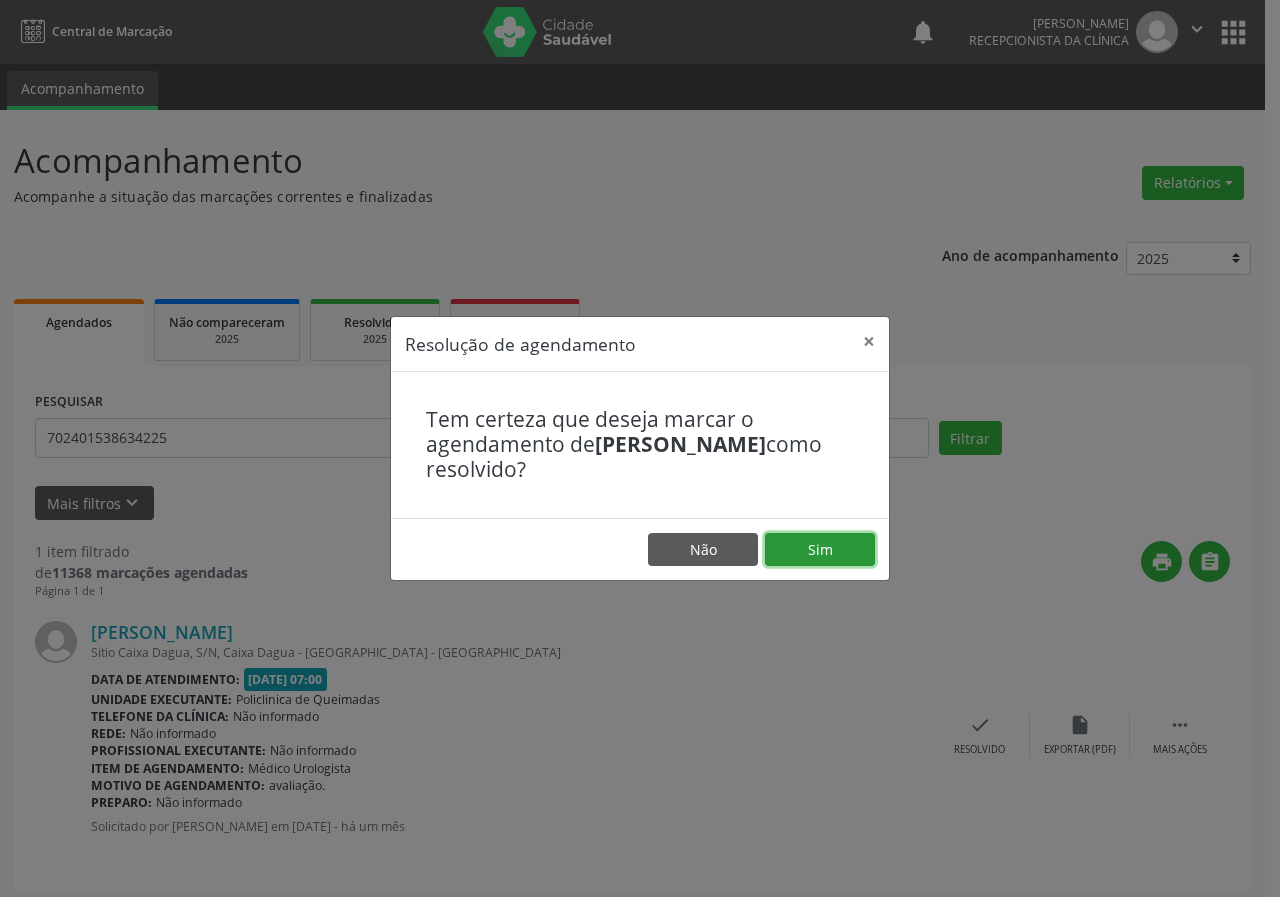 click on "Sim" at bounding box center (820, 550) 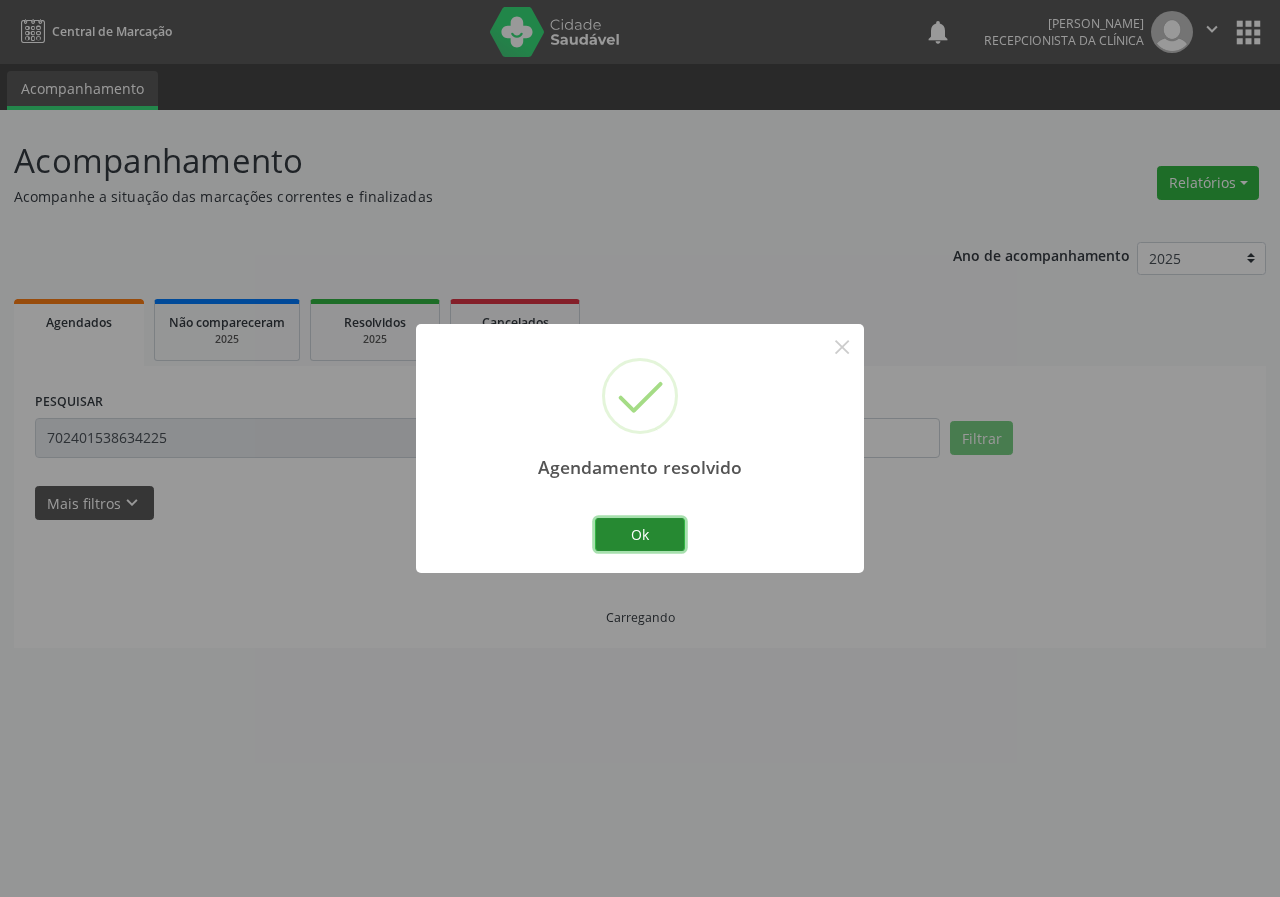 click on "Ok" at bounding box center [640, 535] 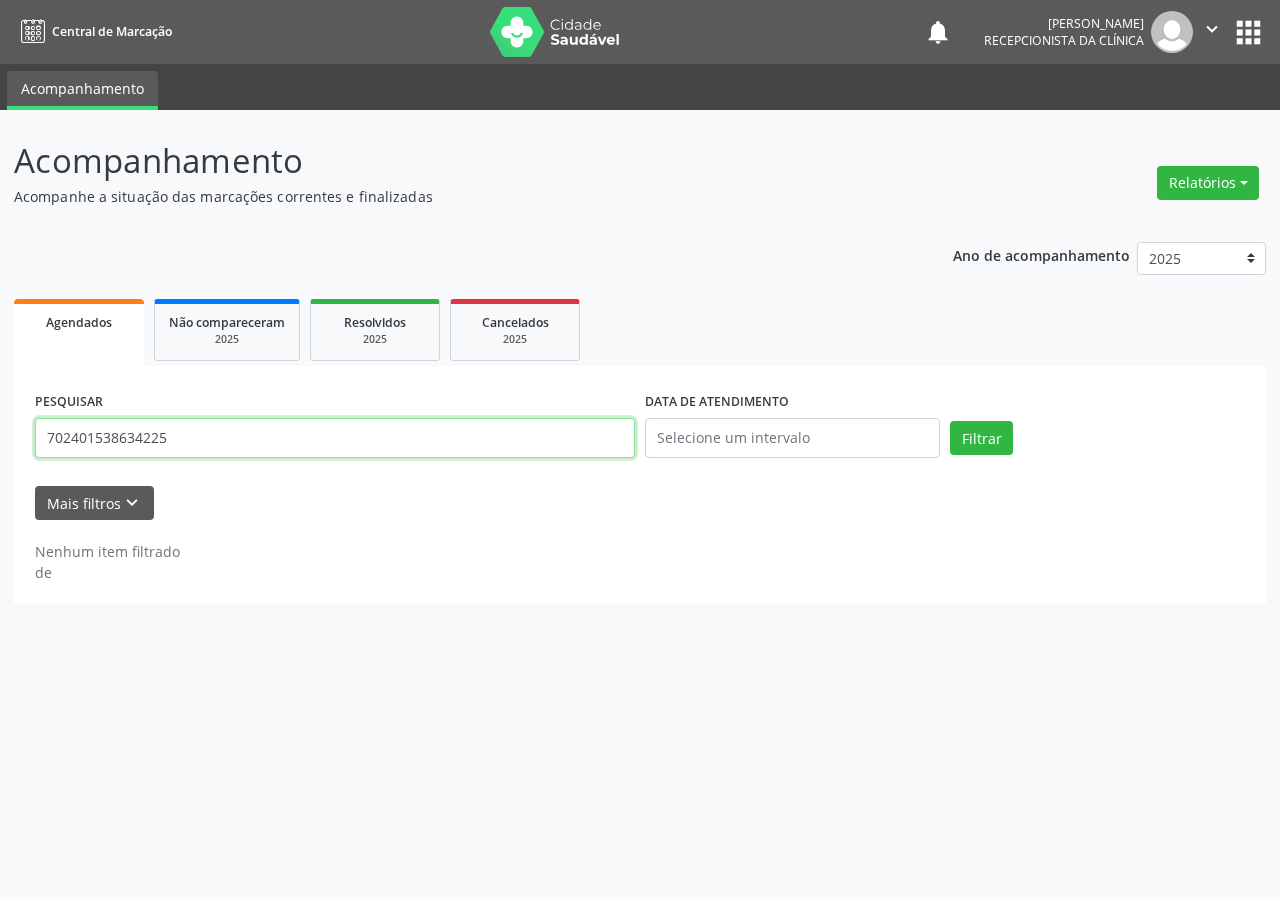 click on "702401538634225" at bounding box center [335, 438] 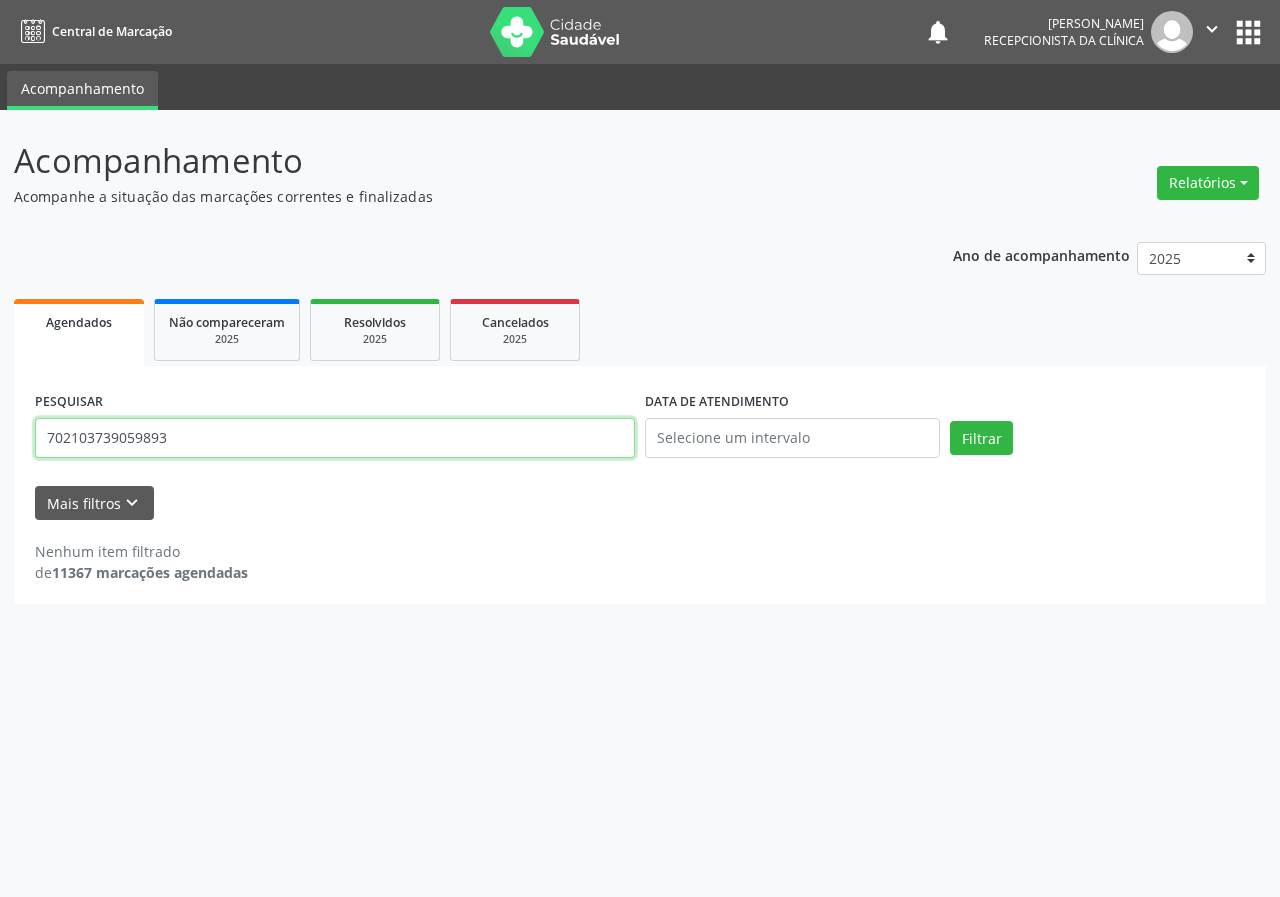 click on "Filtrar" at bounding box center (981, 438) 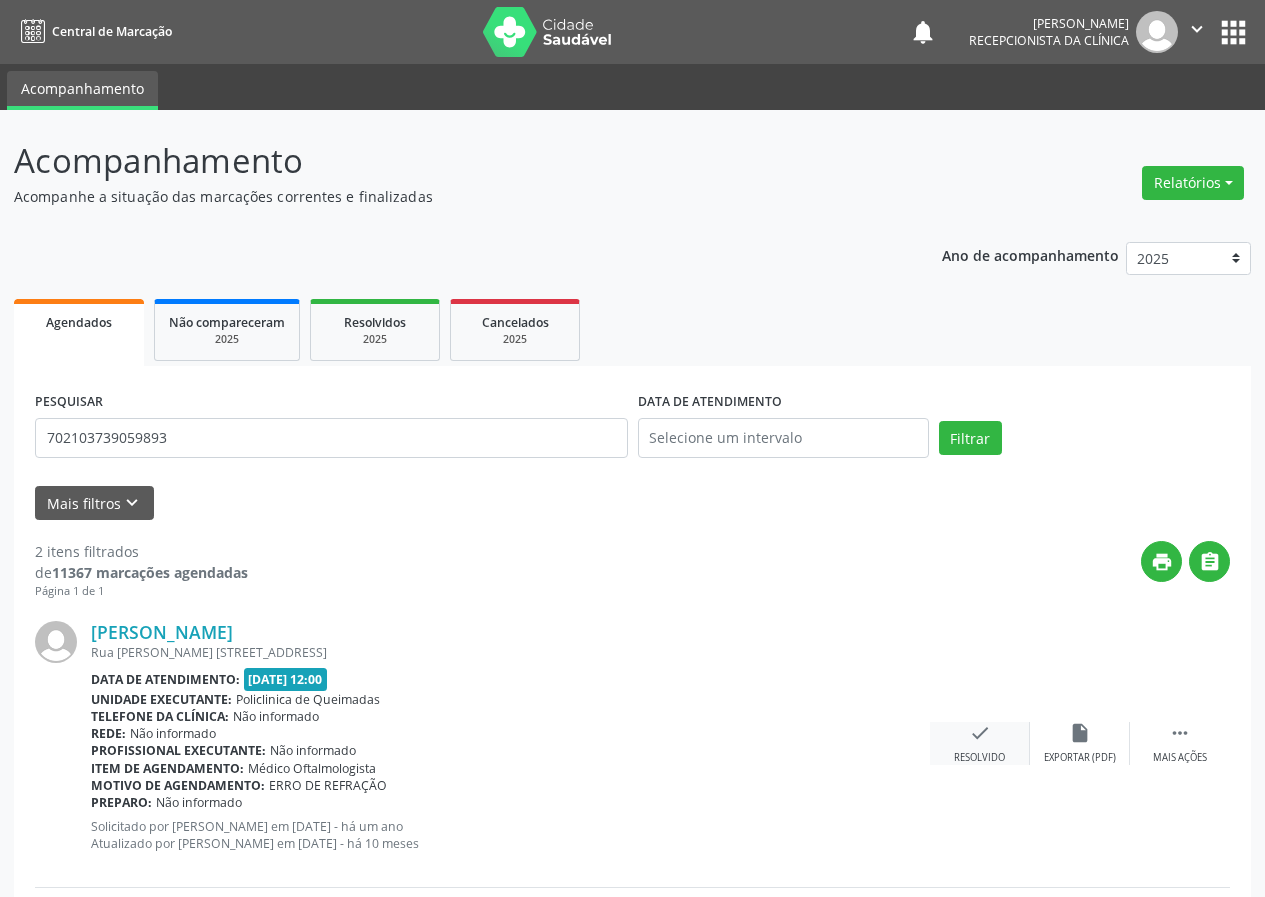 click on "check
Resolvido" at bounding box center [980, 743] 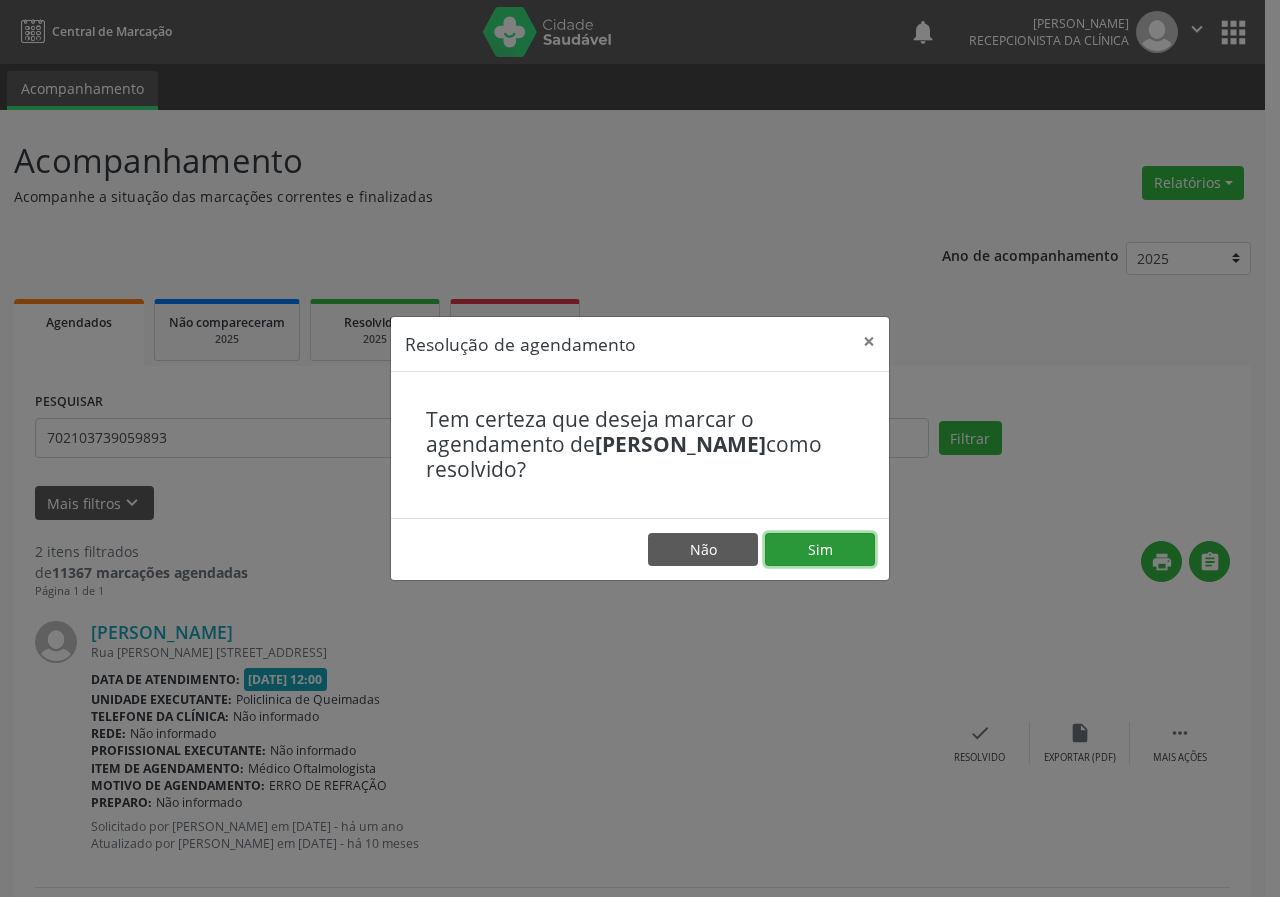 click on "Sim" at bounding box center (820, 550) 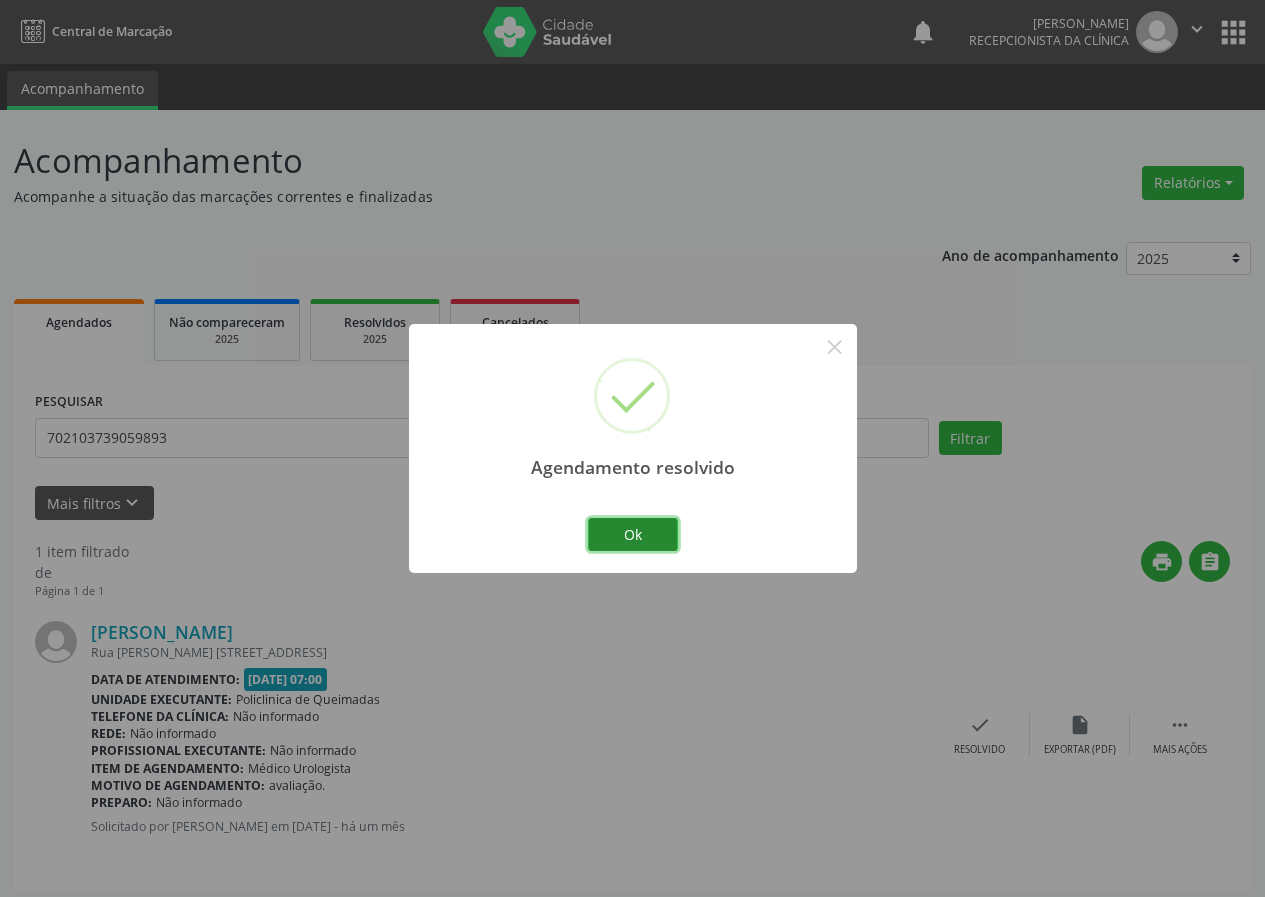 click on "Ok" at bounding box center (633, 535) 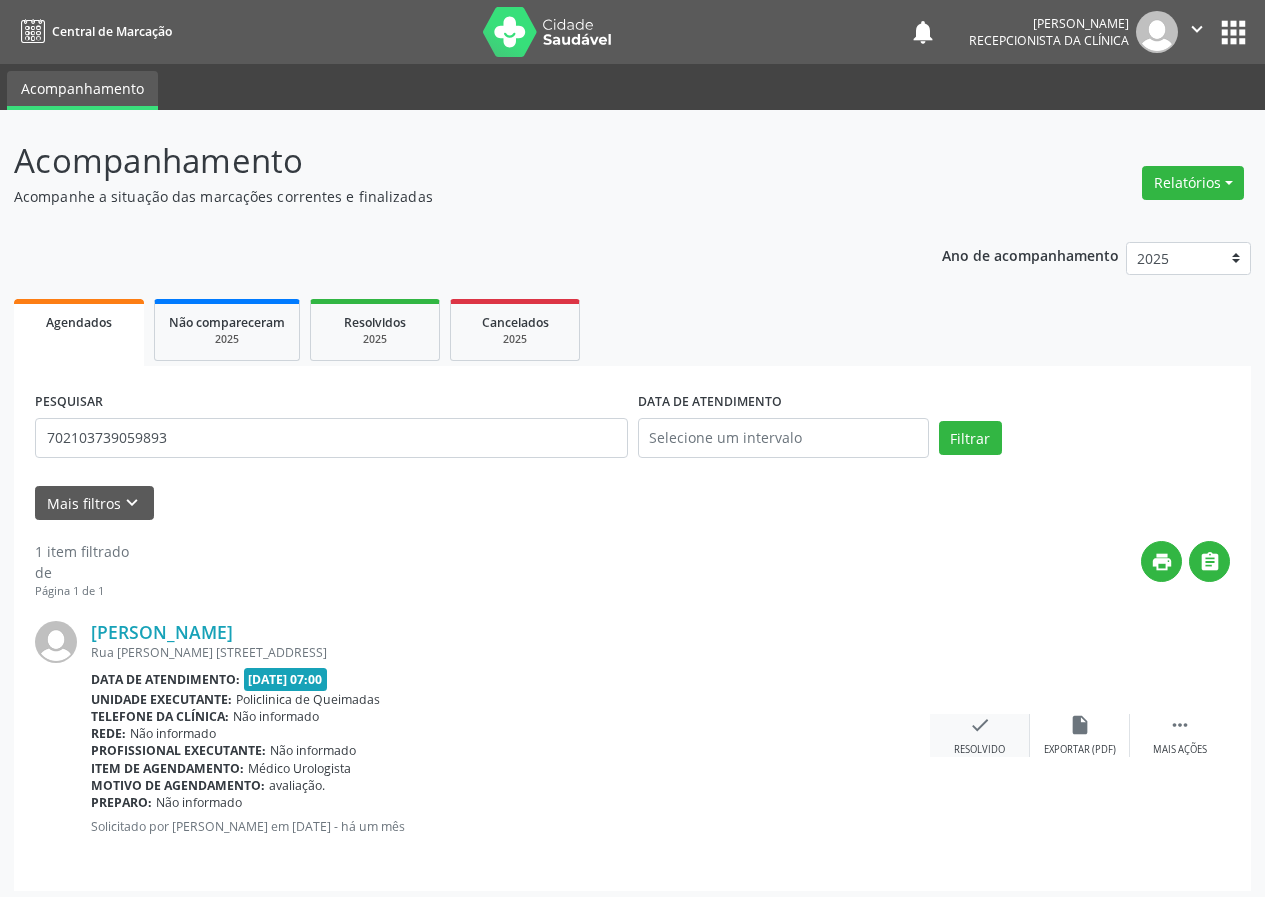 click on "check" at bounding box center [980, 725] 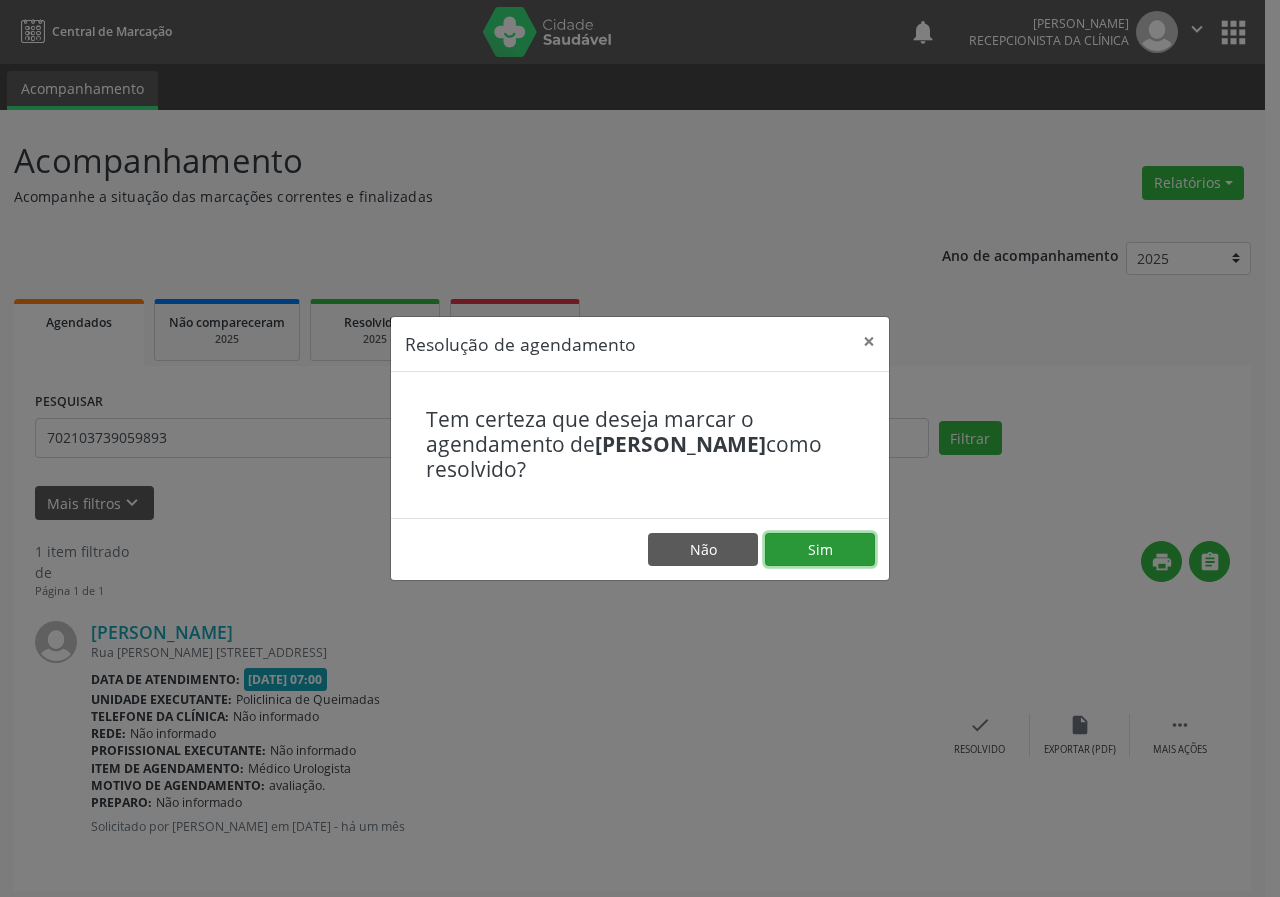 click on "Sim" at bounding box center [820, 550] 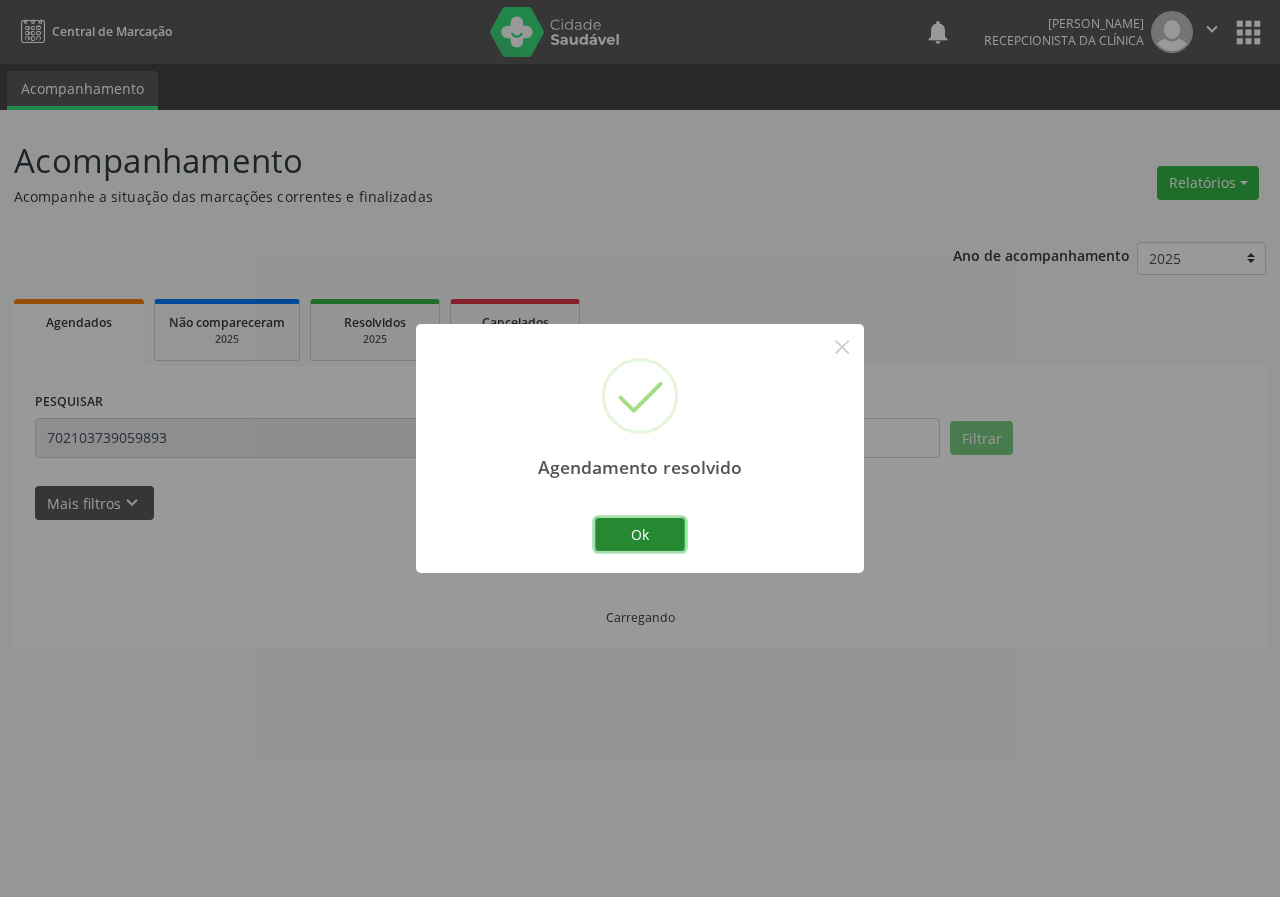click on "Ok" at bounding box center (640, 535) 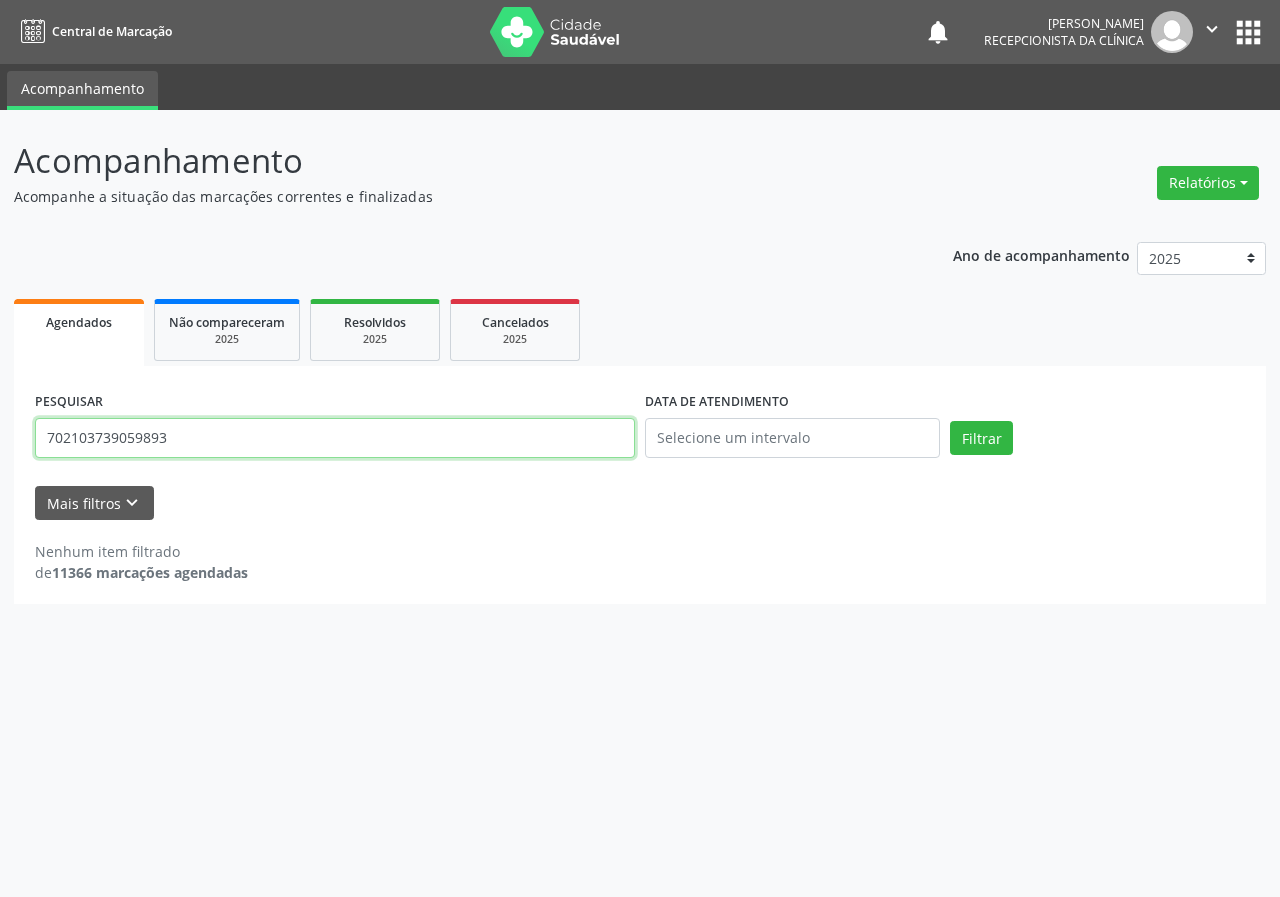 click on "702103739059893" at bounding box center [335, 438] 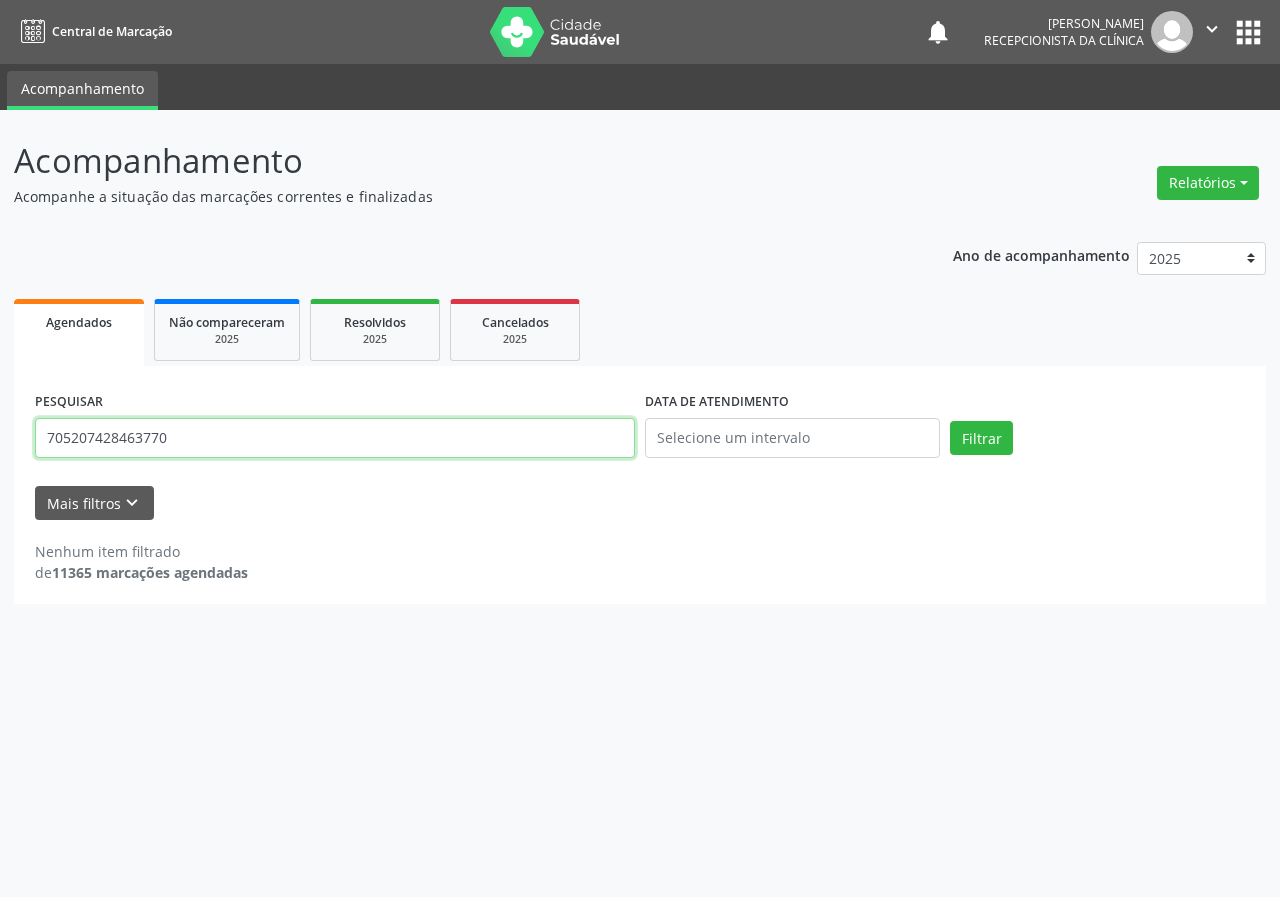 click on "Filtrar" at bounding box center [981, 438] 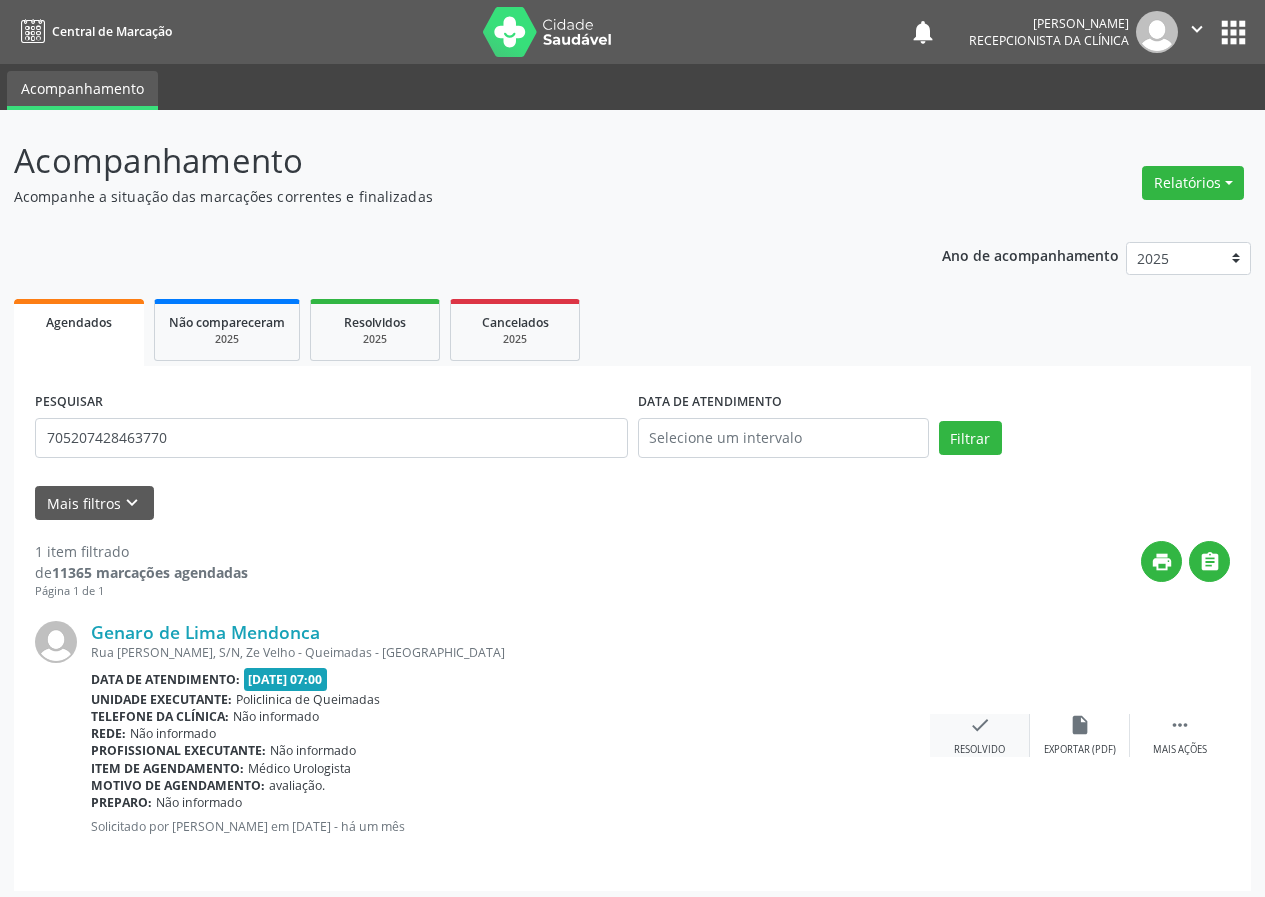 click on "check
Resolvido" at bounding box center [980, 735] 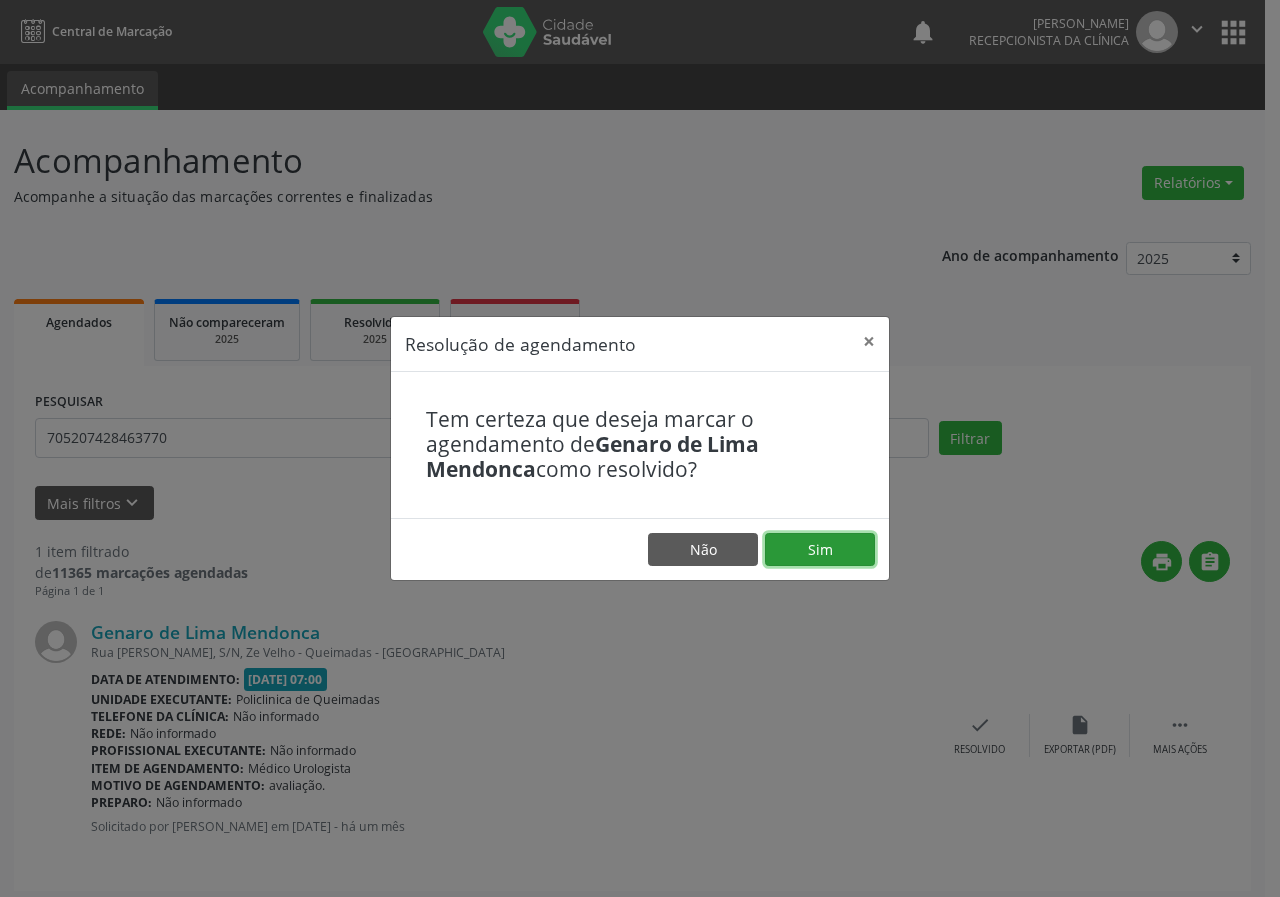 click on "Sim" at bounding box center (820, 550) 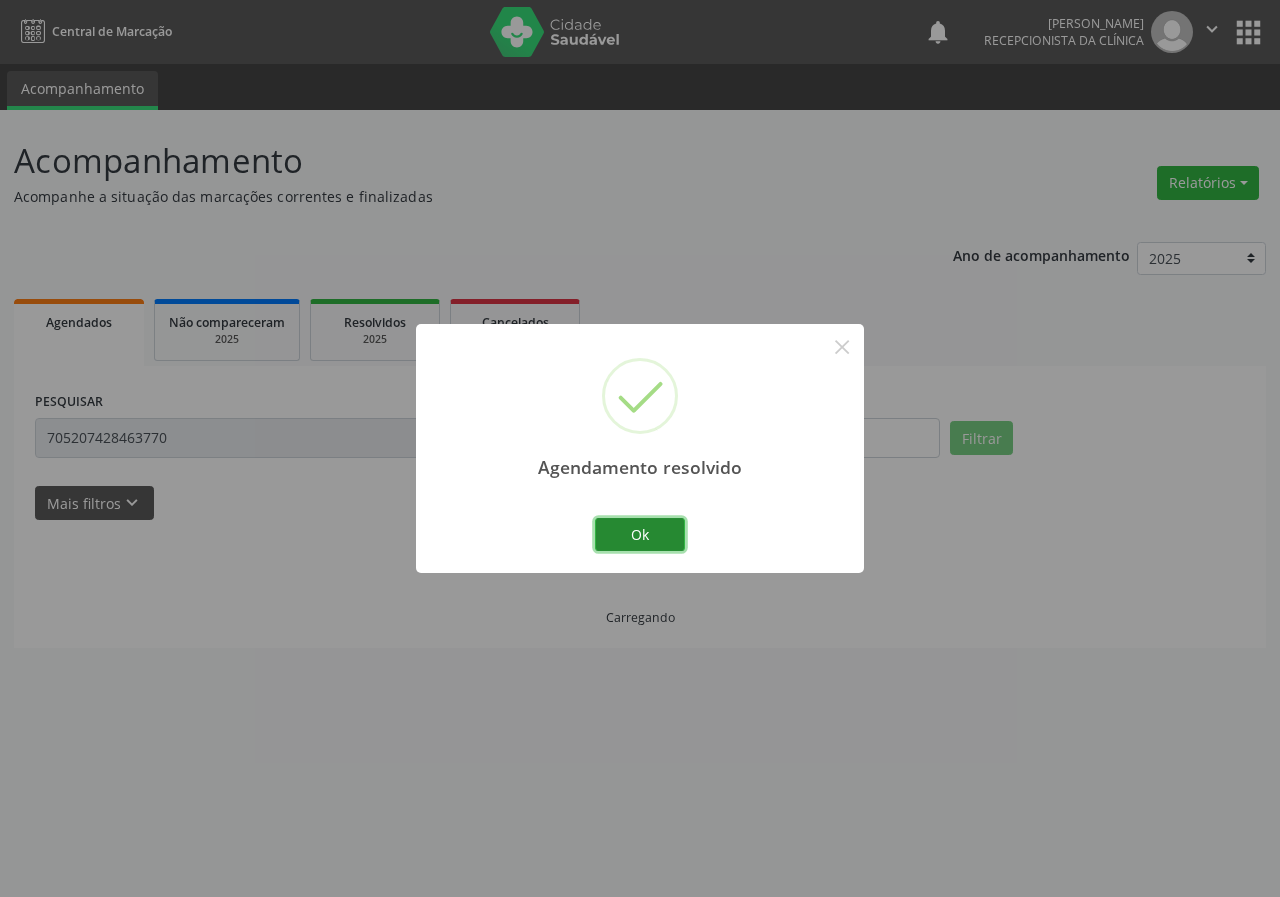 click on "Ok" at bounding box center [640, 535] 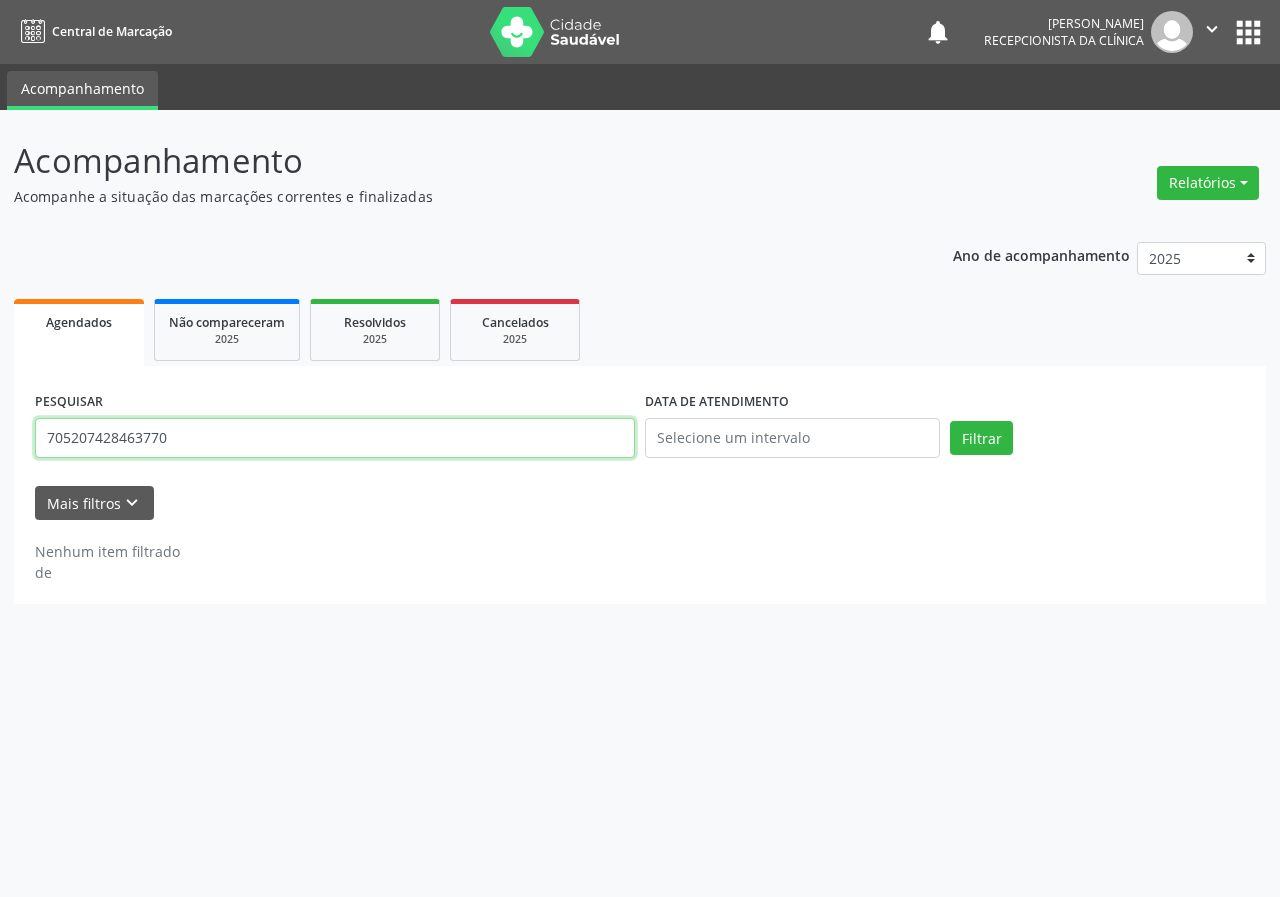 click on "705207428463770" at bounding box center [335, 438] 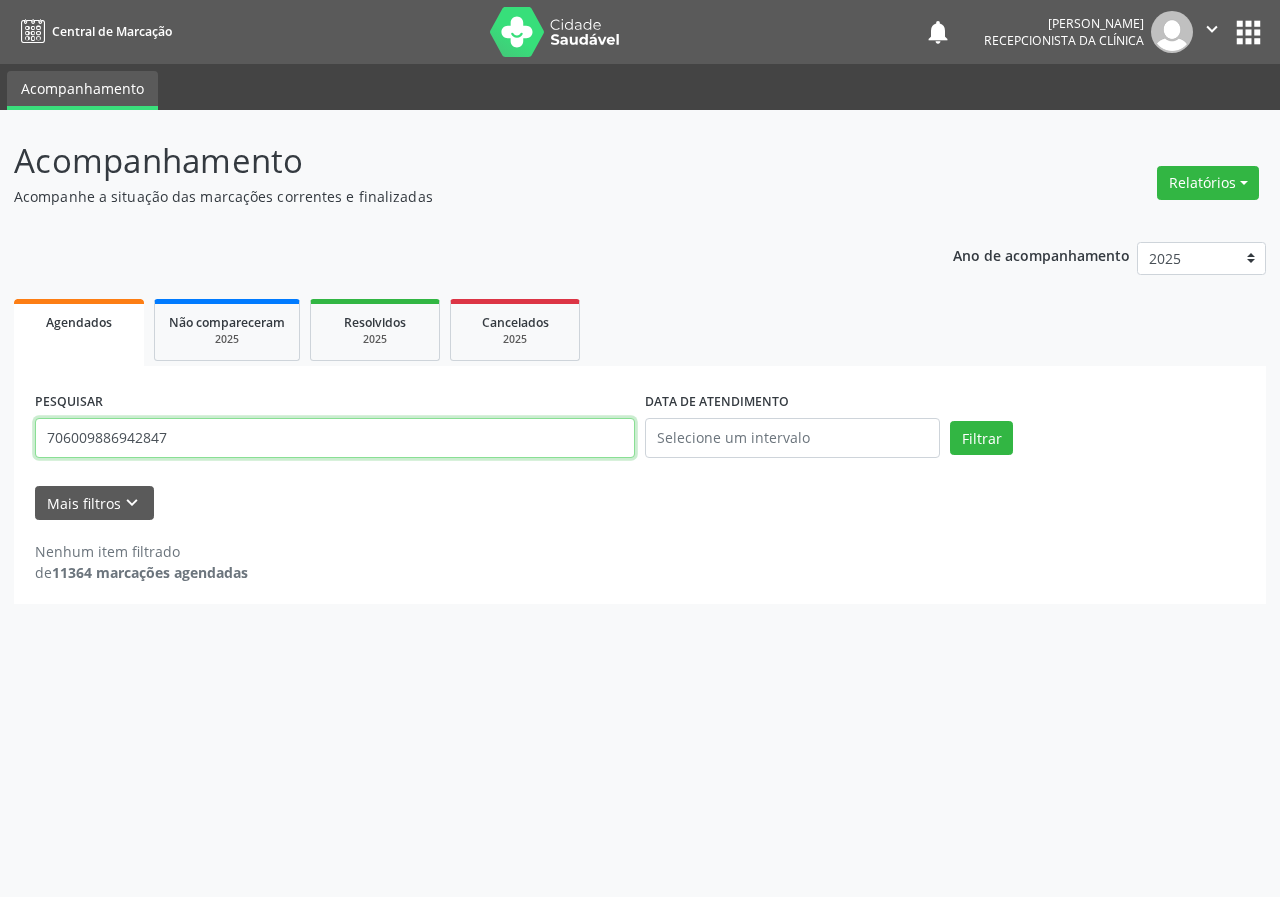 click on "Filtrar" at bounding box center [981, 438] 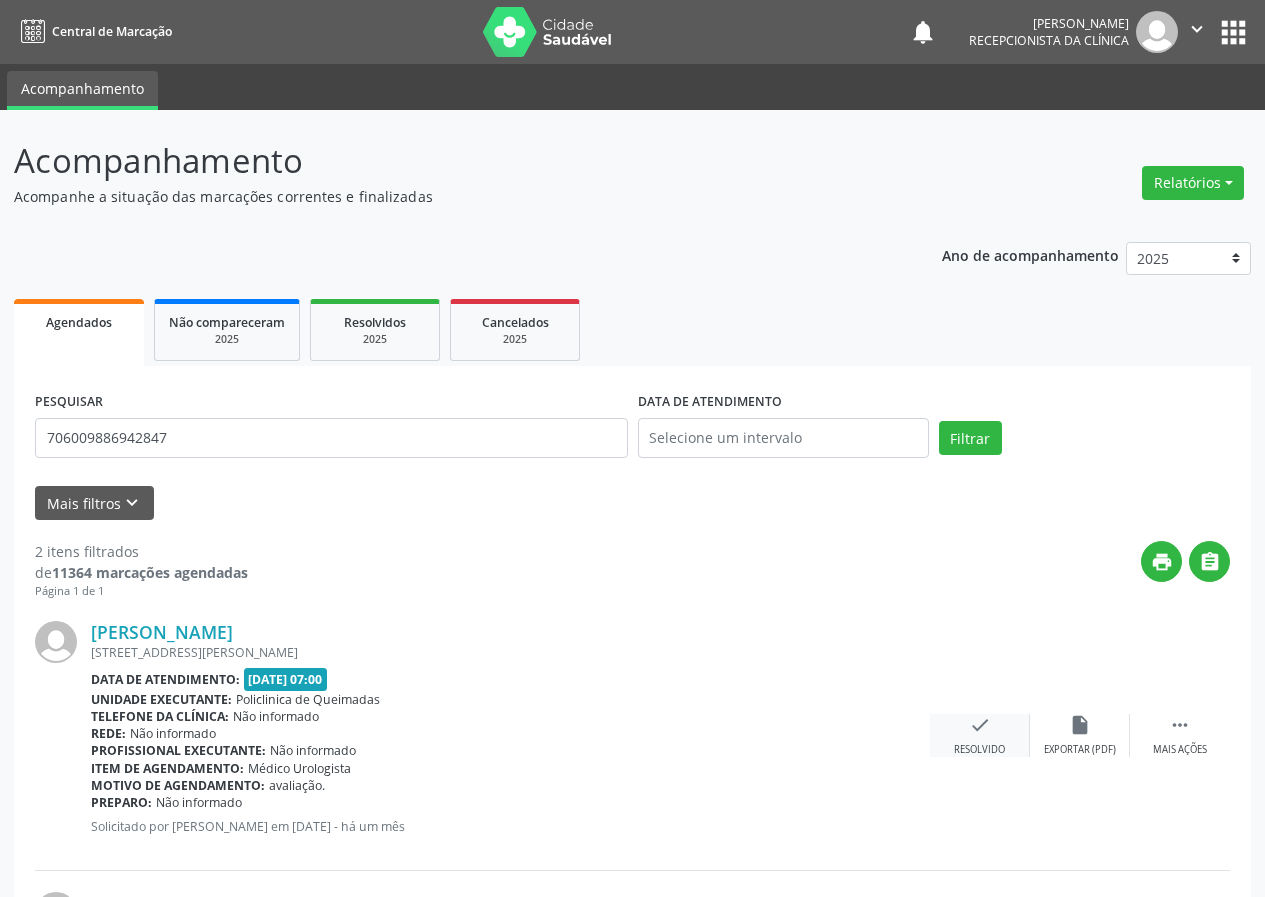 click on "check" at bounding box center (980, 725) 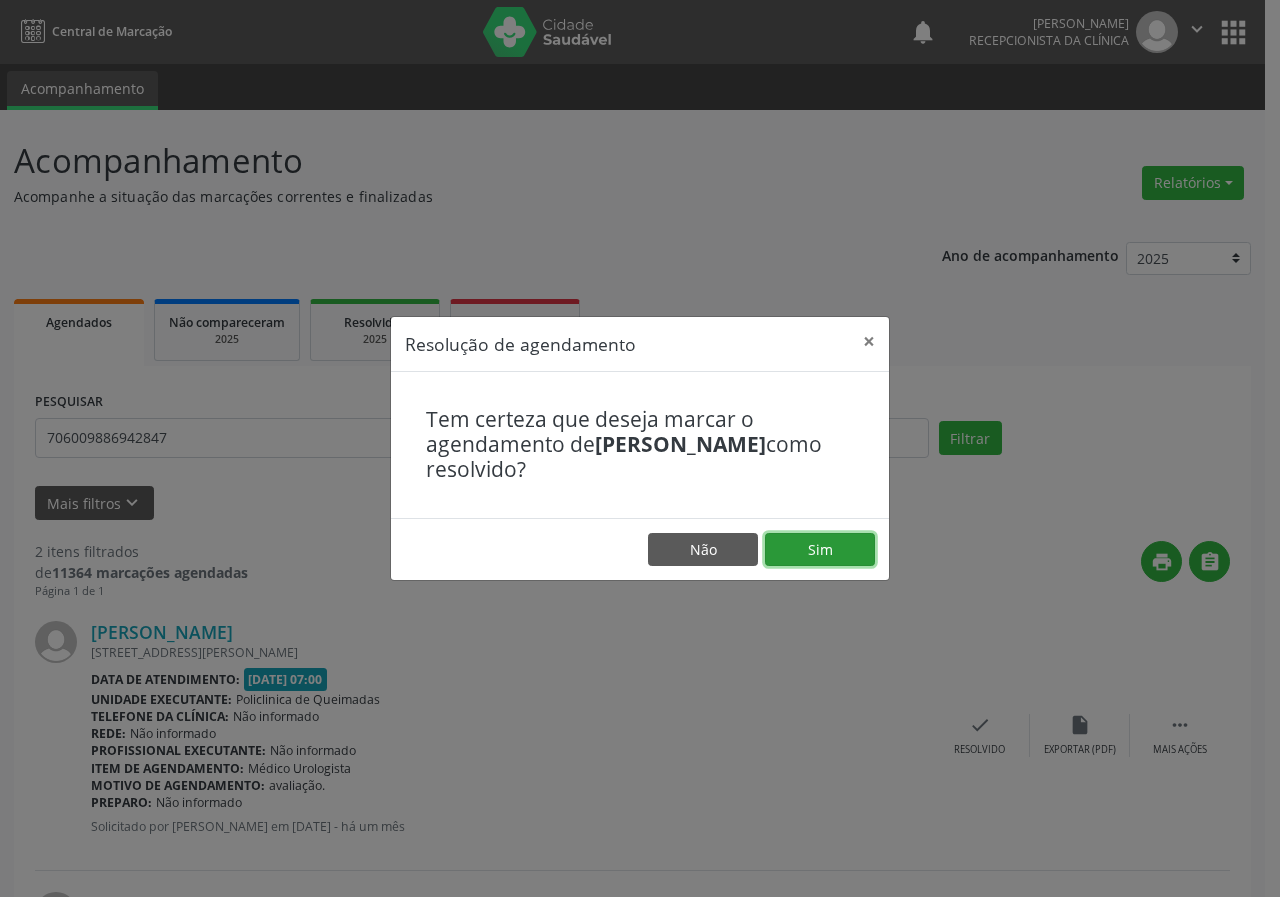 click on "Sim" at bounding box center (820, 550) 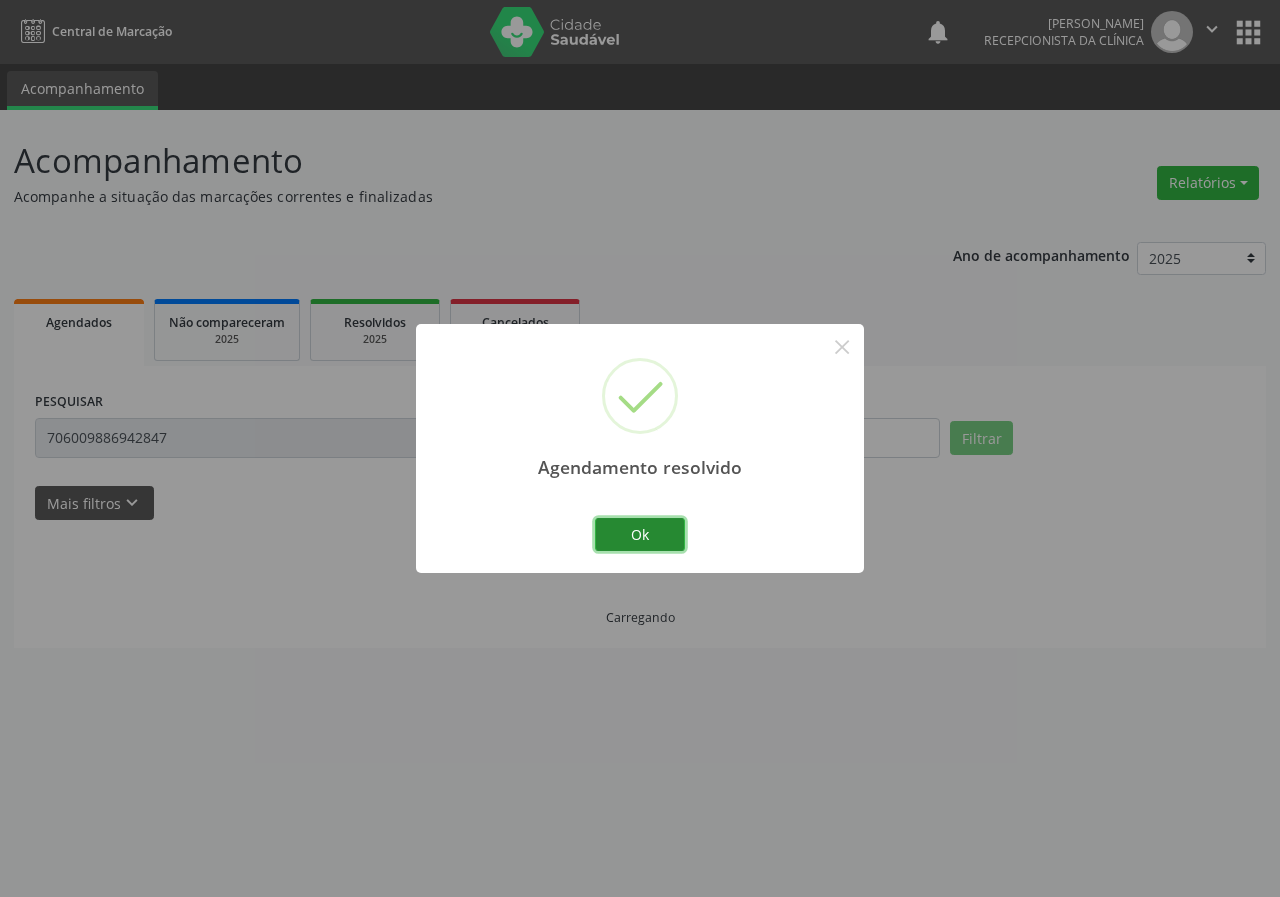 click on "Ok" at bounding box center [640, 535] 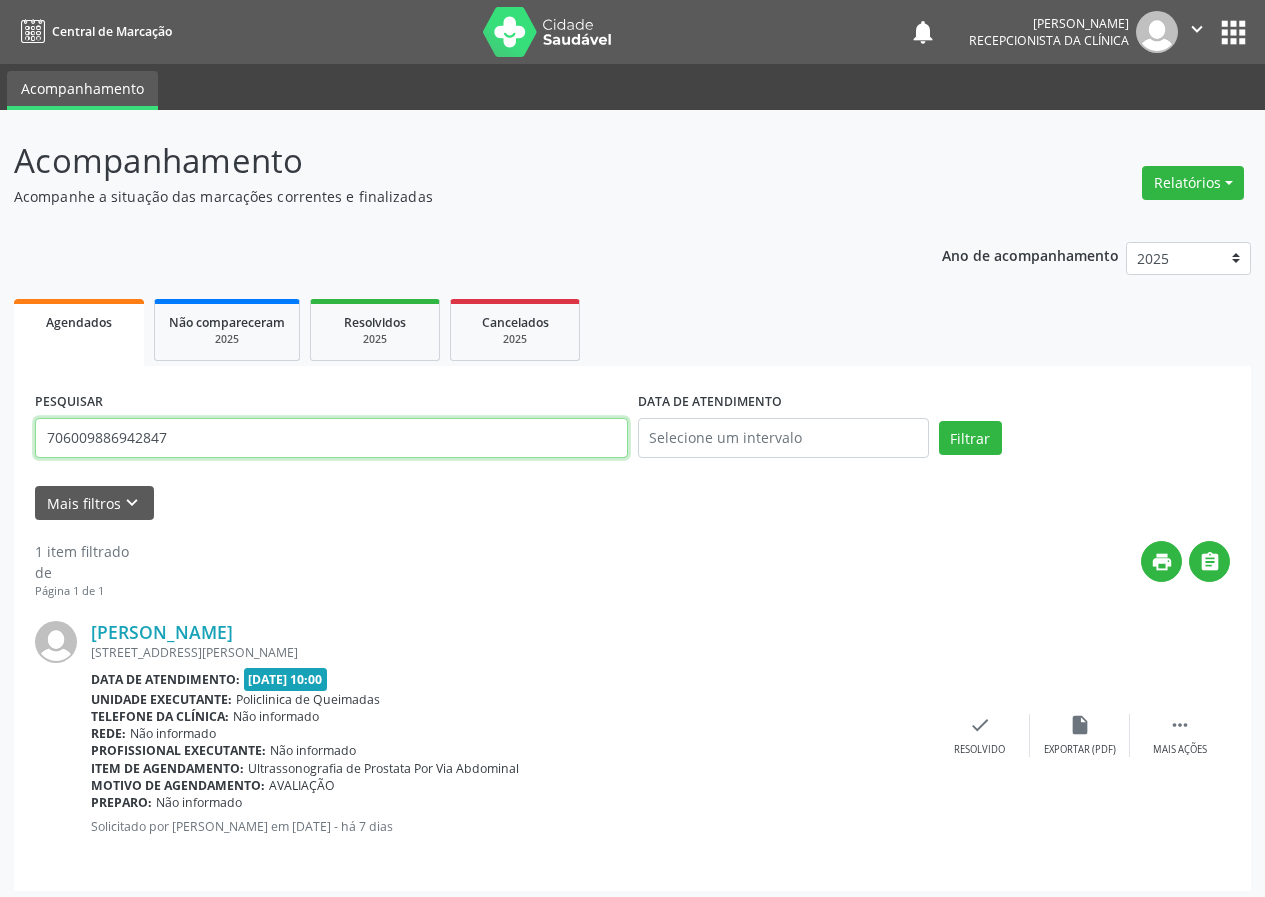 click on "706009886942847" at bounding box center [331, 438] 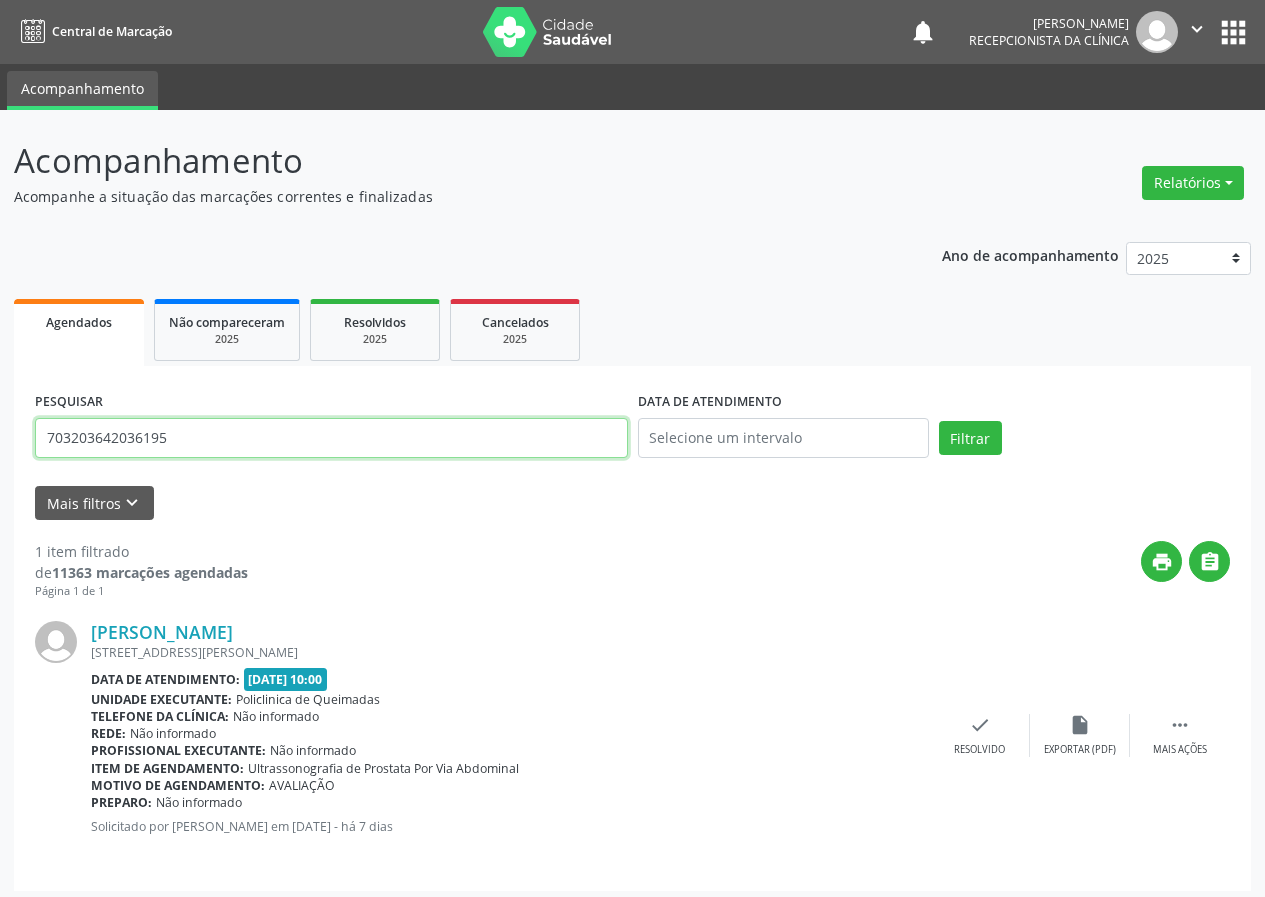 click on "Filtrar" at bounding box center (970, 438) 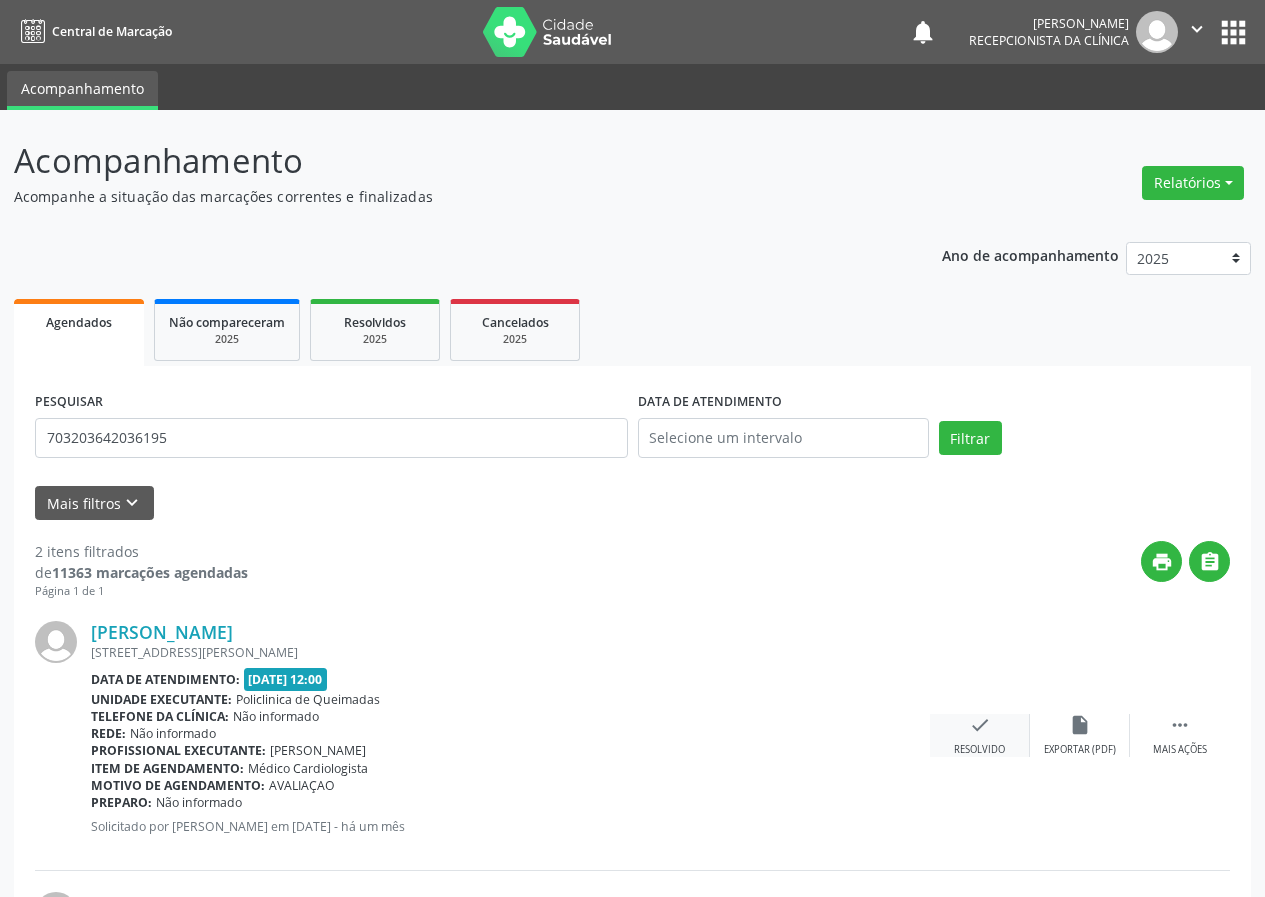 click on "check" at bounding box center [980, 725] 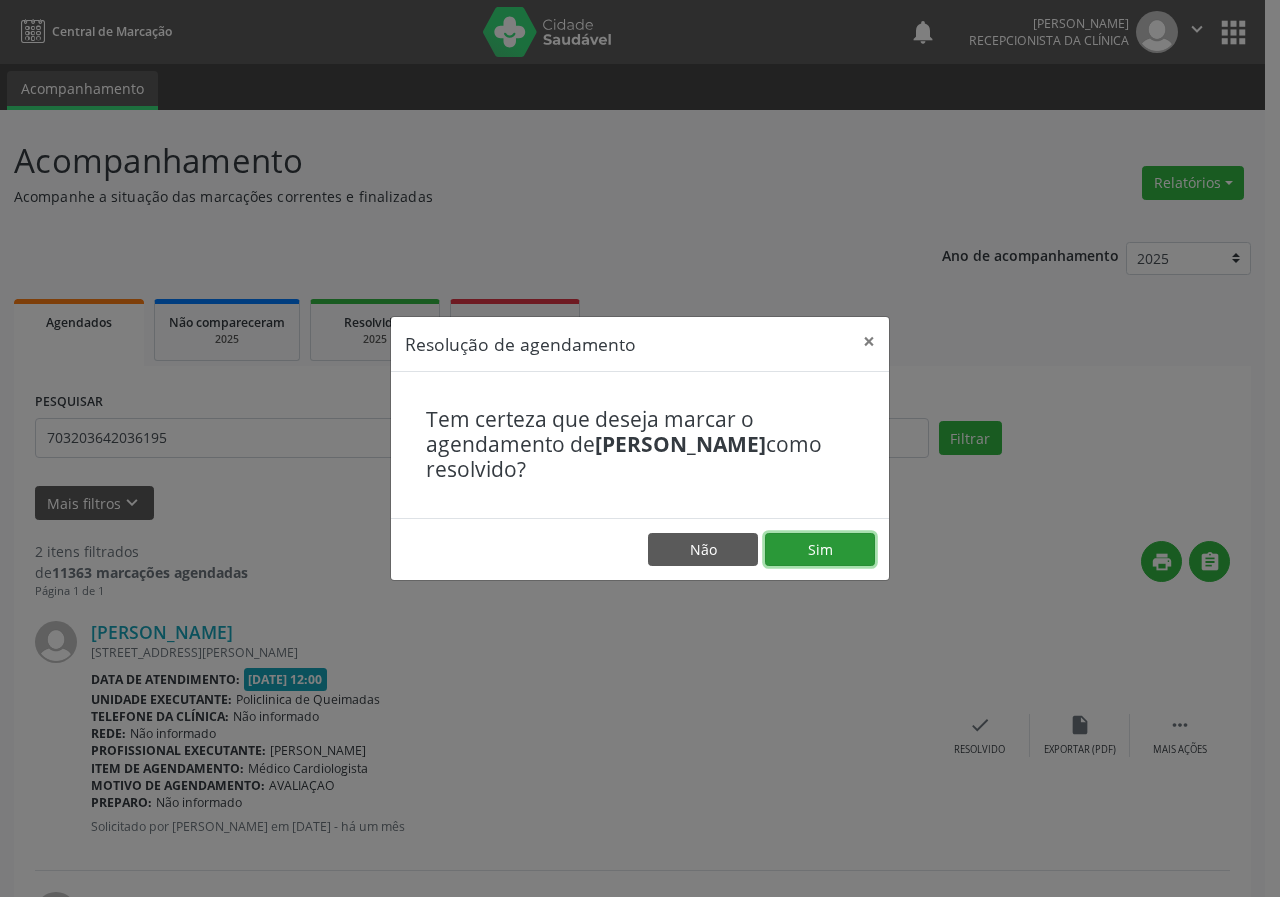 click on "Sim" at bounding box center [820, 550] 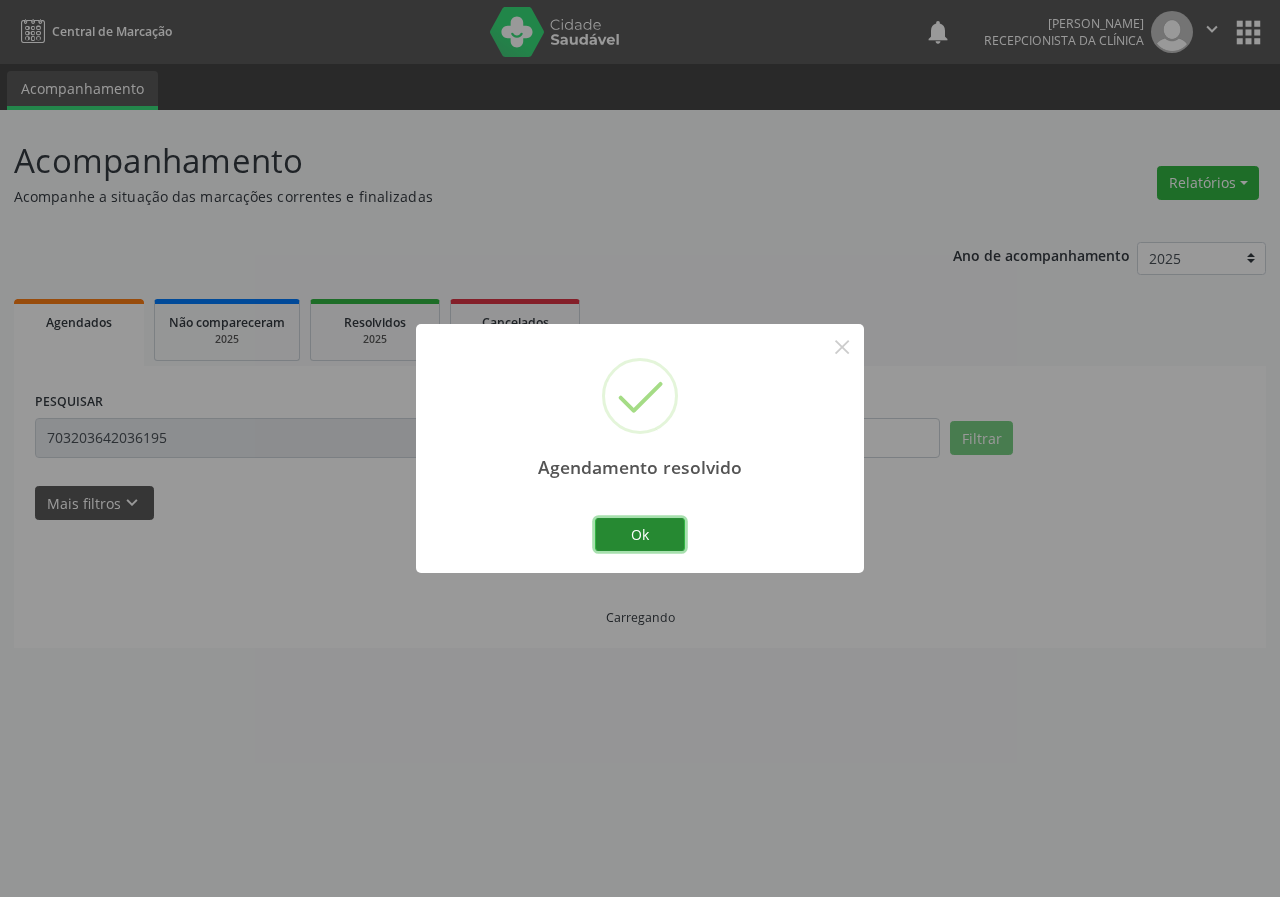 click on "Ok" at bounding box center [640, 535] 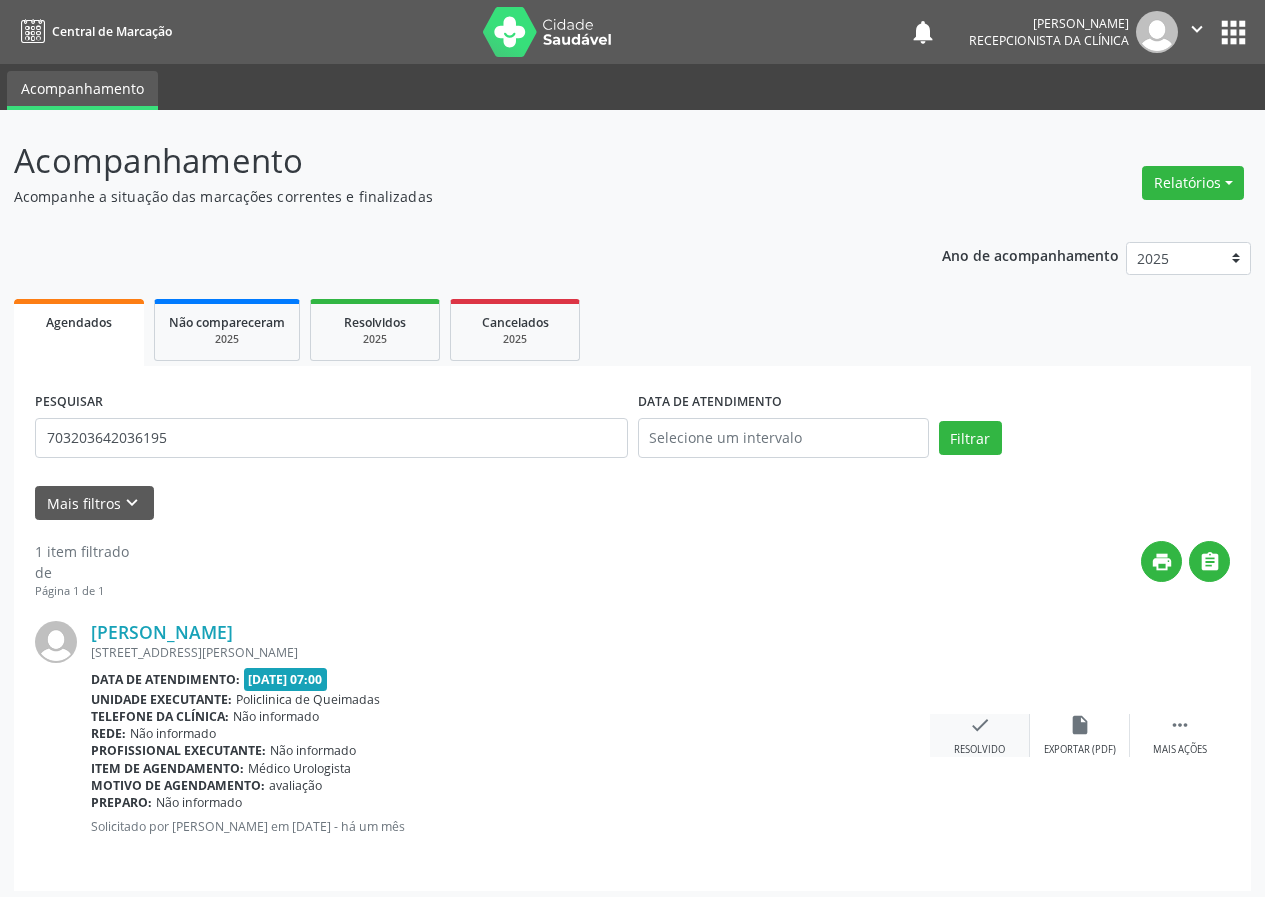 click on "check
Resolvido" at bounding box center (980, 735) 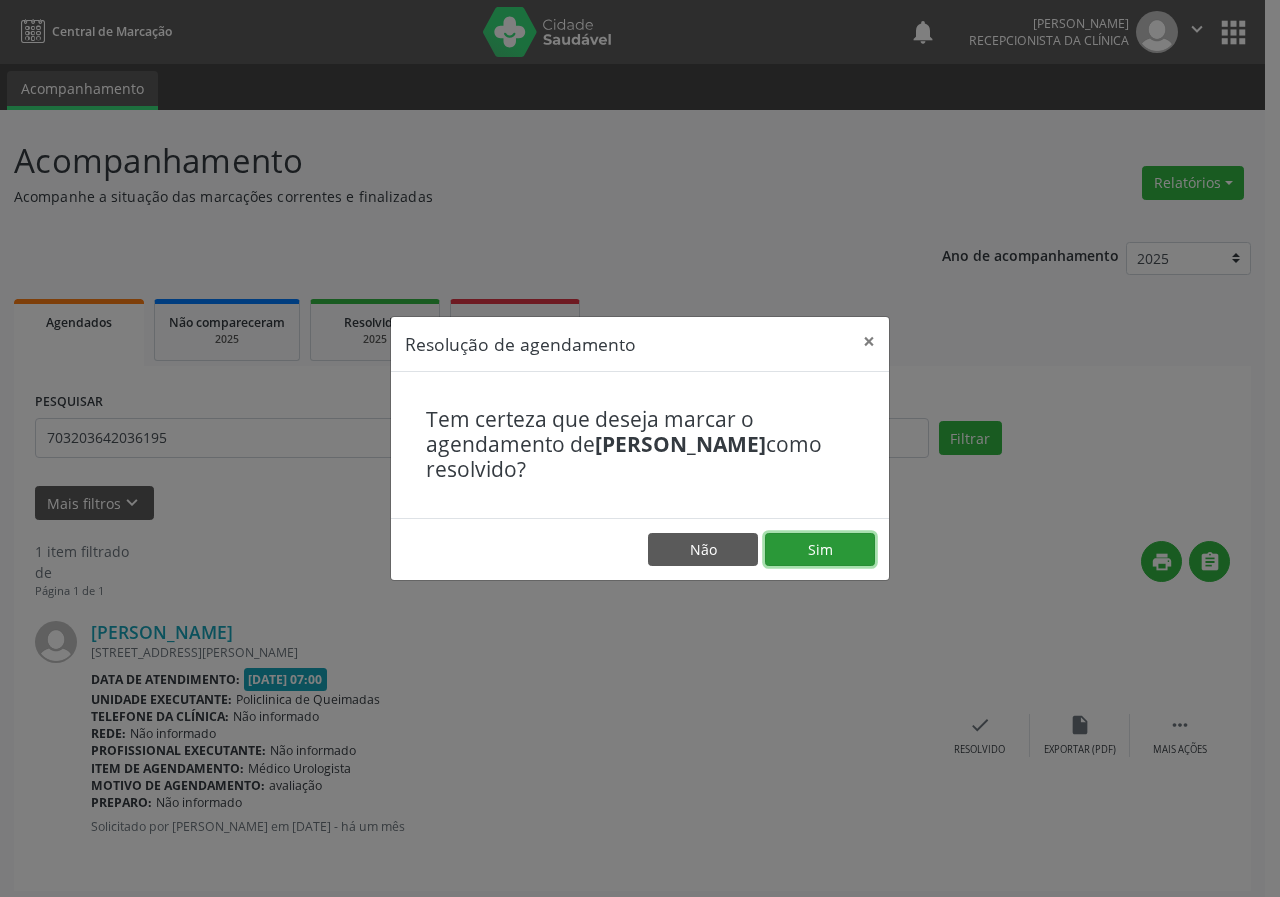 click on "Sim" at bounding box center (820, 550) 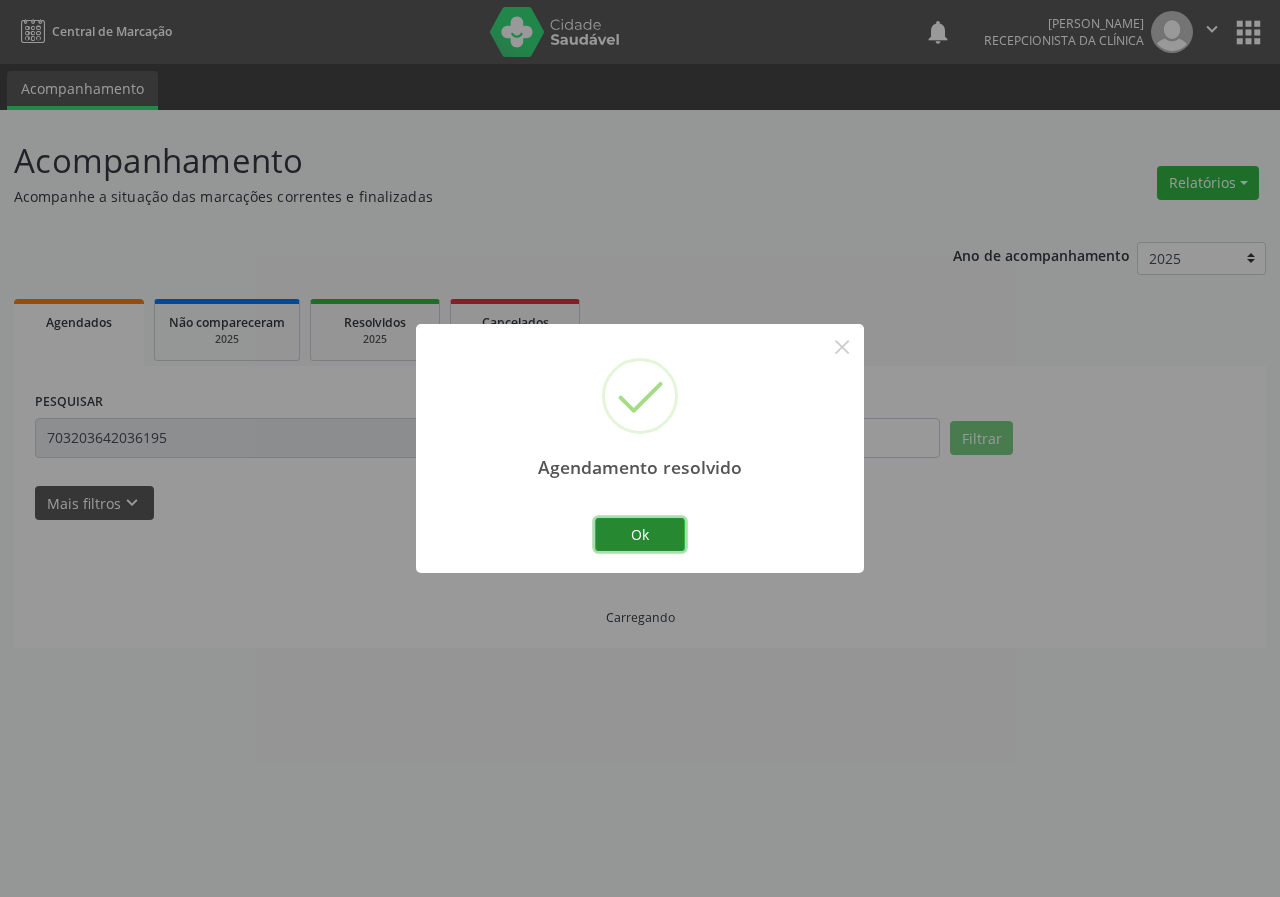 click on "Ok" at bounding box center [640, 535] 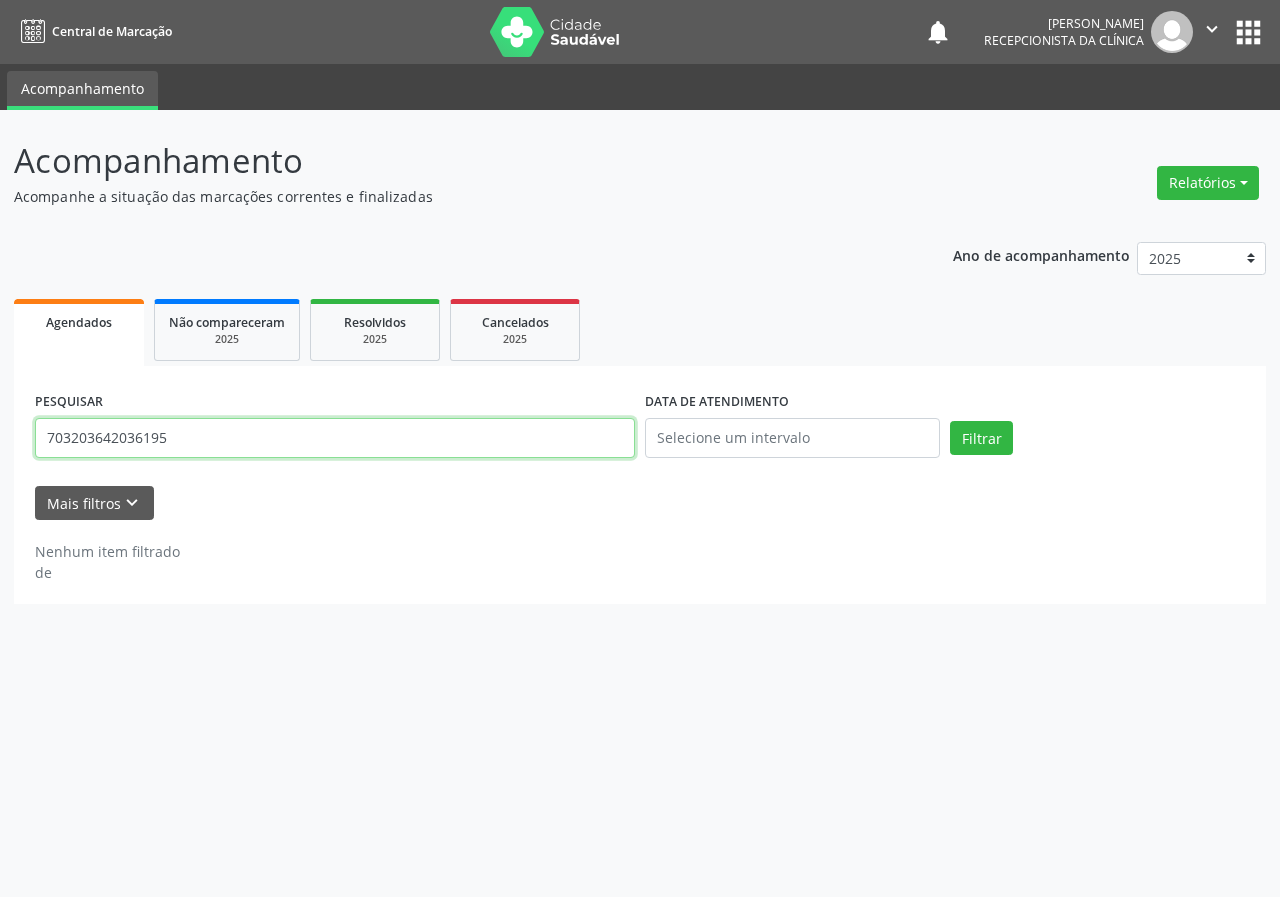 click on "703203642036195" at bounding box center (335, 438) 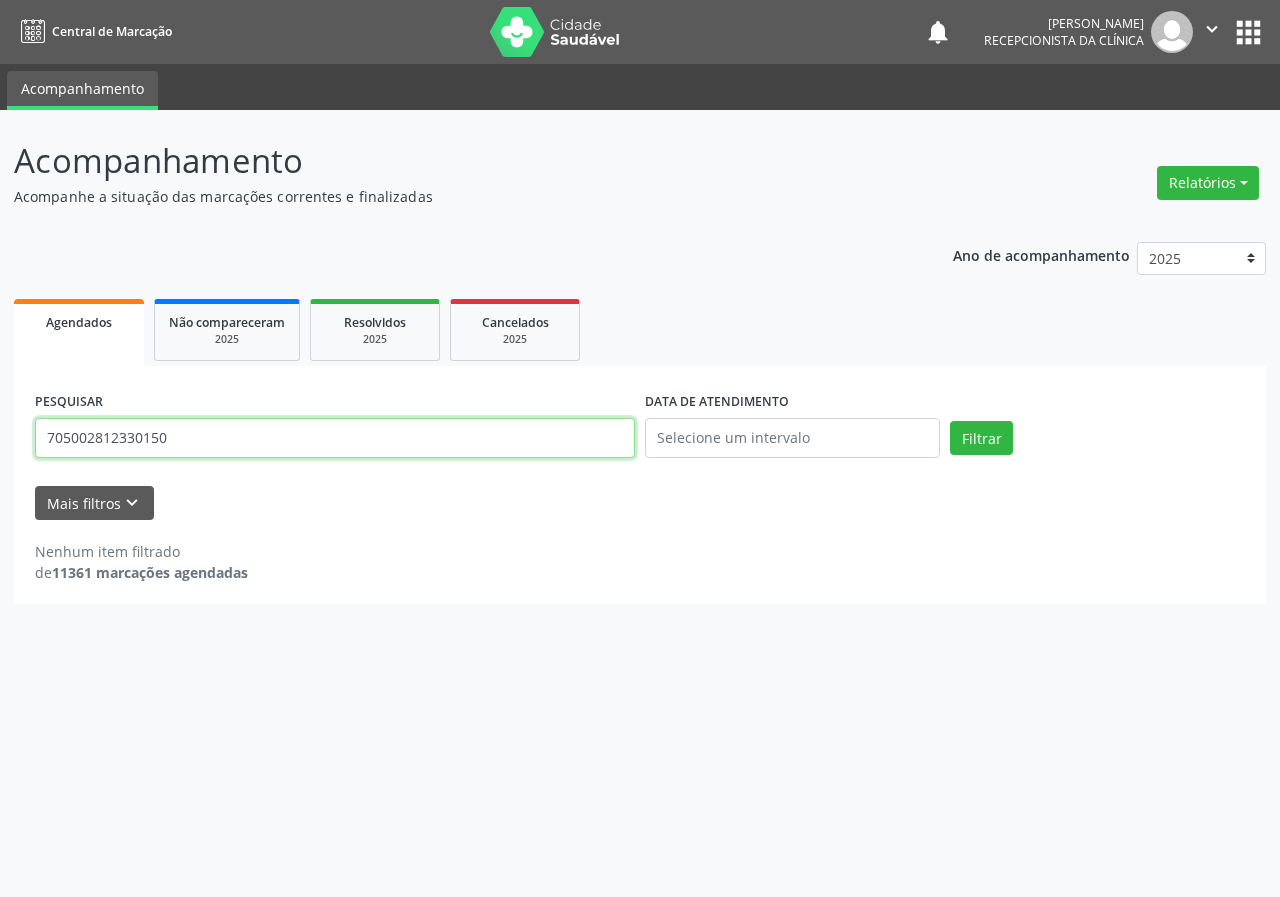 click on "Filtrar" at bounding box center (981, 438) 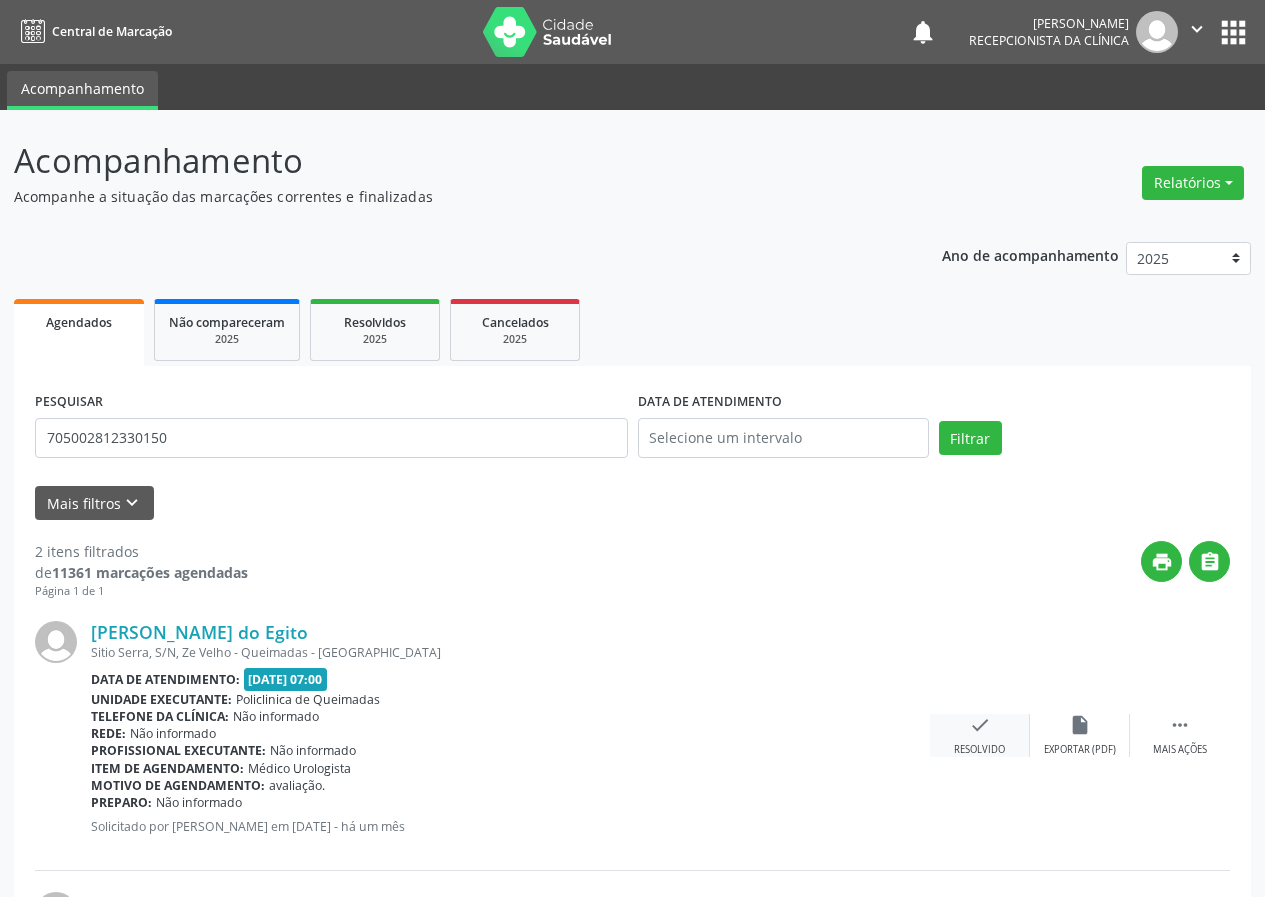 click on "check" at bounding box center (980, 725) 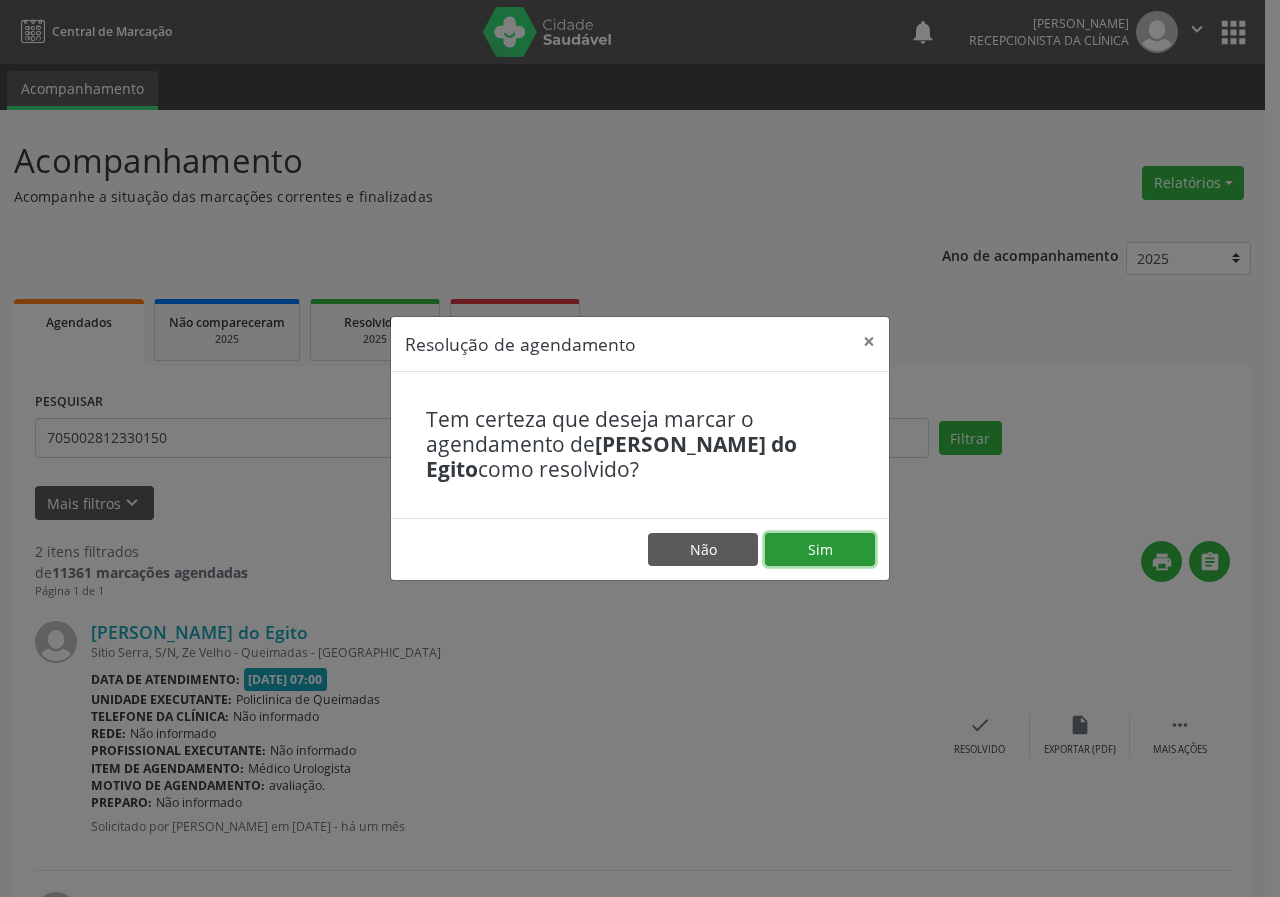 click on "Sim" at bounding box center (820, 550) 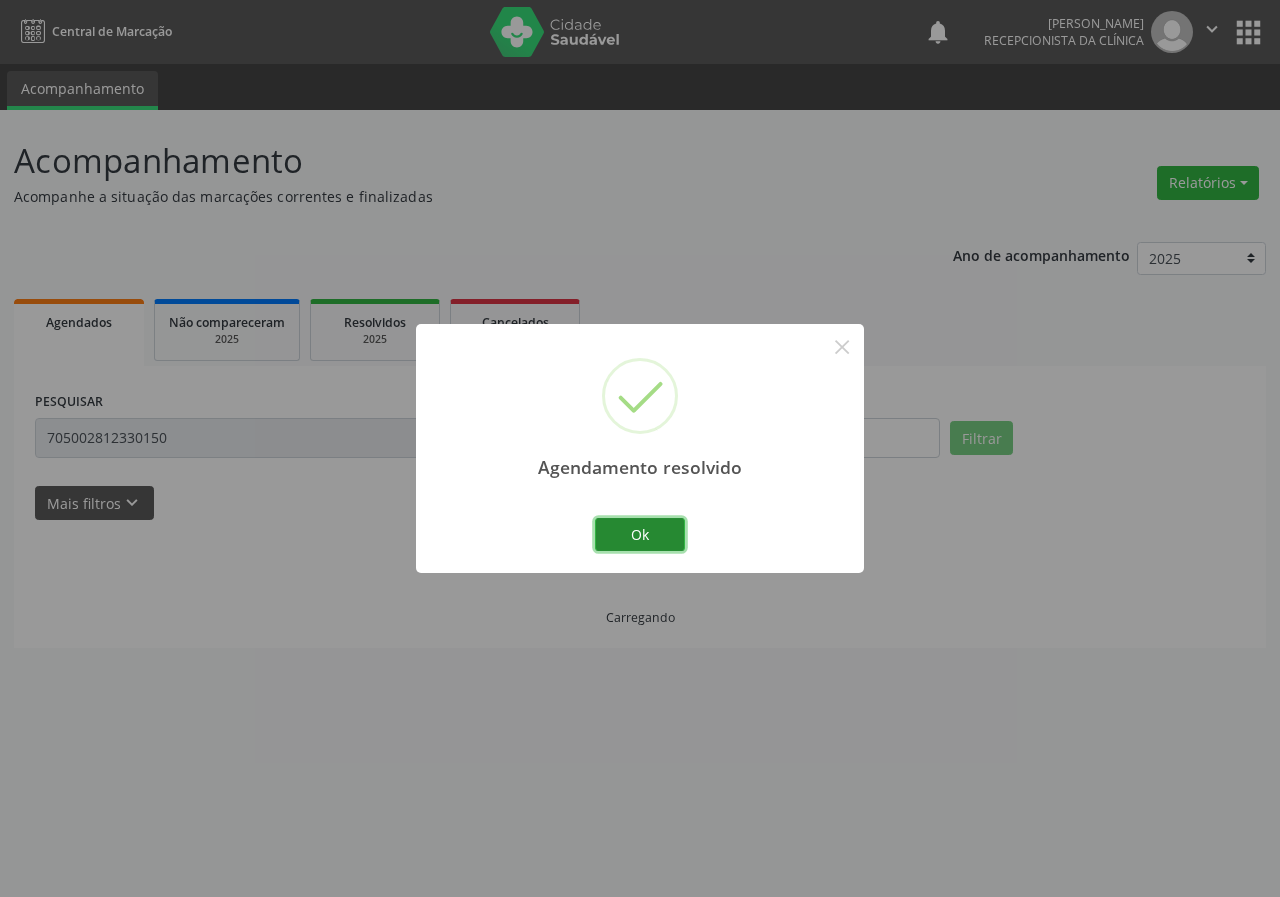 click on "Ok" at bounding box center (640, 535) 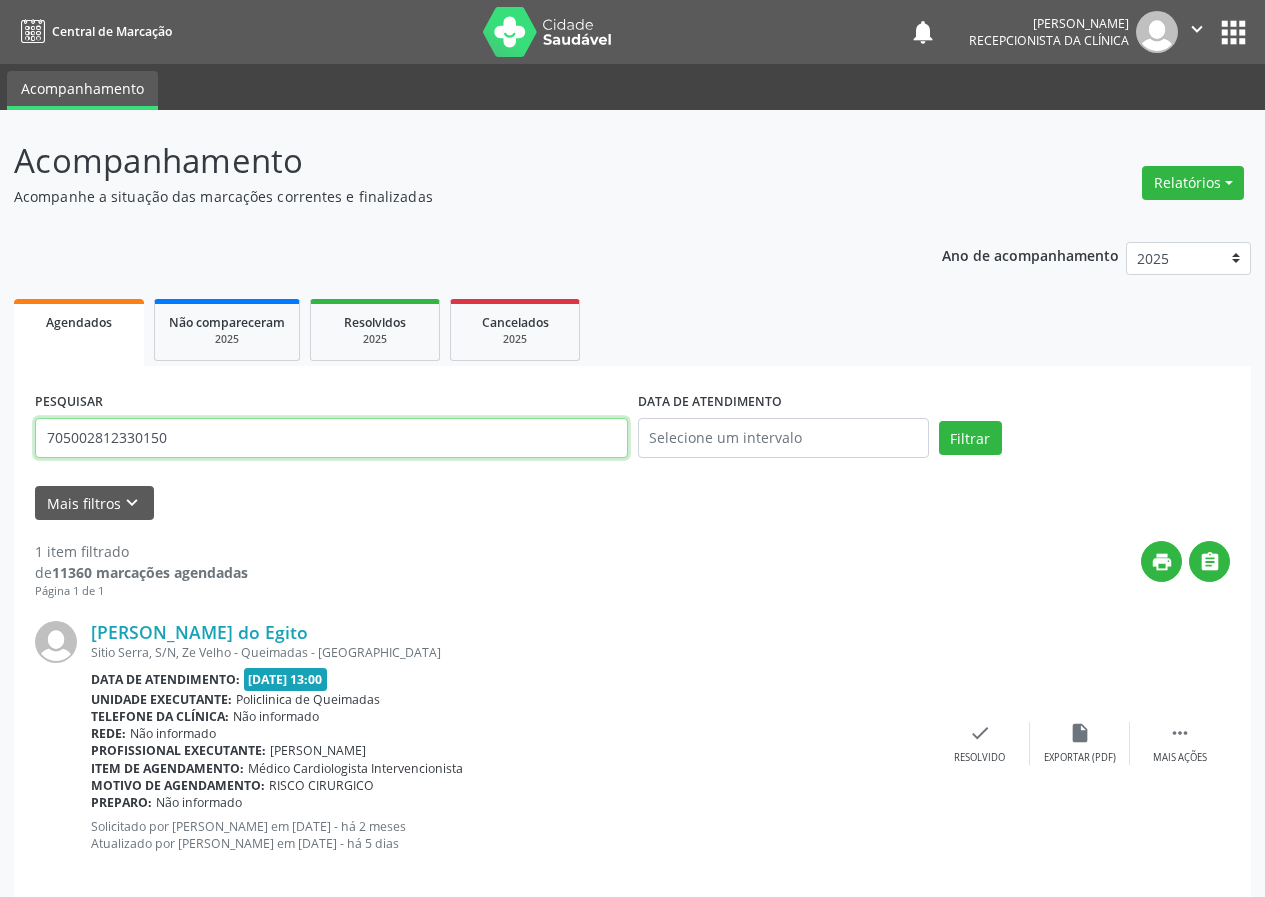 click on "705002812330150" at bounding box center (331, 438) 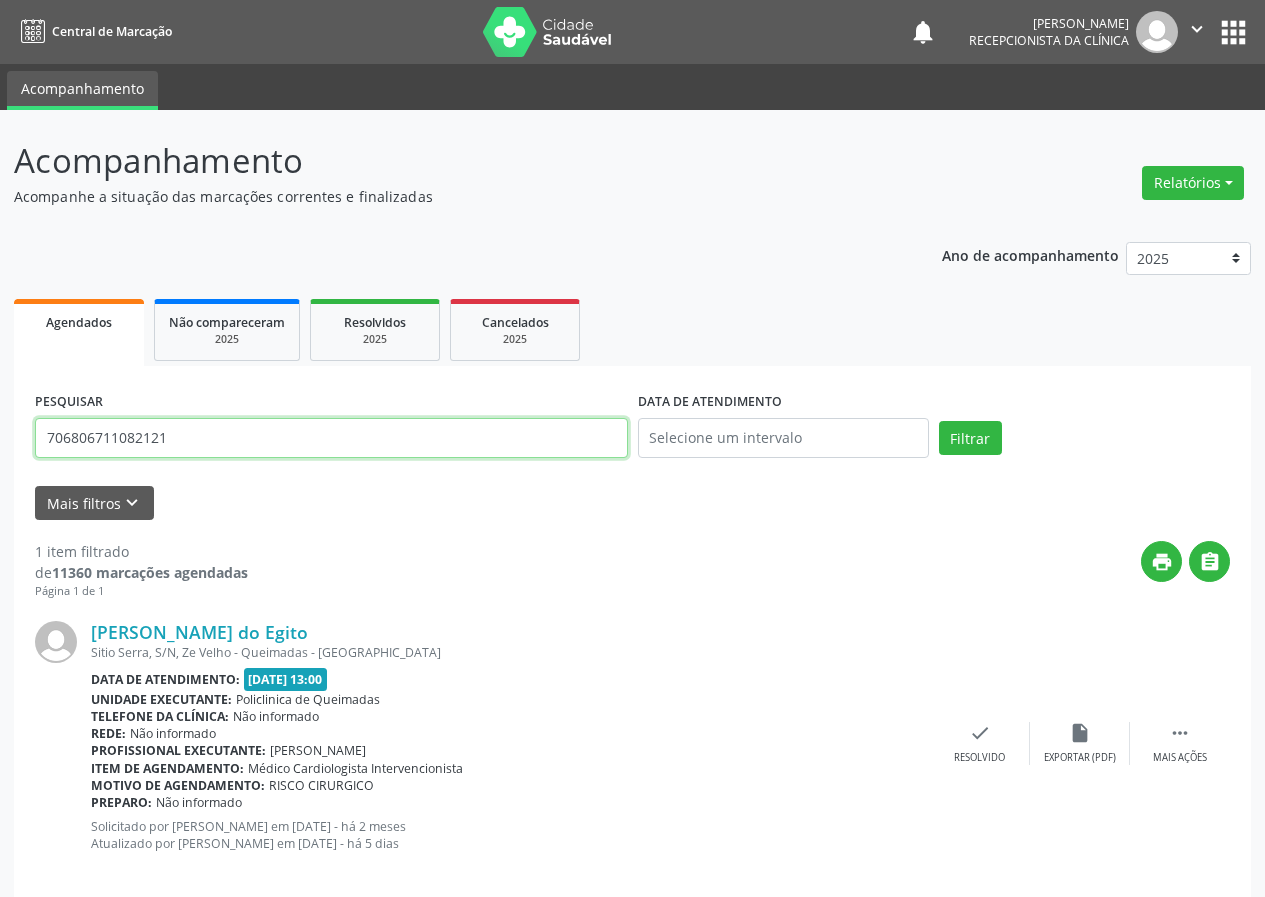 click on "Filtrar" at bounding box center (970, 438) 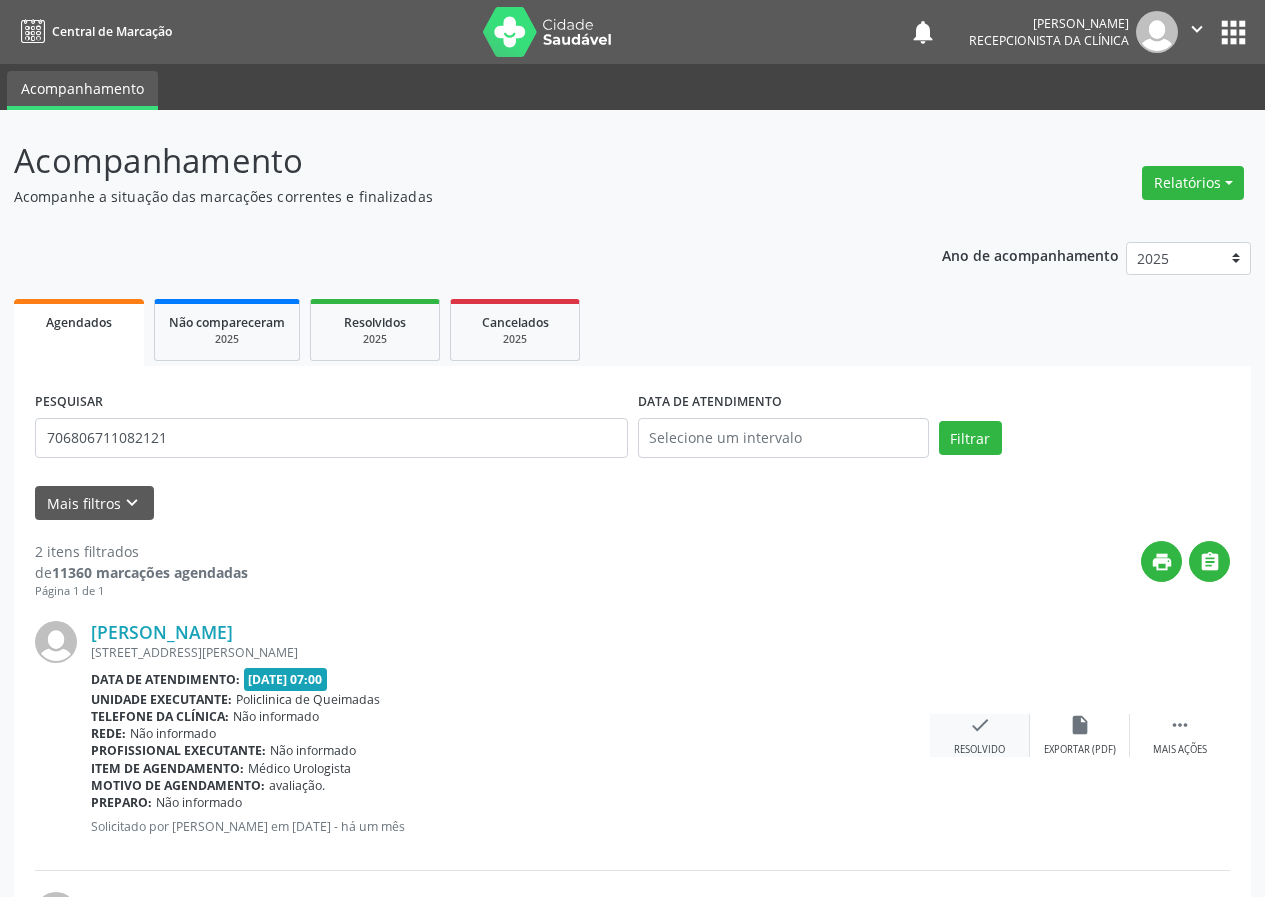 click on "check
Resolvido" at bounding box center [980, 735] 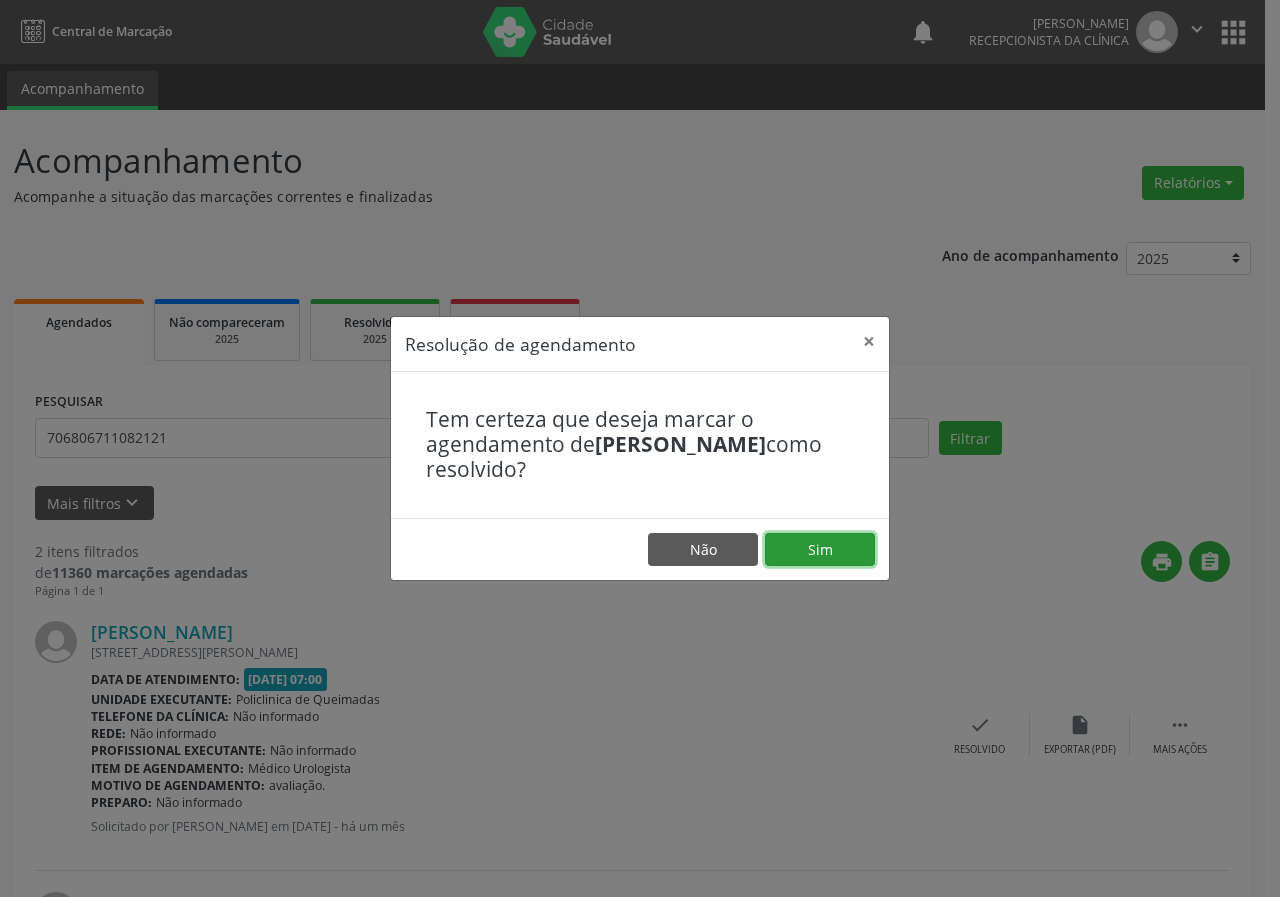 click on "Sim" at bounding box center [820, 550] 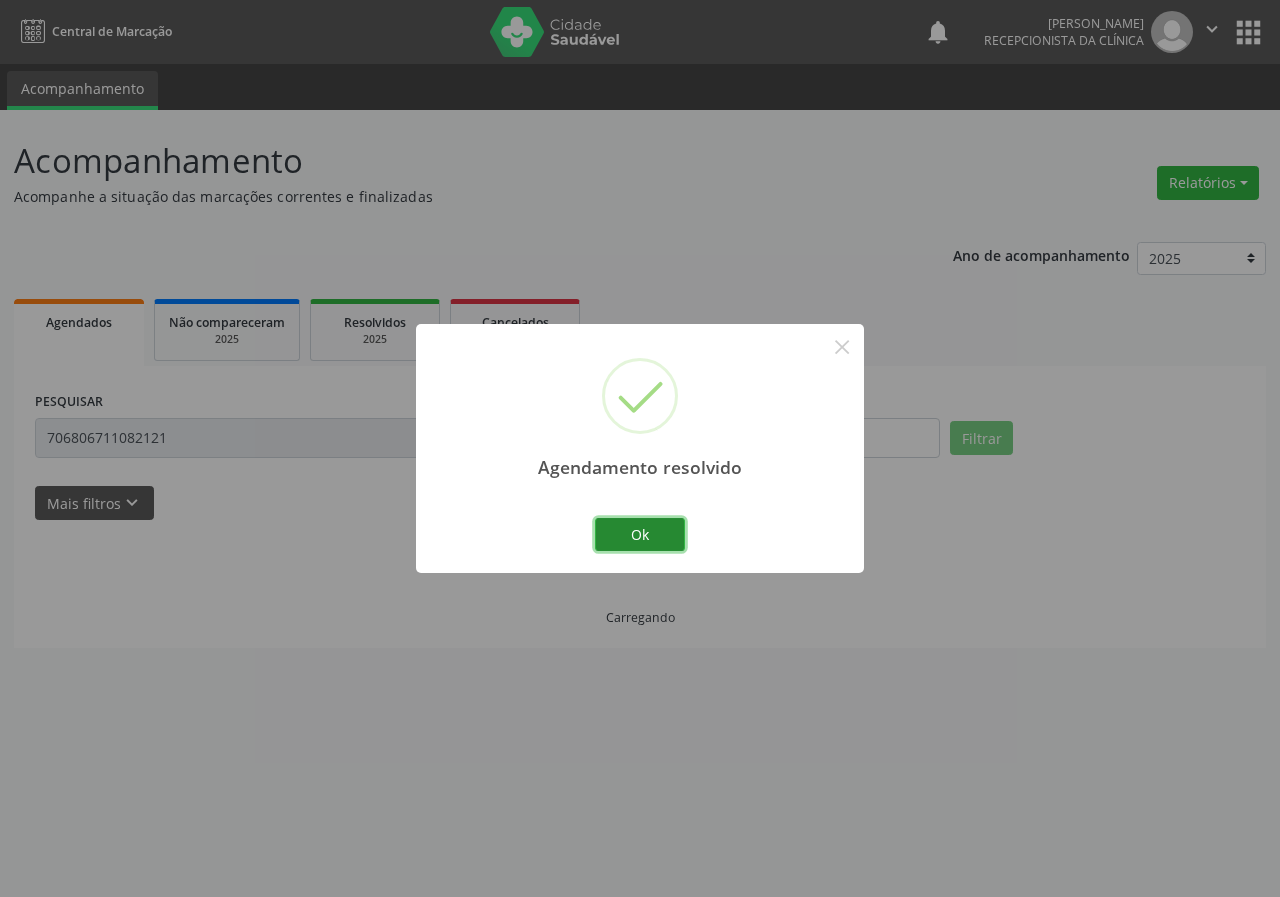 click on "Ok" at bounding box center [640, 535] 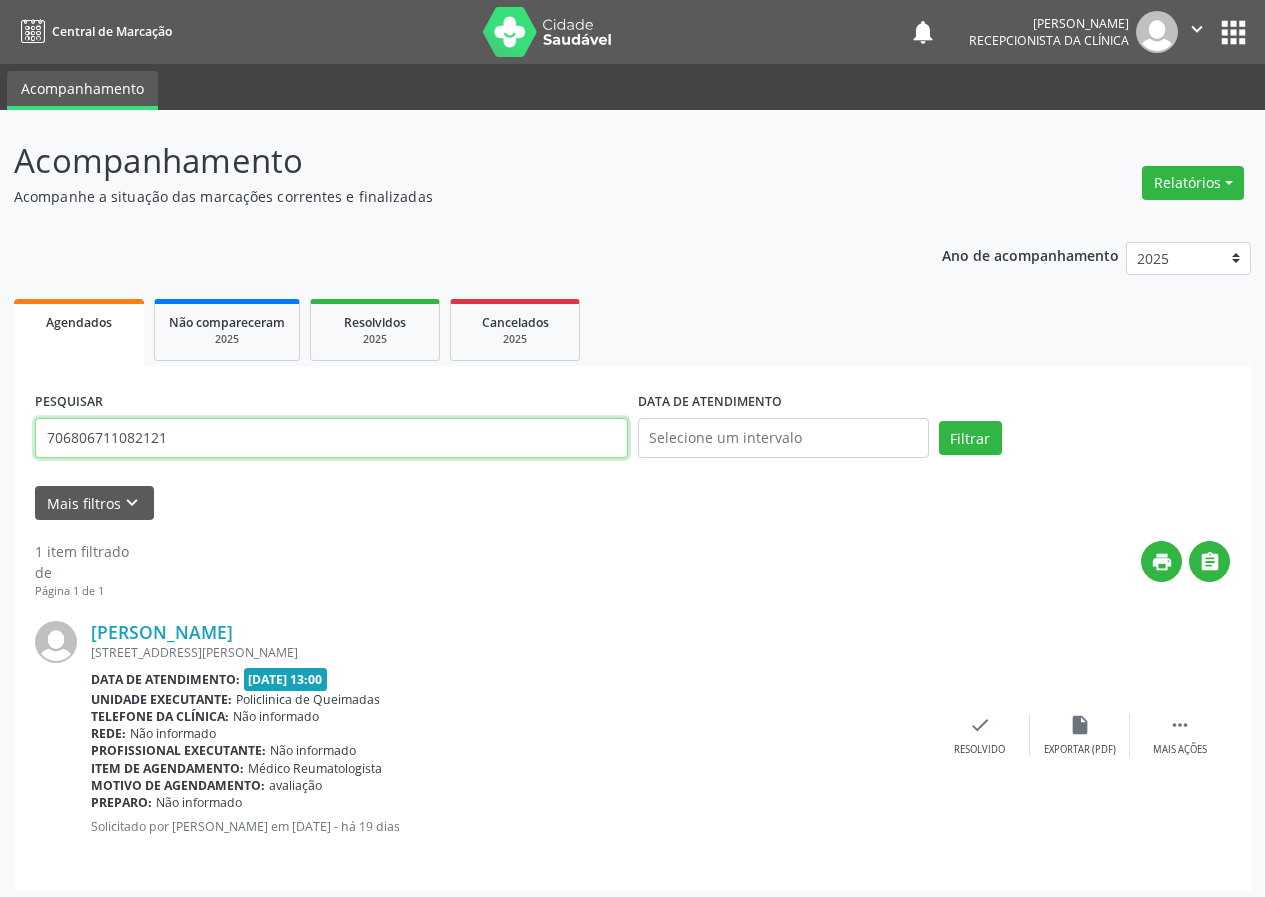 click on "706806711082121" at bounding box center (331, 438) 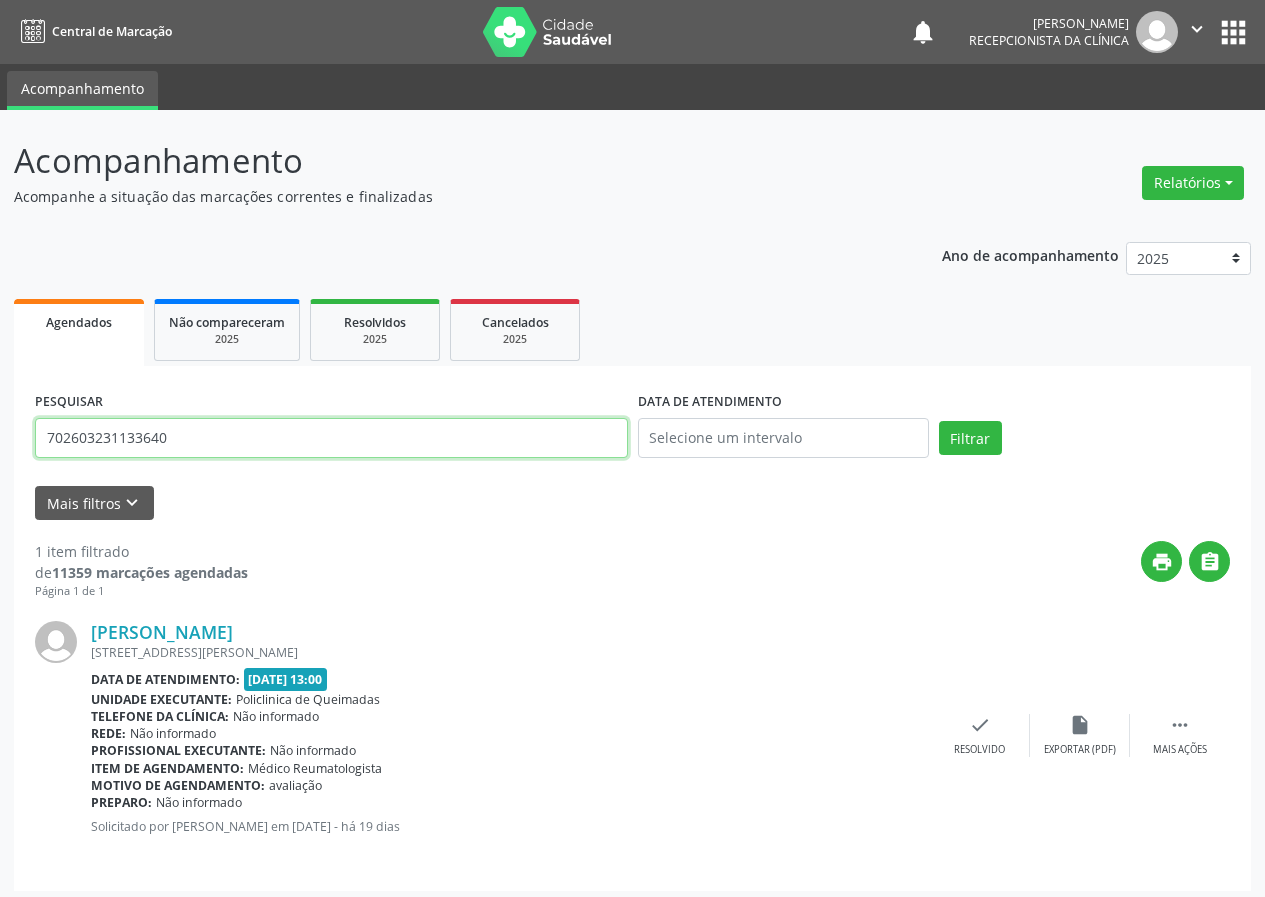 click on "Filtrar" at bounding box center [970, 438] 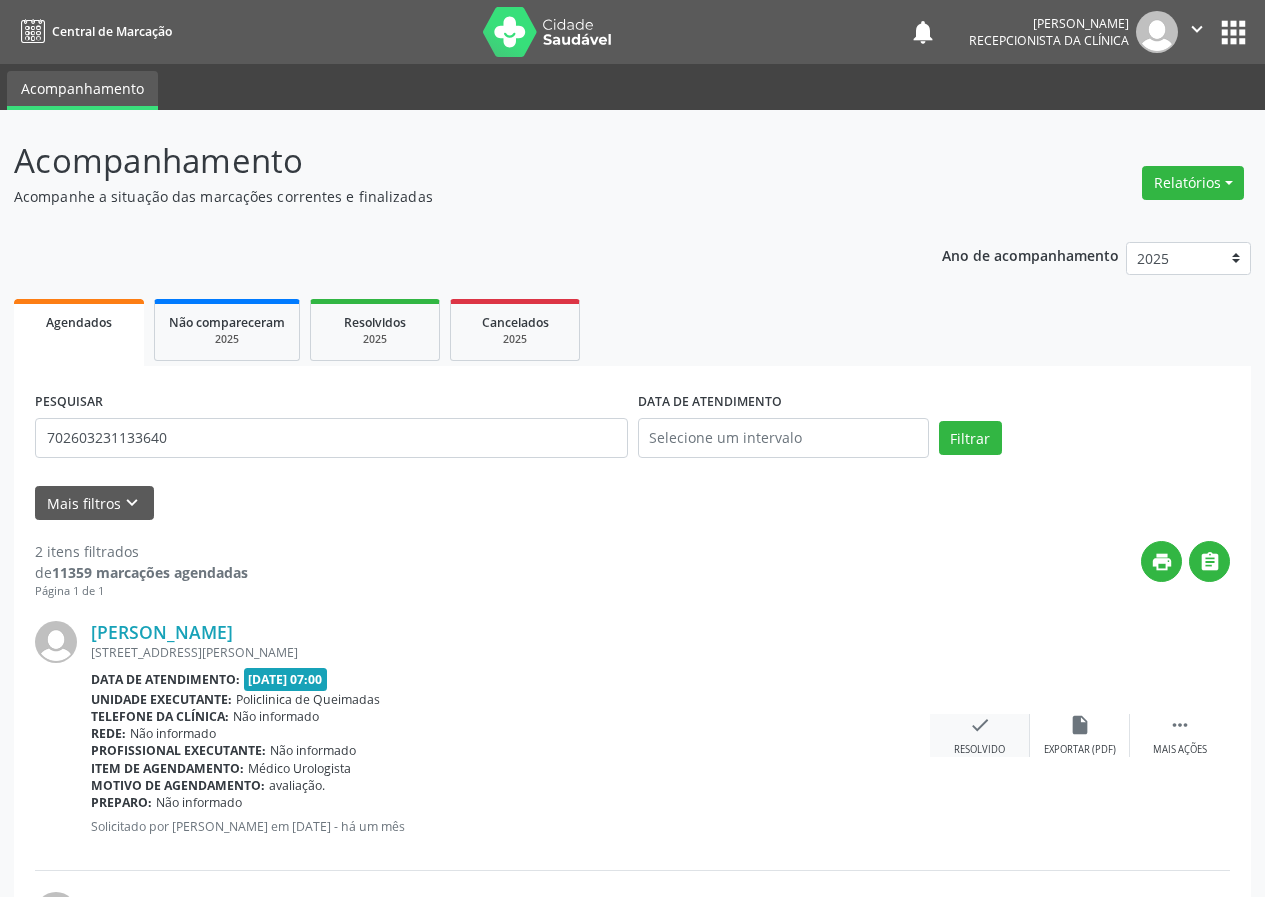 click on "check" at bounding box center (980, 725) 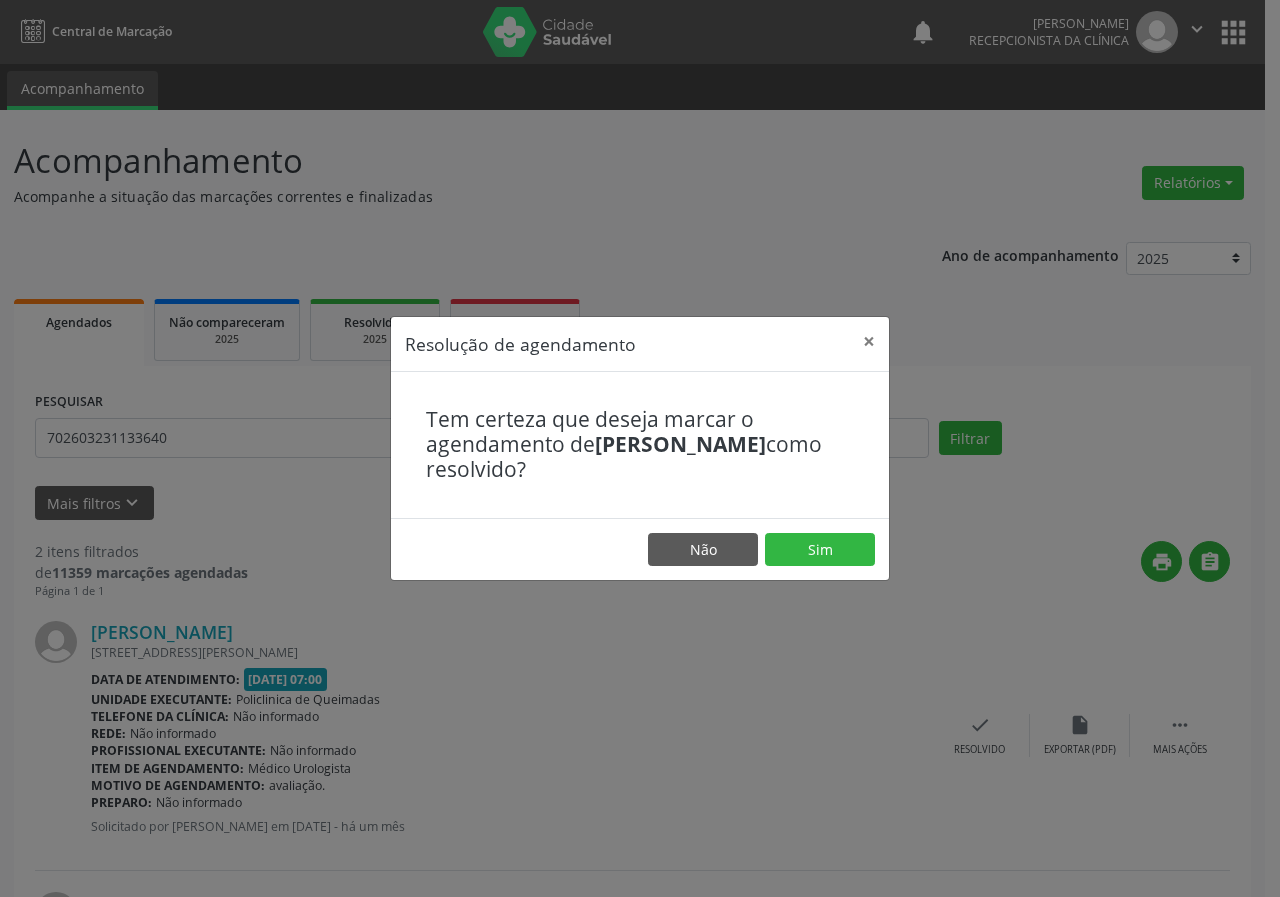 click on "Não Sim" at bounding box center (640, 549) 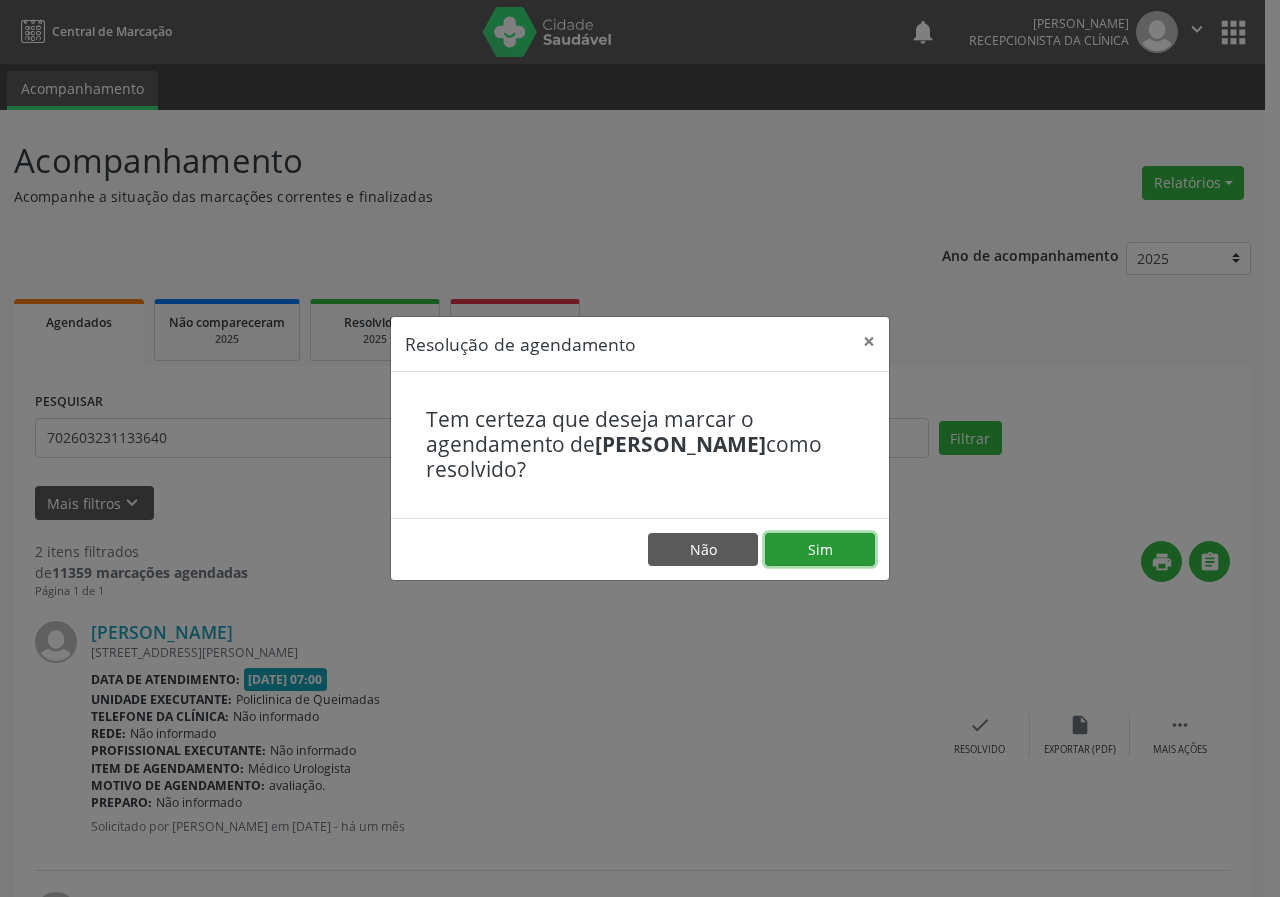 click on "Sim" at bounding box center (820, 550) 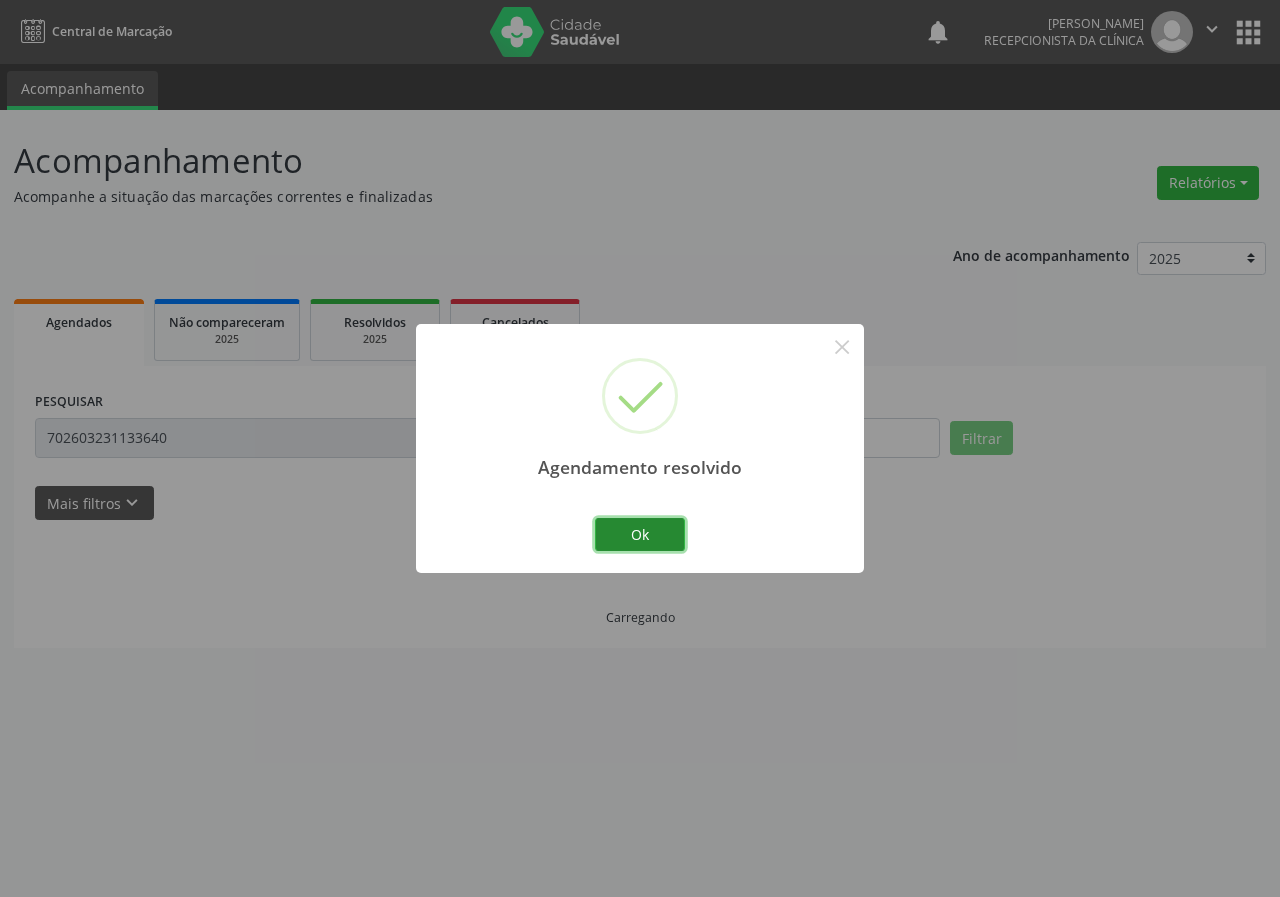 click on "Ok" at bounding box center (640, 535) 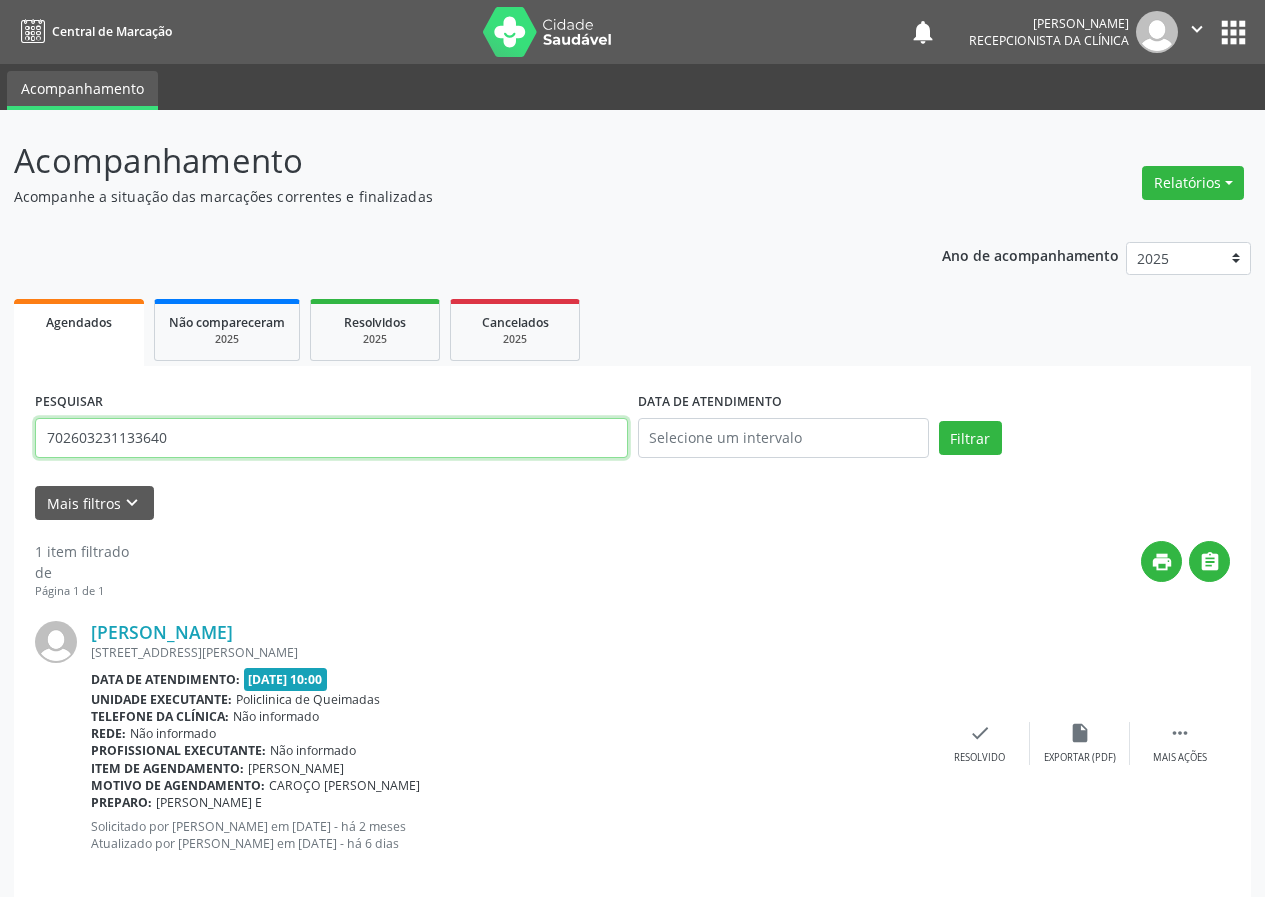 click on "702603231133640" at bounding box center [331, 438] 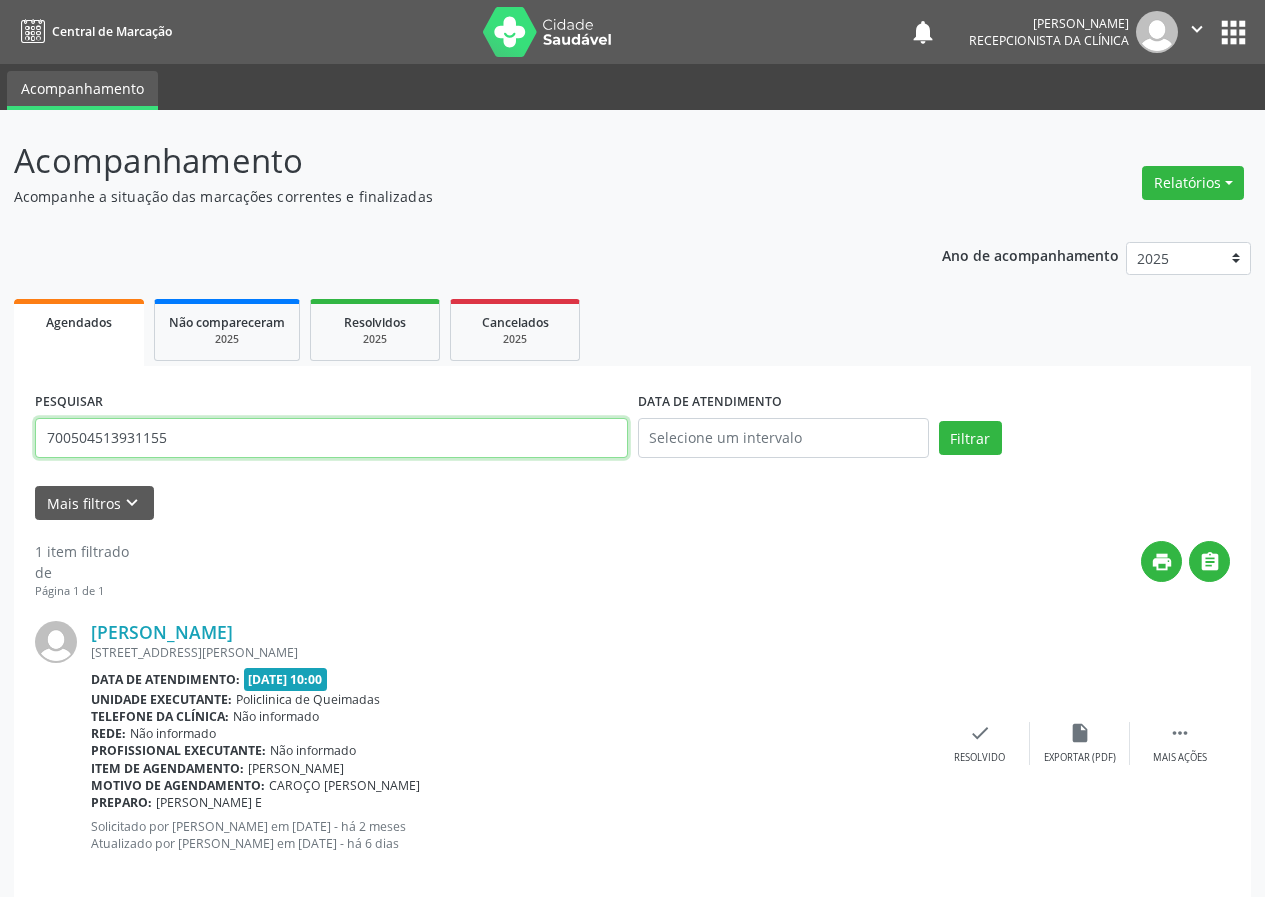 click on "Filtrar" at bounding box center (970, 438) 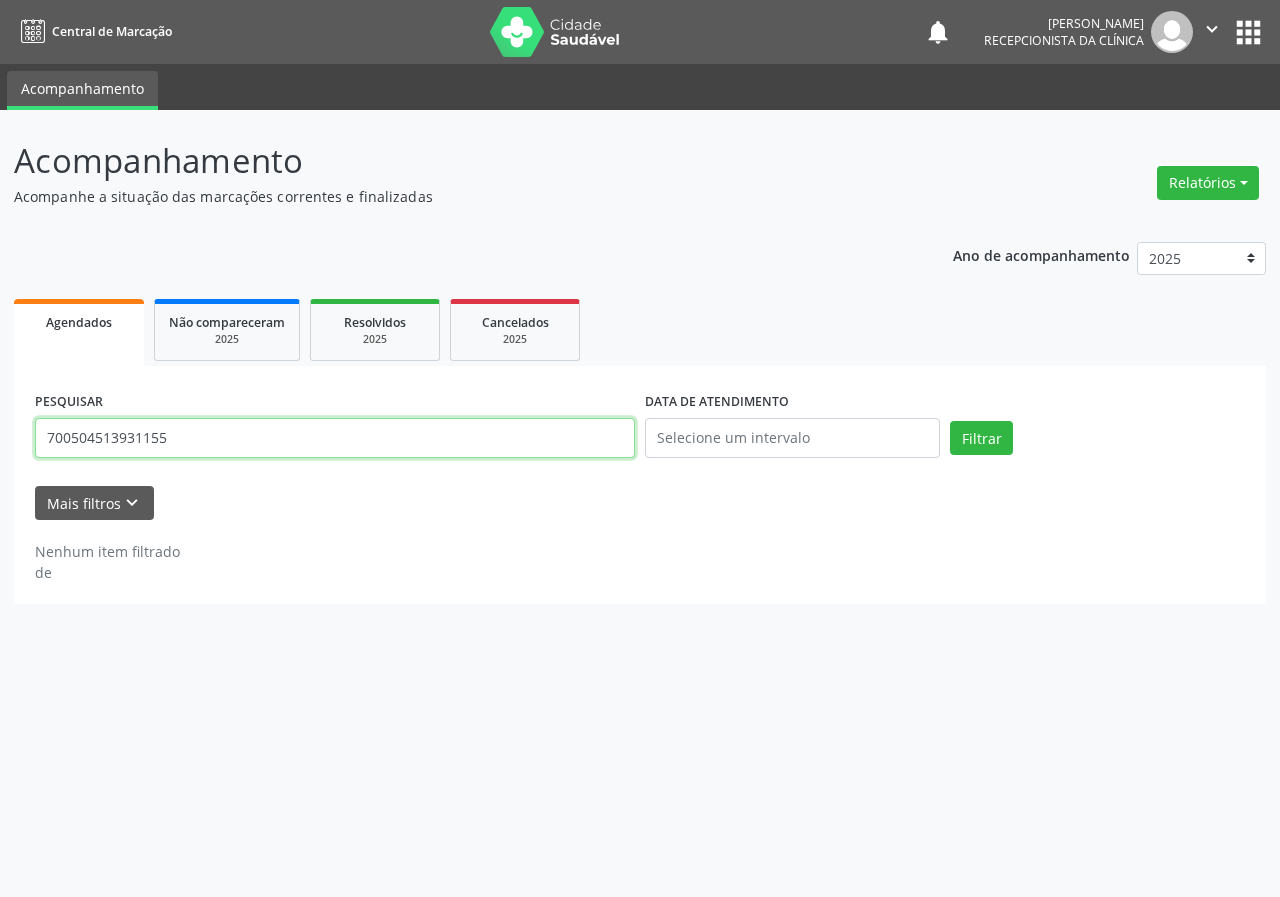 click on "700504513931155" at bounding box center (335, 438) 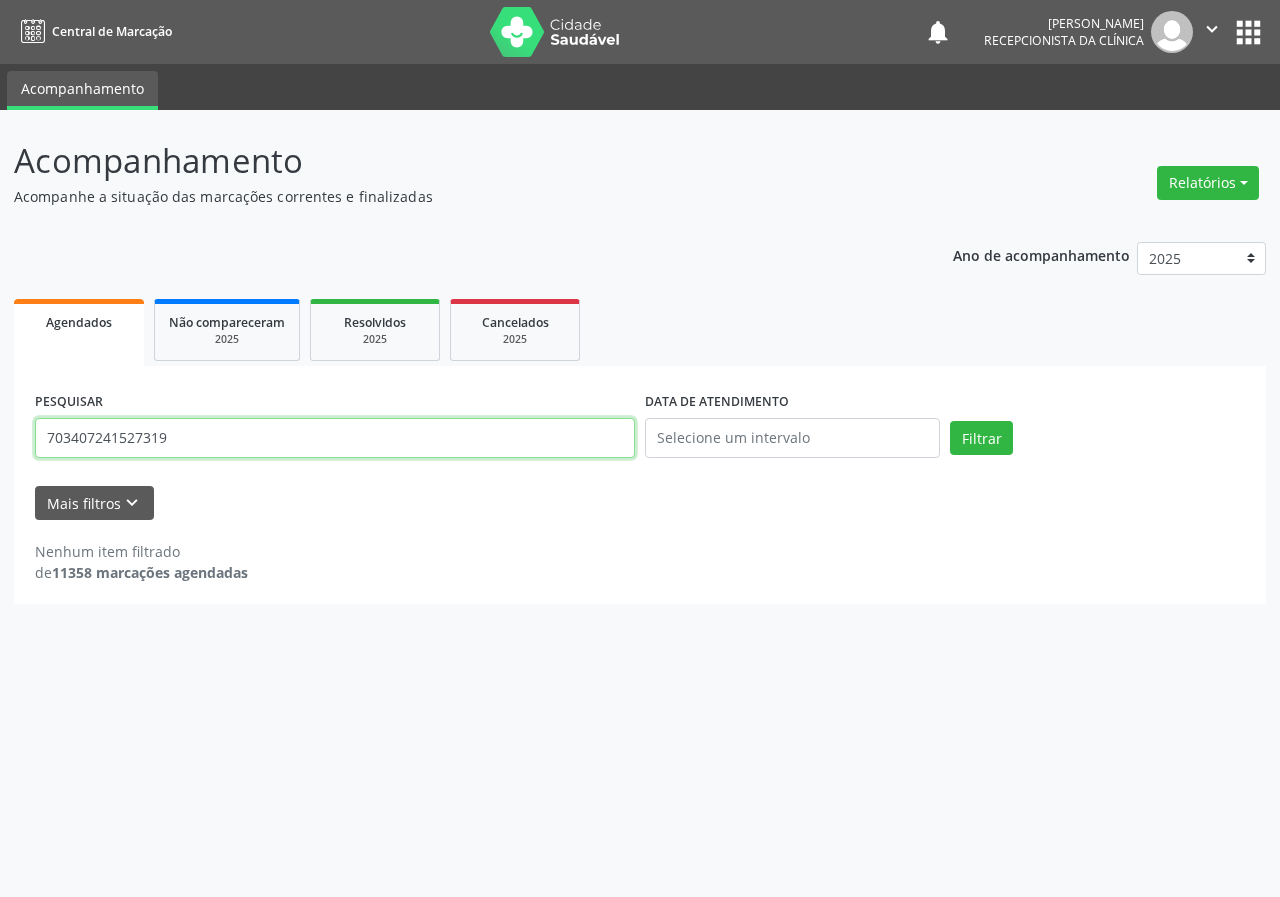 click on "Filtrar" at bounding box center [981, 438] 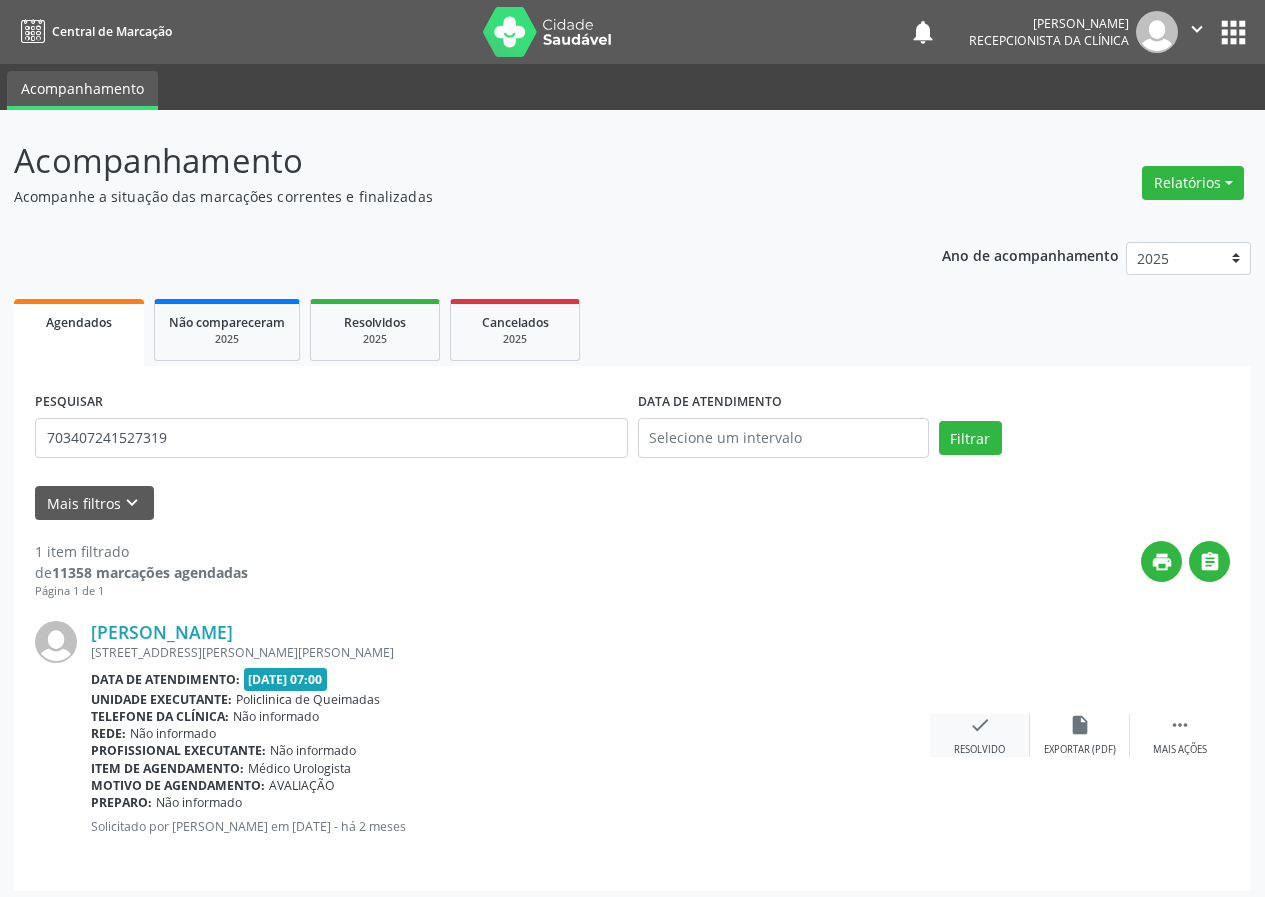 click on "check" at bounding box center [980, 725] 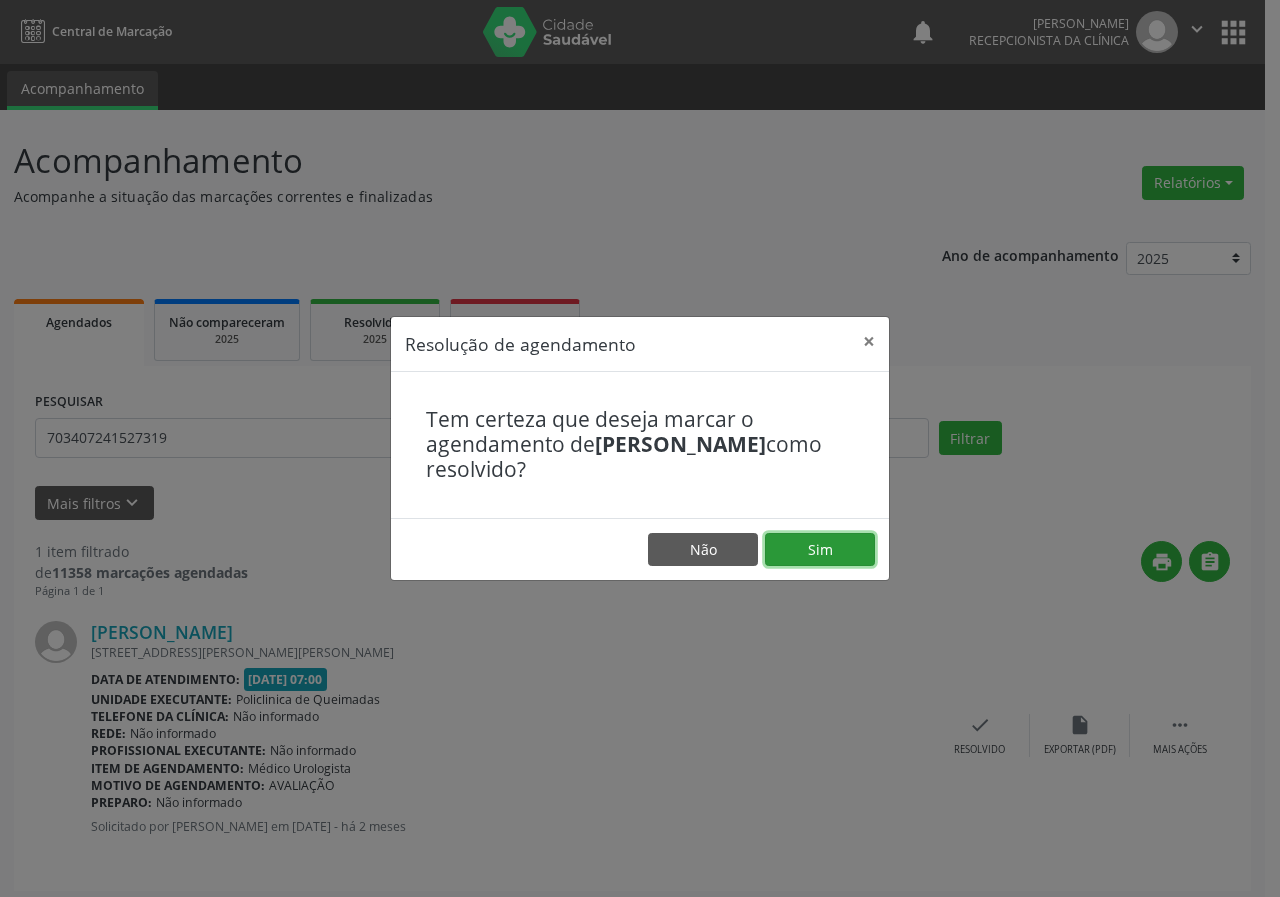 click on "Sim" at bounding box center (820, 550) 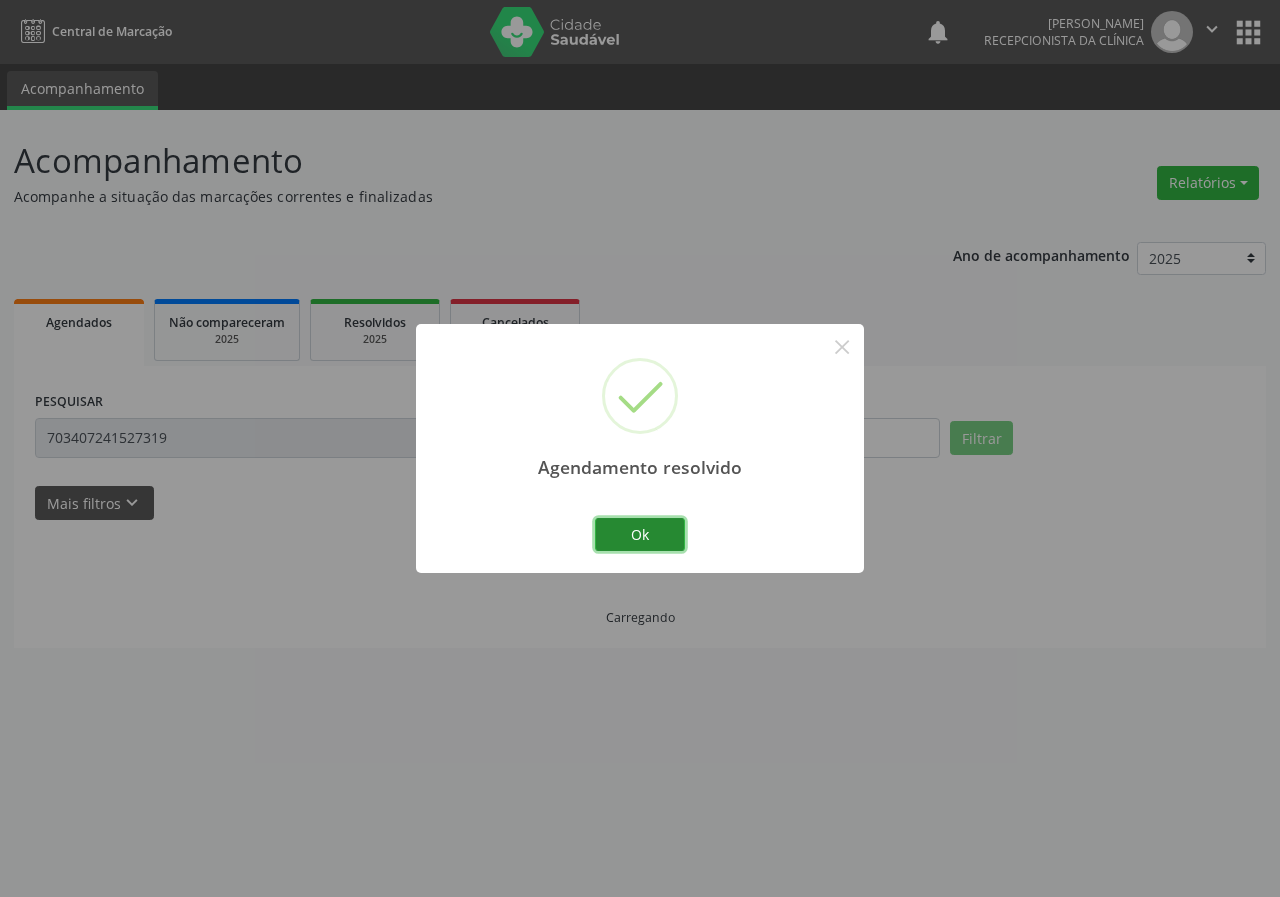 click on "Ok" at bounding box center [640, 535] 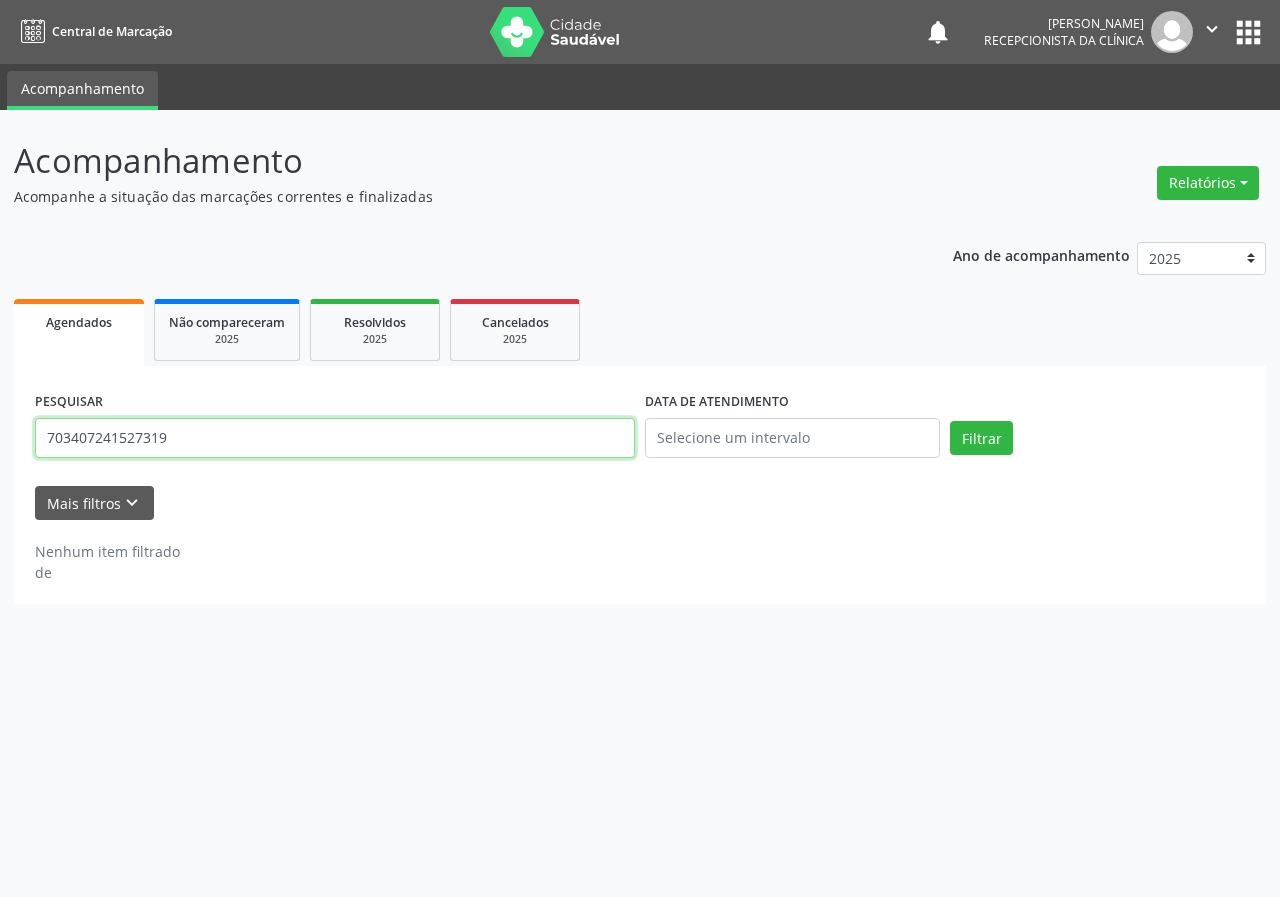 click on "703407241527319" at bounding box center (335, 438) 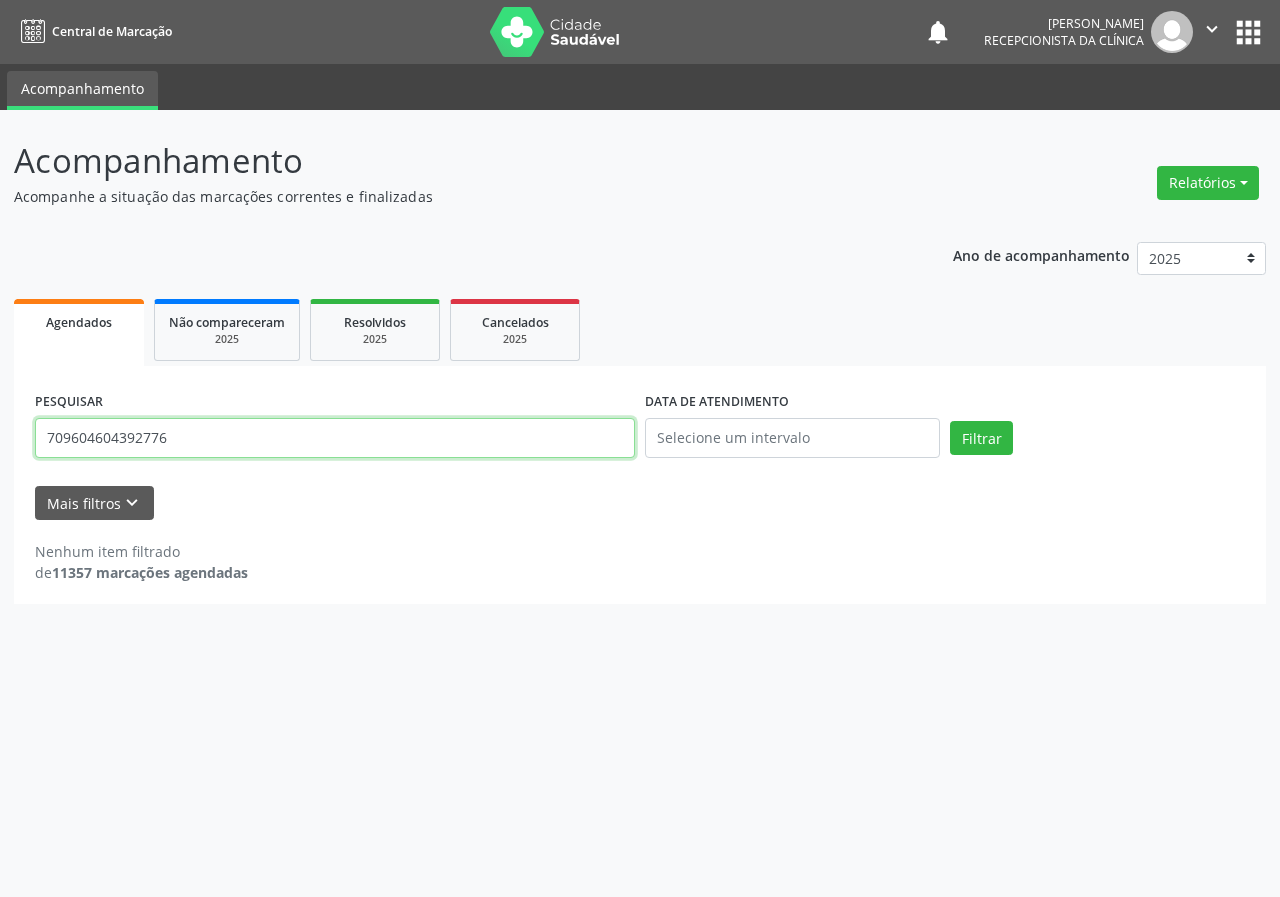 click on "Filtrar" at bounding box center (981, 438) 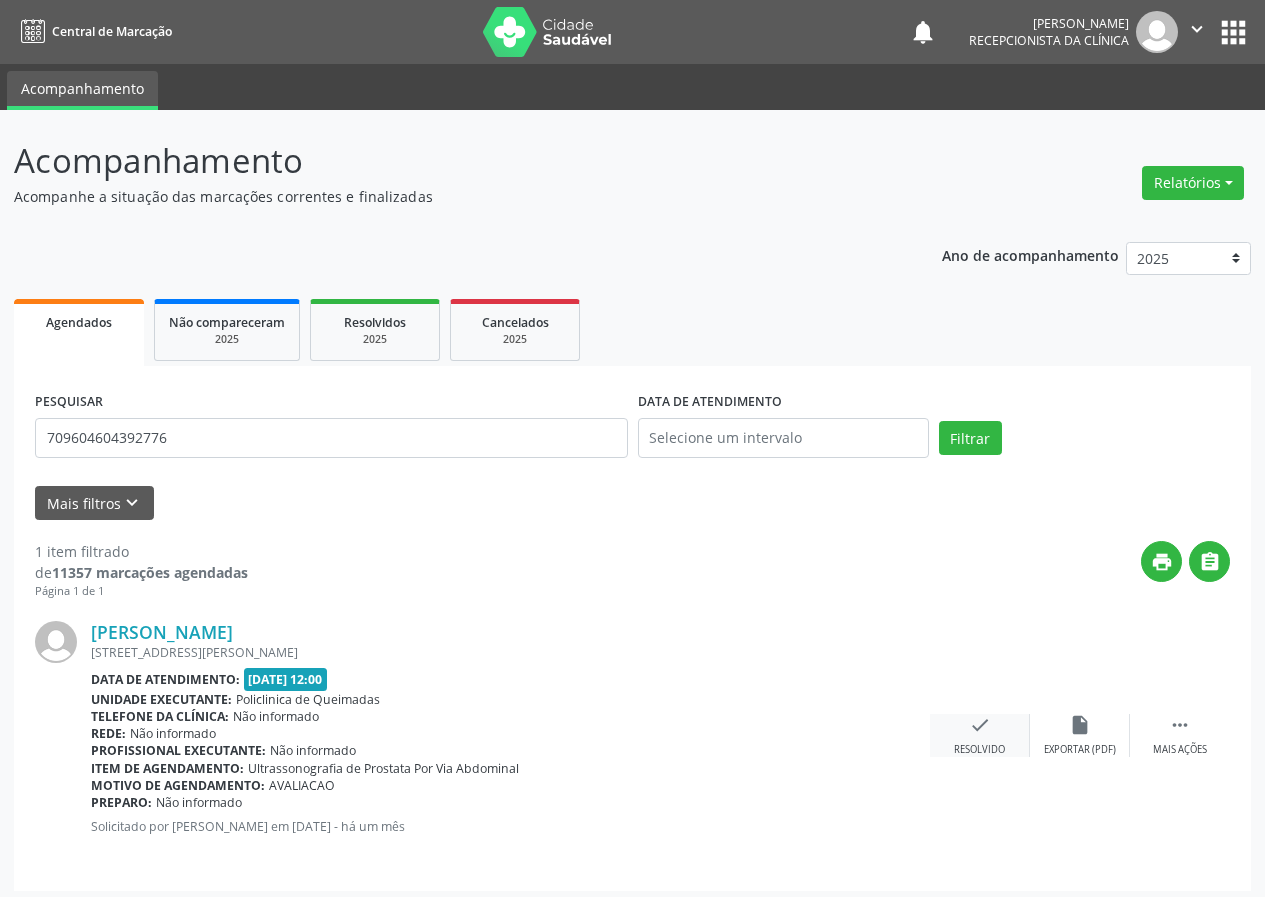 click on "check" at bounding box center [980, 725] 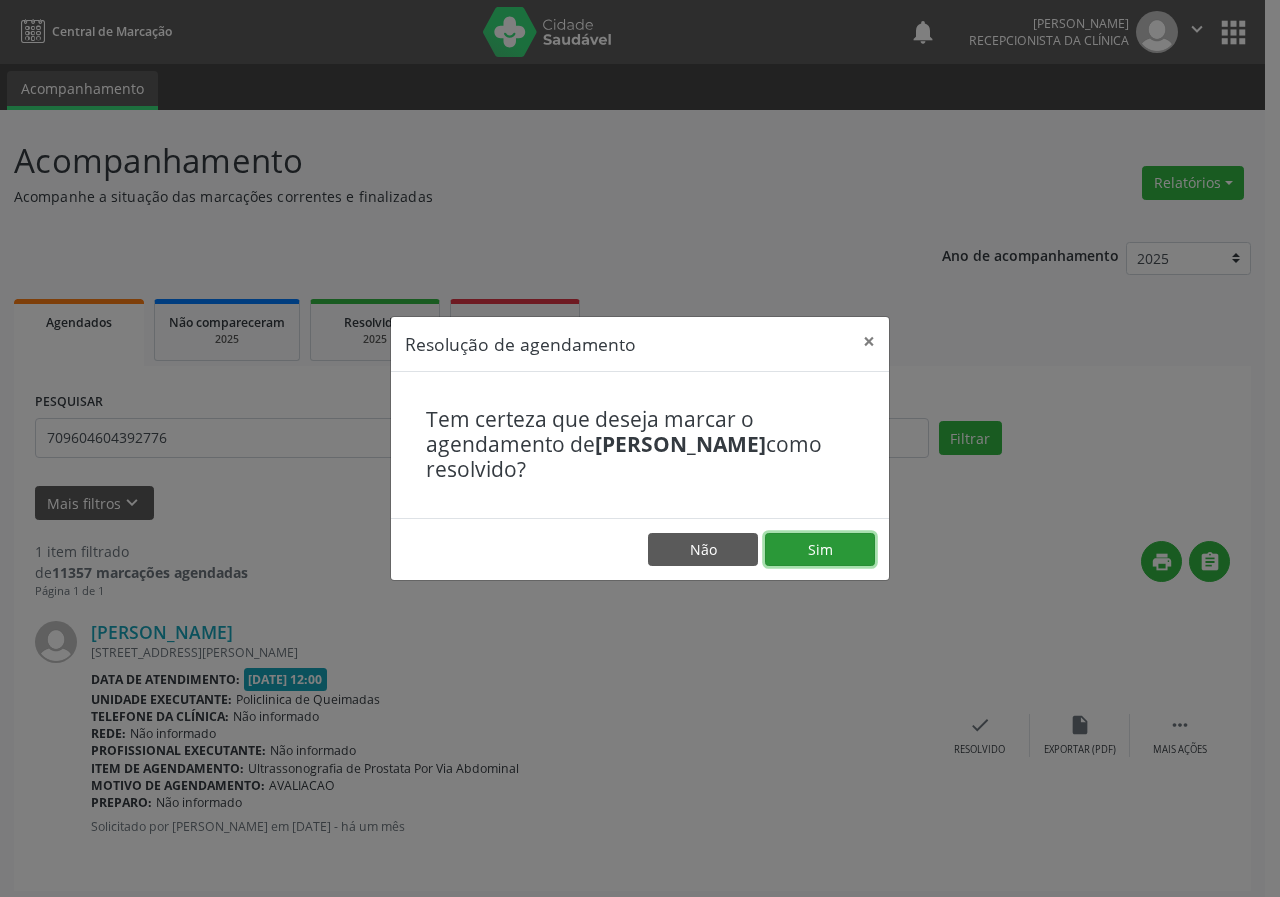 click on "Sim" at bounding box center [820, 550] 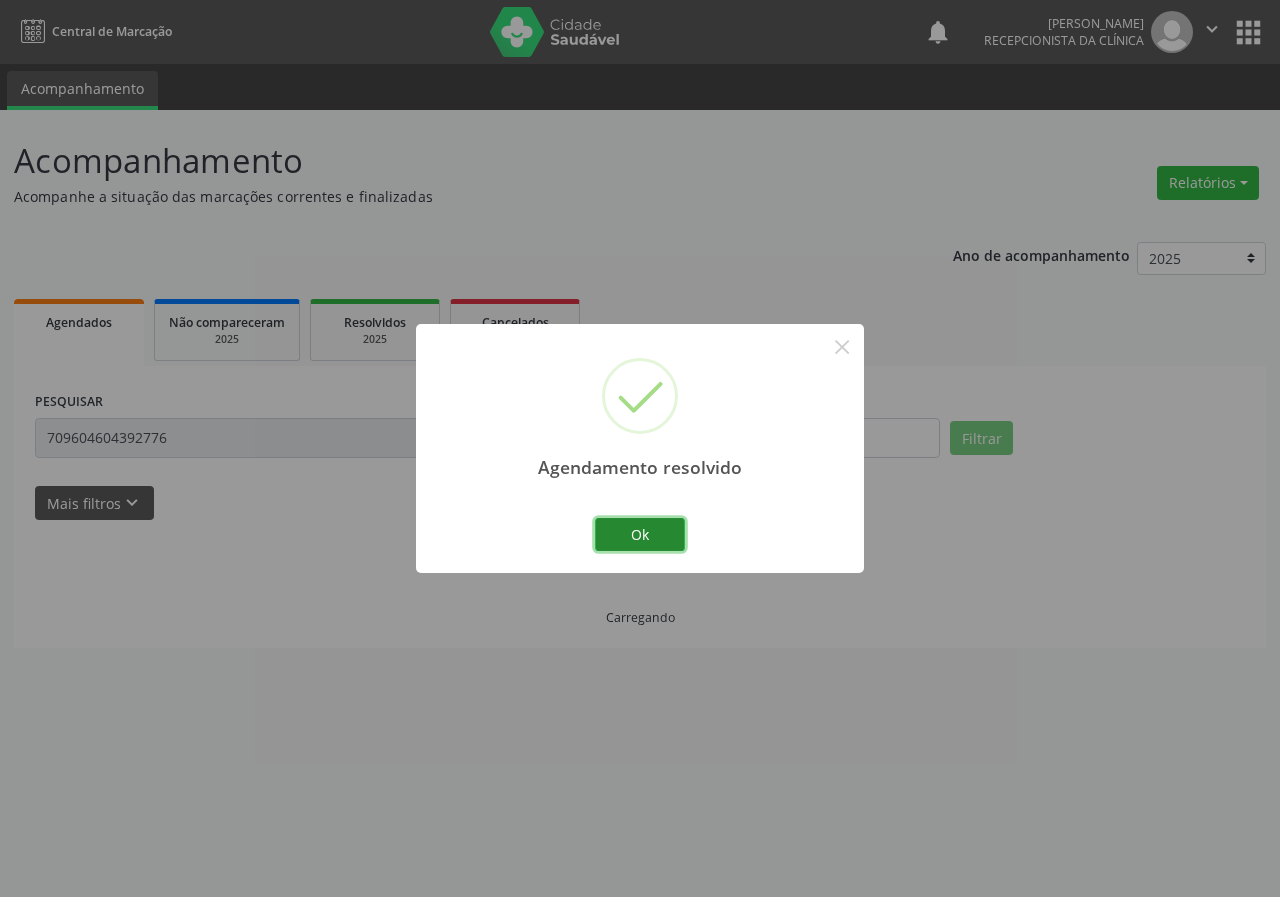 click on "Ok" at bounding box center (640, 535) 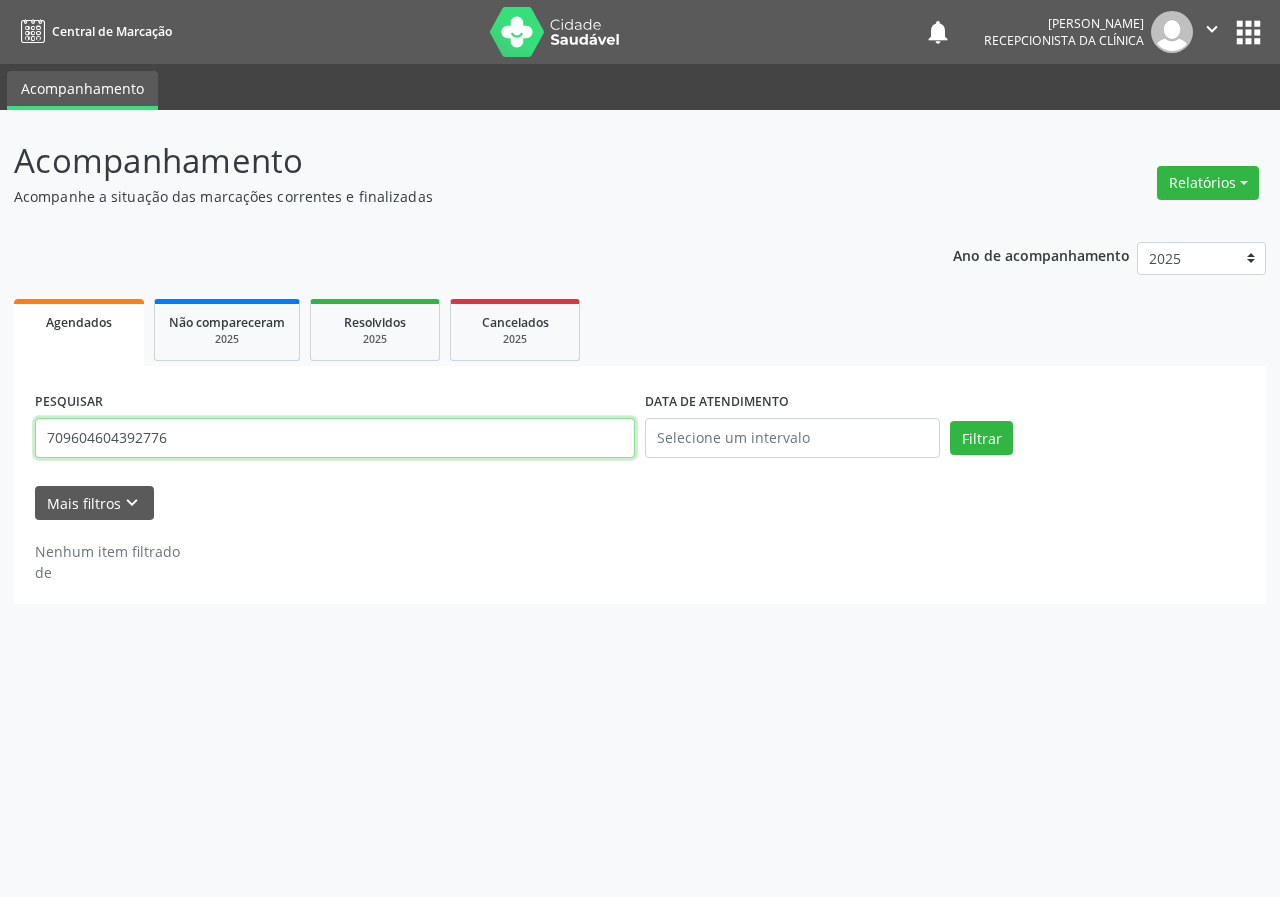 click on "709604604392776" at bounding box center [335, 438] 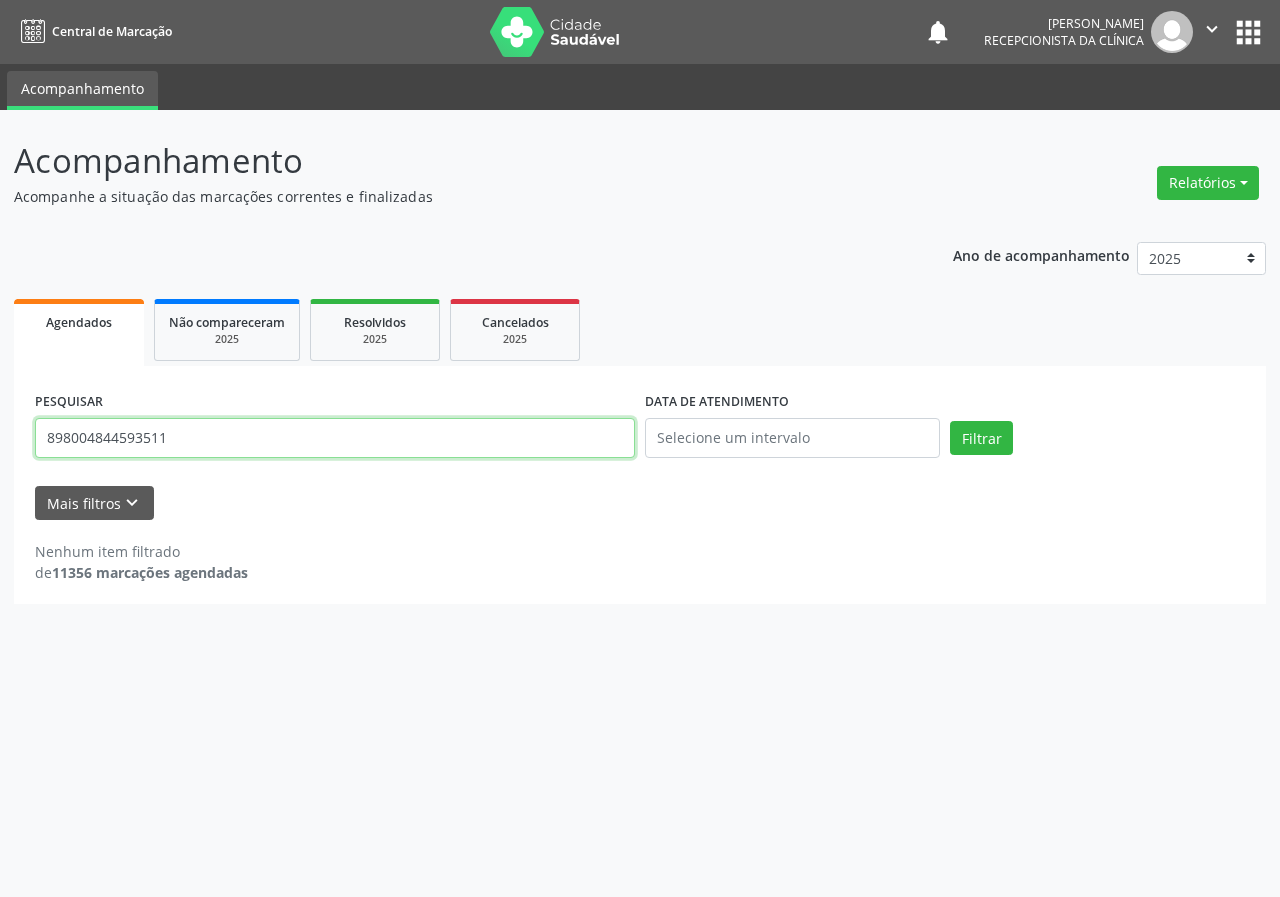 click on "Filtrar" at bounding box center [981, 438] 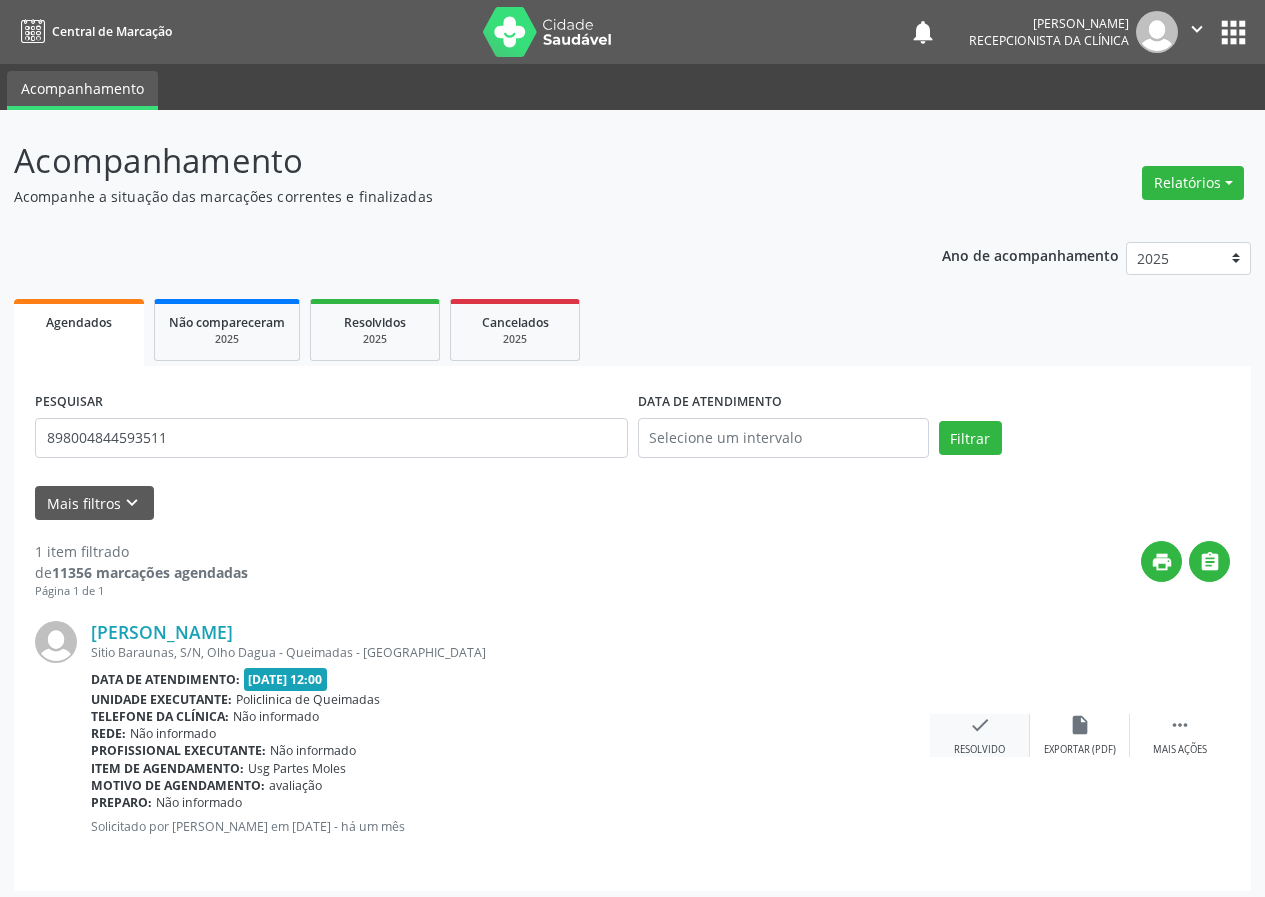 click on "check" at bounding box center (980, 725) 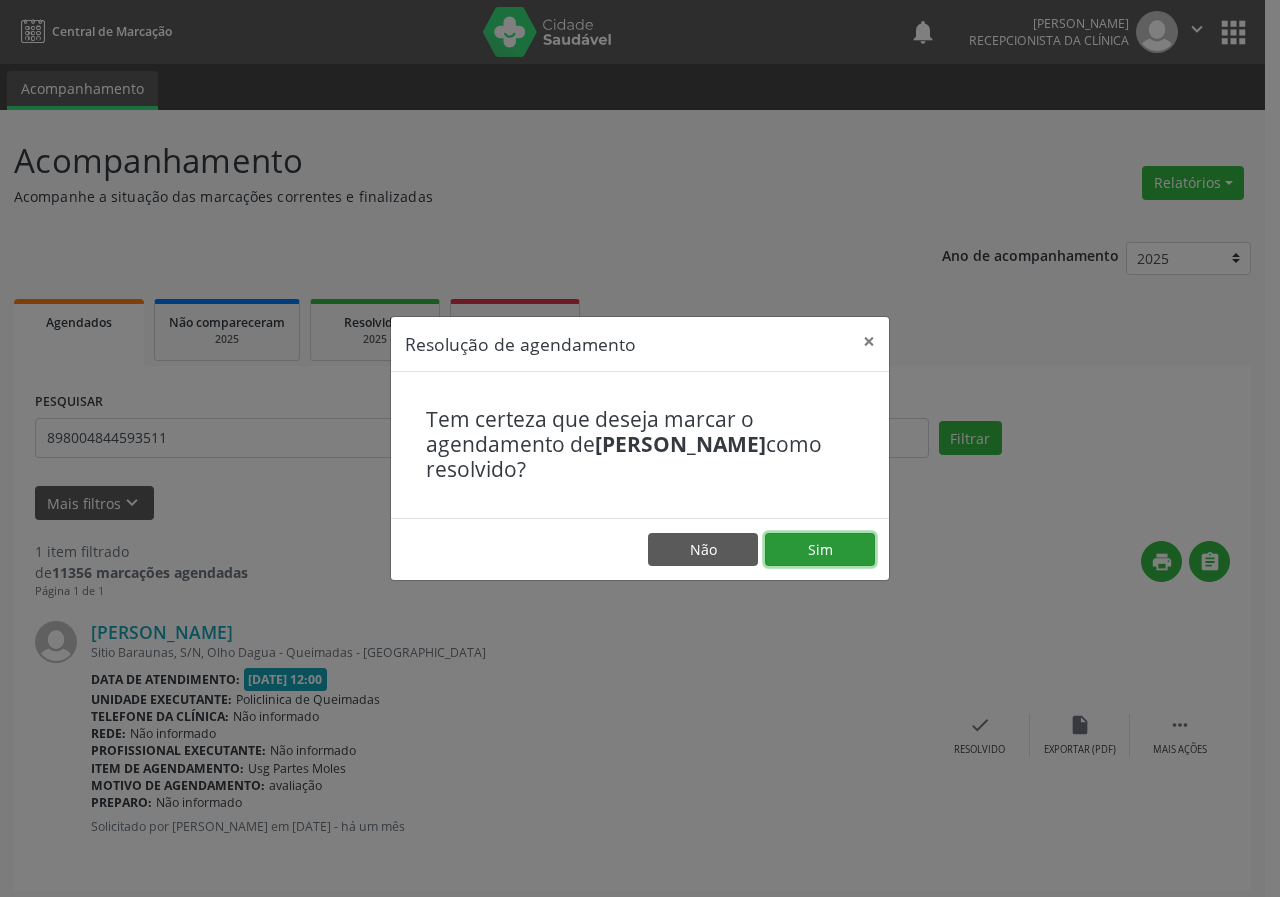 click on "Sim" at bounding box center (820, 550) 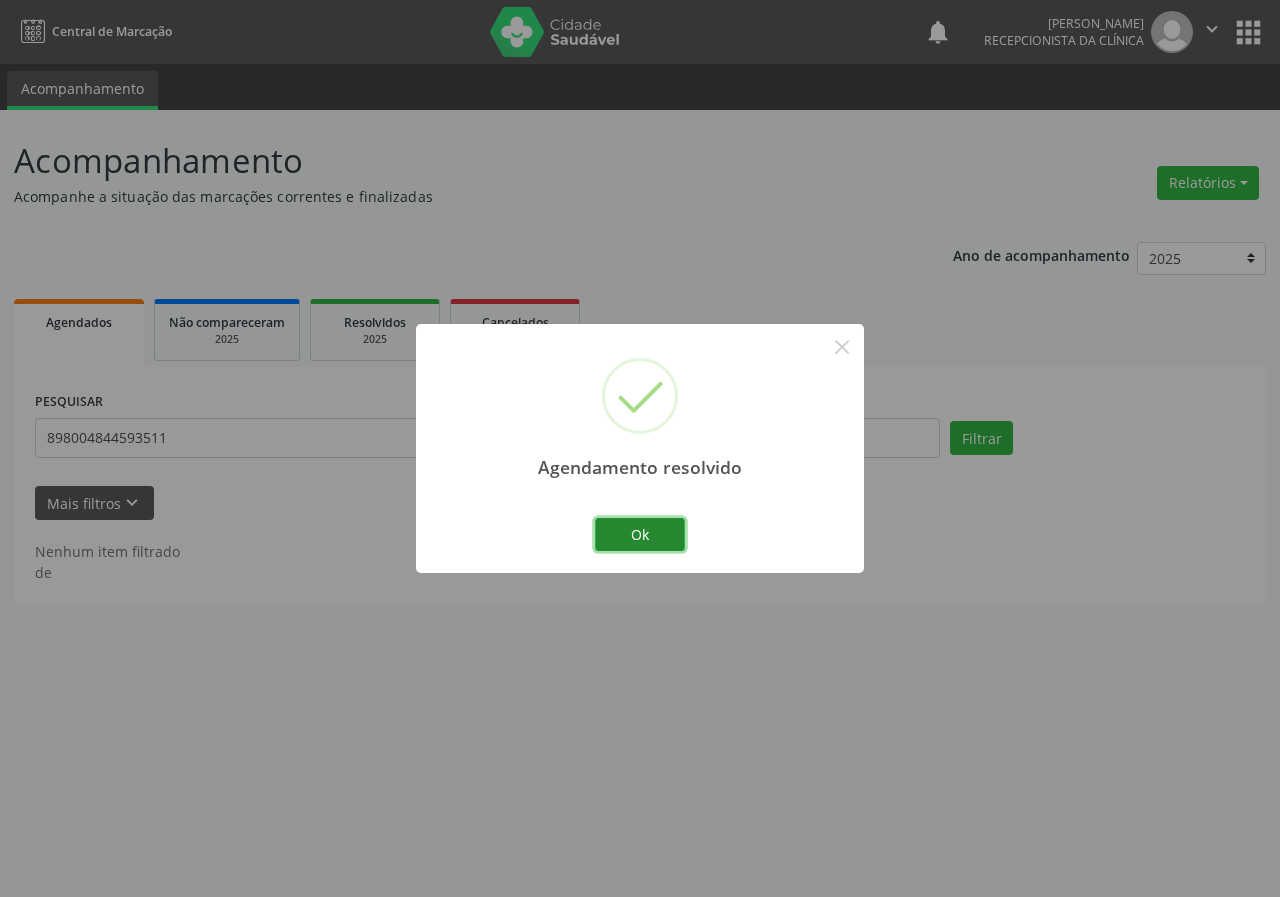 click on "Ok" at bounding box center [640, 535] 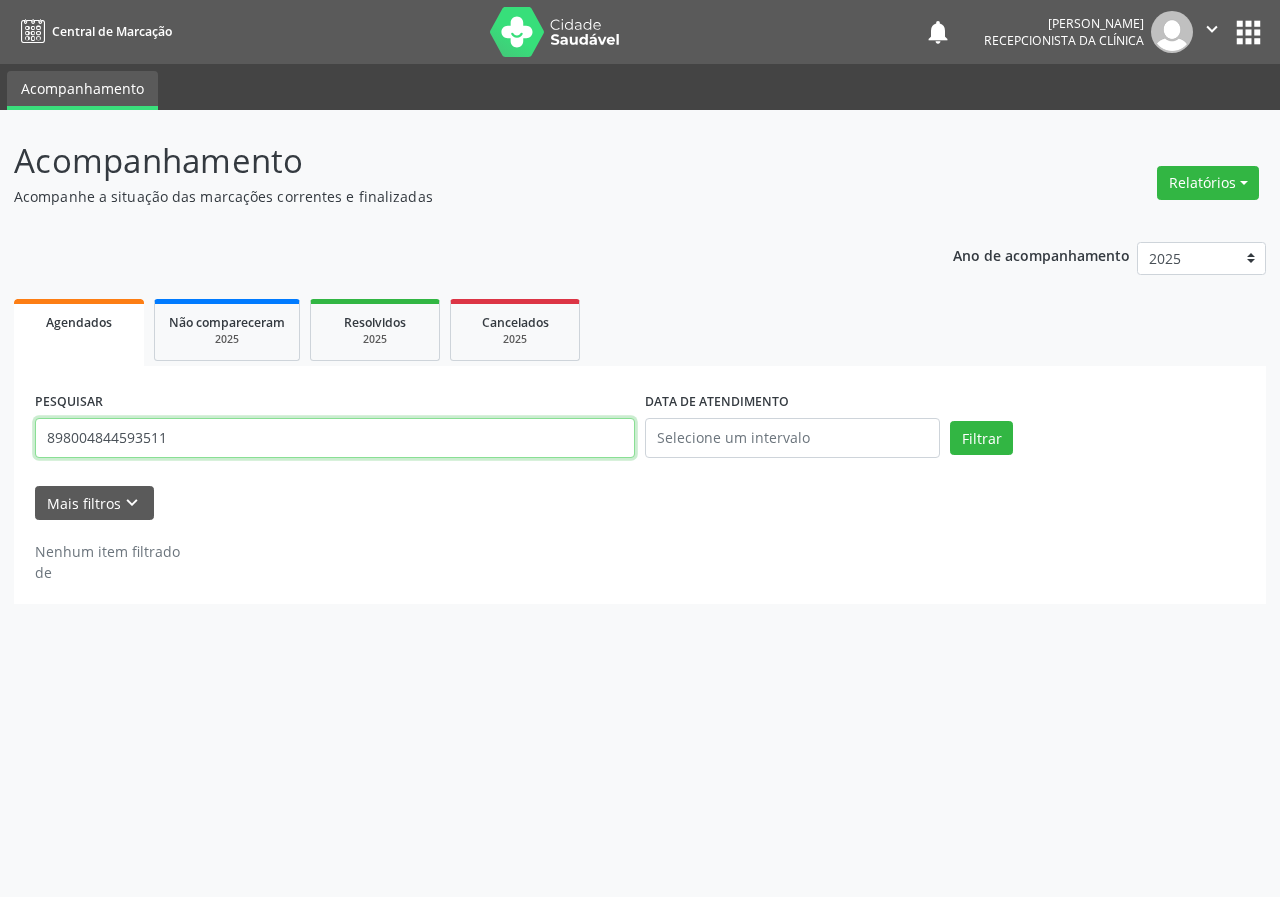 click on "898004844593511" at bounding box center [335, 438] 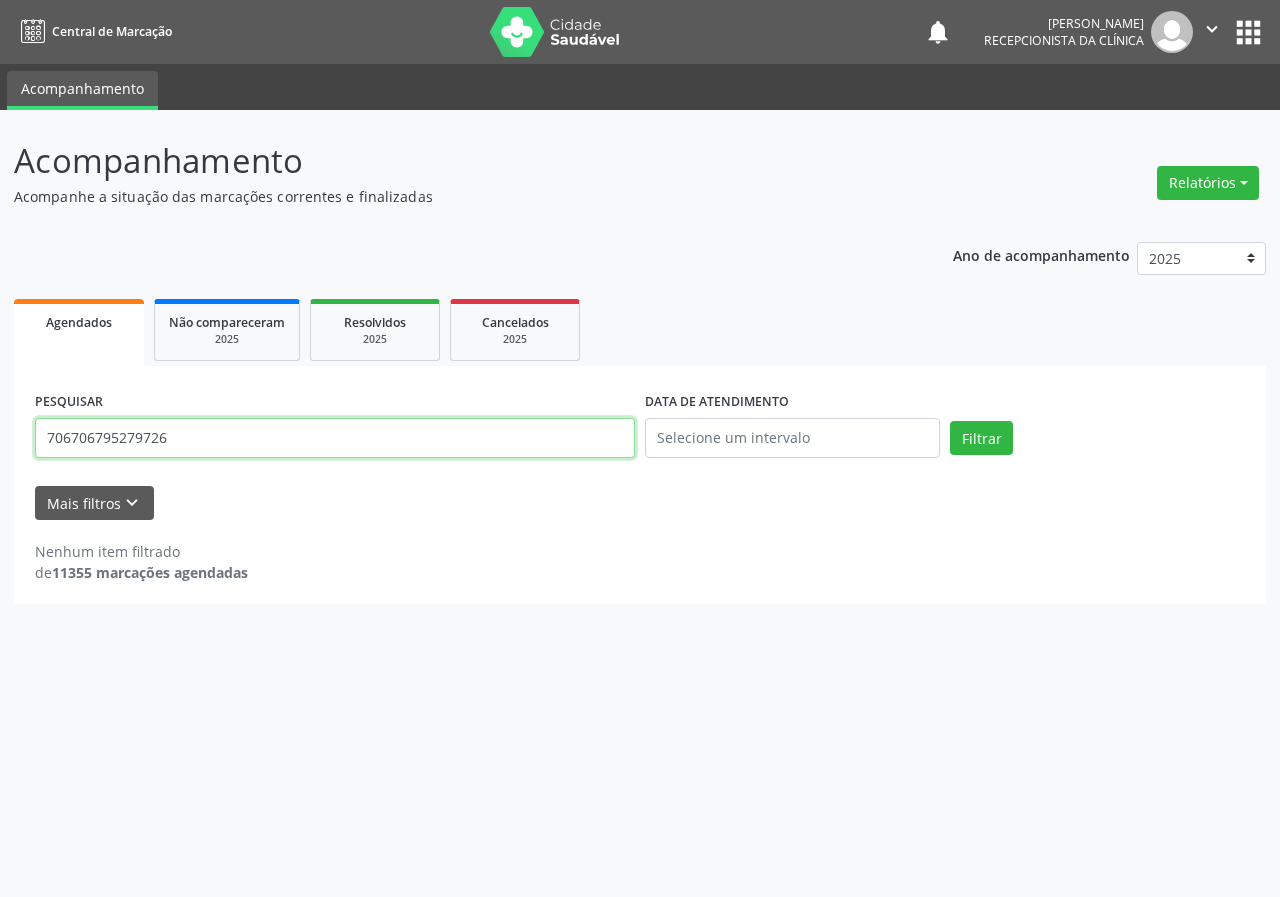 click on "Filtrar" at bounding box center [981, 438] 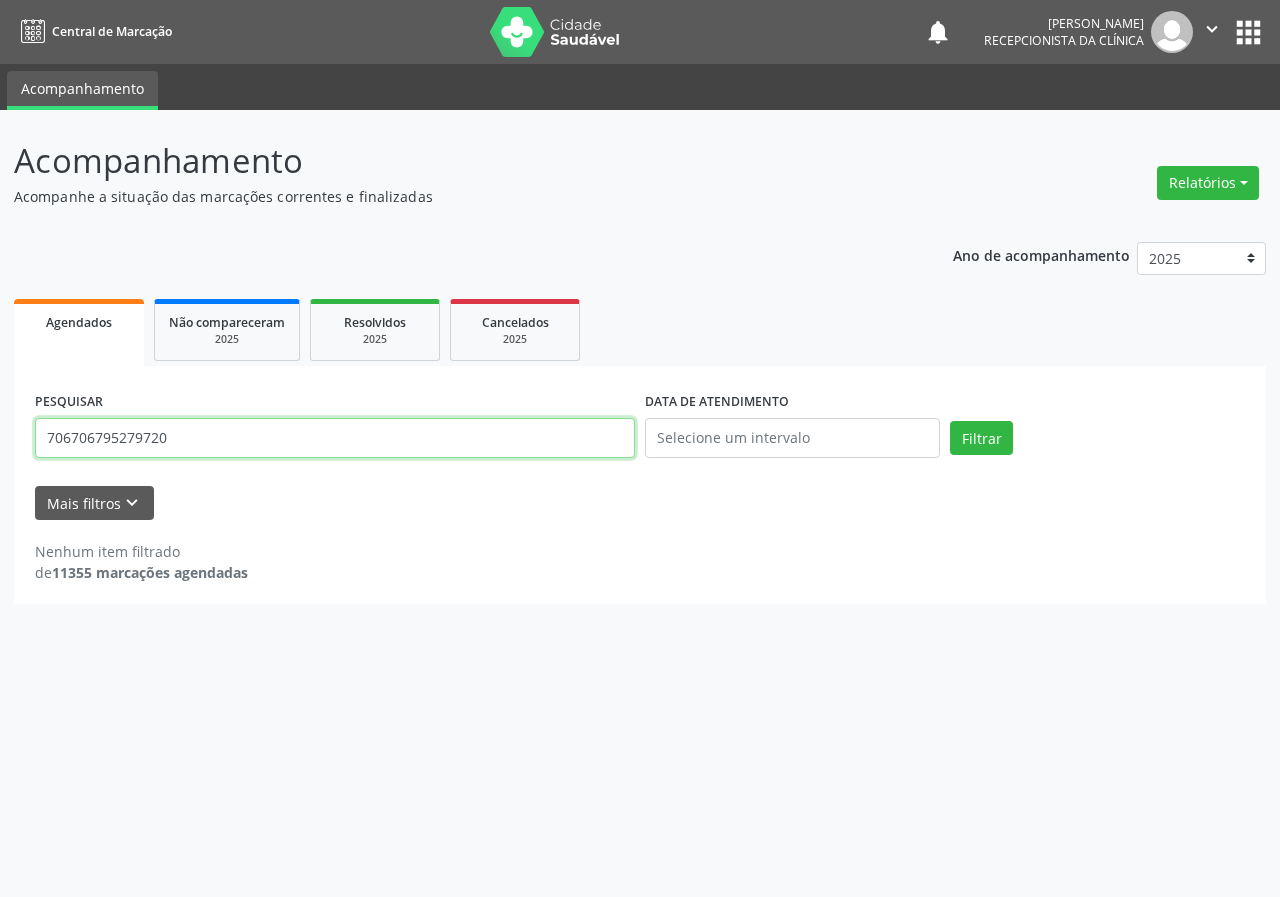 click on "Filtrar" at bounding box center [981, 438] 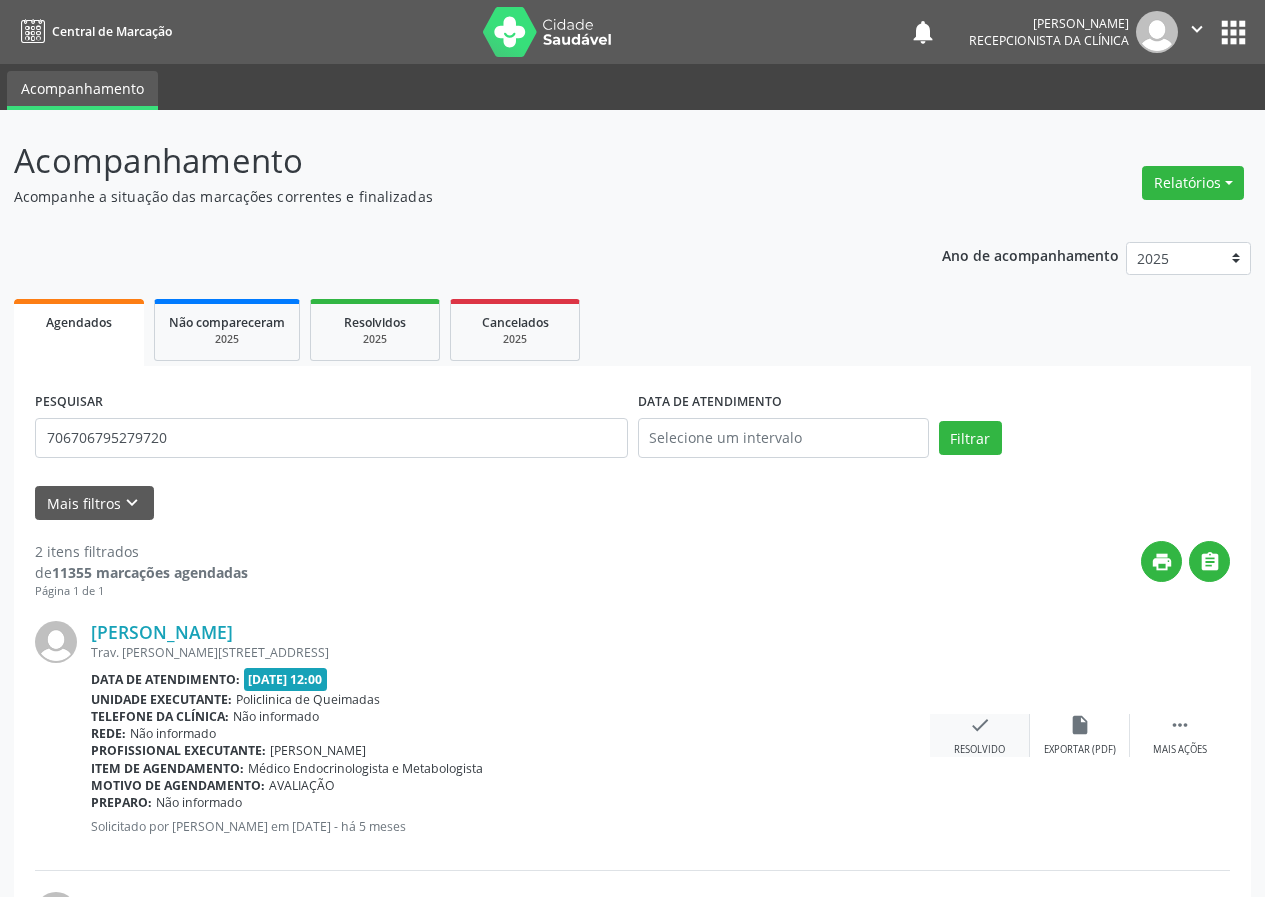 click on "check" at bounding box center [980, 725] 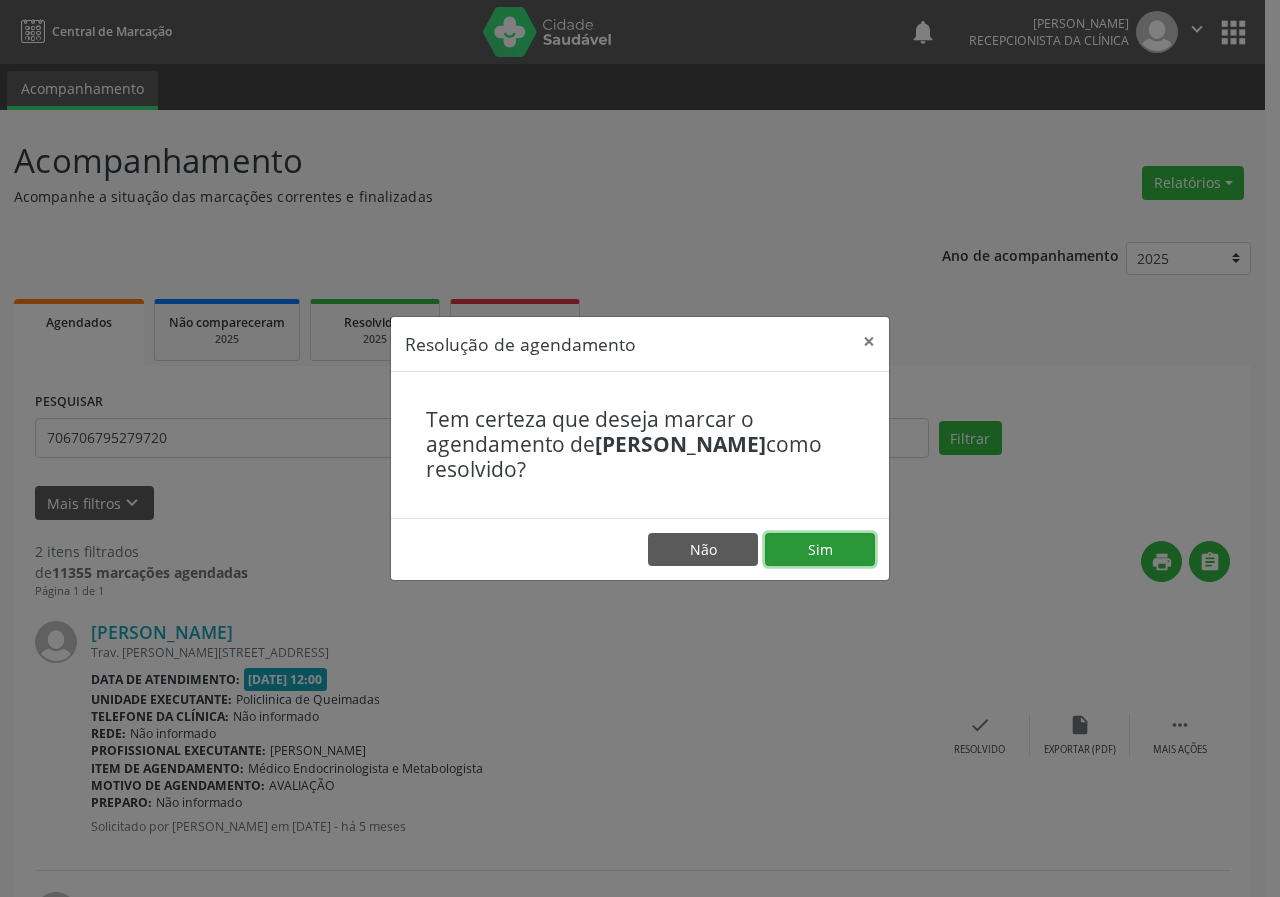 click on "Sim" at bounding box center [820, 550] 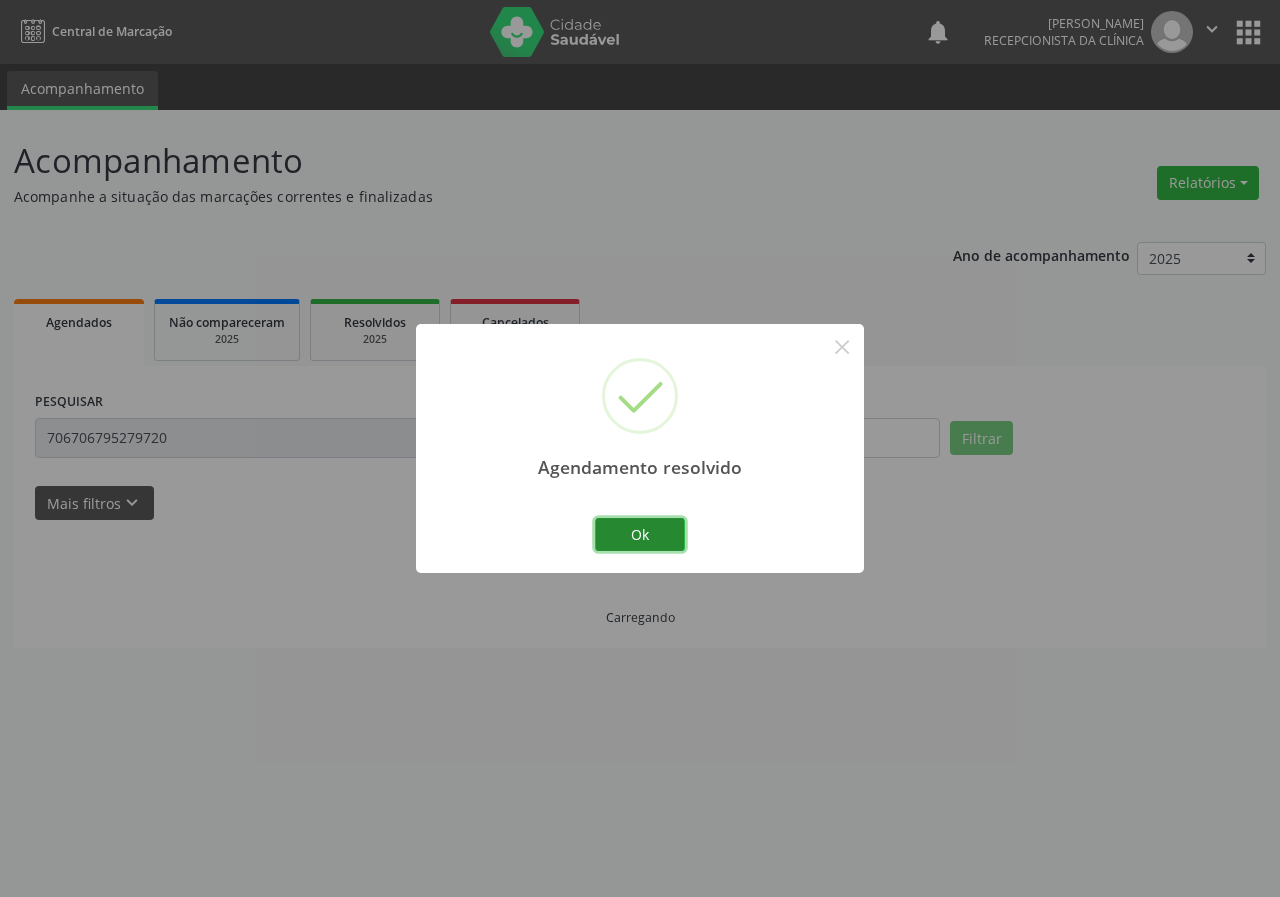 click on "Ok" at bounding box center [640, 535] 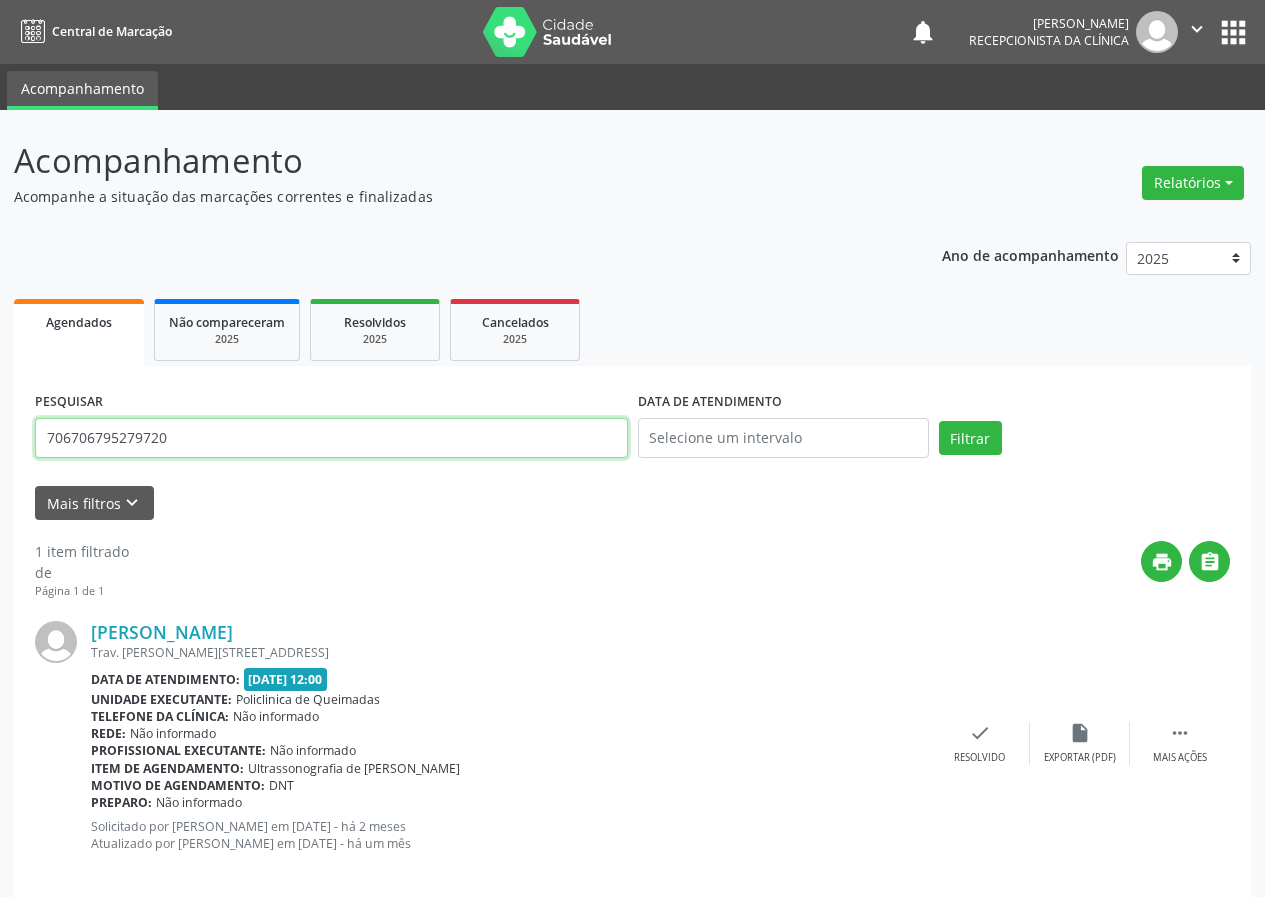 click on "706706795279720" at bounding box center (331, 438) 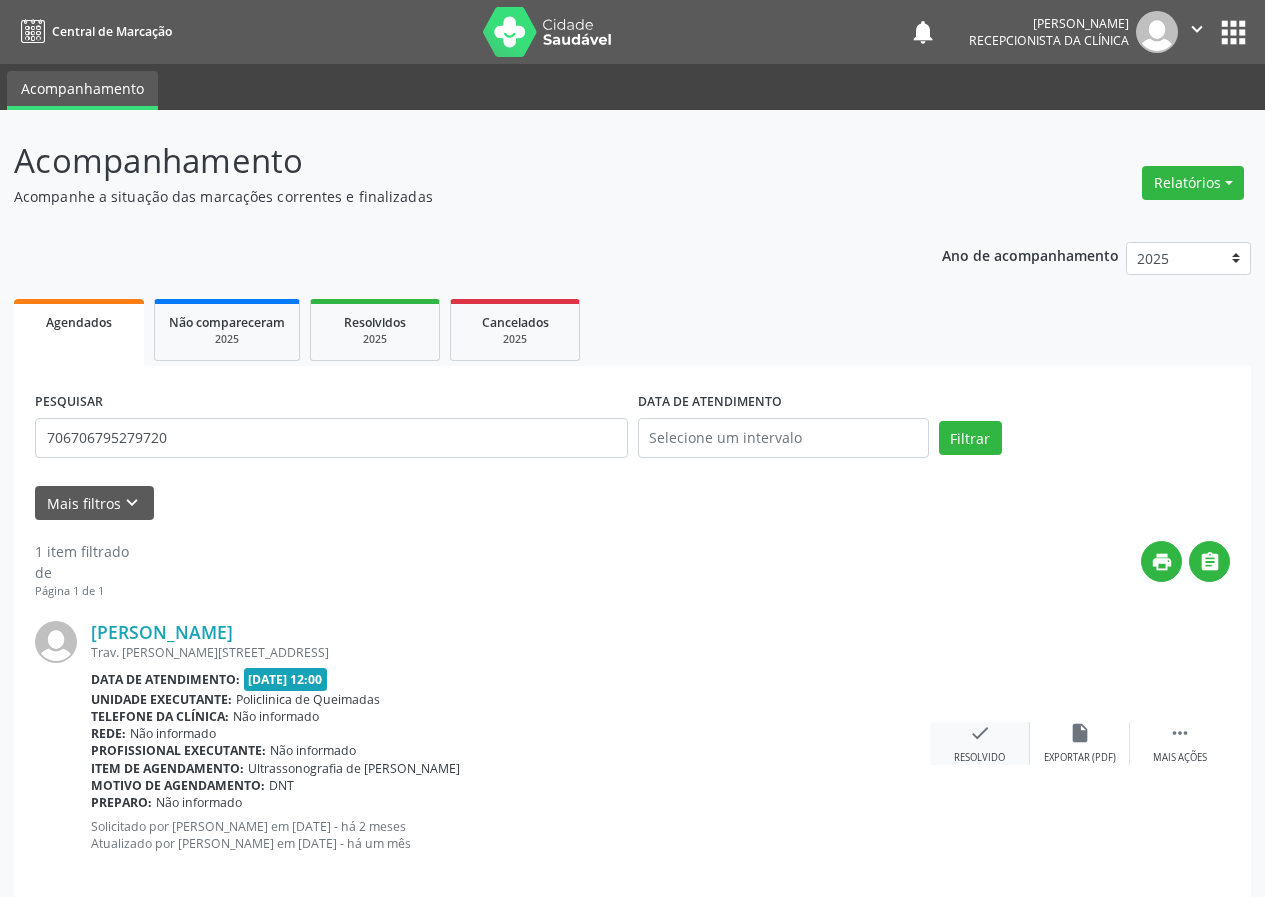 click on "check" at bounding box center (980, 733) 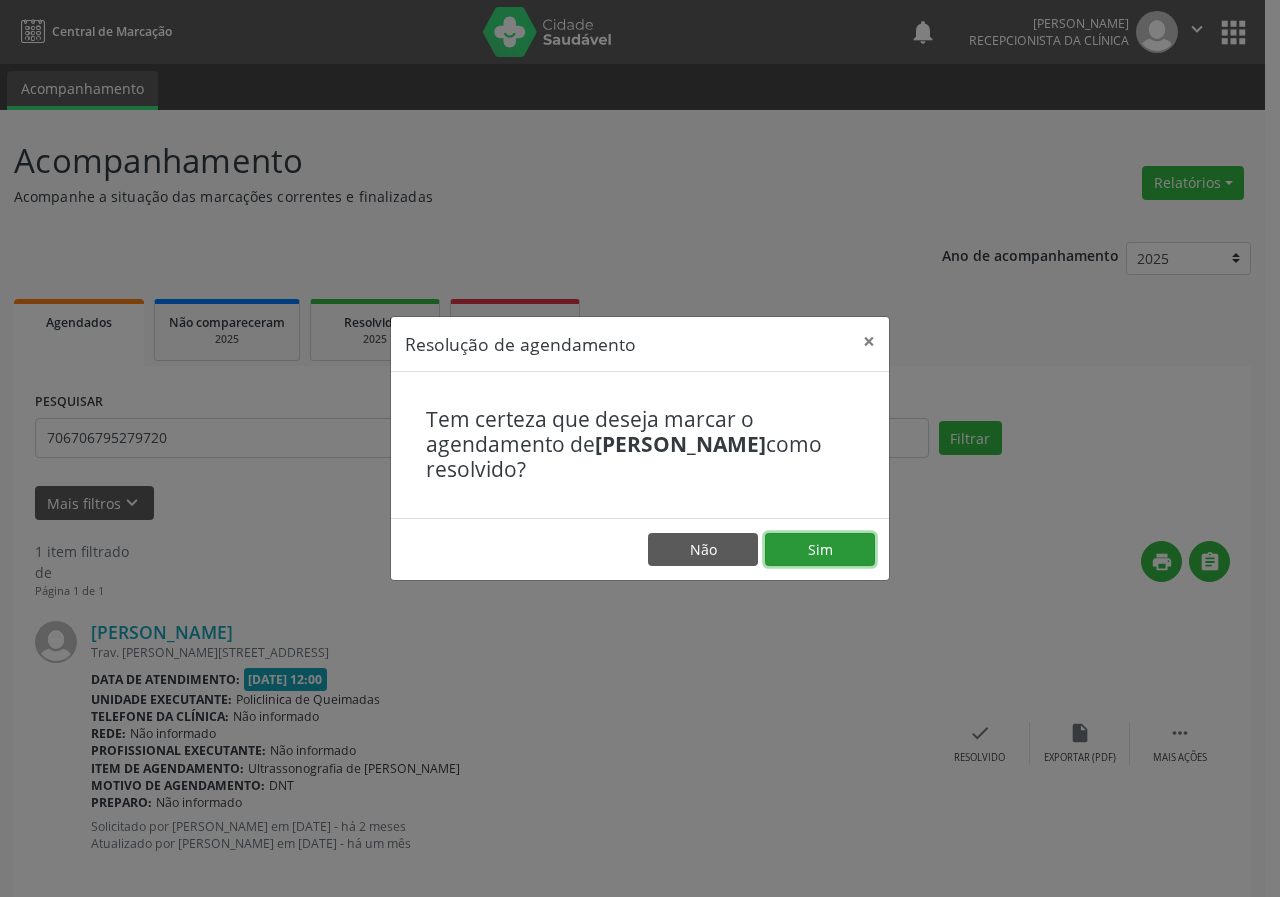 click on "Sim" at bounding box center [820, 550] 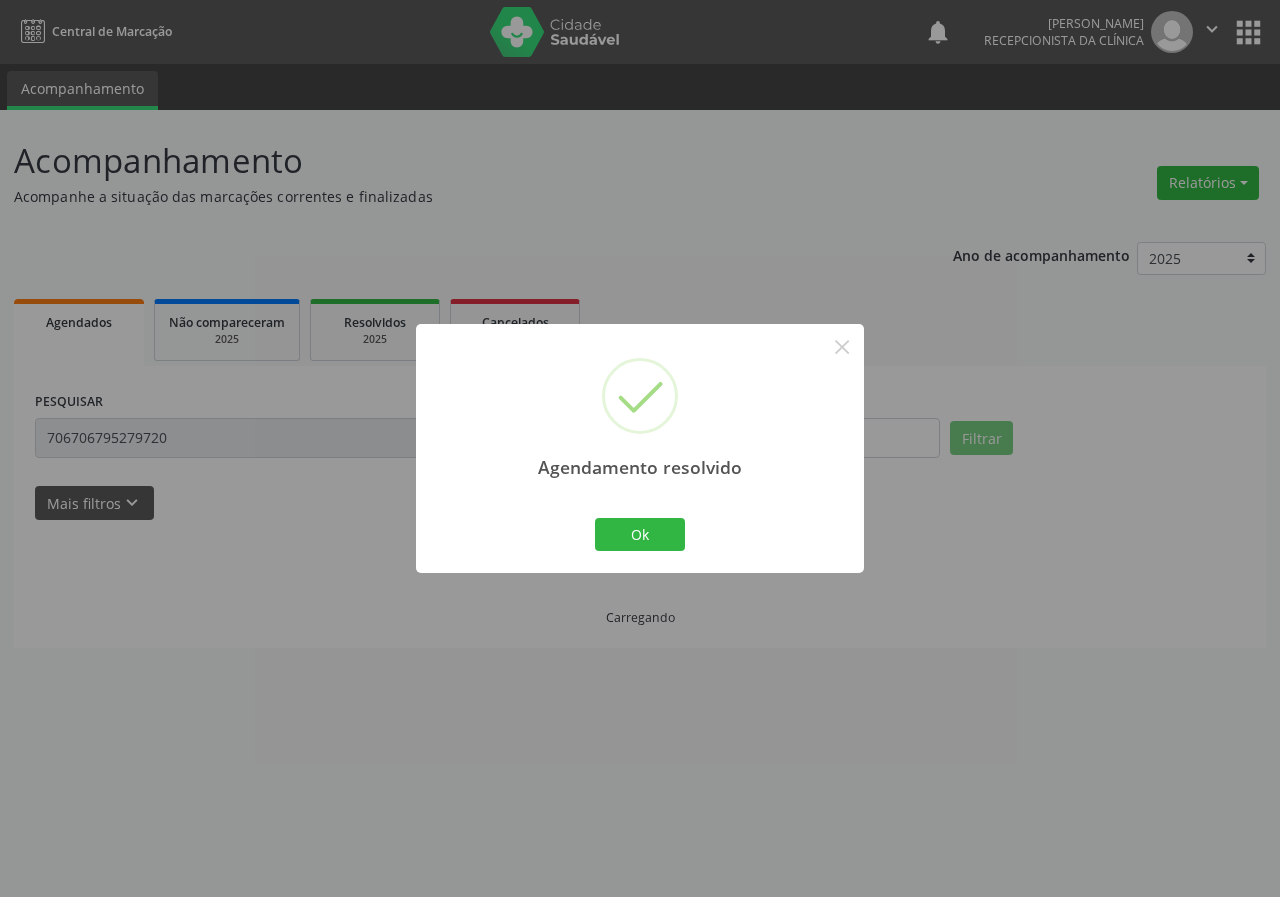 click on "Agendamento resolvido × Ok Cancel" at bounding box center [640, 448] 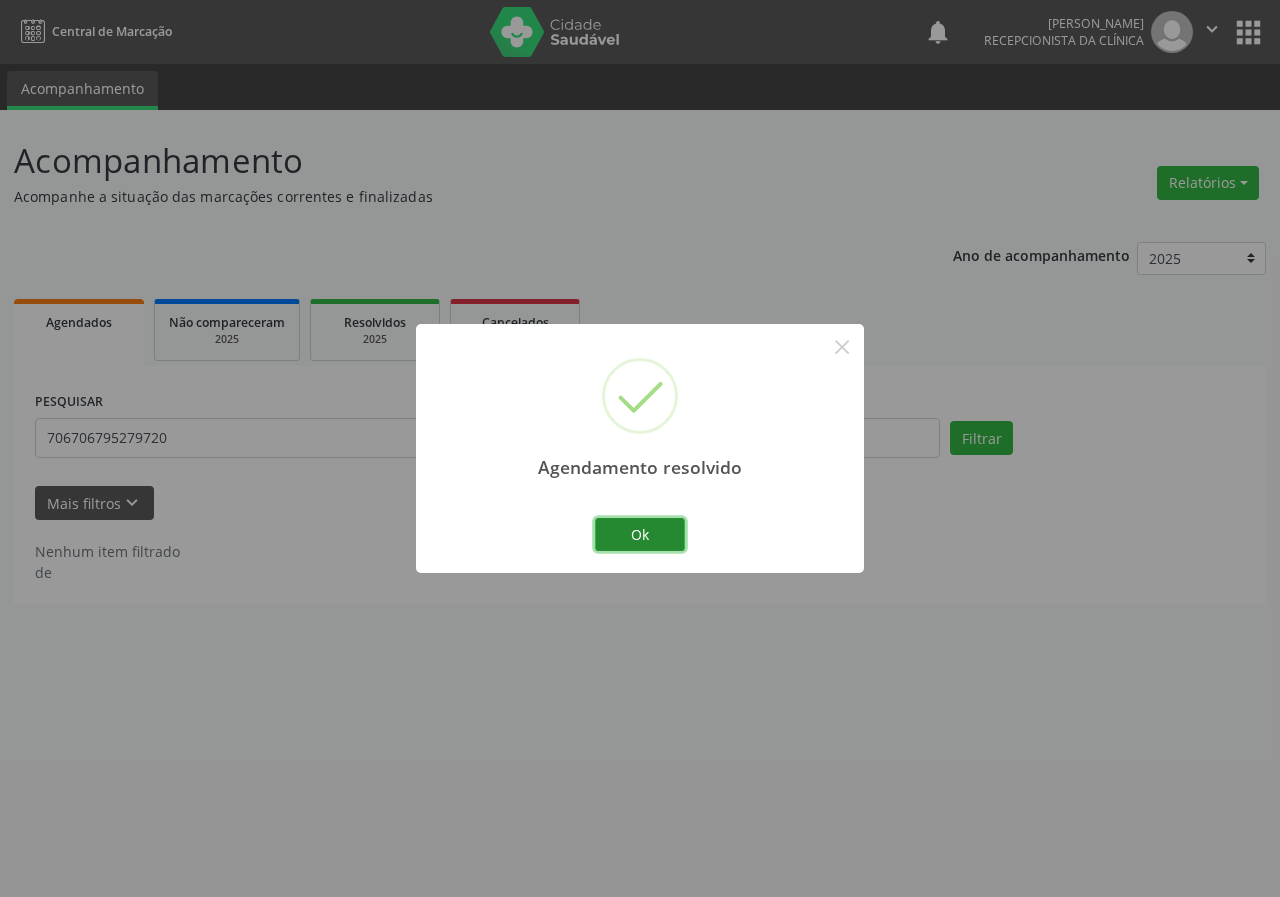 click on "Ok" at bounding box center [640, 535] 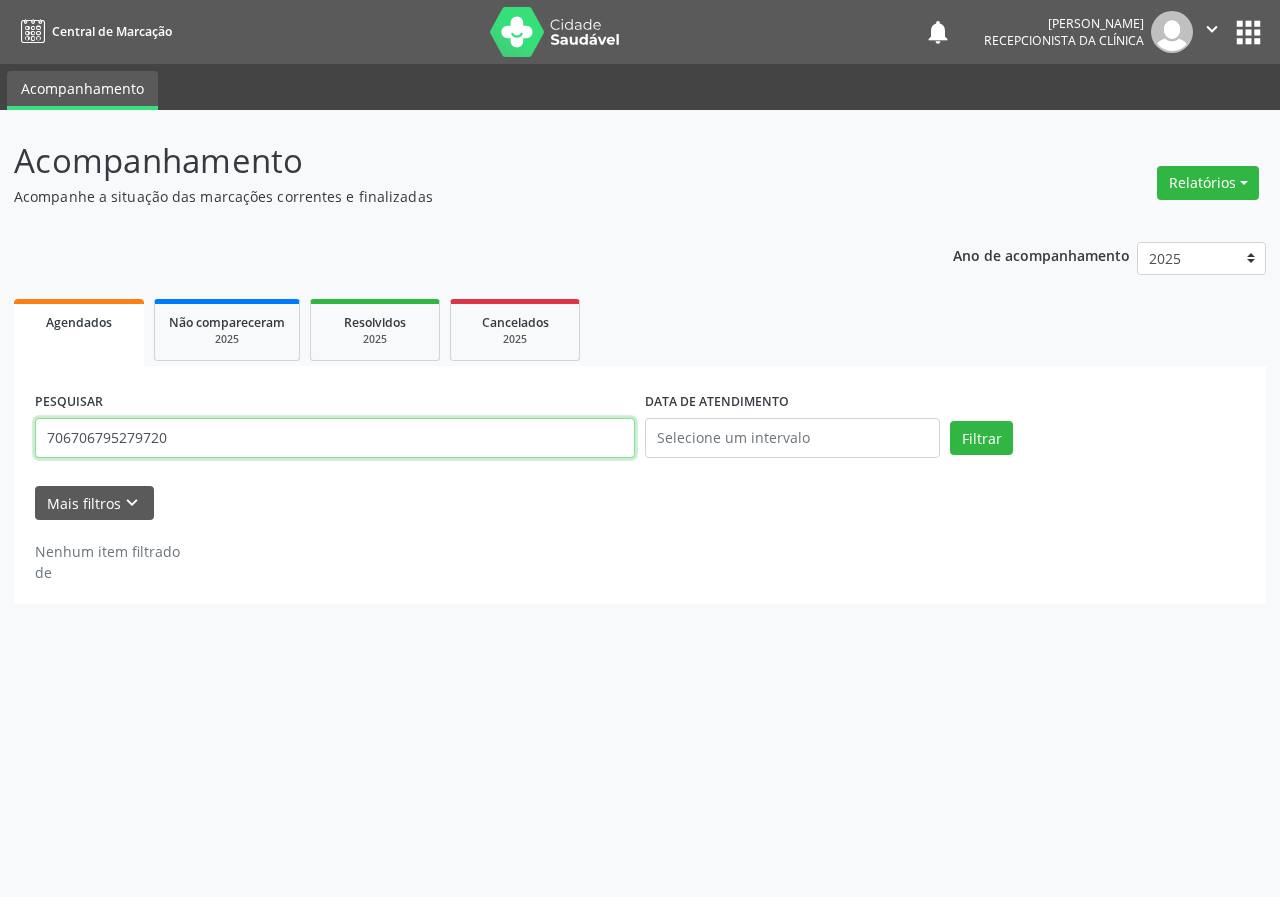 click on "706706795279720" at bounding box center (335, 438) 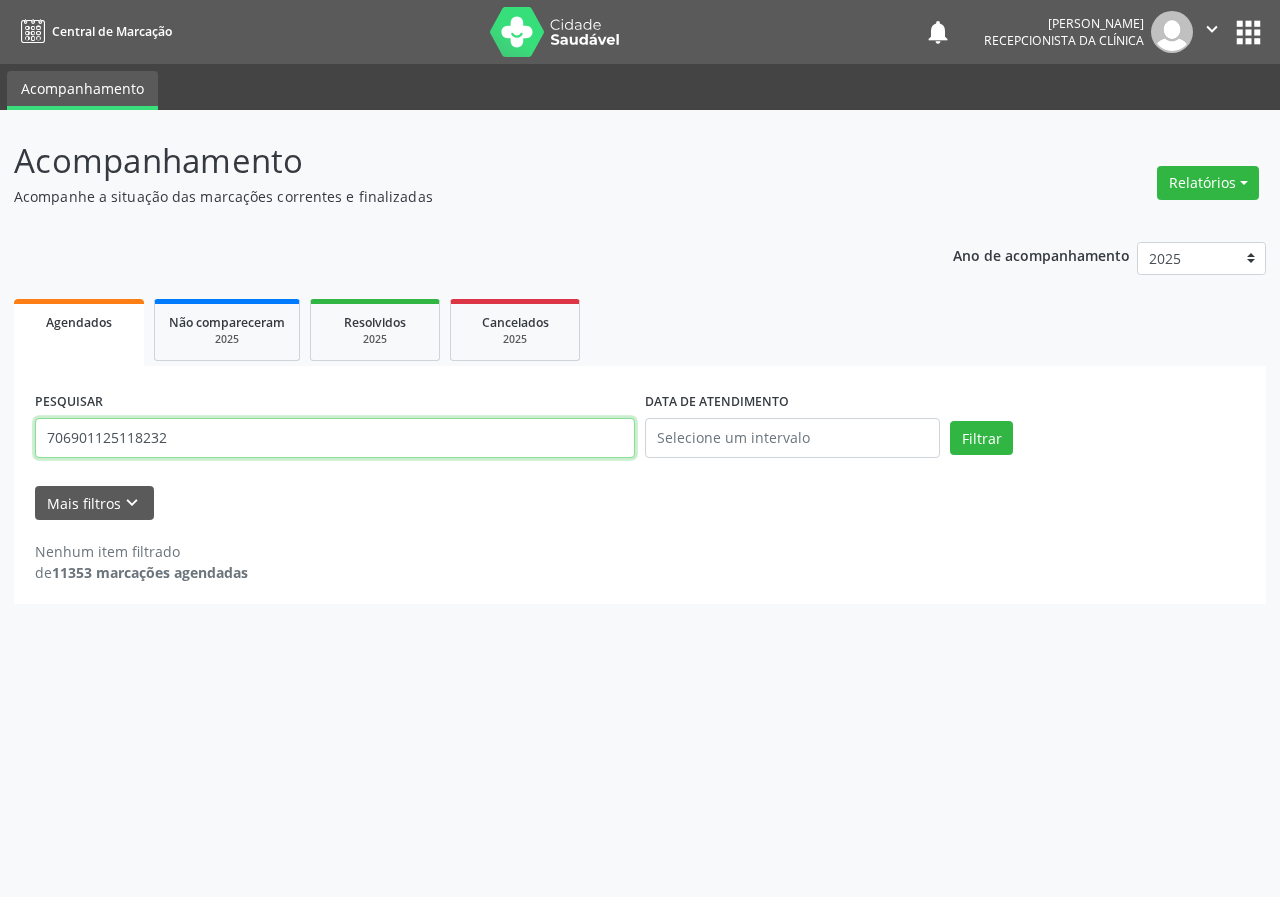 click on "Filtrar" at bounding box center [981, 438] 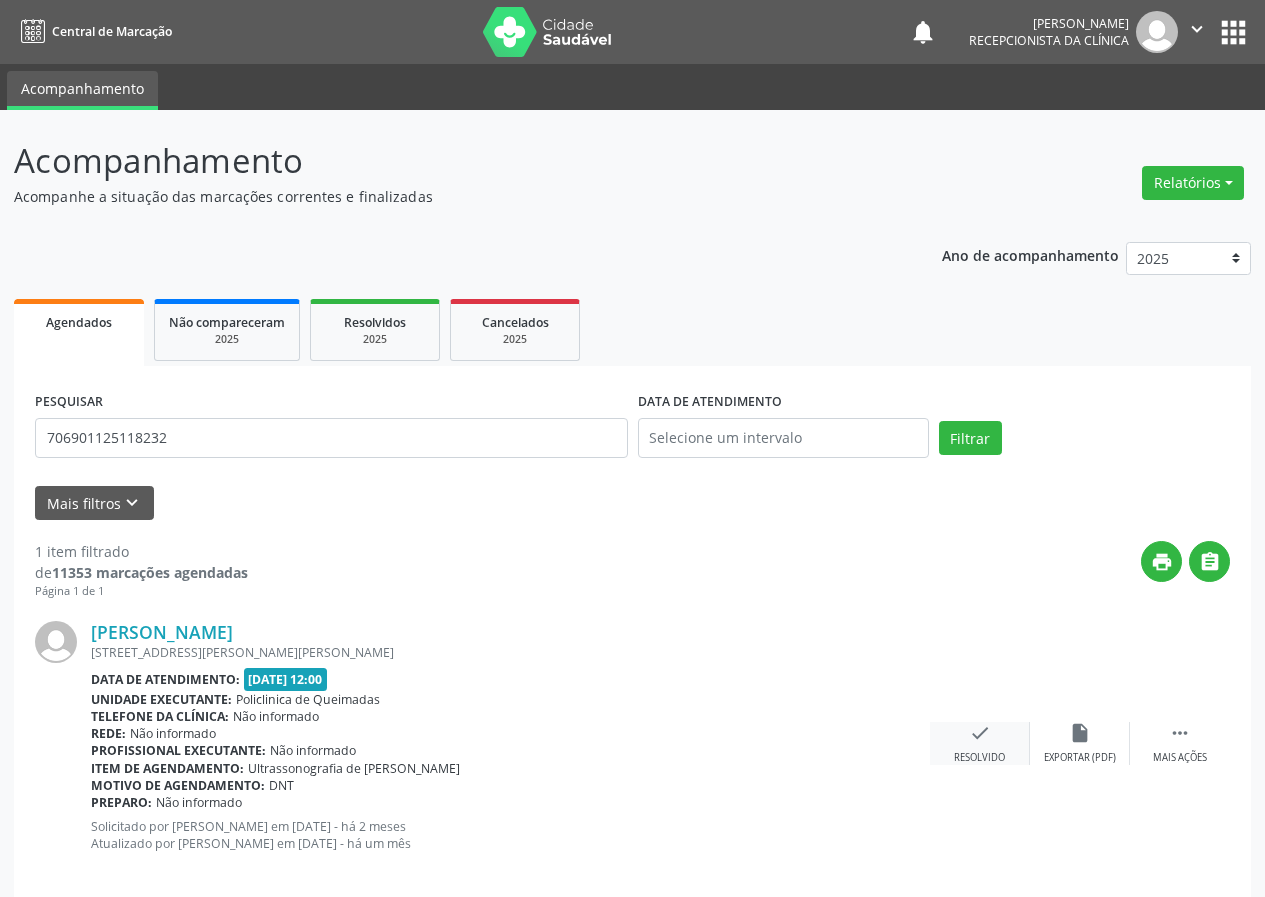 click on "check" at bounding box center (980, 733) 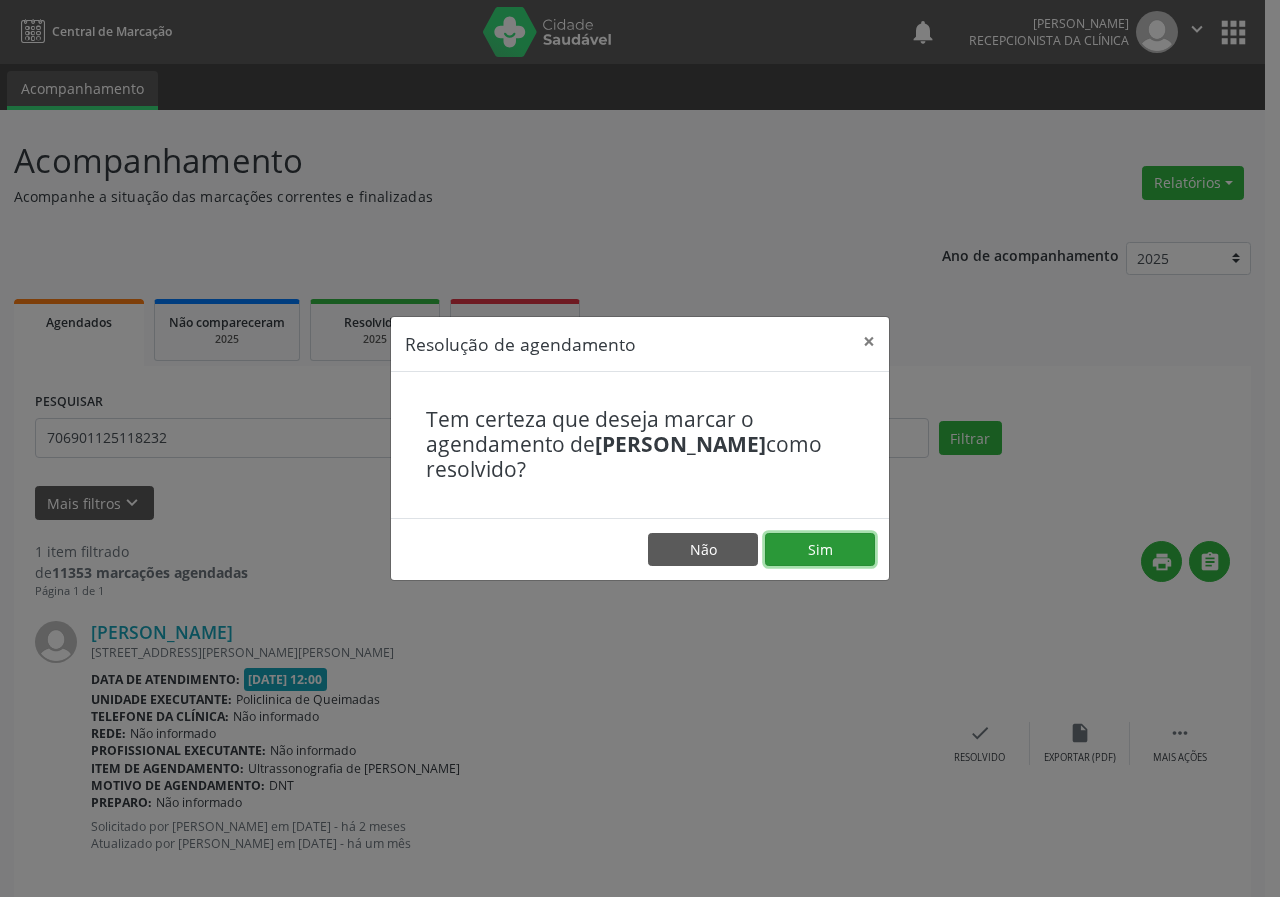 click on "Sim" at bounding box center [820, 550] 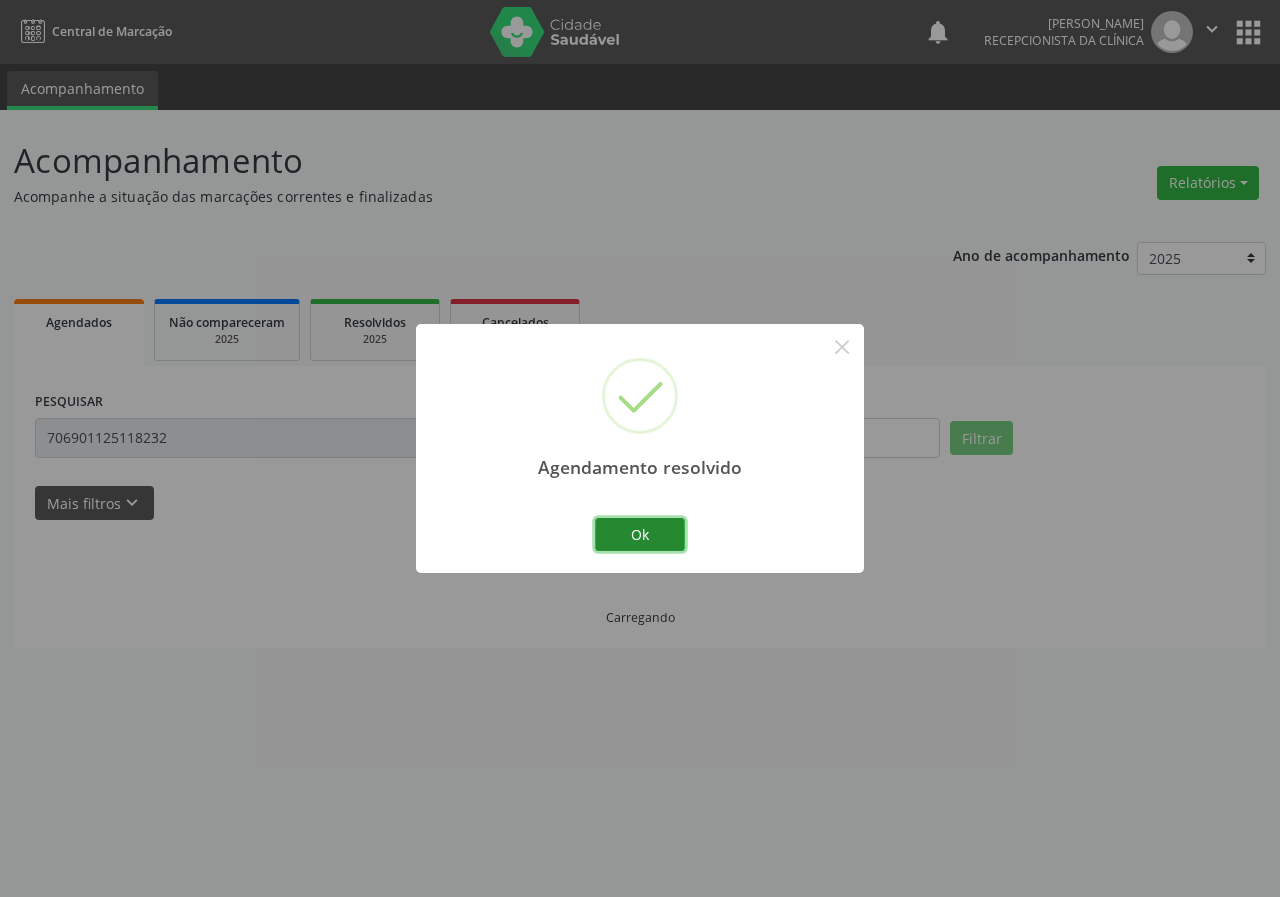 click on "Ok" at bounding box center (640, 535) 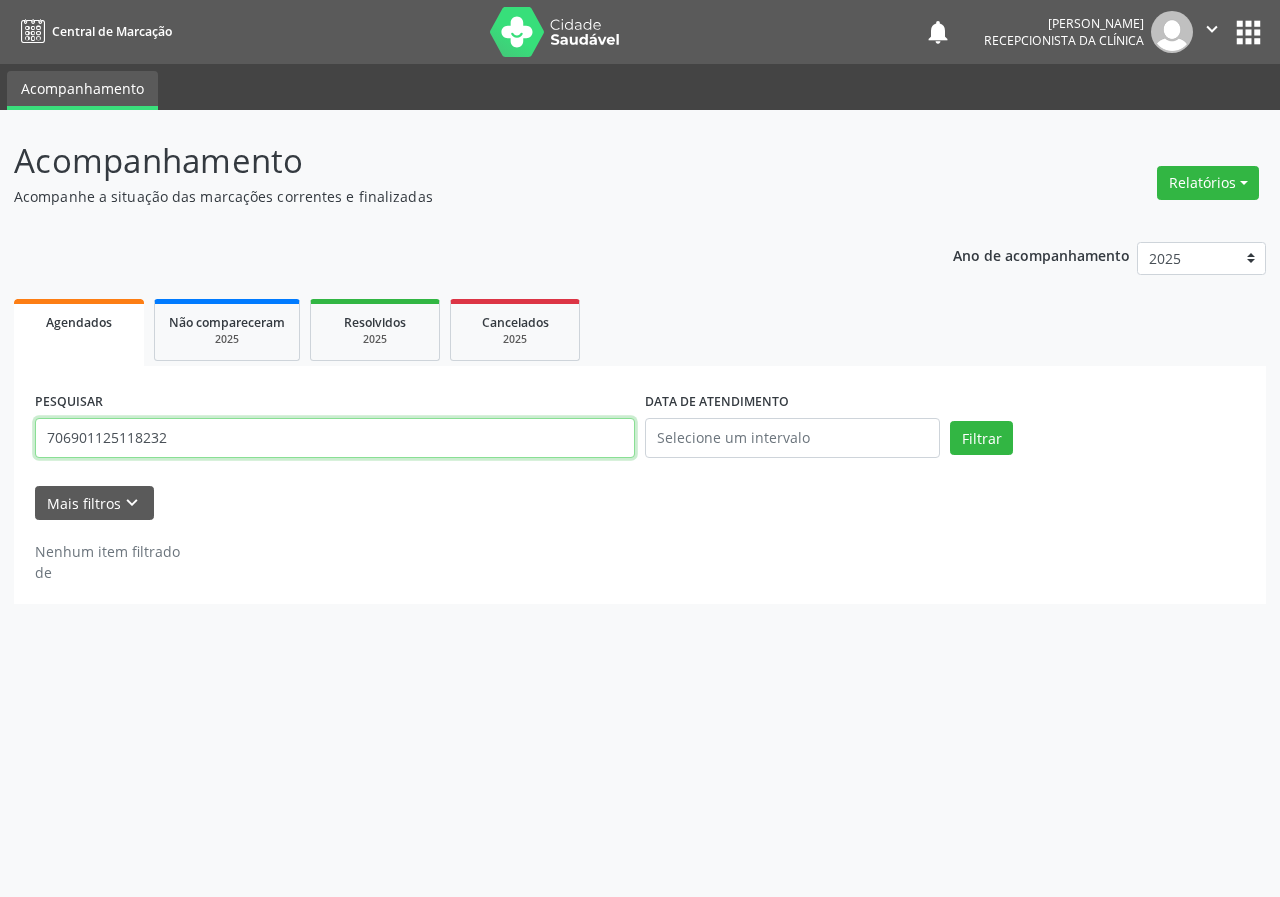 click on "706901125118232" at bounding box center [335, 438] 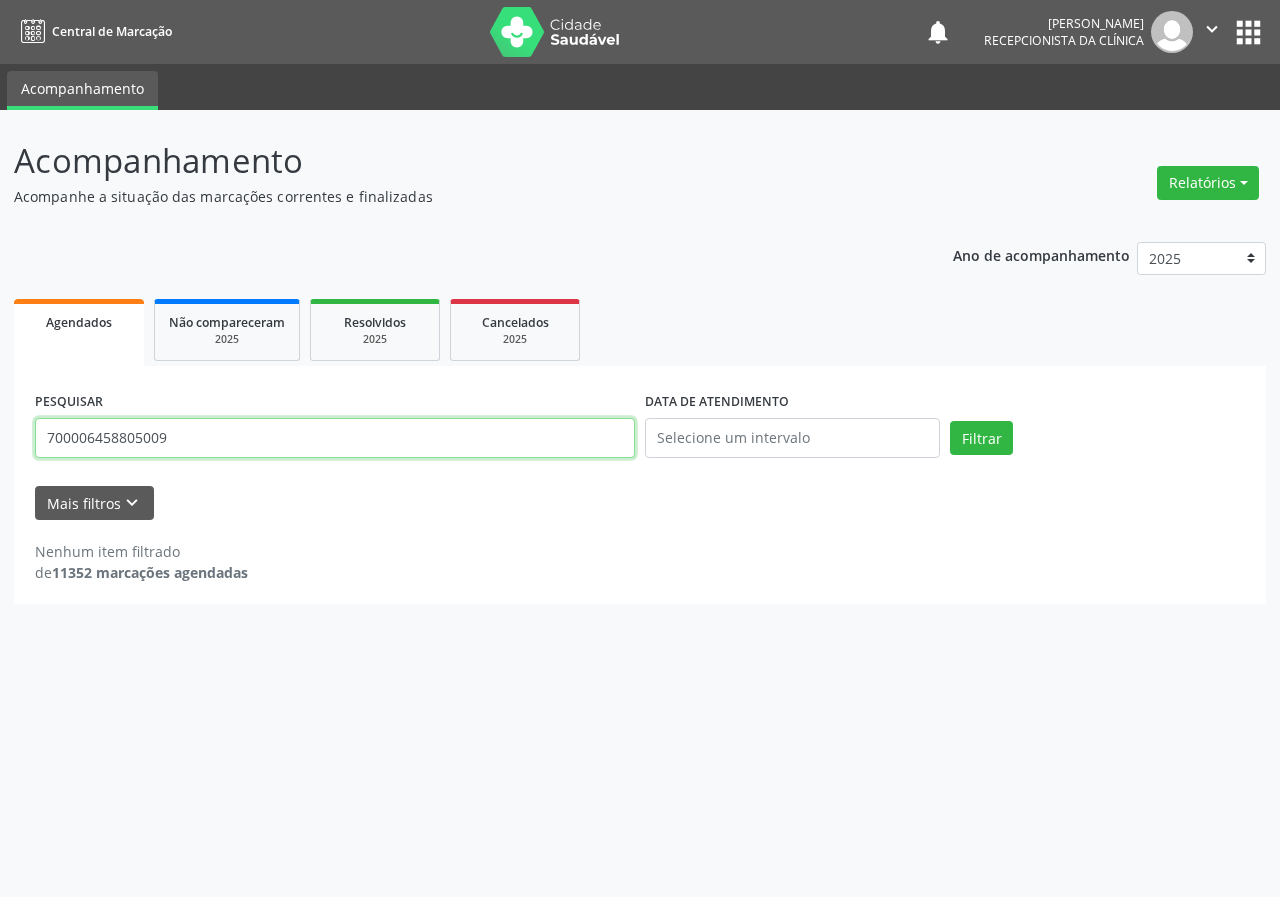 click on "Filtrar" at bounding box center (981, 438) 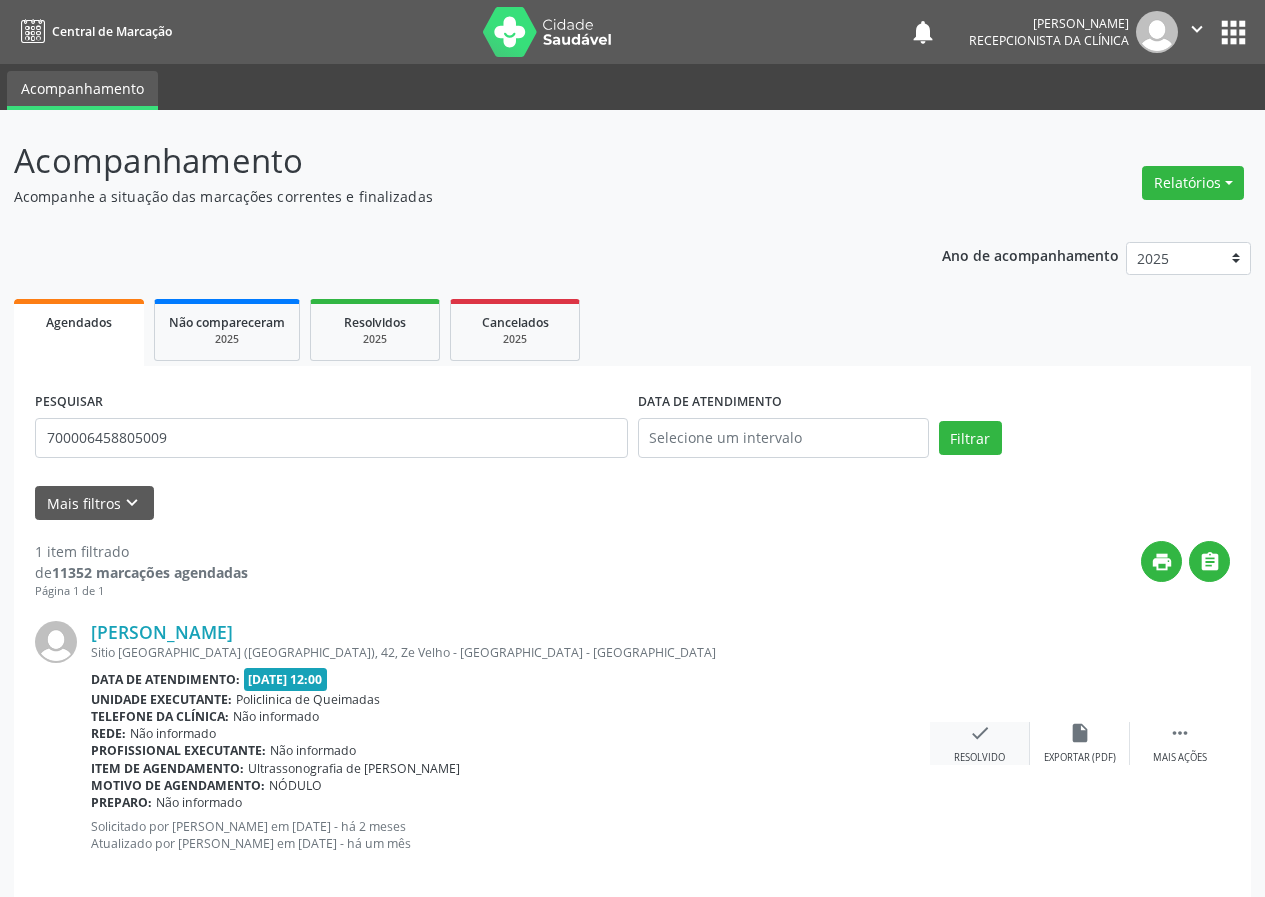 click on "check" at bounding box center [980, 733] 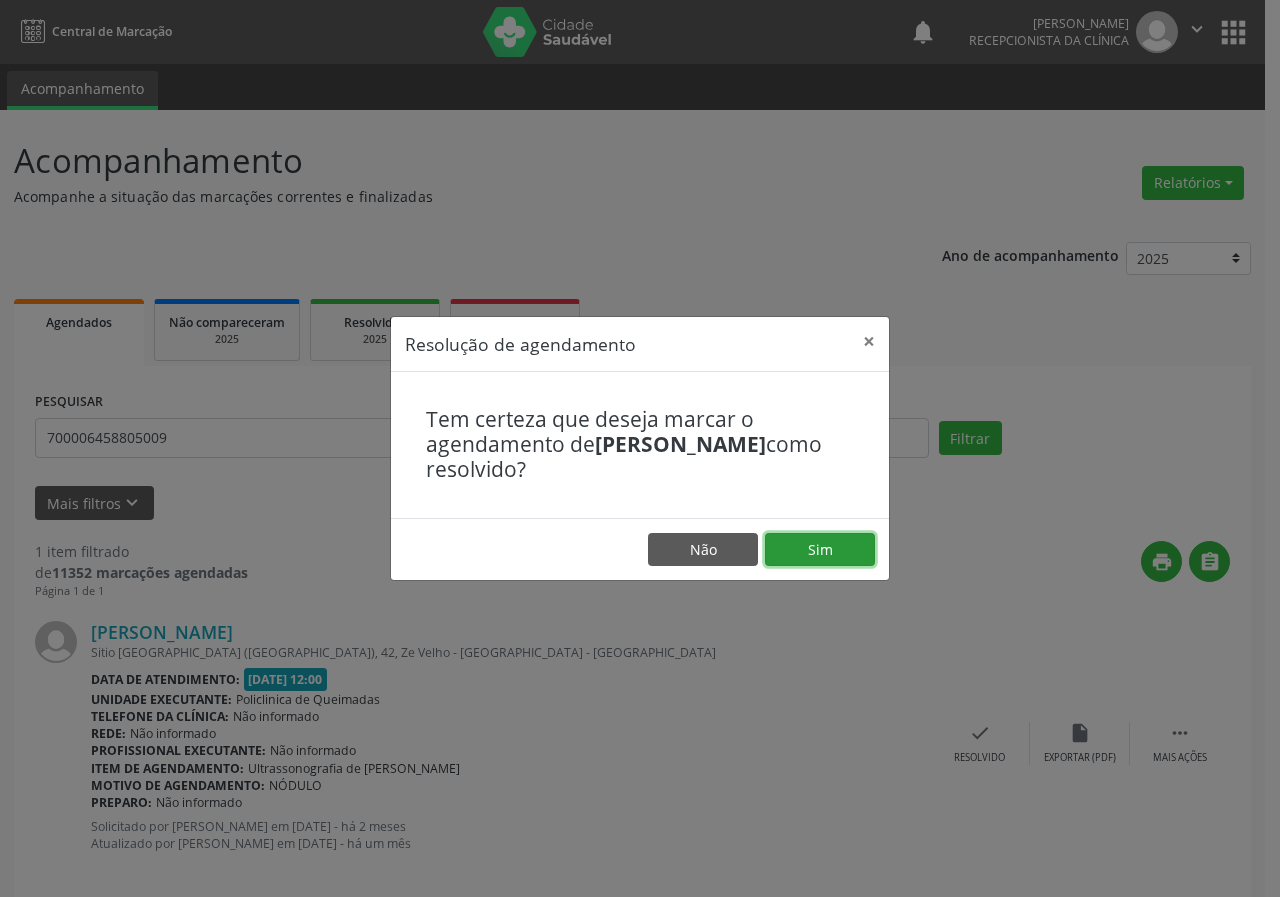click on "Sim" at bounding box center [820, 550] 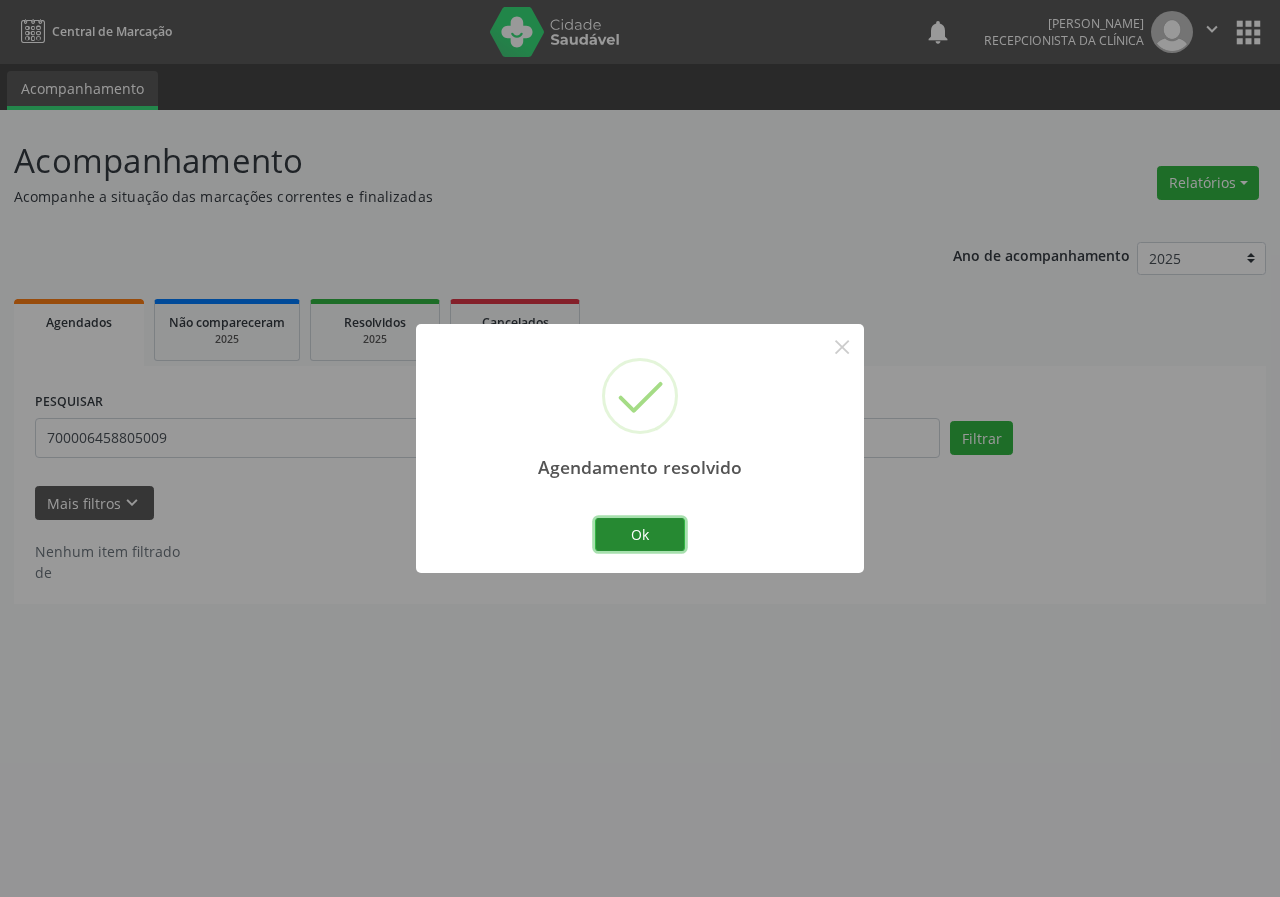 click on "Ok" at bounding box center [640, 535] 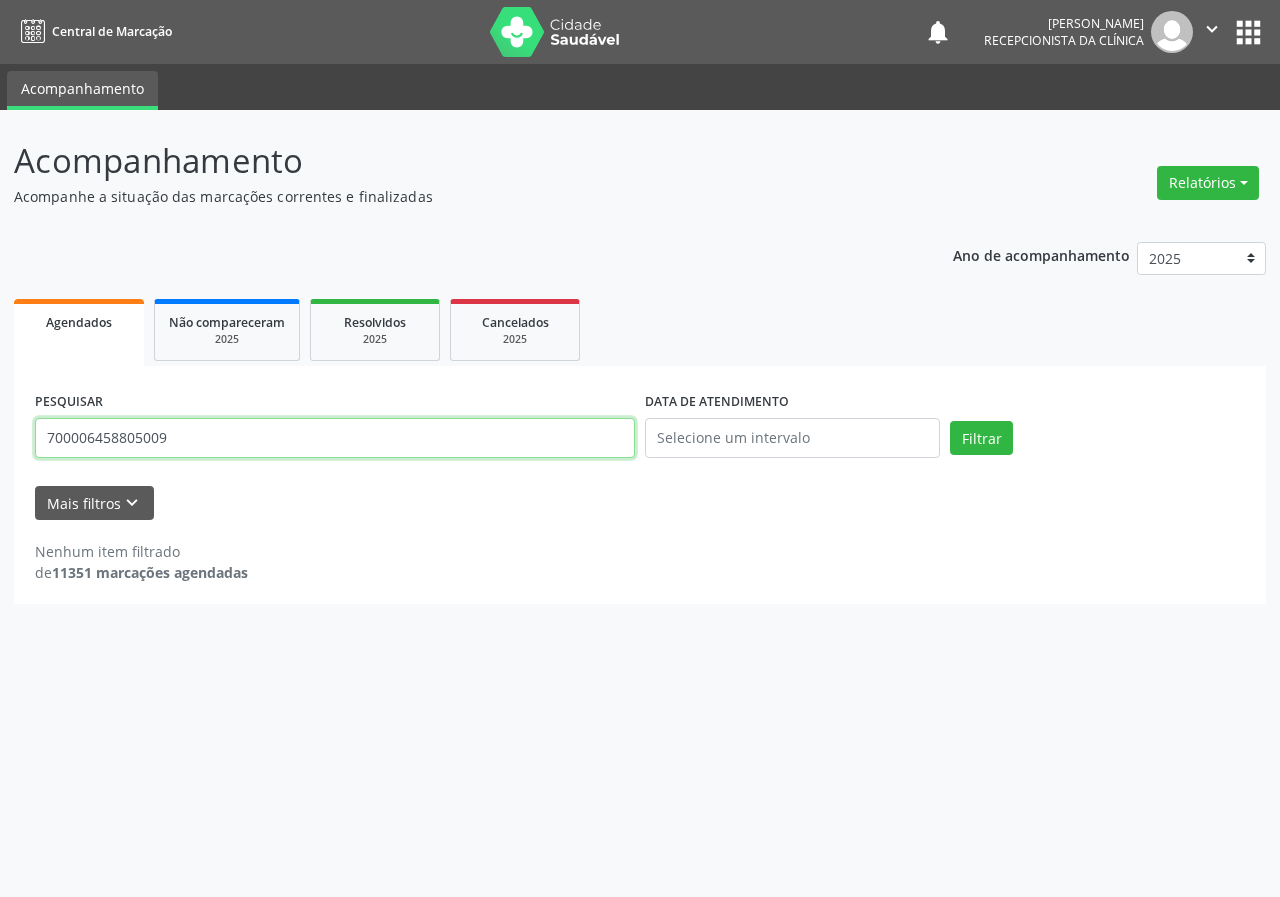 click on "700006458805009" at bounding box center [335, 438] 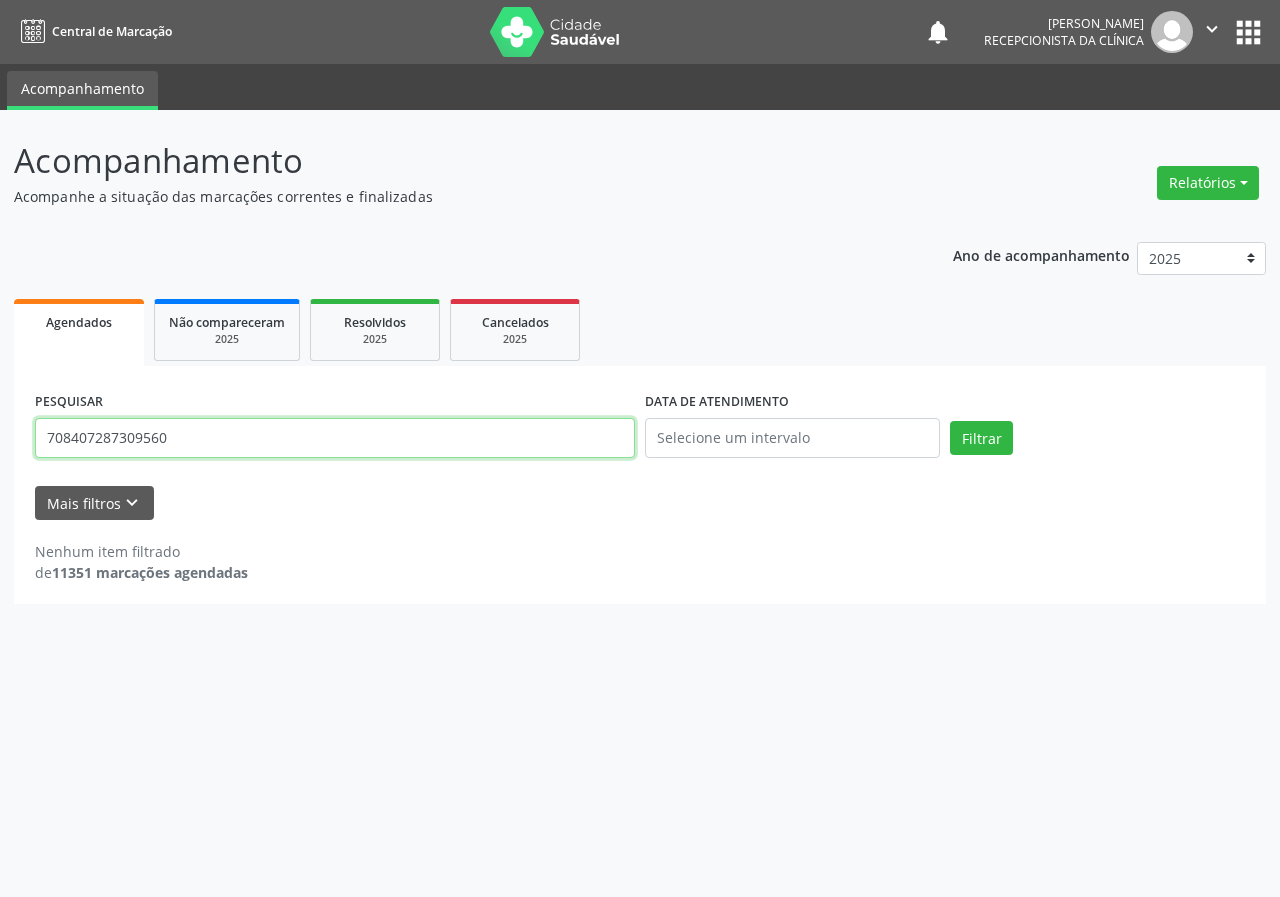 click on "Filtrar" at bounding box center [981, 438] 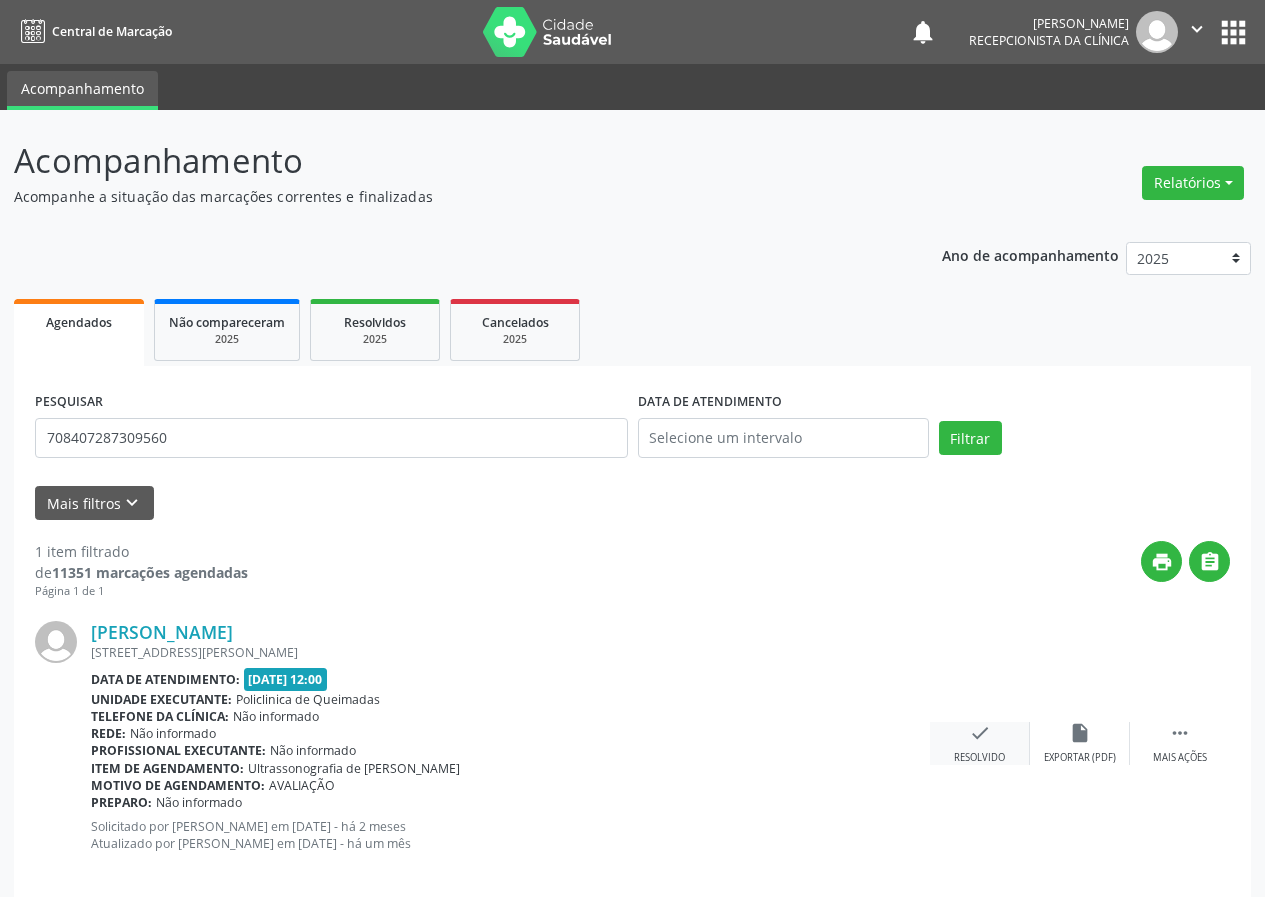 click on "check
Resolvido" at bounding box center (980, 743) 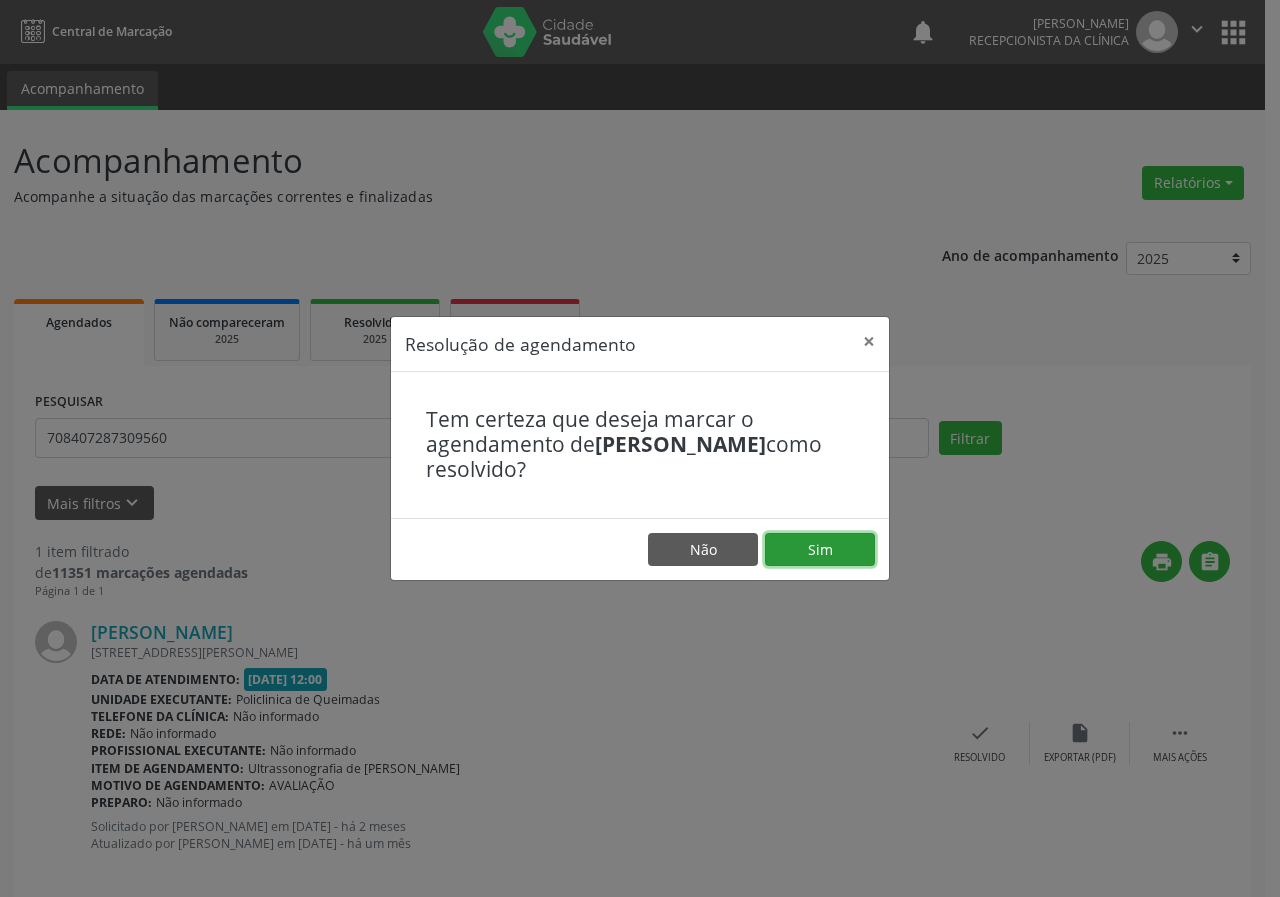 click on "Sim" at bounding box center (820, 550) 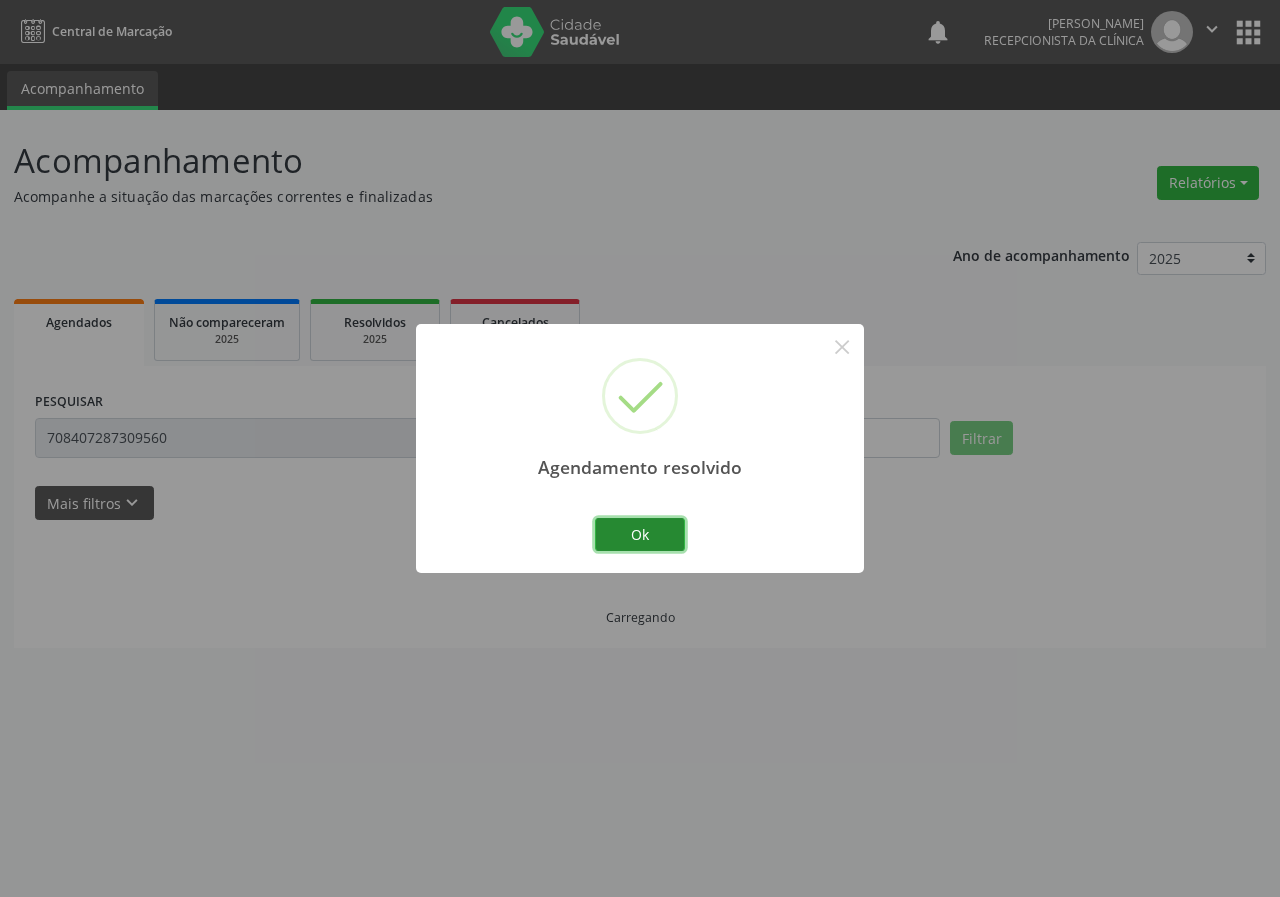 click on "Ok" at bounding box center (640, 535) 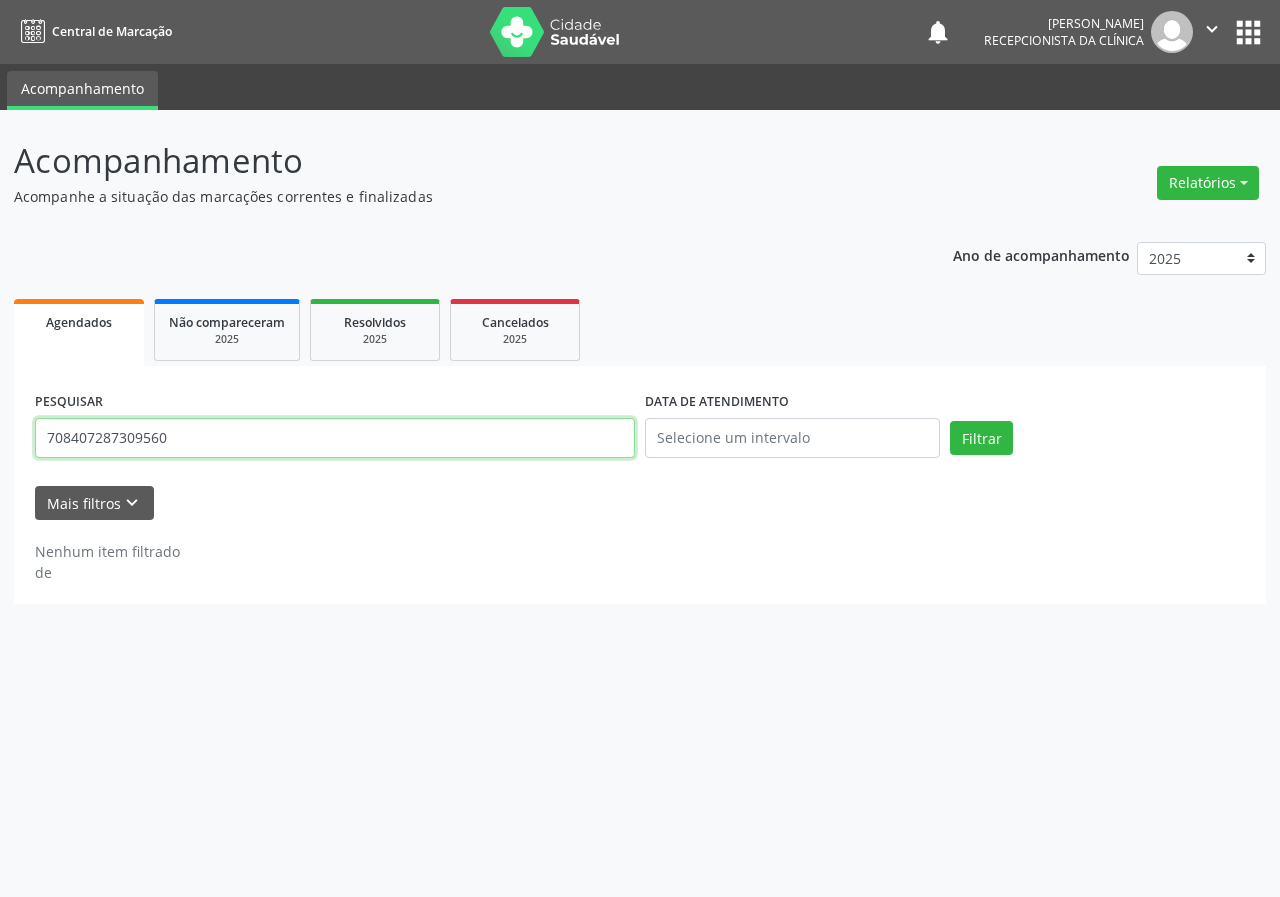 click on "708407287309560" at bounding box center [335, 438] 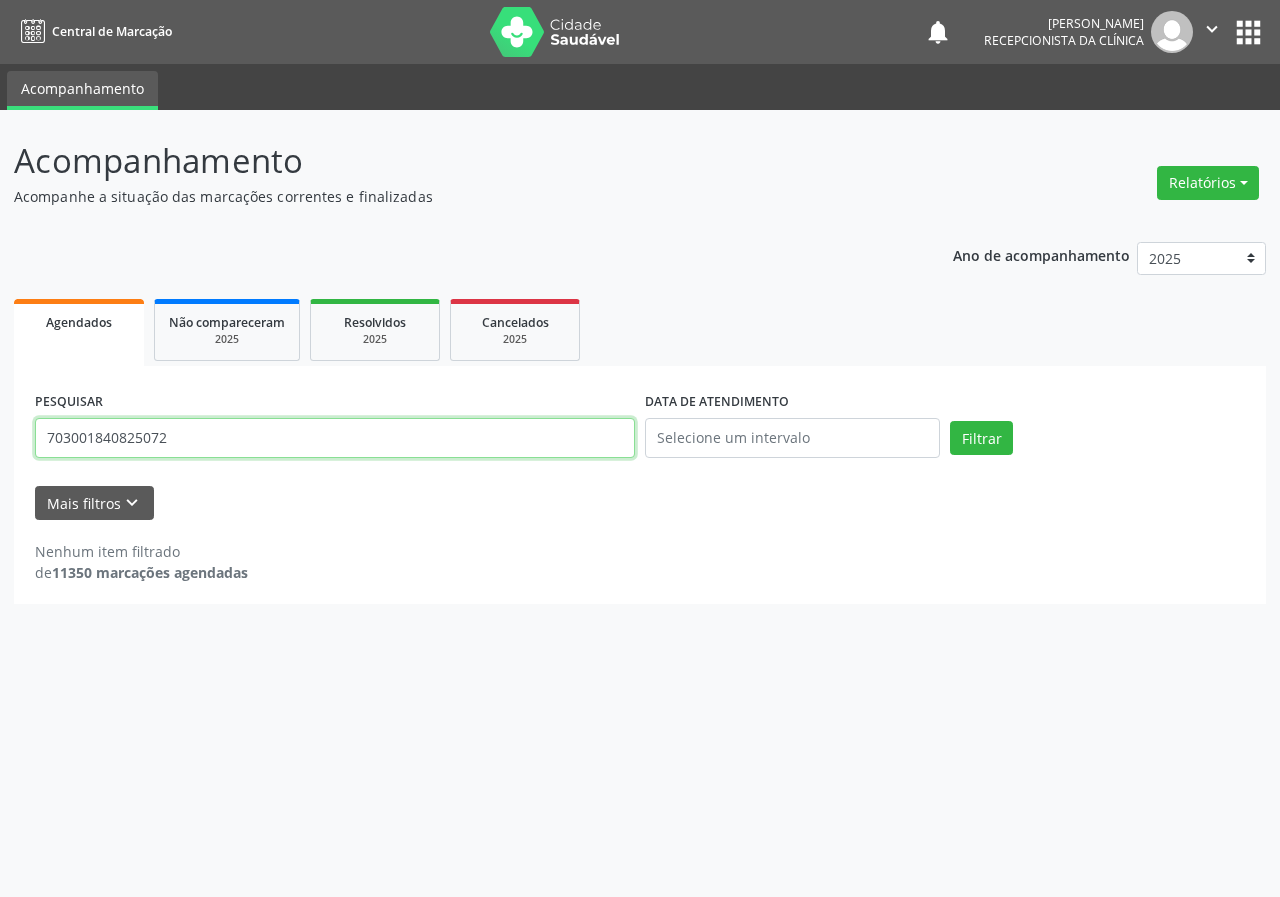 click on "Filtrar" at bounding box center (981, 438) 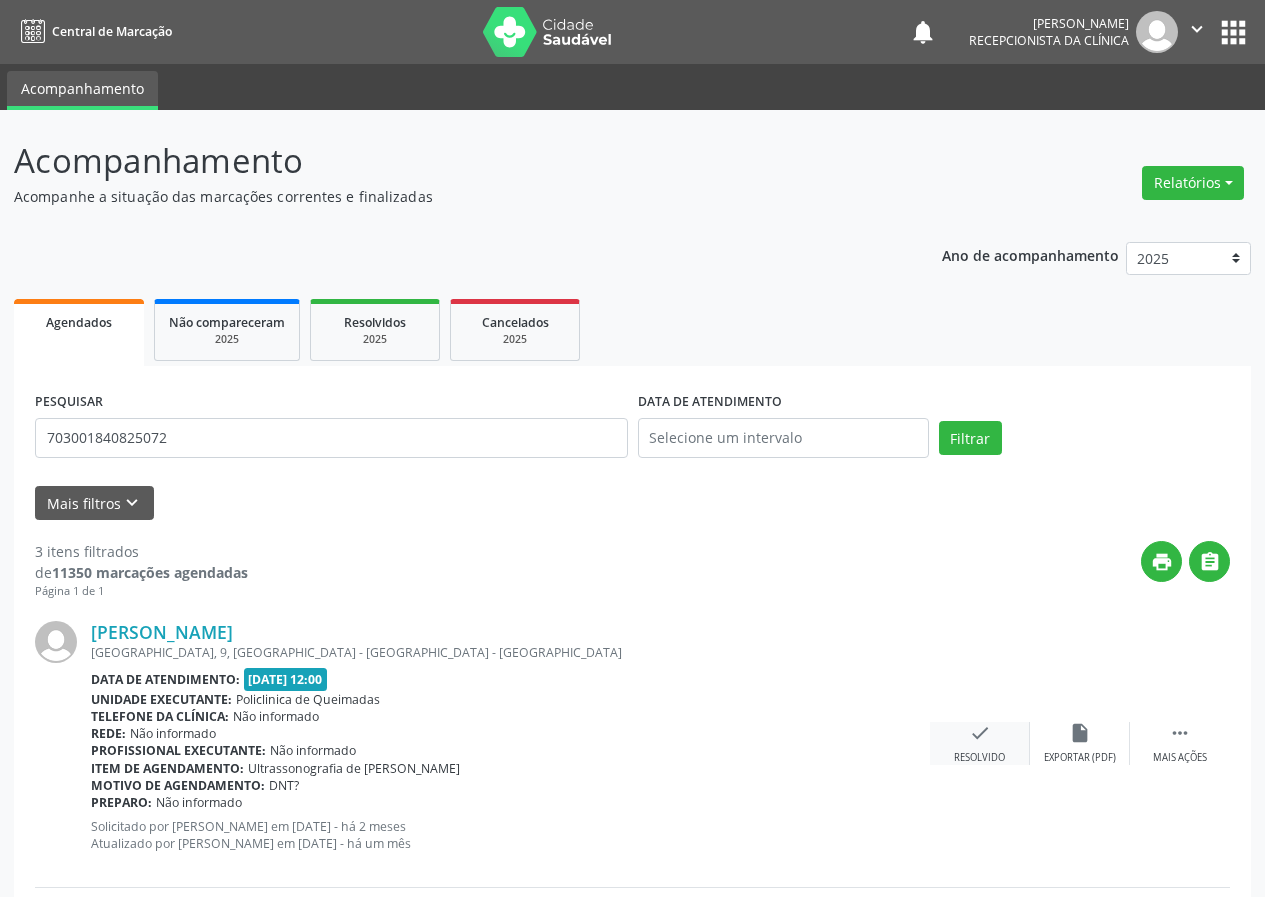 click on "check
Resolvido" at bounding box center (980, 743) 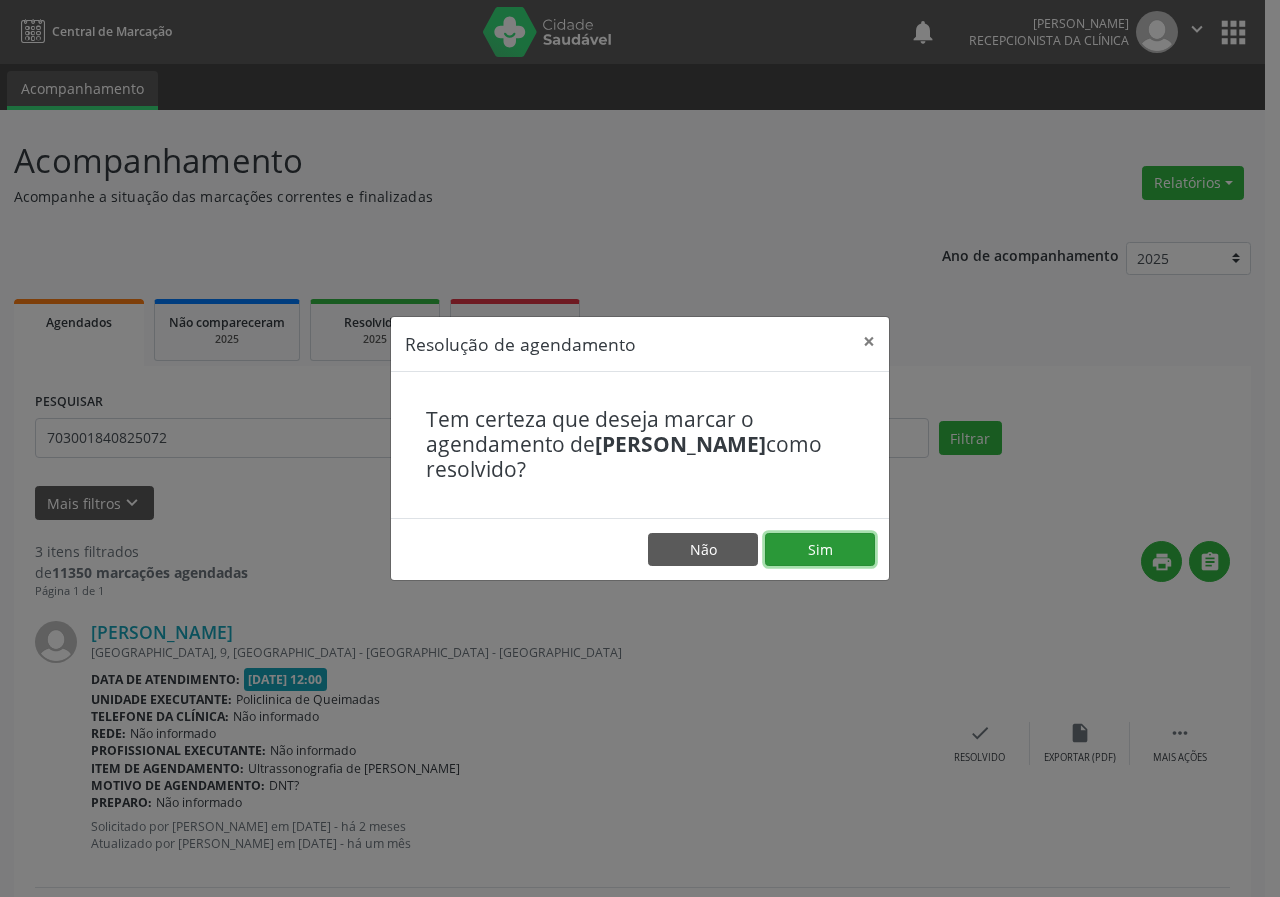 click on "Sim" at bounding box center [820, 550] 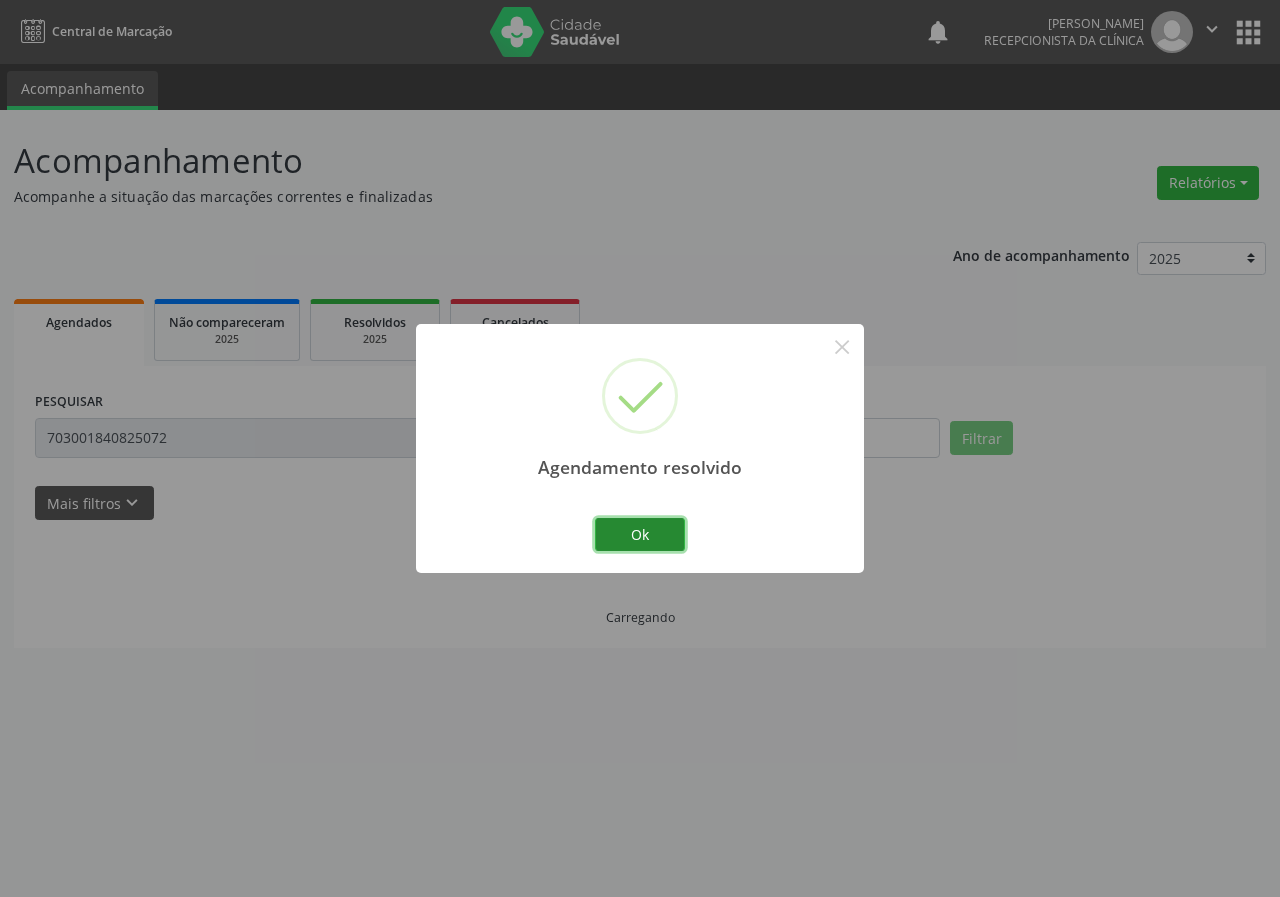 click on "Ok" at bounding box center [640, 535] 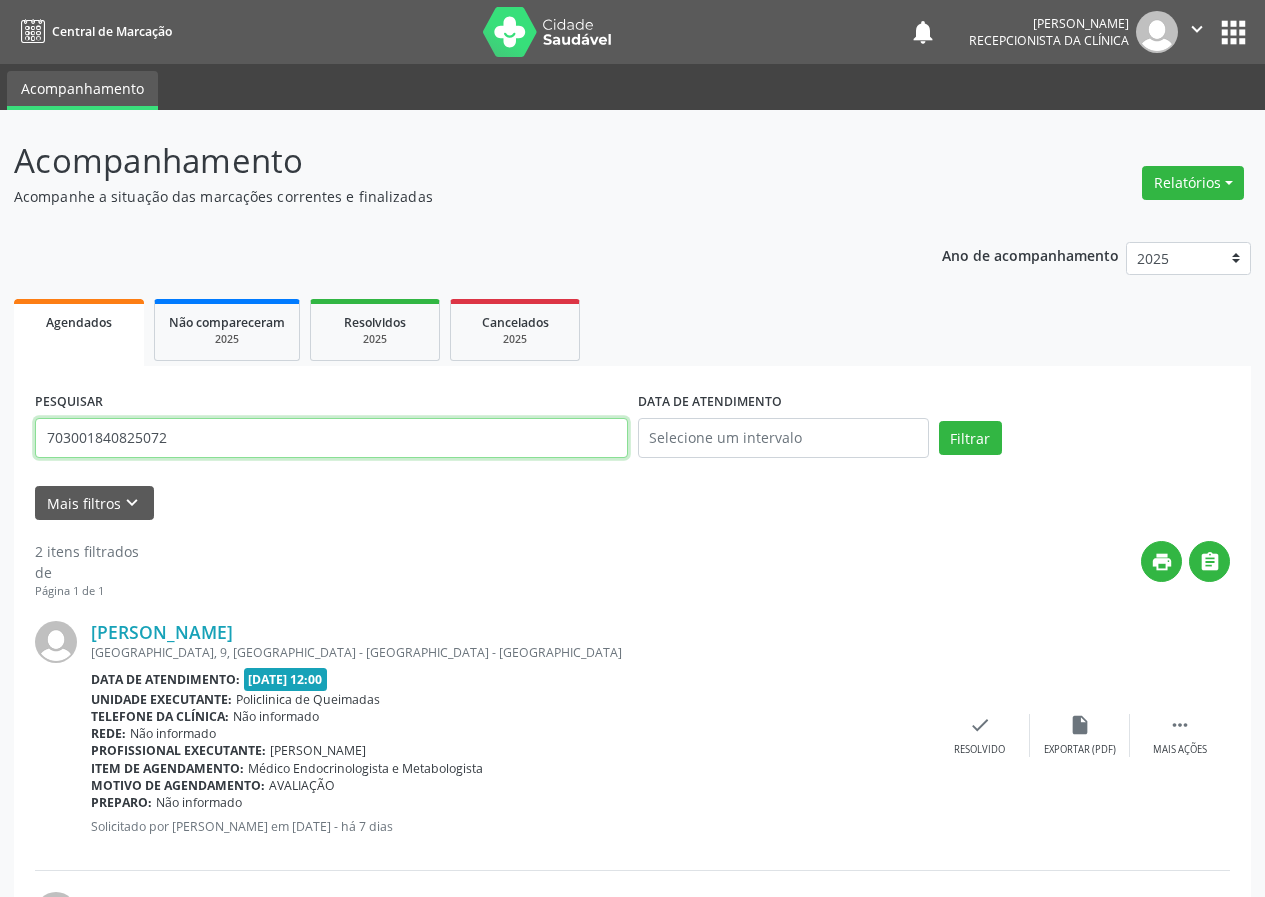 click on "703001840825072" at bounding box center (331, 438) 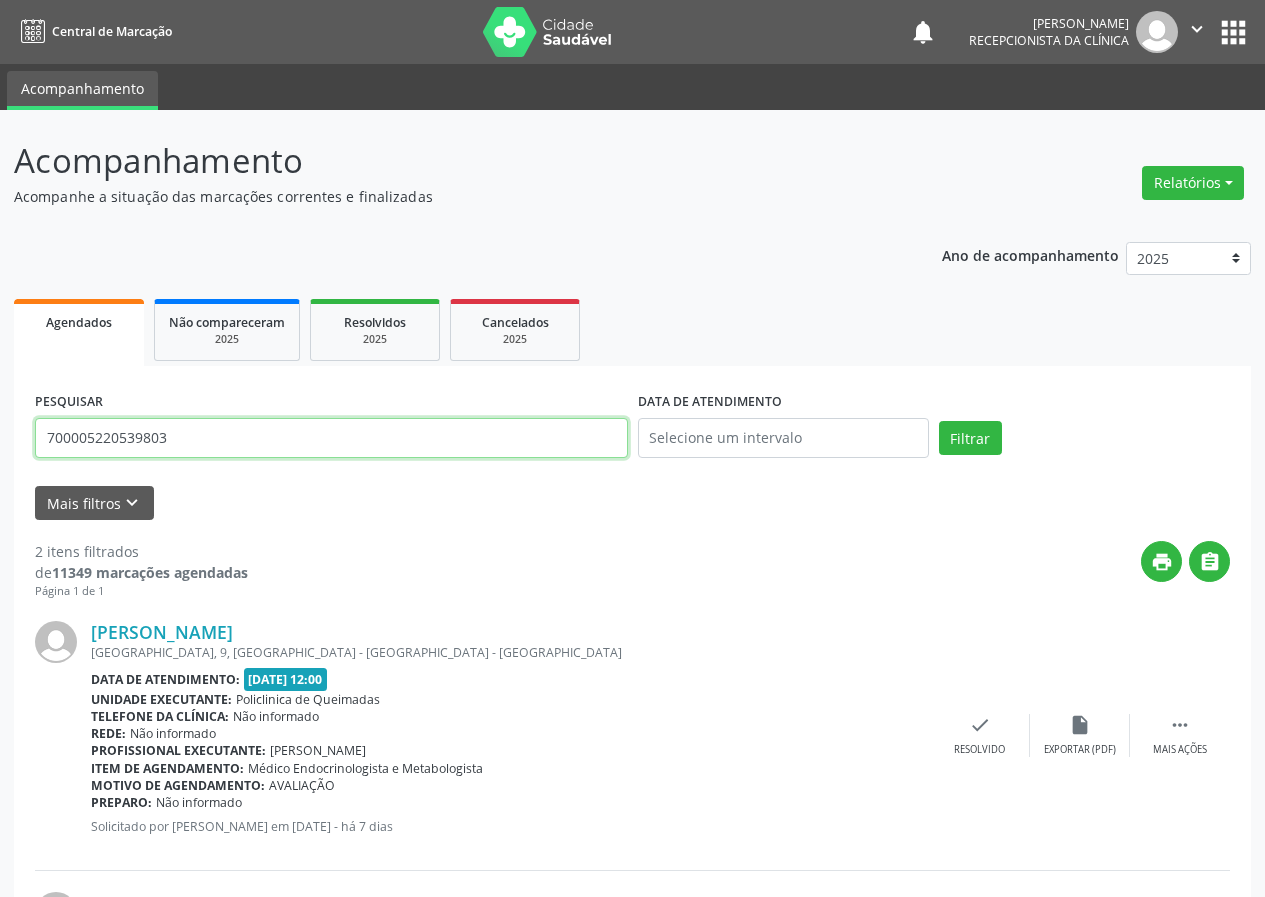 click on "Filtrar" at bounding box center (970, 438) 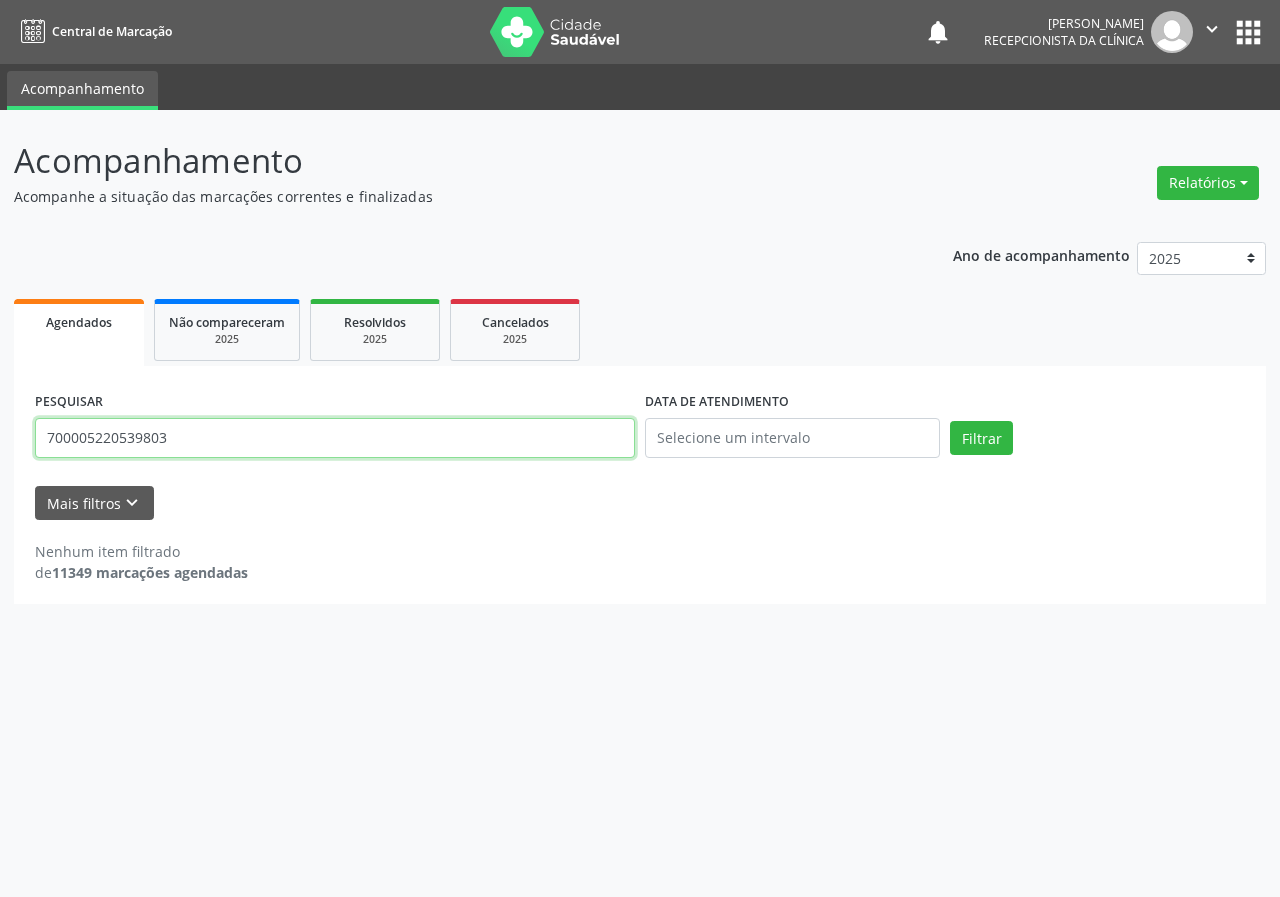 click on "700005220539803" at bounding box center (335, 438) 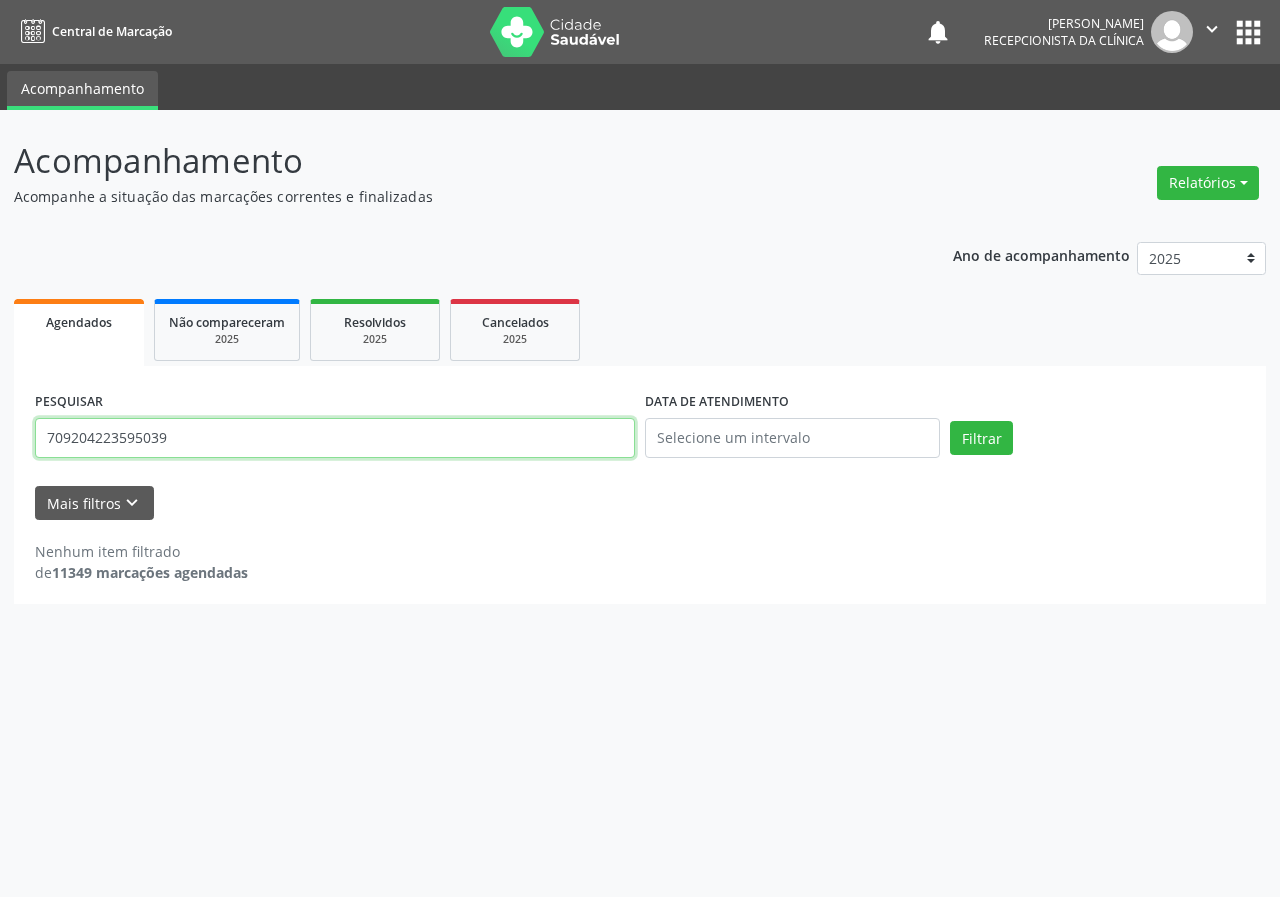 click on "Filtrar" at bounding box center [981, 438] 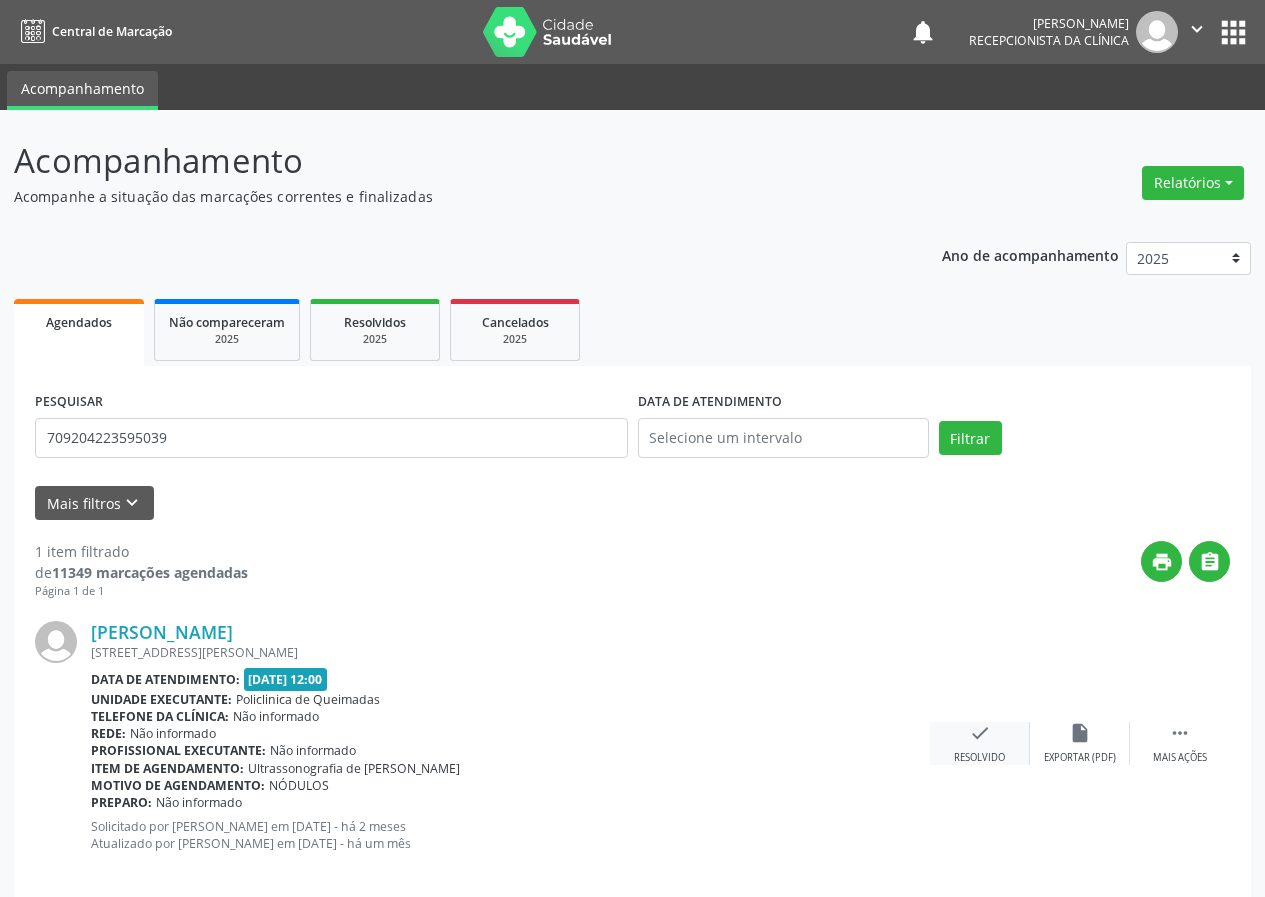 click on "check" at bounding box center [980, 733] 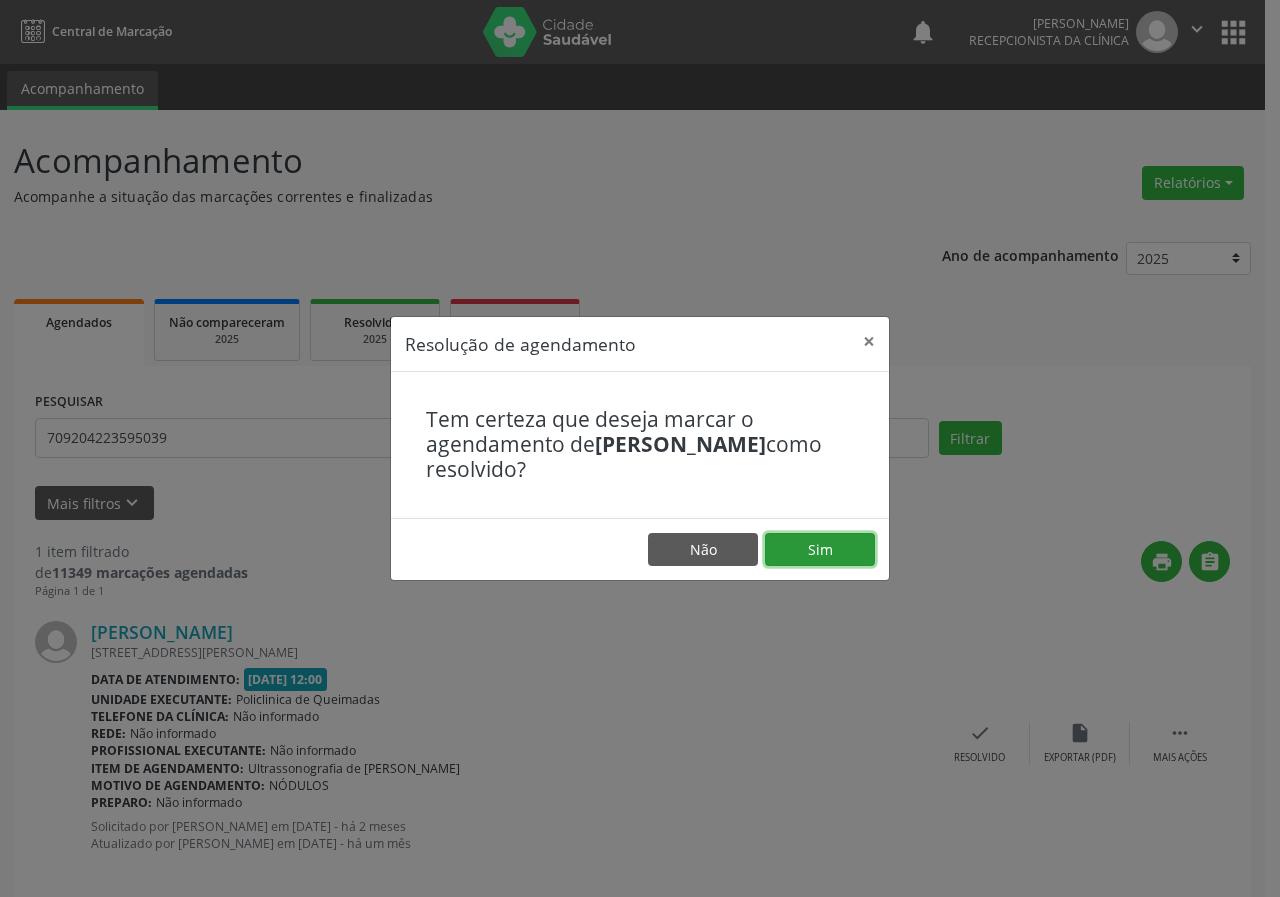 click on "Sim" at bounding box center [820, 550] 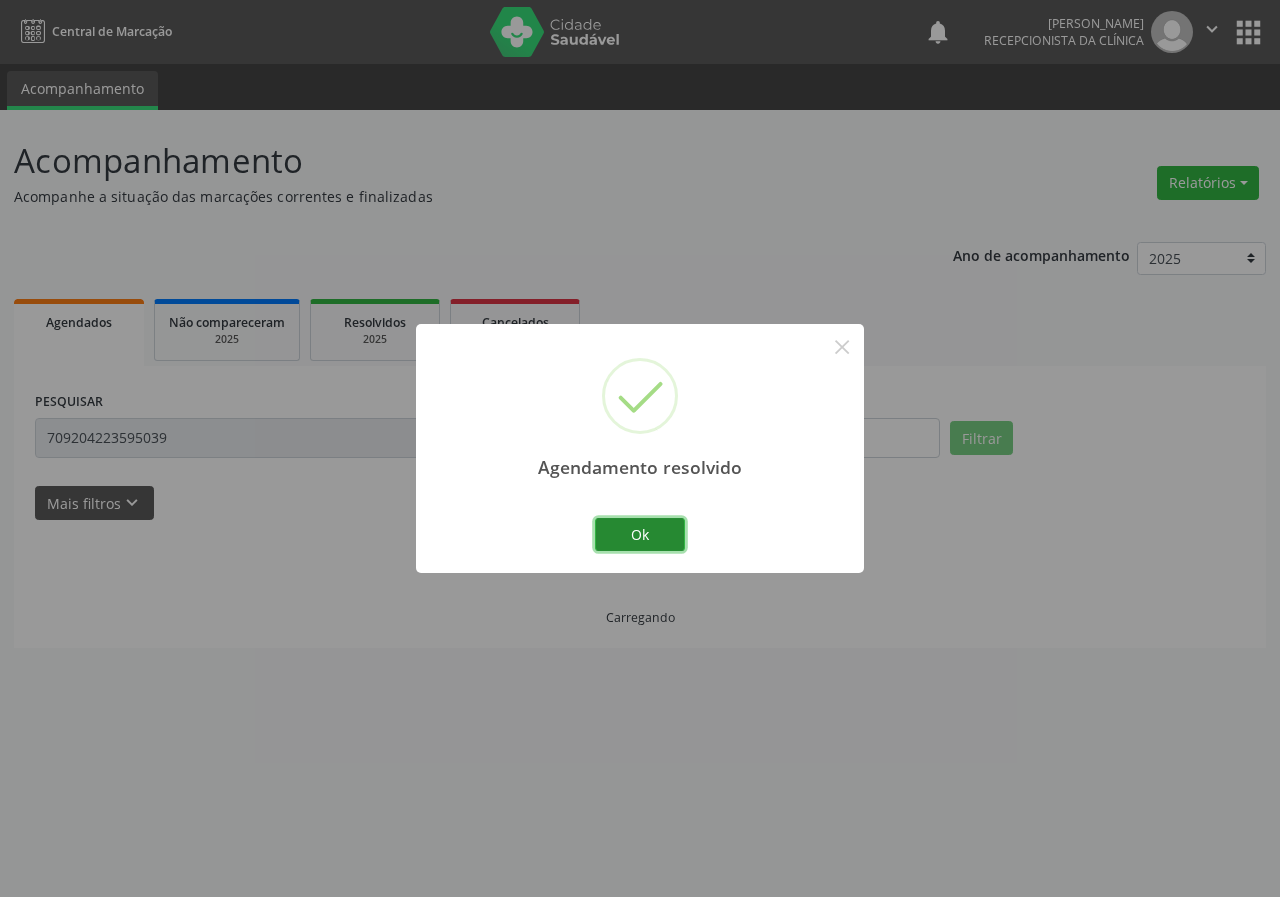 click on "Ok" at bounding box center [640, 535] 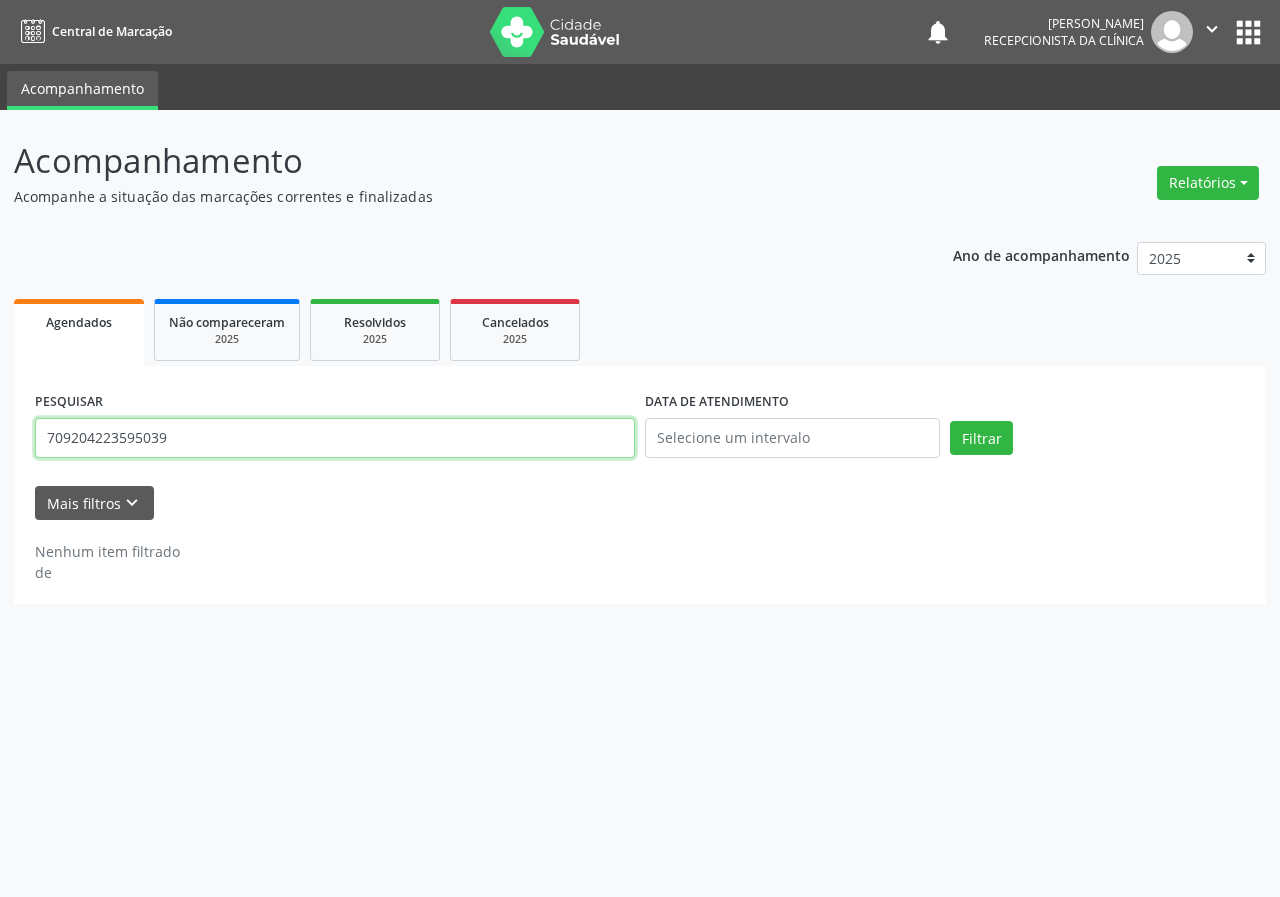 click on "709204223595039" at bounding box center (335, 438) 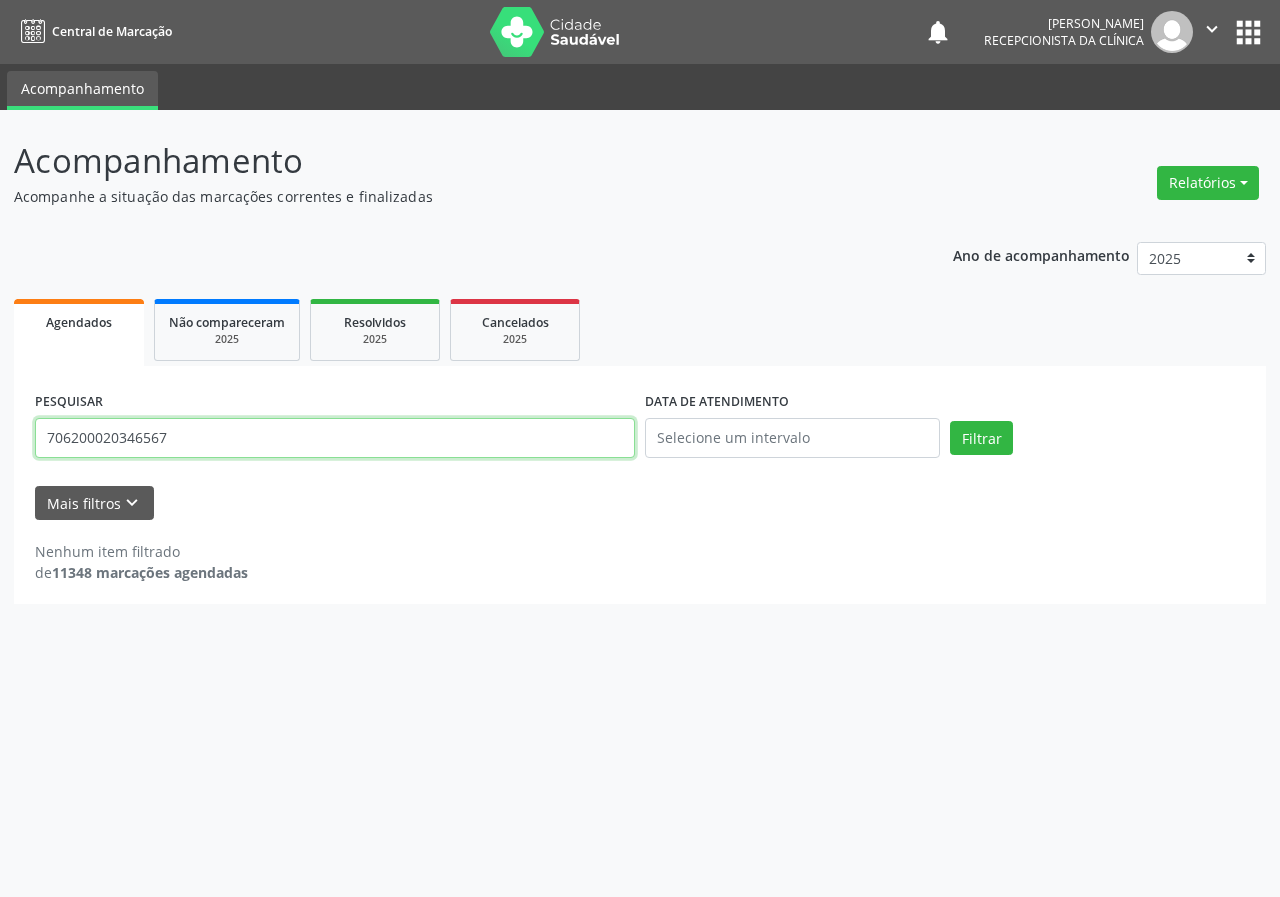 click on "Filtrar" at bounding box center (981, 438) 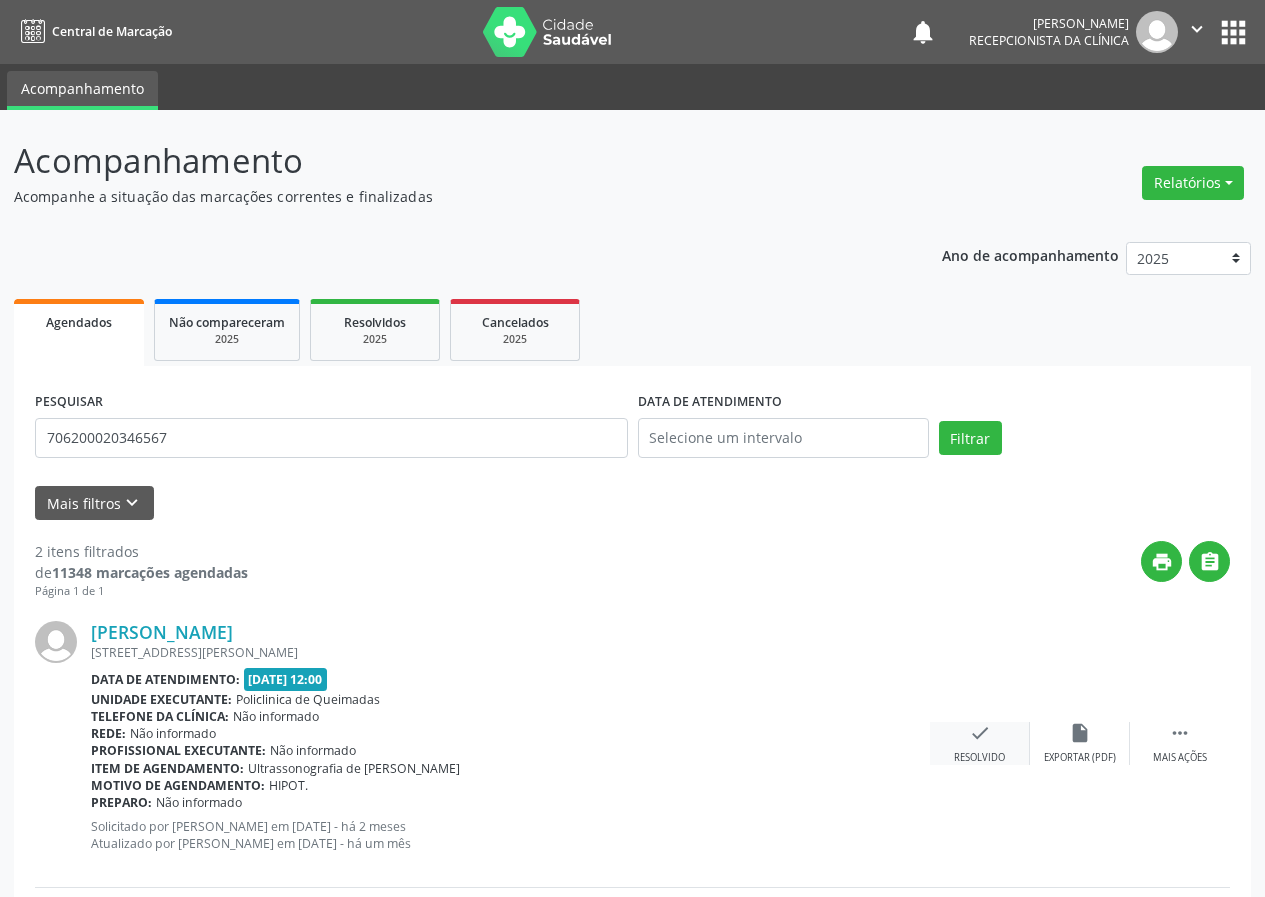 click on "check" at bounding box center (980, 733) 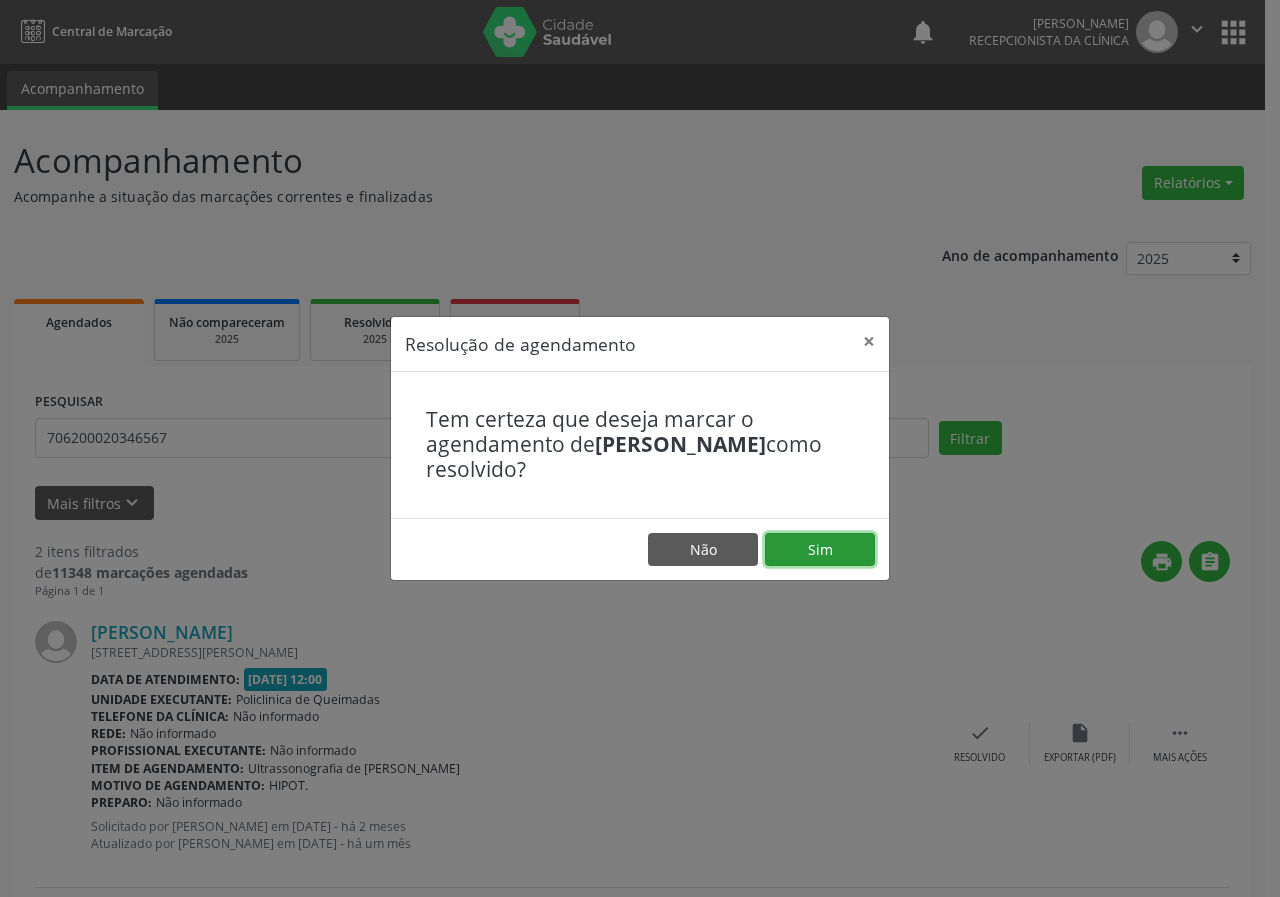 click on "Sim" at bounding box center [820, 550] 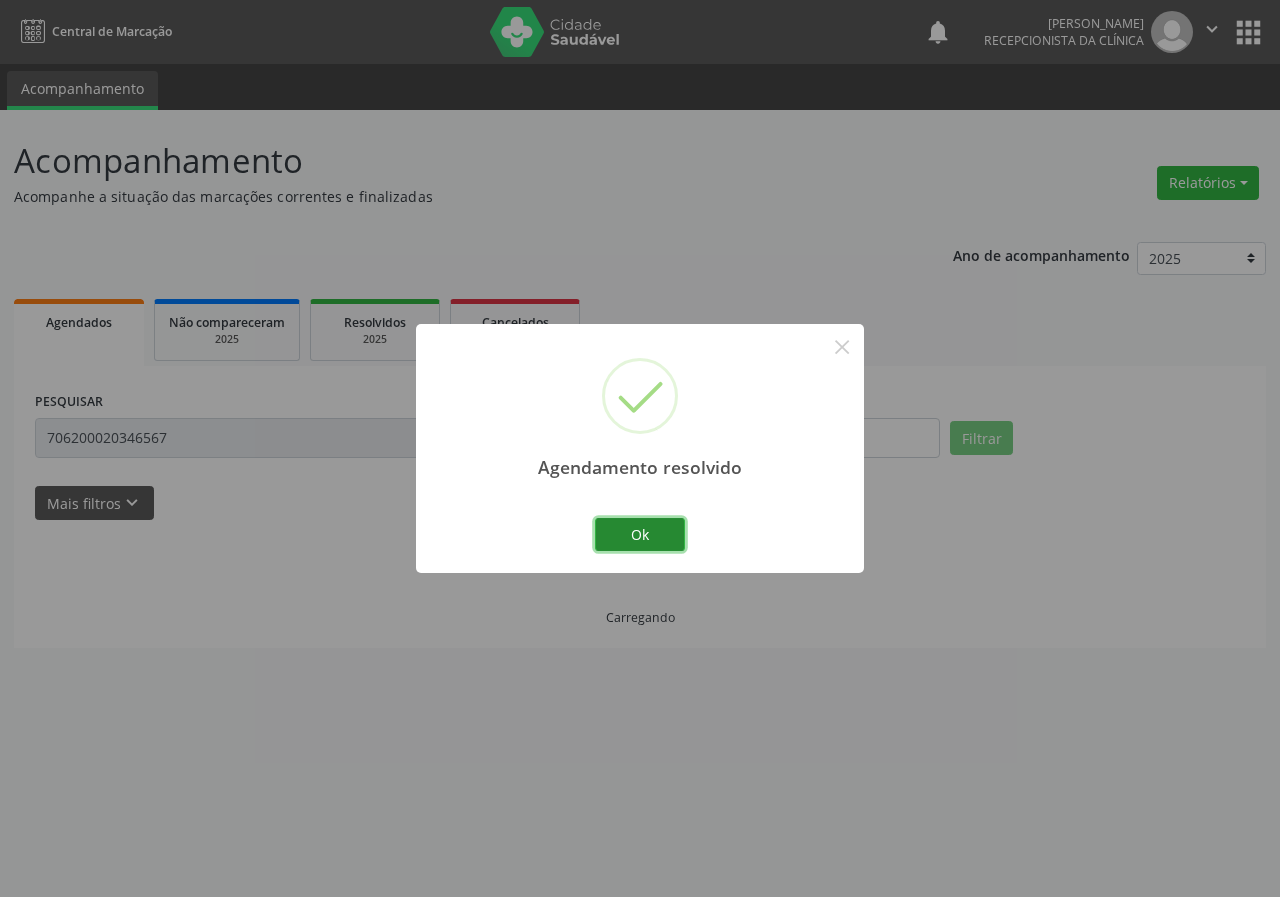click on "Ok" at bounding box center (640, 535) 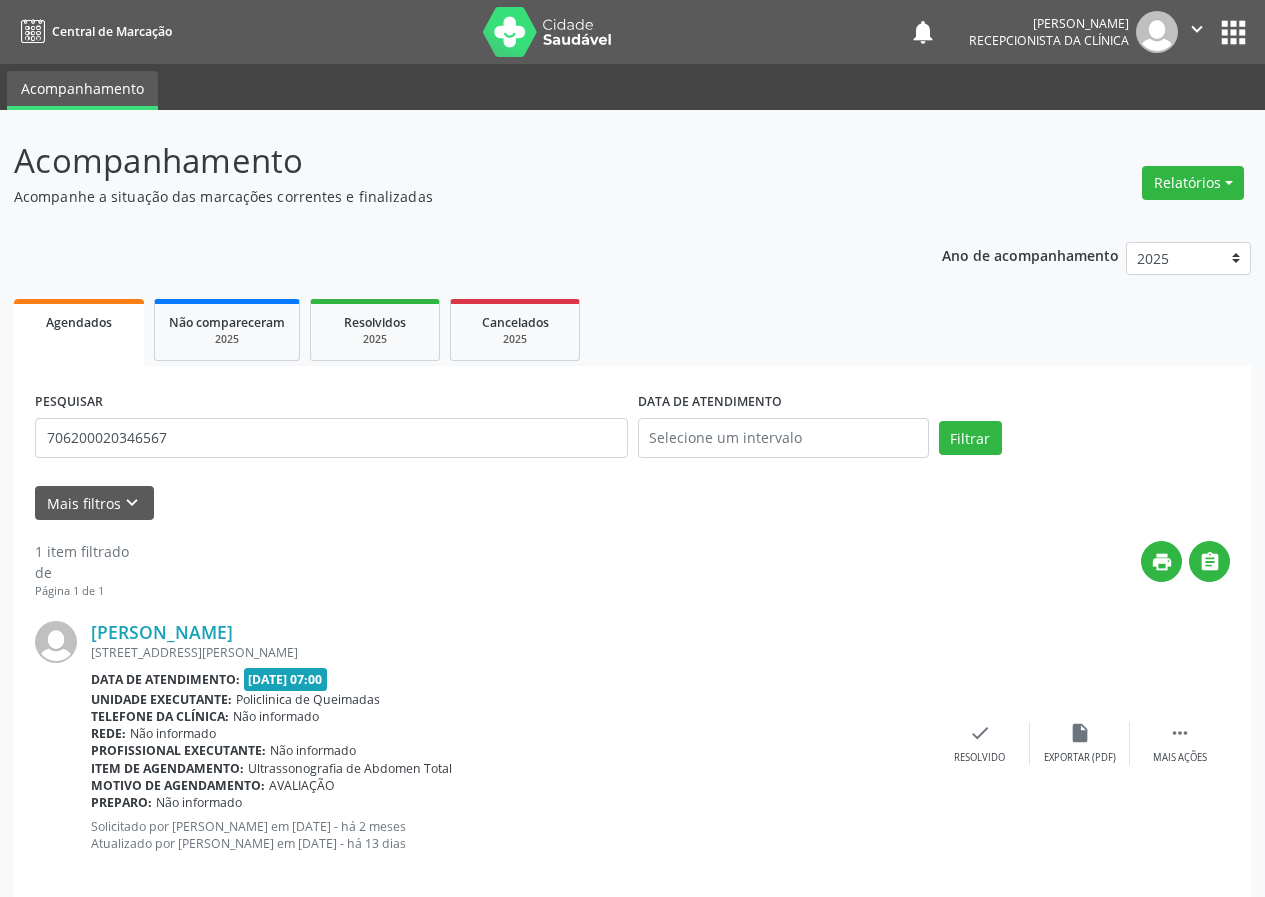 click on "PESQUISAR
706200020346567" at bounding box center (331, 429) 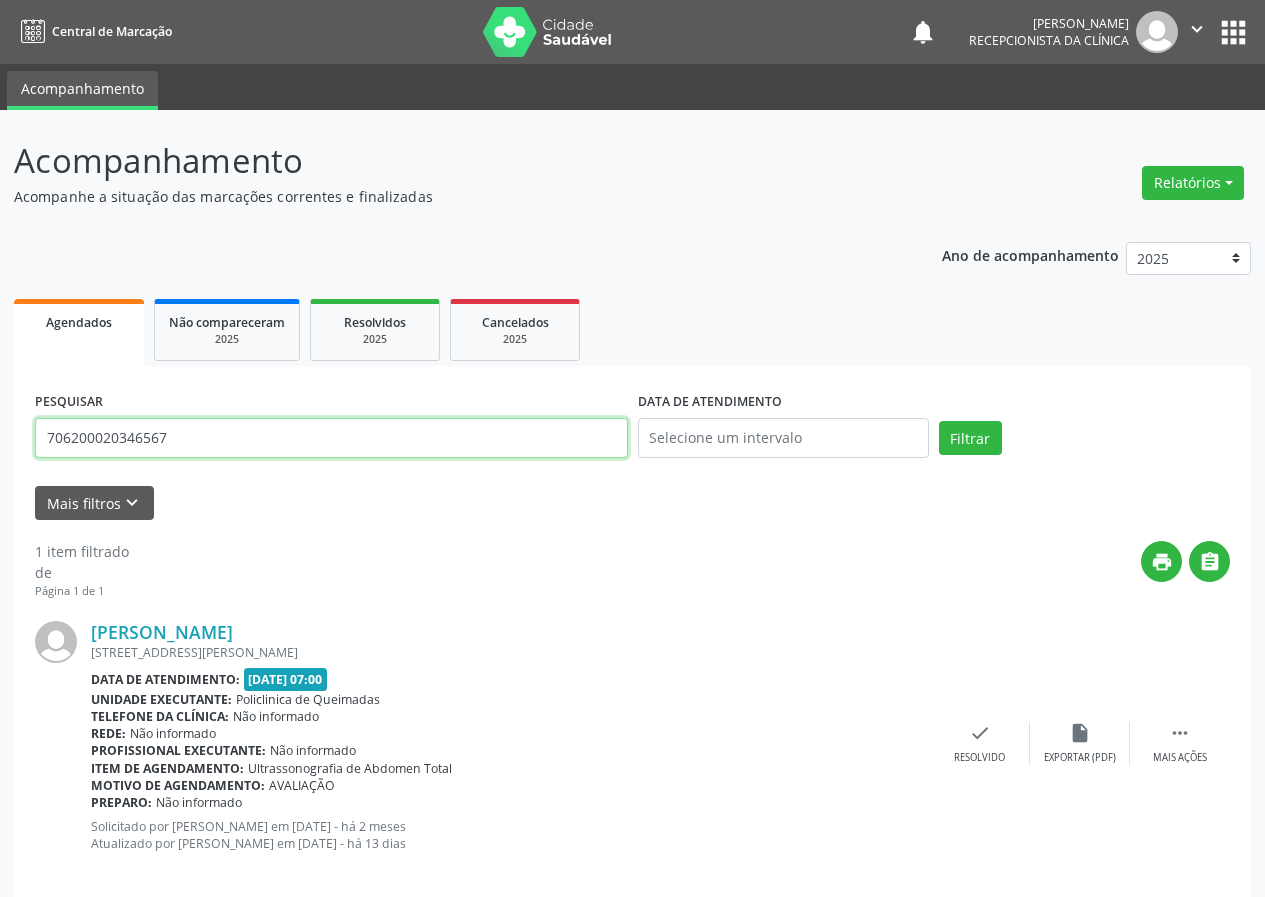 click on "706200020346567" at bounding box center (331, 438) 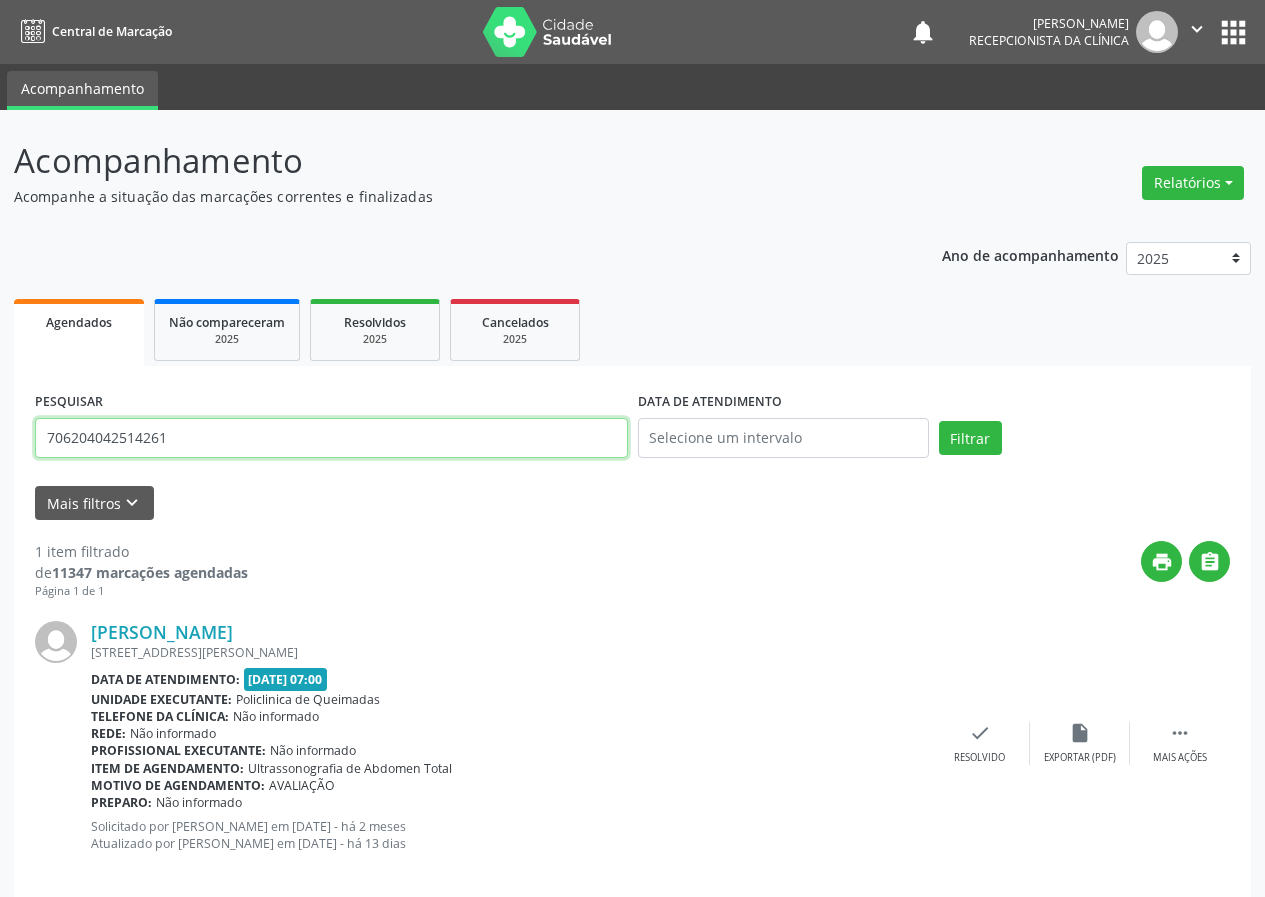 click on "Filtrar" at bounding box center [970, 438] 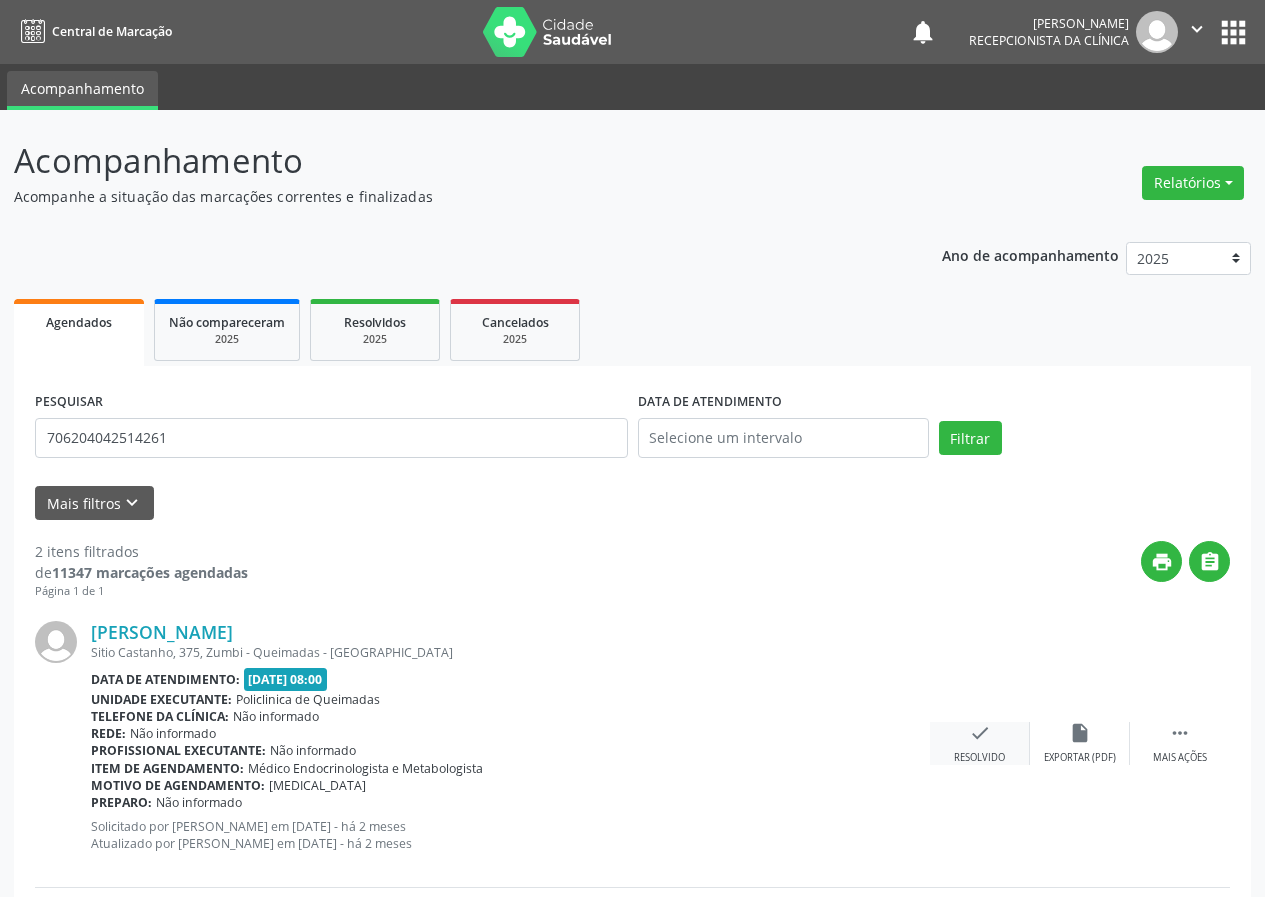click on "check" at bounding box center (980, 733) 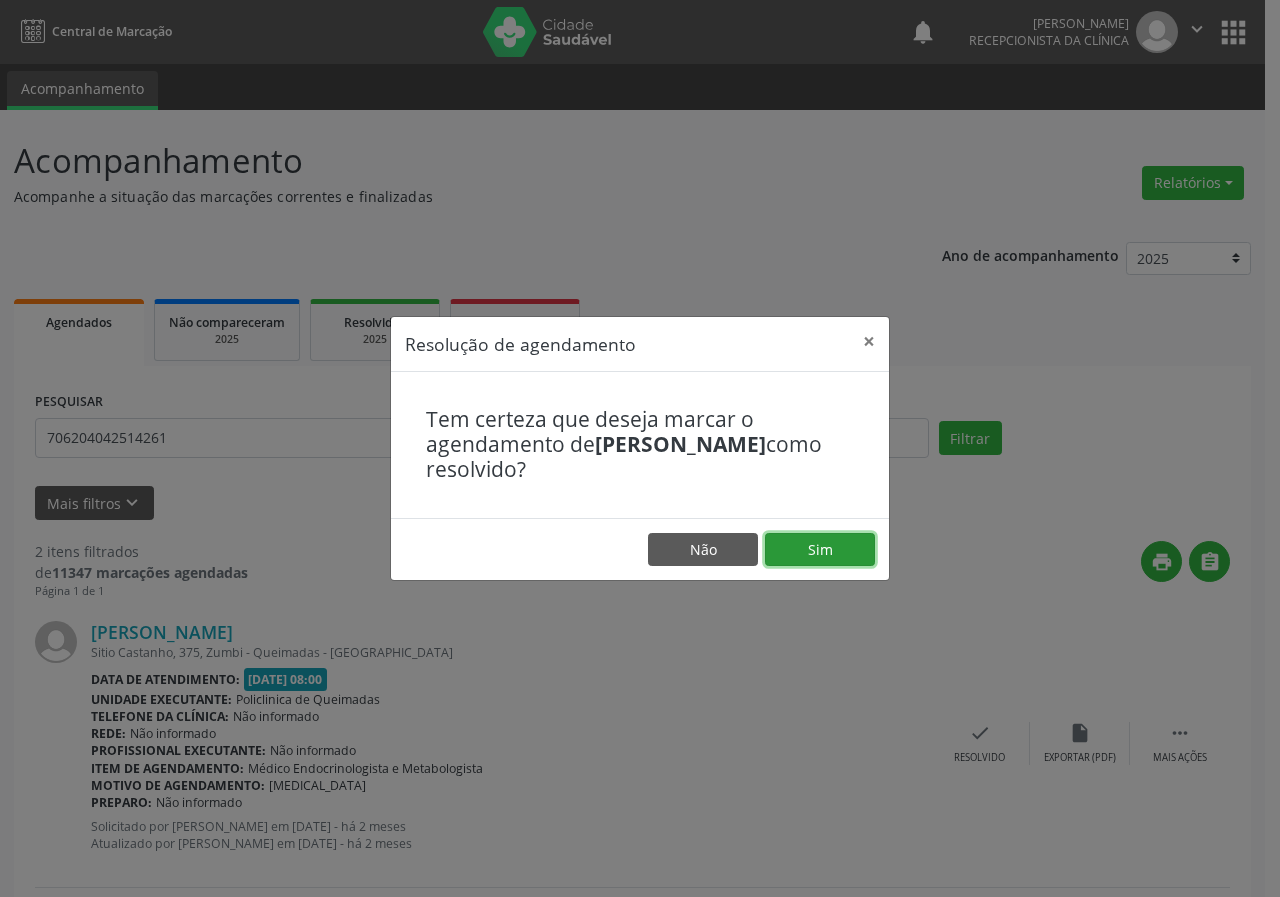 click on "Sim" at bounding box center [820, 550] 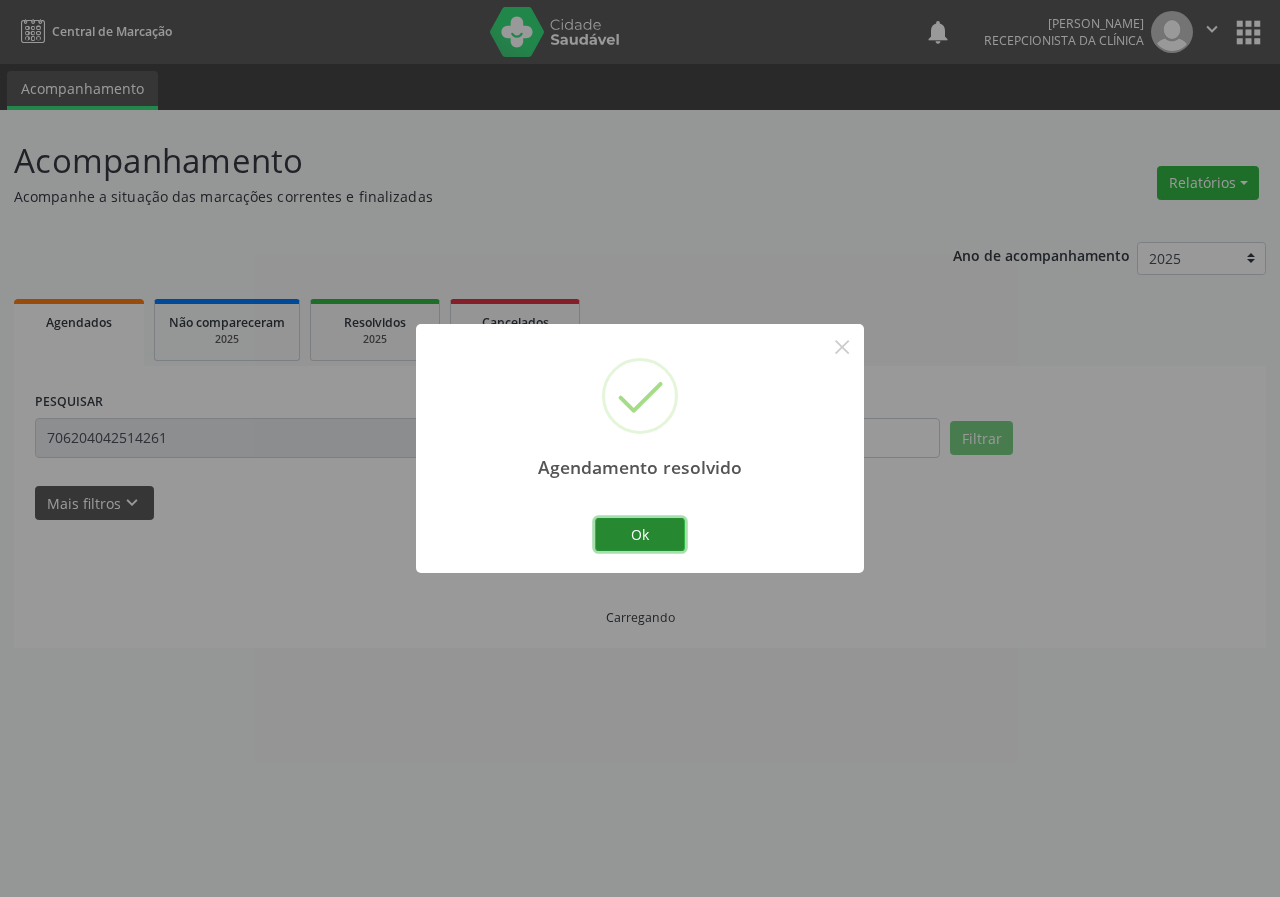 click on "Ok" at bounding box center [640, 535] 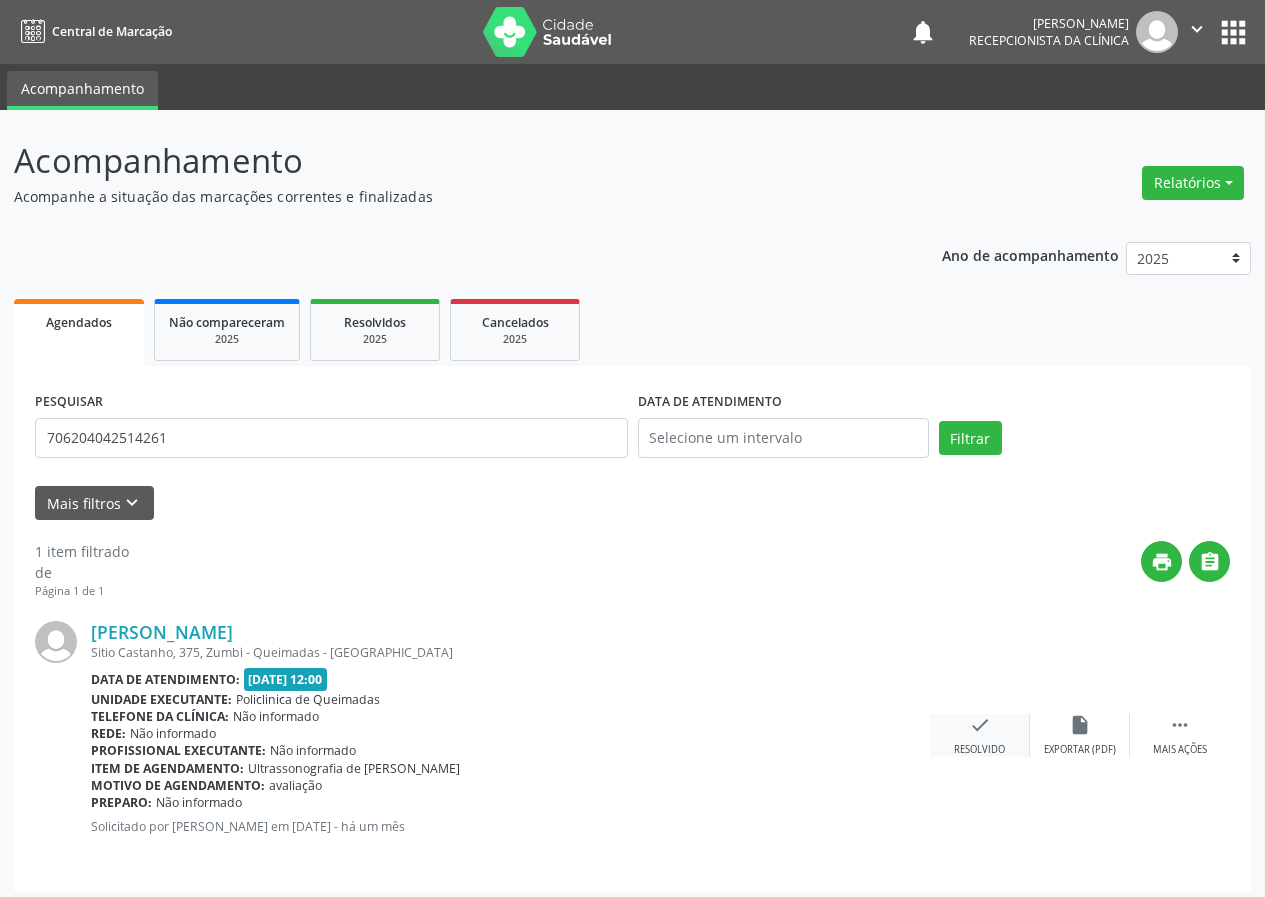 click on "check" at bounding box center [980, 725] 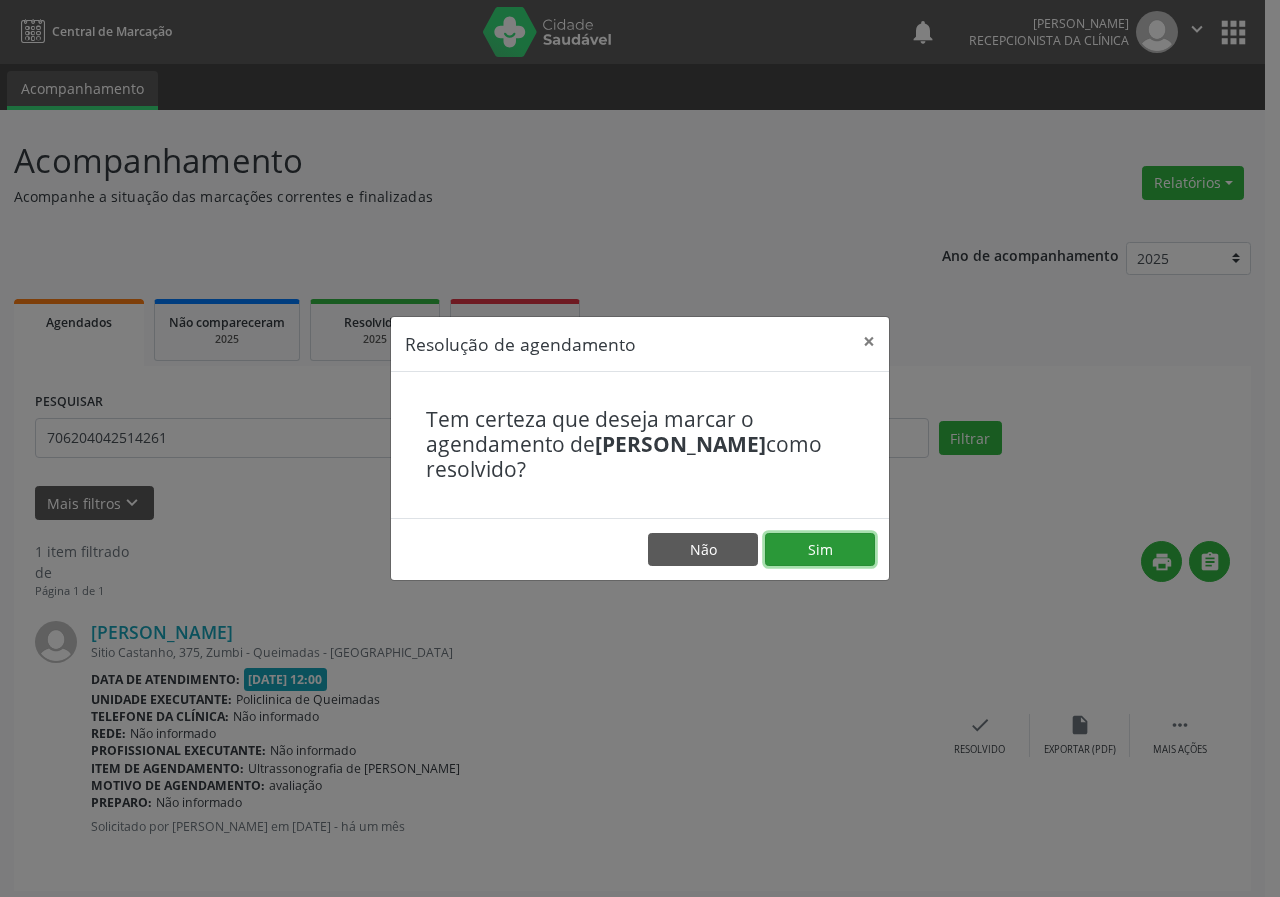 click on "Sim" at bounding box center (820, 550) 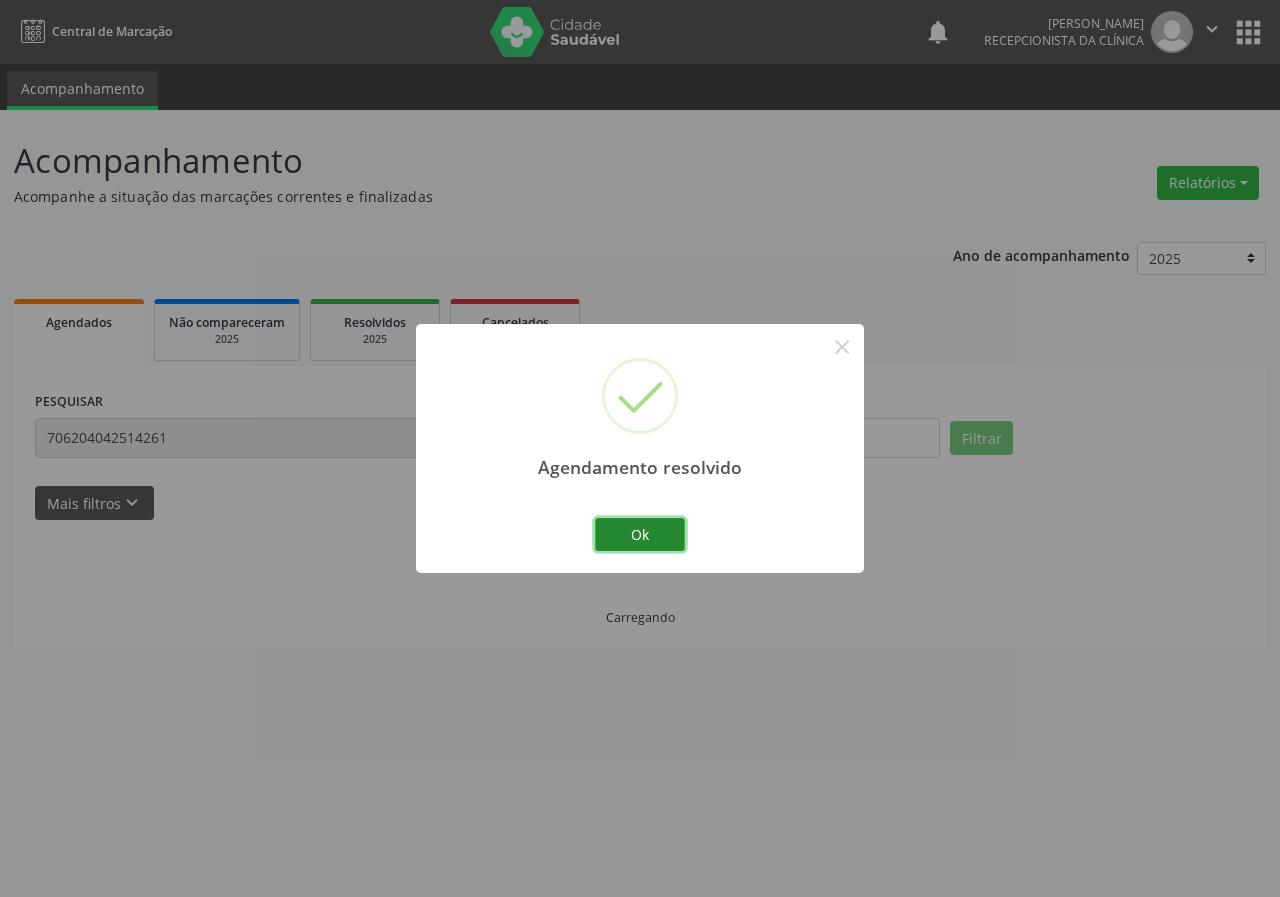 click on "Ok" at bounding box center (640, 535) 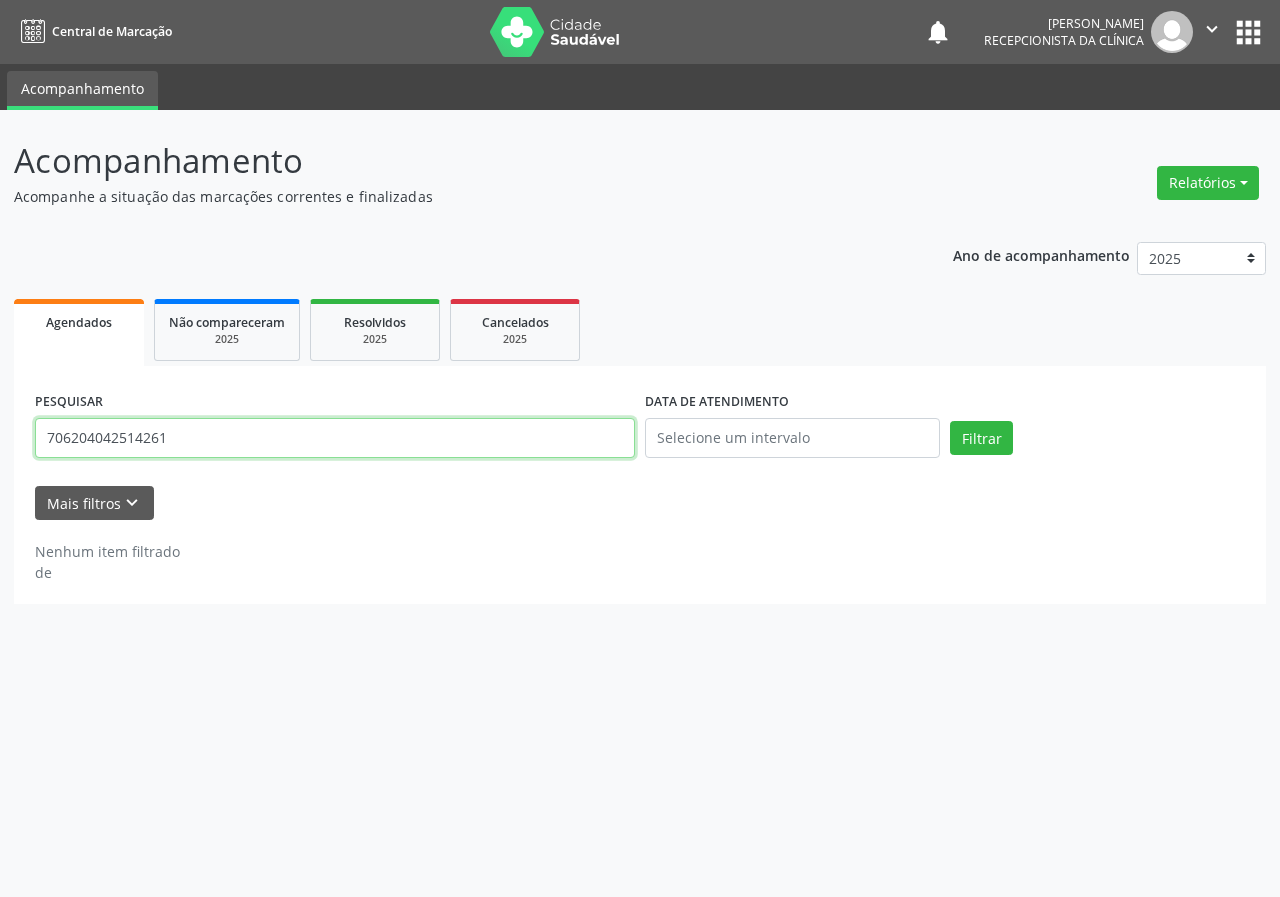 click on "706204042514261" at bounding box center [335, 438] 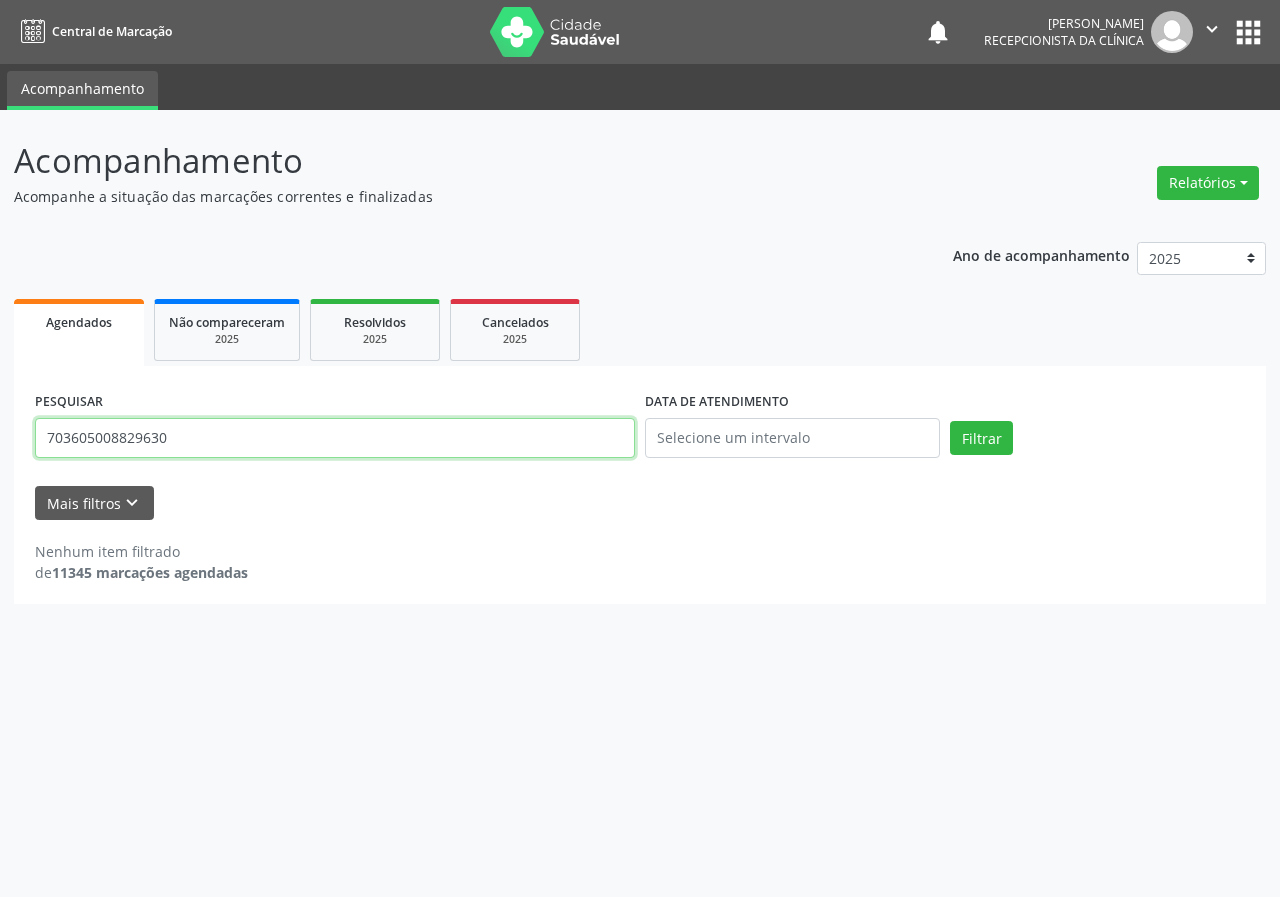 click on "Filtrar" at bounding box center (981, 438) 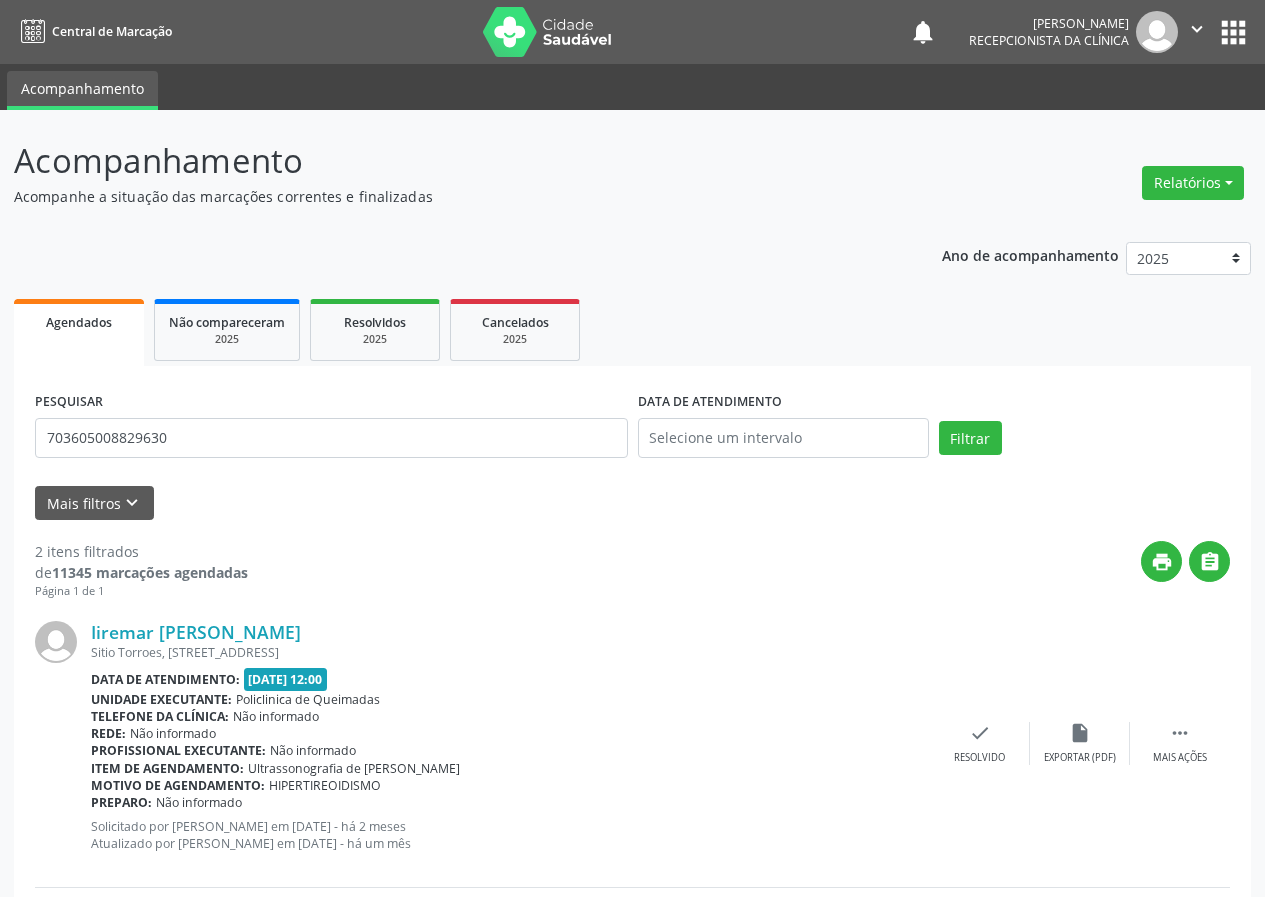 click on "Iiremar [PERSON_NAME]
[STREET_ADDRESS]
Data de atendimento:
[DATE] 12:00
Unidade executante:
Policlinica de Queimadas
Telefone da clínica:
Não informado
Rede:
Não informado
Profissional executante:
Não informado
Item de agendamento:
Ultrassonografia de Tireoide
Motivo de agendamento:
HIPERTIREOIDISMO
Preparo:
Não informado
Solicitado por [PERSON_NAME] em [DATE] - há 2 meses
Atualizado por [PERSON_NAME] em [DATE] - há um mês

Mais ações
insert_drive_file
Exportar (PDF)
check
Resolvido" at bounding box center (632, 744) 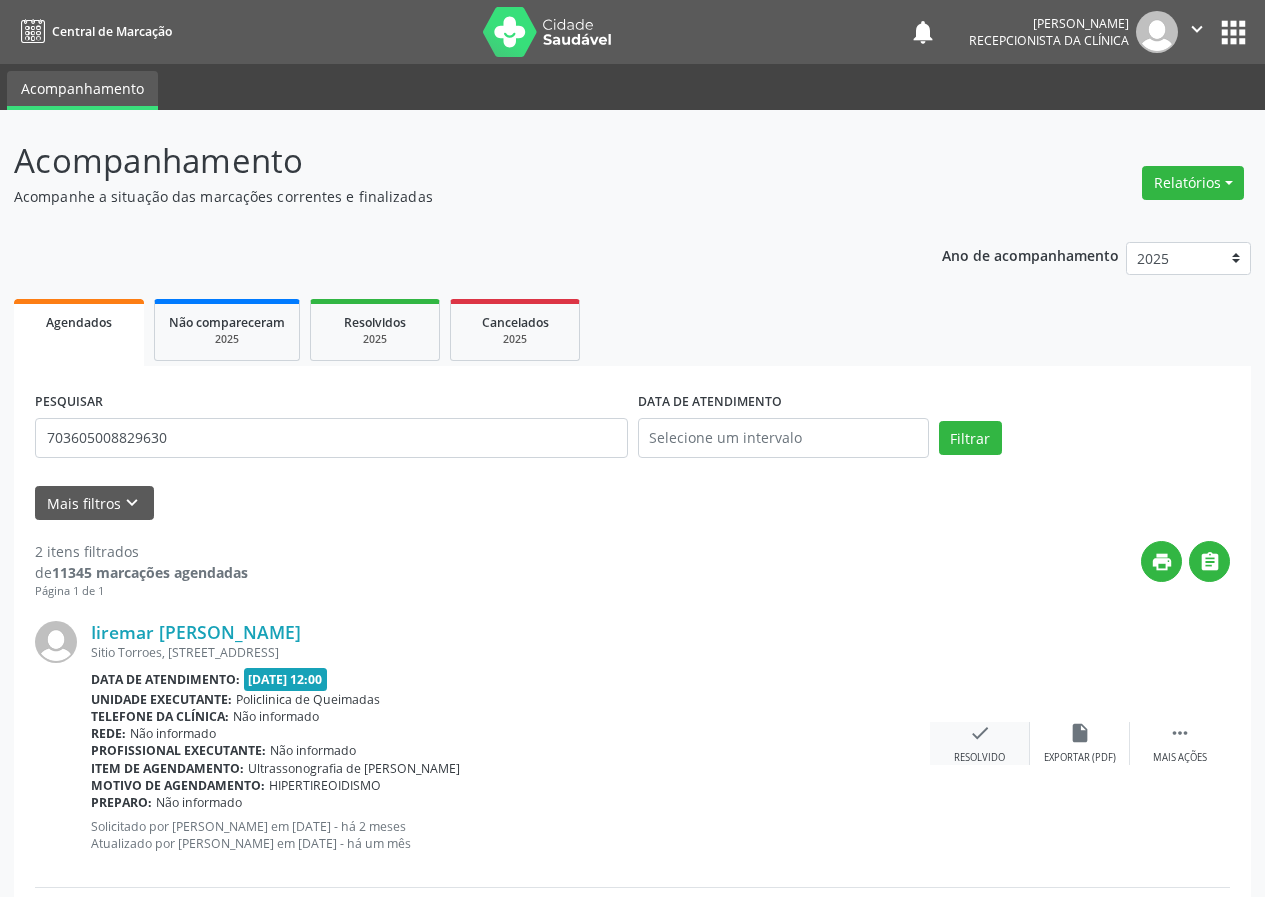 click on "check
Resolvido" at bounding box center (980, 743) 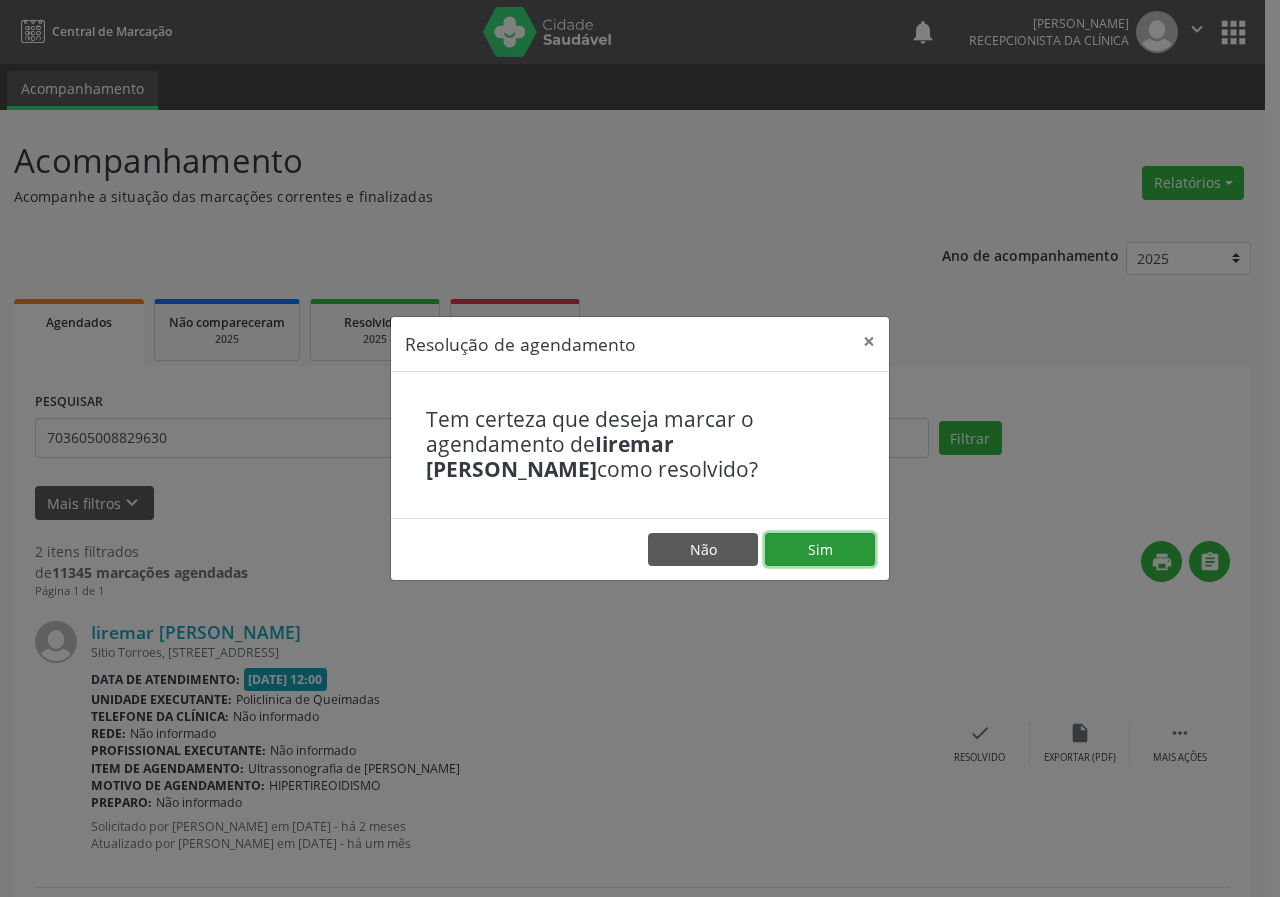 click on "Sim" at bounding box center [820, 550] 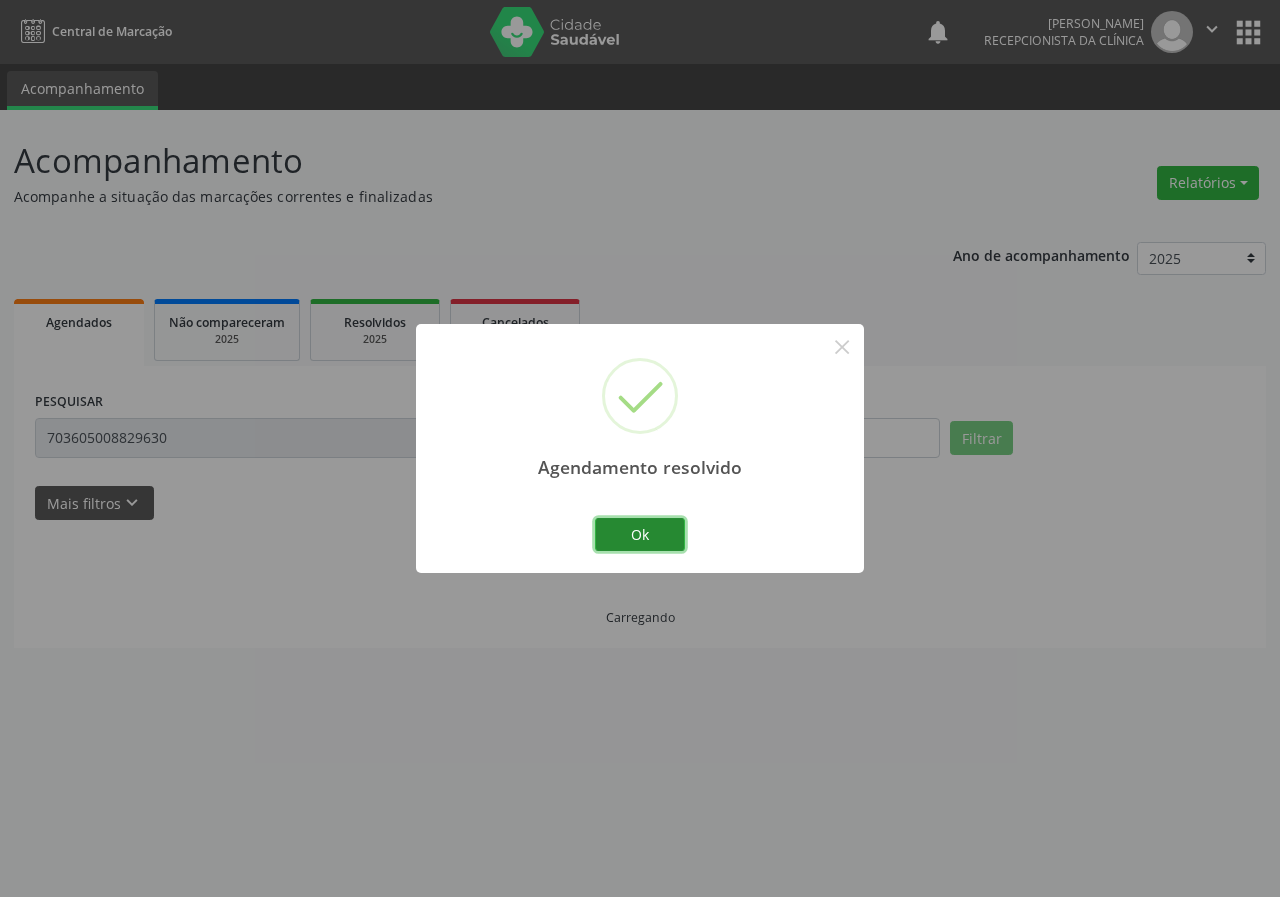 click on "Ok" at bounding box center (640, 535) 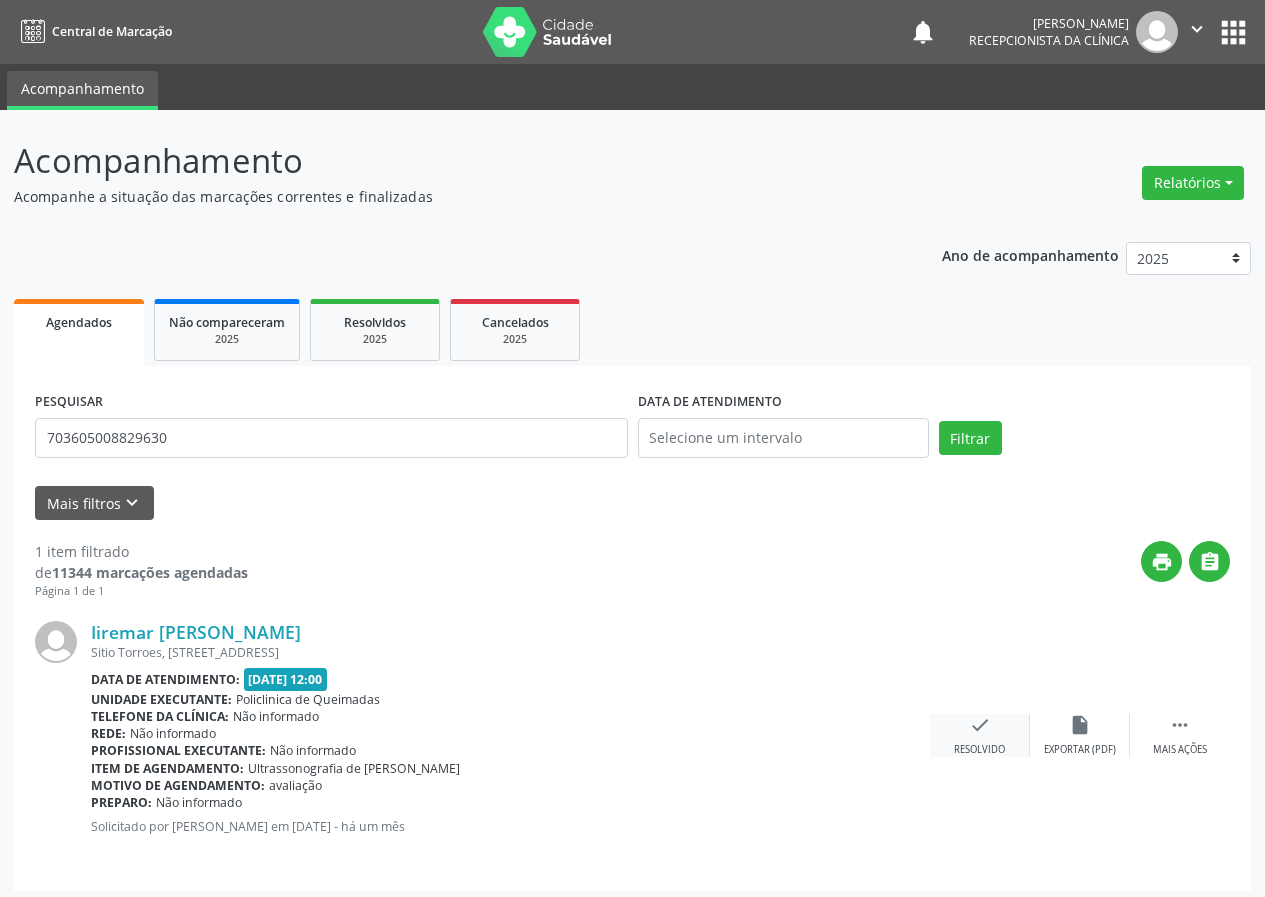 click on "check
Resolvido" at bounding box center (980, 735) 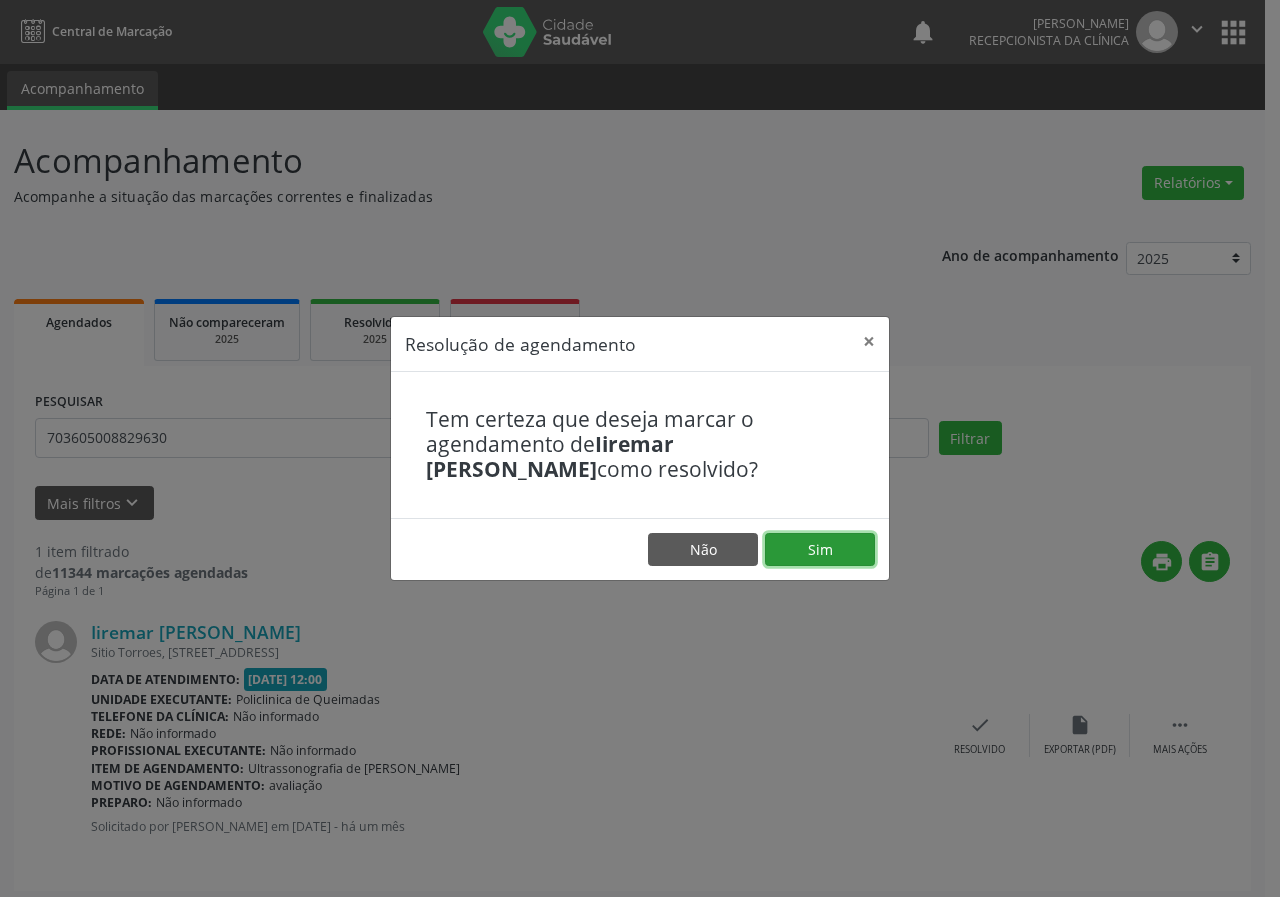 click on "Sim" at bounding box center [820, 550] 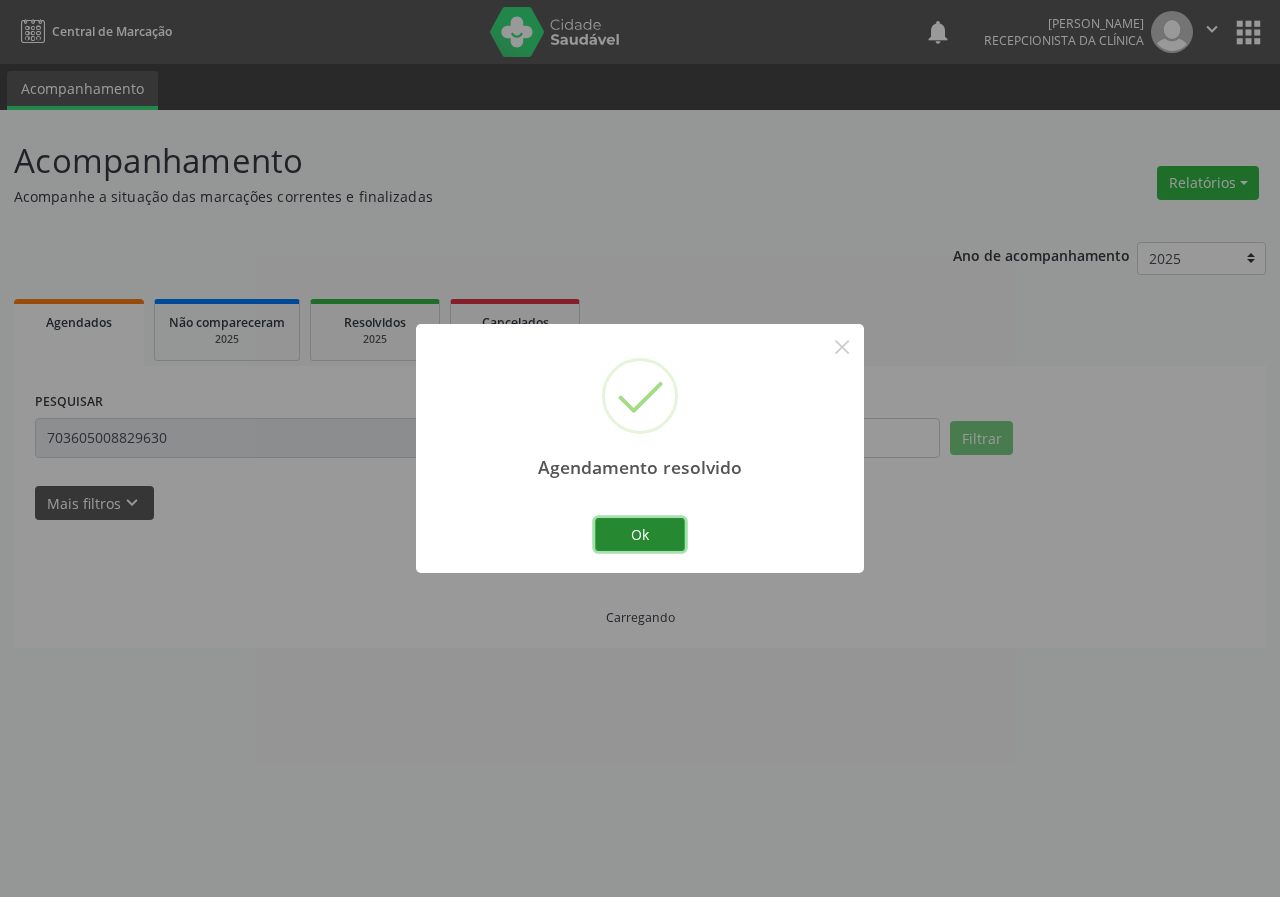 click on "Ok" at bounding box center (640, 535) 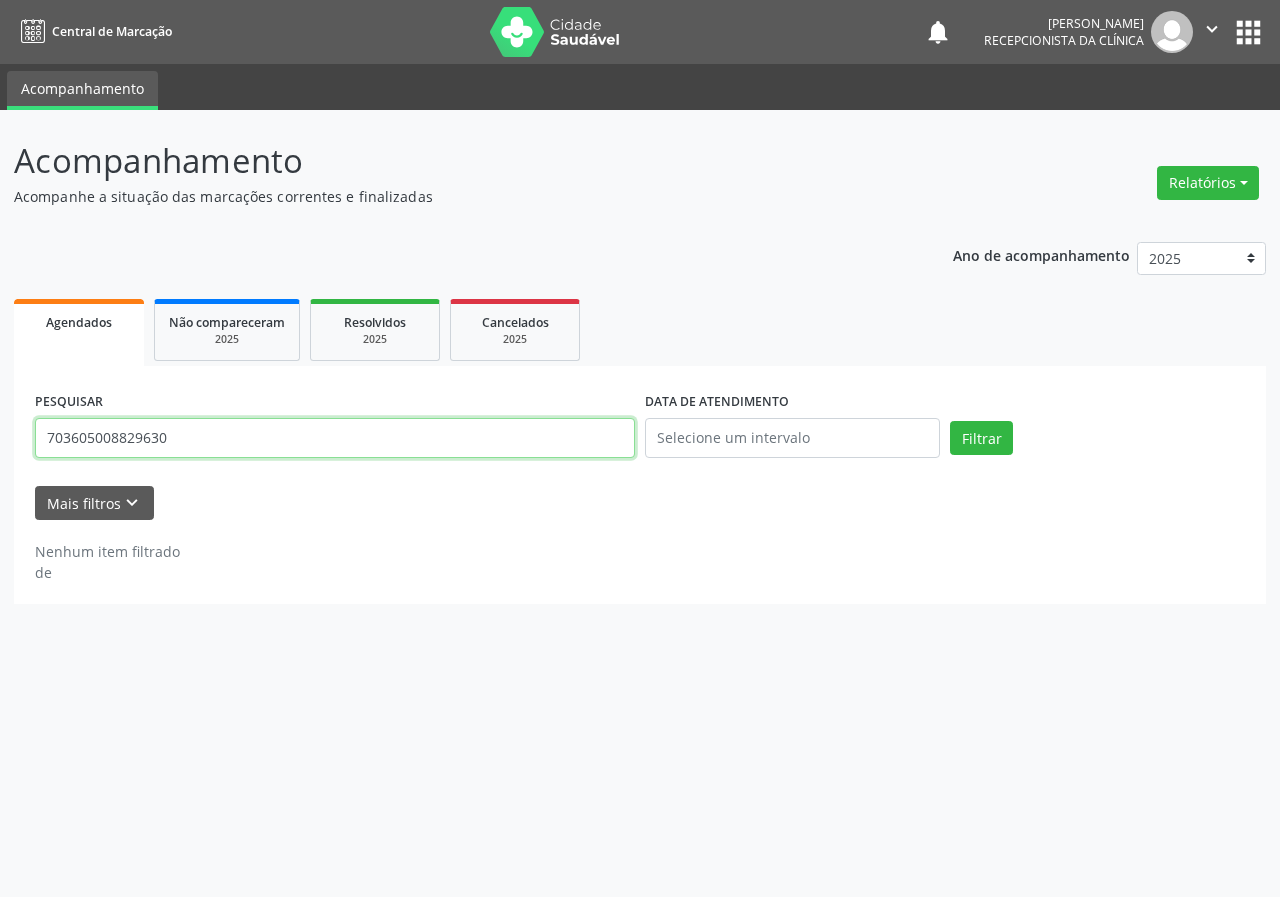 click on "703605008829630" at bounding box center [335, 438] 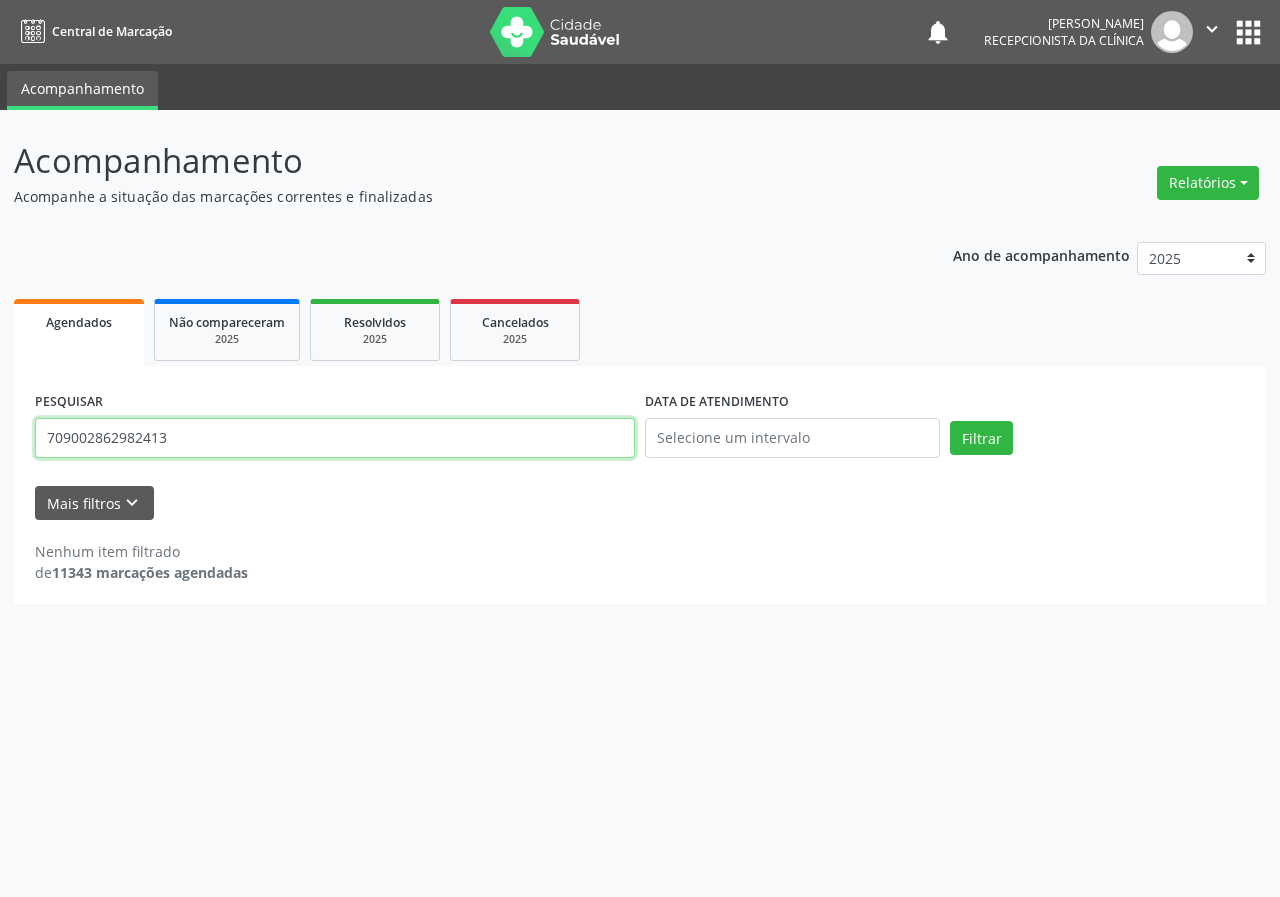 click on "Filtrar" at bounding box center [981, 438] 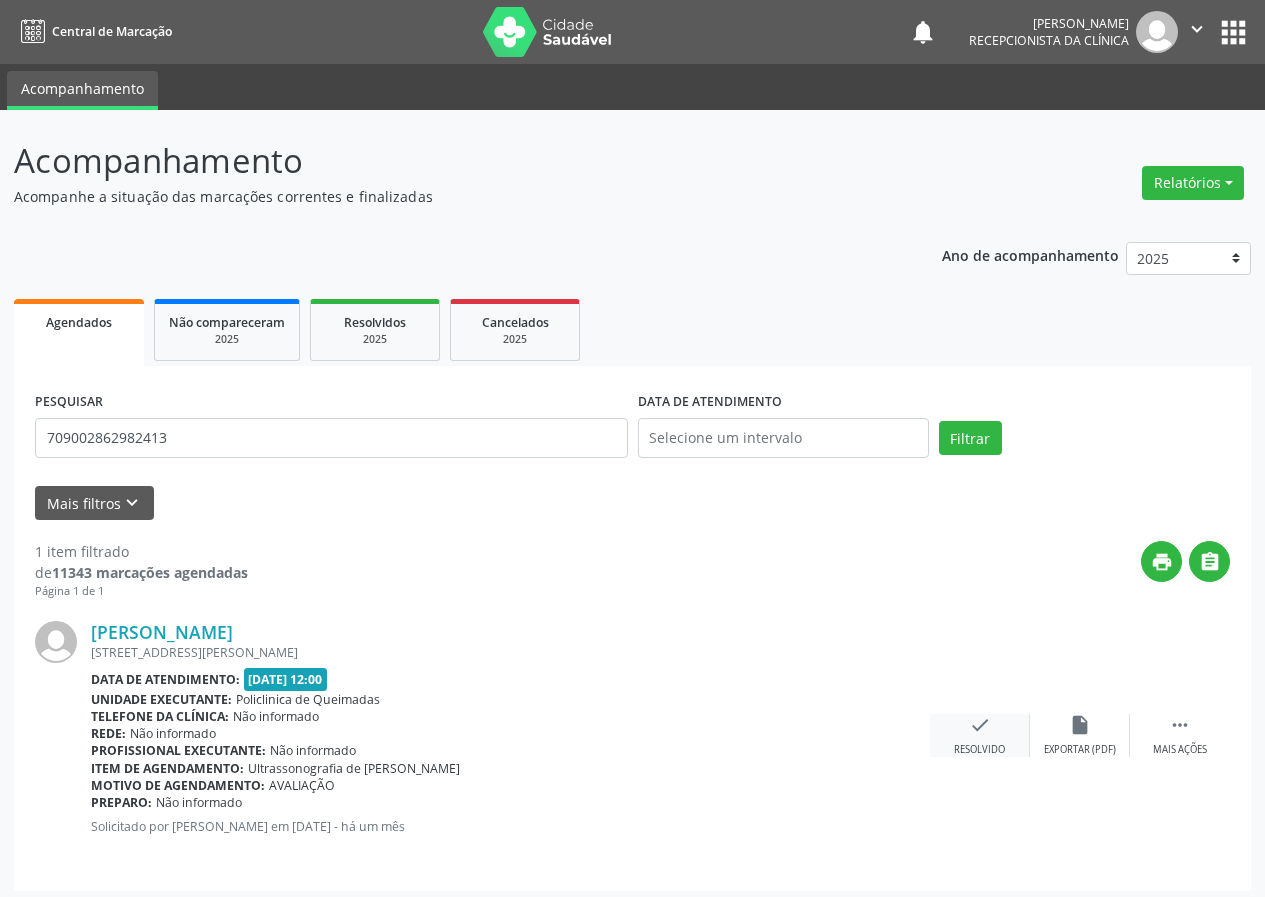 click on "check" at bounding box center [980, 725] 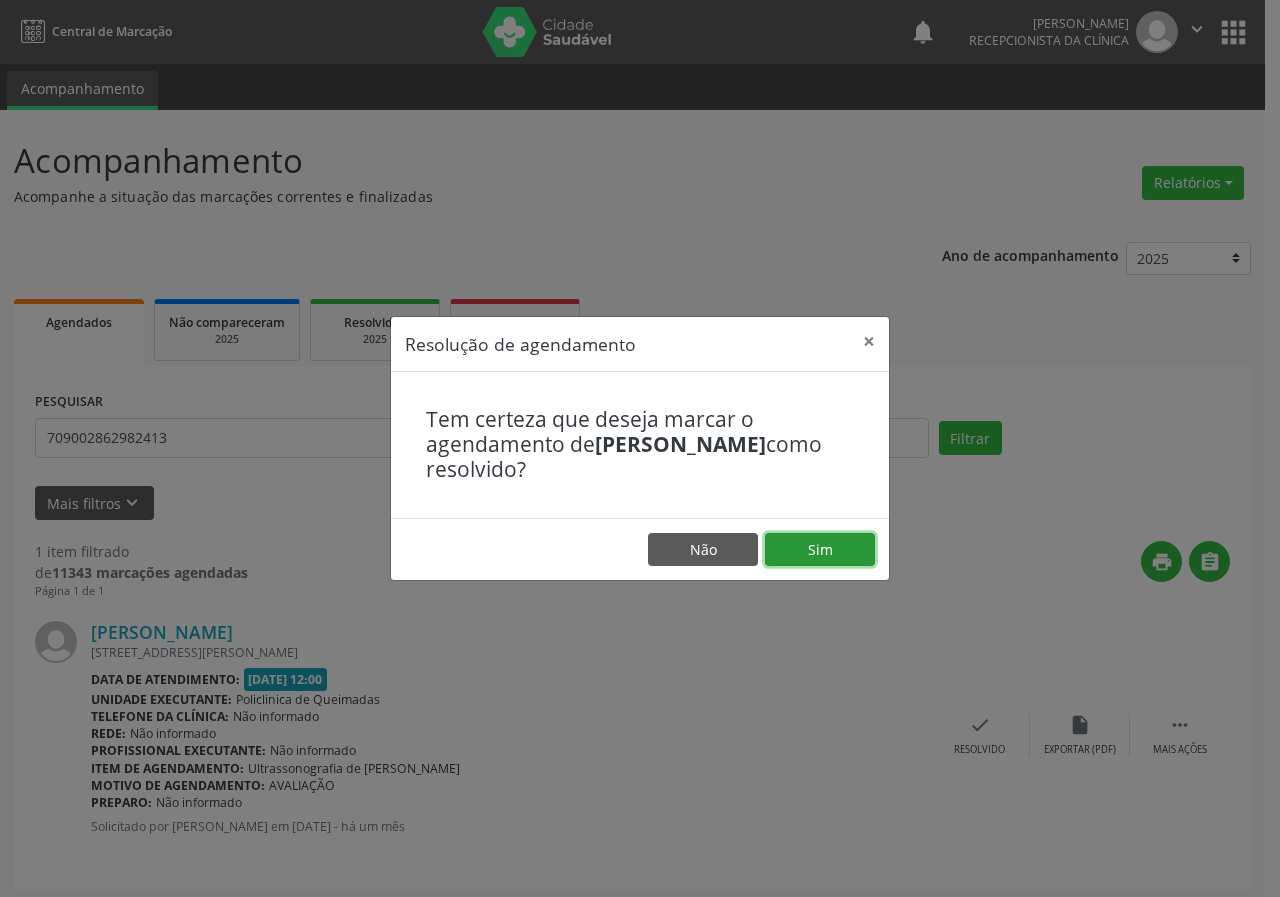 click on "Sim" at bounding box center [820, 550] 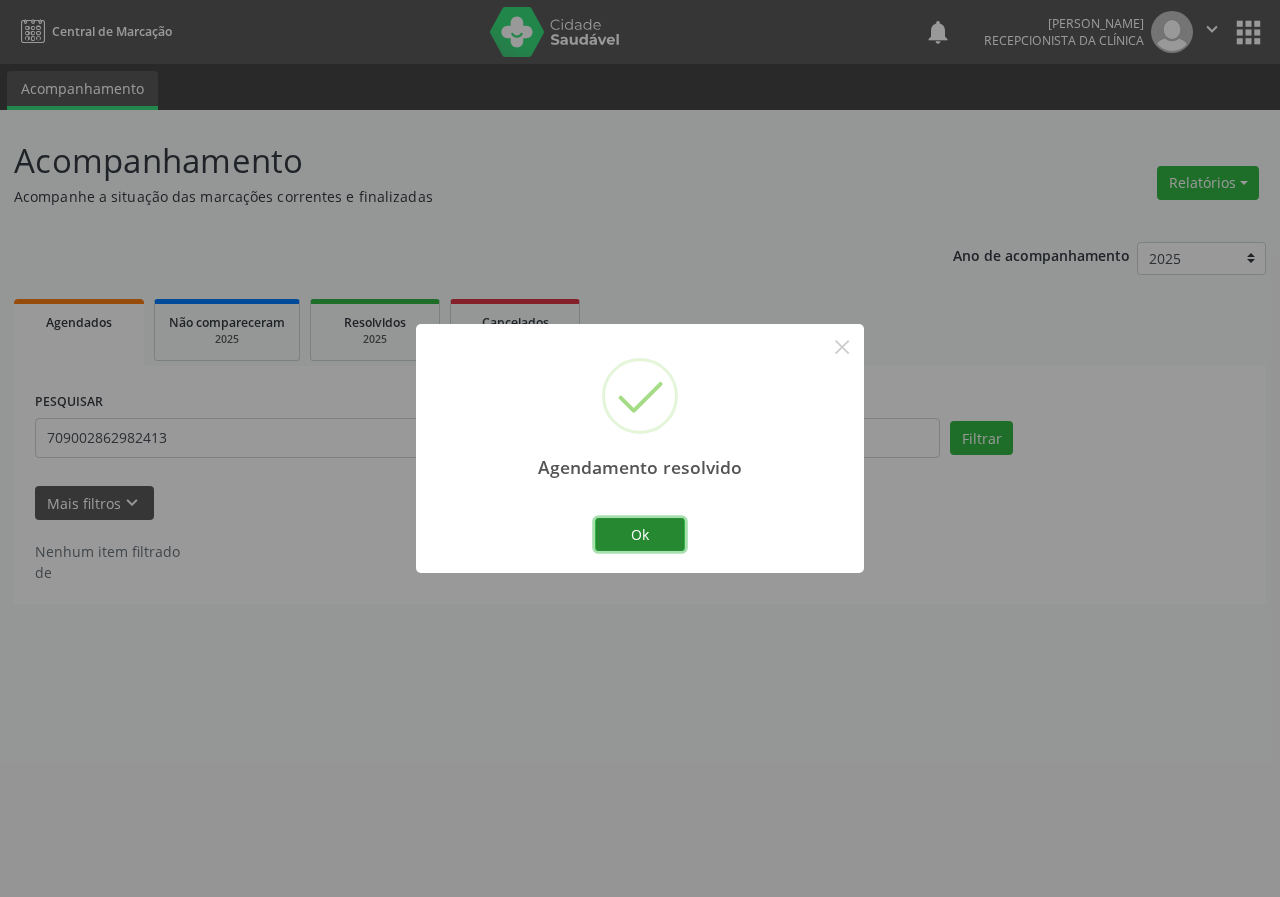 click on "Ok" at bounding box center [640, 535] 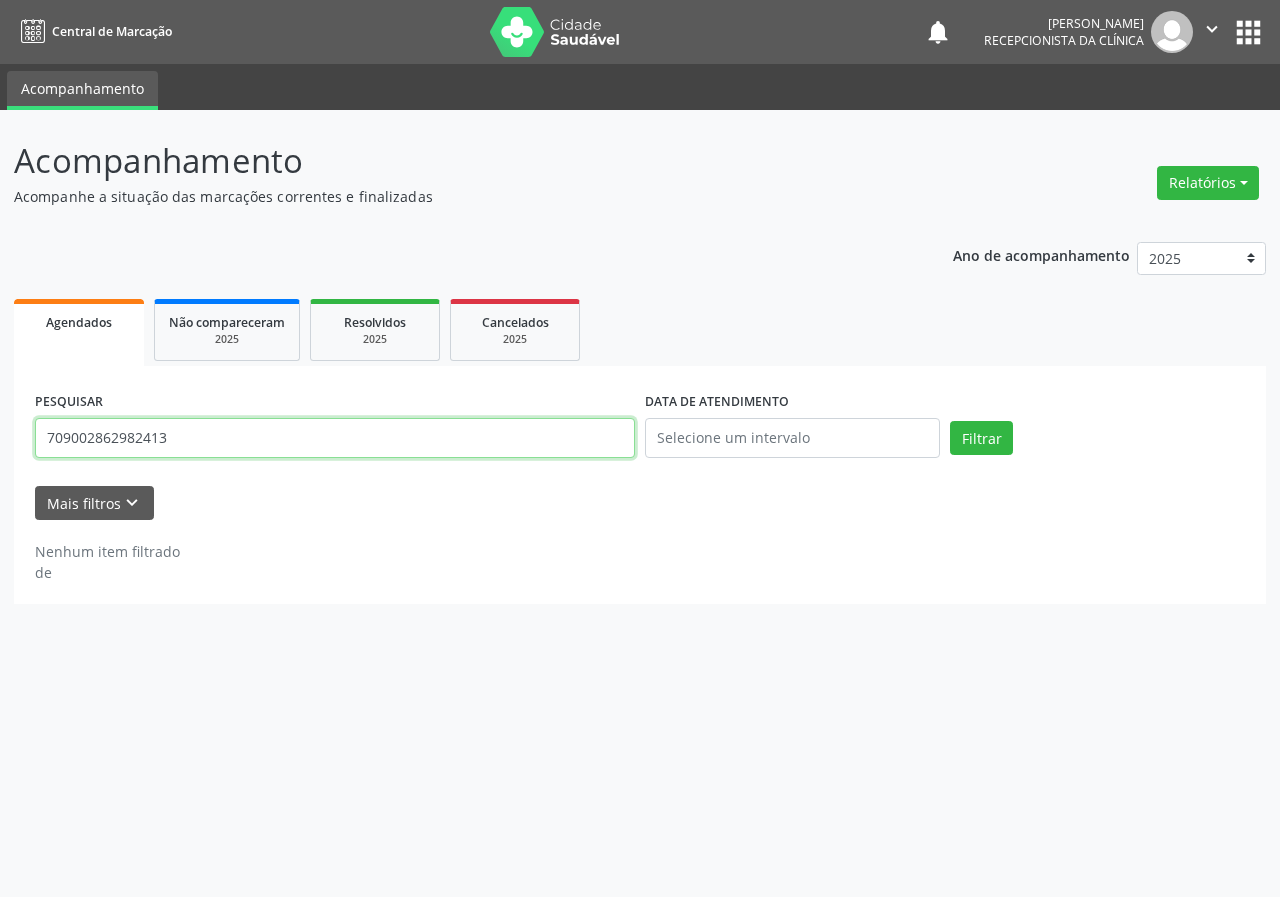click on "709002862982413" at bounding box center [335, 438] 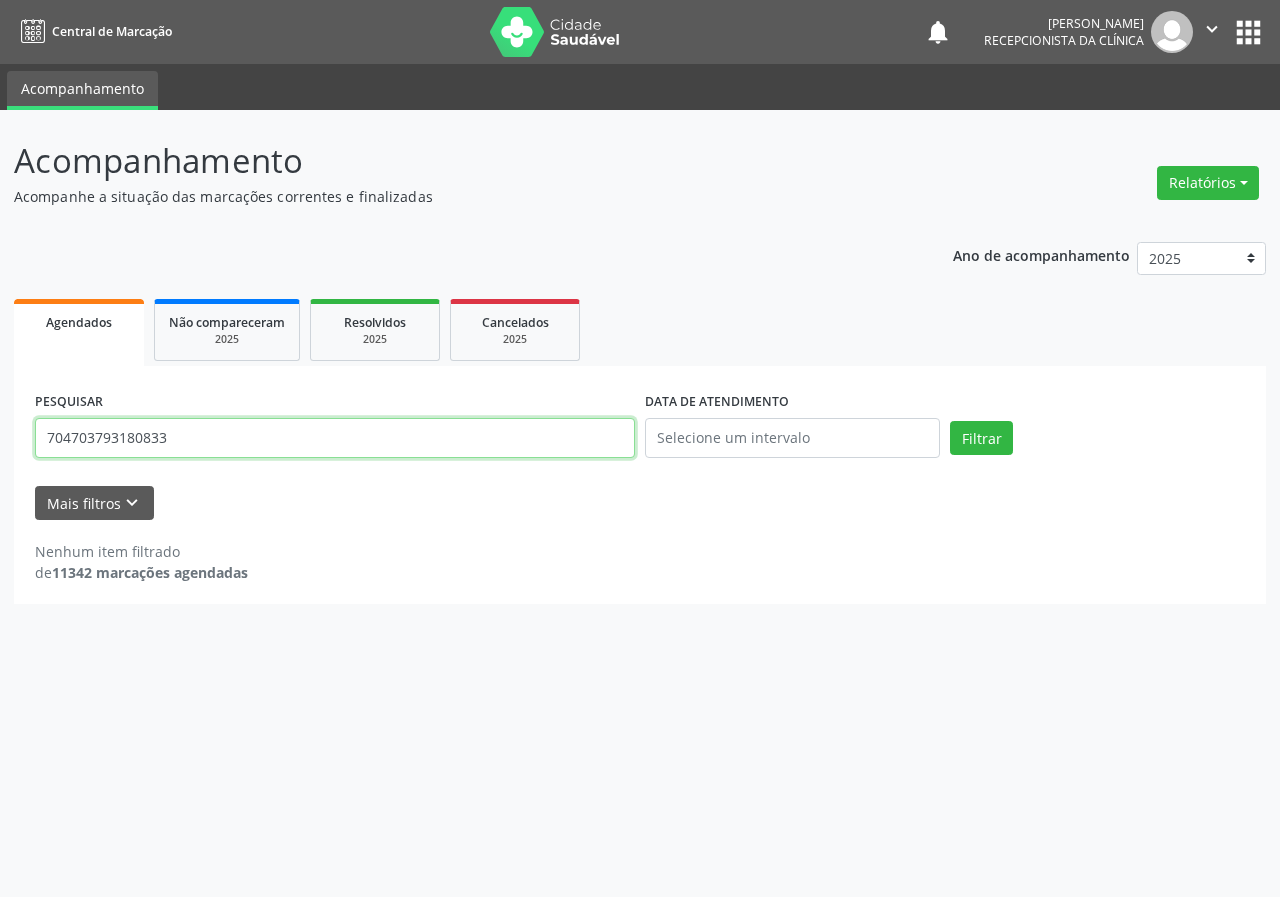 click on "Filtrar" at bounding box center (981, 438) 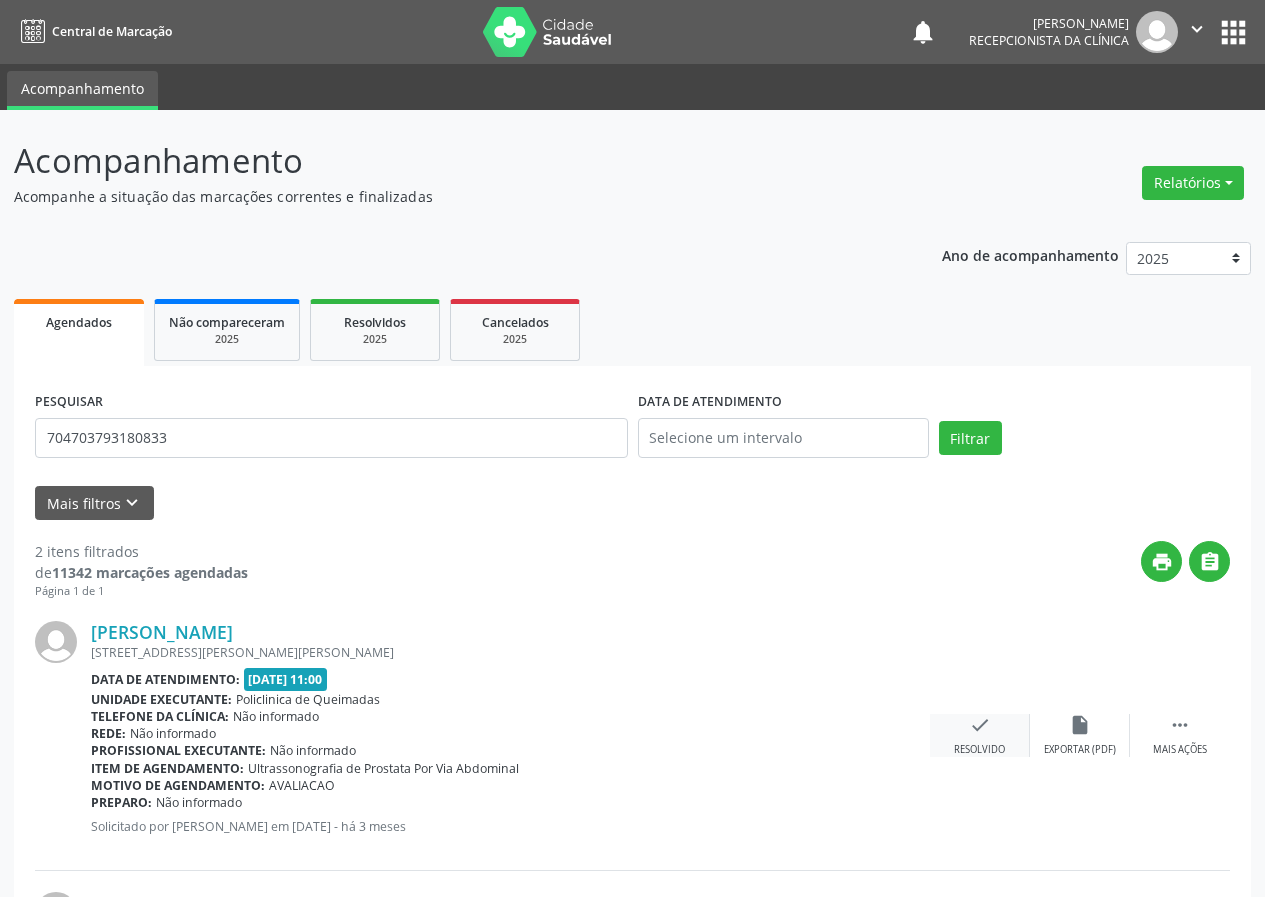 click on "check" at bounding box center [980, 725] 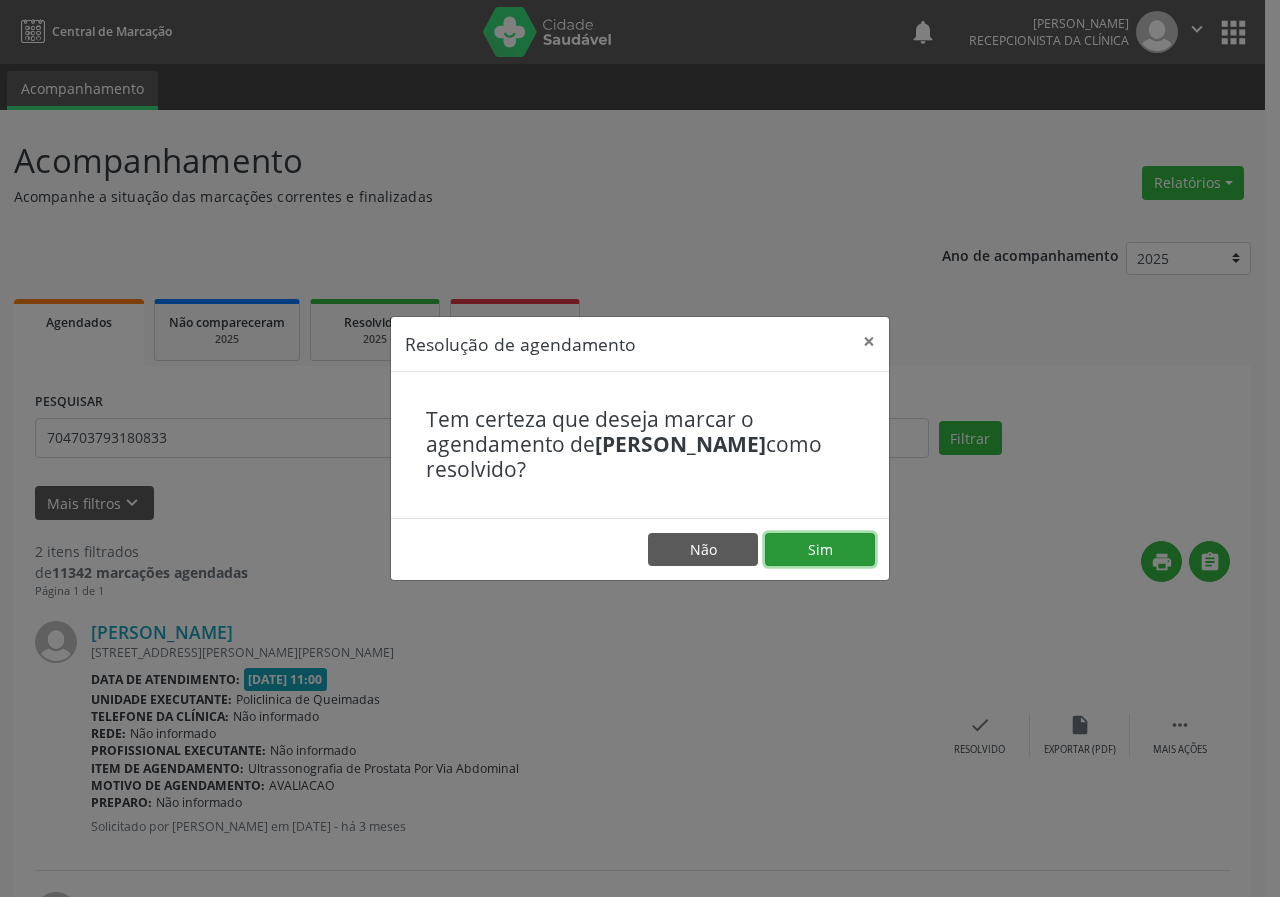 drag, startPoint x: 811, startPoint y: 546, endPoint x: 821, endPoint y: 553, distance: 12.206555 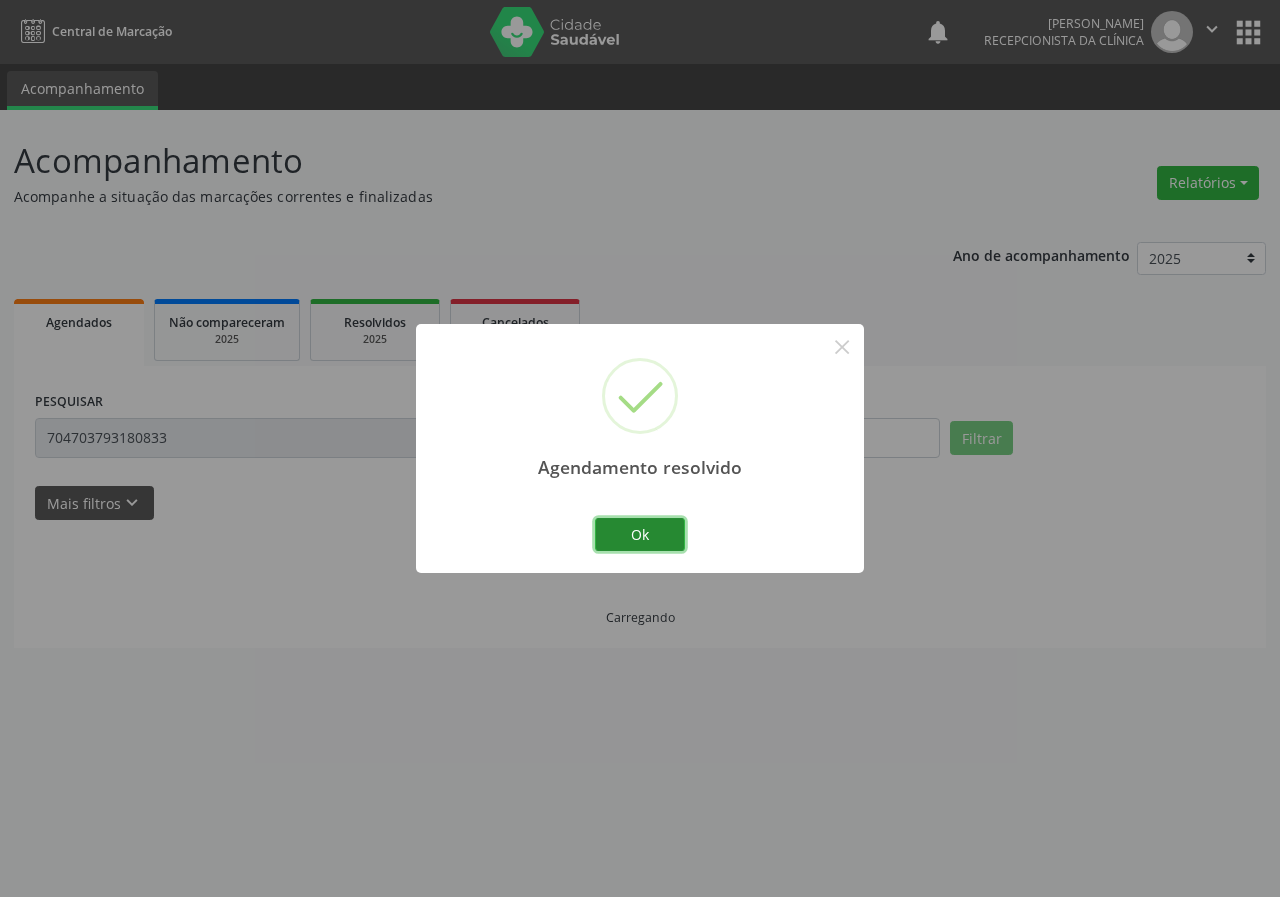 click on "Ok" at bounding box center (640, 535) 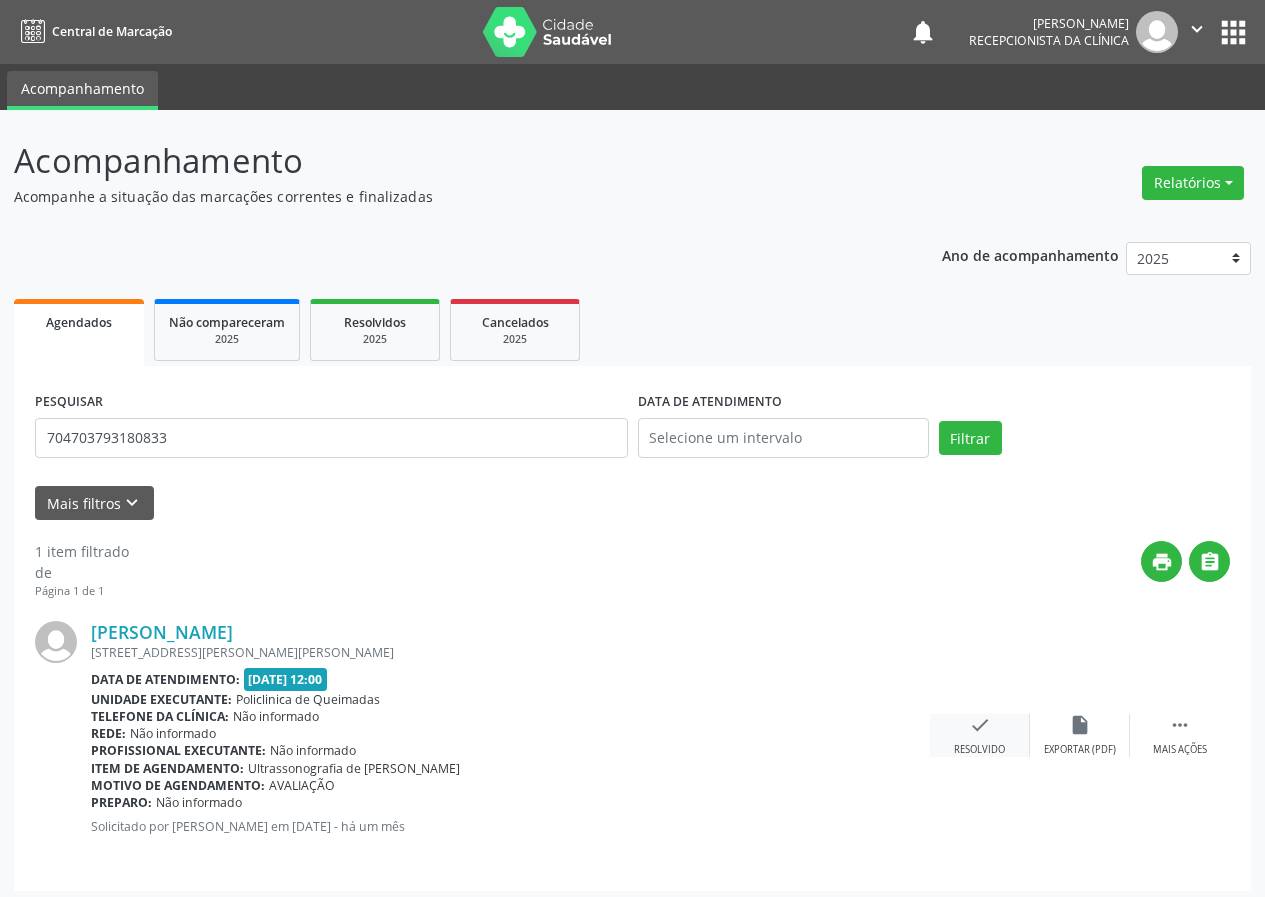click on "check
Resolvido" at bounding box center [980, 735] 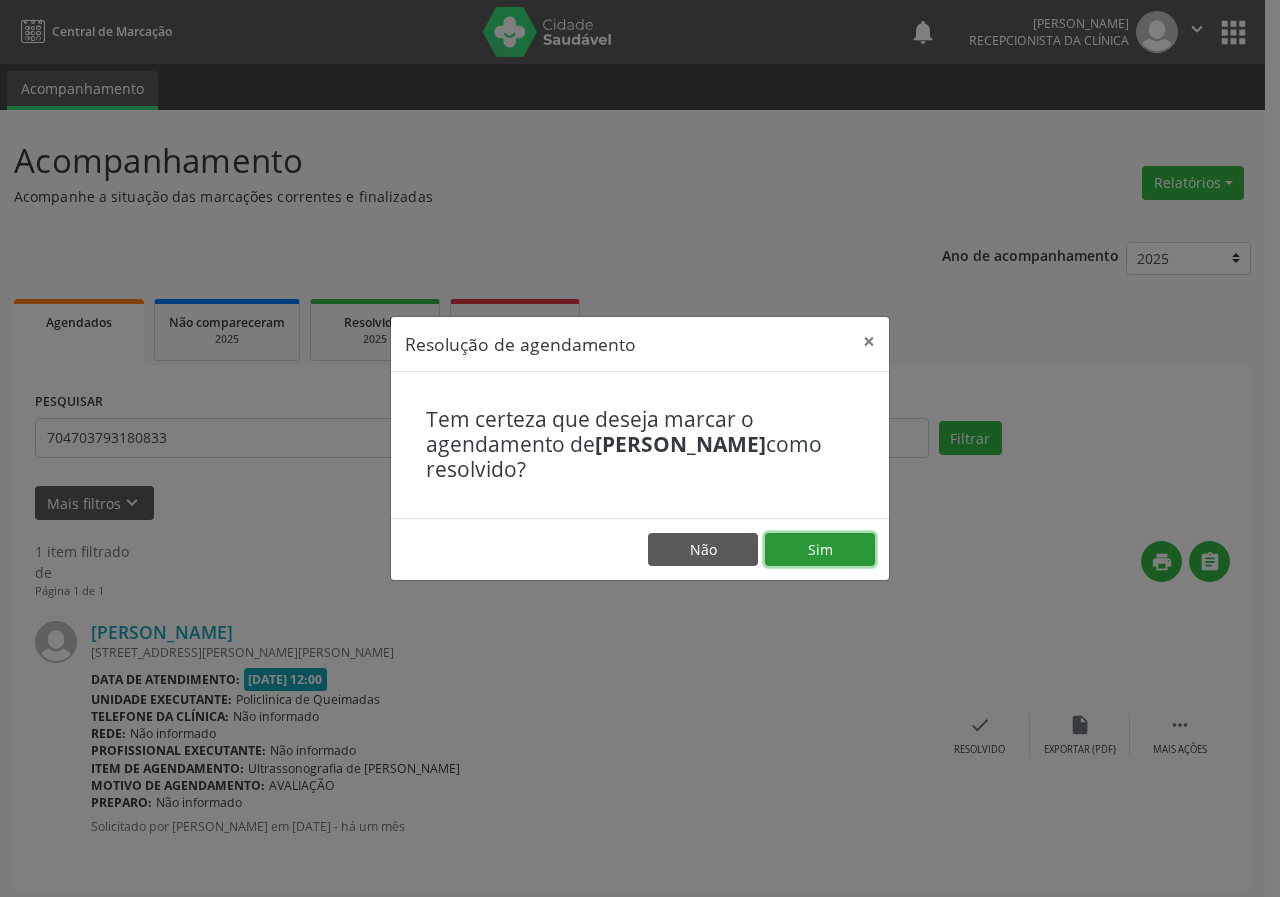 click on "Sim" at bounding box center [820, 550] 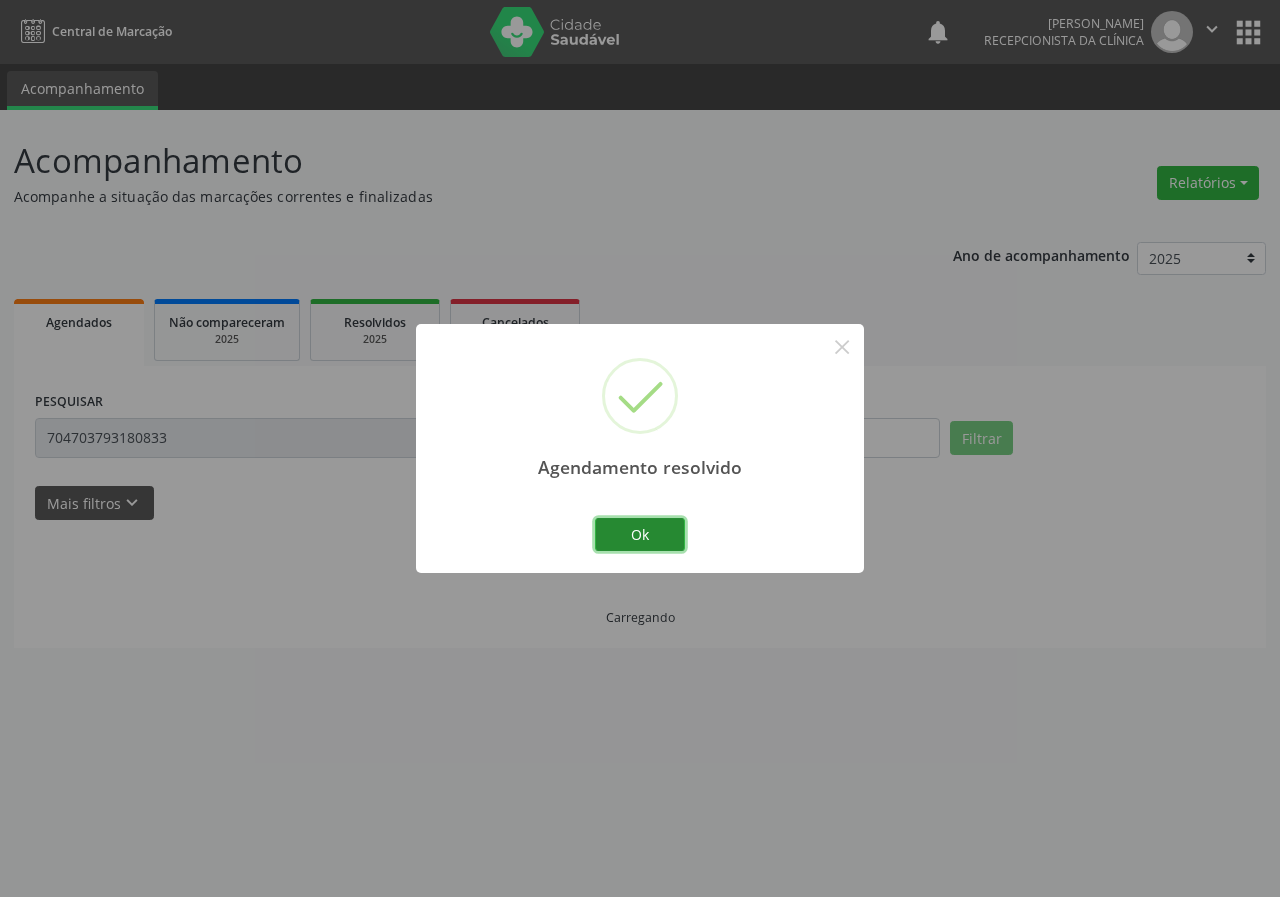 click on "Ok" at bounding box center (640, 535) 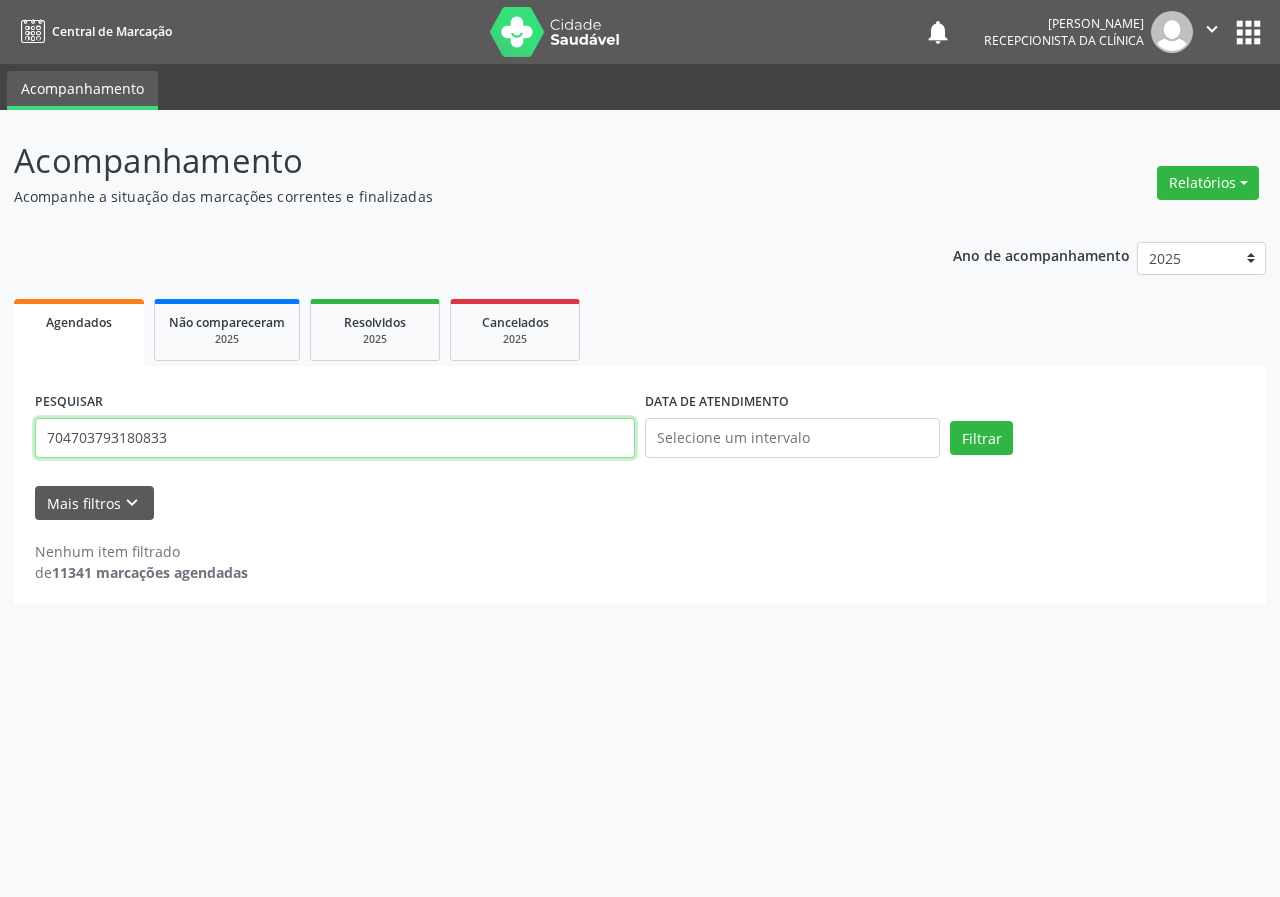 click on "704703793180833" at bounding box center [335, 438] 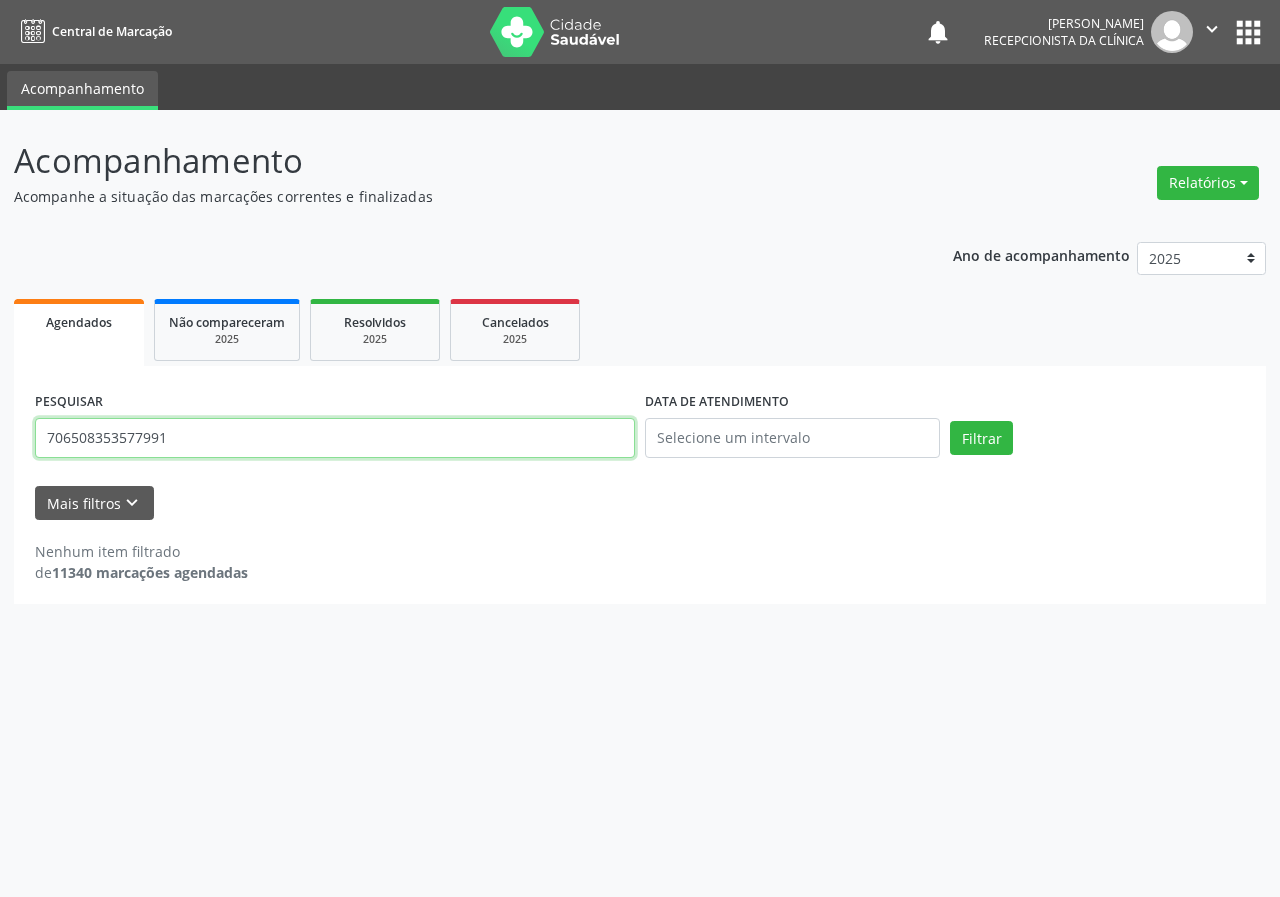 click on "Filtrar" at bounding box center (981, 438) 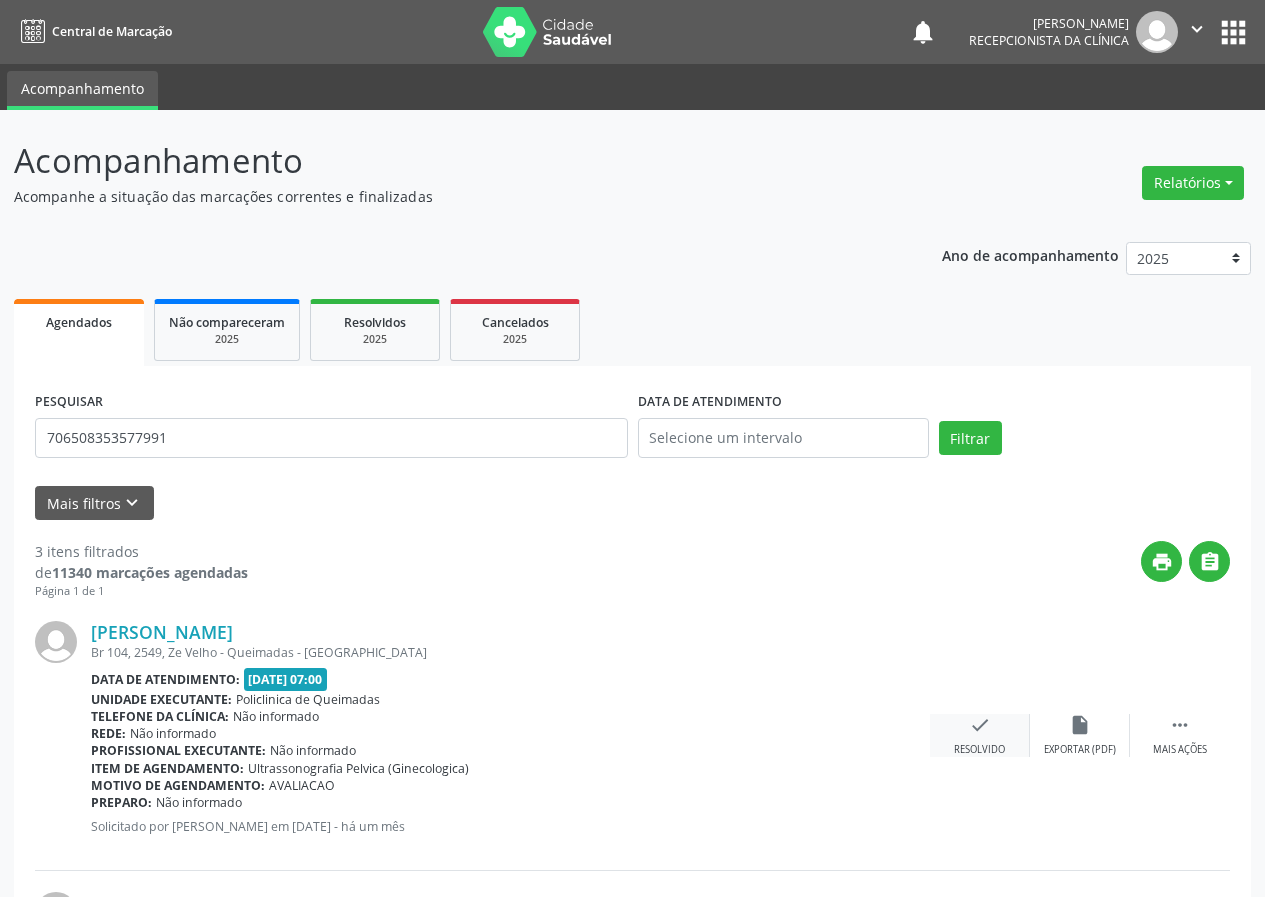 click on "check
Resolvido" at bounding box center [980, 735] 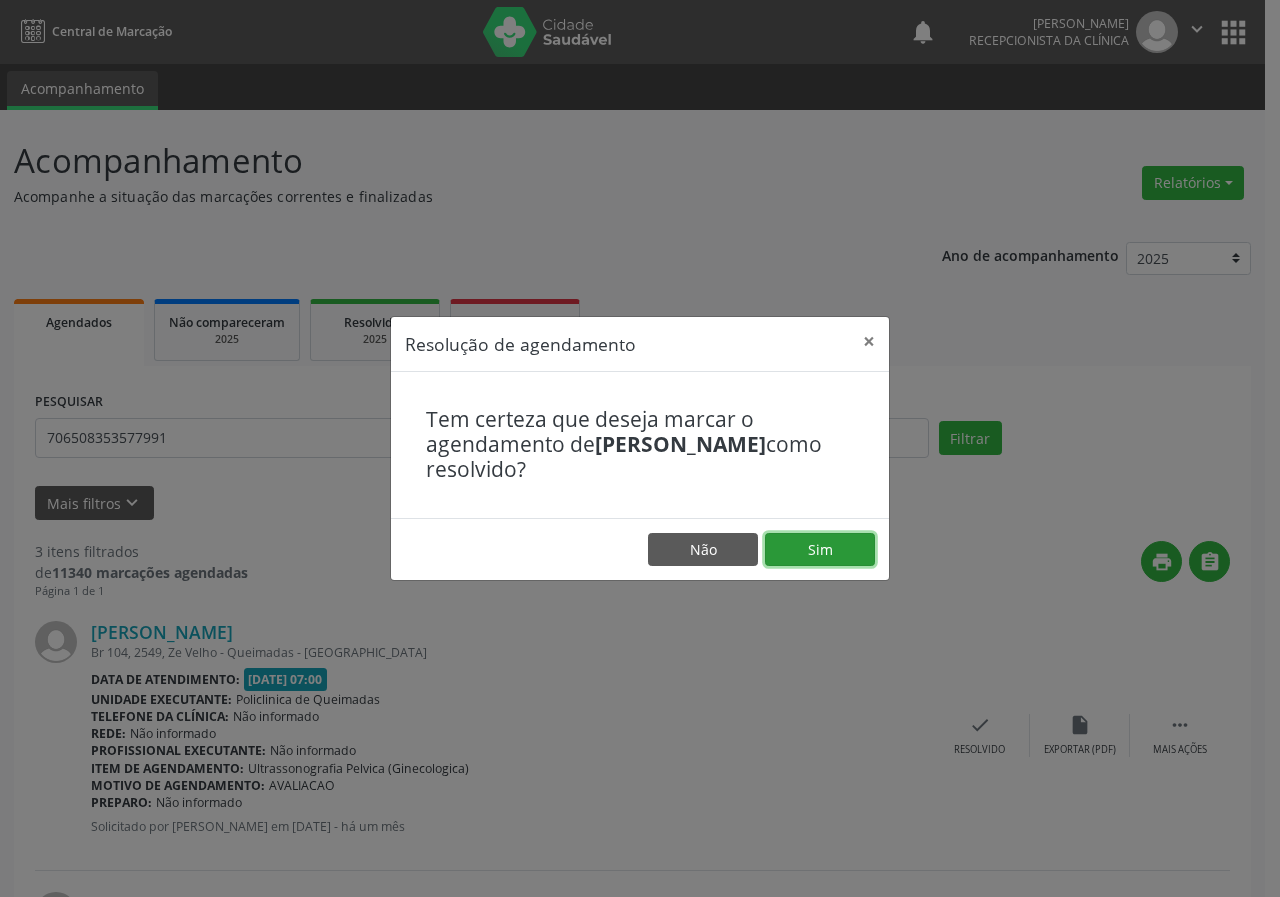 click on "Sim" at bounding box center (820, 550) 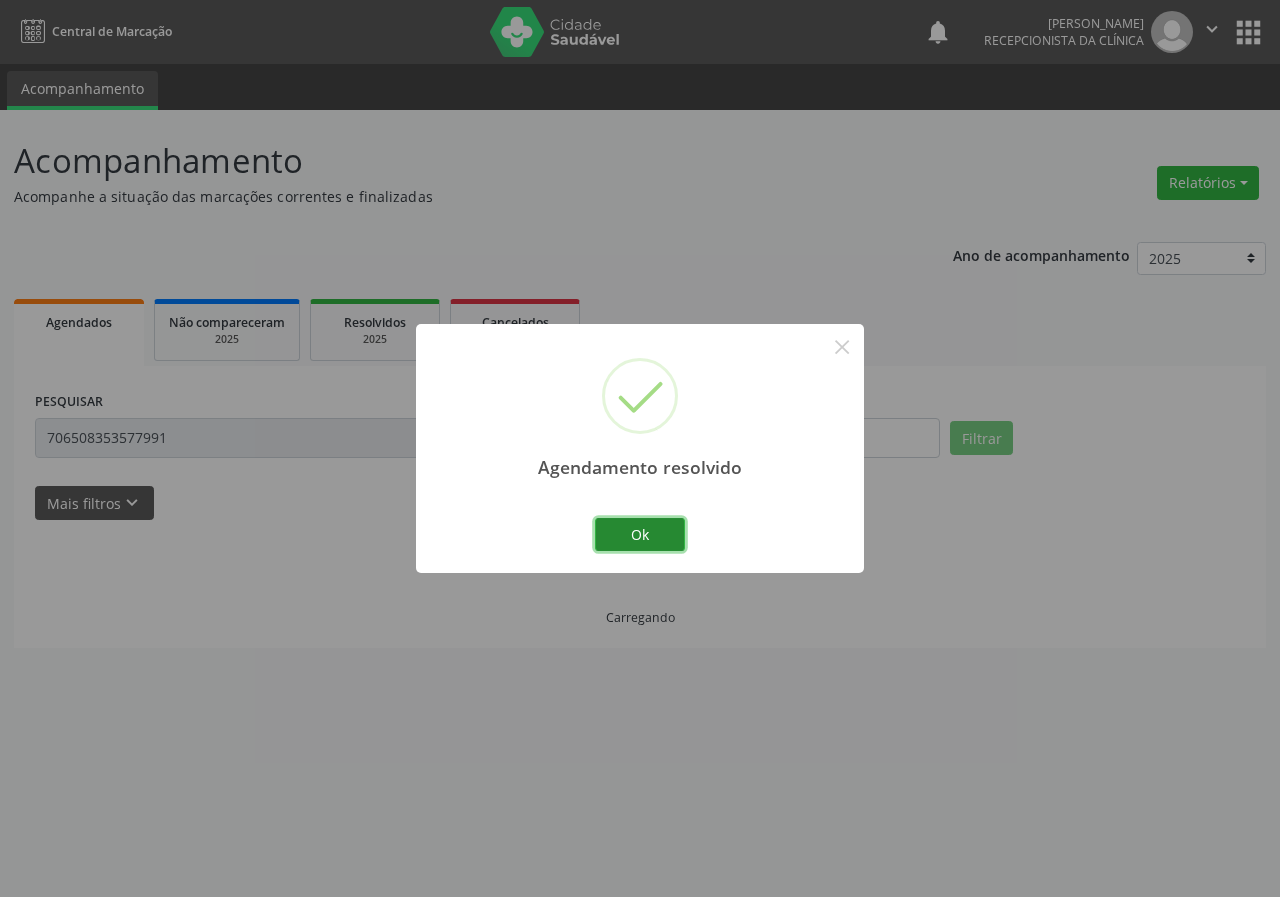 click on "Ok" at bounding box center (640, 535) 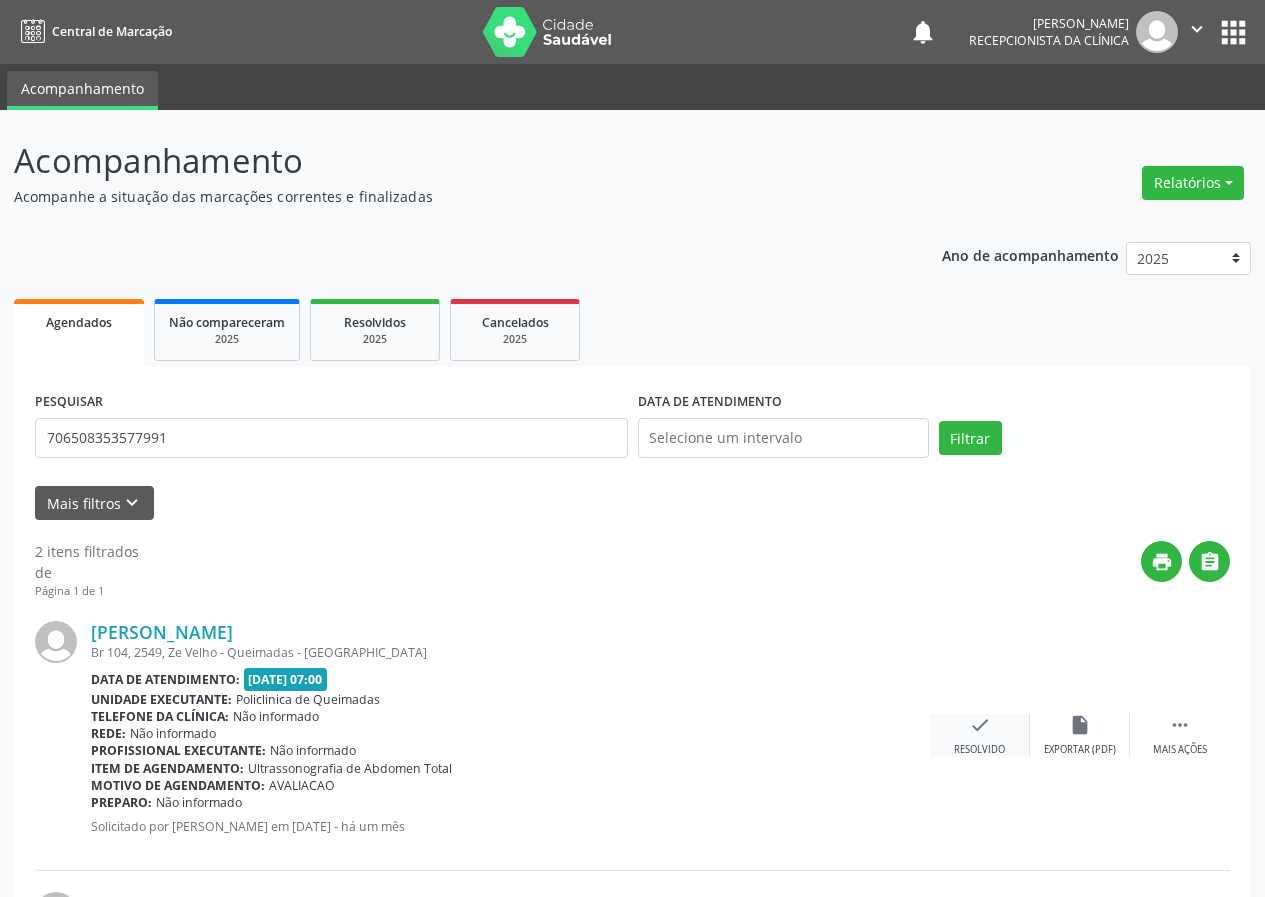 click on "check" at bounding box center (980, 725) 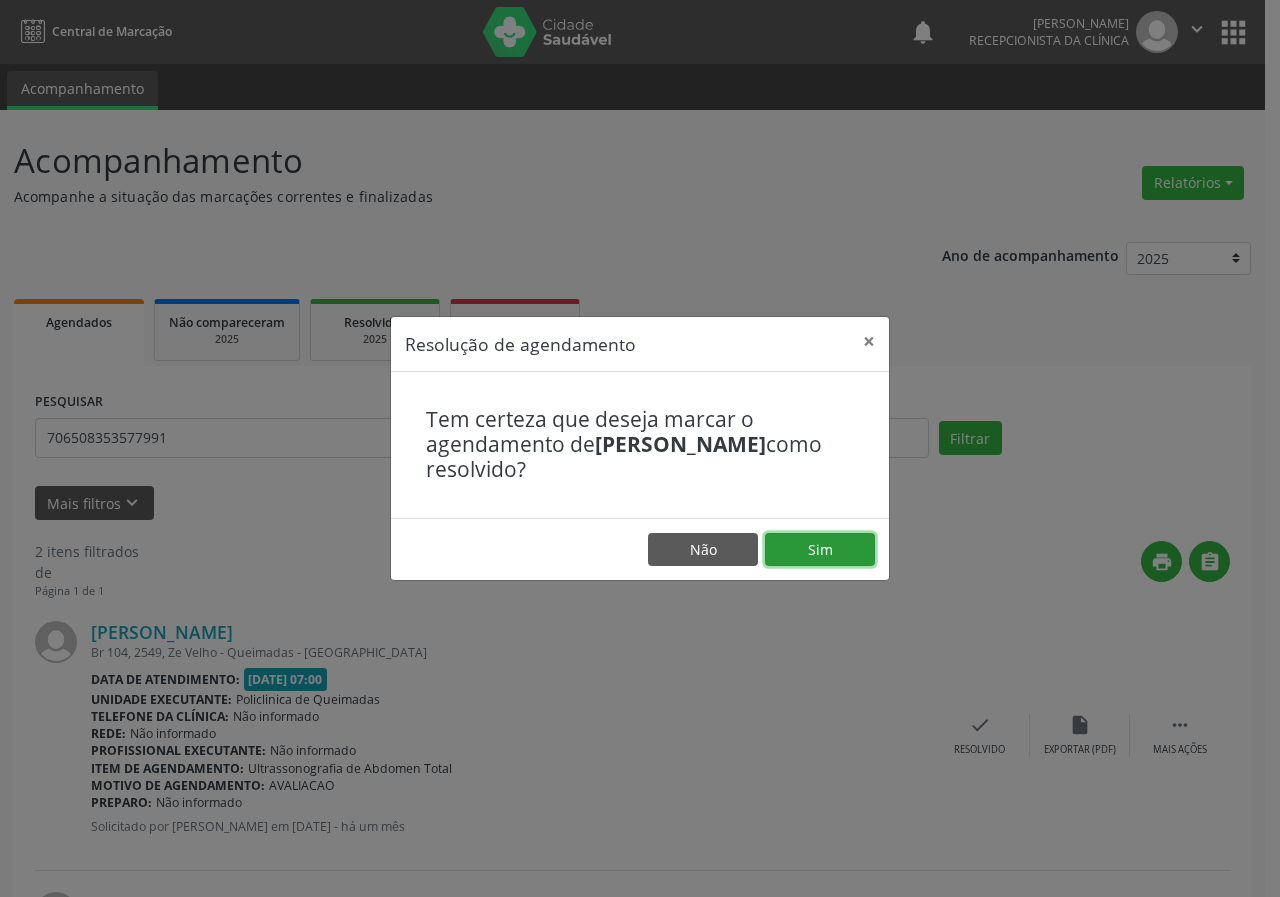 click on "Sim" at bounding box center (820, 550) 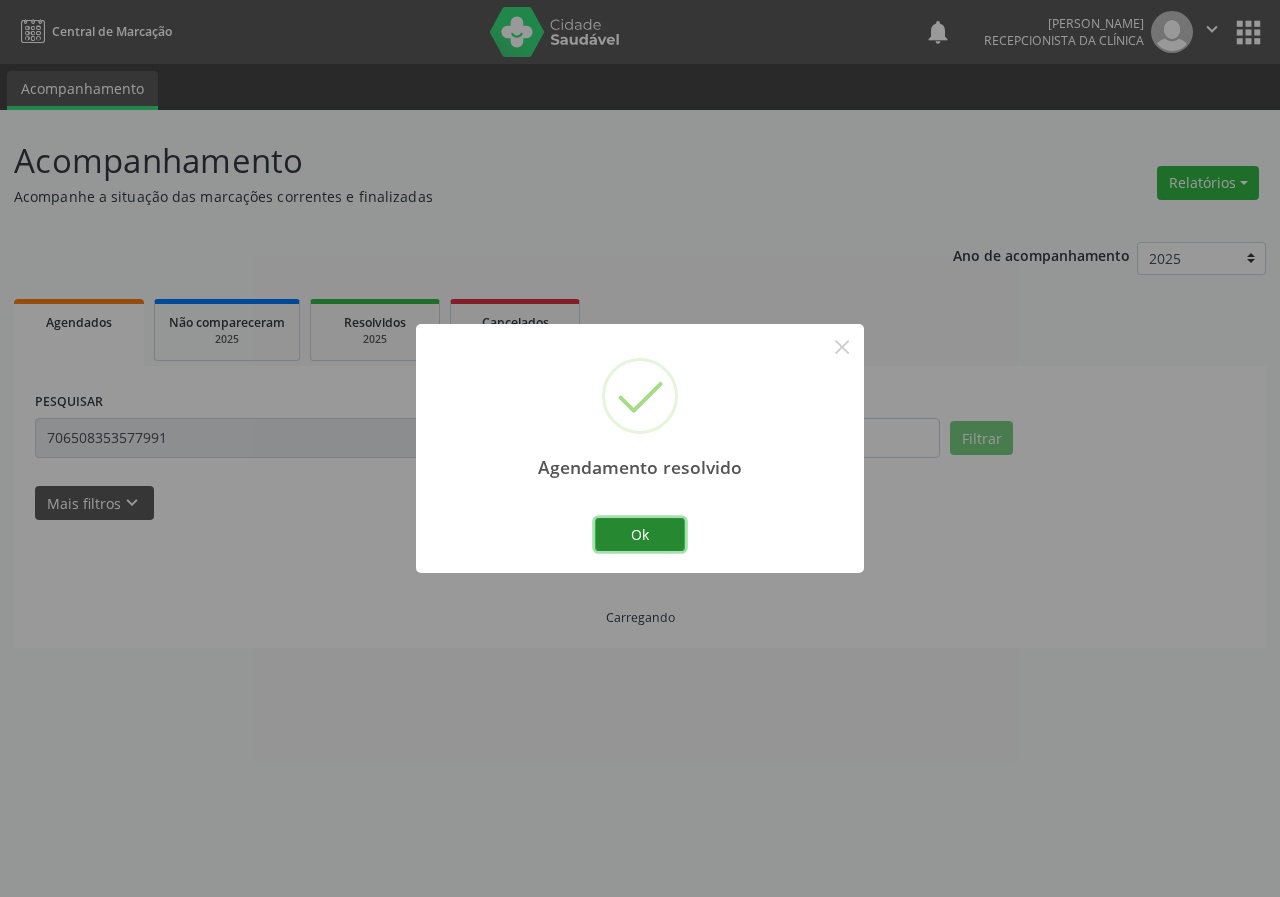 click on "Ok" at bounding box center (640, 535) 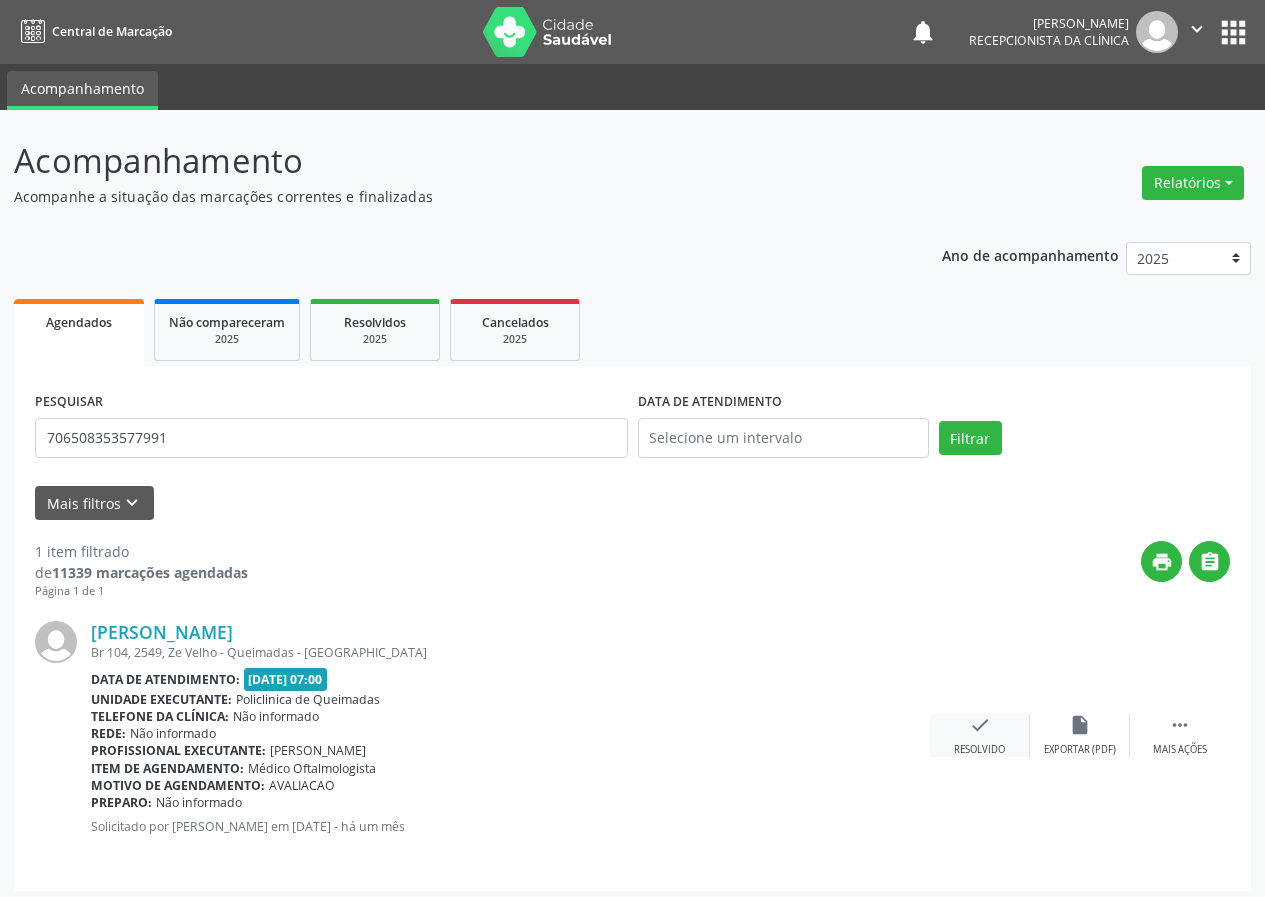 click on "check" at bounding box center (980, 725) 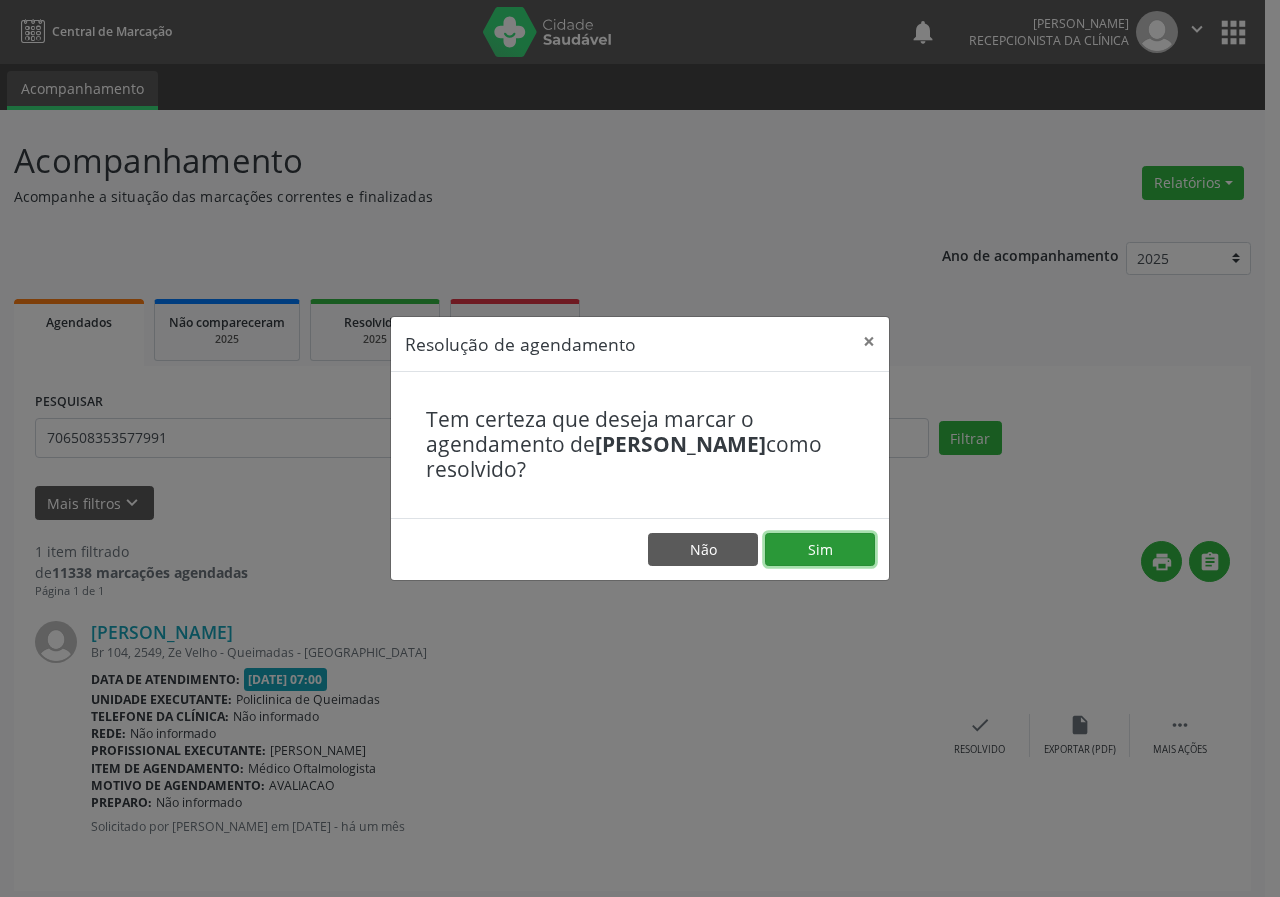 click on "Sim" at bounding box center (820, 550) 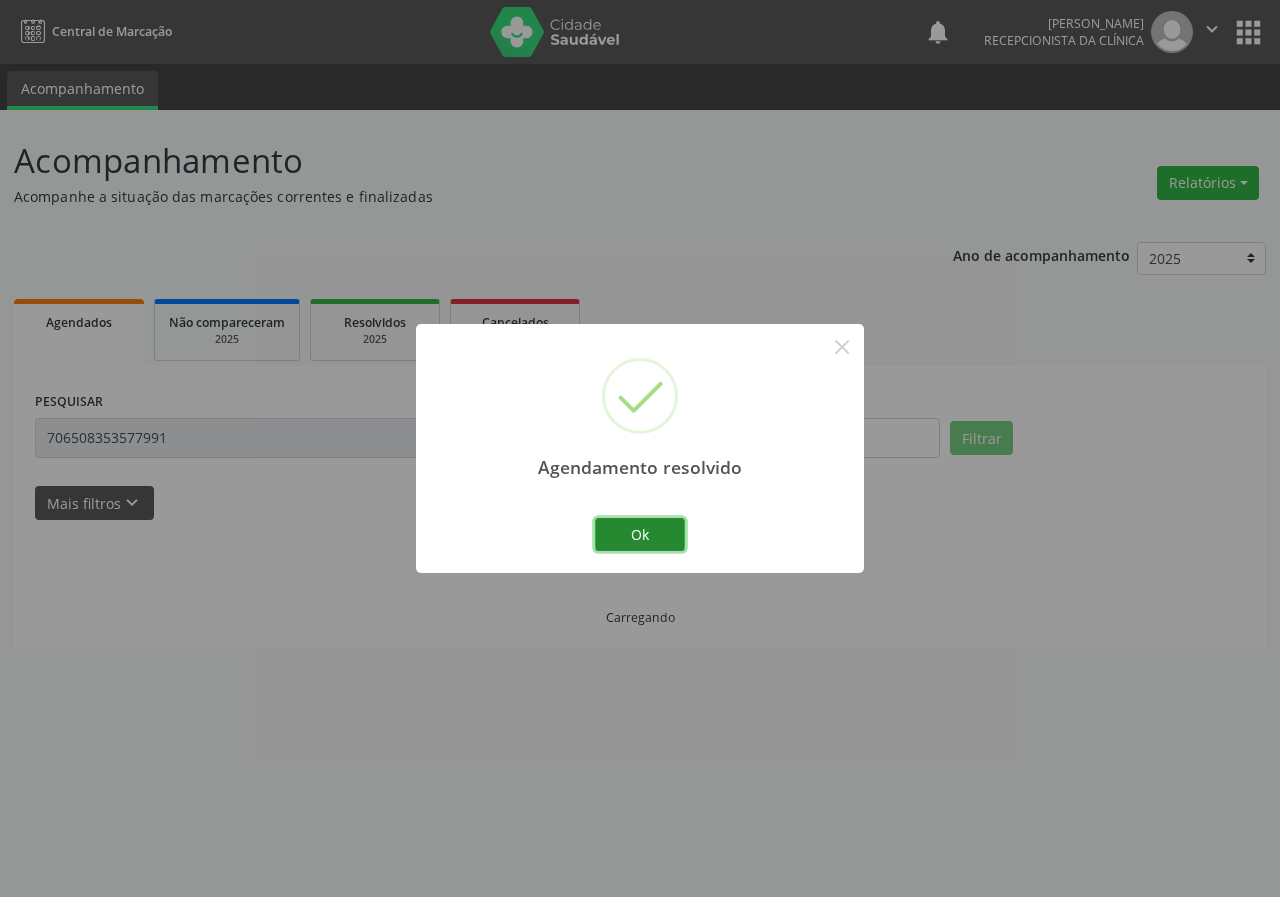 click on "Ok" at bounding box center (640, 535) 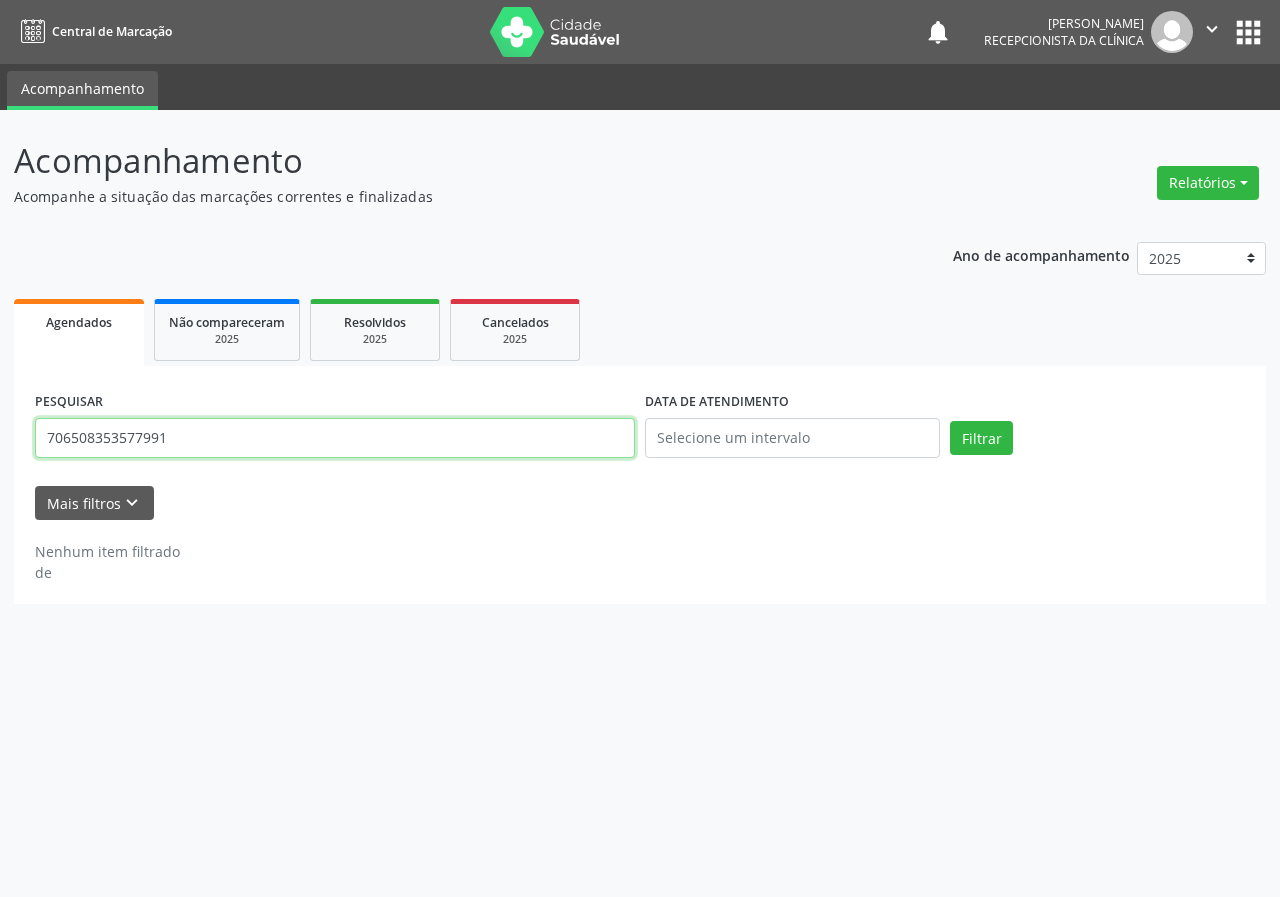 click on "706508353577991" at bounding box center [335, 438] 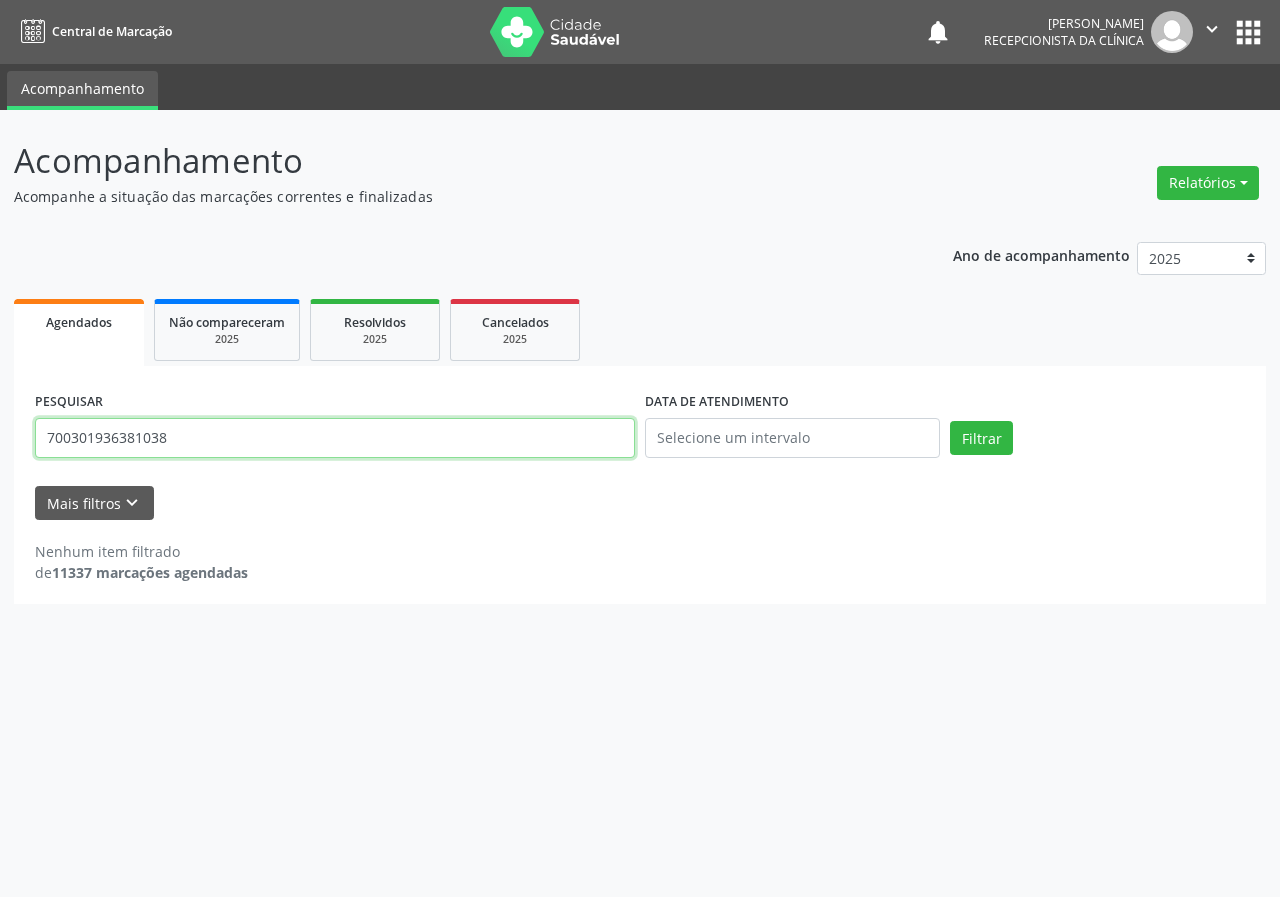 click on "Filtrar" at bounding box center (981, 438) 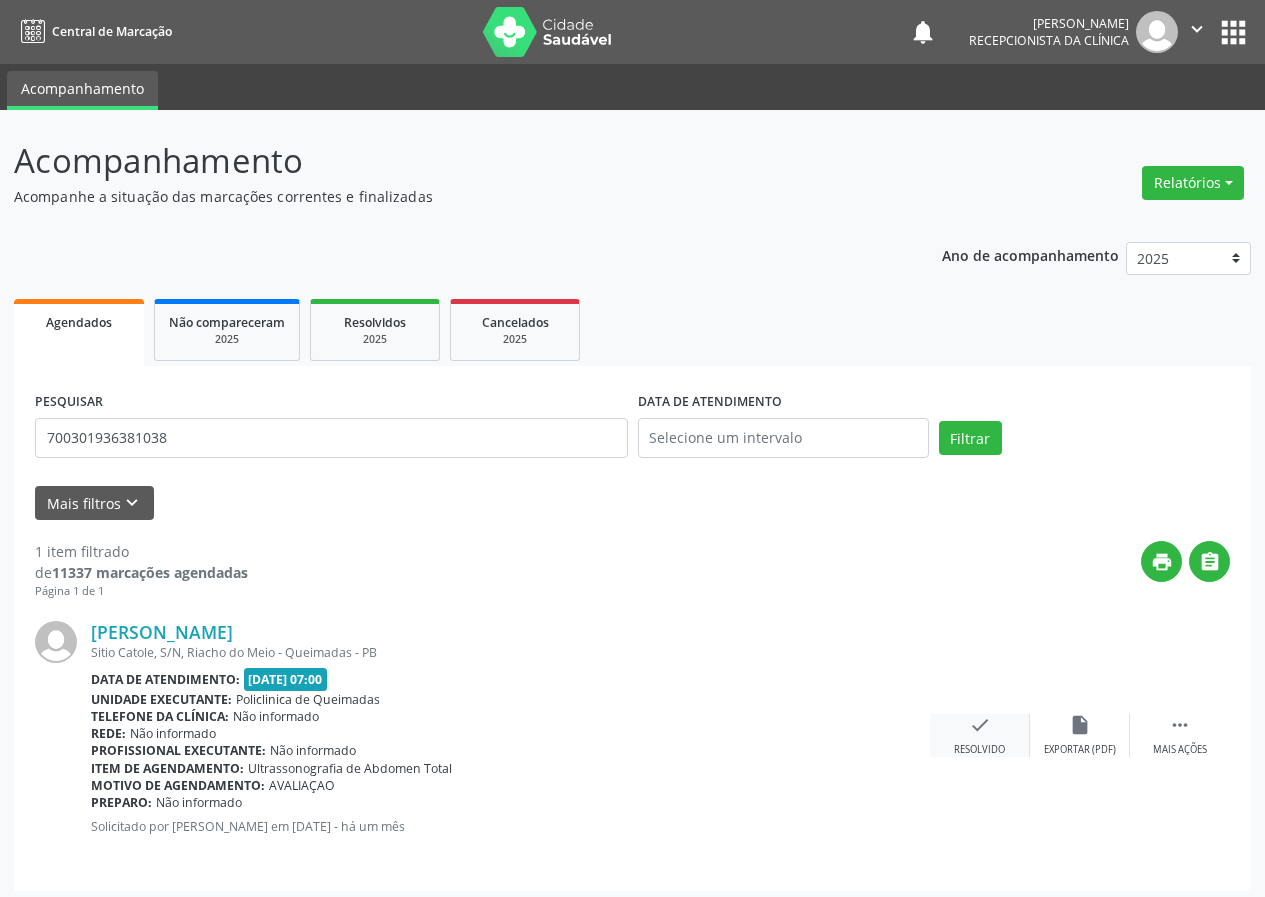 click on "check" at bounding box center (980, 725) 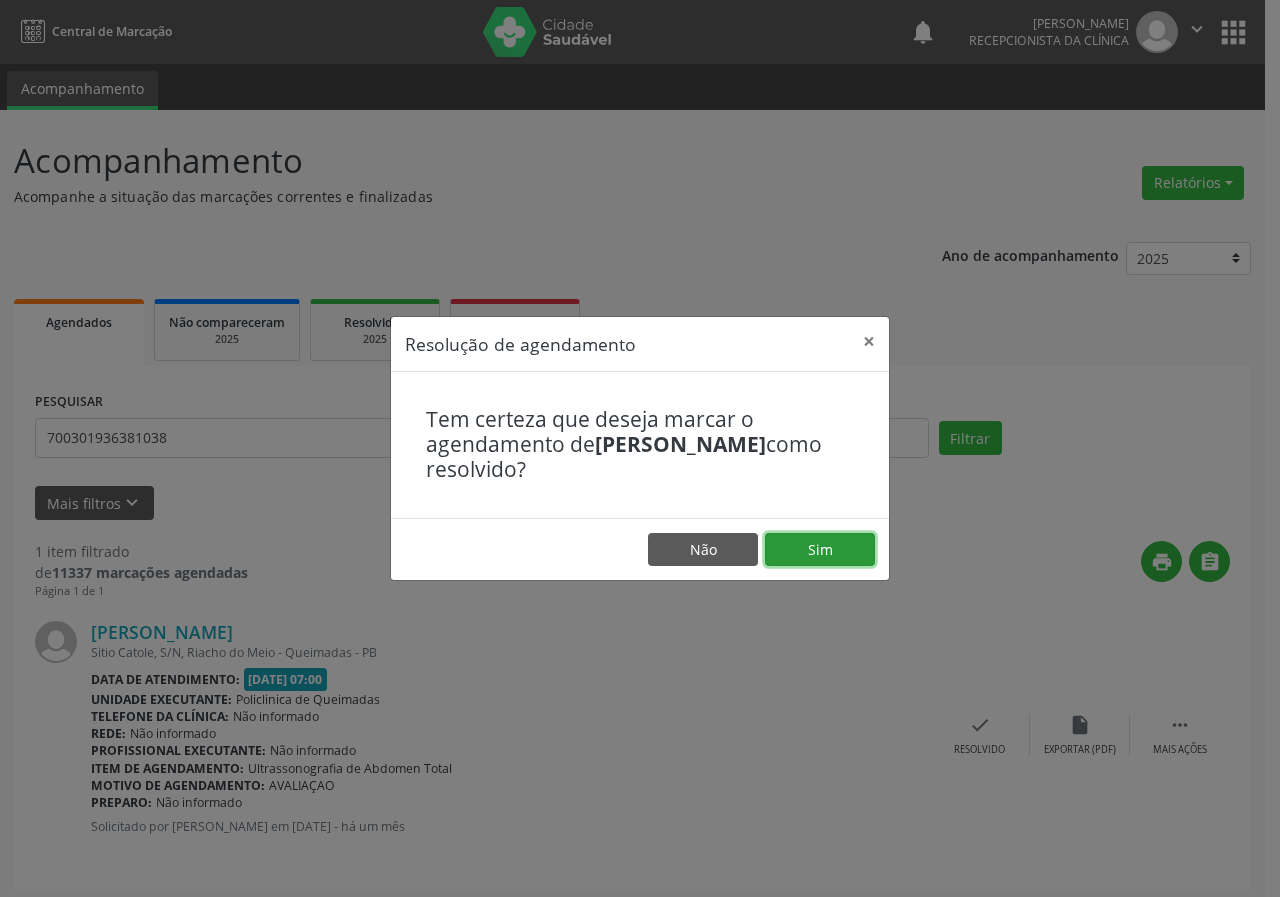 click on "Sim" at bounding box center (820, 550) 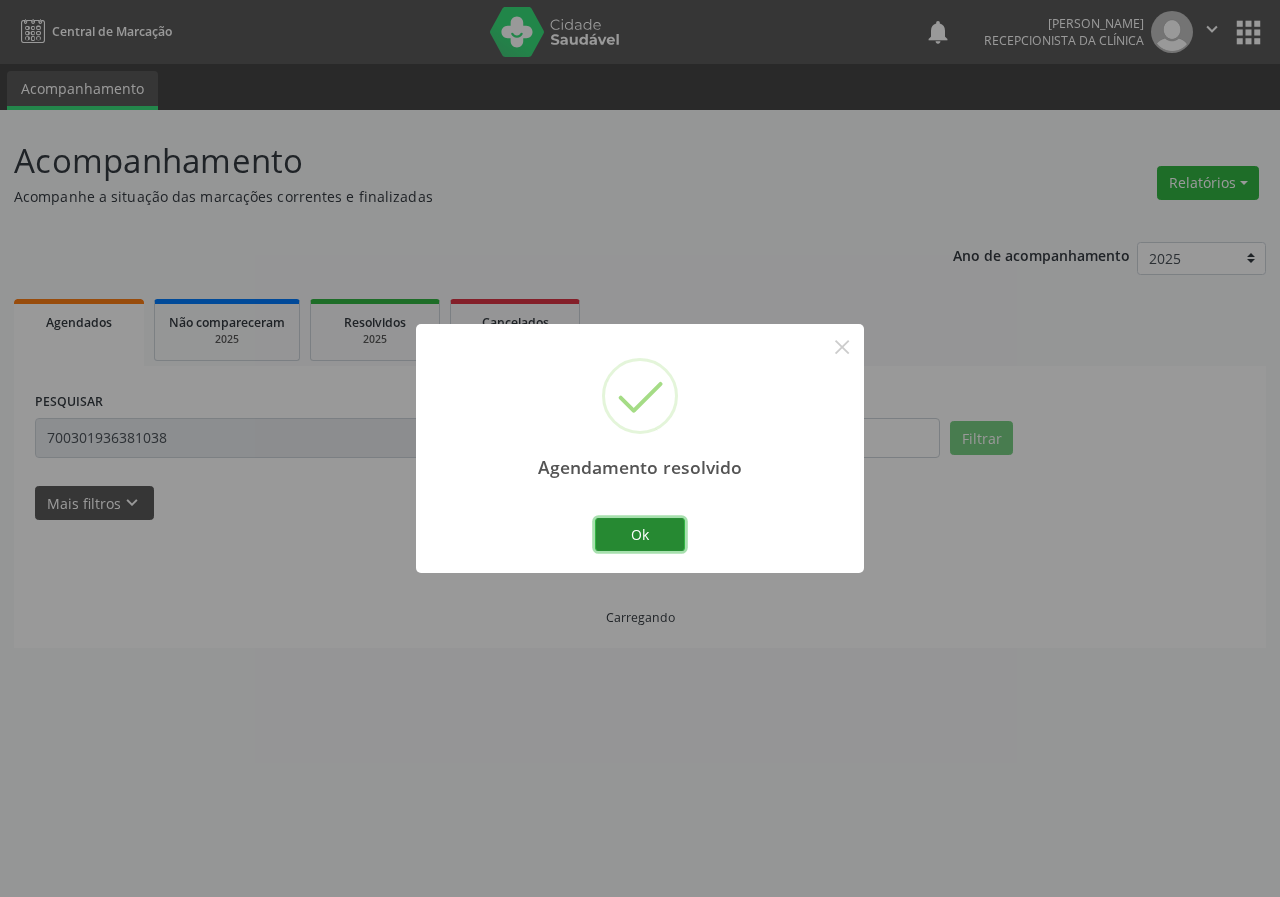 click on "Ok" at bounding box center [640, 535] 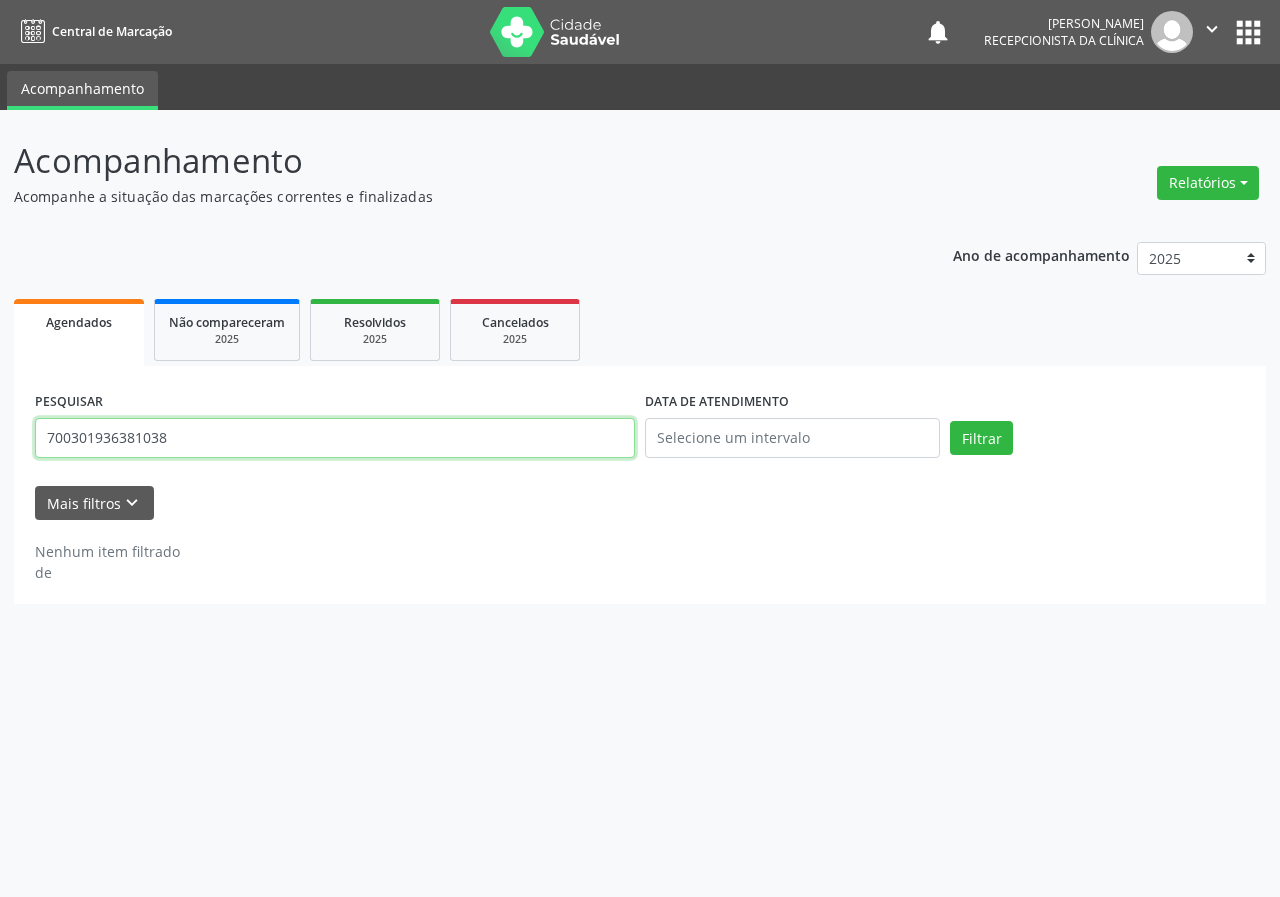 click on "700301936381038" at bounding box center (335, 438) 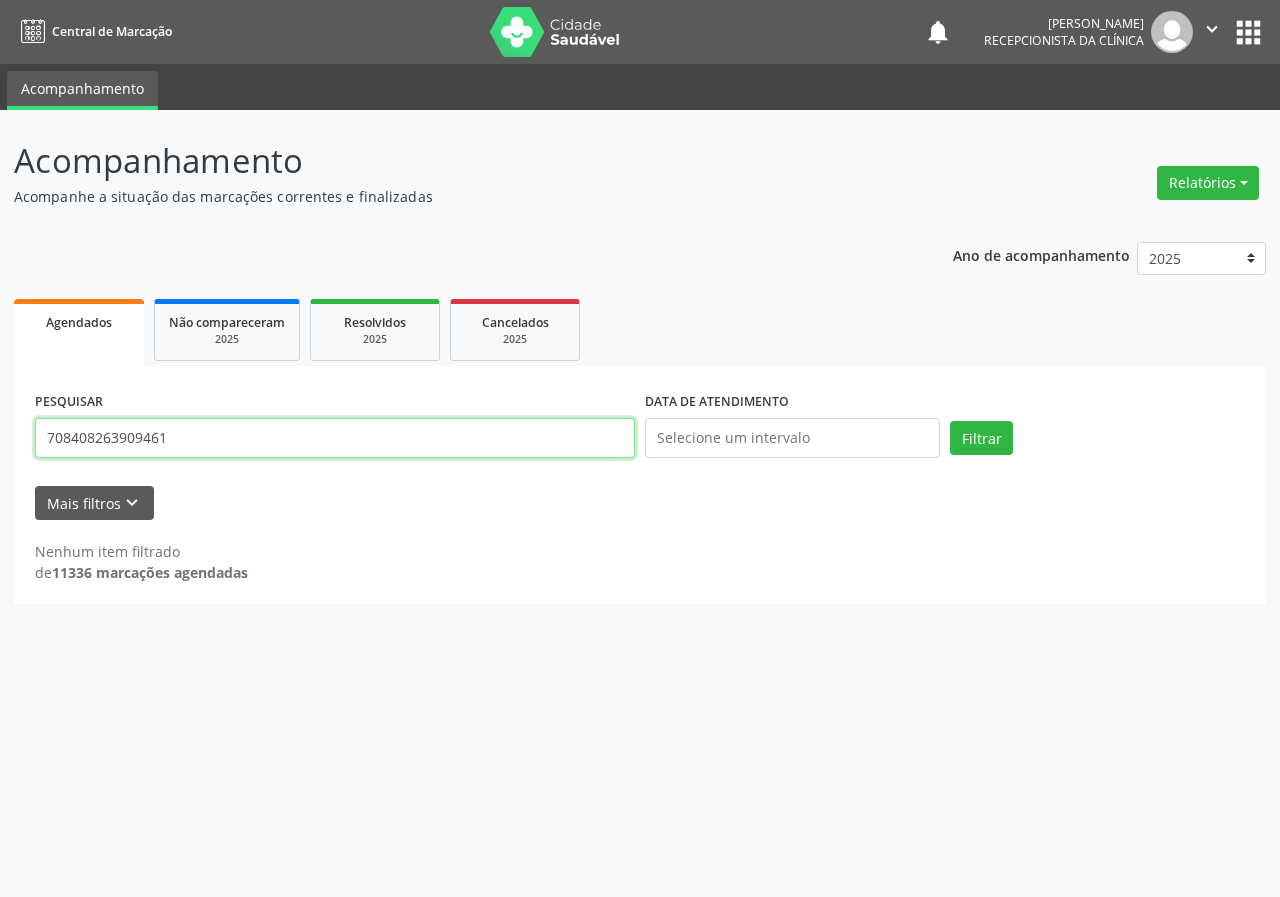 click on "Filtrar" at bounding box center (981, 438) 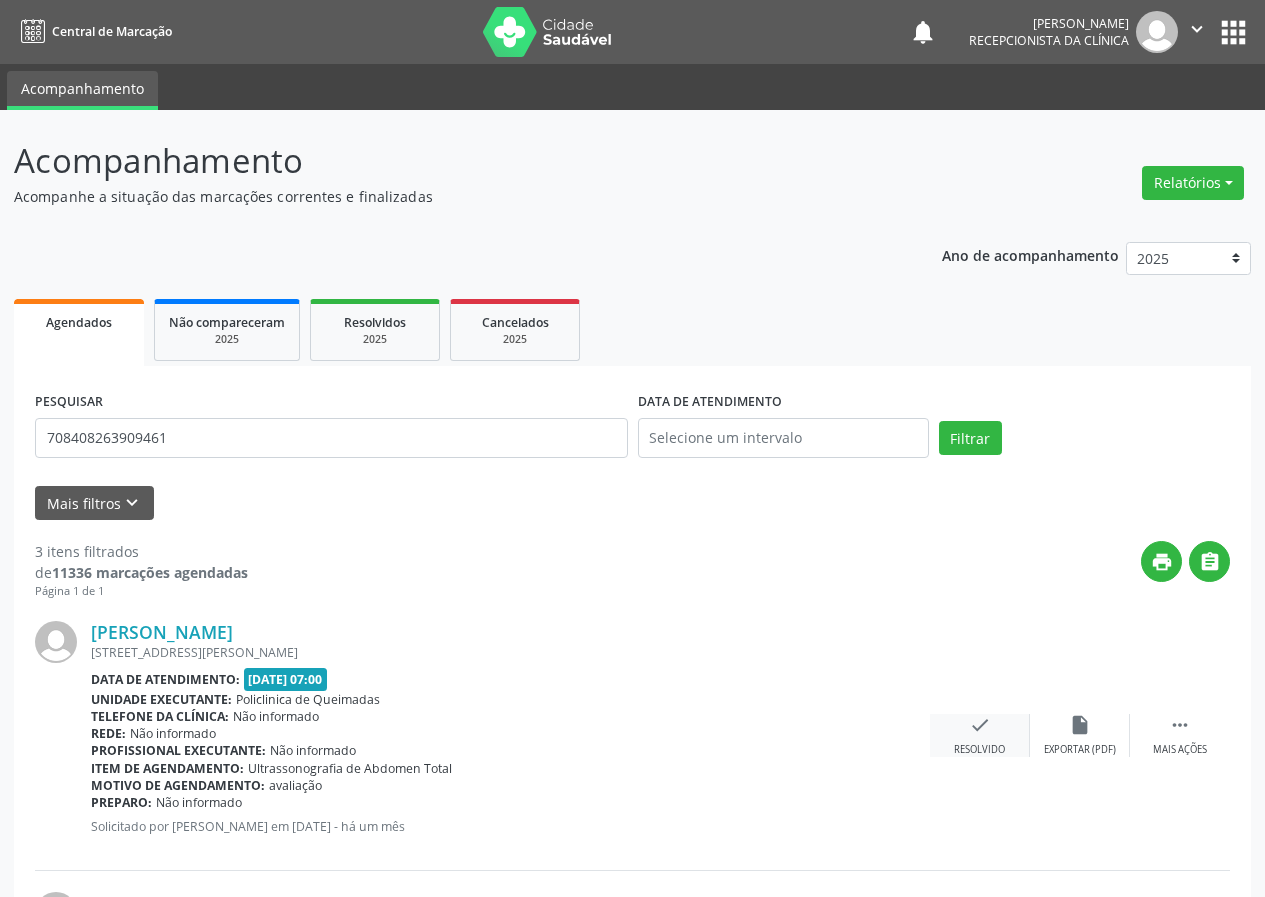 click on "check
Resolvido" at bounding box center (980, 735) 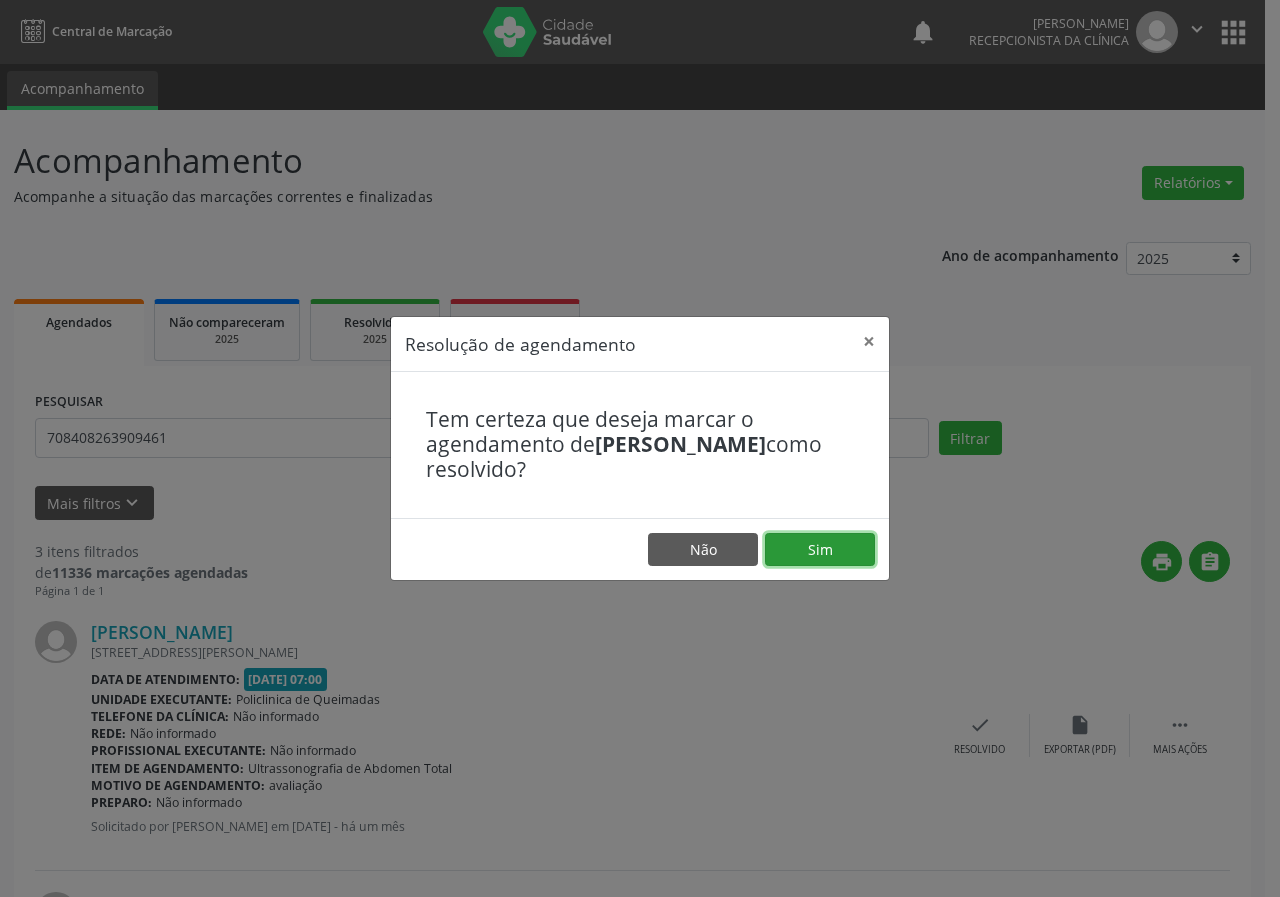 click on "Sim" at bounding box center (820, 550) 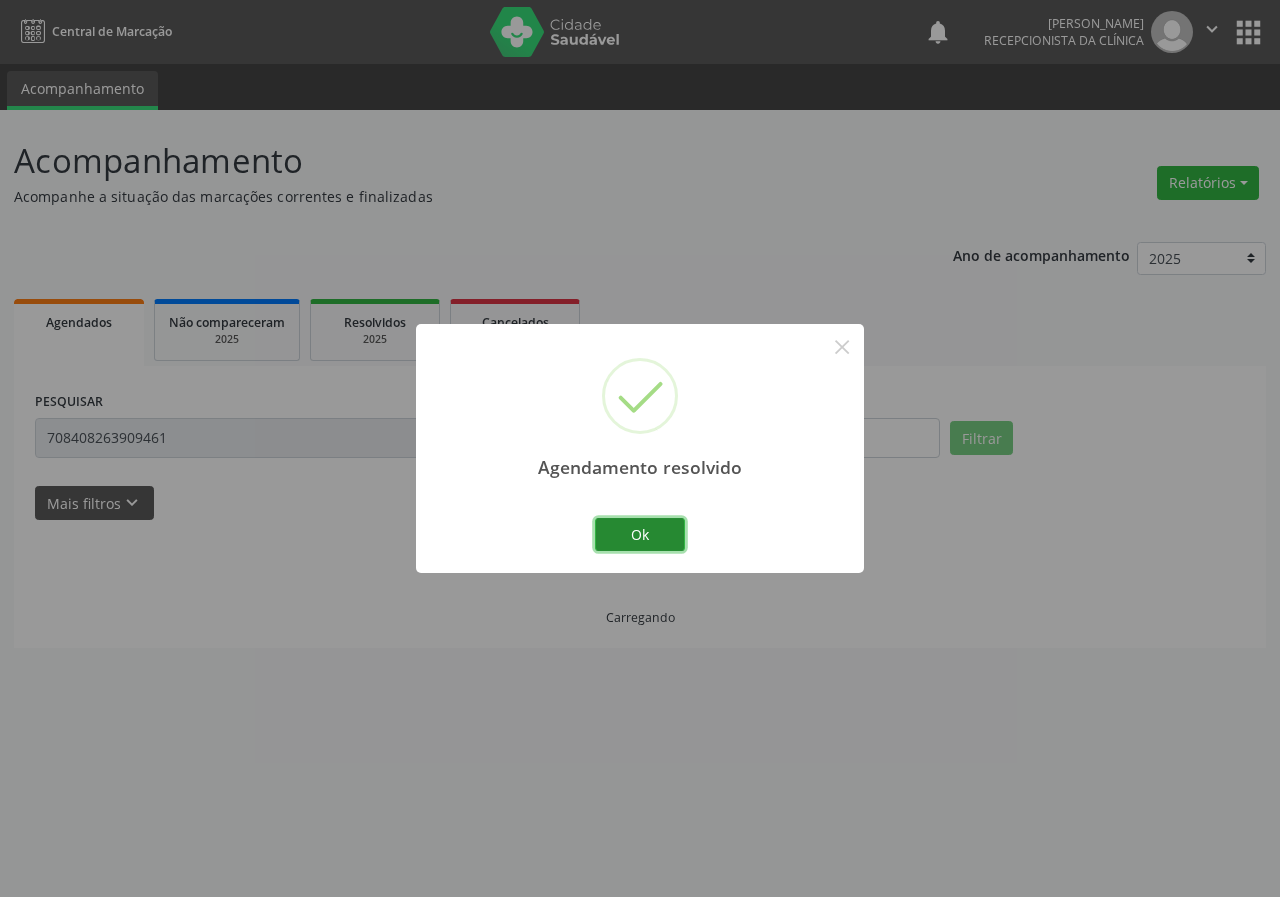 click on "Ok" at bounding box center [640, 535] 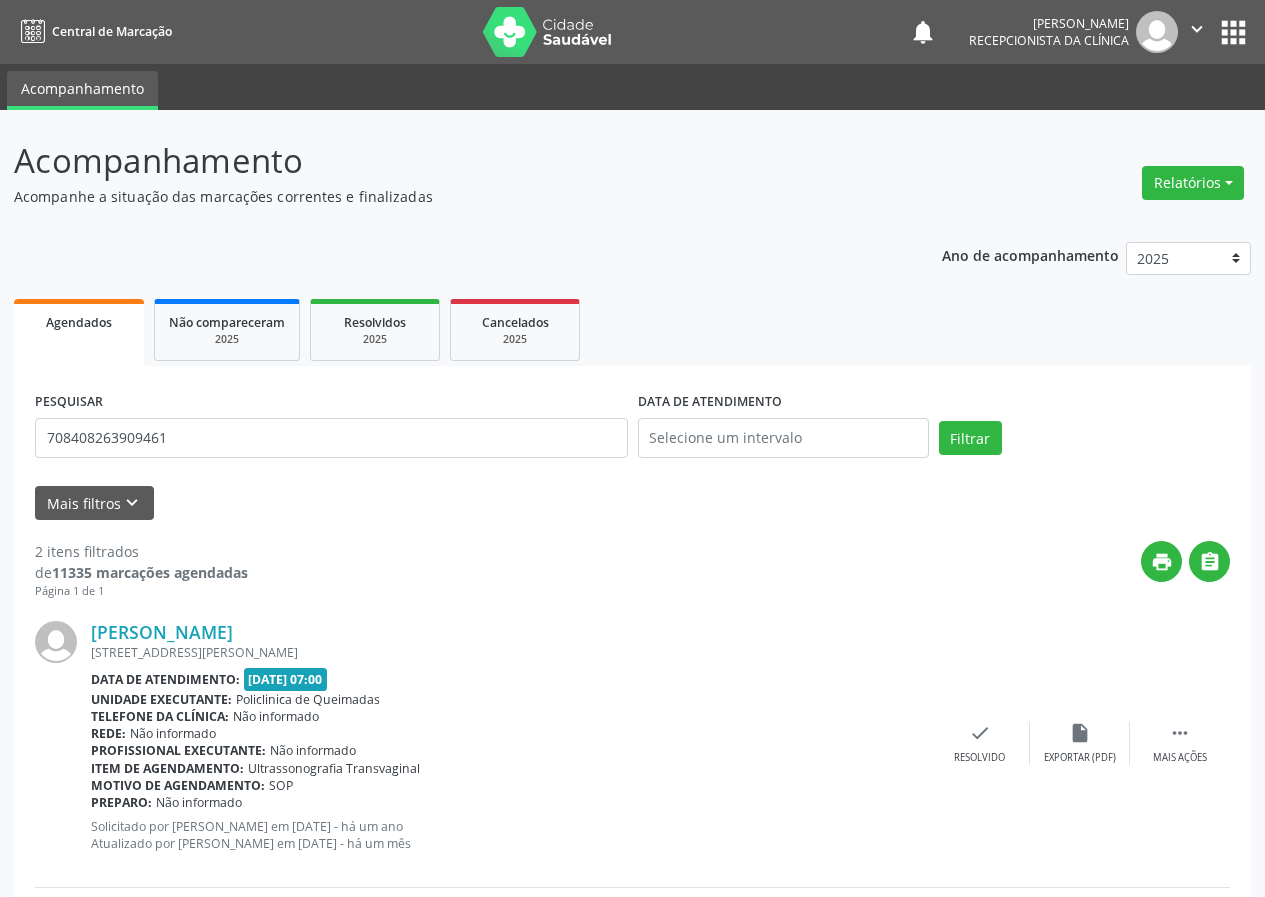 click on "[PERSON_NAME]
[STREET_ADDRESS][PERSON_NAME]
Data de atendimento:
[DATE] 07:00
Unidade executante:
Policlinica de Queimadas
Telefone da clínica:
Não informado
Rede:
Não informado
Profissional executante:
Não informado
Item de agendamento:
Ultrassonografia Transvaginal
Motivo de agendamento:
SOP
Preparo:
Não informado
Solicitado por [PERSON_NAME] em [DATE] - há um ano
Atualizado por [PERSON_NAME] em [DATE] - há um mês

Mais ações
insert_drive_file
Exportar (PDF)
check
Resolvido" at bounding box center [632, 744] 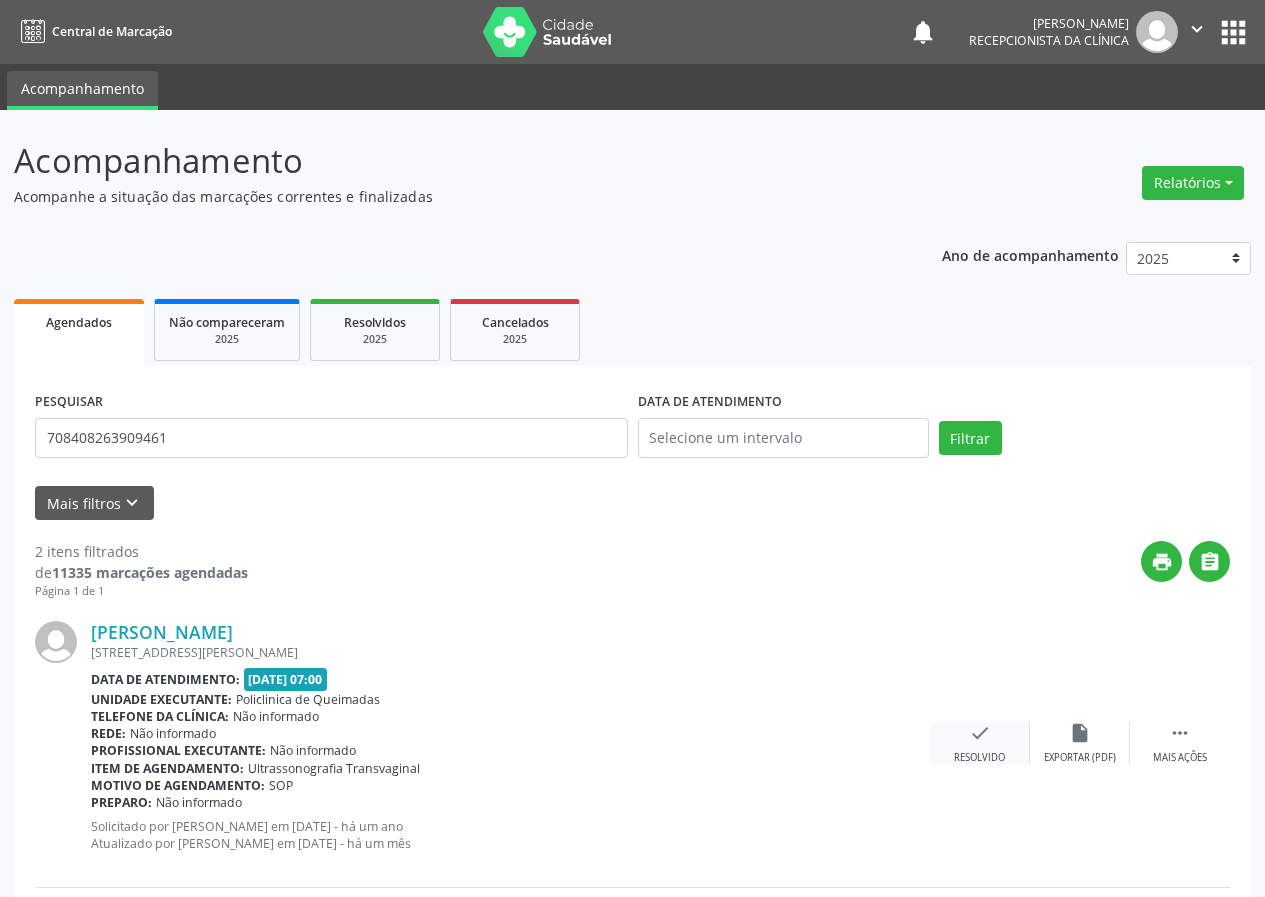click on "check" at bounding box center (980, 733) 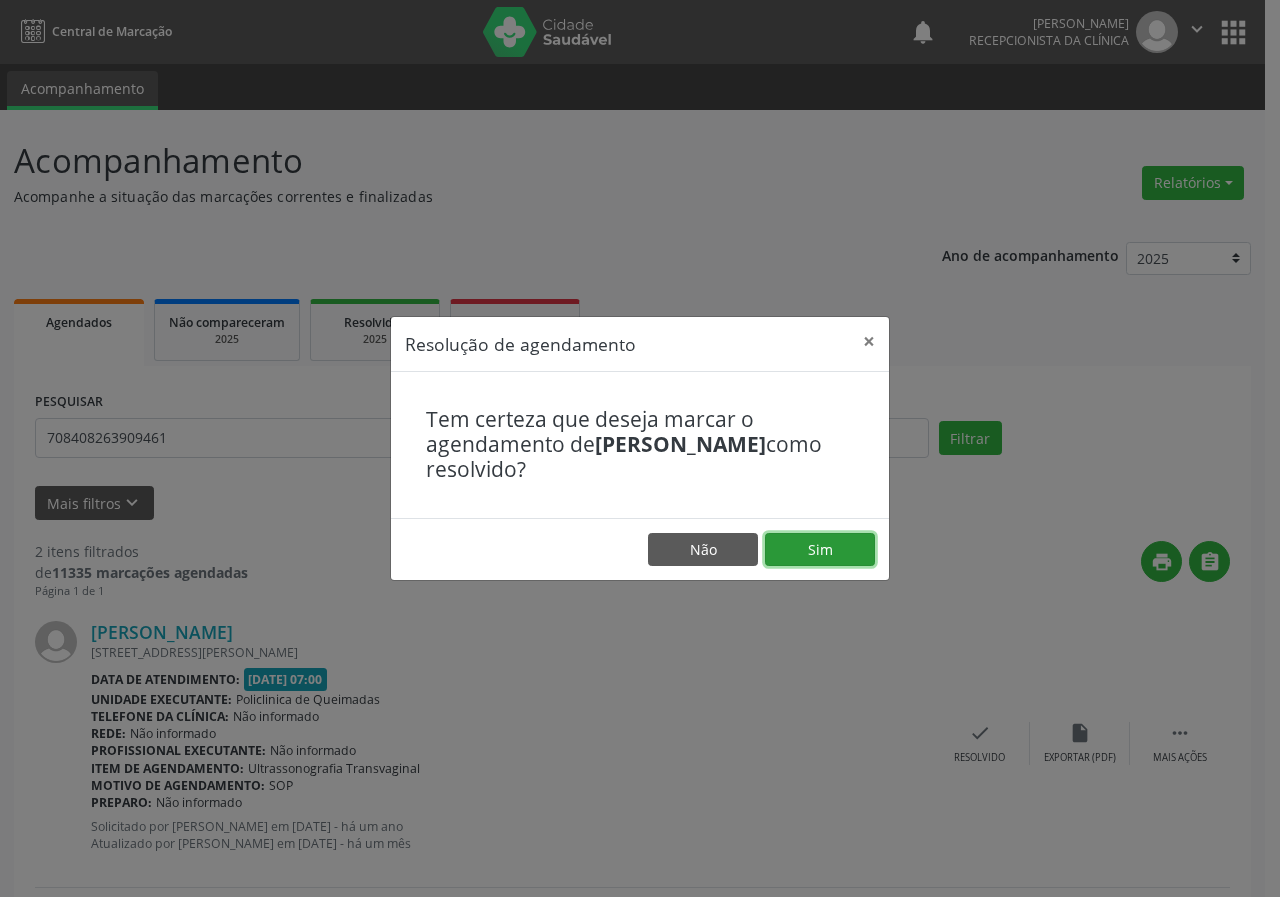 click on "Sim" at bounding box center (820, 550) 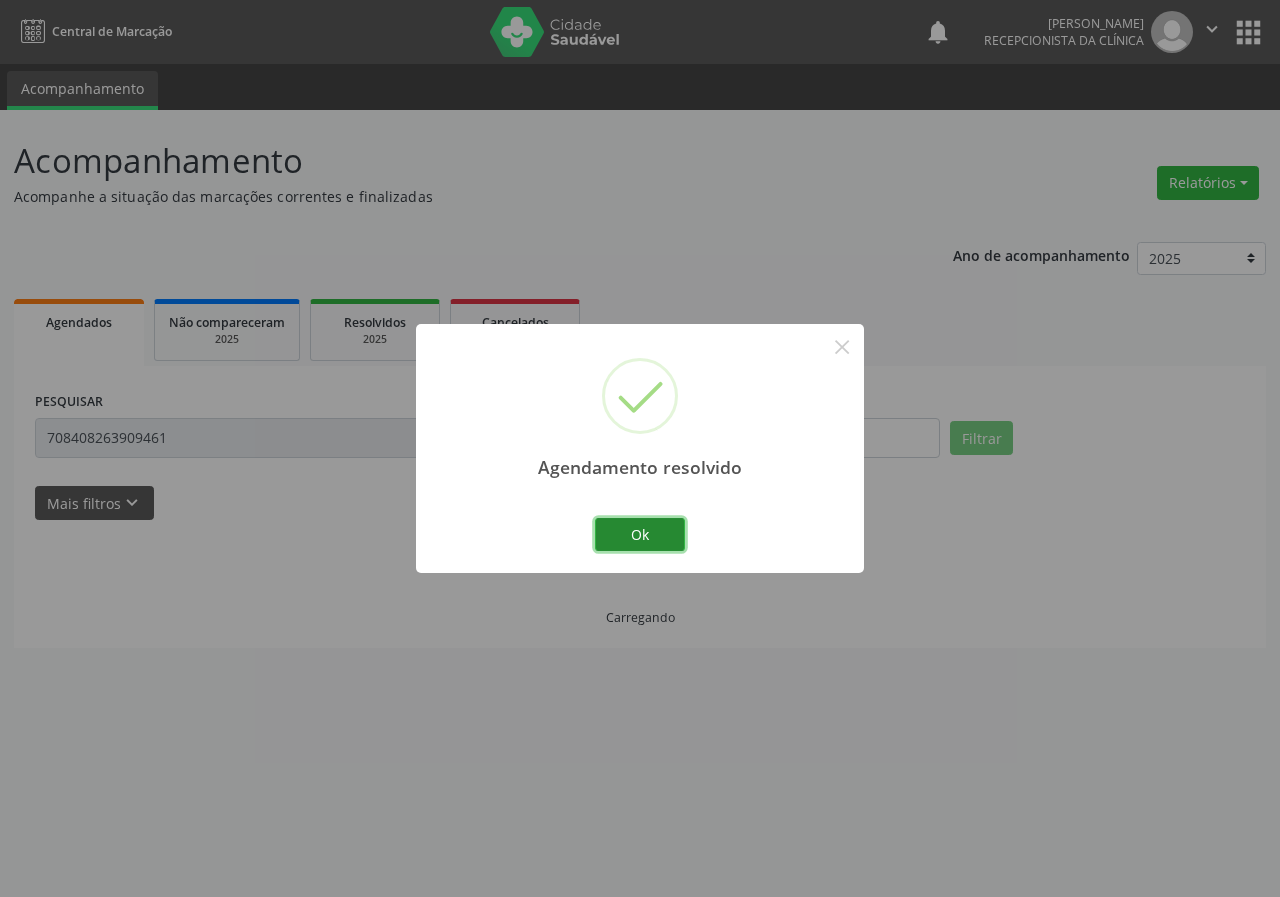 click on "Ok" at bounding box center (640, 535) 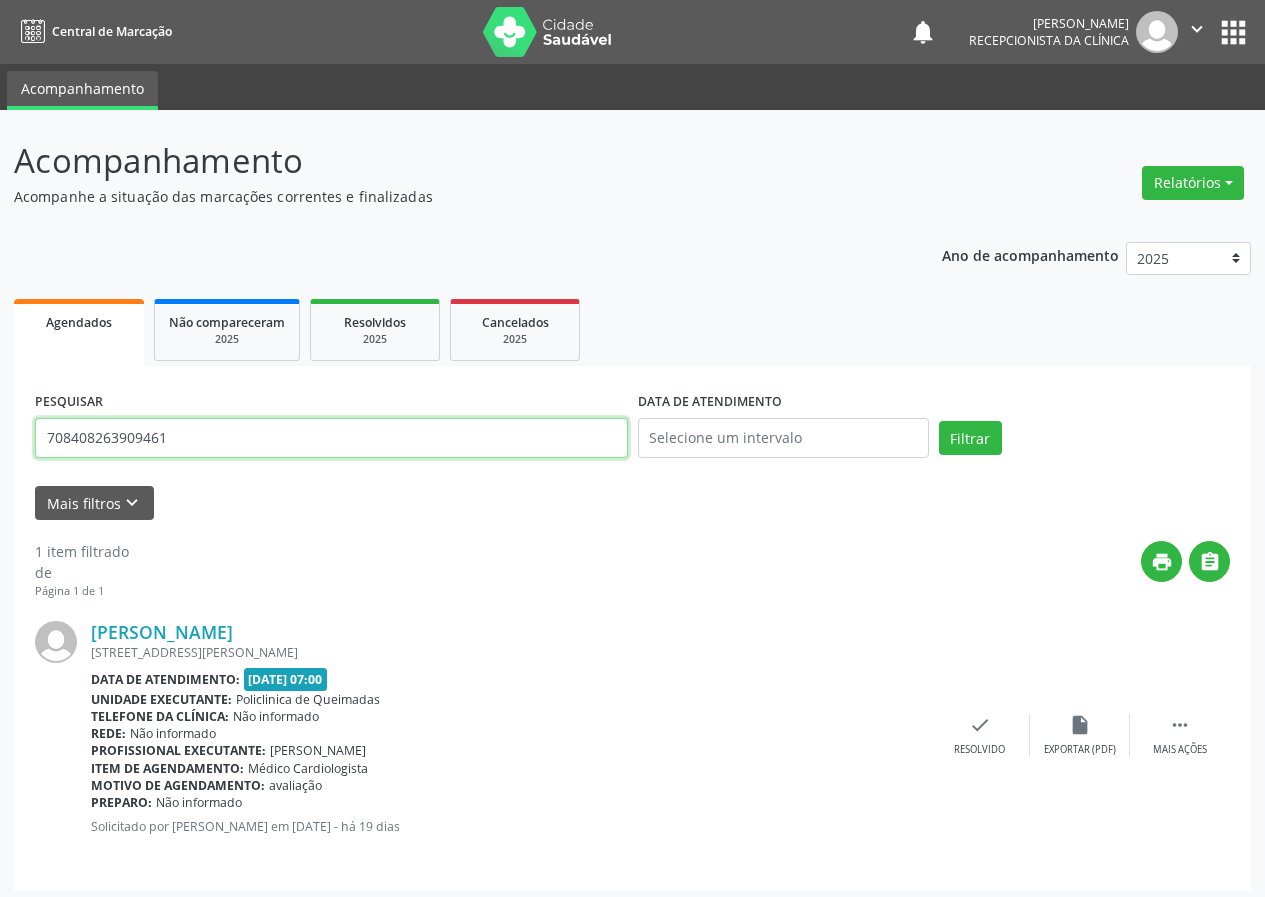 click on "708408263909461" at bounding box center [331, 438] 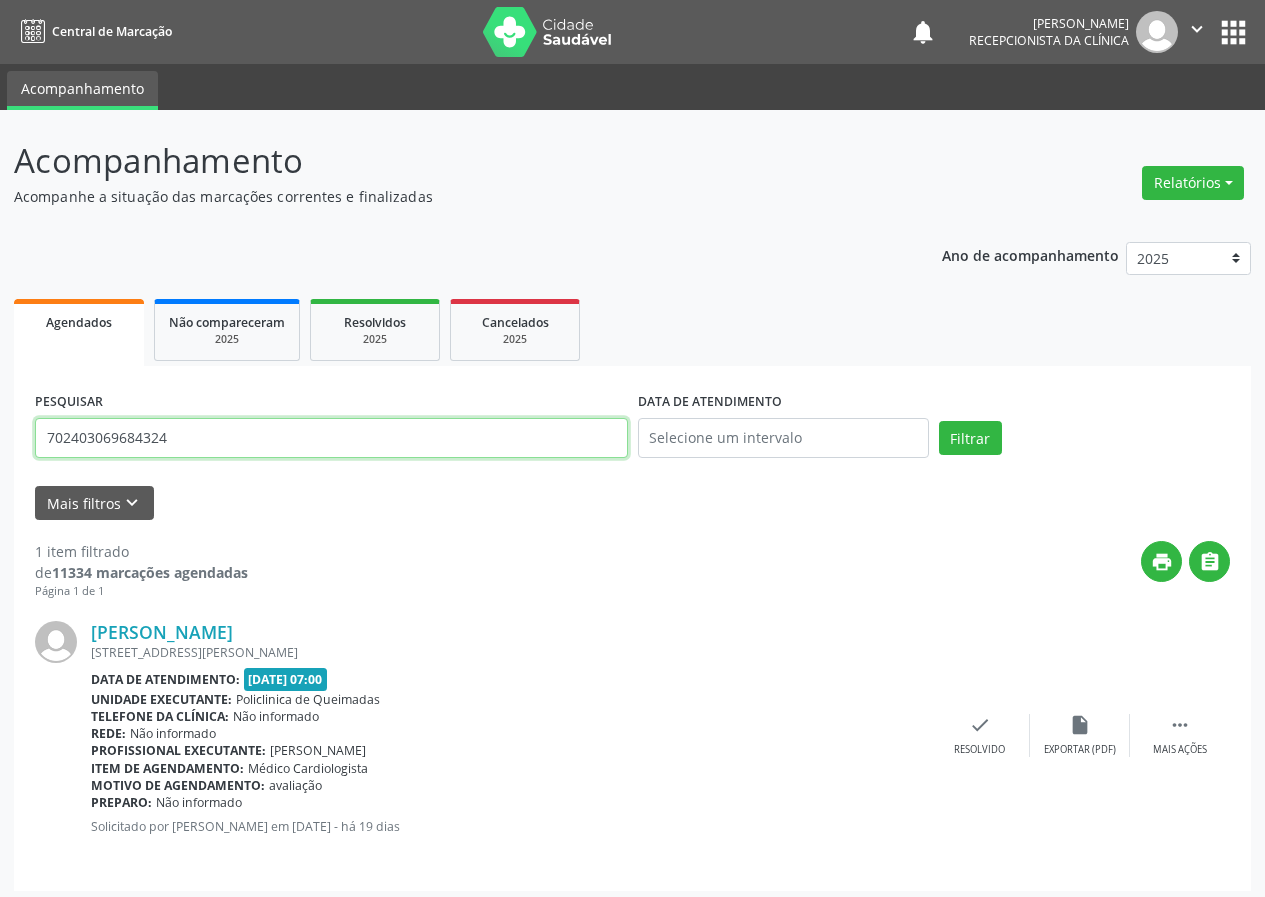 click on "Filtrar" at bounding box center (970, 438) 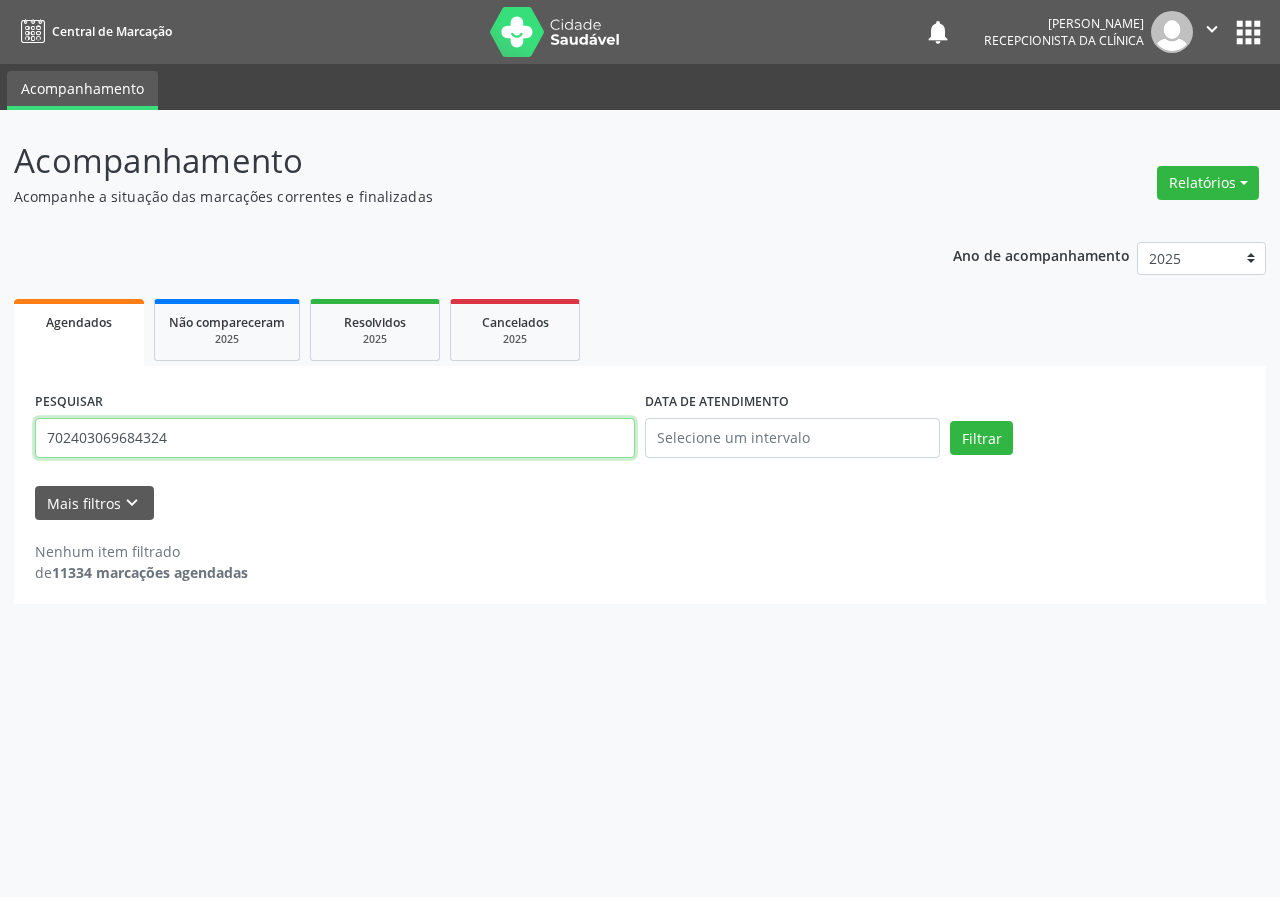 click on "702403069684324" at bounding box center (335, 438) 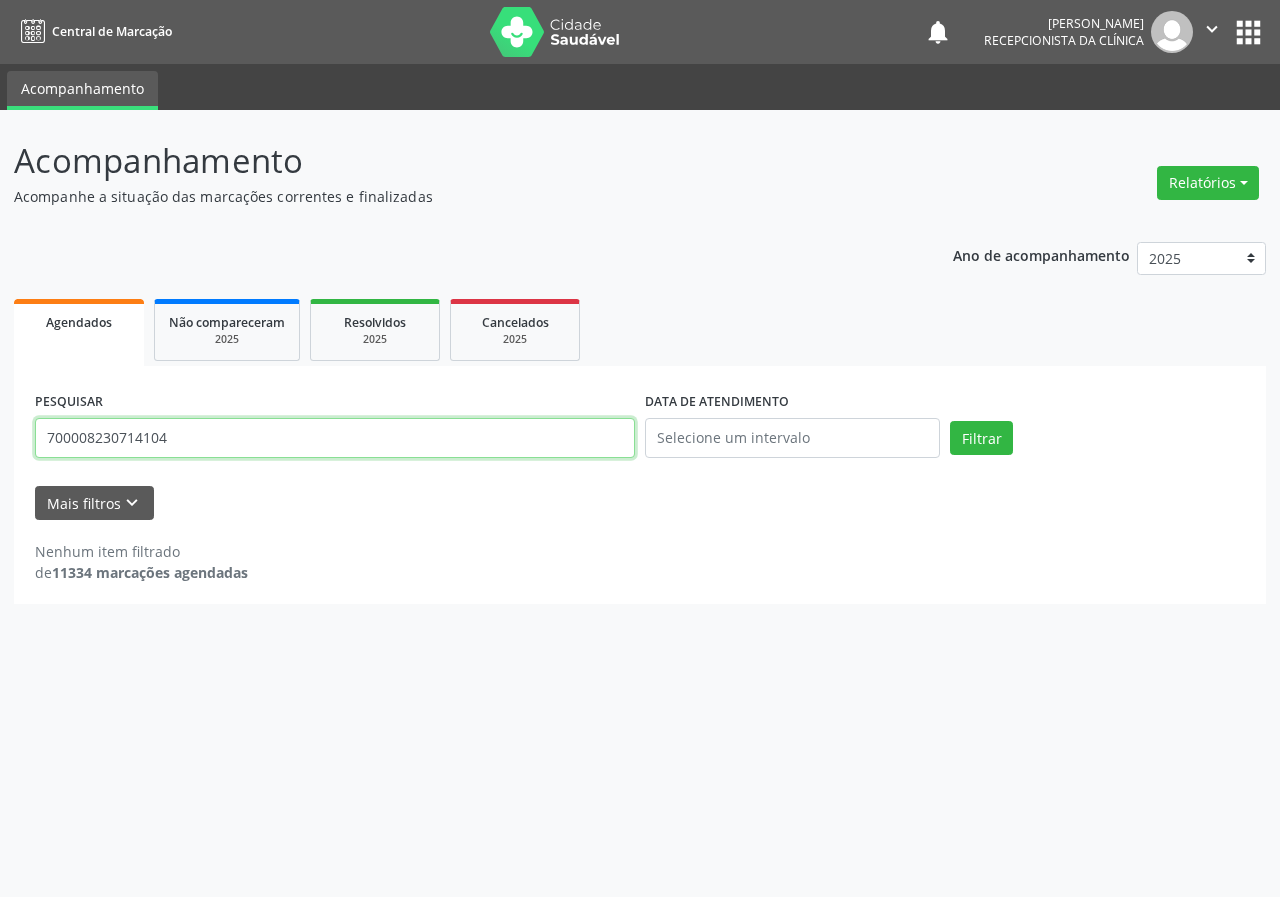 click on "Filtrar" at bounding box center (981, 438) 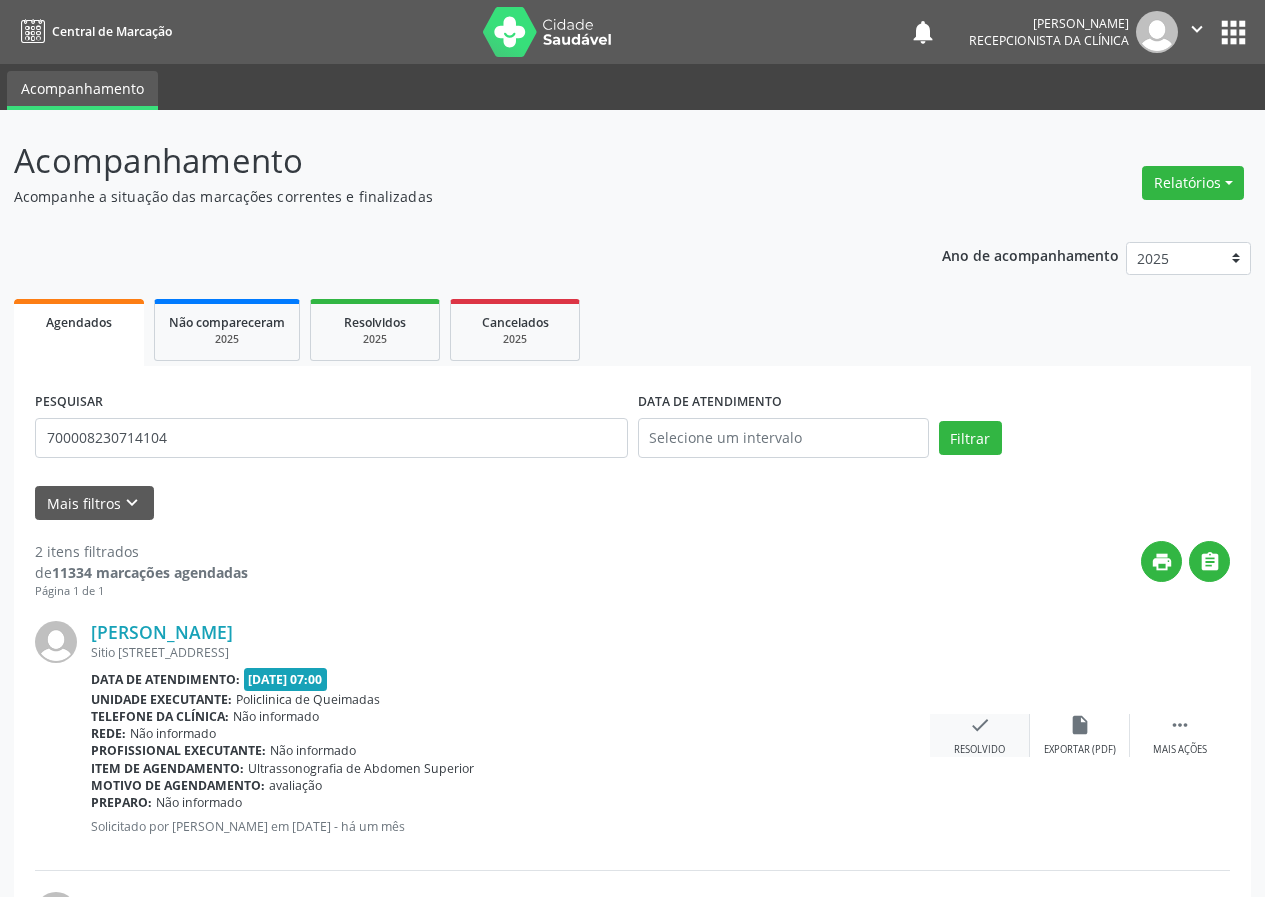 click on "check" at bounding box center [980, 725] 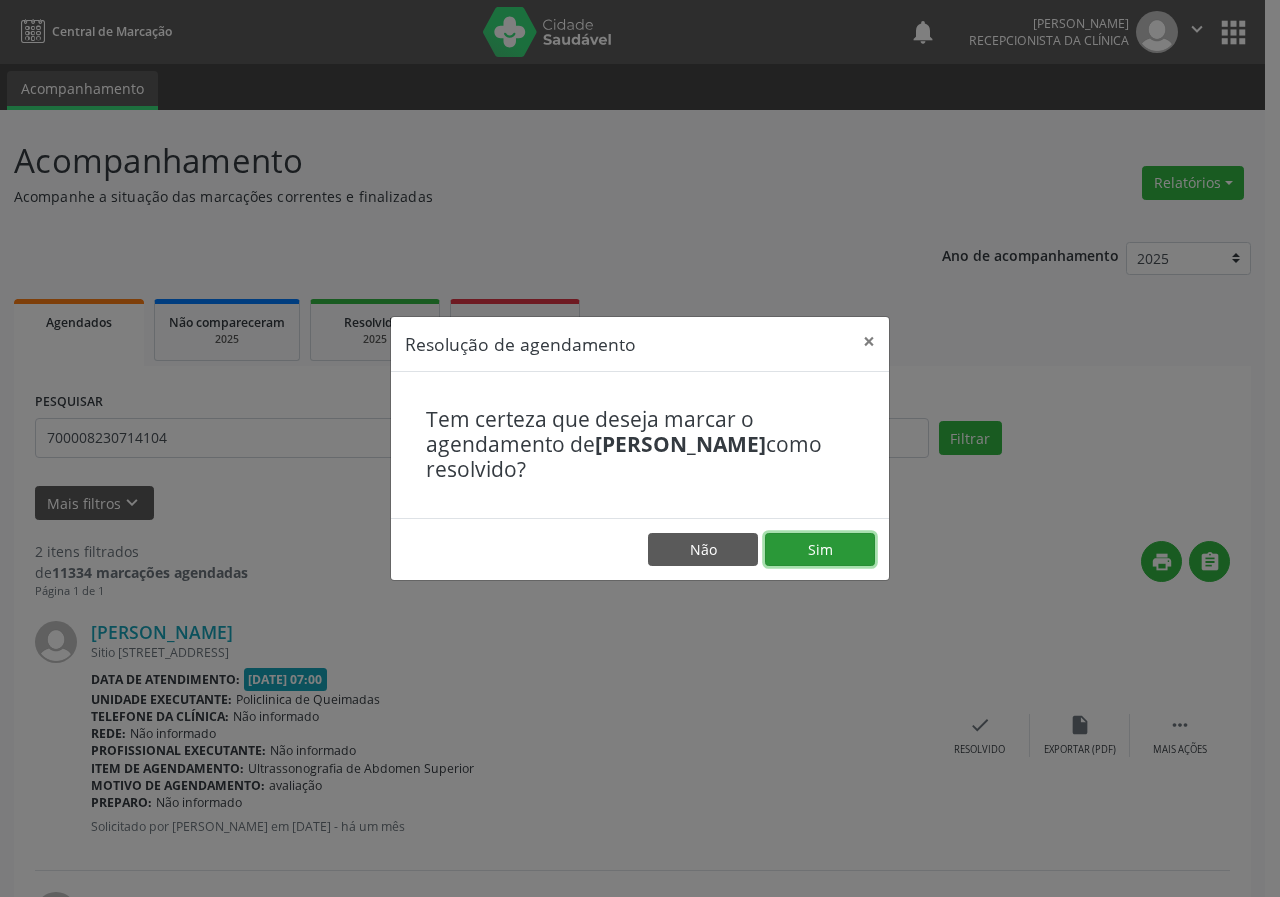 click on "Sim" at bounding box center [820, 550] 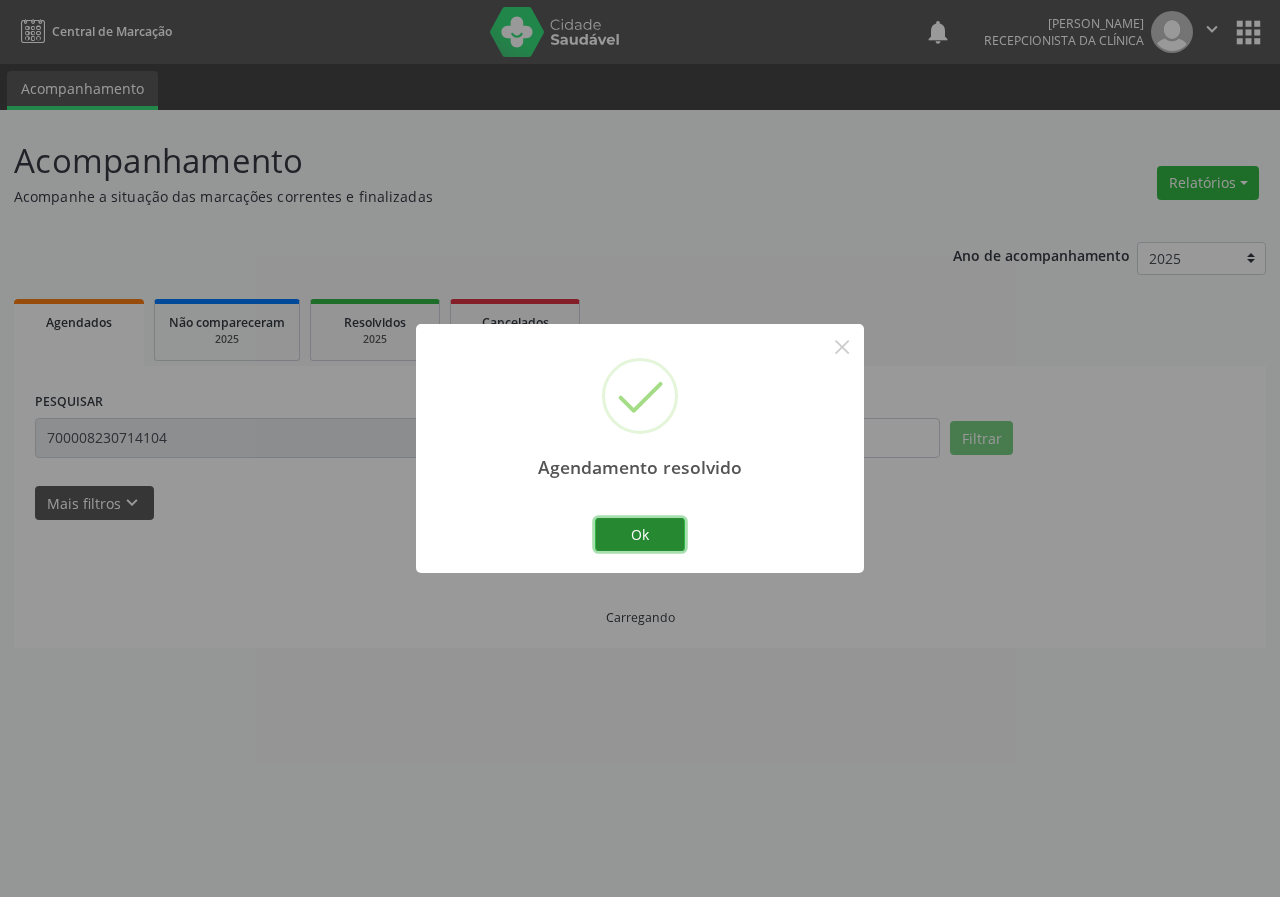 click on "Ok" at bounding box center [640, 535] 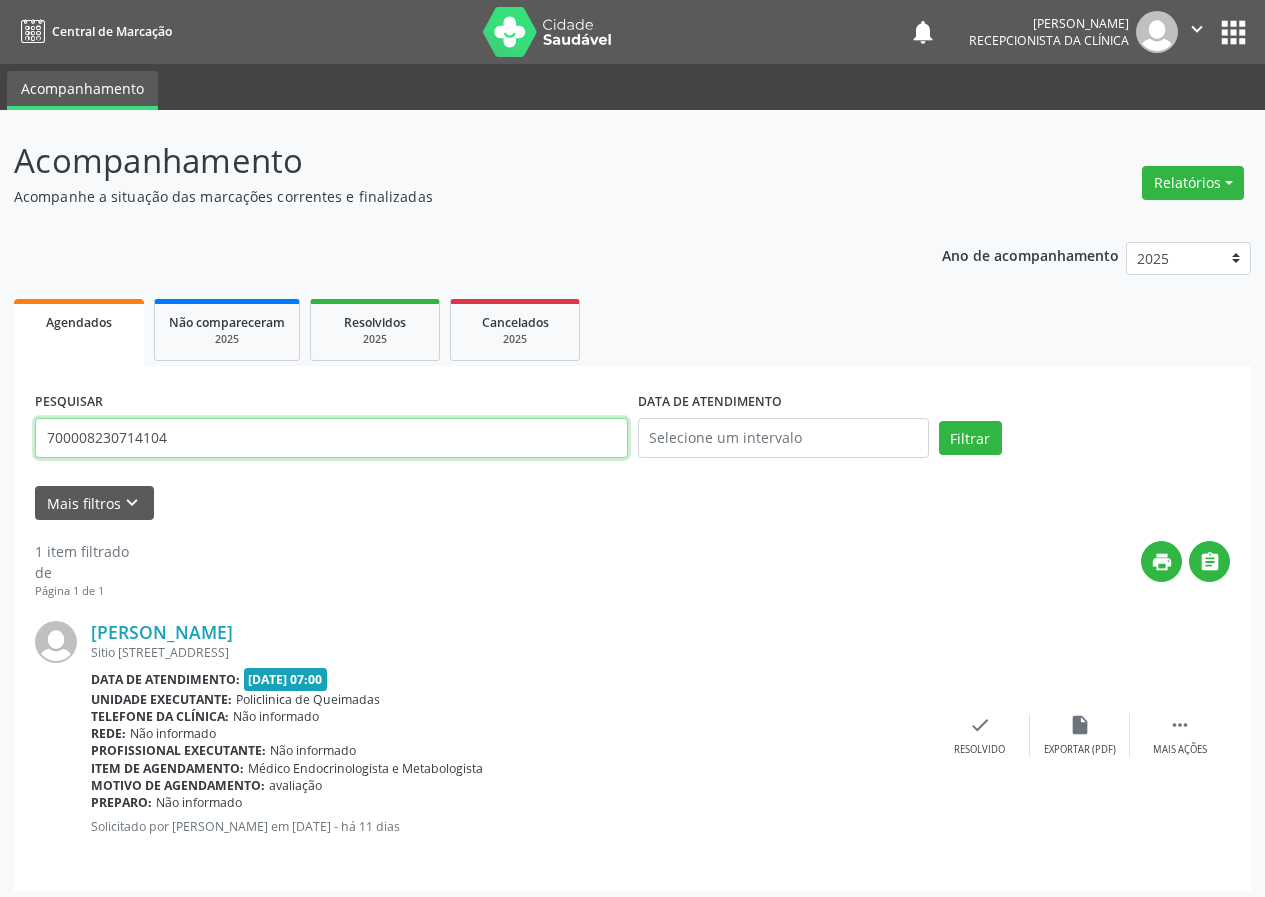 click on "700008230714104" at bounding box center (331, 438) 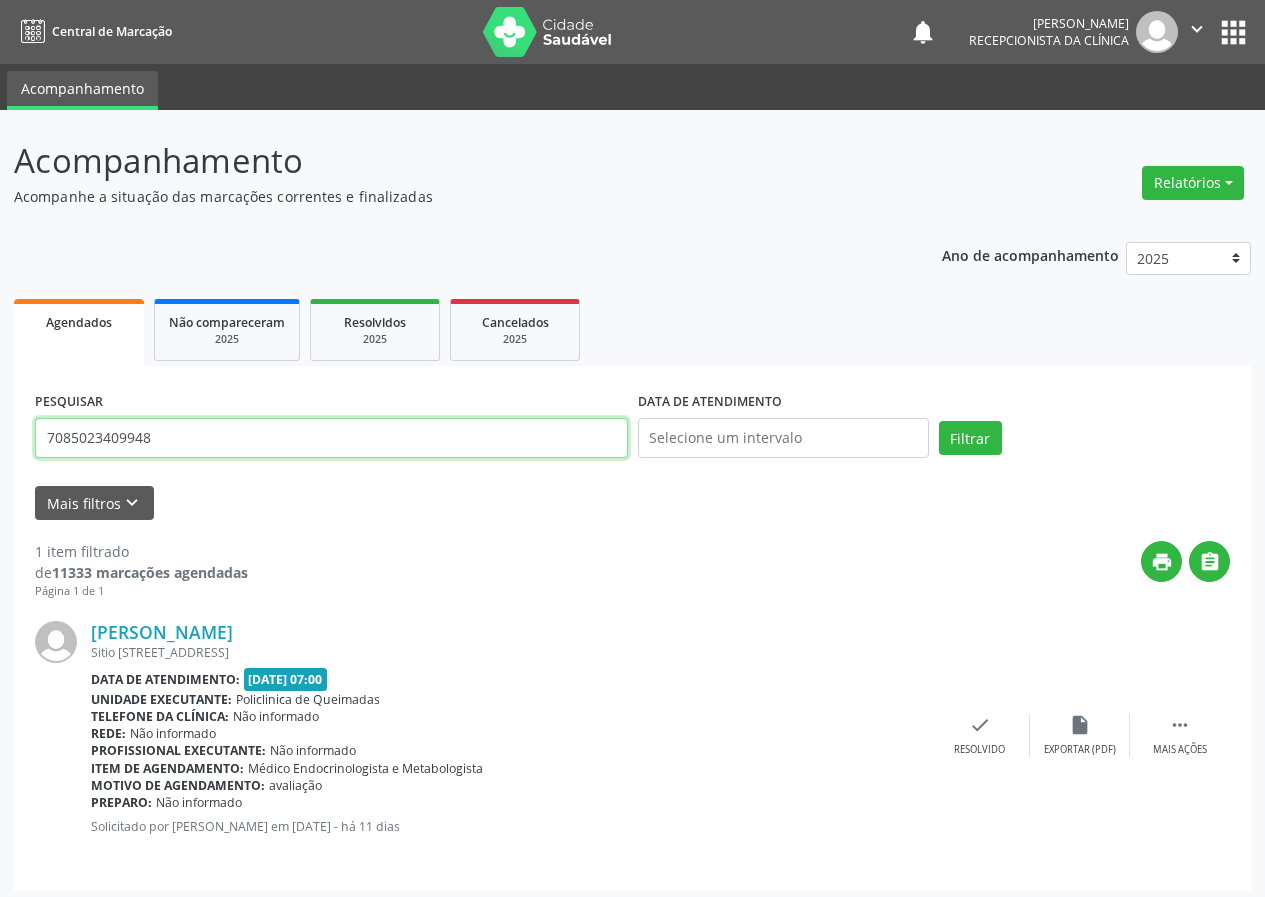 click on "Filtrar" at bounding box center [970, 438] 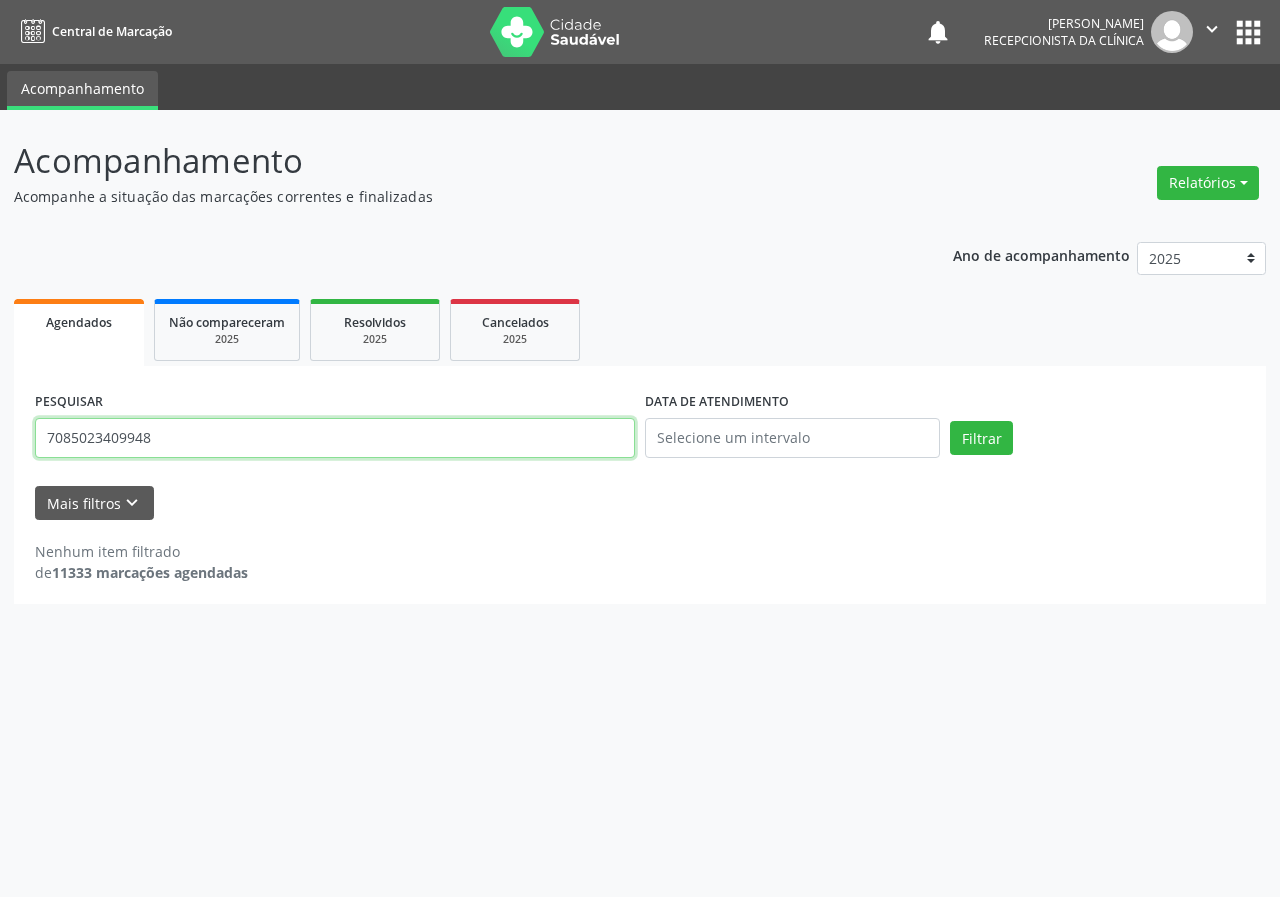 click on "7085023409948" at bounding box center [335, 438] 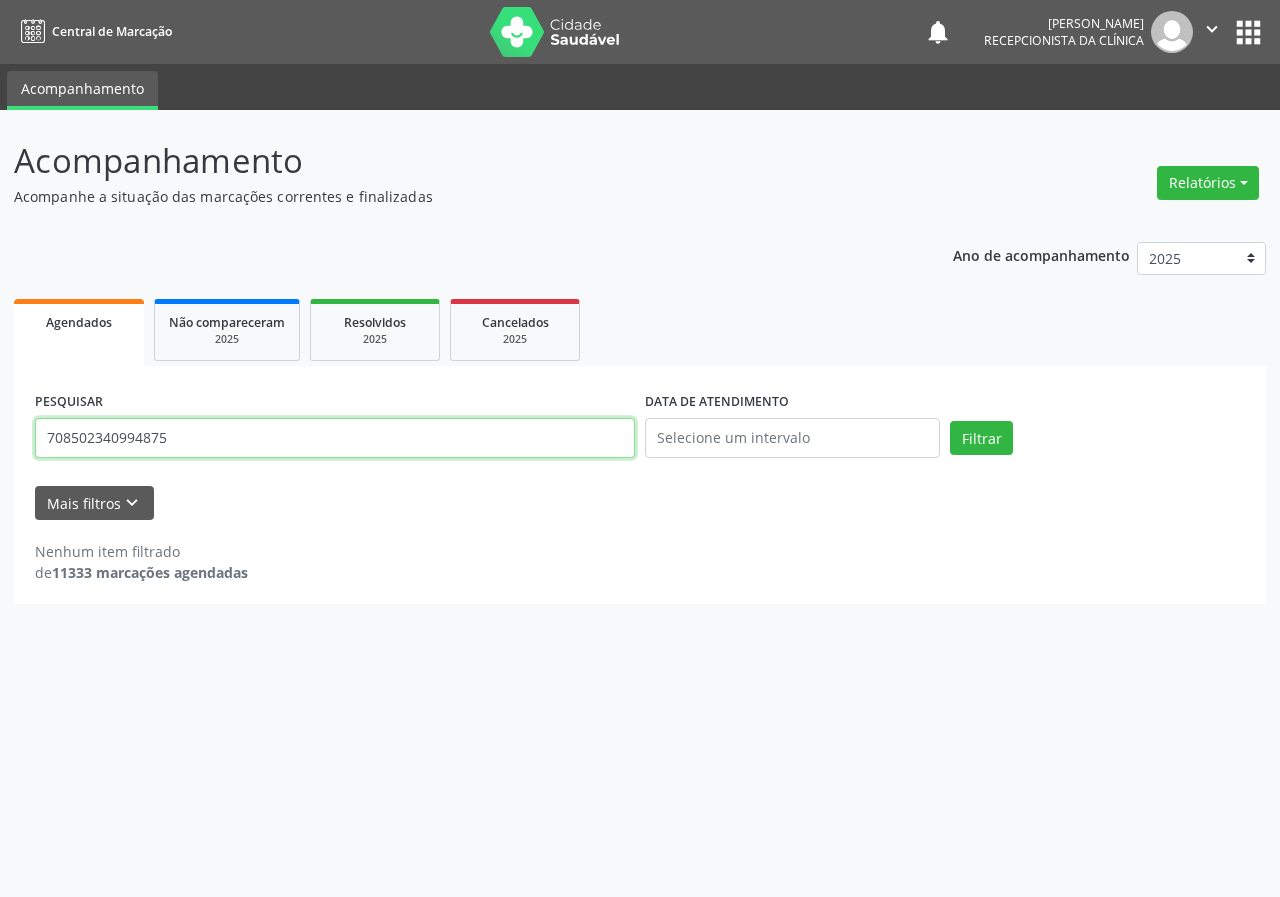 click on "Filtrar" at bounding box center (981, 438) 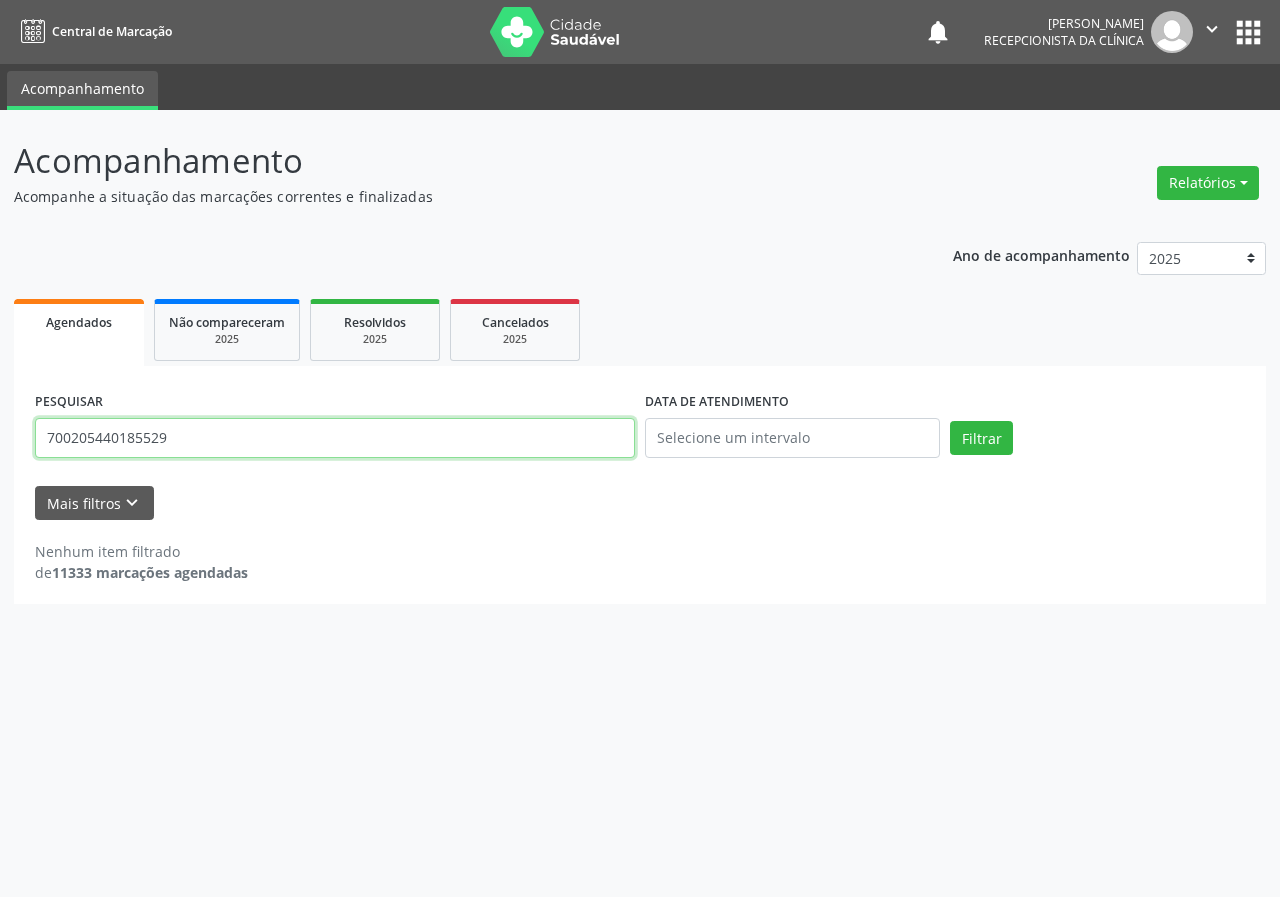 click on "Filtrar" at bounding box center [981, 438] 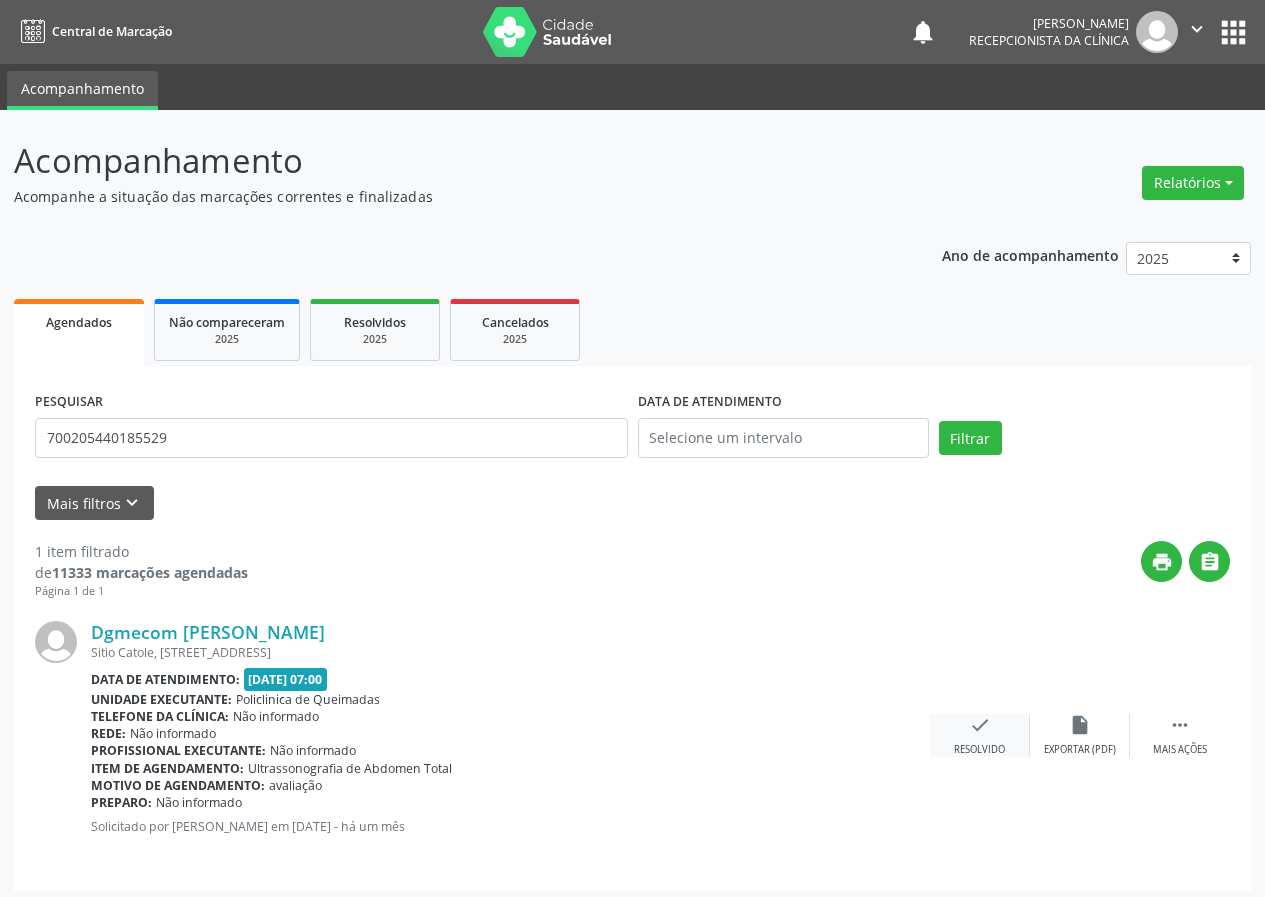 click on "check" at bounding box center [980, 725] 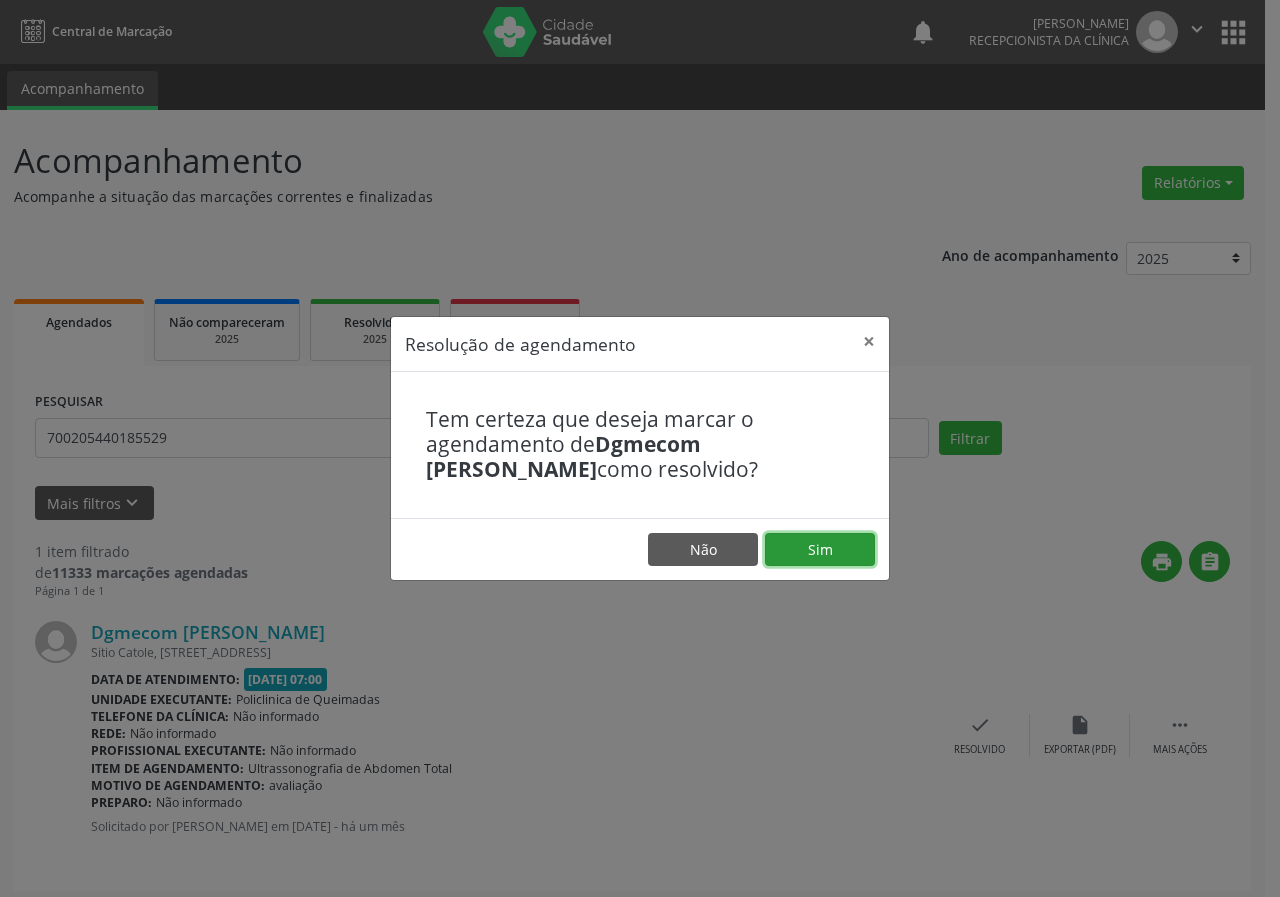 click on "Sim" at bounding box center [820, 550] 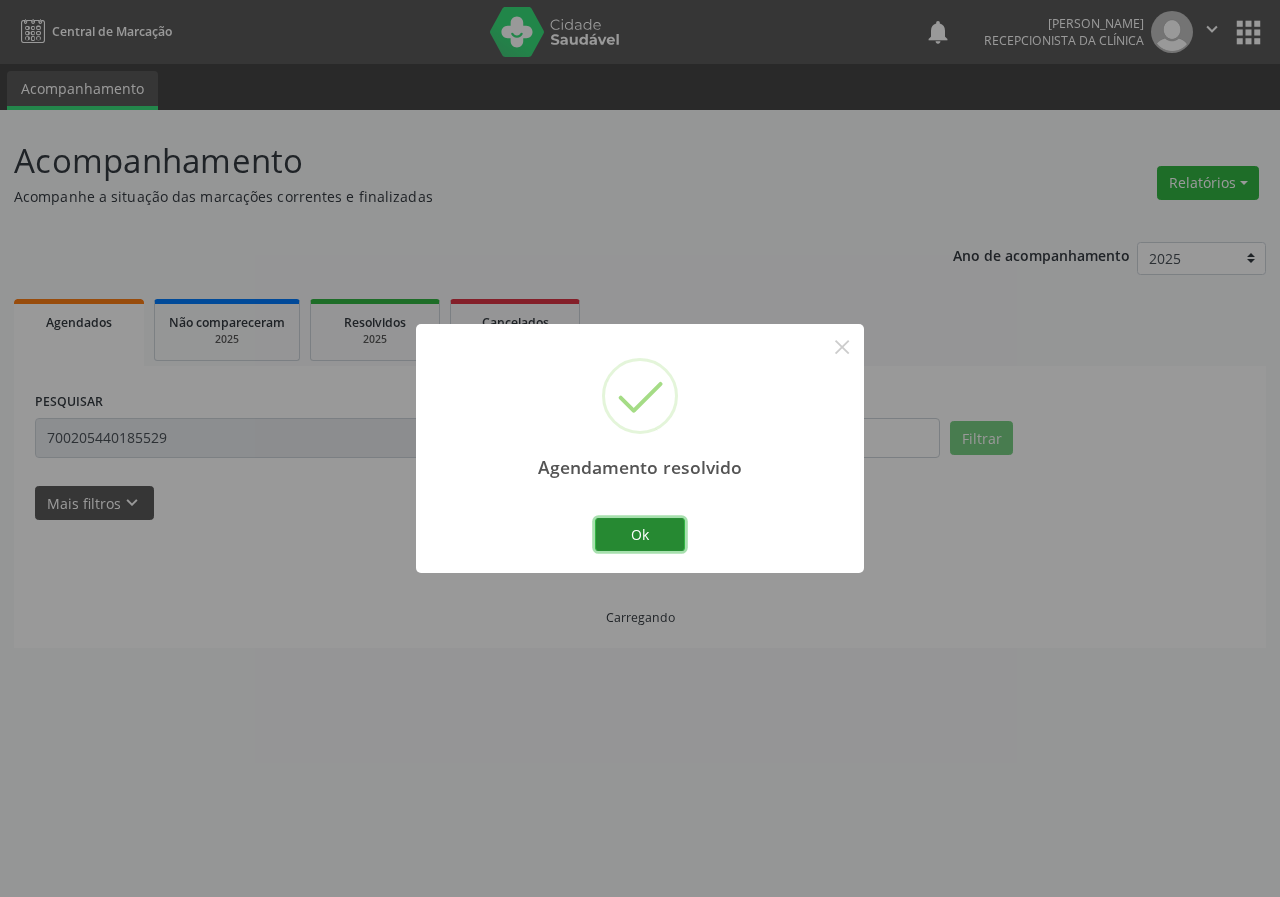 click on "Ok" at bounding box center (640, 535) 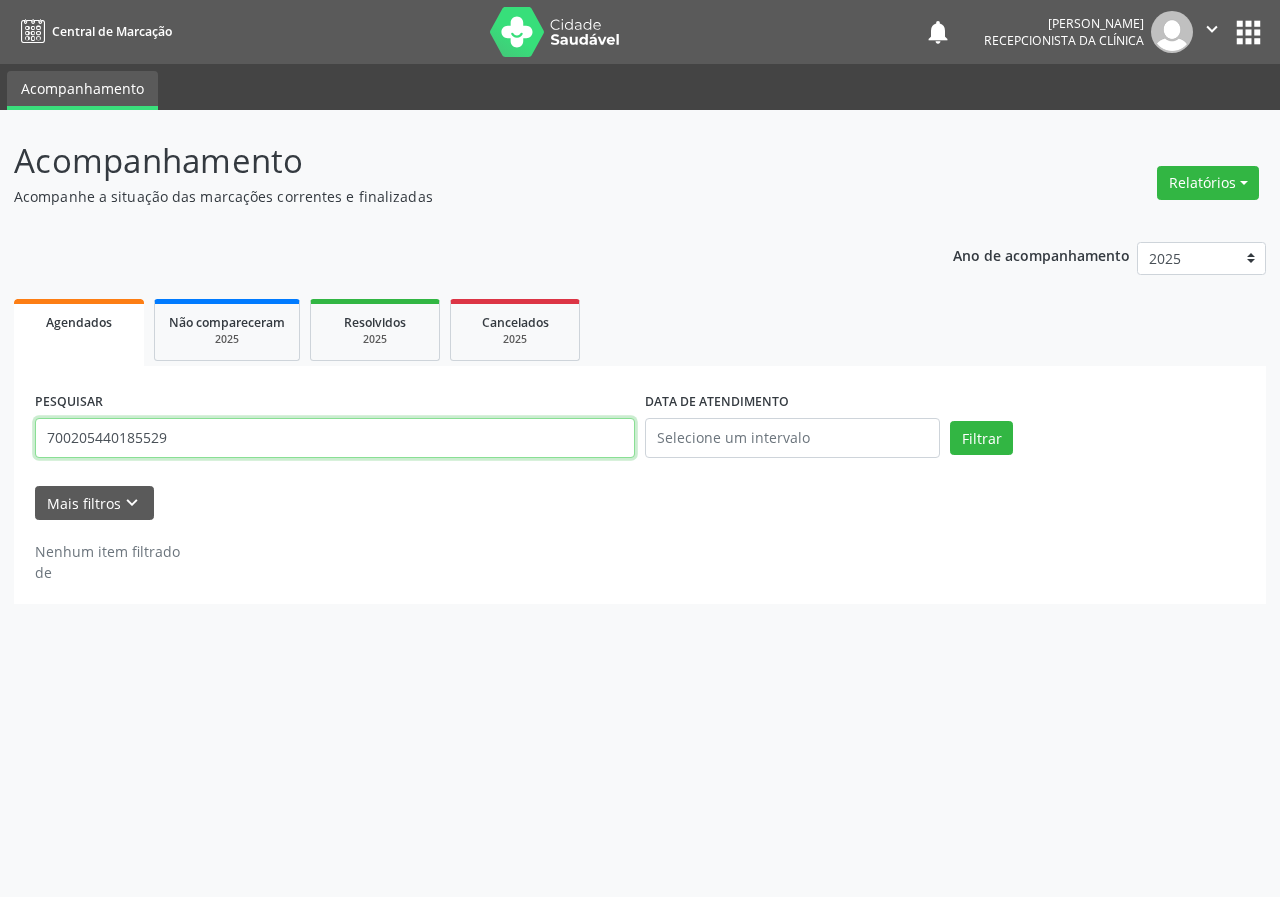click on "700205440185529" at bounding box center [335, 438] 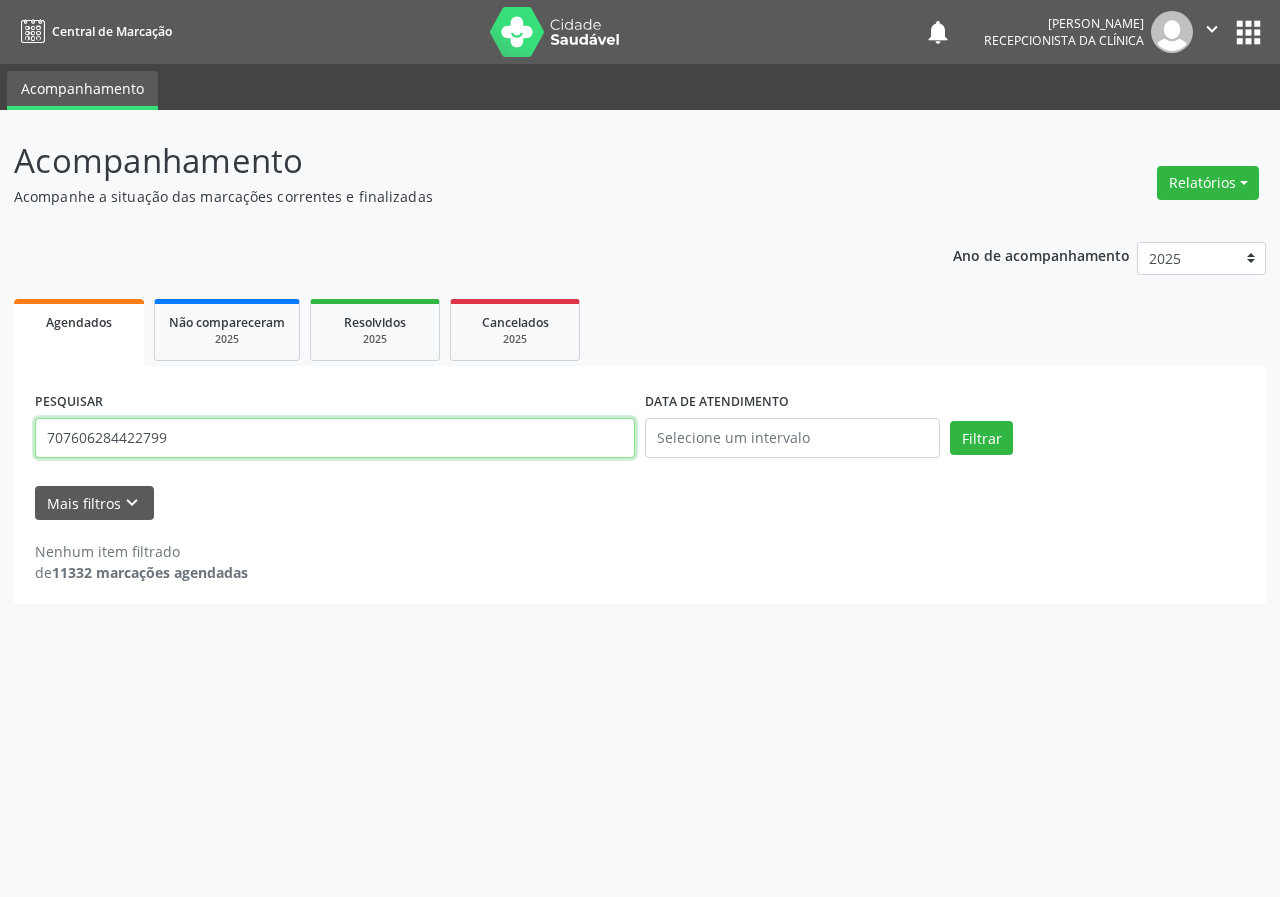 type on "707606284422799" 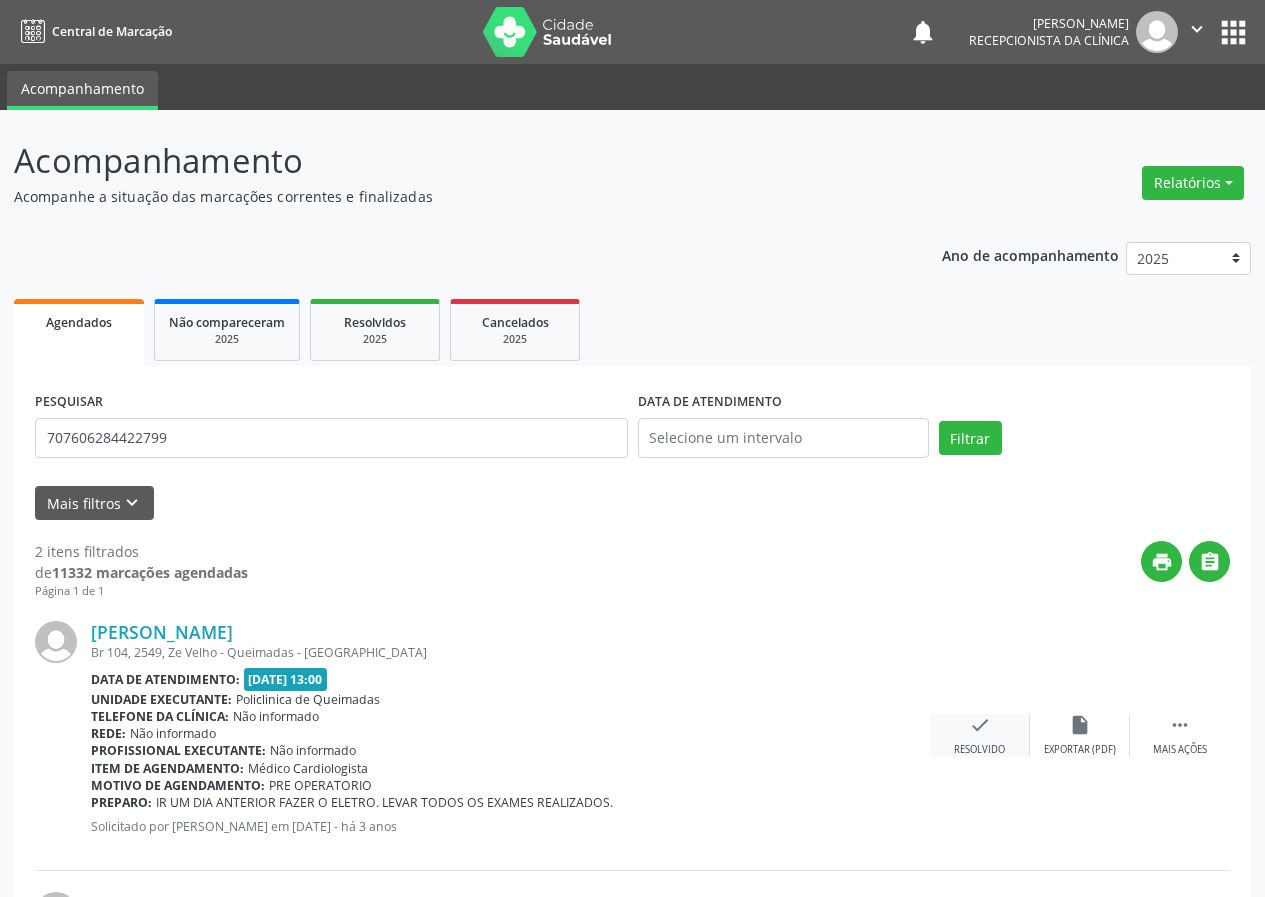 click on "check" at bounding box center (980, 725) 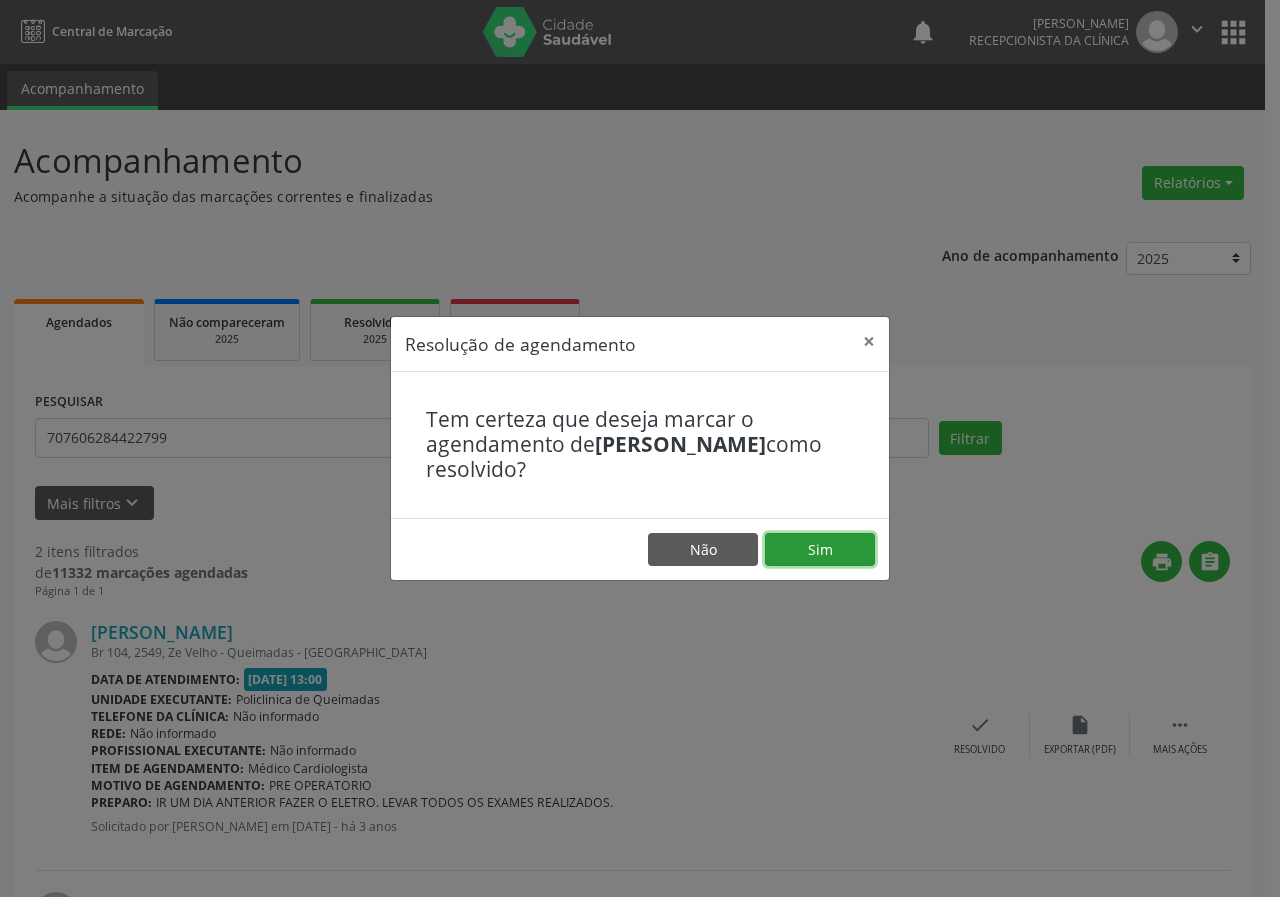 click on "Sim" at bounding box center [820, 550] 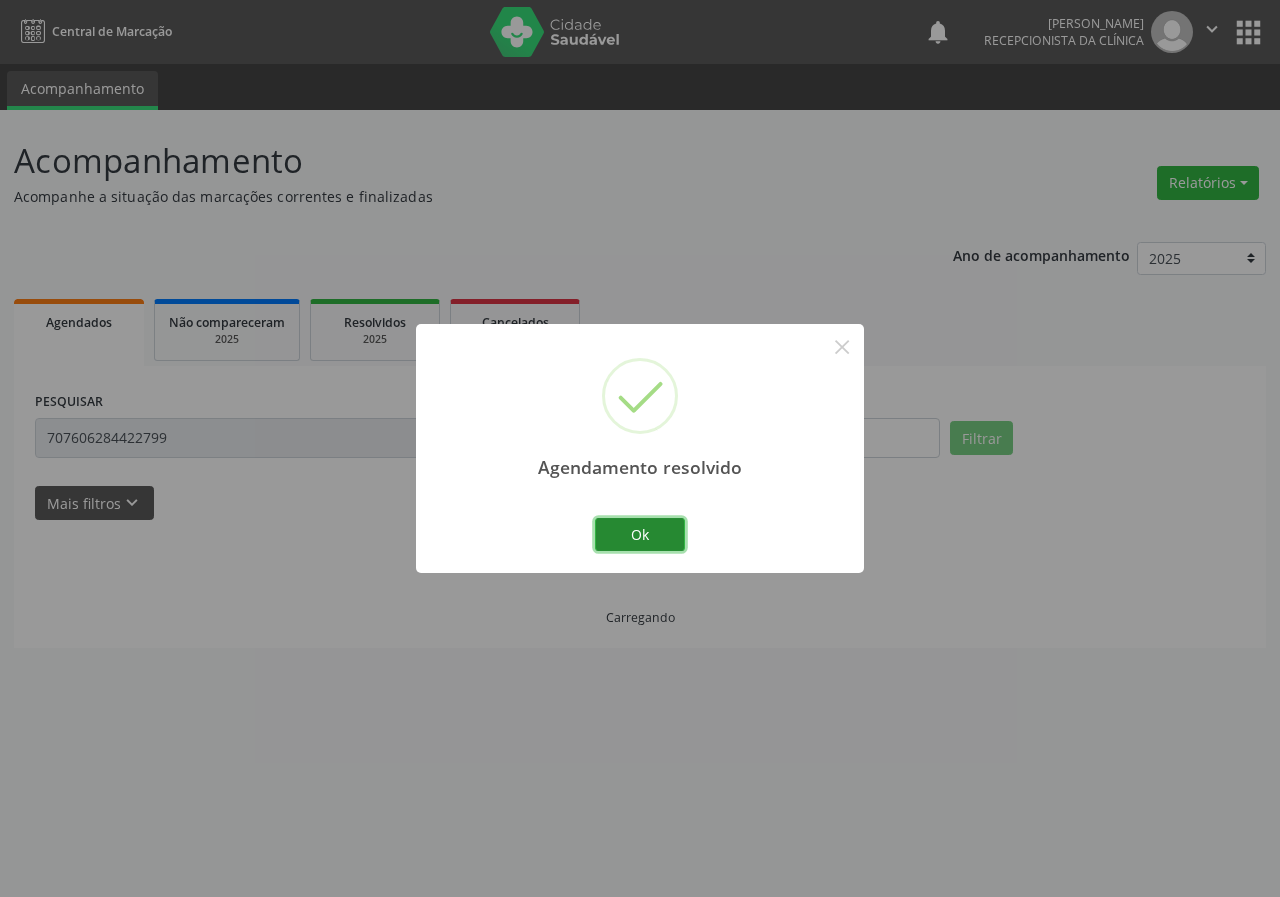 click on "Ok" at bounding box center (640, 535) 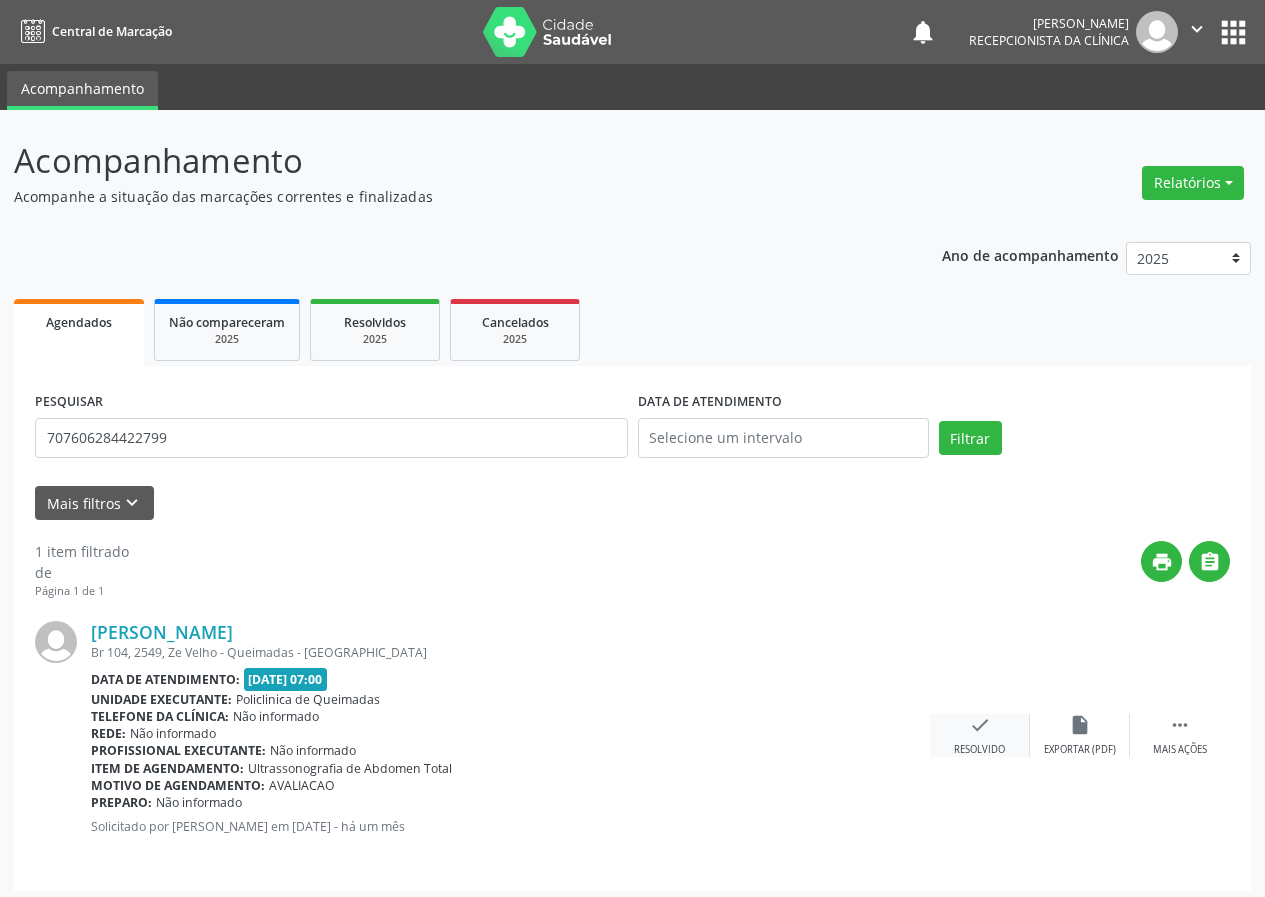 click on "check" at bounding box center (980, 725) 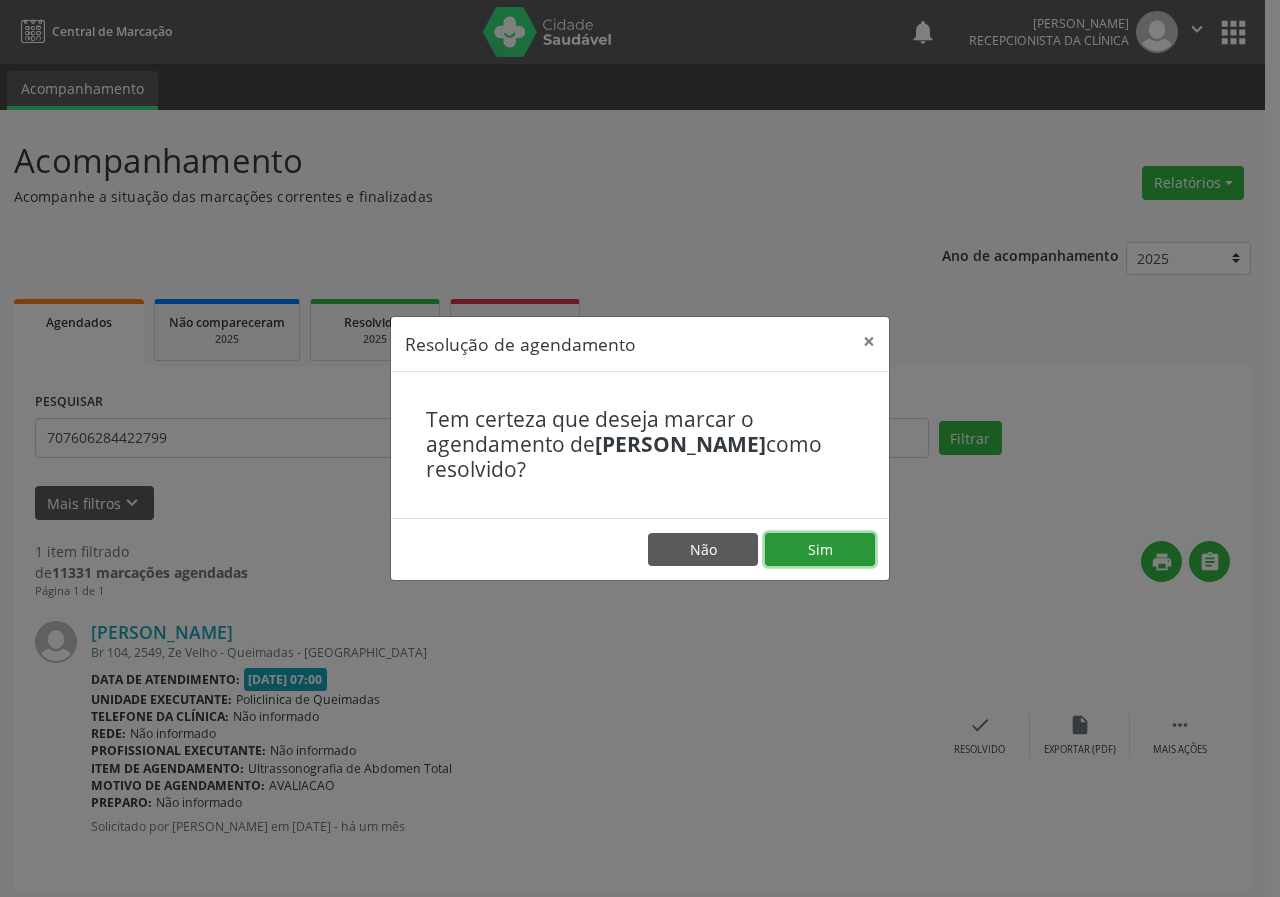 click on "Sim" at bounding box center [820, 550] 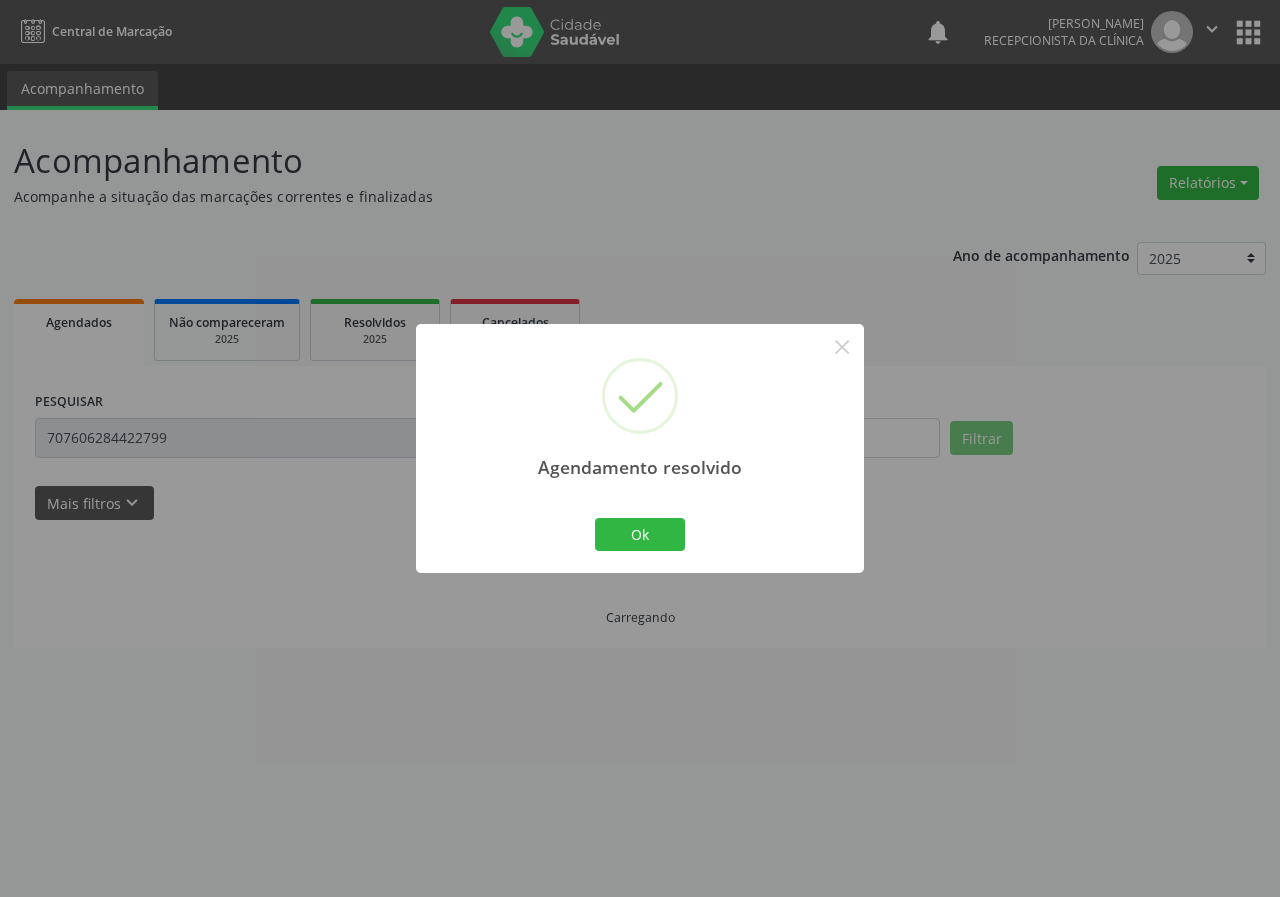 click on "Agendamento resolvido × Ok Cancel" at bounding box center [640, 448] 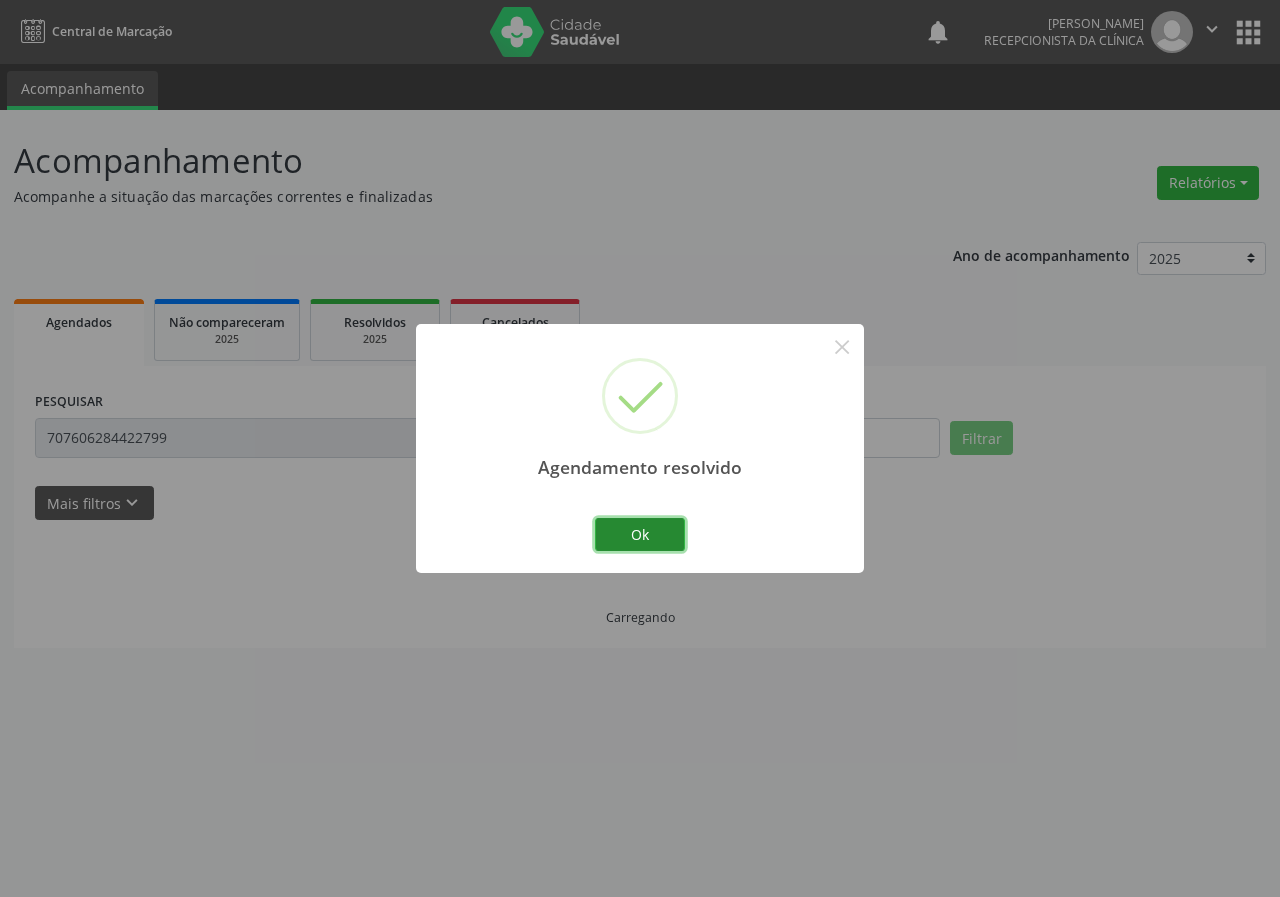 click on "Ok" at bounding box center (640, 535) 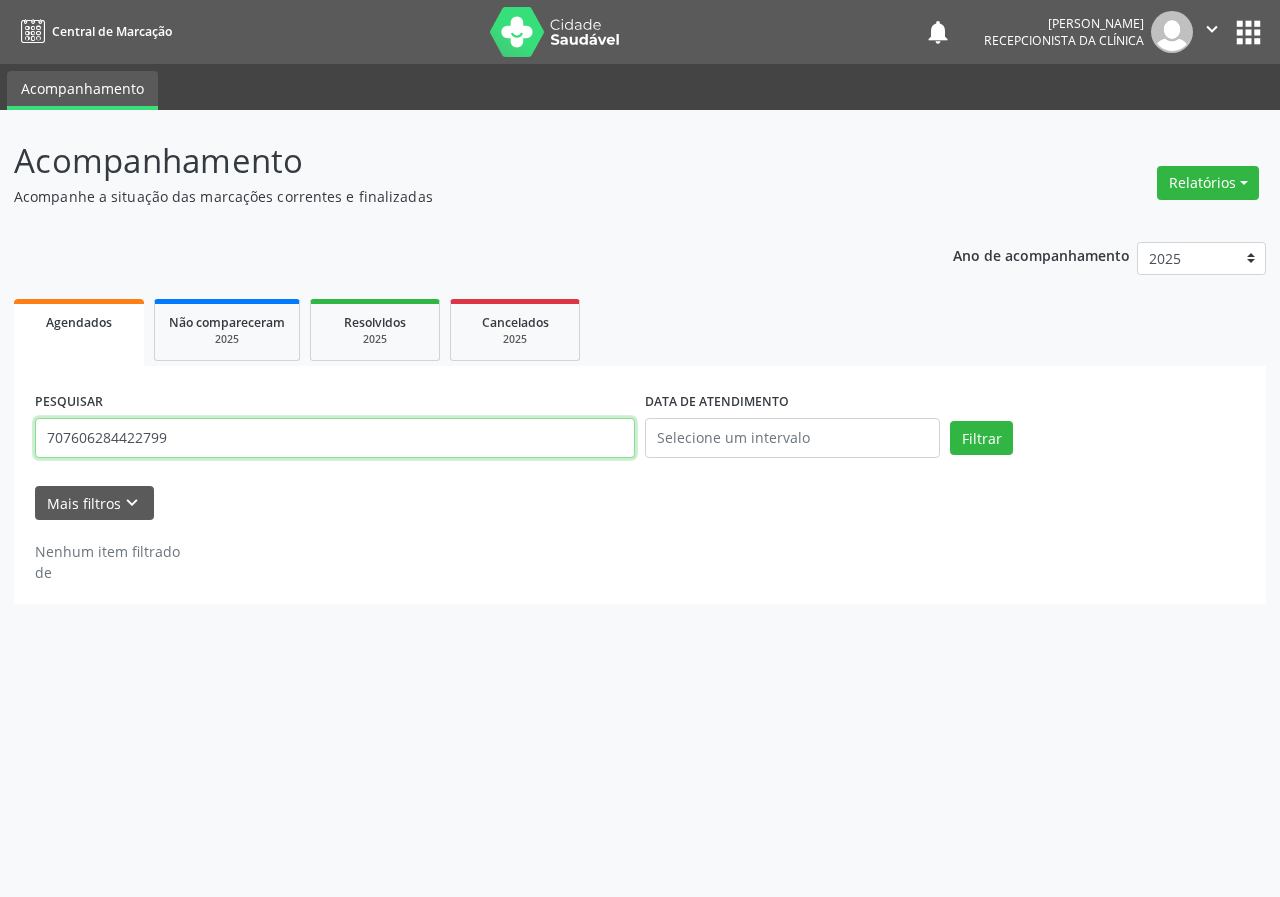 click on "707606284422799" at bounding box center (335, 438) 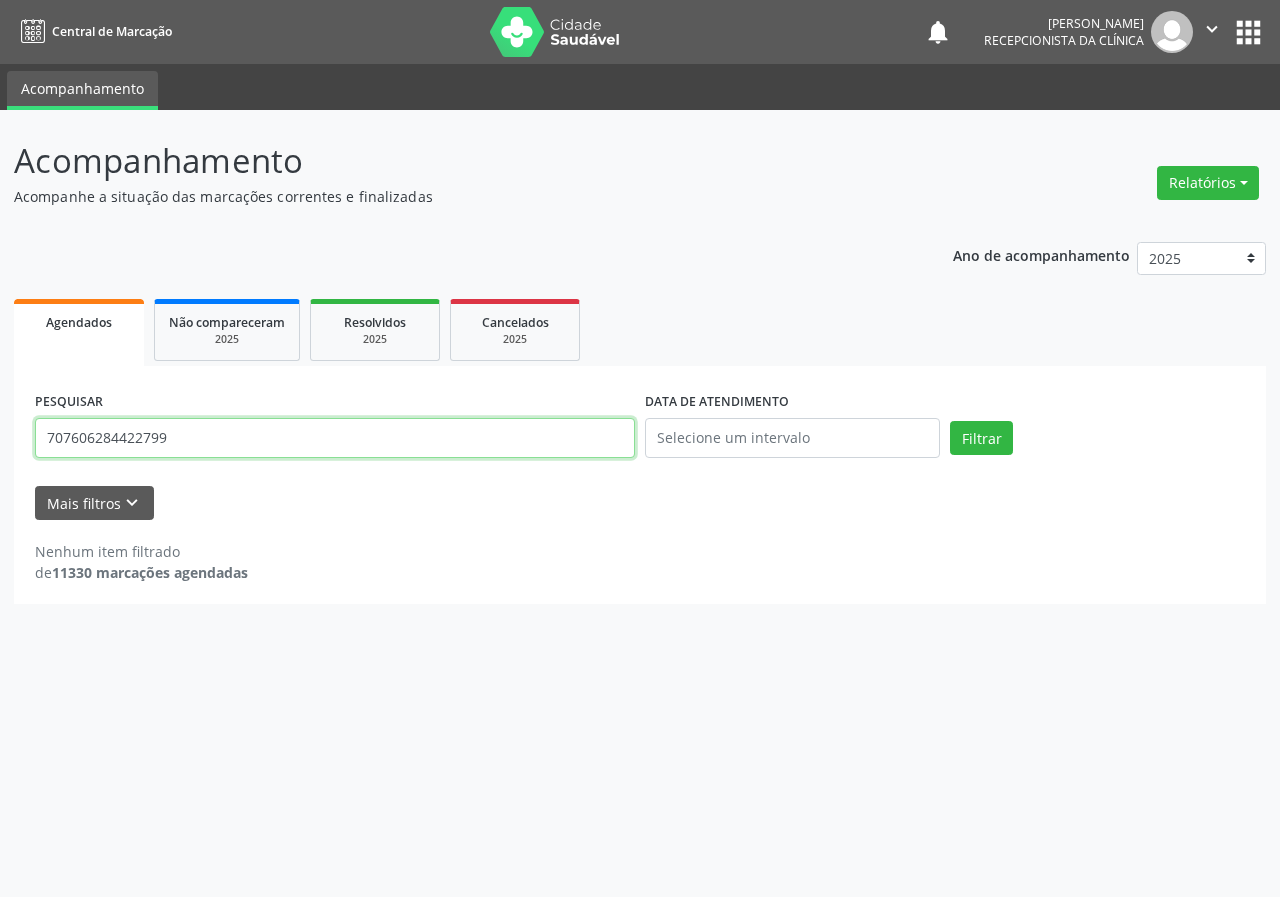 click on "707606284422799" at bounding box center [335, 438] 